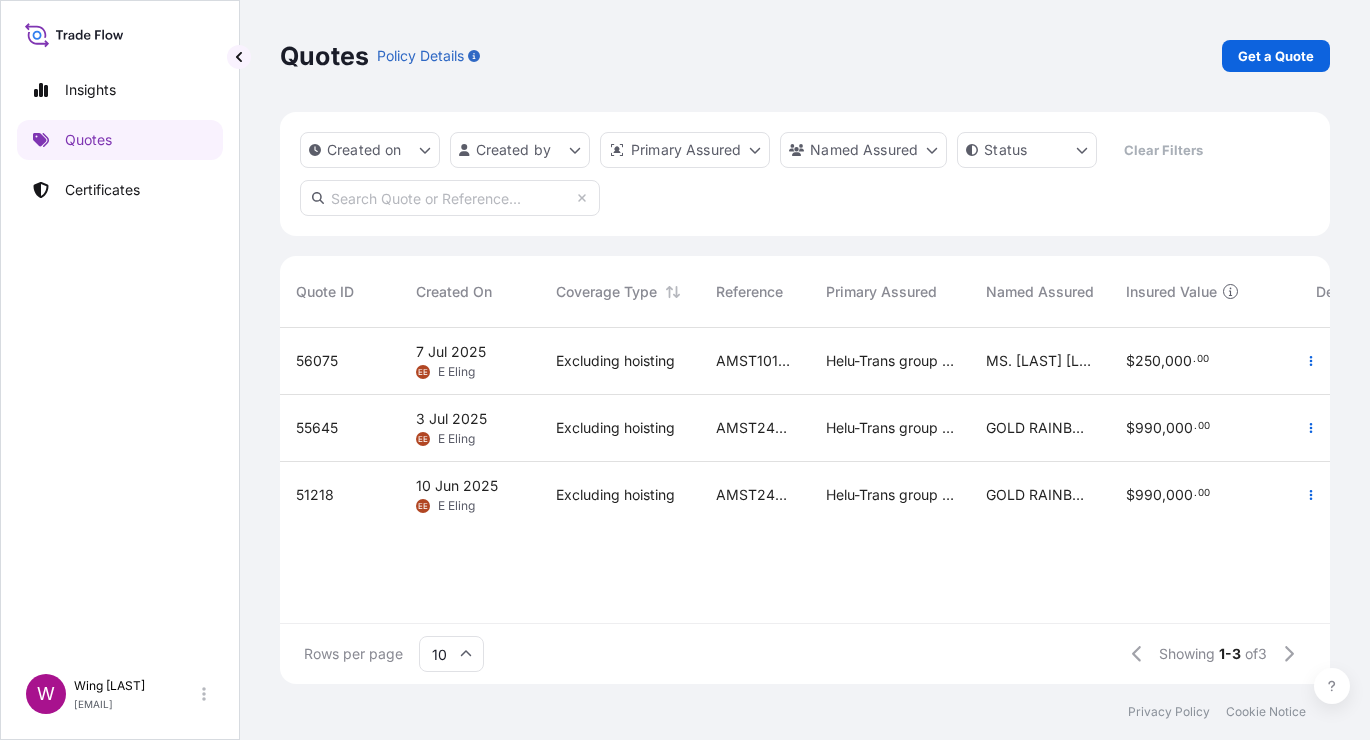 scroll, scrollTop: 0, scrollLeft: 0, axis: both 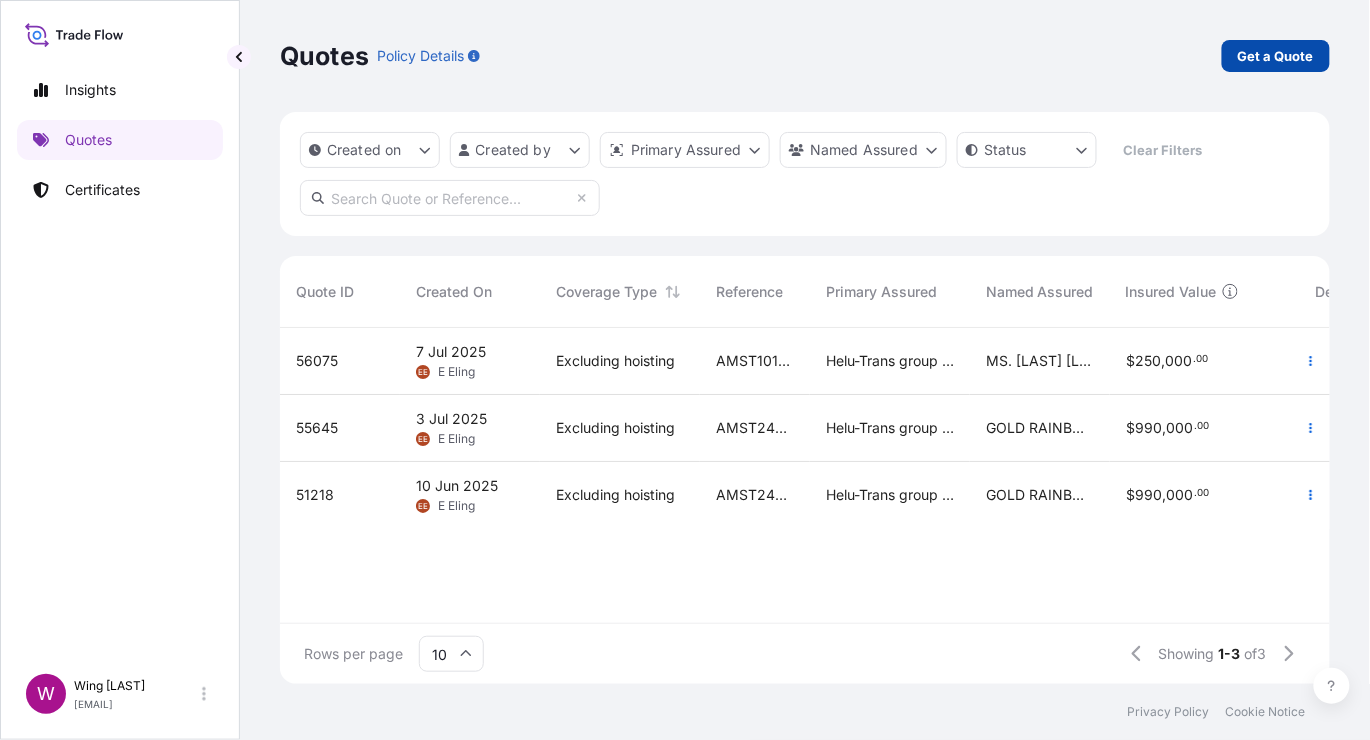 click on "Get a Quote" at bounding box center (1276, 56) 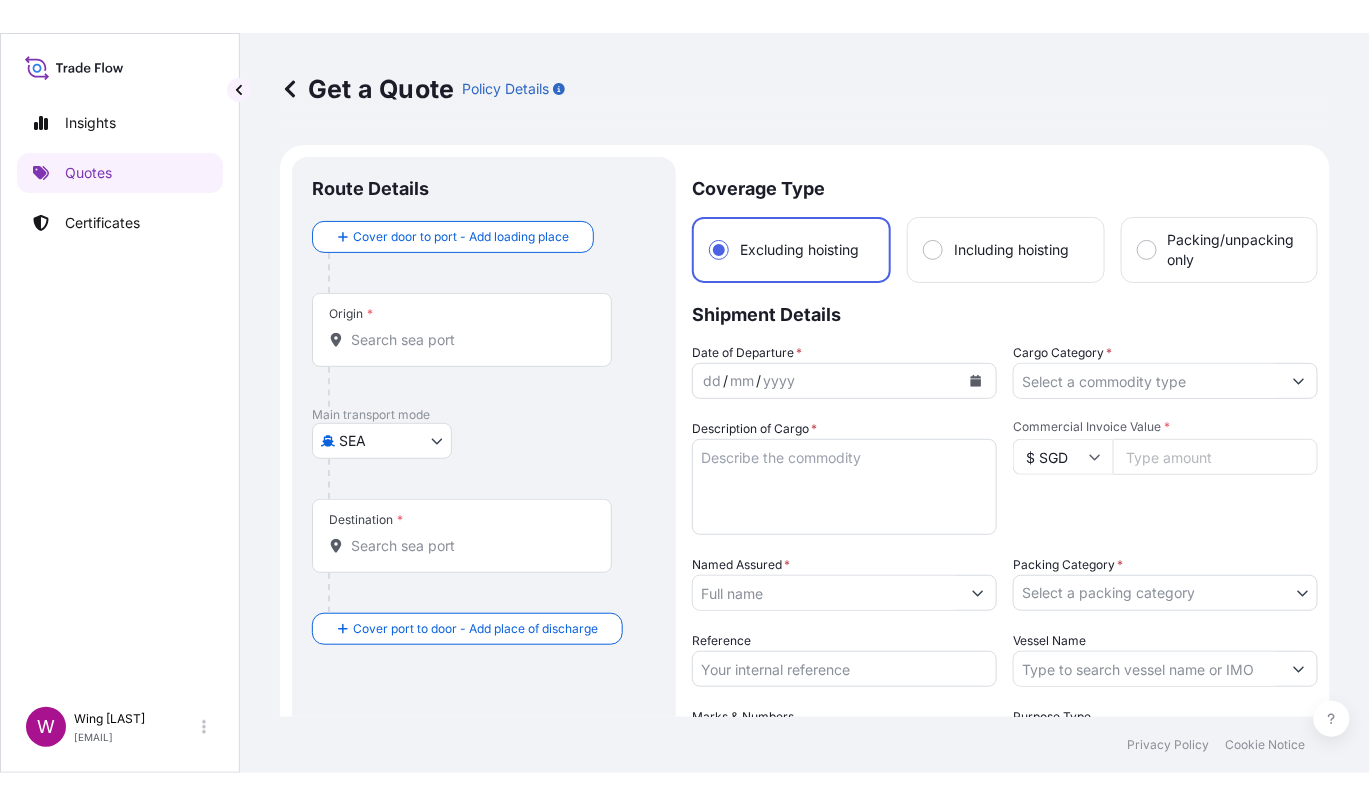 scroll, scrollTop: 32, scrollLeft: 0, axis: vertical 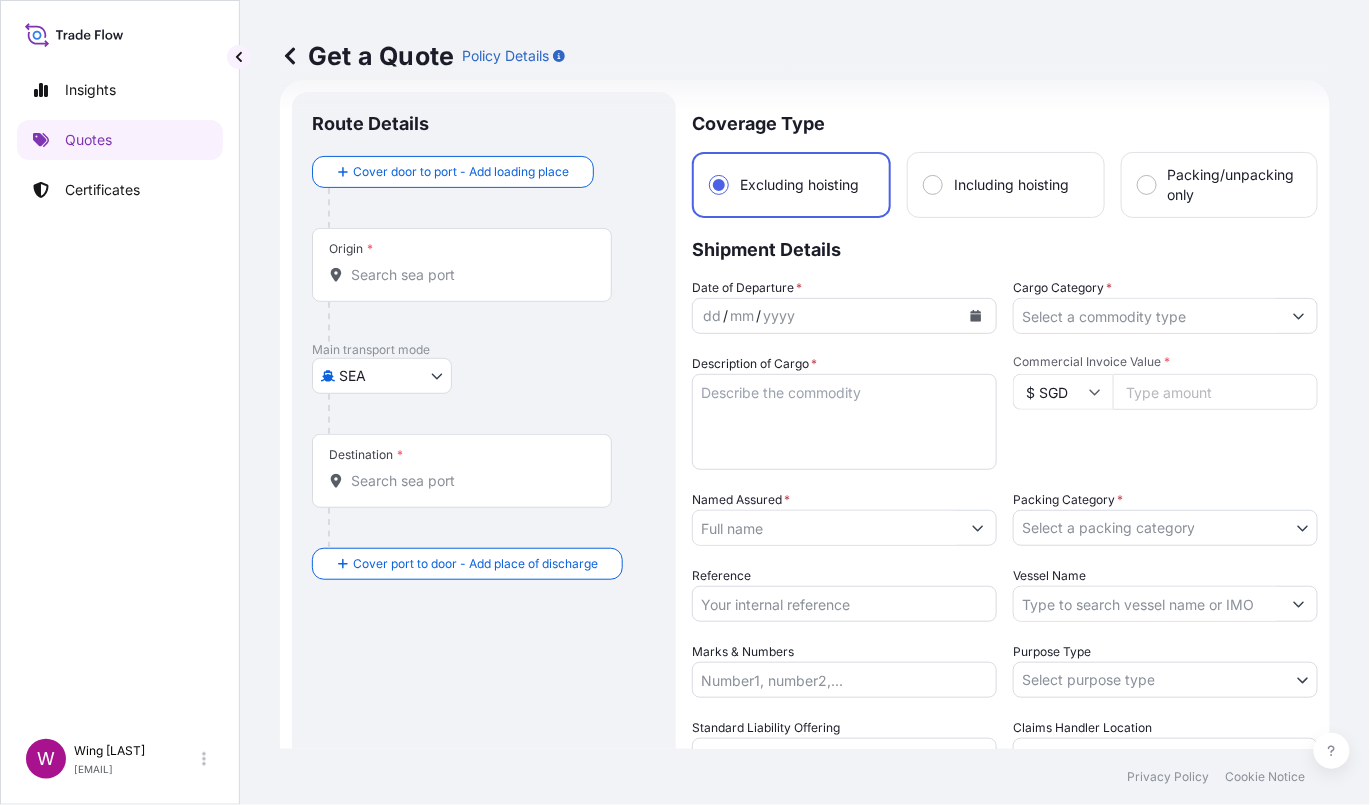 click on "Insights Quotes Certificates W Wing   Lee [LAST] winglee@example.com Get a Quote Policy Details Route Details   Cover door to port - Add loading place Place of loading Road / Inland Road / Inland Origin * Main transport mode SEA COURIER INSTALLATION LAND SEA AIR STORAGE Destination * Cover port to door - Add place of discharge Road / Inland Road / Inland Place of Discharge Coverage Type Excluding hoisting Including hoisting Packing/unpacking only Shipment Details Date of Departure * dd / mm / yyyy Cargo Category * Description of Cargo * Commercial Invoice Value   * $ SGD Named Assured * Packing Category * Select a packing category AGENT CO-OWNER OWNER Various Reference Vessel Name Marks & Numbers Purpose Type Select purpose type Transit Storage Installation Conservation Standard Liability Offering Select standard liability offering Yes No Claims Handler Location Select claims handler location [LOCATION] [LOCATION] Letter of Credit This shipment has a letter of credit Letter of credit * Get a Quote
0" at bounding box center (685, 402) 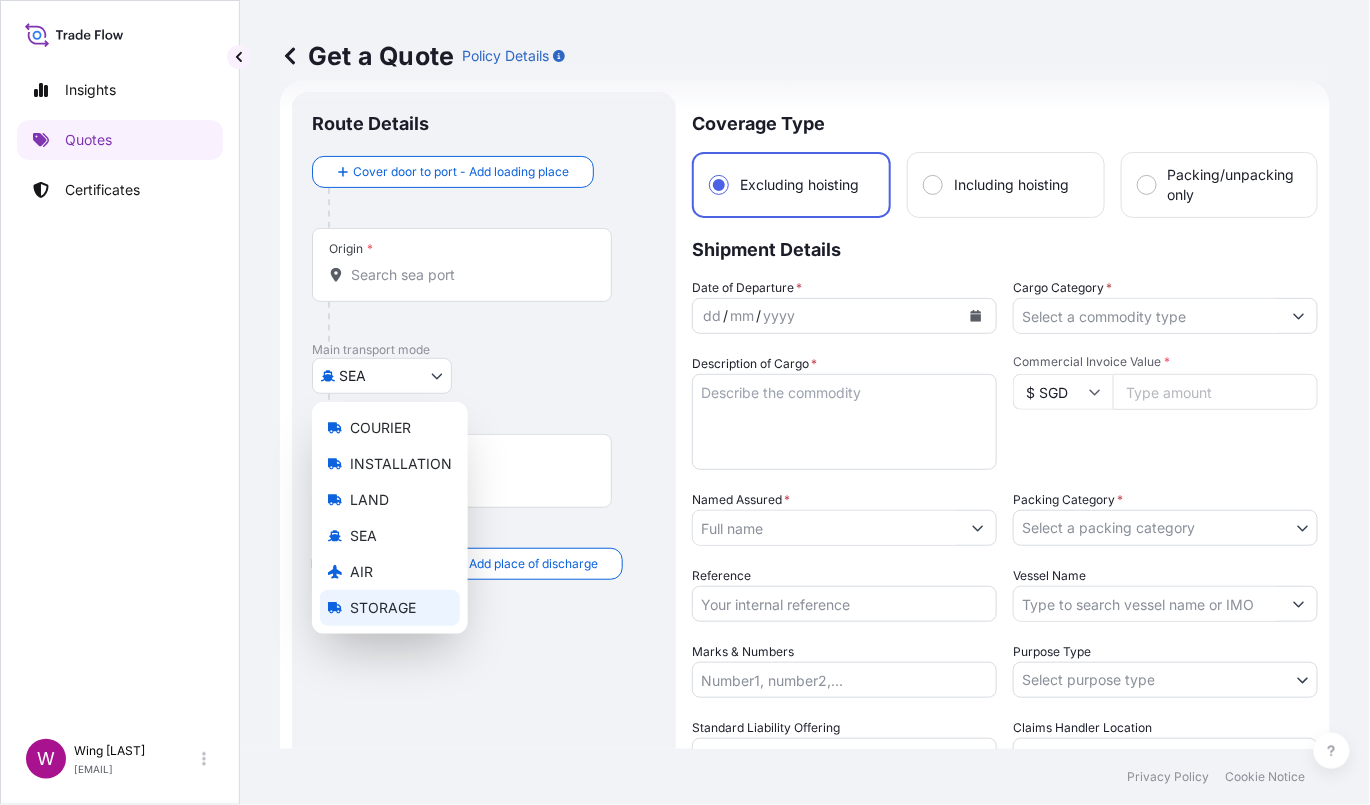 click on "STORAGE" at bounding box center [383, 608] 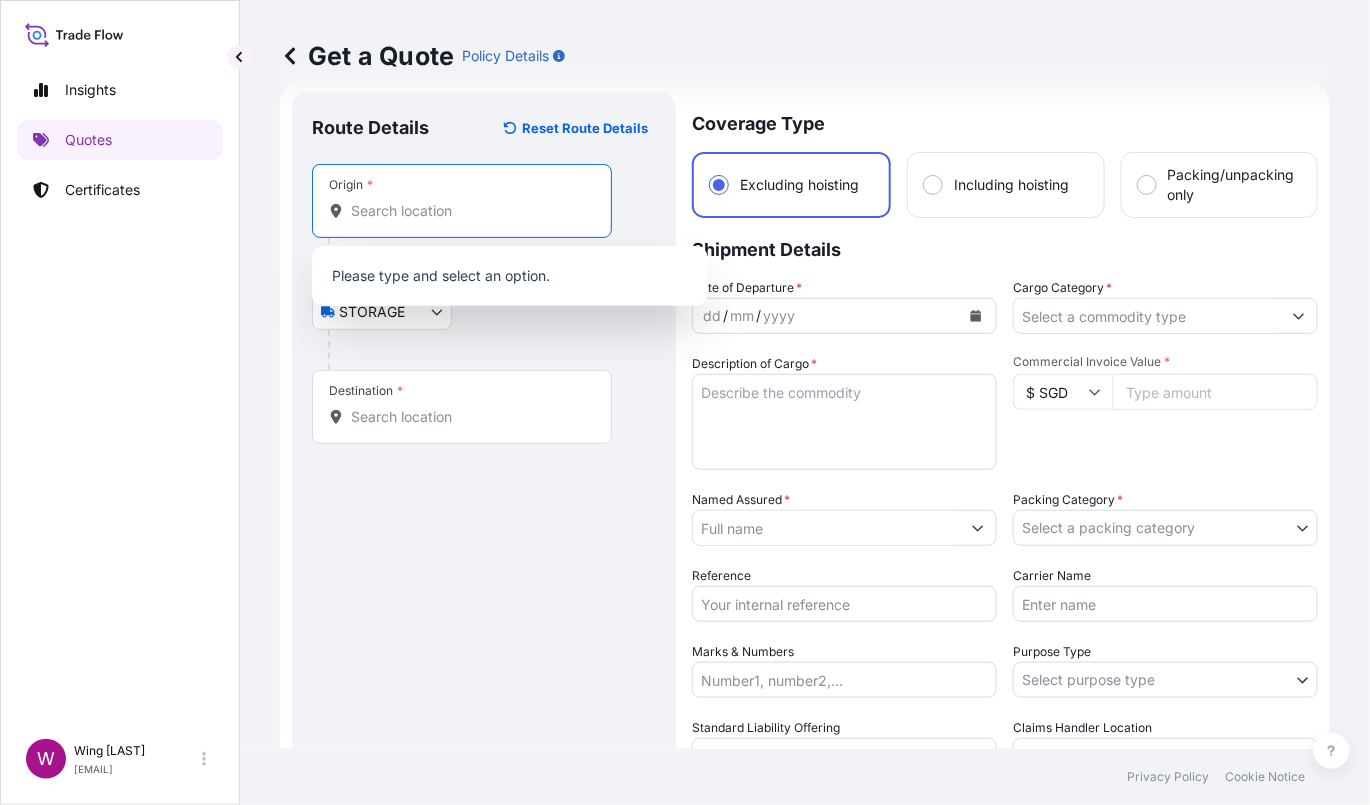 click on "Origin *" at bounding box center (469, 211) 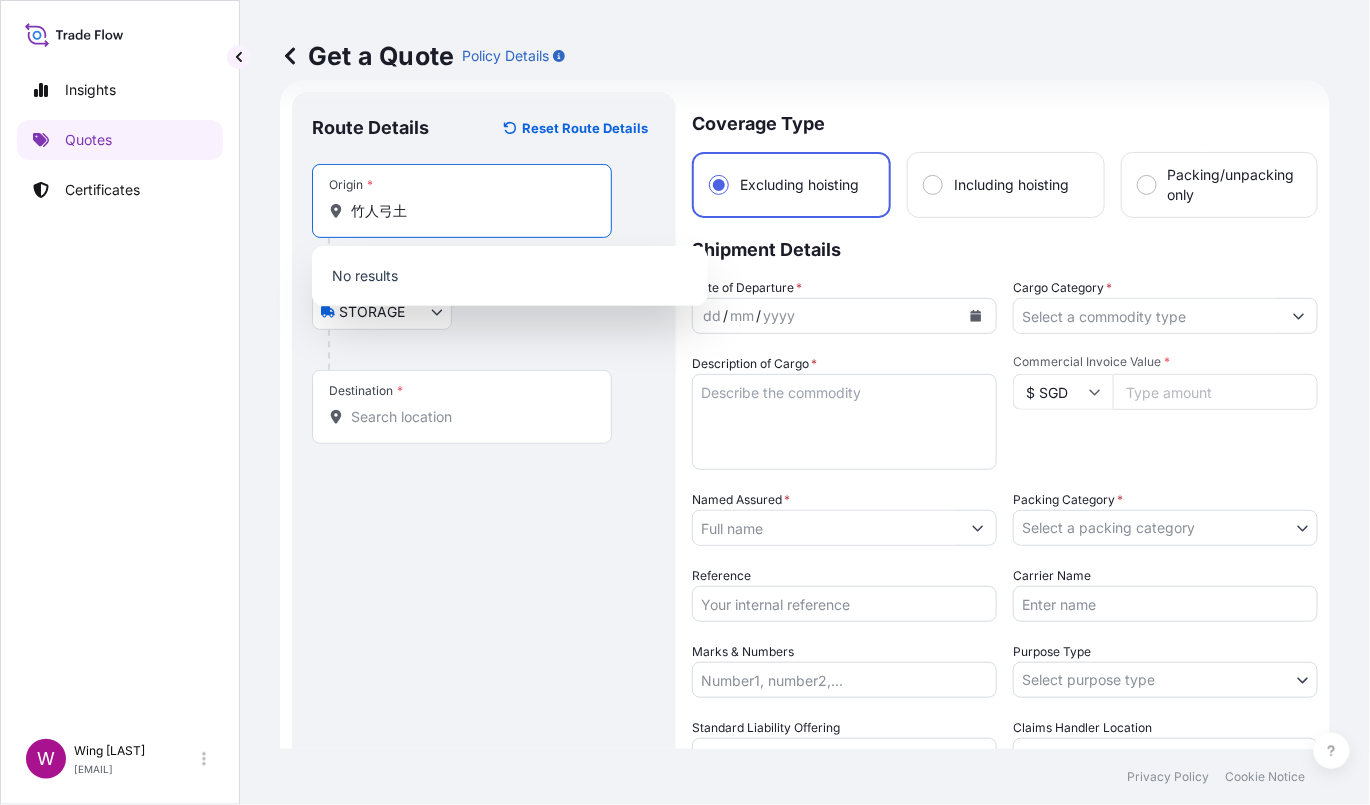 type on "大" 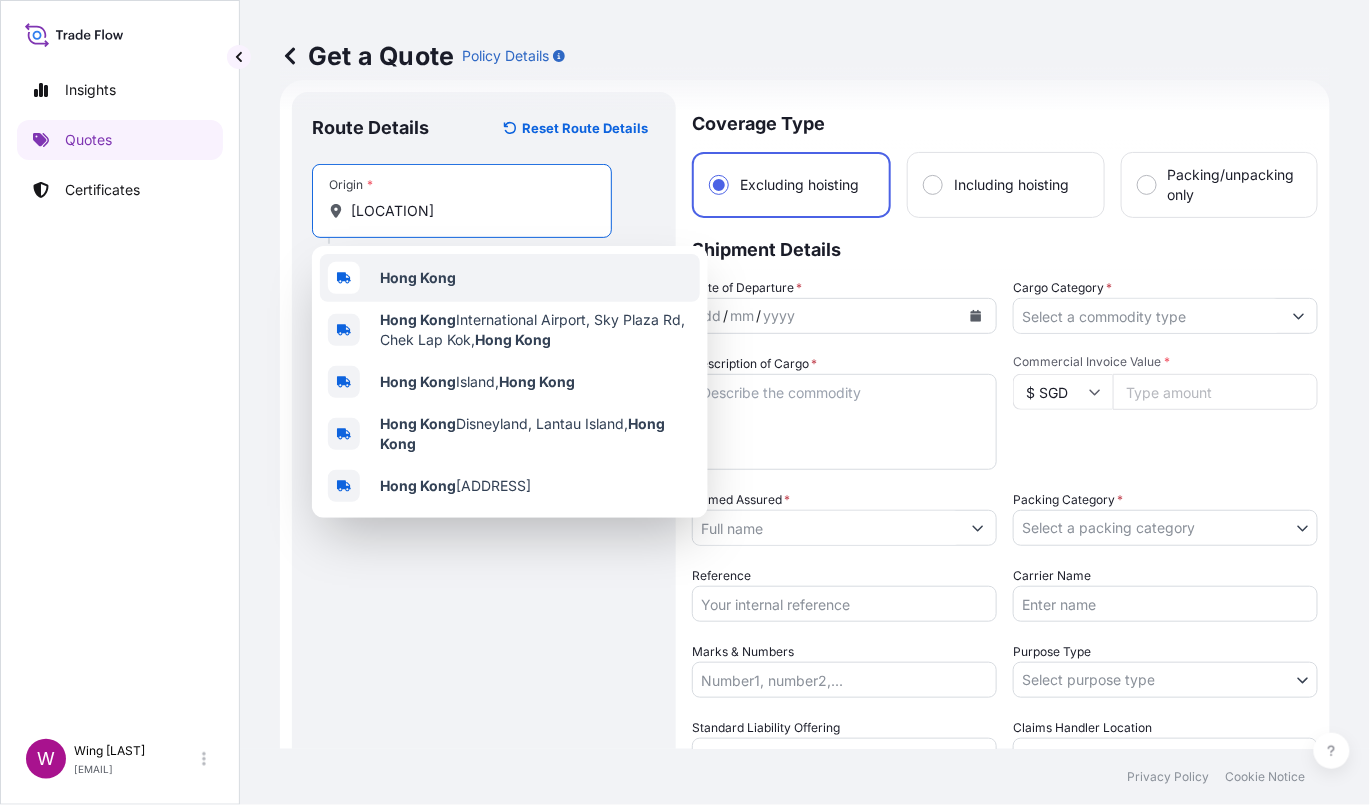 click on "Hong Kong" at bounding box center [418, 278] 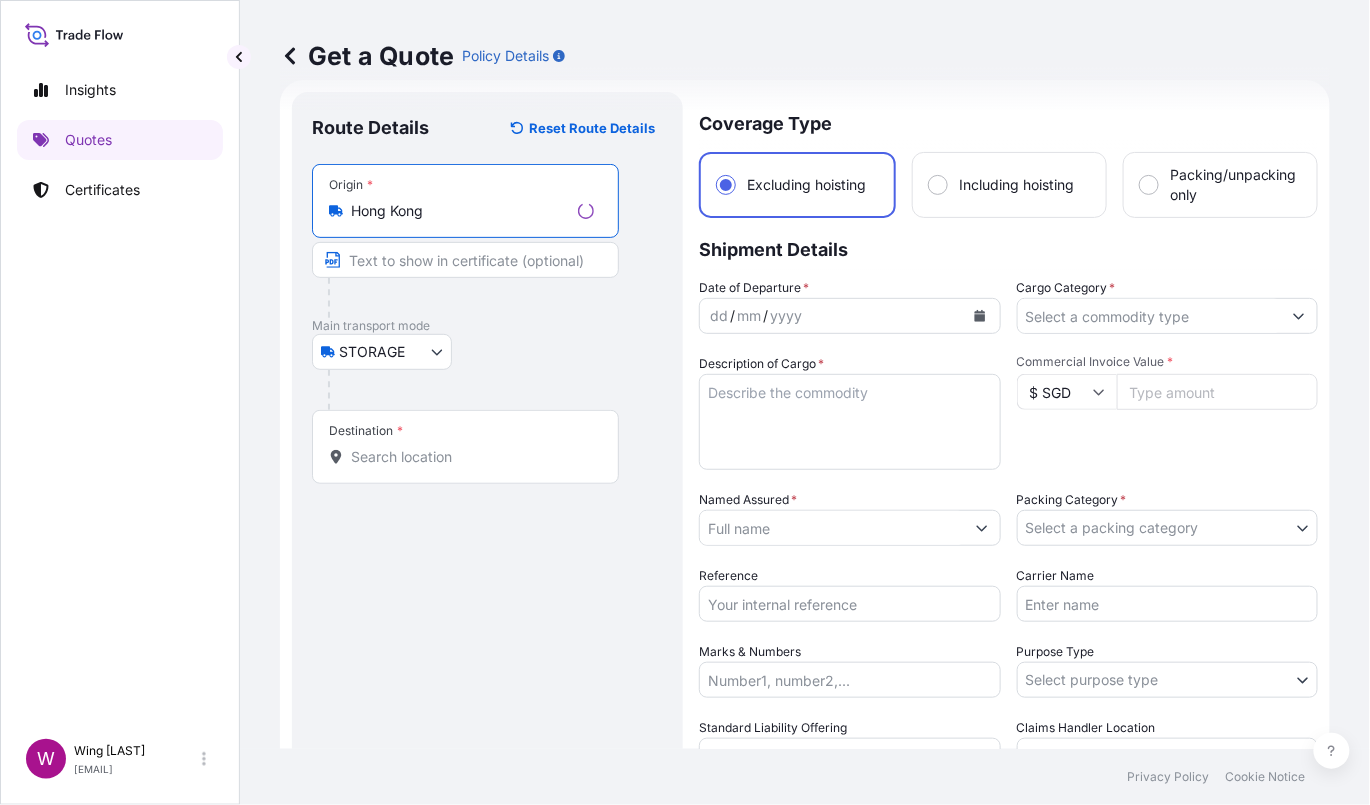 type on "Hong Kong" 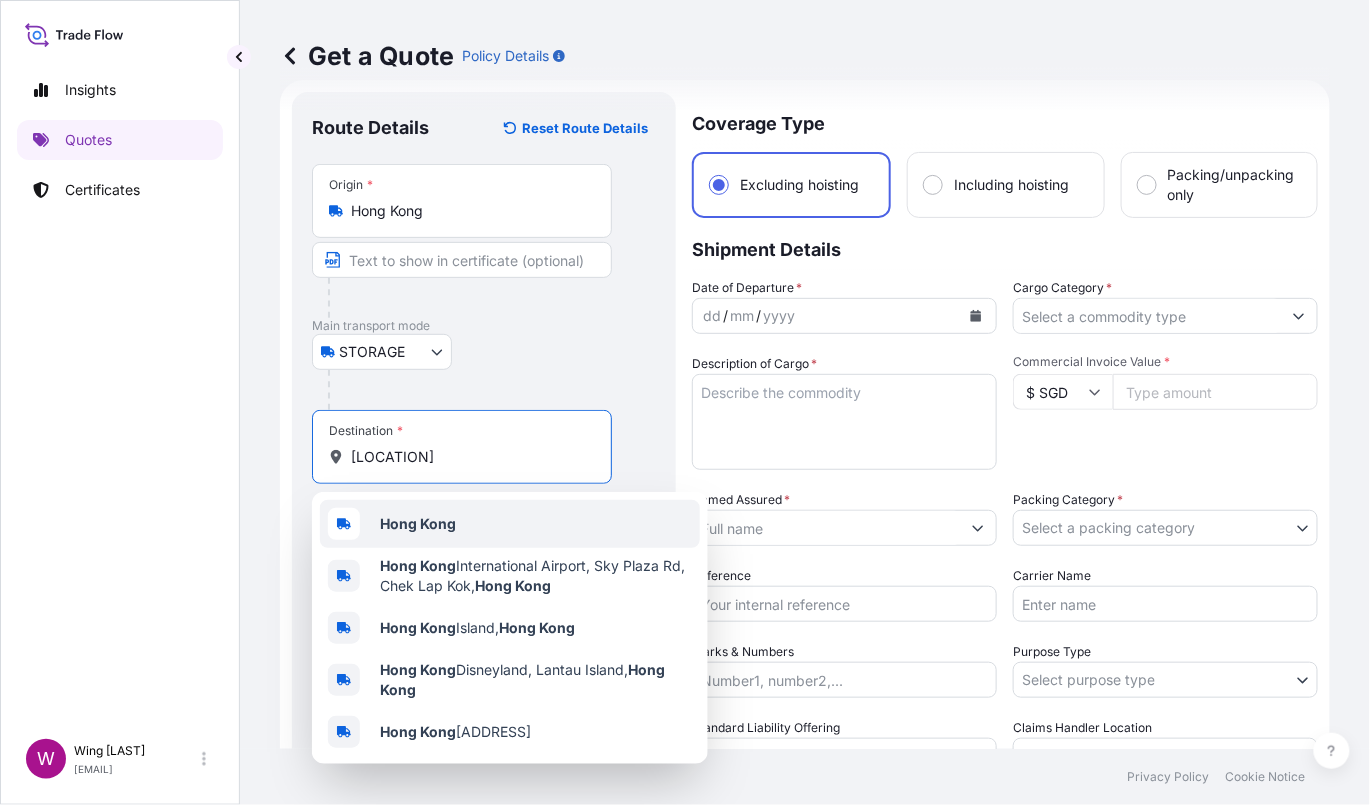 click on "Hong Kong" at bounding box center (418, 523) 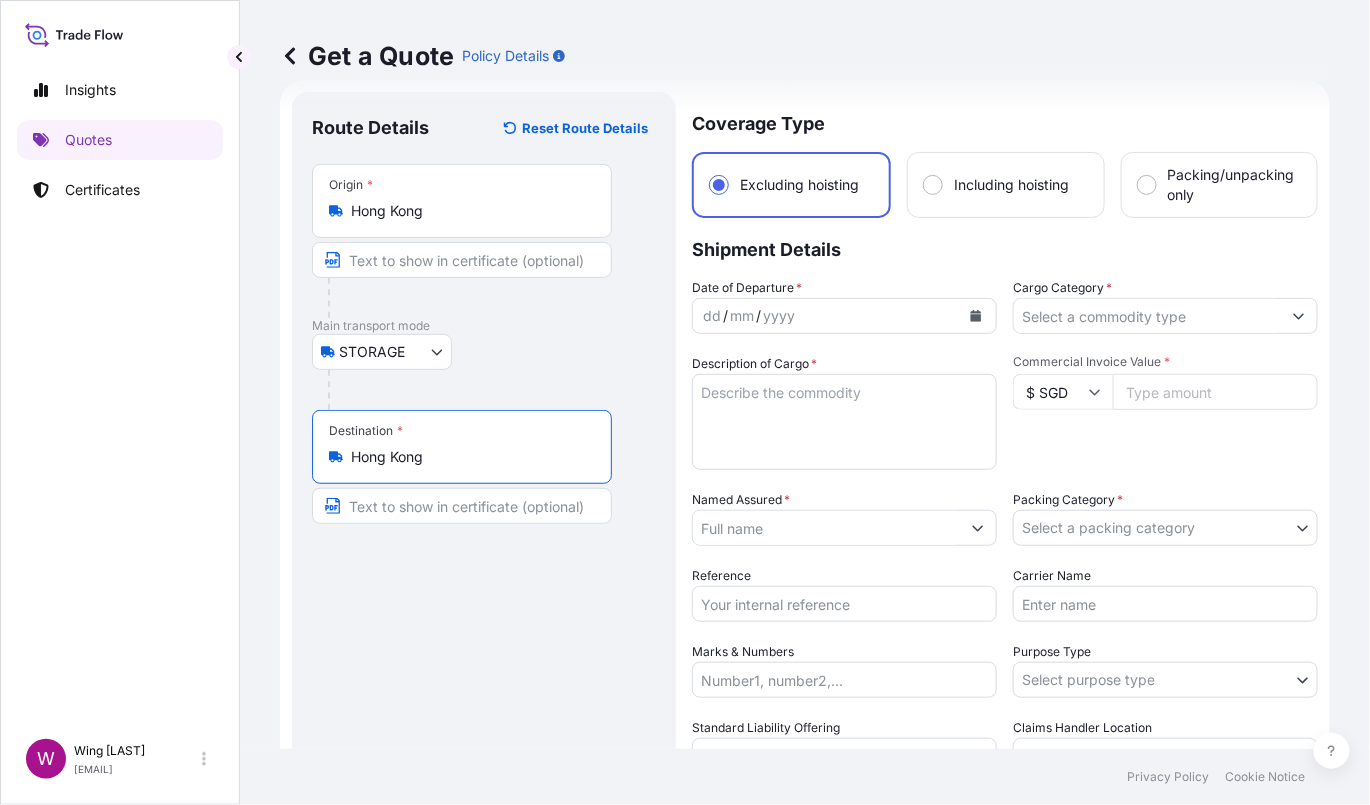 type on "Hong Kong" 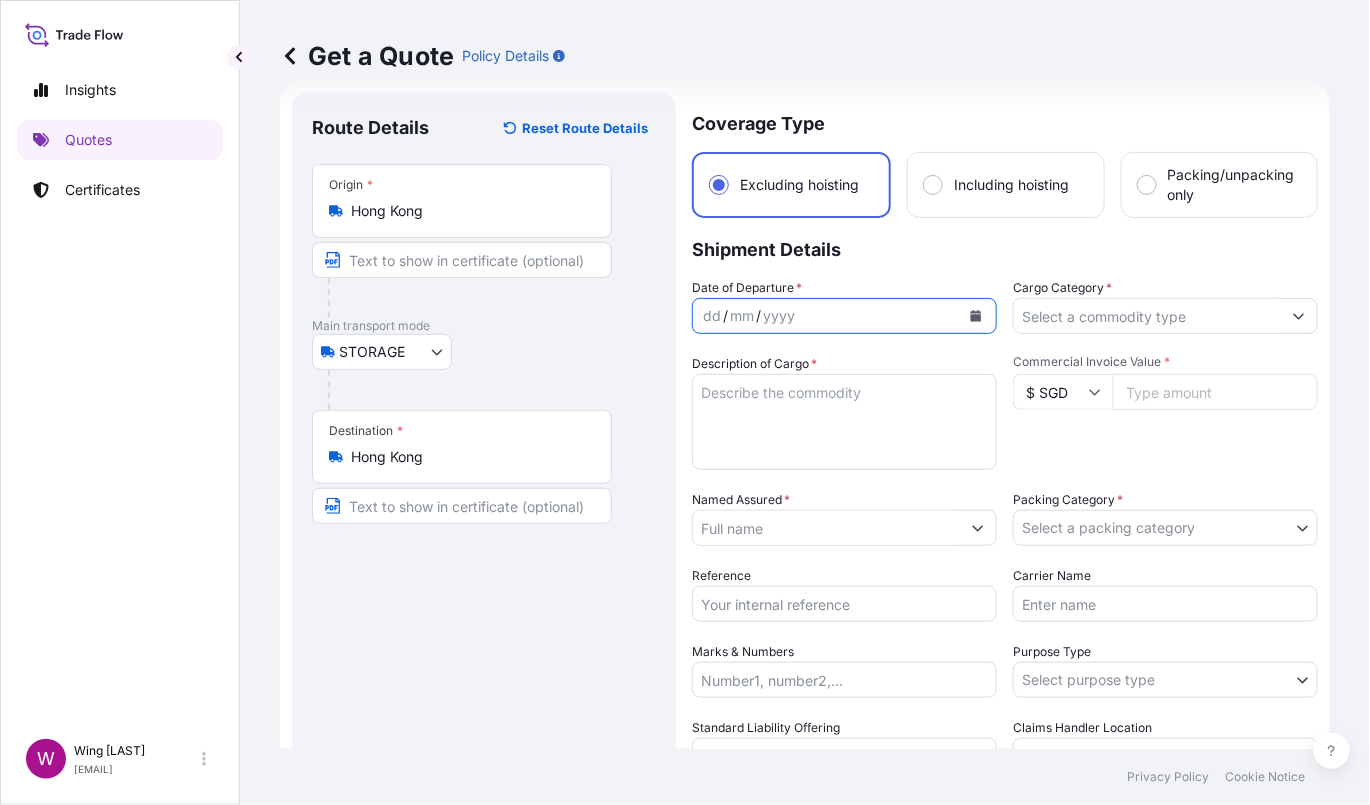 click at bounding box center [976, 316] 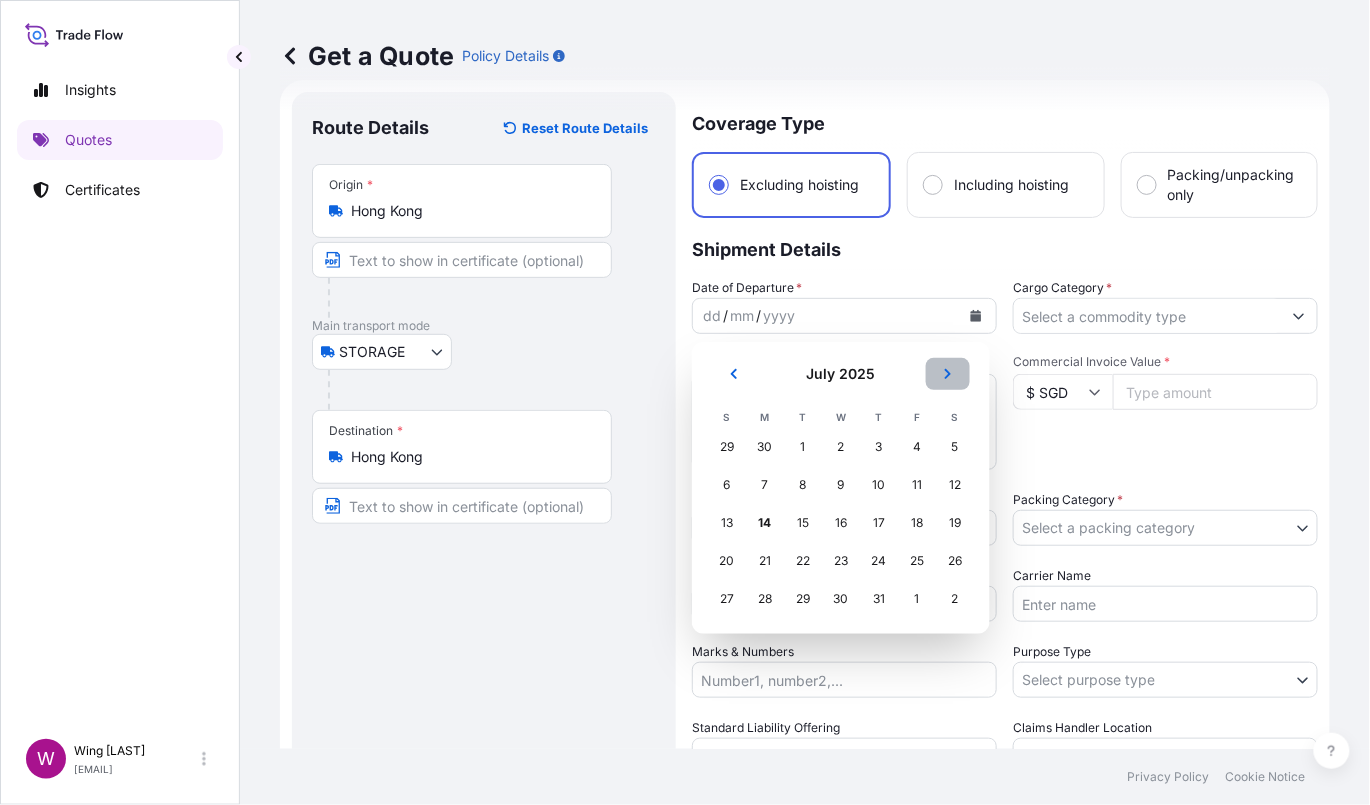 click at bounding box center [948, 374] 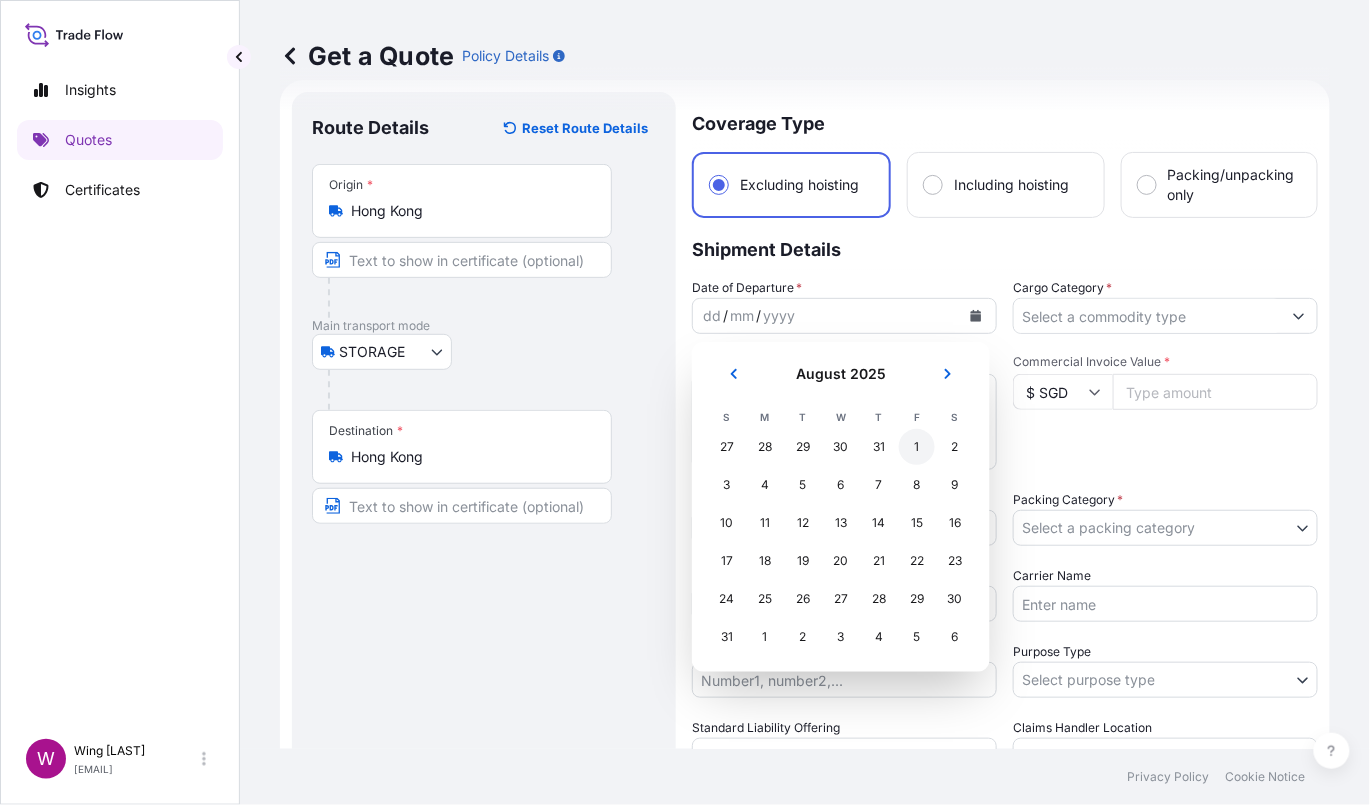 click on "1" at bounding box center (917, 447) 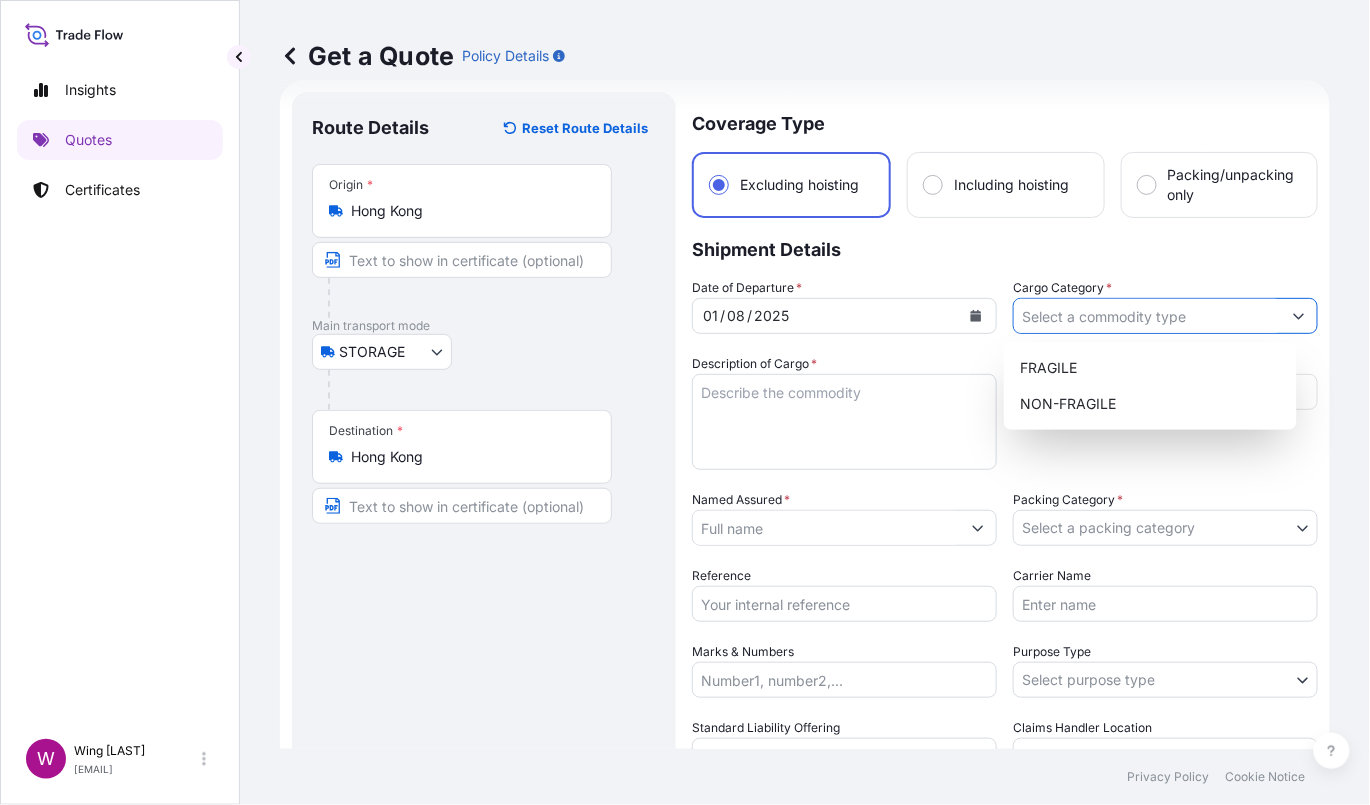 click on "Cargo Category *" at bounding box center (1147, 316) 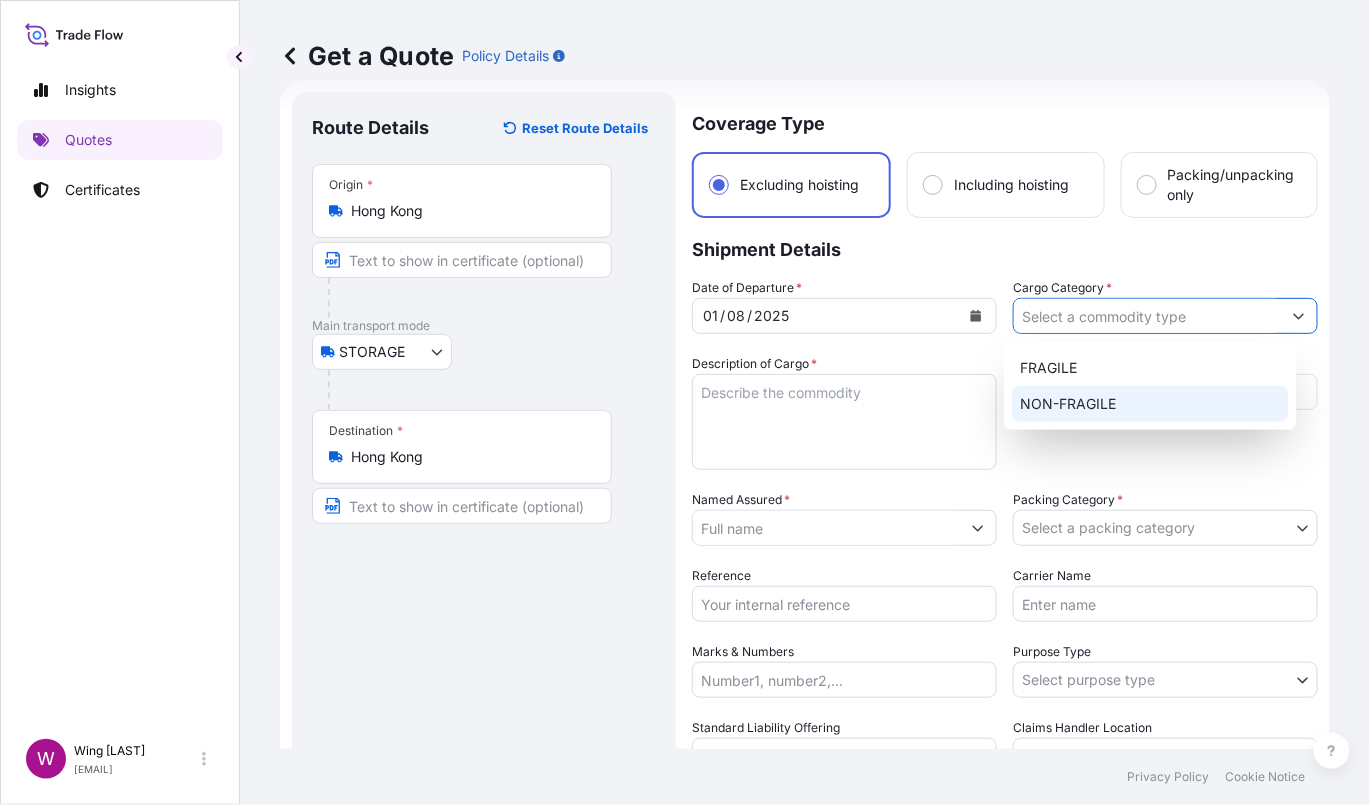 click on "NON-FRAGILE" at bounding box center [1150, 404] 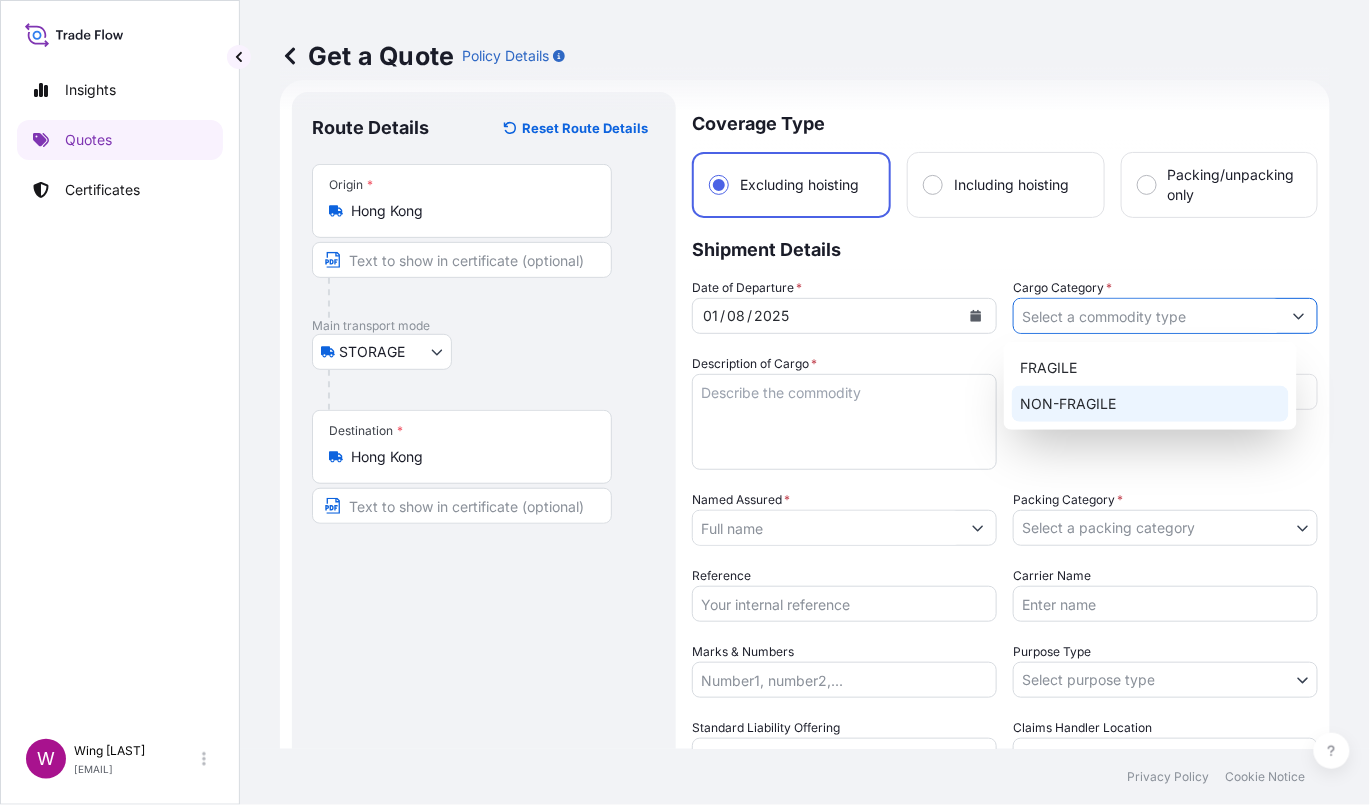 type on "NON-FRAGILE" 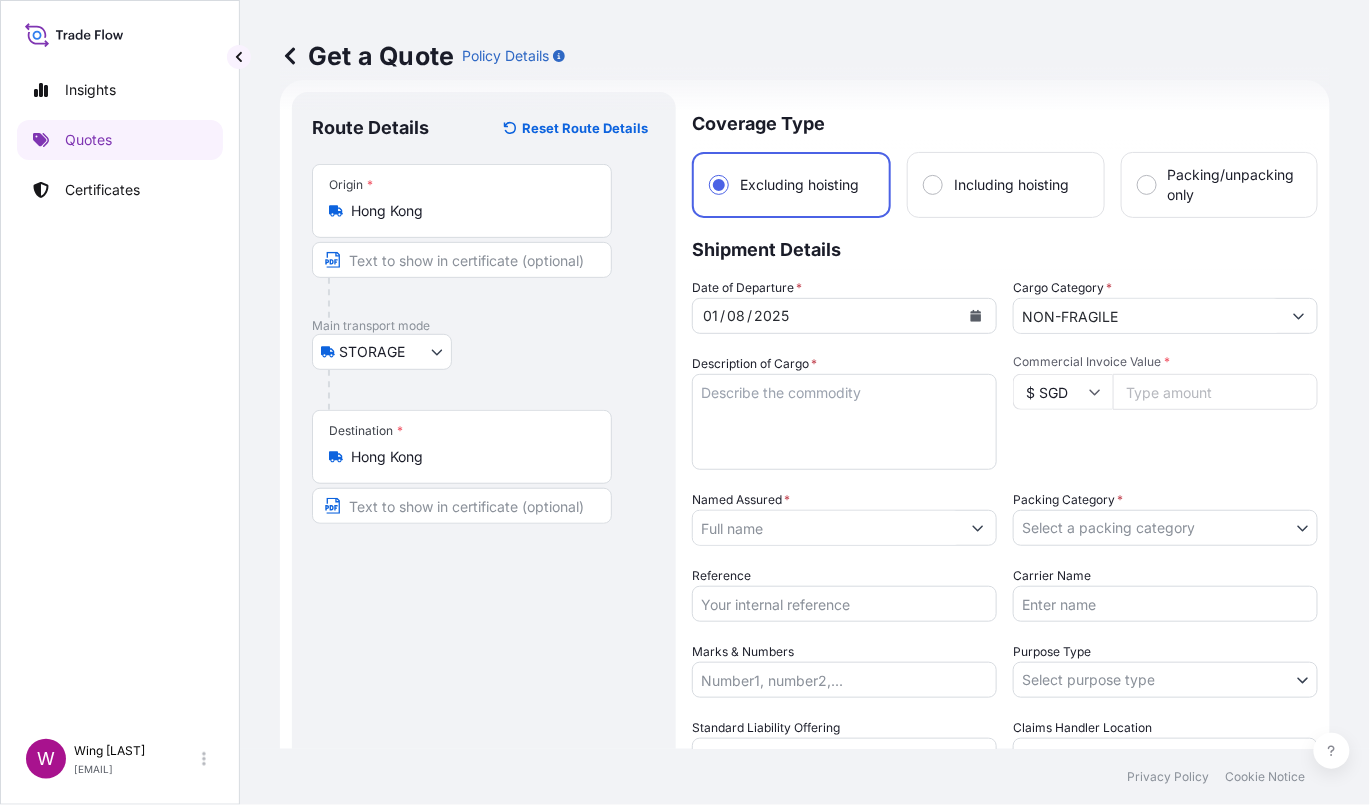 click on "STORAGE COURIER INSTALLATION LAND SEA AIR STORAGE" at bounding box center (484, 352) 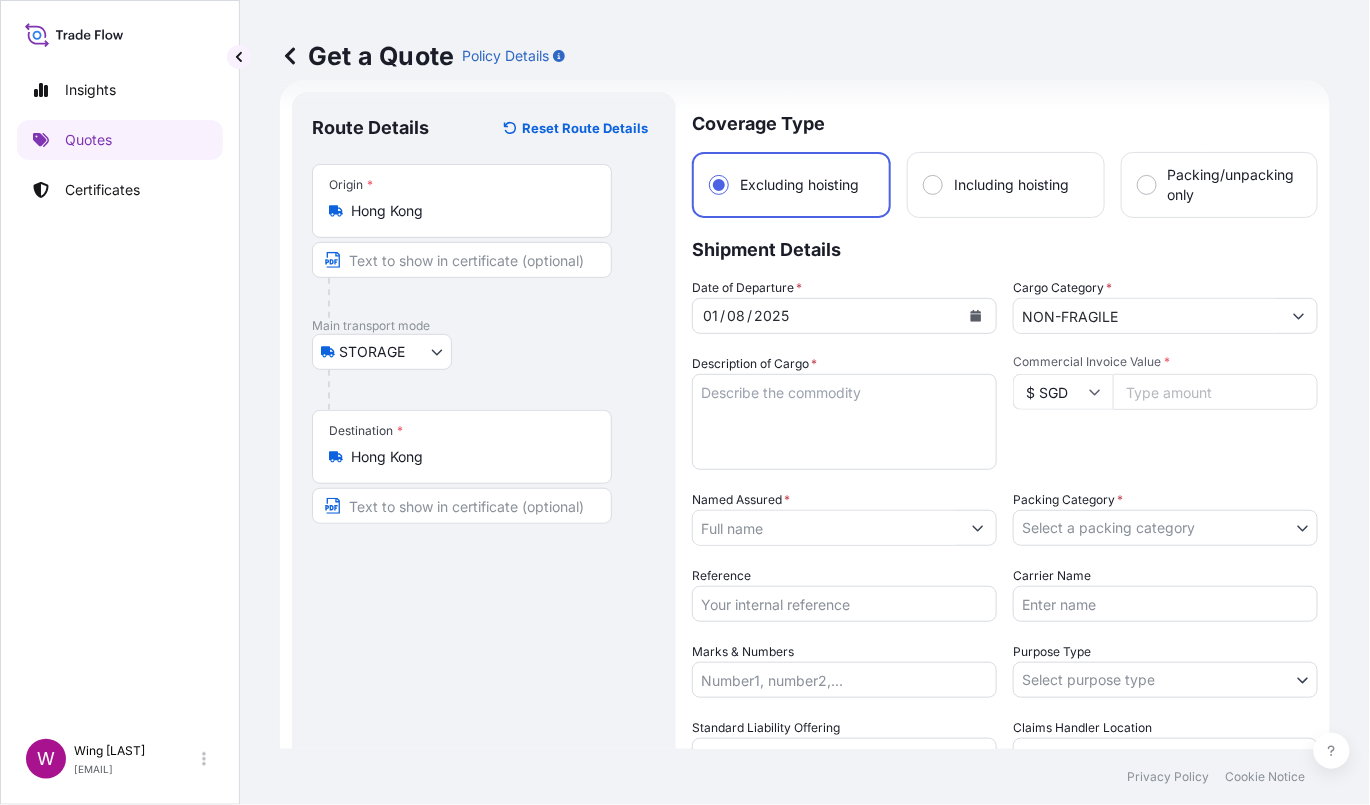 click on "Description of Cargo *" at bounding box center [844, 422] 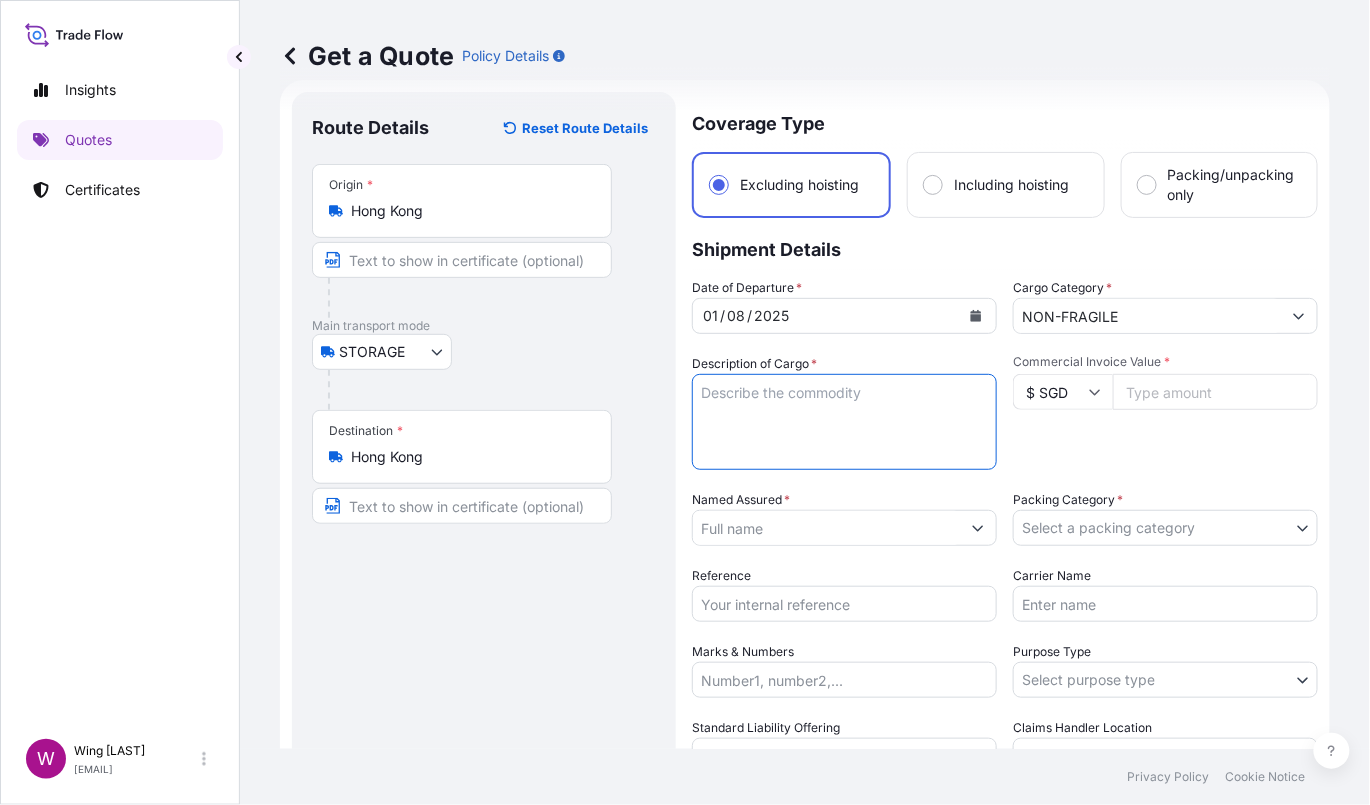 paste on "[FIRST] [LAST]	Untitled (from the Battle Painting Series)" 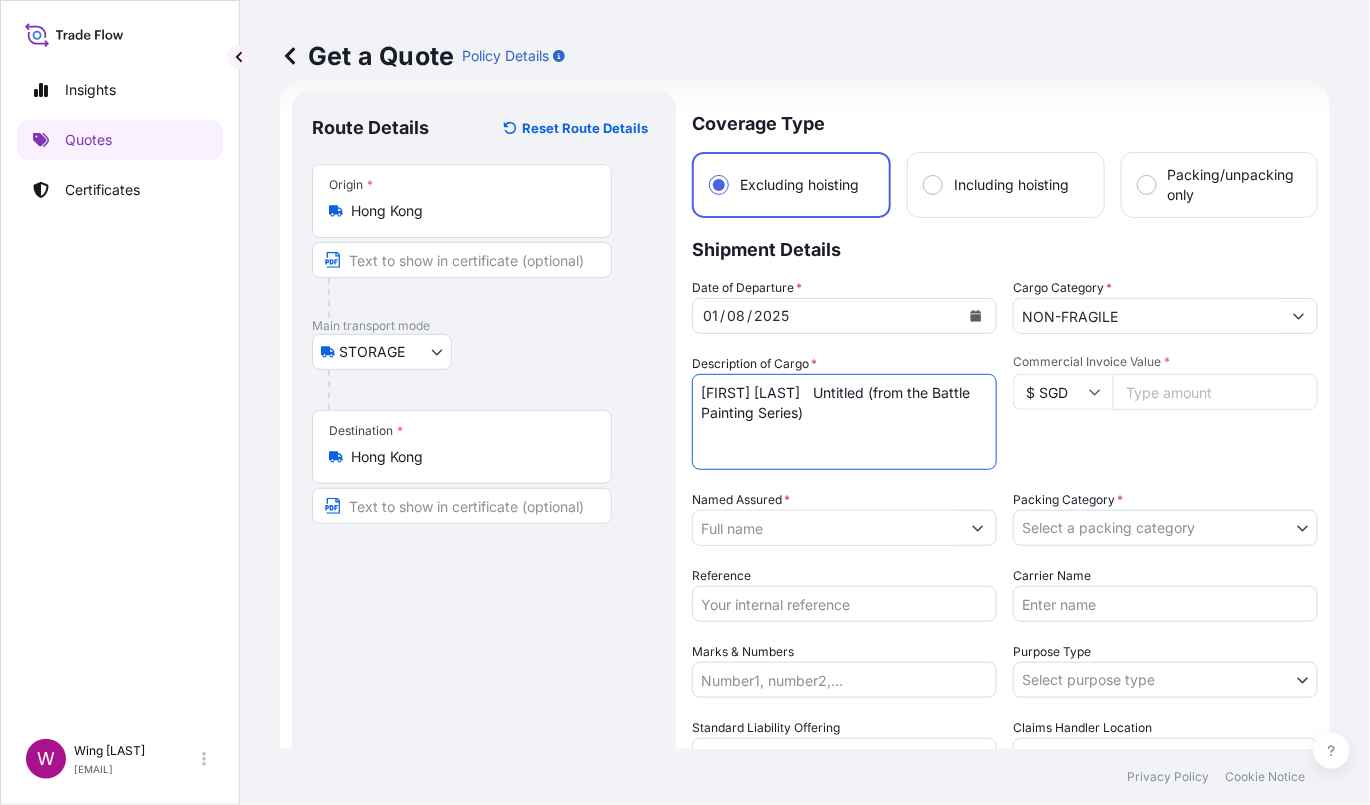 click on "[FIRST] [LAST]	Untitled (from the Battle Painting Series)" at bounding box center [844, 422] 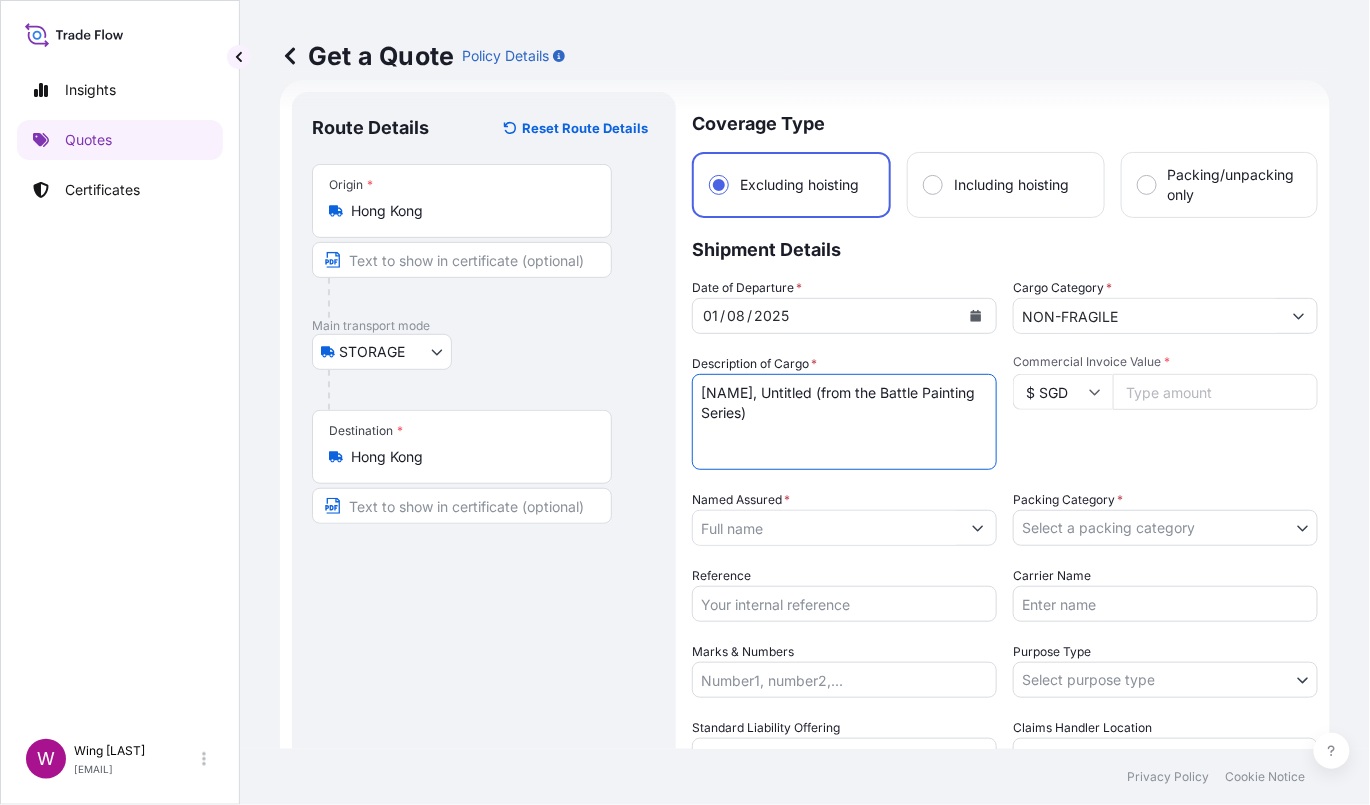 type on "[NAME], Untitled (from the Battle Painting Series)" 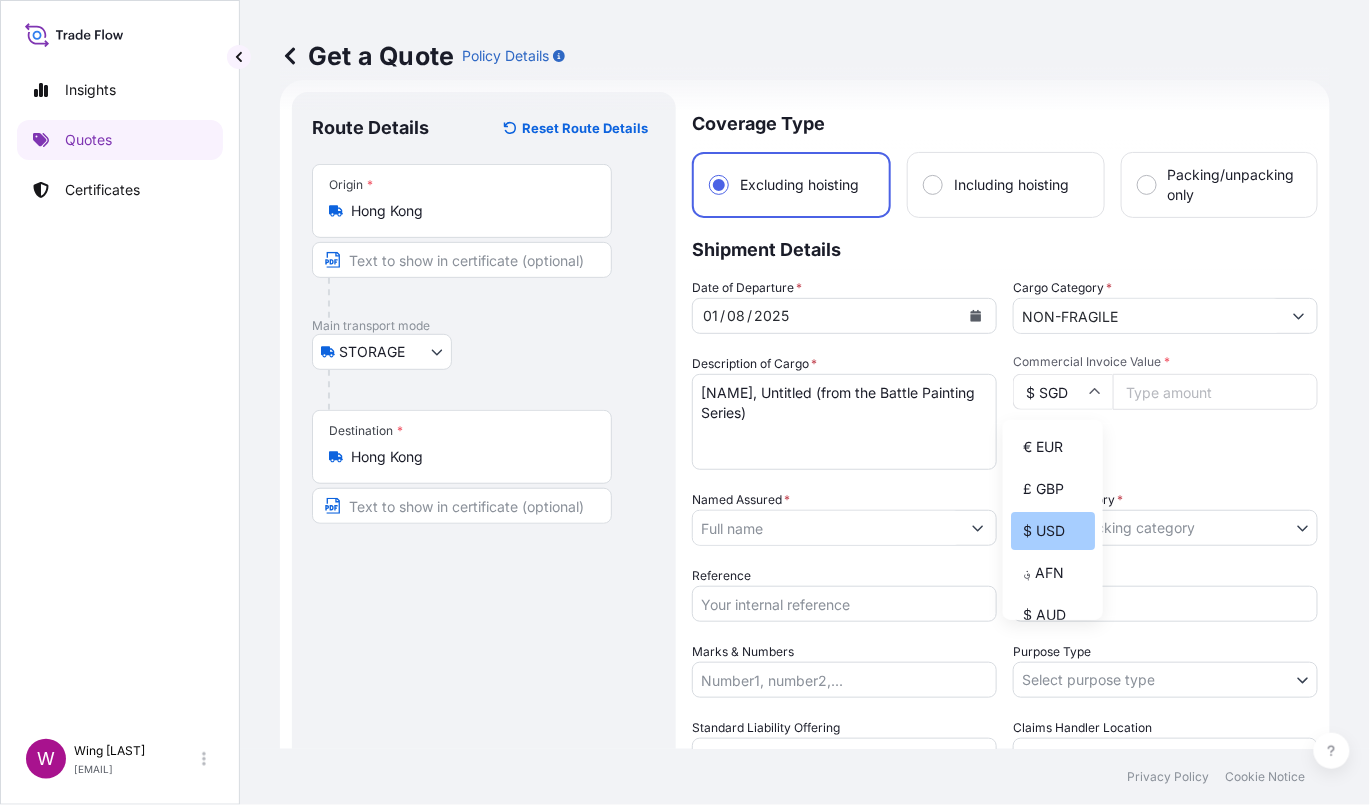 click on "$ USD" at bounding box center (1053, 531) 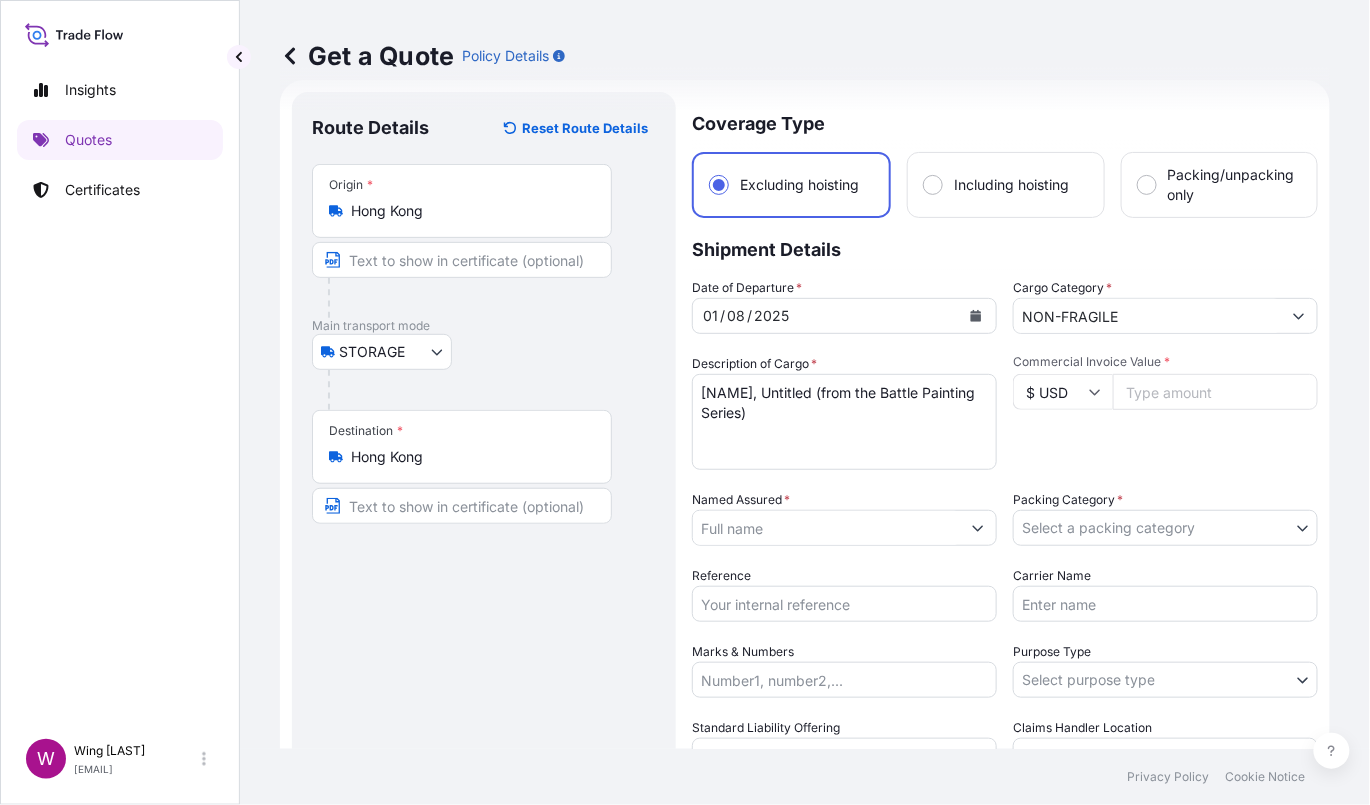 click at bounding box center [492, 390] 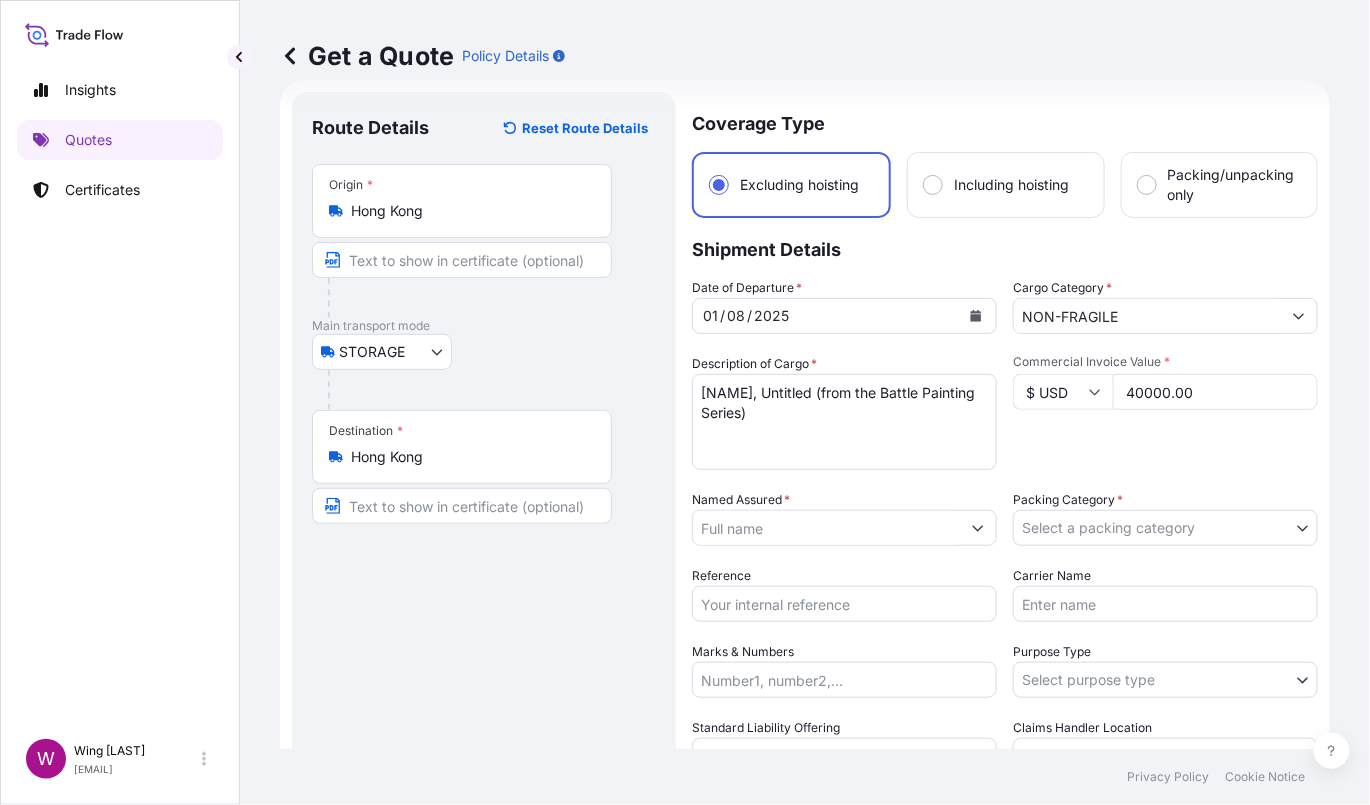 type on "40000.00" 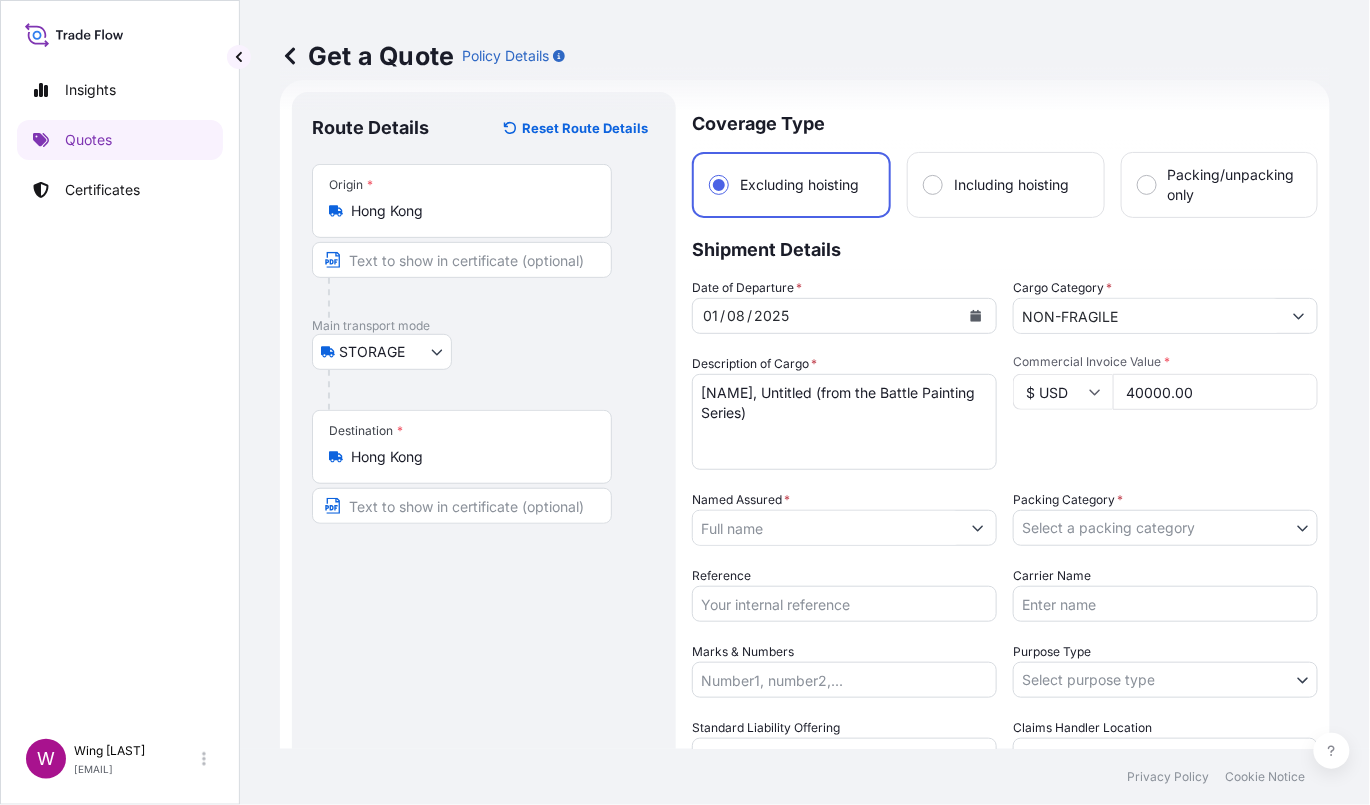 click on "STORAGE COURIER INSTALLATION LAND SEA AIR STORAGE" at bounding box center (484, 352) 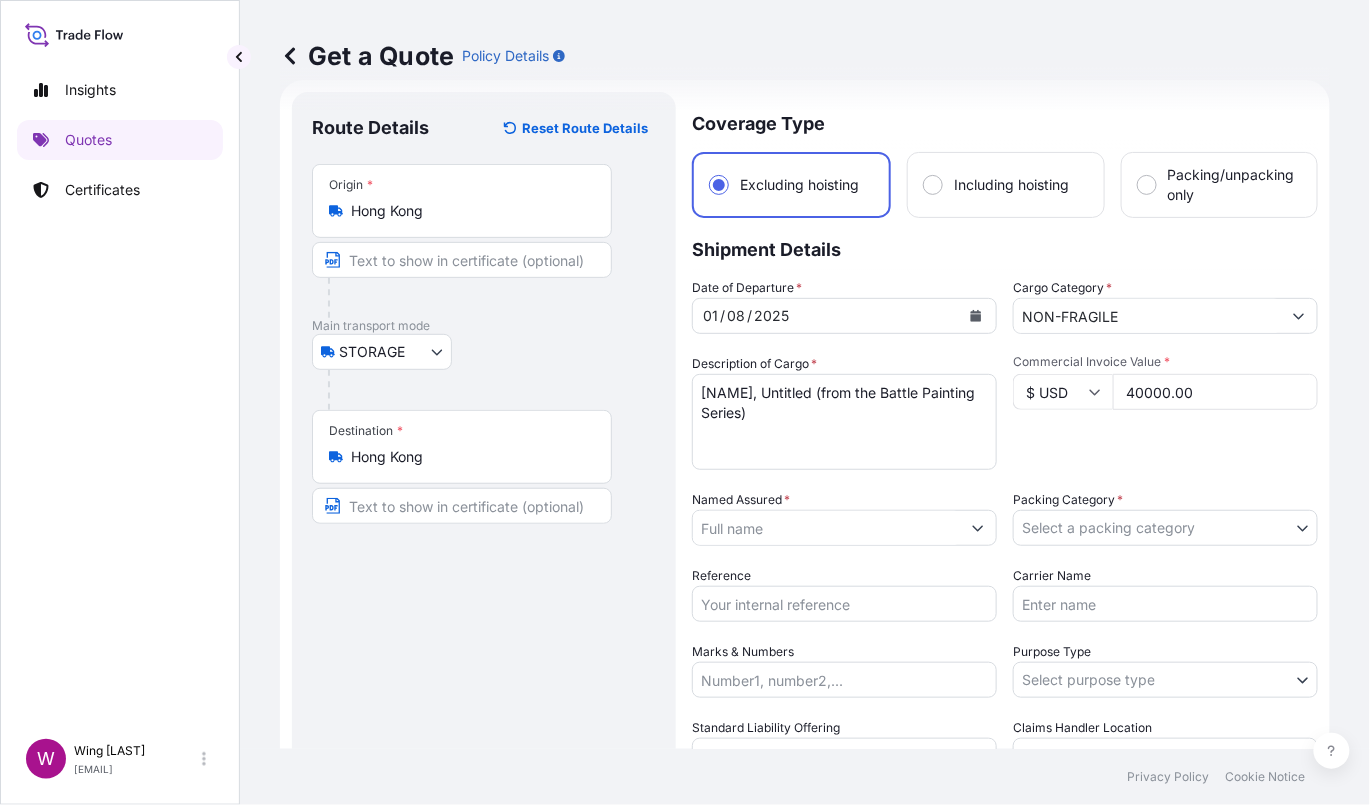 click on "STORAGE COURIER INSTALLATION LAND SEA AIR STORAGE" at bounding box center [484, 352] 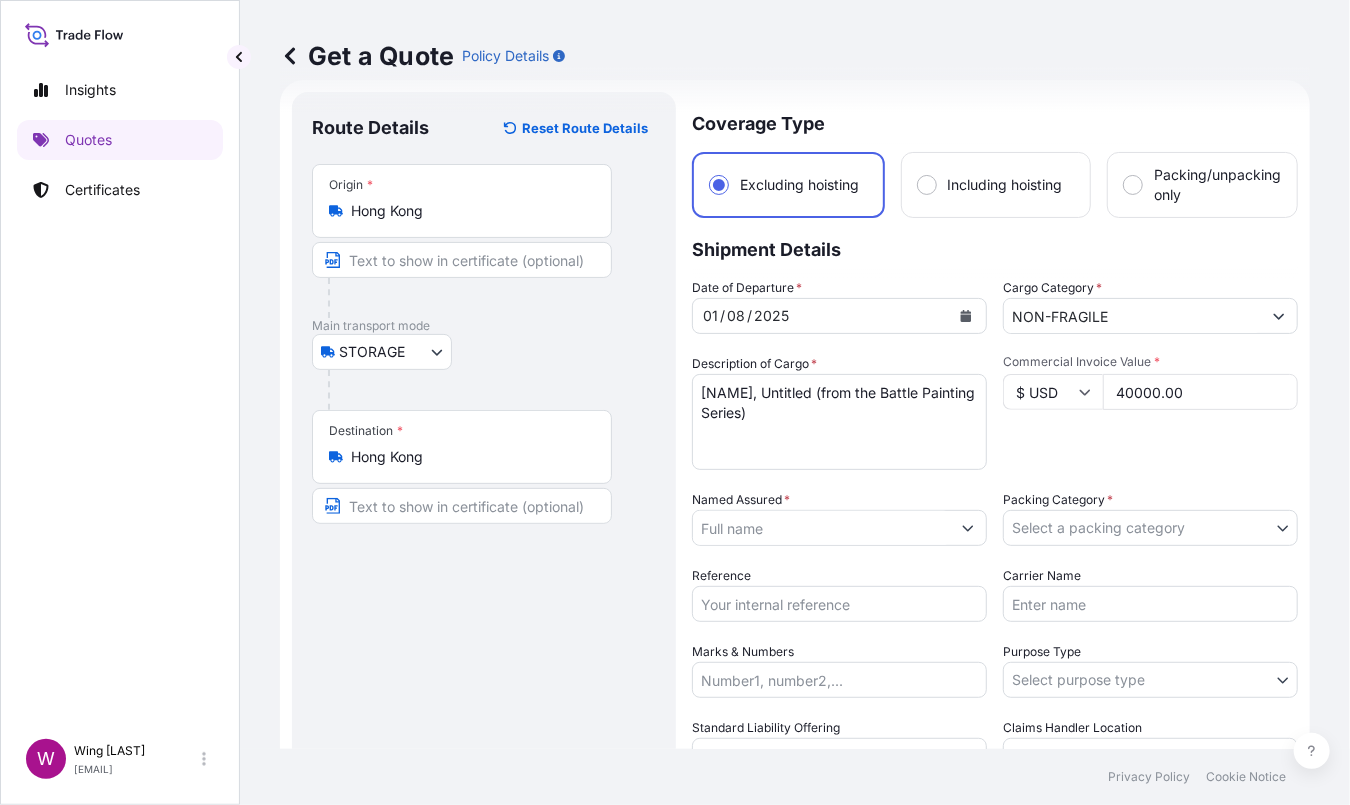 click on "Named Assured *" at bounding box center (821, 528) 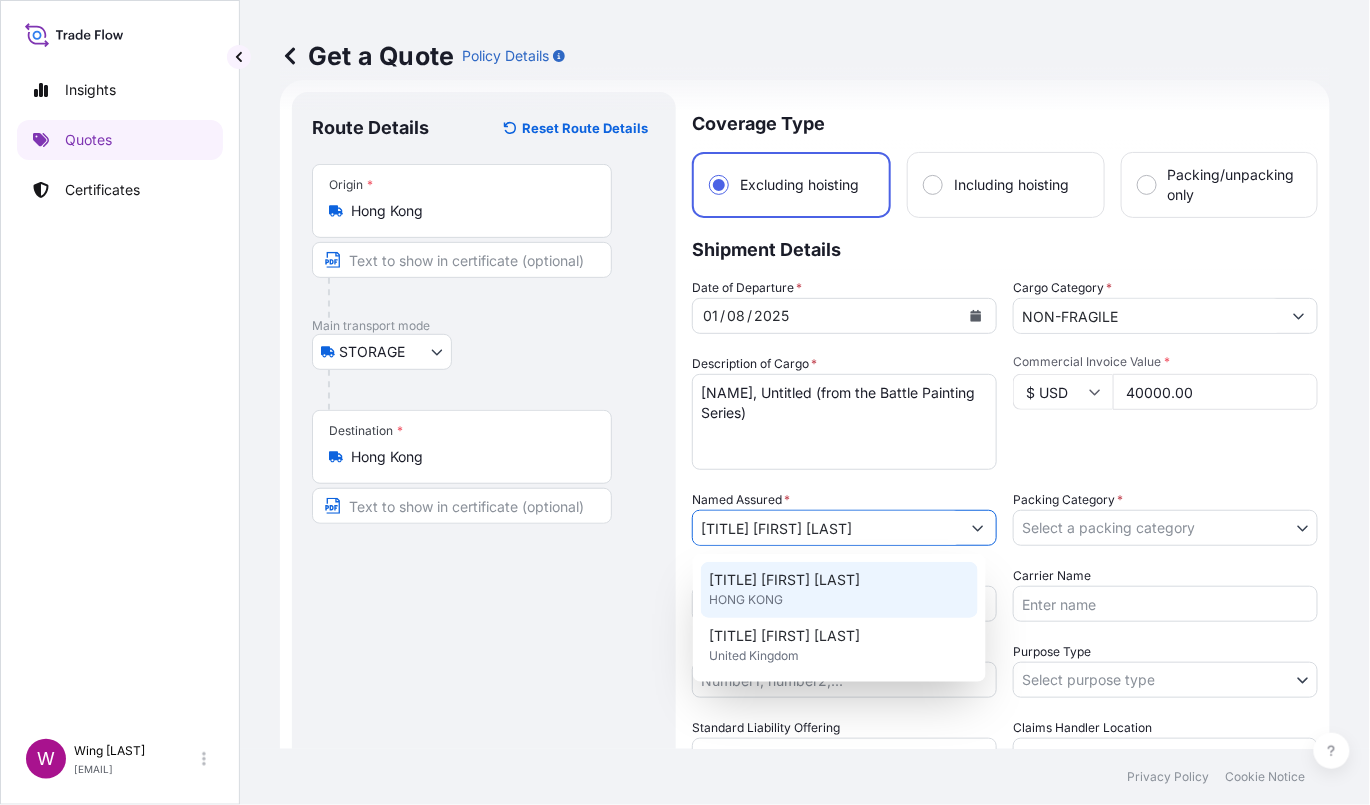 click on "[TITLE] [FIRST] [LAST]" at bounding box center [784, 580] 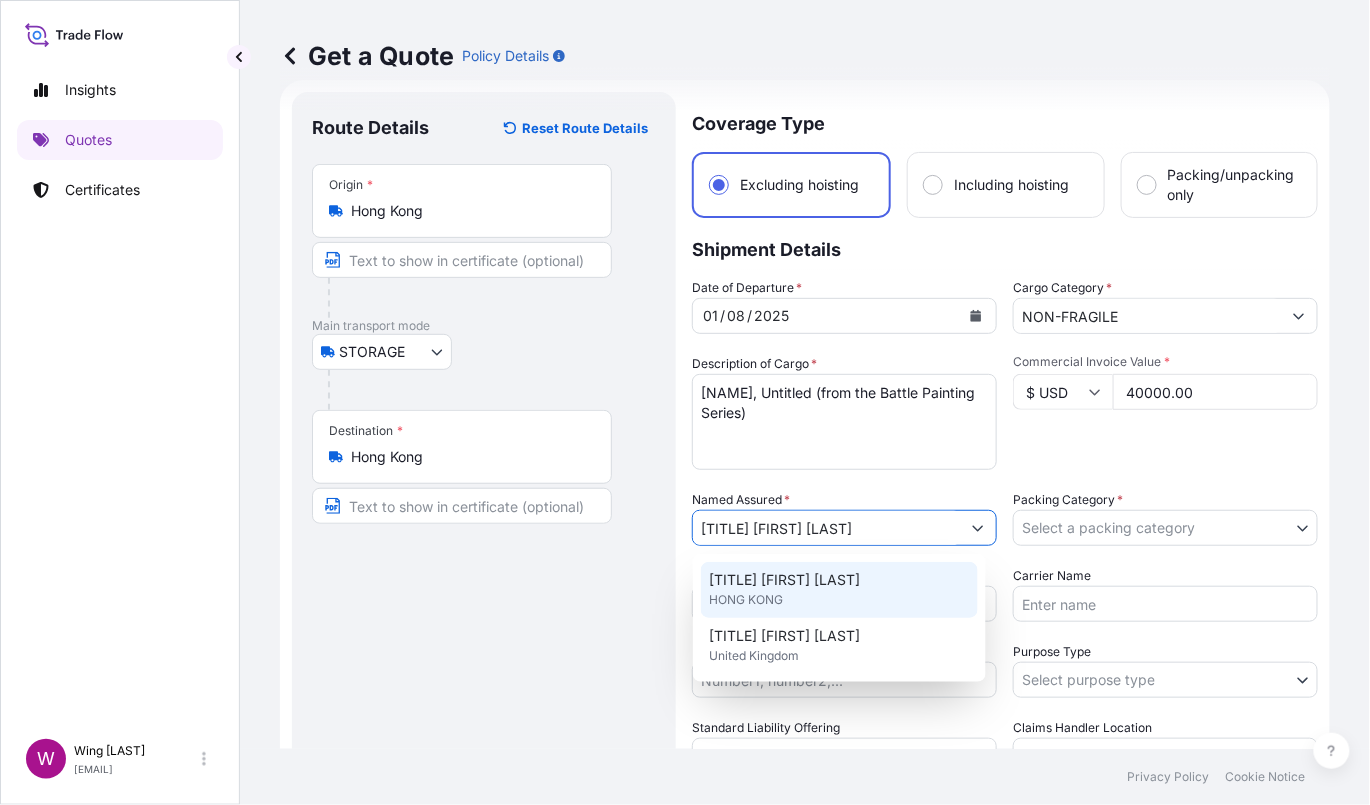 click on "HONG KONG" at bounding box center [746, 600] 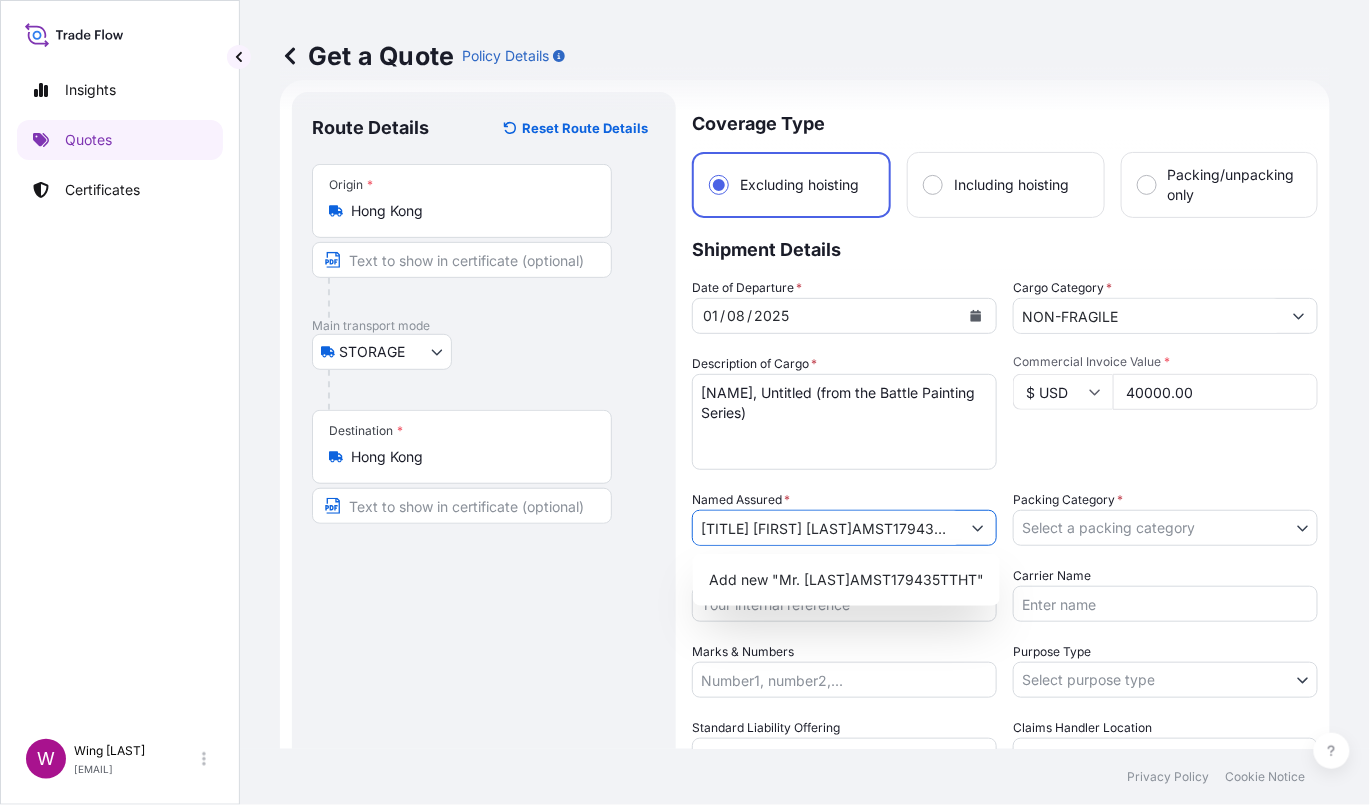 drag, startPoint x: 933, startPoint y: 528, endPoint x: 806, endPoint y: 525, distance: 127.03543 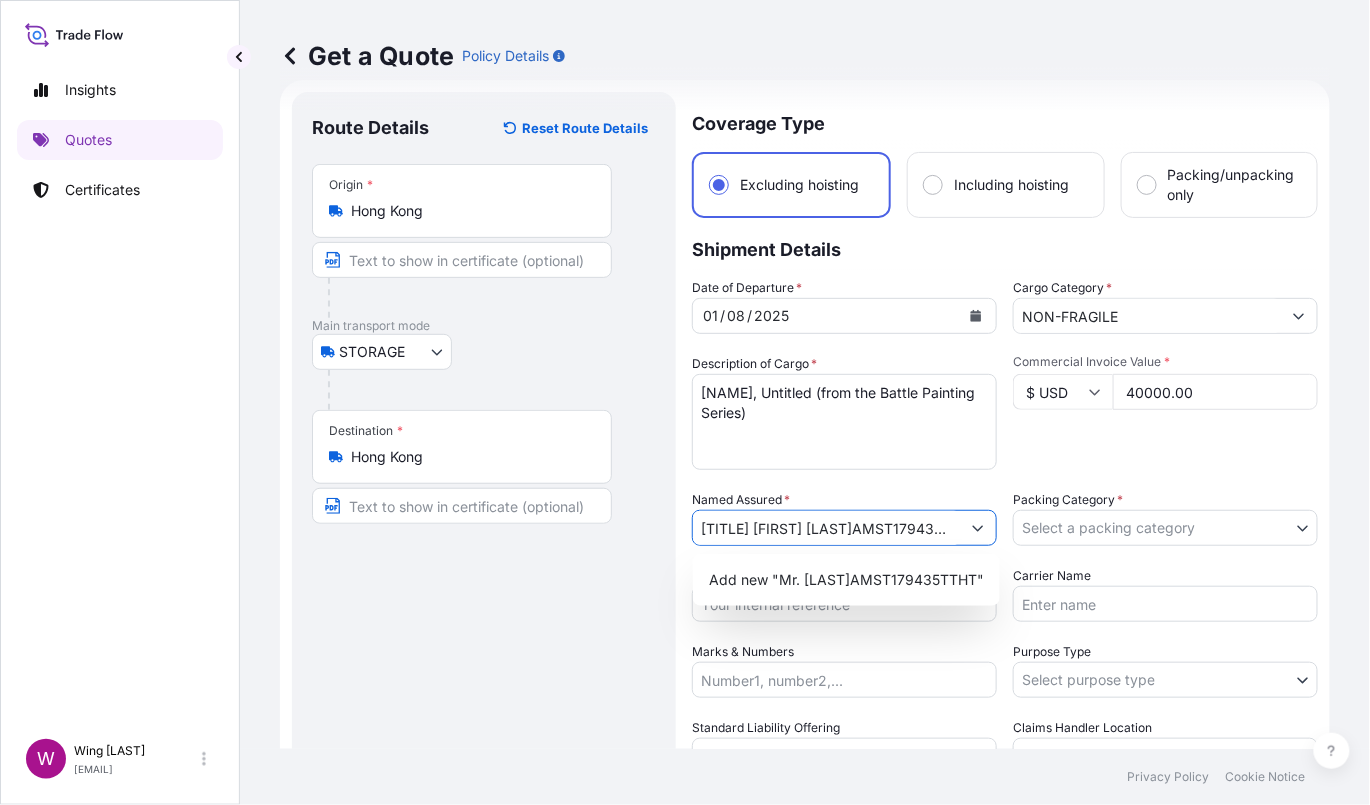 click on "[TITLE] [FIRST] [LAST]AMST179435TTHT" at bounding box center [826, 528] 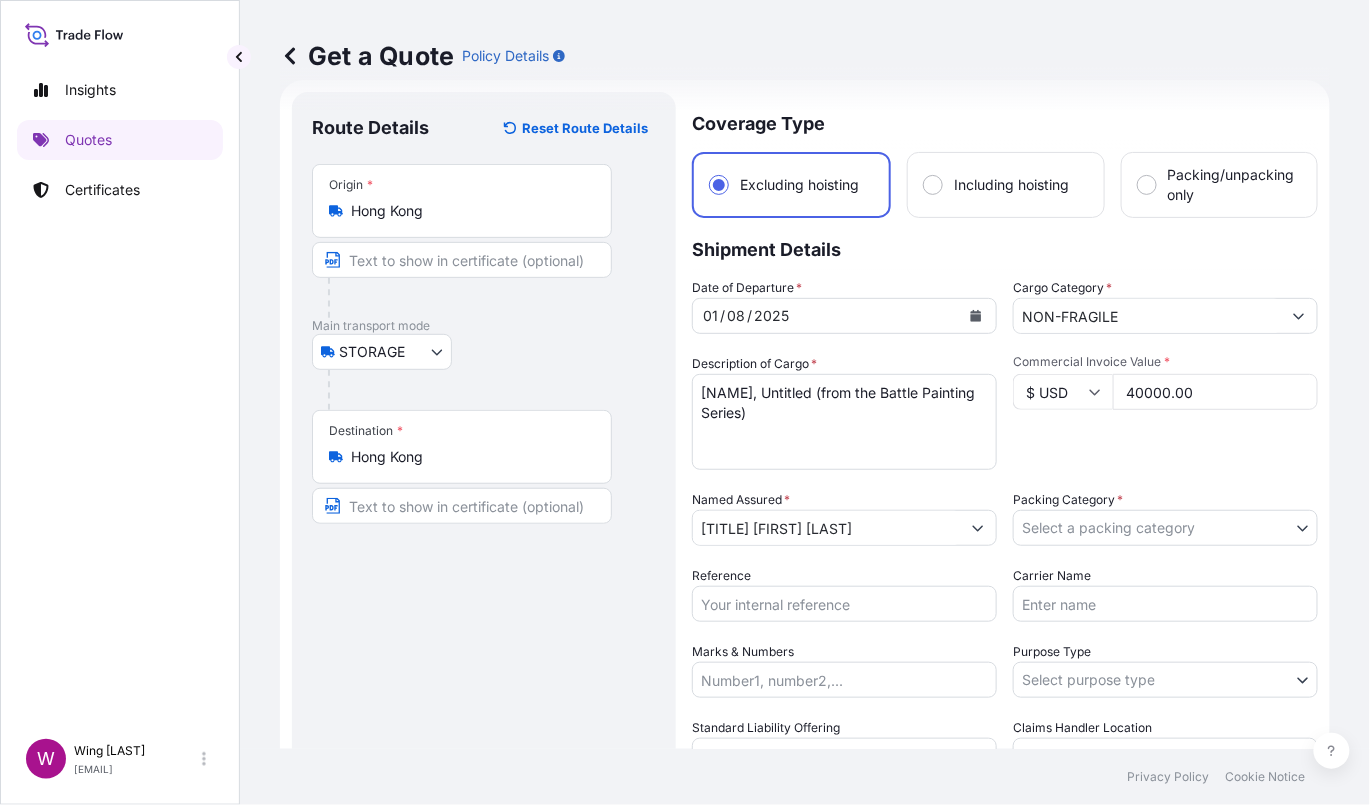 click on "Route Details Reset Route Details Place of loading Road / Inland Road / Inland Origin * Hong Kong Main transport mode STORAGE COURIER INSTALLATION LAND SEA AIR STORAGE Destination * Hong Kong Road / Inland Road / Inland Place of Discharge" at bounding box center (484, 507) 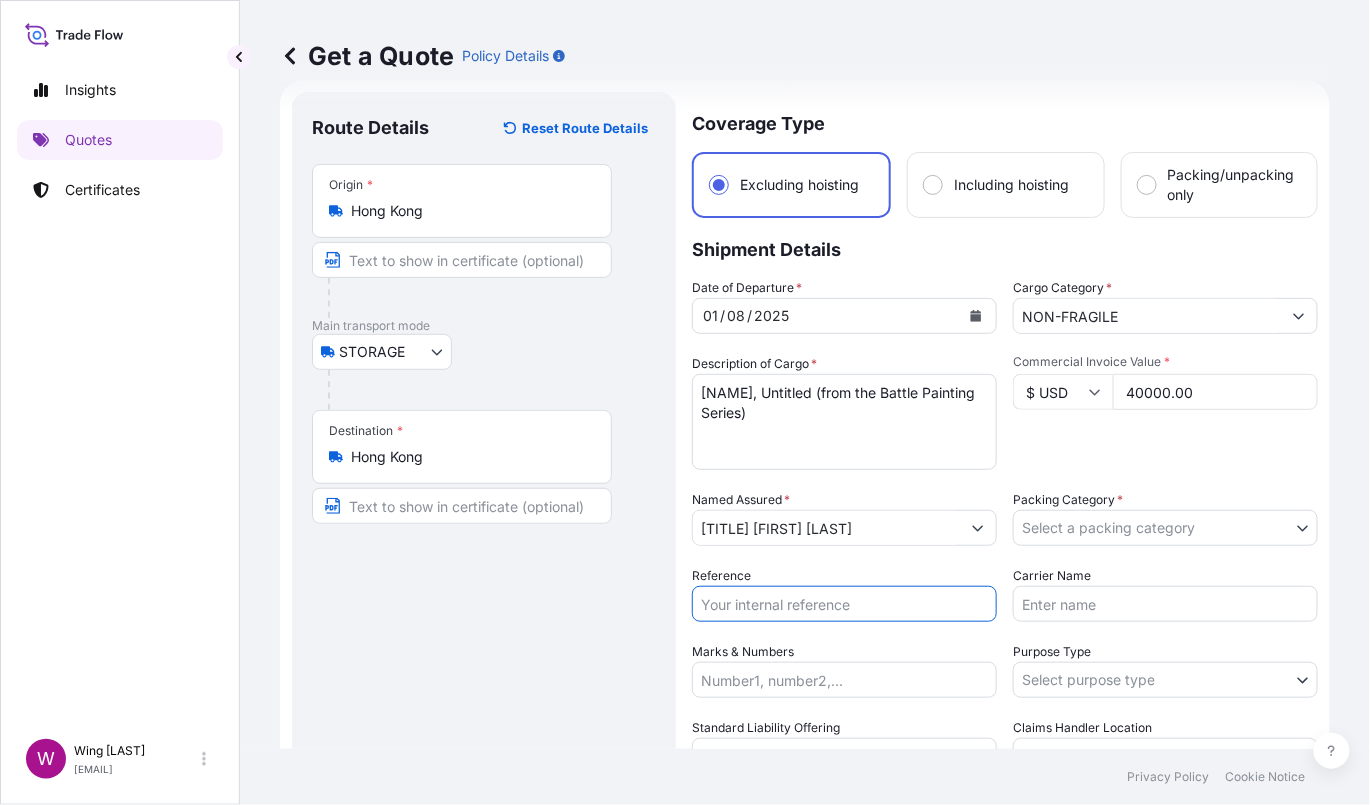 paste on "AMST179435TTHT" 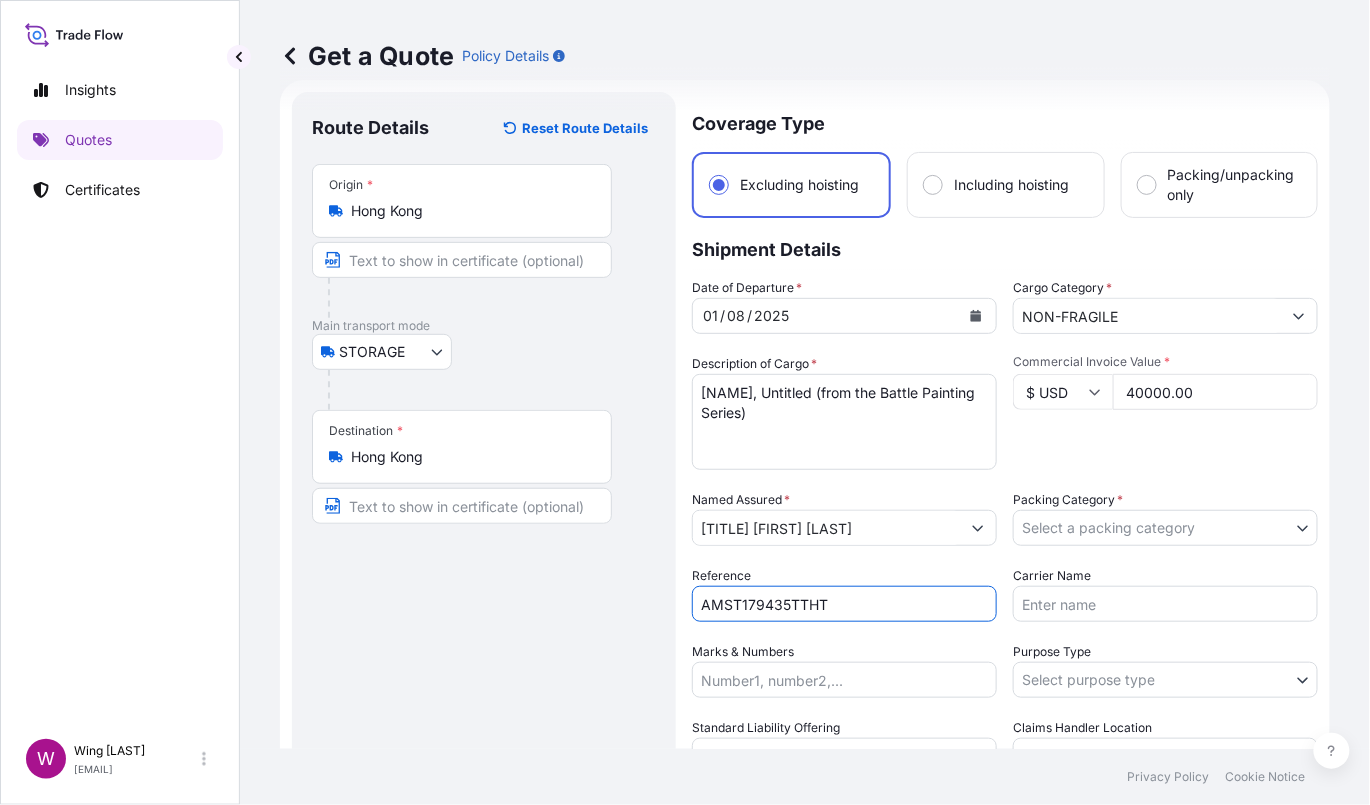 type on "AMST179435TTHT" 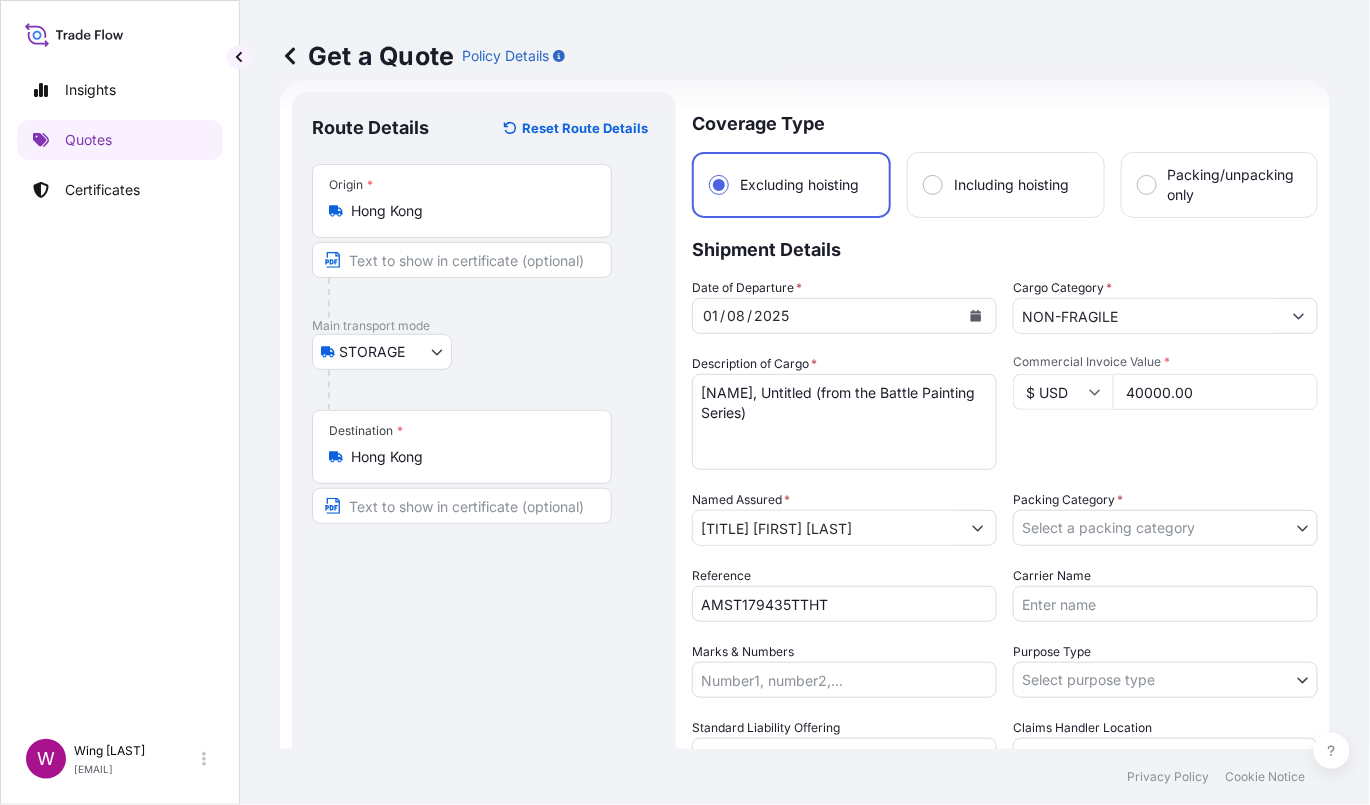 click on "Route Details Reset Route Details Place of loading Road / Inland Road / Inland Origin * Hong Kong Main transport mode STORAGE COURIER INSTALLATION LAND SEA AIR STORAGE Destination * Hong Kong Road / Inland Road / Inland Place of Discharge" at bounding box center [484, 507] 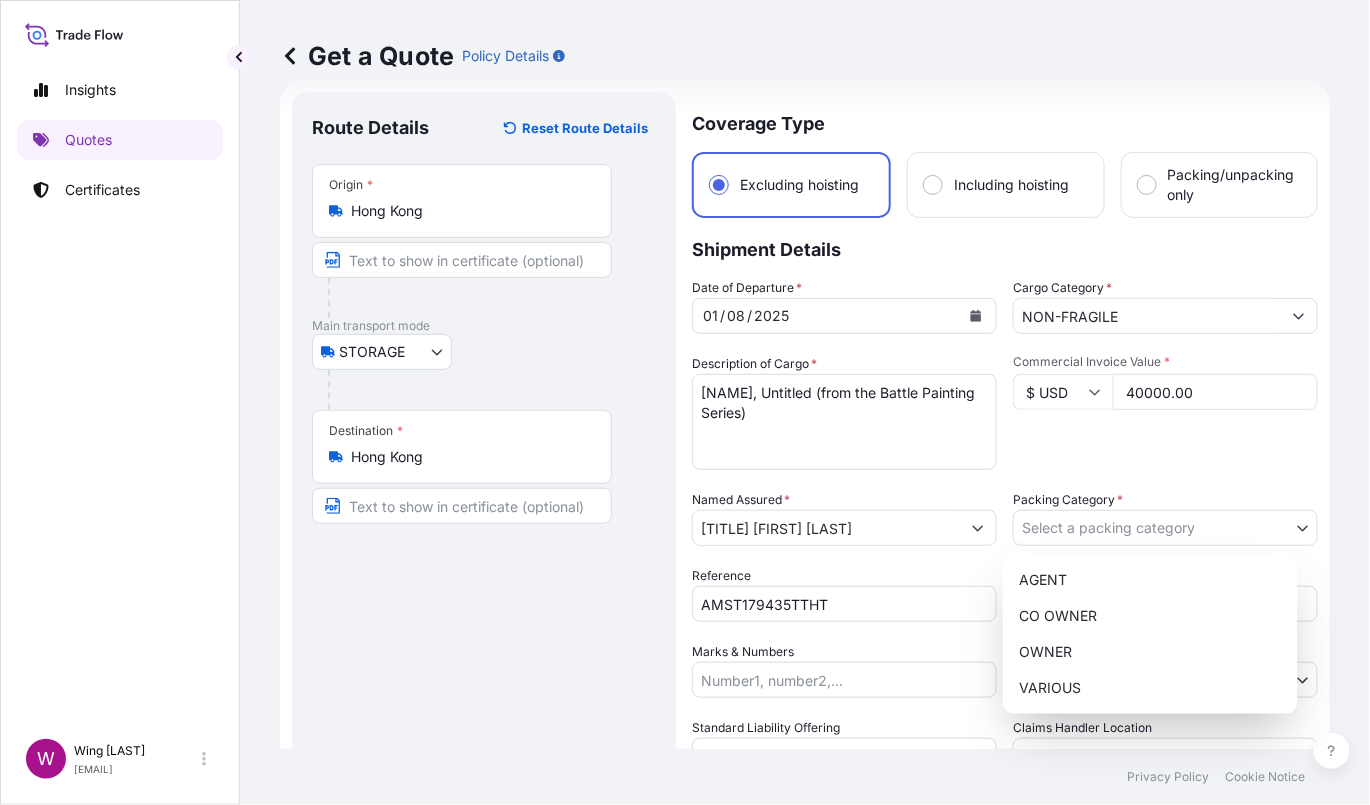 click on "[NAME] [NAME]" at bounding box center (685, 402) 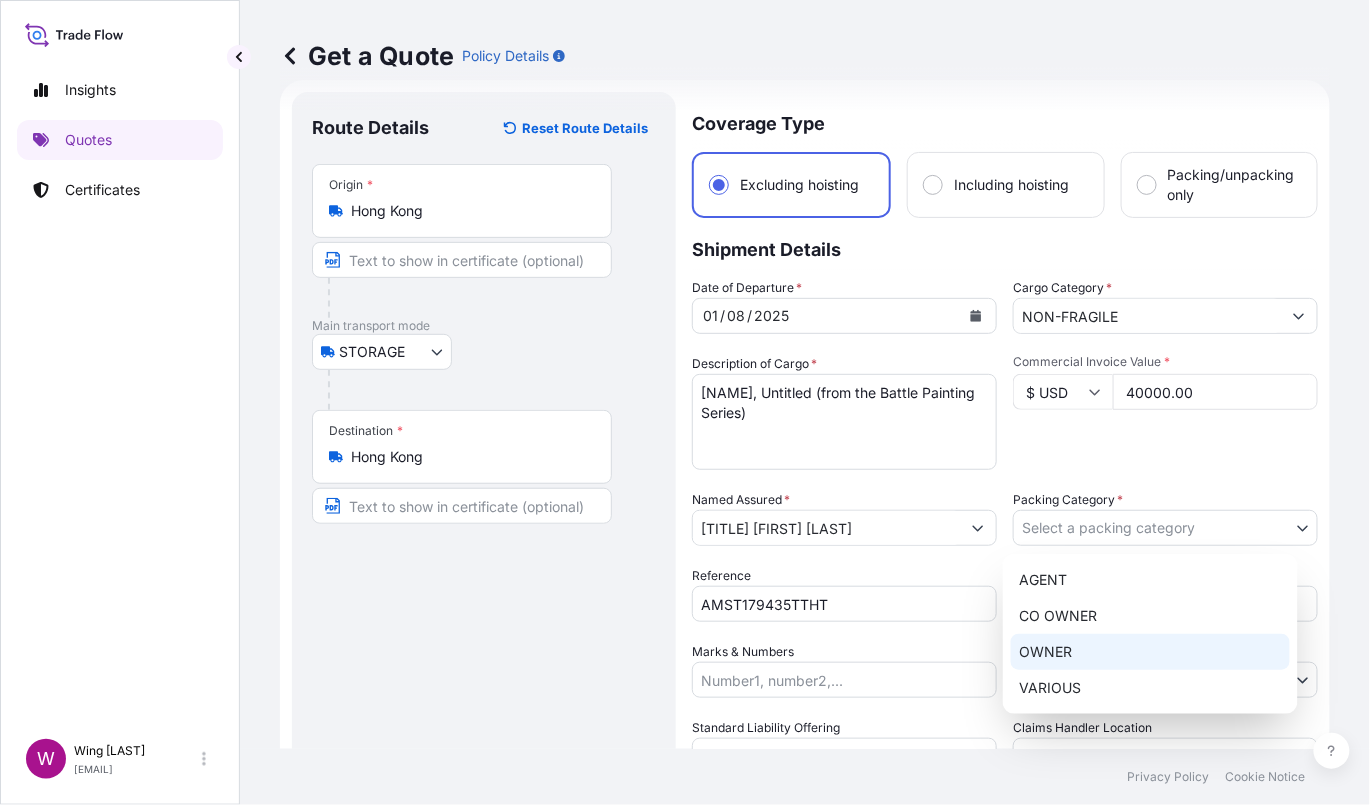 click on "OWNER" at bounding box center [1150, 652] 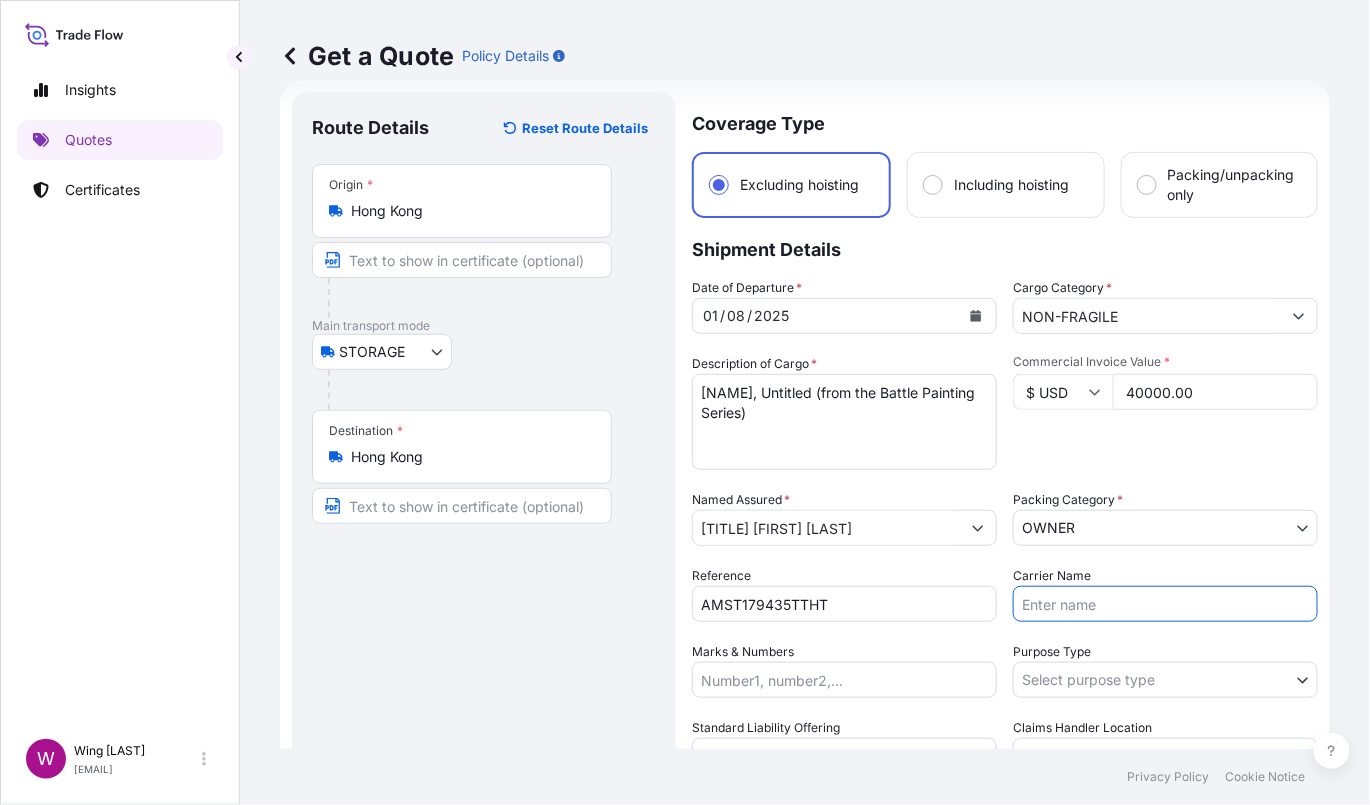 click on "Carrier Name" at bounding box center (1165, 604) 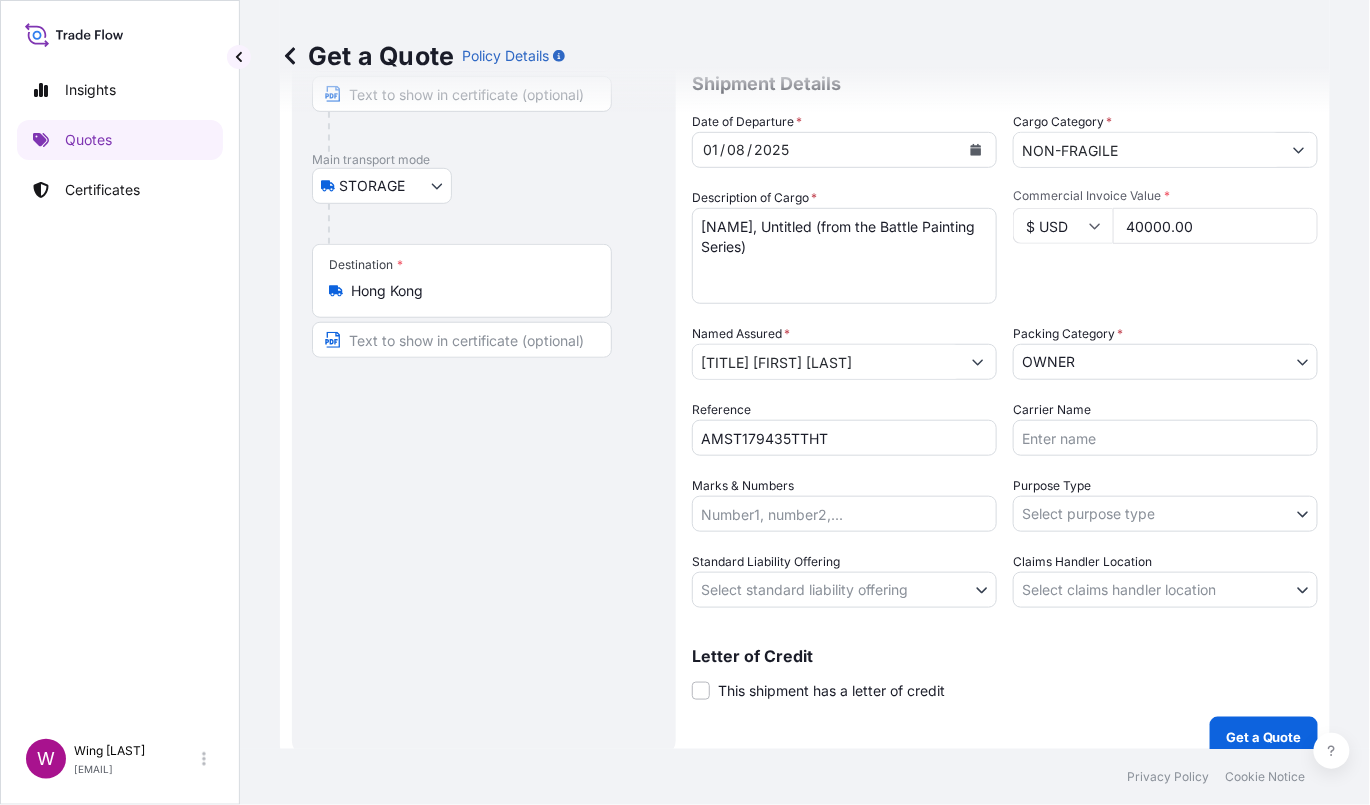 scroll, scrollTop: 216, scrollLeft: 0, axis: vertical 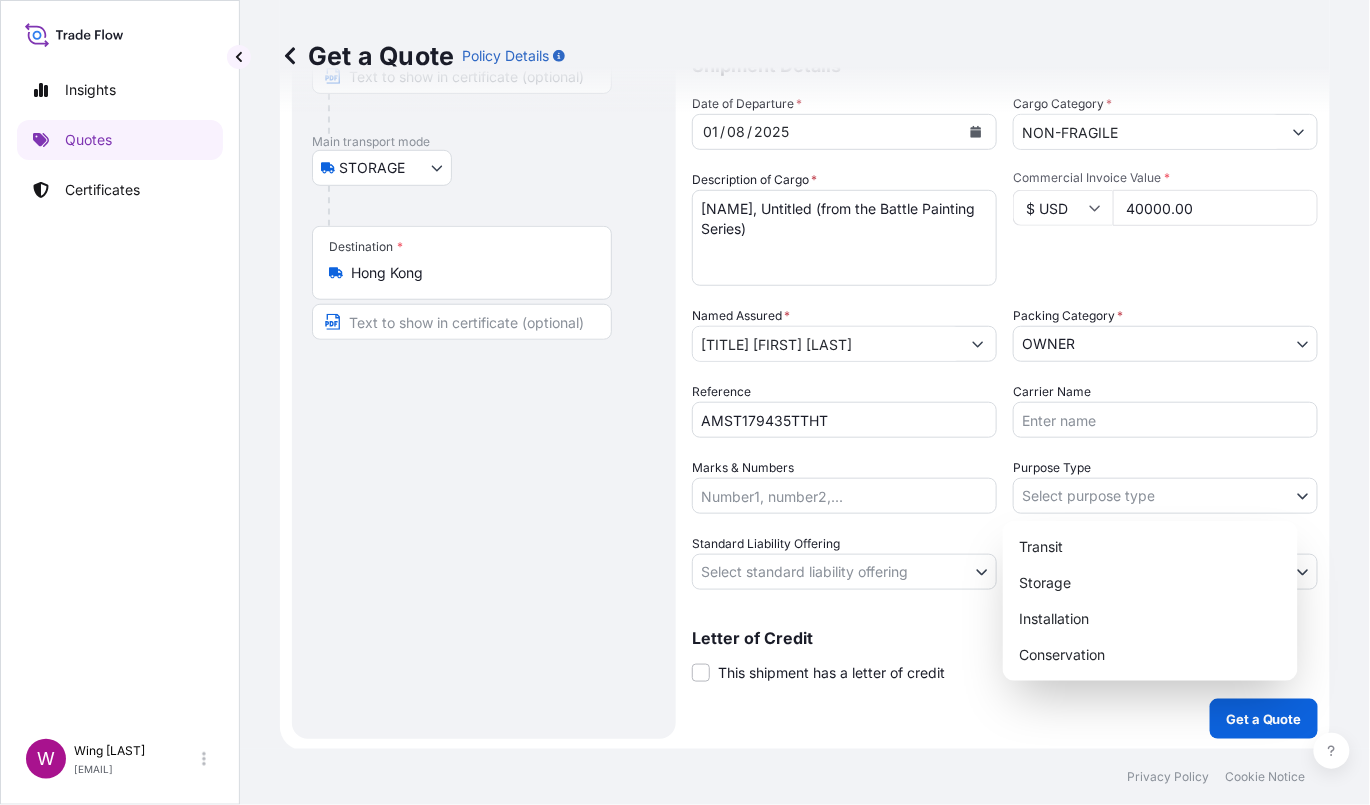 click on "Insights Quotes Certificates W Wing   Lee [EMAIL] Get a Quote Policy Details Route Details Reset Route Details Place of loading Road / Inland Road / Inland Origin * Hong Kong Main transport mode STORAGE COURIER INSTALLATION LAND SEA AIR STORAGE Destination * Hong Kong Road / Inland Road / Inland Place of Discharge Coverage Type Excluding hoisting Including hoisting Packing/unpacking only Shipment Details Date of Departure * 01 / 08 / 2025 Cargo Category * NON-FRAGILE Description of Cargo * [FIRST] [LAST], Untitled (from the Battle Painting Series) Commercial Invoice Value   * $ USD 40000.00 Named Assured * [TITLE] [LAST], Packing Category * OWNER AGENT CO-OWNER OWNER Various Reference AMST179435TTHT Carrier Name Marks & Numbers Purpose Type Select purpose type Transit Storage Installation Conservation Standard Liability Offering Select standard liability offering Yes No Claims Handler Location Select claims handler location Hong Kong Singapore Letter of Credit Letter of credit *" at bounding box center [685, 402] 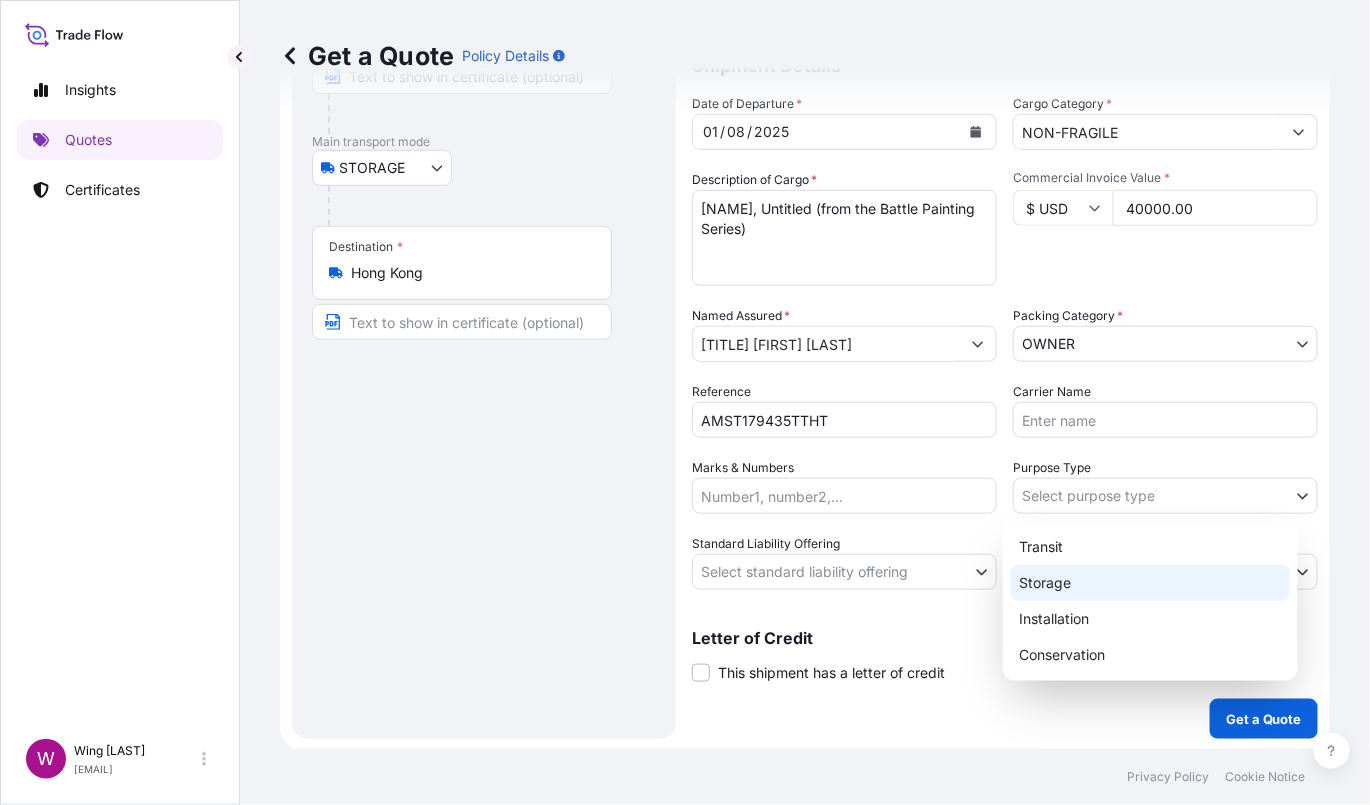 click on "Storage" at bounding box center (1150, 583) 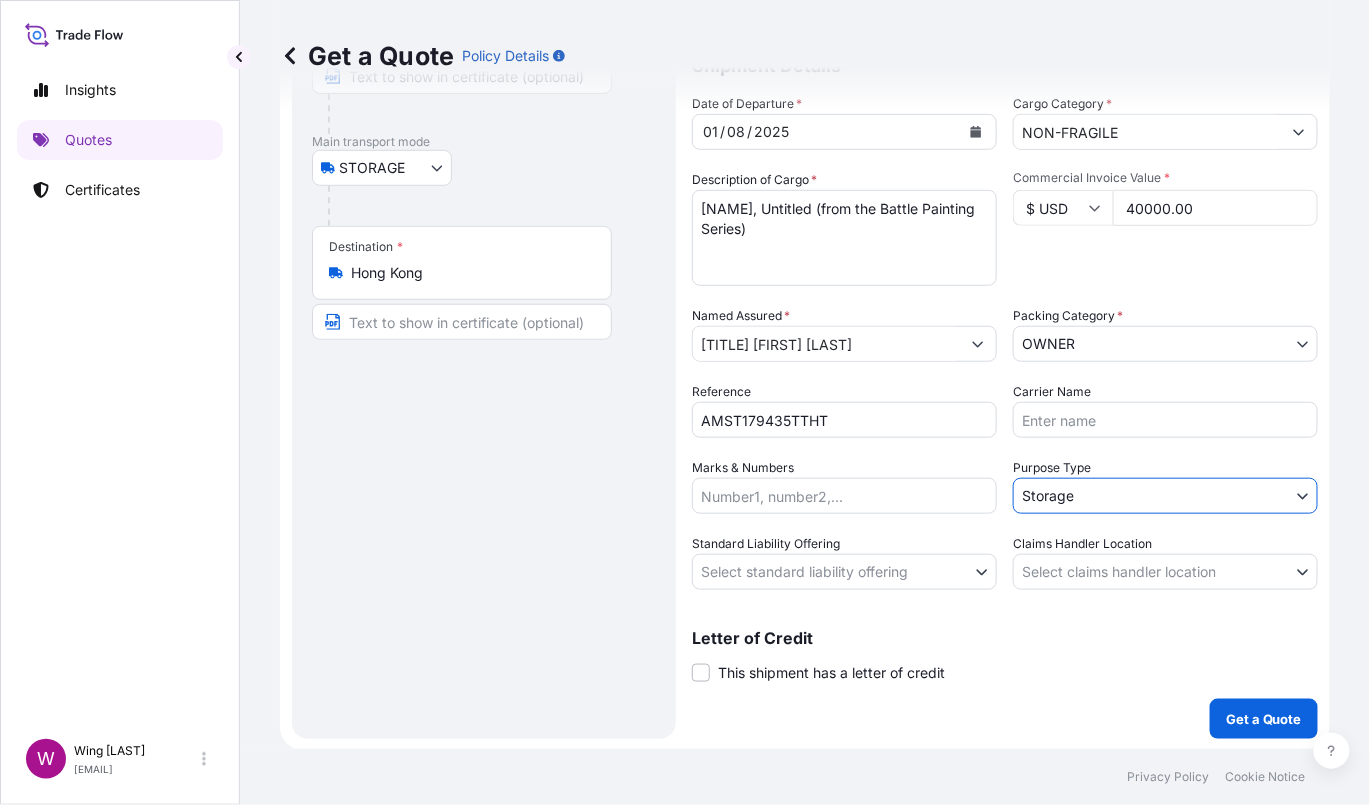 click on "Insights Quotes Certificates W Wing   Lee [EMAIL] Get a Quote Policy Details Route Details Reset Route Details Place of loading Road / Inland Road / Inland Origin * Hong Kong Main transport mode STORAGE COURIER INSTALLATION LAND SEA AIR STORAGE Destination * Hong Kong Road / Inland Road / Inland Place of Discharge Coverage Type Excluding hoisting Including hoisting Packing/unpacking only Shipment Details Date of Departure * 01 / 08 / 2025 Cargo Category * NON-FRAGILE Description of Cargo * [FIRST] [LAST], Untitled (from the Battle Painting Series) Commercial Invoice Value   * $ USD 40000.00 Named Assured * [TITLE] [FIRST] [LAST] Packing Category * OWNER AGENT CO-OWNER OWNER Various Reference AMST179435TTHT Carrier Name Marks & Numbers Purpose Type Storage Transit Storage Installation Conservation Standard Liability Offering Select standard liability offering Yes No Claims Handler Location Select claims handler location Hong Kong Singapore Letter of Credit This shipment has a letter of credit" at bounding box center [685, 402] 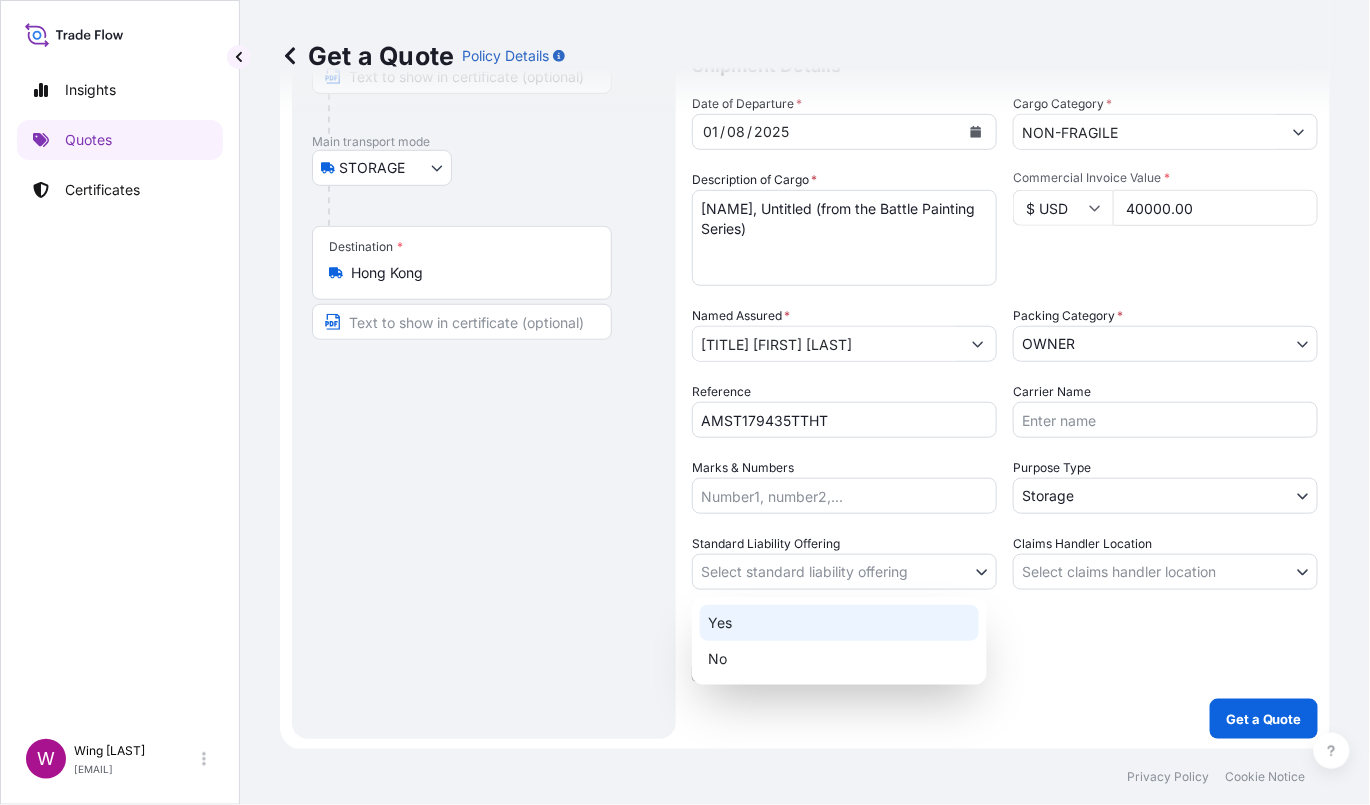 click on "Yes" at bounding box center [839, 623] 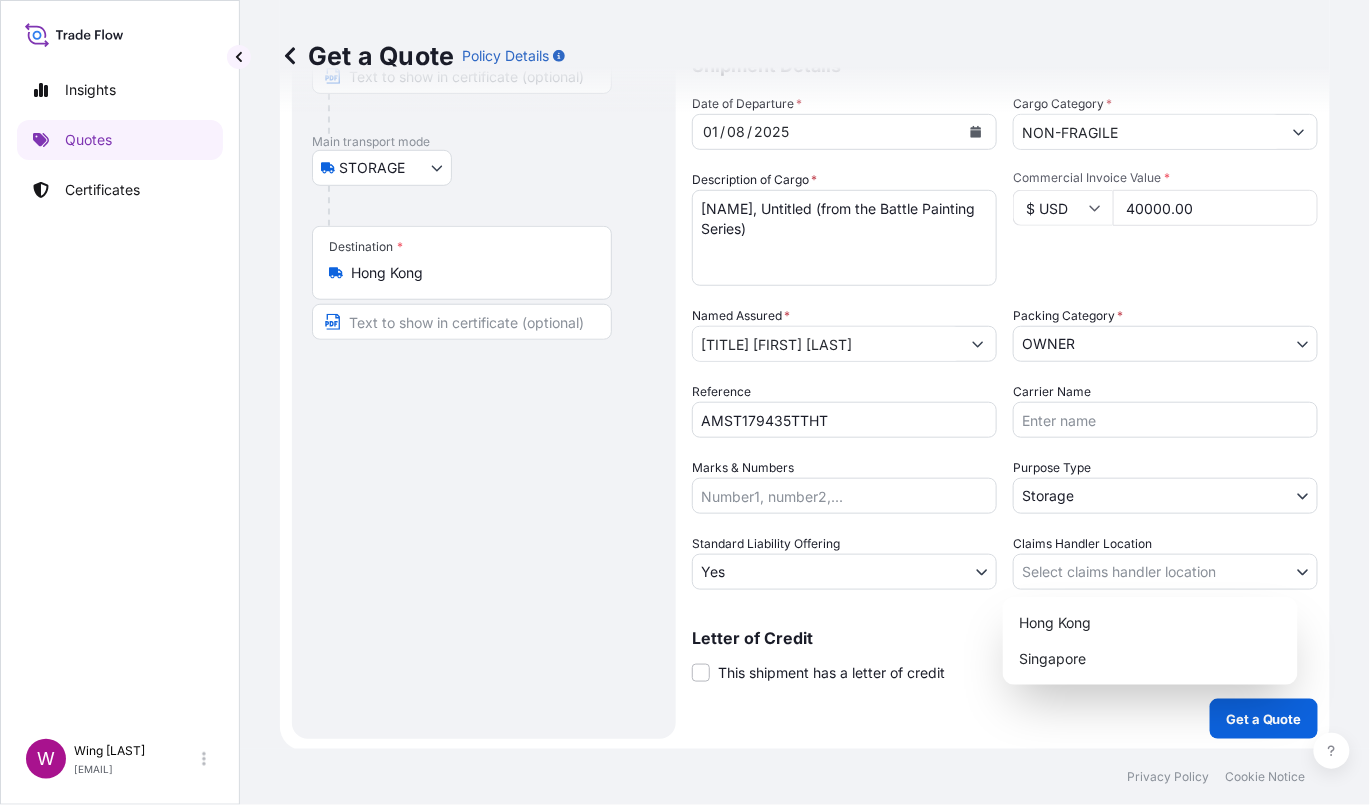 click on "Insights Quotes Certificates W Wing   Lee [EMAIL] Get a Quote Policy Details Route Details Reset Route Details Place of loading Road / Inland Road / Inland Origin * Hong Kong Main transport mode STORAGE COURIER INSTALLATION LAND SEA AIR STORAGE Destination * Hong Kong Road / Inland Road / Inland Place of Discharge Coverage Type Excluding hoisting Including hoisting Packing/unpacking only Shipment Details Date of Departure * 01 / 08 / 2025 Cargo Category * NON-FRAGILE Description of Cargo * [NAME], Untitled (from the Battle Painting Series) Commercial Invoice Value   * $ USD 40000.00 Named Assured * [NAME] Packing Category * OWNER AGENT CO-OWNER OWNER Various Reference AMST179435TTHT Carrier Name Marks & Numbers Purpose Type Storage Transit Storage Installation Conservation Standard Liability Offering Yes Yes No Claims Handler Location Select claims handler location Hong Kong Singapore Letter of Credit This shipment has a letter of credit Letter of credit * Get a Quote" at bounding box center (685, 402) 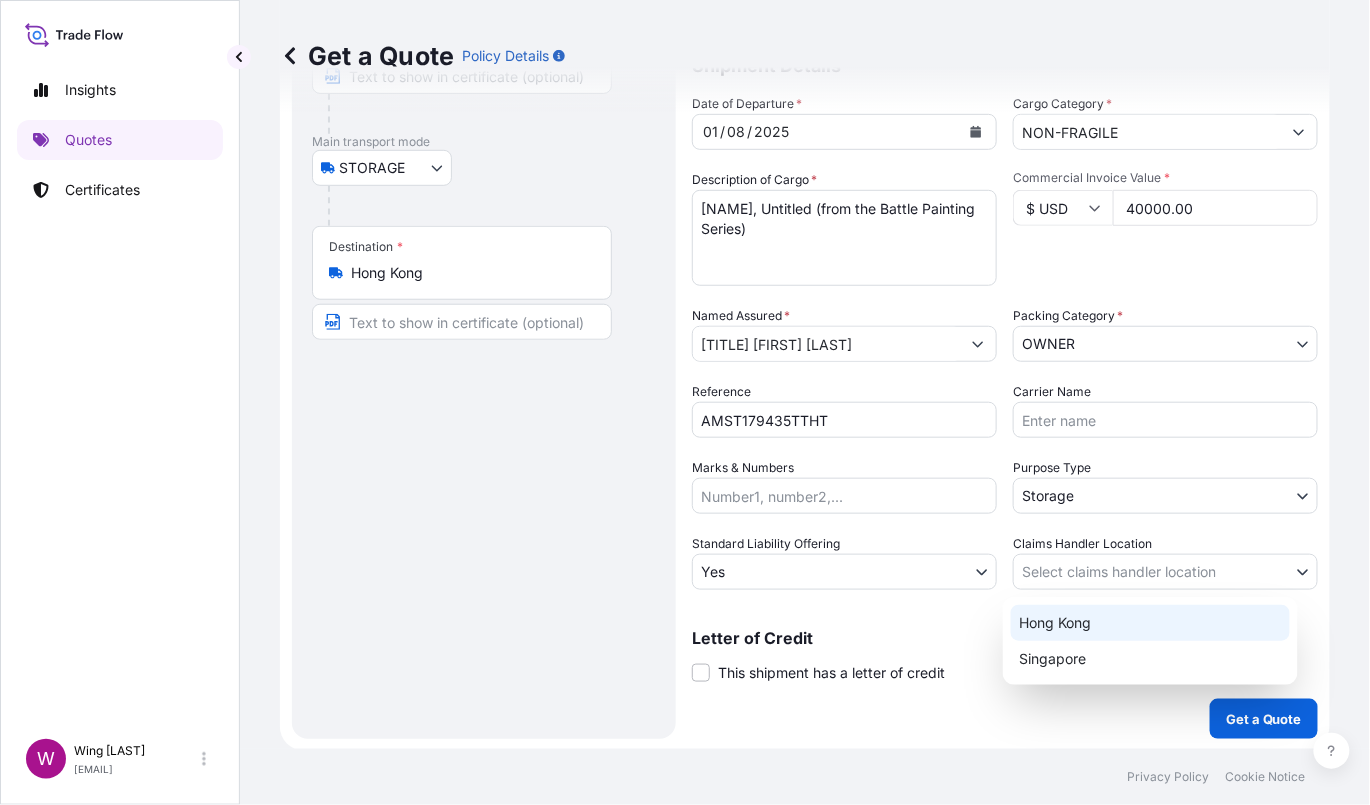 click on "Hong Kong" at bounding box center [1150, 623] 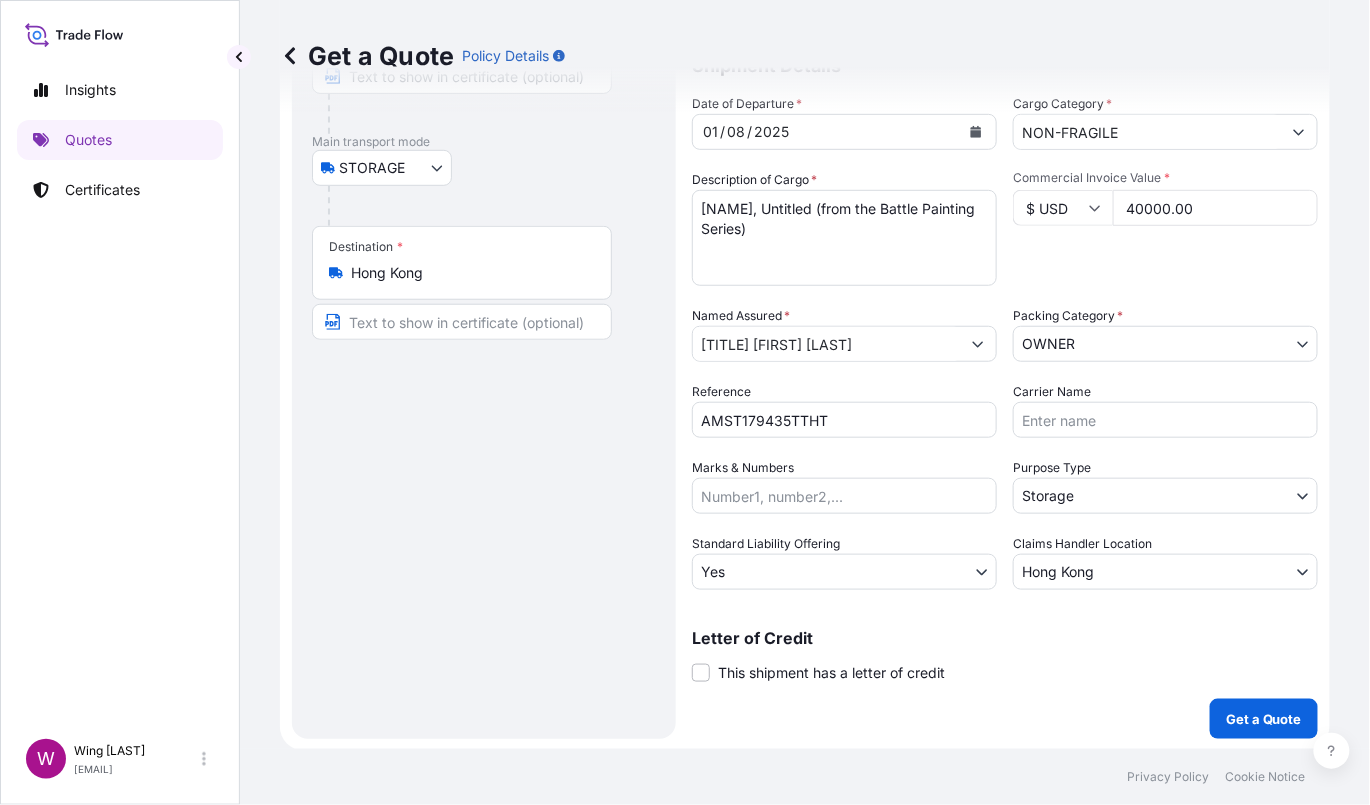 click on "This shipment has a letter of credit" at bounding box center [831, 673] 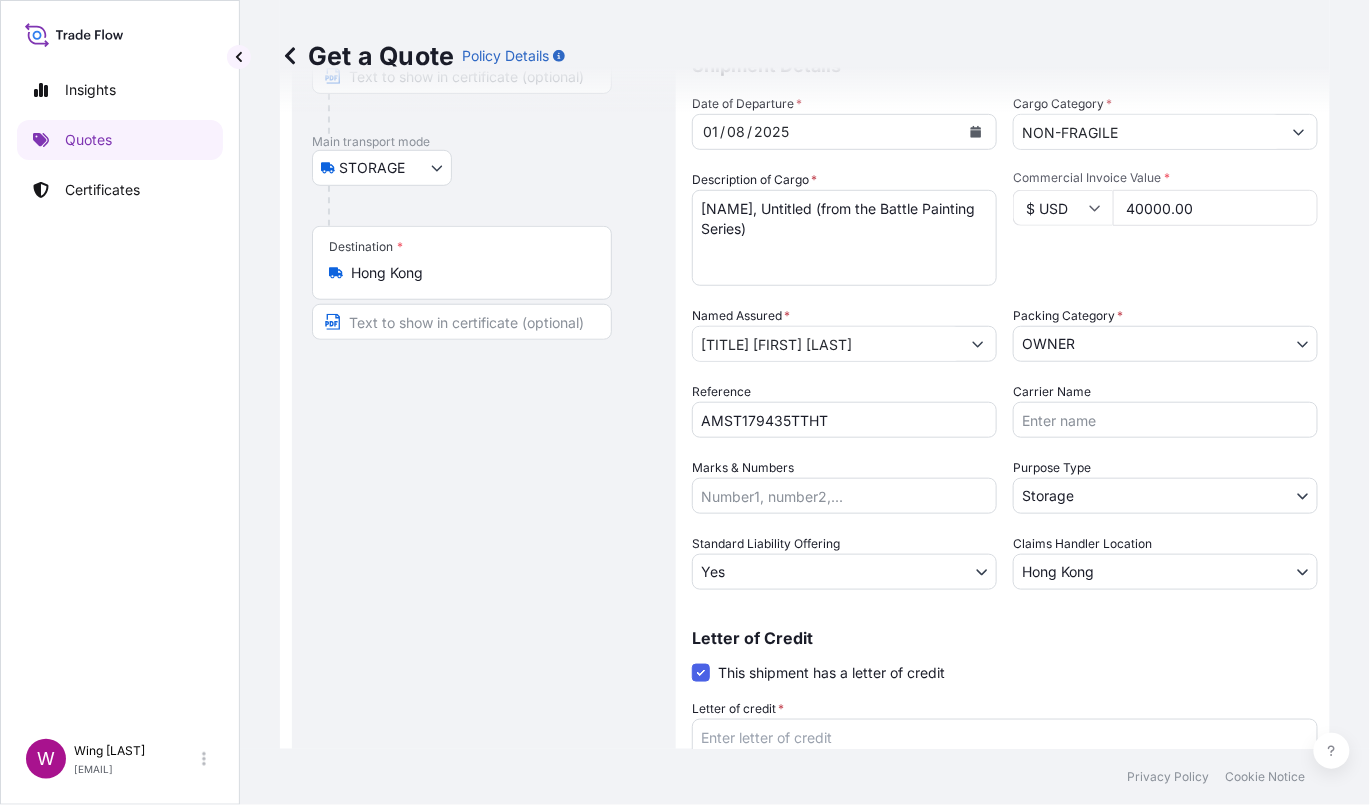 click on "Letter of credit *" at bounding box center [1005, 767] 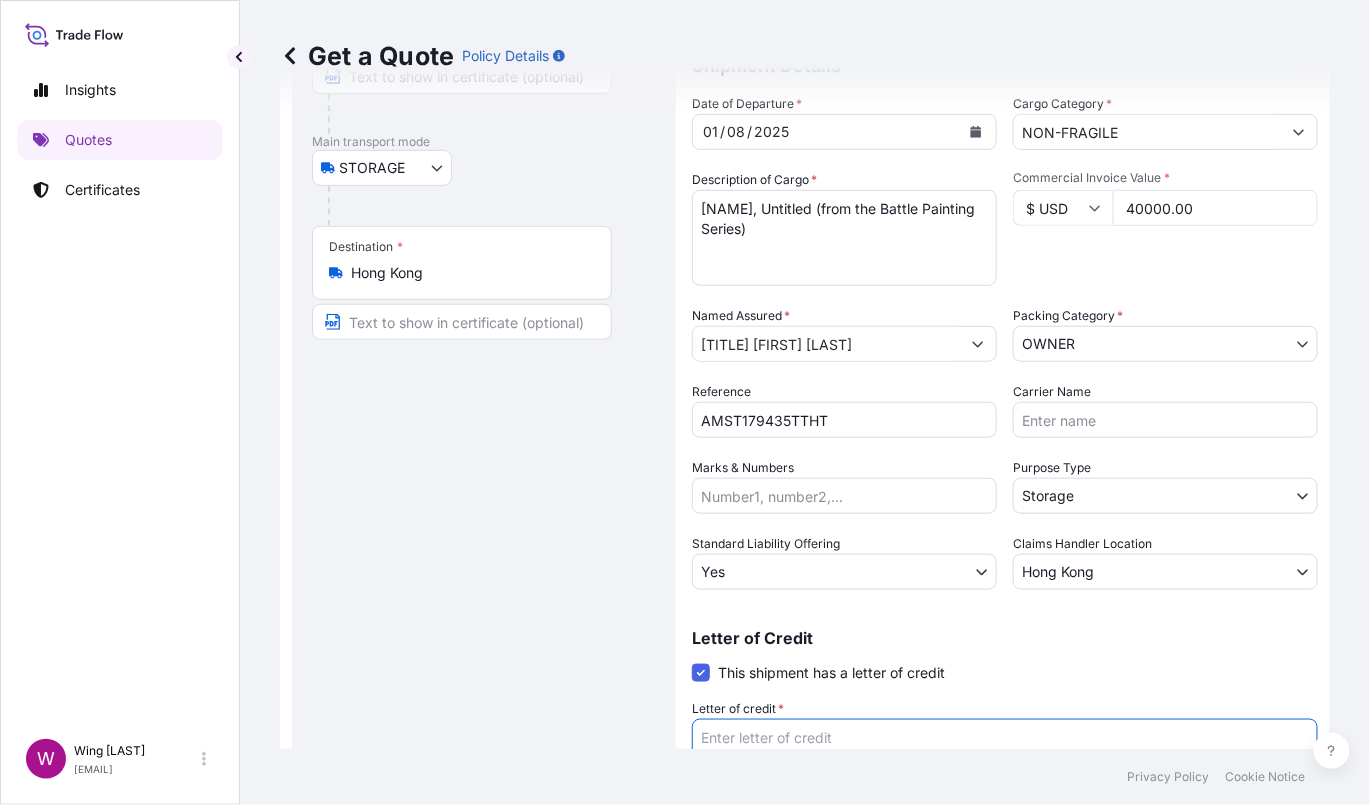 paste on "Storage period: 01 Aug 2025 to 30 Sep 2025 (till further notice)" 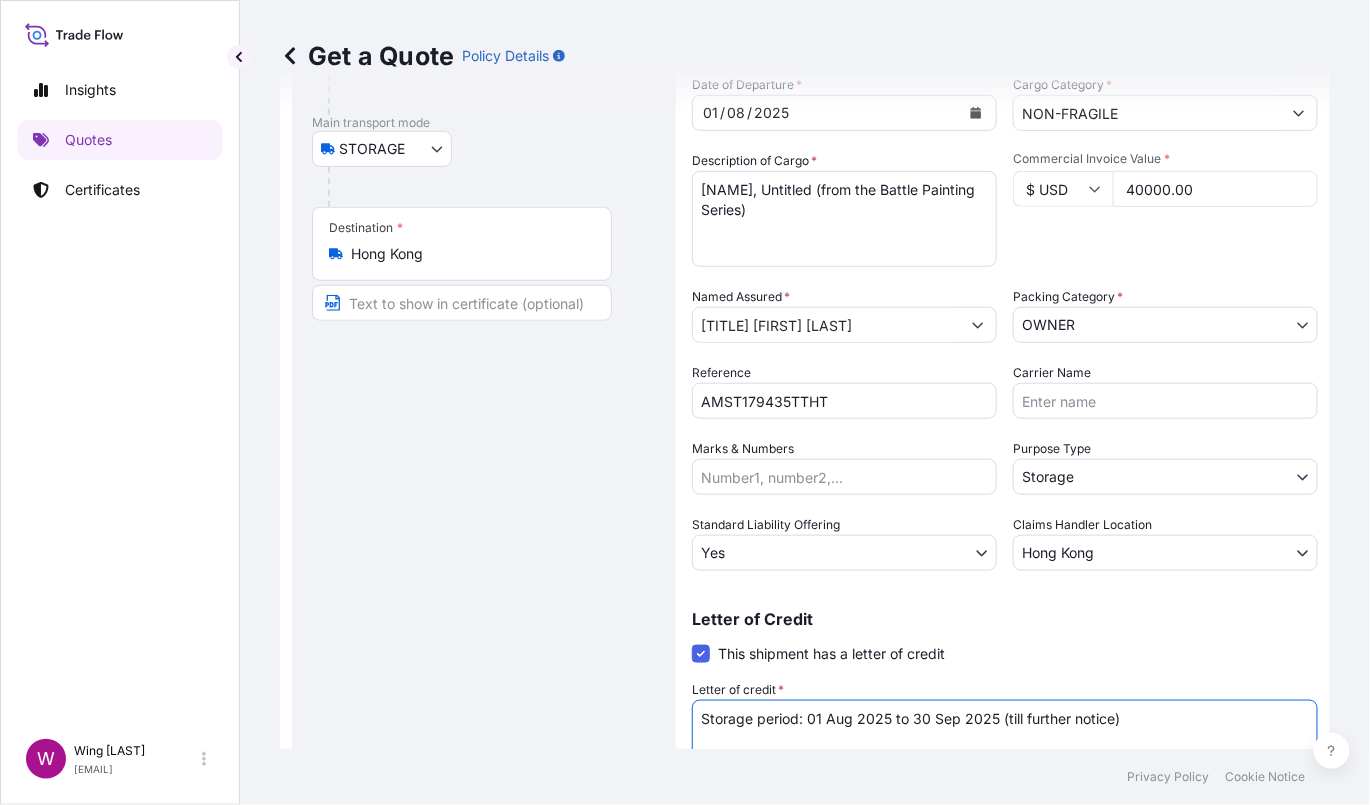 scroll, scrollTop: 234, scrollLeft: 0, axis: vertical 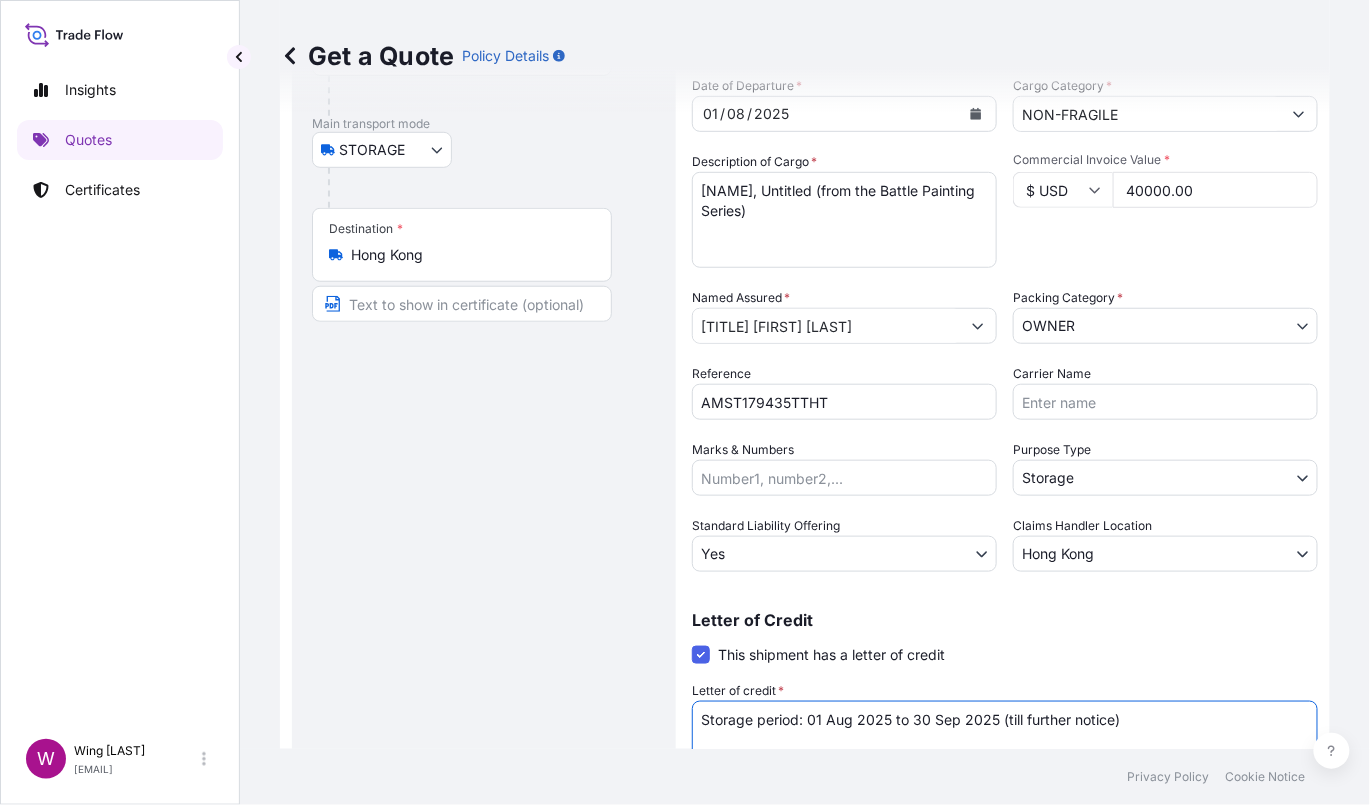 type on "Storage period: 01 Aug 2025 to 30 Sep 2025 (till further notice)" 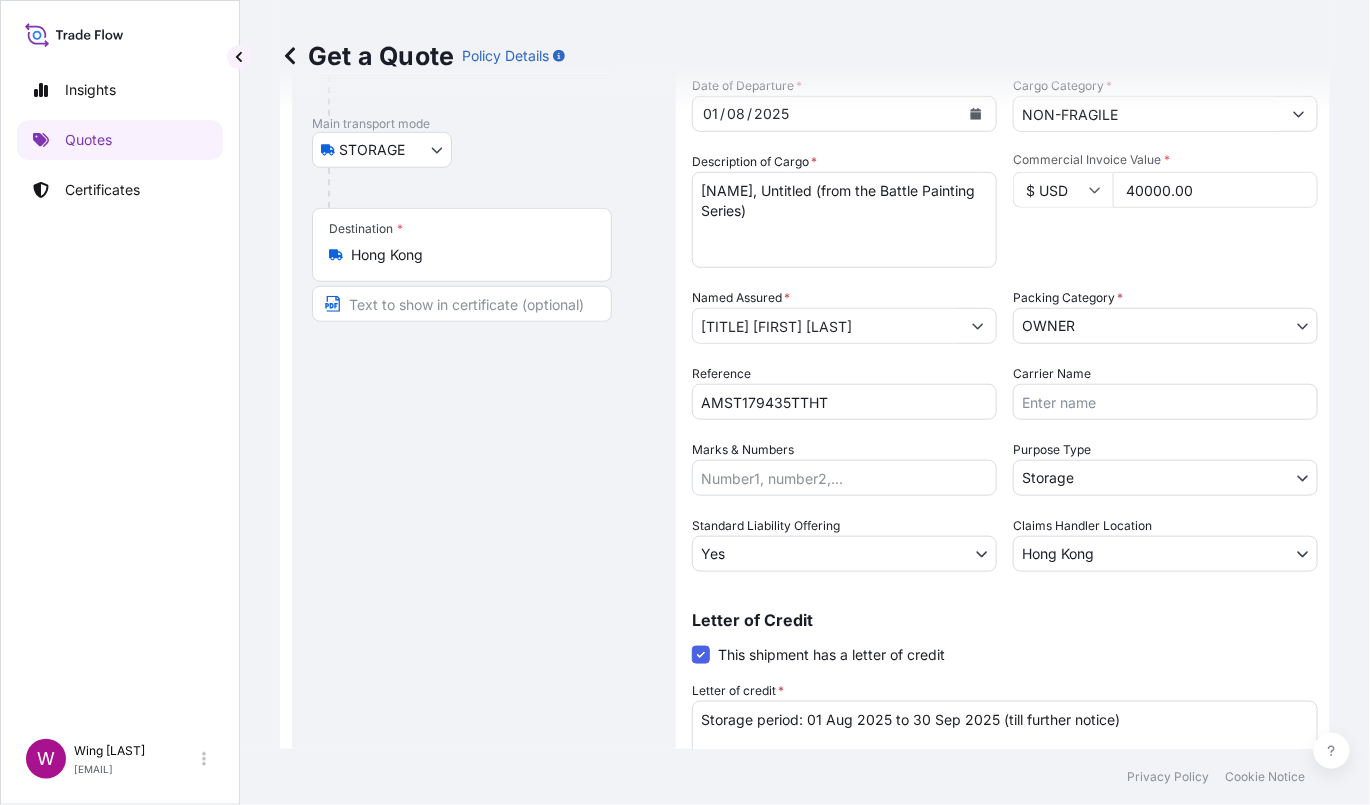click on "Letter of Credit This shipment has a letter of credit Letter of credit * Storage period: 01 Aug 2025 to 30 Sep 2025 (till further notice) Letter of credit may not exceed 12000 characters" at bounding box center [1005, 714] 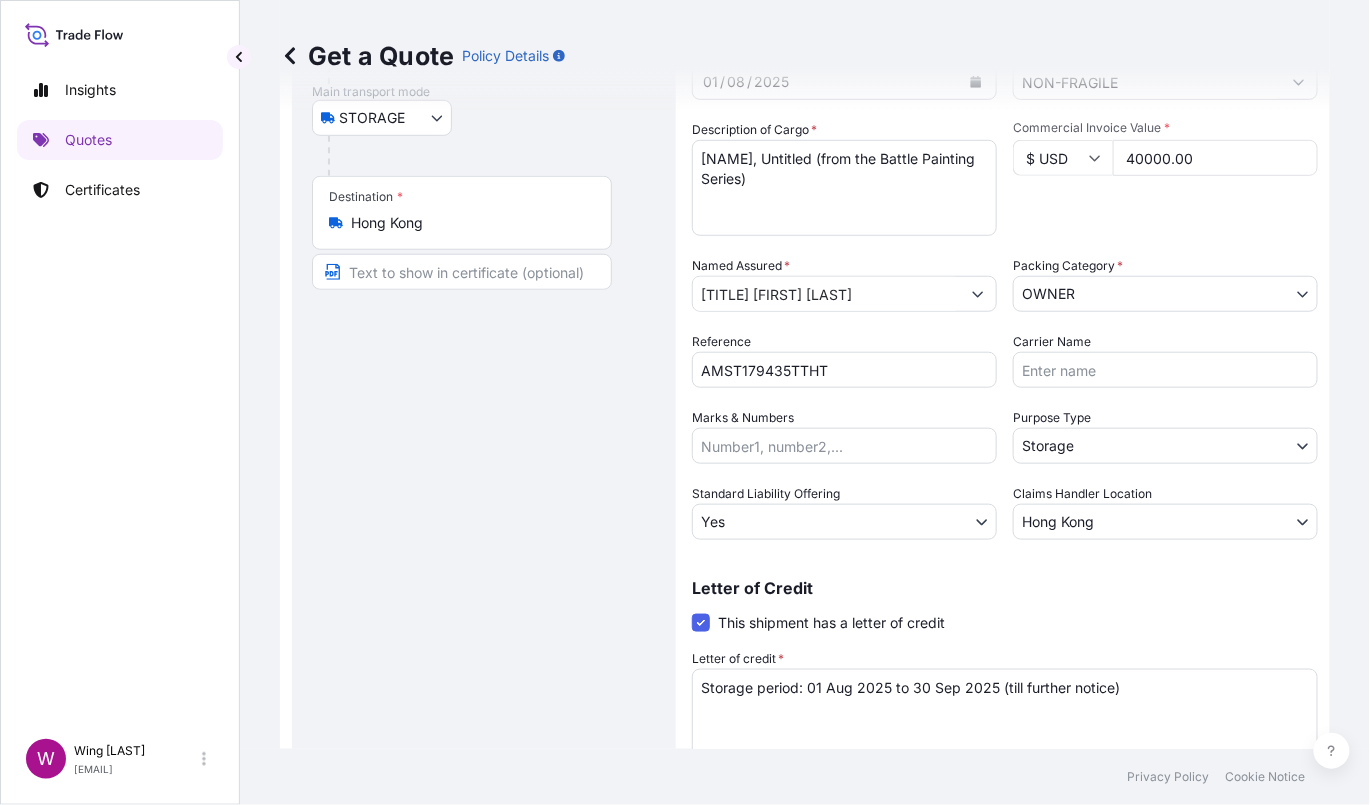 scroll, scrollTop: 368, scrollLeft: 0, axis: vertical 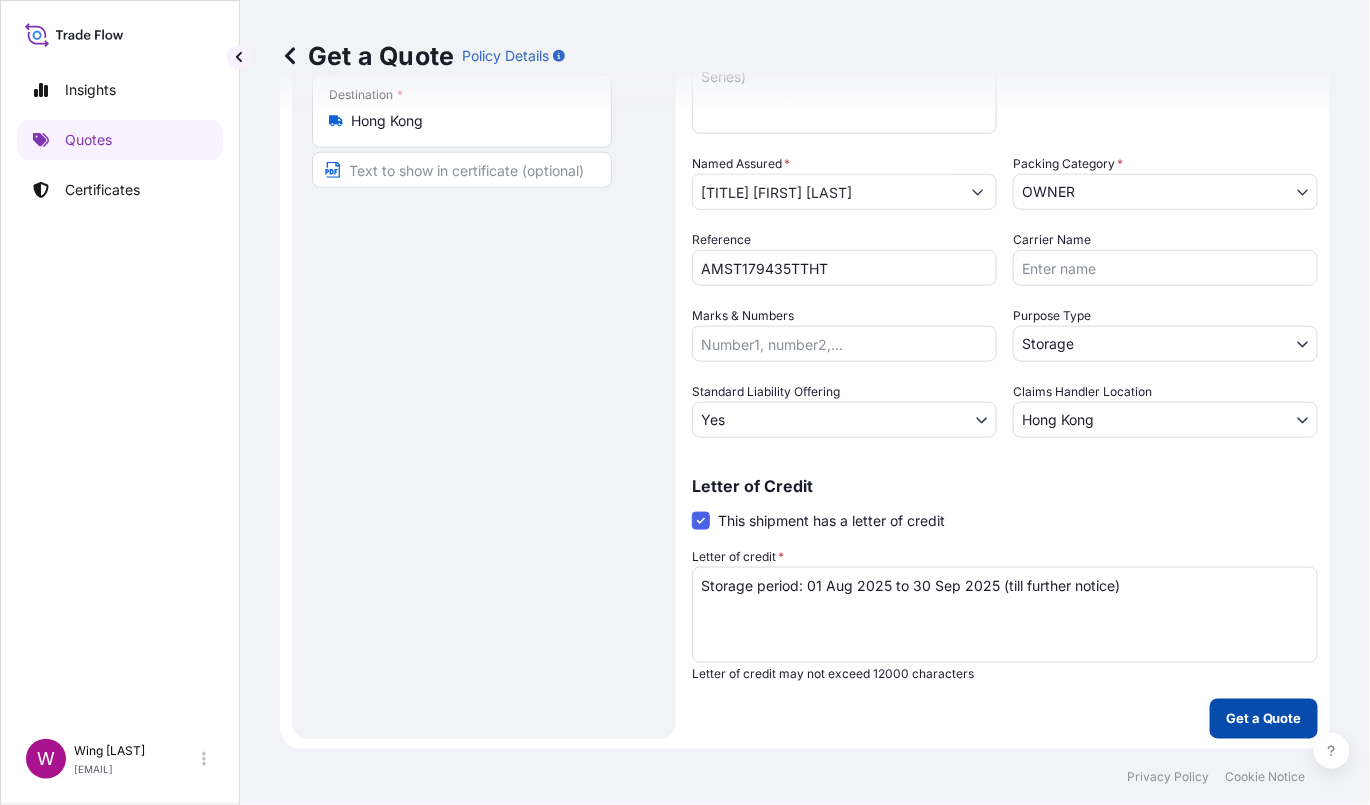 click on "Get a Quote" at bounding box center (1264, 719) 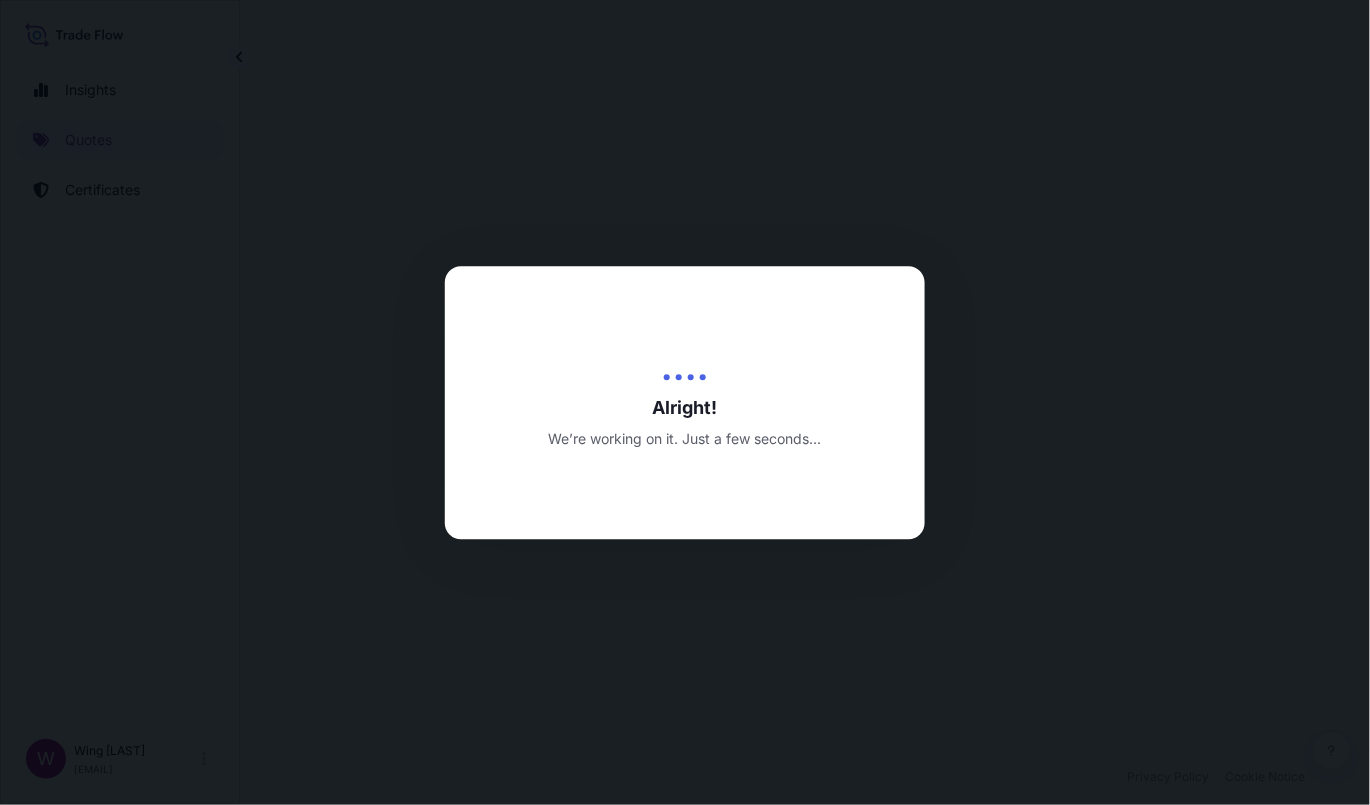scroll, scrollTop: 0, scrollLeft: 0, axis: both 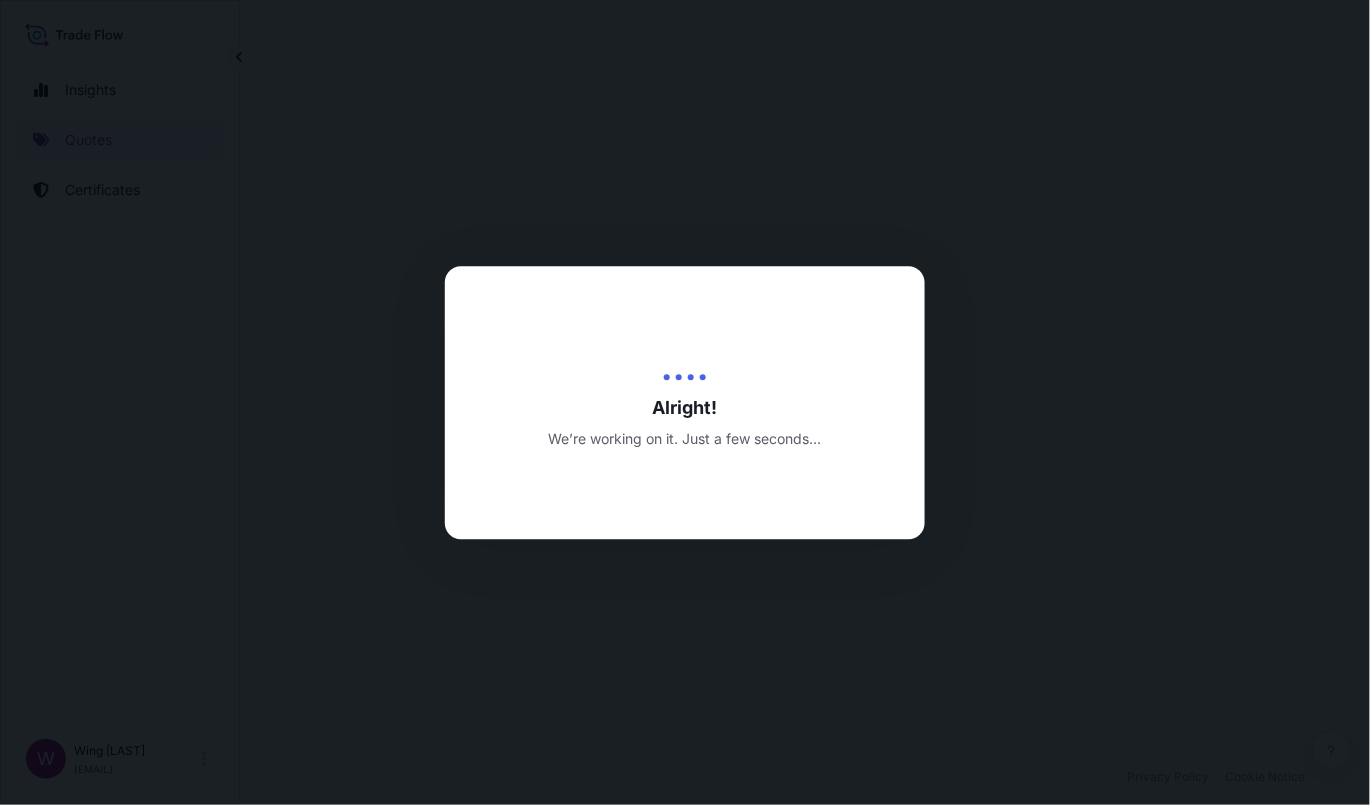 select on "STORAGE" 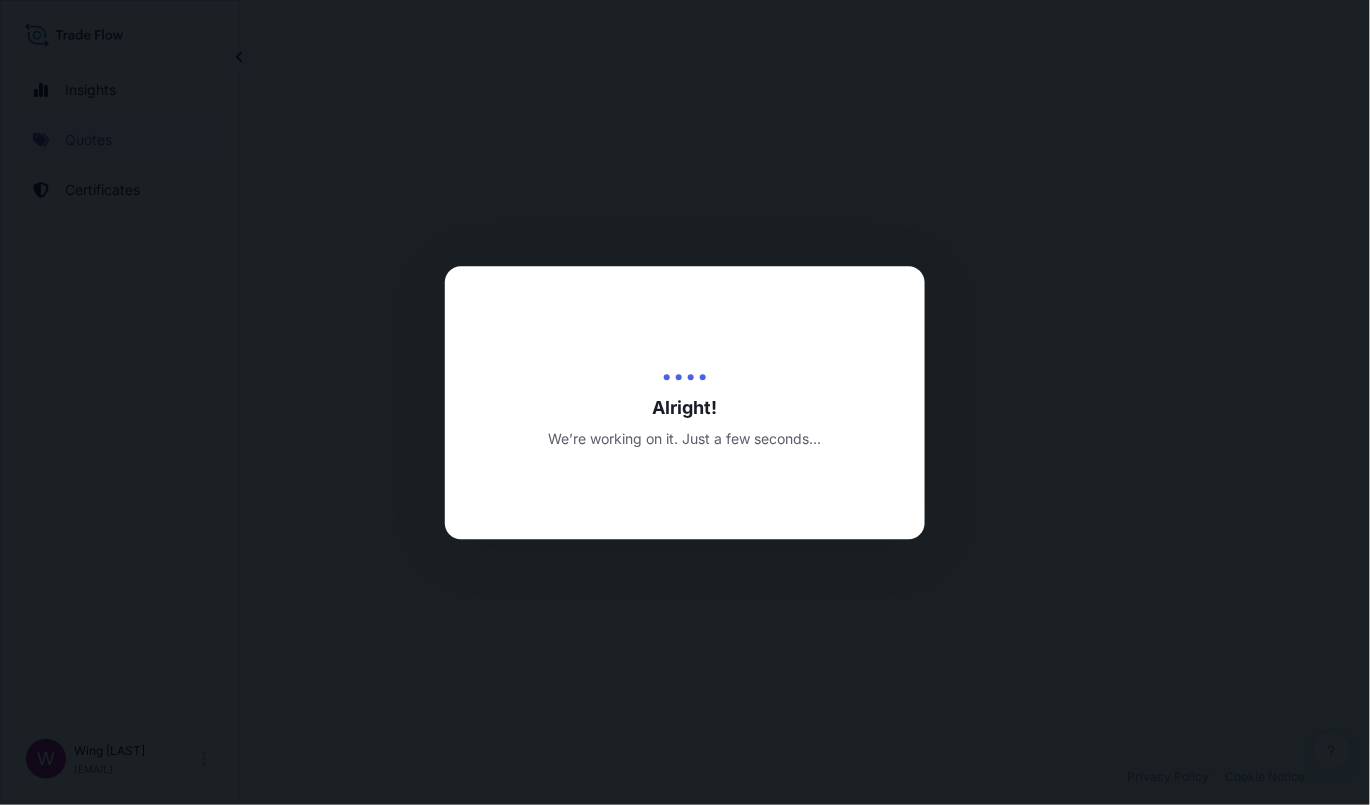 select on "27" 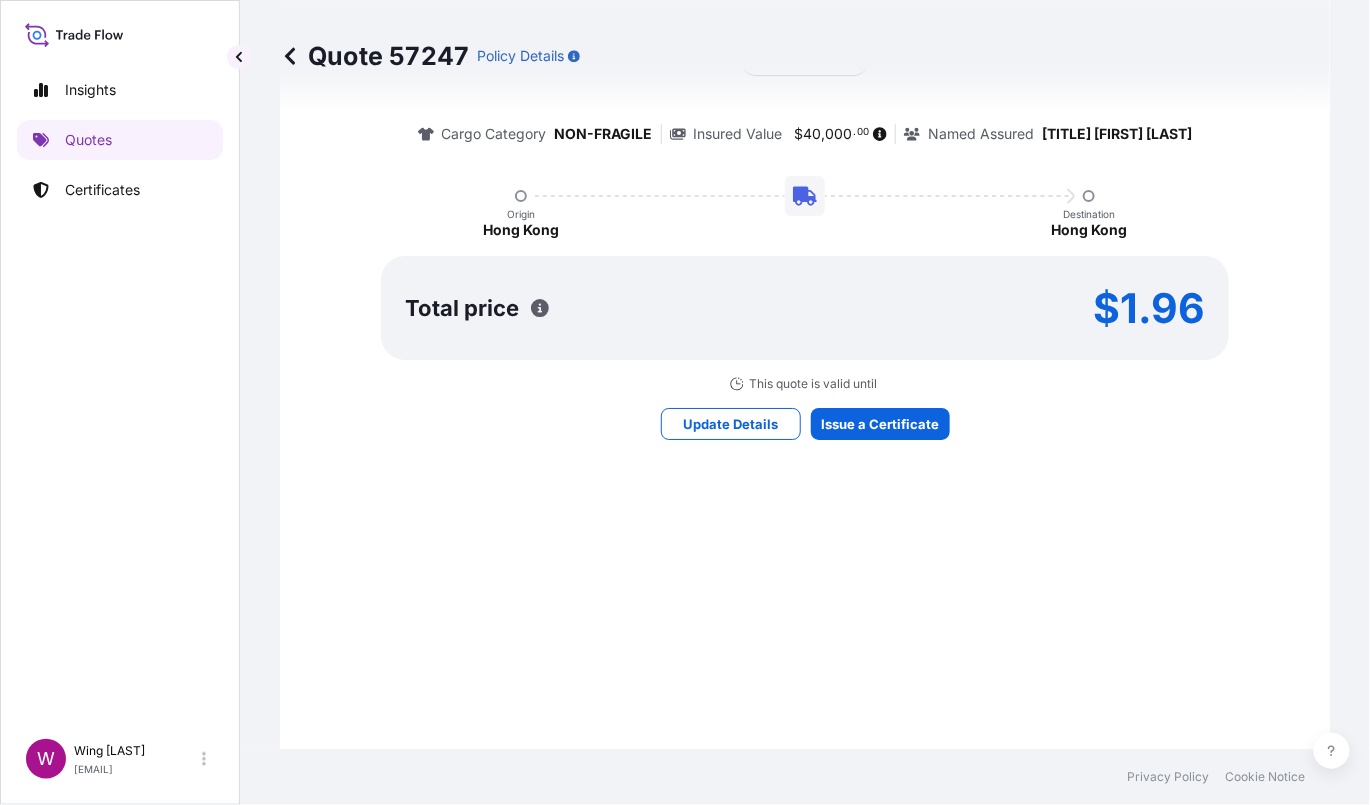 scroll, scrollTop: 1733, scrollLeft: 0, axis: vertical 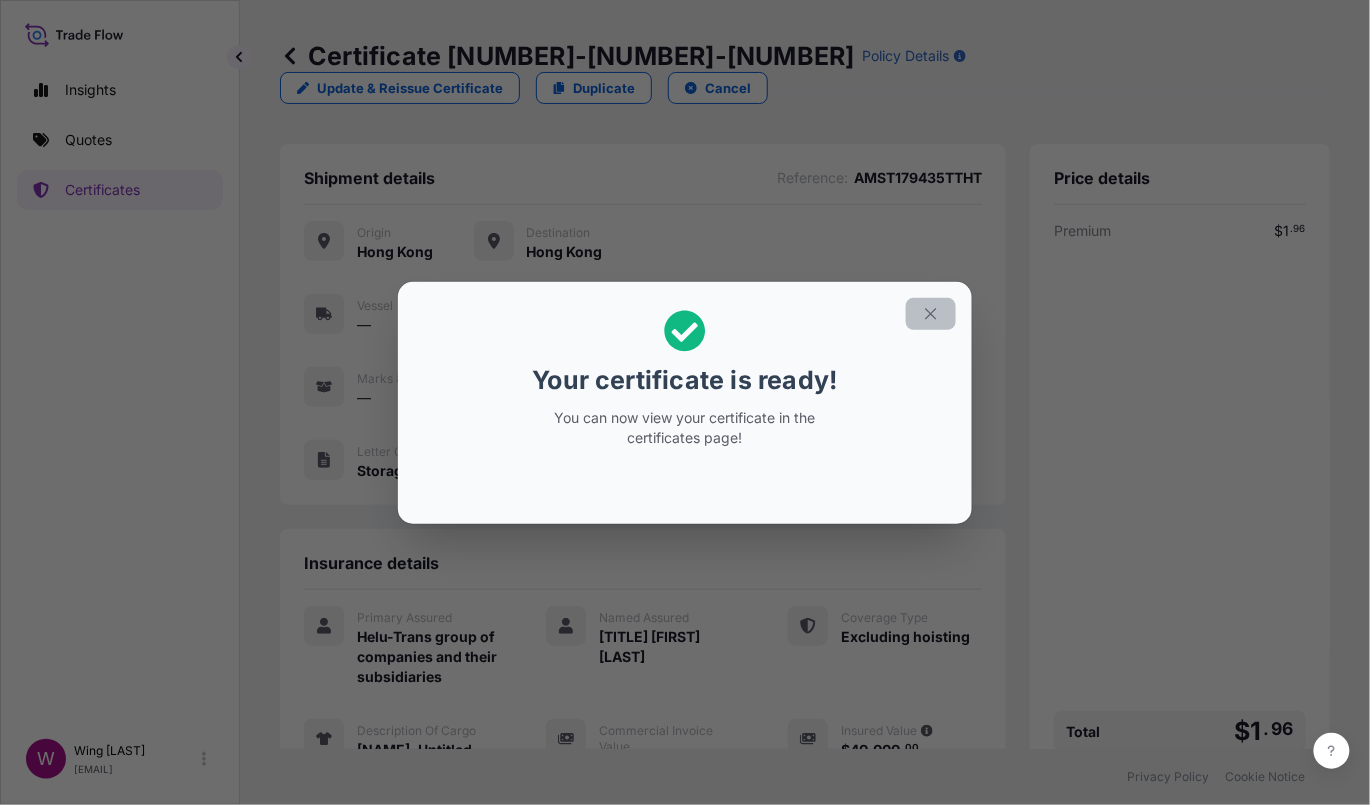 click at bounding box center (931, 314) 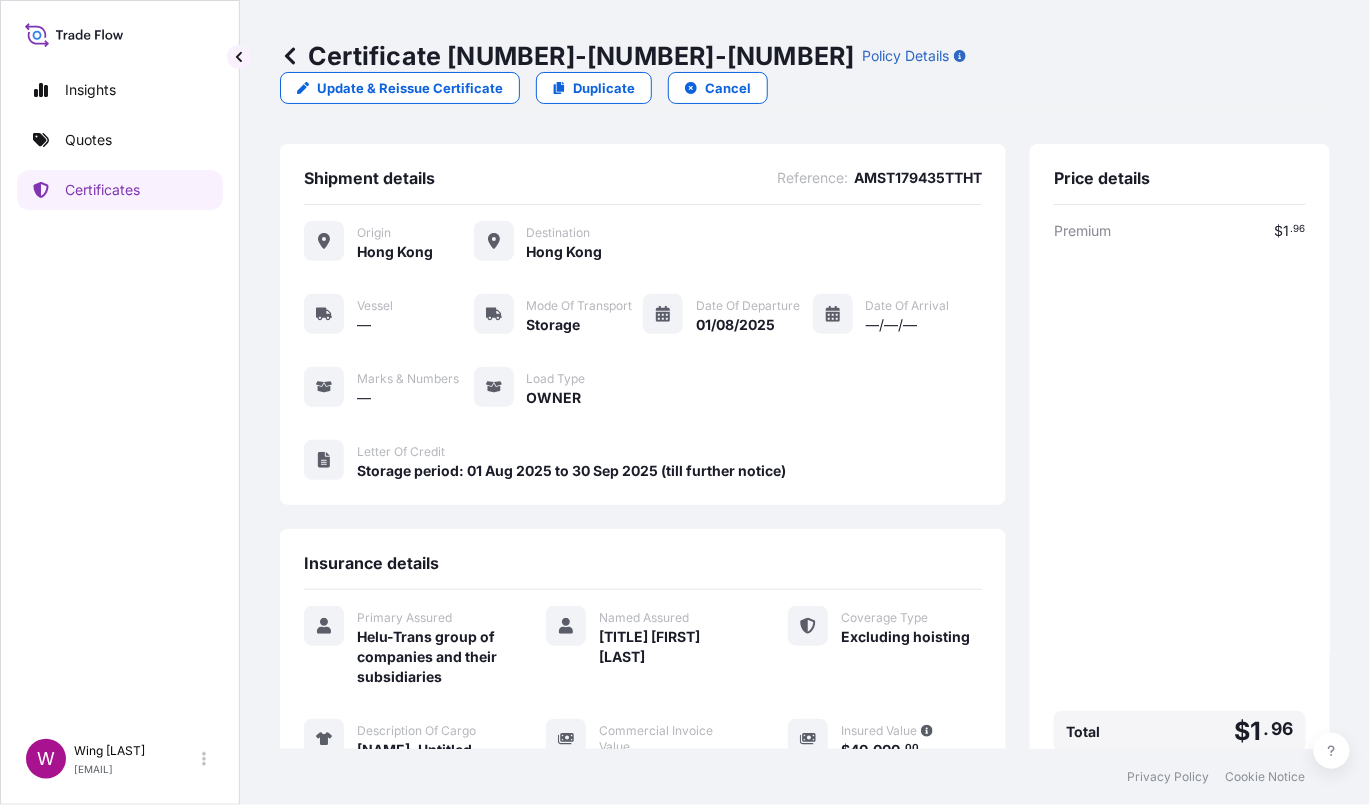 scroll, scrollTop: 267, scrollLeft: 0, axis: vertical 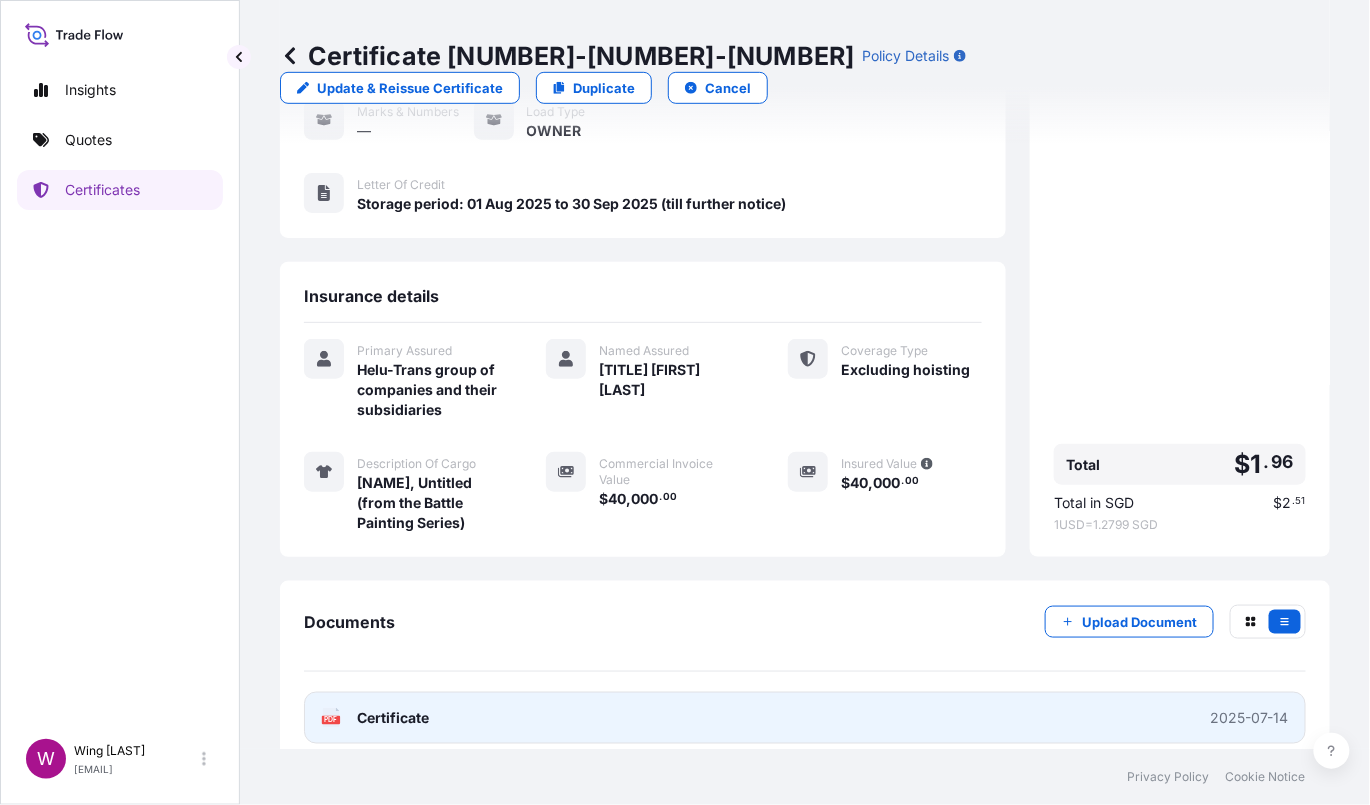 click on "PDF" 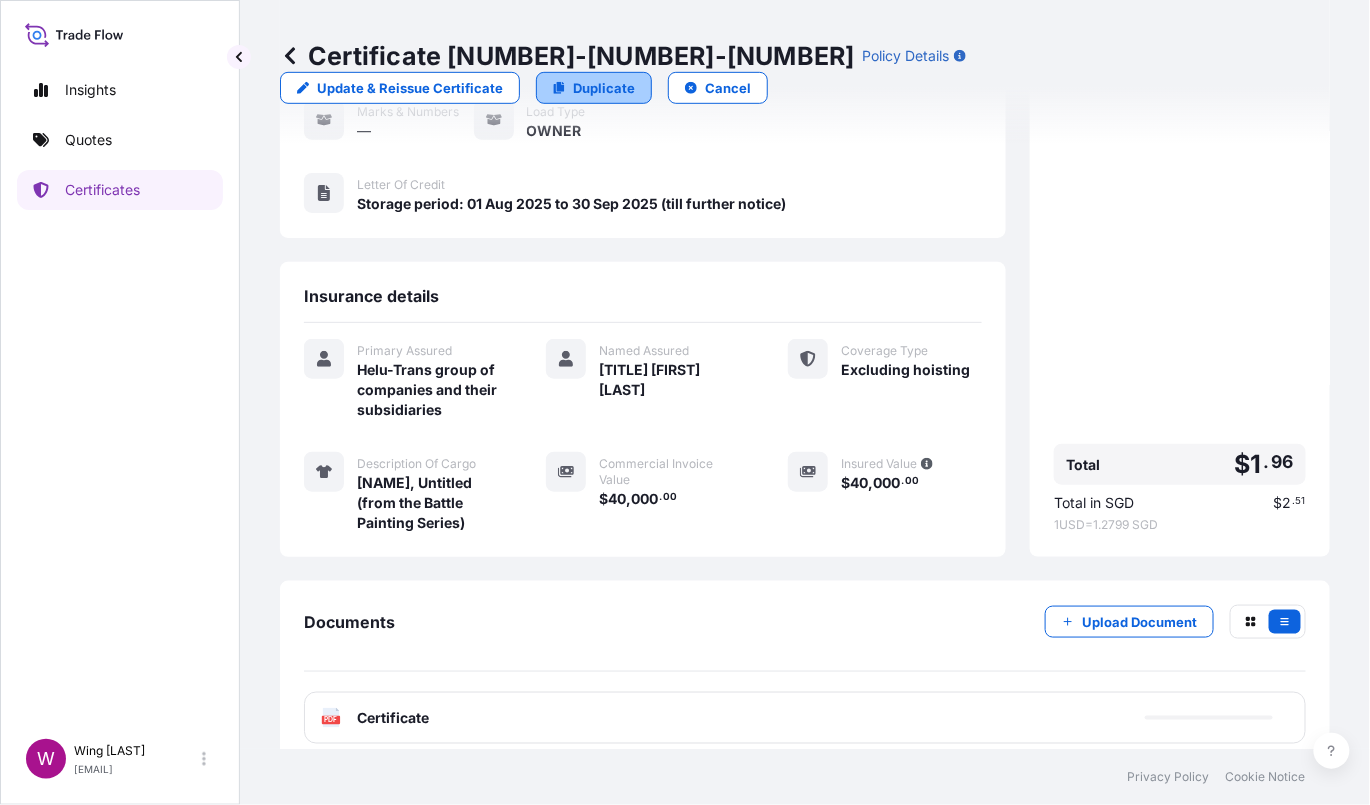 click on "Duplicate" at bounding box center (594, 88) 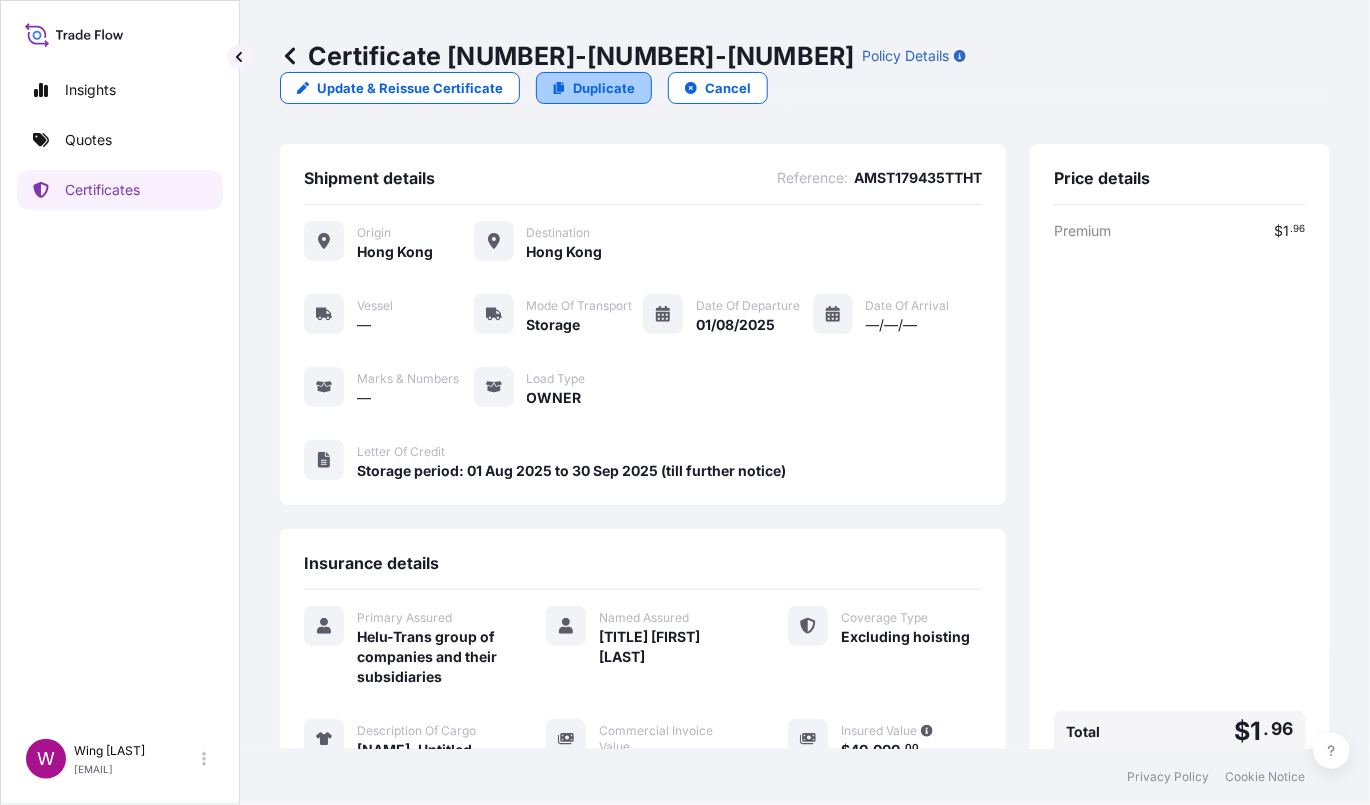 select on "STORAGE" 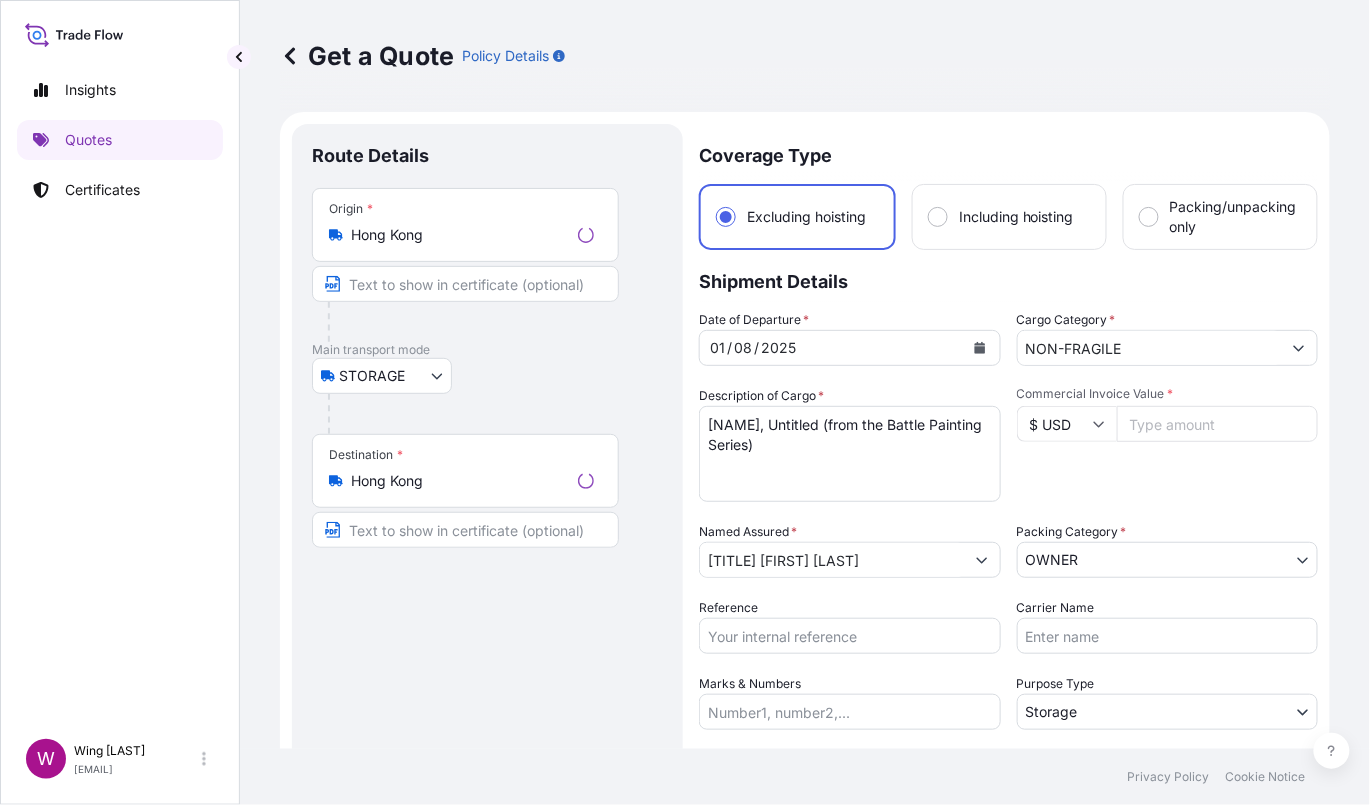 scroll, scrollTop: 32, scrollLeft: 0, axis: vertical 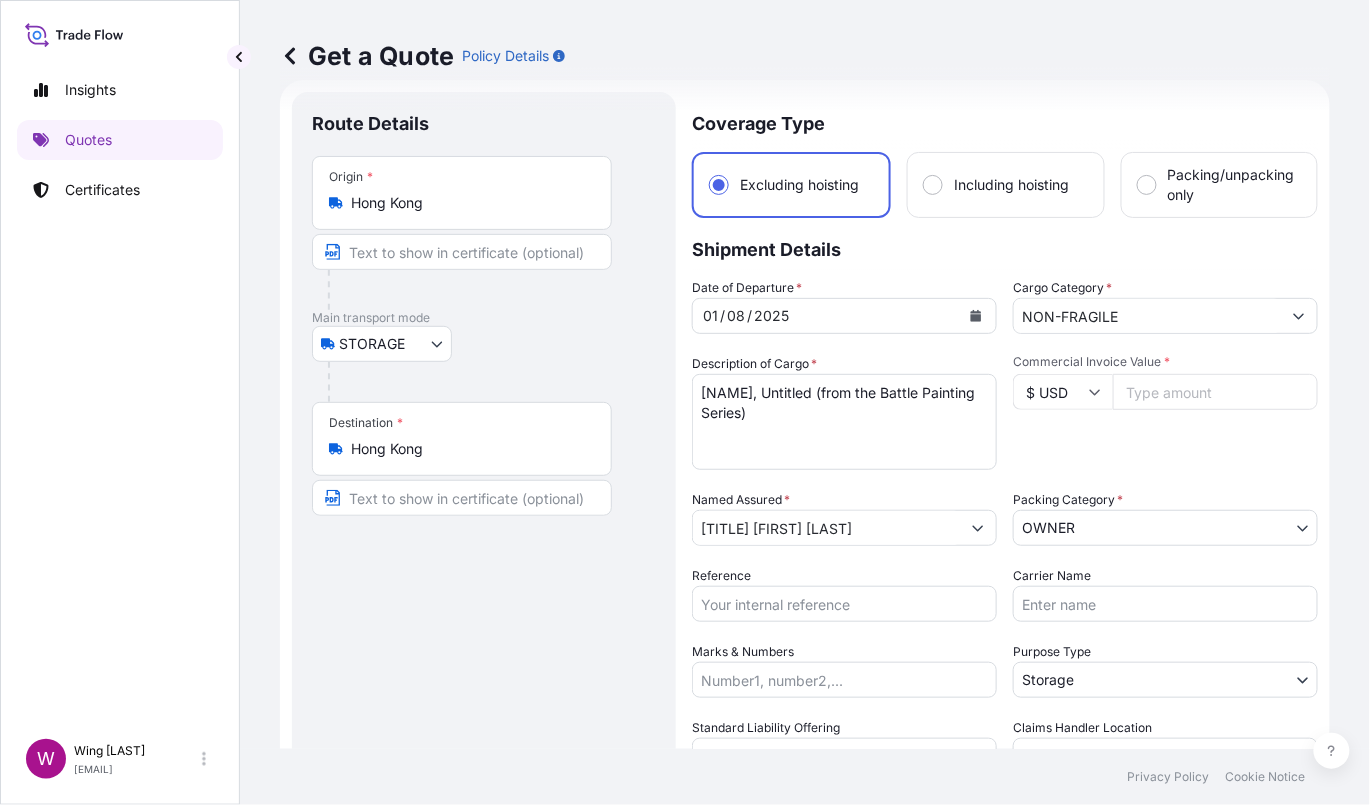 click on "STORAGE COURIER INSTALLATION LAND SEA AIR STORAGE" at bounding box center (484, 344) 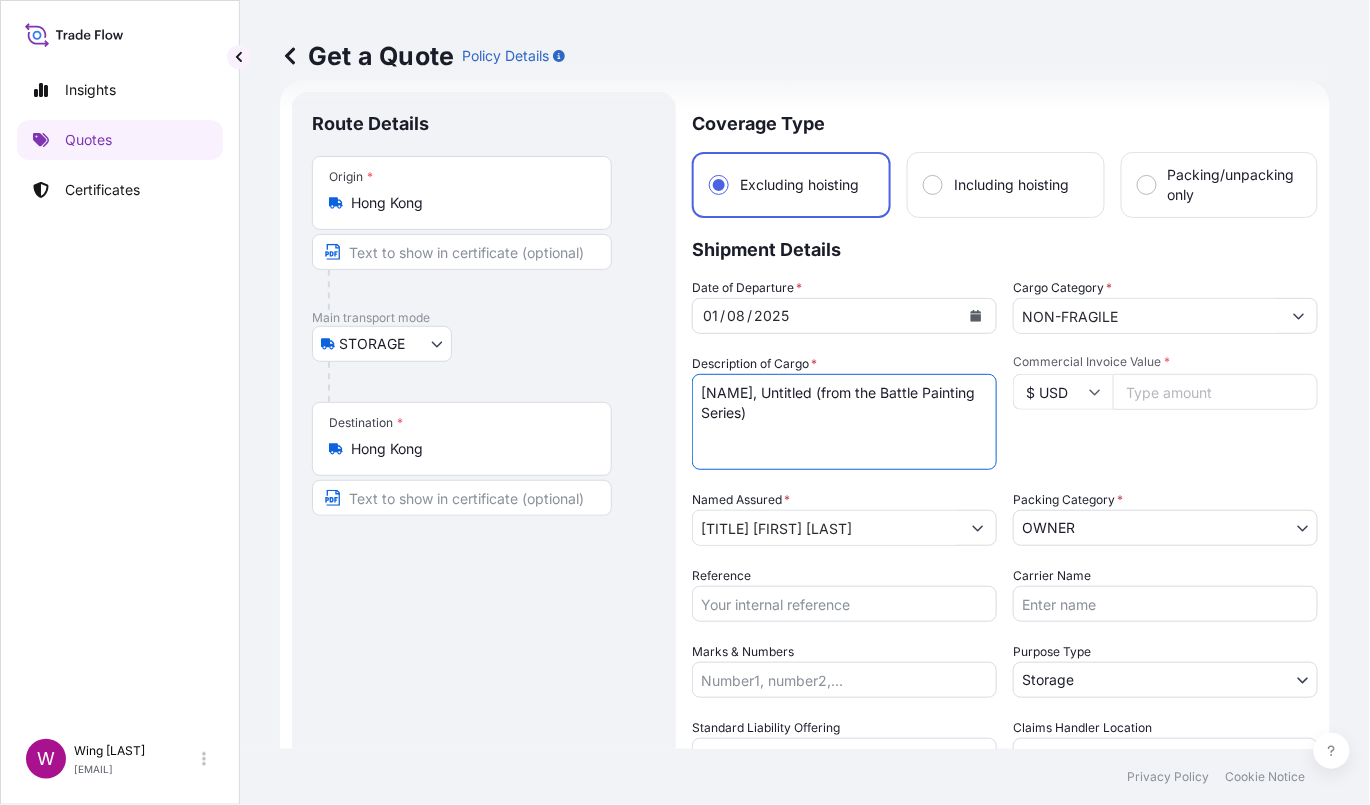 drag, startPoint x: 857, startPoint y: 418, endPoint x: 612, endPoint y: 358, distance: 252.23996 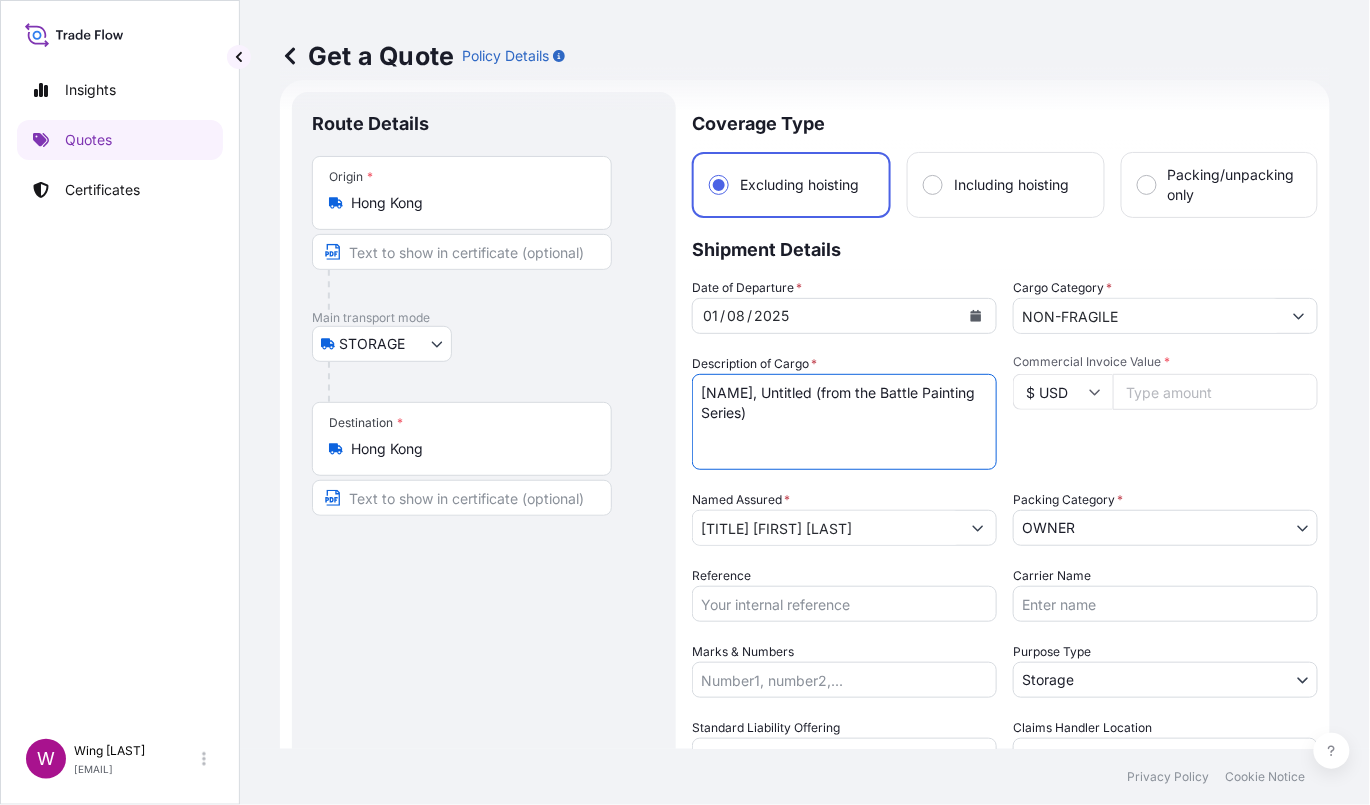 click on "Route Details Place of loading Road / Inland Road / Inland Origin * Hong Kong Main transport mode STORAGE COURIER INSTALLATION LAND SEA AIR STORAGE Destination * Hong Kong Road / Inland Road / Inland Place of Discharge Coverage Type Excluding hoisting Including hoisting Packing/unpacking only Shipment Details Date of Departure * 01 / 08 / 2025 Cargo Category * NON-FRAGILE Description of Cargo * [FIRST] [LAST], Untitled (from the Battle Painting Series) Commercial Invoice Value   * $ USD Named Assured * [TITLE] [LAST], Packing Category * OWNER AGENT CO-OWNER OWNER Various Reference Carrier Name Marks & Numbers Purpose Type Storage Transit Storage Installation Conservation Standard Liability Offering Yes Yes No Claims Handler Location Hong Kong Hong Kong Singapore Letter of Credit This shipment has a letter of credit Letter of credit * Storage period: 01 Aug 2025 to 30 Sep 2025 (till further notice) Letter of credit may not exceed 12000 characters Get a Quote" at bounding box center [805, 583] 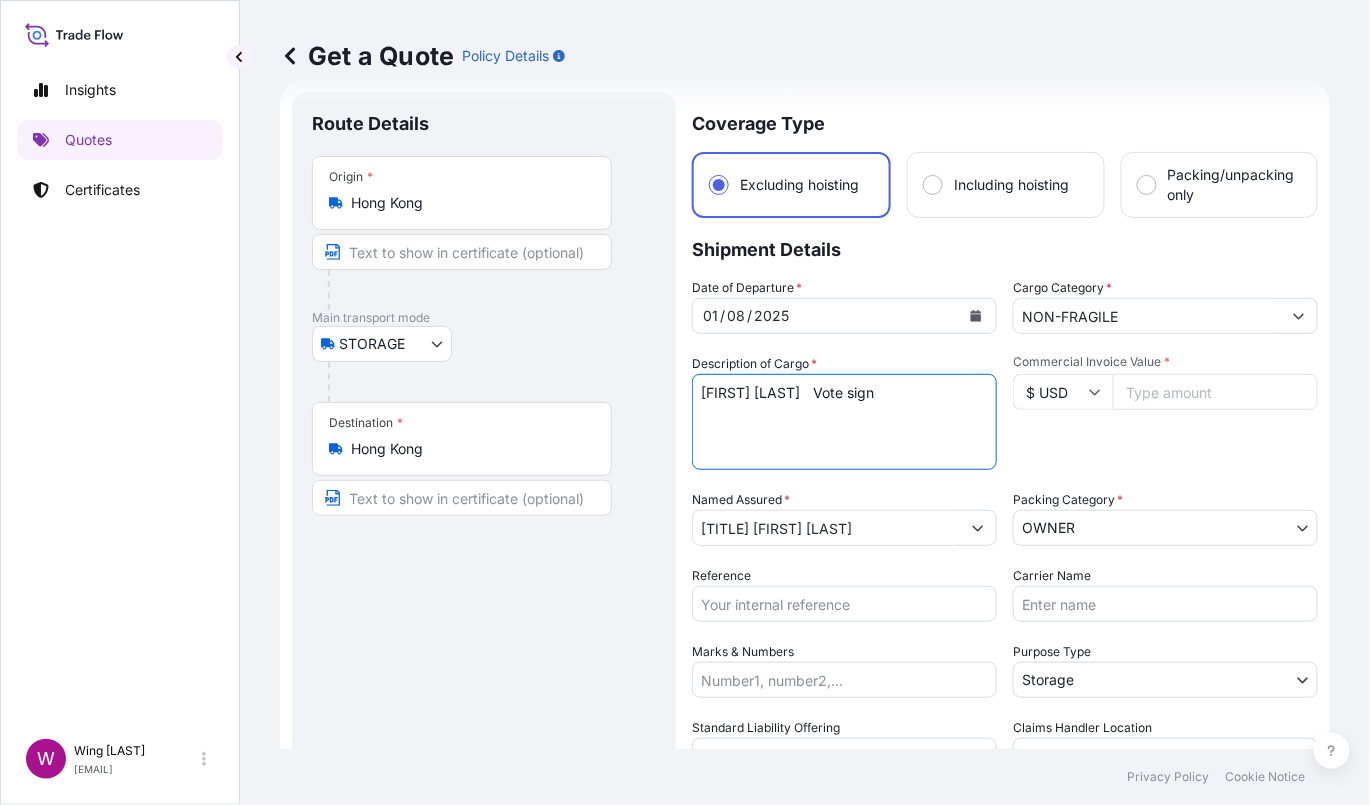 click on "[NAME], Untitled (from the Battle Painting Series)" at bounding box center (844, 422) 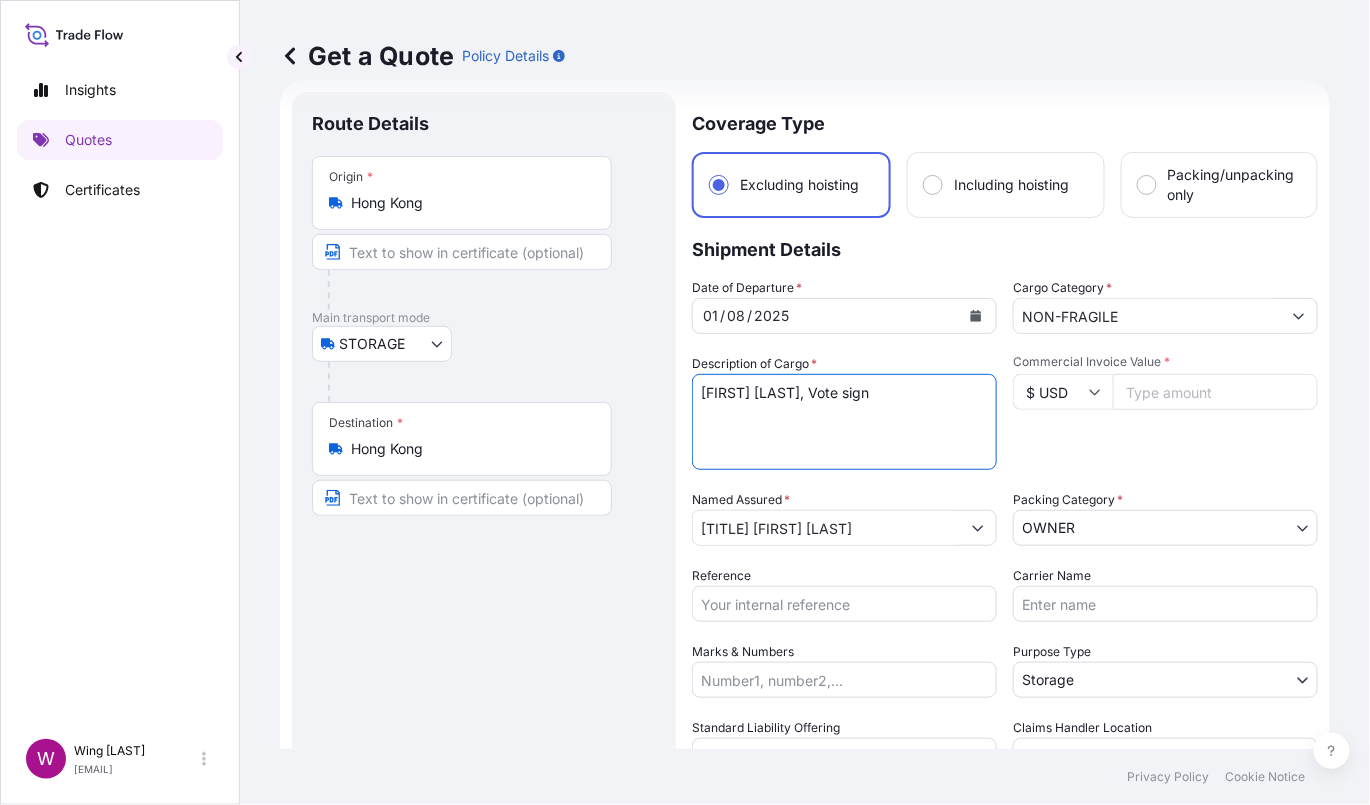 type on "[FIRST] [LAST], Vote sign" 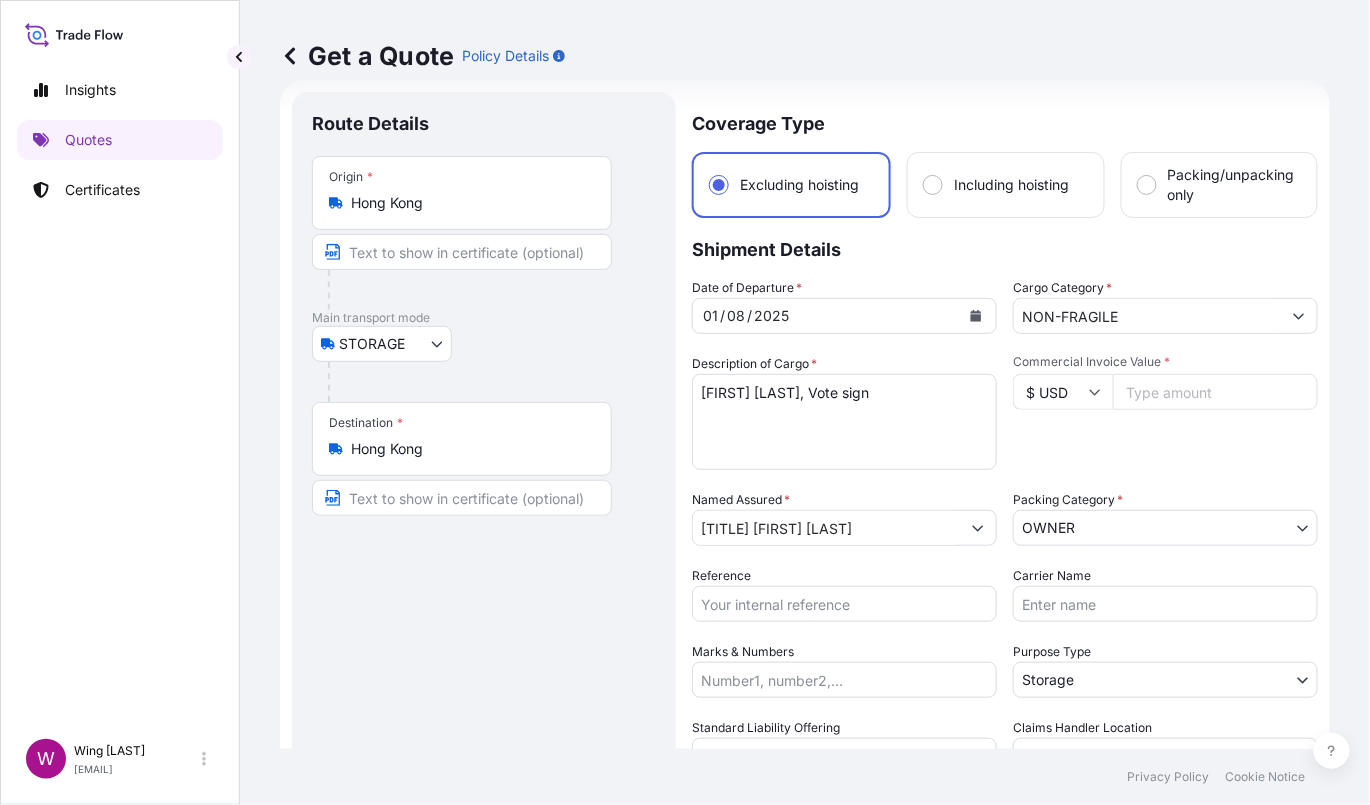 click on "STORAGE COURIER INSTALLATION LAND SEA AIR STORAGE" at bounding box center [484, 344] 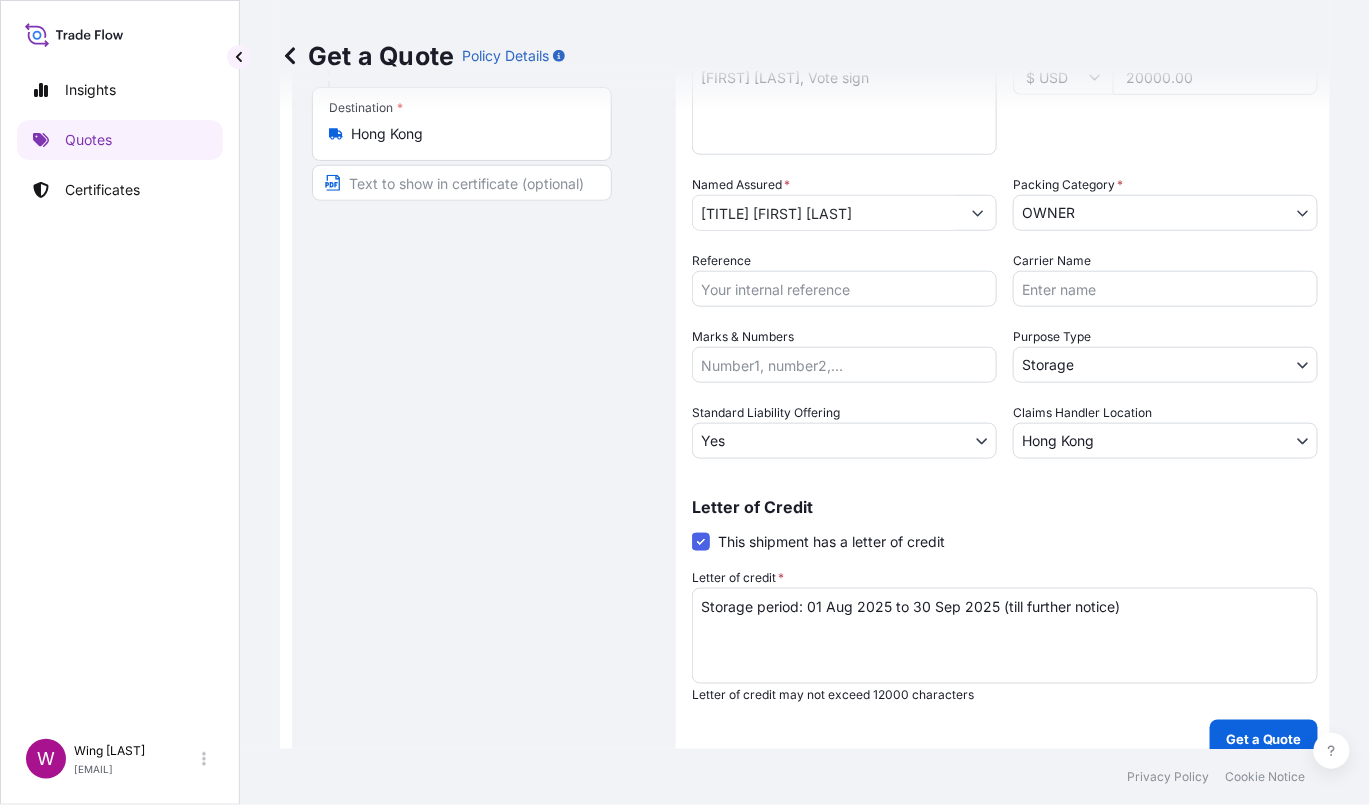 scroll, scrollTop: 368, scrollLeft: 0, axis: vertical 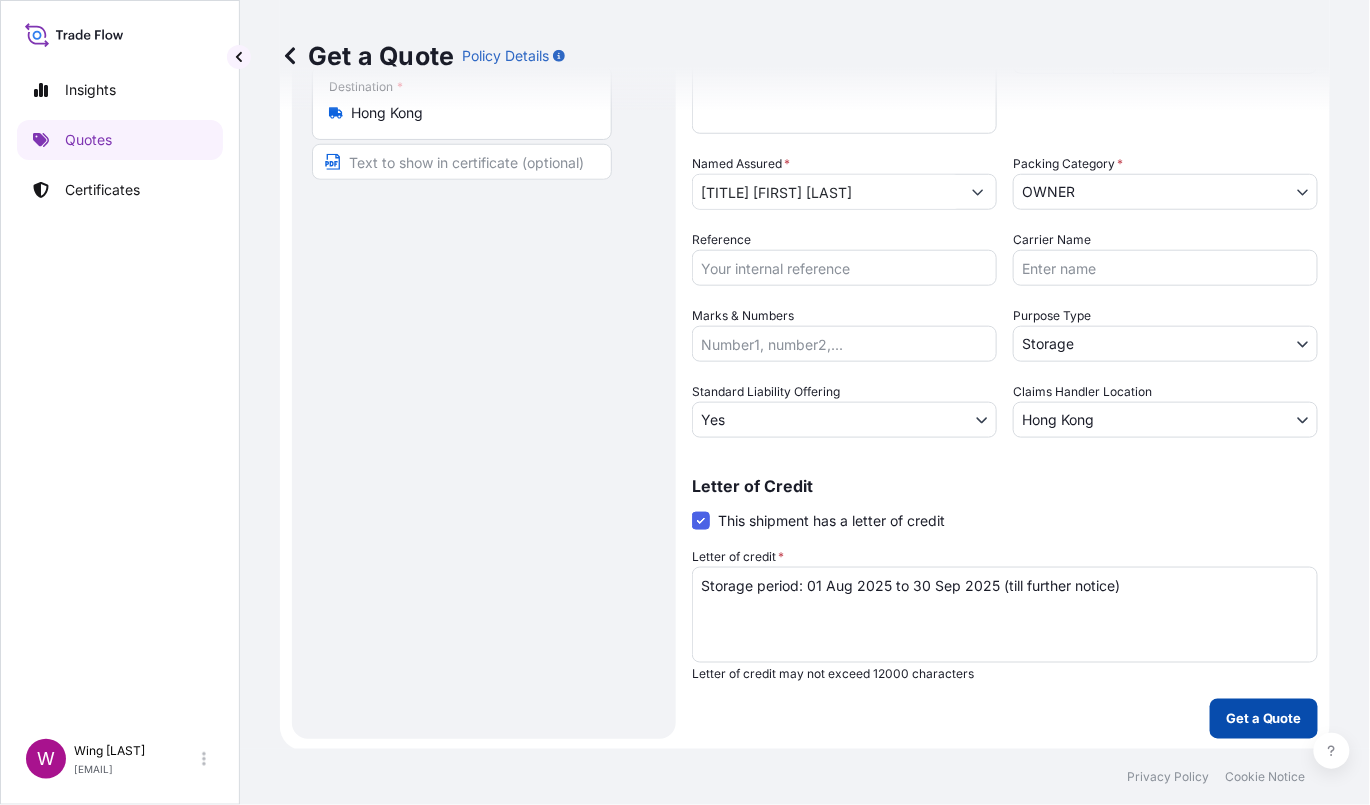 type on "20000.00" 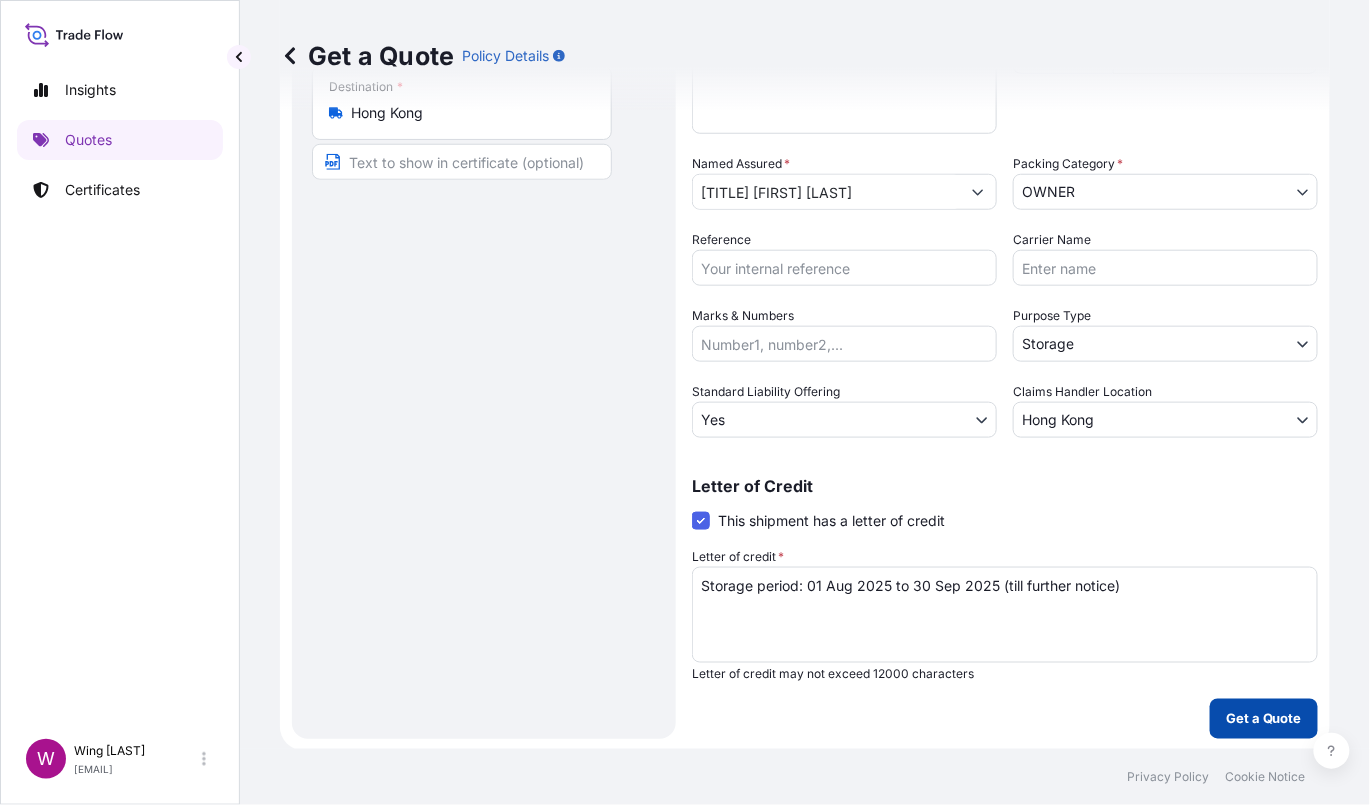 click on "Get a Quote" at bounding box center (1264, 719) 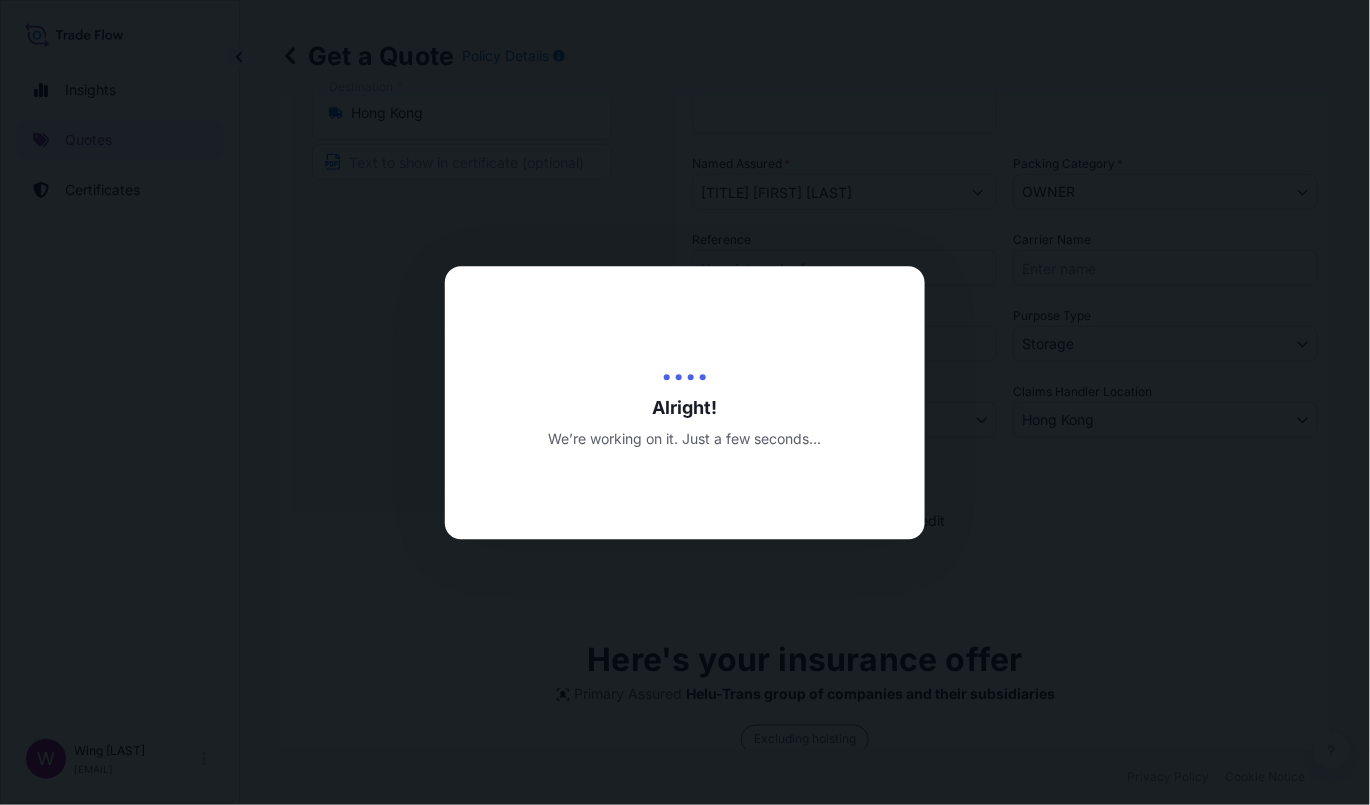 type on "14/07/2025" 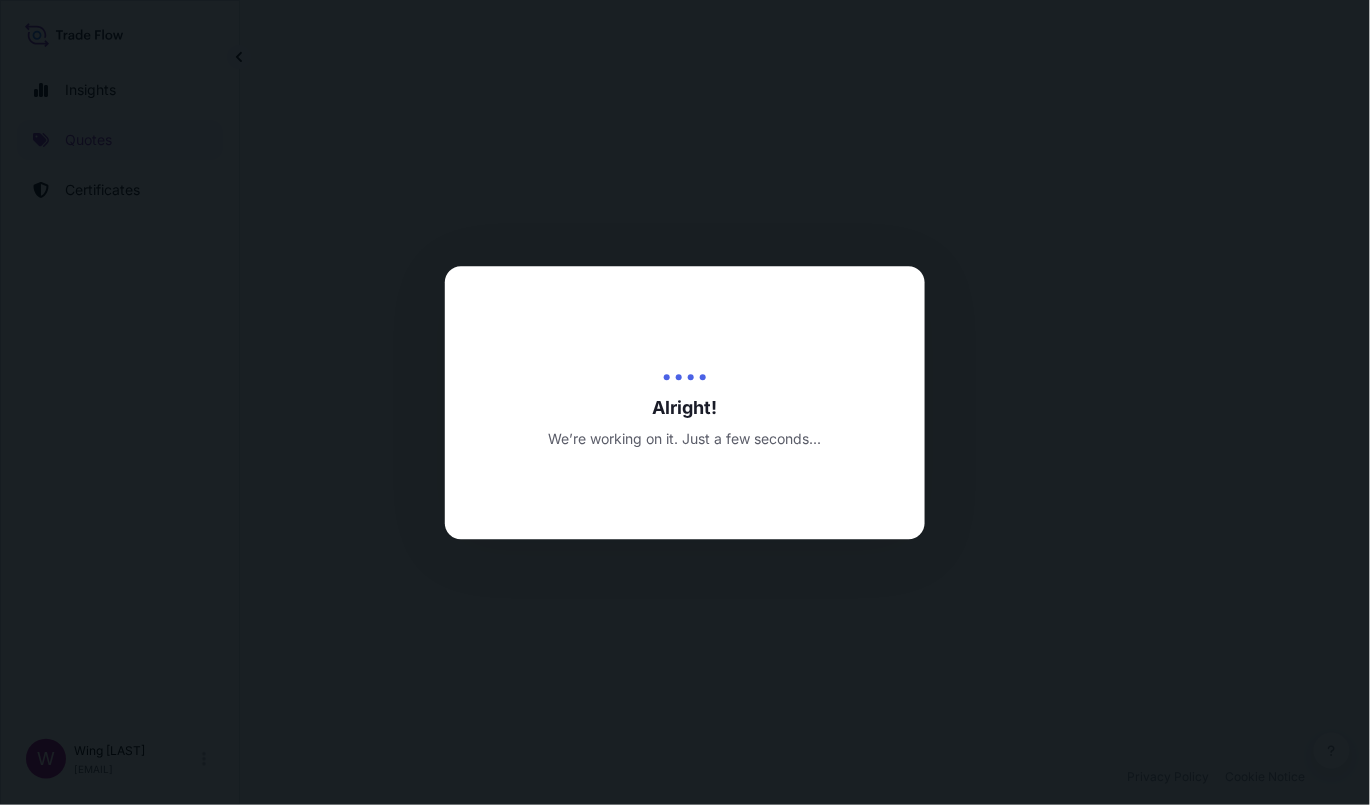 scroll, scrollTop: 0, scrollLeft: 0, axis: both 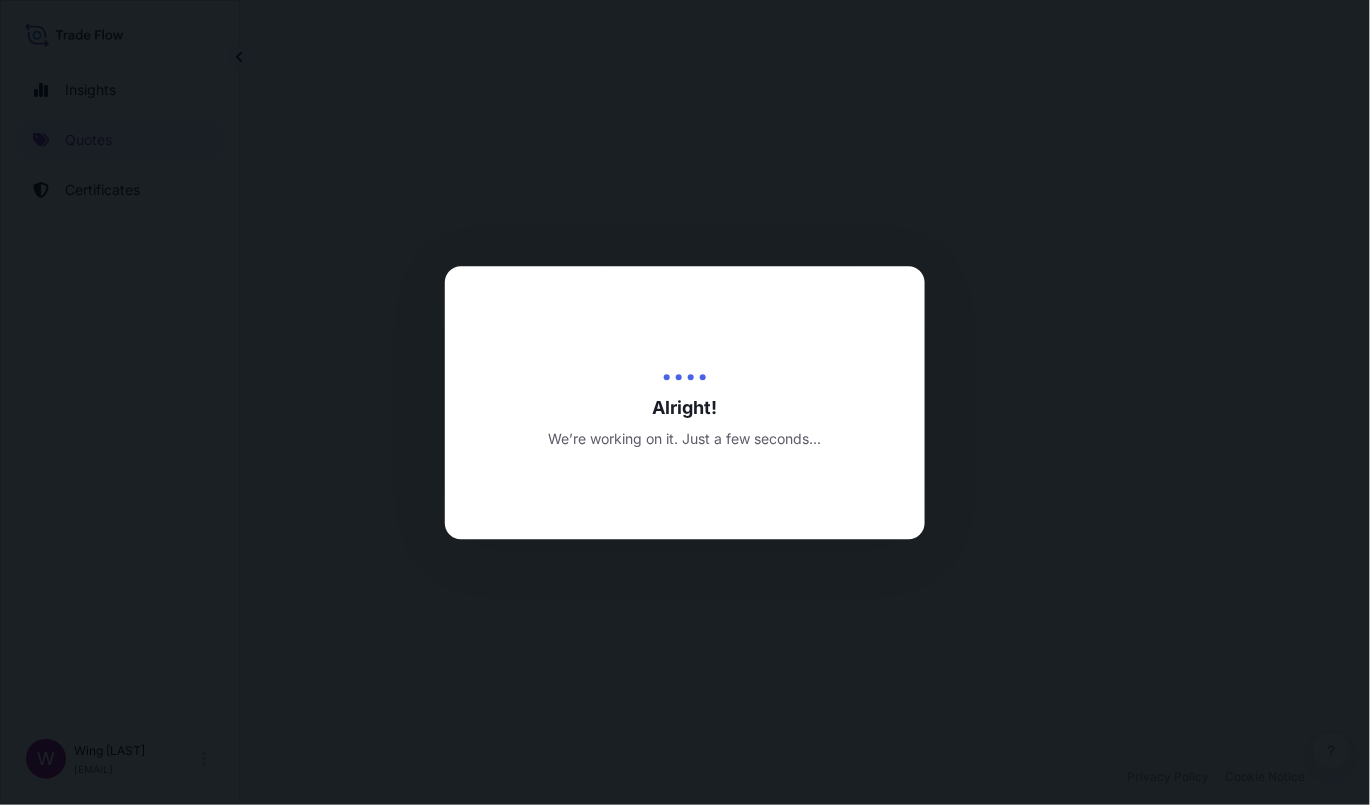 select on "STORAGE" 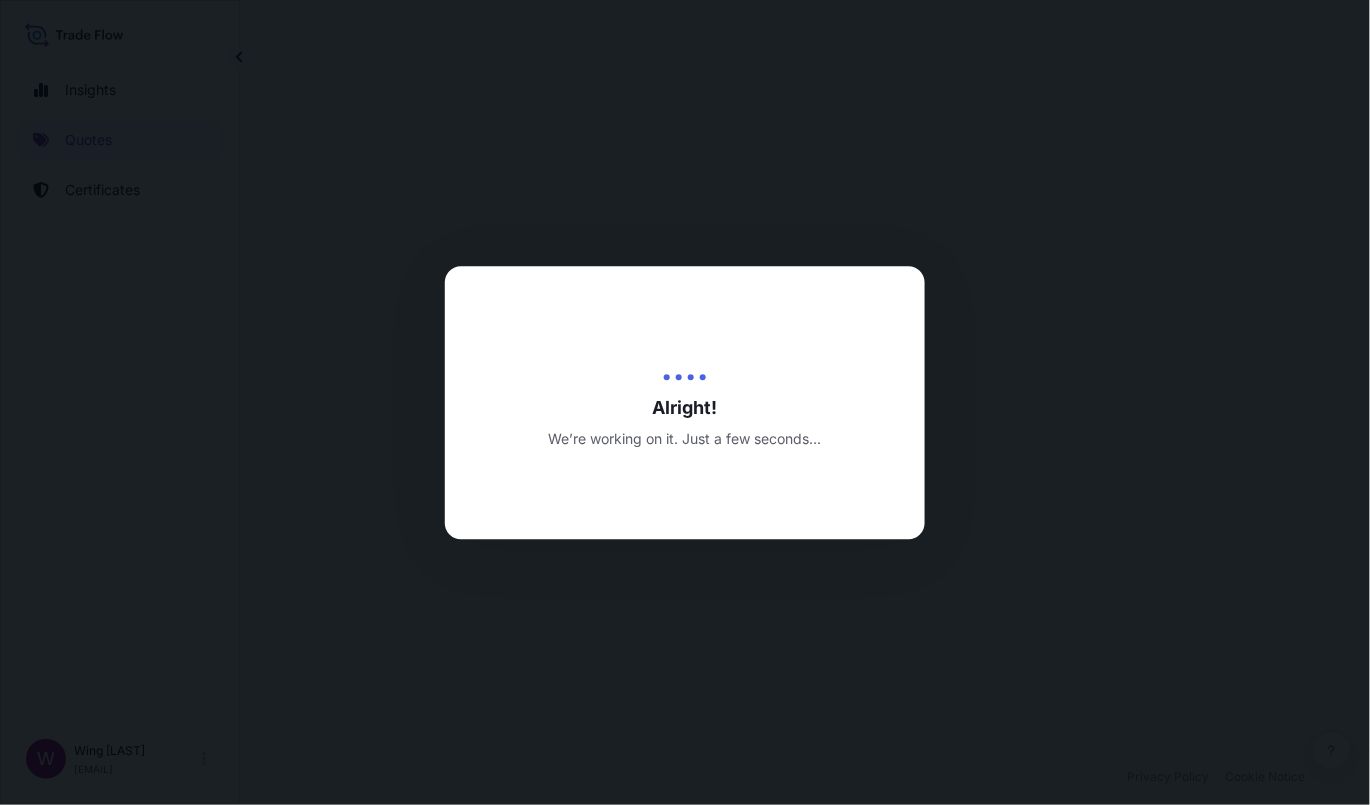 select on "27" 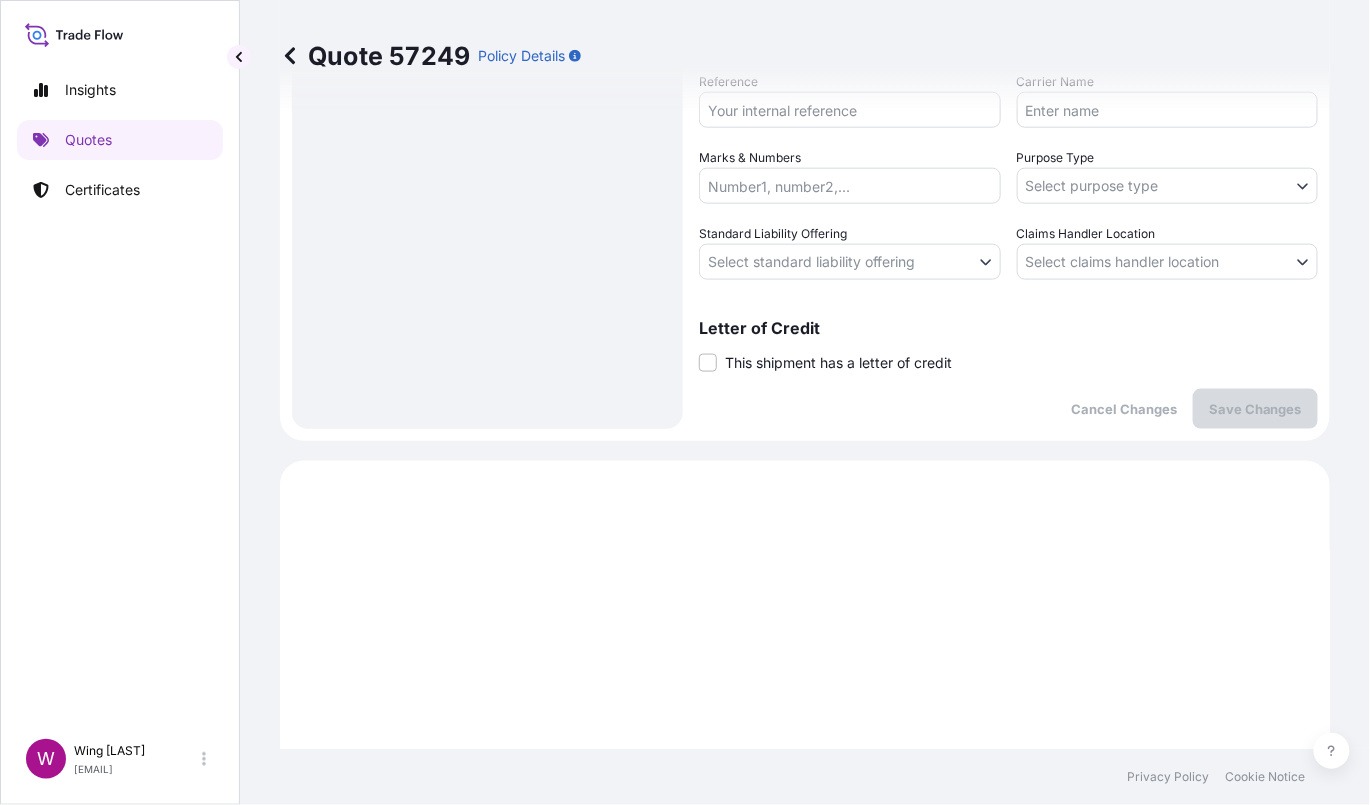 scroll, scrollTop: 886, scrollLeft: 0, axis: vertical 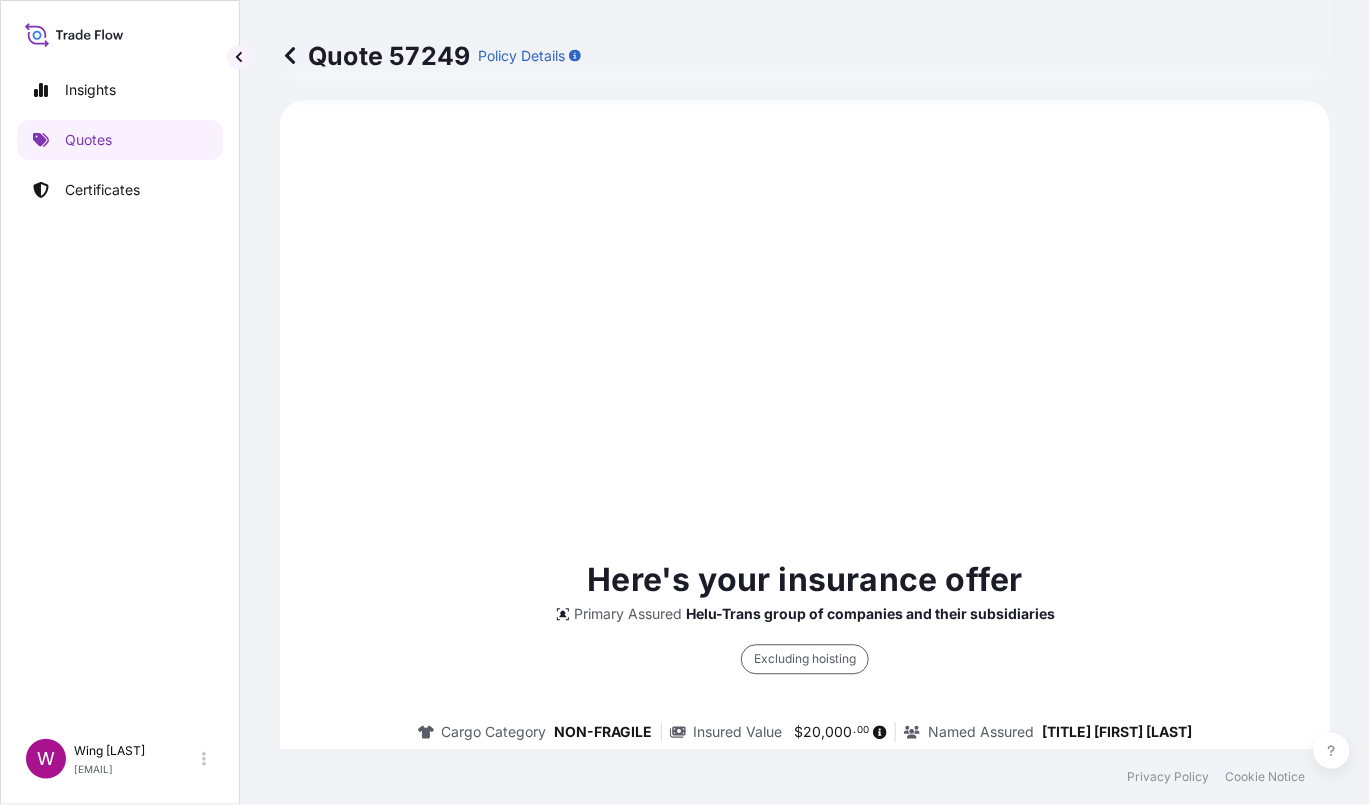 click on "Here's your insurance offer Primary Assured Helu-Trans group of companies and their subsidiaries Excluding hoisting Cargo Category NON-FRAGILE Insured Value $ 20 , 000 . 00 Named Assured Mr. [FIRST] [LAST] Origin Hong Kong Destination Hong Kong Total price $0.98 This quote is valid until Update Details Issue a Certificate" at bounding box center (805, 797) 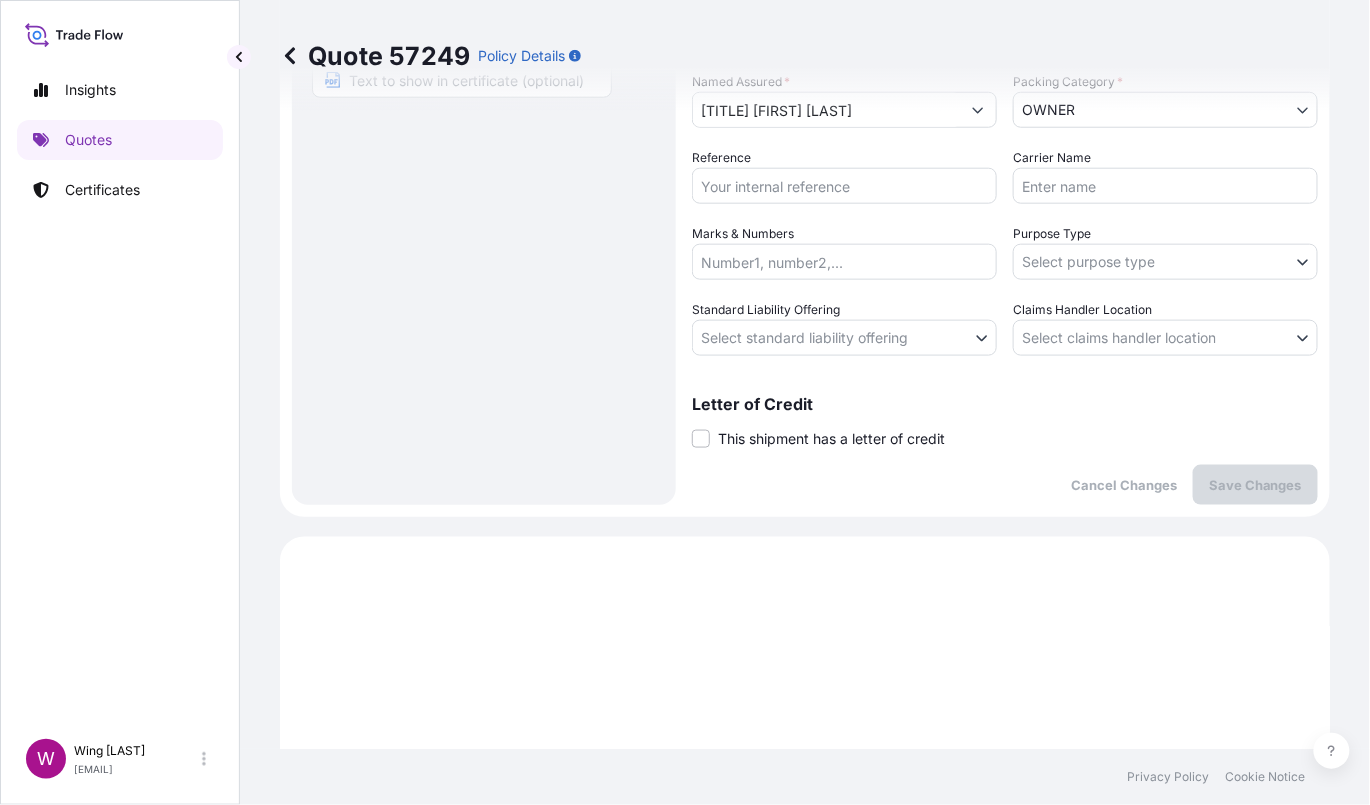 scroll, scrollTop: 219, scrollLeft: 0, axis: vertical 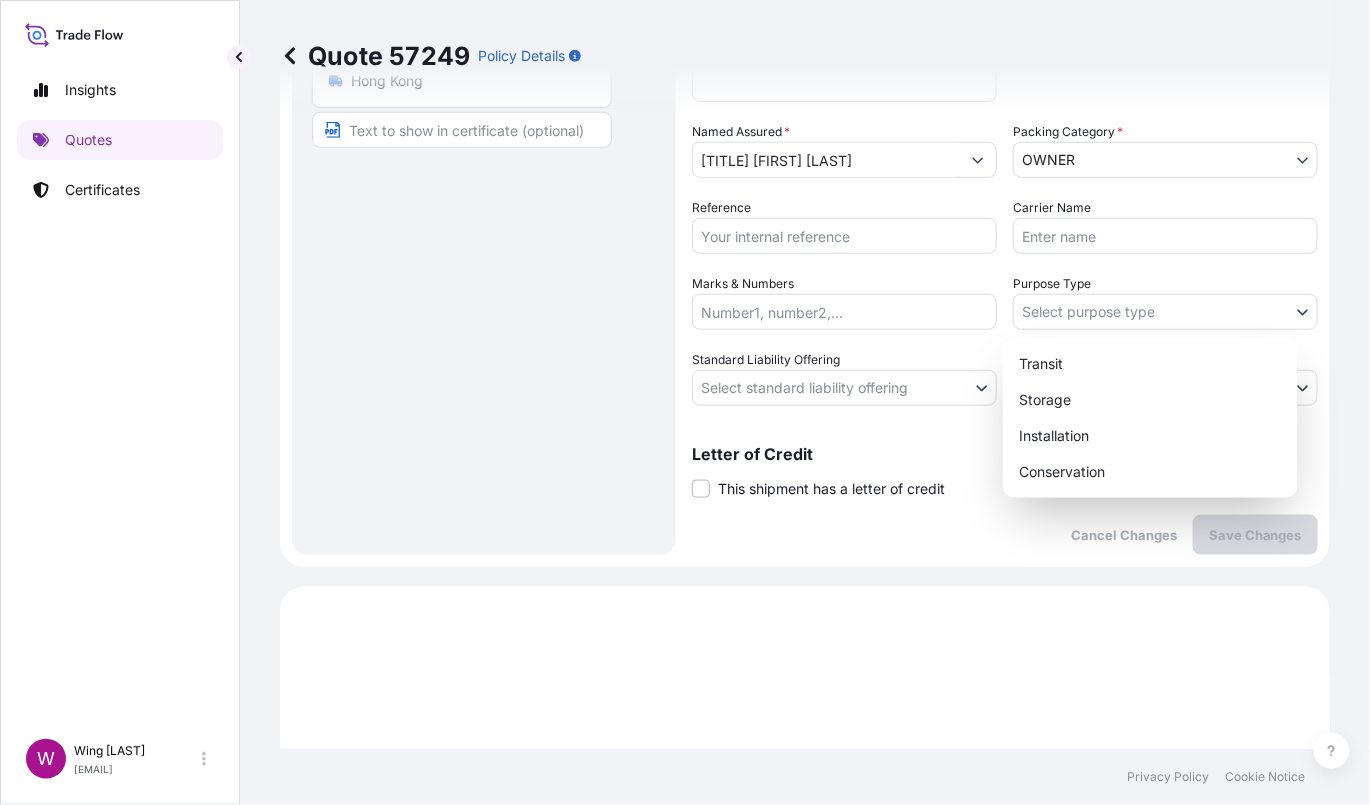 click on "Insights Quotes Certificates W Wing   Lee [EMAIL] Quote 57249 Policy Details Route Details Place of loading Road / Inland Road / Inland Origin * Hong Kong Main transport mode STORAGE COURIER INSTALLATION LAND SEA AIR STORAGE Destination * Hong Kong Road / Inland Road / Inland Place of Discharge Coverage Type Excluding hoisting Including hoisting Packing/unpacking only Shipment Details Date of Departure * 01 / 08 / 2025 Cargo Category * NON-FRAGILE Description of Cargo * [FIRST] [LAST], Vote sign Commercial Invoice Value   * $ USD 20000 Named Assured * [TITLE] [LAST], Packing Category * OWNER AGENT CO-OWNER OWNER Various Reference Carrier Name Marks & Numbers Purpose Type Select purpose type Transit Storage Installation Conservation Standard Liability Offering Select standard liability offering Yes No Claims Handler Location Select claims handler location Hong Kong Singapore Letter of Credit This shipment has a letter of credit Letter of credit * Cancel Changes Save Changes NON-FRAGILE" at bounding box center (685, 402) 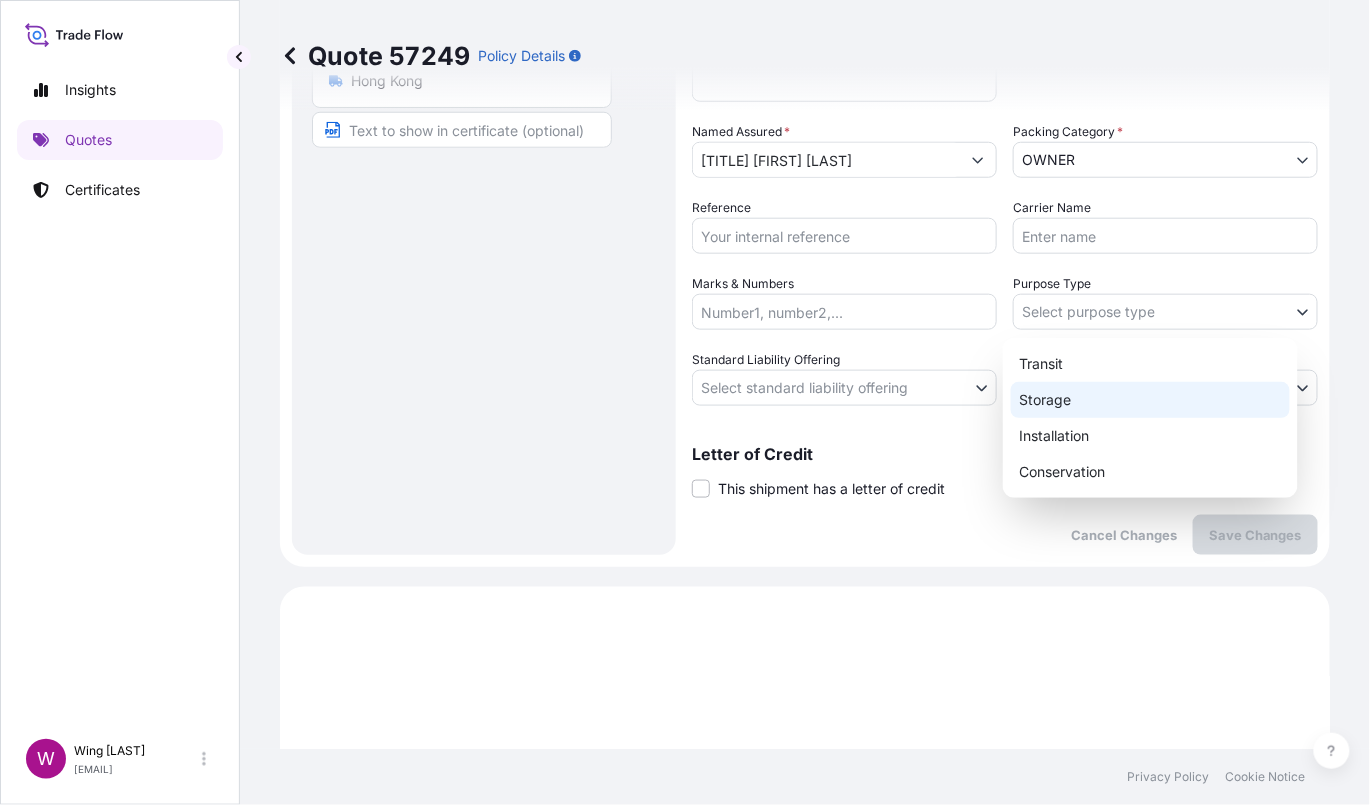 click on "Storage" at bounding box center [1150, 400] 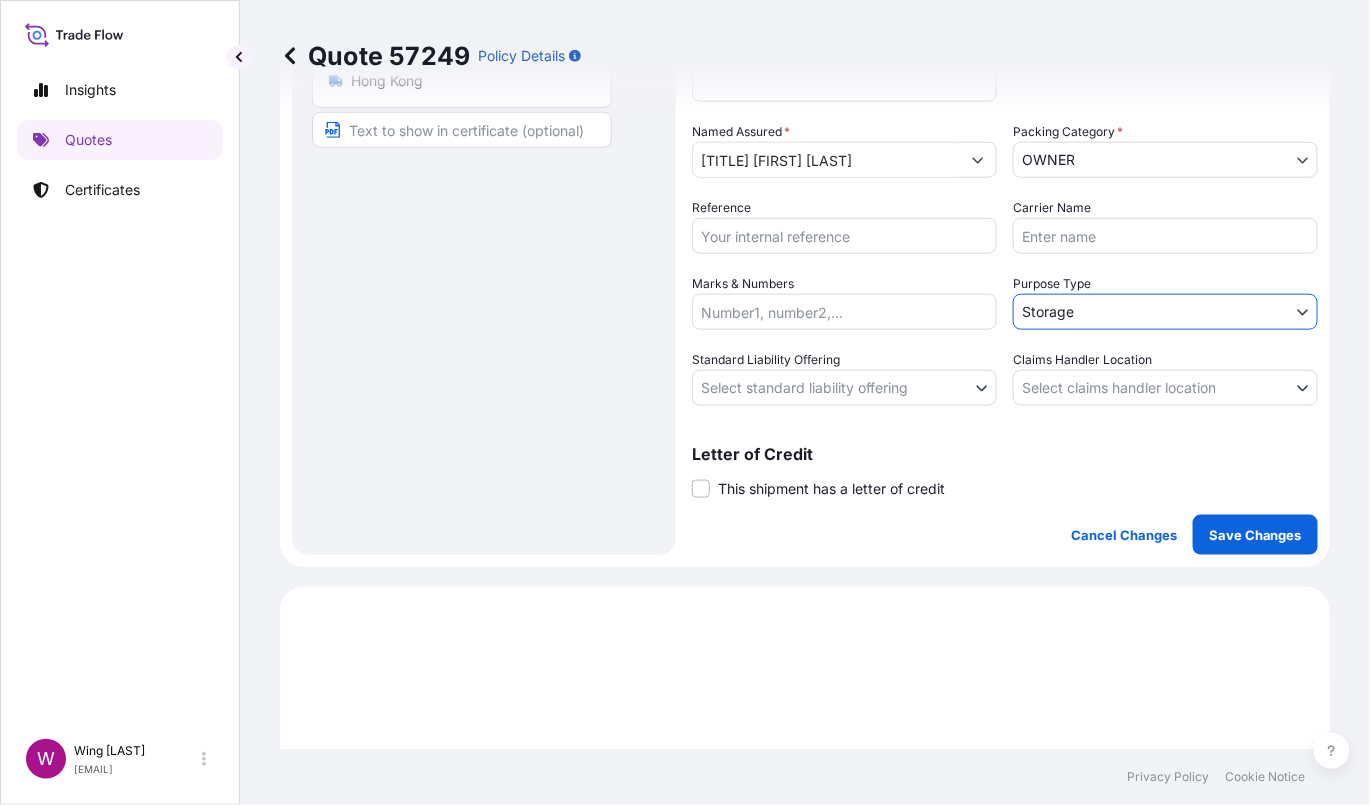 click on "Insights Quotes Certificates W Wing   Lee [EMAIL] Quote 57249 Policy Details Route Details Place of loading Road / Inland Road / Inland Origin * Hong Kong Main transport mode STORAGE COURIER INSTALLATION LAND SEA AIR STORAGE Destination * Hong Kong Road / Inland Road / Inland Place of Discharge Coverage Type Excluding hoisting Including hoisting Packing/unpacking only Shipment Details Date of Departure * 01 / 08 / 2025 Cargo Category * NON-FRAGILE Description of Cargo * [FIRST] [LAST], Vote sign Commercial Invoice Value   * $ USD 20000 Named Assured * [TITLE] [FIRST] [LAST] Packing Category * OWNER AGENT CO-OWNER OWNER Various Reference Carrier Name Marks & Numbers Purpose Type Storage Transit Storage Installation Conservation Standard Liability Offering Select standard liability offering Yes No Claims Handler Location Select claims handler location Hong Kong Singapore Letter of Credit This shipment has a letter of credit Letter of credit * Letter of credit may not exceed 12000 characters $" at bounding box center [685, 402] 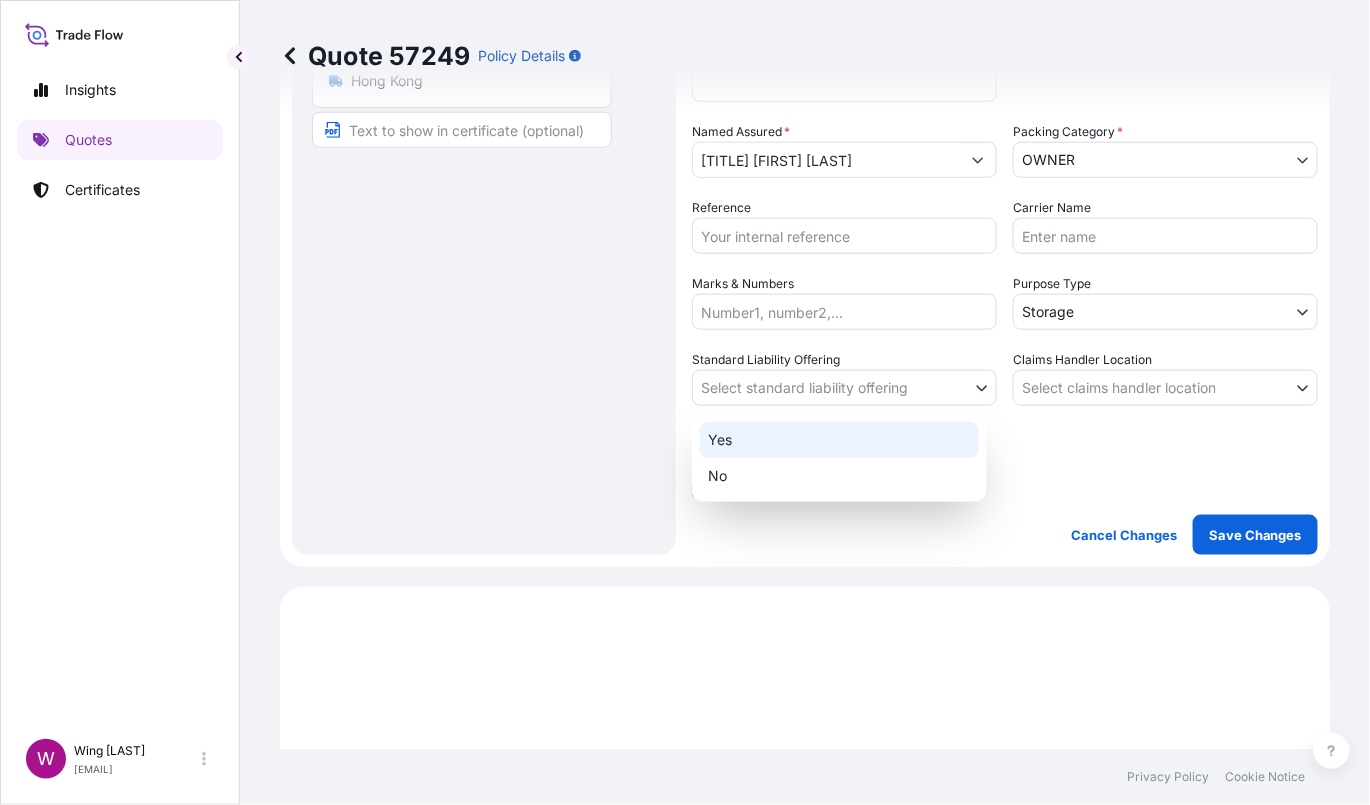 click on "Yes" at bounding box center [839, 440] 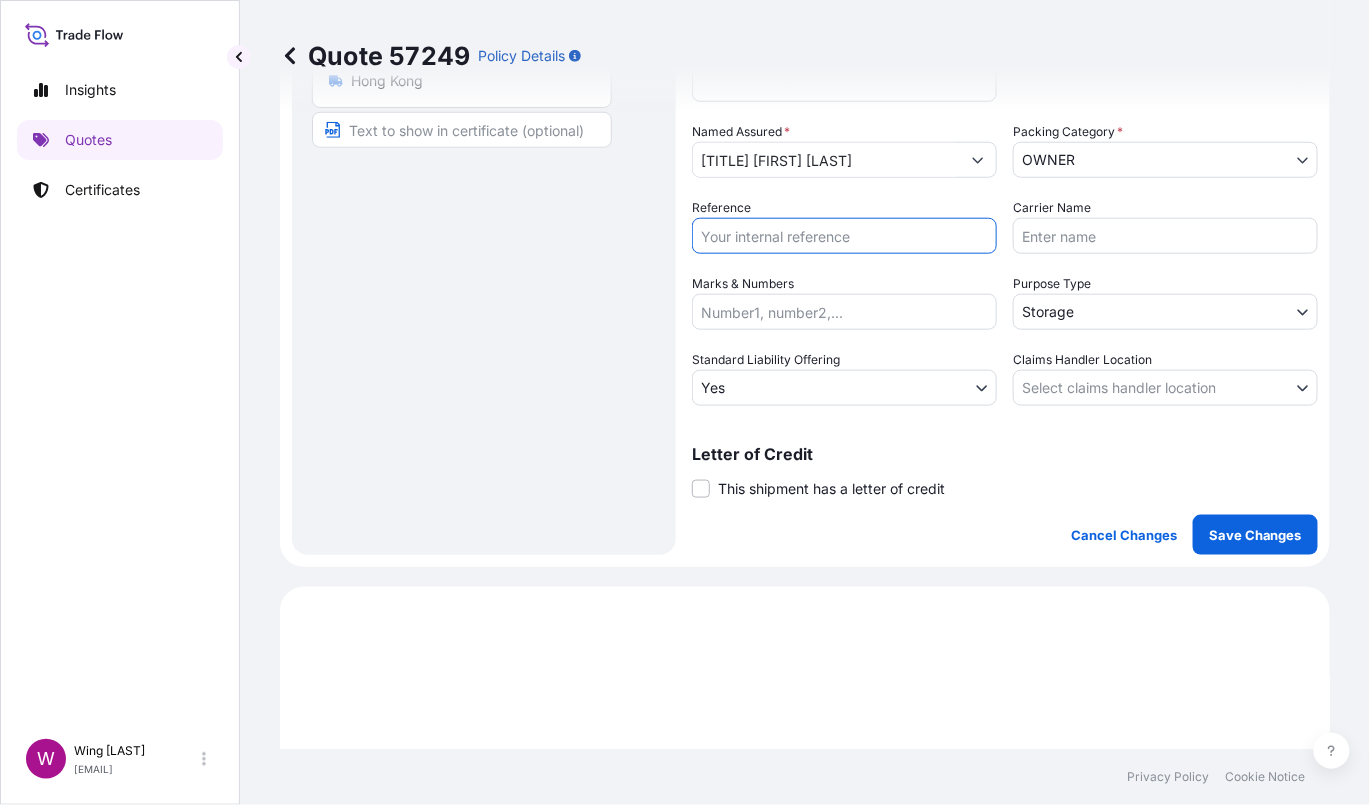 click on "Reference" at bounding box center (844, 236) 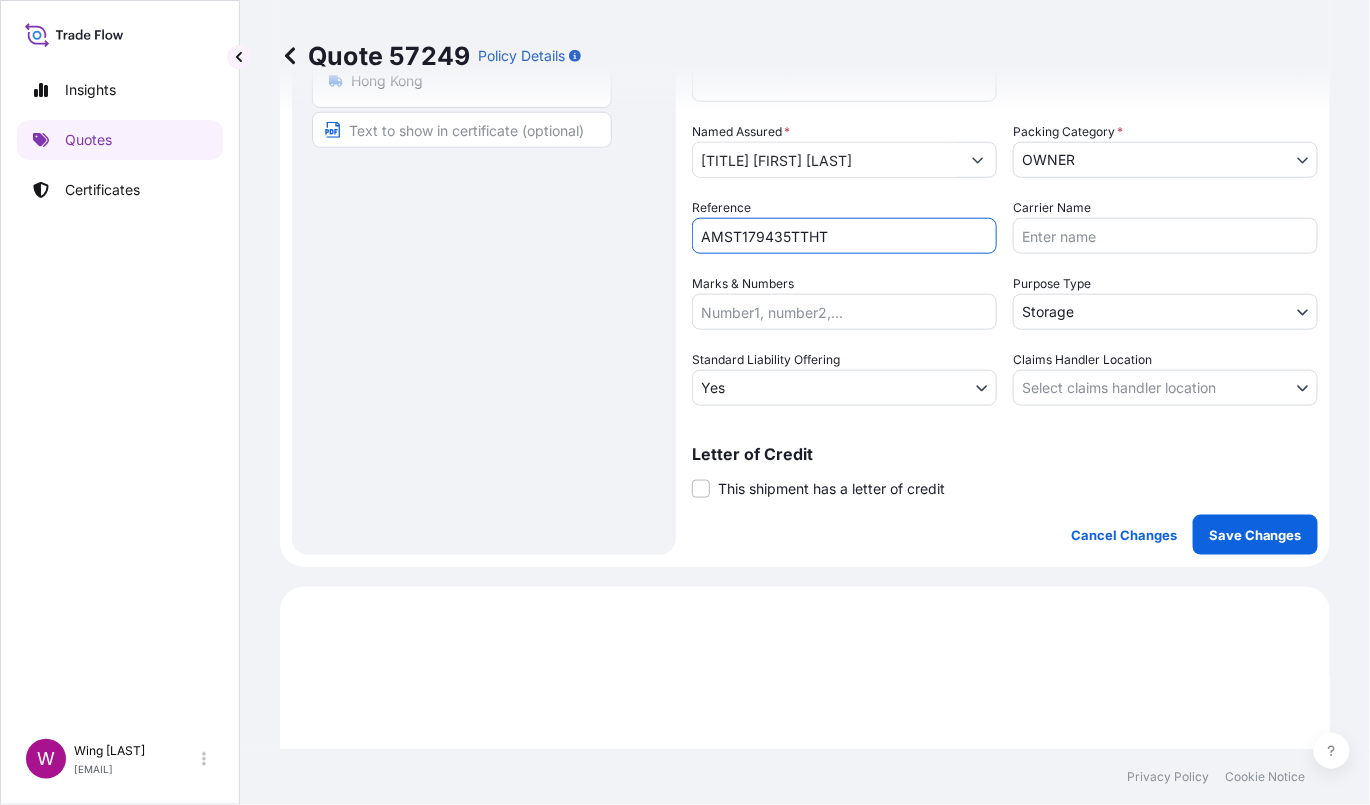 type on "AMST179435TTHT" 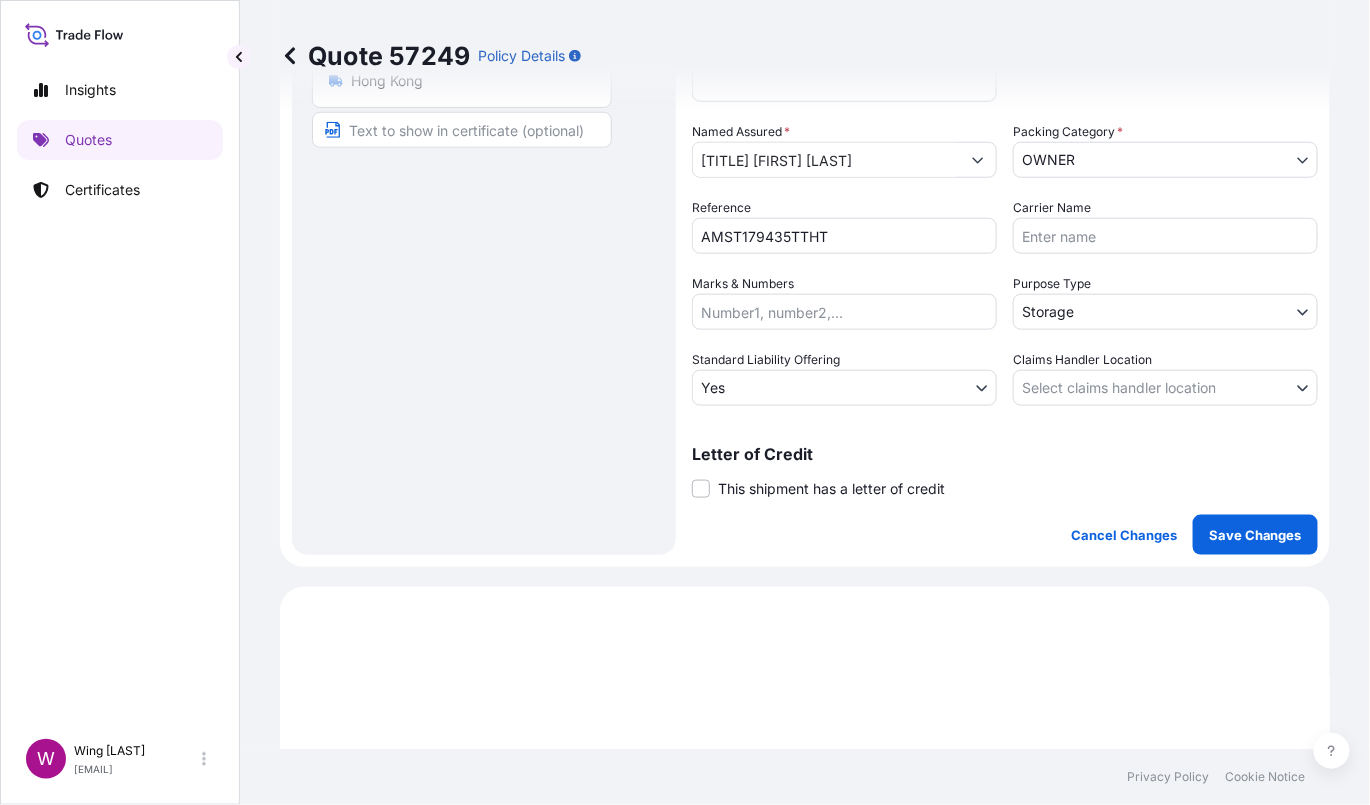 click on "Route Details Place of loading Road / Inland Road / Inland Origin * Hong Kong Main transport mode STORAGE COURIER INSTALLATION LAND SEA AIR STORAGE Destination * Hong Kong Road / Inland Road / Inland Place of Discharge" at bounding box center [484, 139] 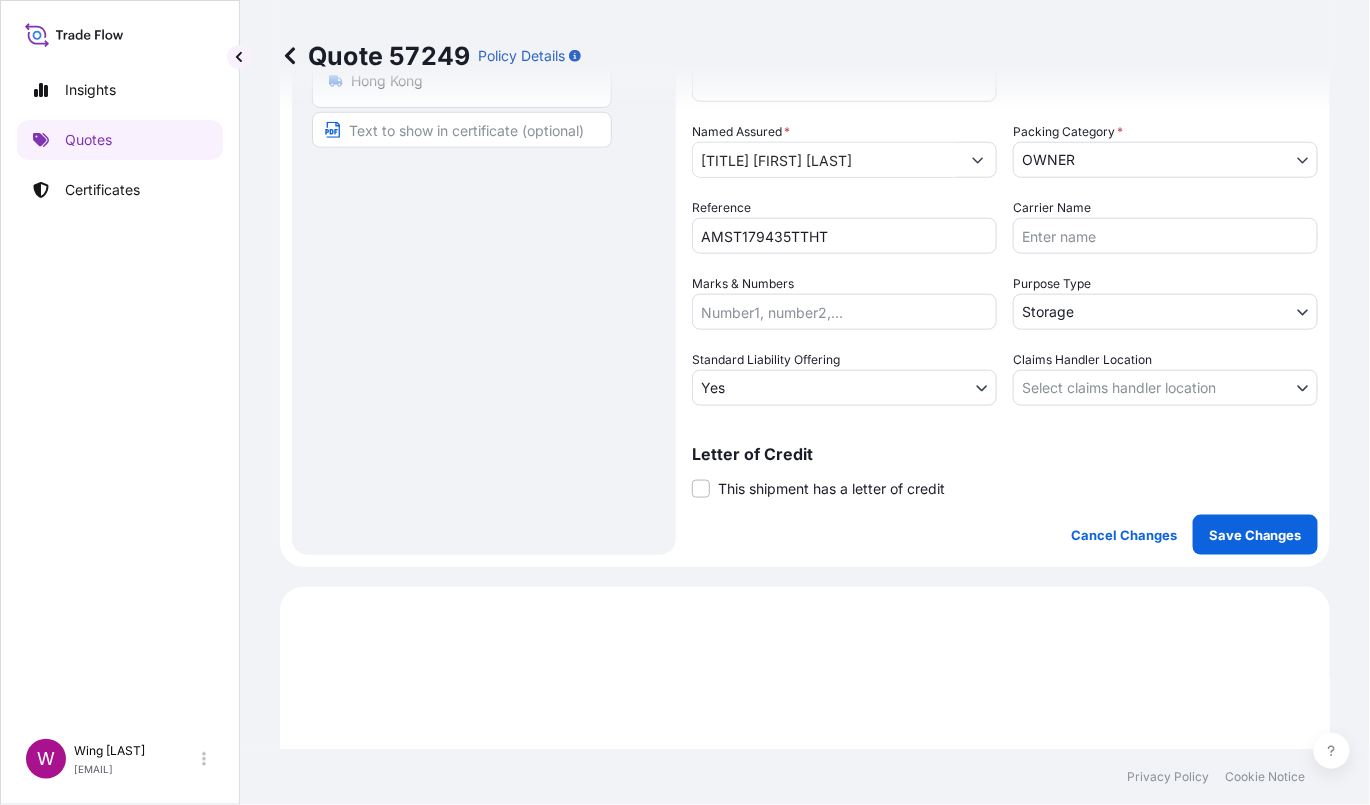 click on "Insights Quotes Certificates W Wing   Lee [LAST] winglee@example.com Quote 57249 Policy Details Route Details Place of loading Road / Inland Road / Inland Origin * [LOCATION] Main transport mode STORAGE COURIER INSTALLATION LAND SEA AIR STORAGE Destination * [LOCATION] Road / Inland Road / Inland Place of Discharge Coverage Type Excluding hoisting Including hoisting Packing/unpacking only Shipment Details Date of Departure * 01 / 08 / 2025 Cargo Category * NON-FRAGILE Description of Cargo * [FIRST] [LAST], Vote sign Commercial Invoice Value   * $ USD 20000 Named Assured * Mr. [LAST] Packing Category * OWNER AGENT CO-OWNER OWNER Various Reference AMST179435TTHT Carrier Name Marks & Numbers Purpose Type Storage Transit Storage Installation Conservation Standard Liability Offering Yes Yes No Claims Handler Location Select claims handler location [LOCATION] [LOCATION] Letter of Credit This shipment has a letter of credit Letter of credit * Letter of credit may not exceed 12000 characters Cancel Changes $ ," at bounding box center (685, 402) 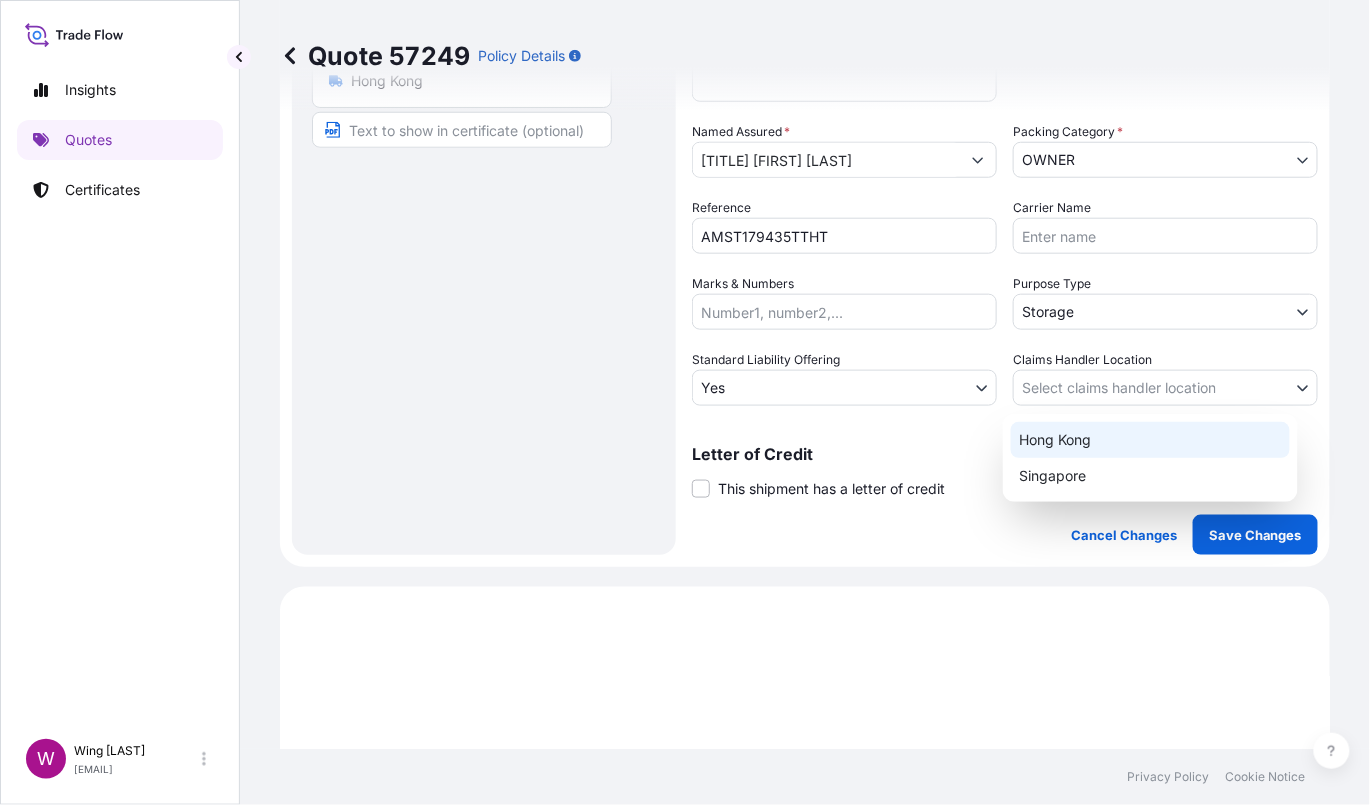 click on "Hong Kong" at bounding box center [1150, 440] 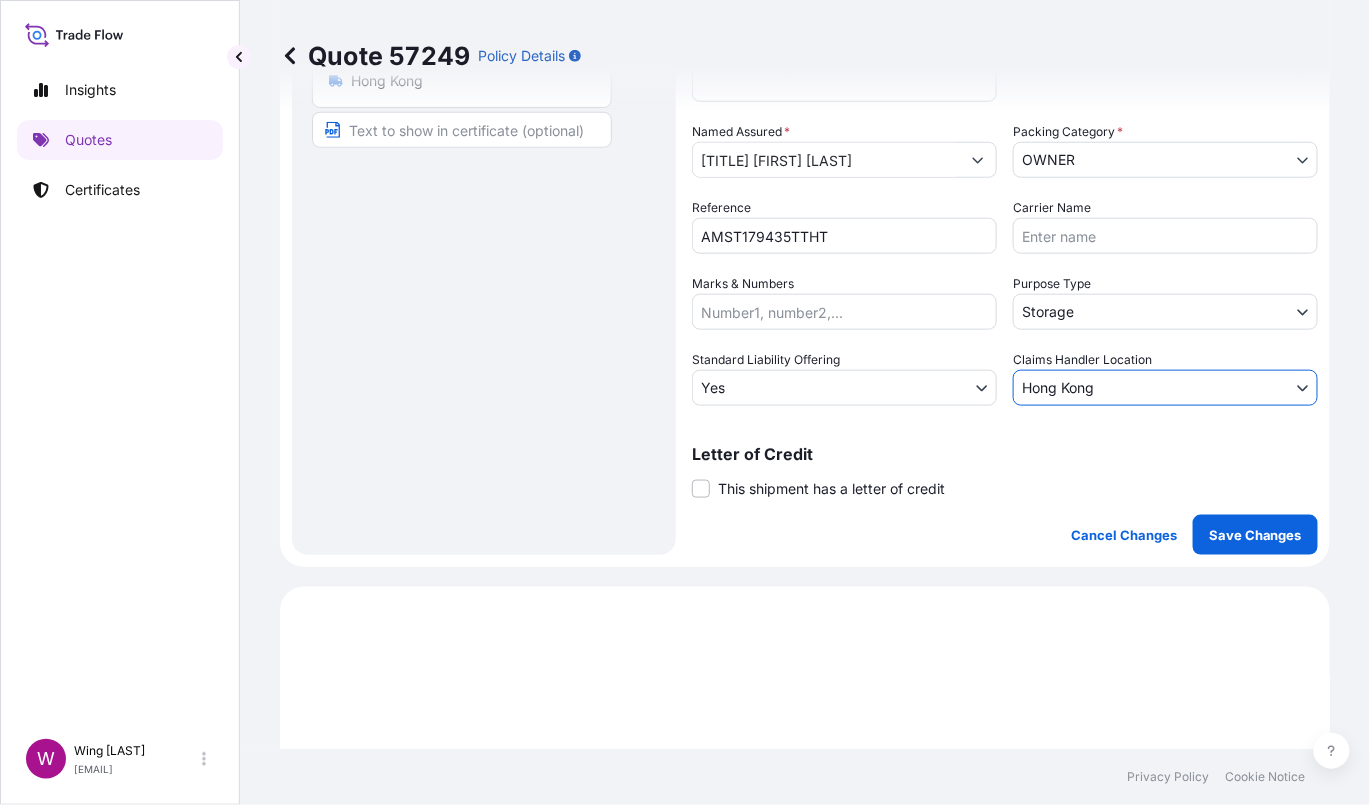 click on "This shipment has a letter of credit" at bounding box center [818, 488] 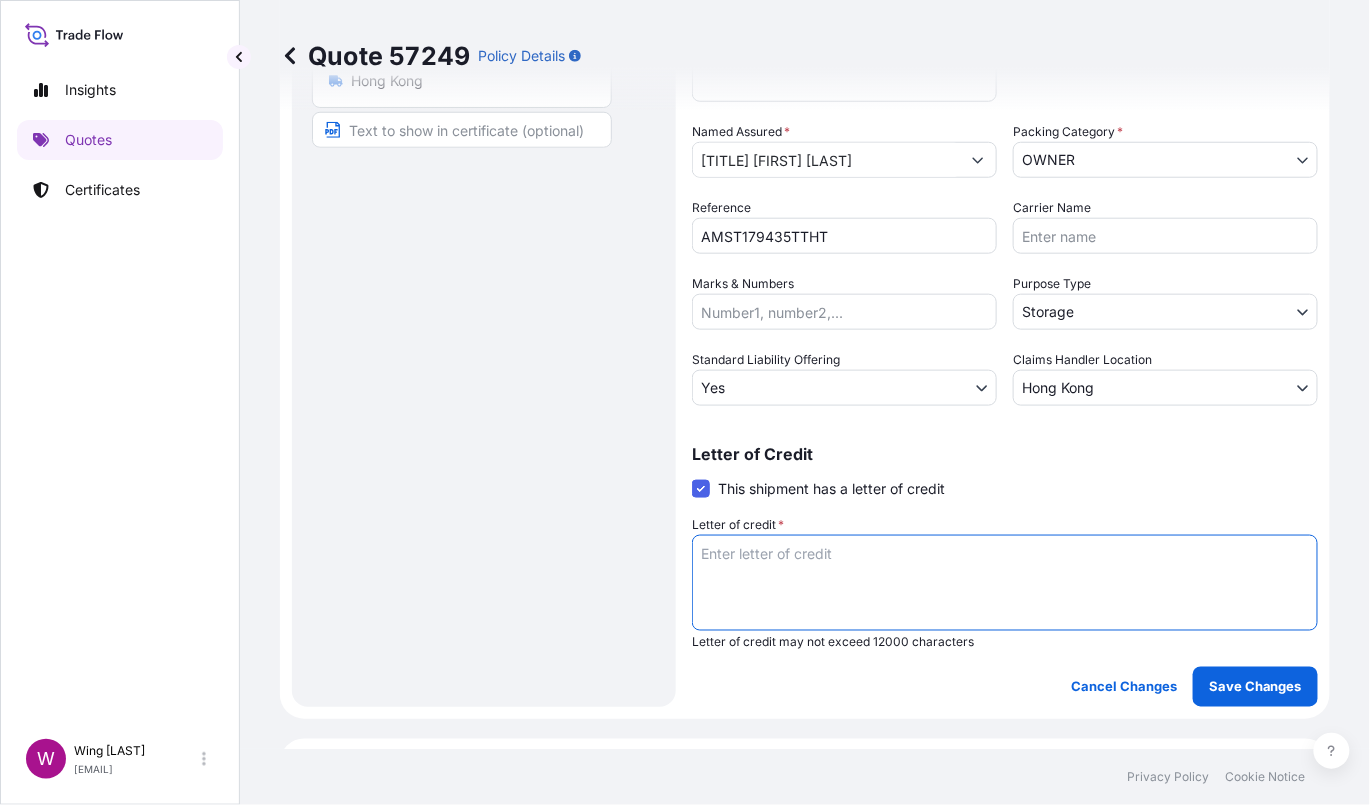 paste on "Storage period: 01 Aug 2025 to 30 Sep 2025 (till further notice)" 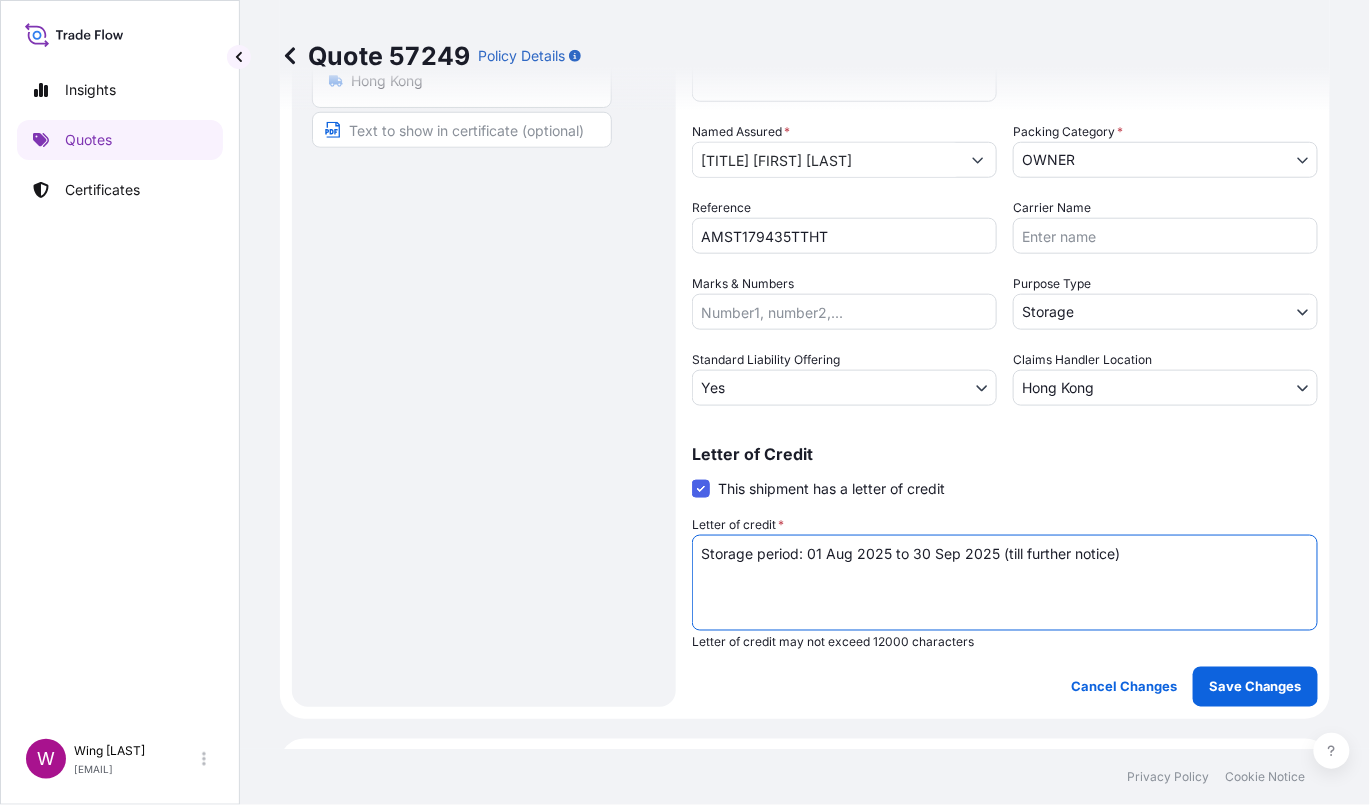 click on "Storage period: 01 Aug 2025 to 30 Sep 2025 (till further notice)" at bounding box center (1005, 583) 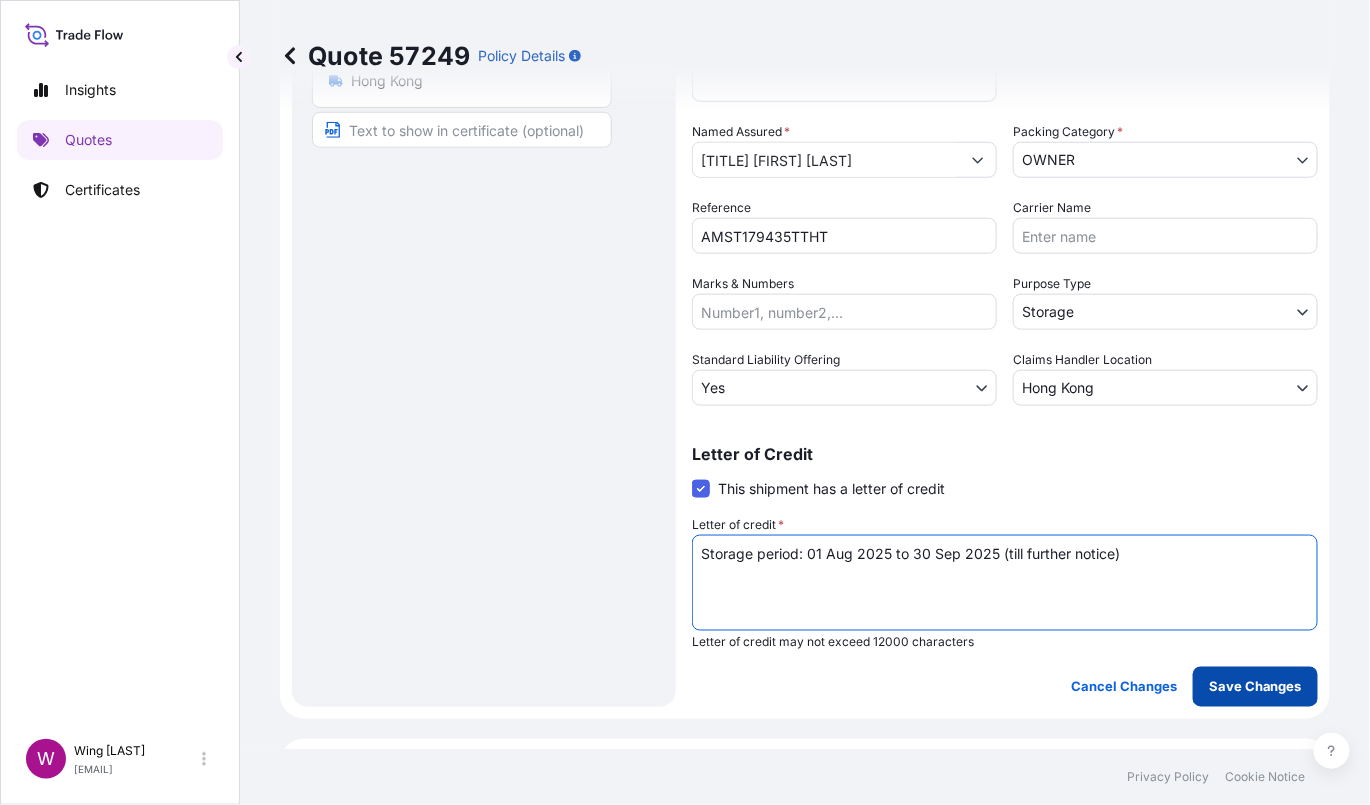 type on "Storage period: 01 Aug 2025 to 30 Sep 2025 (till further notice)" 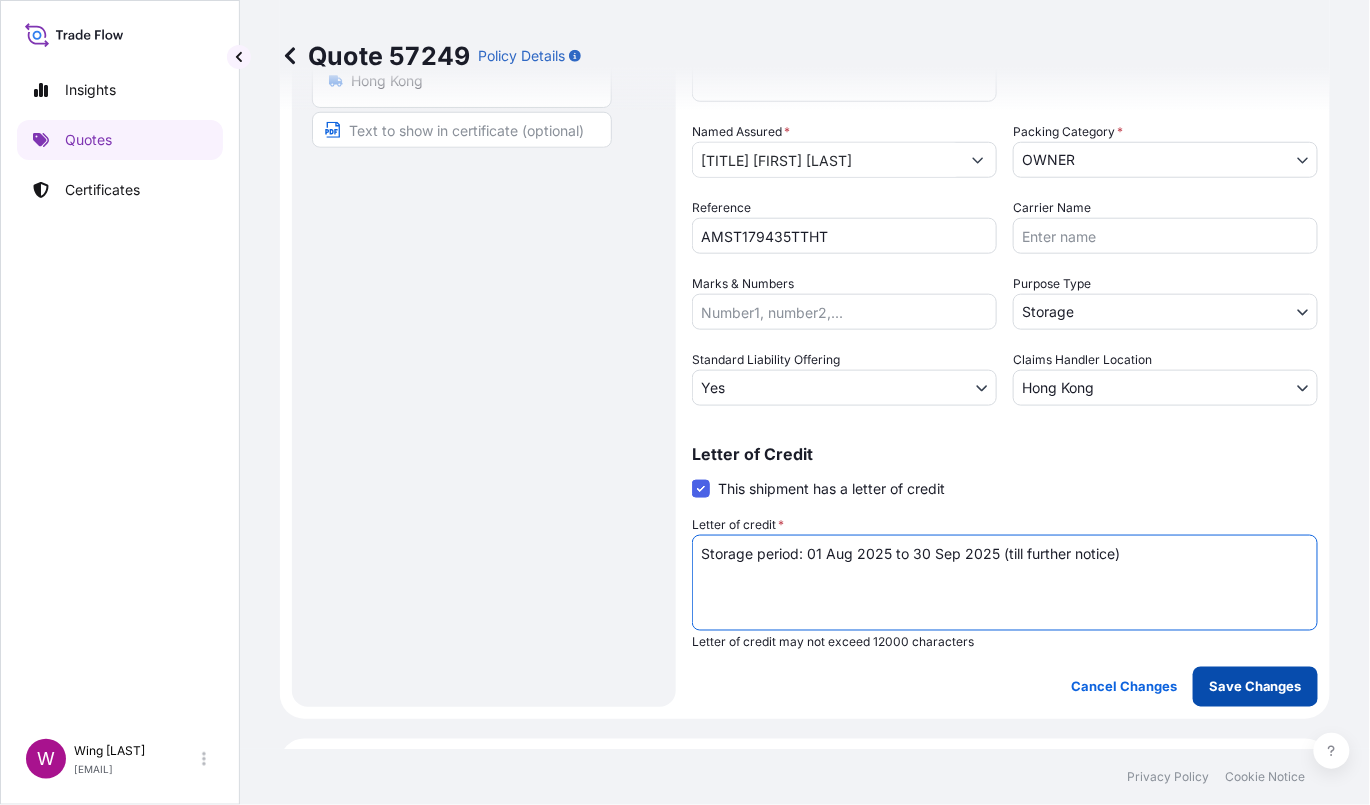click on "Save Changes" at bounding box center [1255, 687] 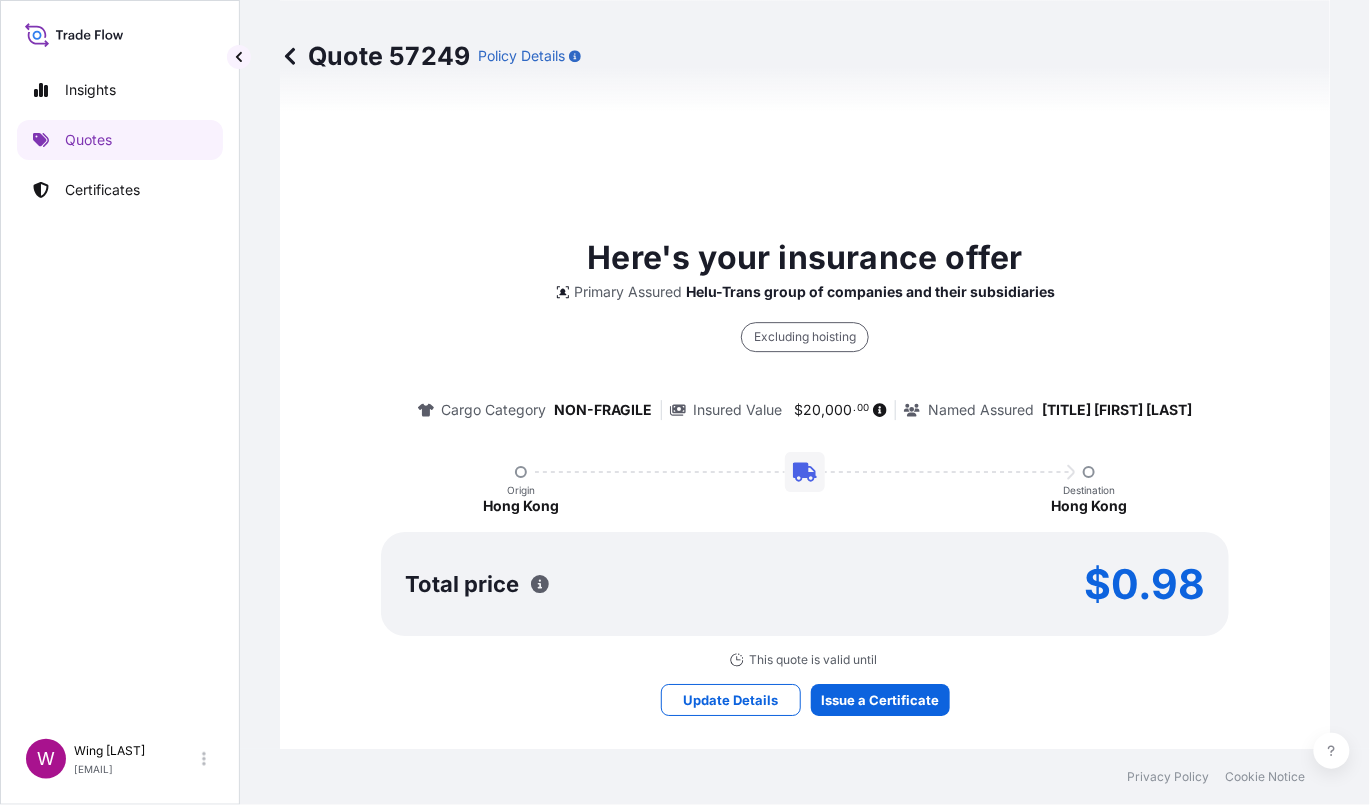 select on "STORAGE" 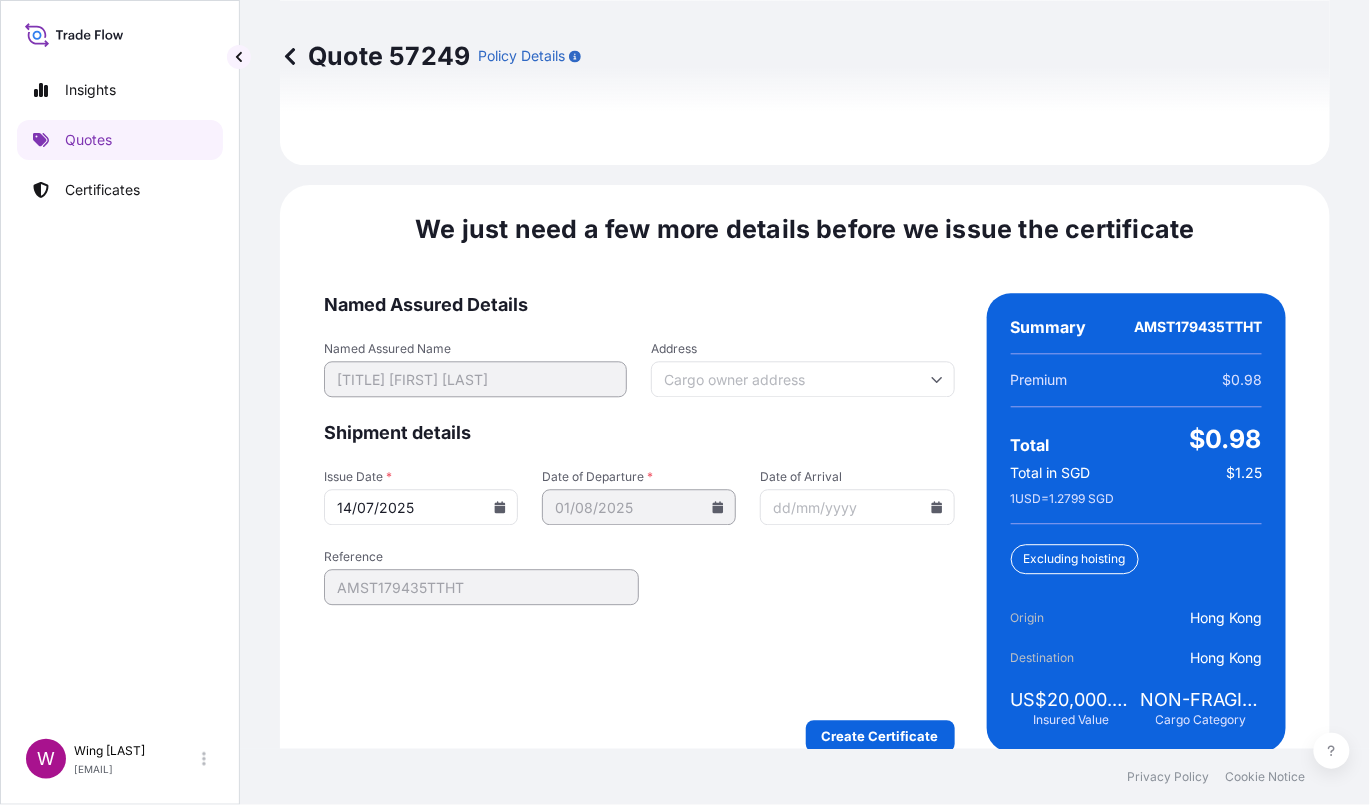 scroll, scrollTop: 3163, scrollLeft: 0, axis: vertical 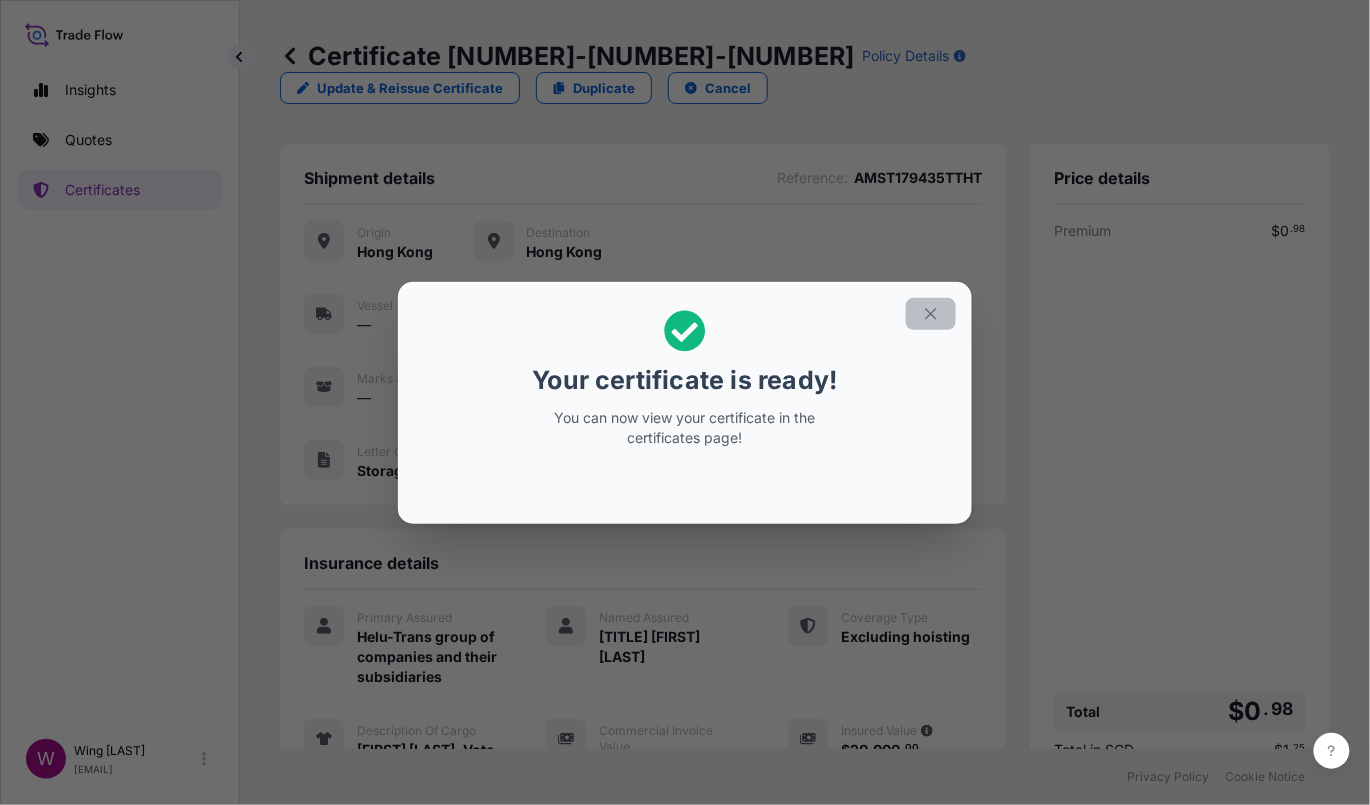 click 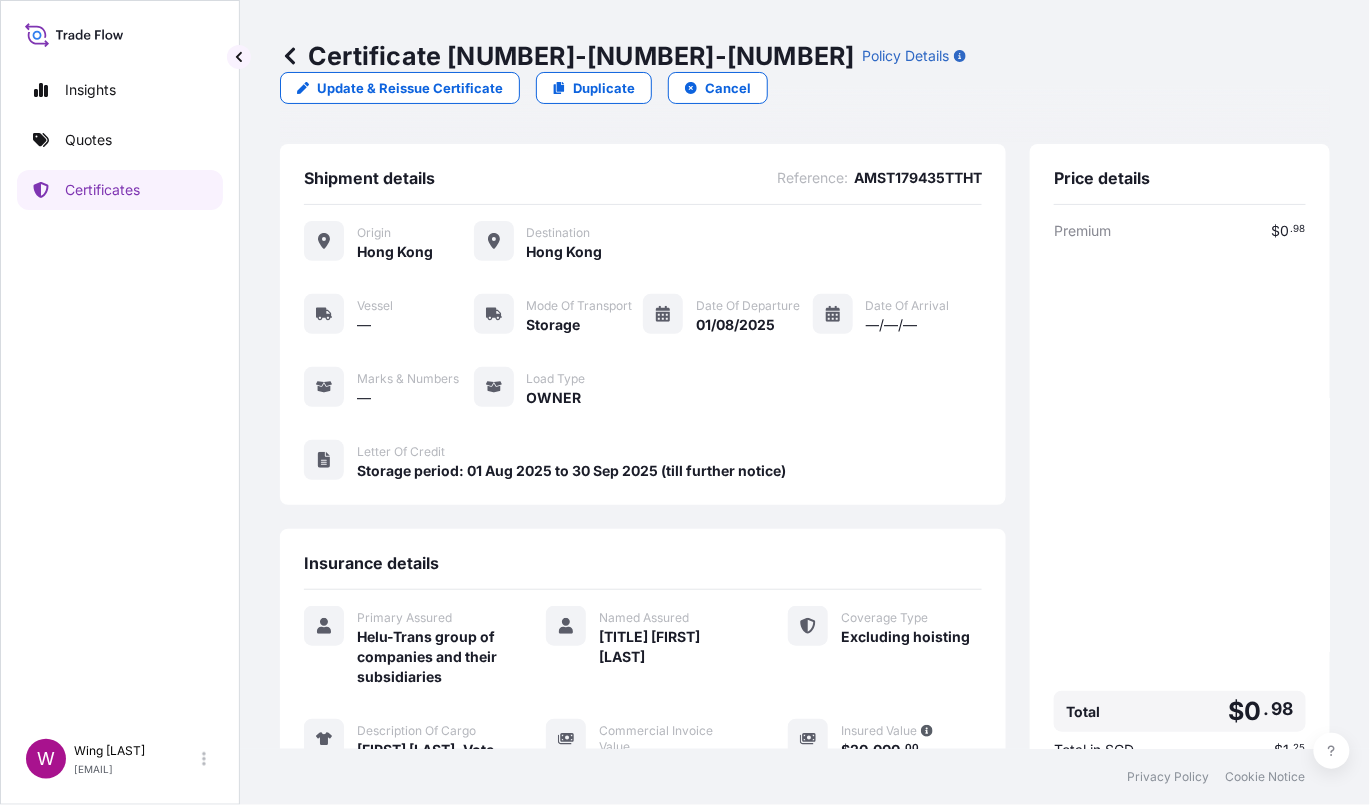 scroll, scrollTop: 227, scrollLeft: 0, axis: vertical 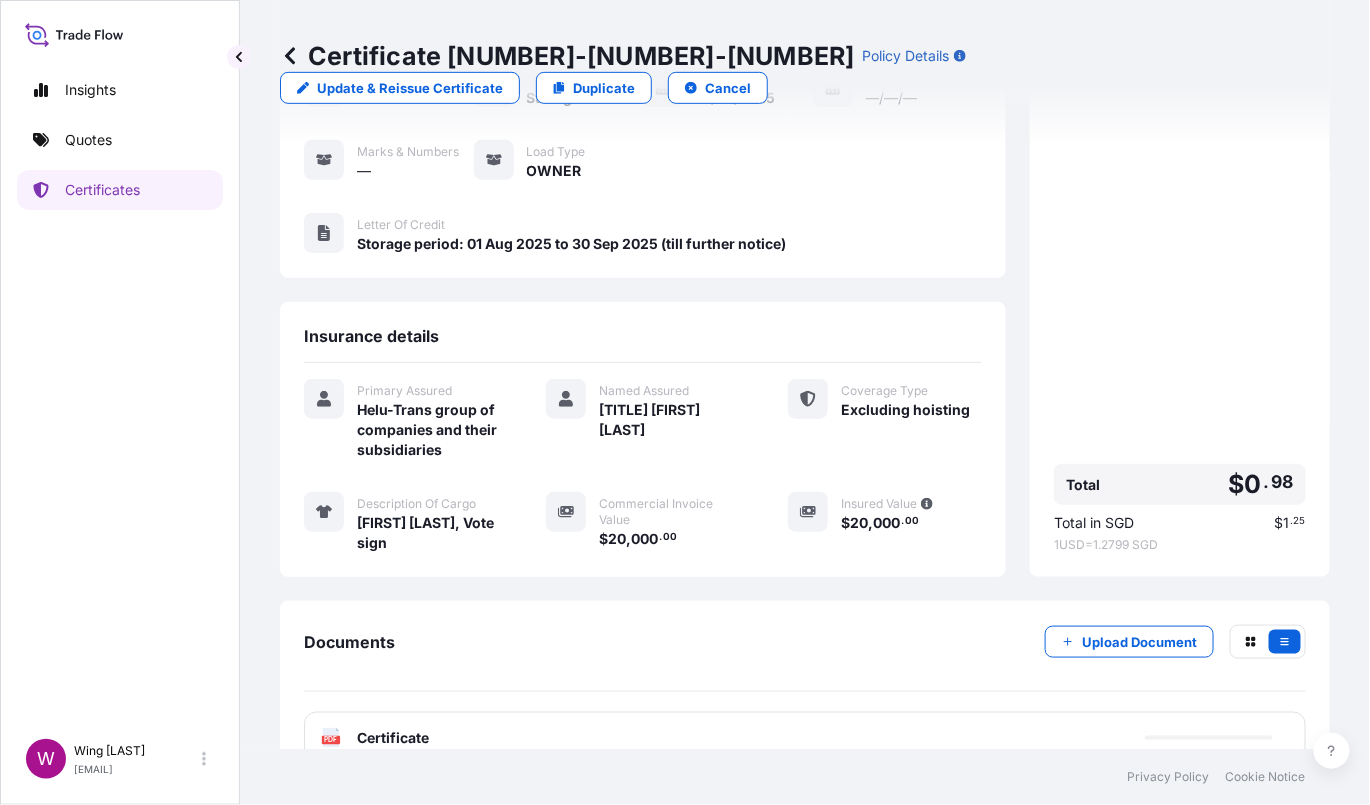 click 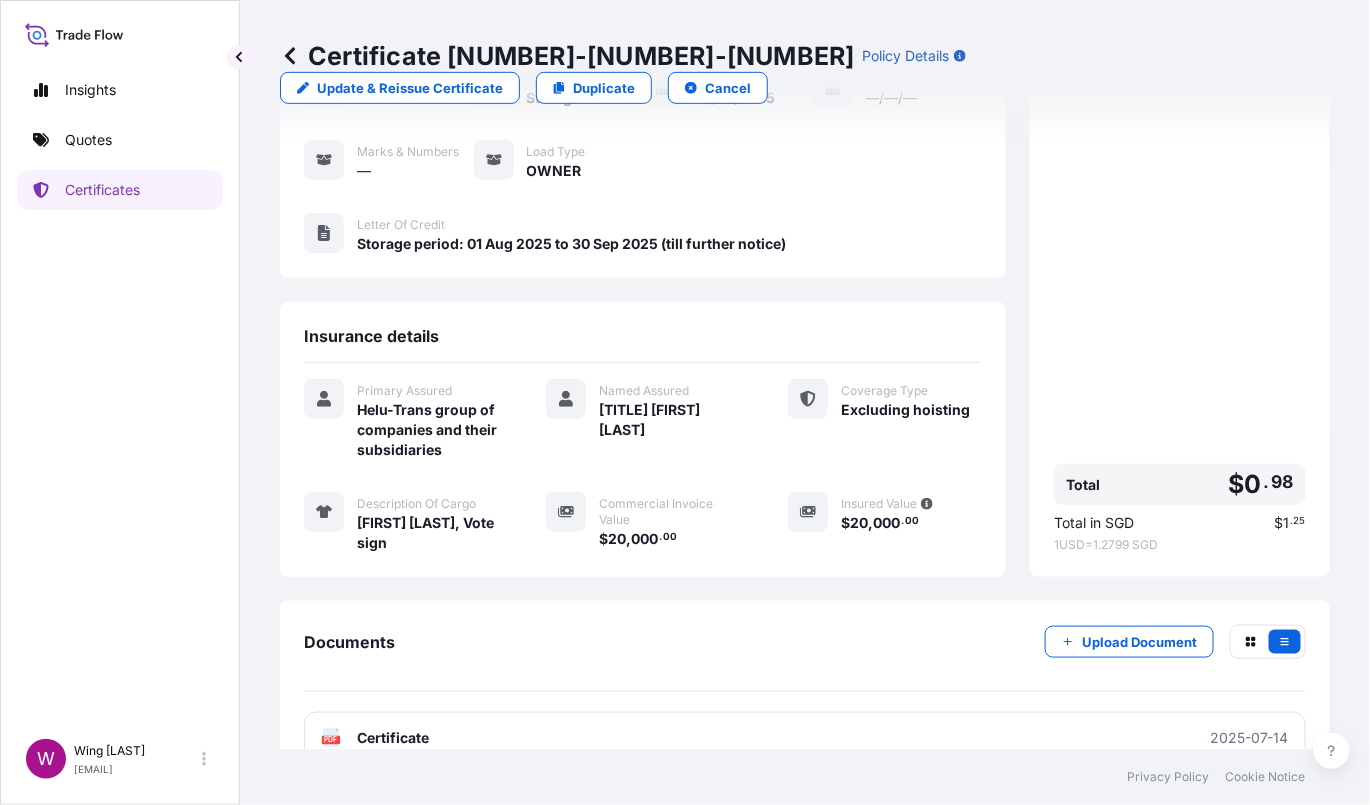 click on "PDF" 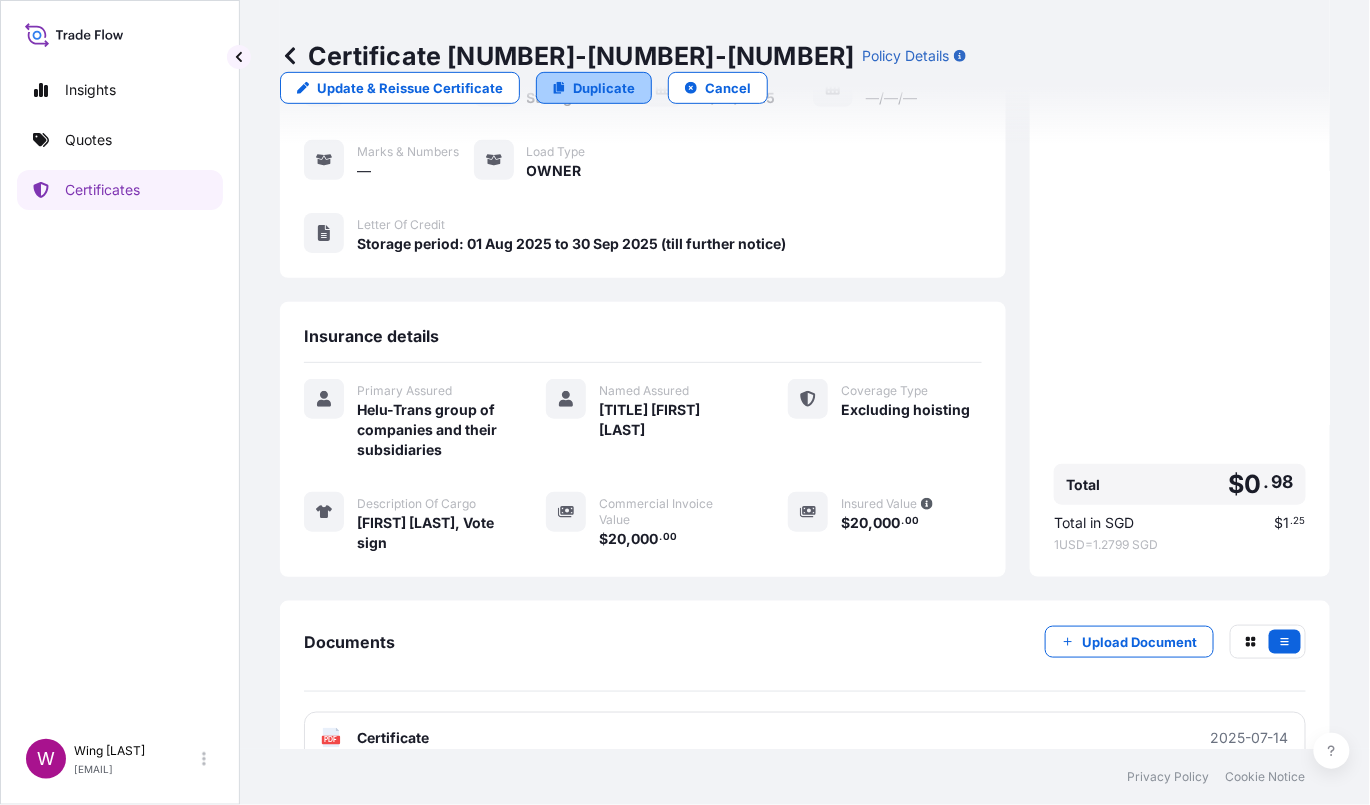 click on "Duplicate" at bounding box center [604, 88] 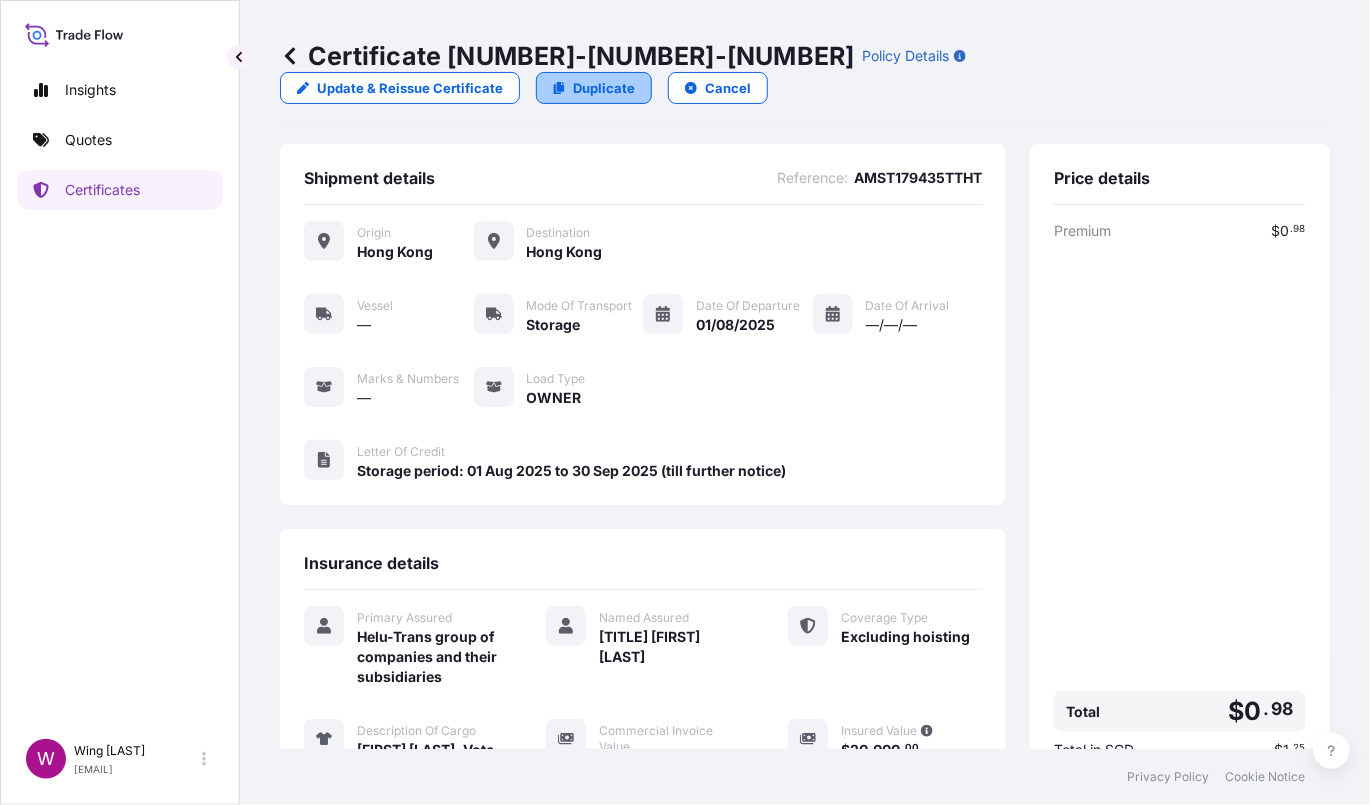 select on "STORAGE" 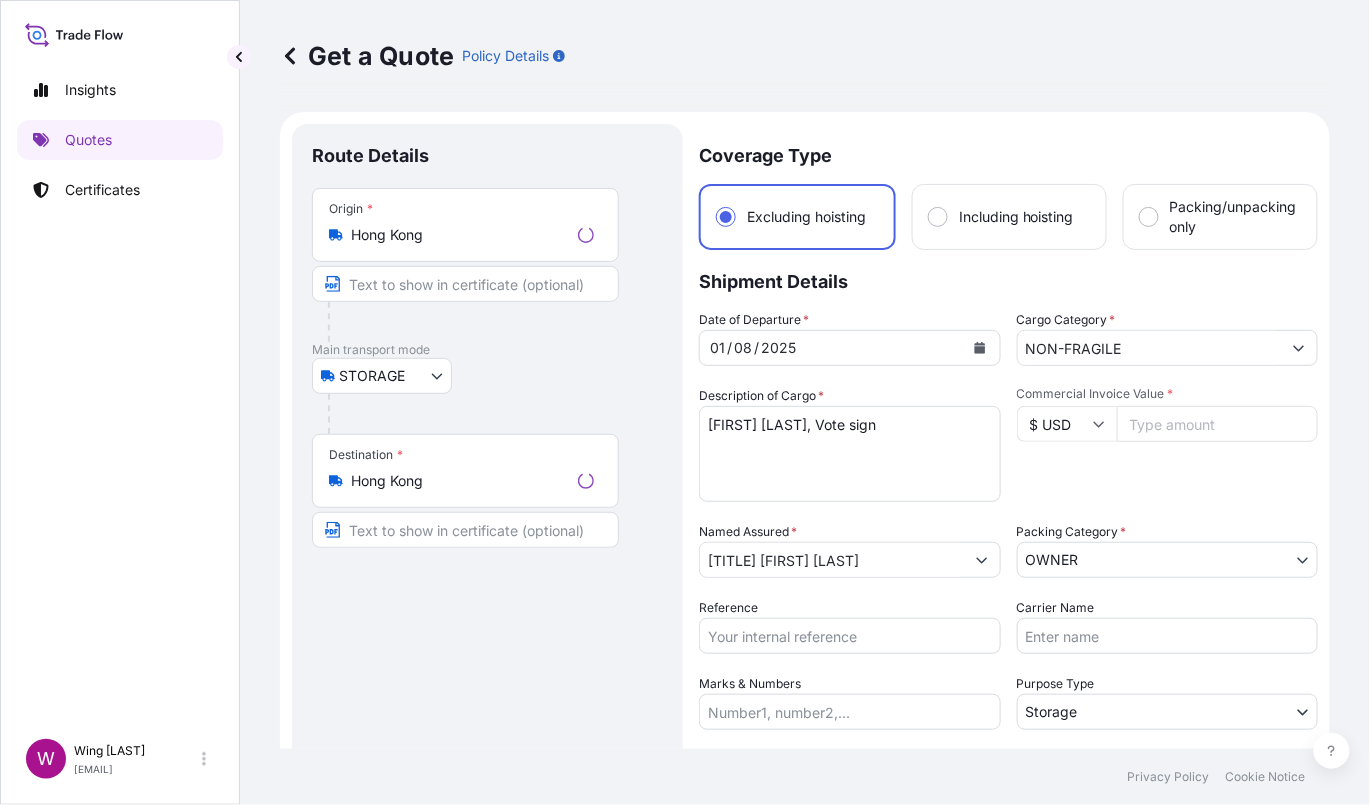 scroll, scrollTop: 32, scrollLeft: 0, axis: vertical 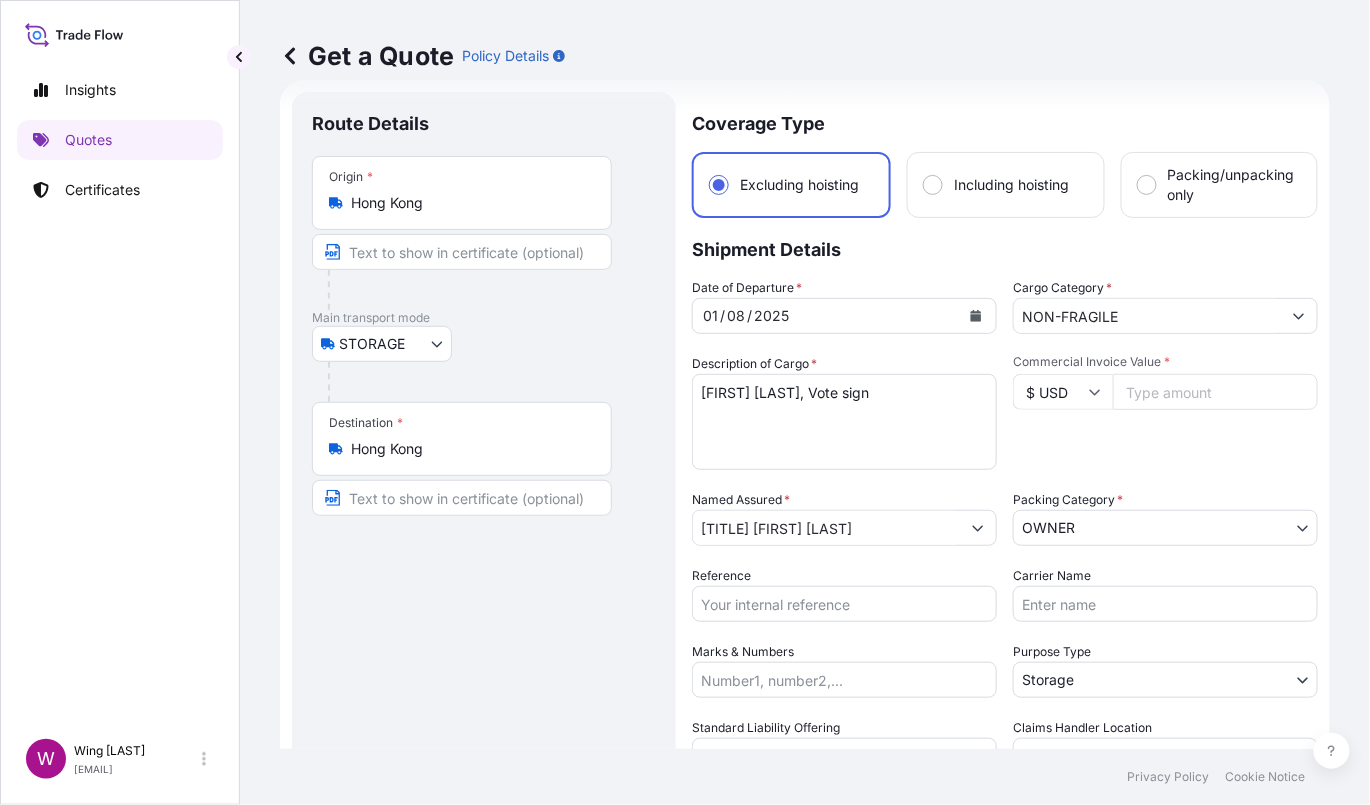 click on "STORAGE COURIER INSTALLATION LAND SEA AIR STORAGE" at bounding box center (484, 344) 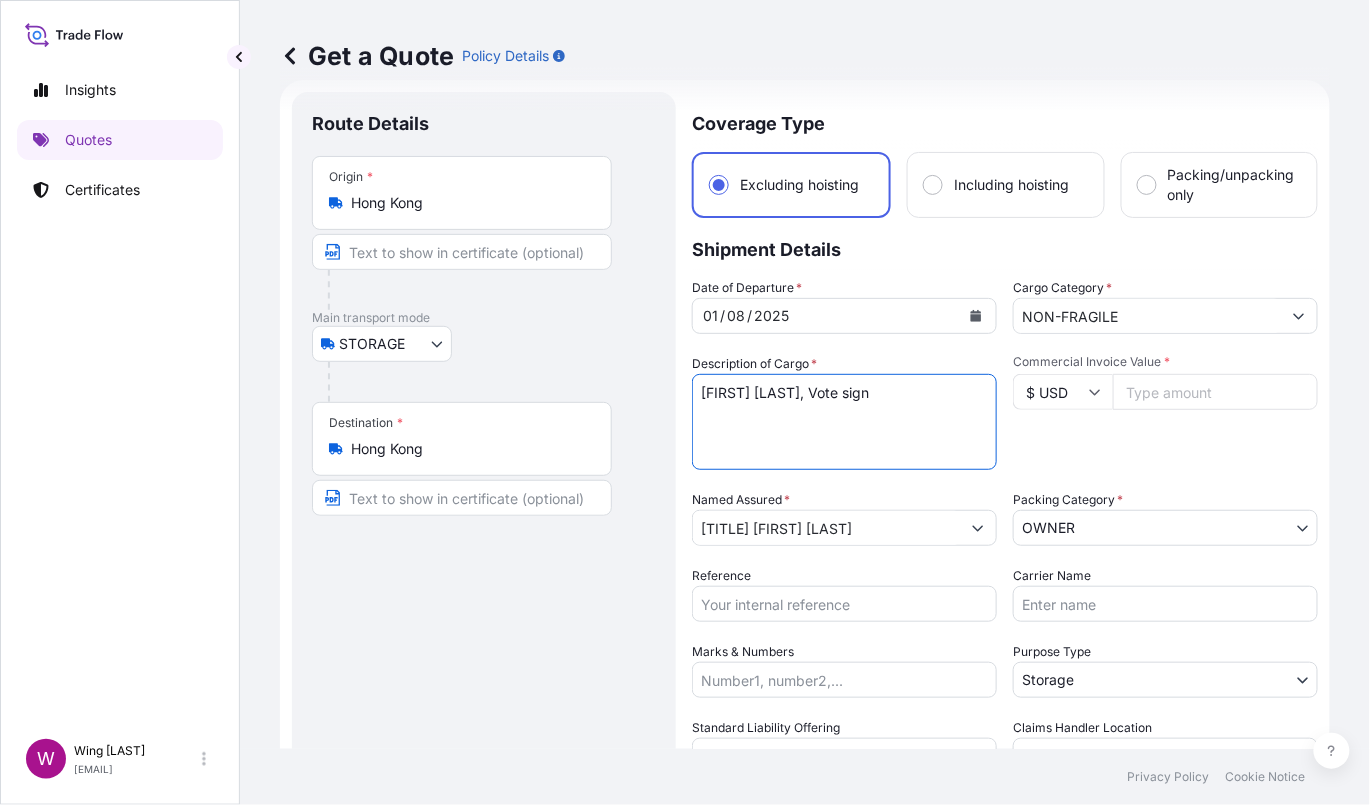 drag, startPoint x: 946, startPoint y: 383, endPoint x: 578, endPoint y: 373, distance: 368.13583 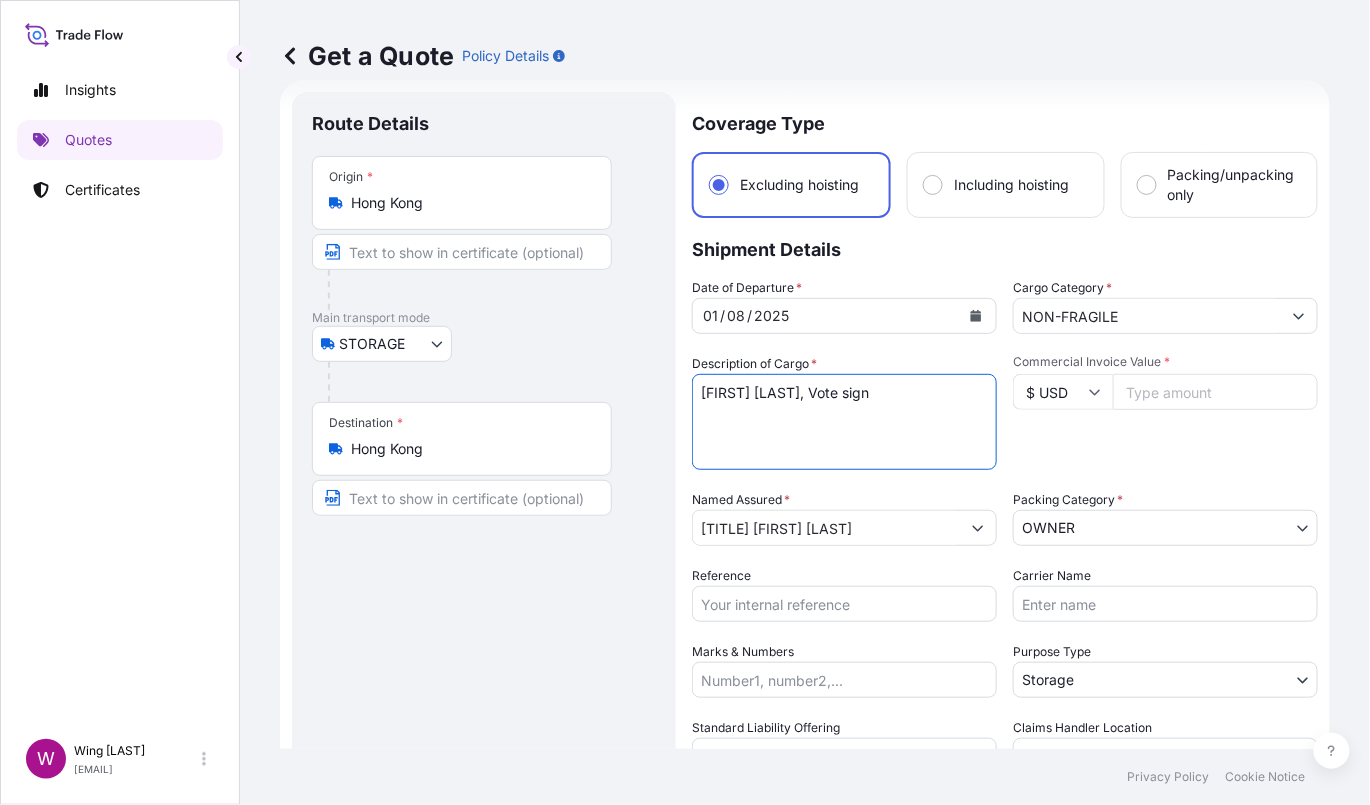 click on "Route Details Place of loading Road / Inland Road / Inland Origin * Hong Kong Main transport mode STORAGE COURIER INSTALLATION LAND SEA AIR STORAGE Destination * Hong Kong Road / Inland Road / Inland Place of Discharge Coverage Type Excluding hoisting Including hoisting Packing/unpacking only Shipment Details Date of Departure * 01 / 08 / 2025 Cargo Category * NON-FRAGILE Description of Cargo * [FIRST] [LAST], Vote sign Commercial Invoice Value   * $ USD Named Assured * [TITLE] [LAST], Packing Category * OWNER AGENT CO-OWNER OWNER Various Reference Carrier Name Marks & Numbers Purpose Type Storage Transit Storage Installation Conservation Standard Liability Offering Yes Yes No Claims Handler Location Hong Kong Hong Kong Singapore Letter of Credit This shipment has a letter of credit Letter of credit * Storage period: 01 Aug 2025 to 30 Sep 2025 (till further notice) Letter of credit may not exceed 12000 characters Get a Quote" at bounding box center [805, 583] 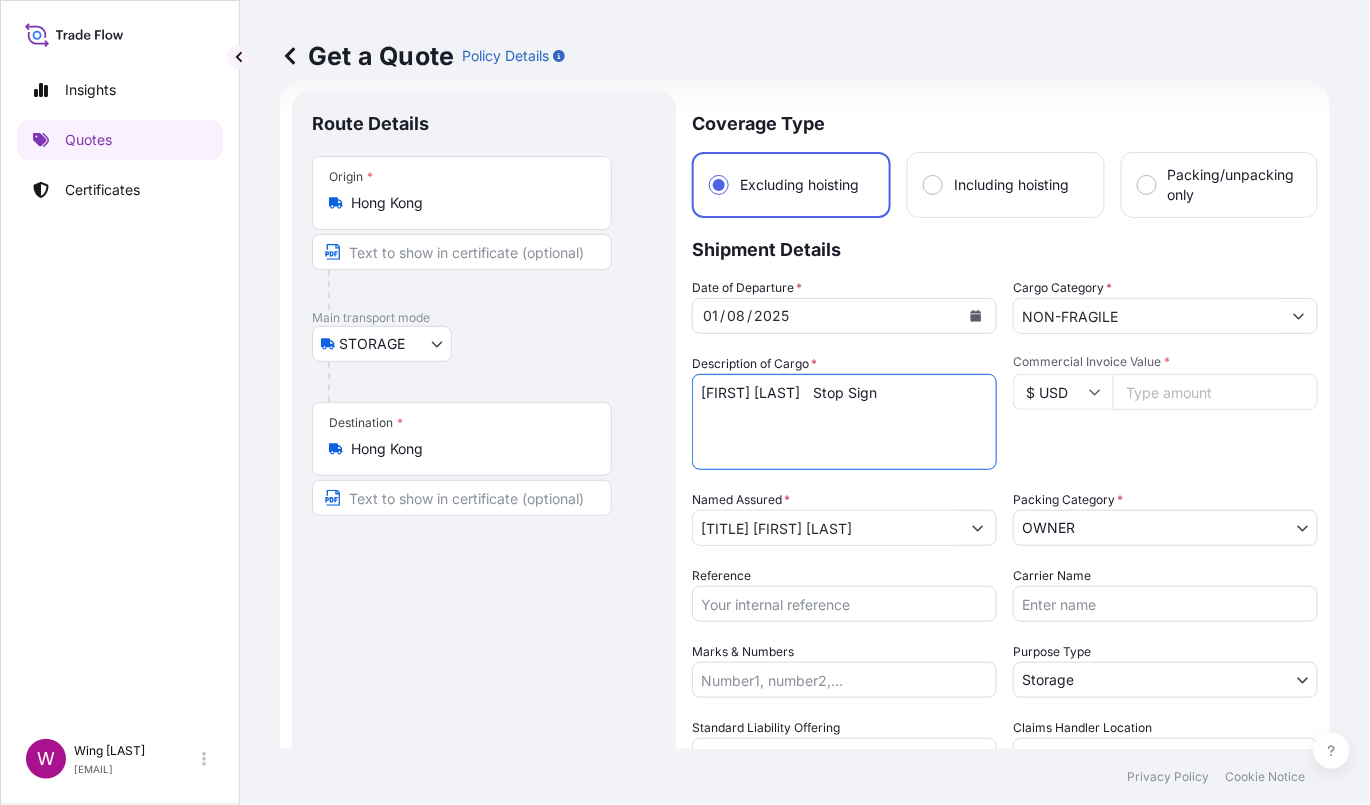 click on "[FIRST] [LAST], Vote sign" at bounding box center [844, 422] 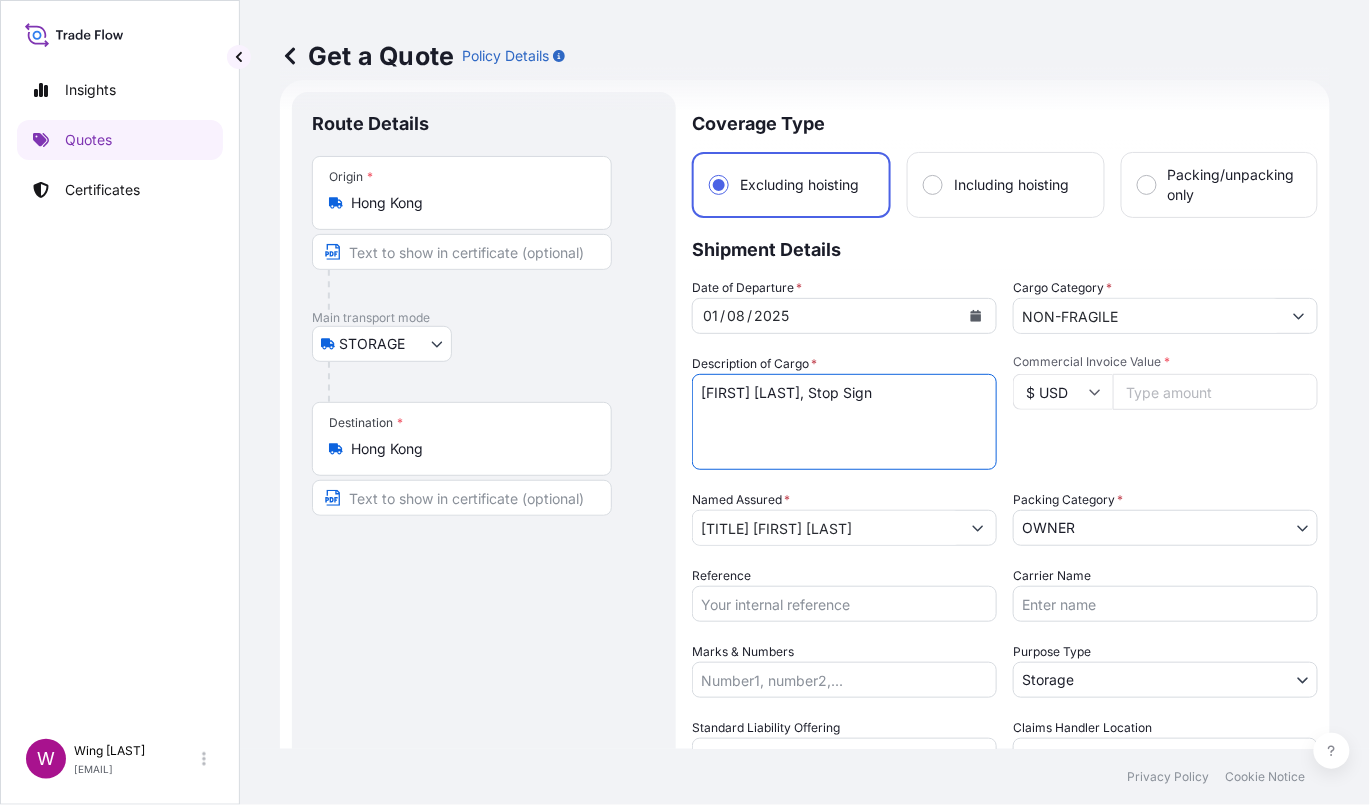 type on "[FIRST] [LAST], Stop Sign" 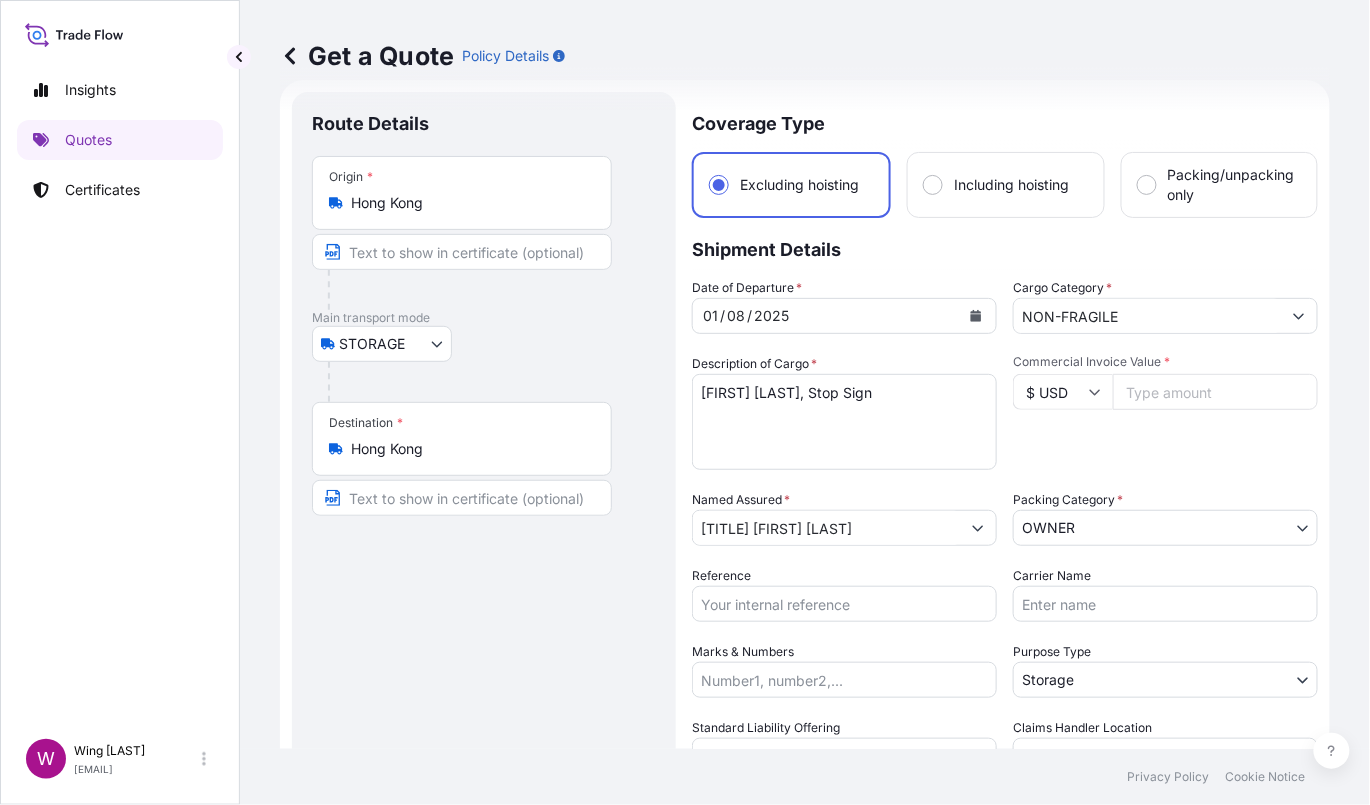 drag, startPoint x: 609, startPoint y: 363, endPoint x: 717, endPoint y: 364, distance: 108.00463 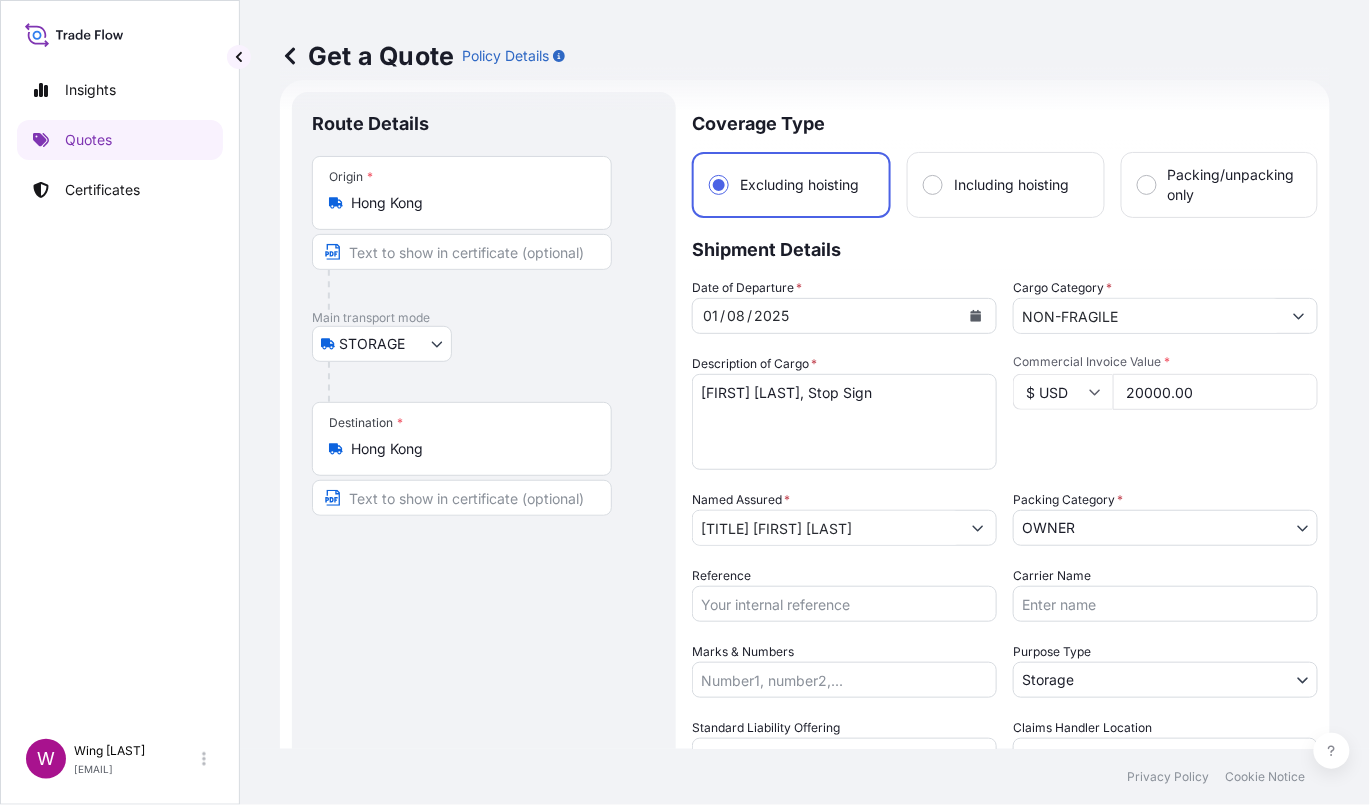 type on "20000.00" 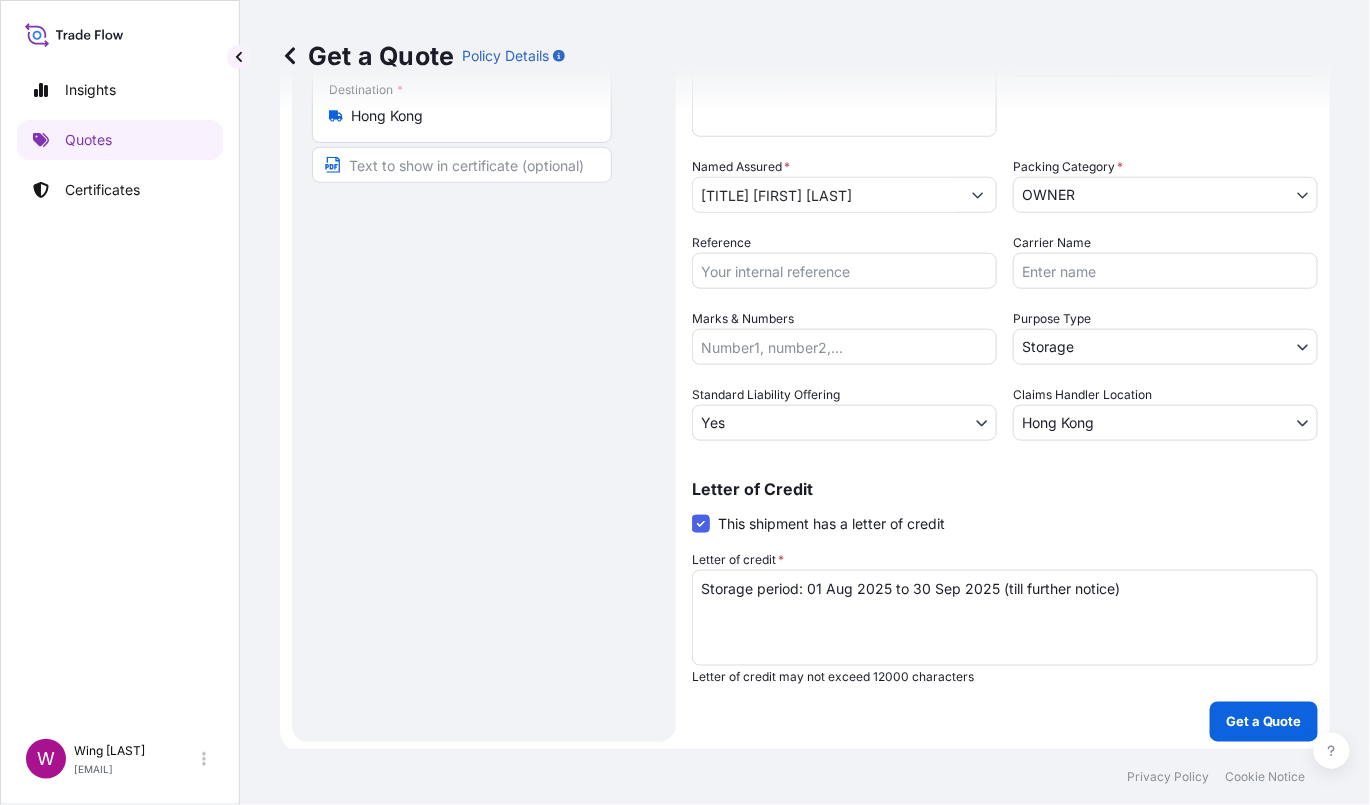 scroll, scrollTop: 368, scrollLeft: 0, axis: vertical 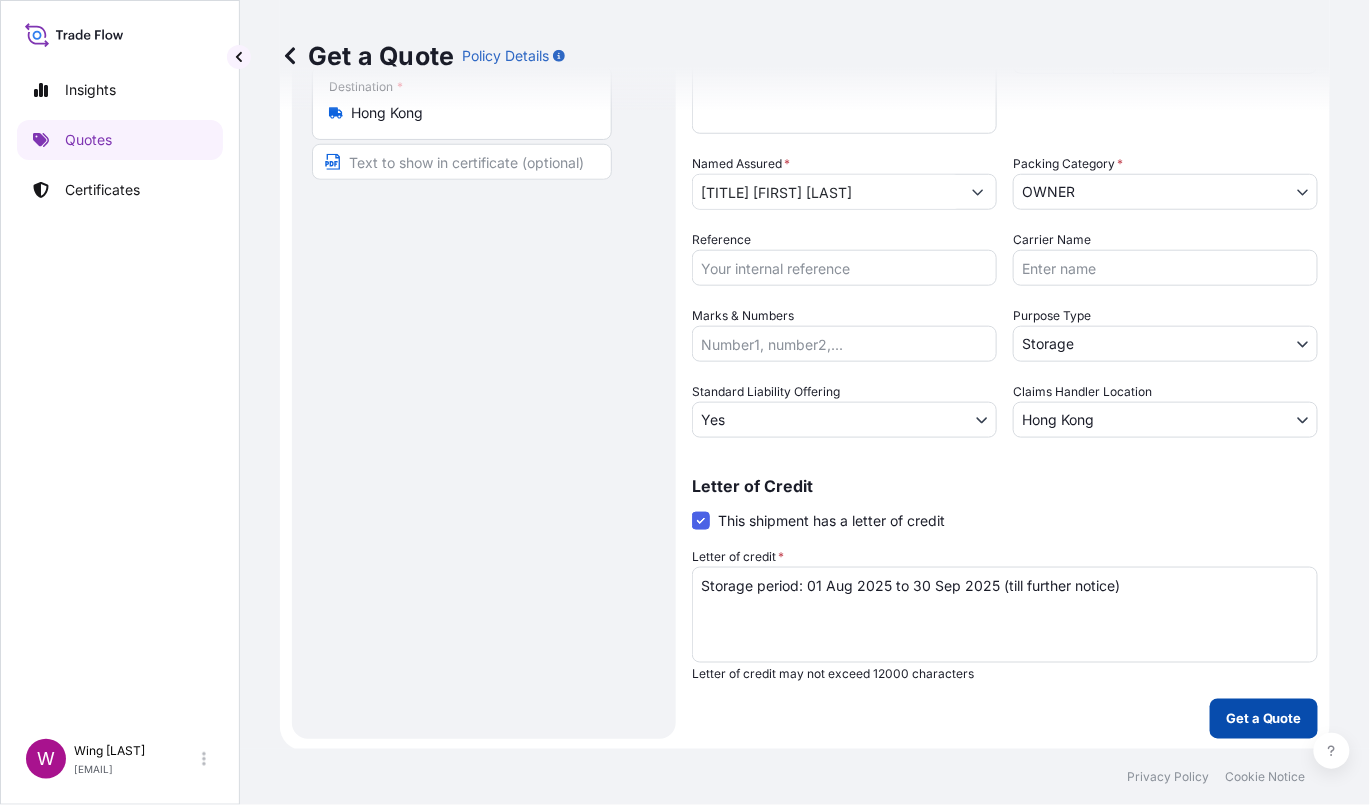 click on "Get a Quote" at bounding box center [1264, 719] 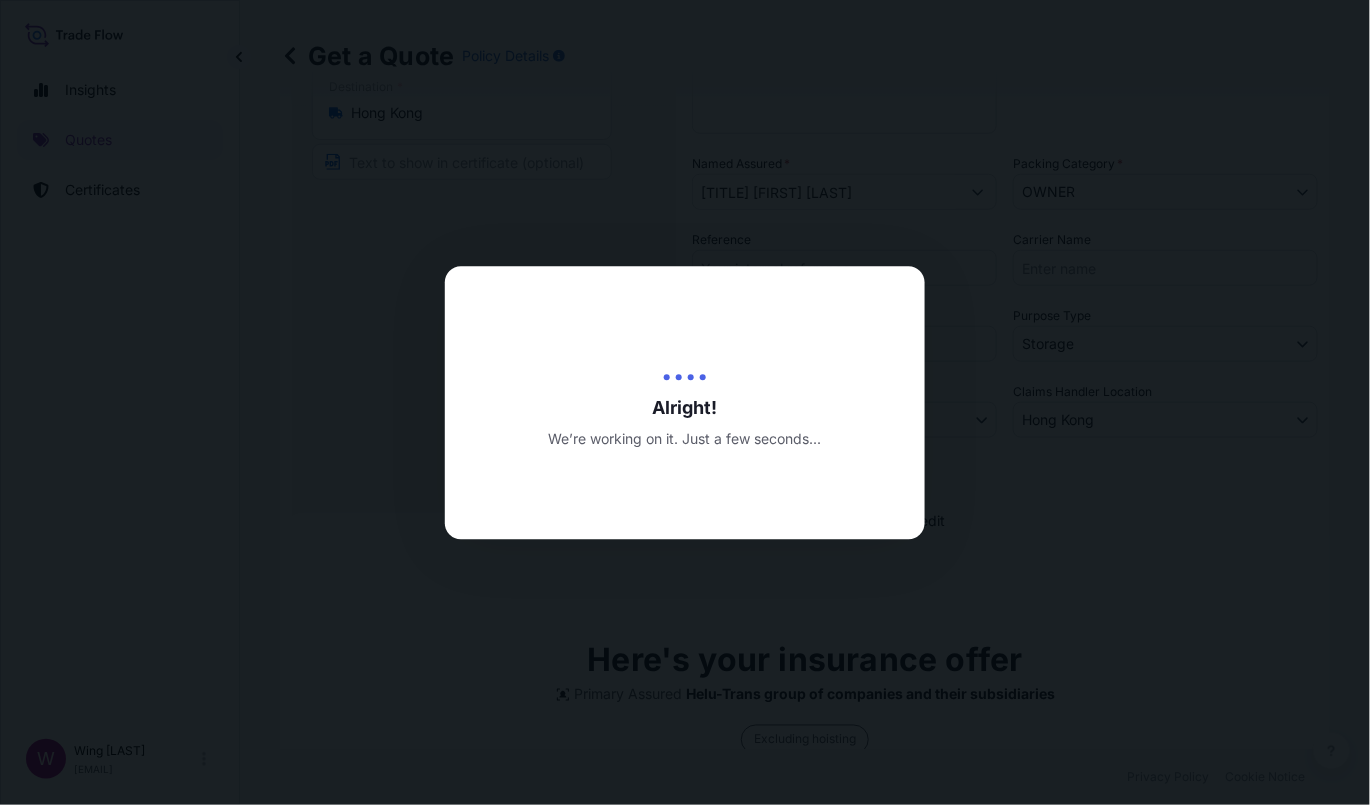 type on "14/07/2025" 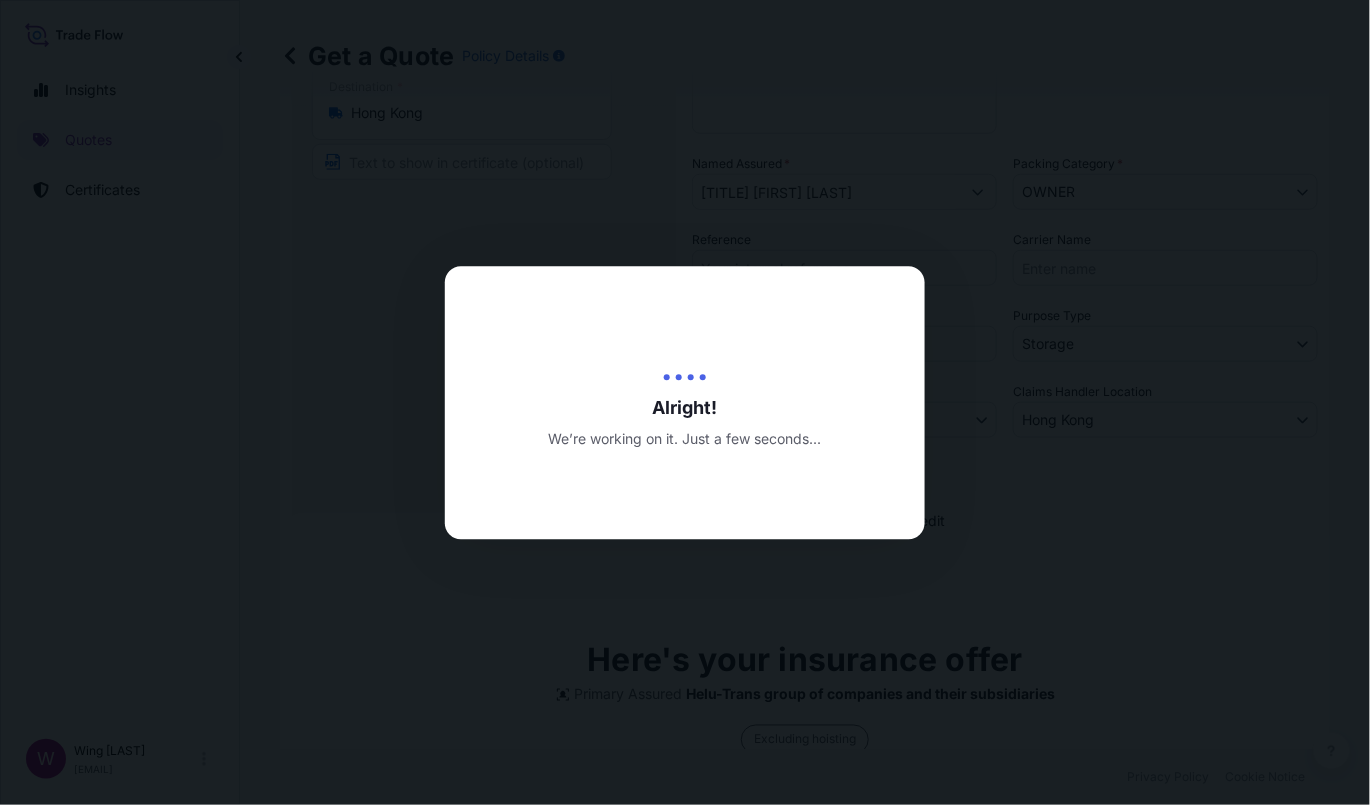 scroll, scrollTop: 0, scrollLeft: 0, axis: both 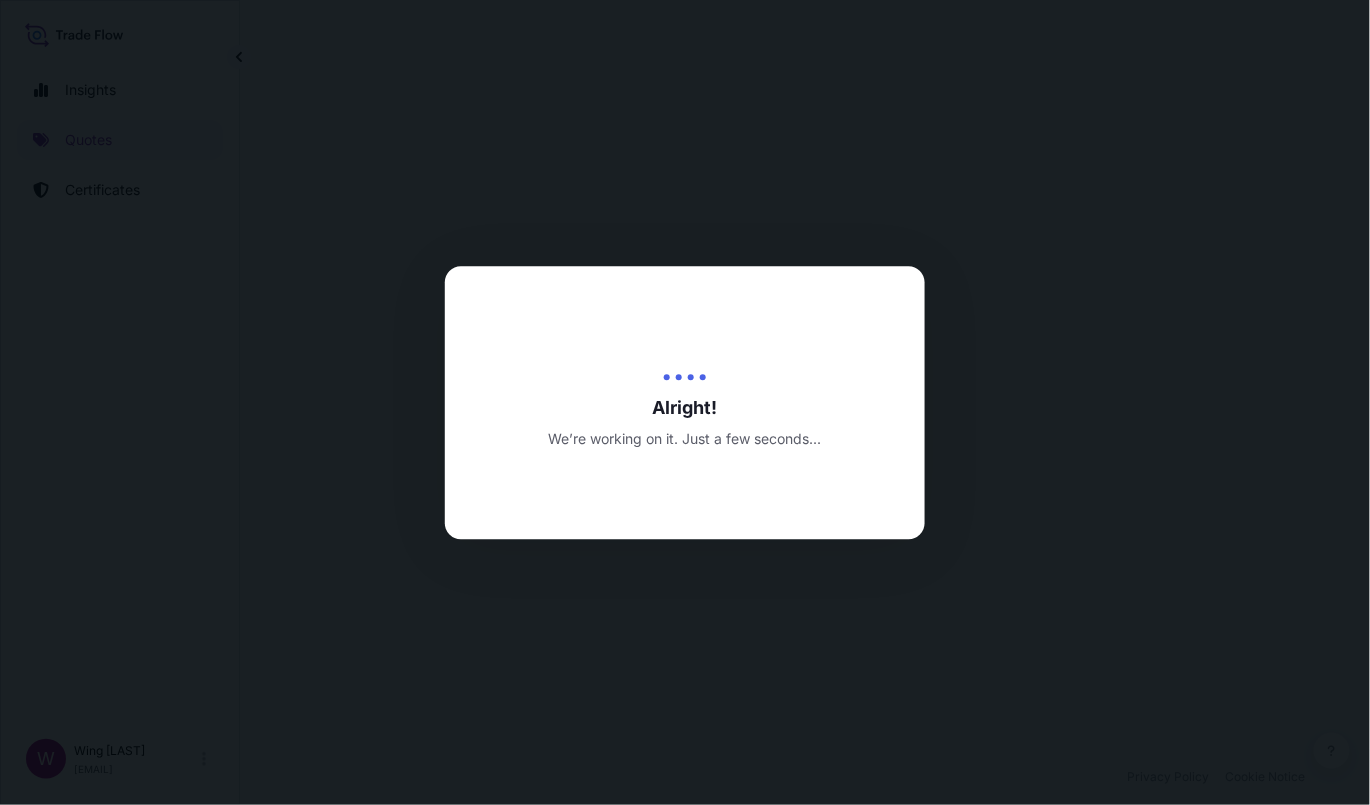 select on "STORAGE" 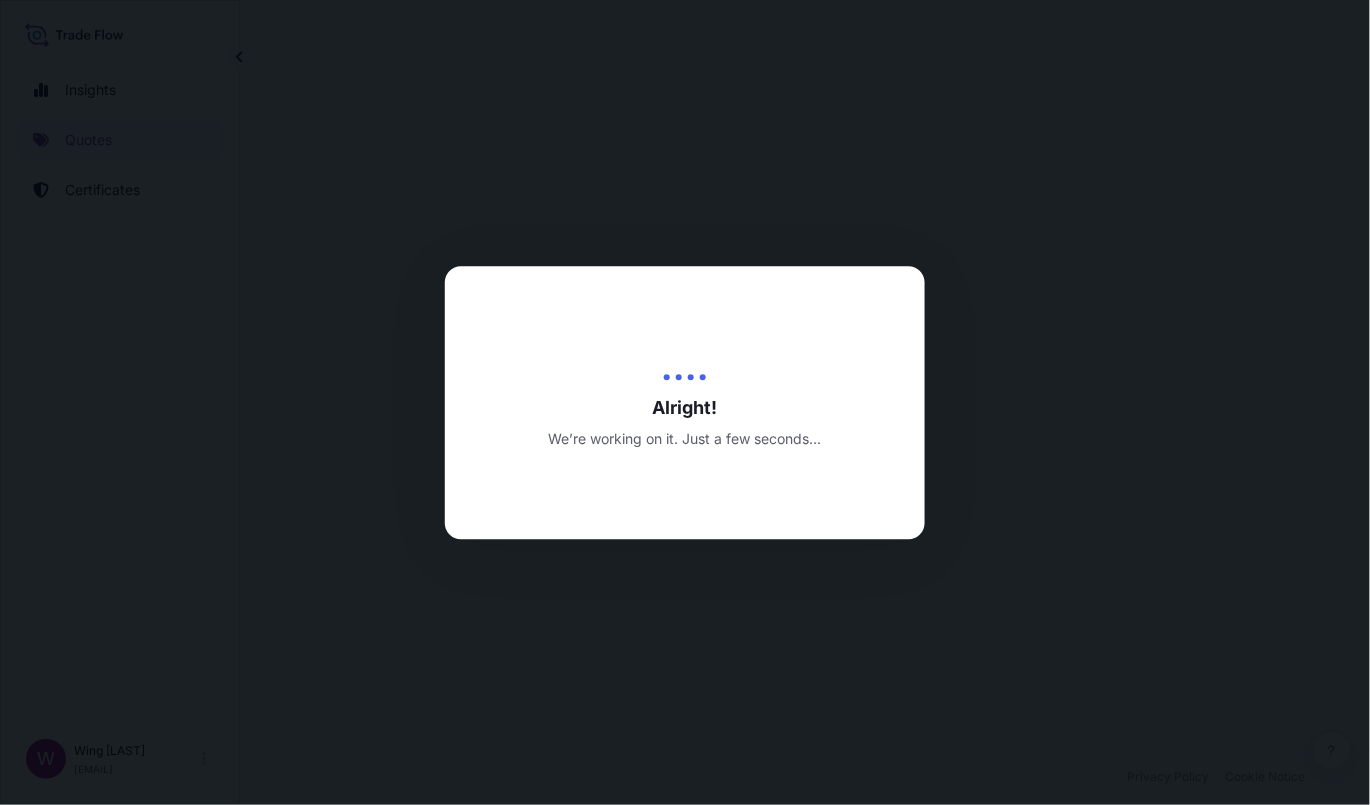 select on "27" 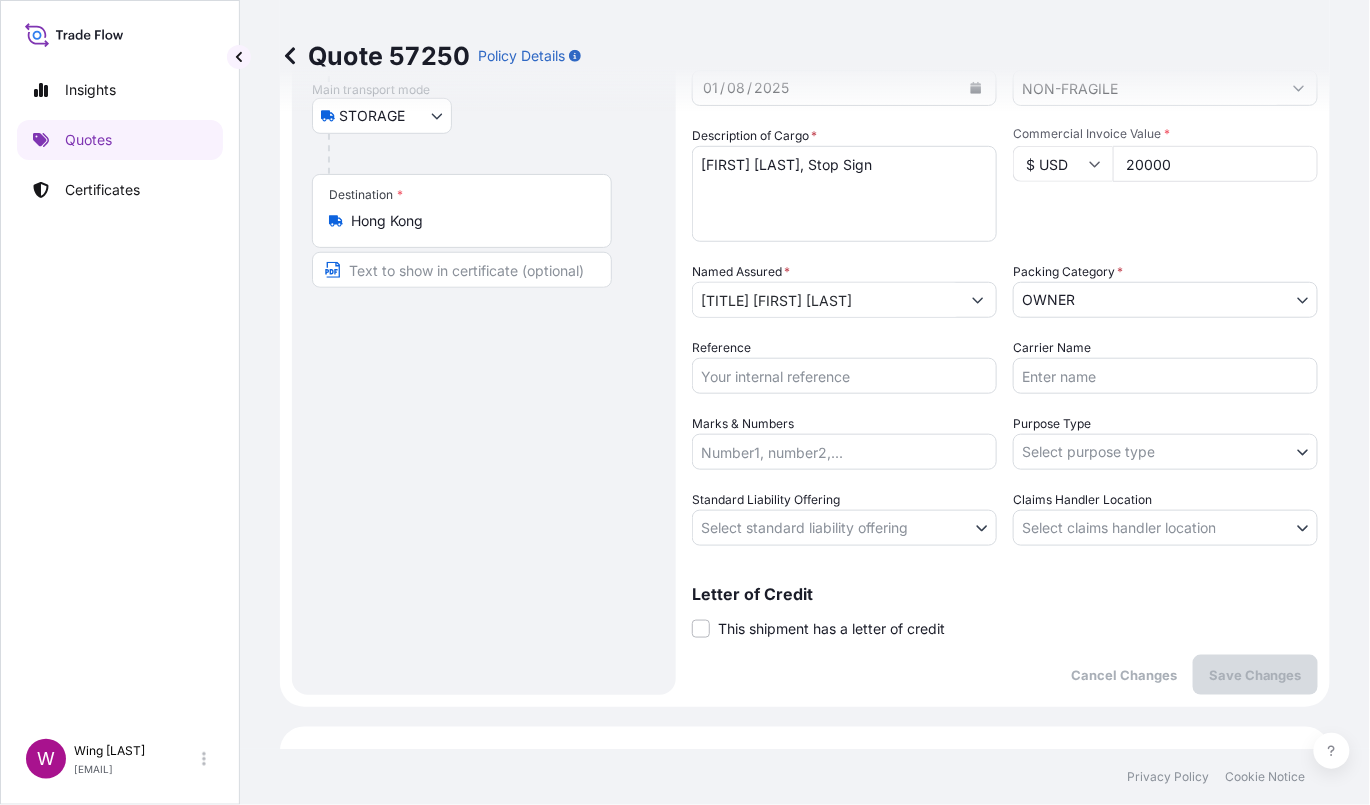 scroll, scrollTop: 266, scrollLeft: 0, axis: vertical 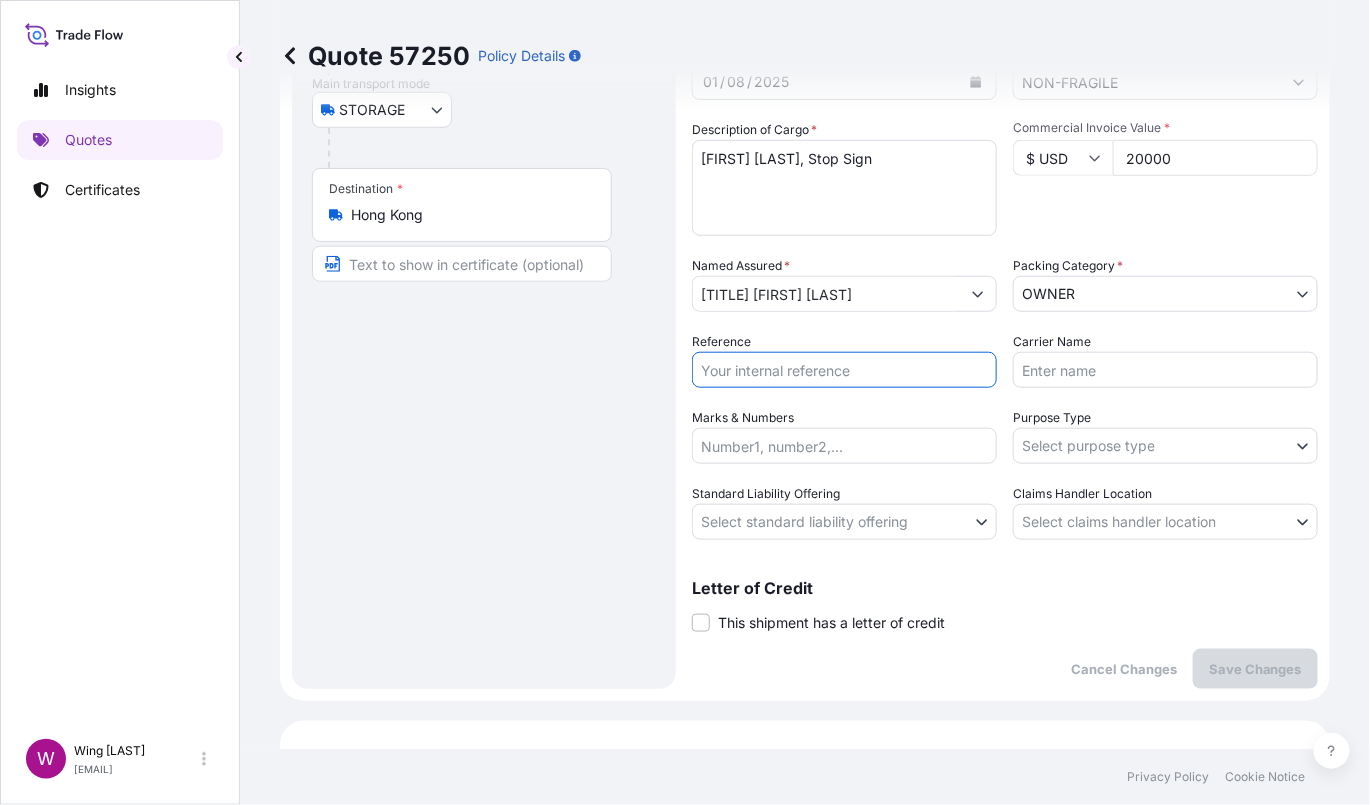 click on "Reference" at bounding box center (844, 370) 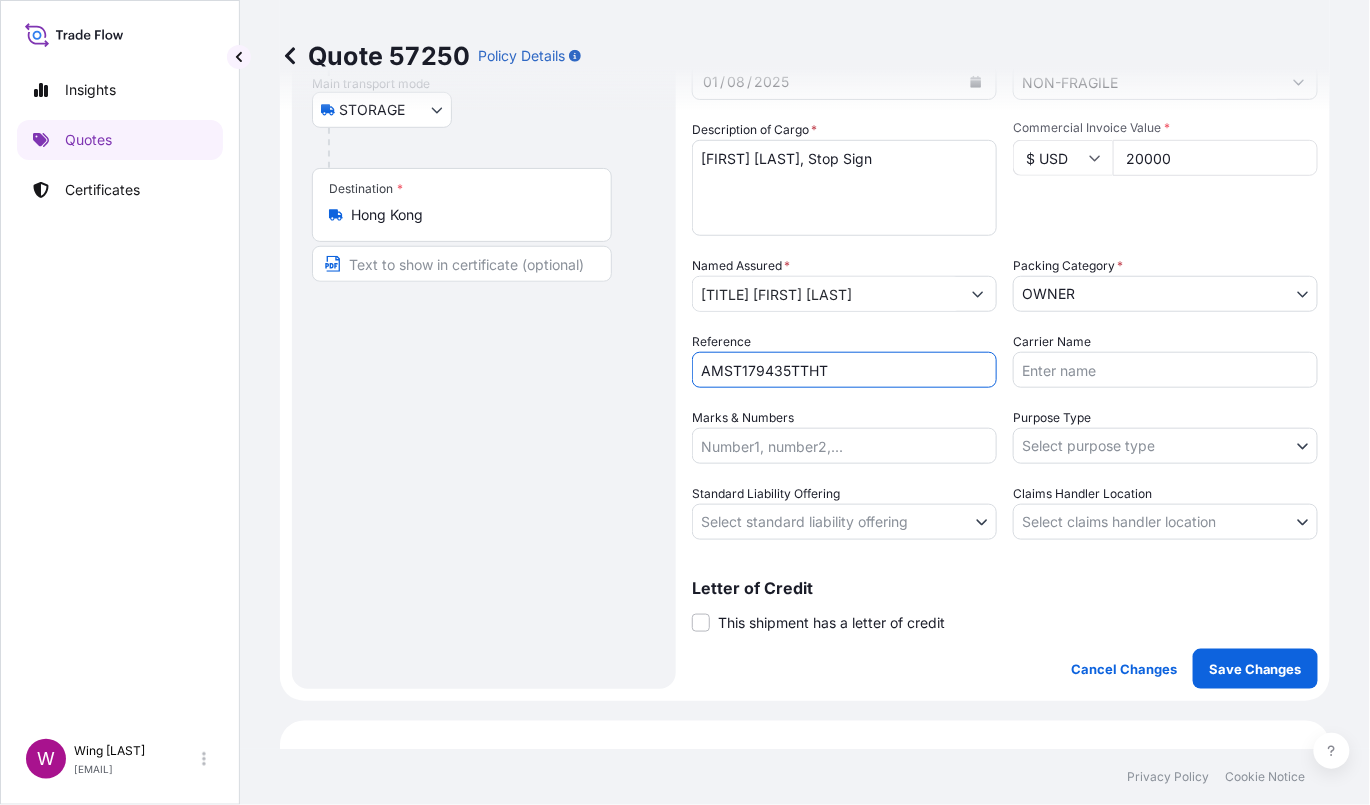 type on "AMST179435TTHT" 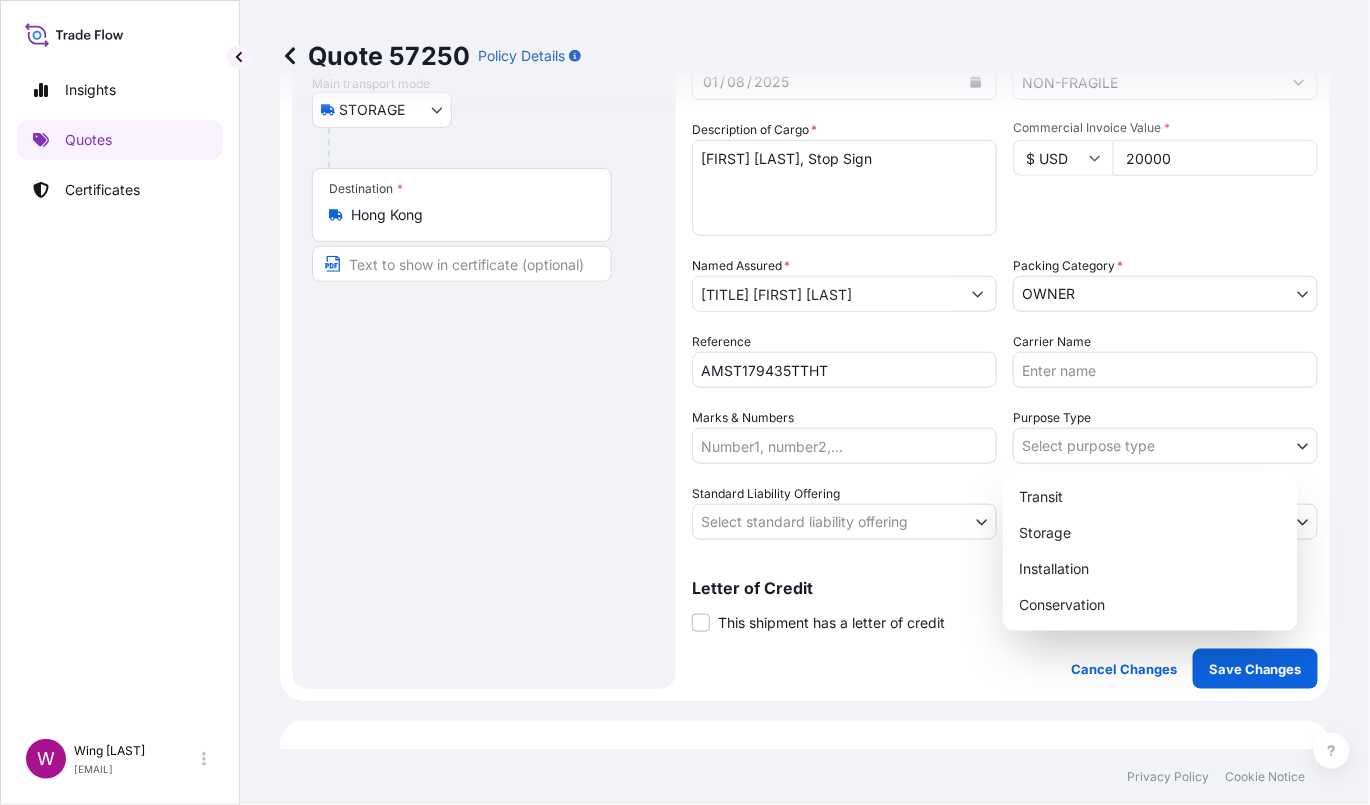 click on "Insights Quotes Certificates W Wing   Lee [EMAIL] Quote 57250 Policy Details Route Details Place of loading Road / Inland Road / Inland Origin * Hong Kong Main transport mode STORAGE COURIER INSTALLATION LAND SEA AIR STORAGE Destination * Hong Kong Road / Inland Road / Inland Place of Discharge Coverage Type Excluding hoisting Including hoisting Packing/unpacking only Shipment Details Date of Departure * 01 / 08 / 2025 Cargo Category * NON-FRAGILE Description of Cargo * [FIRST] [LAST], Stop Sign Commercial Invoice Value   * $ USD 20000 Named Assured * [TITLE] [FIRST] [LAST] Packing Category * OWNER AGENT CO-OWNER OWNER Various Reference AMST179435TTHT Carrier Name Marks & Numbers Purpose Type Select purpose type Transit Storage Installation Conservation Standard Liability Offering Select standard liability offering Yes No Claims Handler Location Select claims handler location Hong Kong Singapore Letter of Credit This shipment has a letter of credit Letter of credit * Cancel Changes $ 20 ," at bounding box center (685, 402) 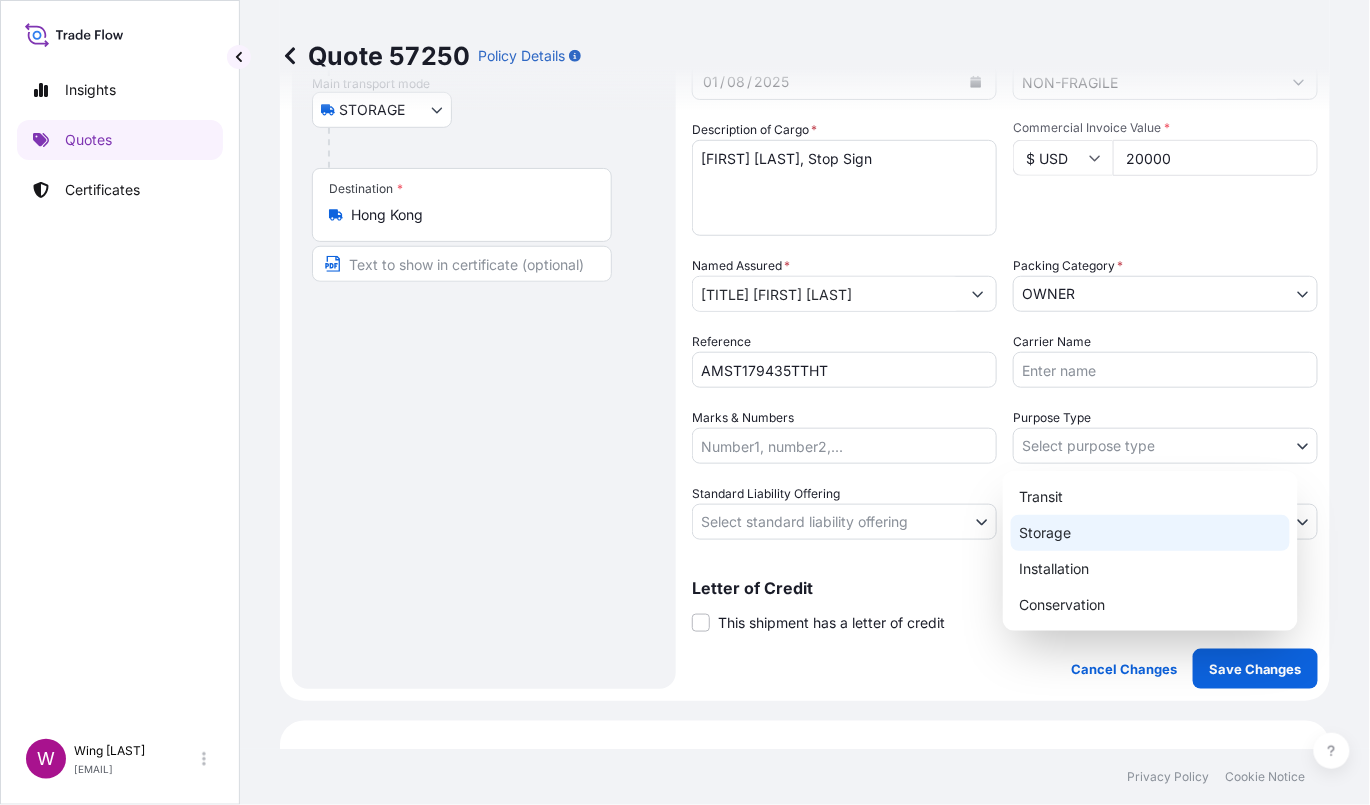 click on "Storage" at bounding box center [1150, 533] 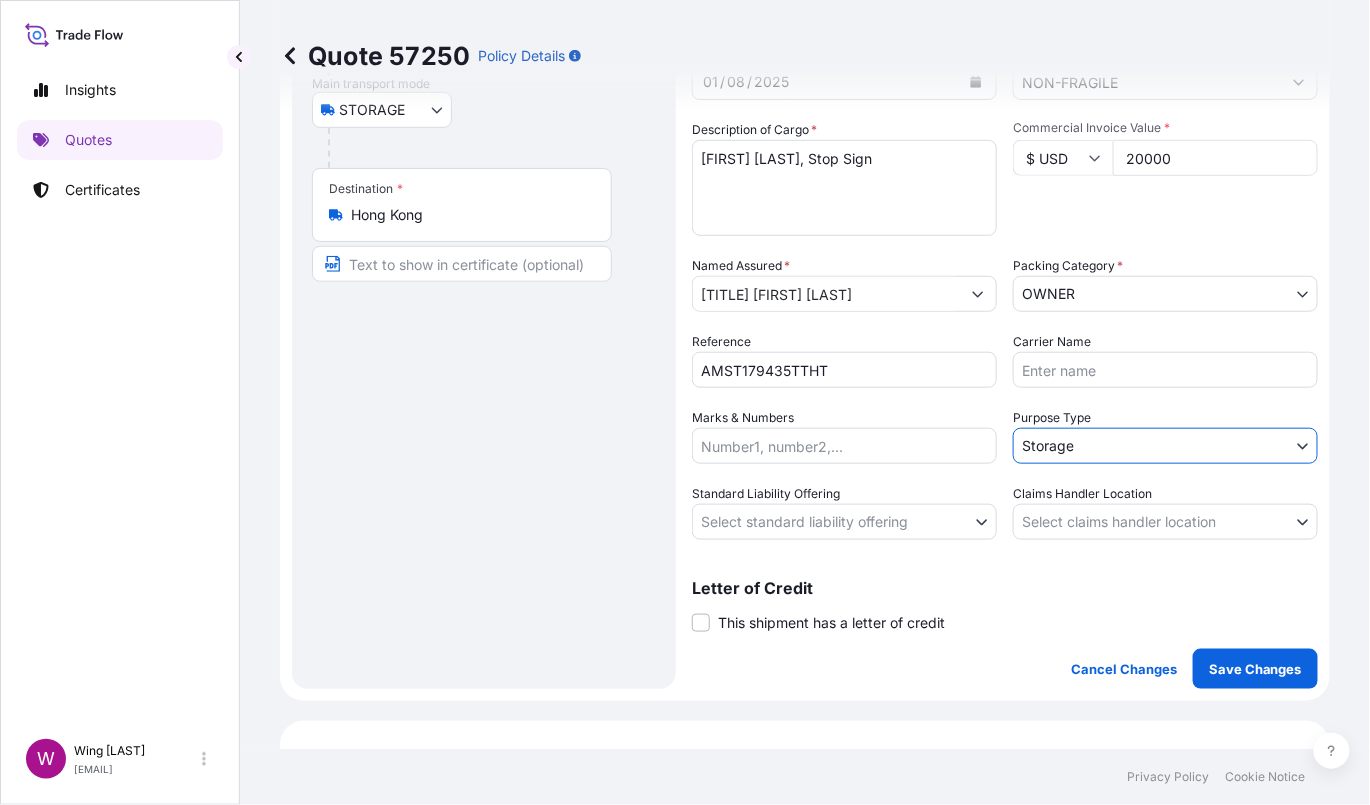 click on "Standard Liability Offering" at bounding box center (766, 494) 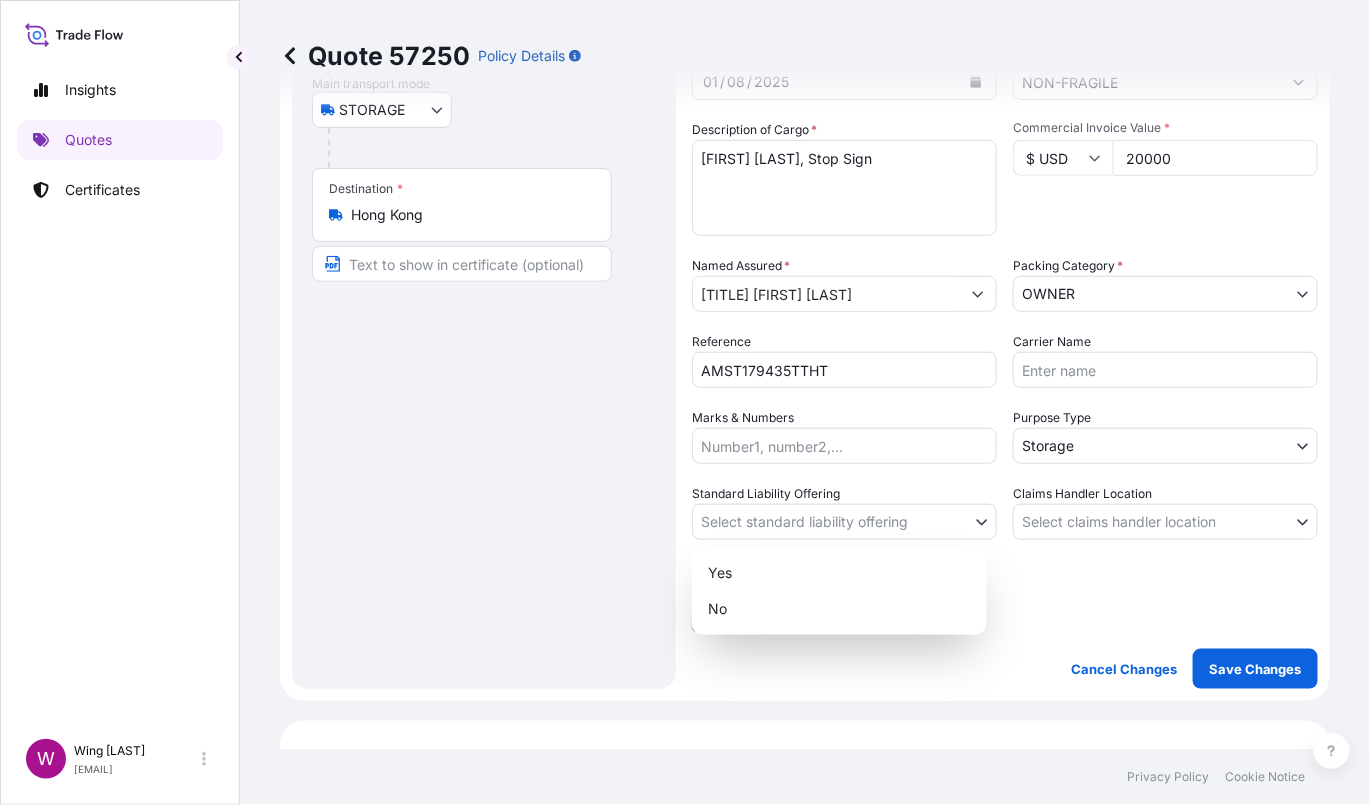click on "Insights Quotes Certificates W Wing   Lee winglee@helutrans.com Quote 57250 Policy Details Route Details Place of loading Road / Inland Road / Inland Origin * Hong Kong Main transport mode STORAGE COURIER INSTALLATION LAND SEA AIR STORAGE Destination * Hong Kong Road / Inland Road / Inland Place of Discharge Coverage Type Excluding hoisting Including hoisting Packing/unpacking only Shipment Details Date of Departure * 01 / 08 / 2025 Cargo Category * NON-FRAGILE Description of Cargo * [FIRST] [LAST], Stop Sign Commercial Invoice Value   * $ USD 20000 Named Assured * [TITLE] [FIRST] [LAST] Packing Category * OWNER AGENT CO-OWNER OWNER Various Reference AMST179435TTHT Carrier Name Marks & Numbers Purpose Type Storage Transit Storage Installation Conservation Standard Liability Offering Select standard liability offering Yes No Claims Handler Location Hong Kong Singapore Letter of Credit This shipment has a letter of credit Letter of credit * Cancel Changes Save Changes $ 20 , ." at bounding box center (685, 402) 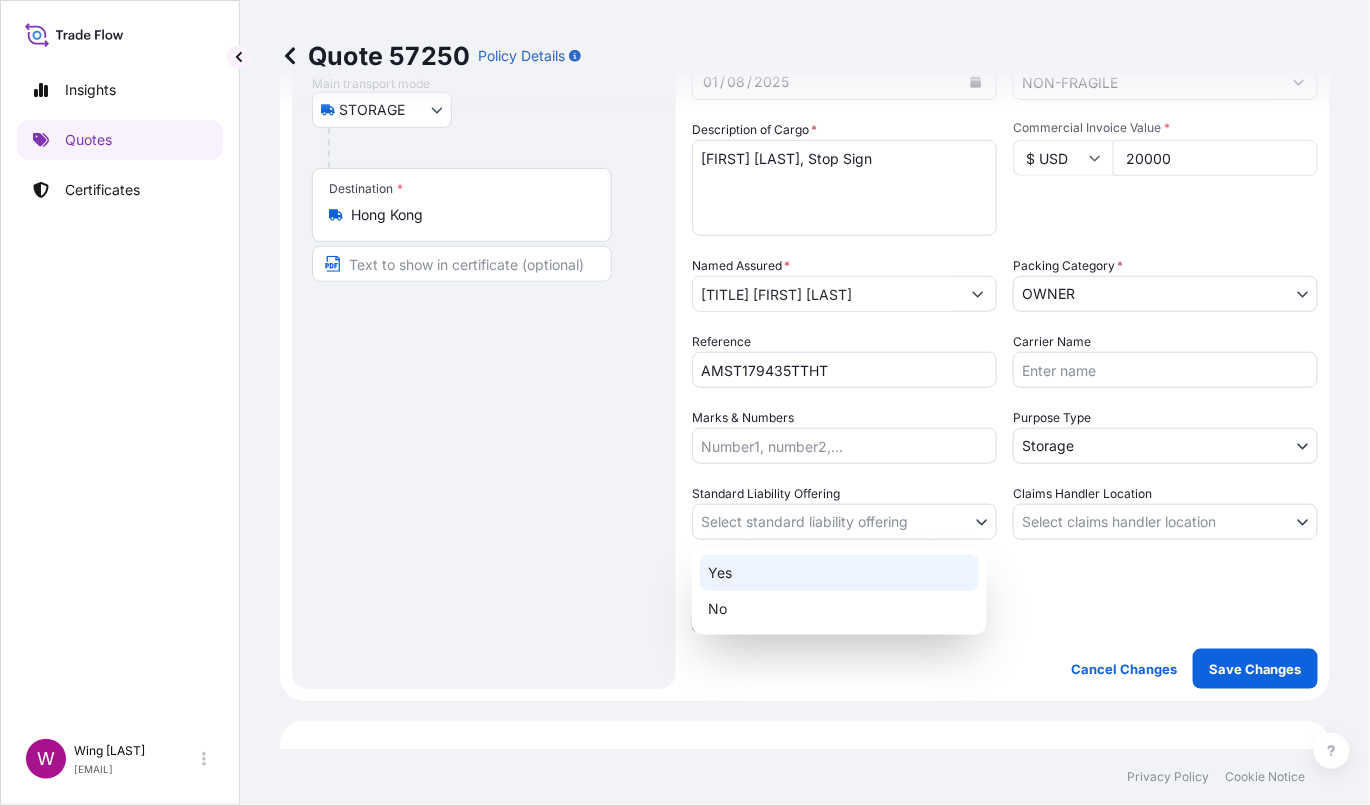 click on "Yes" at bounding box center (839, 573) 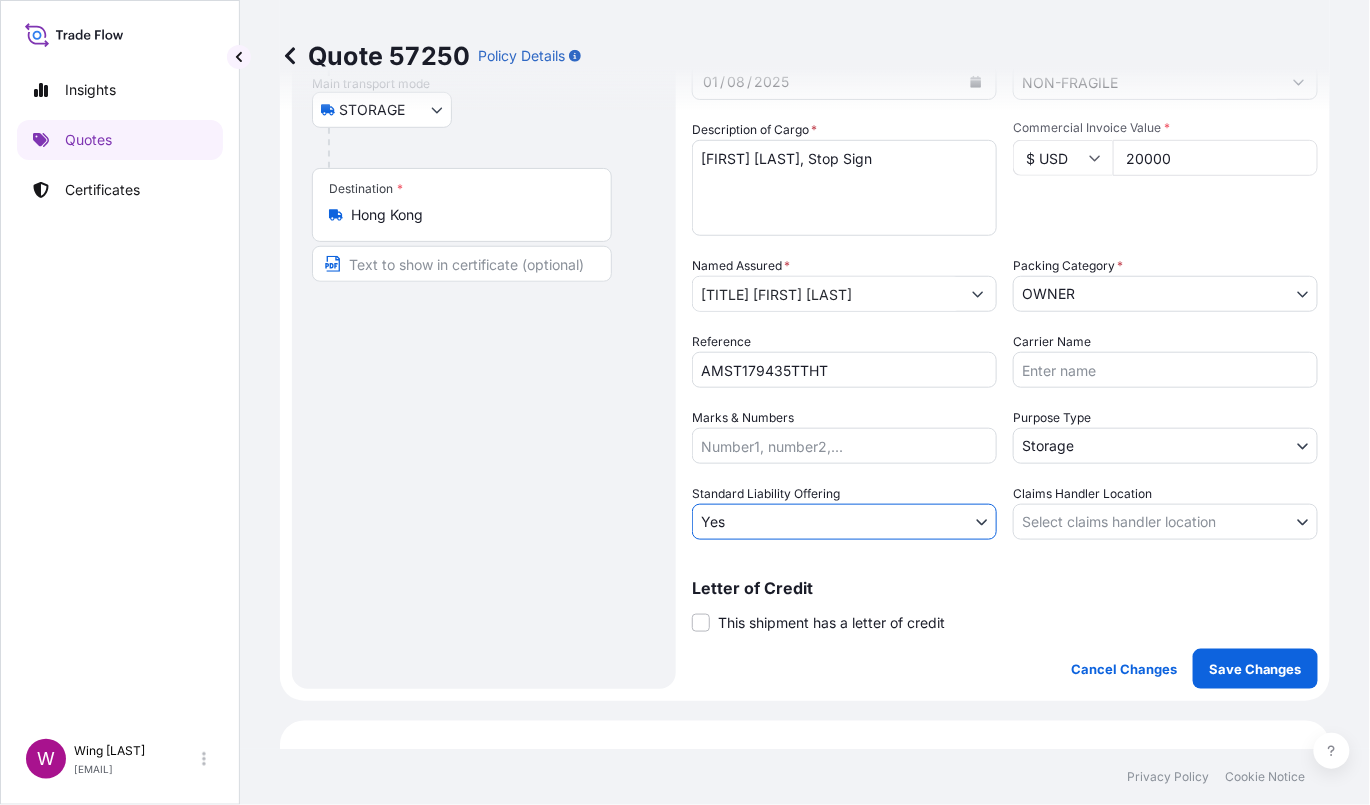 click on "Insights Quotes Certificates W Wing   Lee [EMAIL] Quote 57250 Policy Details Route Details Place of loading Road / Inland Road / Inland Origin * Hong Kong Main transport mode STORAGE COURIER INSTALLATION LAND SEA AIR STORAGE Destination * Hong Kong Road / Inland Road / Inland Place of Discharge Coverage Type Excluding hoisting Including hoisting Packing/unpacking only Shipment Details Date of Departure * 01 / 08 / 2025 Cargo Category * NON-FRAGILE Description of Cargo * [FIRST] [LAST], Stop Sign Commercial Invoice Value   * $ USD 20000 Named Assured * [TITLE] [LAST], Packing Category * OWNER AGENT CO-OWNER OWNER Various Reference AMST179435TTHT Carrier Name Marks & Numbers Purpose Type Storage Transit Storage Installation Conservation Standard Liability Offering Yes Yes No Claims Handler Location Select claims handler location Hong Kong Singapore Letter of Credit This shipment has a letter of credit Letter of credit * Letter of credit may not exceed 12000 characters Cancel Changes $ ," at bounding box center [685, 402] 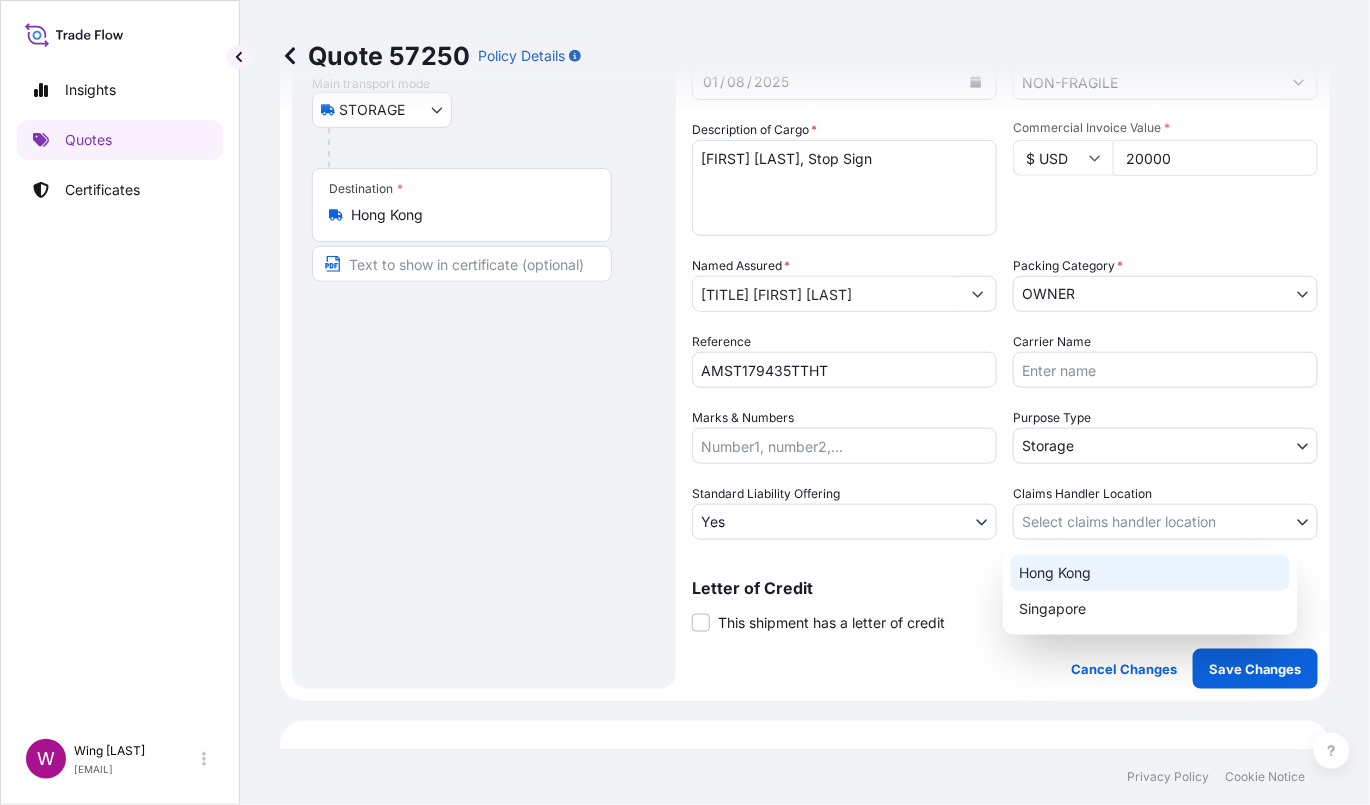 click on "Hong Kong" at bounding box center [1150, 573] 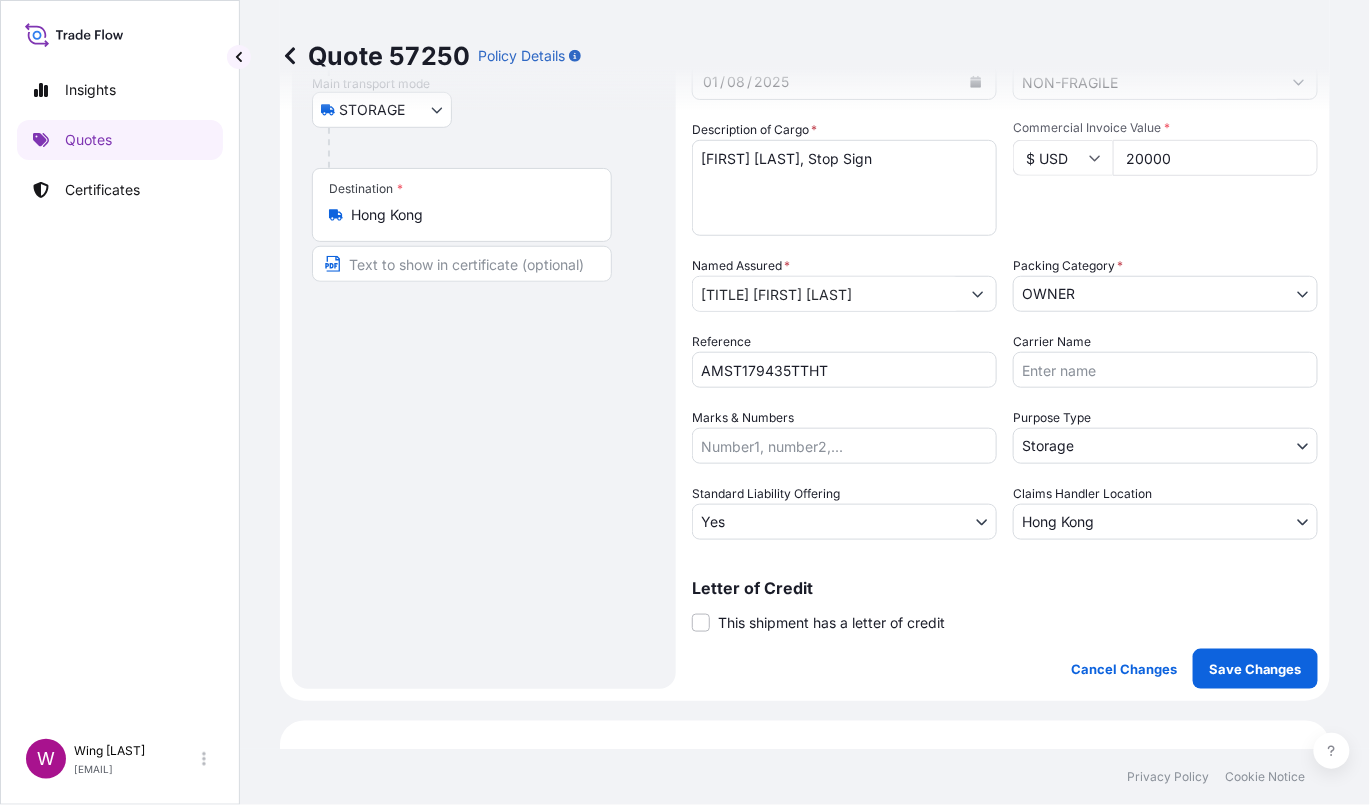 click on "This shipment has a letter of credit" at bounding box center [831, 623] 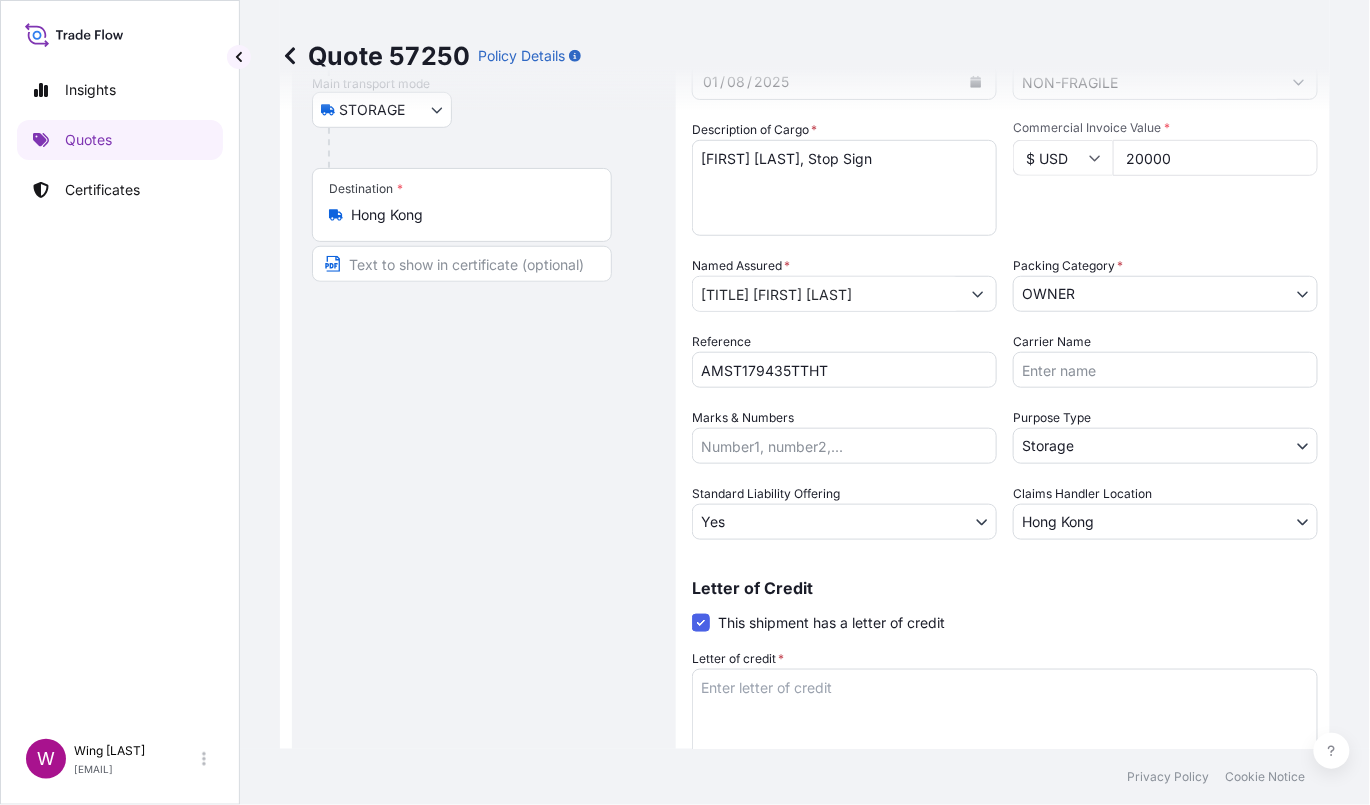 click on "Letter of credit *" at bounding box center (1005, 717) 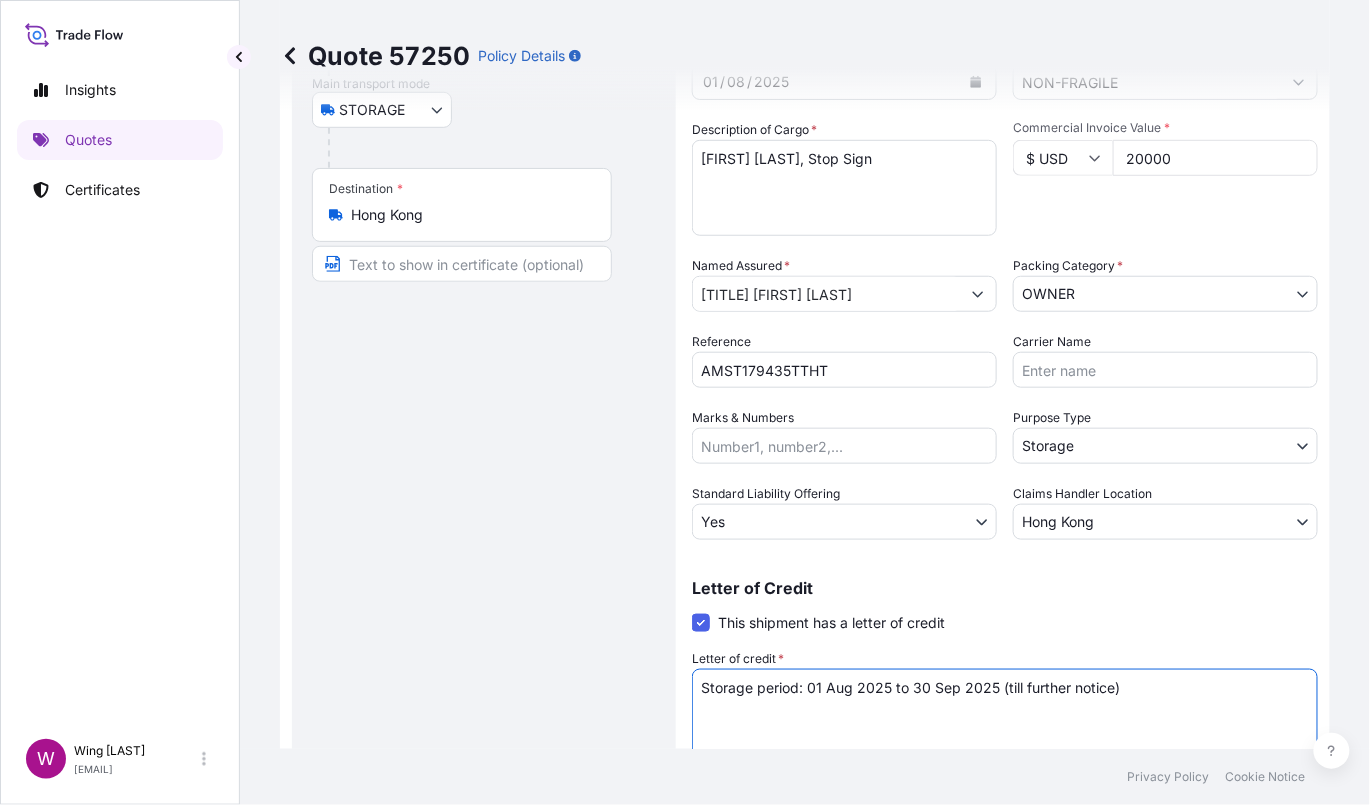 type on "Storage period: 01 Aug 2025 to 30 Sep 2025 (till further notice)" 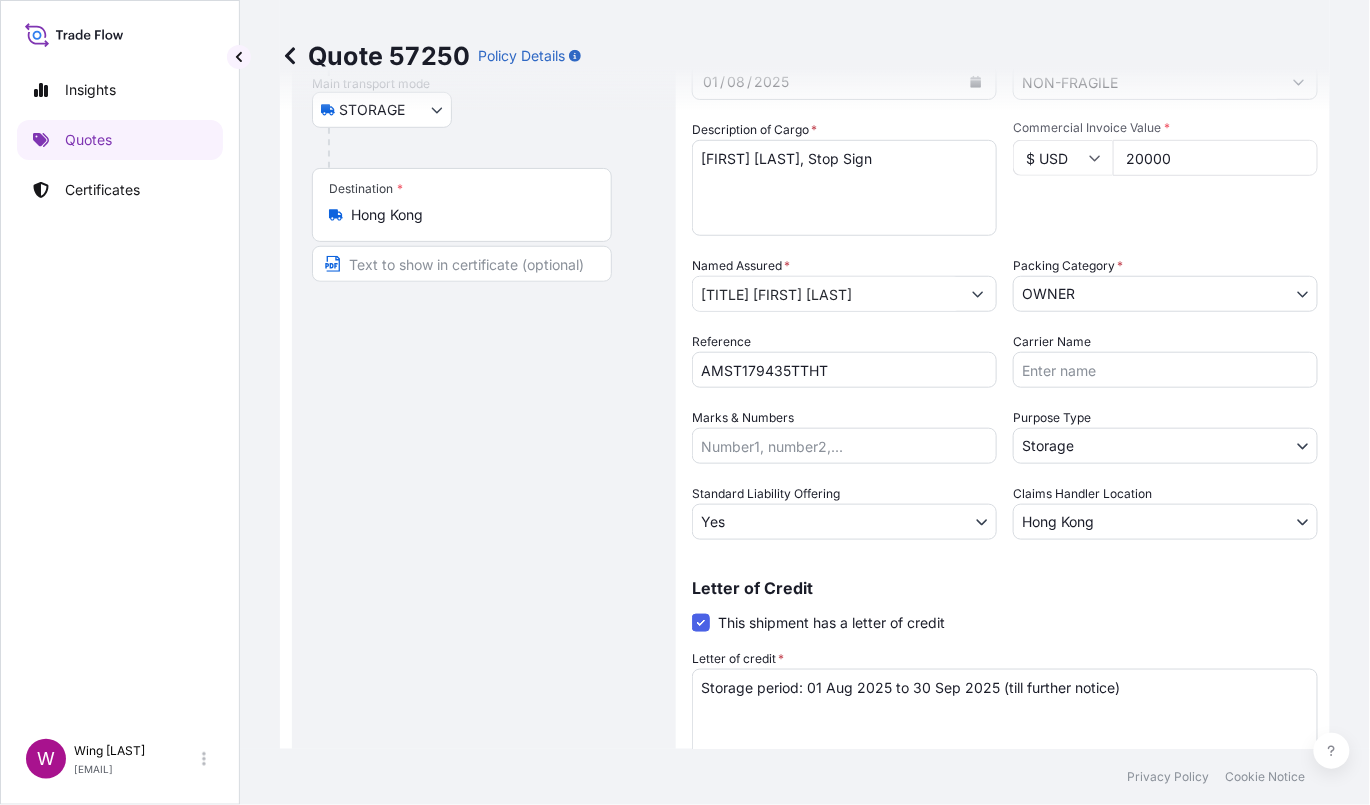 drag, startPoint x: 505, startPoint y: 661, endPoint x: 508, endPoint y: 647, distance: 14.3178215 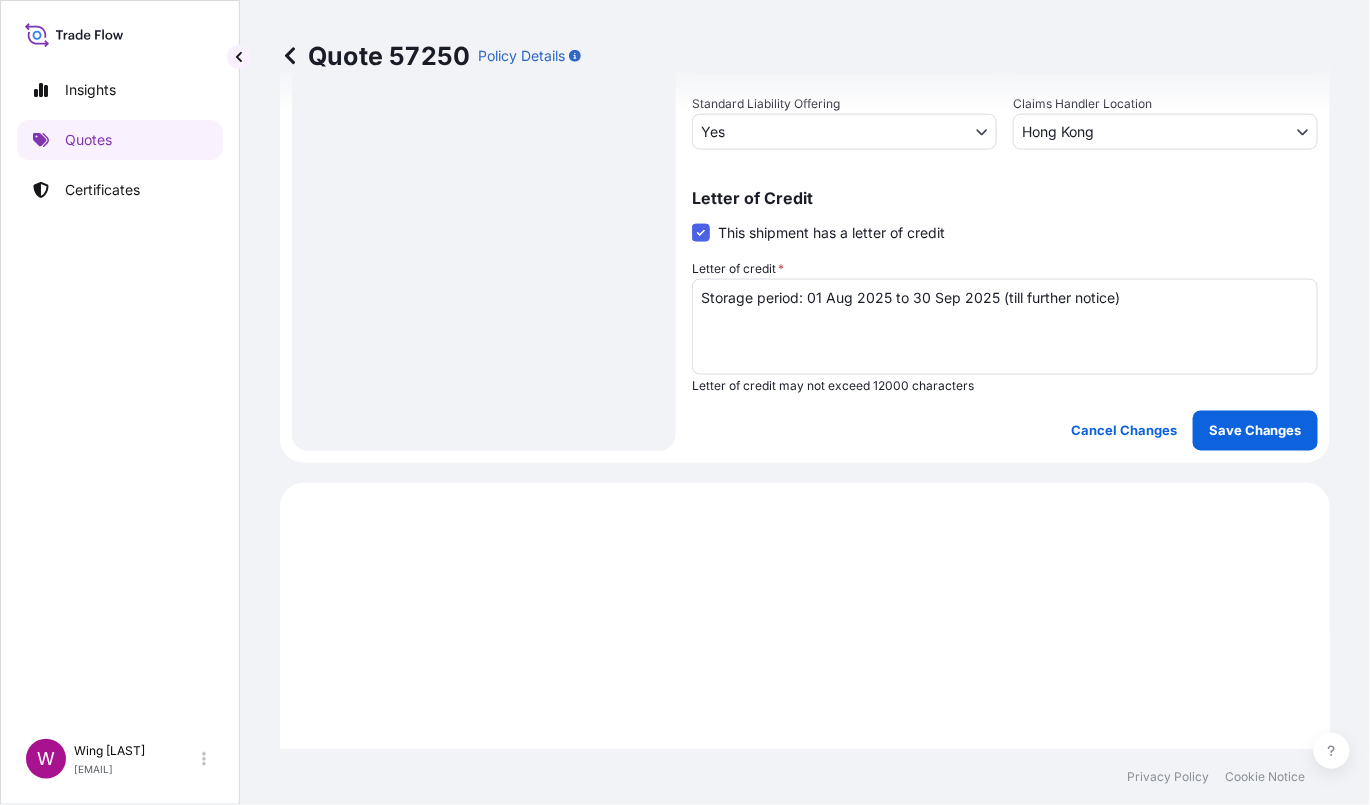 scroll, scrollTop: 666, scrollLeft: 0, axis: vertical 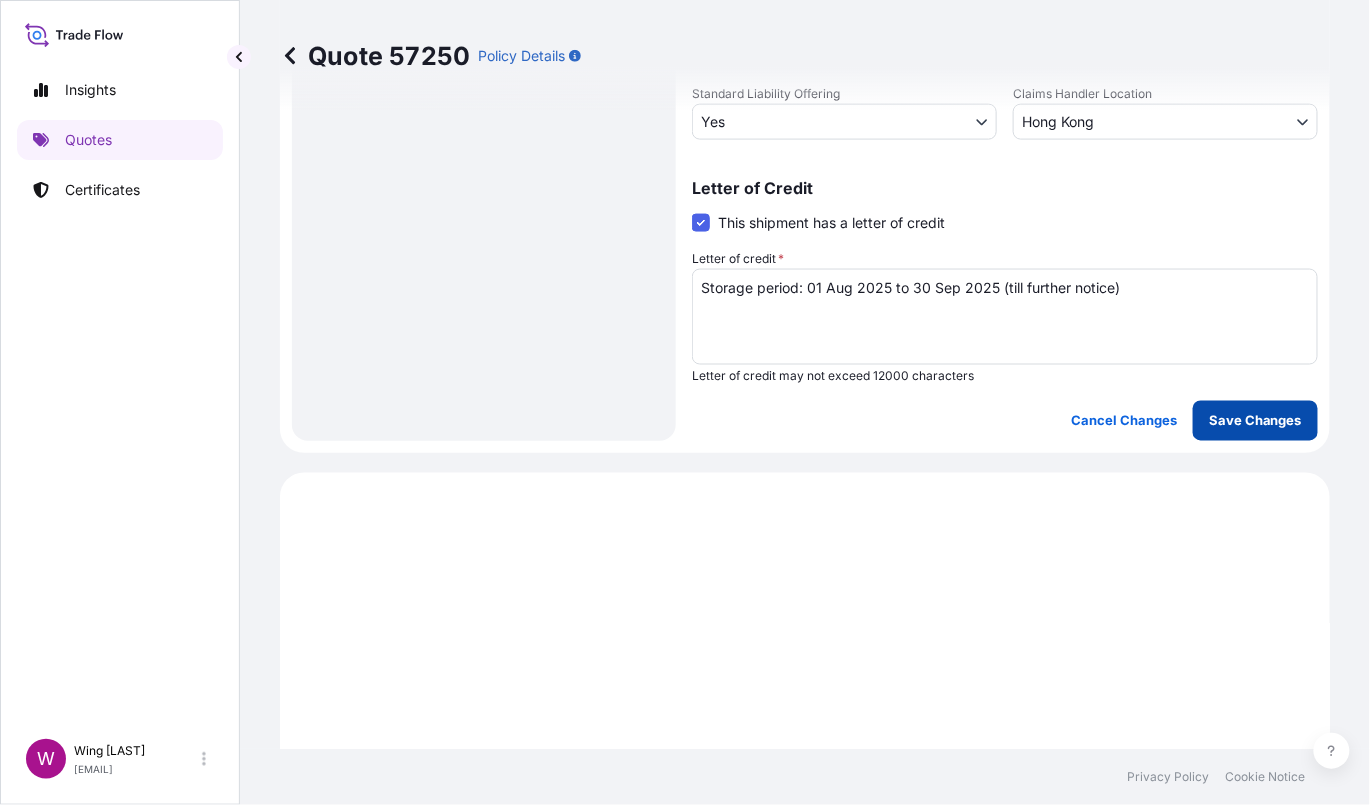 click on "Save Changes" at bounding box center [1255, 421] 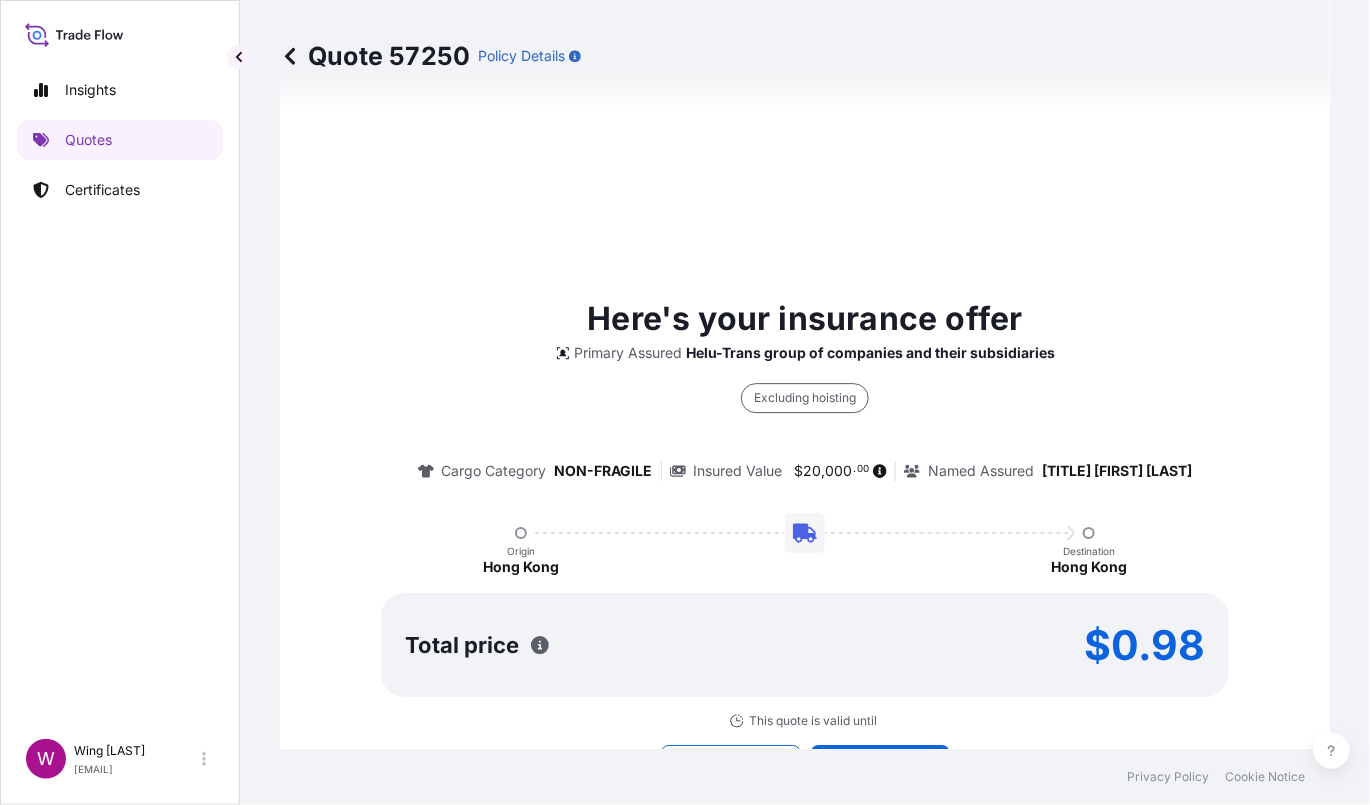 select on "STORAGE" 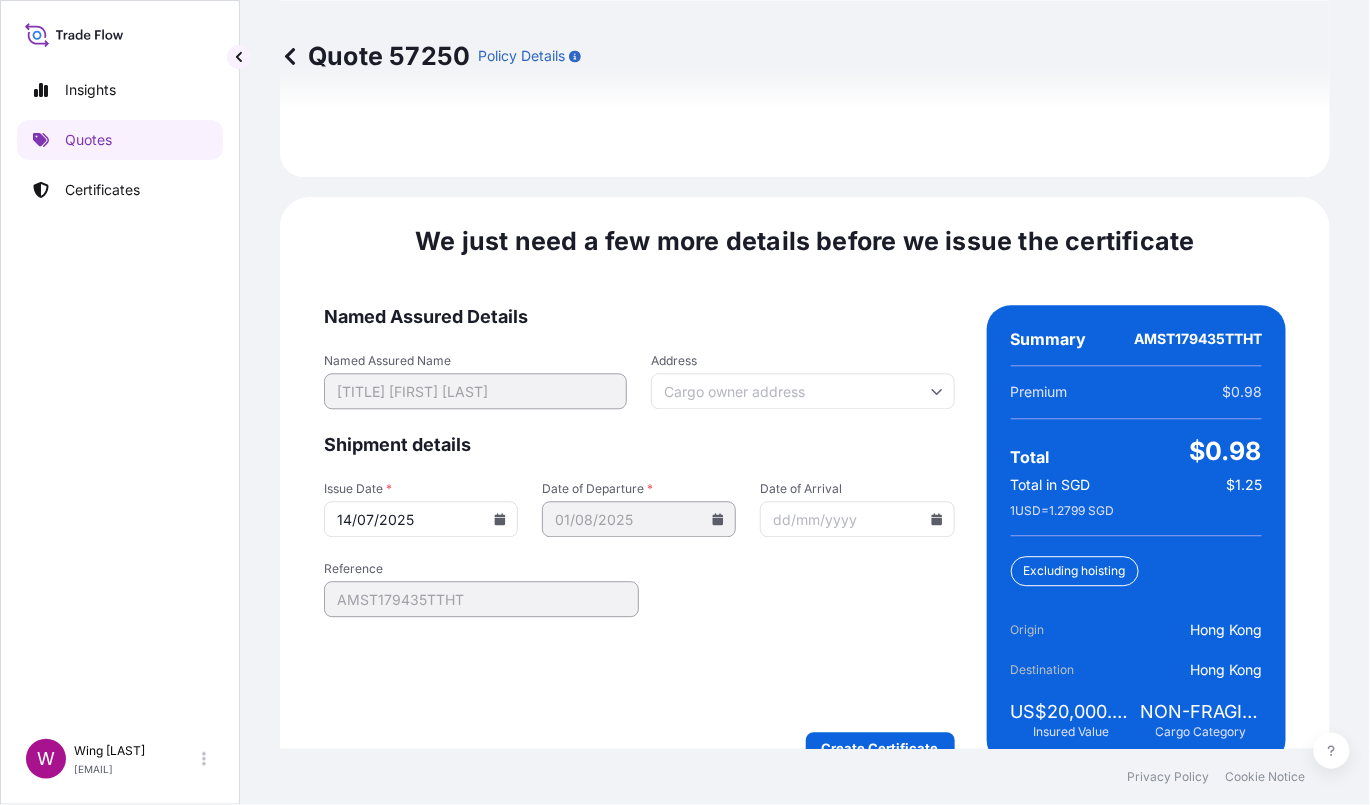 scroll, scrollTop: 3163, scrollLeft: 0, axis: vertical 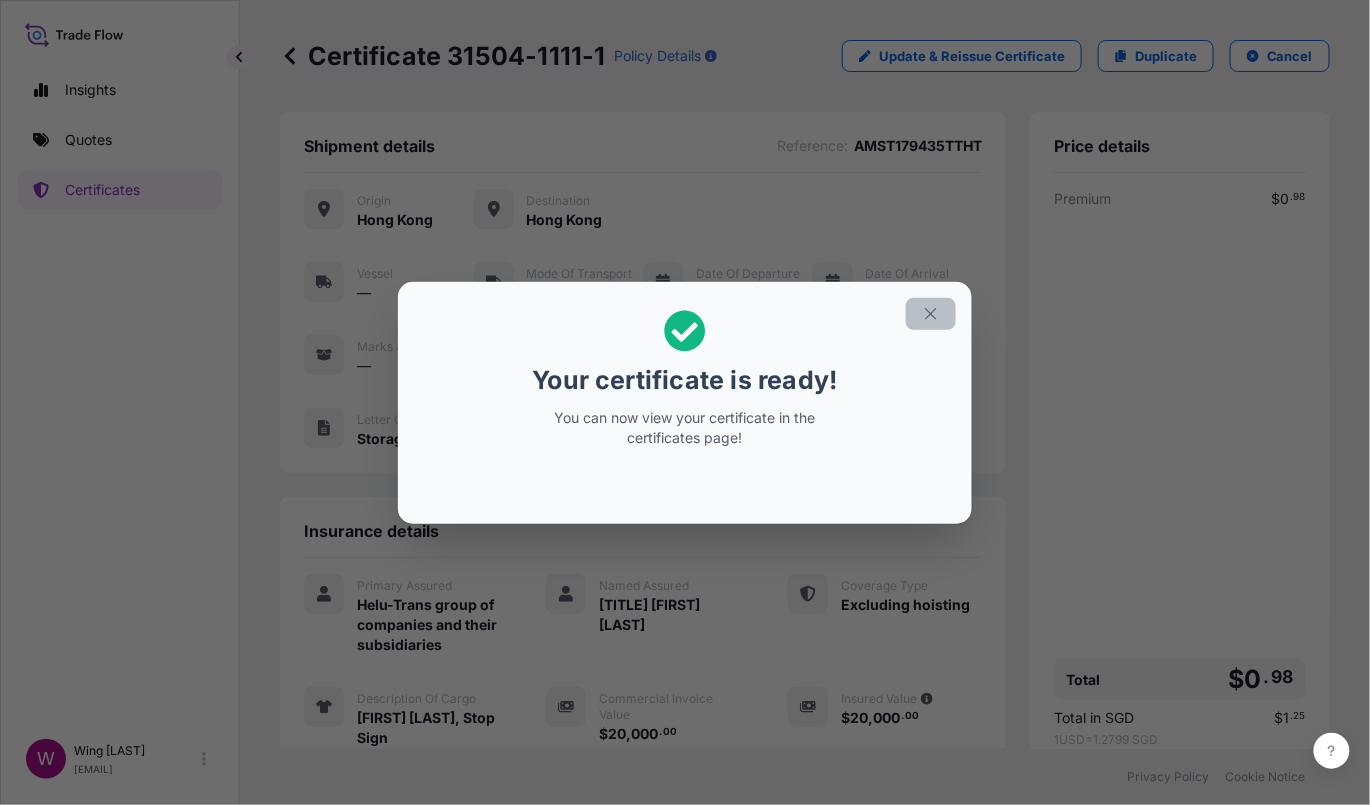 click at bounding box center [931, 314] 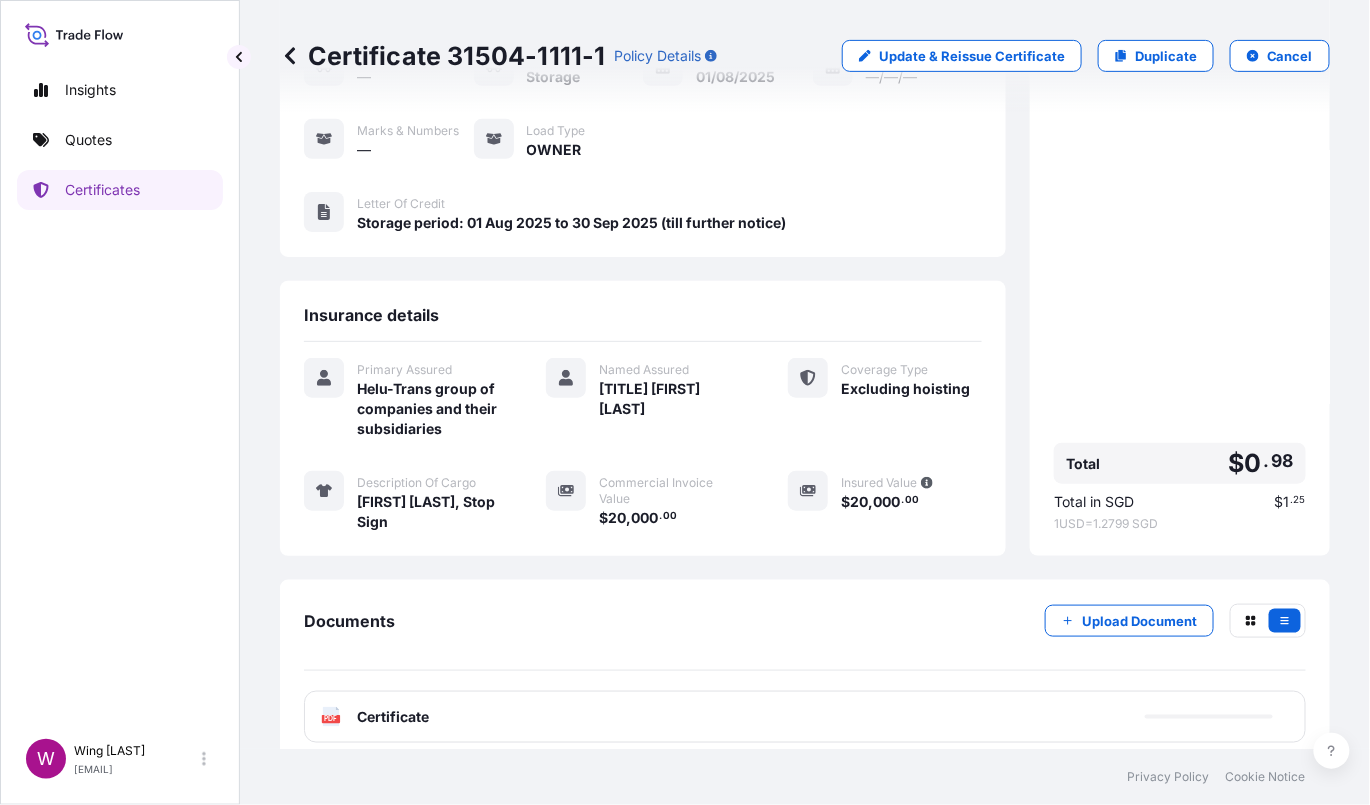 scroll, scrollTop: 227, scrollLeft: 0, axis: vertical 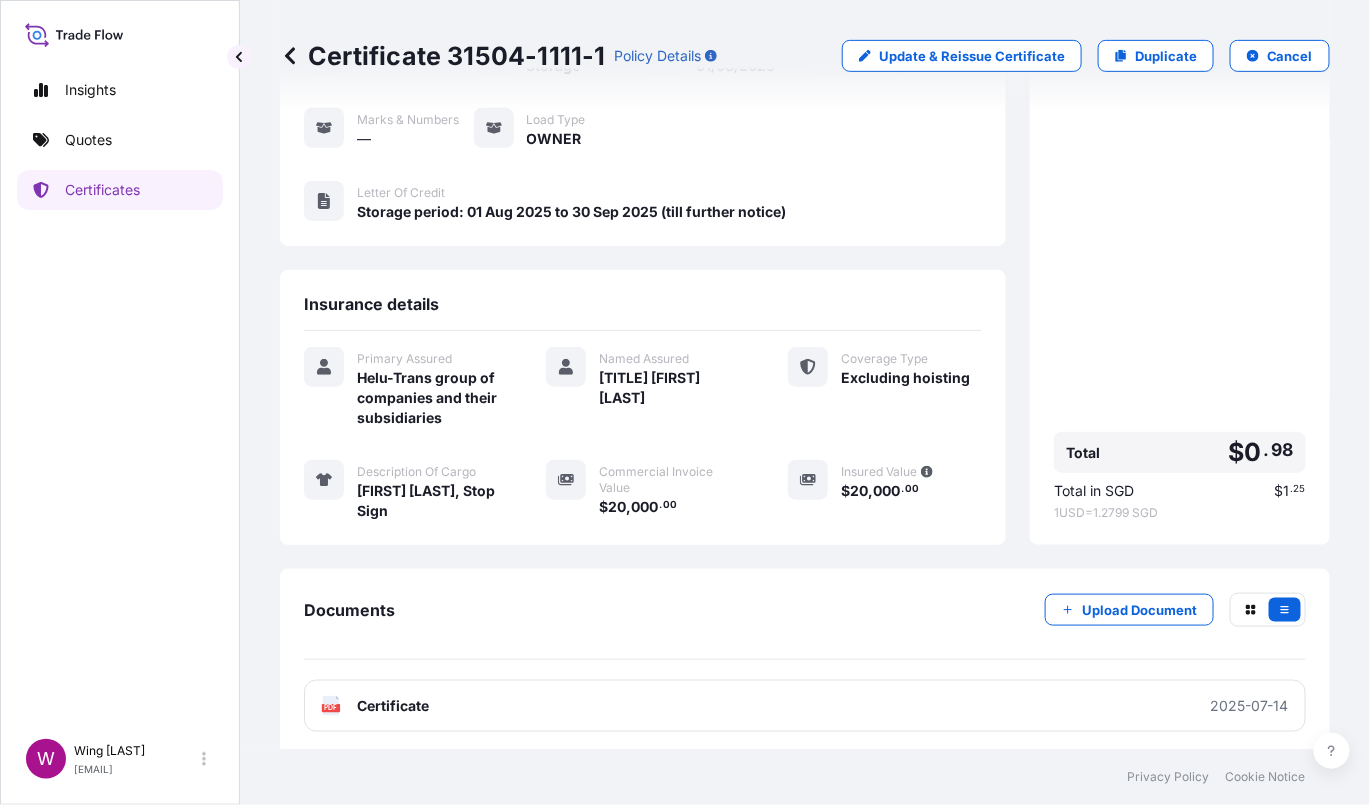 click 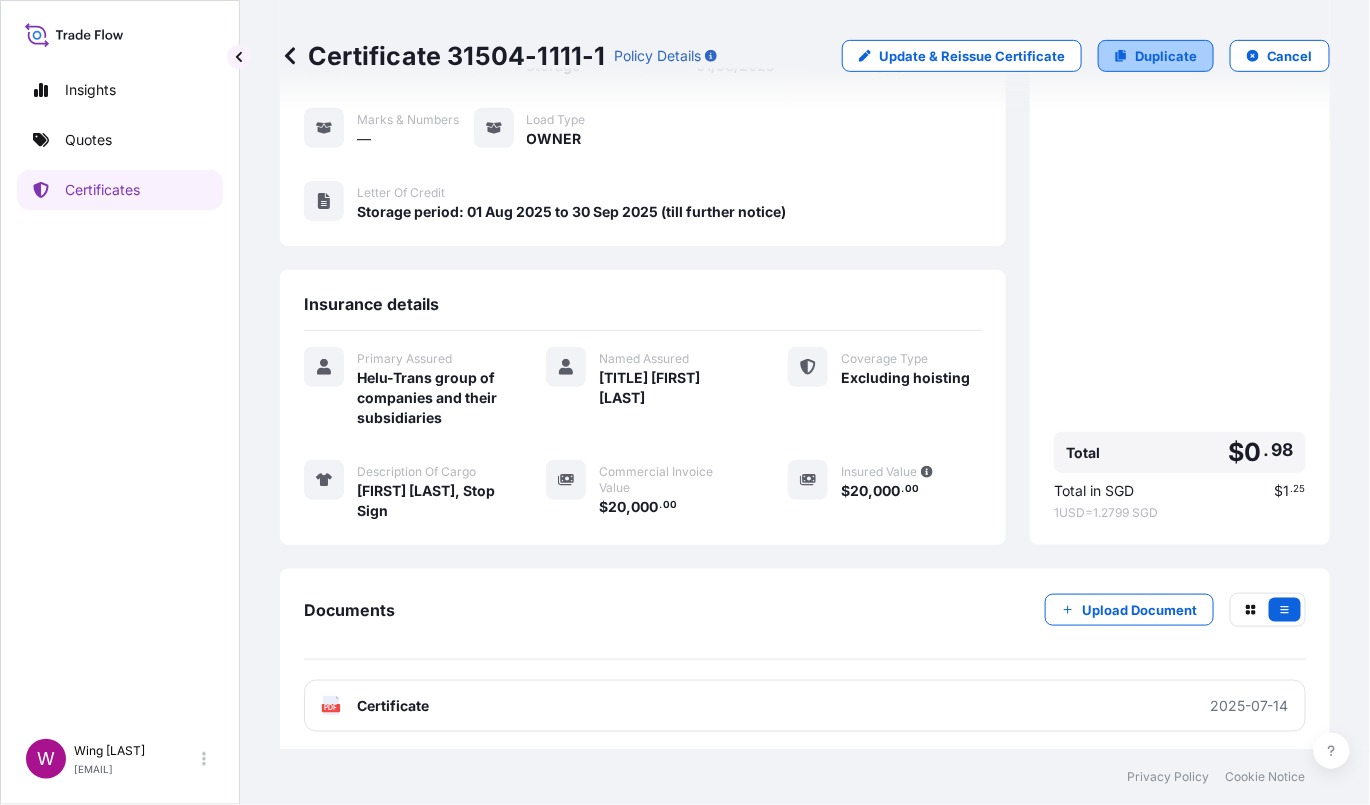 click on "Duplicate" at bounding box center (1166, 56) 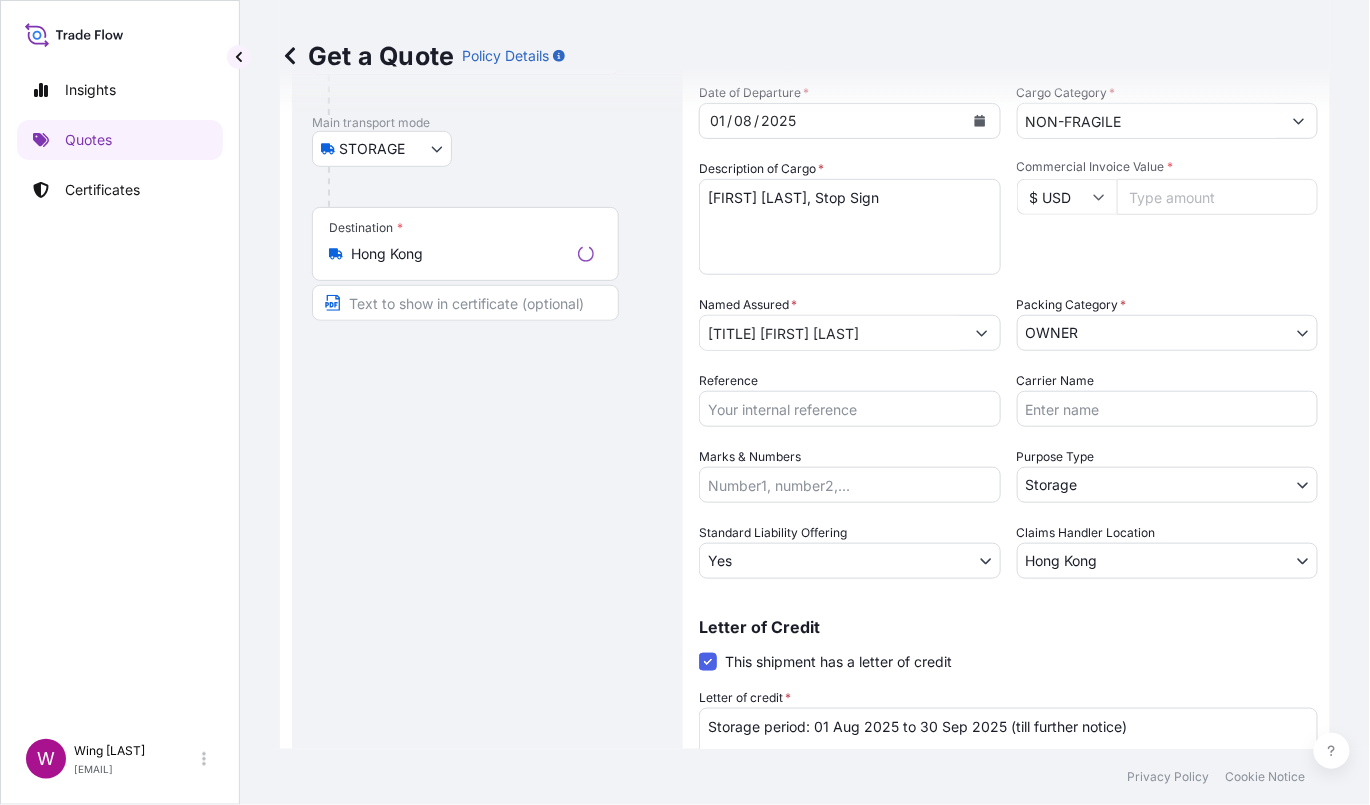 scroll, scrollTop: 32, scrollLeft: 0, axis: vertical 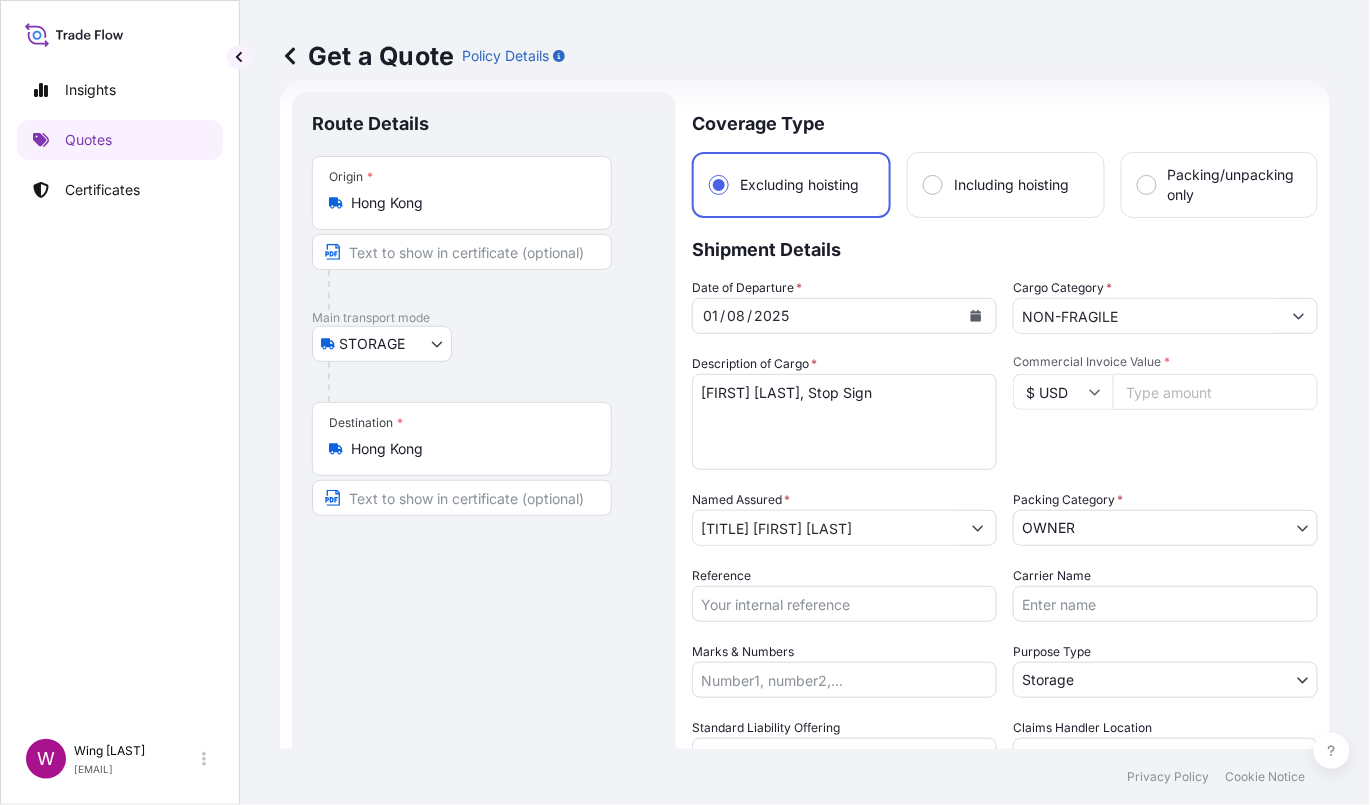 click on "Main transport mode" at bounding box center [484, 318] 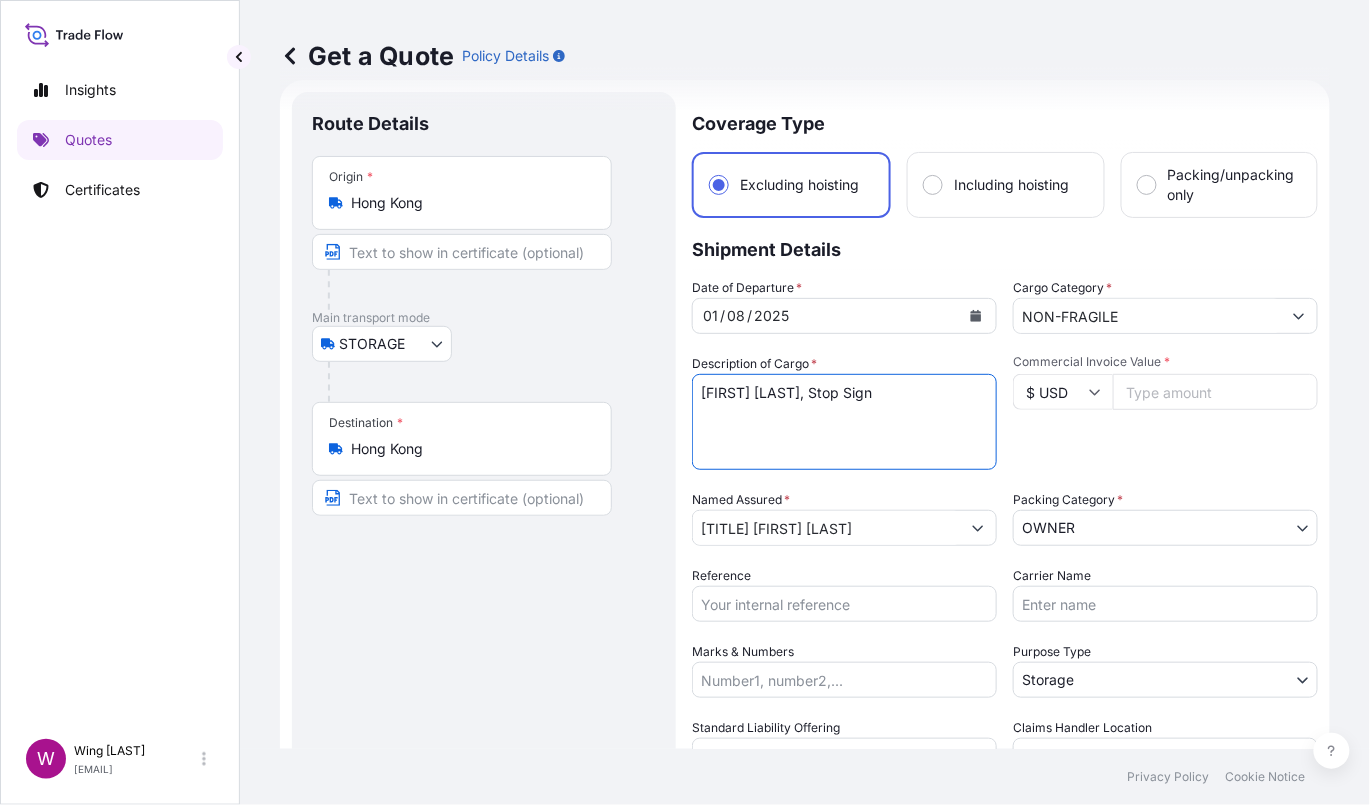 drag, startPoint x: 917, startPoint y: 385, endPoint x: 581, endPoint y: 379, distance: 336.05356 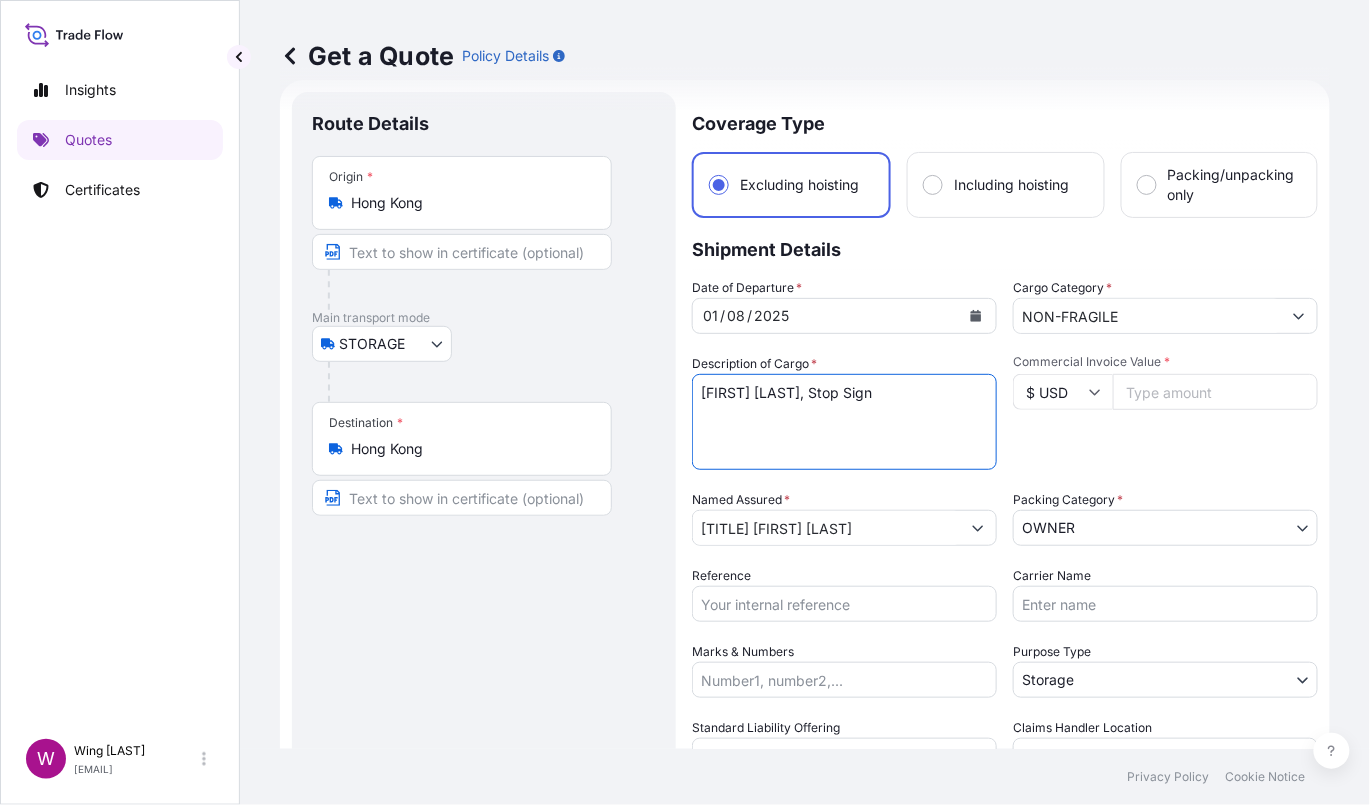click on "Route Details Place of loading Road / Inland Road / Inland Origin * Hong Kong Main transport mode STORAGE COURIER INSTALLATION LAND SEA AIR STORAGE Destination * Hong Kong Road / Inland Road / Inland Place of Discharge Coverage Type Excluding hoisting Including hoisting Packing/unpacking only Shipment Details Date of Departure * 01 / 08 / 2025 Cargo Category * NON-FRAGILE Description of Cargo * [NAME], Stop Sign Commercial Invoice Value   * $ USD Named Assured * [NAME] Packing Category * OWNER AGENT CO-OWNER OWNER Various Reference Carrier Name Marks & Numbers Purpose Type Storage Transit Storage Installation Conservation Standard Liability Offering Yes Yes No Claims Handler Location Hong Kong Hong Kong Singapore Letter of Credit This shipment has a letter of credit Letter of credit * Storage period: 01 Aug 2025 to 30 Sep 2025 (till further notice) Letter of credit may not exceed 12000 characters Get a Quote" at bounding box center [805, 583] 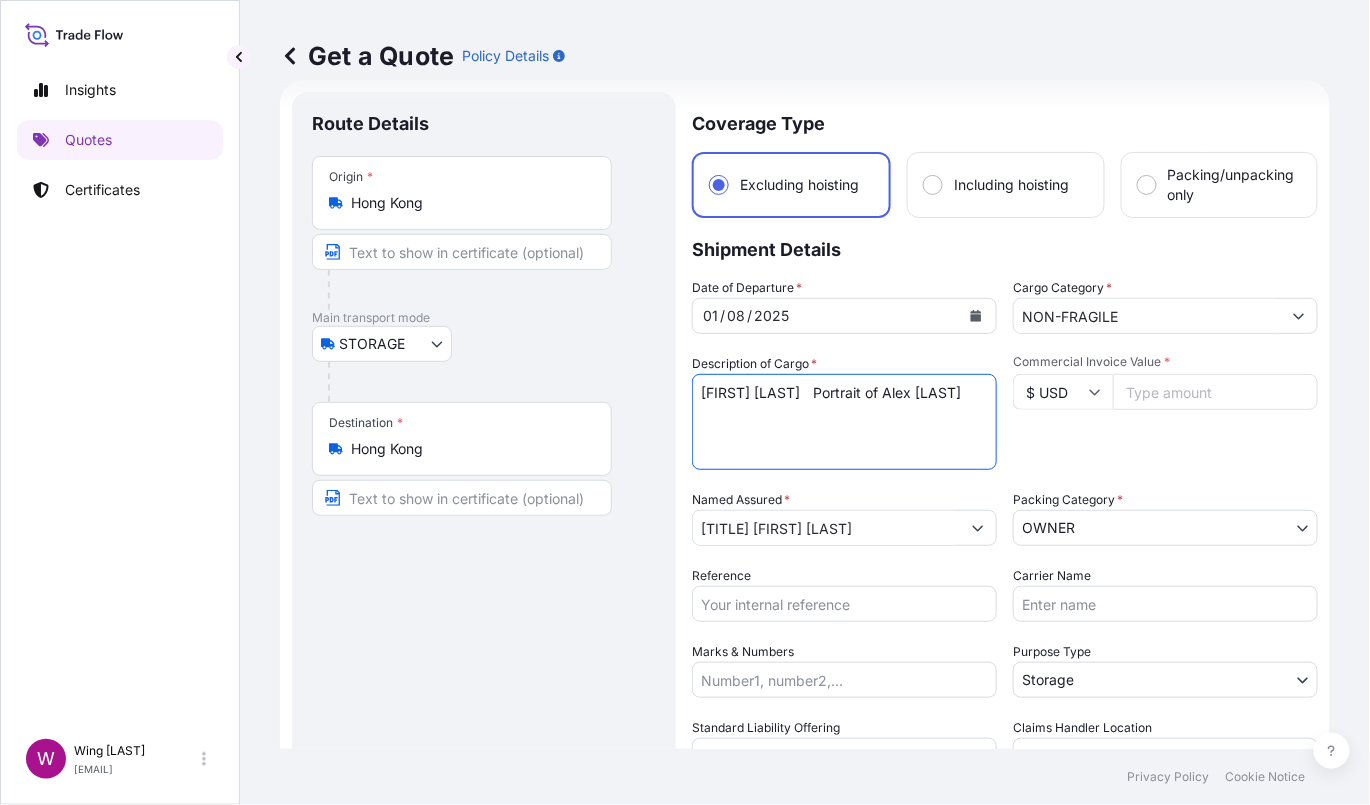 click on "[FIRST] [LAST], Stop Sign" at bounding box center (844, 422) 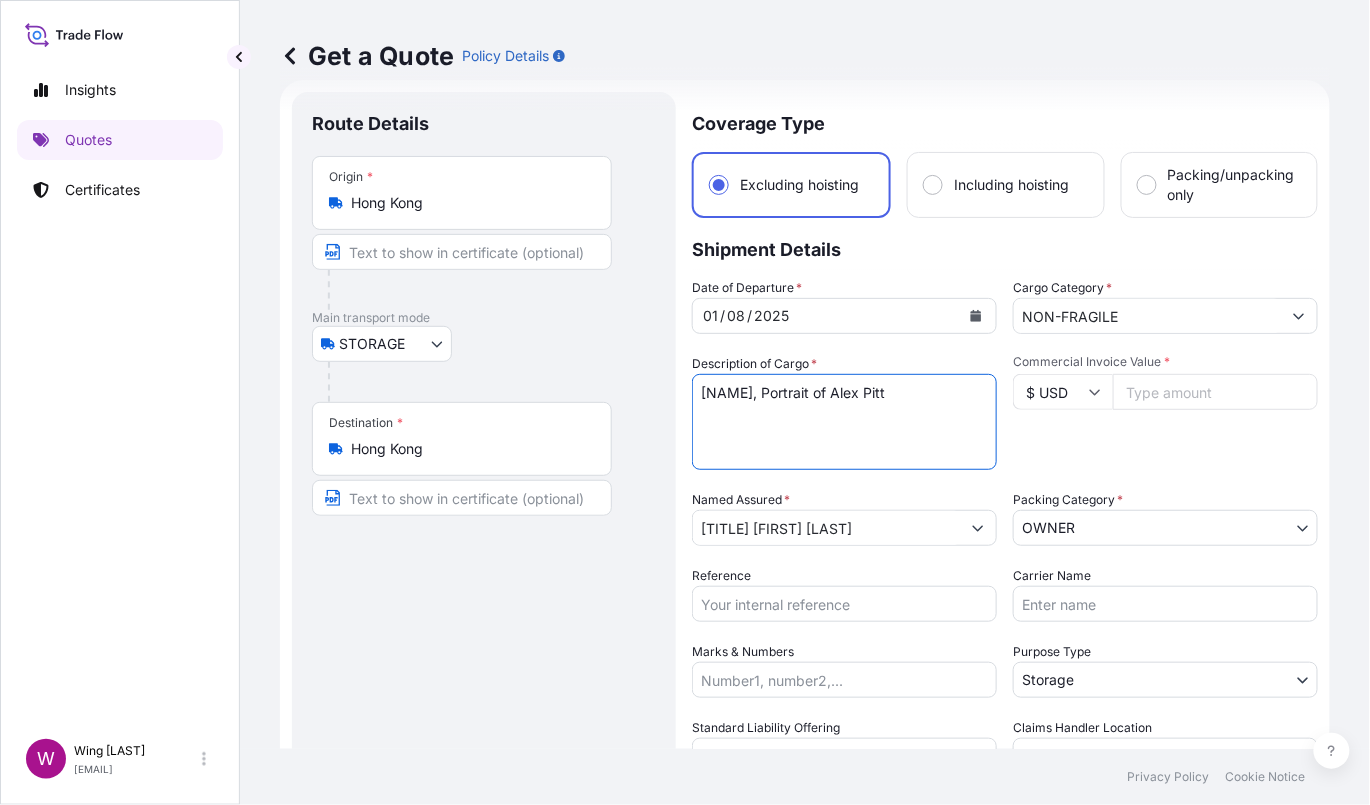type on "[NAME], Portrait of Alex Pitt" 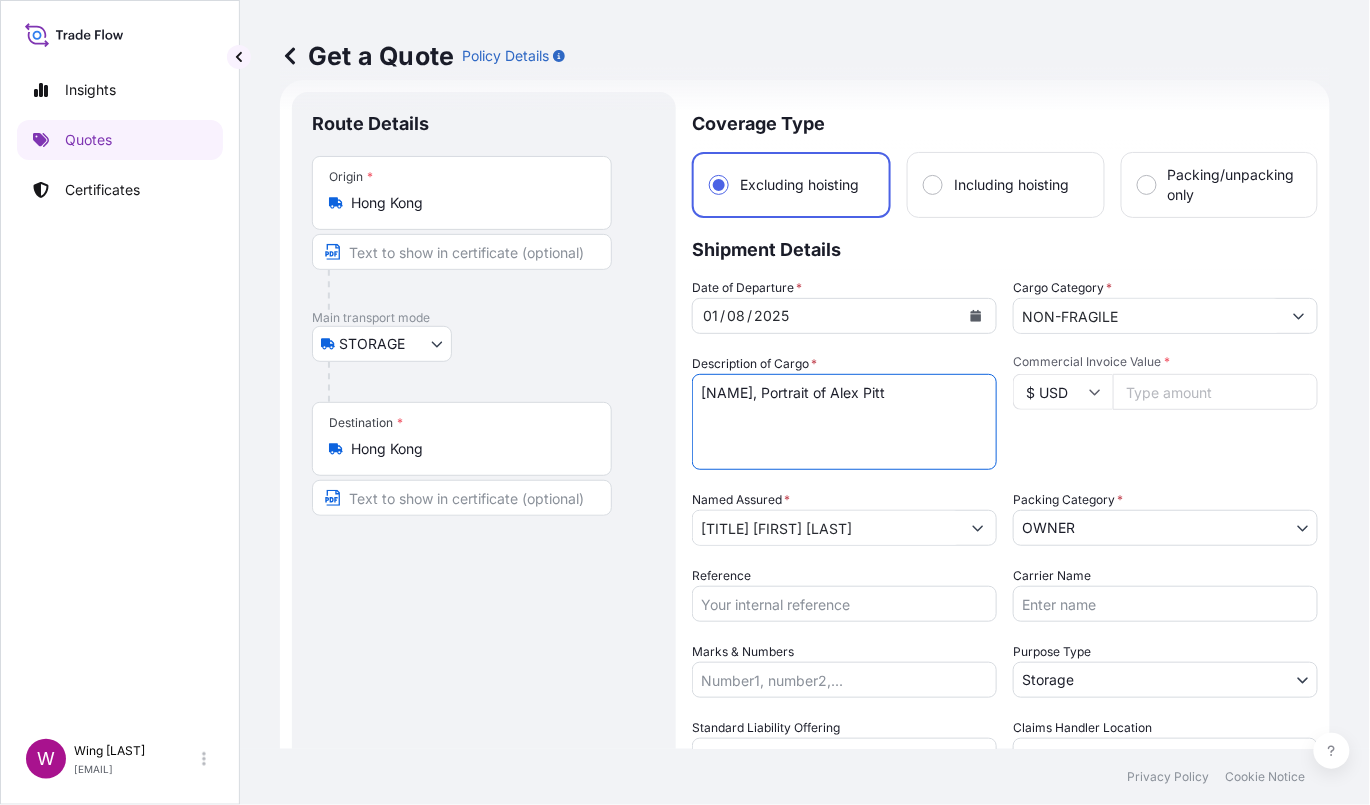 click on "STORAGE COURIER INSTALLATION LAND SEA AIR STORAGE" at bounding box center (484, 344) 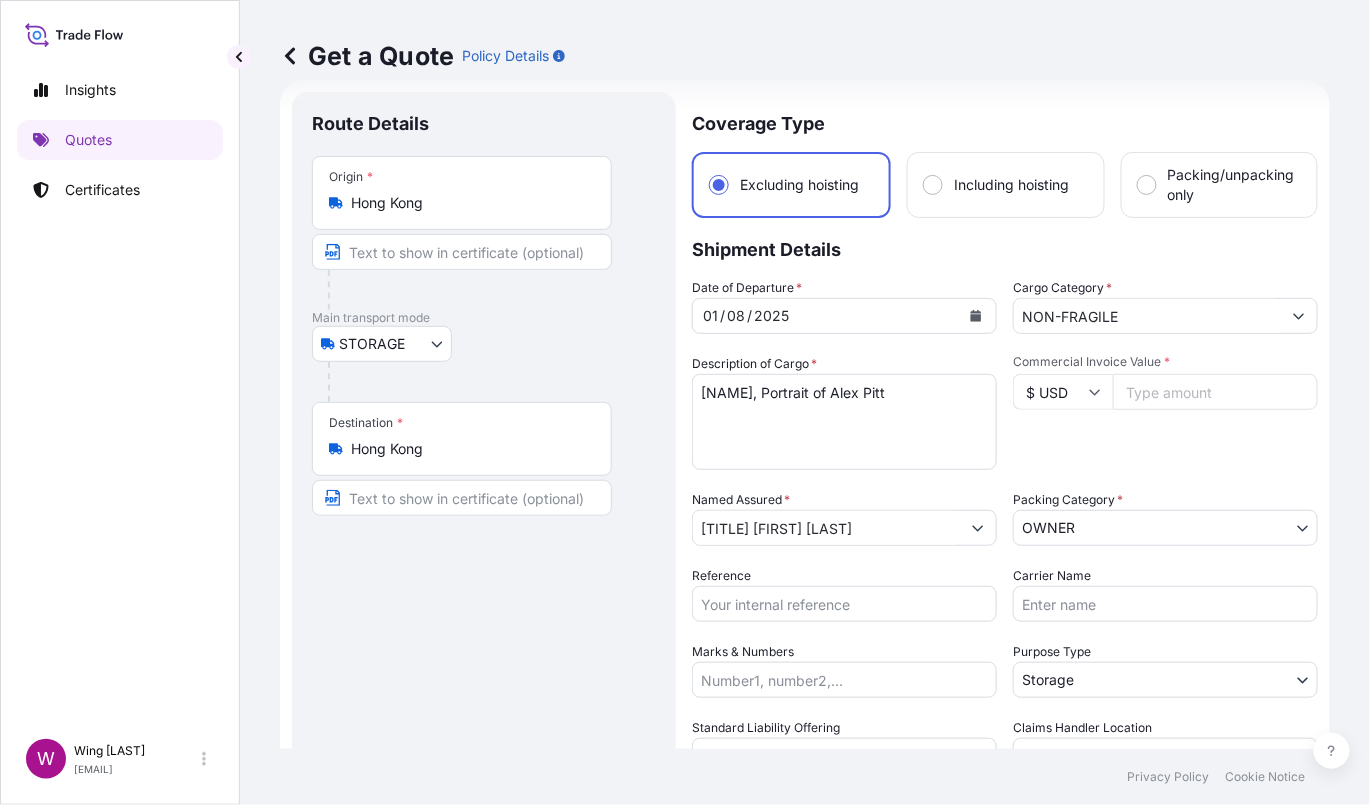 click on "Commercial Invoice Value   *" at bounding box center (1215, 392) 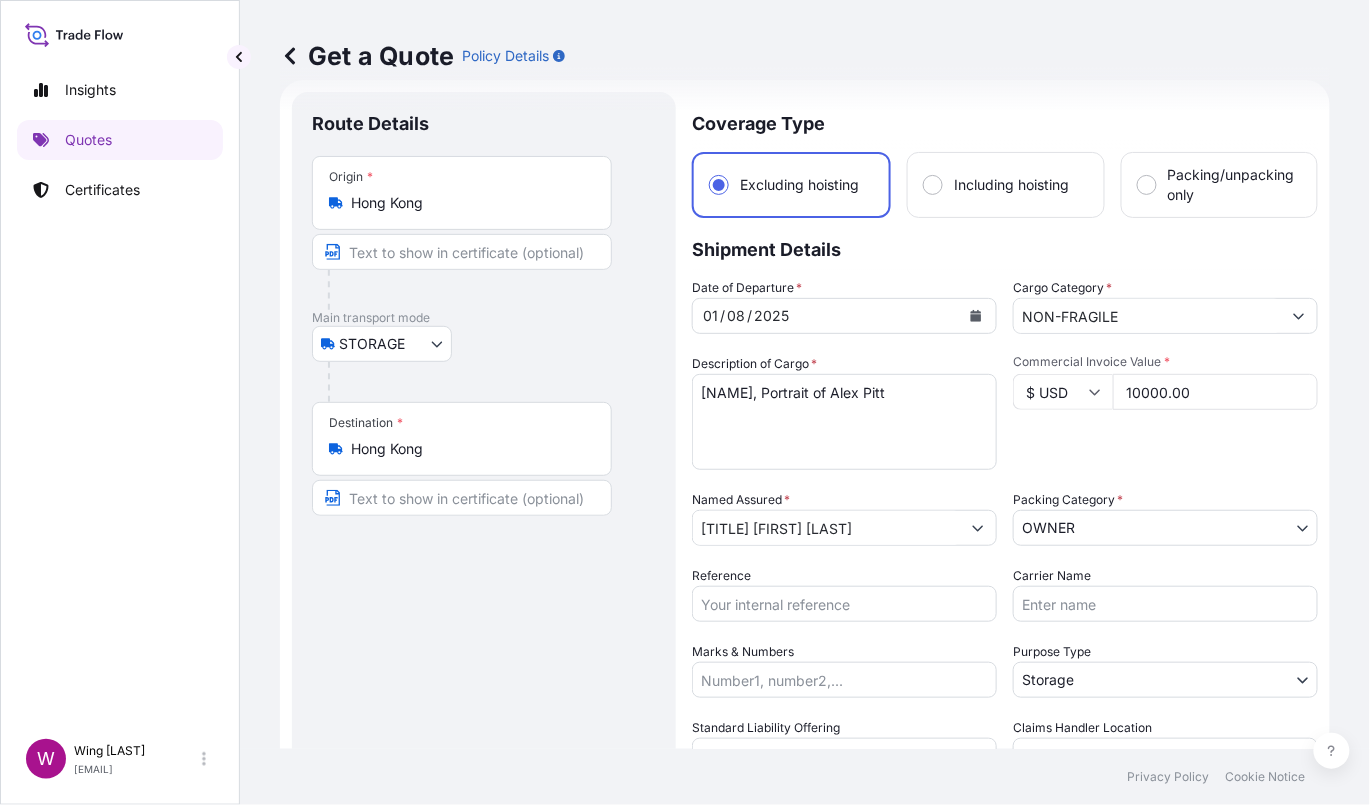 type on "10000.00" 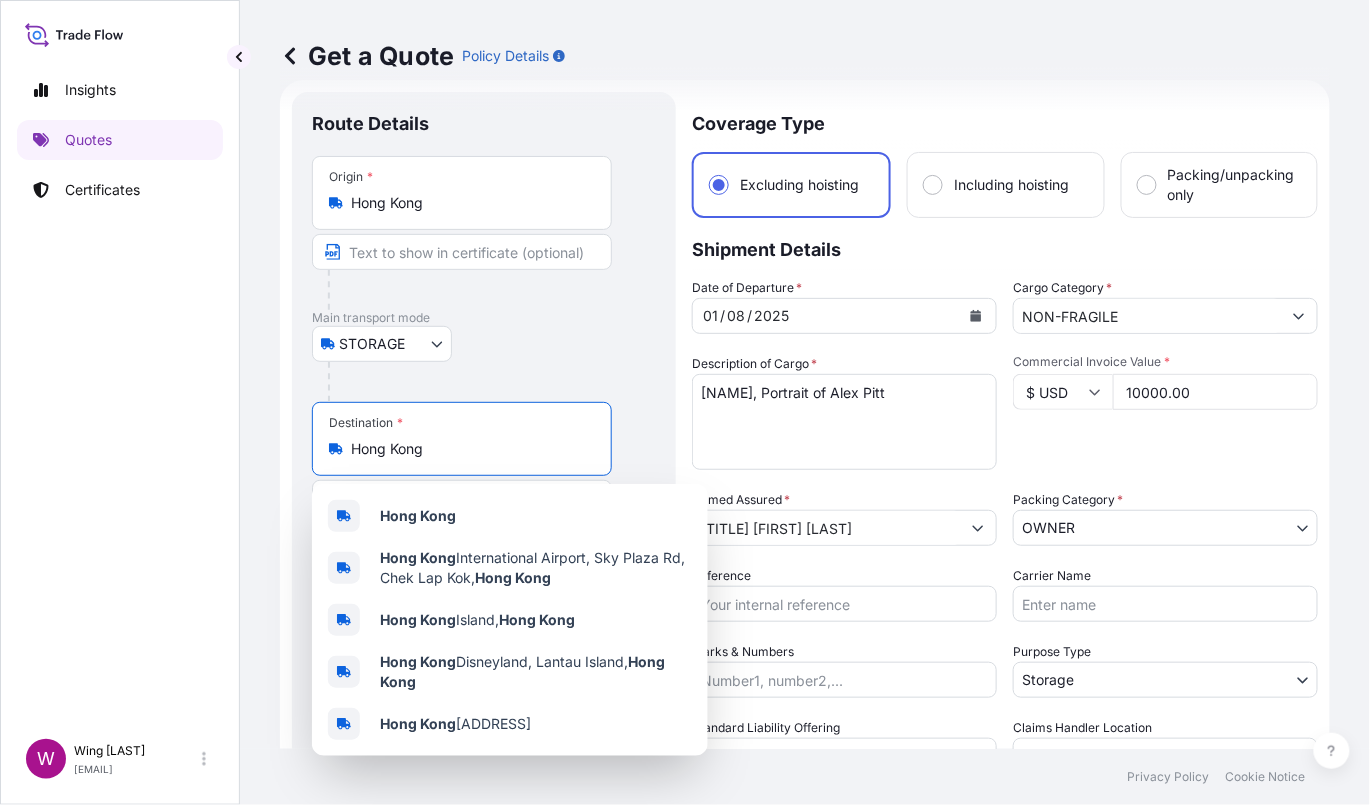 click at bounding box center (492, 382) 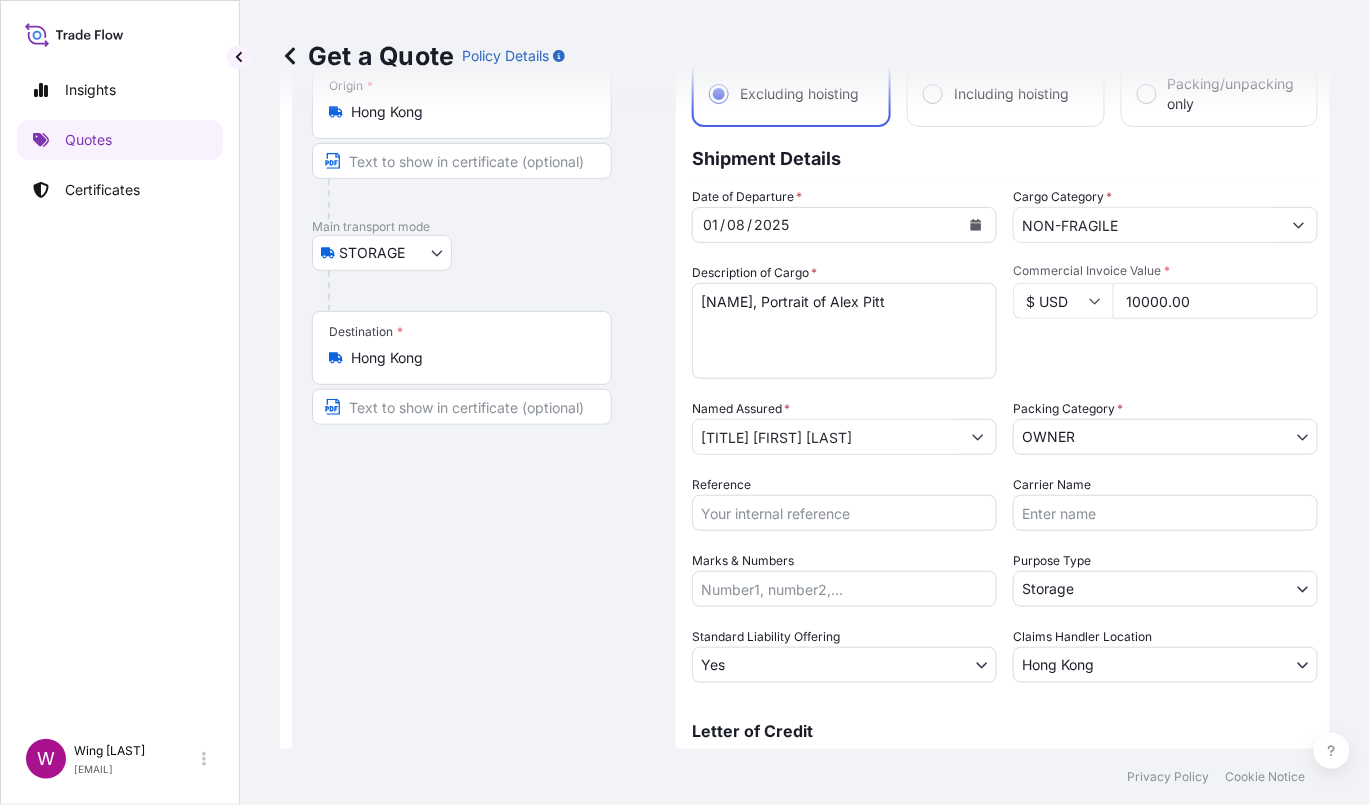 scroll, scrollTop: 165, scrollLeft: 0, axis: vertical 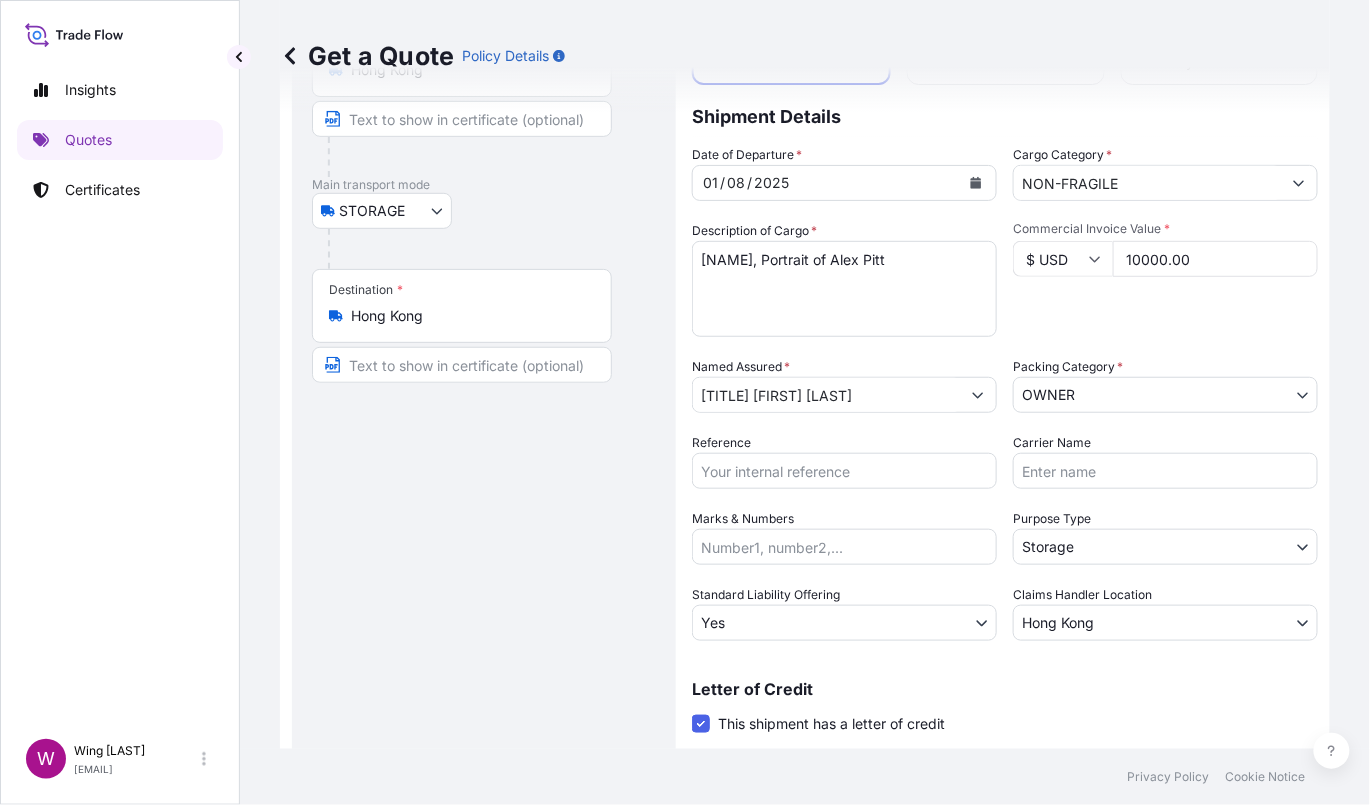 click on "Reference" at bounding box center (844, 471) 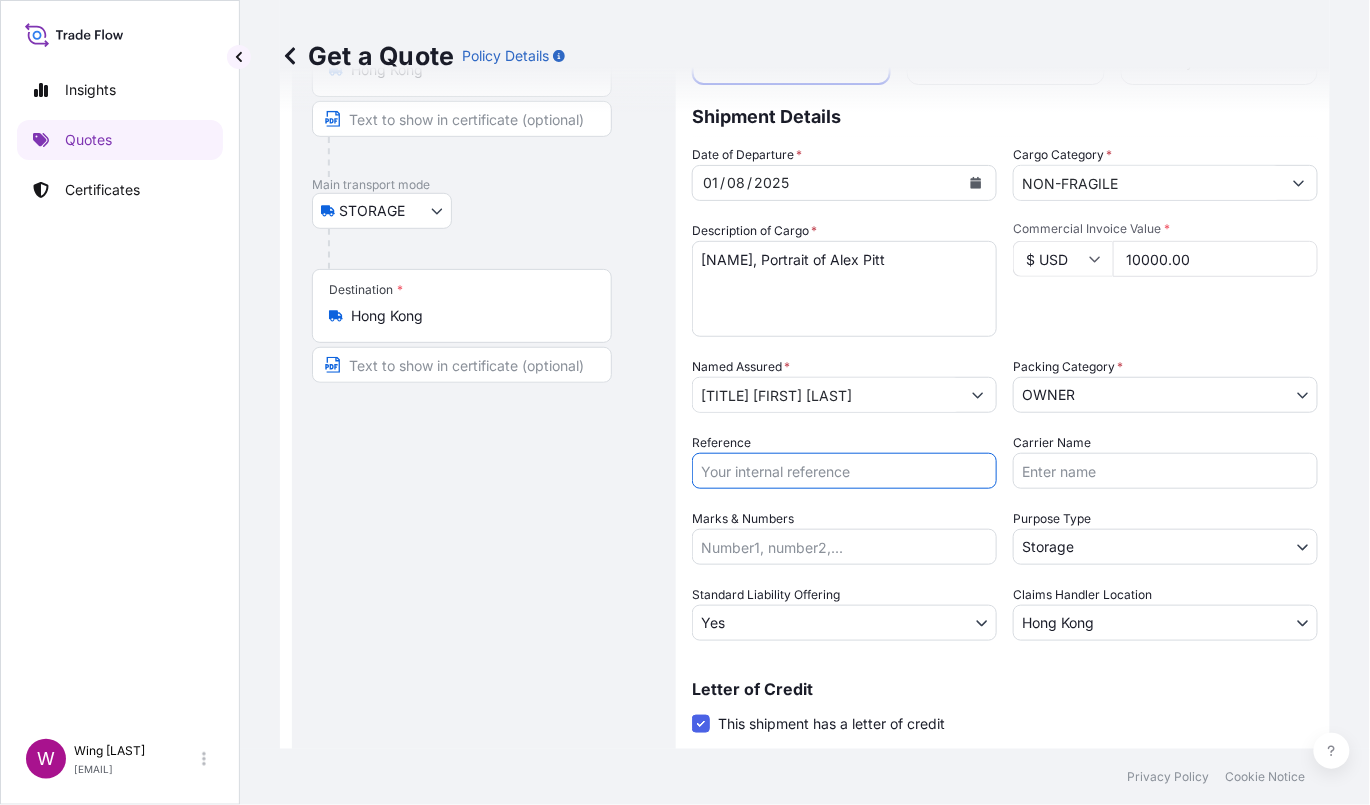 paste on "AMST179435TTHT" 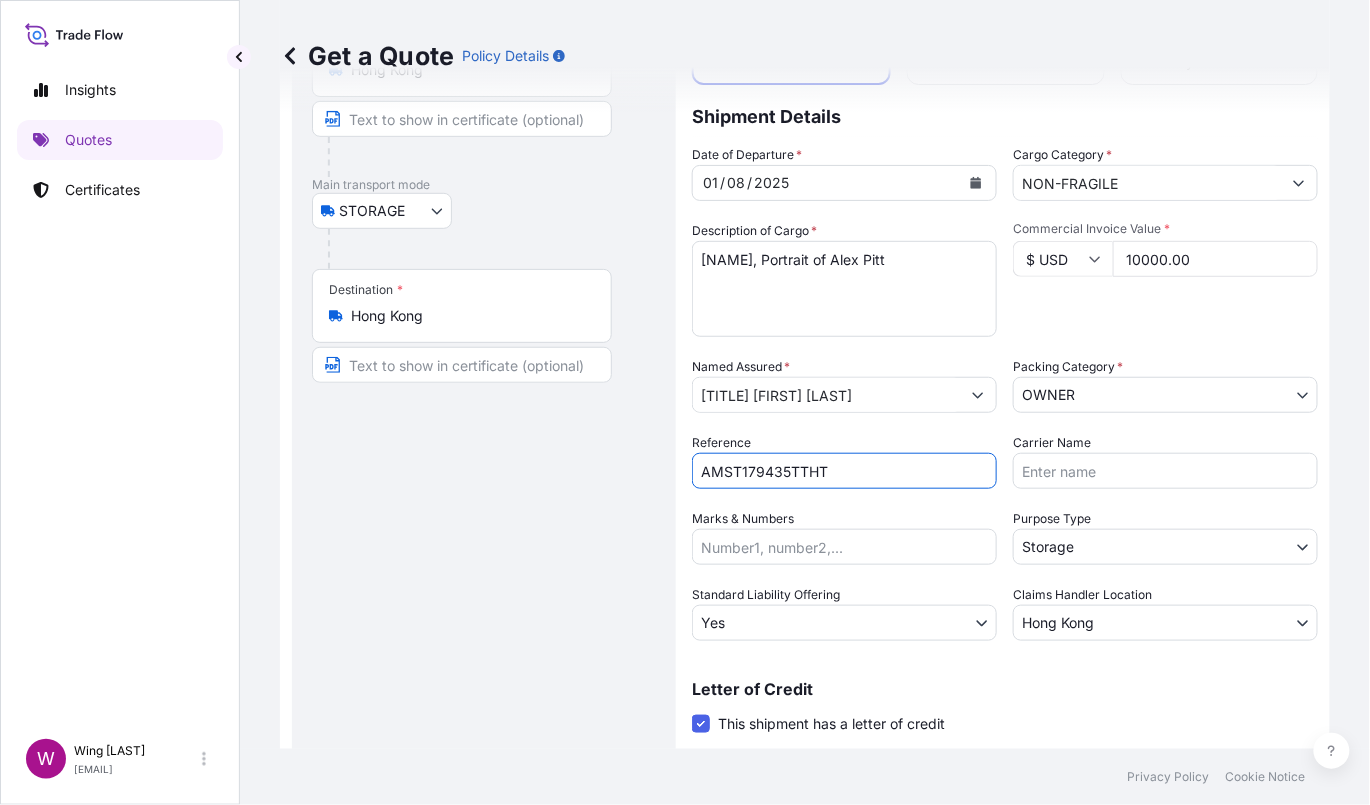 type on "AMST179435TTHT" 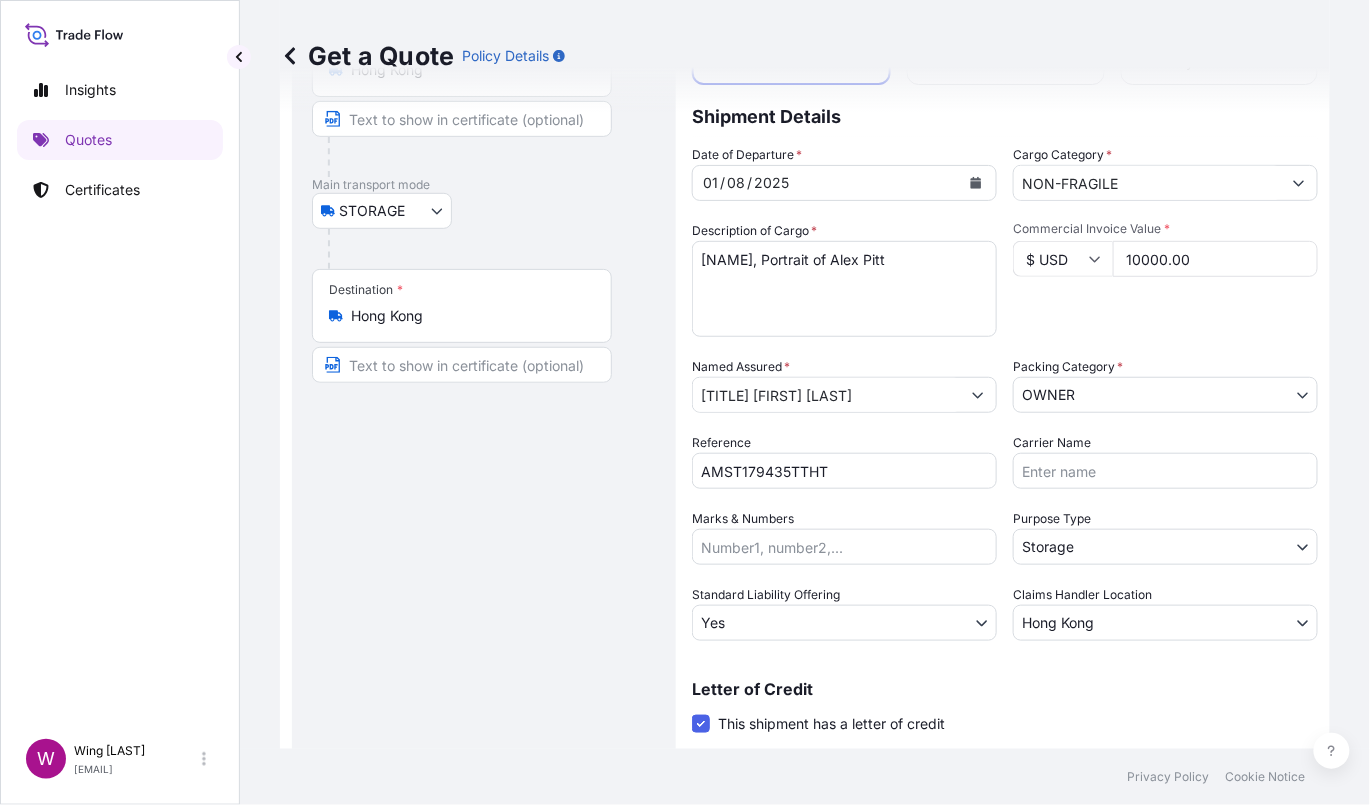 click on "Letter of Credit" at bounding box center (1005, 689) 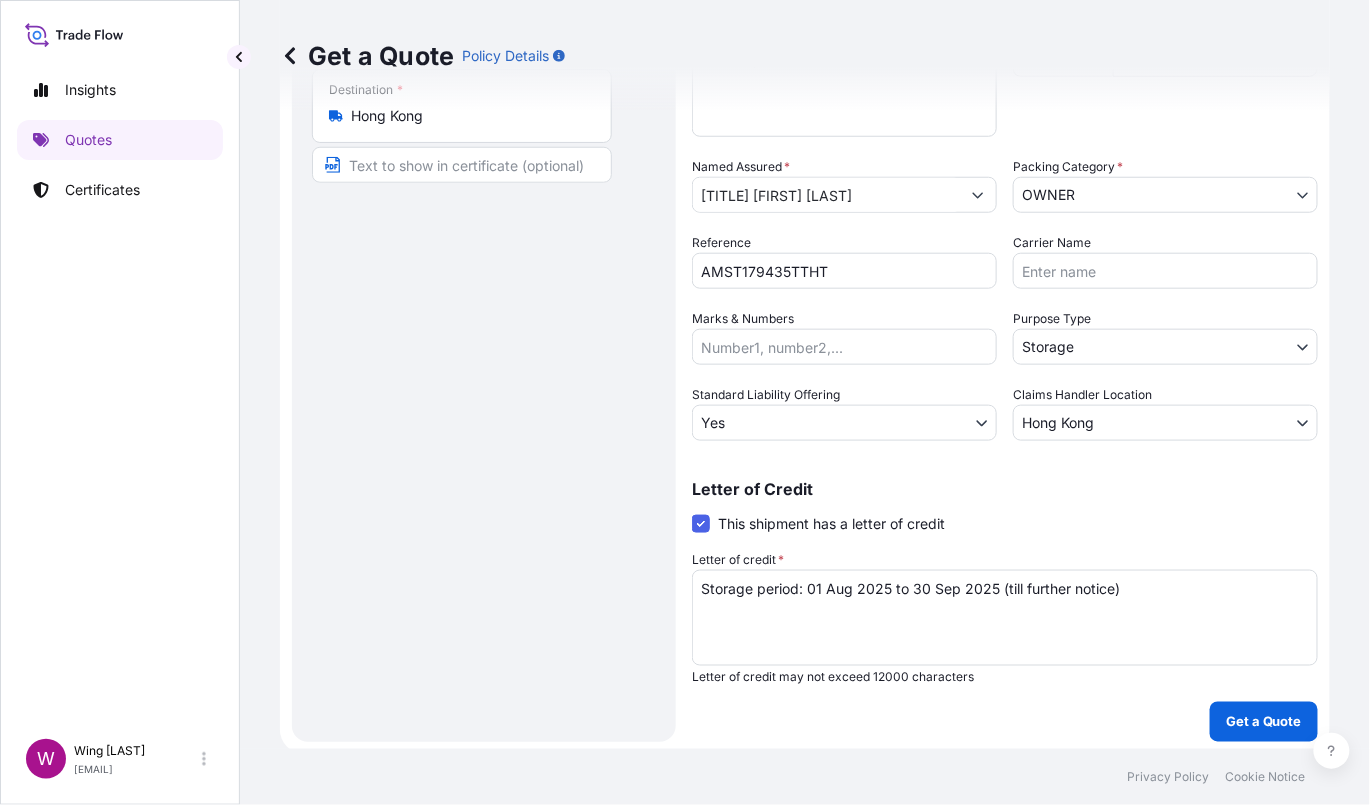 scroll, scrollTop: 368, scrollLeft: 0, axis: vertical 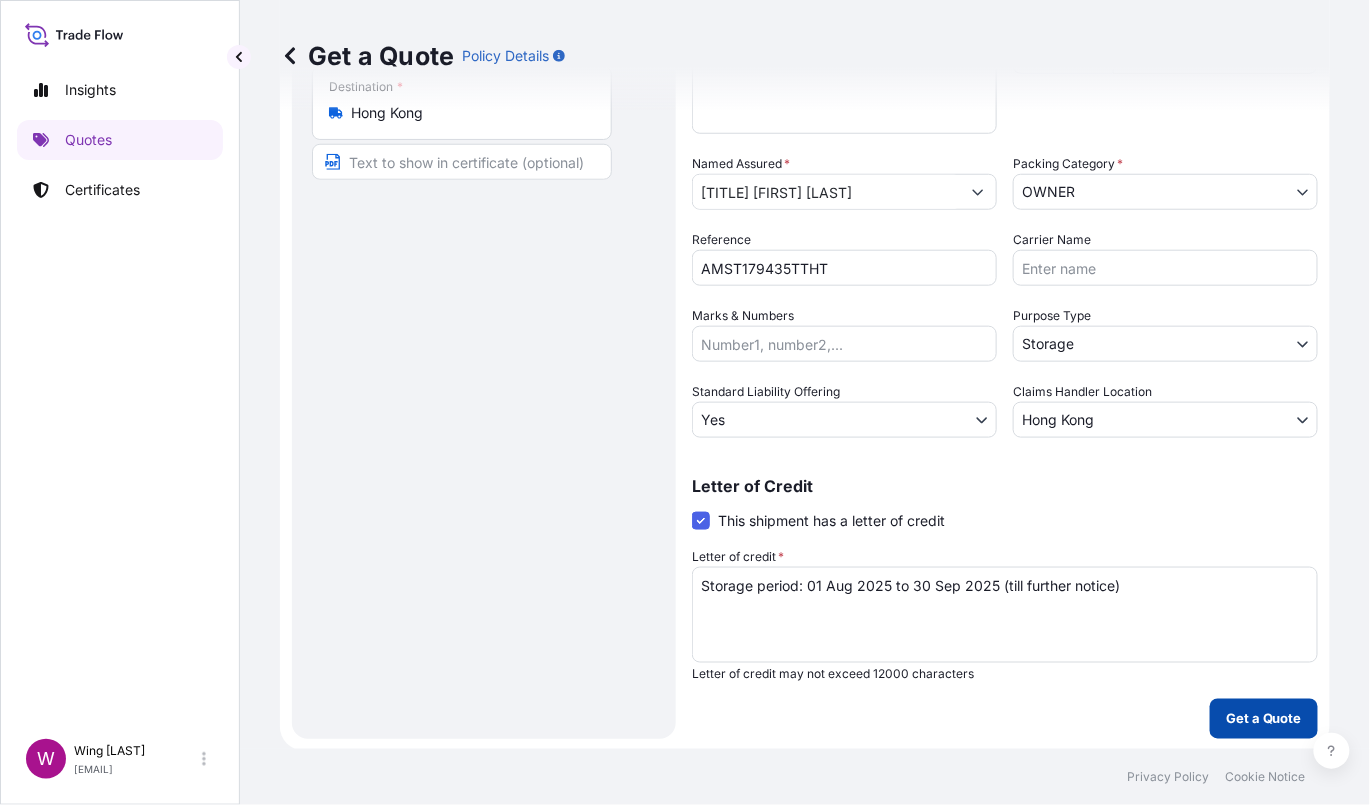 click on "Get a Quote" at bounding box center [1264, 719] 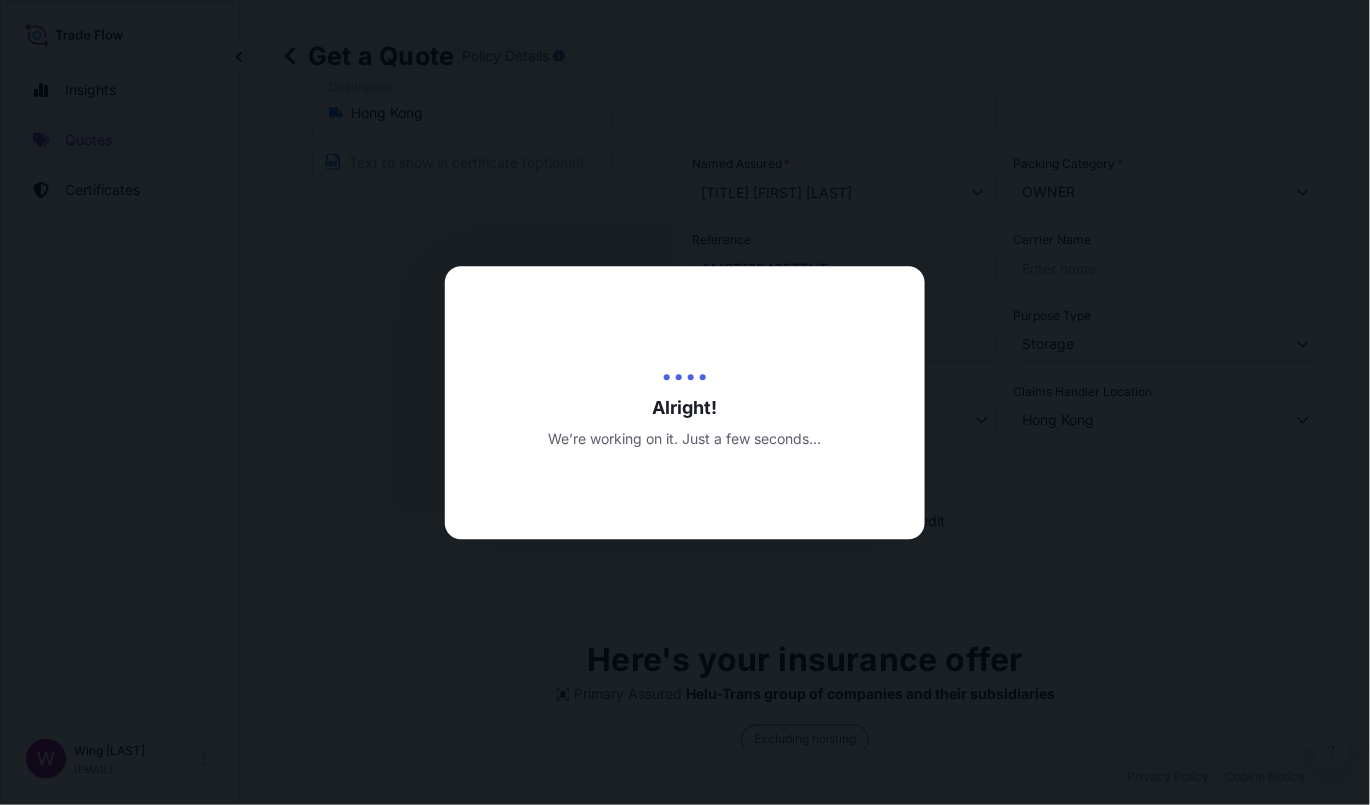 type on "14/07/2025" 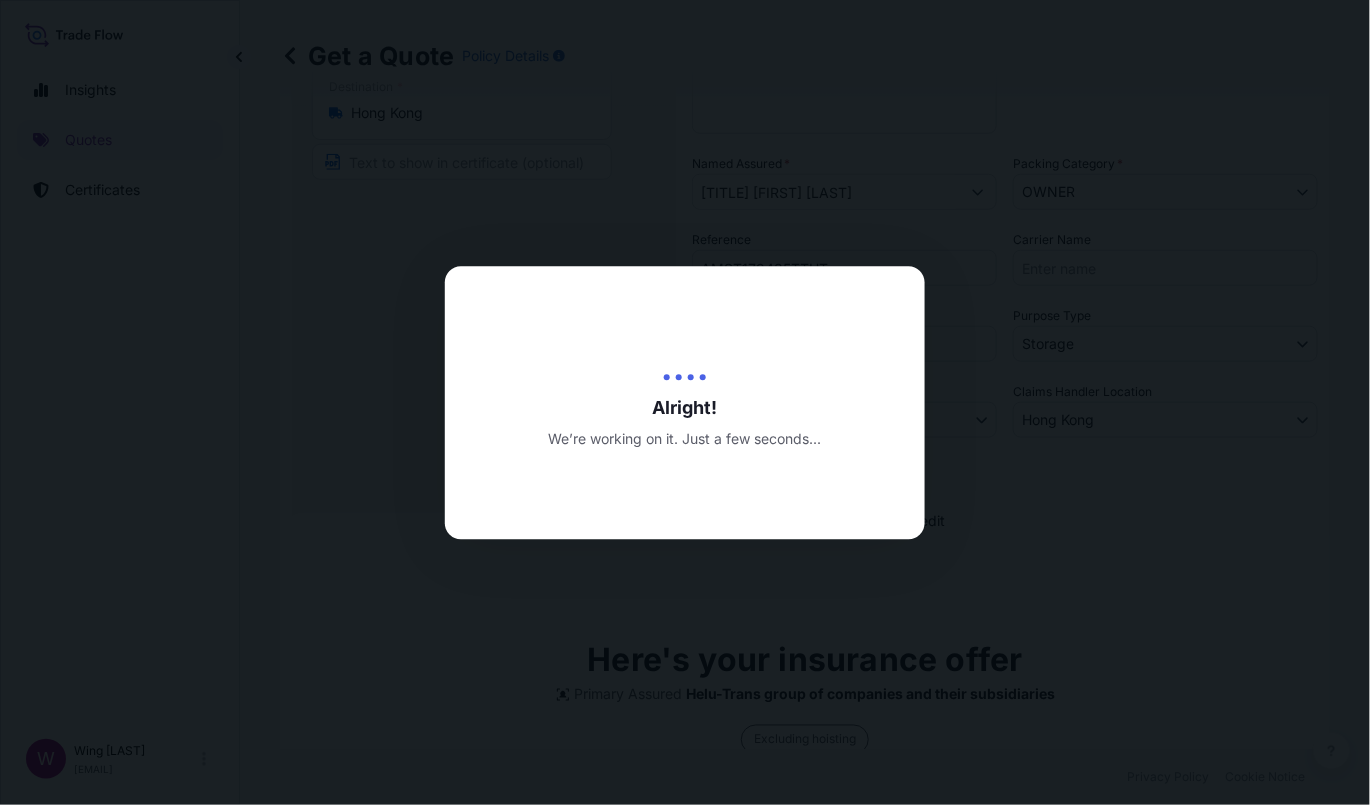 scroll, scrollTop: 0, scrollLeft: 0, axis: both 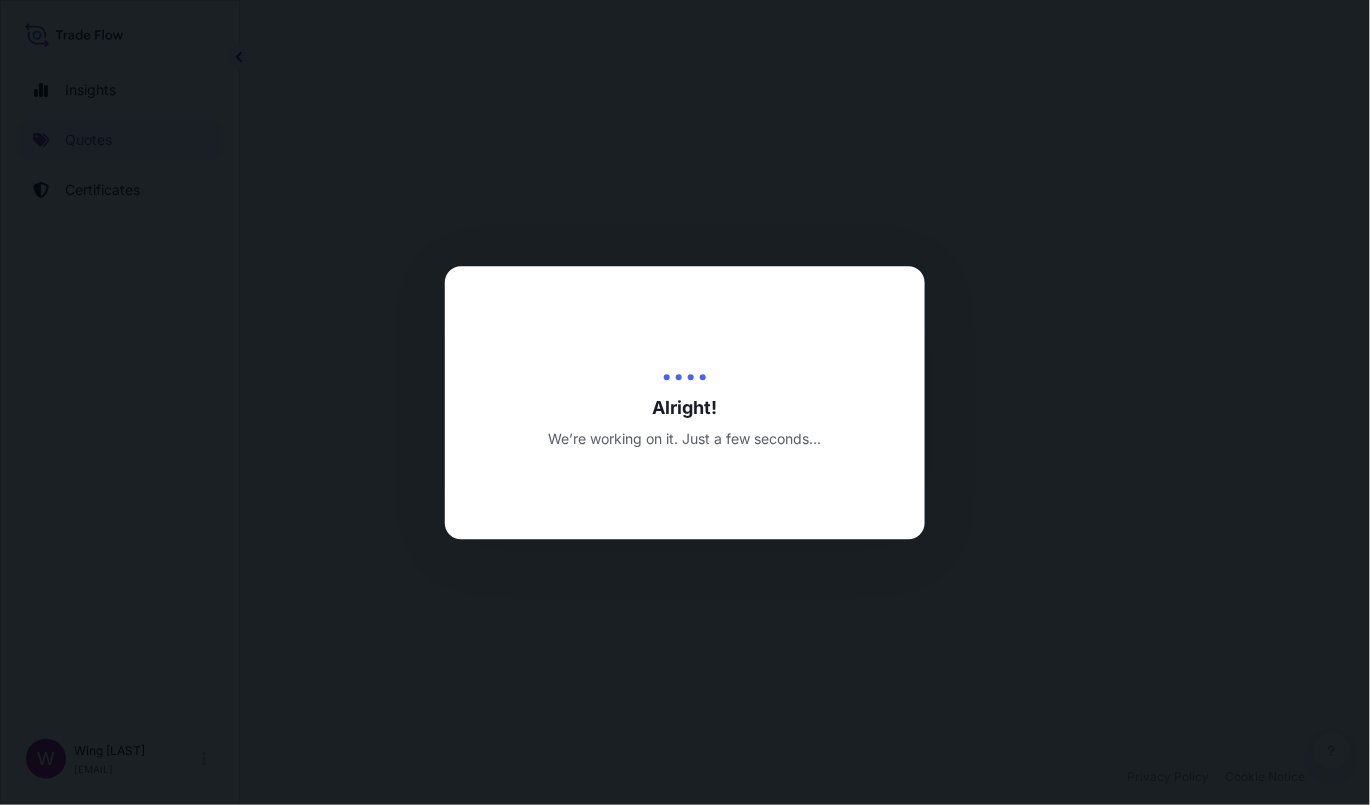 select on "STORAGE" 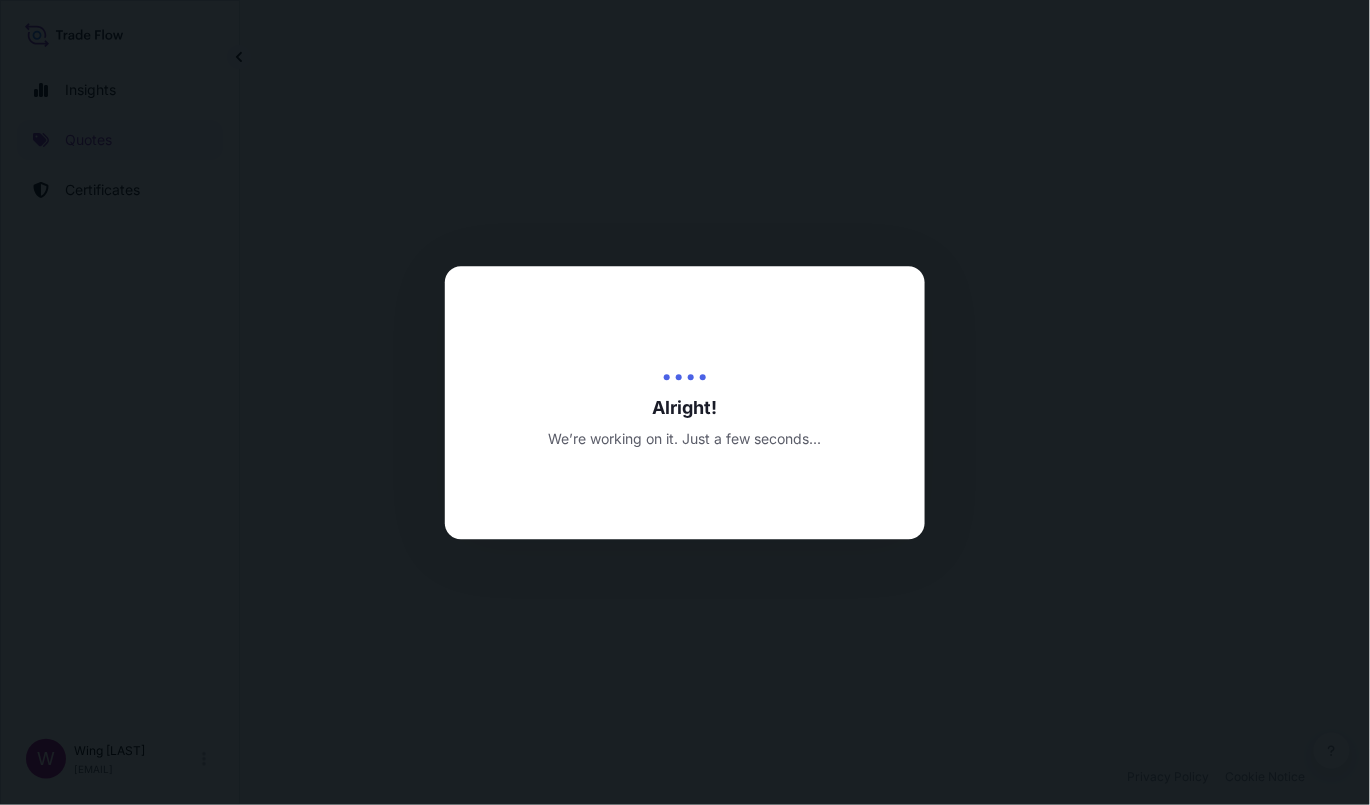 select on "27" 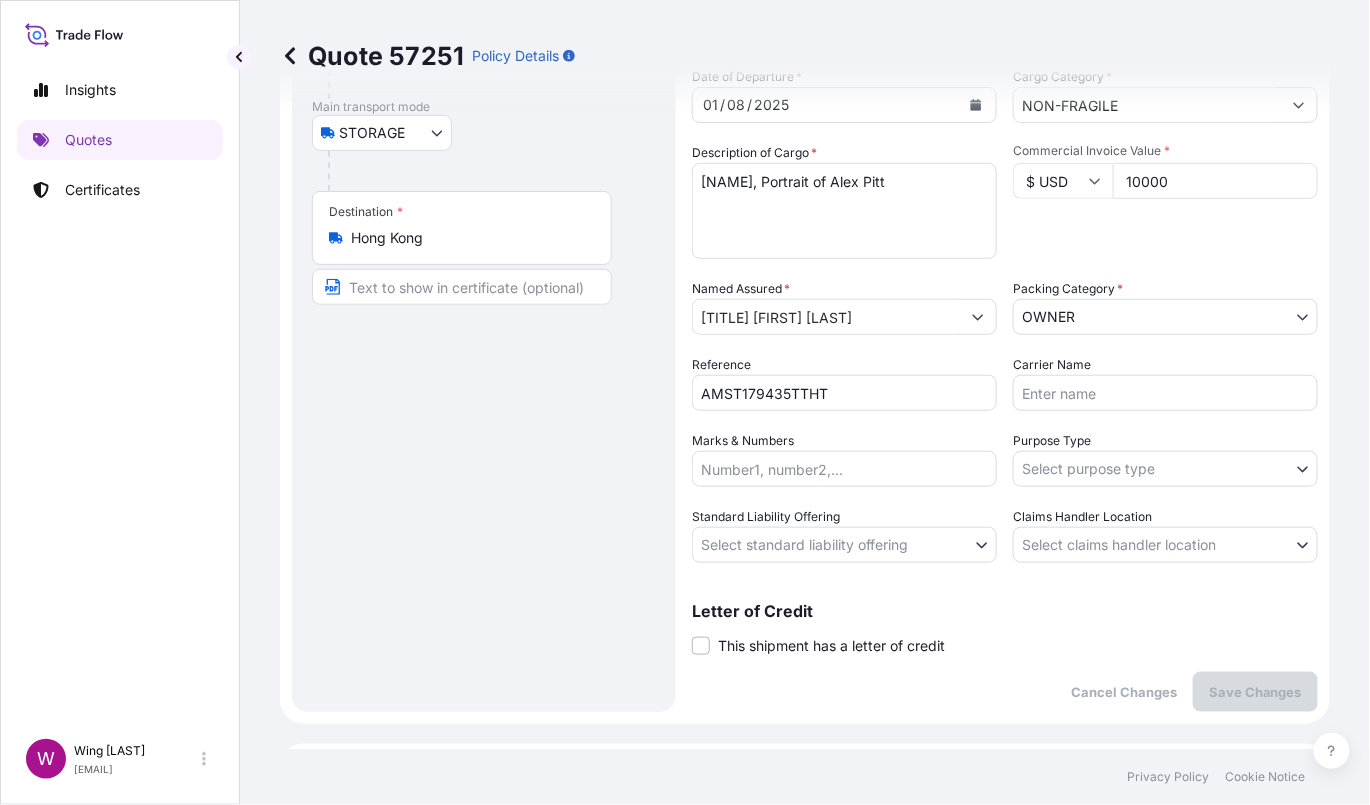 scroll, scrollTop: 266, scrollLeft: 0, axis: vertical 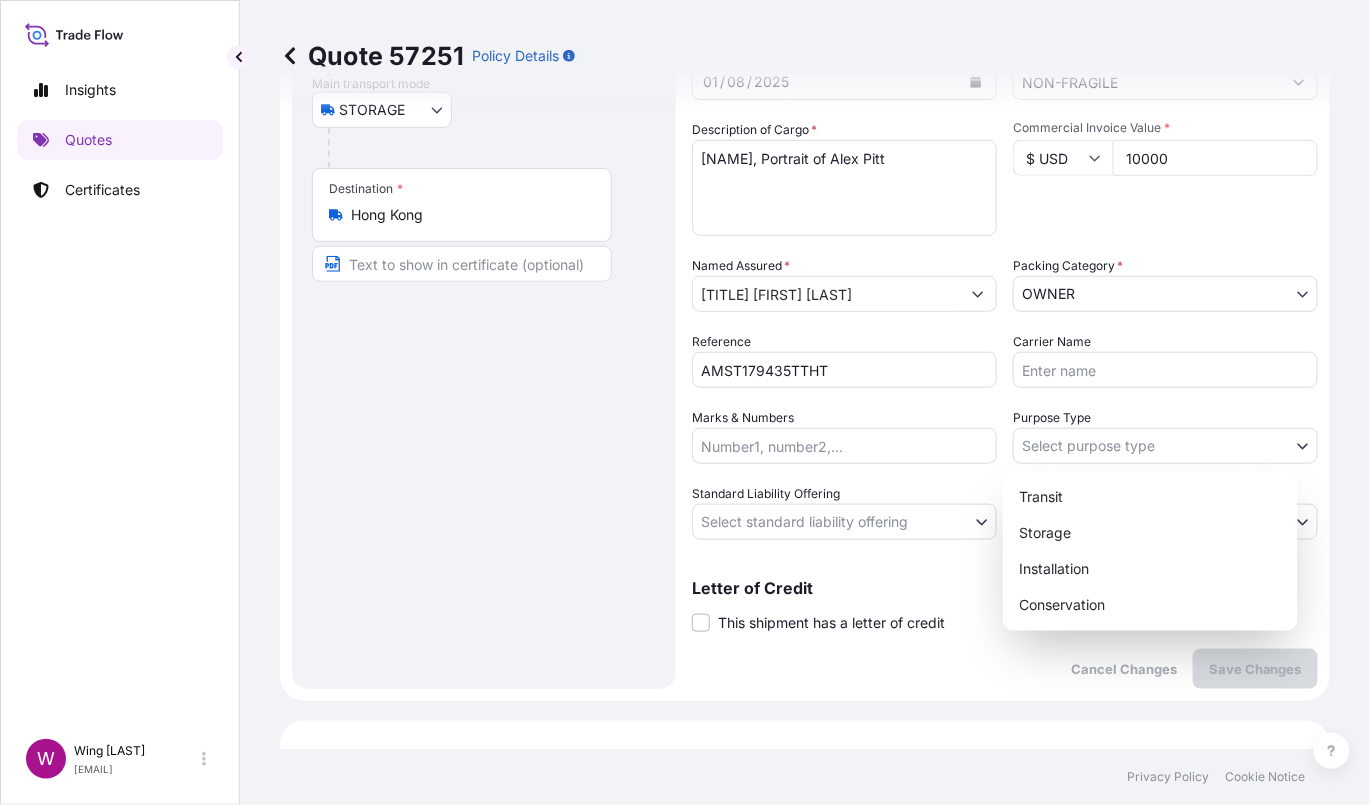 click on "Insights Quotes Certificates W Wing   Lee [LAST] winglee@example.com Quote 57251 Policy Details Route Details Place of loading Road / Inland Road / Inland Origin * [LOCATION] Main transport mode STORAGE COURIER INSTALLATION LAND SEA AIR STORAGE Destination * [LOCATION] Road / Inland Road / Inland Place of Discharge Coverage Type Excluding hoisting Including hoisting Packing/unpacking only Shipment Details Date of Departure * 01 / 08 / 2025 Cargo Category * NON-FRAGILE Description of Cargo * [FIRST] [LAST], Portrait of Alex [LAST] Commercial Invoice Value   * $ USD 10000 Named Assured * Mr. [LAST] Packing Category * OWNER AGENT CO-OWNER OWNER Various Reference AMST179435TTHT Carrier Name Marks & Numbers Purpose Type Select purpose type Transit Storage Installation Conservation Standard Liability Offering Select standard liability offering Yes No Claims Handler Location Select claims handler location [LOCATION] [LOCATION] Letter of Credit This shipment has a letter of credit Letter of credit * Save Changes" at bounding box center [685, 402] 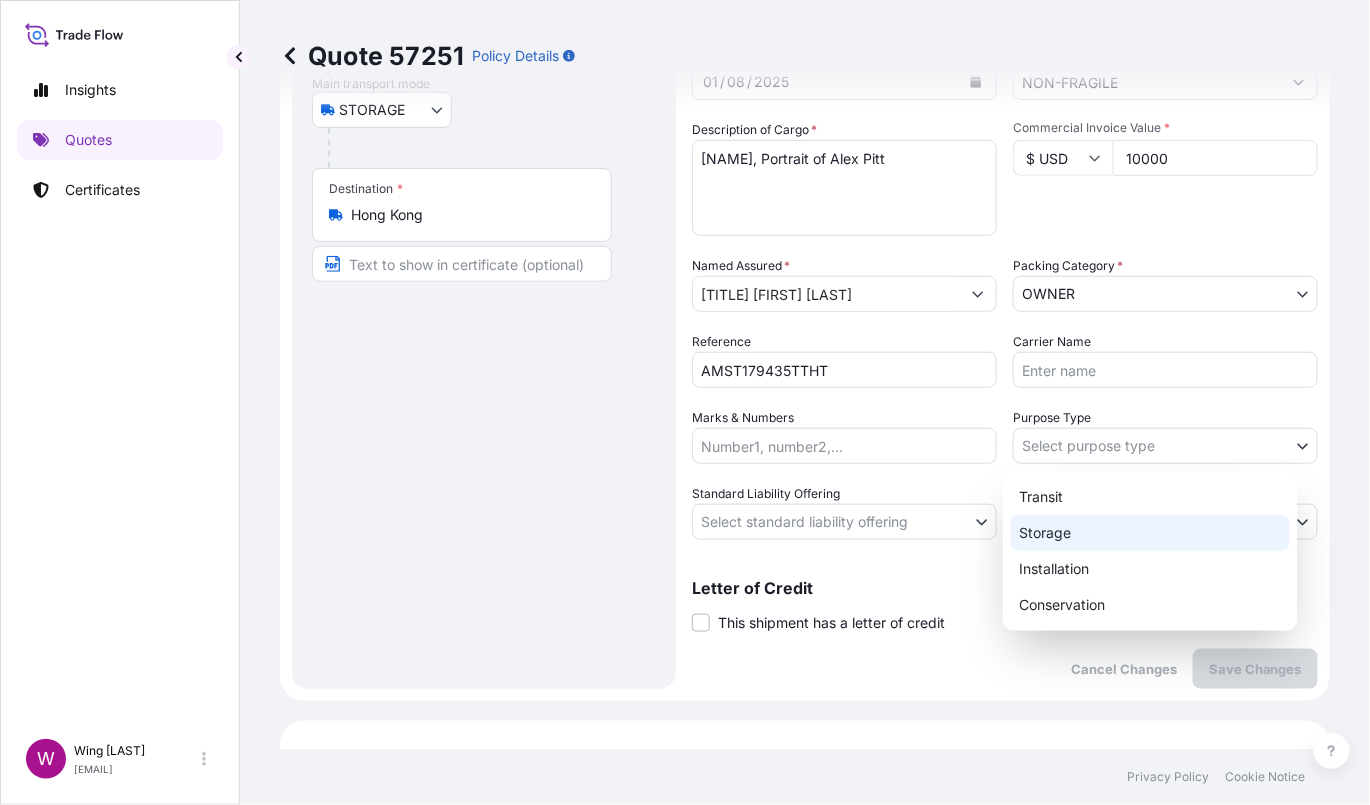 click on "Storage" at bounding box center (1150, 533) 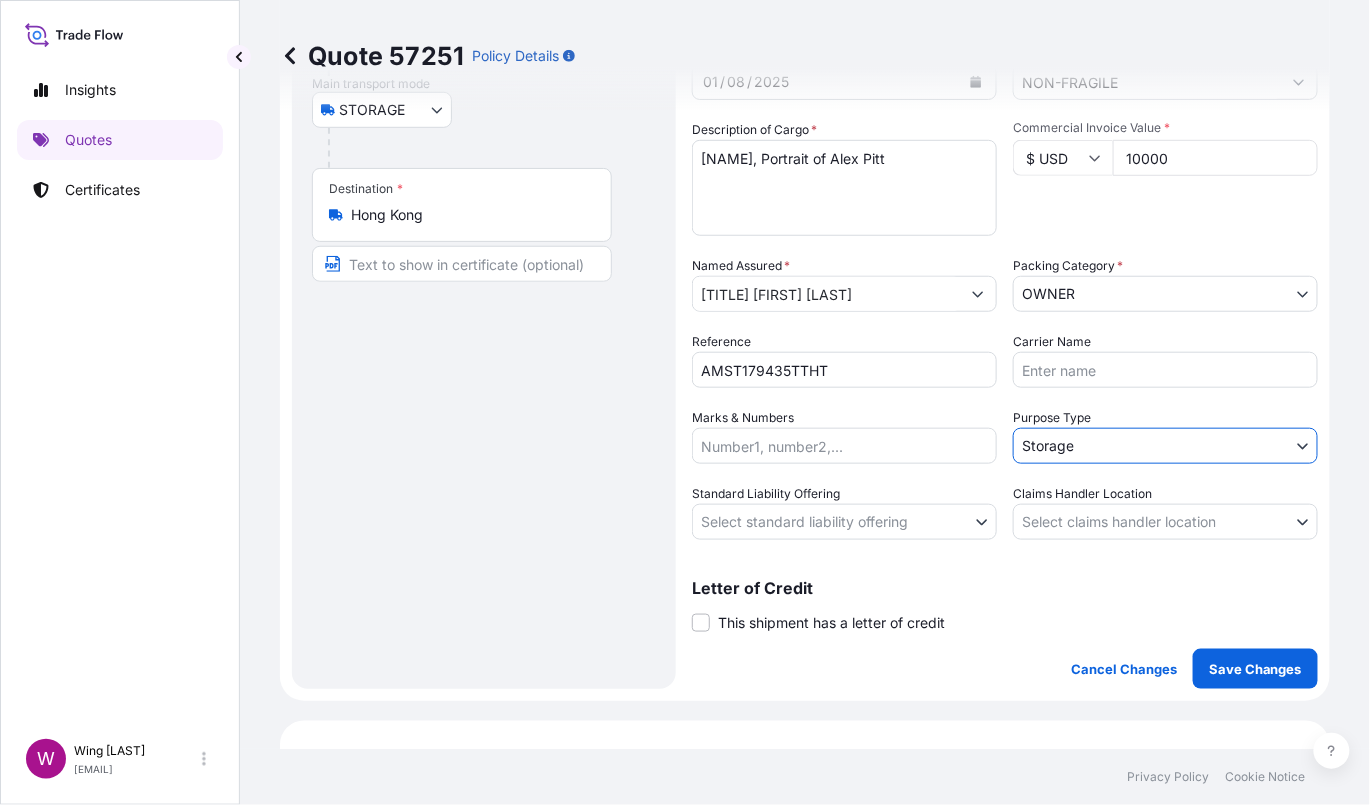 click on "Insights Quotes Certificates W Wing   Lee [EMAIL] Quote 57251 Policy Details Route Details Place of loading Road / Inland Road / Inland Origin * Hong Kong Main transport mode STORAGE COURIER INSTALLATION LAND SEA AIR STORAGE Destination * Hong Kong Road / Inland Road / Inland Place of Discharge Coverage Type Excluding hoisting Including hoisting Packing/unpacking only Shipment Details Date of Departure * 01 / 08 / 2025 Cargo Category * NON-FRAGILE Description of Cargo * [FIRST] [LAST], Portrait of Alex Pitt Commercial Invoice Value   * $ USD 10000 Named Assured * [TITLE] [LAST], Packing Category * OWNER AGENT CO-OWNER OWNER Various Reference AMST179435TTHT Carrier Name Marks & Numbers Purpose Type Storage Transit Storage Installation Conservation Standard Liability Offering Select standard liability offering Yes No Claims Handler Location Select claims handler location Hong Kong Singapore Letter of Credit This shipment has a letter of credit Letter of credit * Cancel Changes $ 10 , ." at bounding box center [685, 402] 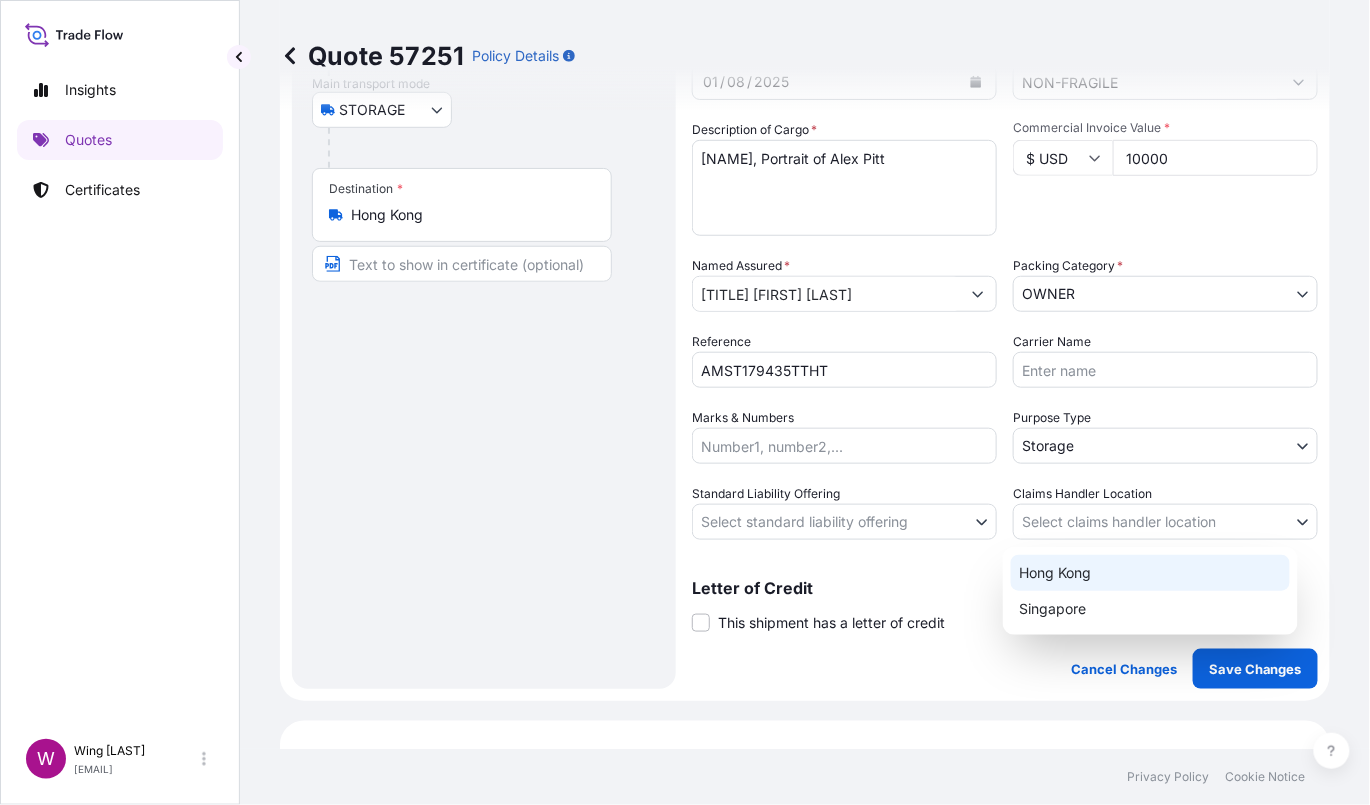 click on "Hong Kong" at bounding box center [1150, 573] 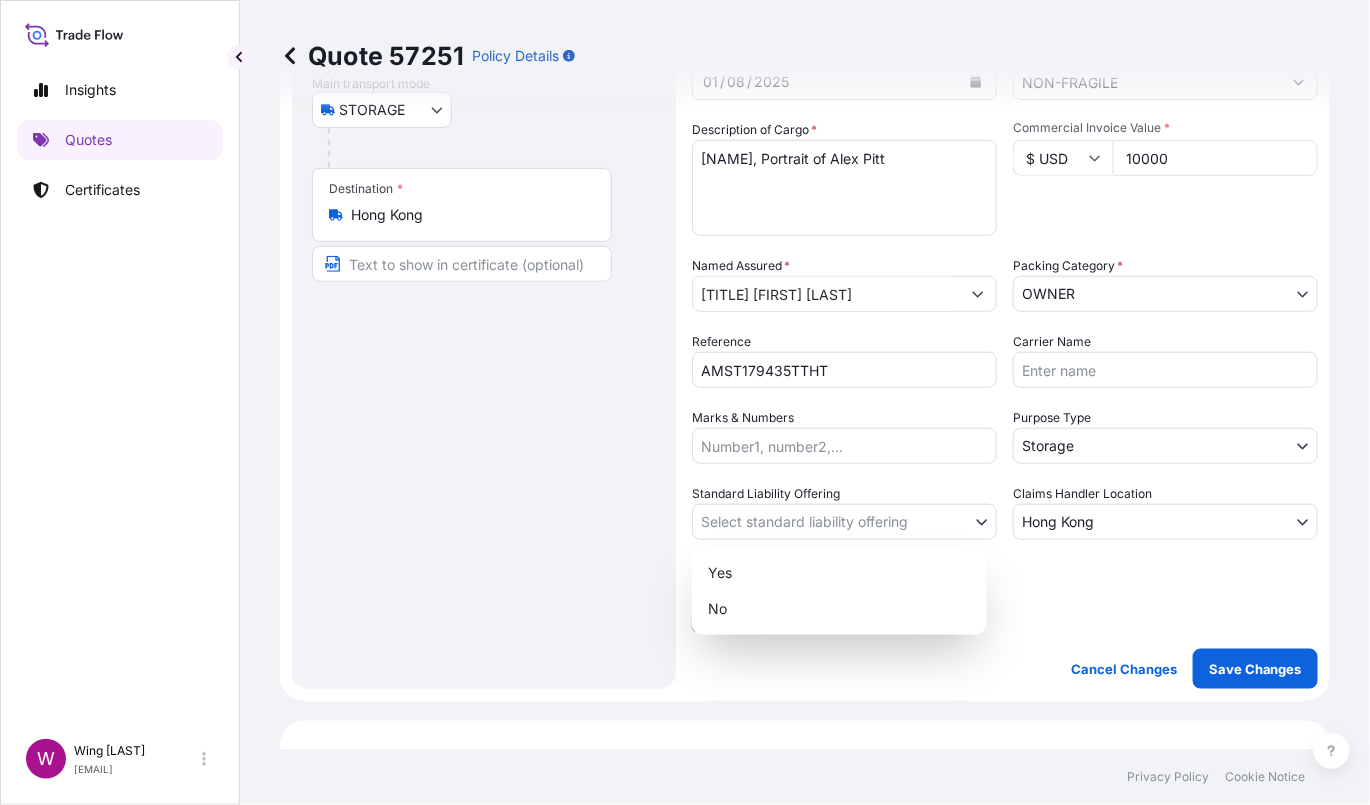 click on "Insights Quotes Certificates W Wing   Lee [EMAIL] Quote 57251 Policy Details Route Details Place of loading Road / Inland Road / Inland Origin * Hong Kong Main transport mode STORAGE COURIER INSTALLATION LAND SEA AIR STORAGE Destination * Hong Kong Road / Inland Road / Inland Place of Discharge Coverage Type Excluding hoisting Including hoisting Packing/unpacking only Shipment Details Date of Departure * 01 / 08 / 2025 Cargo Category * NON-FRAGILE Description of Cargo * [FIRST] [LAST], Portrait of Alex Pitt Commercial Invoice Value   * $ USD 10000 Named Assured * Mr. [FIRST] [LAST] Packing Category * OWNER AGENT CO-OWNER OWNER Various Reference AMST179435TTHT Carrier Name Marks & Numbers Purpose Type Storage Transit Storage Installation Conservation Standard Liability Offering Select standard liability offering Yes No Claims Handler Location Hong Kong Hong Kong Singapore Letter of Credit This shipment has a letter of credit Letter of credit * Cancel Changes Save Changes Primary Assured $" at bounding box center (685, 402) 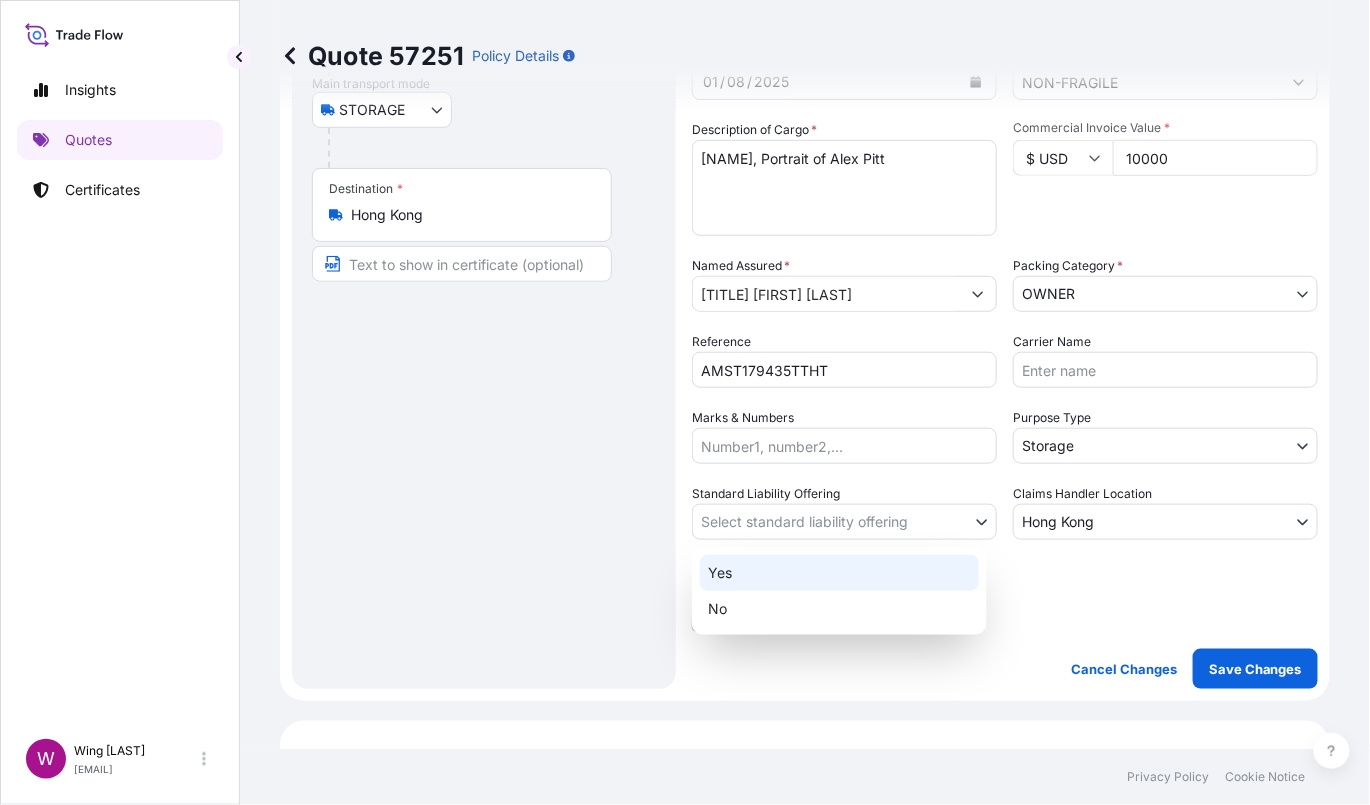 click on "Yes" at bounding box center (839, 573) 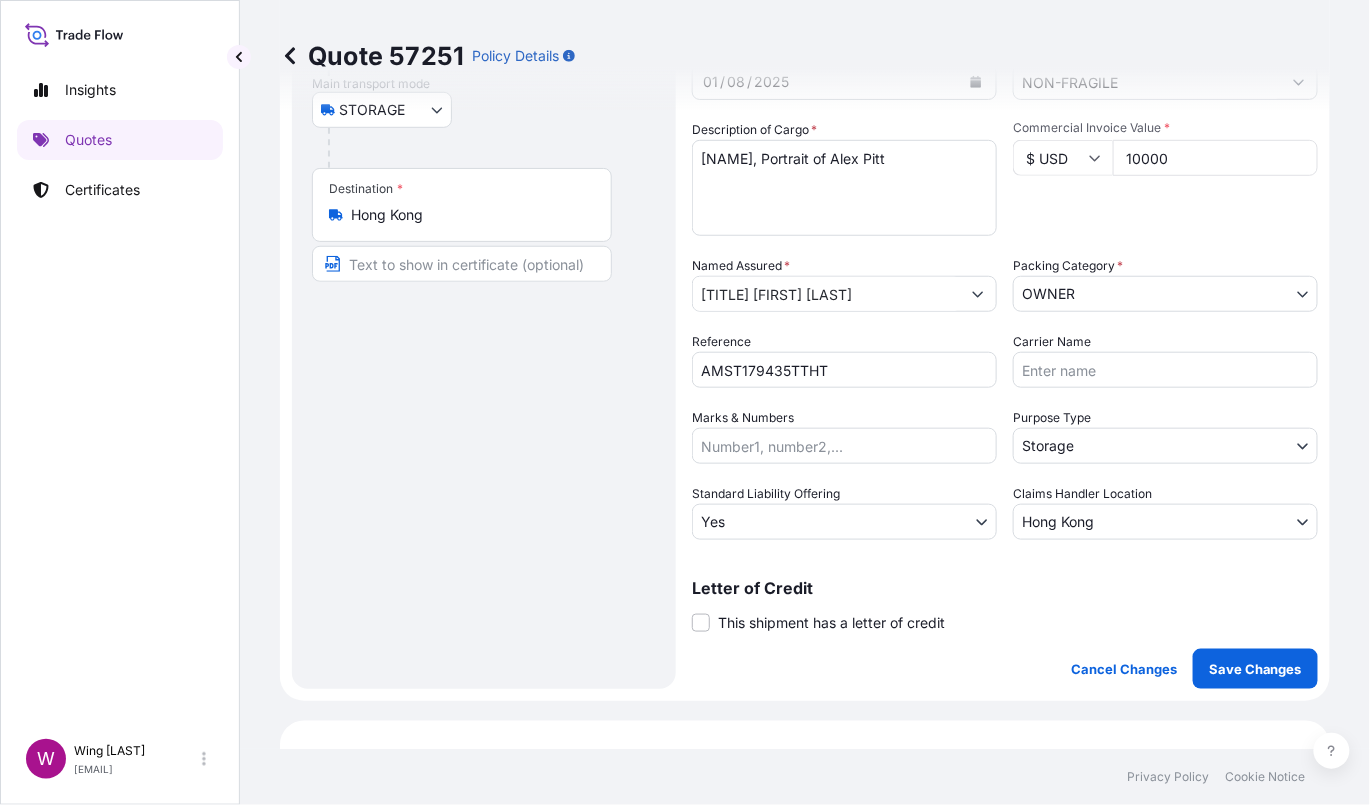 click on "This shipment has a letter of credit" at bounding box center [831, 623] 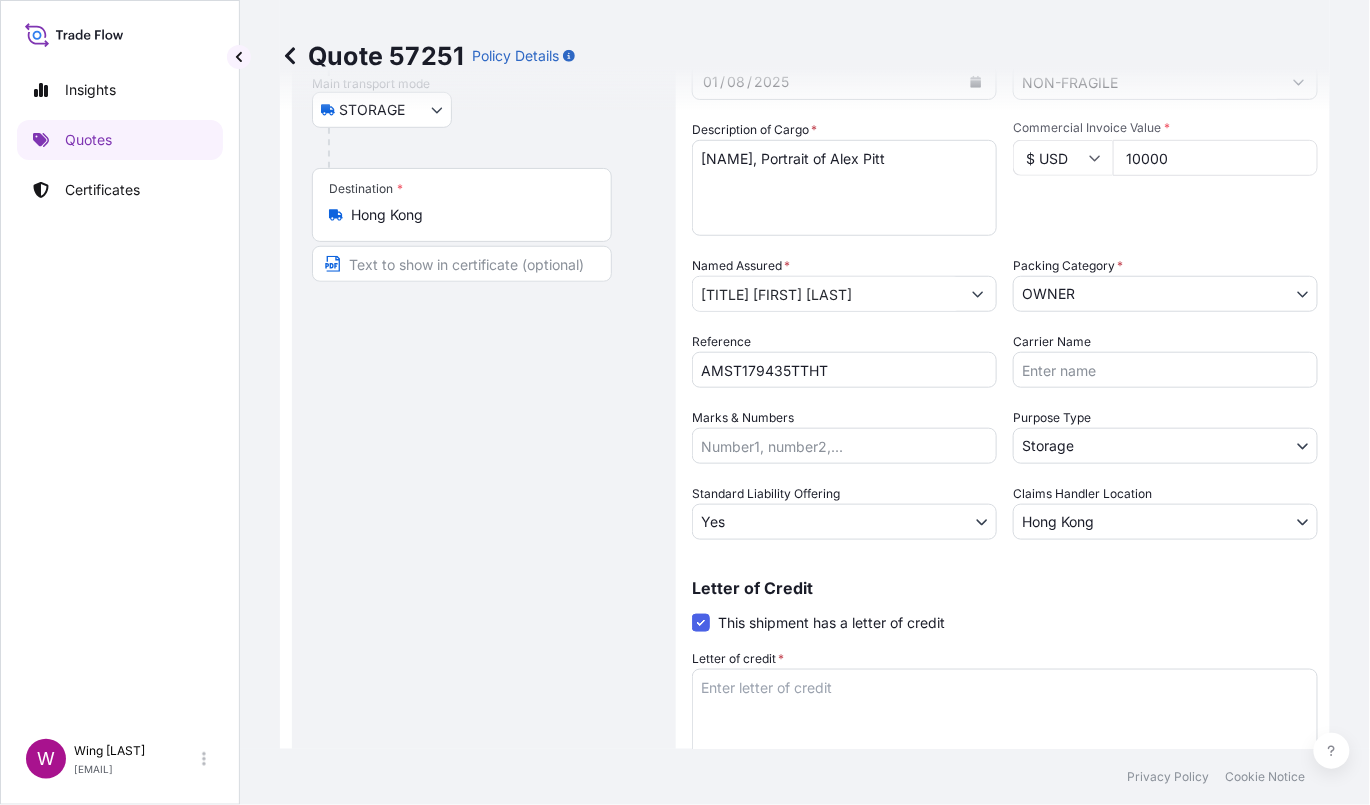 click on "Letter of credit *" at bounding box center (1005, 717) 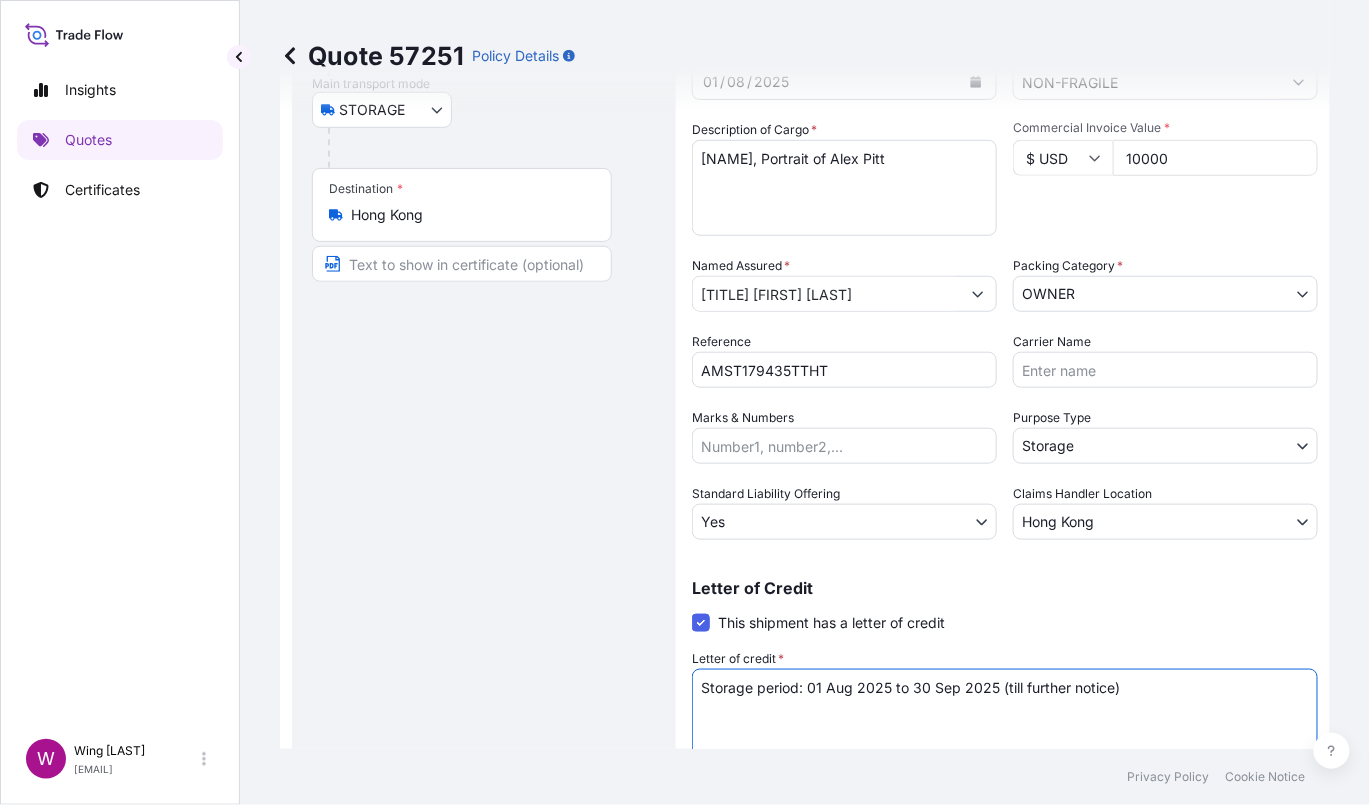 type on "Storage period: 01 Aug 2025 to 30 Sep 2025 (till further notice)" 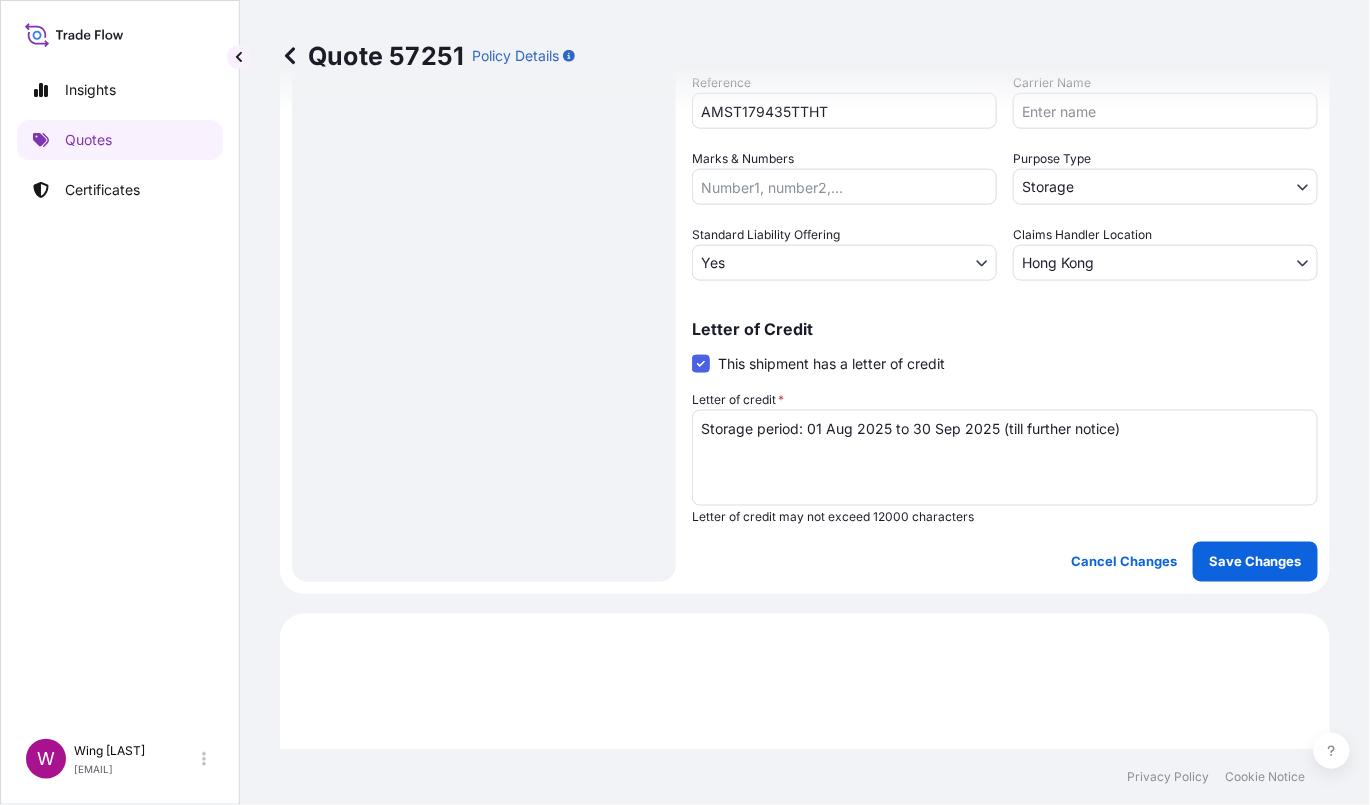 scroll, scrollTop: 666, scrollLeft: 0, axis: vertical 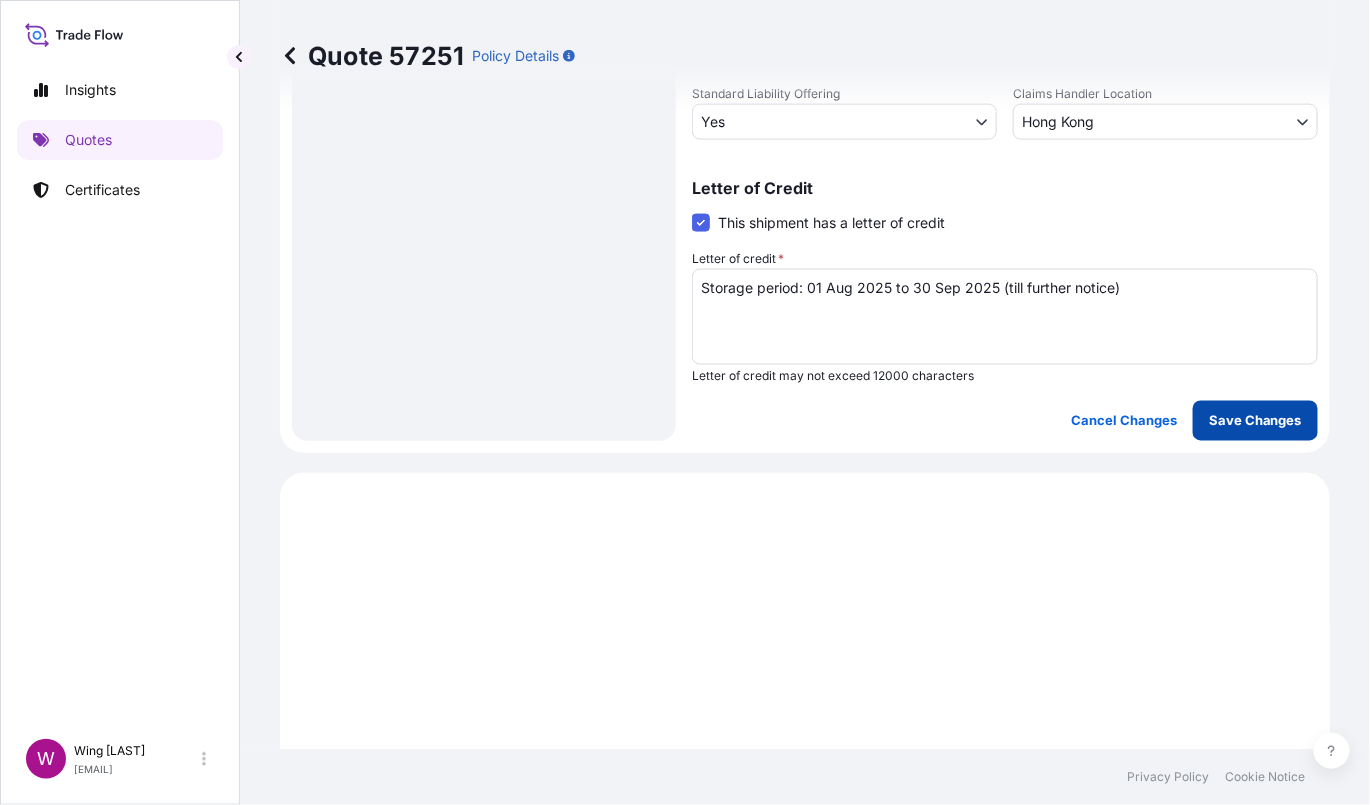 click on "Save Changes" at bounding box center [1255, 421] 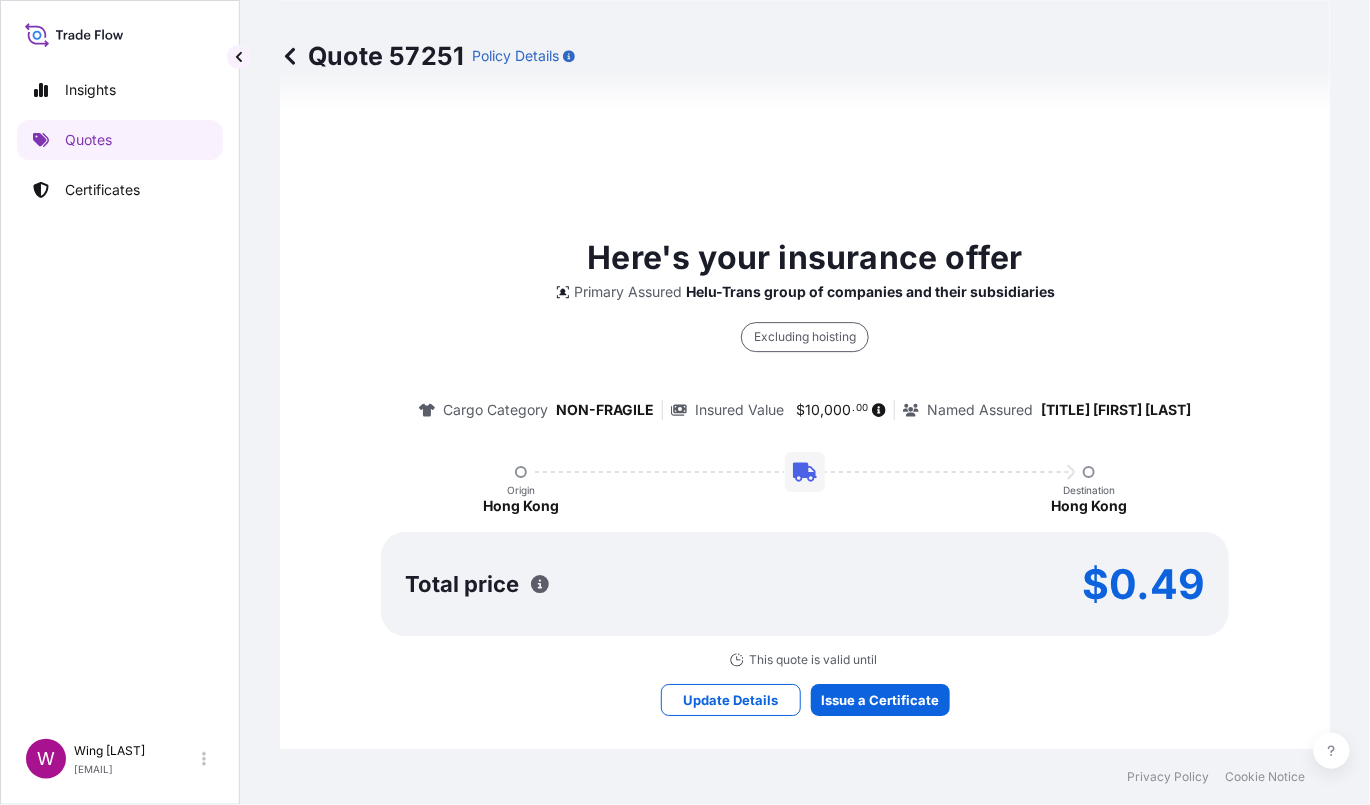 select on "STORAGE" 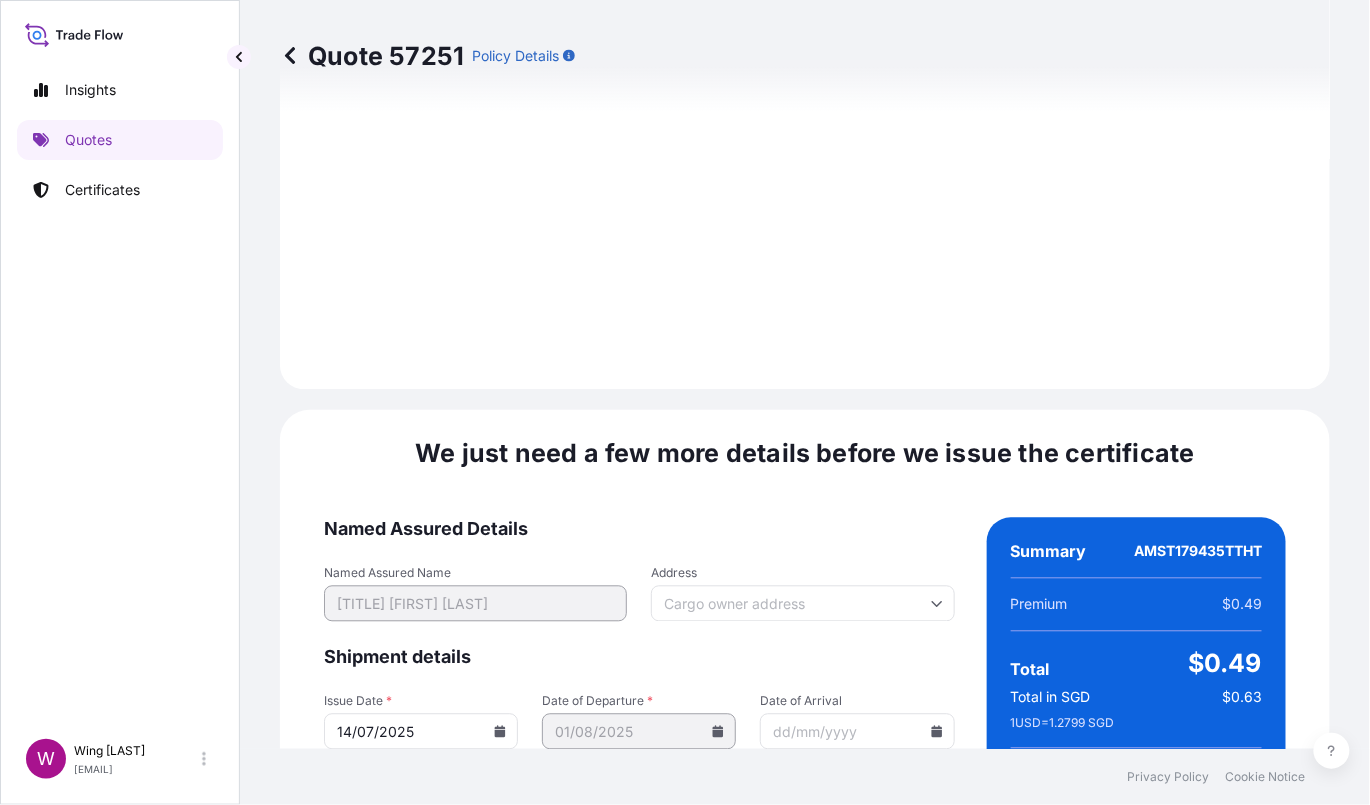 scroll, scrollTop: 3163, scrollLeft: 0, axis: vertical 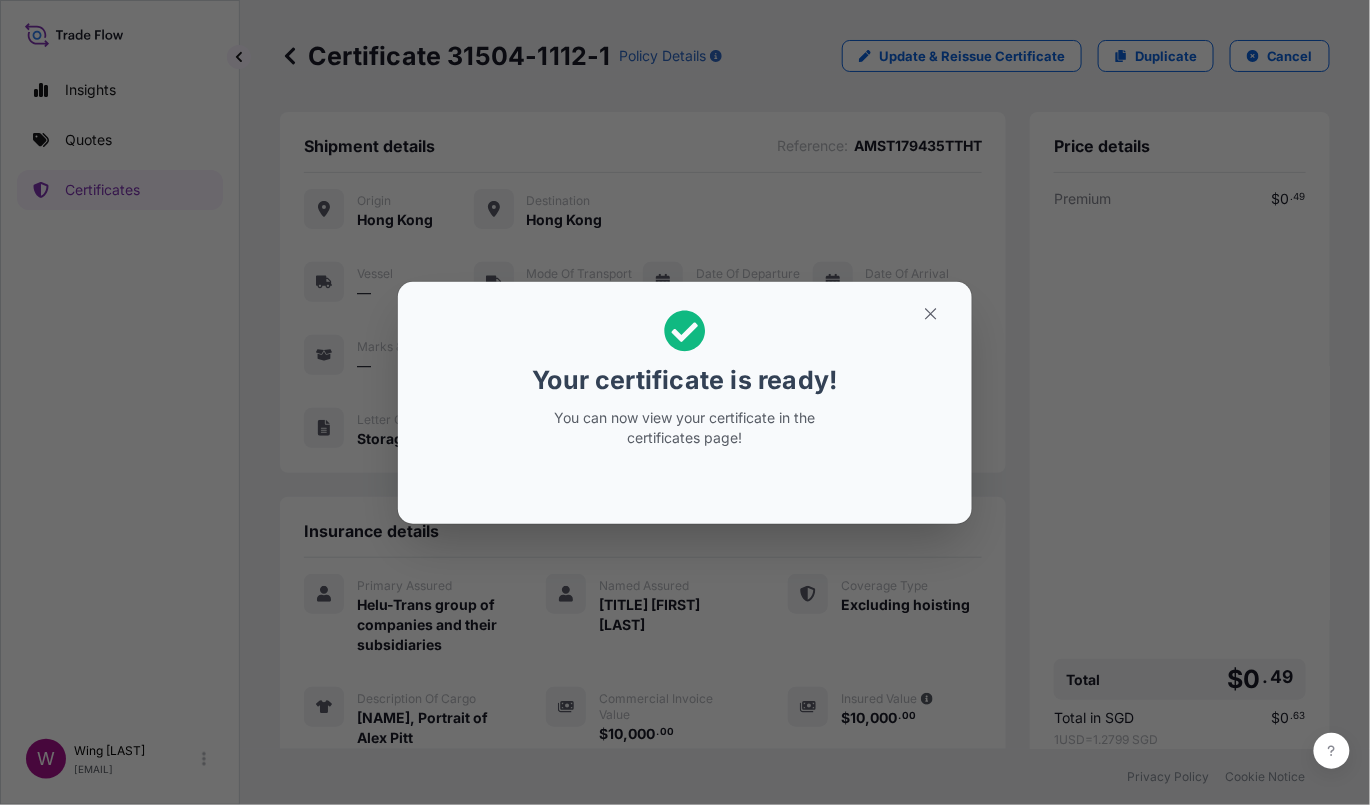 click on "Your certificate is ready! You can now view your certificate in the certificates page!" at bounding box center (685, 403) 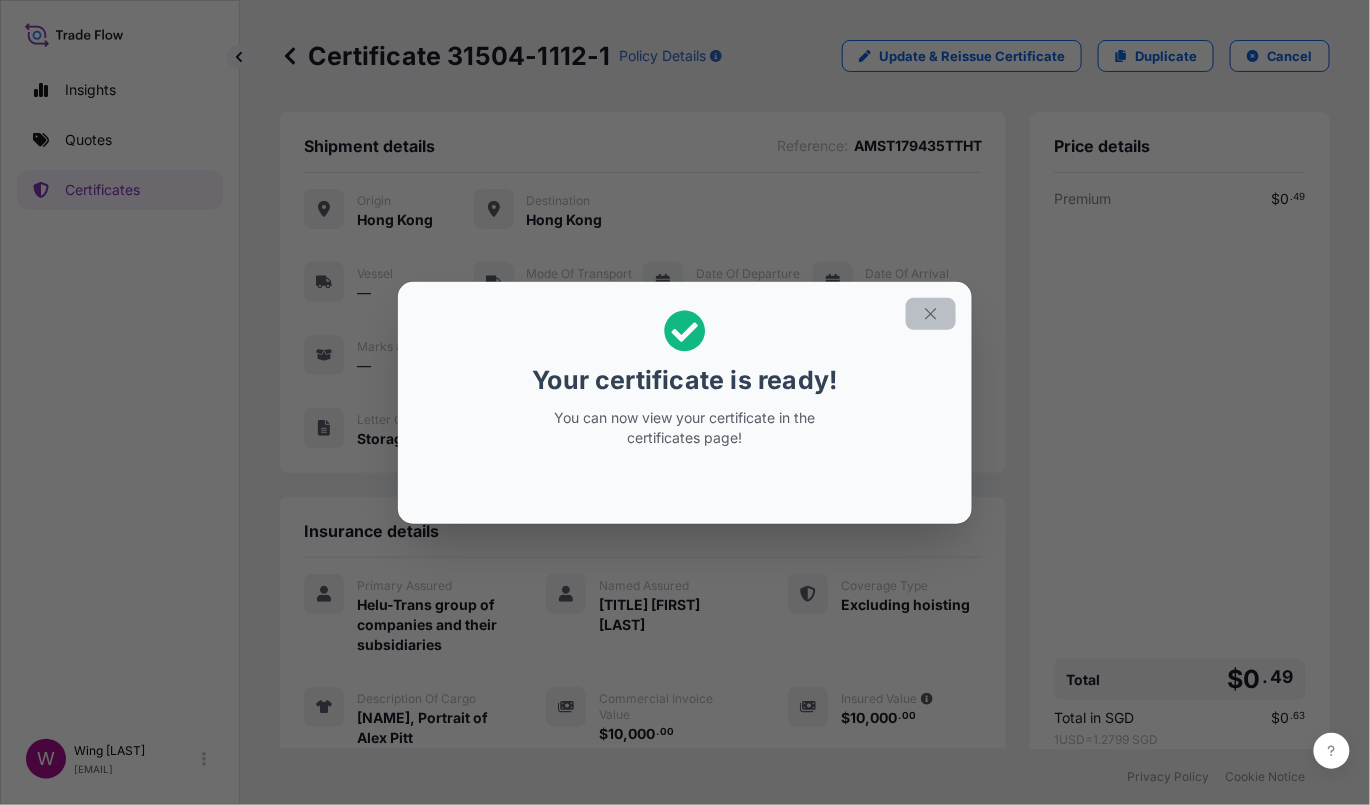 click 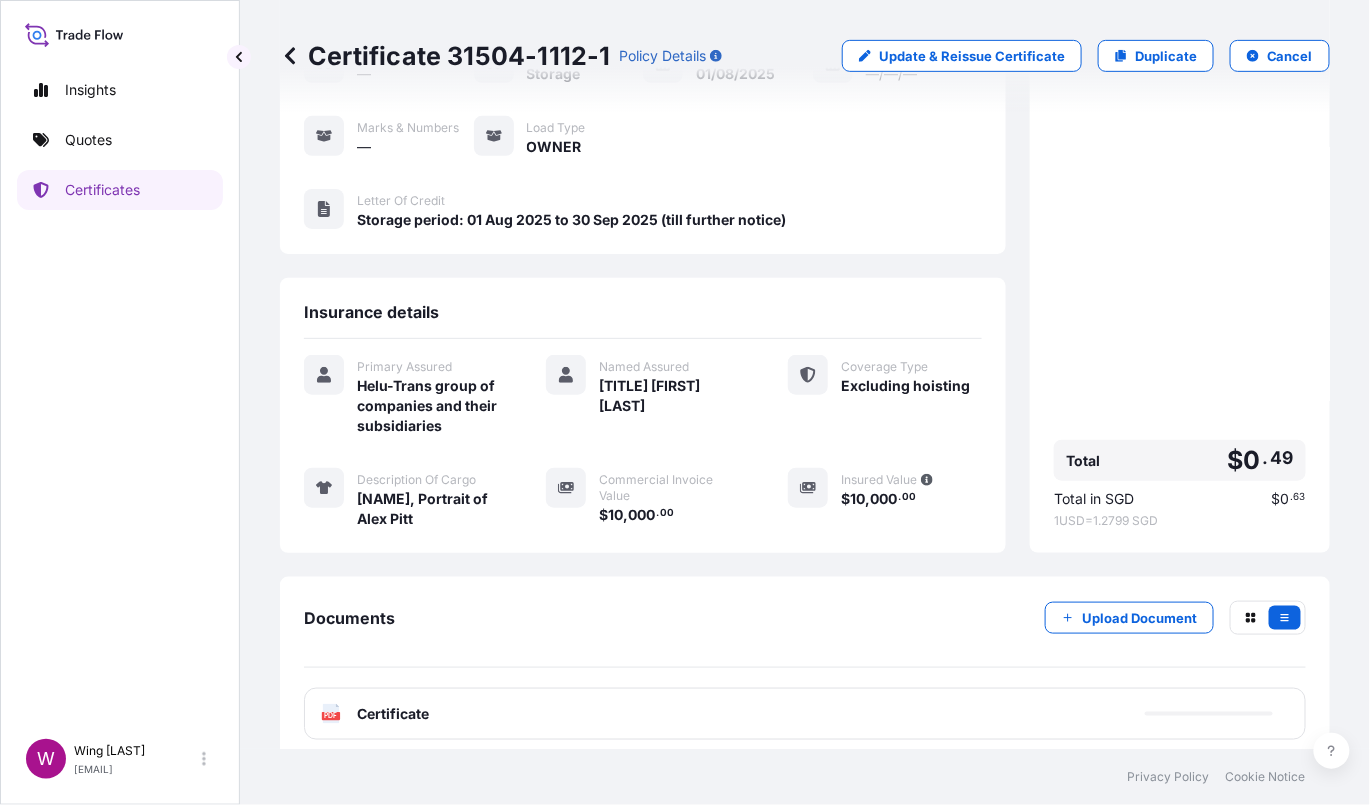 scroll, scrollTop: 227, scrollLeft: 0, axis: vertical 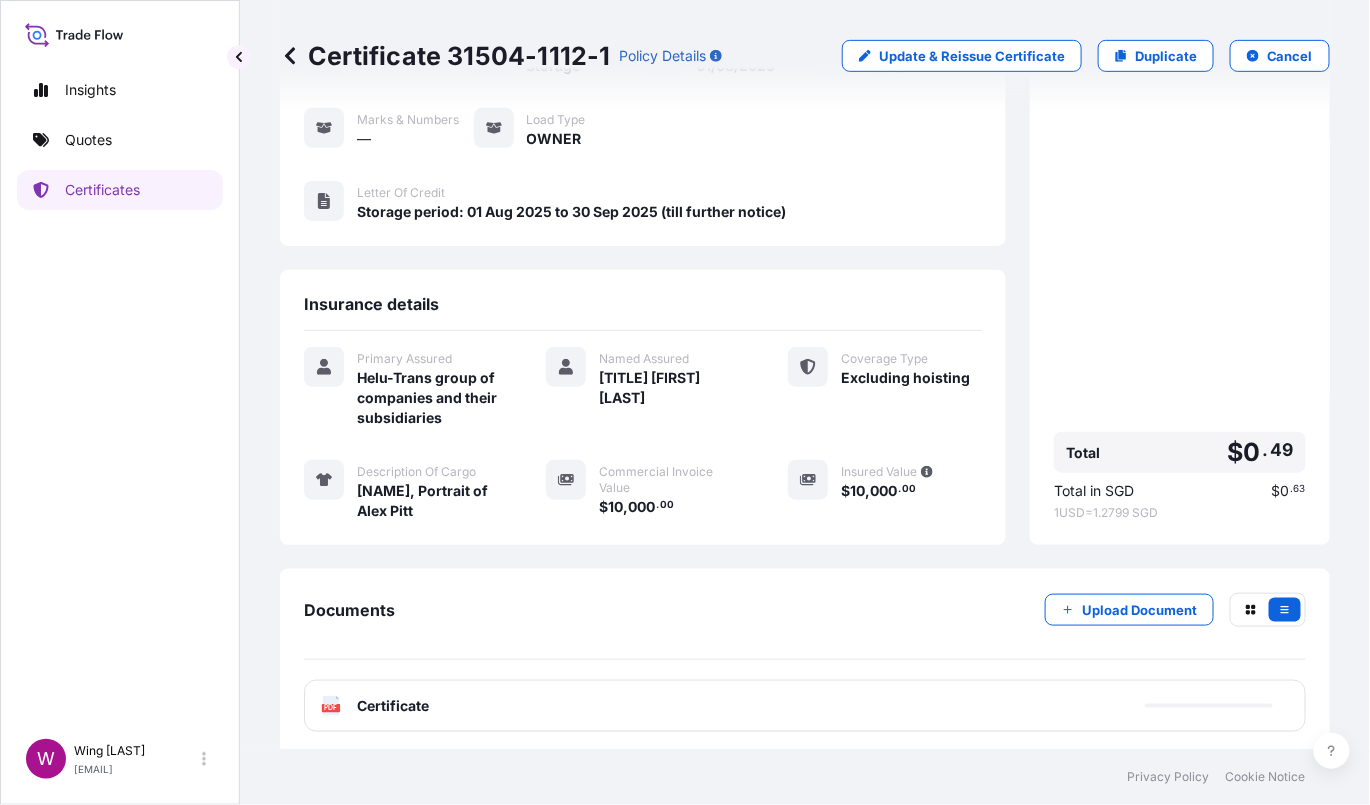 click 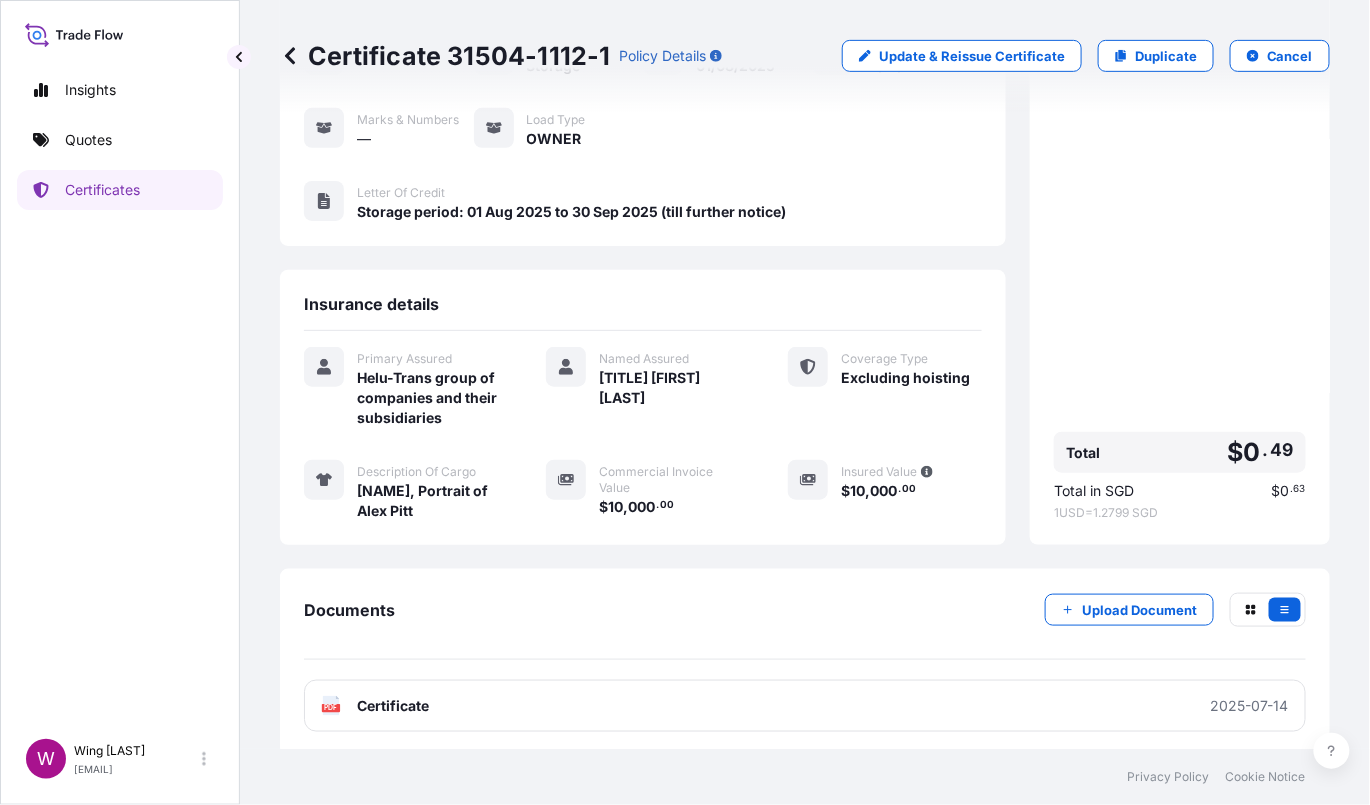 click on "PDF" 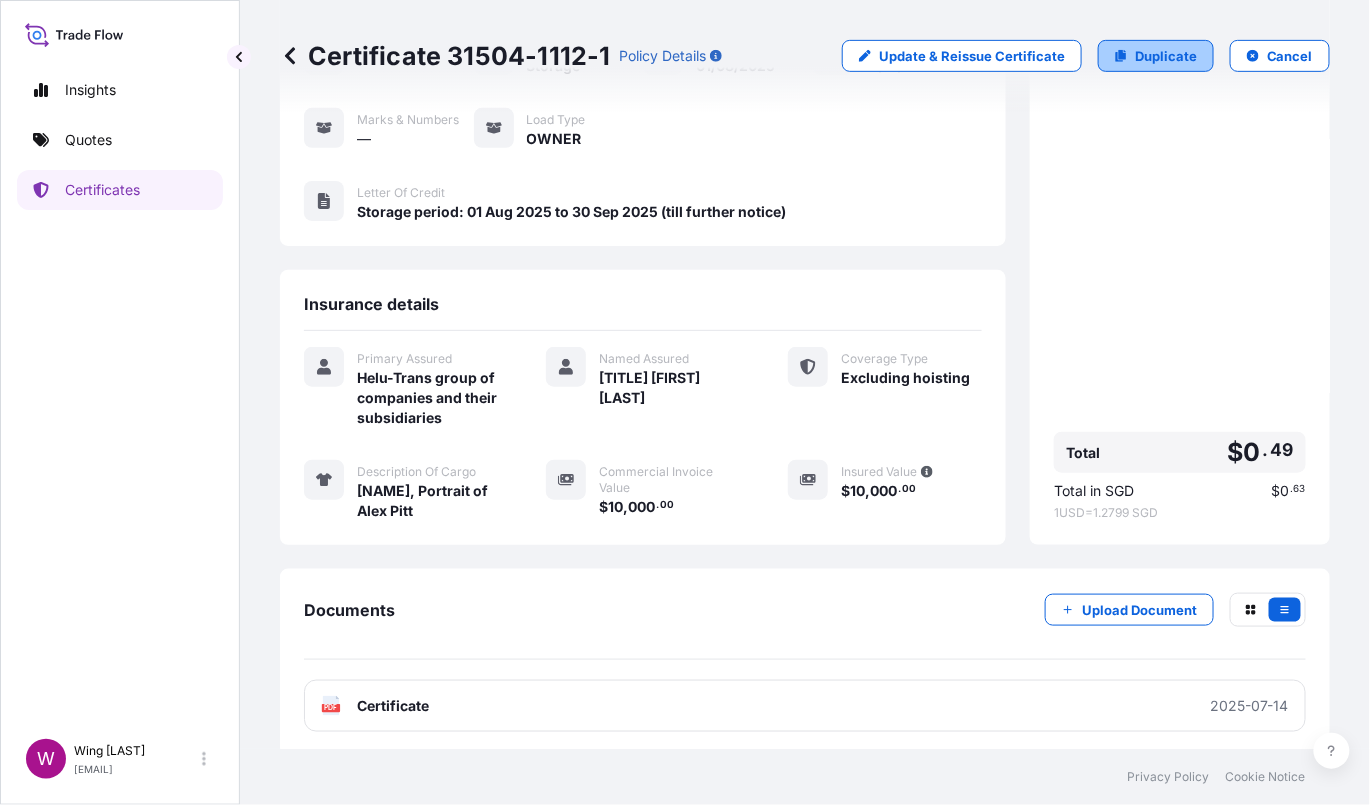 click on "Duplicate" at bounding box center (1166, 56) 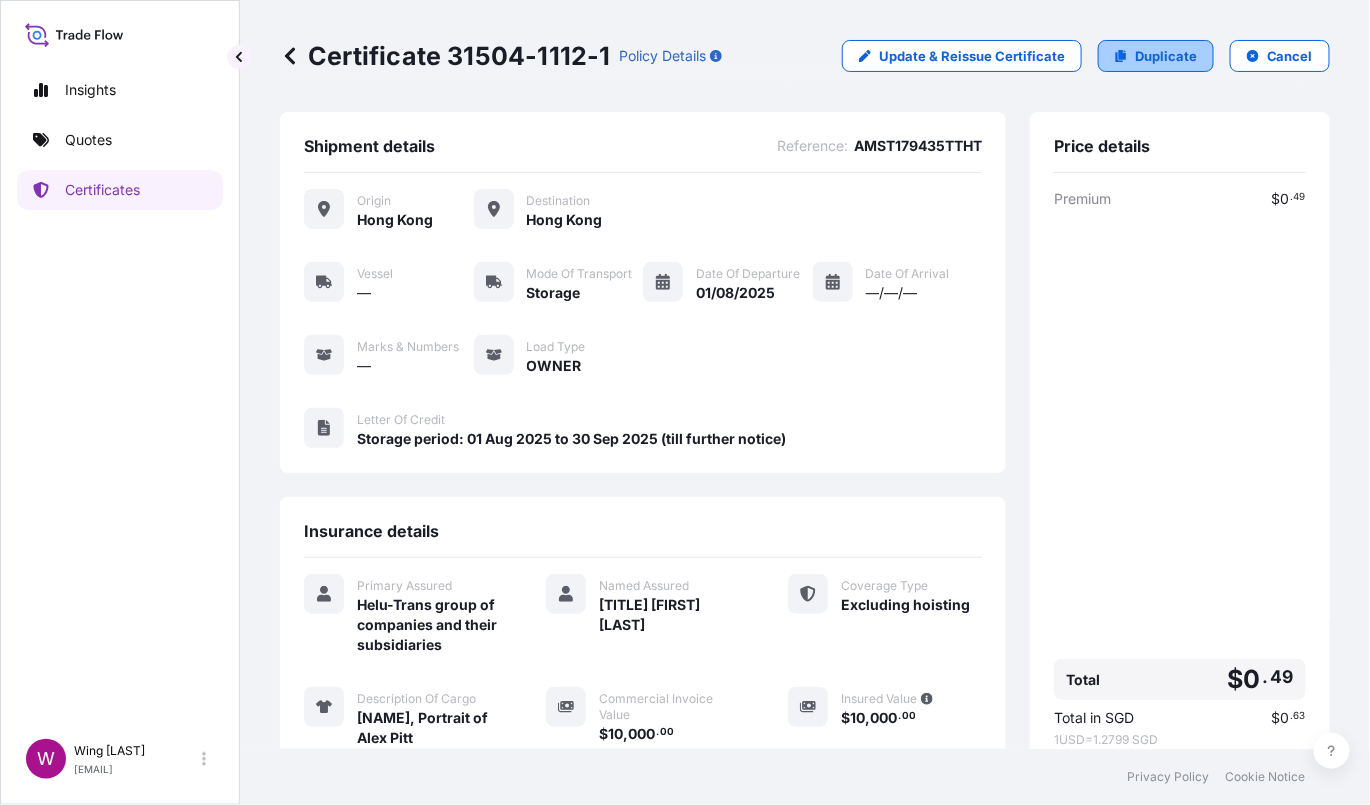 select on "STORAGE" 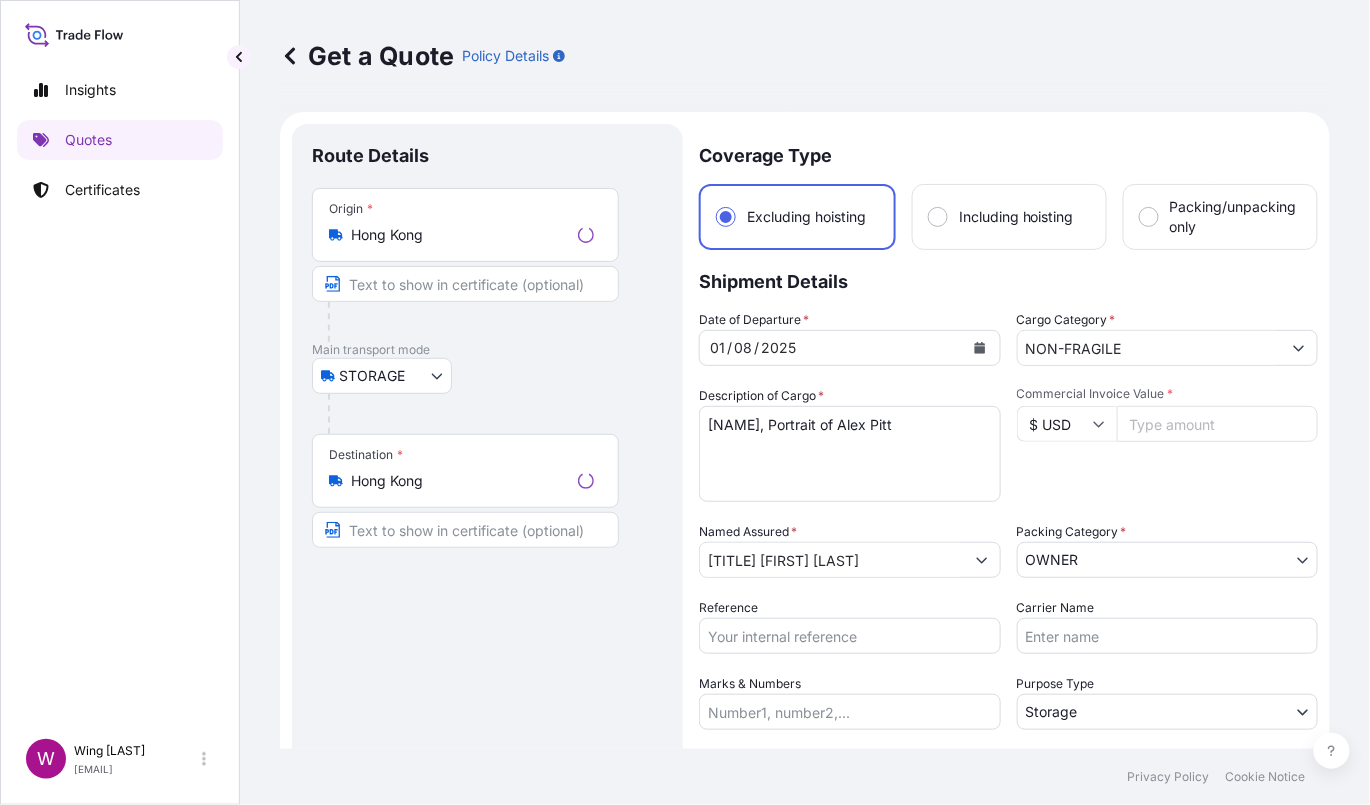 scroll, scrollTop: 32, scrollLeft: 0, axis: vertical 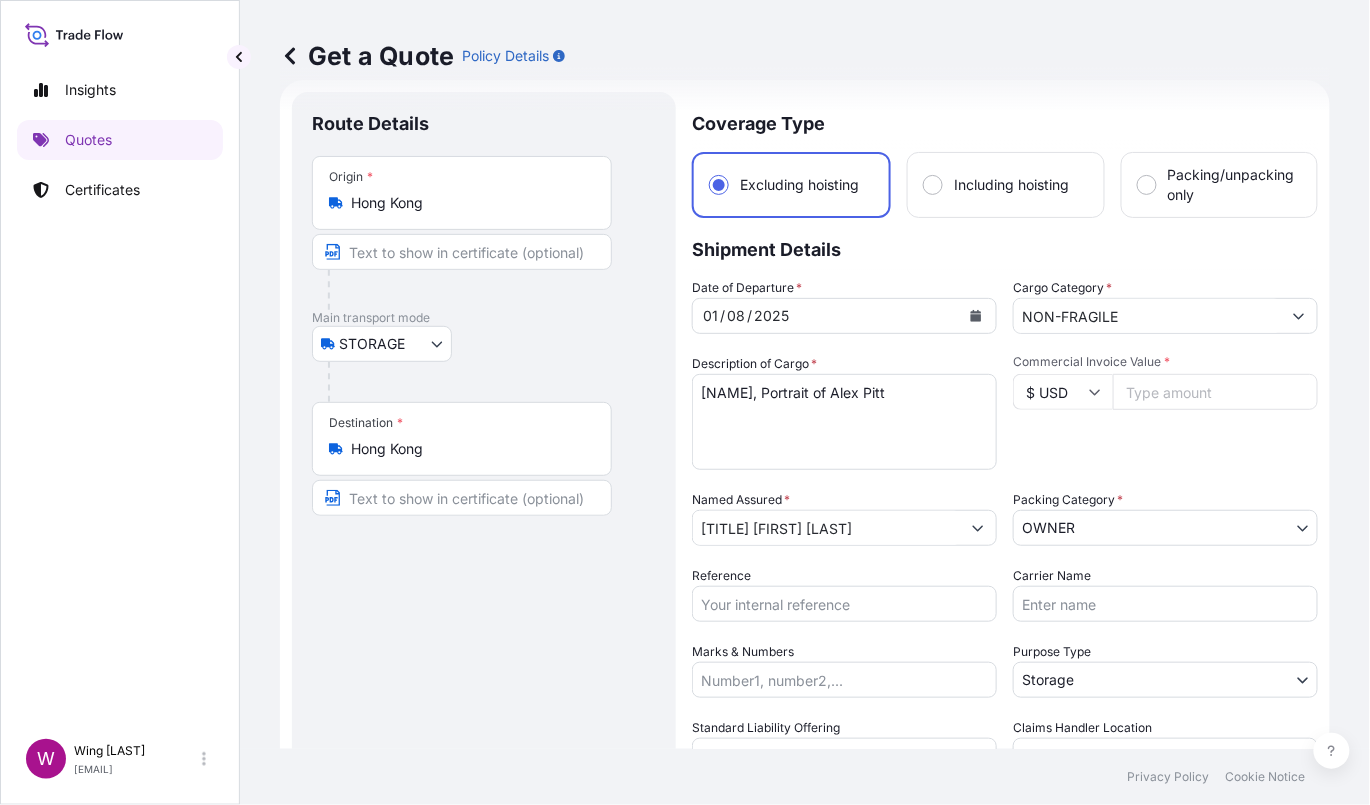click on "STORAGE COURIER INSTALLATION LAND SEA AIR STORAGE" at bounding box center [484, 344] 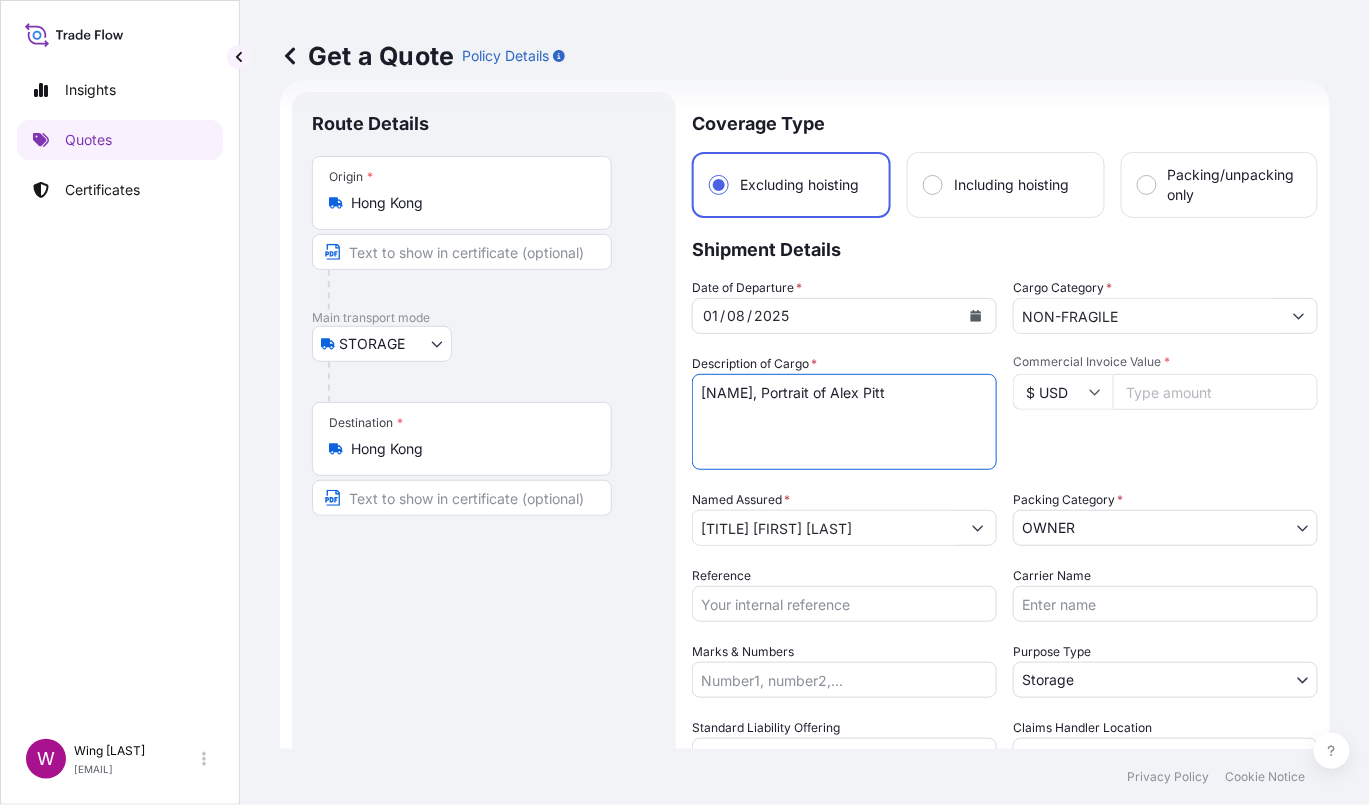 drag, startPoint x: 972, startPoint y: 394, endPoint x: 684, endPoint y: 376, distance: 288.56195 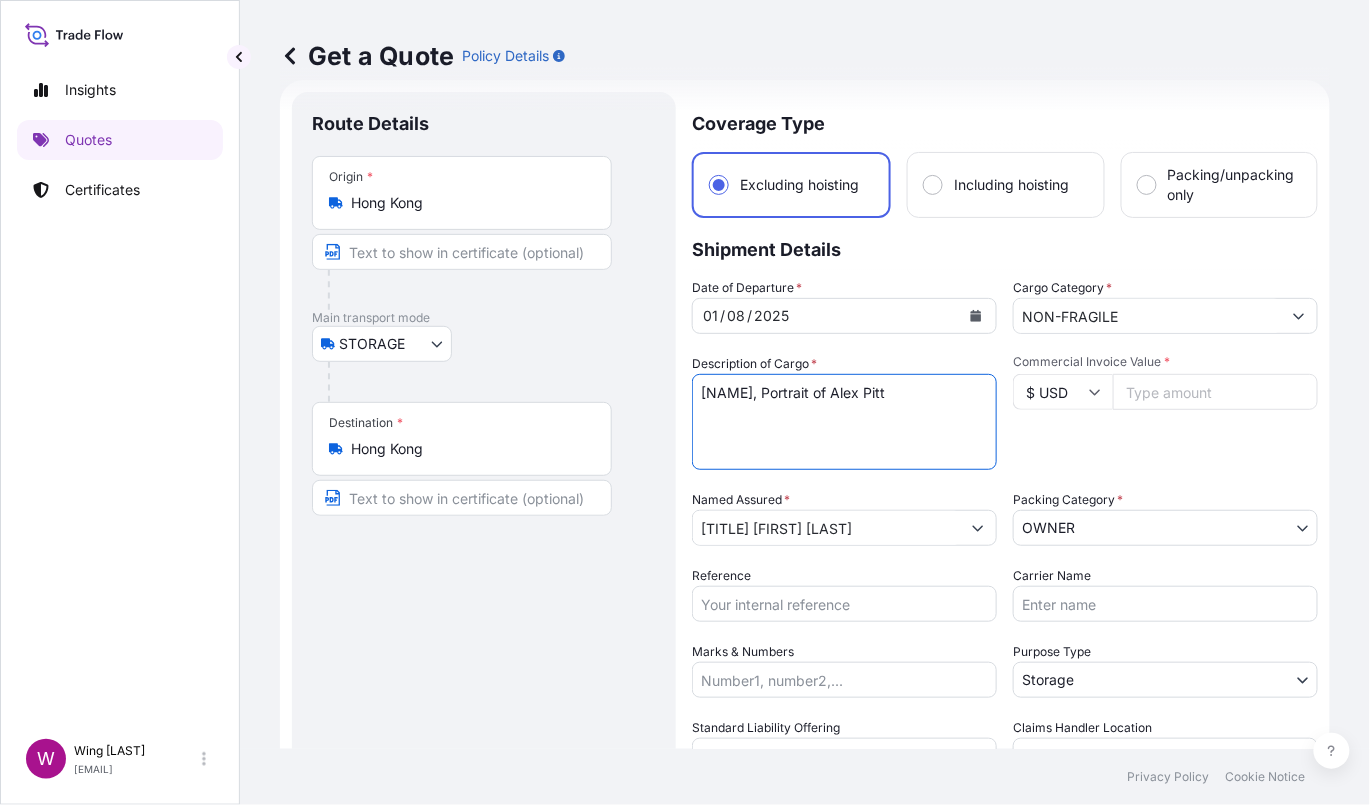 click on "Route Details Place of loading Road / Inland Road / Inland Origin * [LOCATION] Main transport mode STORAGE COURIER INSTALLATION LAND SEA AIR STORAGE Destination * [LOCATION] Road / Inland Road / Inland Place of Discharge Coverage Type Excluding hoisting Including hoisting Packing/unpacking only Shipment Details Date of Departure * 01 / 08 / 2025 Cargo Category * NON-FRAGILE Description of Cargo * [FIRST] [LAST], Portrait of Alex [LAST] Commercial Invoice Value   * $ USD Named Assured * Mr. [LAST] Packing Category * OWNER AGENT CO-OWNER OWNER Various Reference Carrier Name Marks & Numbers Purpose Type Storage Transit Storage Installation Conservation Standard Liability Offering Yes Yes No Claims Handler Location [LOCATION] [LOCATION] Letter of Credit This shipment has a letter of credit Letter of credit * Storage period: 01 Aug 2025 to 30 Sep 2025 (till further notice) Letter of credit may not exceed 12000 characters Get a Quote" at bounding box center [805, 583] 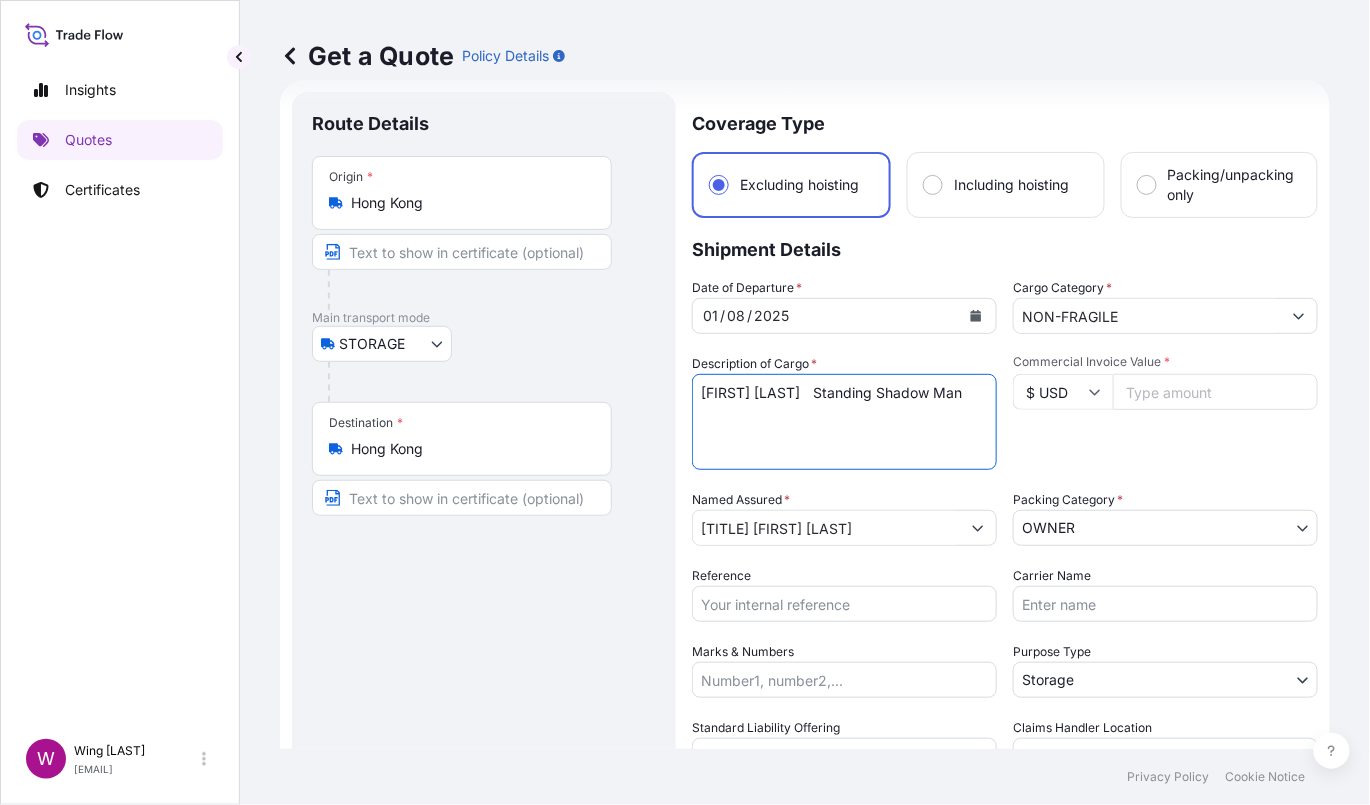 click on "[NAME], Portrait of Alex Pitt" at bounding box center [844, 422] 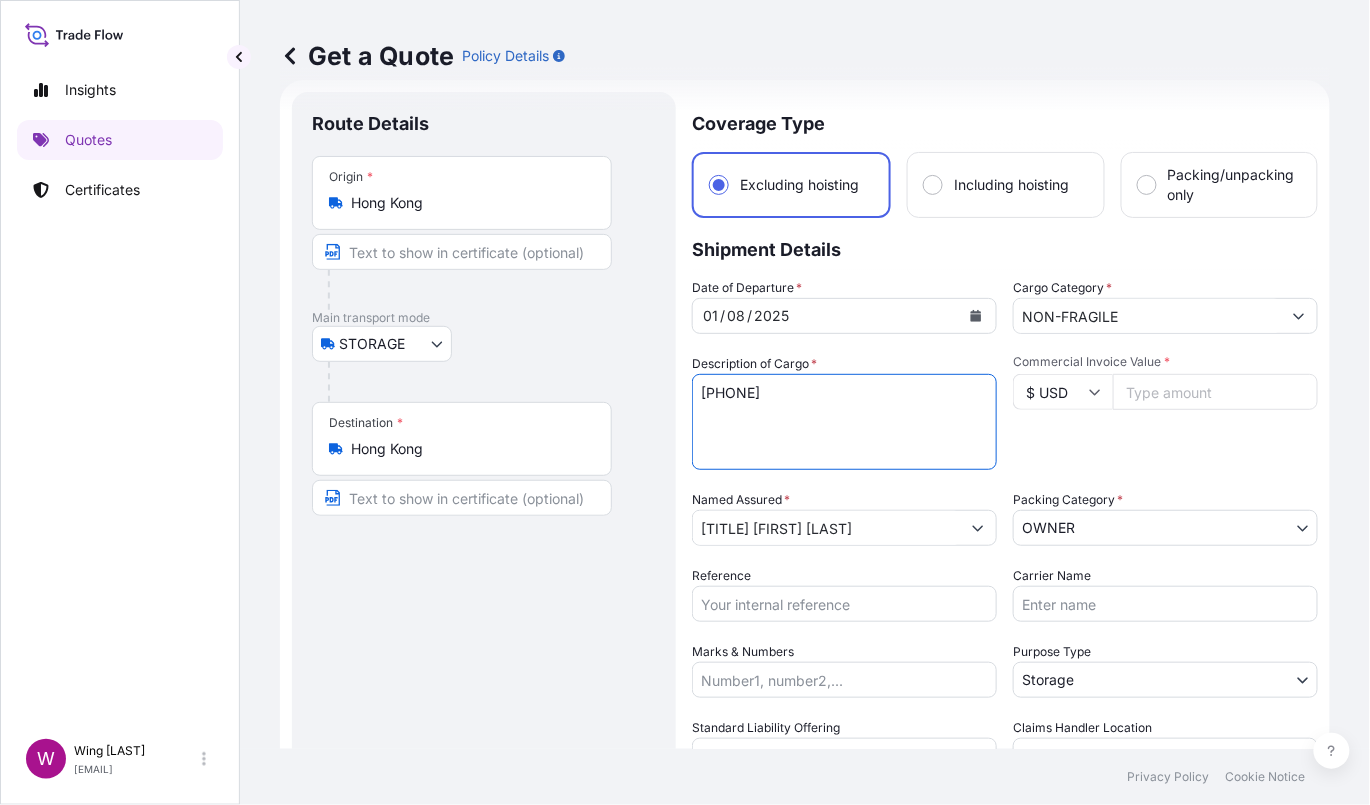 type on "[PHONE]" 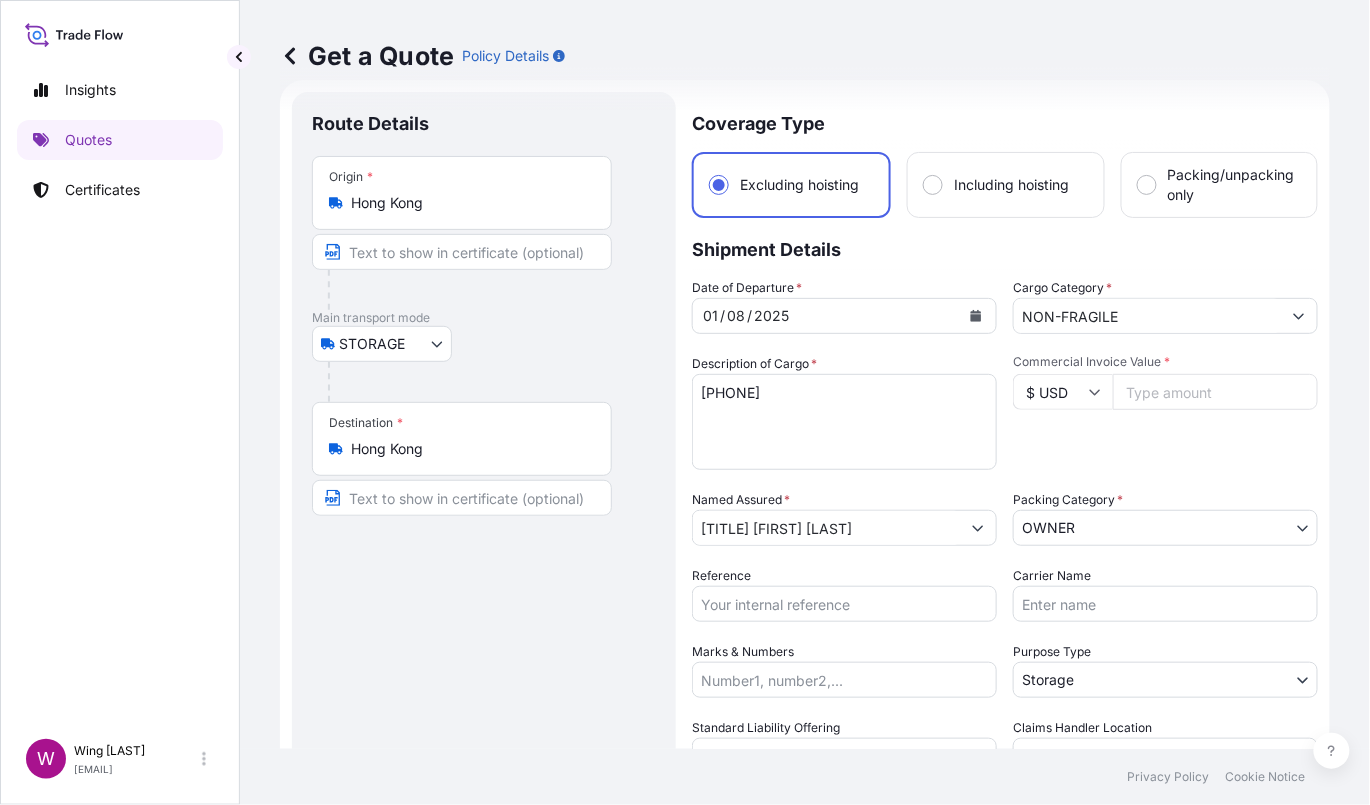 click on "STORAGE COURIER INSTALLATION LAND SEA AIR STORAGE" at bounding box center [484, 344] 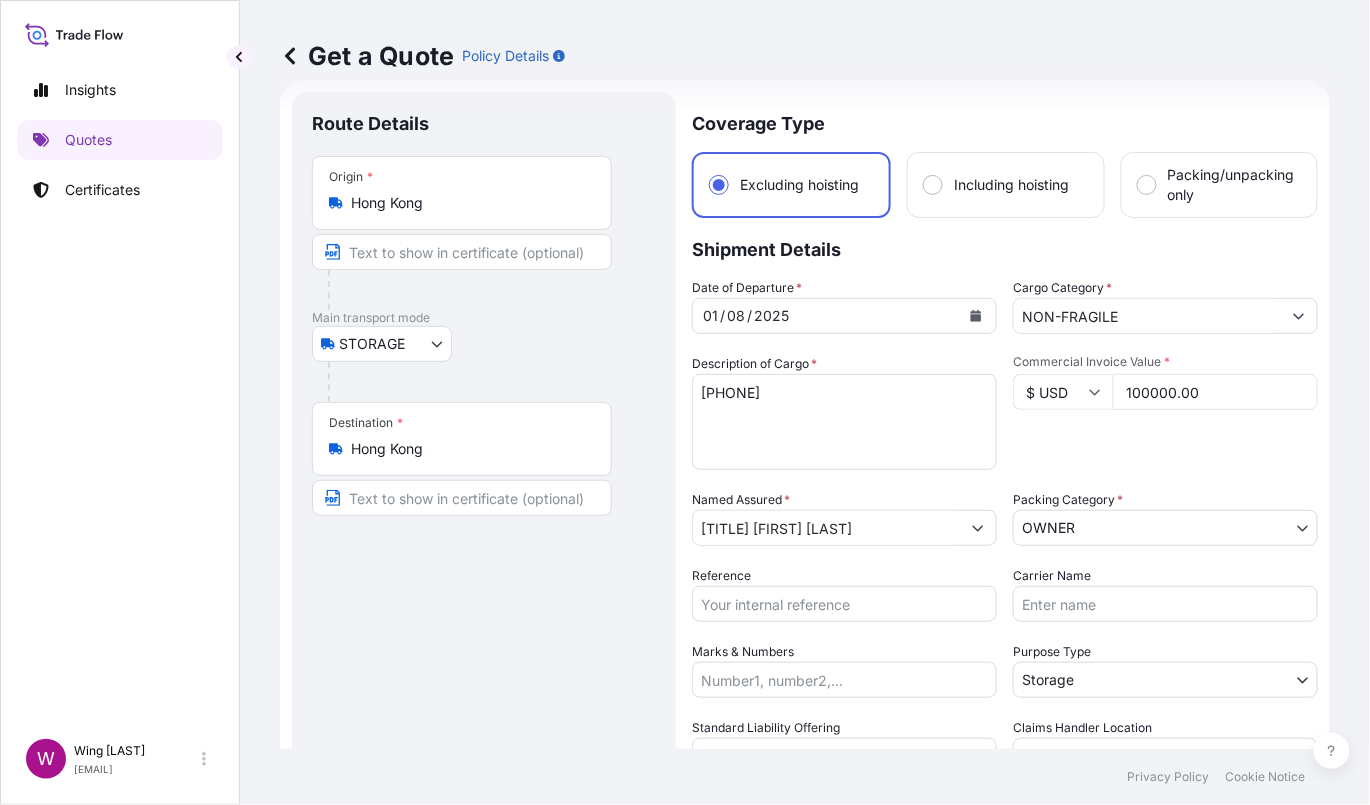 type on "100000.00" 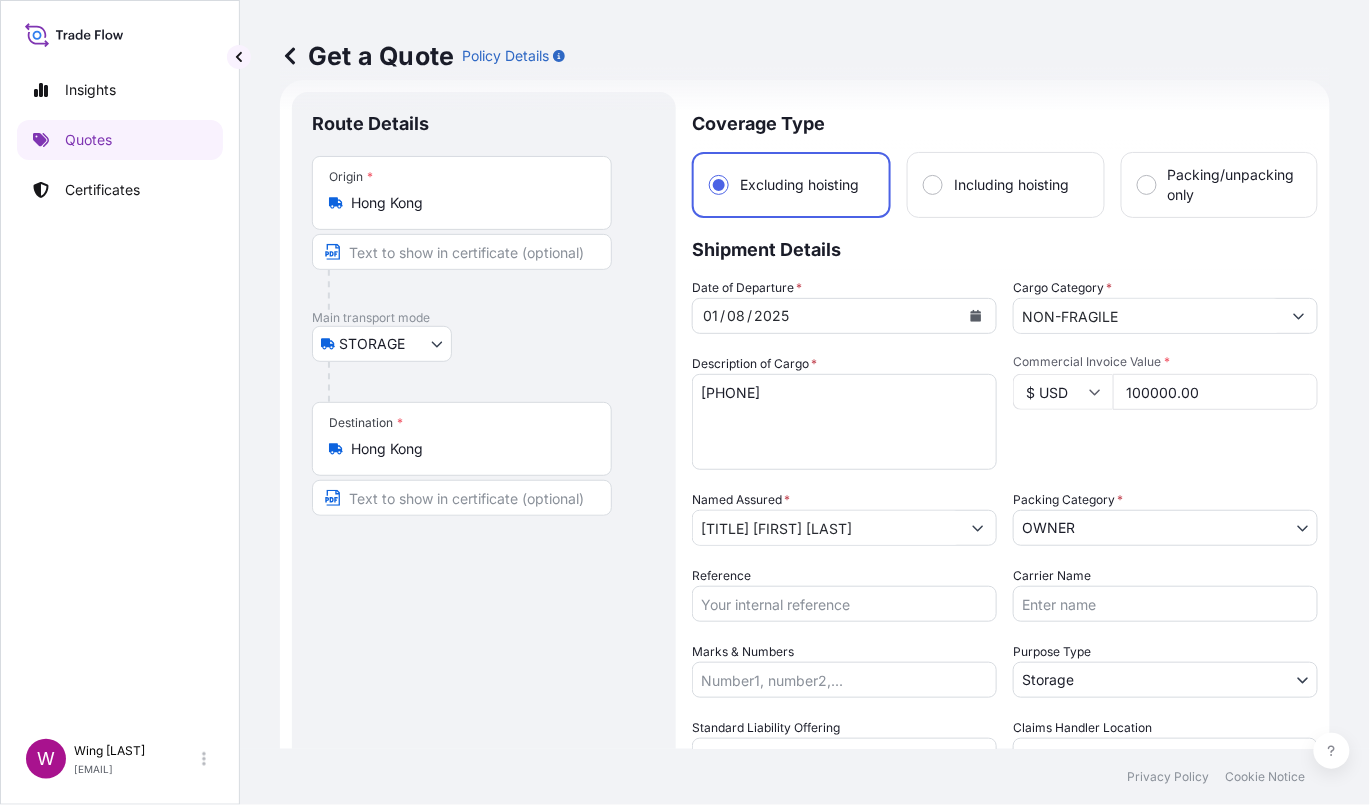 click on "Reference" at bounding box center [844, 604] 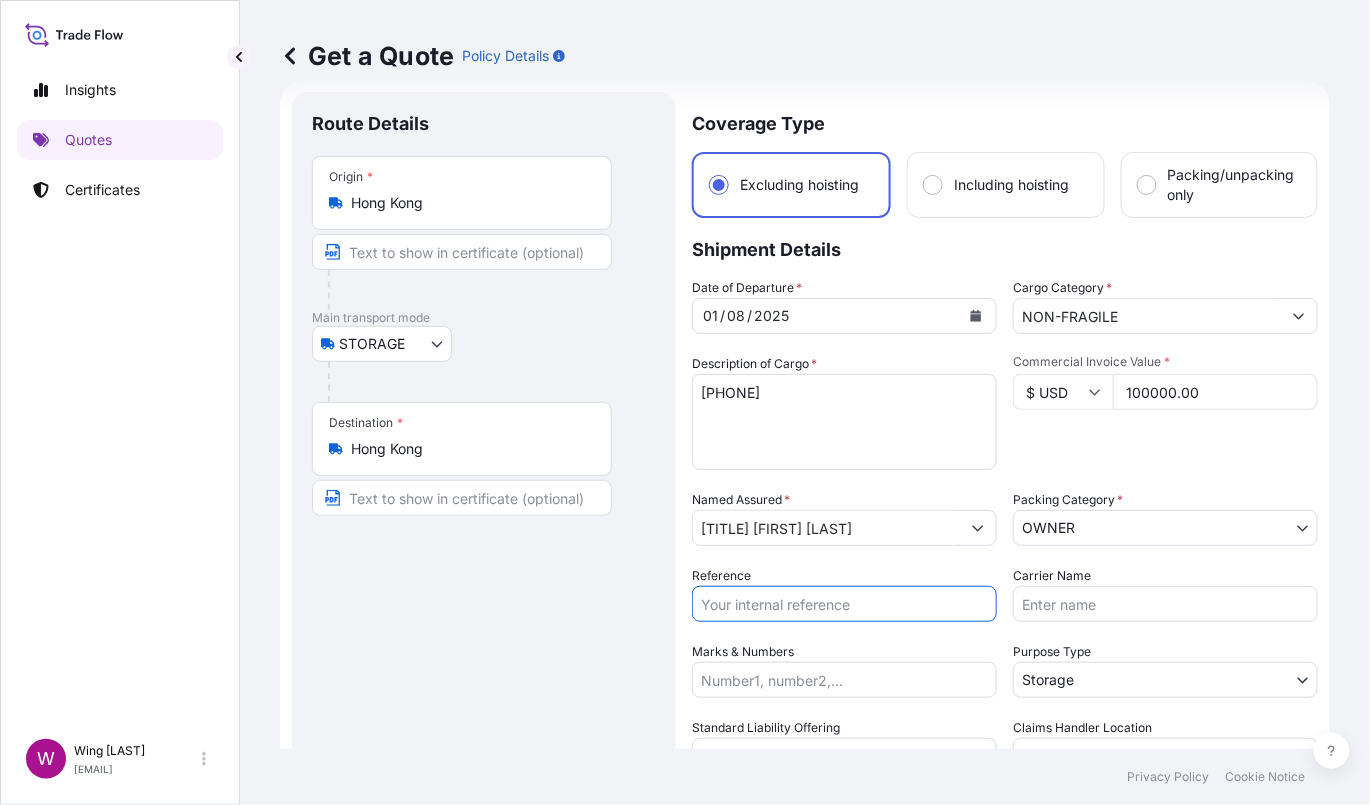 paste on "AMST179435TTHT" 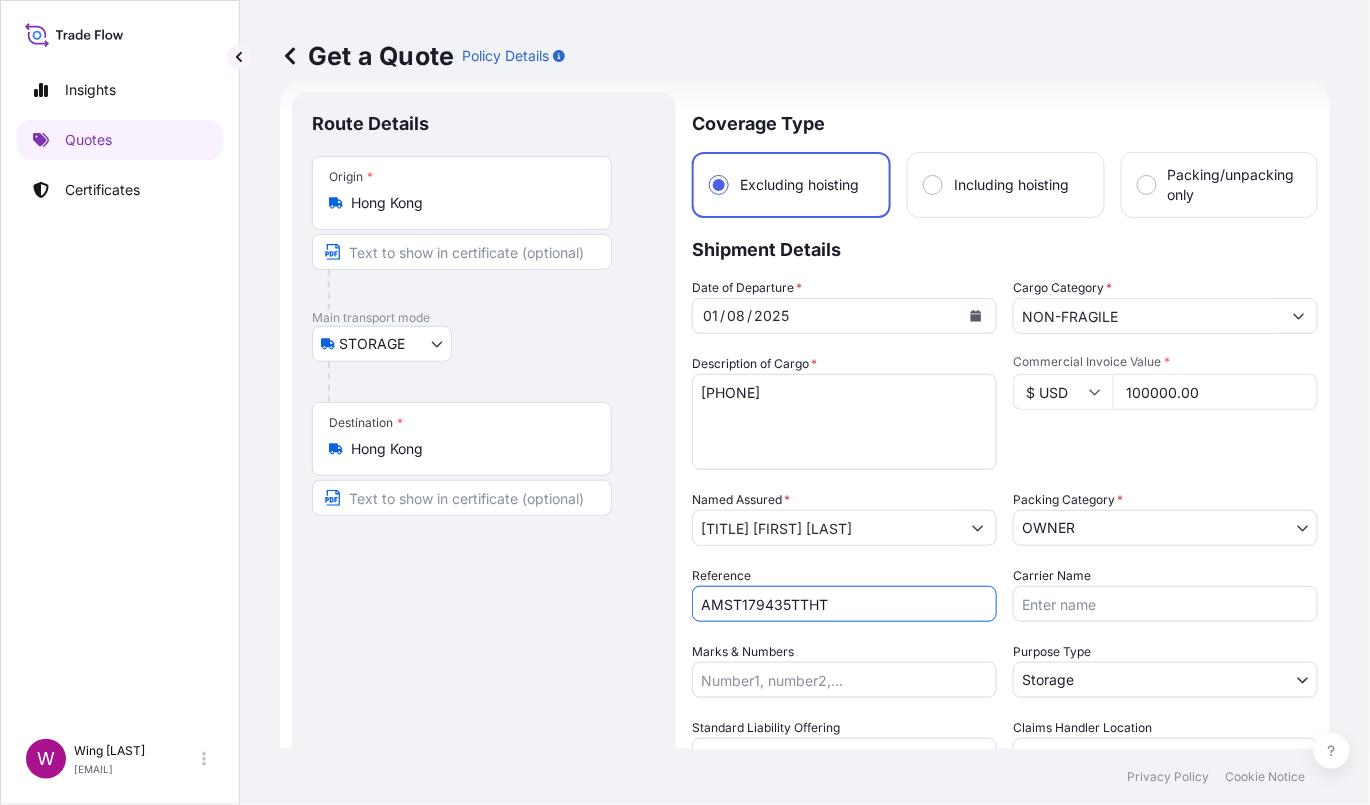 type on "AMST179435TTHT" 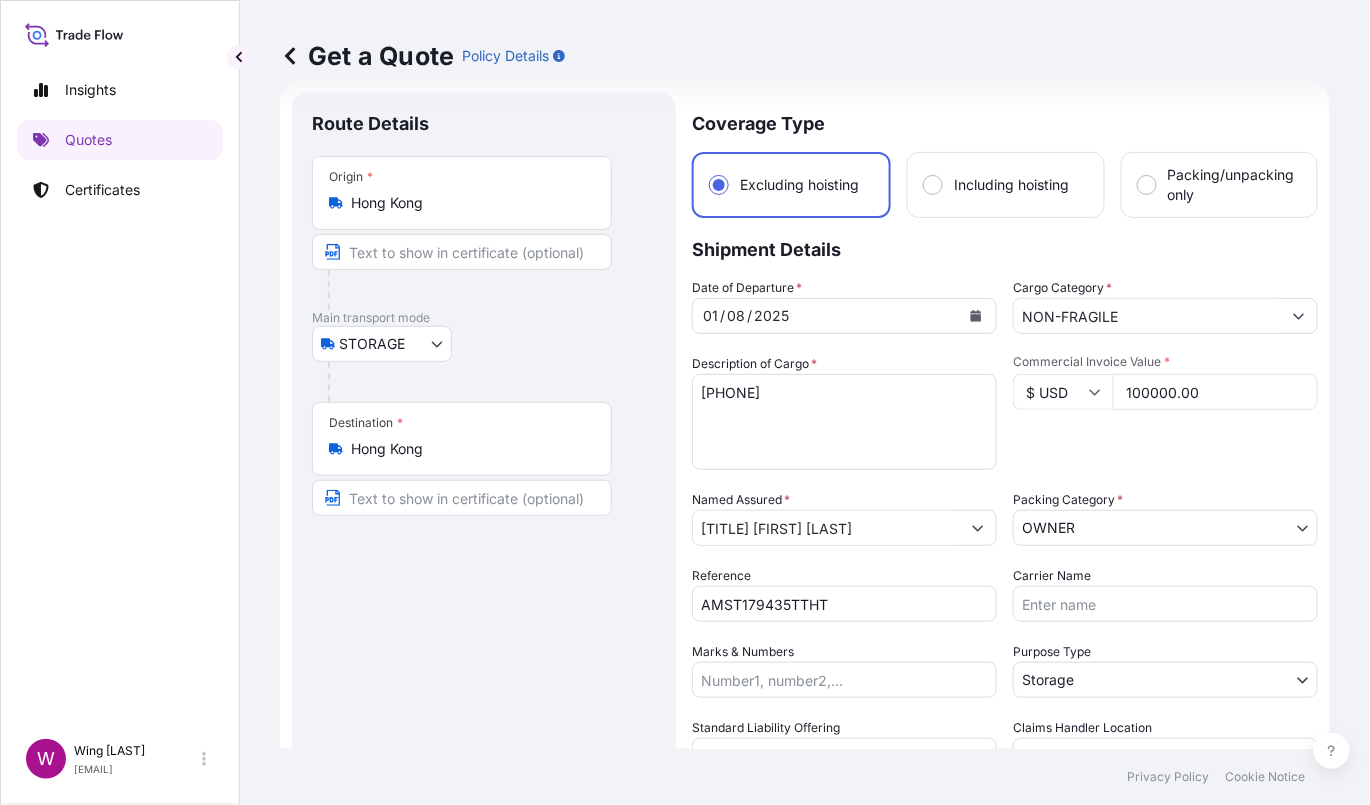 click on "Route Details Place of loading Road / Inland Road / Inland Origin * Hong Kong Main transport mode STORAGE COURIER INSTALLATION LAND SEA AIR STORAGE Destination * Hong Kong Road / Inland Road / Inland Place of Discharge" at bounding box center (484, 583) 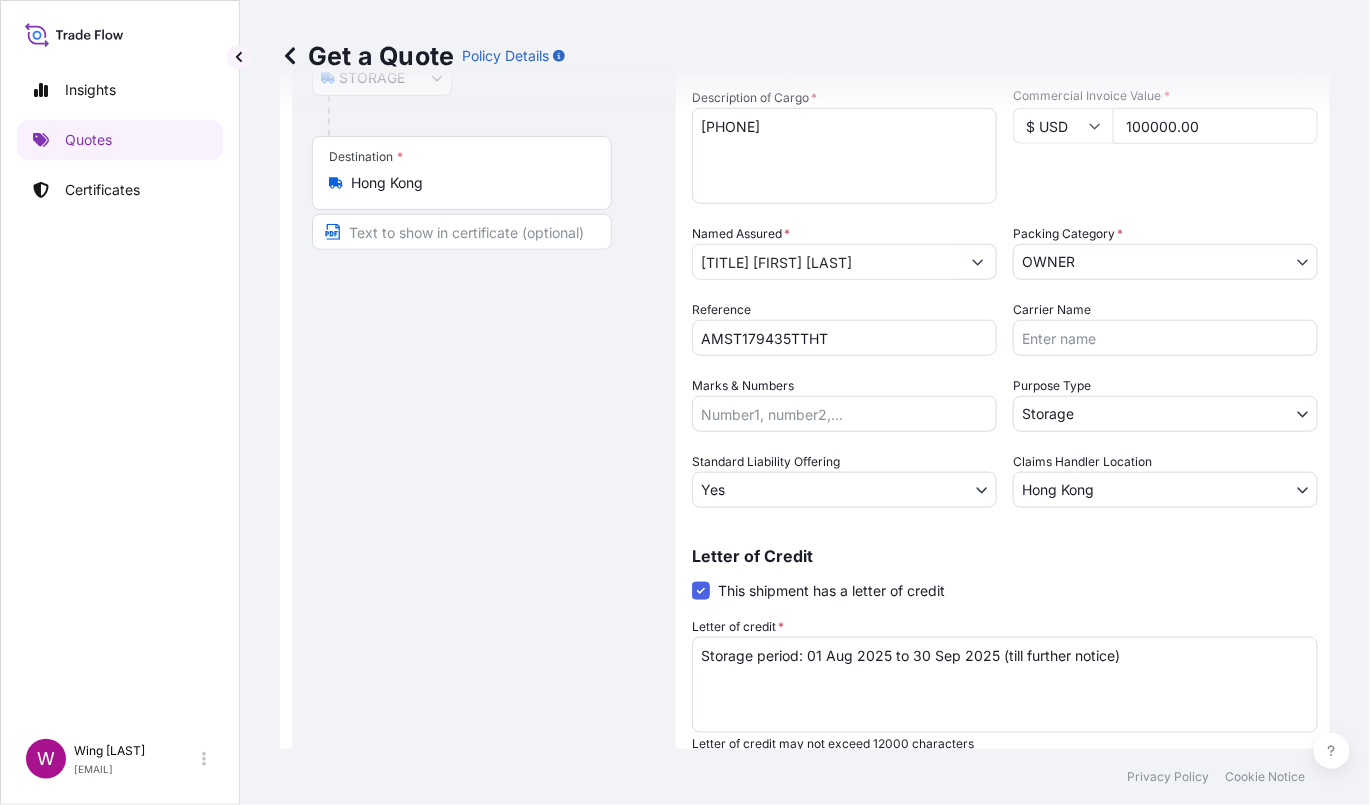 scroll, scrollTop: 368, scrollLeft: 0, axis: vertical 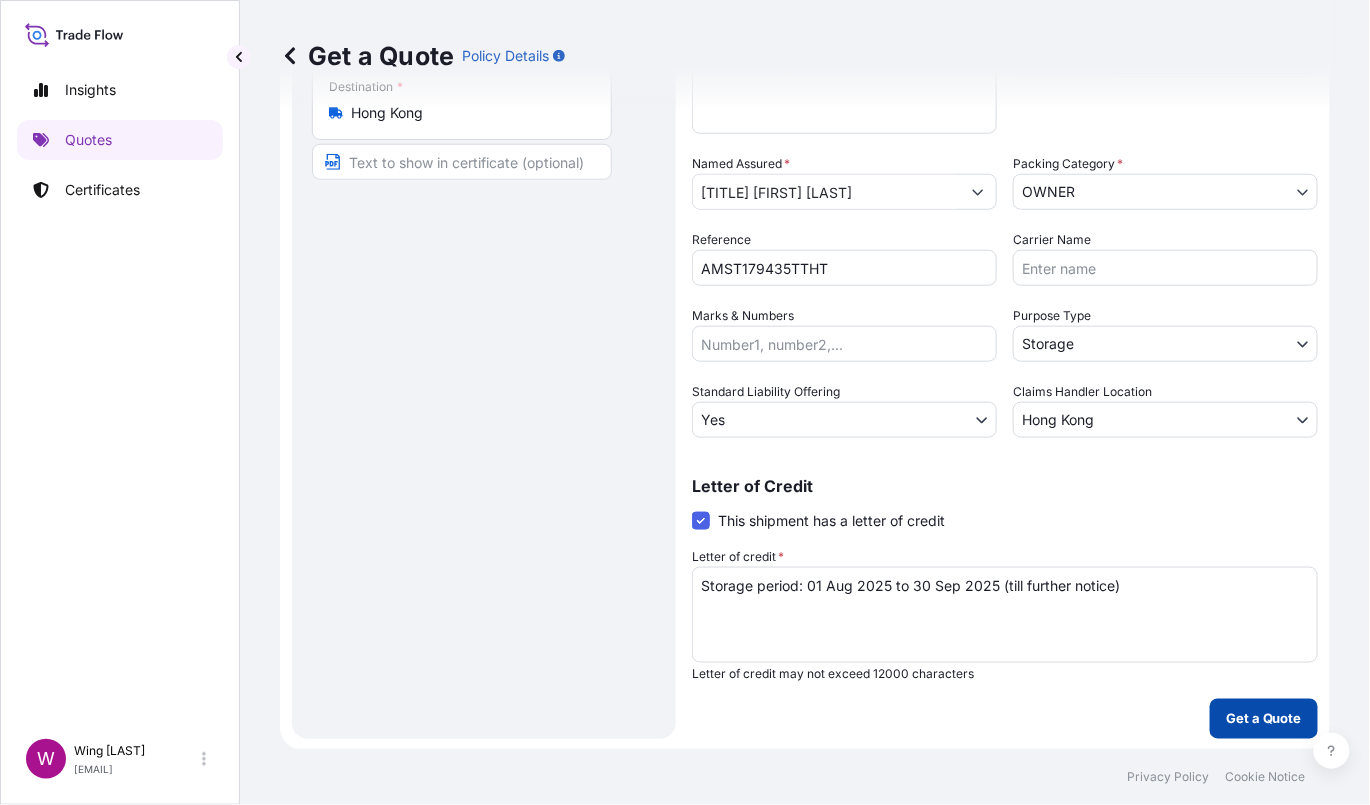 click on "Get a Quote" at bounding box center (1264, 719) 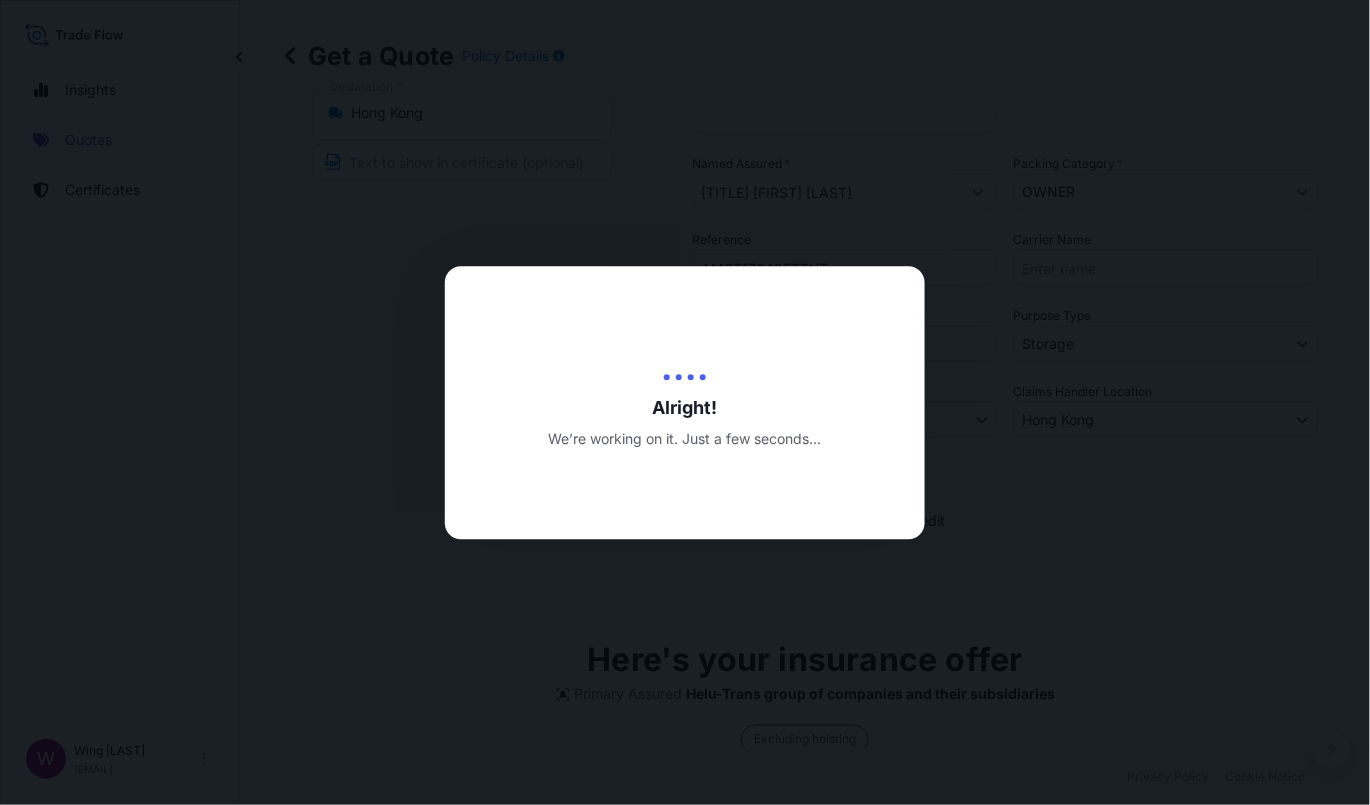 type on "14/07/2025" 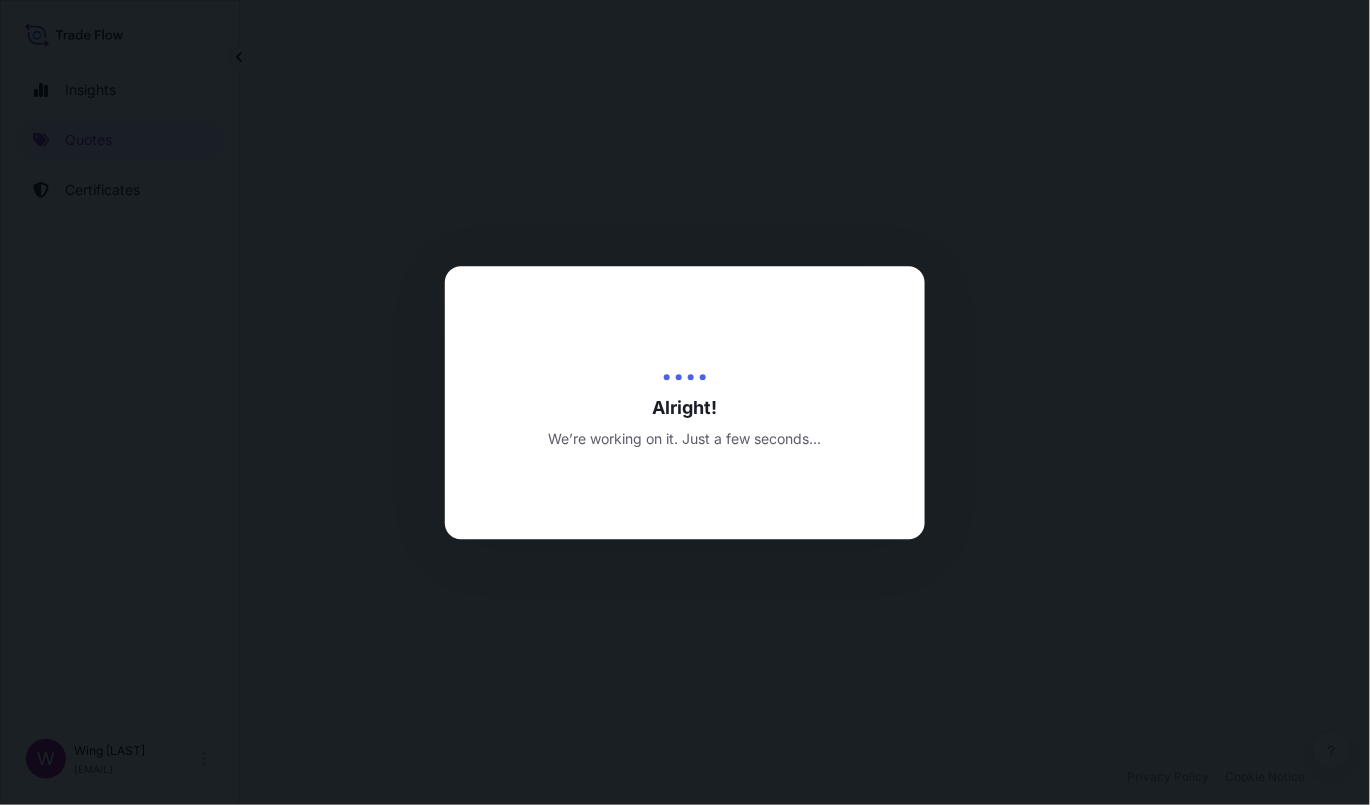 scroll, scrollTop: 0, scrollLeft: 0, axis: both 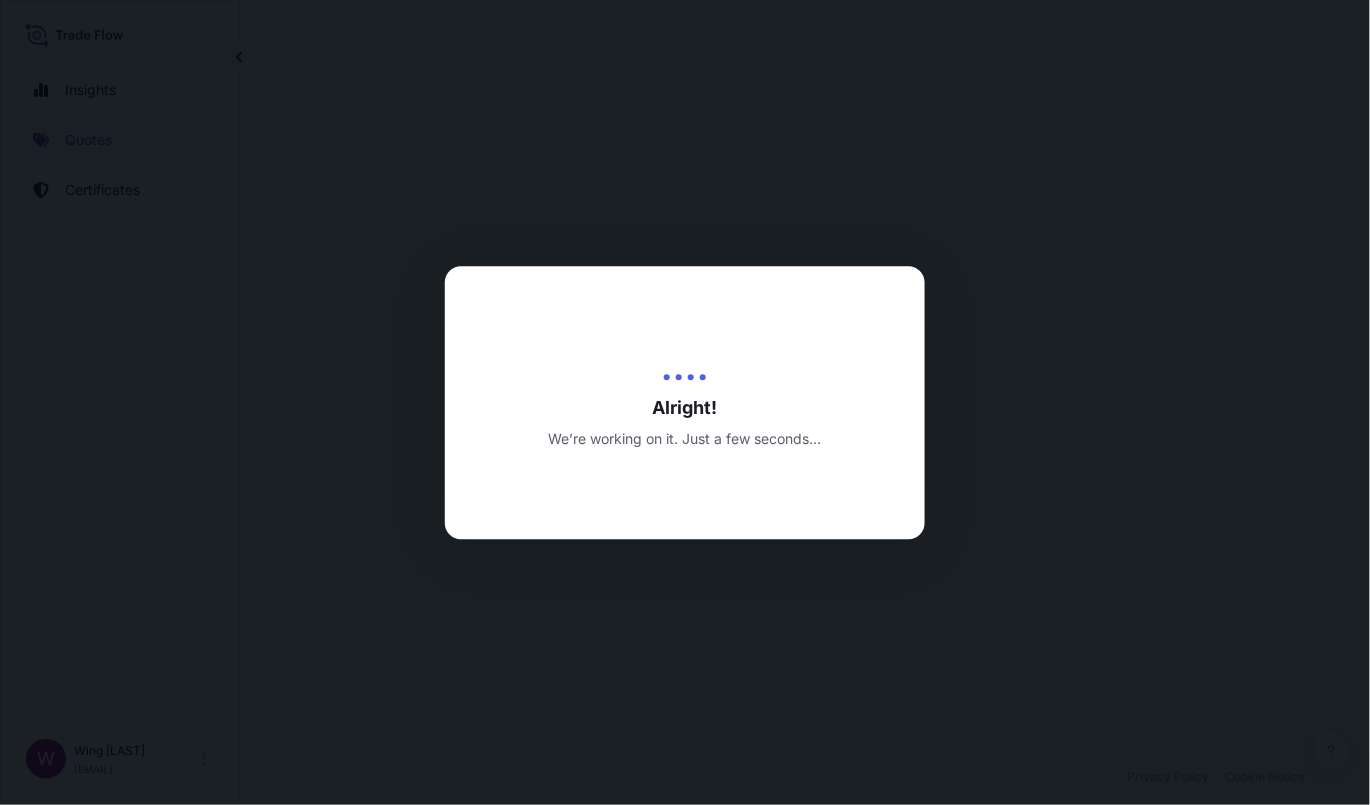 select on "STORAGE" 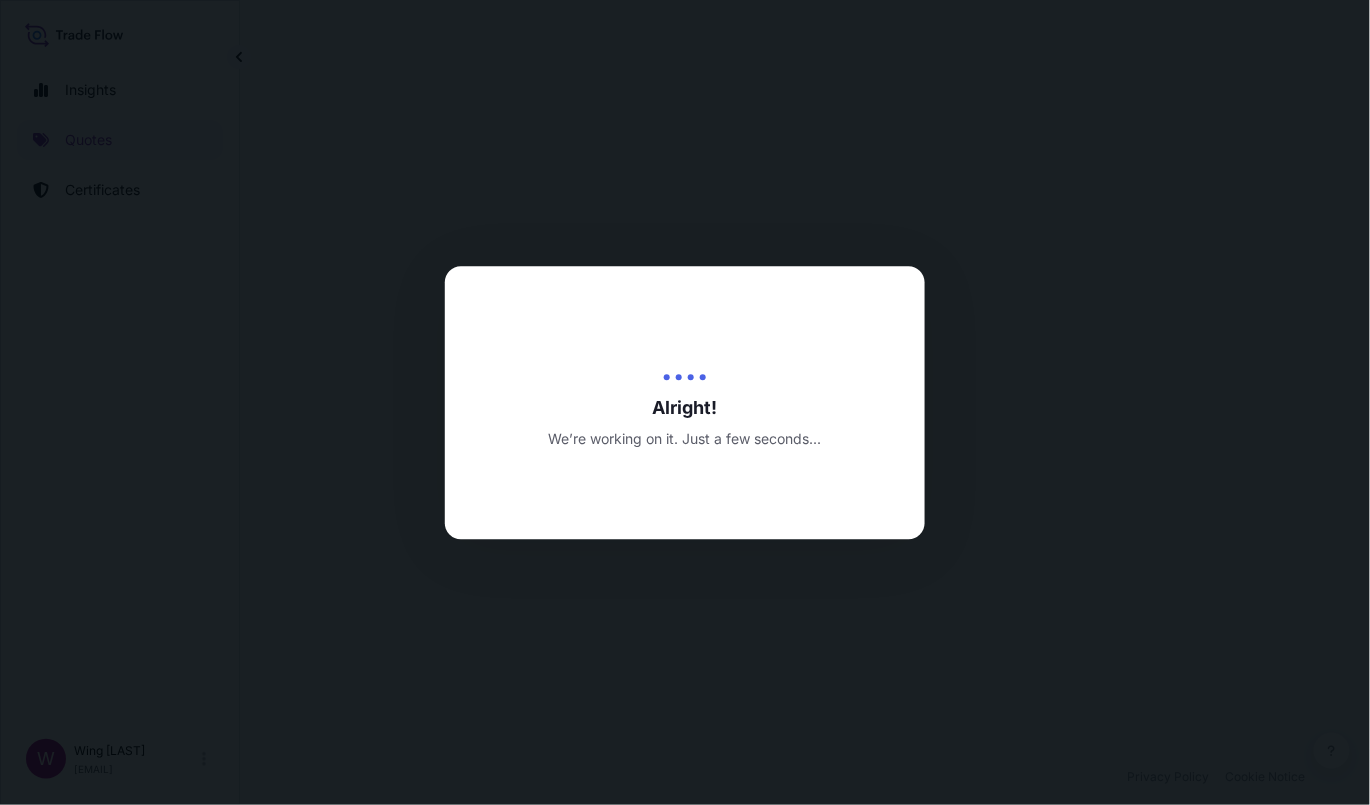 select on "27" 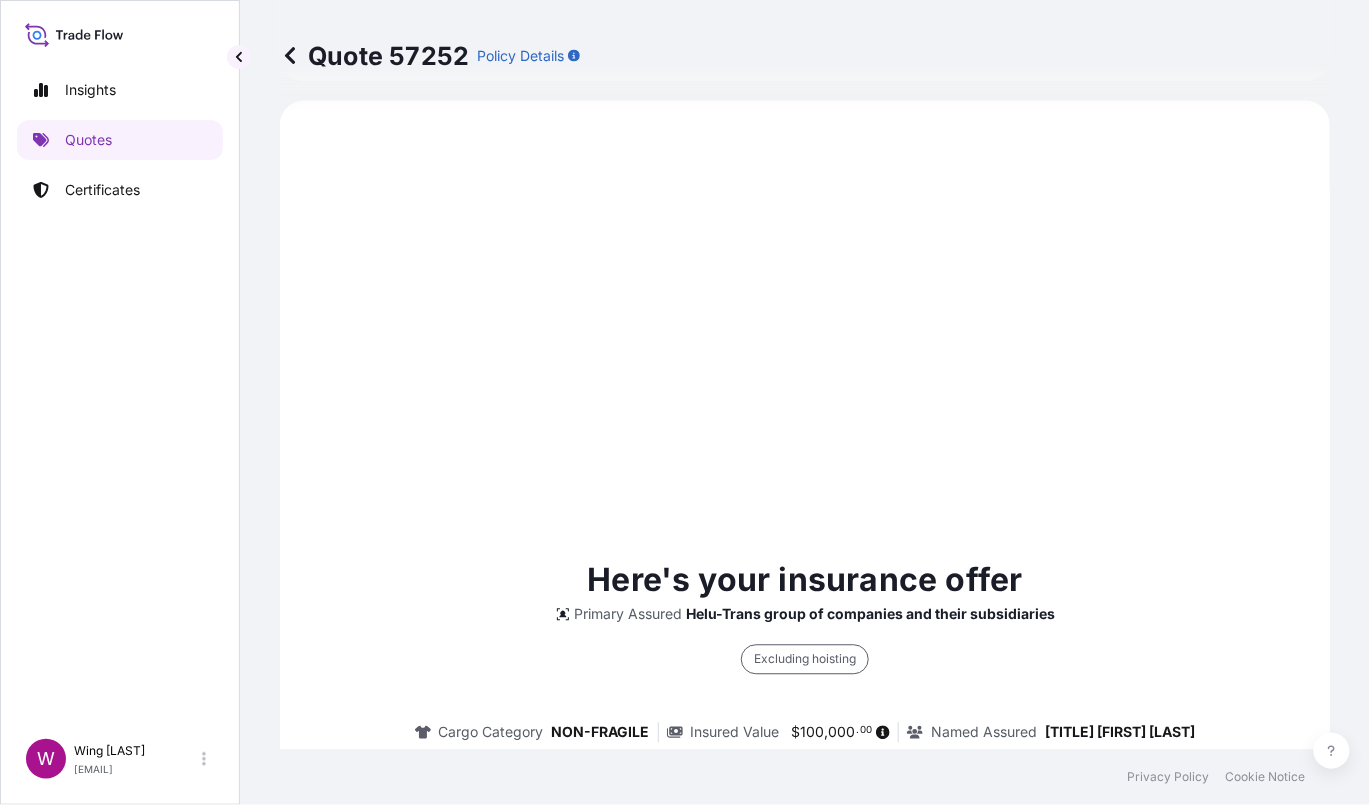 click on "Here's your insurance offer Primary Assured Helu-Trans group of companies and their subsidiaries Excluding hoisting Cargo Category NON-FRAGILE Insured Value $ 100 , 000 . 00 Named Assured [TITLE] [FIRST] [LAST] Origin Hong Kong Destination Hong Kong Total price $4.90 This quote is valid until" at bounding box center (805, 774) 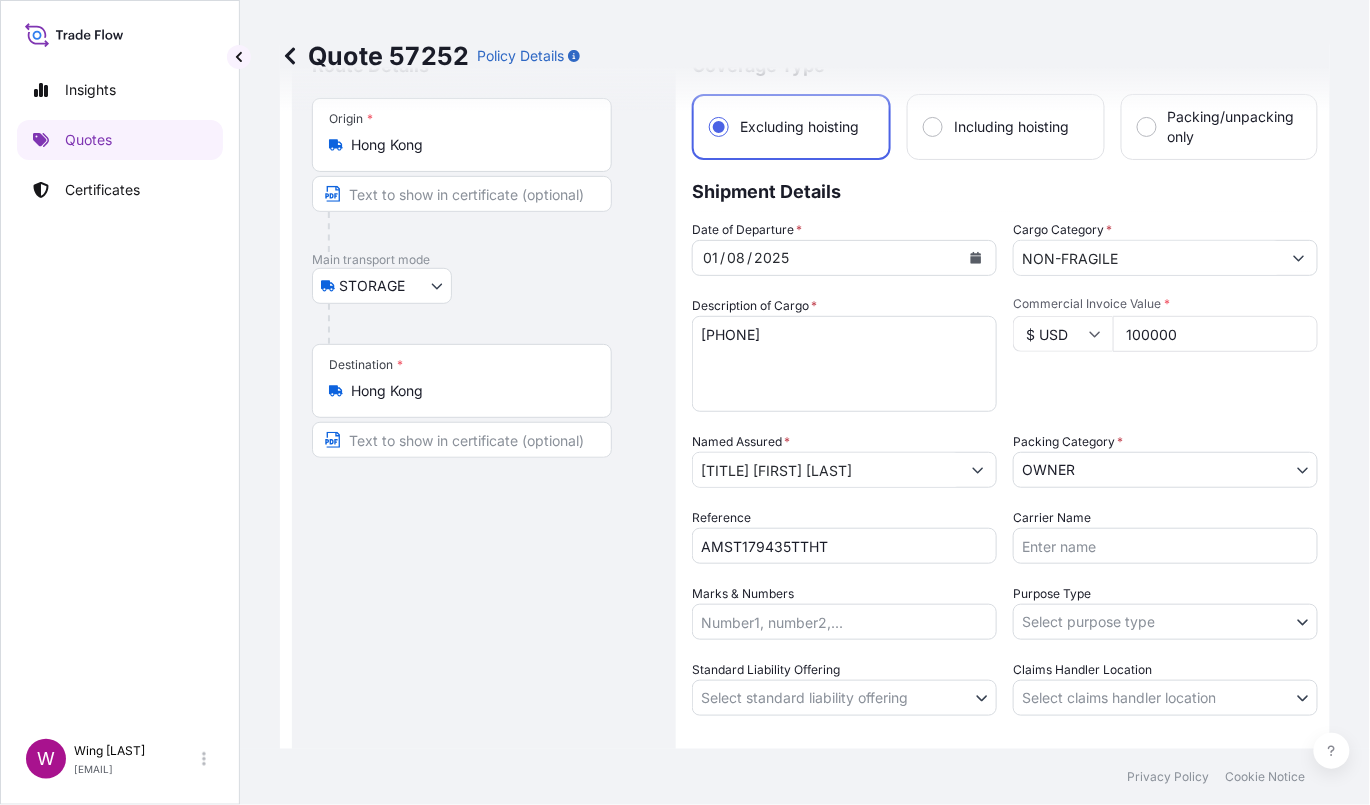 scroll, scrollTop: 133, scrollLeft: 0, axis: vertical 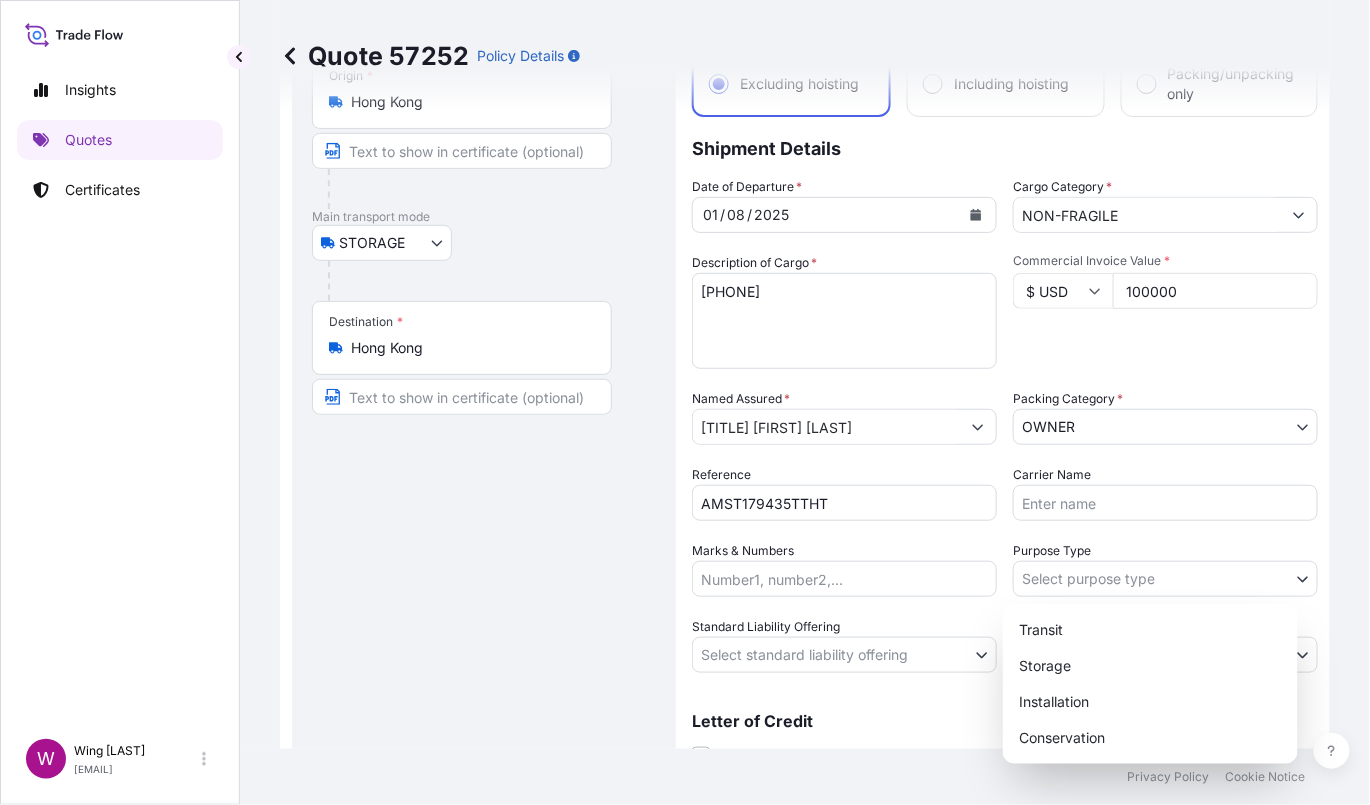 click on "Insights Quotes Certificates W Wing   Lee [EMAIL] Quote 57252 Policy Details Route Details Place of loading Road / Inland Road / Inland Origin * Hong Kong Main transport mode STORAGE COURIER INSTALLATION LAND SEA AIR STORAGE Destination * Hong Kong Road / Inland Road / Inland Place of Discharge Coverage Type Excluding hoisting Including hoisting Packing/unpacking only Shipment Details Date of Departure * 01 / 08 / 2025 Cargo Category * NON-FRAGILE Description of Cargo * [NAME], Standing Shadow Man Commercial Invoice Value   * $ USD 100000 Named Assured * [NAME] Packing Category * OWNER AGENT CO-OWNER OWNER Various Reference AMST179435TTHT Carrier Name Marks & Numbers Purpose Type Select purpose type Transit Storage Installation Conservation Standard Liability Offering Select standard liability offering Yes No Claims Handler Location Select claims handler location Hong Kong Singapore Letter of Credit This shipment has a letter of credit Letter of credit * Save Changes" at bounding box center (685, 402) 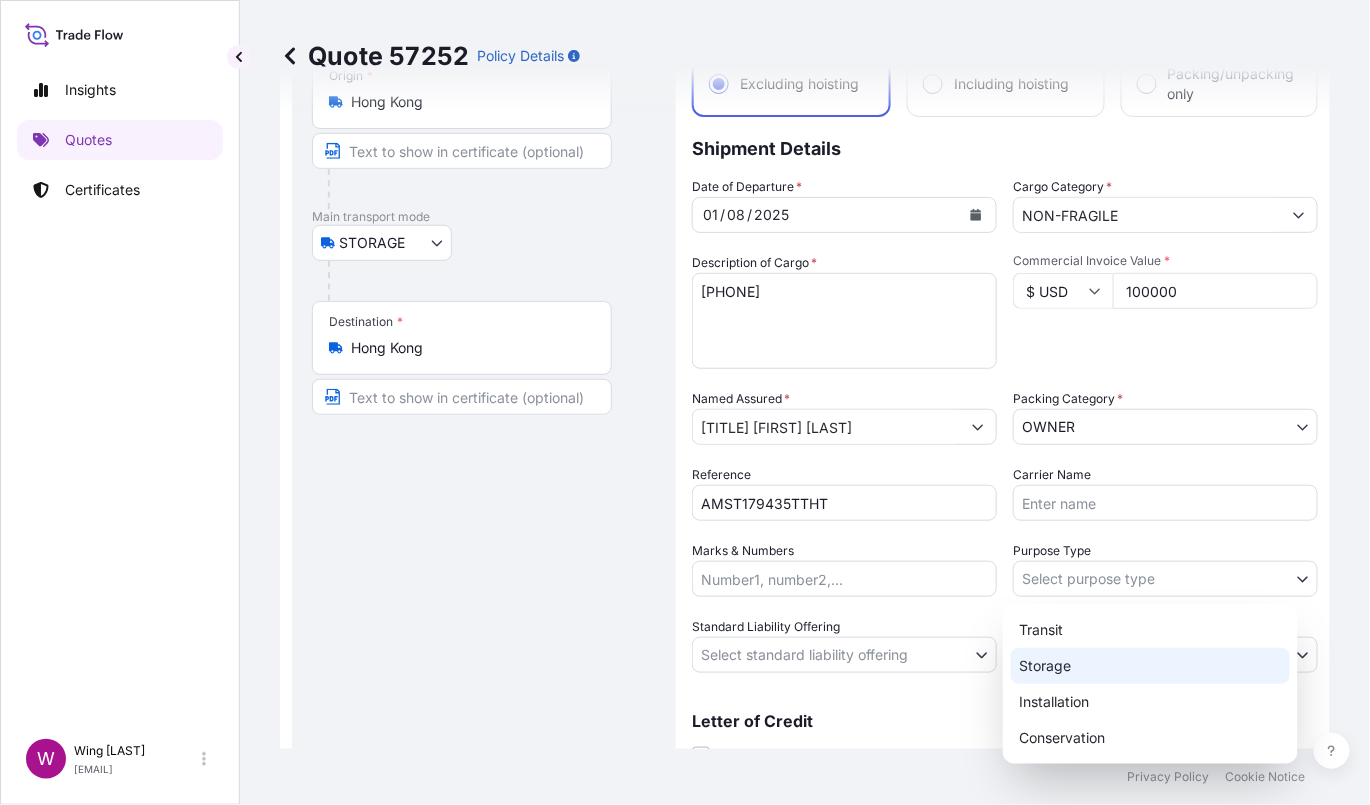 click on "Storage" at bounding box center (1150, 666) 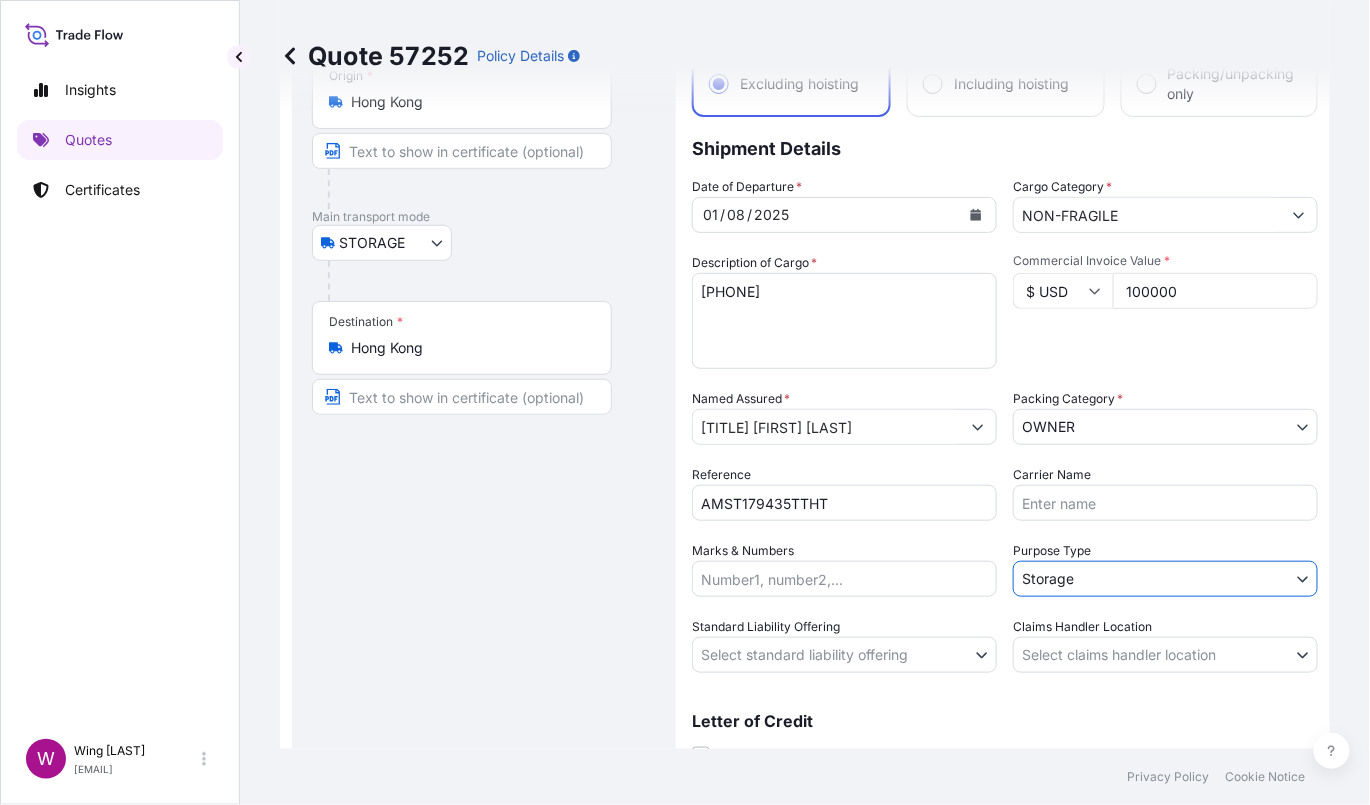 click on "Standard Liability Offering" at bounding box center (766, 627) 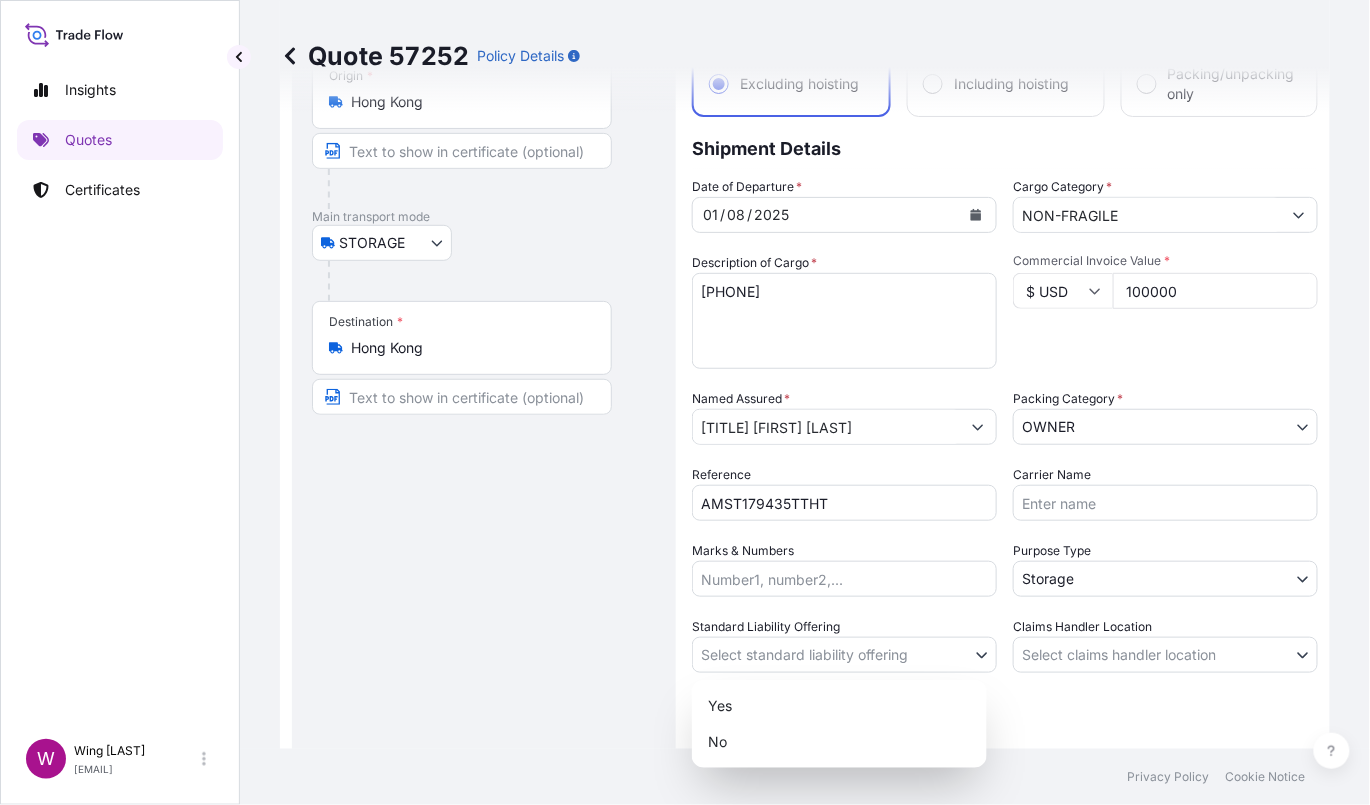 click on "Insights Quotes Certificates W Wing   Lee [EMAIL] Quote 57252 Policy Details Route Details Place of loading Road / Inland Road / Inland Origin * Hong Kong Main transport mode STORAGE COURIER INSTALLATION LAND SEA AIR STORAGE Destination * Hong Kong Road / Inland Road / Inland Place of Discharge Coverage Type Excluding hoisting Including hoisting Packing/unpacking only Shipment Details Date of Departure * 01 / 08 / 2025 Cargo Category * NON-FRAGILE Description of Cargo * [NAME], Standing Shadow Man Commercial Invoice Value   * $ USD 100000 Named Assured * [NAME] Packing Category * OWNER AGENT CO-OWNER OWNER Various Reference AMST179435TTHT Carrier Name Marks & Numbers Purpose Type Storage Transit Storage Installation Conservation Standard Liability Offering Select standard liability offering Yes No Claims Handler Location Select claims handler location Hong Kong Singapore Letter of Credit This shipment has a letter of credit Letter of credit * Cancel Changes $ 100 , ." at bounding box center [685, 402] 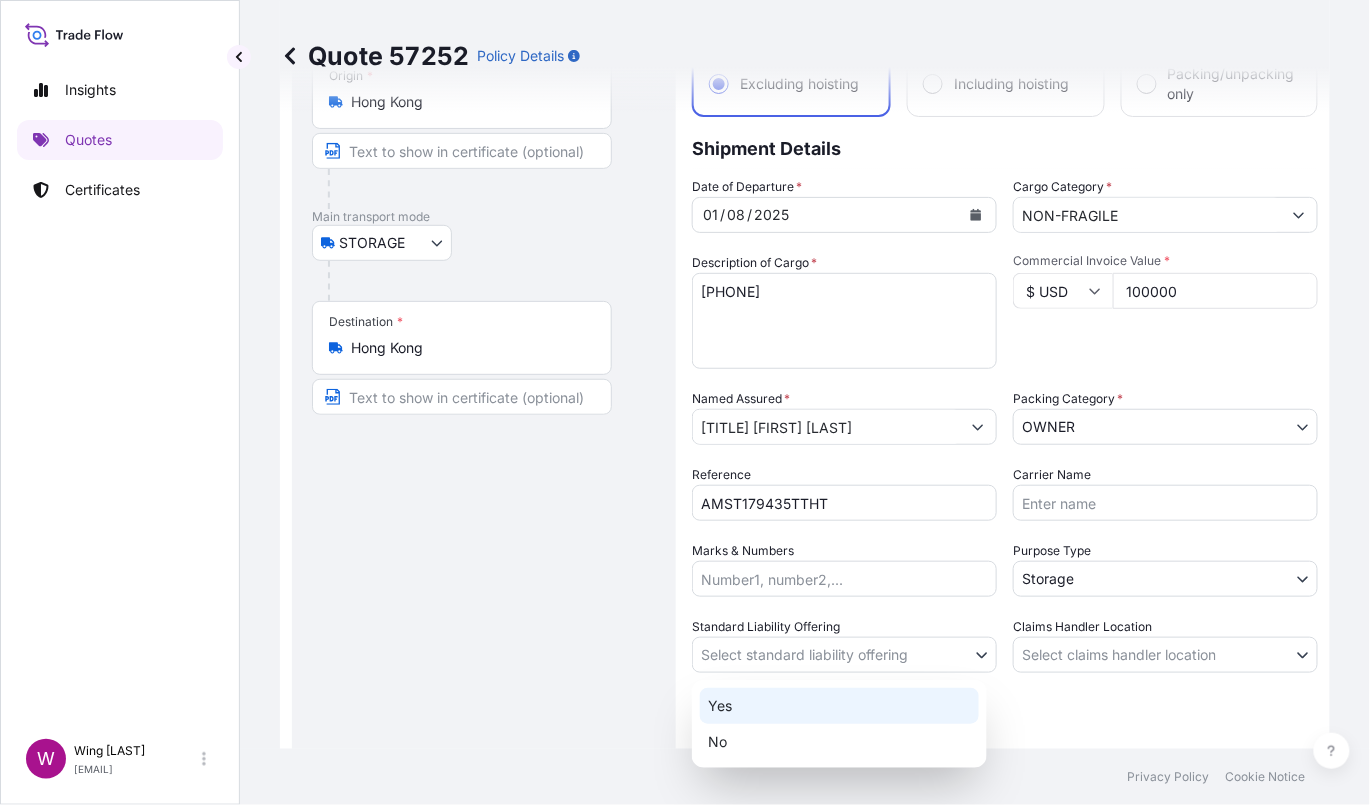 click on "Yes" at bounding box center [839, 706] 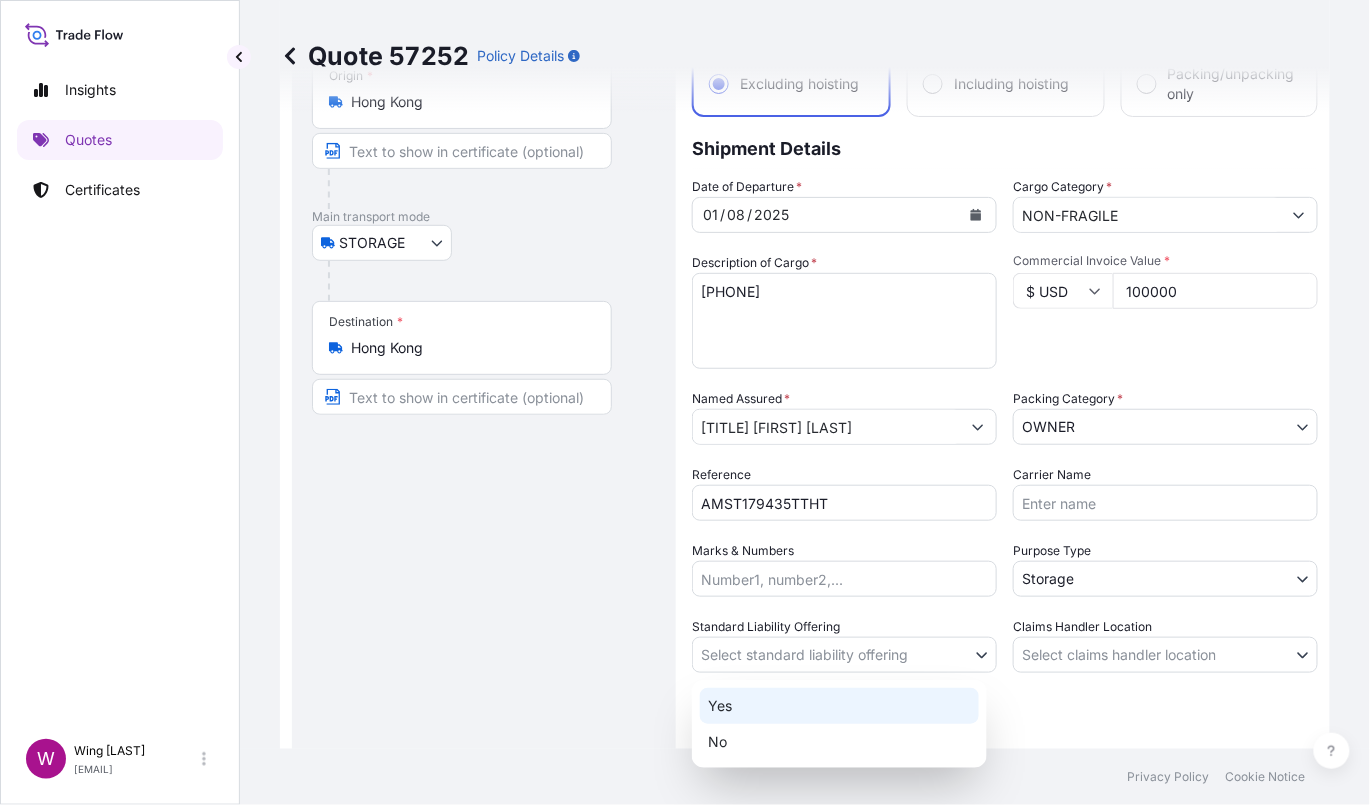 select on "Yes" 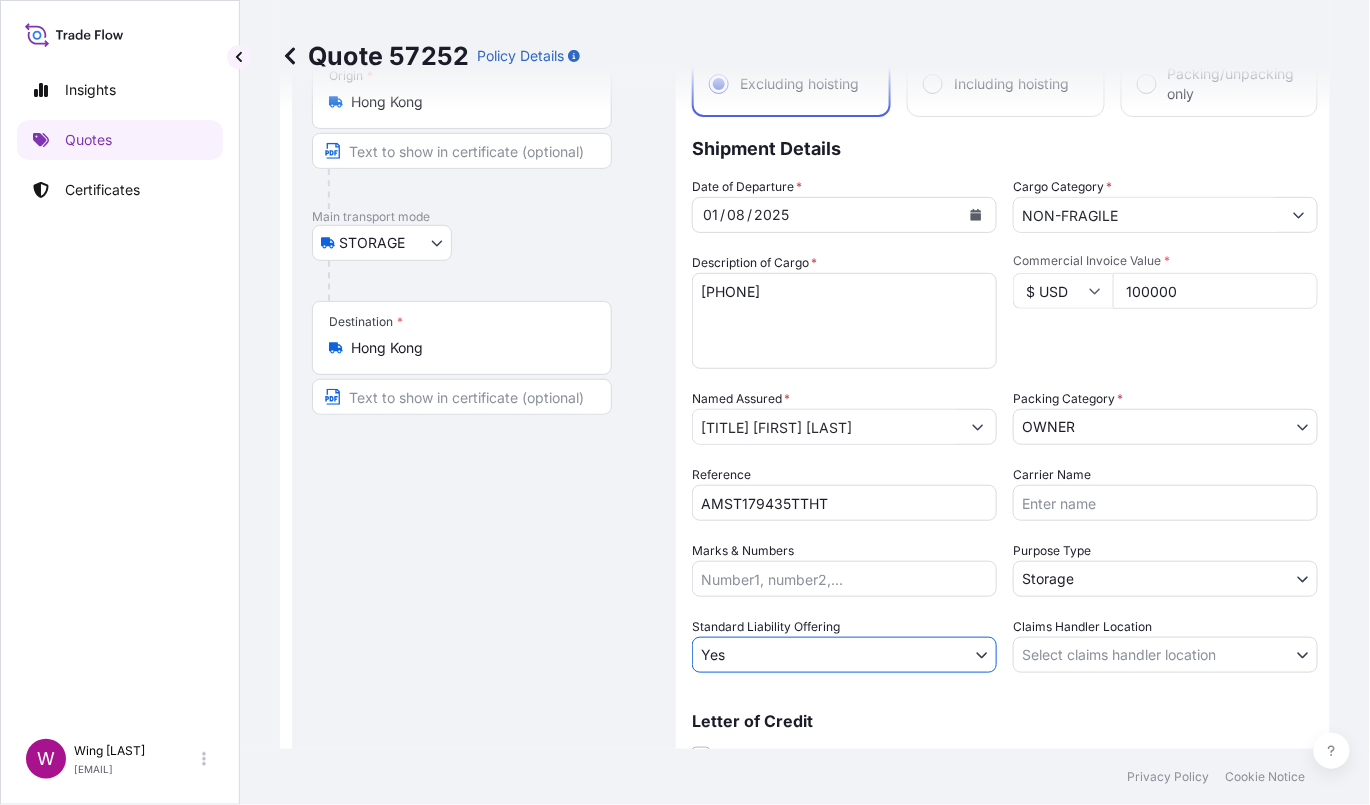 click on "Insights Quotes Certificates W Wing   Lee [EMAIL] Quote 57252 Policy Details Route Details Place of loading Road / Inland Road / Inland Origin * Hong Kong Main transport mode STORAGE COURIER INSTALLATION LAND SEA AIR STORAGE Destination * Hong Kong Road / Inland Road / Inland Place of Discharge Coverage Type Excluding hoisting Including hoisting Packing/unpacking only Shipment Details Date of Departure * 01 / 08 / 2025 Cargo Category * NON-FRAGILE Description of Cargo * [FIRST] [LAST], Standing Shadow Man Commercial Invoice Value   * $ USD 100000 Named Assured * [TITLE] [FIRST] [LAST] Packing Category * OWNER AGENT CO-OWNER OWNER Various Reference AMST179435TTHT Carrier Name Marks & Numbers Purpose Type Storage Transit Storage Installation Conservation Standard Liability Offering Yes Yes No Claims Handler Location Select claims handler location Hong Kong Singapore Letter of Credit This shipment has a letter of credit Letter of credit * Letter of credit may not exceed 12000 characters $ 100 ," at bounding box center (685, 402) 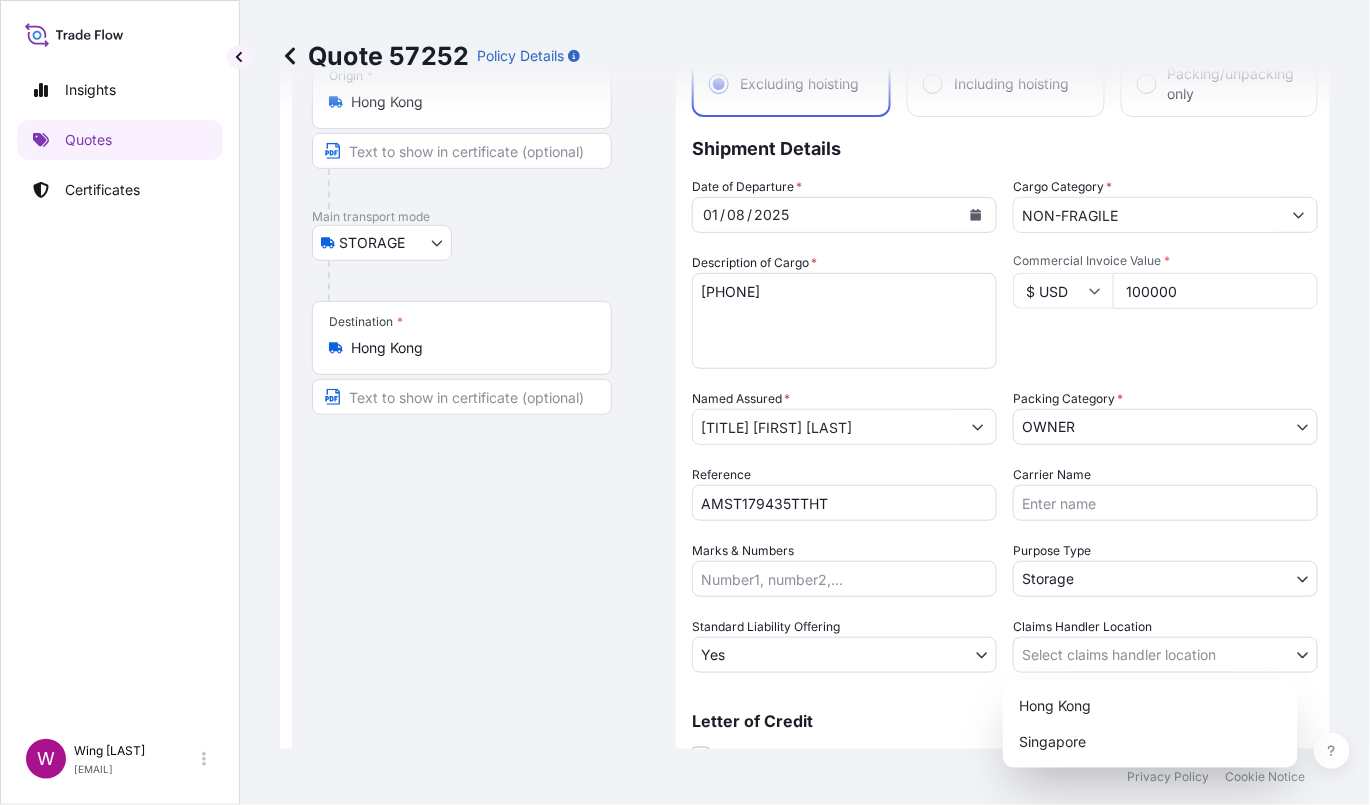 drag, startPoint x: 1046, startPoint y: 686, endPoint x: 1035, endPoint y: 700, distance: 17.804493 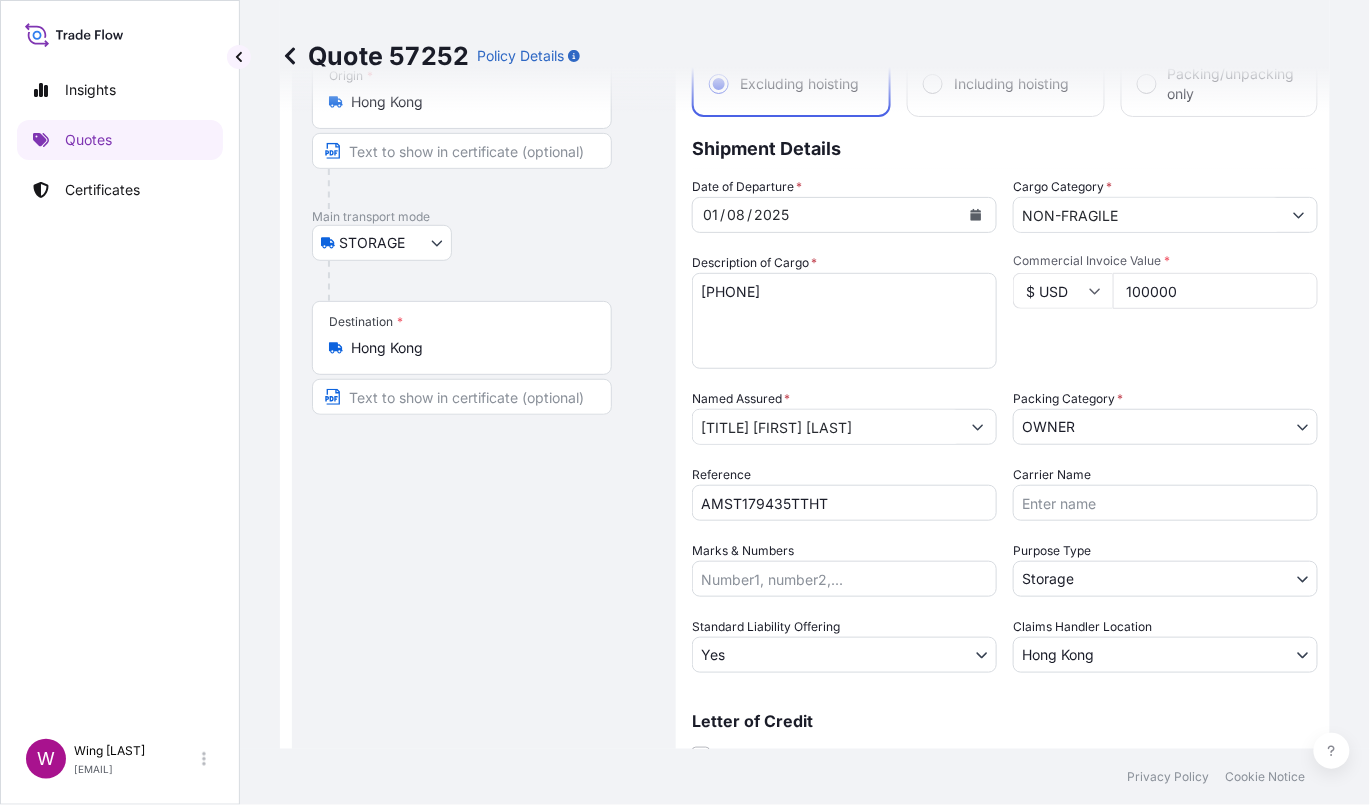 click on "Letter of Credit This shipment has a letter of credit Letter of credit * Letter of credit may not exceed 12000 characters" at bounding box center [1005, 727] 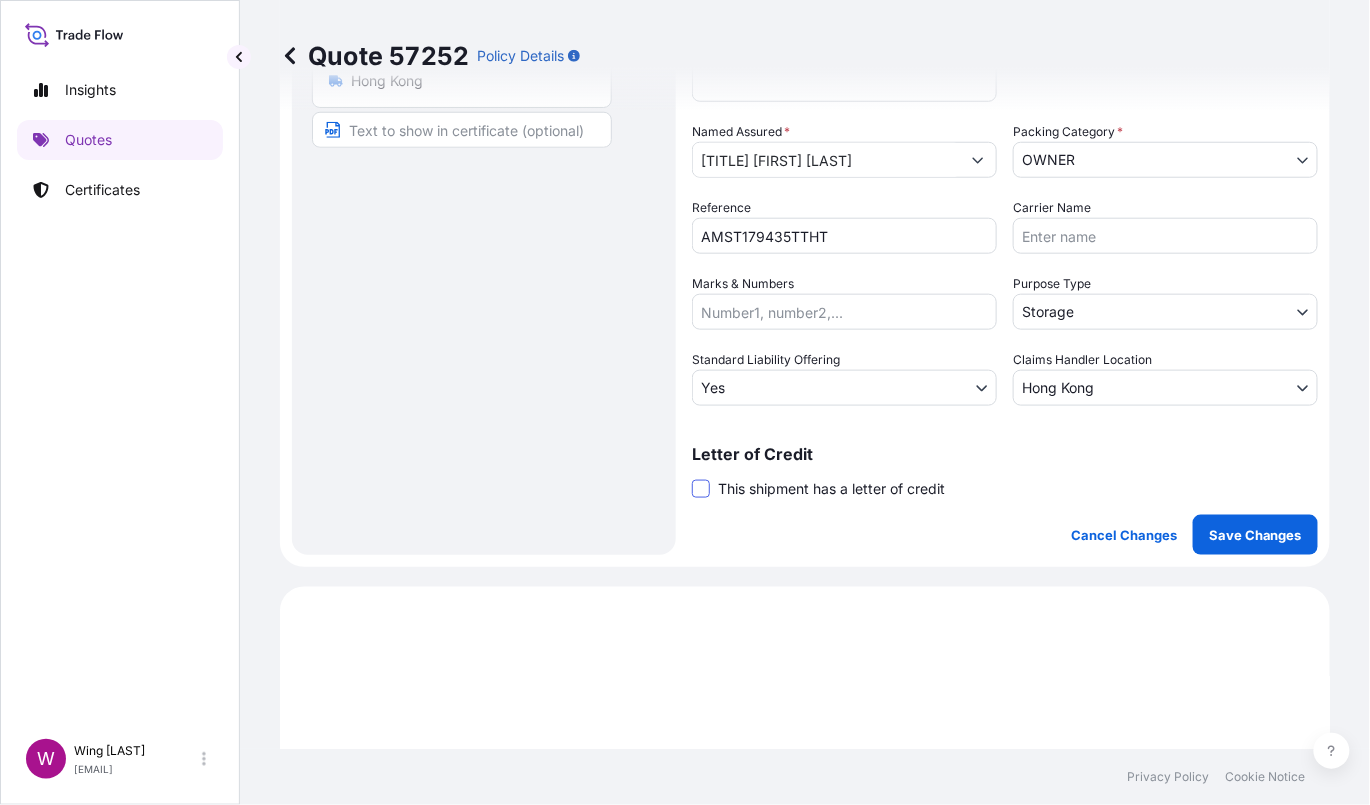 click at bounding box center [701, 489] 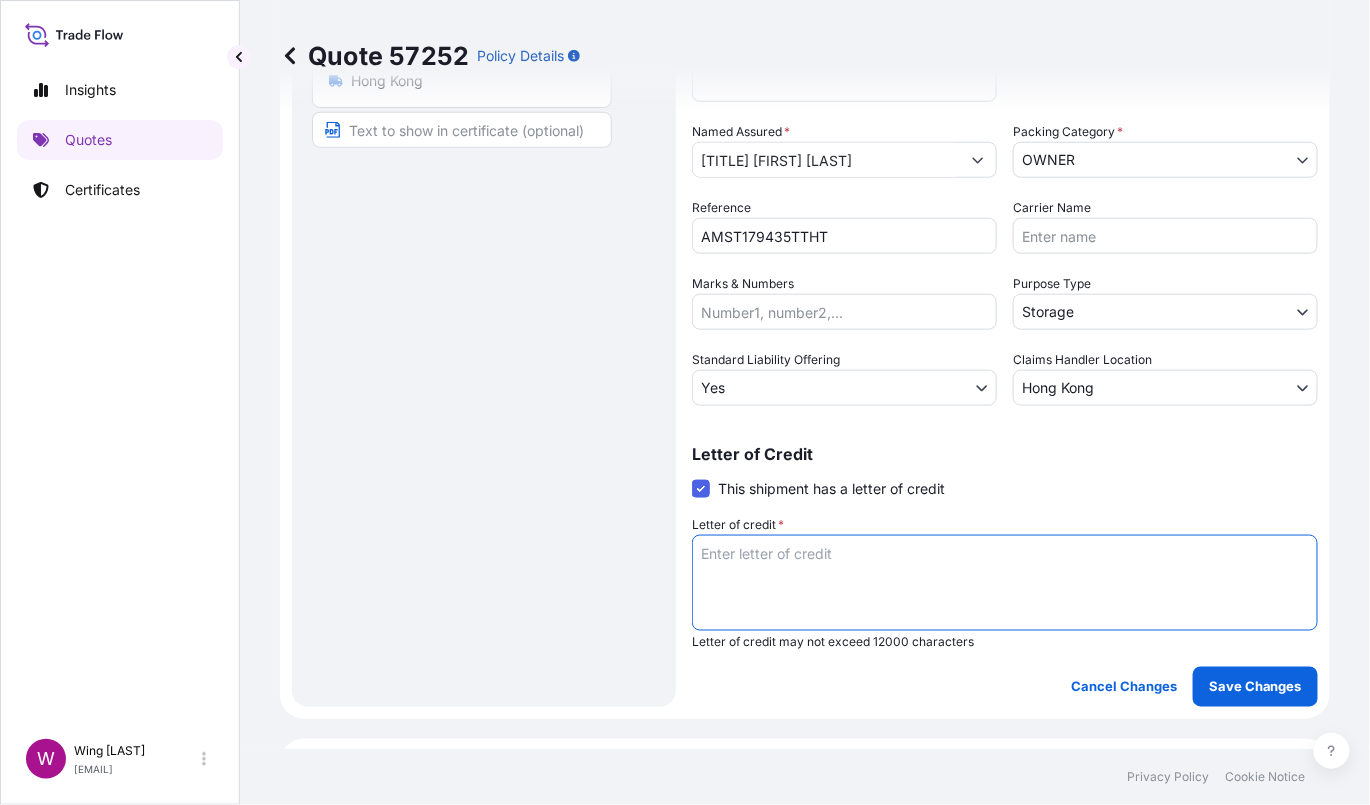 click on "Letter of credit *" at bounding box center (1005, 583) 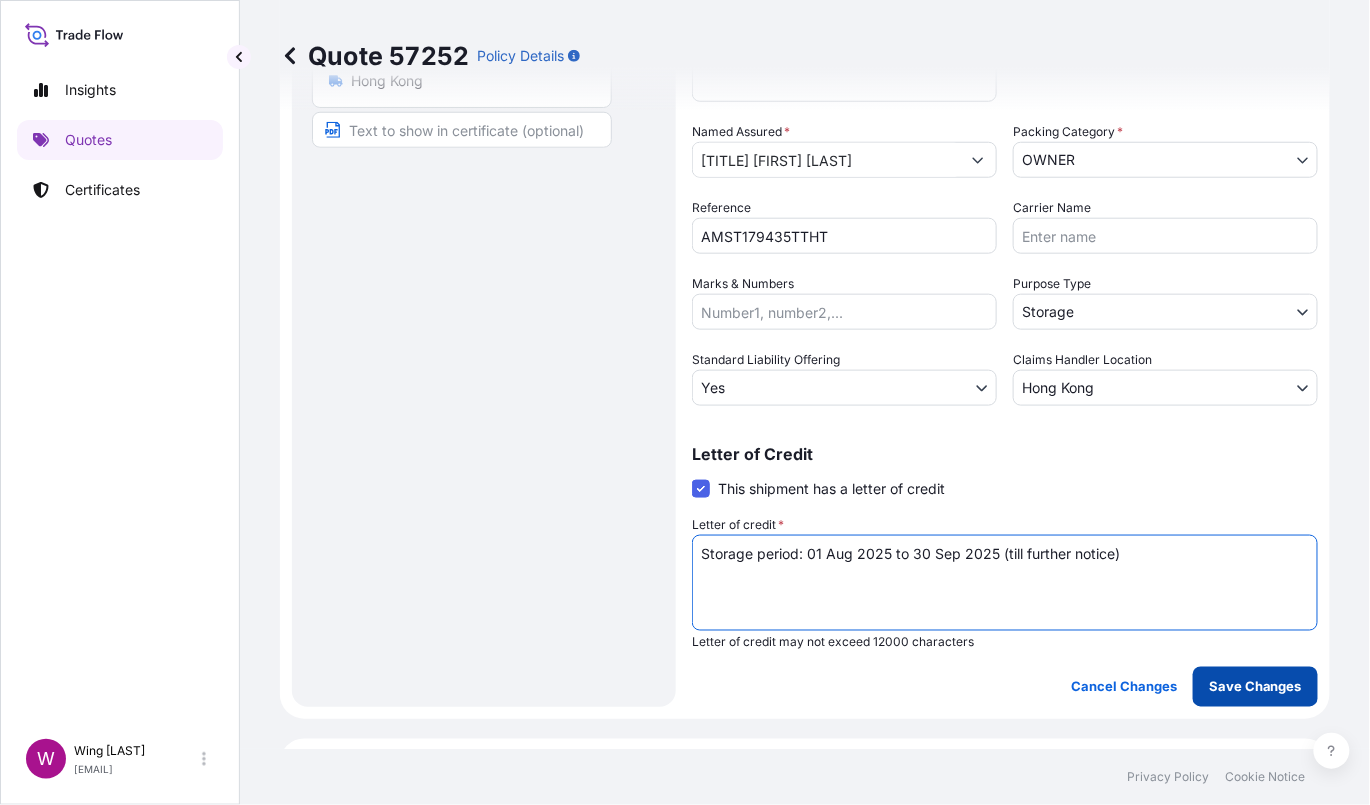 type on "Storage period: 01 Aug 2025 to 30 Sep 2025 (till further notice)" 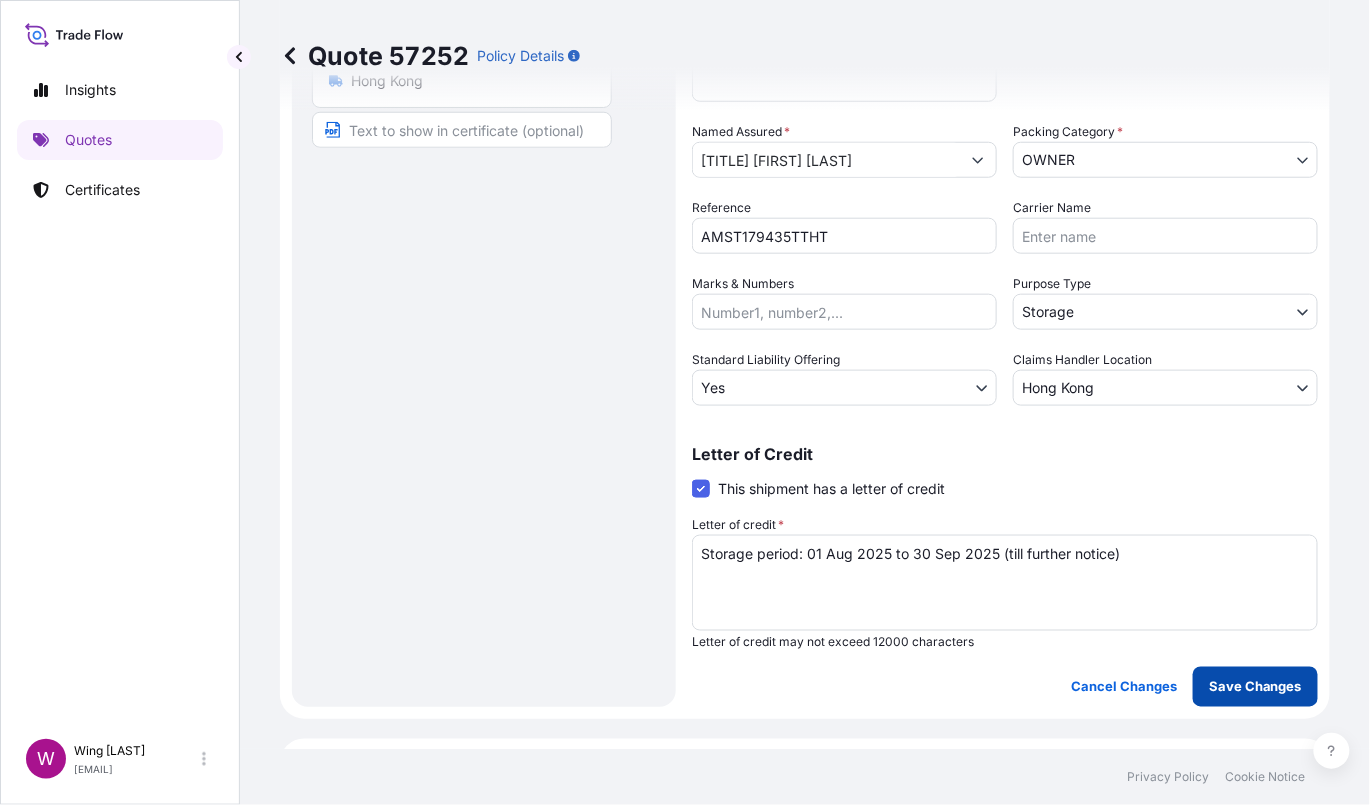 click on "Save Changes" at bounding box center [1255, 687] 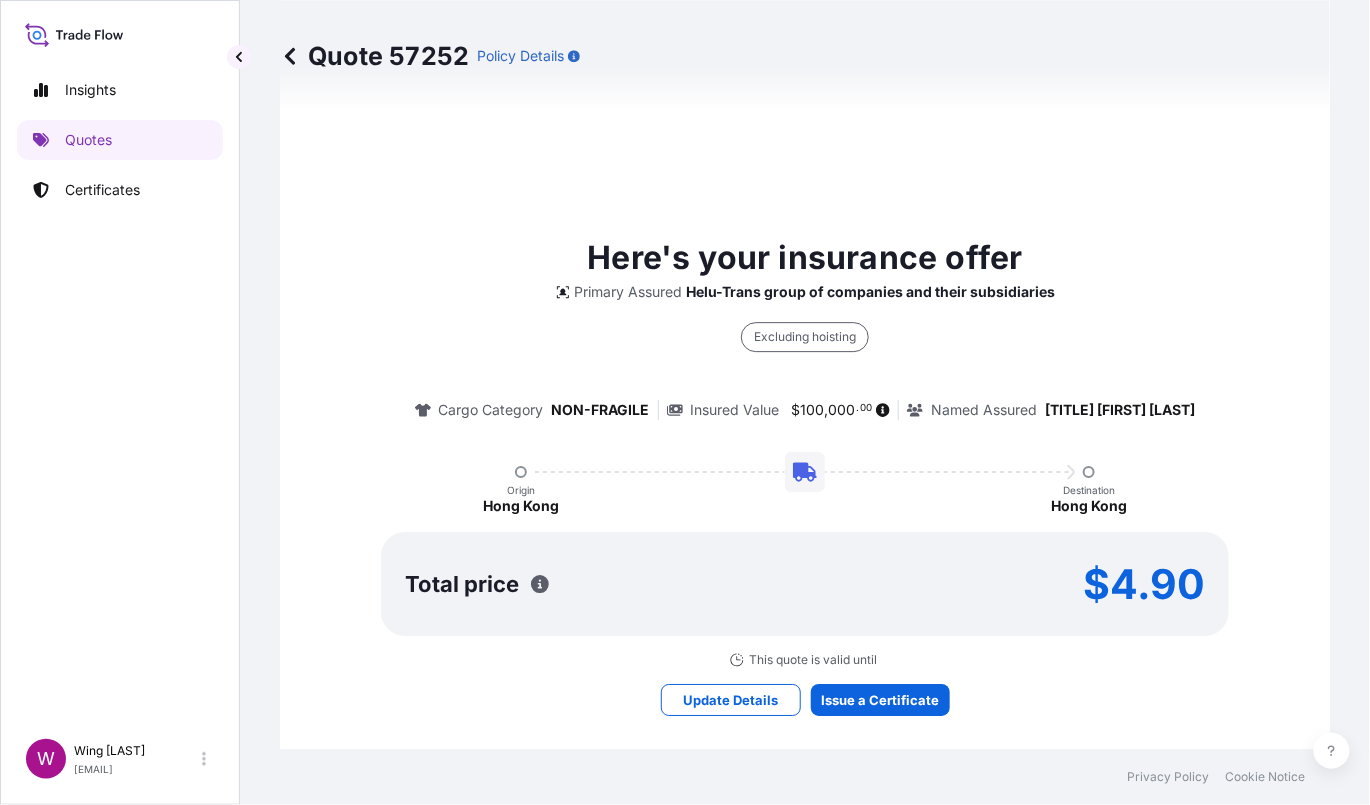 select on "STORAGE" 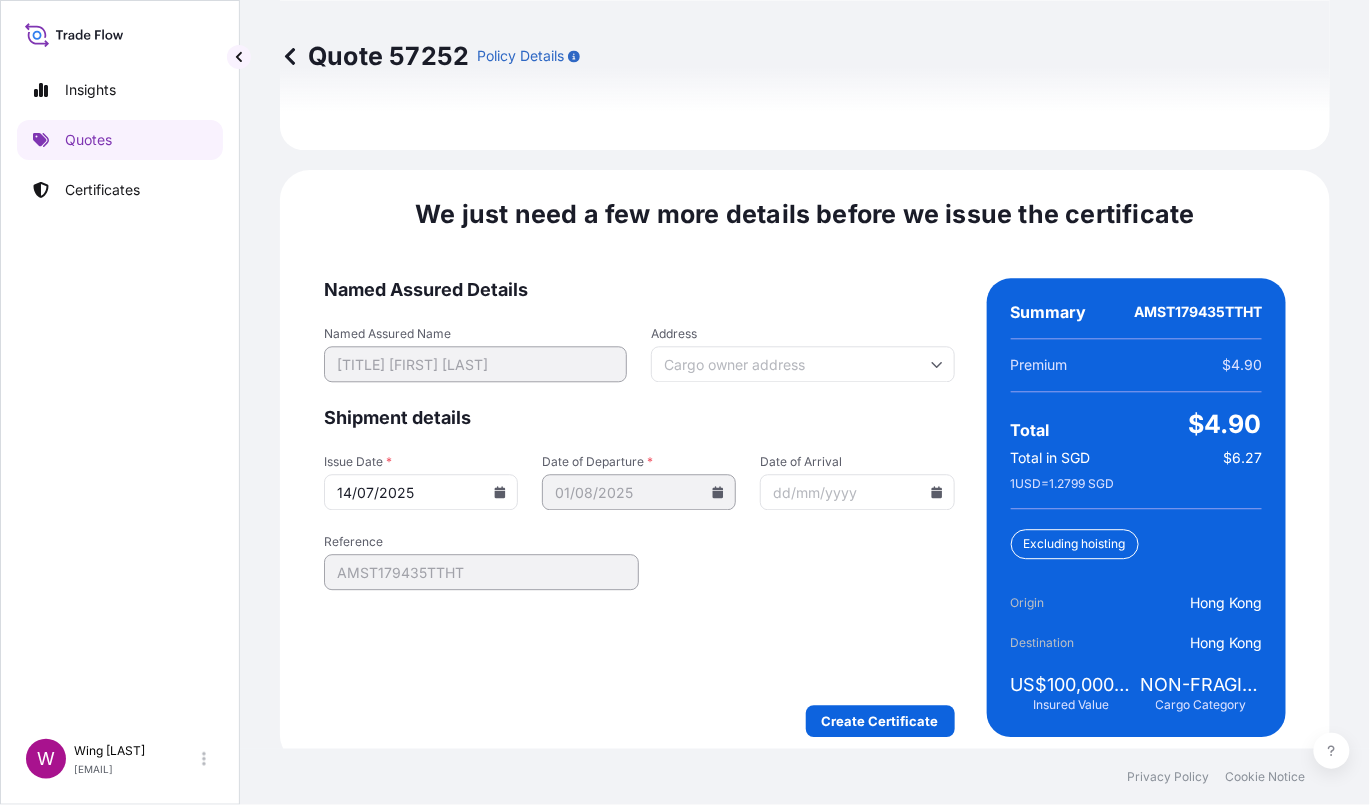 scroll, scrollTop: 3163, scrollLeft: 0, axis: vertical 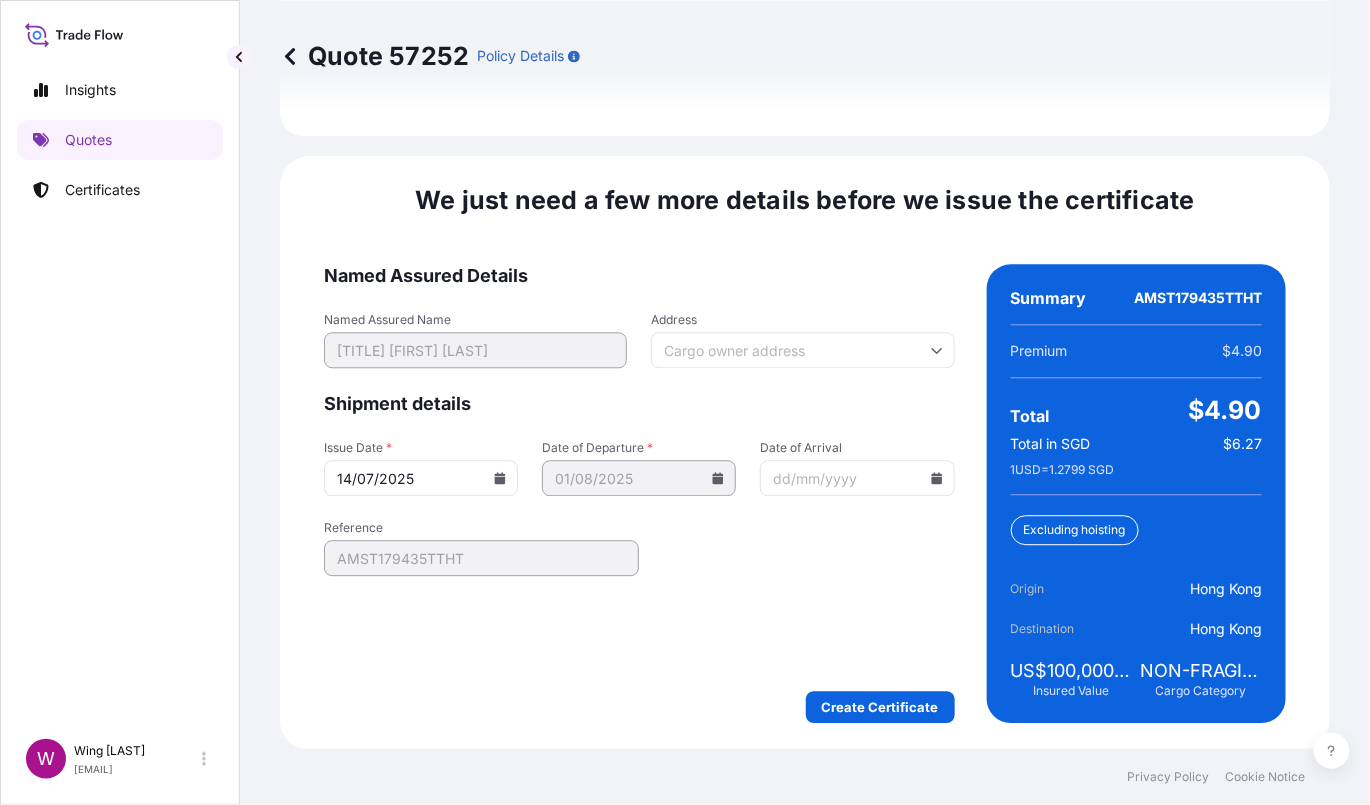 click on "Named Assured Details Named Assured Name   [TITLE] [FIRST] [LAST] Address   Shipment details Issue Date   * 14/07/2025 Date of Departure   * 01/08/2025 Date of Arrival   Reference   AMST179435TTHT Create Certificate" at bounding box center [639, 493] 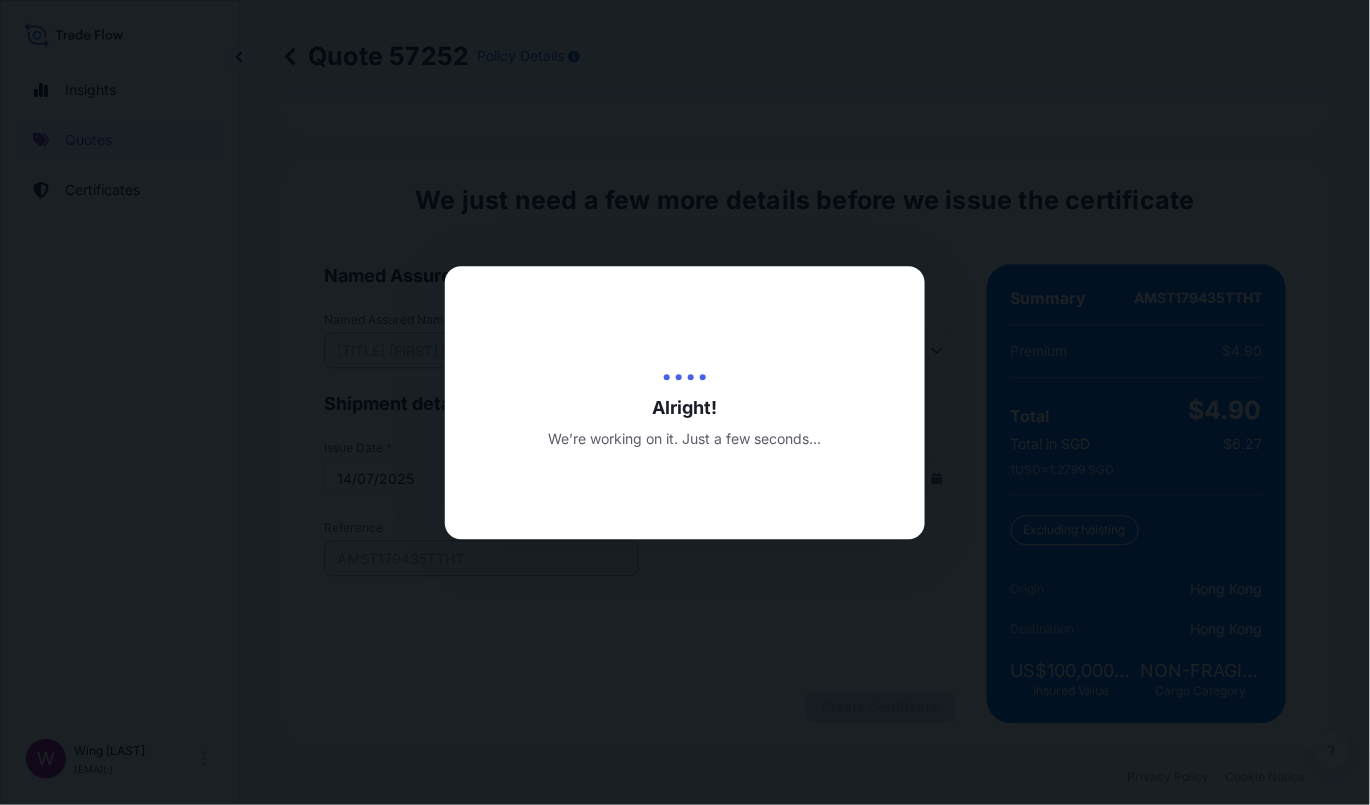 scroll, scrollTop: 0, scrollLeft: 0, axis: both 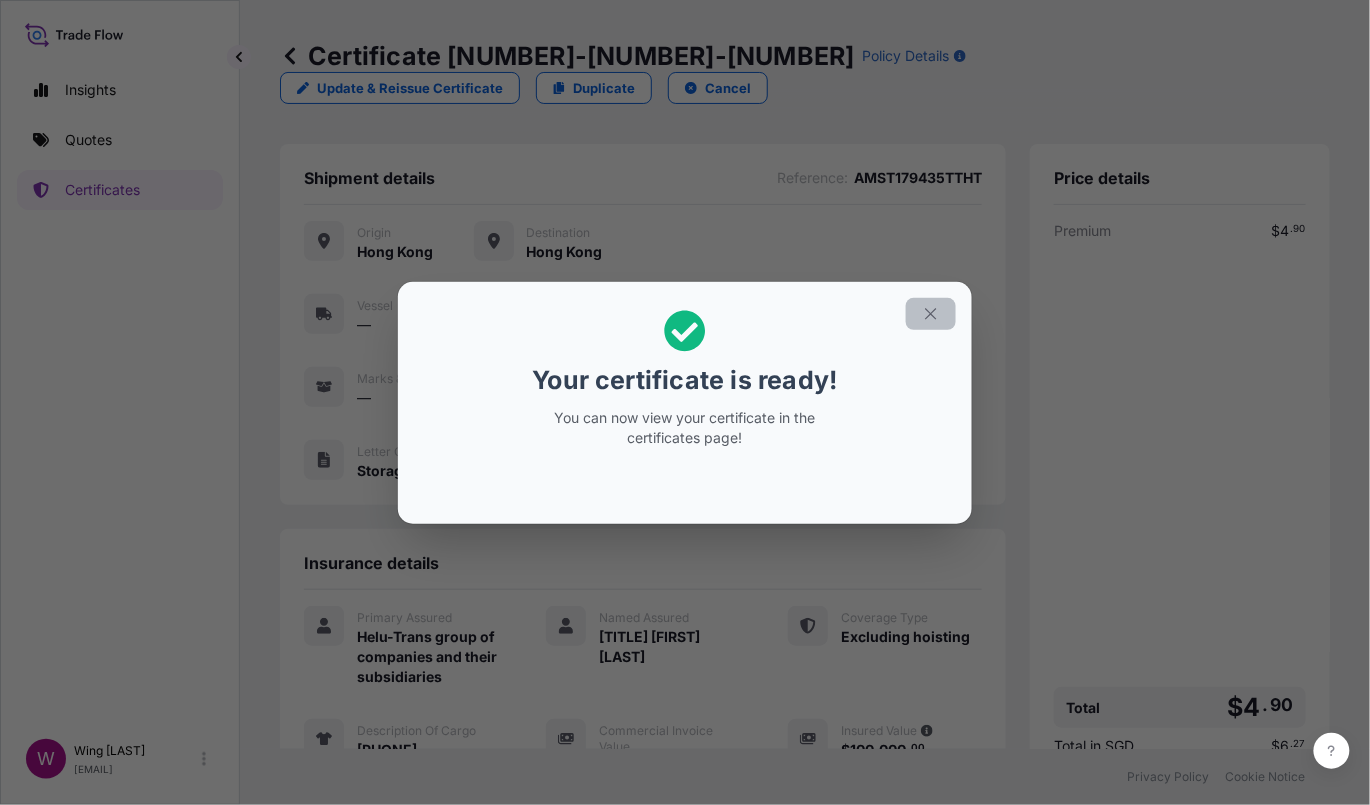 click 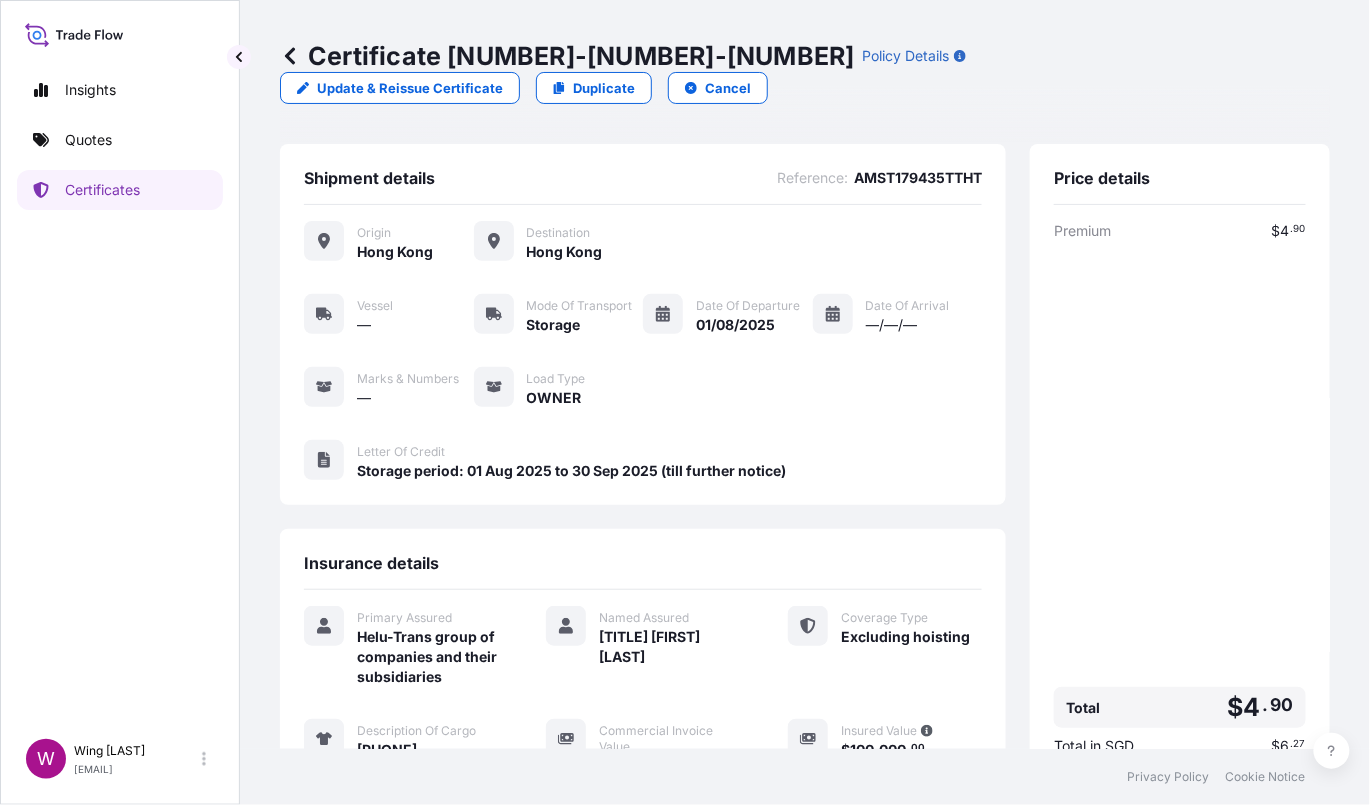 scroll, scrollTop: 247, scrollLeft: 0, axis: vertical 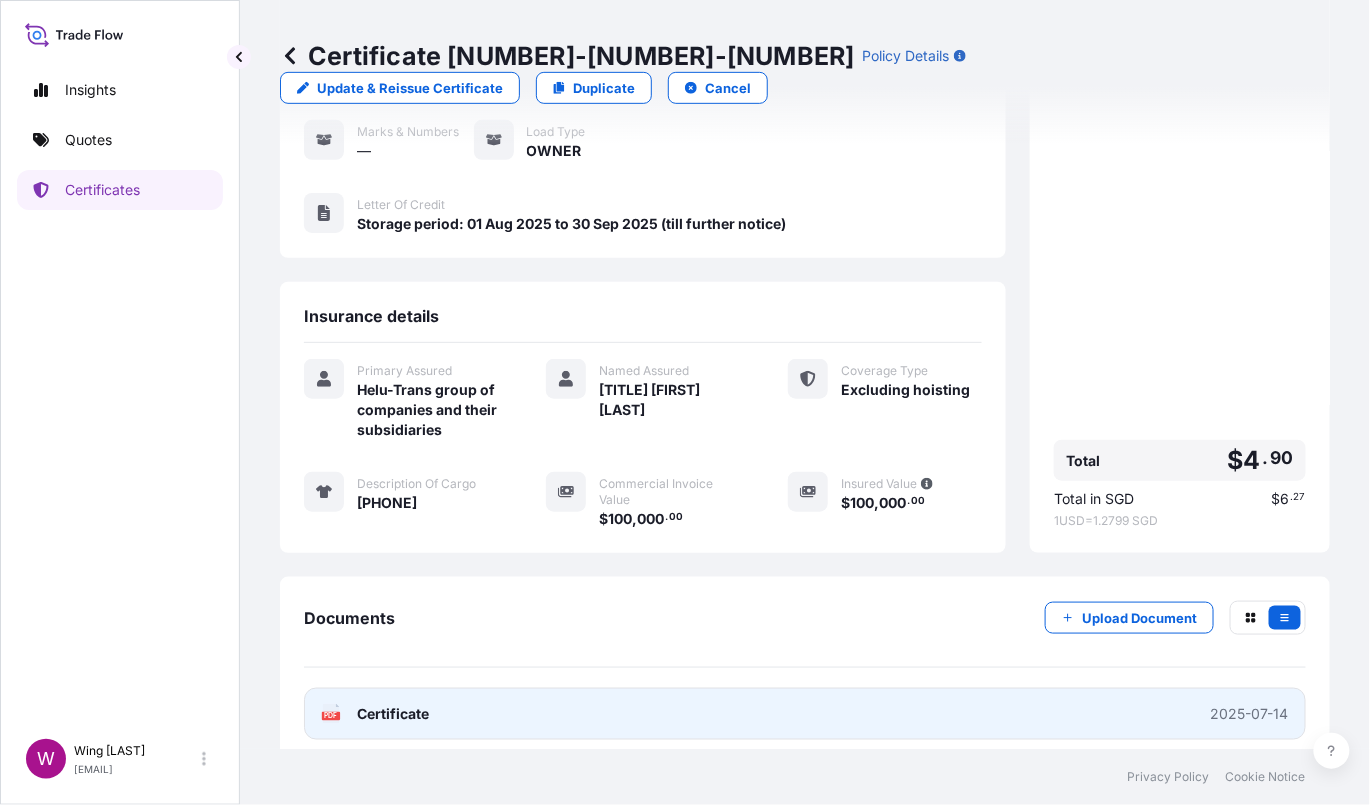 click on "PDF" 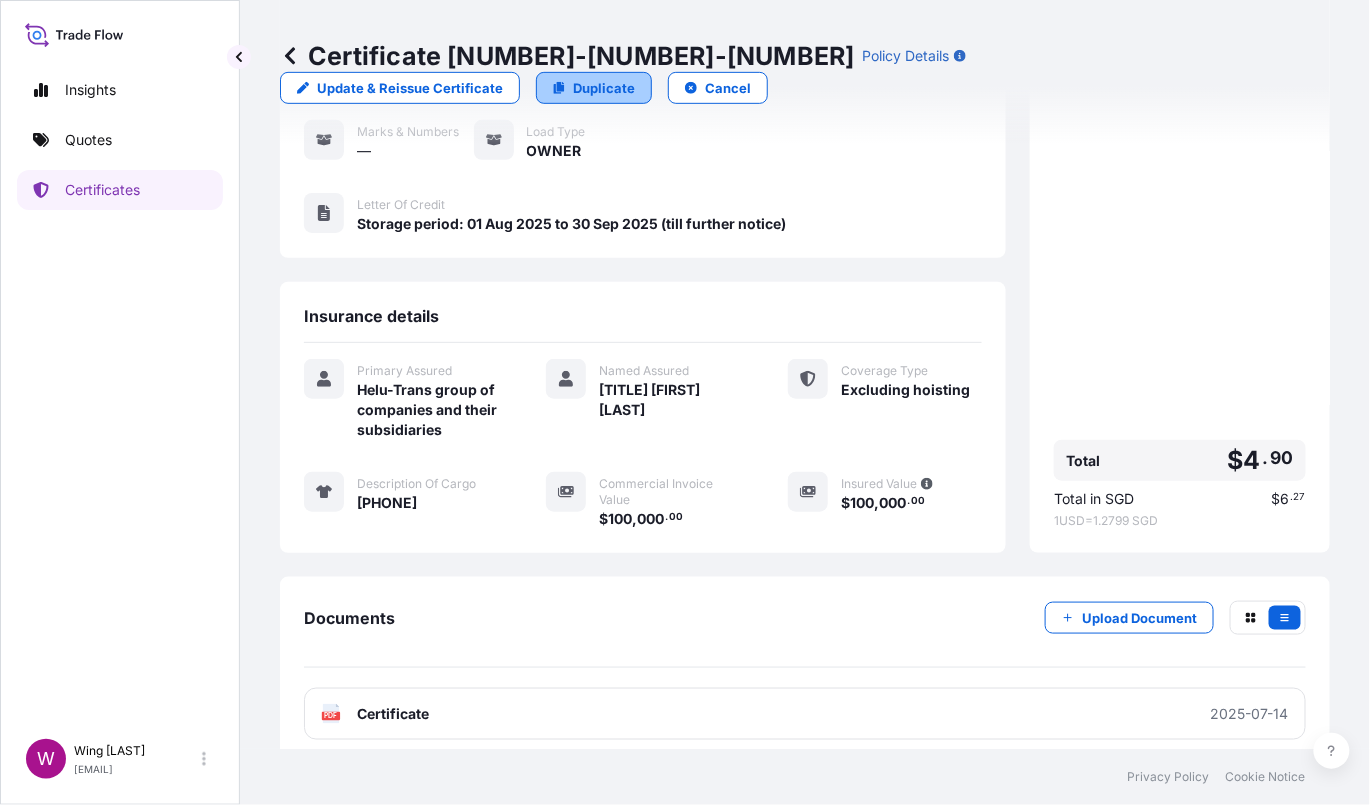click on "Duplicate" at bounding box center [604, 88] 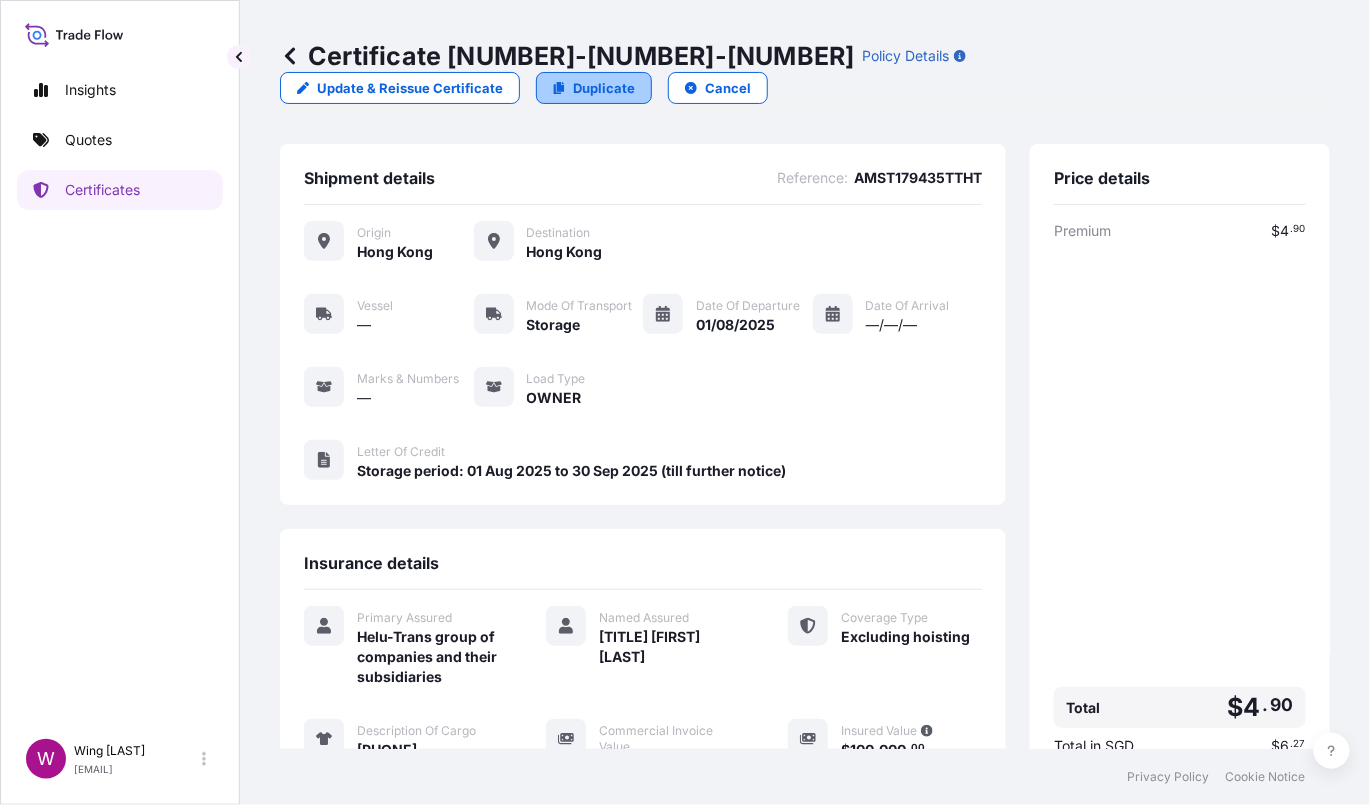 select on "STORAGE" 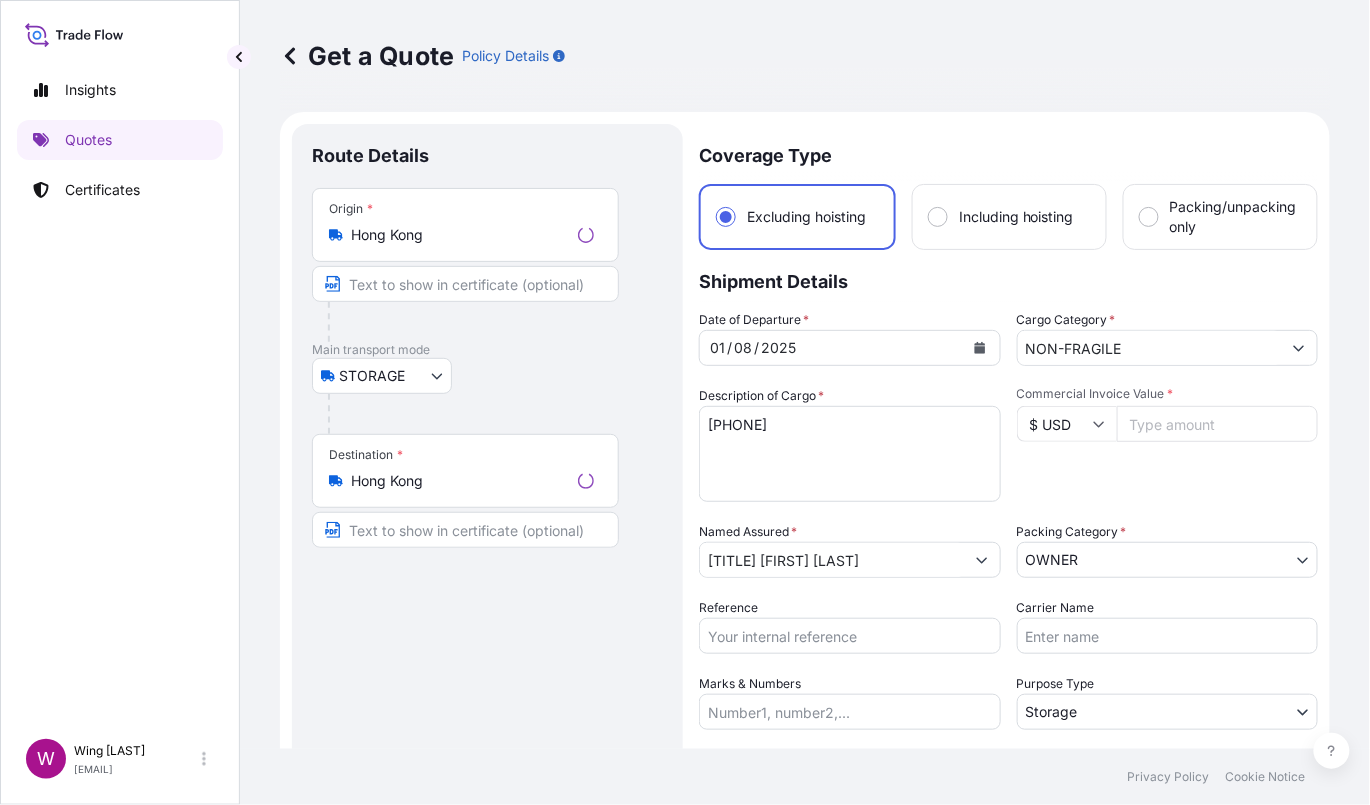 scroll, scrollTop: 32, scrollLeft: 0, axis: vertical 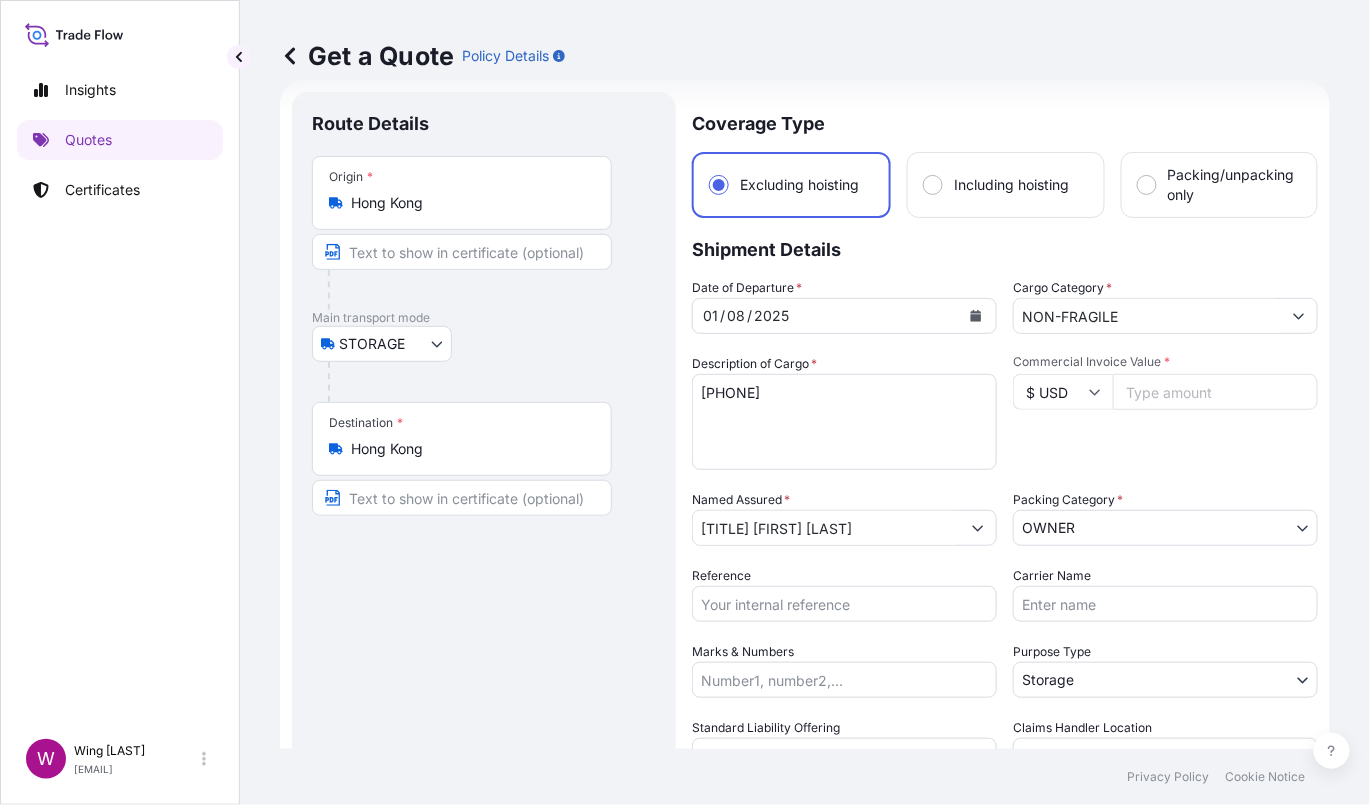 click on "STORAGE COURIER INSTALLATION LAND SEA AIR STORAGE" at bounding box center [484, 344] 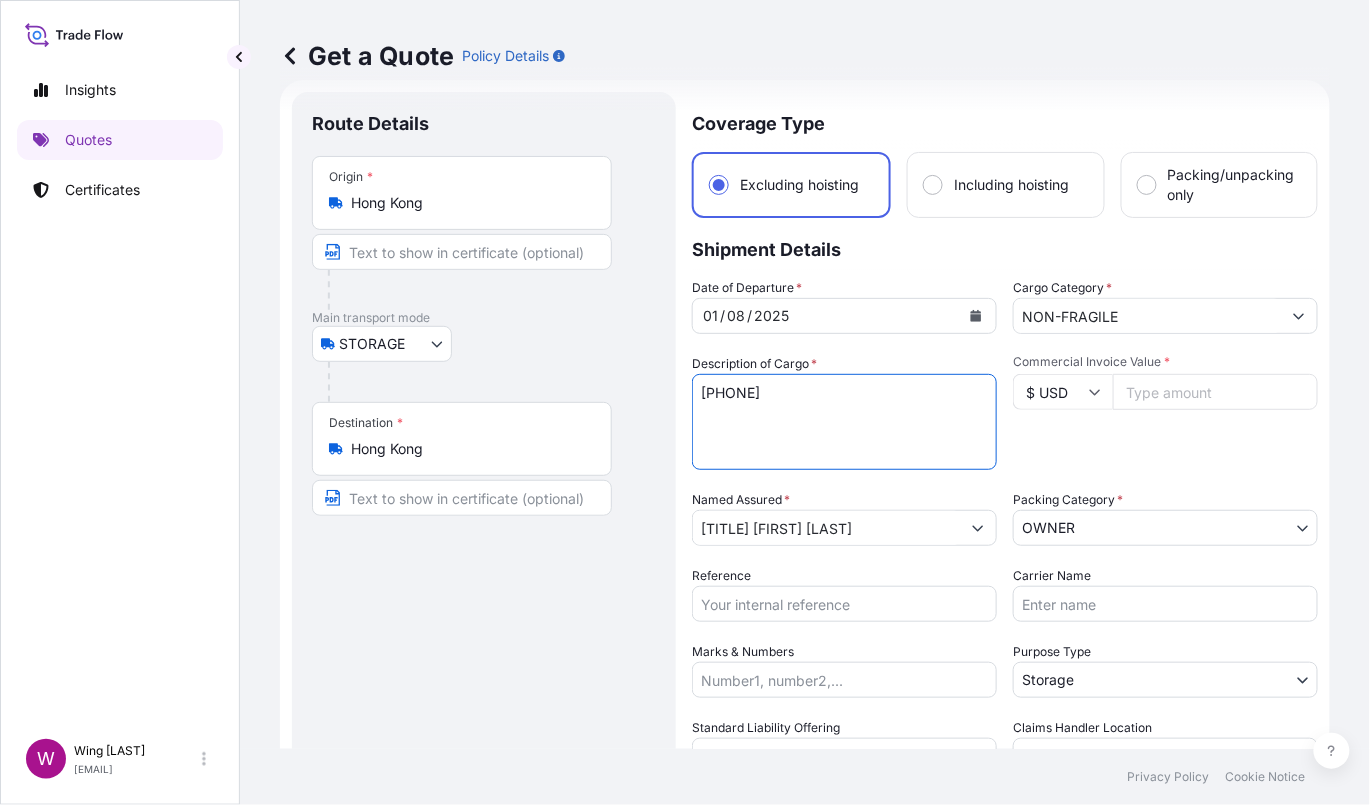 drag, startPoint x: 794, startPoint y: 420, endPoint x: 642, endPoint y: 396, distance: 153.88307 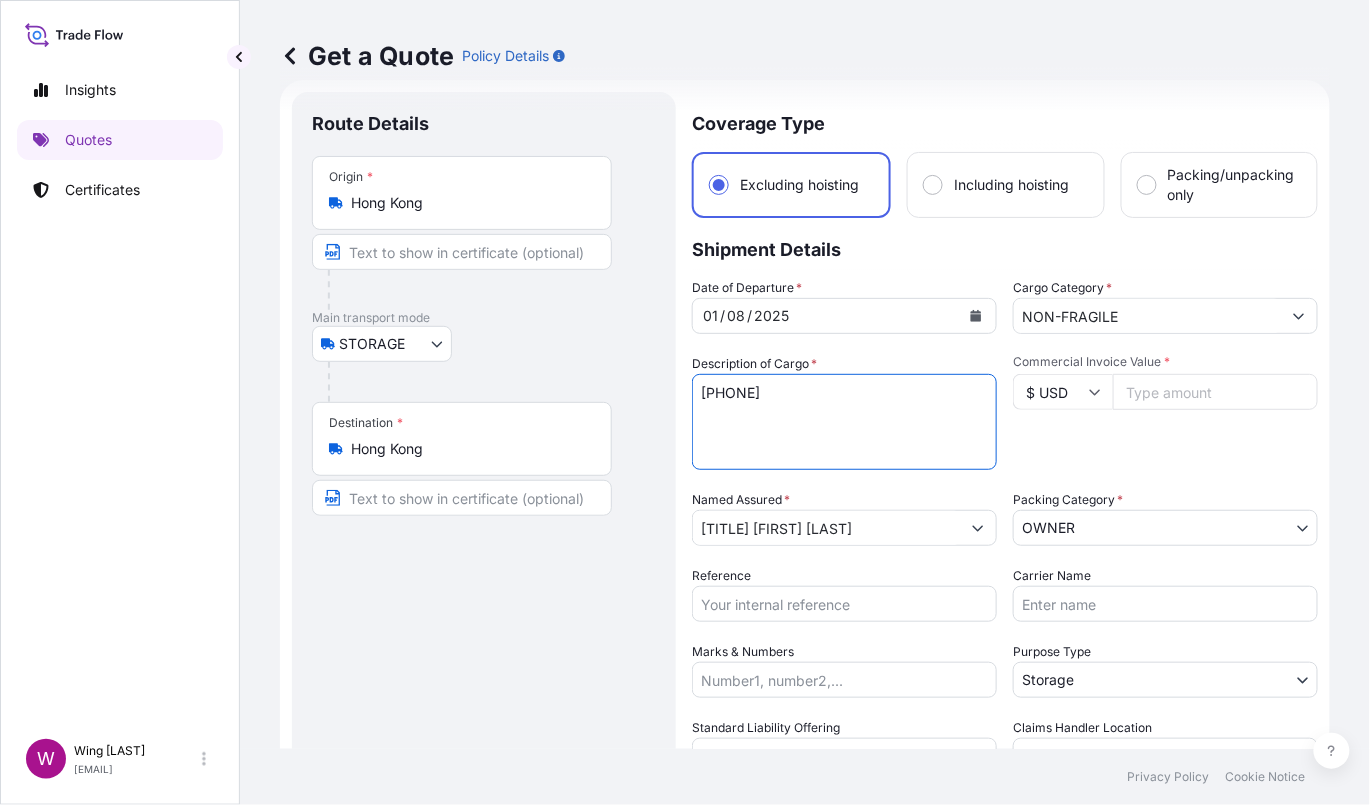 click on "Route Details Place of loading Road / Inland Road / Inland Origin * Hong Kong Main transport mode STORAGE COURIER INSTALLATION LAND SEA AIR STORAGE Destination * Hong Kong Road / Inland Road / Inland Place of Discharge Coverage Type Excluding hoisting Including hoisting Packing/unpacking only Shipment Details Date of Departure * 01 / 08 / 2025 Cargo Category * NON-FRAGILE Description of Cargo * [FIRST] [LAST], Standing Shadow Man Commercial Invoice Value   * $ USD Named Assured * [TITLE] [LAST], Packing Category * OWNER AGENT CO-OWNER OWNER Various Reference Carrier Name Marks & Numbers Purpose Type Storage Transit Storage Installation Conservation Standard Liability Offering Yes Yes No Claims Handler Location Hong Kong Hong Kong Singapore Letter of Credit This shipment has a letter of credit Letter of credit * Storage period: 01 Aug 2025 to 30 Sep 2025 (till further notice) Letter of credit may not exceed 12000 characters Get a Quote" at bounding box center [805, 583] 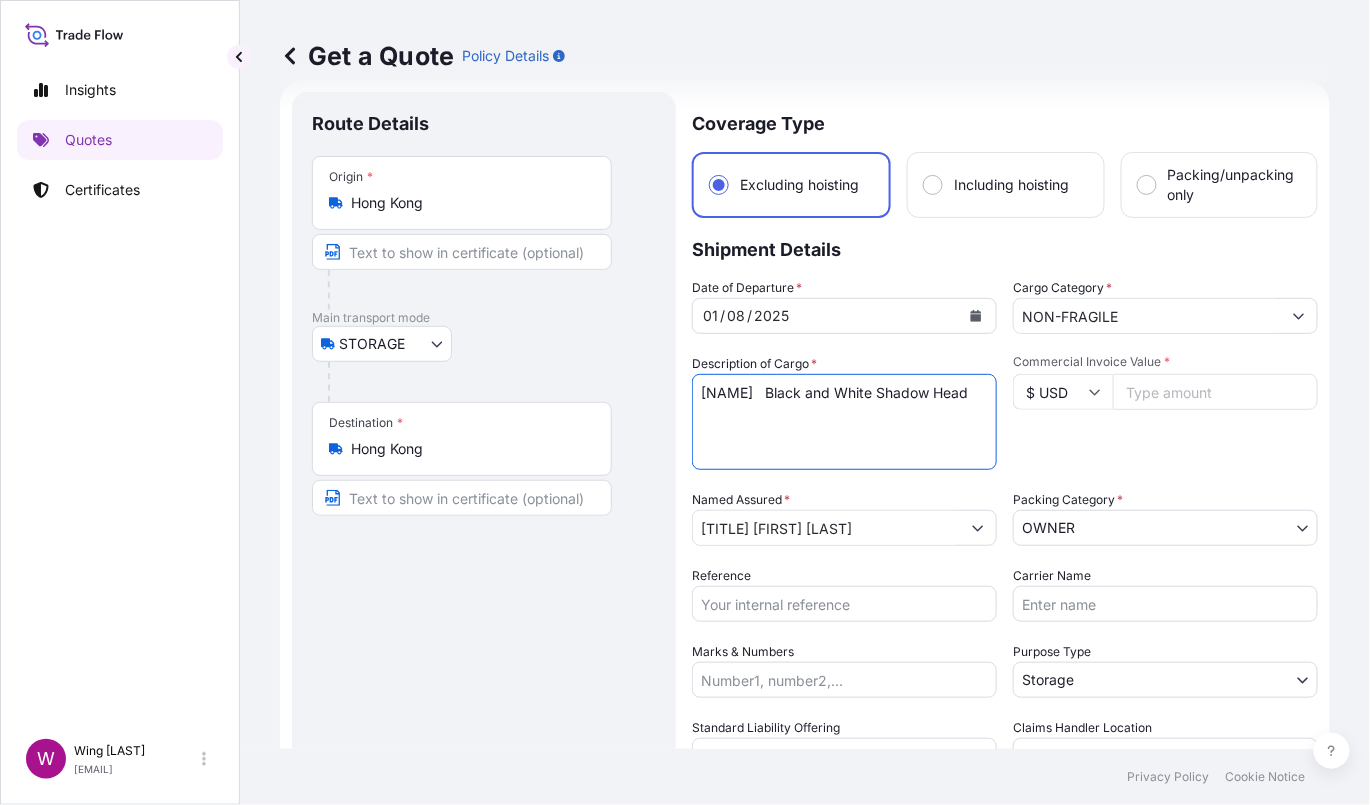click on "[PHONE]" at bounding box center [844, 422] 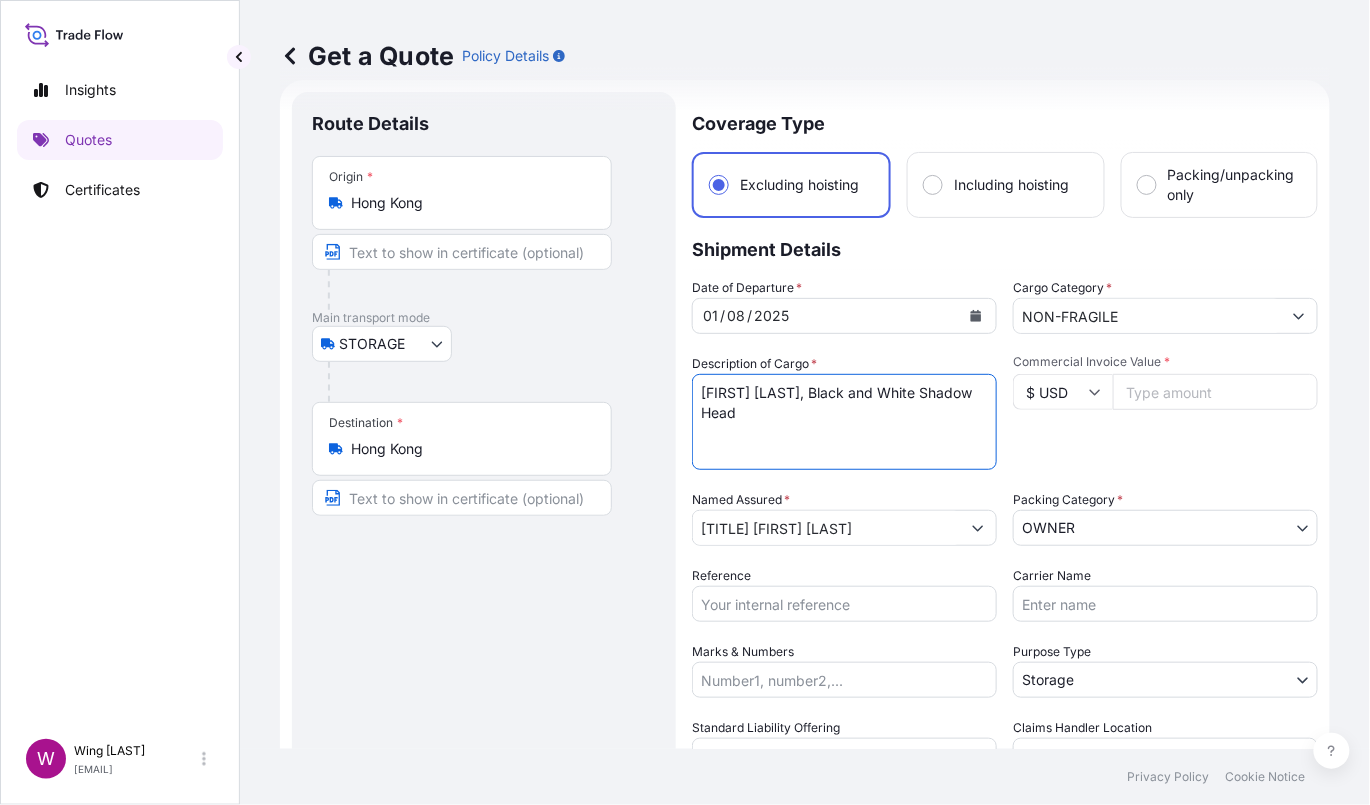 type on "[FIRST] [LAST], Black and White Shadow Head" 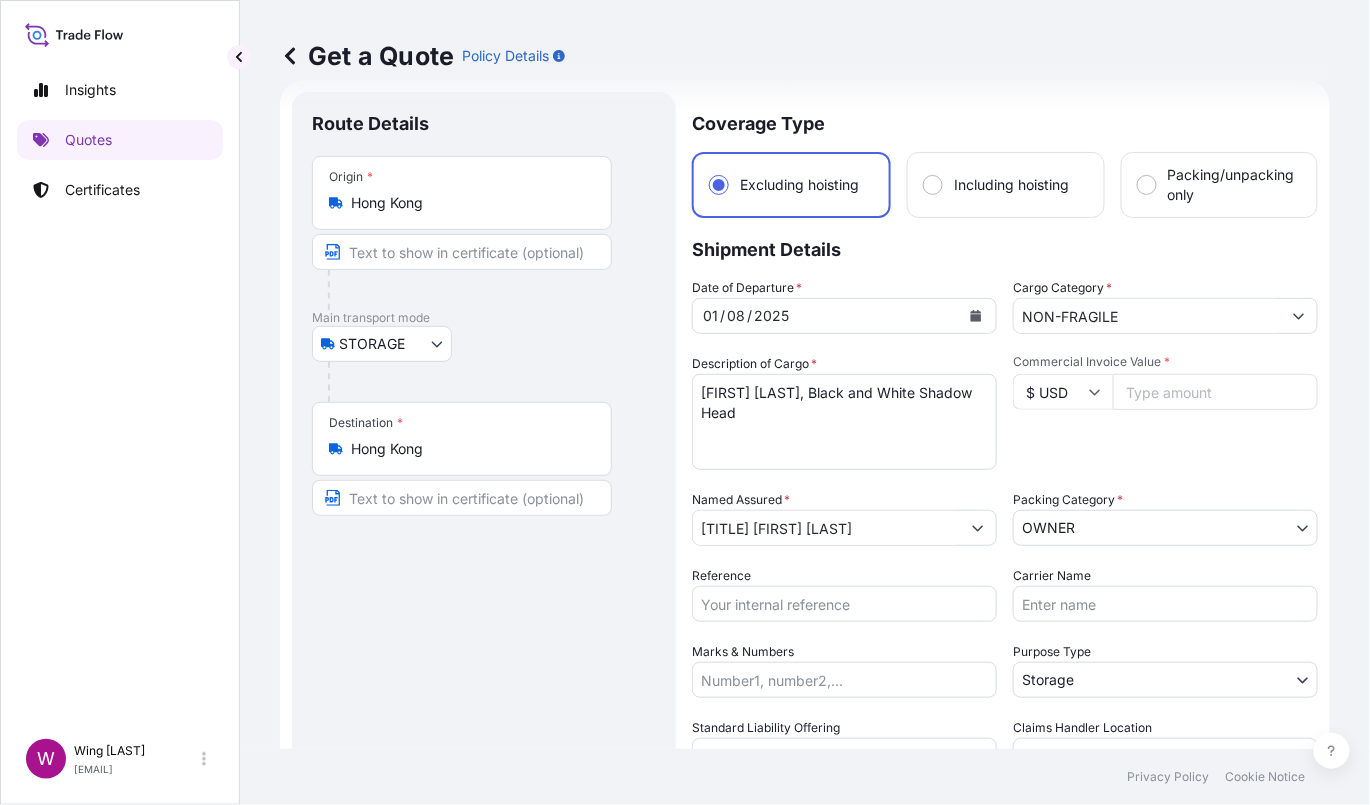 click on "STORAGE COURIER INSTALLATION LAND SEA AIR STORAGE" at bounding box center [484, 344] 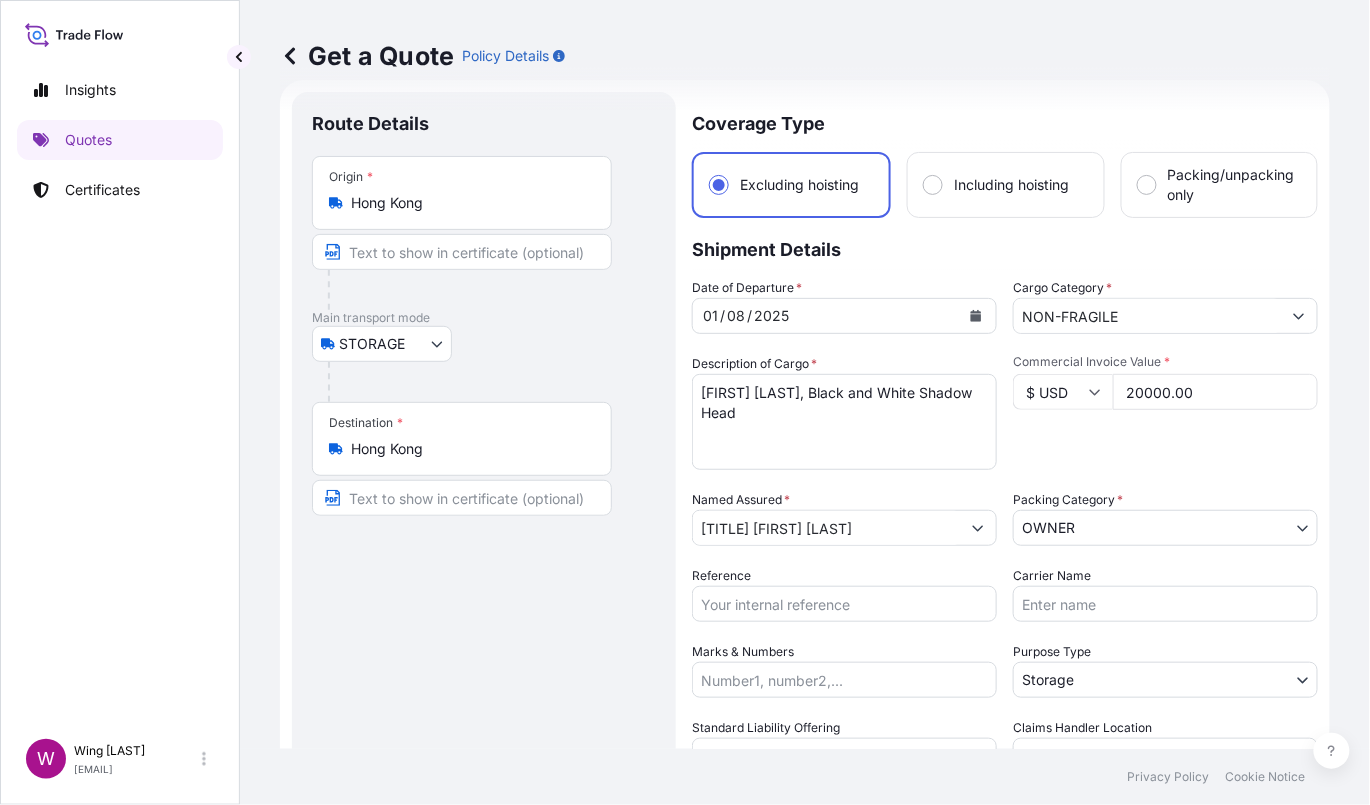 type on "20000.00" 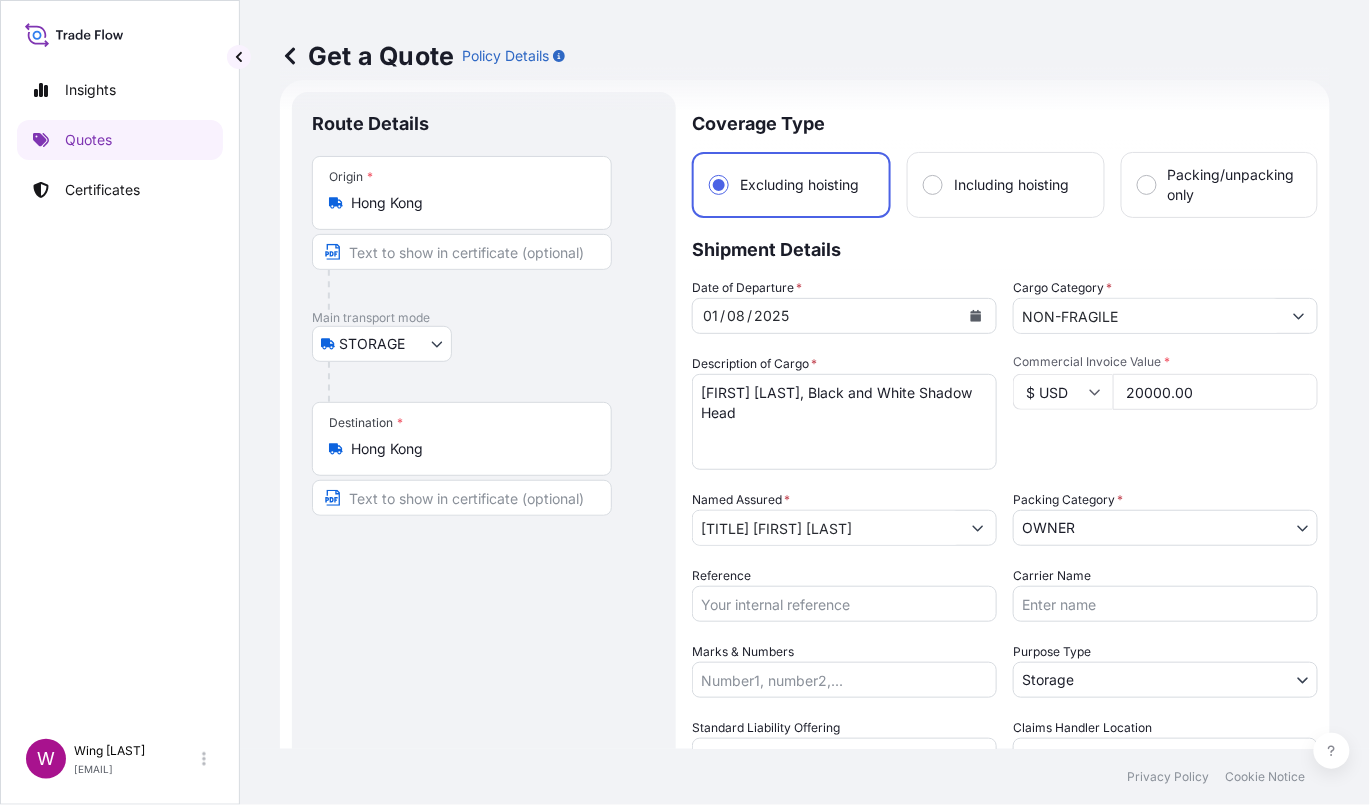 click on "Reference" at bounding box center [844, 604] 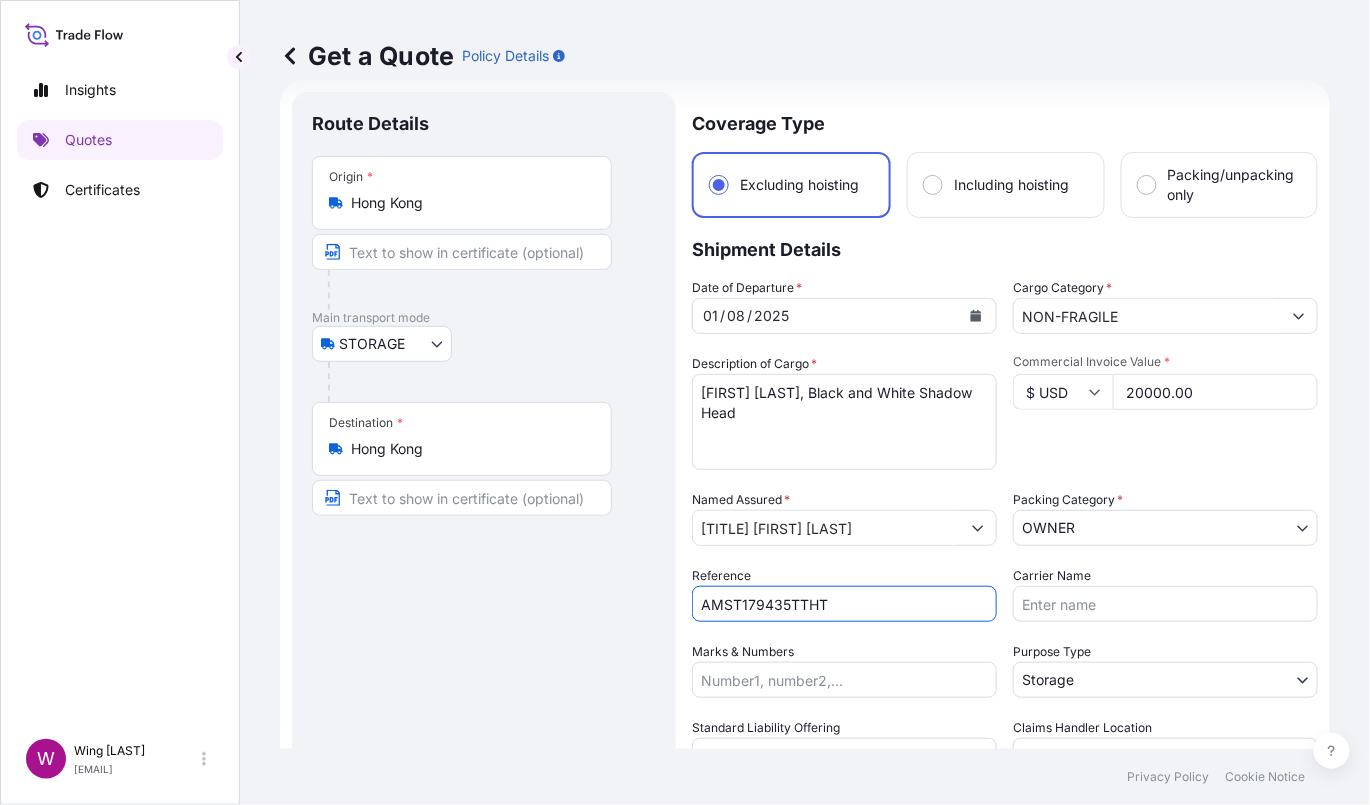 type on "AMST179435TTHT" 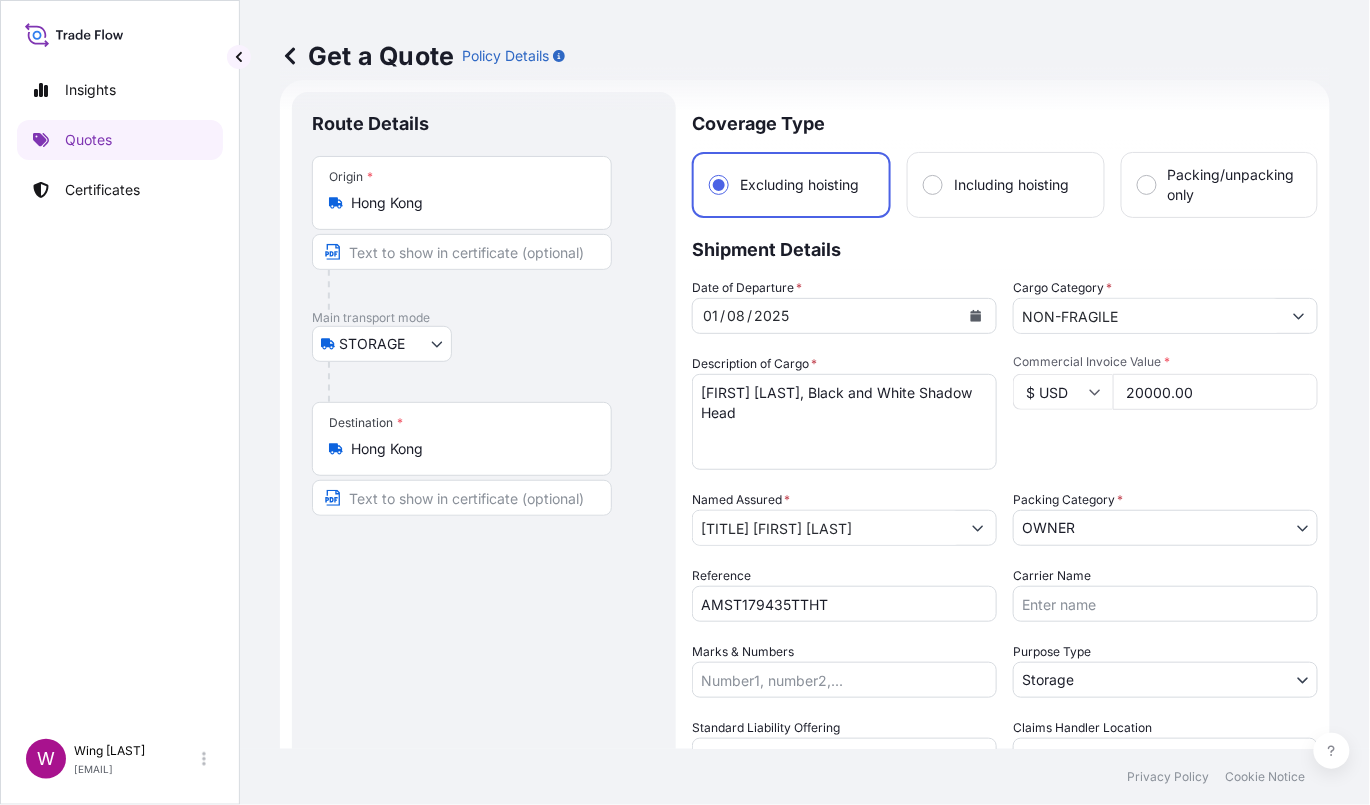 click on "Route Details Place of loading Road / Inland Road / Inland Origin * Hong Kong Main transport mode STORAGE COURIER INSTALLATION LAND SEA AIR STORAGE Destination * Hong Kong Road / Inland Road / Inland Place of Discharge" at bounding box center (484, 583) 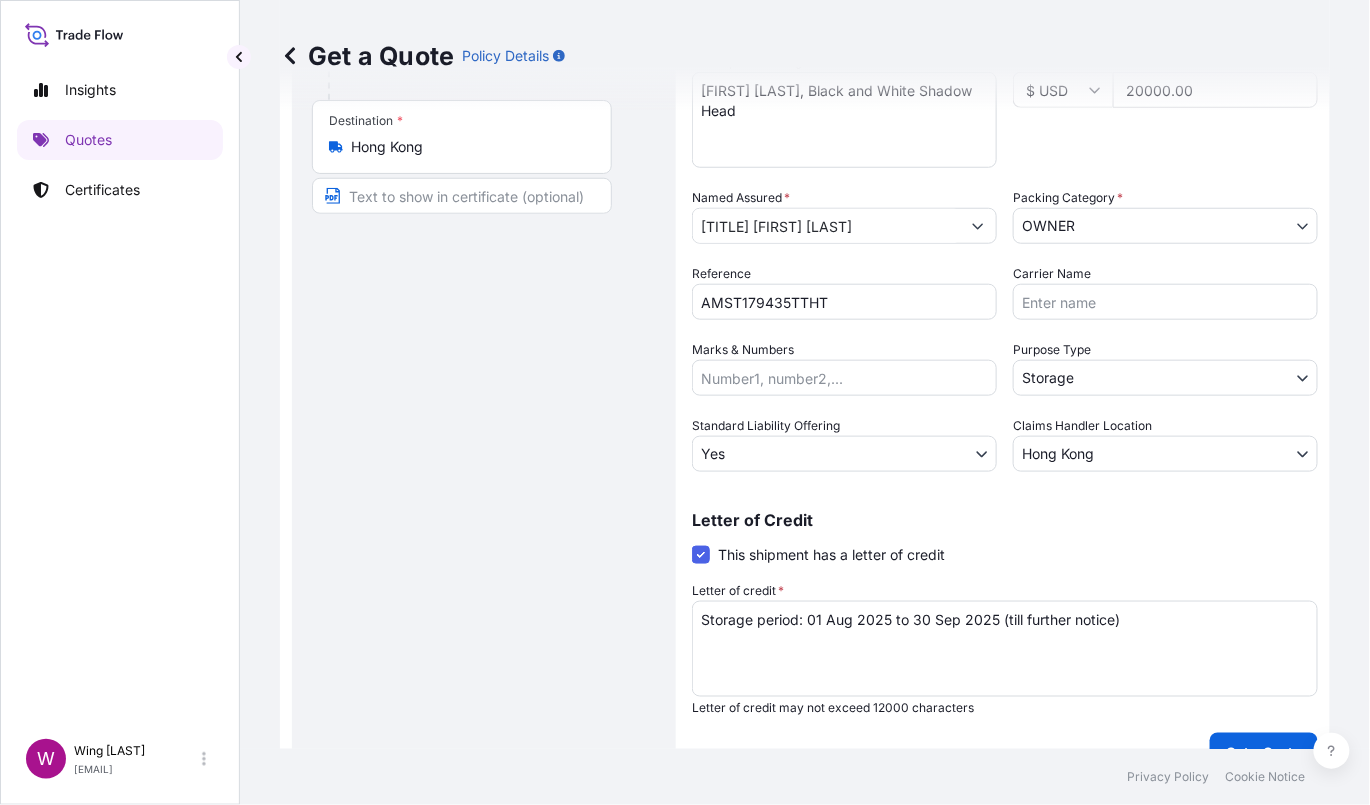 scroll, scrollTop: 368, scrollLeft: 0, axis: vertical 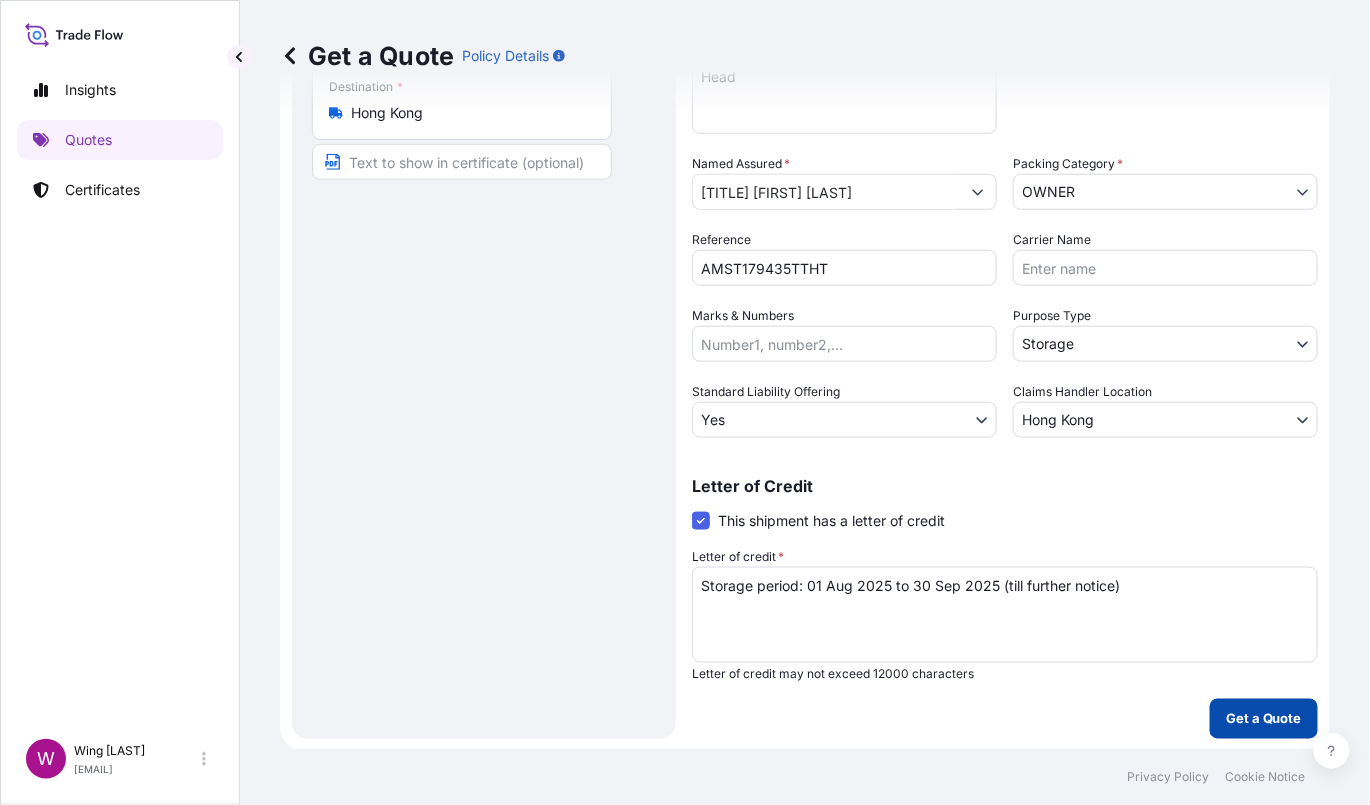 click on "Get a Quote" at bounding box center [1264, 719] 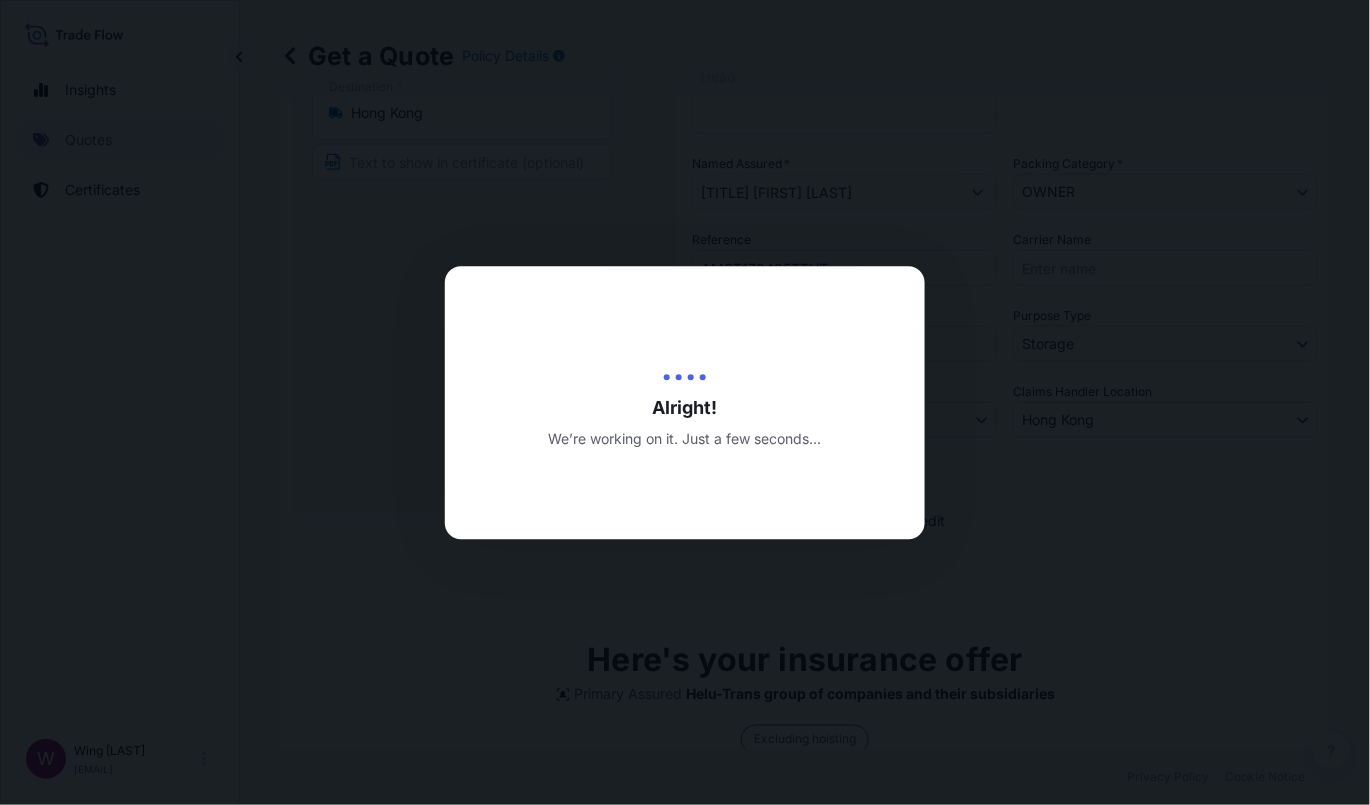 click at bounding box center (685, 402) 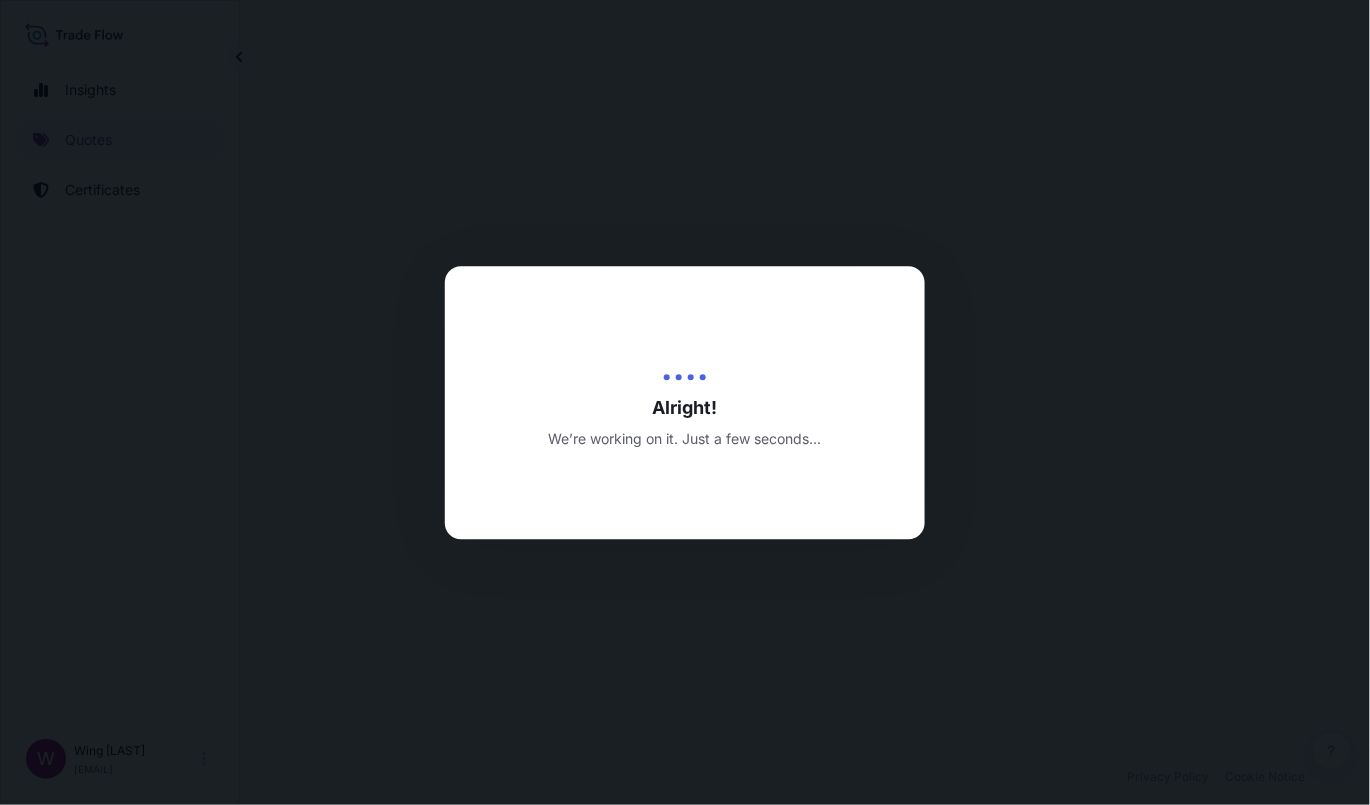 scroll, scrollTop: 0, scrollLeft: 0, axis: both 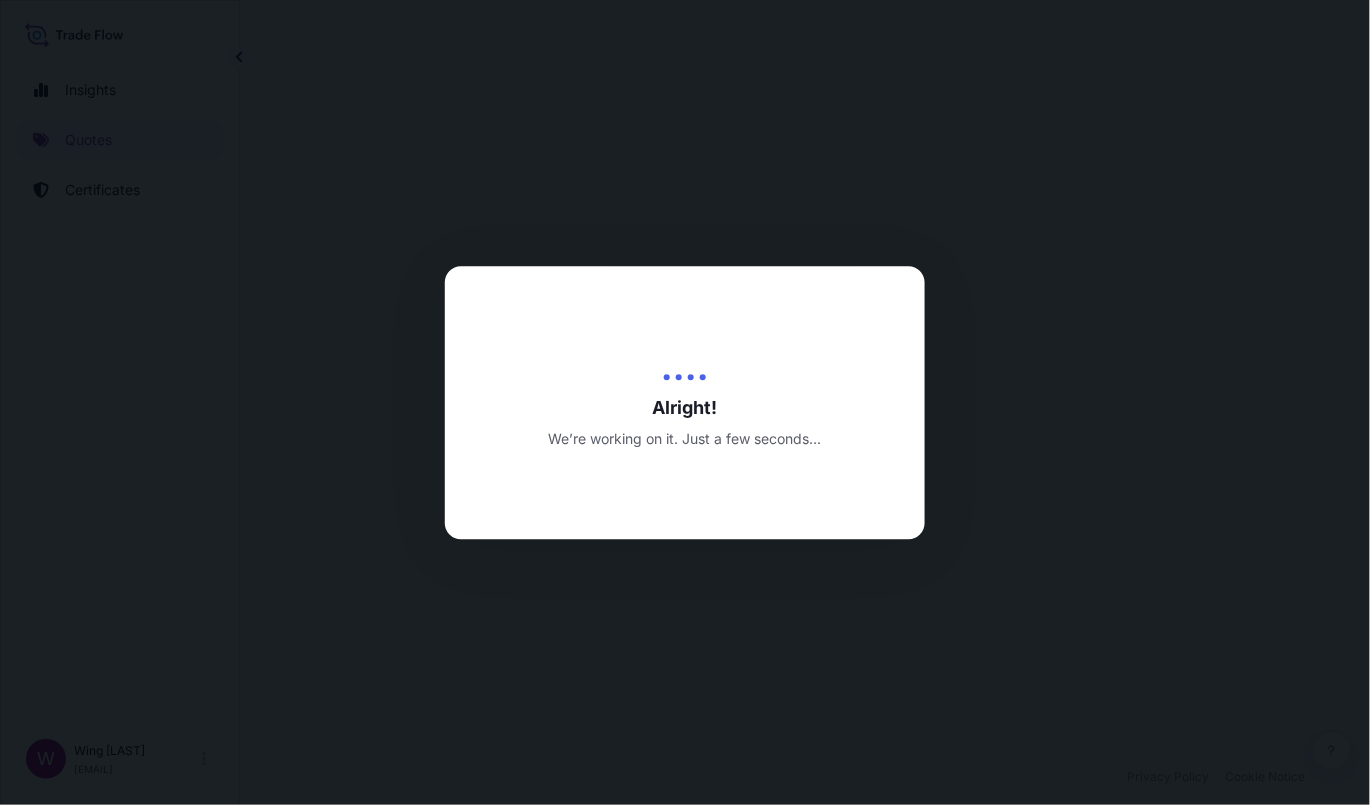 select on "27" 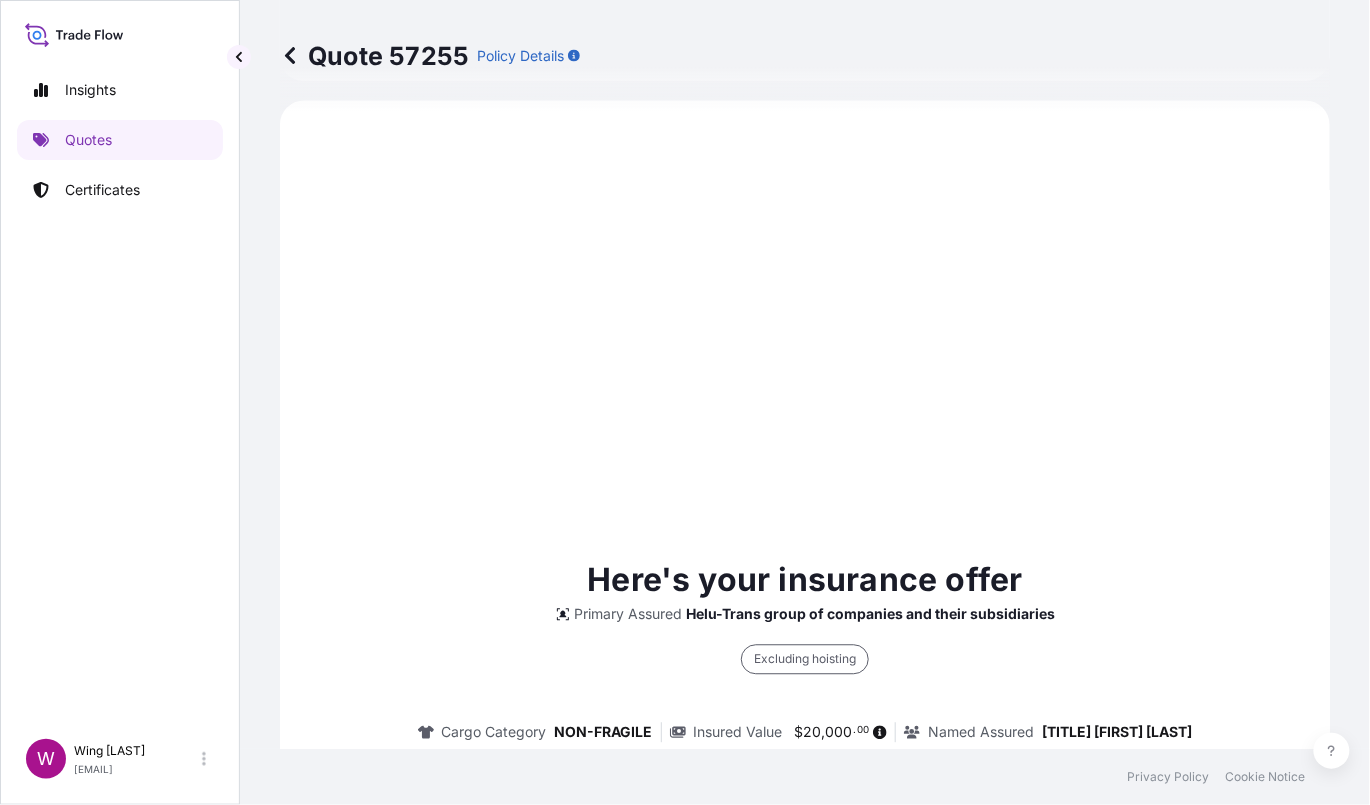 click on "Here's your insurance offer Primary Assured Helu-Trans group of companies and their subsidiaries Excluding hoisting Cargo Category NON-FRAGILE Insured Value $ 20 , 000 . 00 Named Assured Mr. [FIRST] [LAST] Origin Hong Kong Destination Hong Kong Total price $0.98 This quote is valid until Update Details Issue a Certificate" at bounding box center (805, 797) 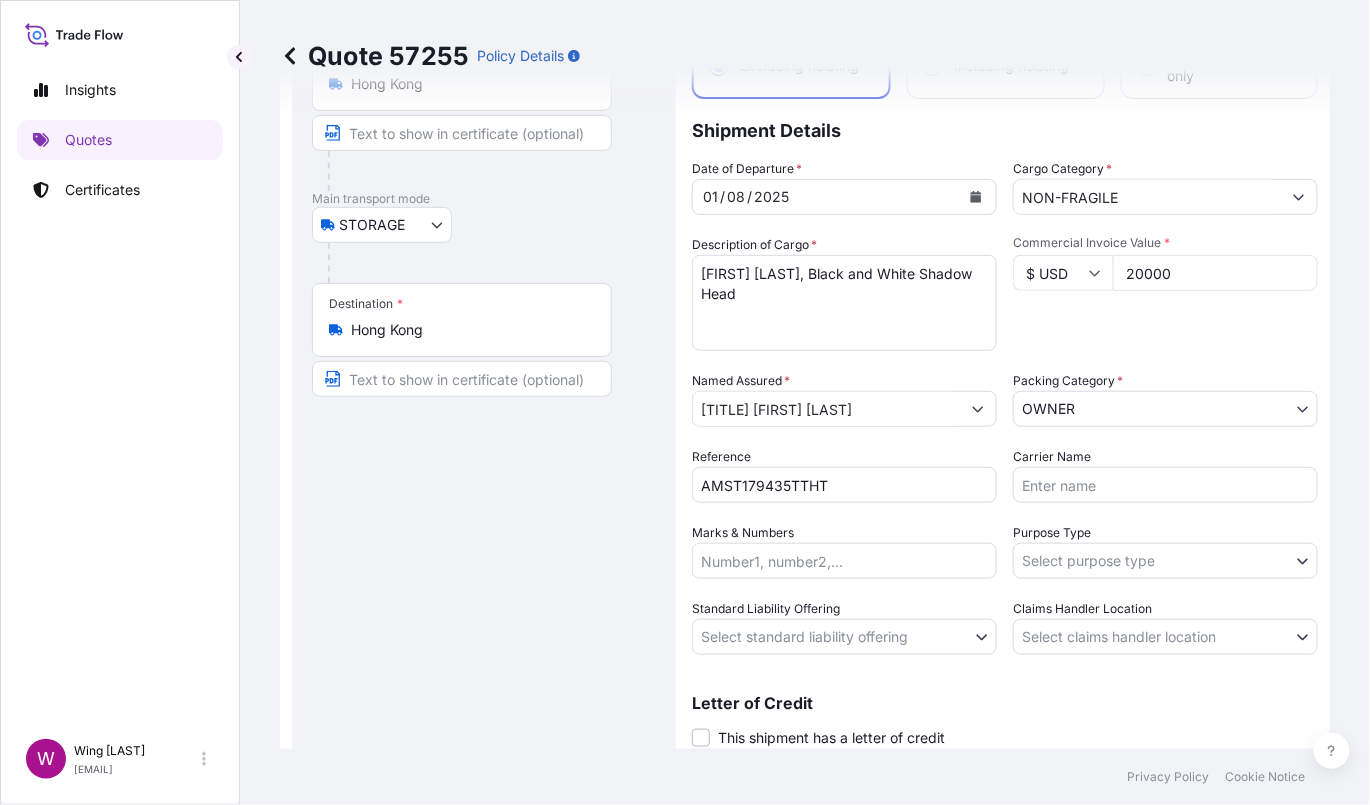 scroll, scrollTop: 266, scrollLeft: 0, axis: vertical 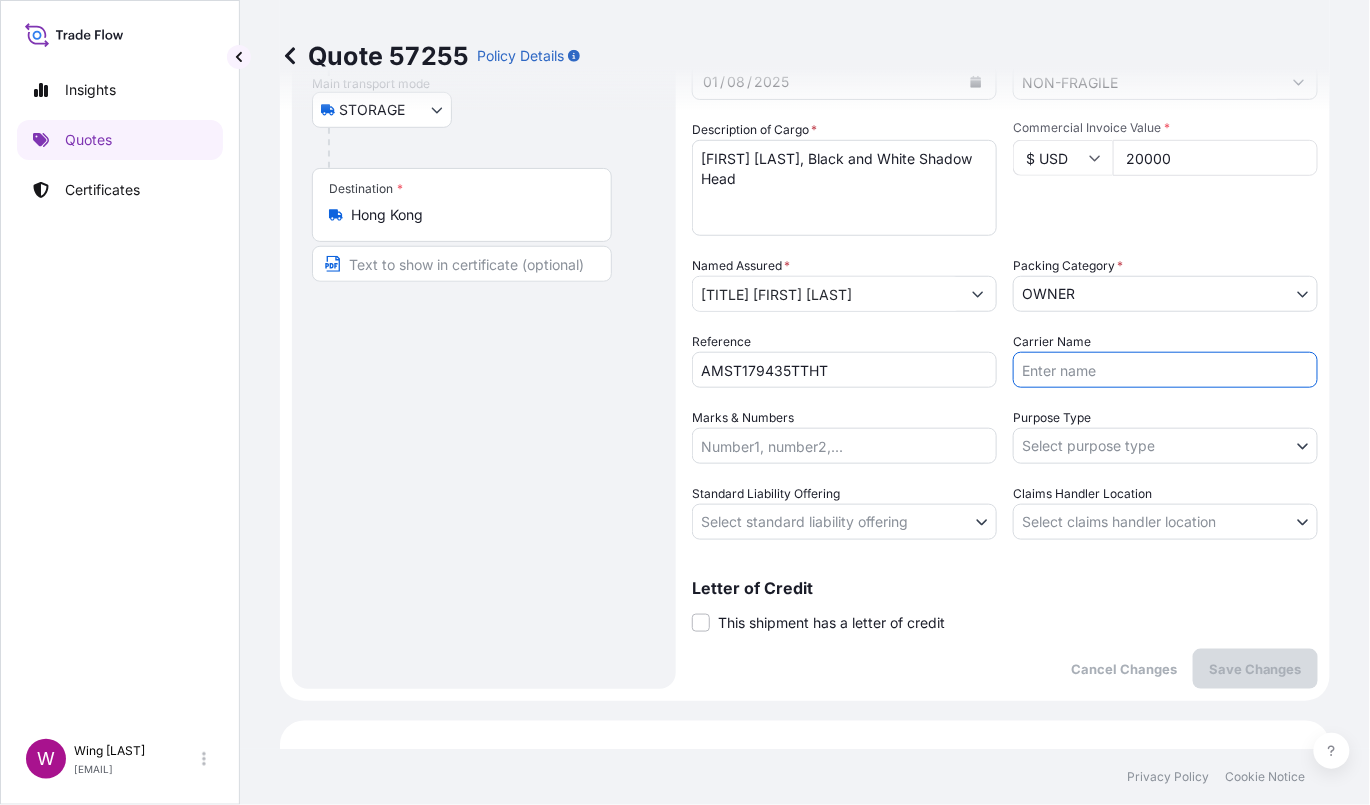click on "Carrier Name" at bounding box center (1165, 370) 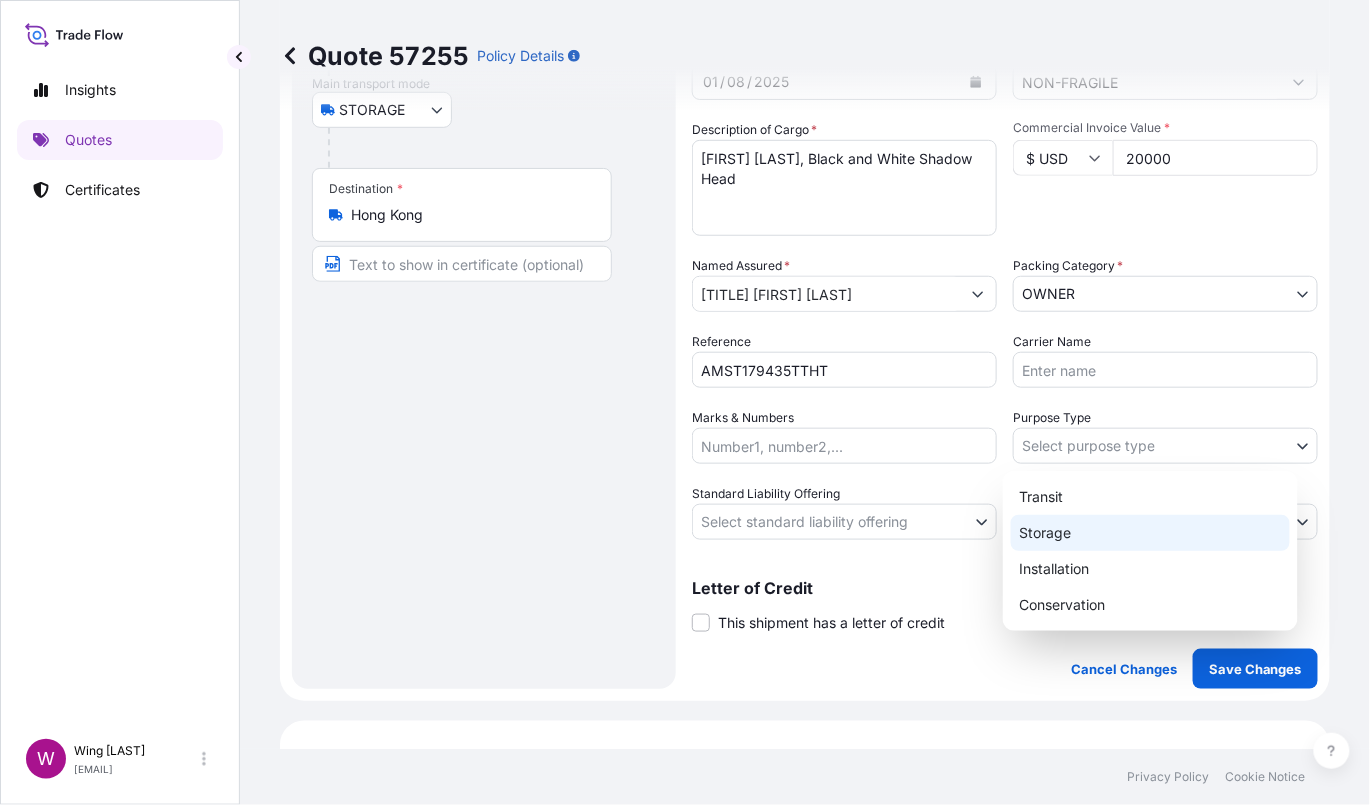 click on "Storage" at bounding box center (1150, 533) 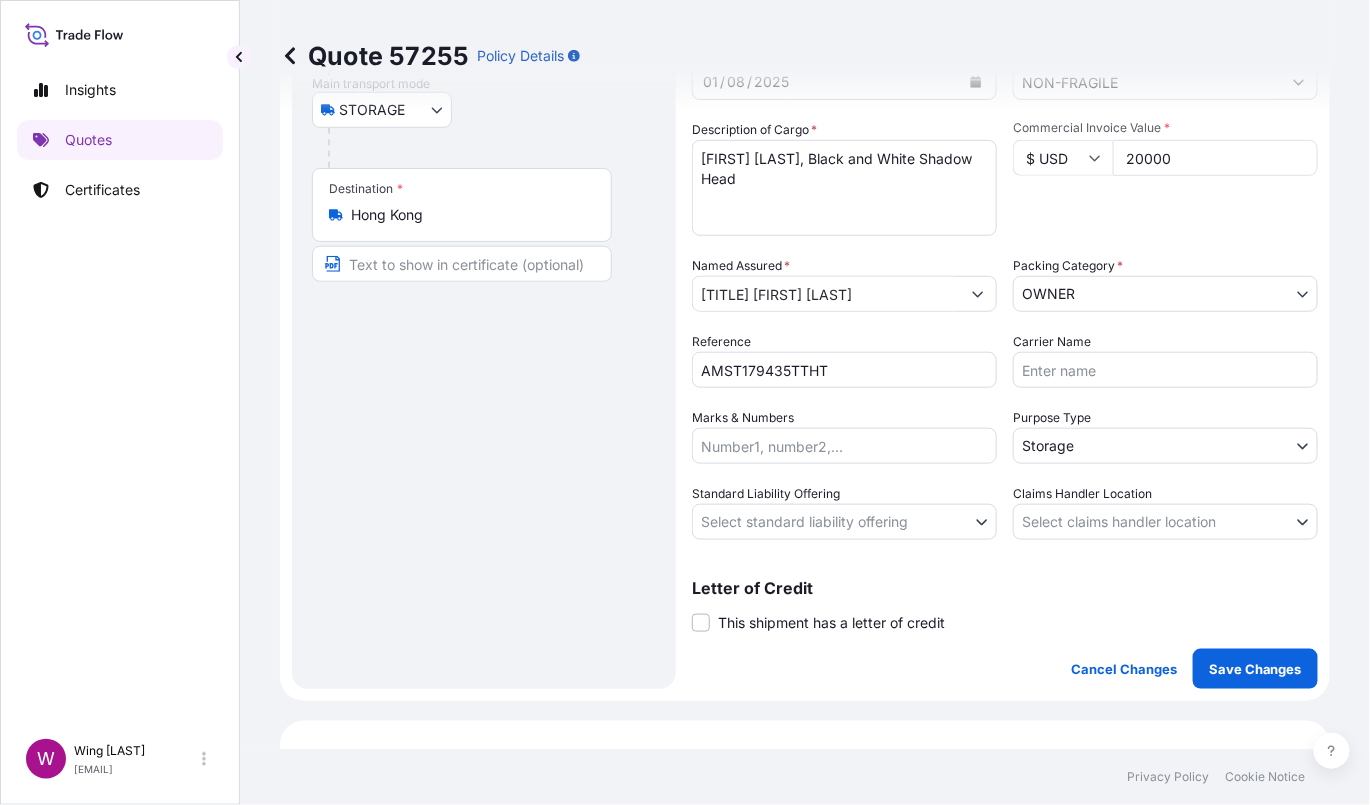 click on "Coverage Type Excluding hoisting Including hoisting Packing/unpacking only Shipment Details Date of Departure * 01 / 08 / 2025 Cargo Category * NON-FRAGILE Description of Cargo * [FIRST] [LAST], Black and White Shadow Head Commercial Invoice Value   * $ USD 20000 Named Assured * [TITLE] [FIRST] [LAST] Packing Category * OWNER AGENT CO-OWNER OWNER Various Reference AMST179435TTHT Carrier Name Marks & Numbers Purpose Type Storage Transit Storage Installation Conservation Standard Liability Offering Select standard liability offering Yes No Claims Handler Location Select claims handler location Hong Kong Singapore Letter of Credit This shipment has a letter of credit Letter of credit * Letter of credit may not exceed 12000 characters Cancel Changes Save Changes" at bounding box center [1005, 273] 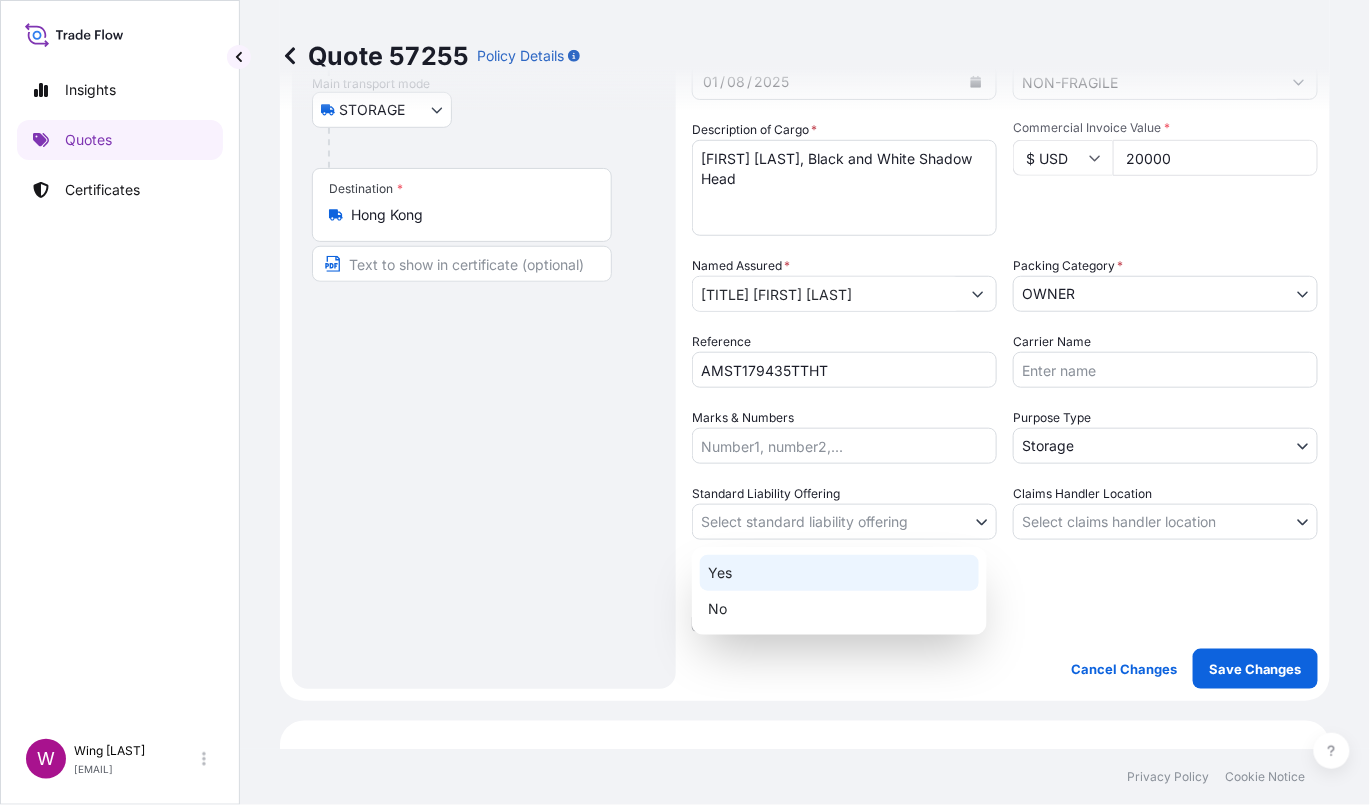 click on "Yes" at bounding box center [839, 573] 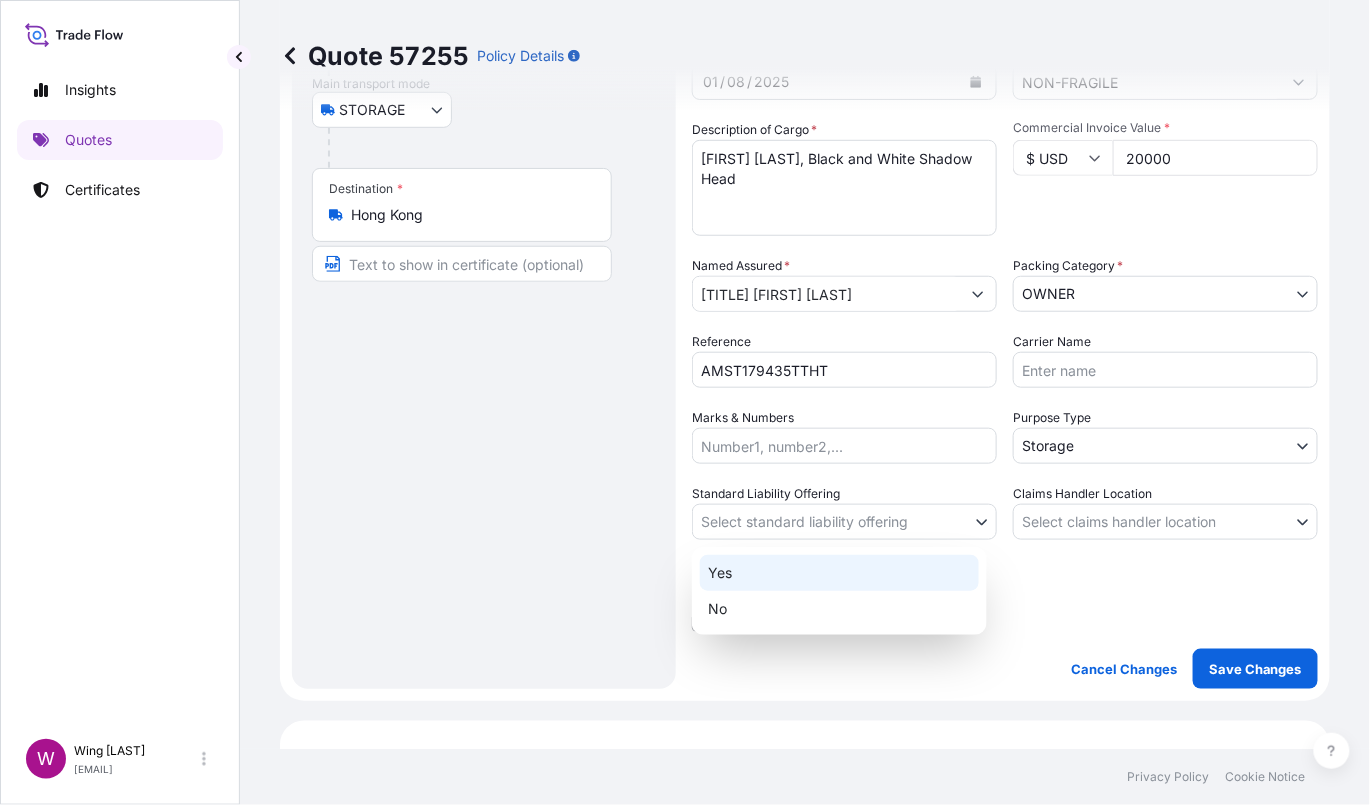 select on "Yes" 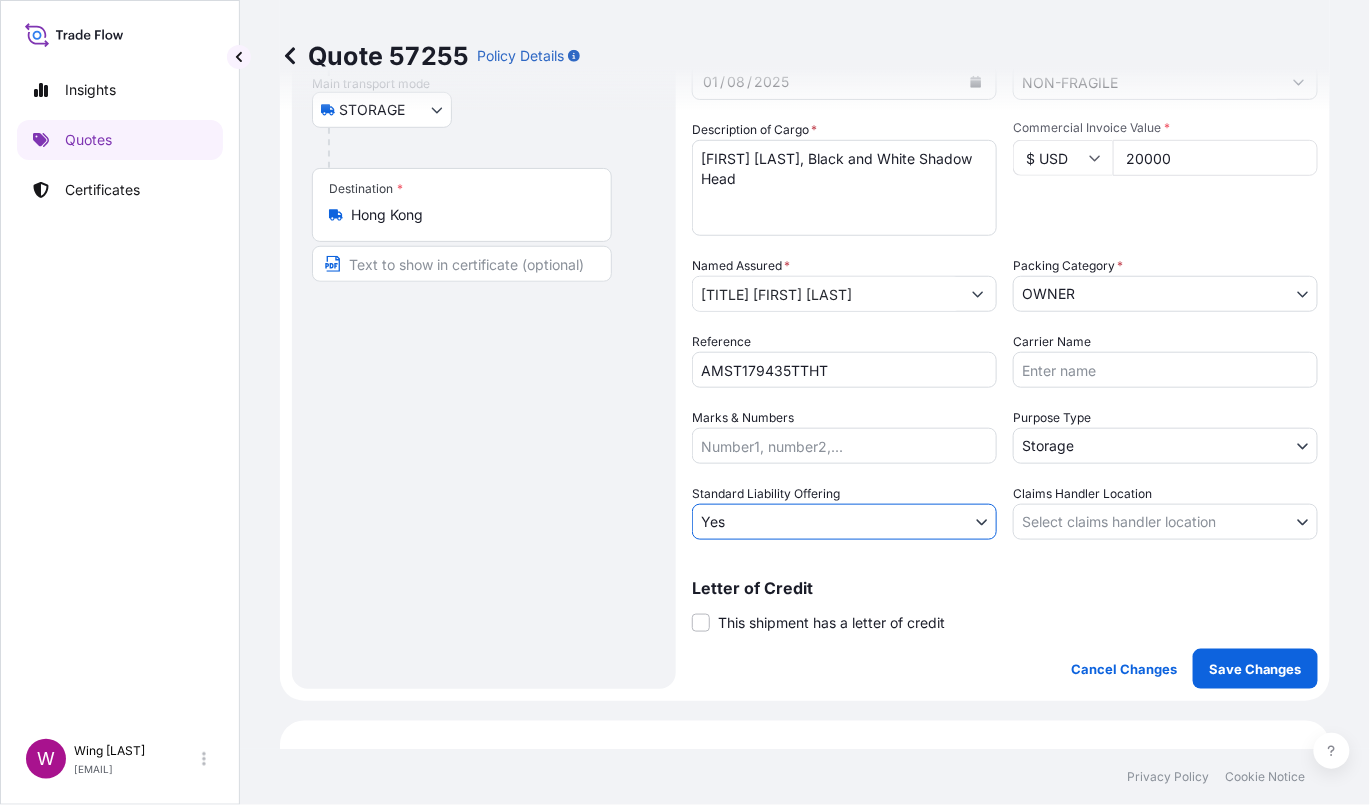 click on "Insights Quotes Certificates W Wing   Lee [LAST] winglee@example.com Quote 57255 Policy Details Route Details Place of loading Road / Inland Road / Inland Origin * [LOCATION] Main transport mode STORAGE COURIER INSTALLATION LAND SEA AIR STORAGE Destination * [LOCATION] Road / Inland Road / Inland Place of Discharge Coverage Type Excluding hoisting Including hoisting Packing/unpacking only Shipment Details Date of Departure * 01 / 08 / 2025 Cargo Category * NON-FRAGILE Description of Cargo * [FIRST] [LAST], Black and White Shadow Head Commercial Invoice Value   * $ USD 20000 Named Assured * Mr. [LAST] Packing Category * OWNER AGENT CO-OWNER OWNER Various Reference AMST179435TTHT Carrier Name Marks & Numbers Purpose Type Storage Transit Storage Installation Conservation Standard Liability Offering Yes Yes No Claims Handler Location Select claims handler location [LOCATION] [LOCATION] Letter of Credit This shipment has a letter of credit Letter of credit * Letter of credit may not exceed 12000 characters" at bounding box center [685, 402] 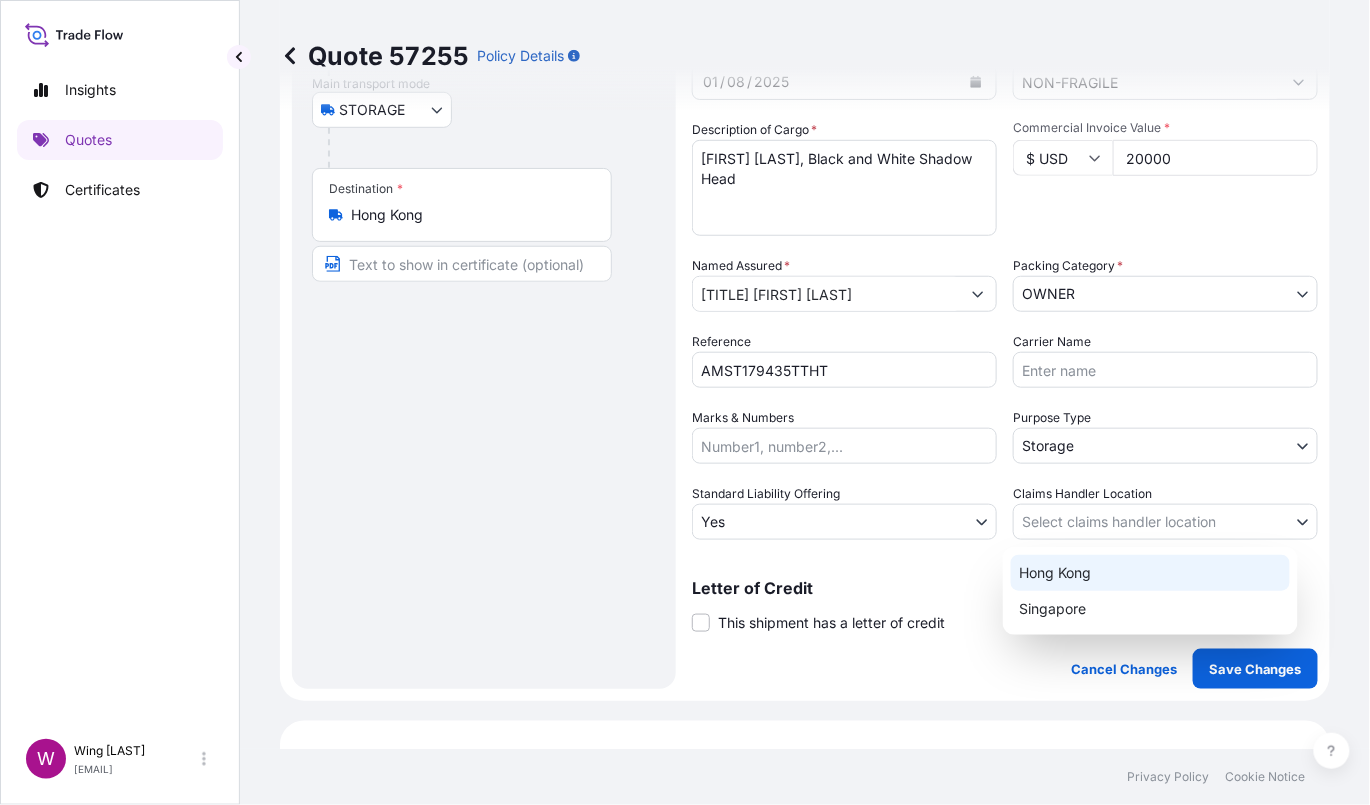click on "Hong Kong" at bounding box center [1150, 573] 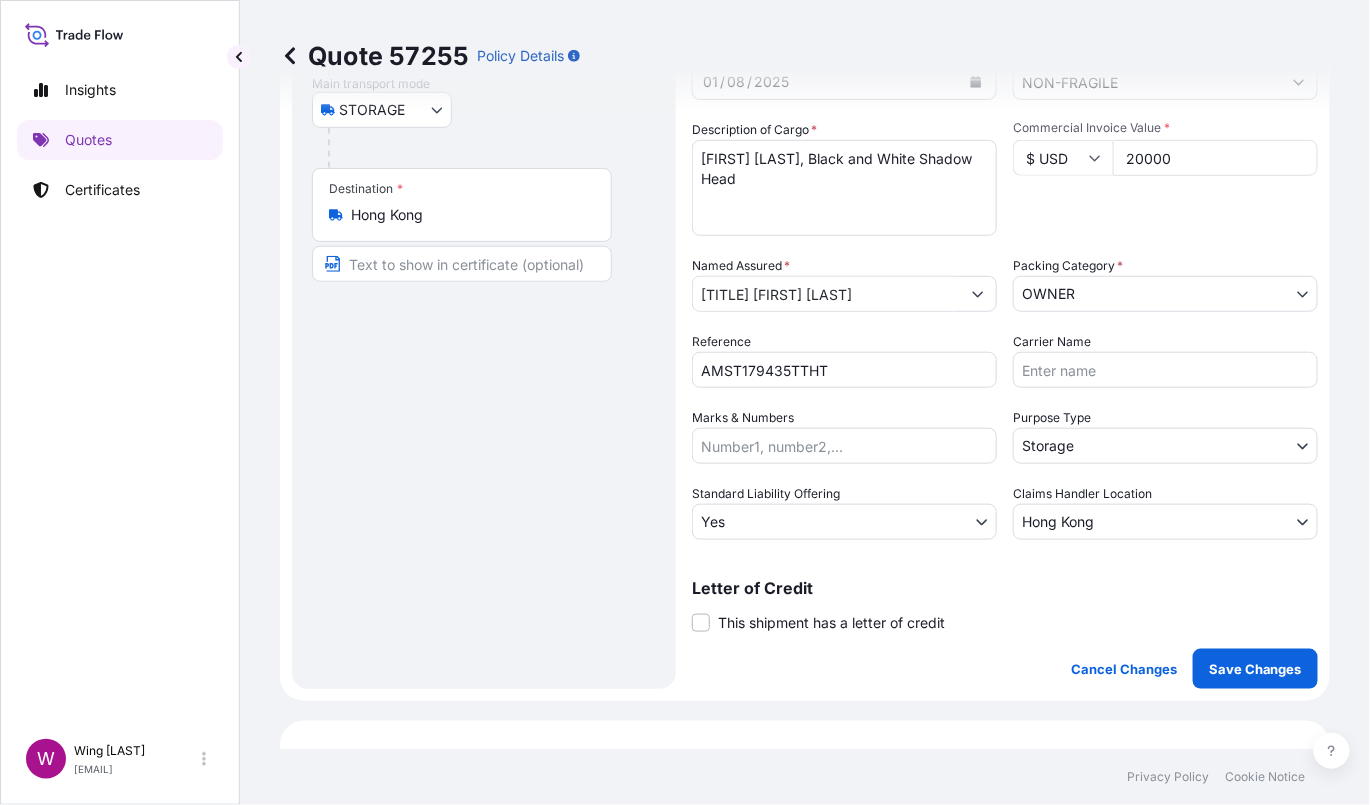 drag, startPoint x: 716, startPoint y: 624, endPoint x: 961, endPoint y: 622, distance: 245.00816 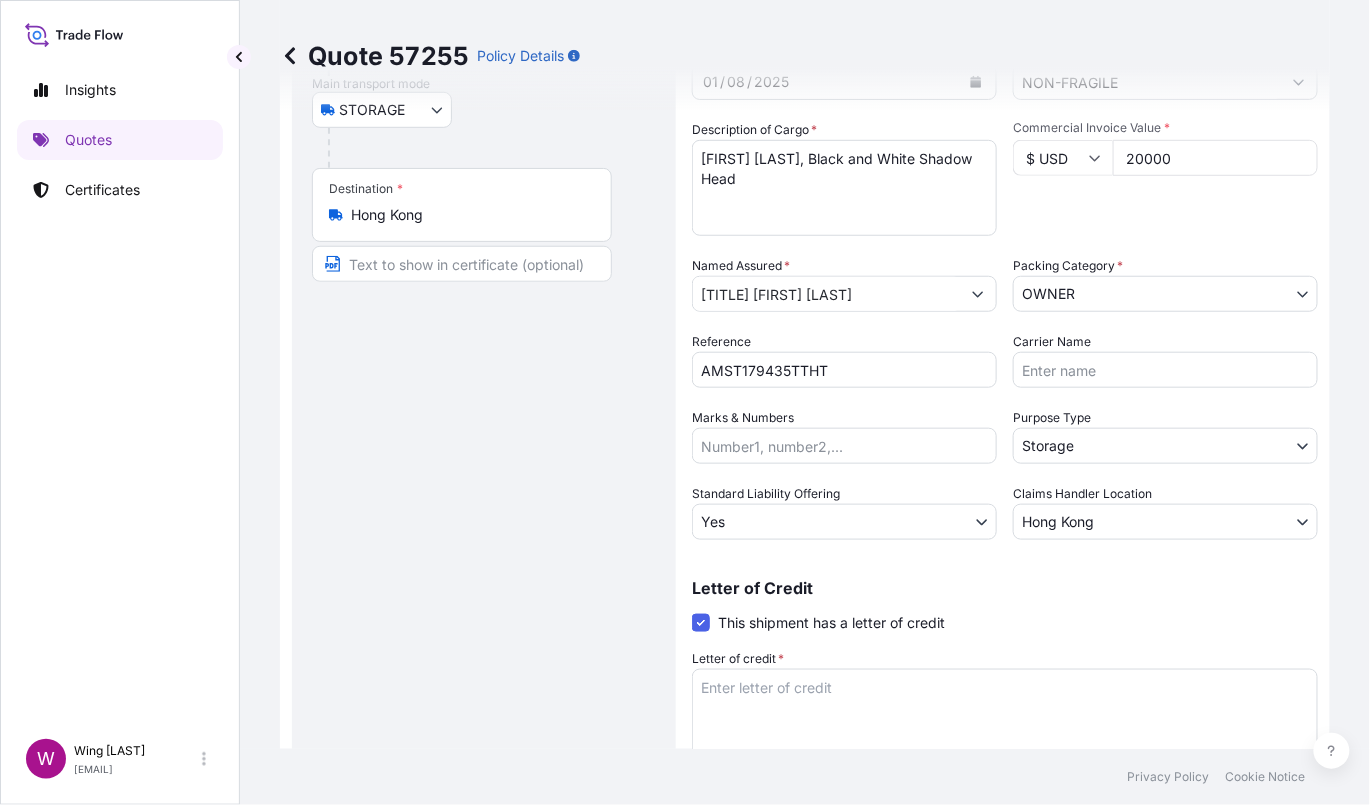 click on "Letter of credit *" at bounding box center (1005, 717) 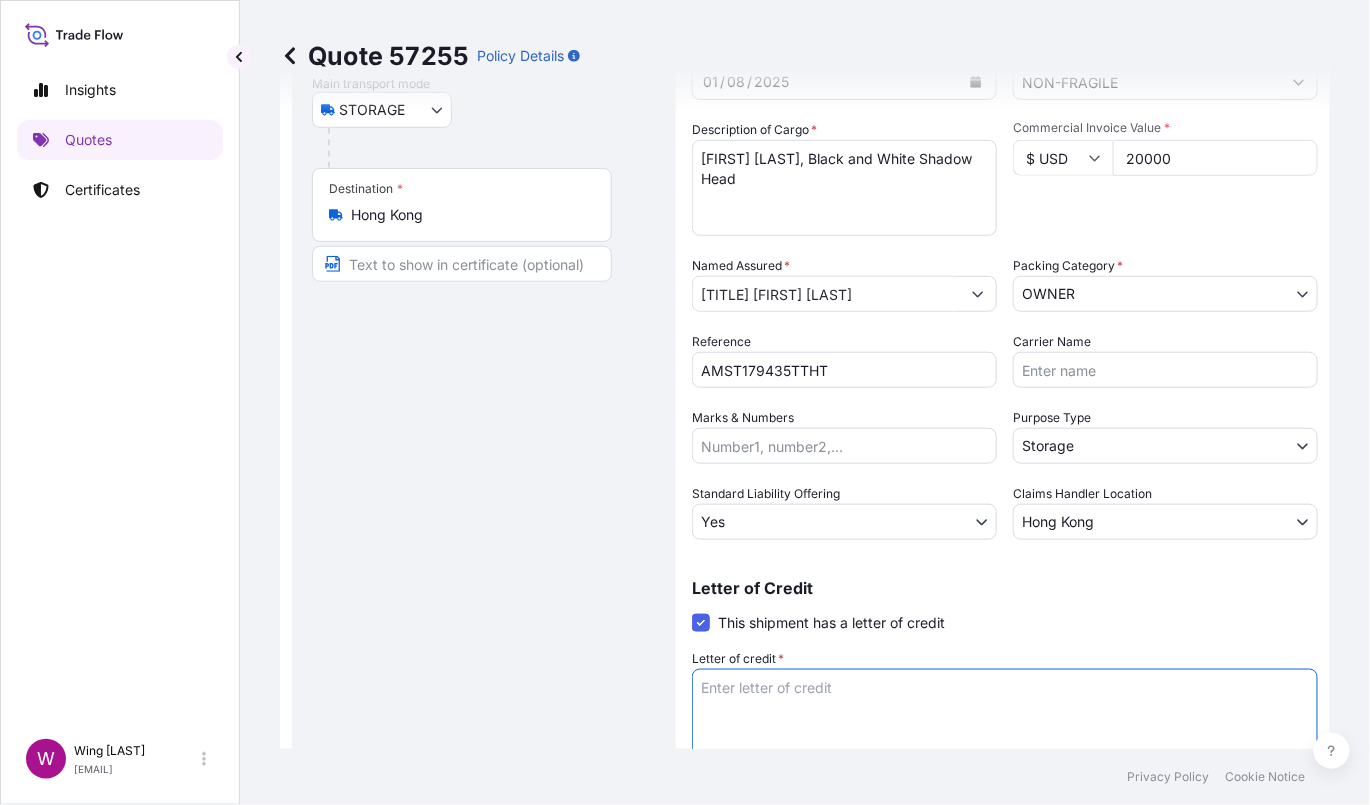 paste on "Storage period: 01 Aug 2025 to 30 Sep 2025 (till further notice)" 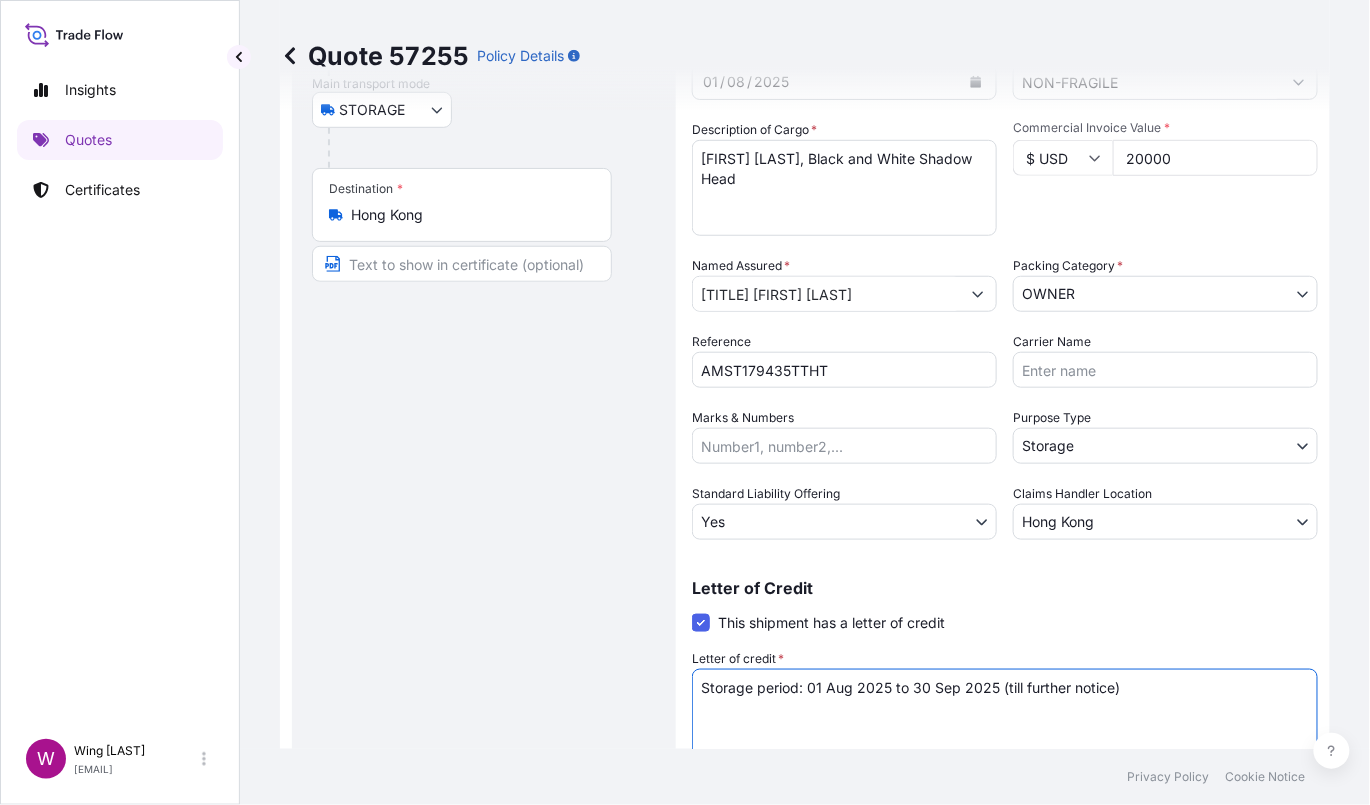 type on "Storage period: 01 Aug 2025 to 30 Sep 2025 (till further notice)" 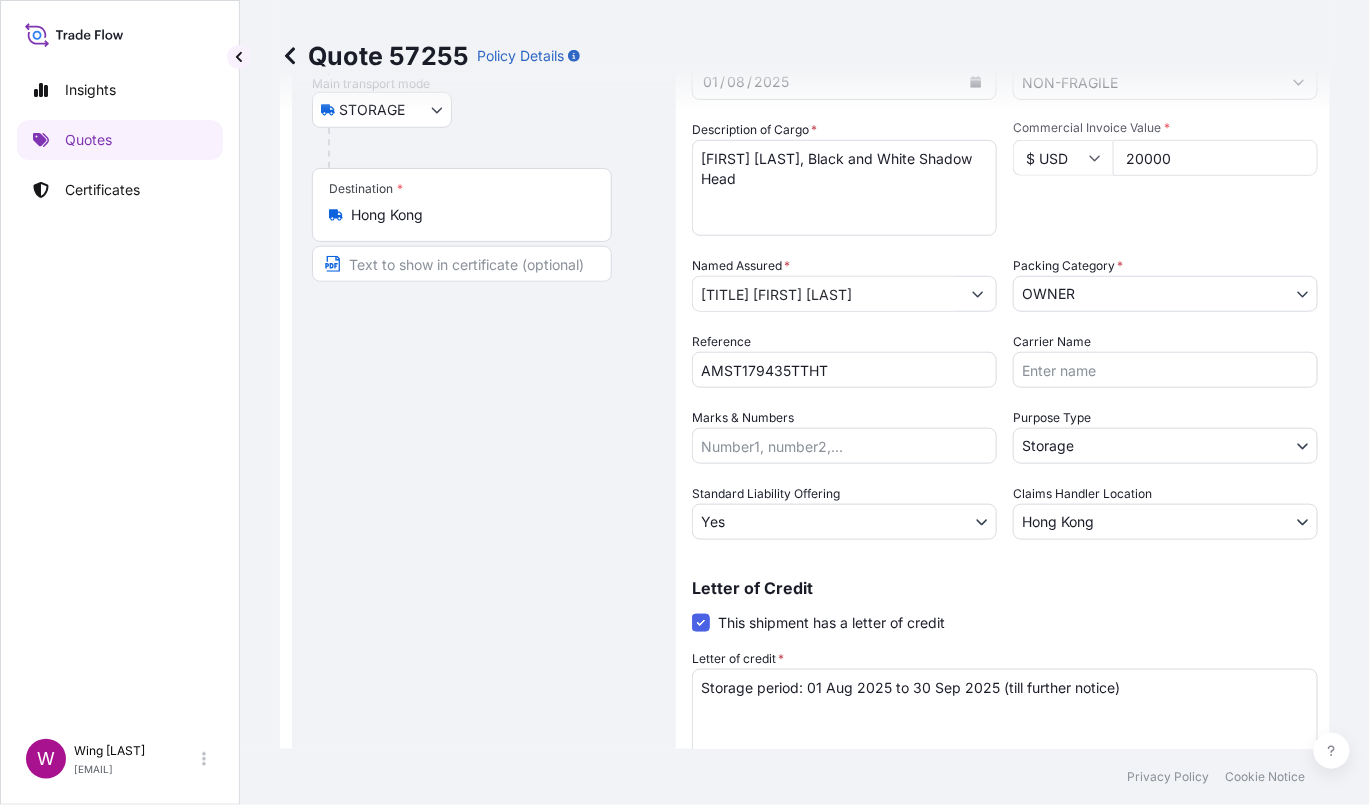 click on "Route Details Place of loading Road / Inland Road / Inland Origin * Hong Kong Main transport mode STORAGE COURIER INSTALLATION LAND SEA AIR STORAGE Destination * Hong Kong Road / Inland Road / Inland Place of Discharge" at bounding box center [484, 349] 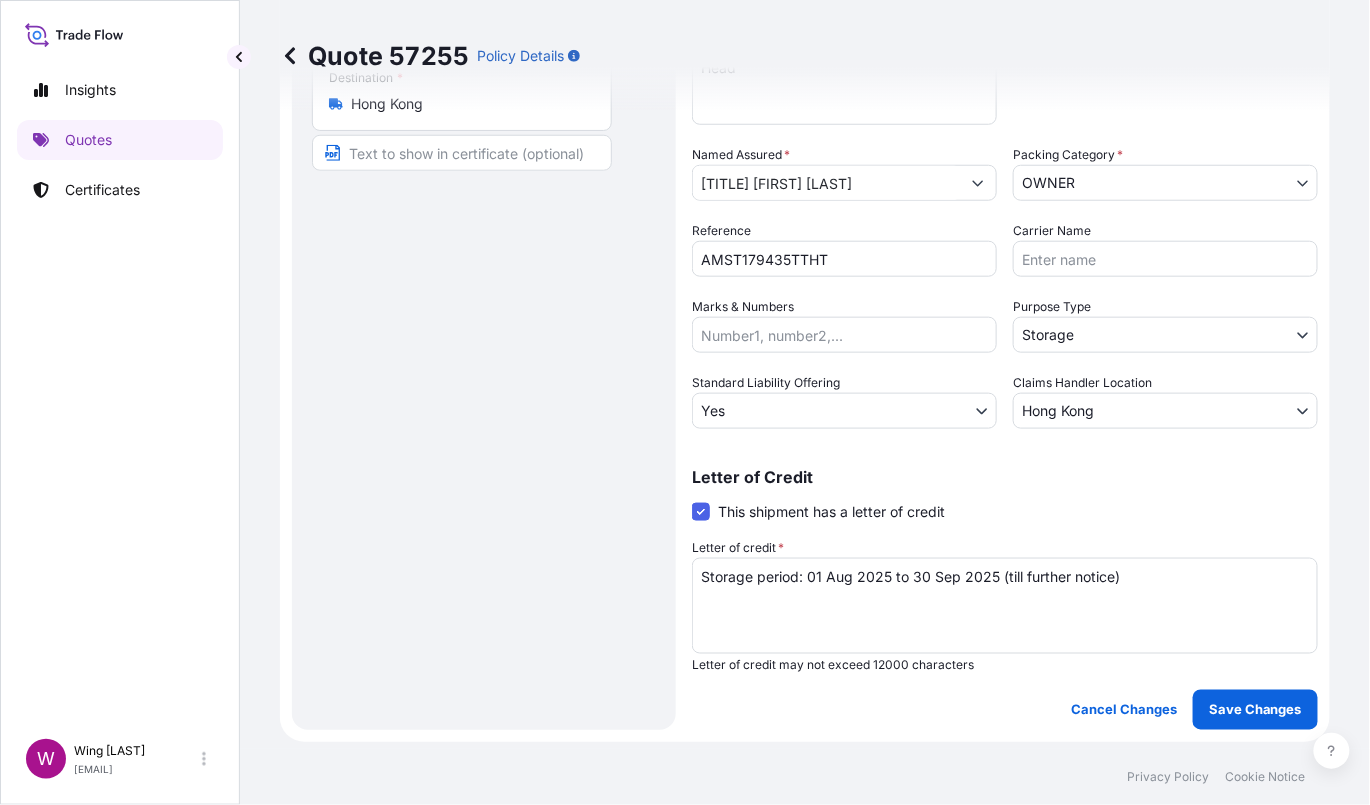 scroll, scrollTop: 533, scrollLeft: 0, axis: vertical 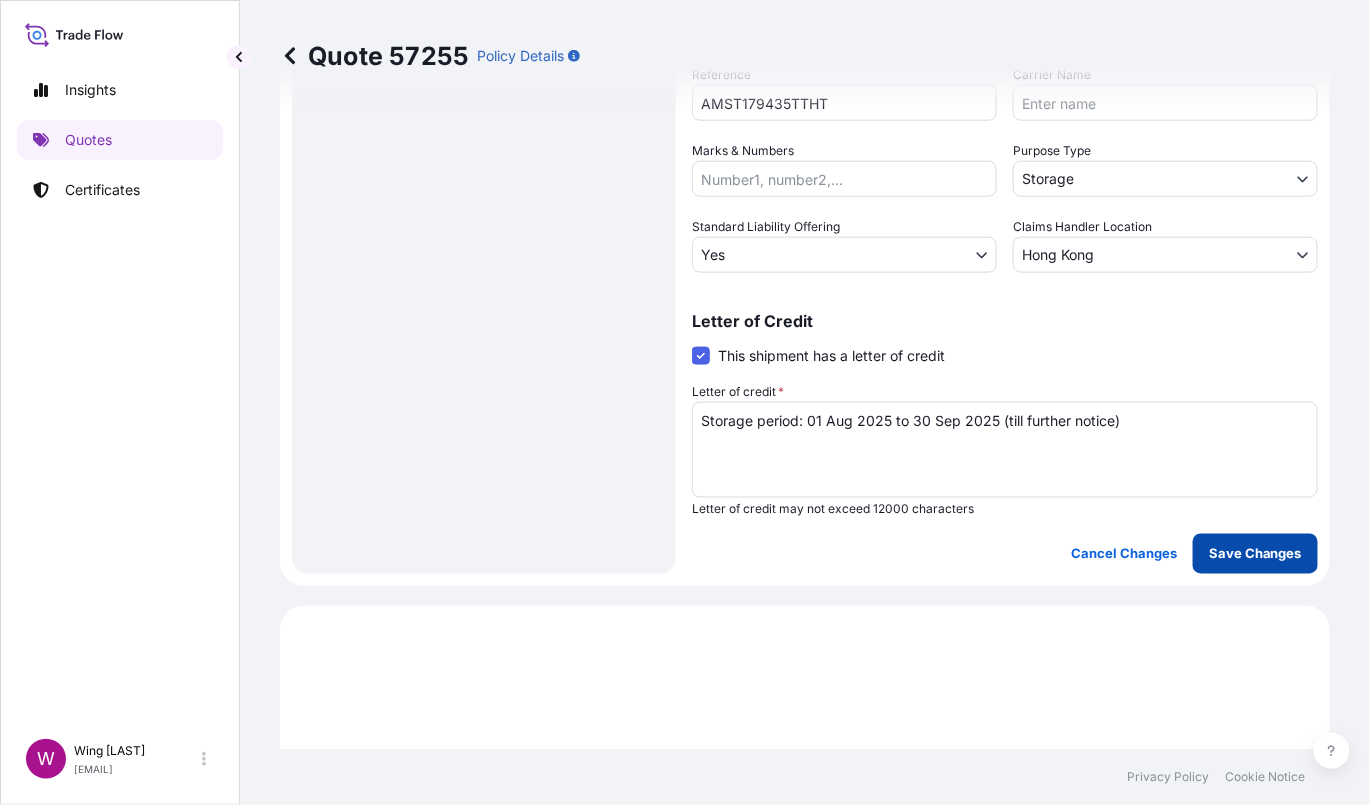 click on "Save Changes" at bounding box center [1255, 554] 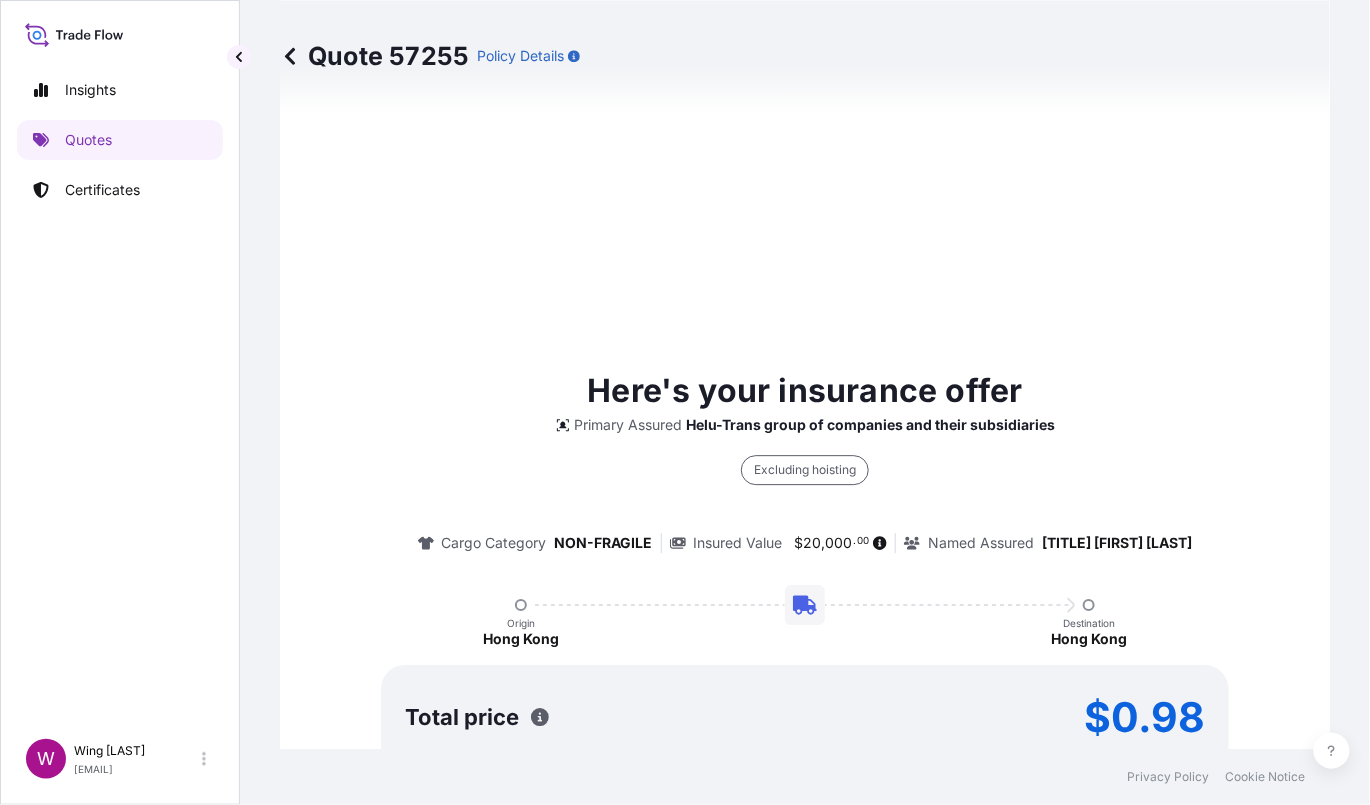select on "STORAGE" 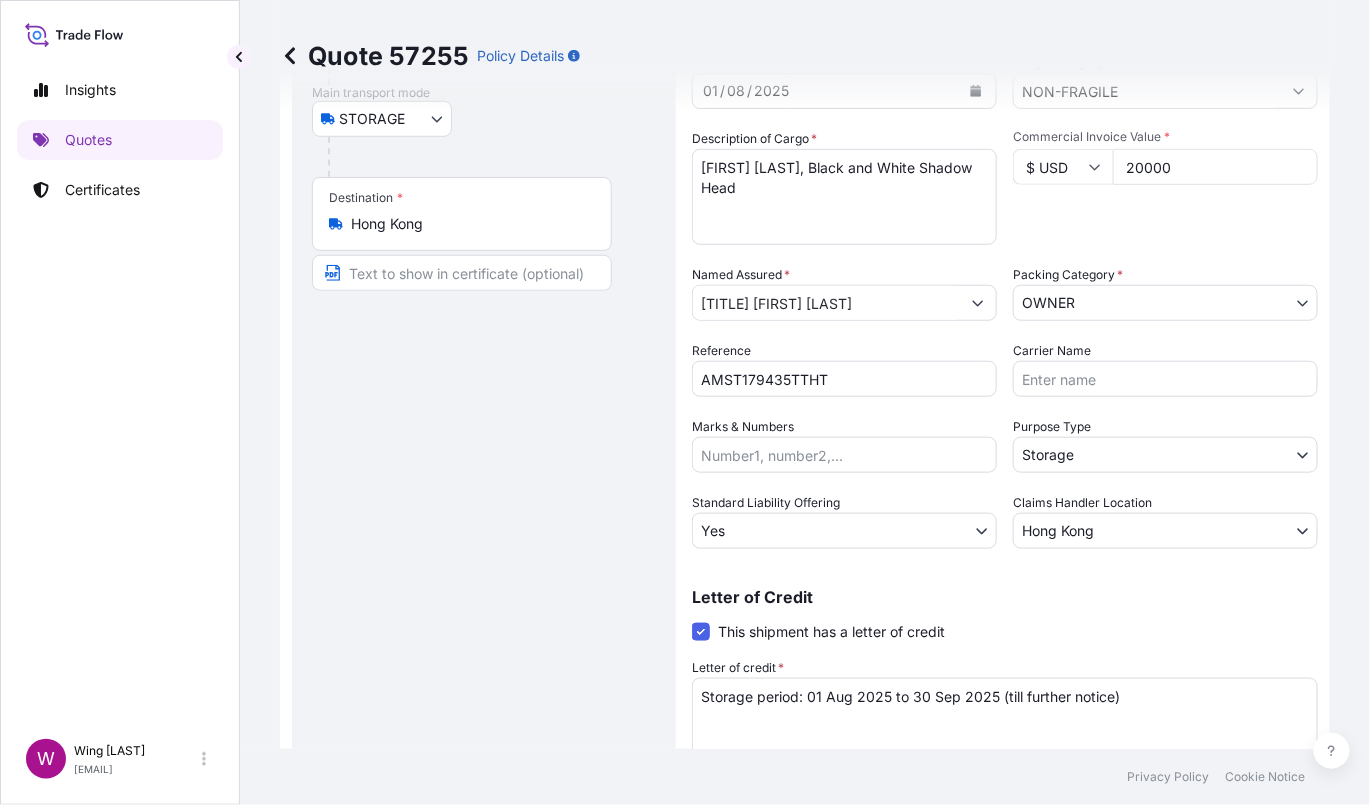 scroll, scrollTop: 104, scrollLeft: 0, axis: vertical 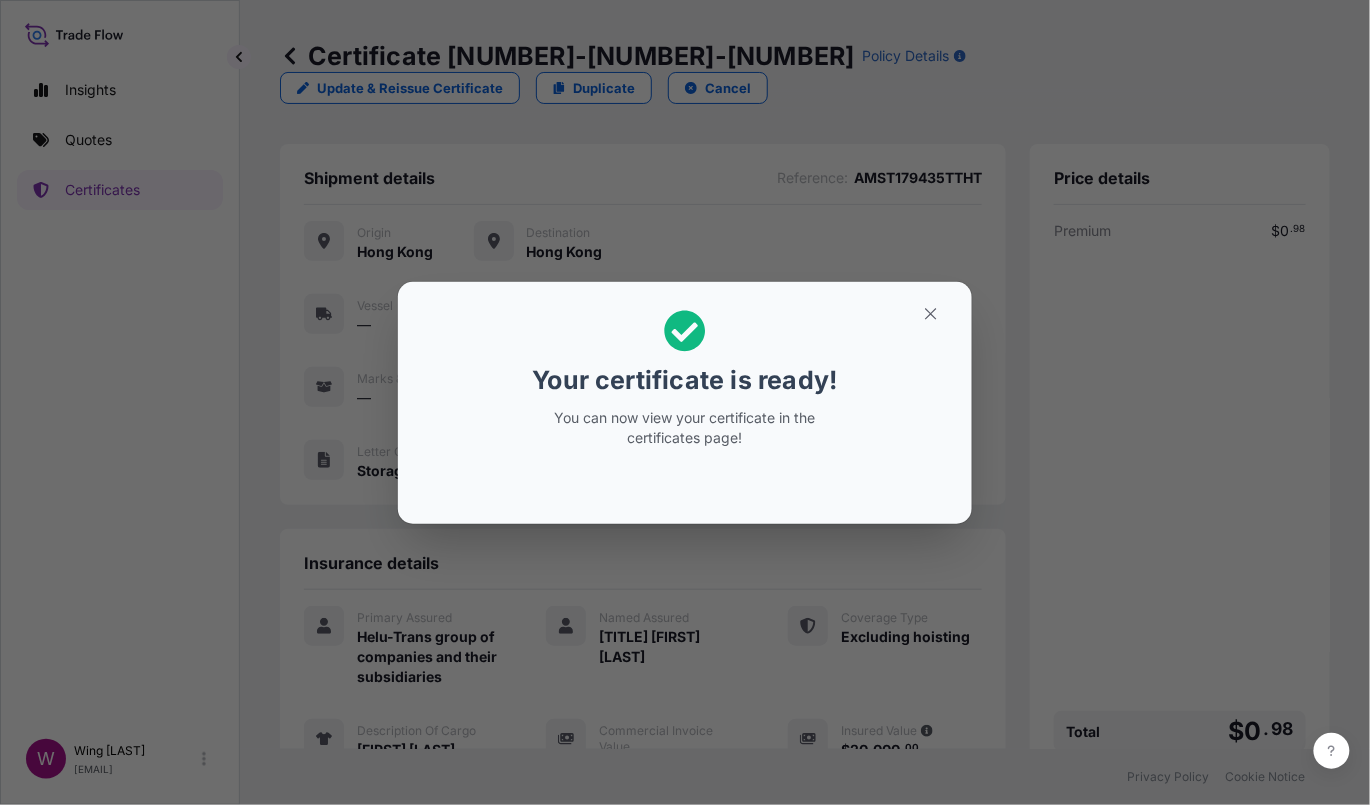 click on "Your certificate is ready!" at bounding box center (684, 380) 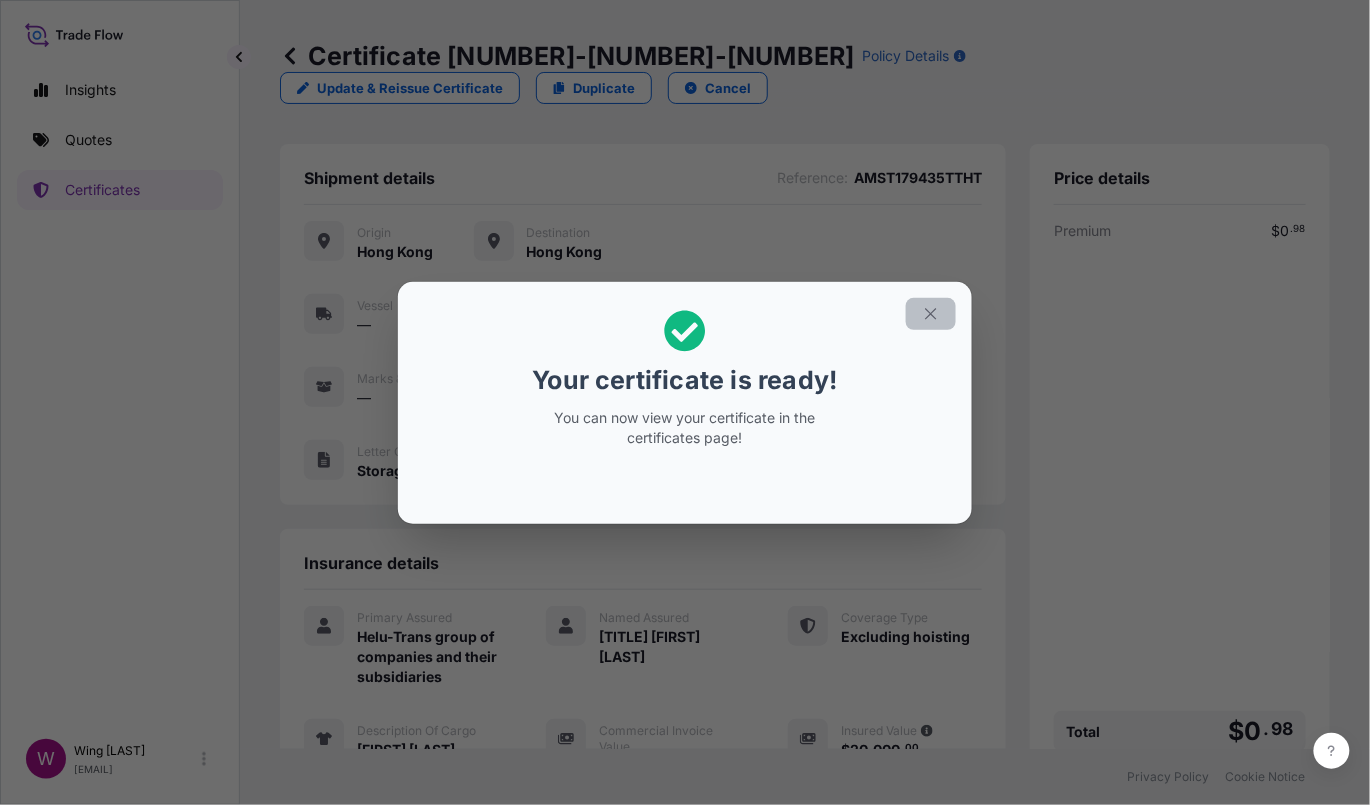 click at bounding box center [931, 314] 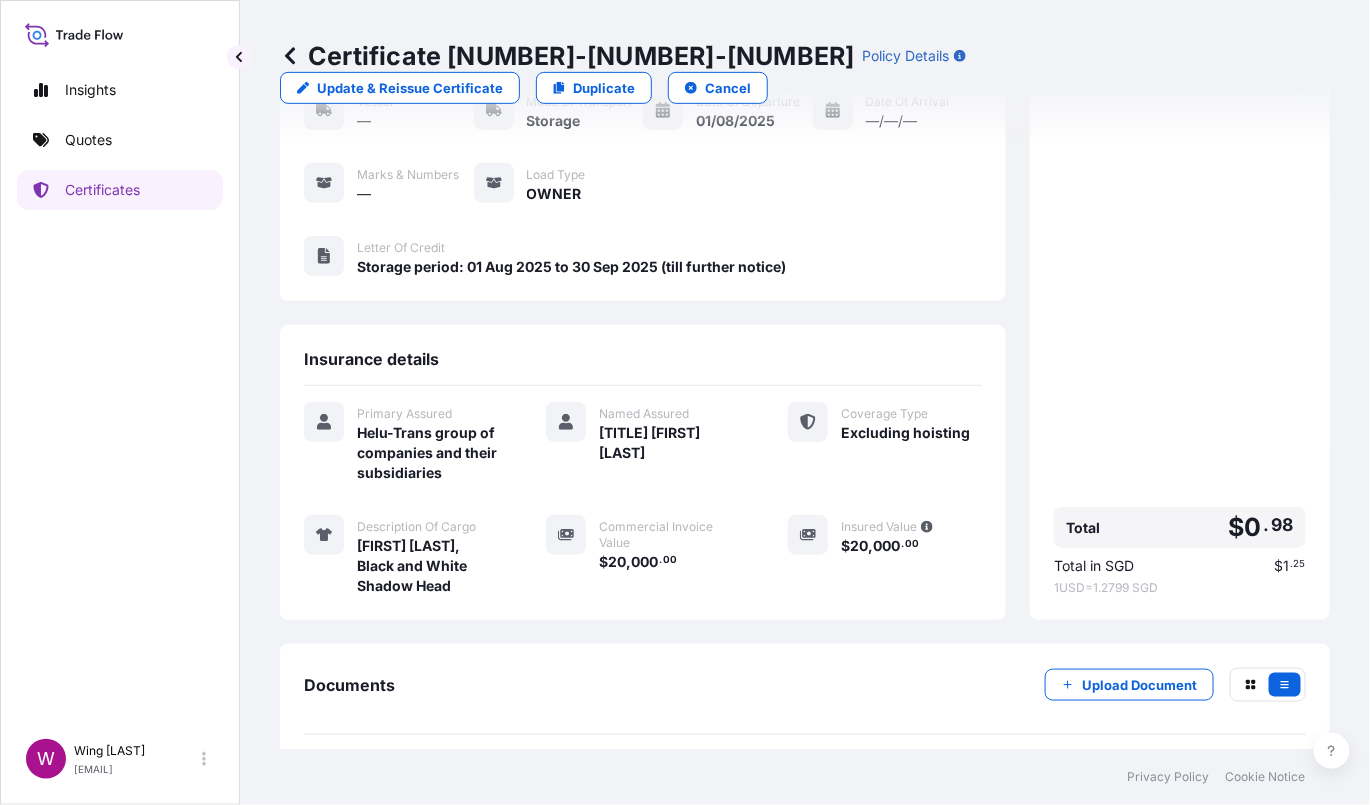 scroll, scrollTop: 247, scrollLeft: 0, axis: vertical 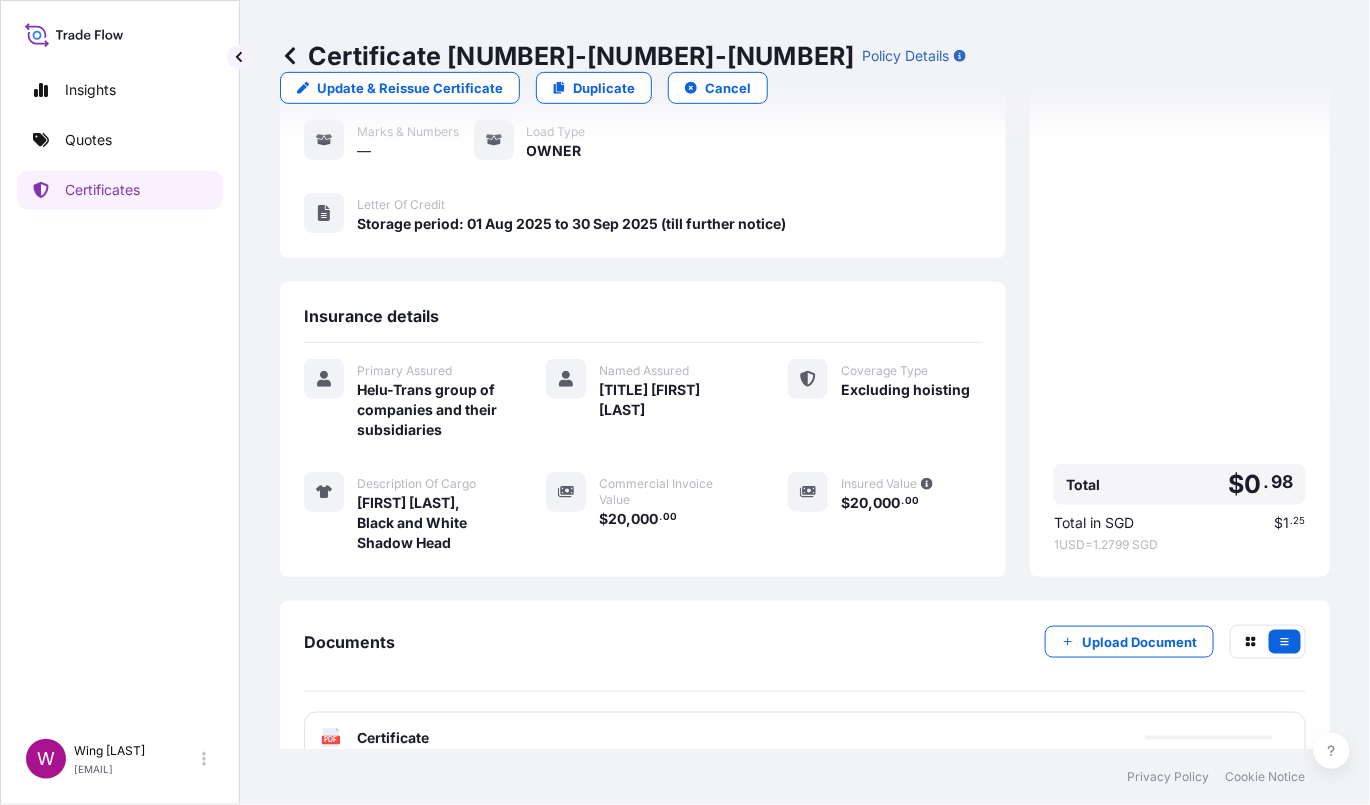 click on "PDF" 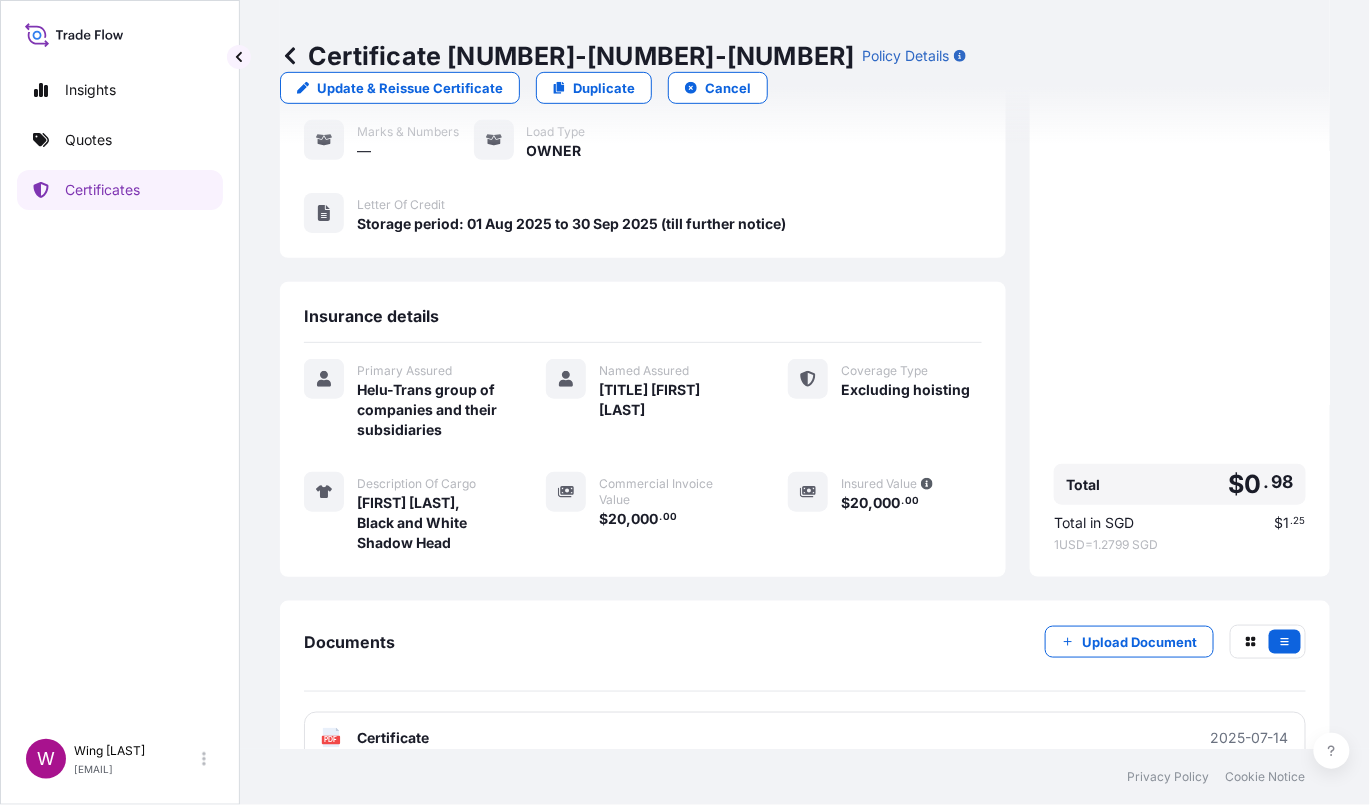 click on "PDF" 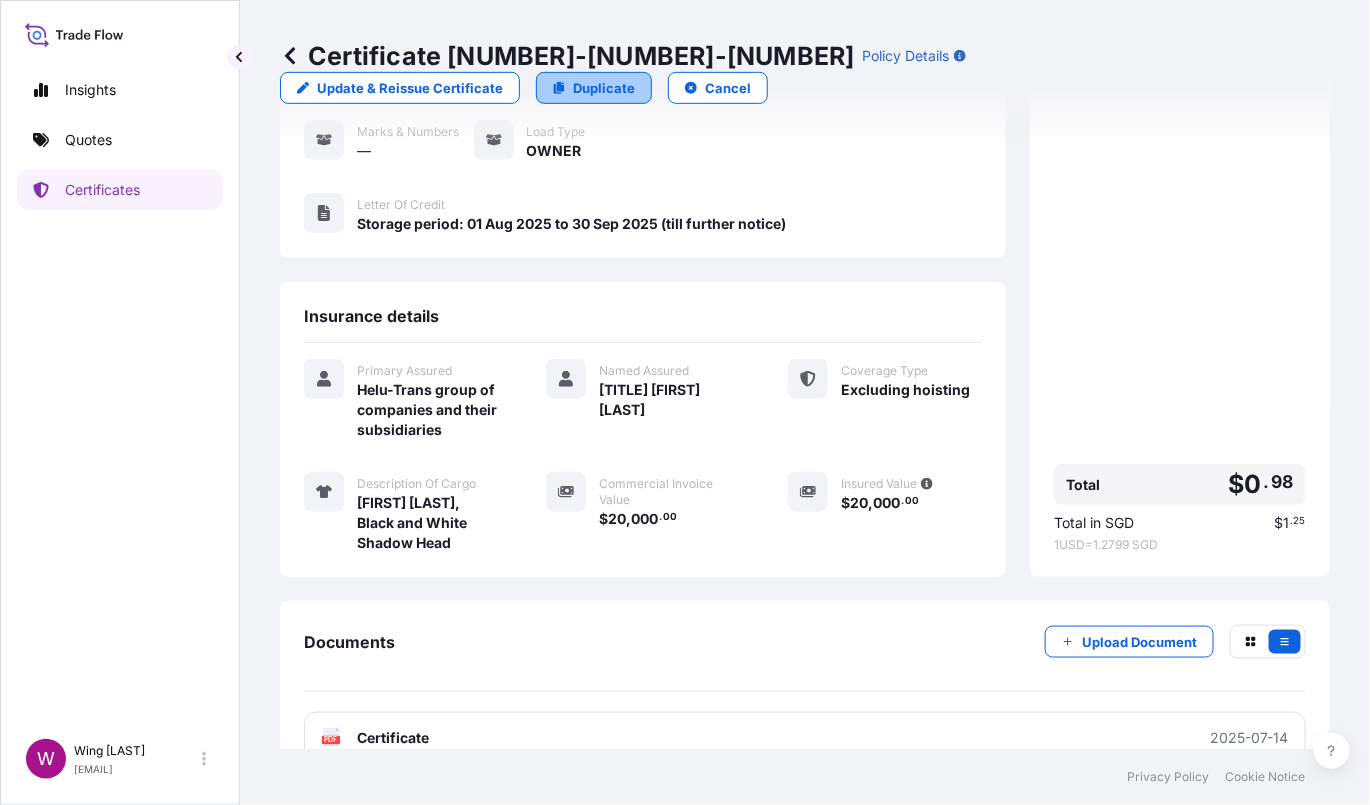 click on "123 Main St, [CITY], [STATE]" at bounding box center [524, 88] 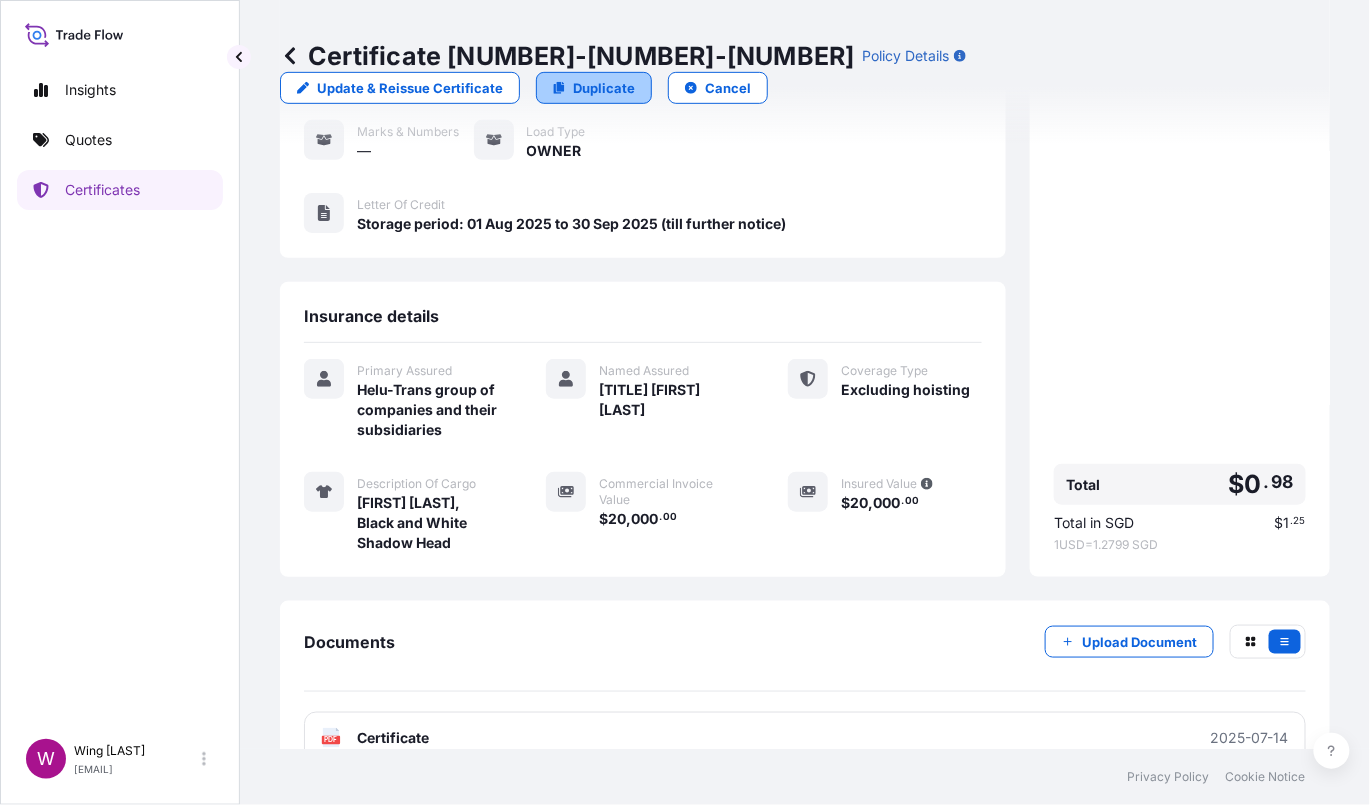 click on "Duplicate" at bounding box center (594, 88) 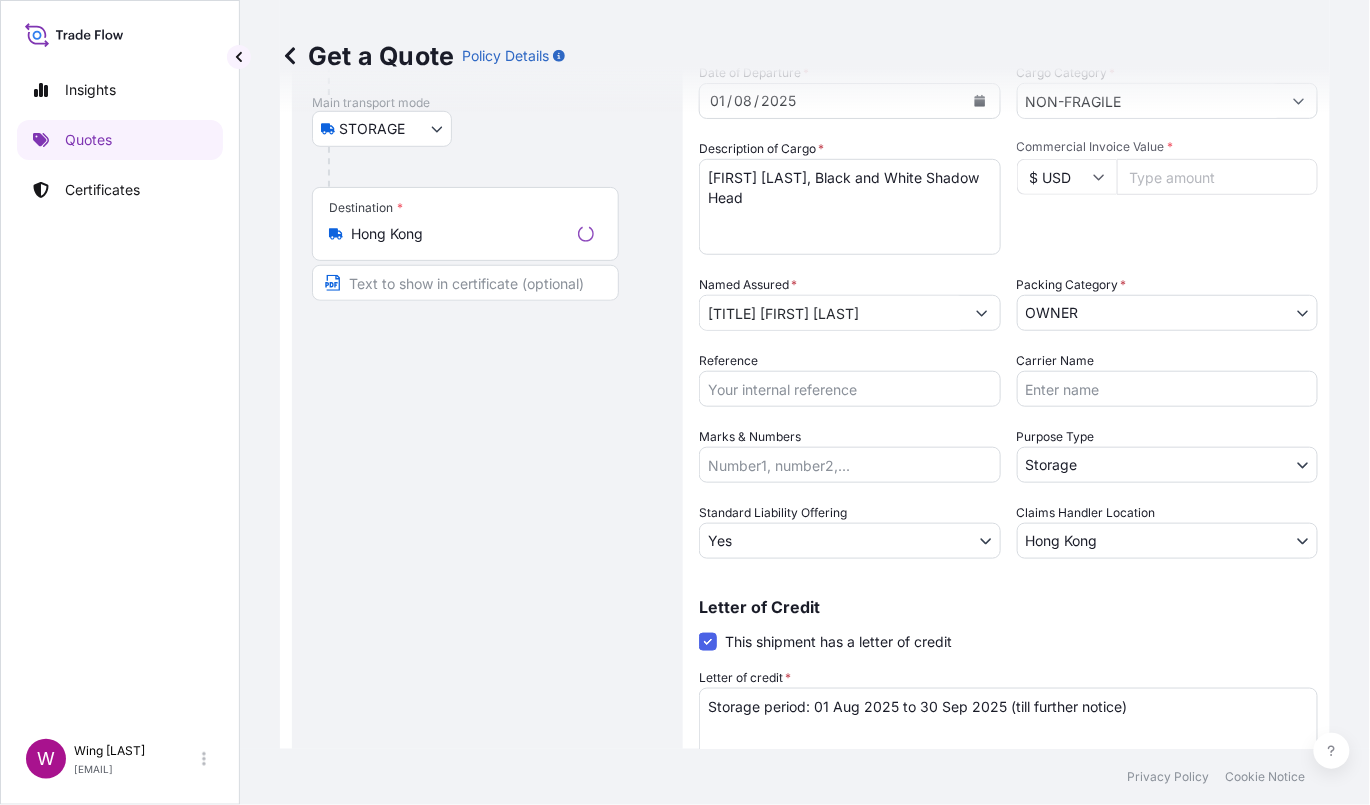 scroll, scrollTop: 32, scrollLeft: 0, axis: vertical 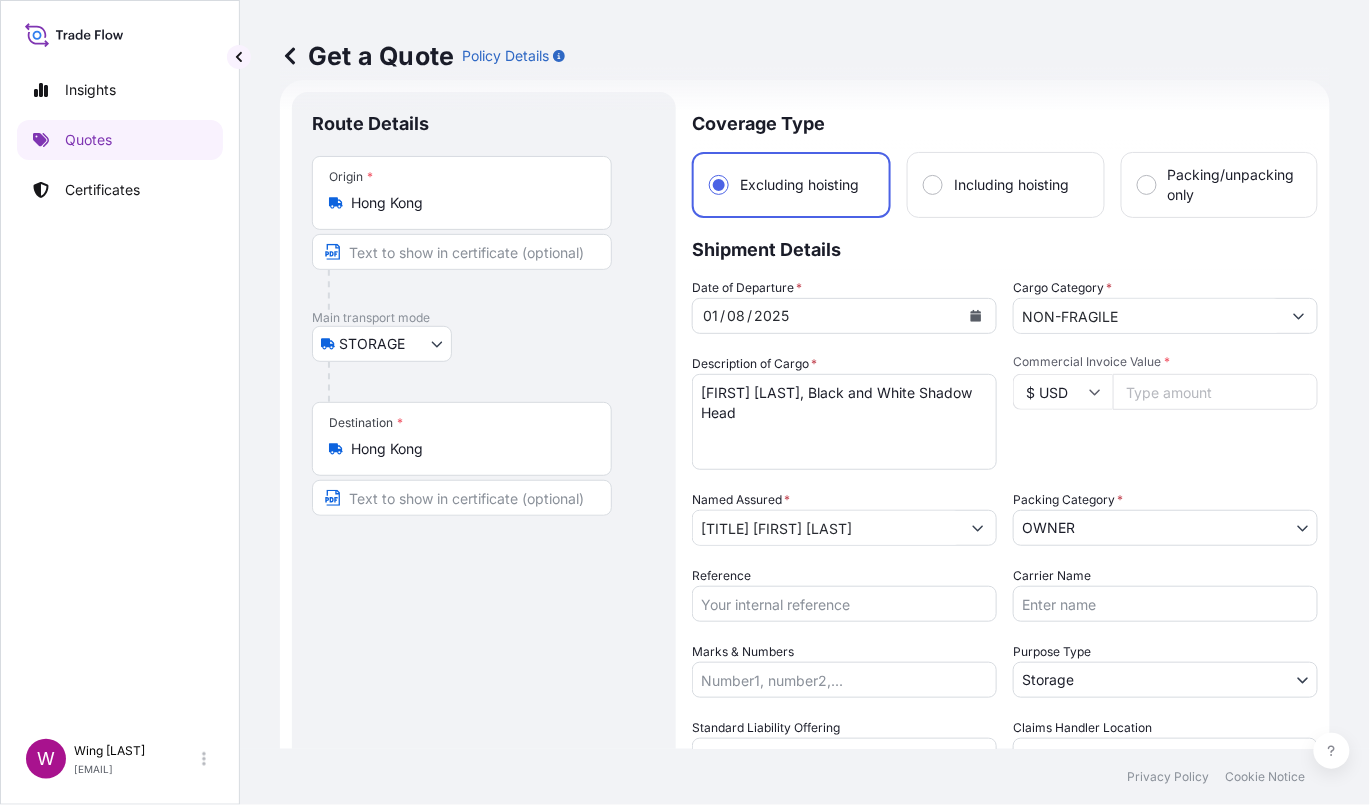 drag, startPoint x: 652, startPoint y: 377, endPoint x: 684, endPoint y: 377, distance: 32 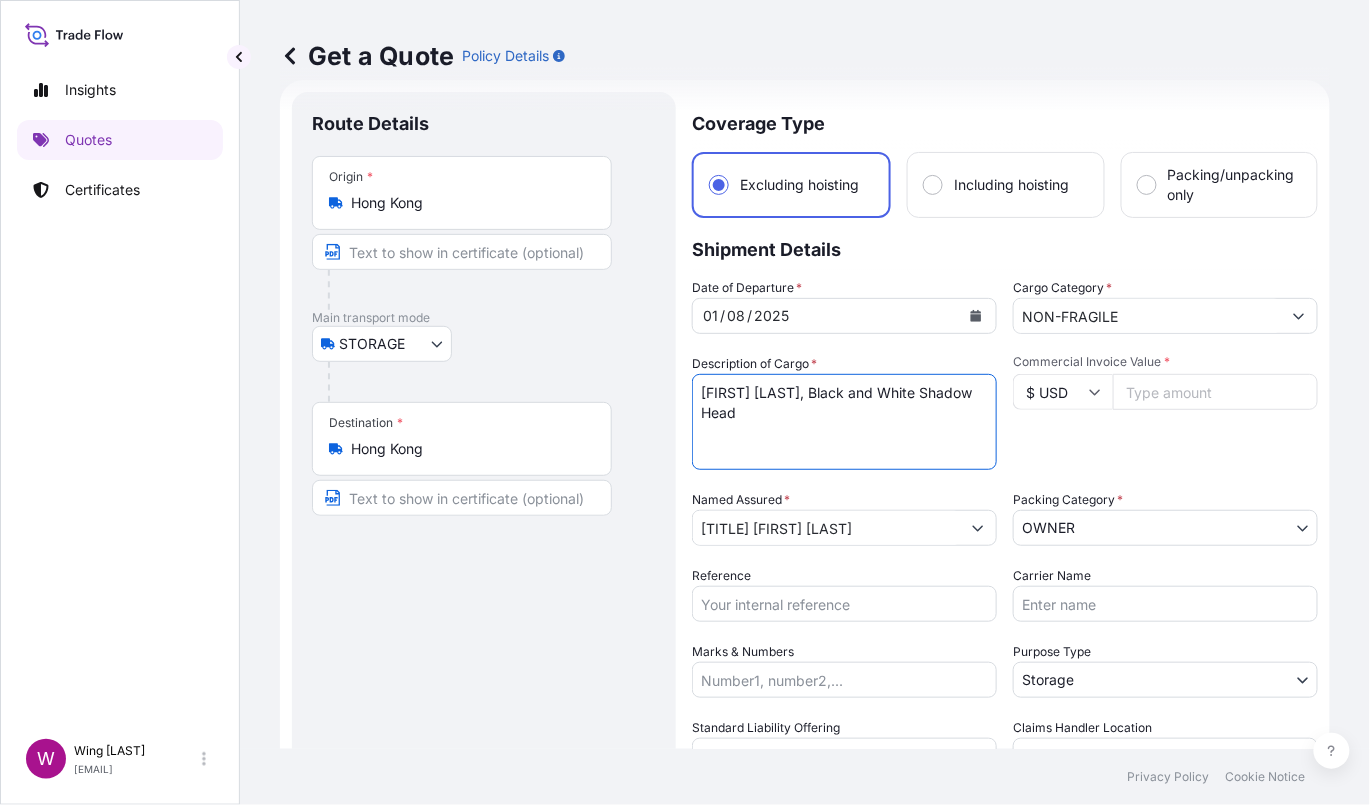 drag, startPoint x: 838, startPoint y: 393, endPoint x: 888, endPoint y: 446, distance: 72.862885 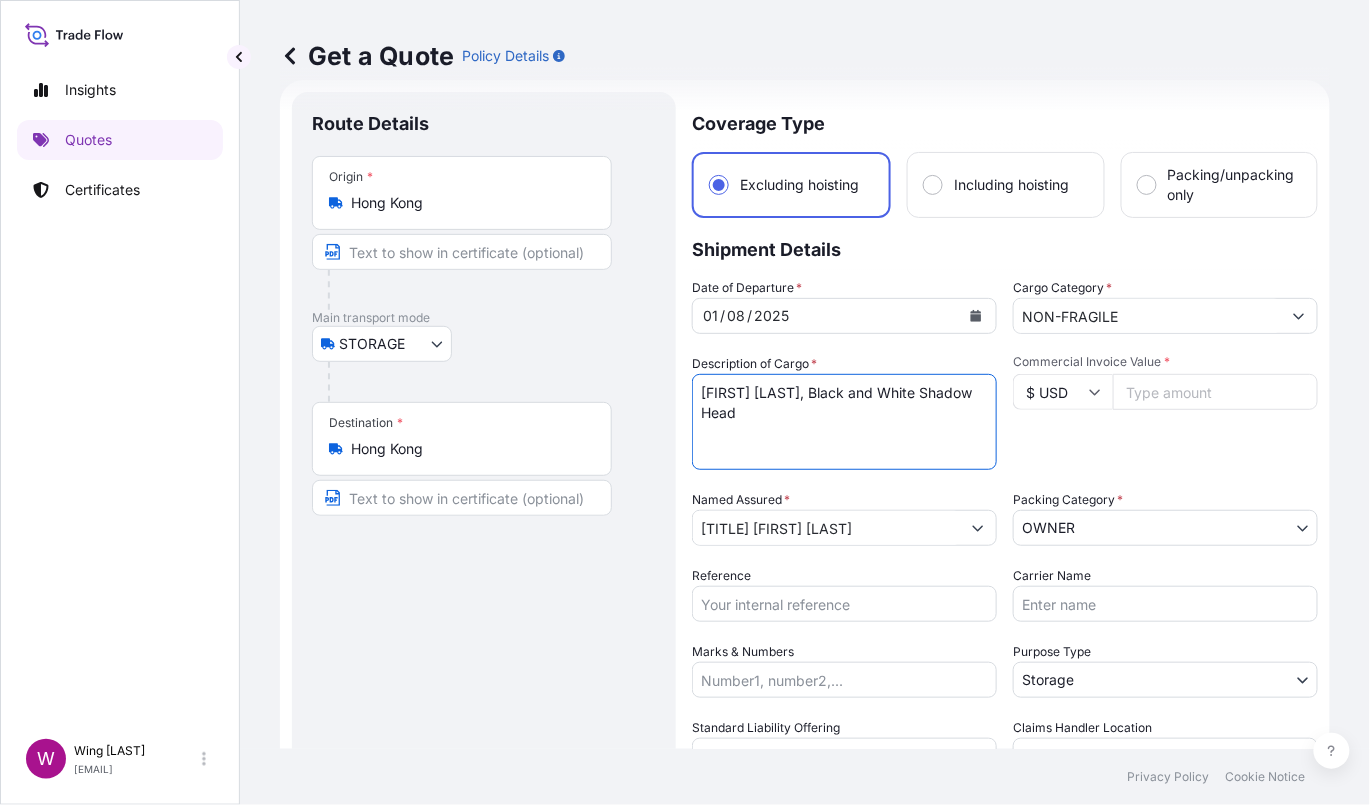click on "[FIRST] [LAST], Black and White Shadow Head" at bounding box center (844, 422) 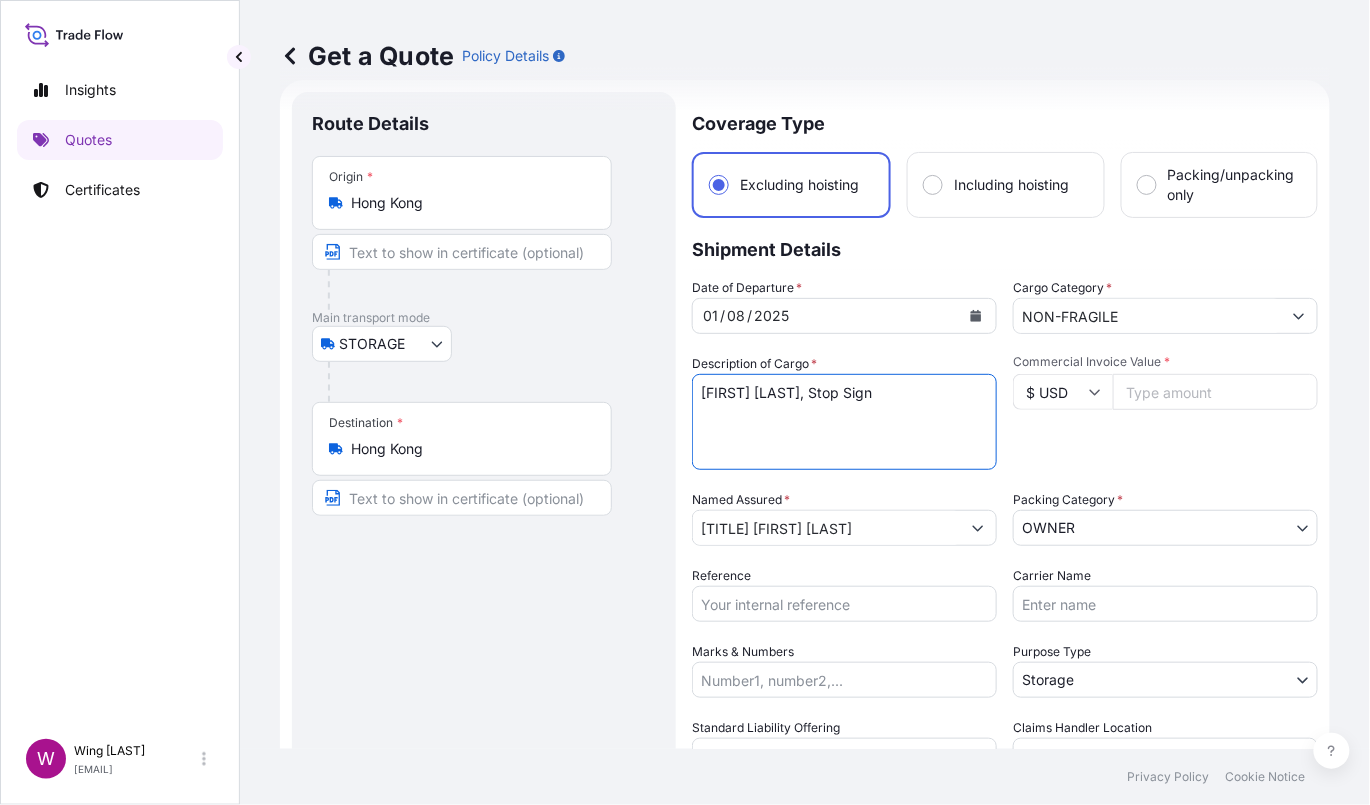 type on "[FIRST] [LAST], Stop Sign" 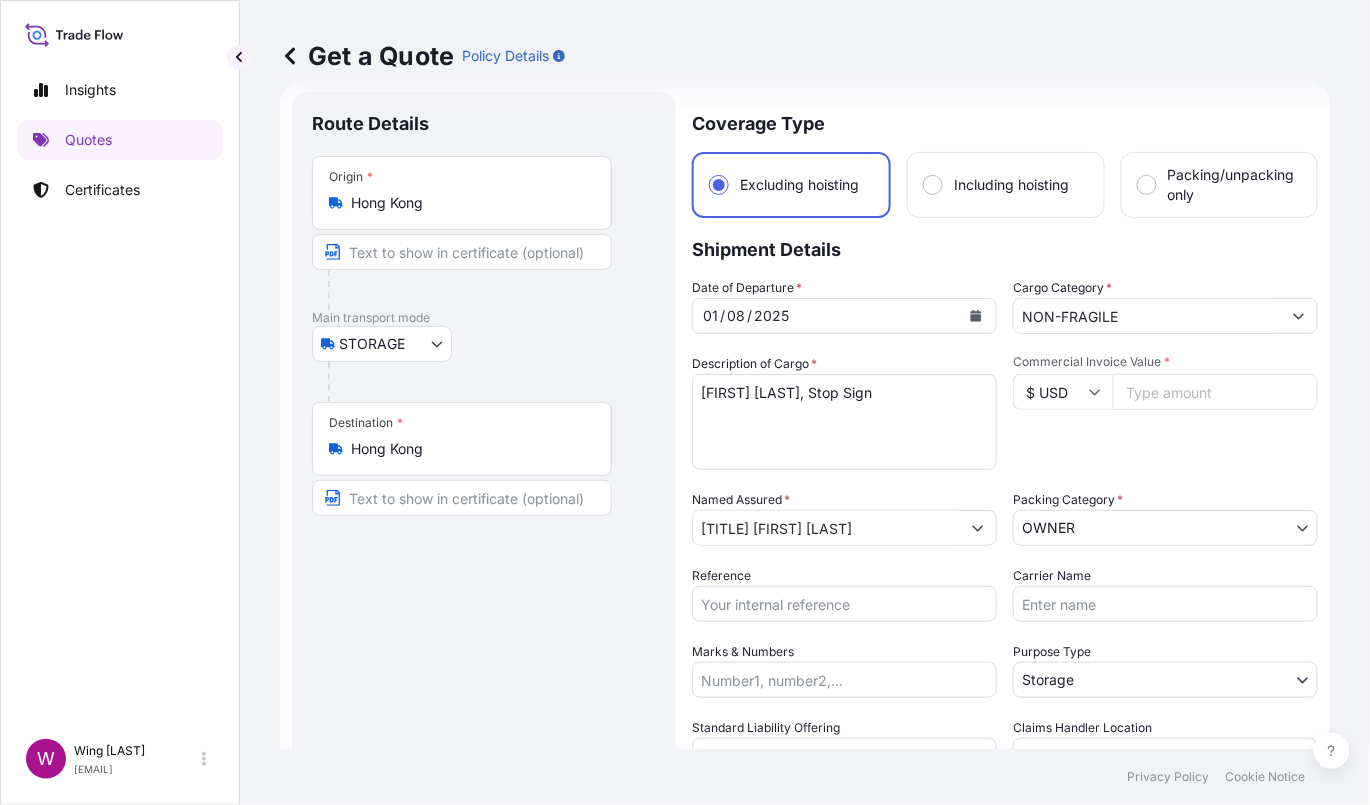 click on "Route Details Place of loading Road / Inland Road / Inland Origin * Hong Kong Main transport mode STORAGE COURIER INSTALLATION LAND SEA AIR STORAGE Destination * Hong Kong Road / Inland Road / Inland Place of Discharge" at bounding box center [484, 583] 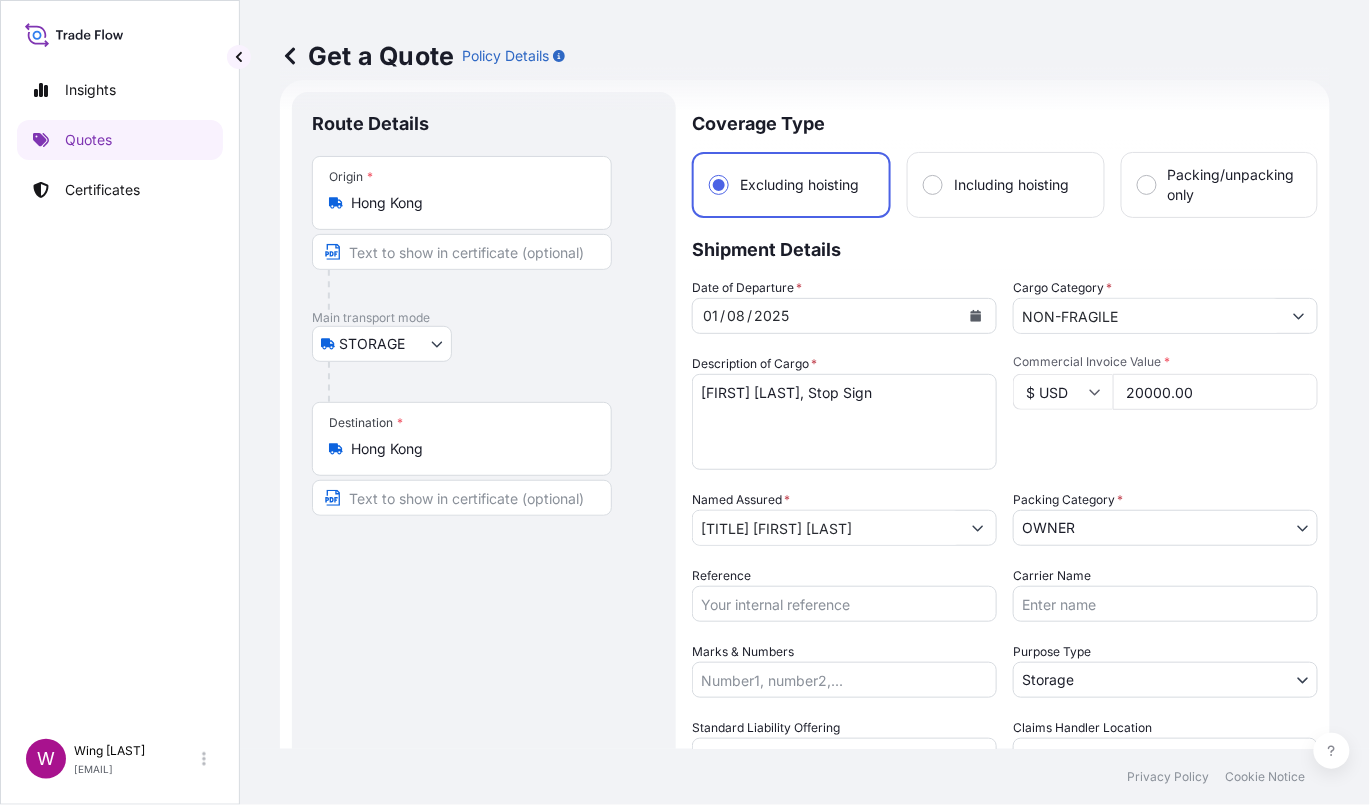 click on "20000.00" at bounding box center [1215, 392] 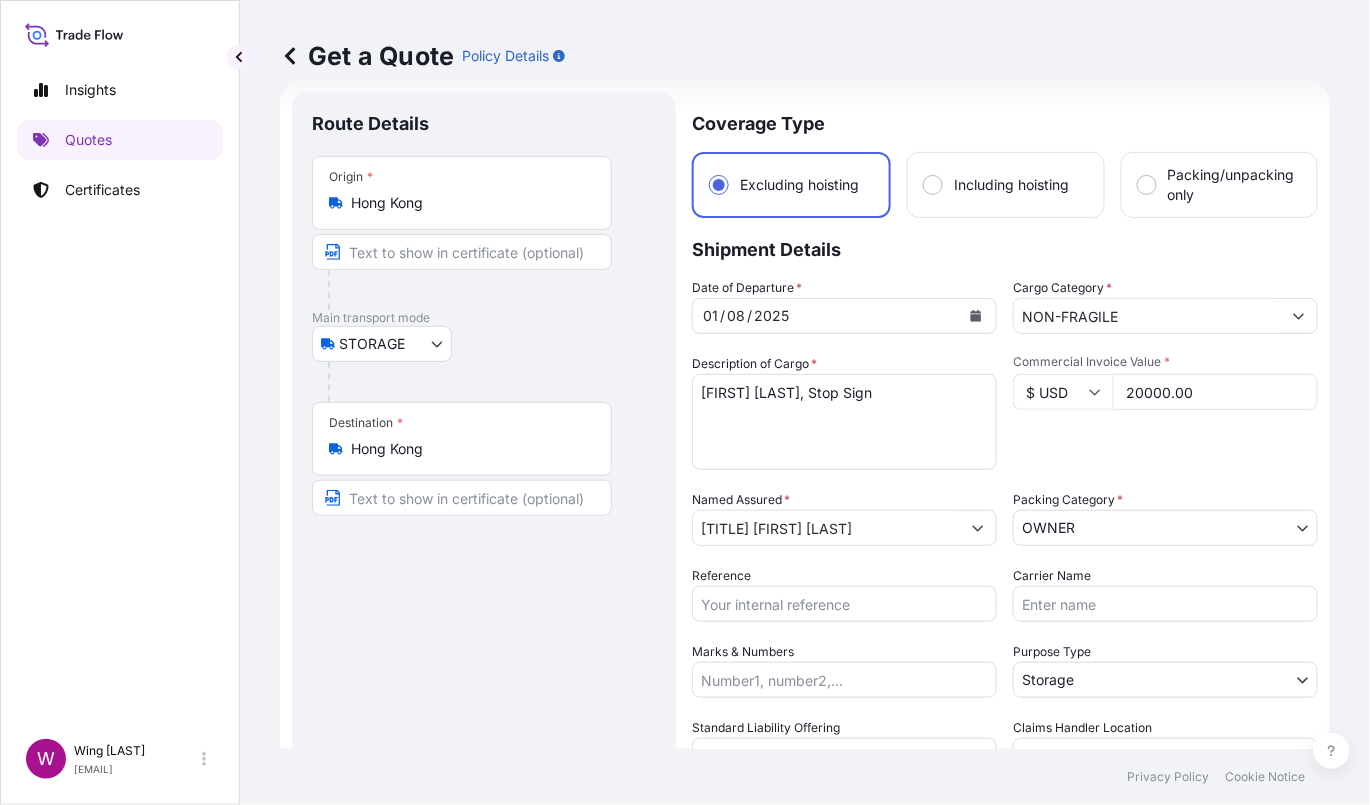 paste on "AMST179435TTHT" 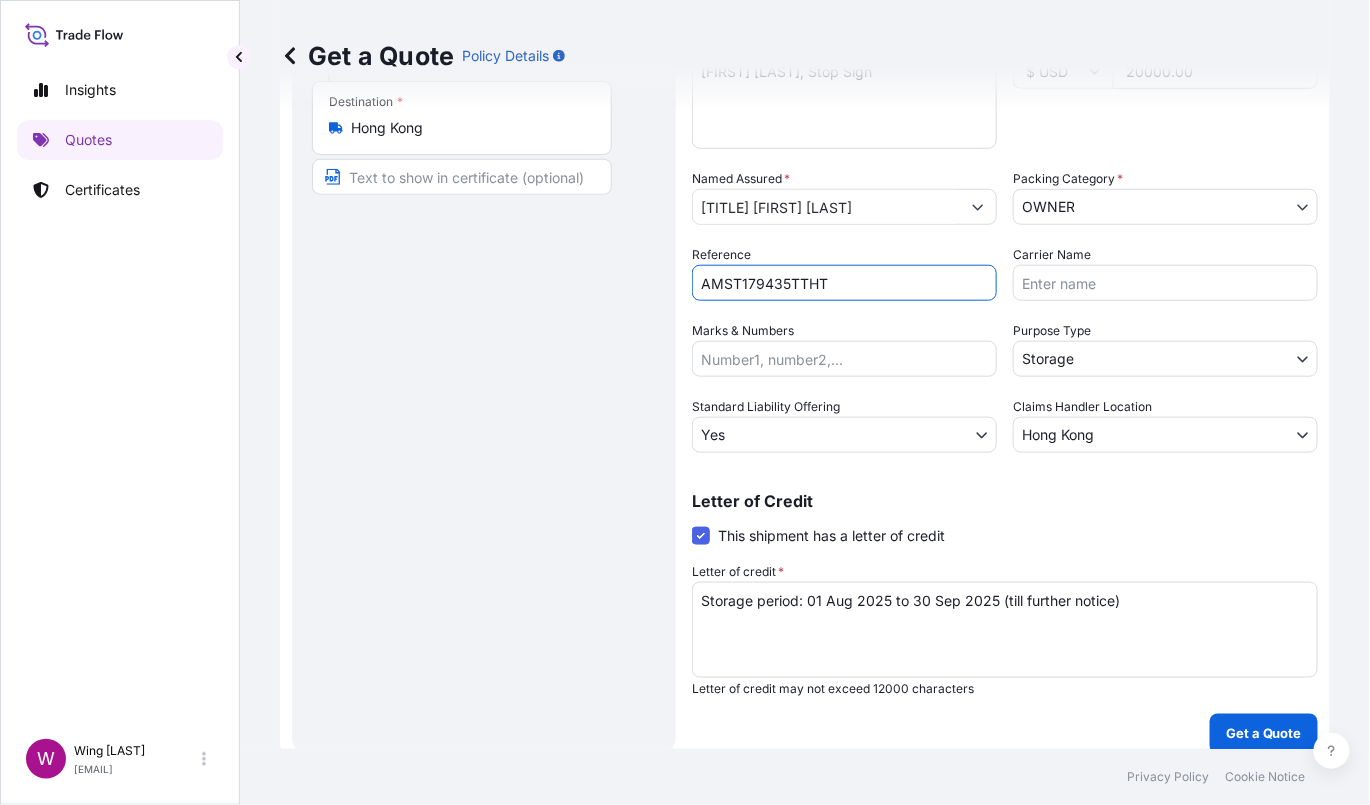 scroll, scrollTop: 368, scrollLeft: 0, axis: vertical 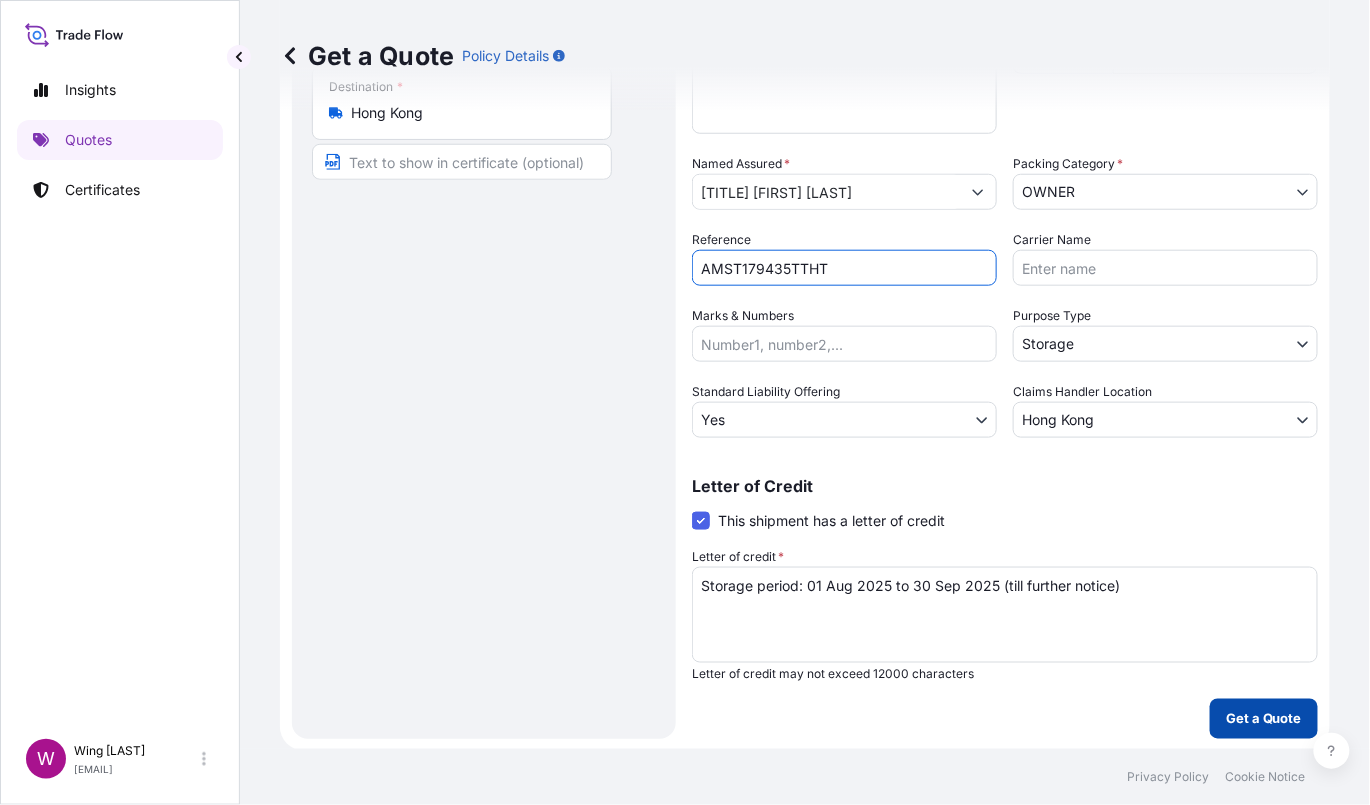 type on "AMST179435TTHT" 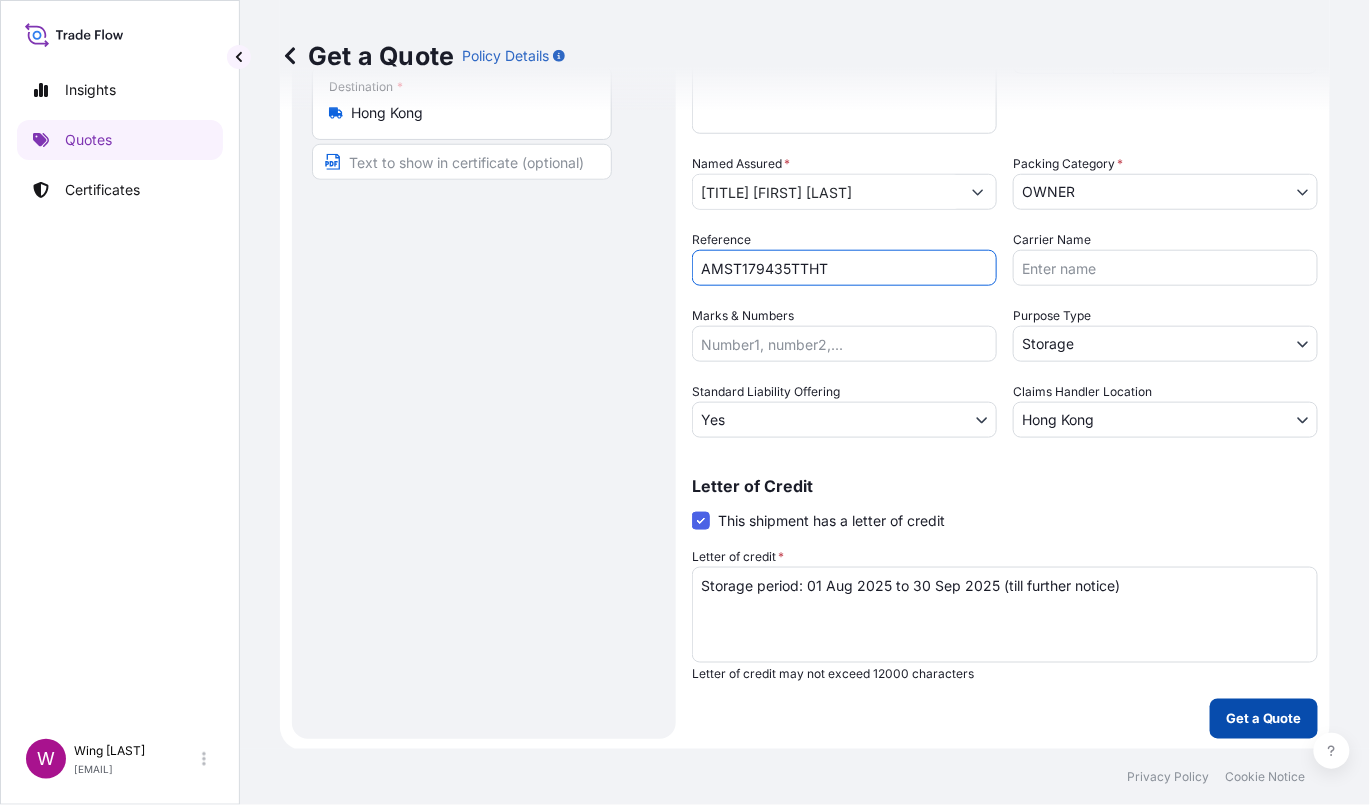 click on "Get a Quote" at bounding box center (1264, 719) 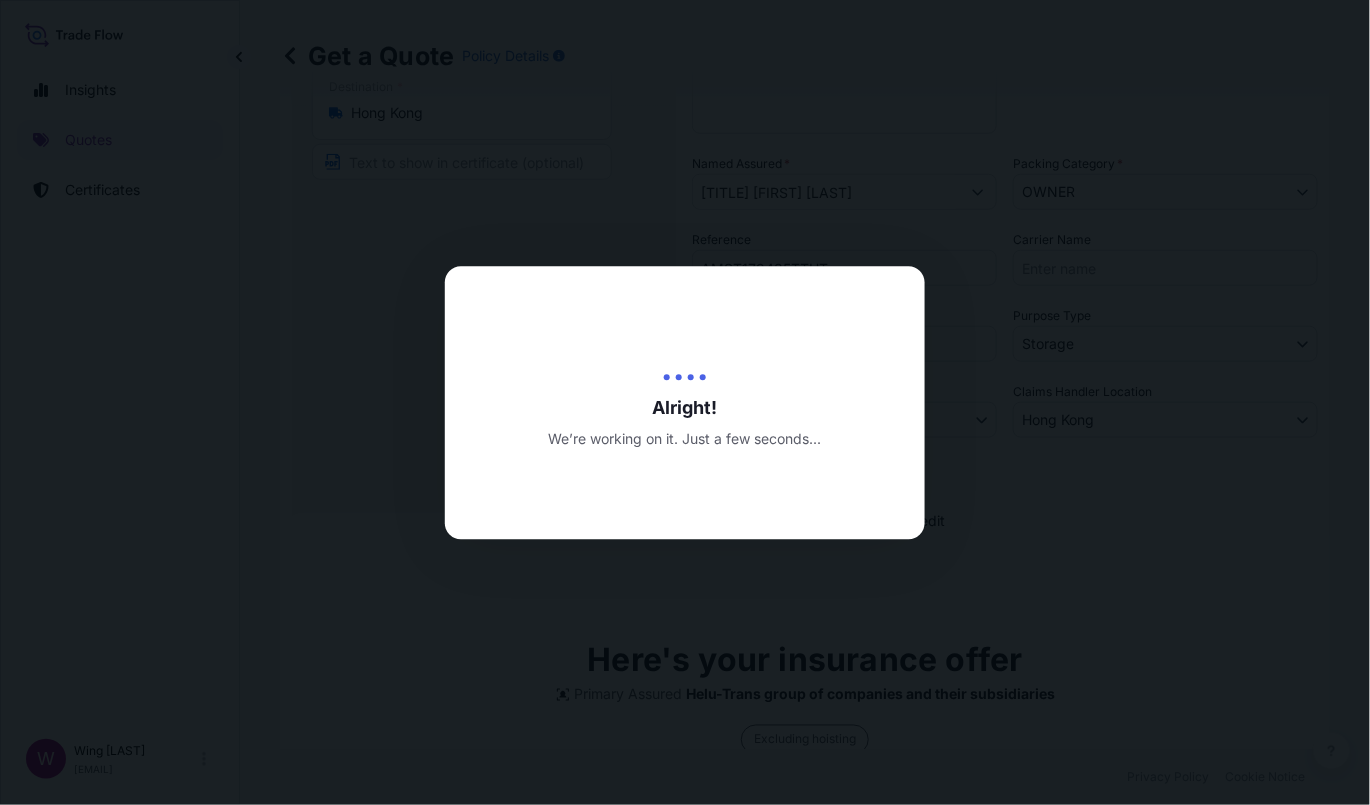 type on "14/07/2025" 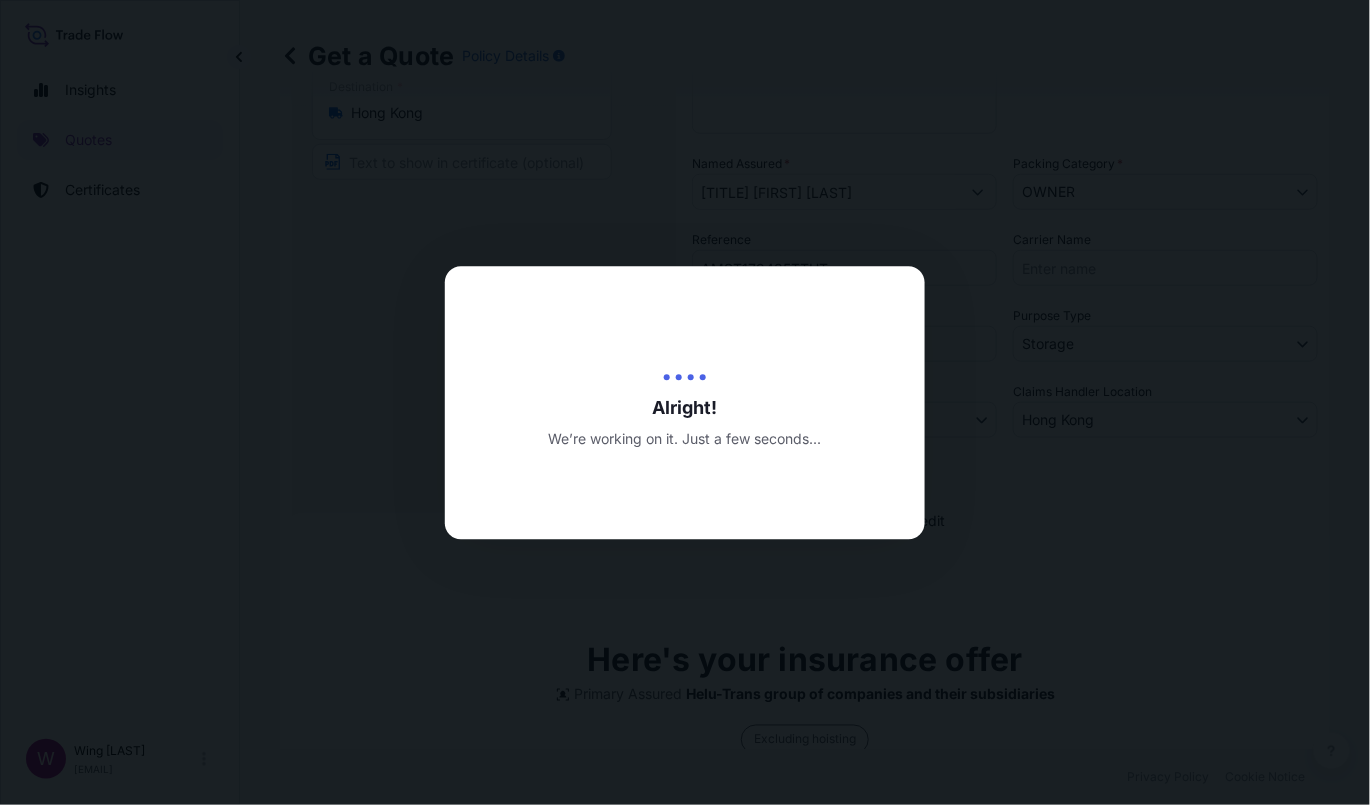 scroll, scrollTop: 0, scrollLeft: 0, axis: both 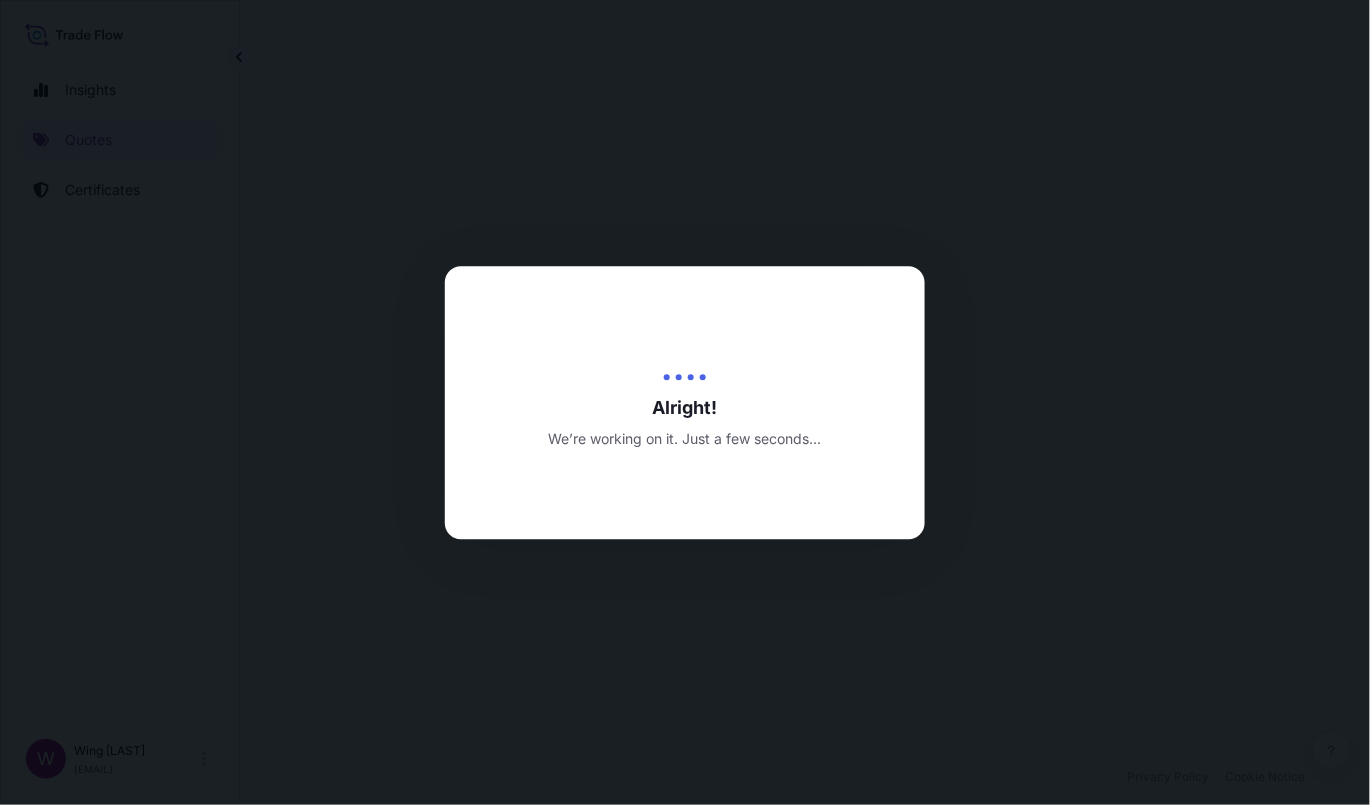 select on "STORAGE" 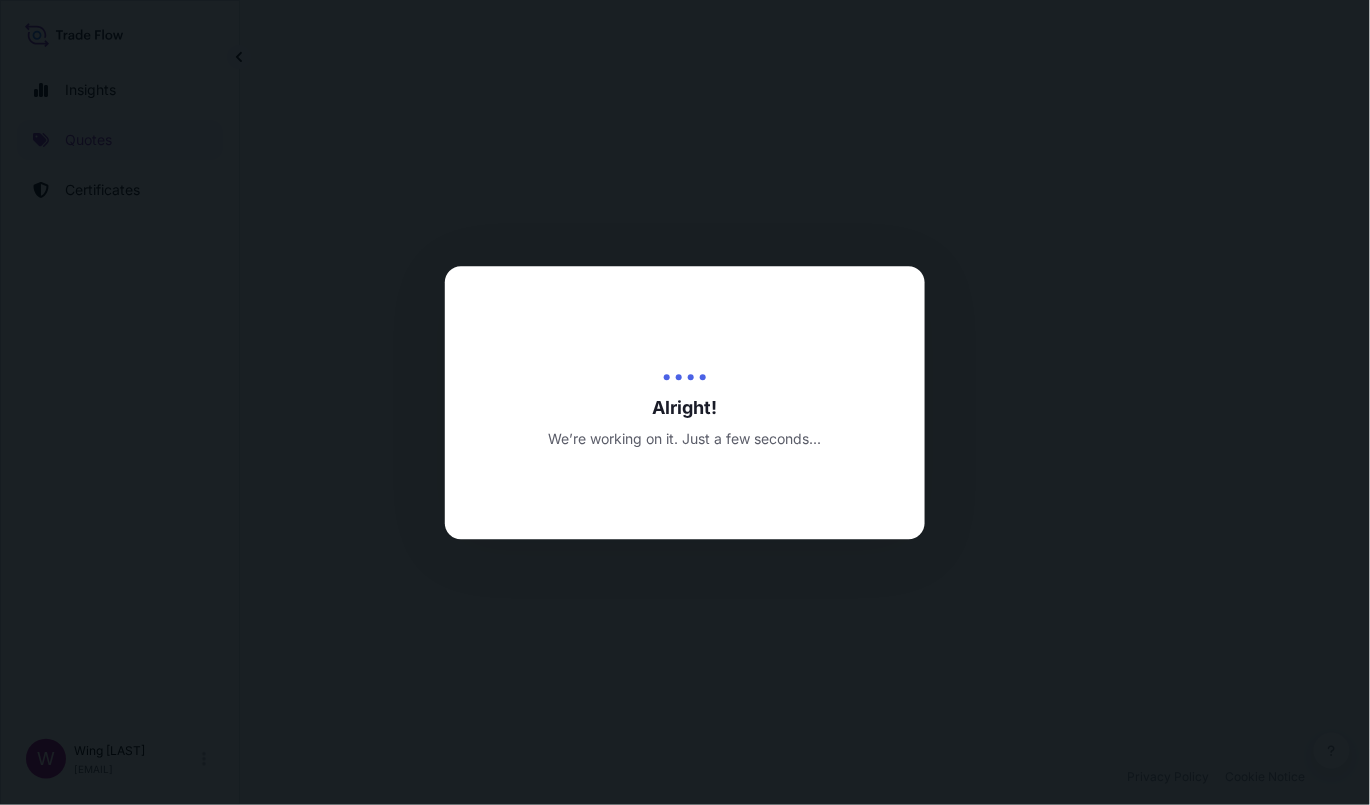 select on "27" 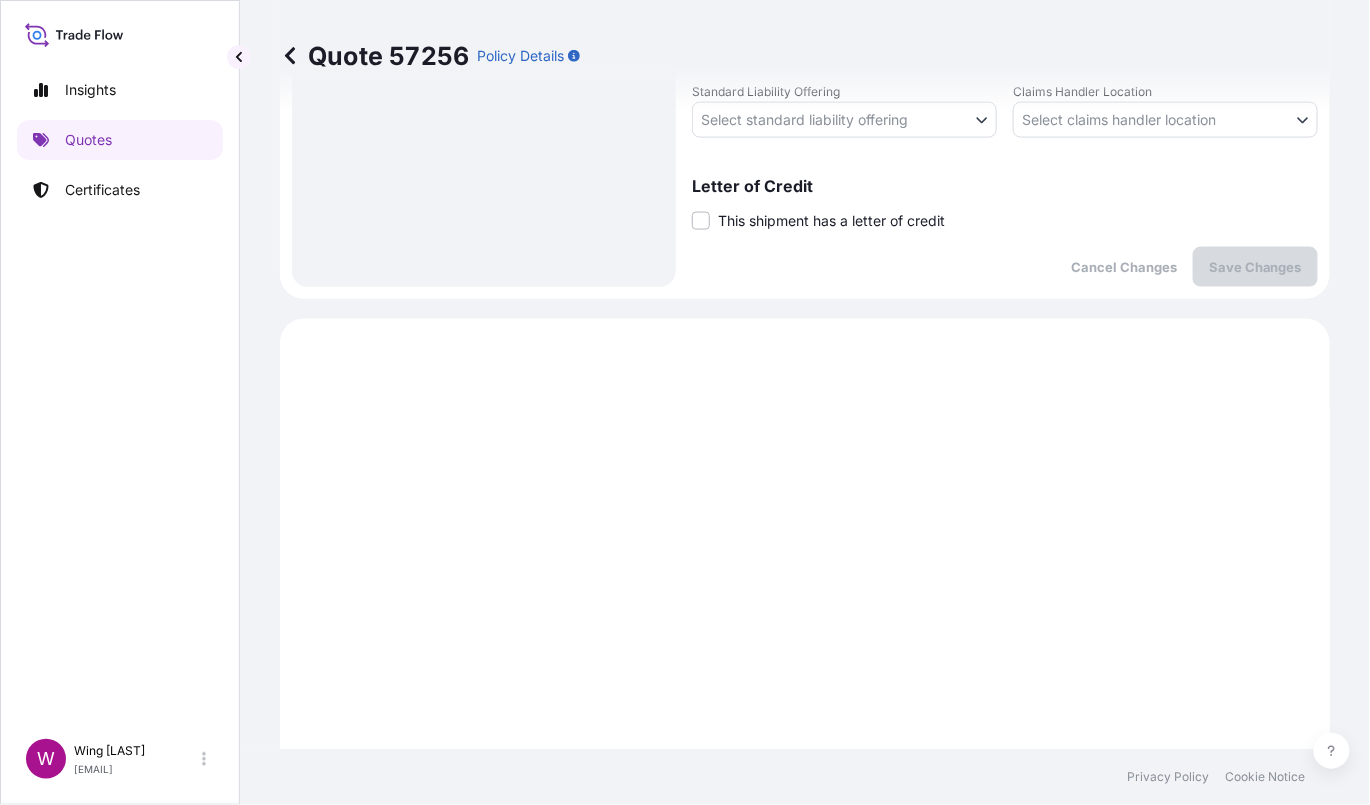 scroll, scrollTop: 86, scrollLeft: 0, axis: vertical 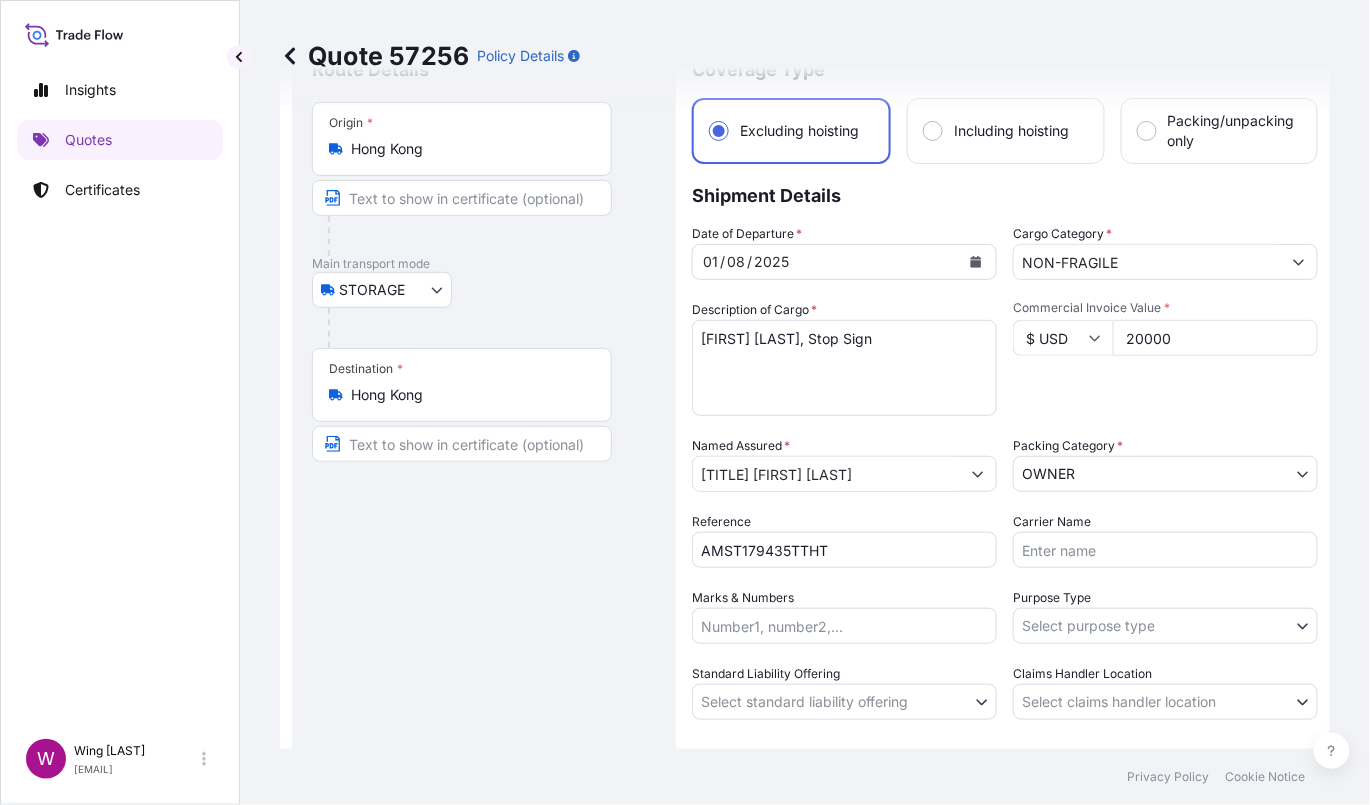 click on "Insights Quotes Certificates W Wing   Lee [EMAIL] Quote 57256 Policy Details Route Details Place of loading Road / Inland Road / Inland Origin * Hong Kong Main transport mode STORAGE COURIER INSTALLATION LAND SEA AIR STORAGE Destination * Hong Kong Road / Inland Road / Inland Place of Discharge Coverage Type Excluding hoisting Including hoisting Packing/unpacking only Shipment Details Date of Departure * 01 / 08 / 2025 Cargo Category * NON-FRAGILE Description of Cargo * [FIRST] [LAST], Stop Sign Commercial Invoice Value   * $ USD 20000 Named Assured * Mr. [FIRST] [LAST] Packing Category * OWNER AGENT CO-OWNER OWNER Various Reference AMST179435TTHT Carrier Name Marks & Numbers Purpose Type Select purpose type Transit Storage Installation Conservation Standard Liability Offering Select standard liability offering Yes No Claims Handler Location Select claims handler location Hong Kong Singapore Letter of Credit This shipment has a letter of credit Letter of credit * Cancel Changes $ 20 , ." at bounding box center (685, 402) 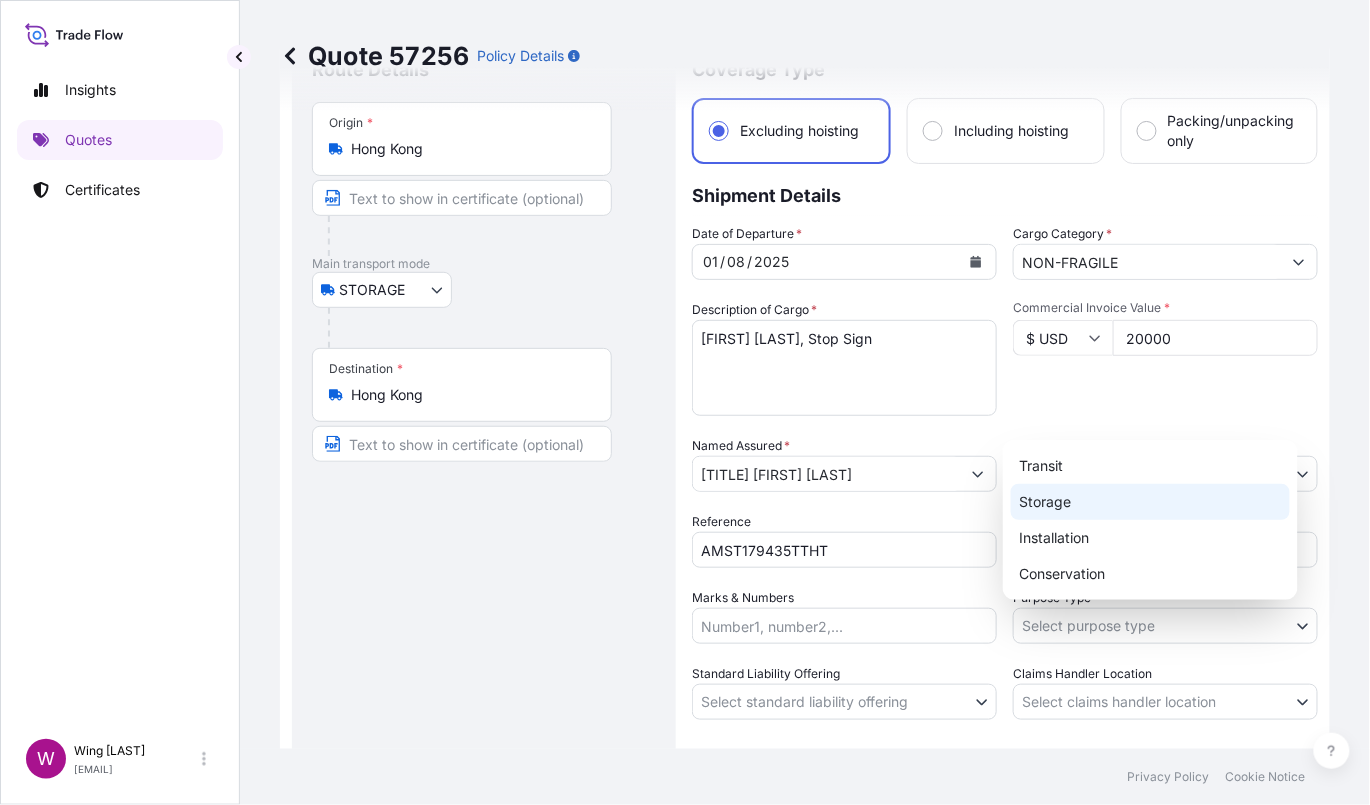 click on "Storage" at bounding box center (1150, 502) 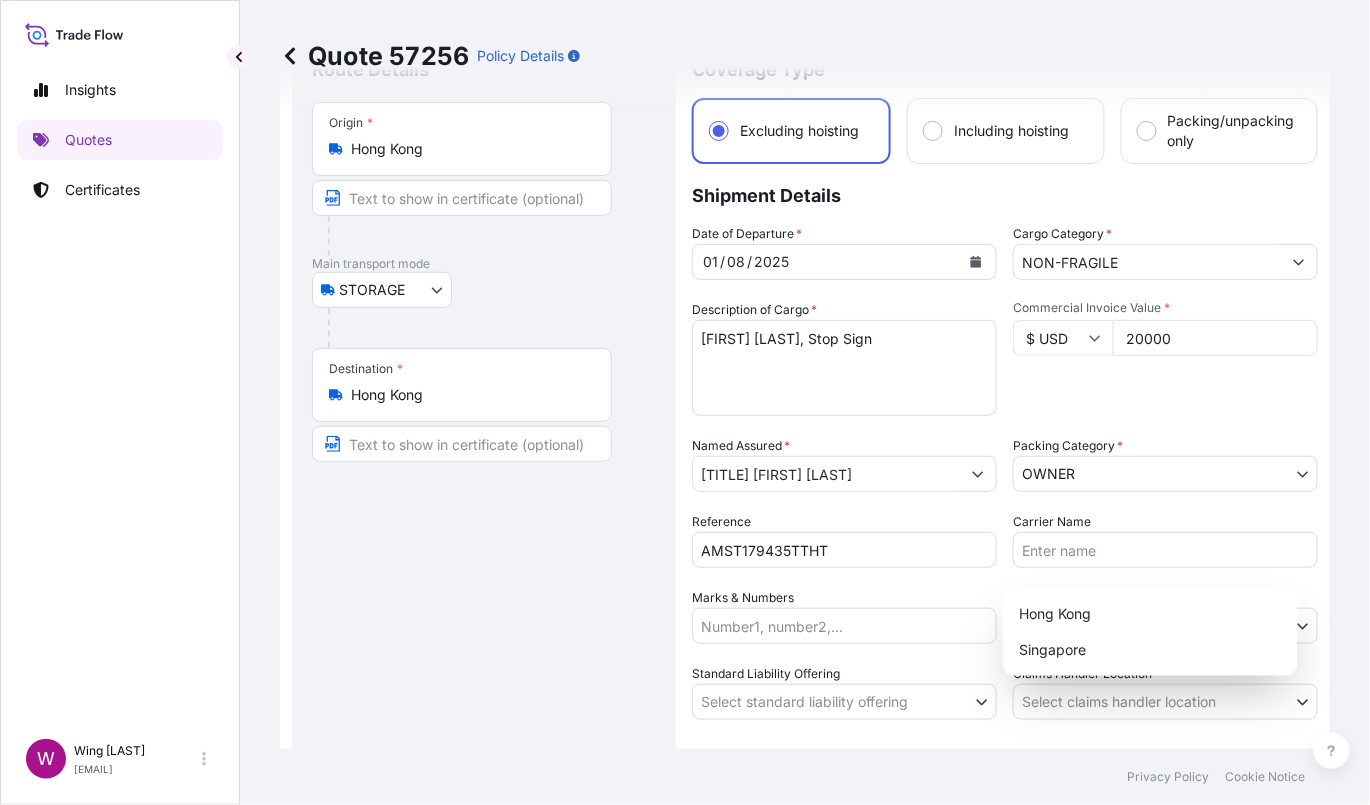 click on "Insights Quotes Certificates W Wing   Lee [EMAIL] Quote 57256 Policy Details Route Details Place of loading Road / Inland Road / Inland Origin * Hong Kong Main transport mode STORAGE COURIER INSTALLATION LAND SEA AIR STORAGE Destination * Hong Kong Road / Inland Road / Inland Place of Discharge Coverage Type Excluding hoisting Including hoisting Packing/unpacking only Shipment Details Date of Departure * 01 / 08 / 2025 Cargo Category * NON-FRAGILE Description of Cargo * [FIRST] [LAST], Stop Sign Commercial Invoice Value   * $ USD 20000 Named Assured * Mr. [FIRST] [LAST] Packing Category * OWNER AGENT CO-OWNER OWNER Various Reference AMST179435TTHT Carrier Name Marks & Numbers Purpose Type Storage Transit Storage Installation Conservation Standard Liability Offering Select standard liability offering Yes No Claims Handler Location Select claims handler location Hong Kong Singapore Letter of Credit This shipment has a letter of credit Letter of credit * Cancel Changes Save Changes $ 20 , ." at bounding box center (685, 402) 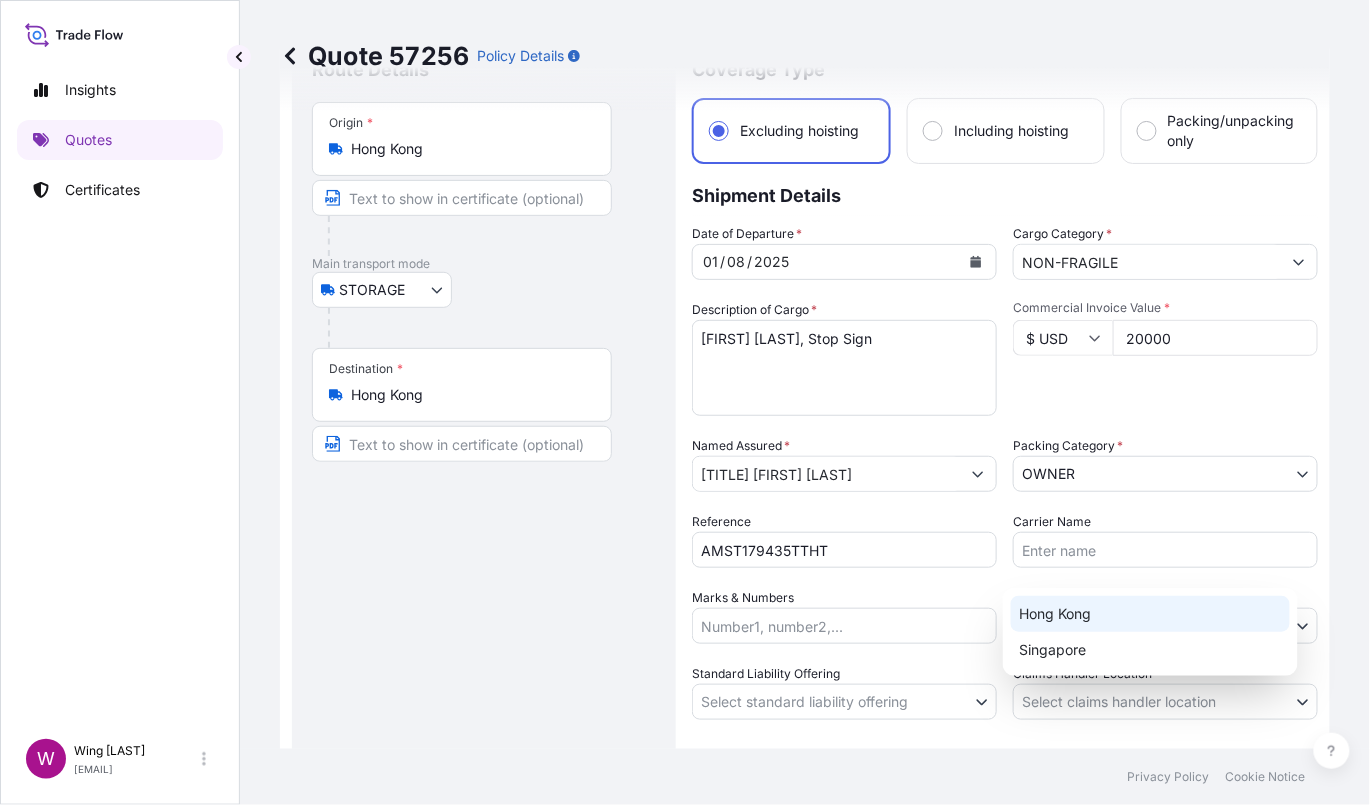 click on "Hong Kong" at bounding box center [1150, 614] 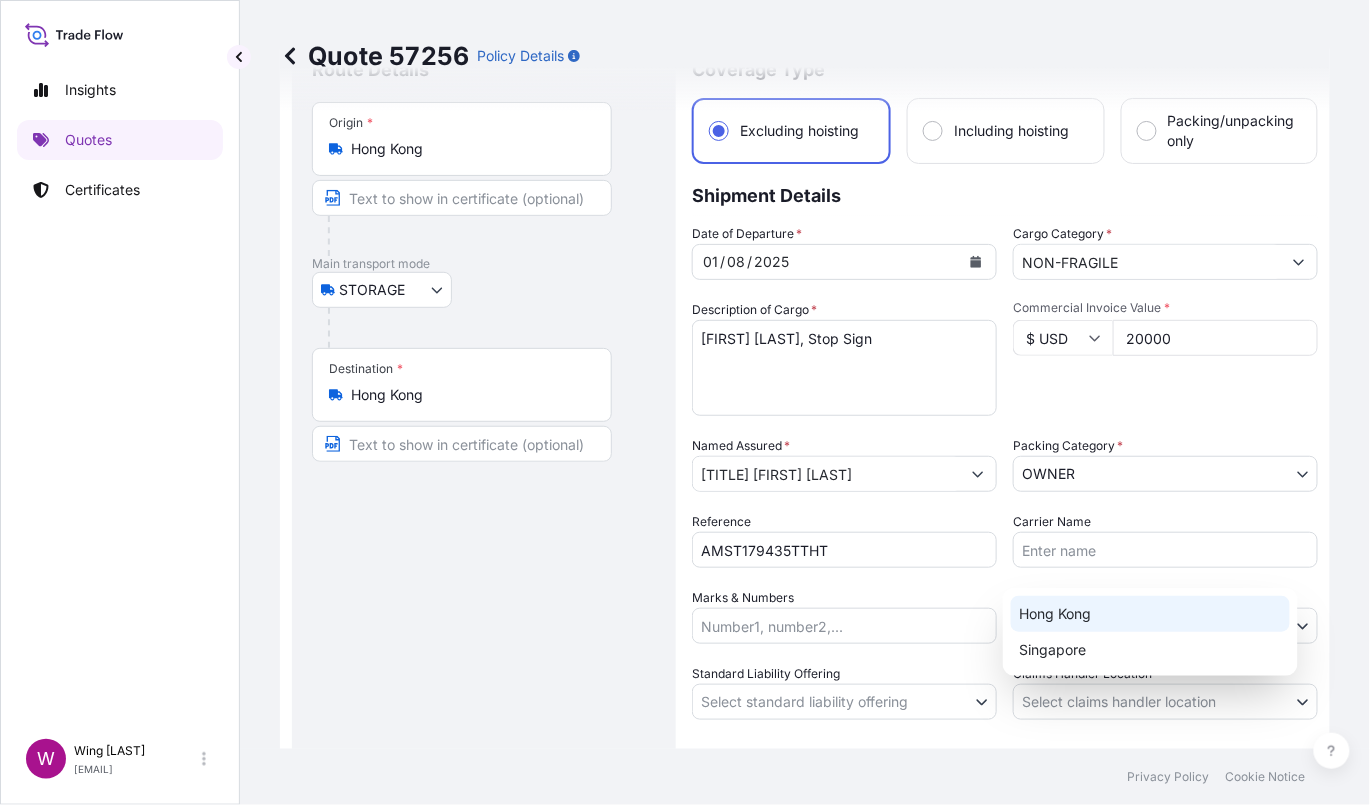select on "Hong Kong" 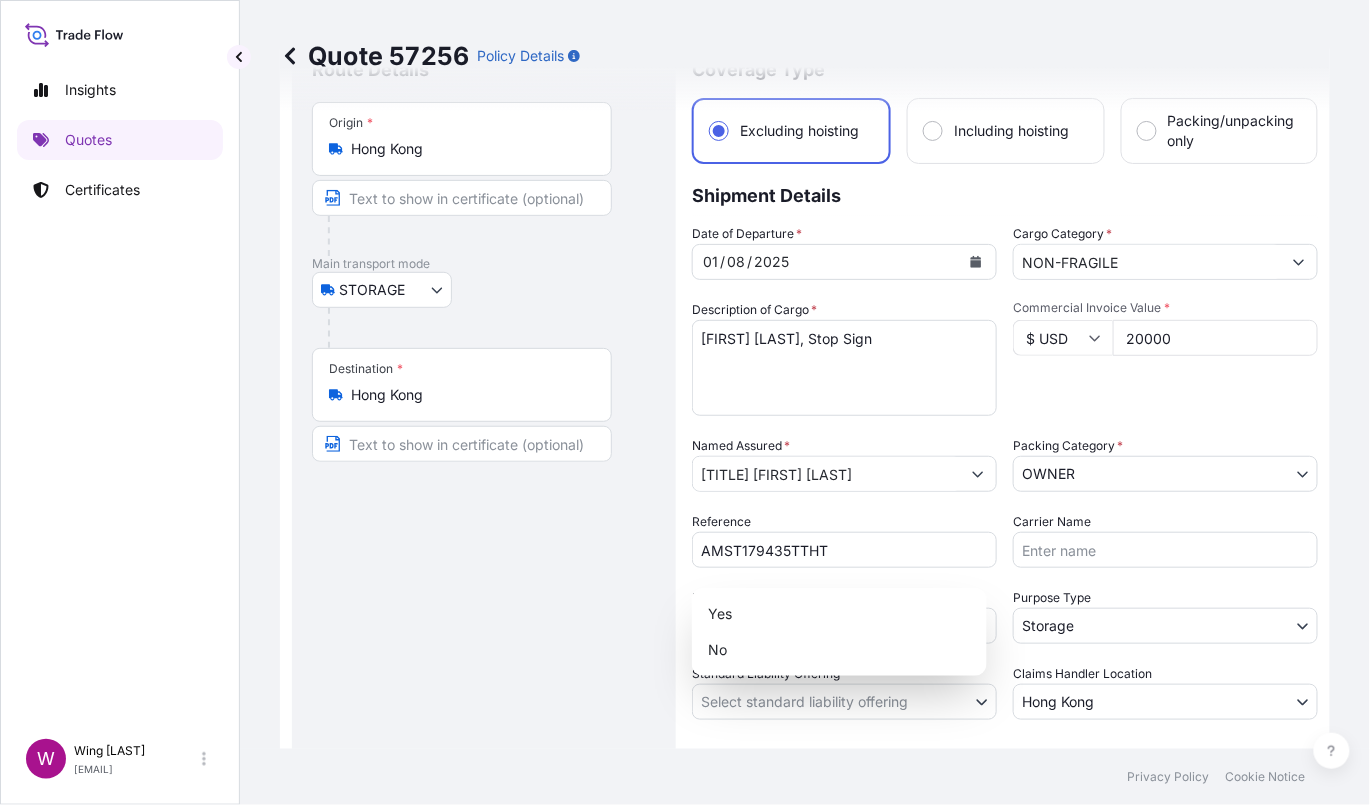click on "Insights Quotes Certificates W Wing   Lee [EMAIL] Quote 57256 Policy Details Route Details Place of loading Road / Inland Road / Inland Origin * Hong Kong Main transport mode STORAGE COURIER INSTALLATION LAND SEA AIR STORAGE Destination * Hong Kong Road / Inland Road / Inland Place of Discharge Coverage Type Excluding hoisting Including hoisting Packing/unpacking only Shipment Details Date of Departure * 01 / 08 / 2025 Cargo Category * NON-FRAGILE Description of Cargo * [NAME], Stop Sign Commercial Invoice Value   * $ USD 20000 Named Assured * [NAME] Packing Category * OWNER AGENT CO-OWNER OWNER Various Reference AMST179435TTHT Carrier Name Marks & Numbers Purpose Type Storage Transit Storage Installation Conservation Standard Liability Offering Select standard liability offering Yes No Claims Handler Location Hong Kong Hong Kong Singapore Letter of Credit This shipment has a letter of credit Letter of credit * Letter of credit may not exceed 12000 characters $ 20 , ." at bounding box center (685, 402) 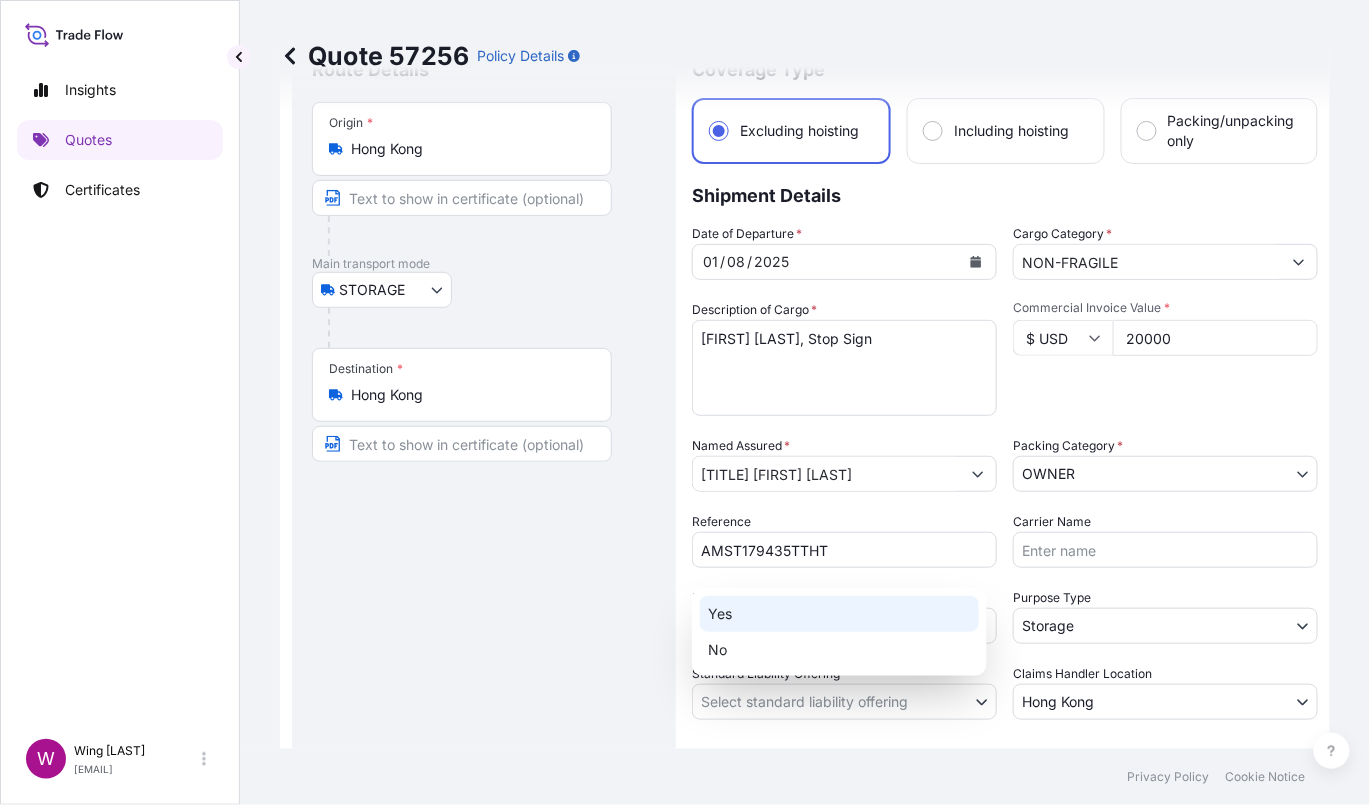 click on "Yes" at bounding box center [839, 614] 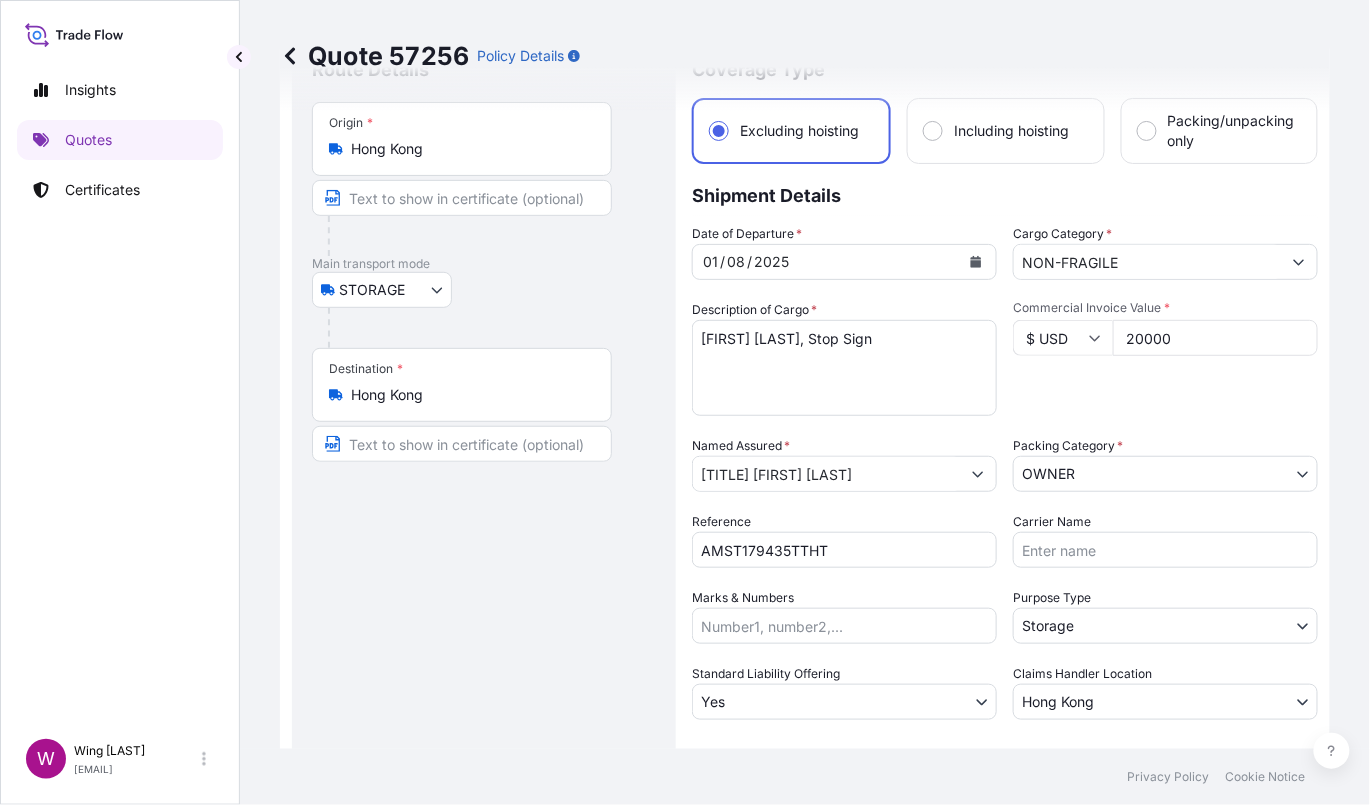 click on "Route Details Place of loading Road / Inland Road / Inland Origin * Hong Kong Main transport mode STORAGE COURIER INSTALLATION LAND SEA AIR STORAGE Destination * Hong Kong Road / Inland Road / Inland Place of Discharge" at bounding box center (484, 453) 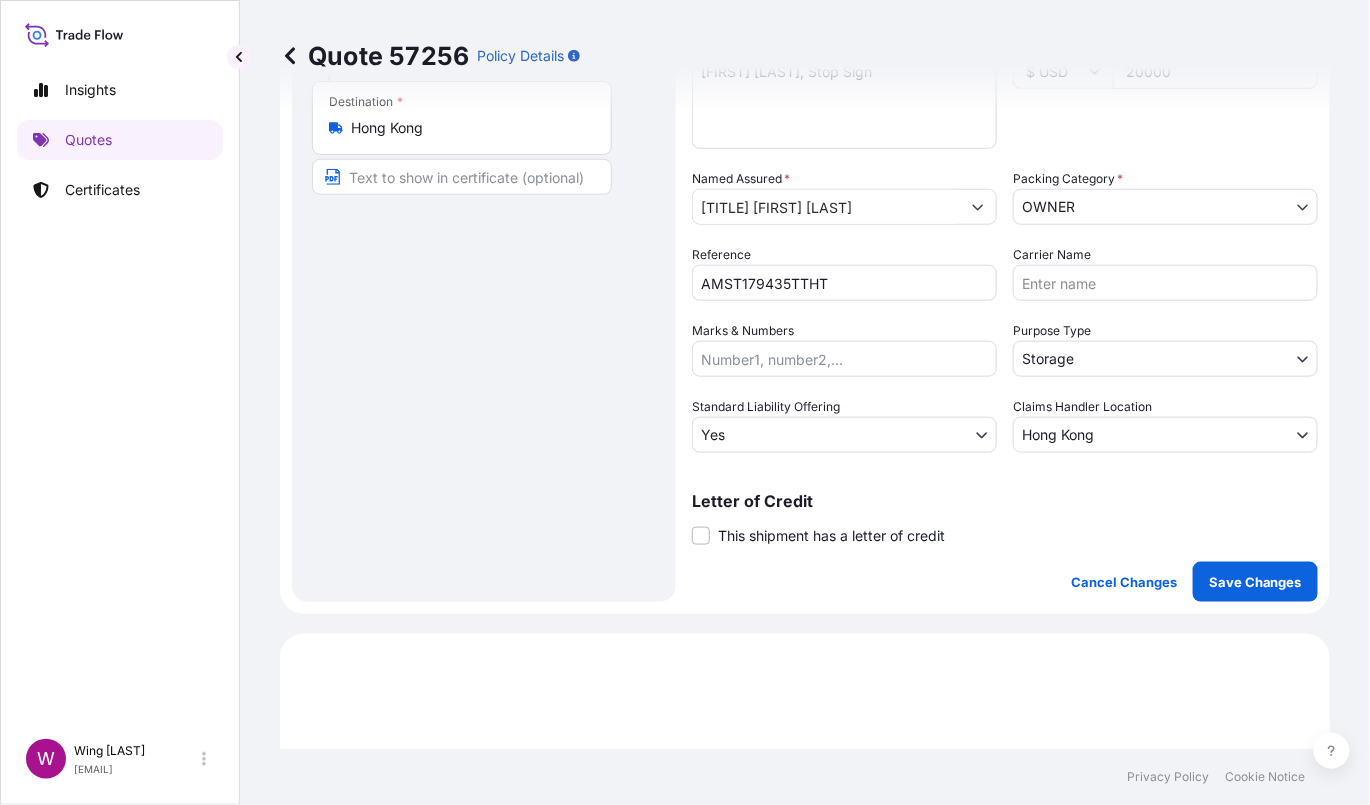 scroll, scrollTop: 486, scrollLeft: 0, axis: vertical 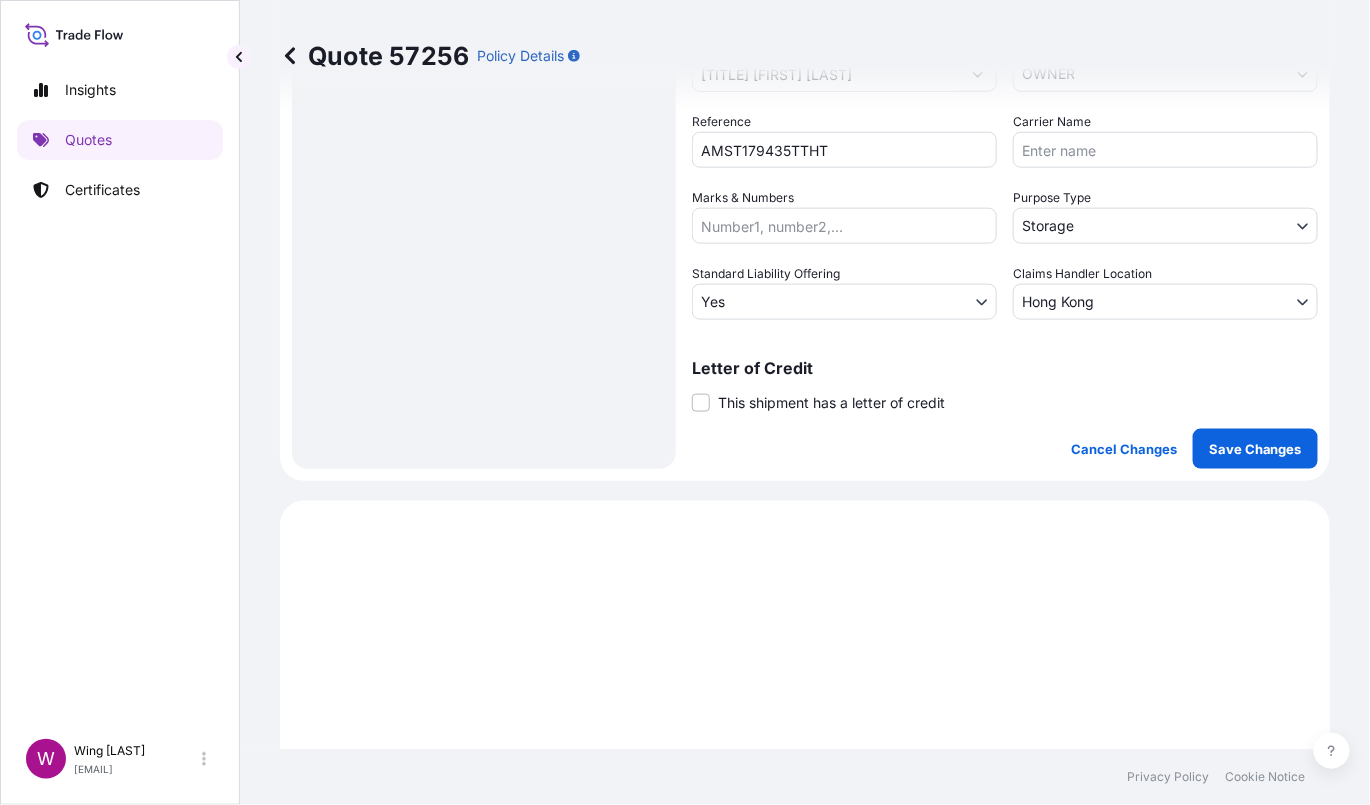 drag, startPoint x: 838, startPoint y: 394, endPoint x: 839, endPoint y: 404, distance: 10.049875 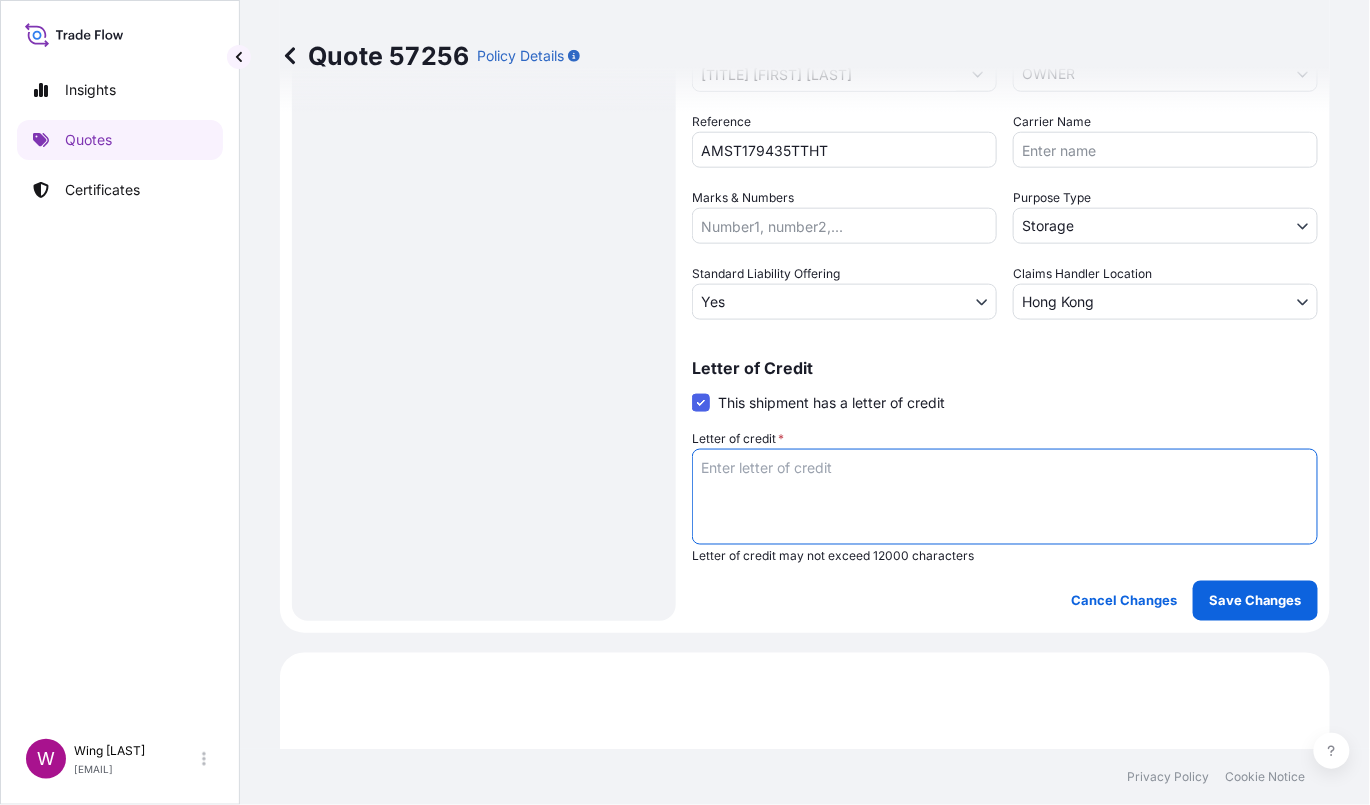paste on "Storage period: 01 Aug 2025 to 30 Sep 2025 (till further notice)" 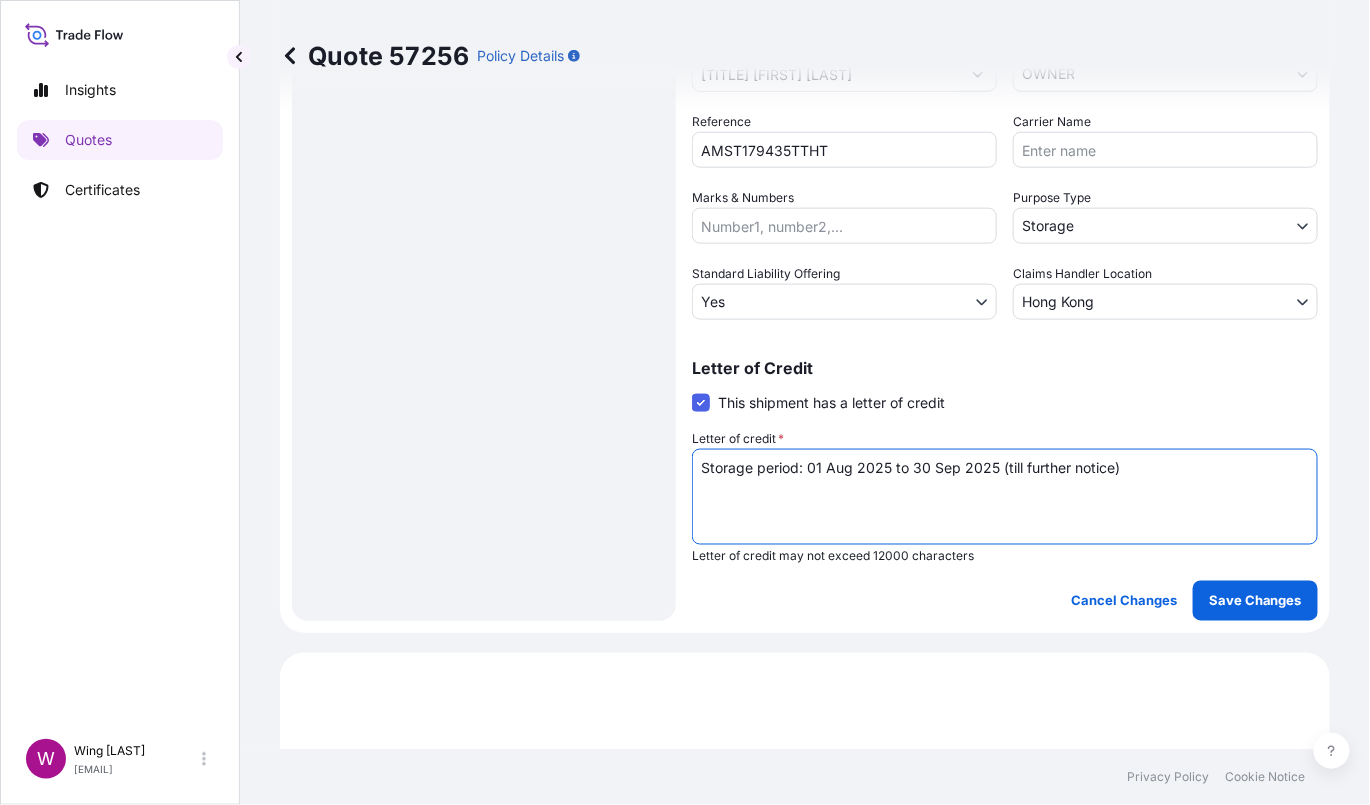 type on "Storage period: 01 Aug 2025 to 30 Sep 2025 (till further notice)" 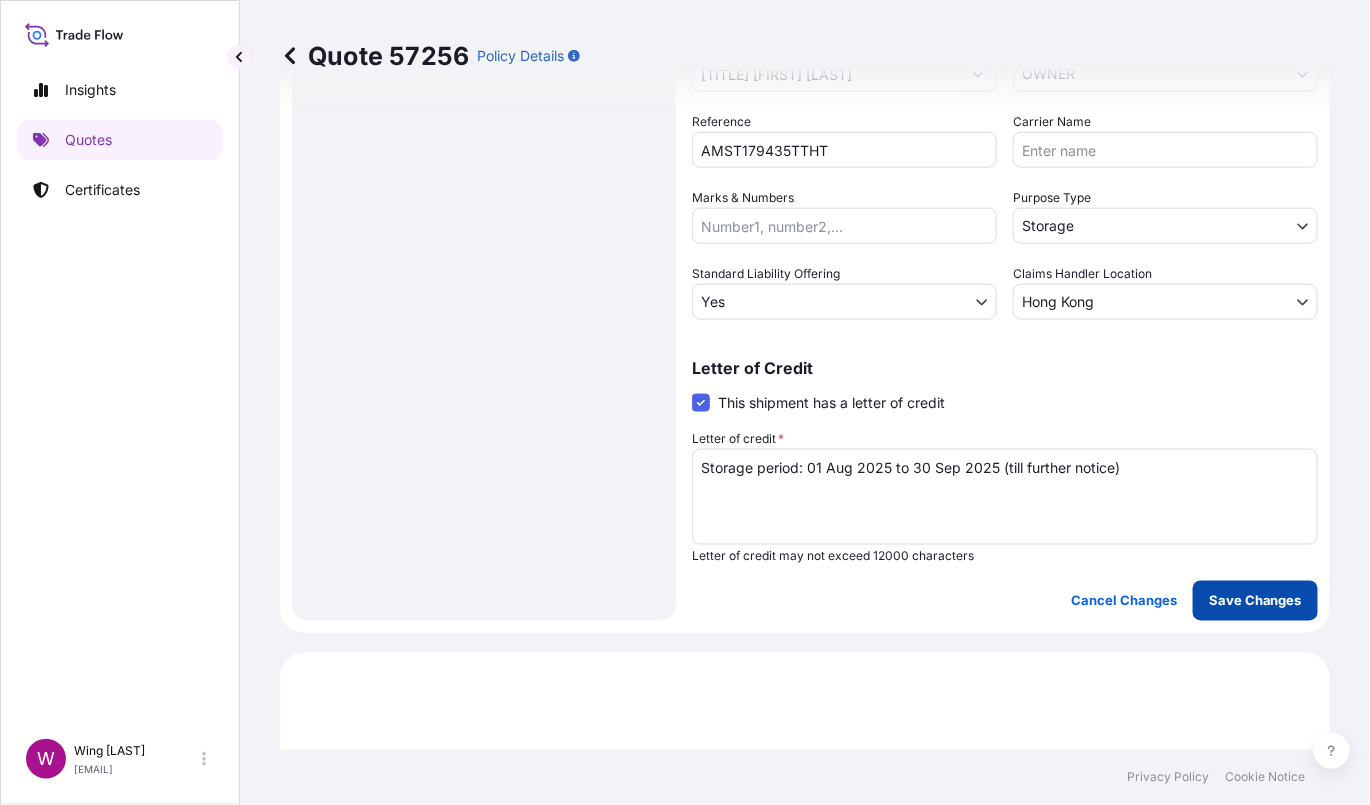 click on "Save Changes" at bounding box center (1255, 601) 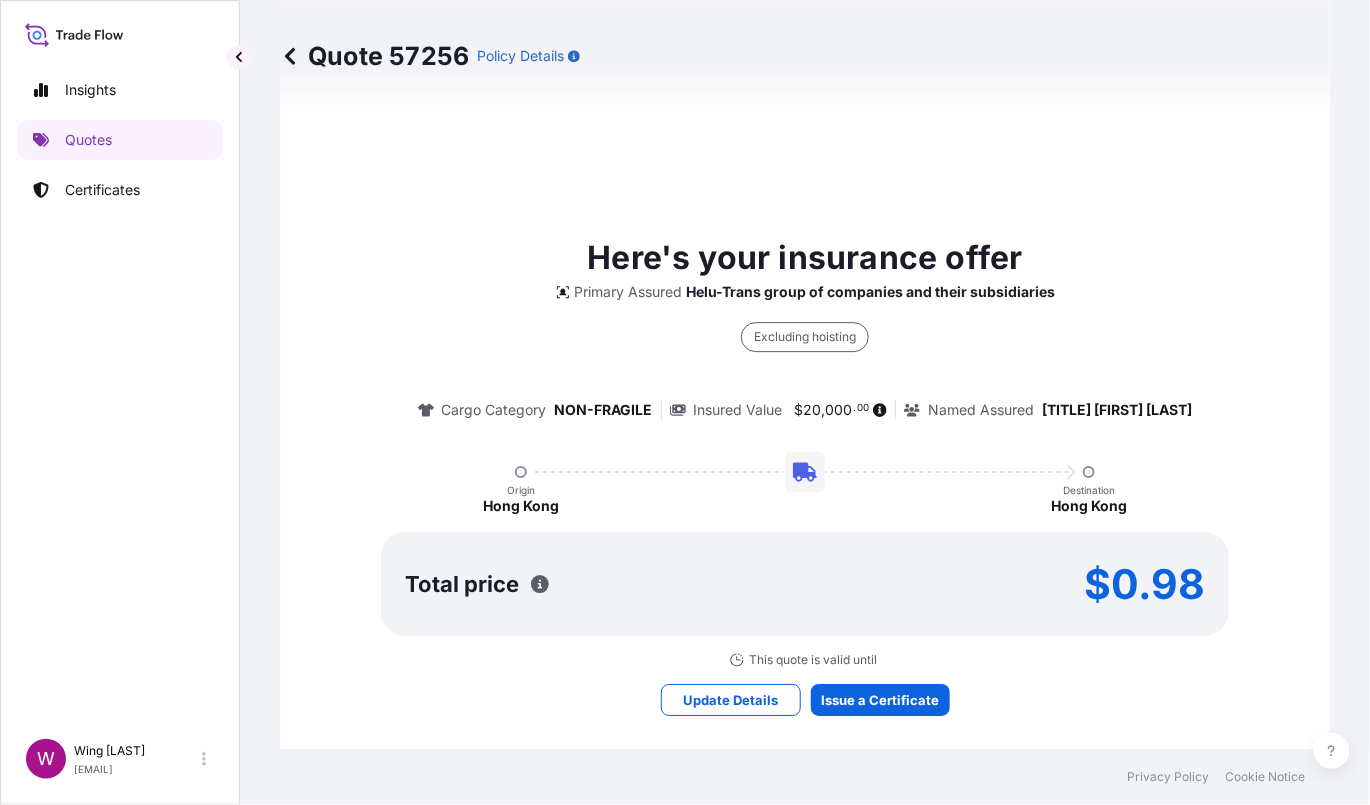 select on "STORAGE" 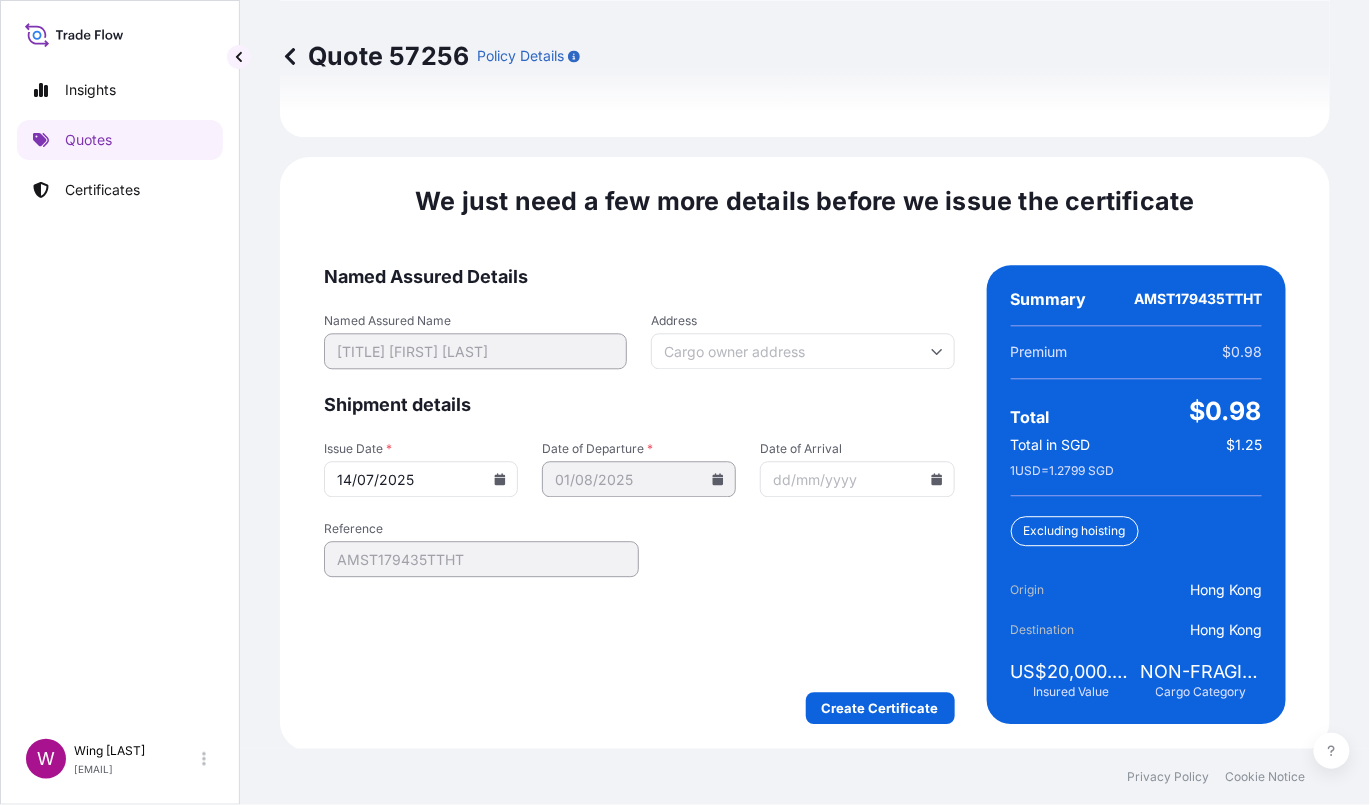 scroll, scrollTop: 3163, scrollLeft: 0, axis: vertical 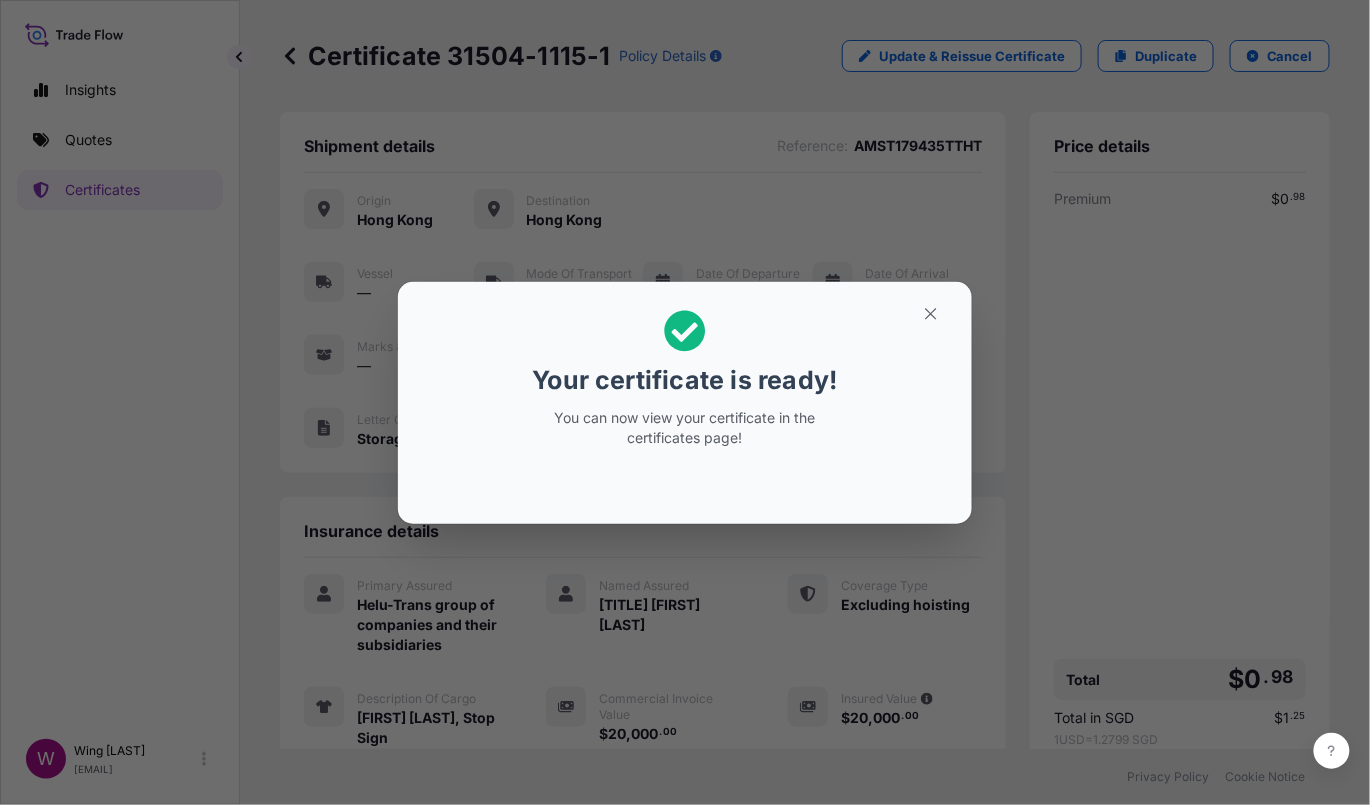 click at bounding box center [931, 314] 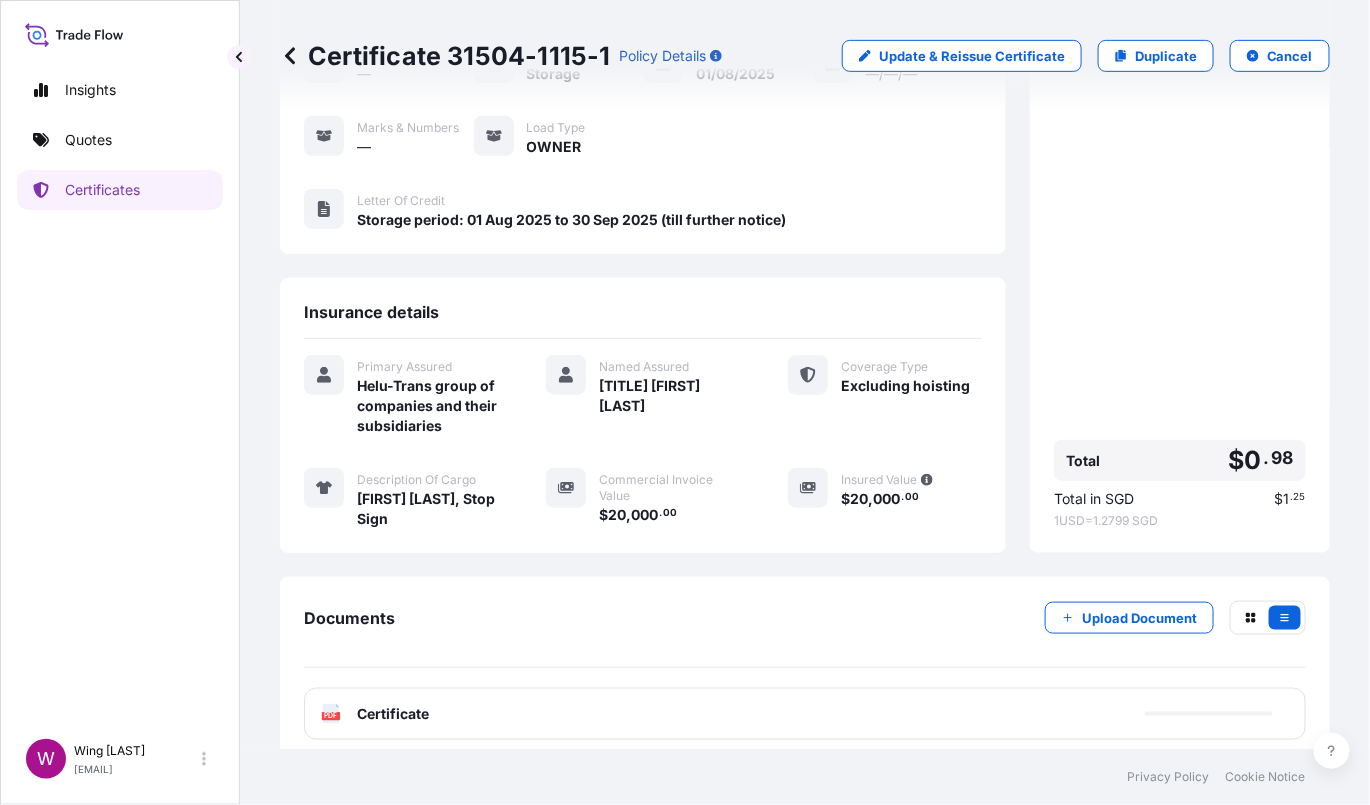 scroll, scrollTop: 227, scrollLeft: 0, axis: vertical 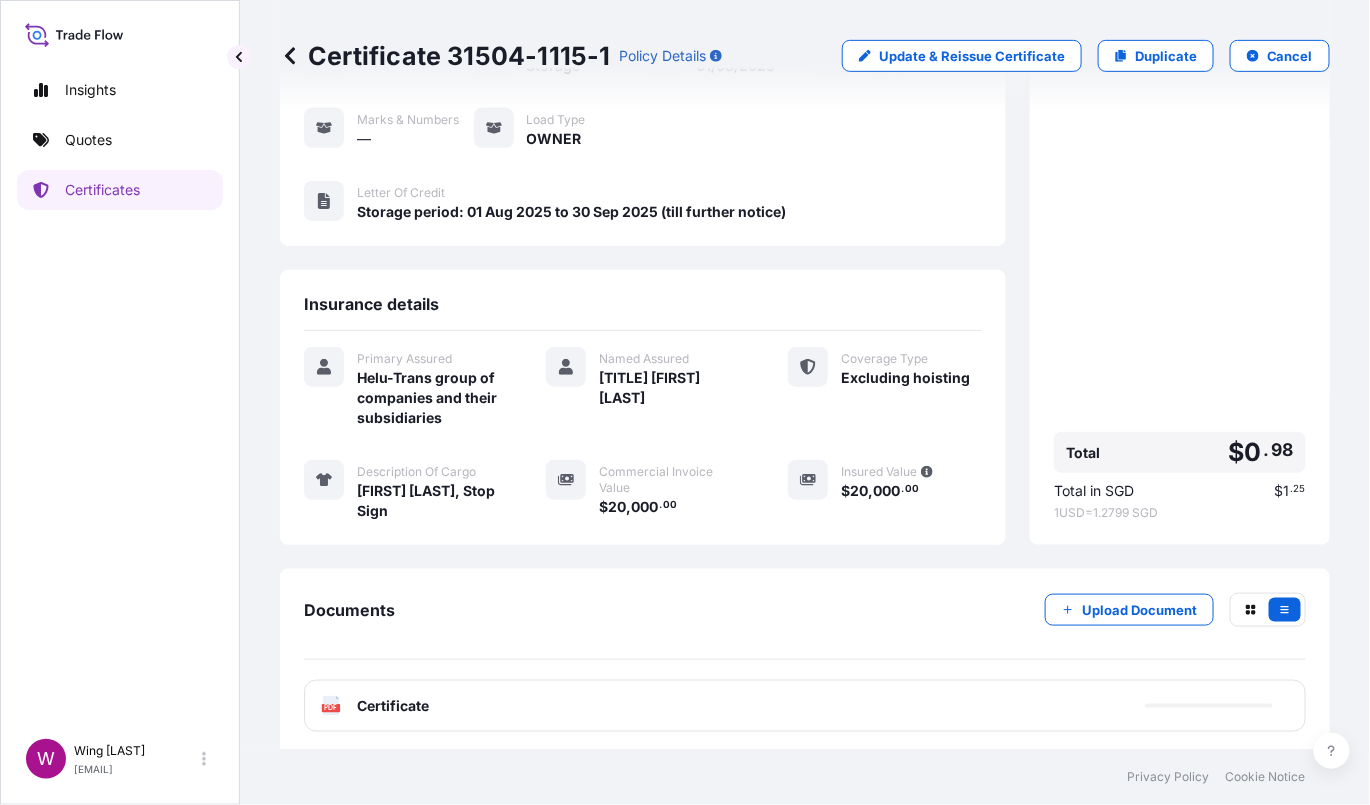 click on "PDF" 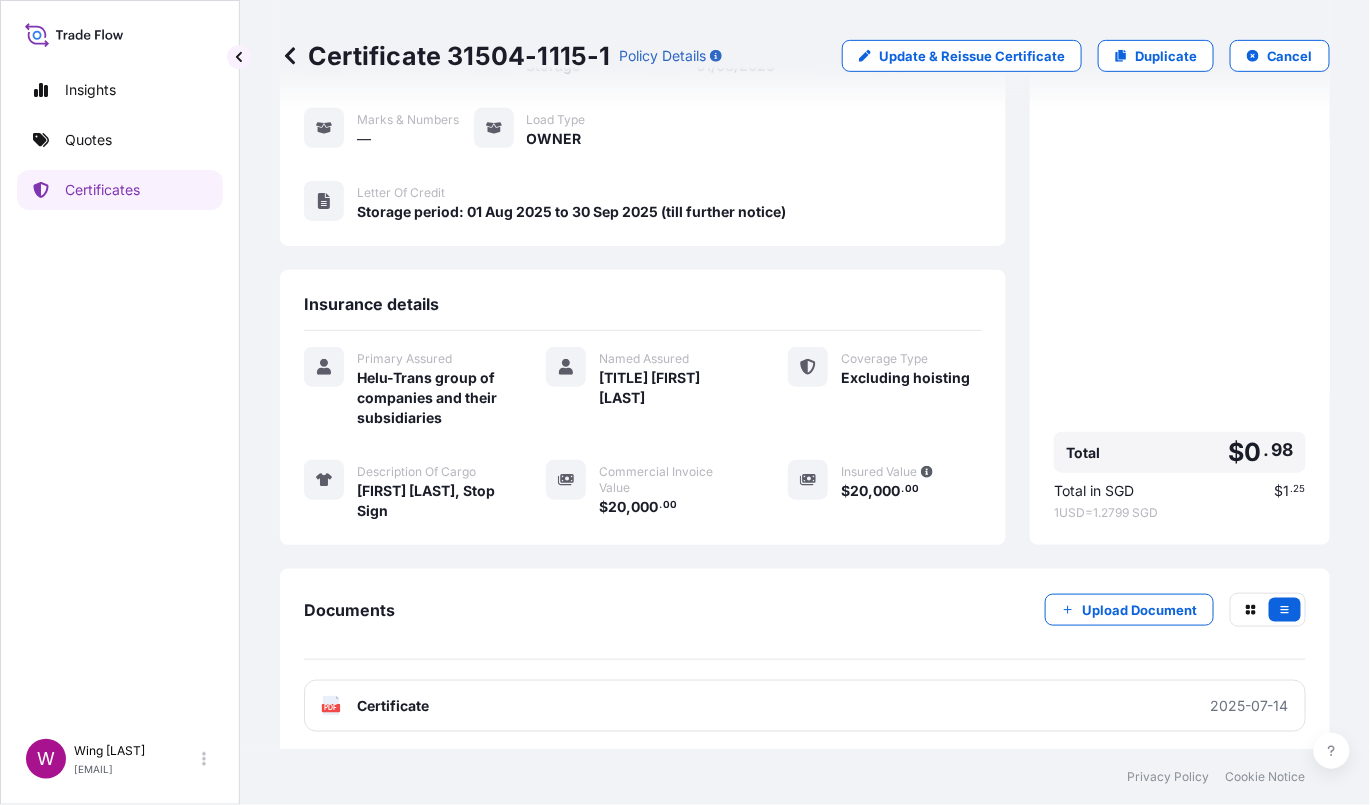 click on "PDF" 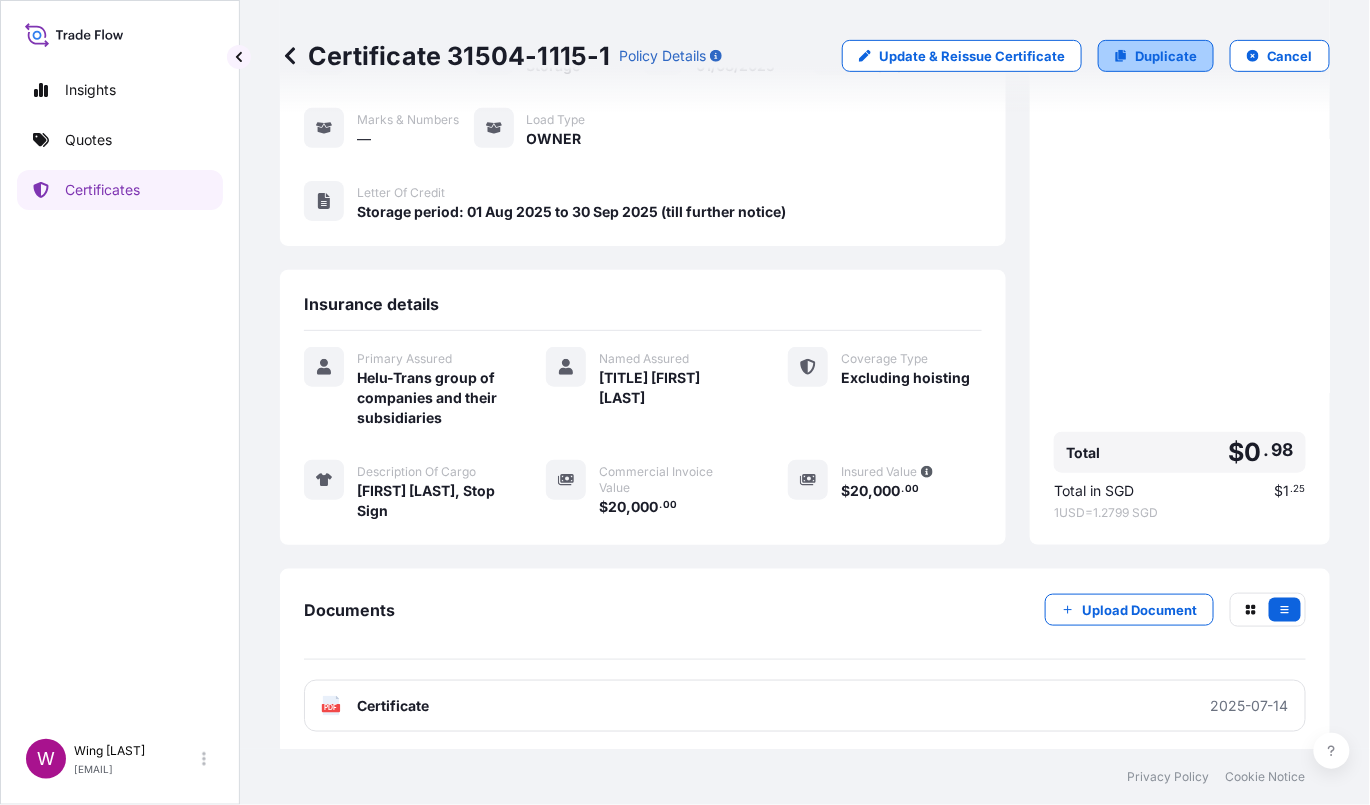 click on "Duplicate" at bounding box center [1156, 56] 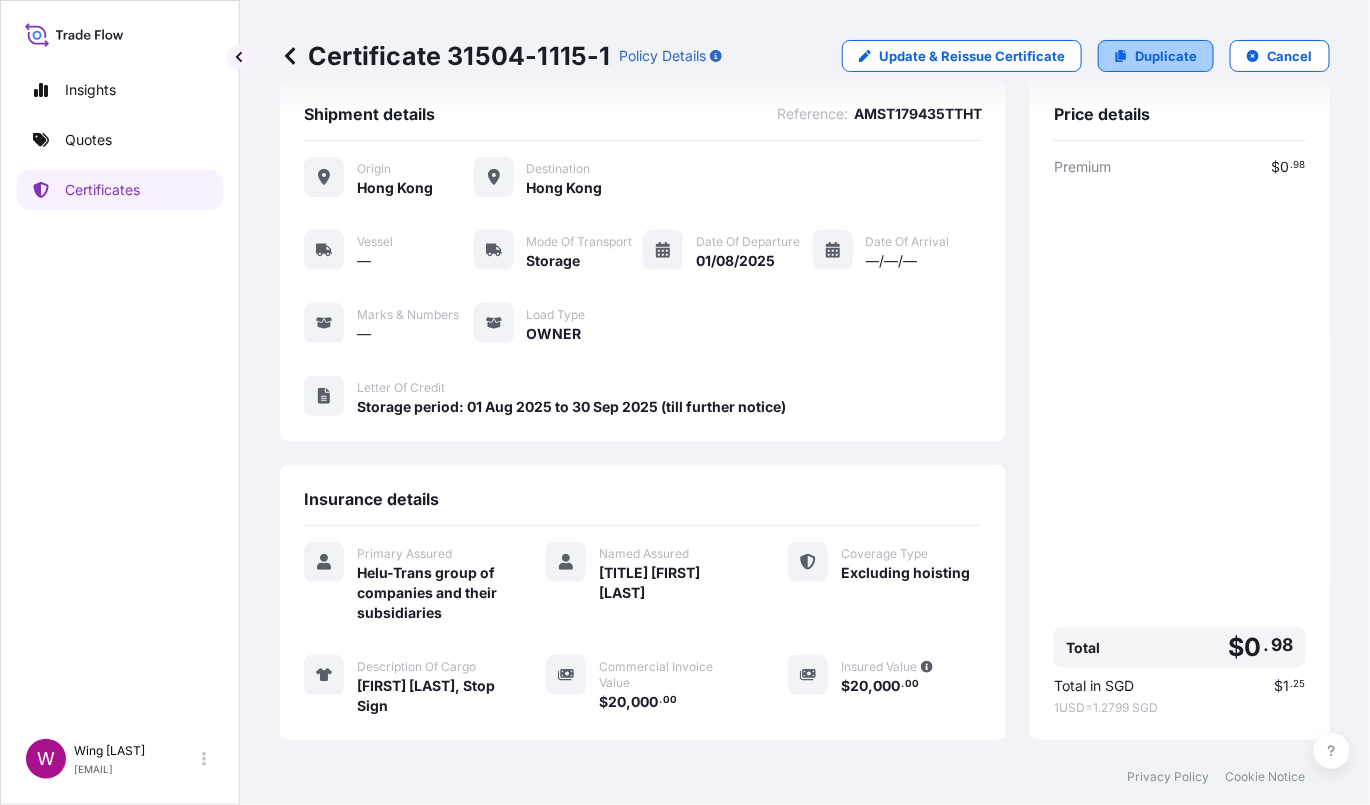 select on "STORAGE" 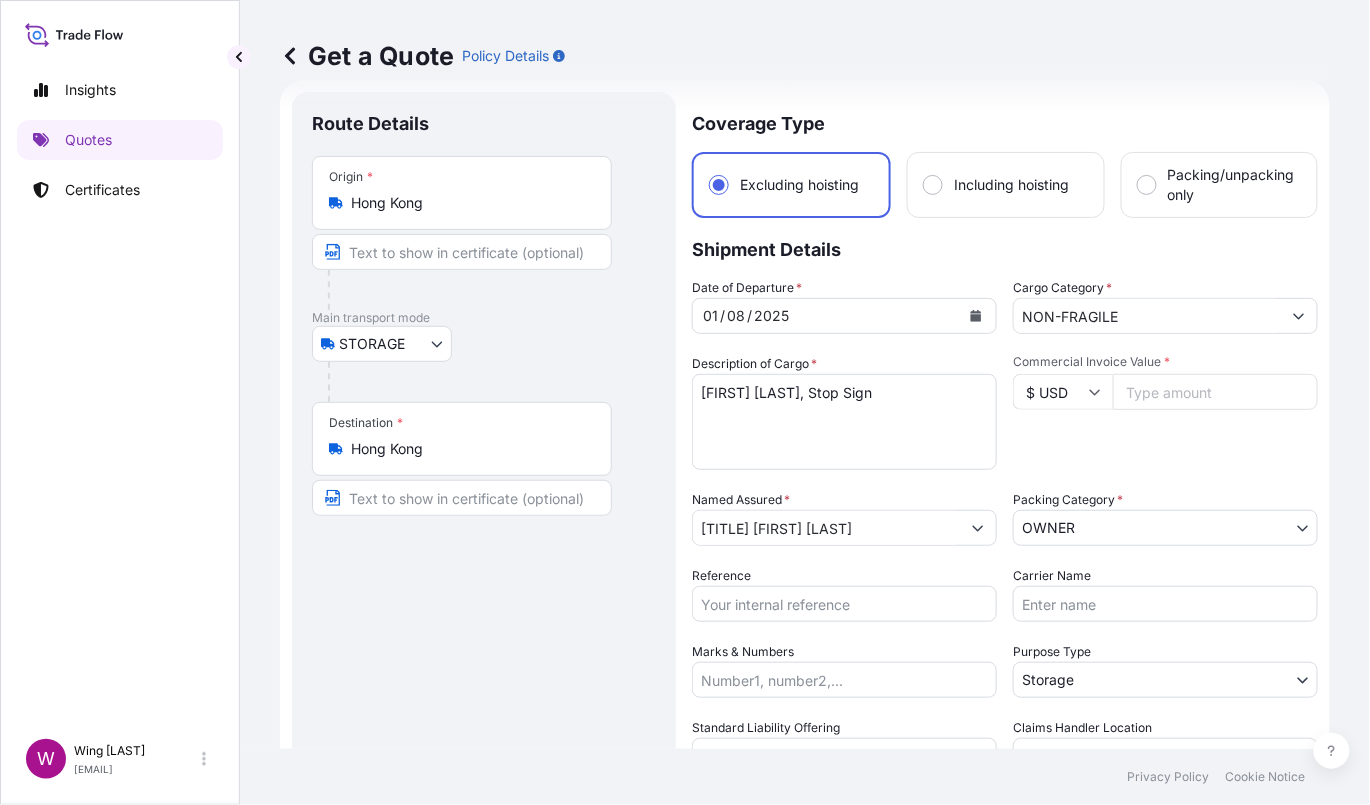 click on "Route Details Place of loading Road / Inland Road / Inland Origin * Hong Kong Main transport mode STORAGE COURIER INSTALLATION LAND SEA AIR STORAGE Destination * Hong Kong Road / Inland Road / Inland Place of Discharge" at bounding box center (484, 583) 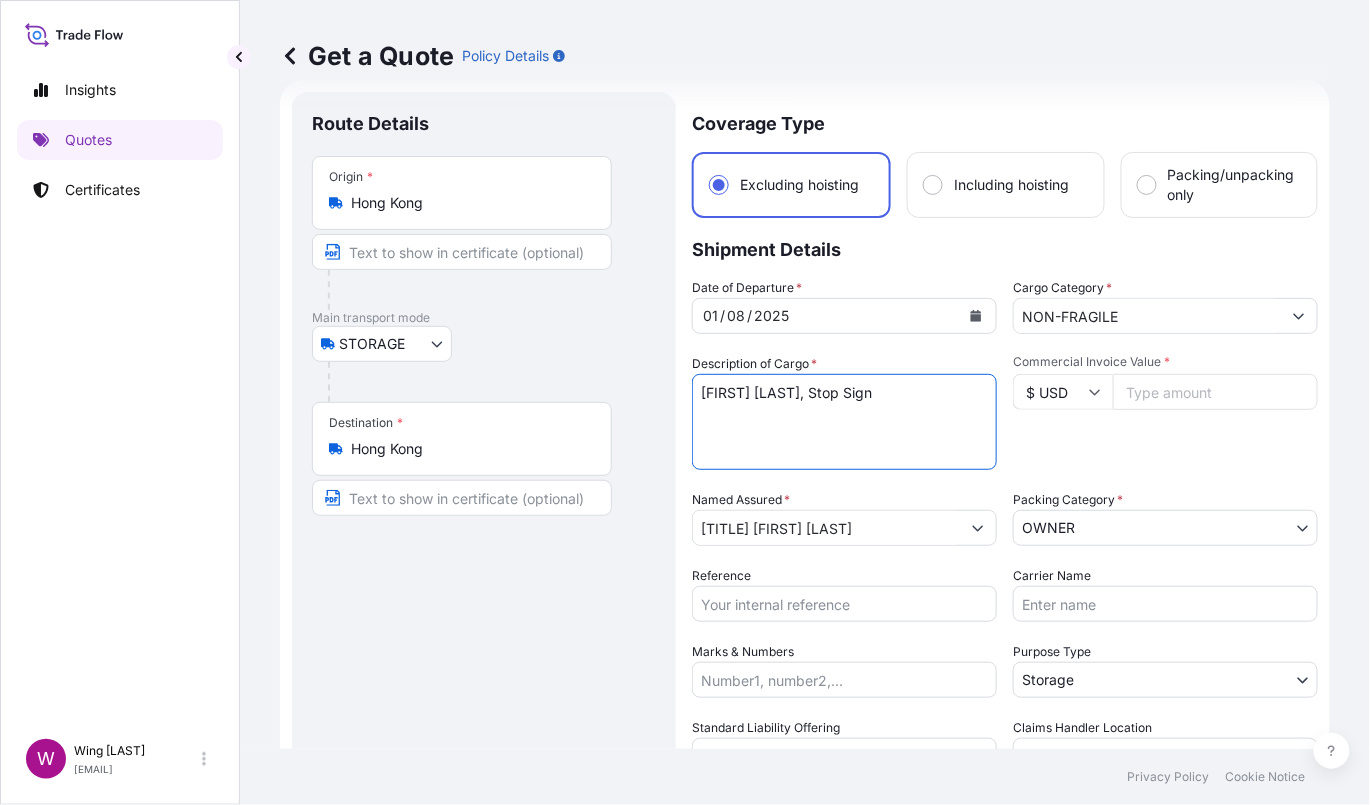 drag, startPoint x: 913, startPoint y: 401, endPoint x: 836, endPoint y: 397, distance: 77.10383 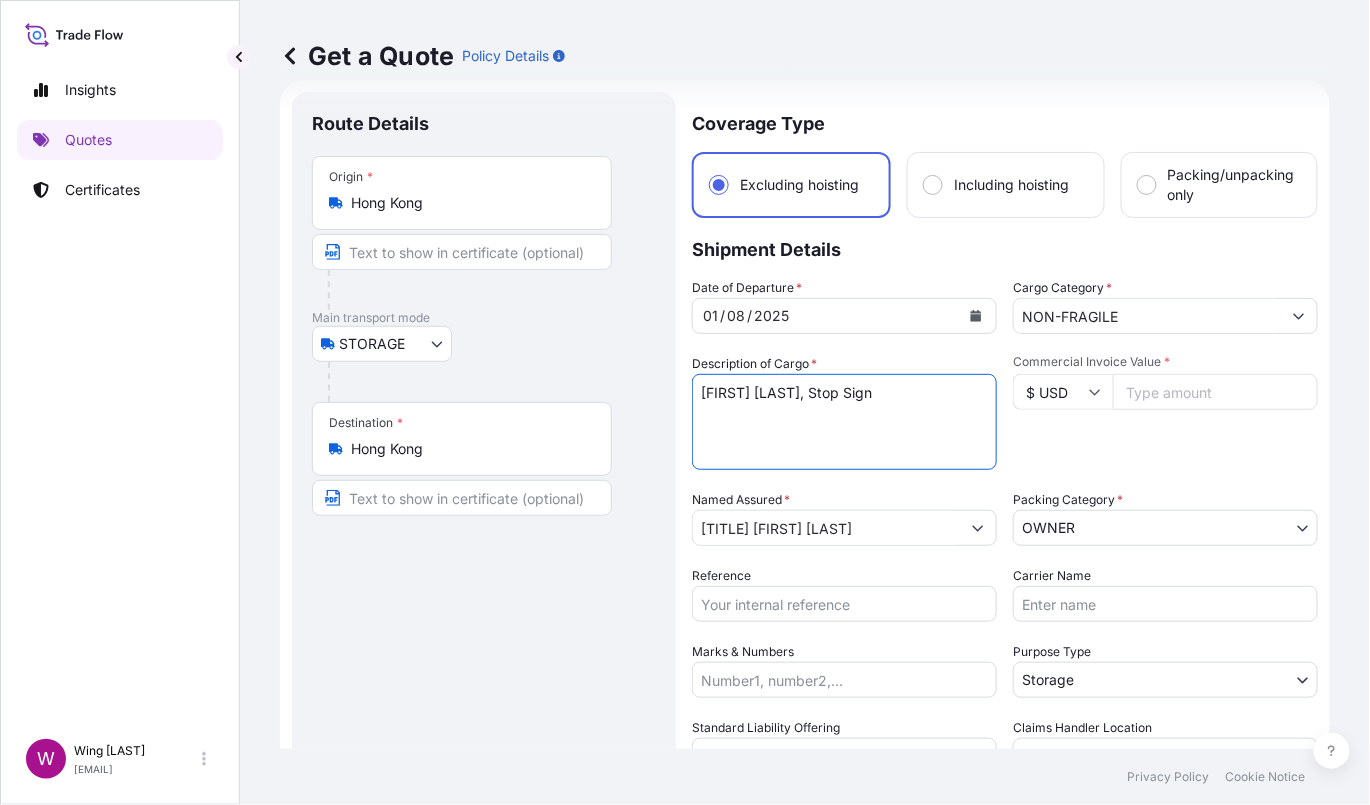 click on "[FIRST] [LAST], Stop Sign" at bounding box center [844, 422] 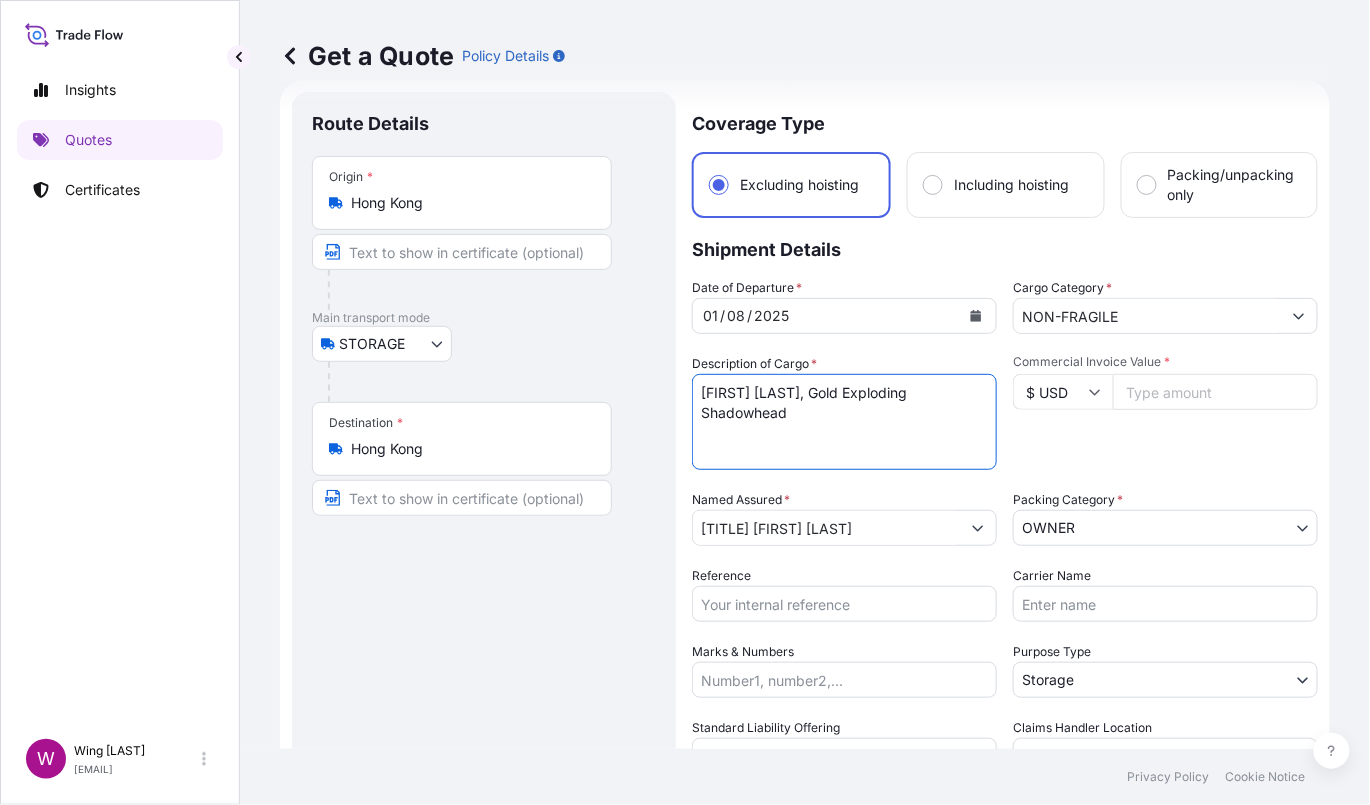 type on "[FIRST] [LAST], Gold Exploding Shadowhead" 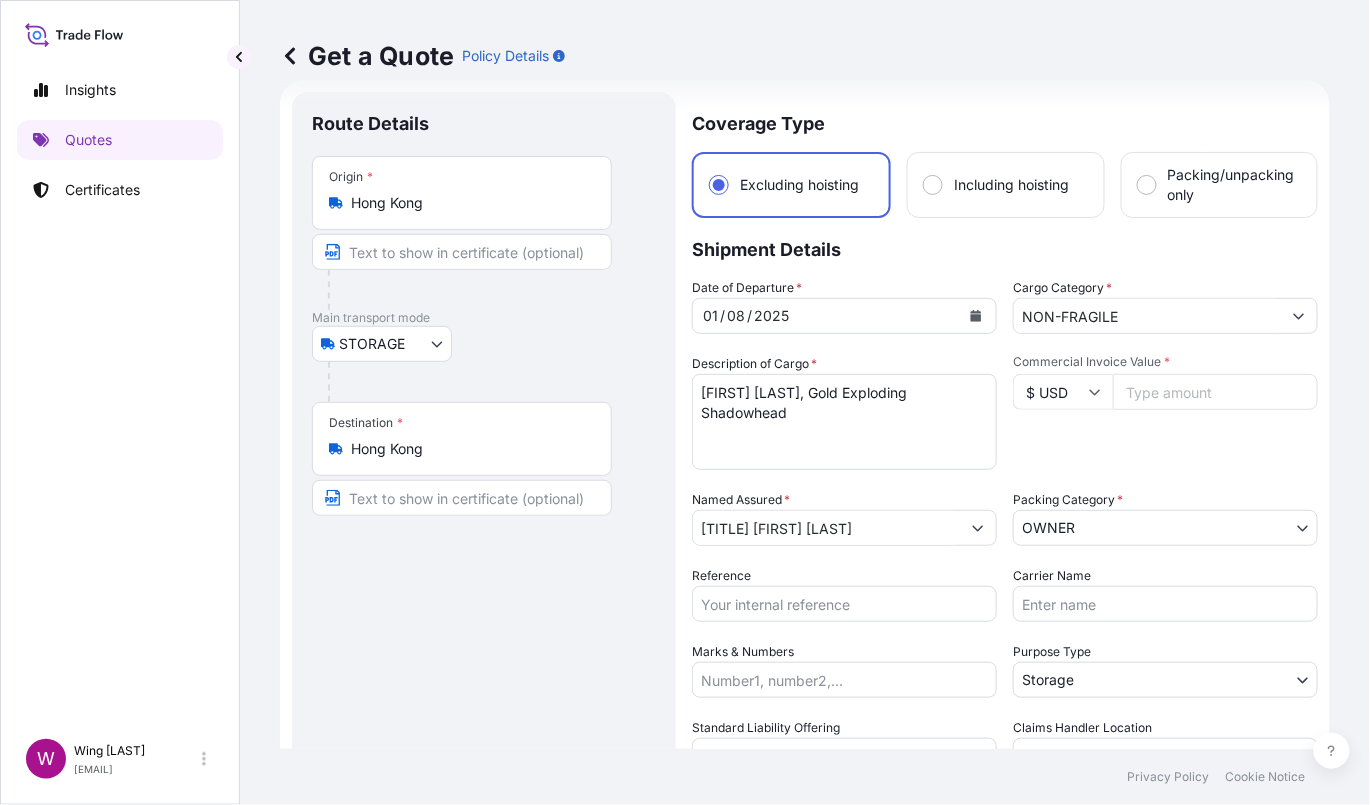 drag, startPoint x: 493, startPoint y: 553, endPoint x: 561, endPoint y: 536, distance: 70.0928 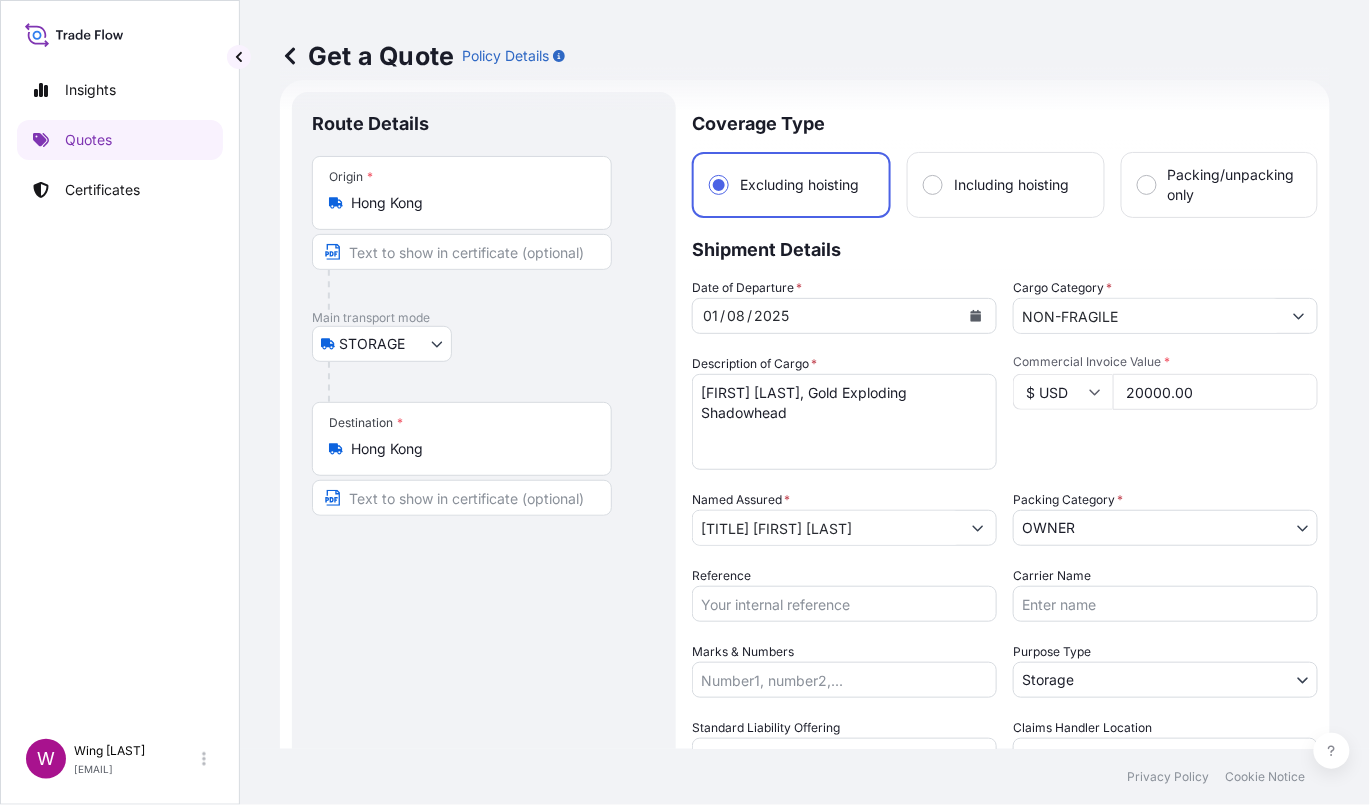 type on "20000.00" 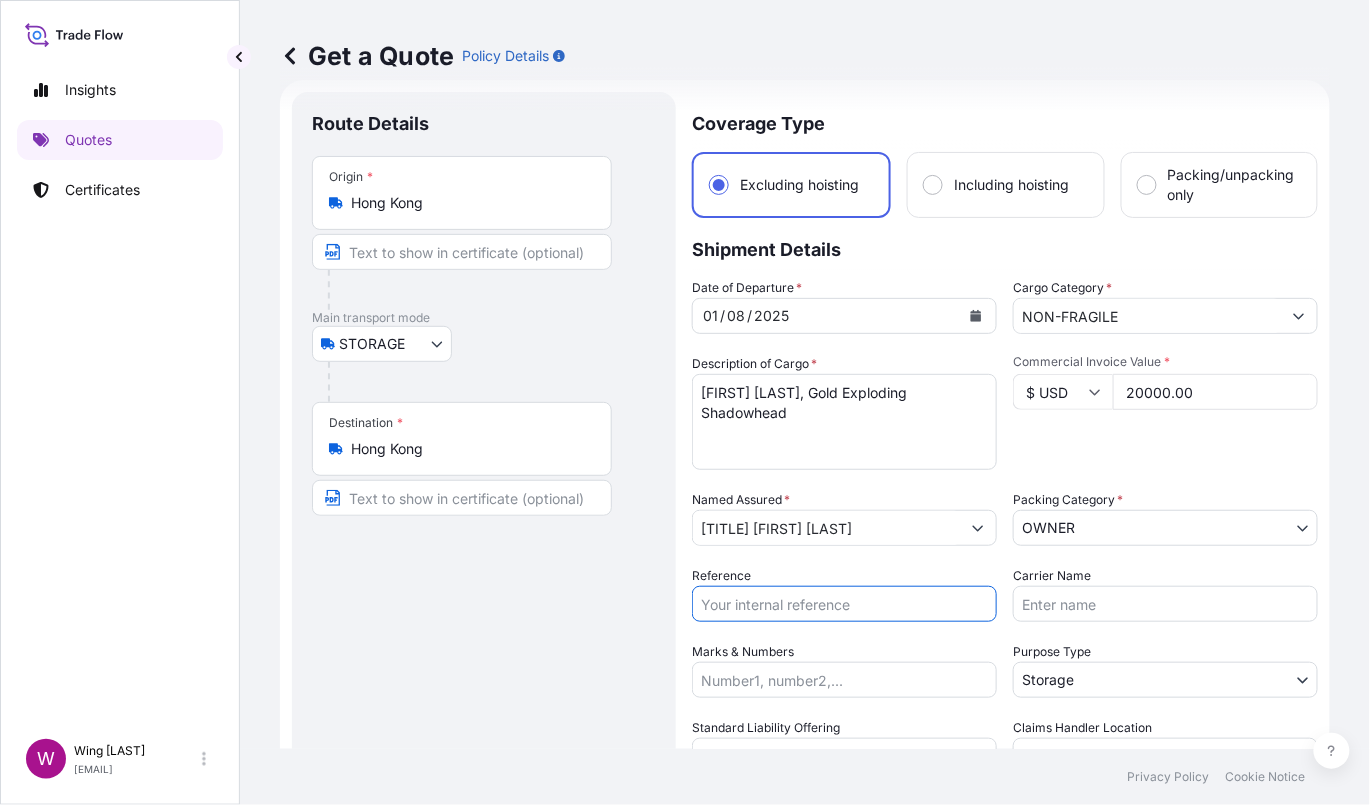 paste on "AMST179435TTHT" 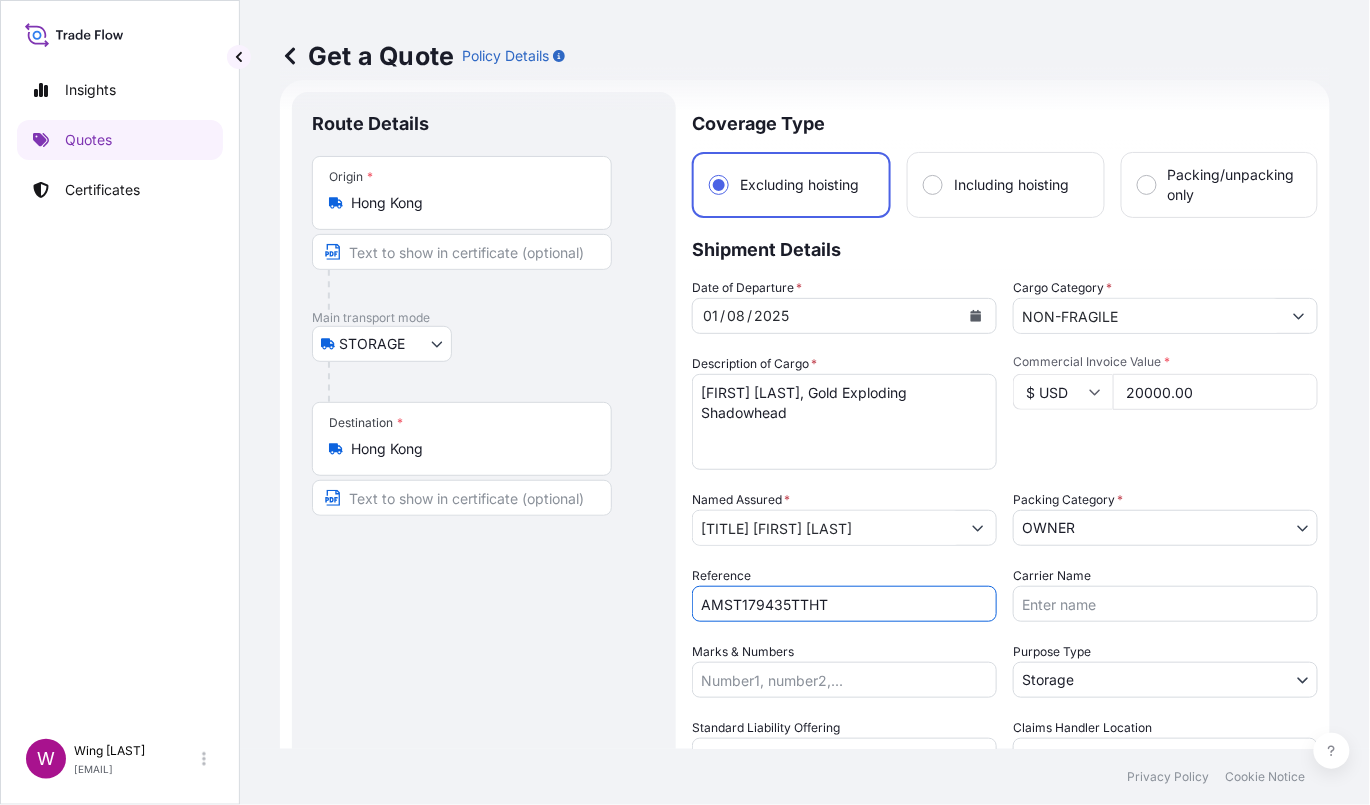 click on "AMST179435TTHT" at bounding box center [844, 604] 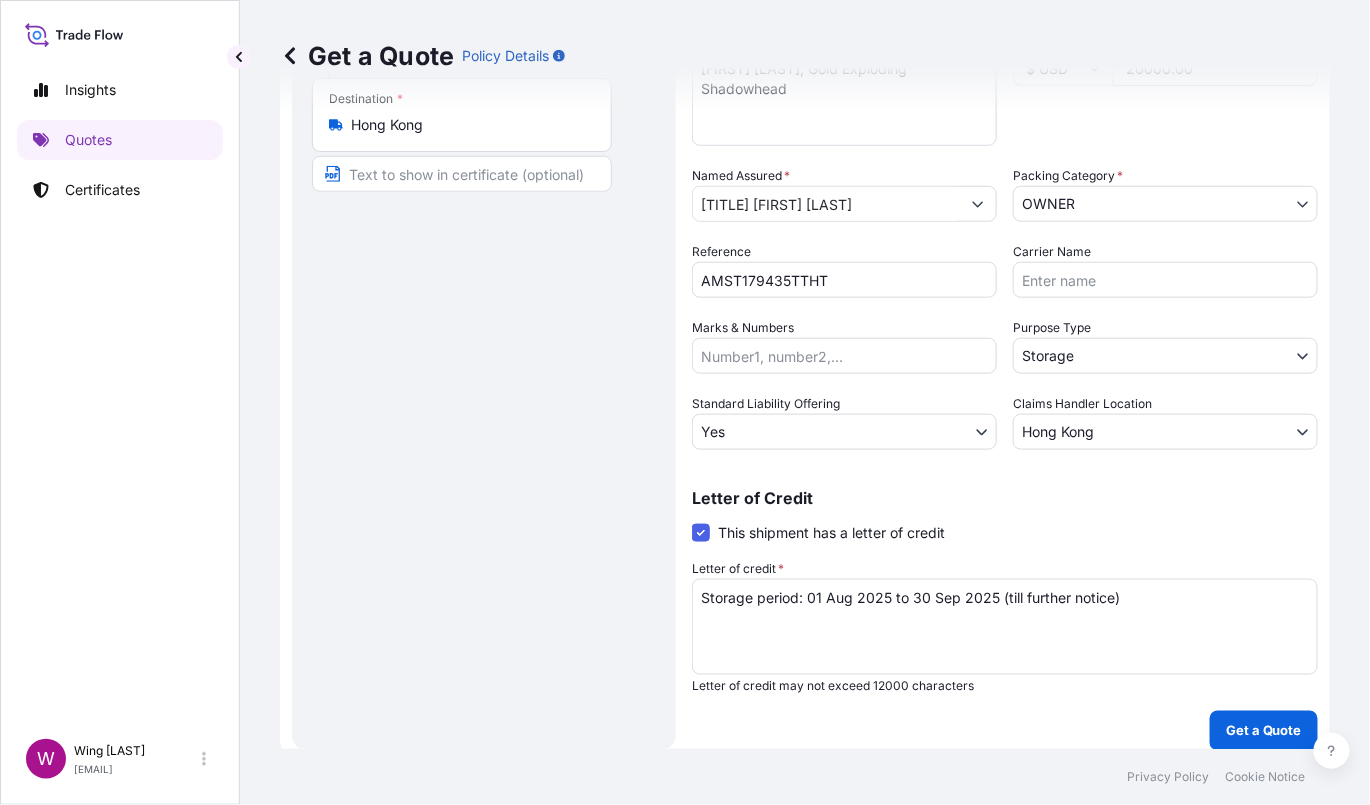 scroll, scrollTop: 368, scrollLeft: 0, axis: vertical 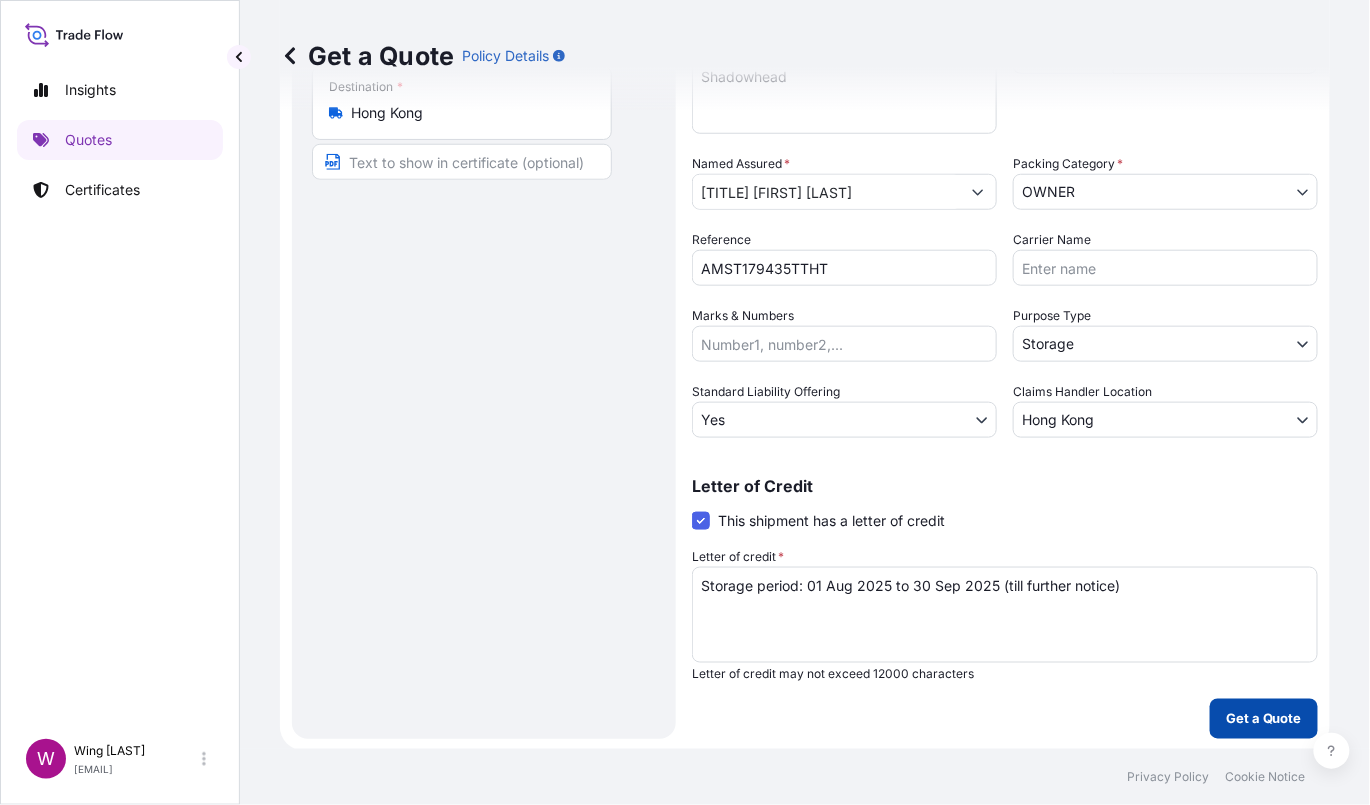 click on "Get a Quote" at bounding box center (1264, 719) 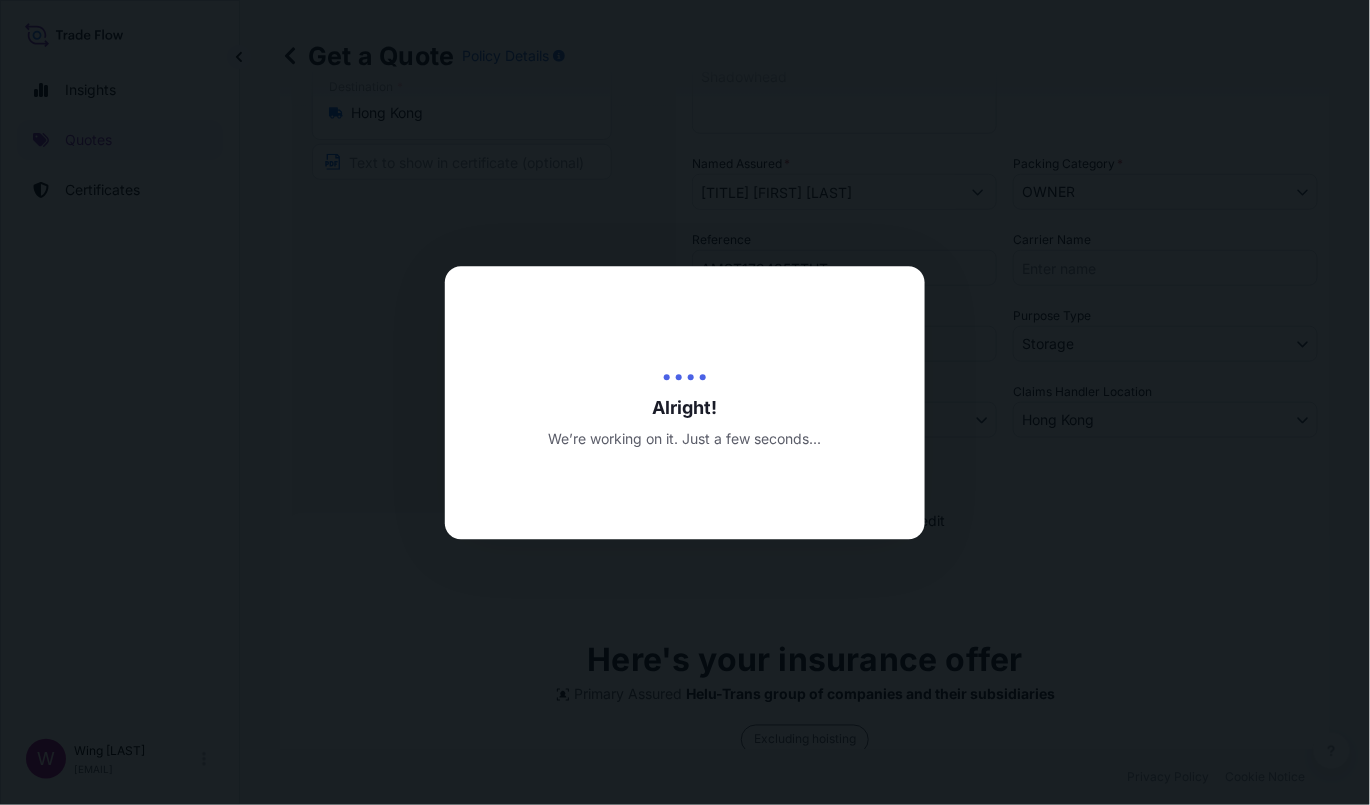 scroll, scrollTop: 0, scrollLeft: 0, axis: both 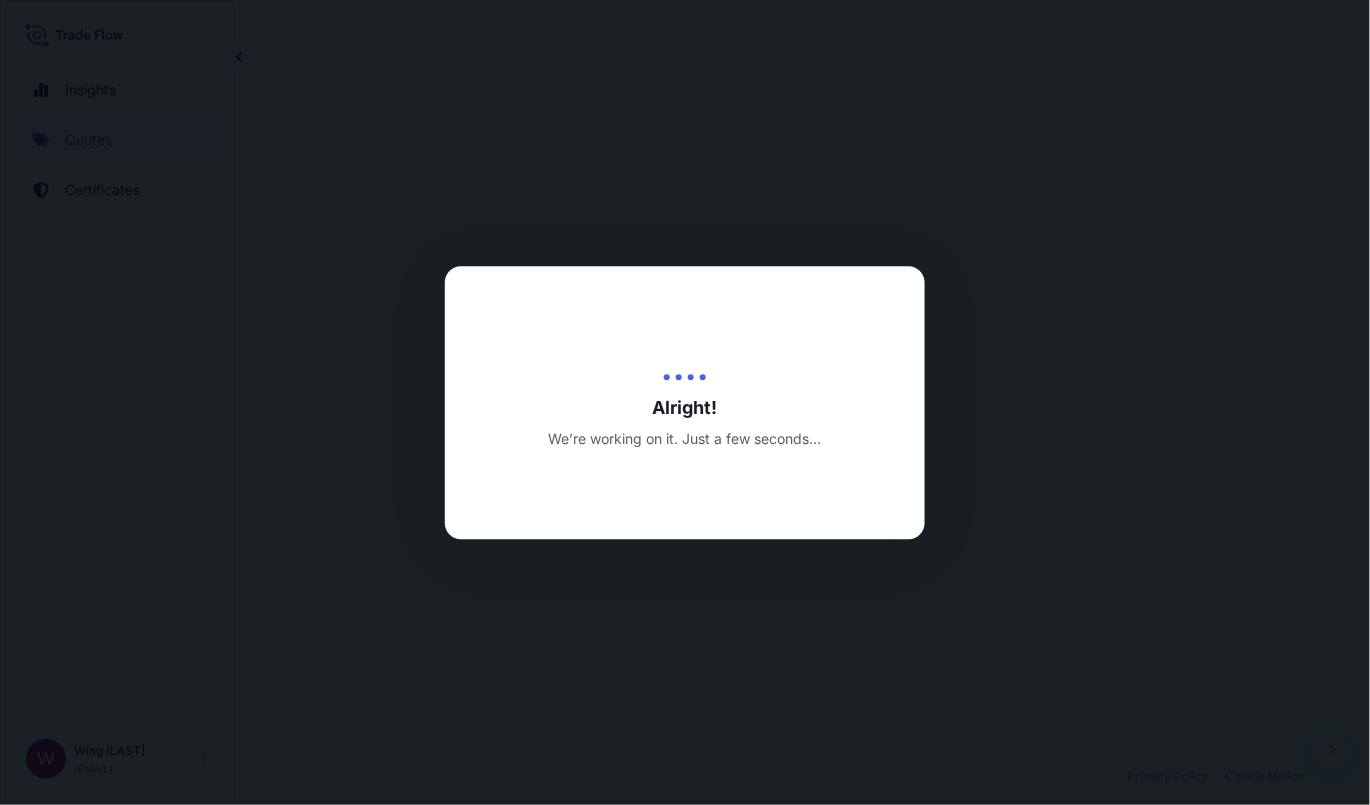 select on "STORAGE" 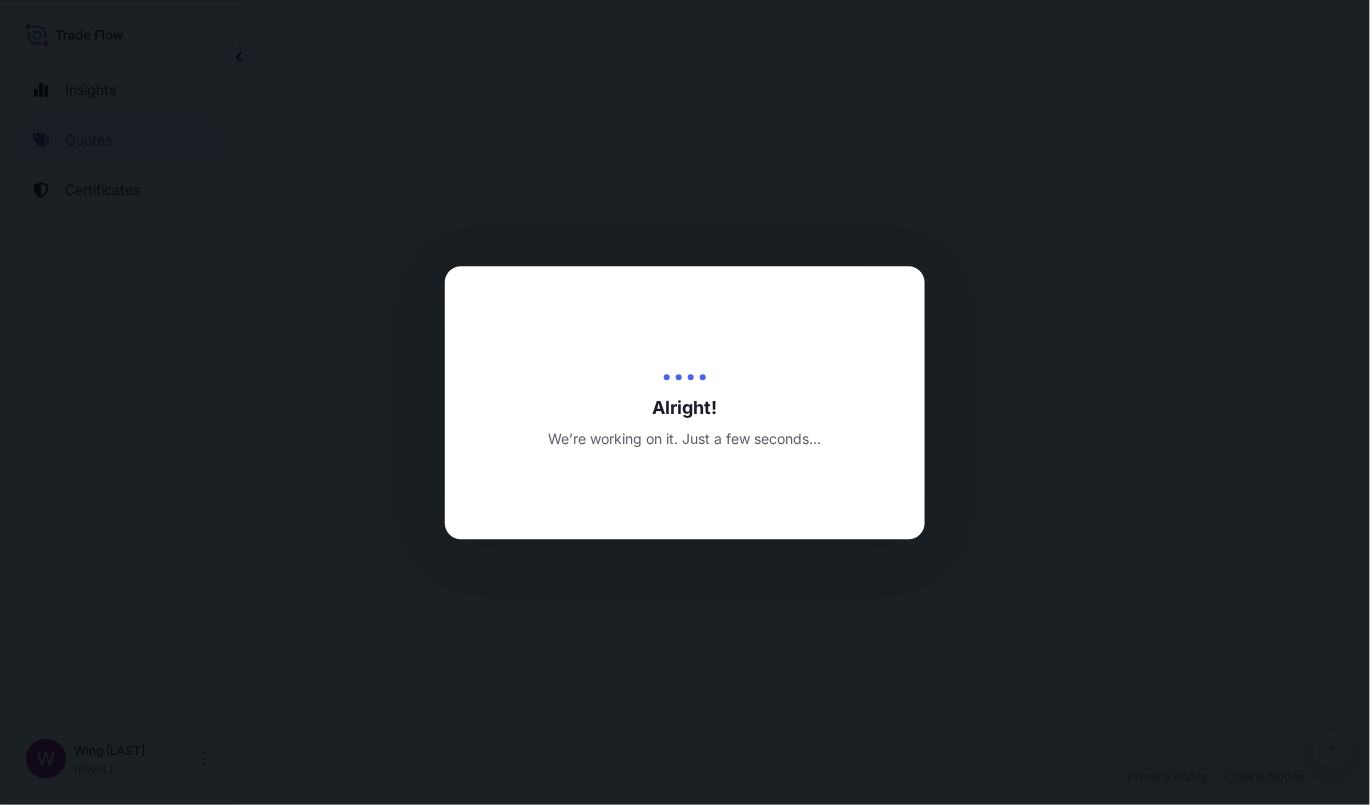 select on "27" 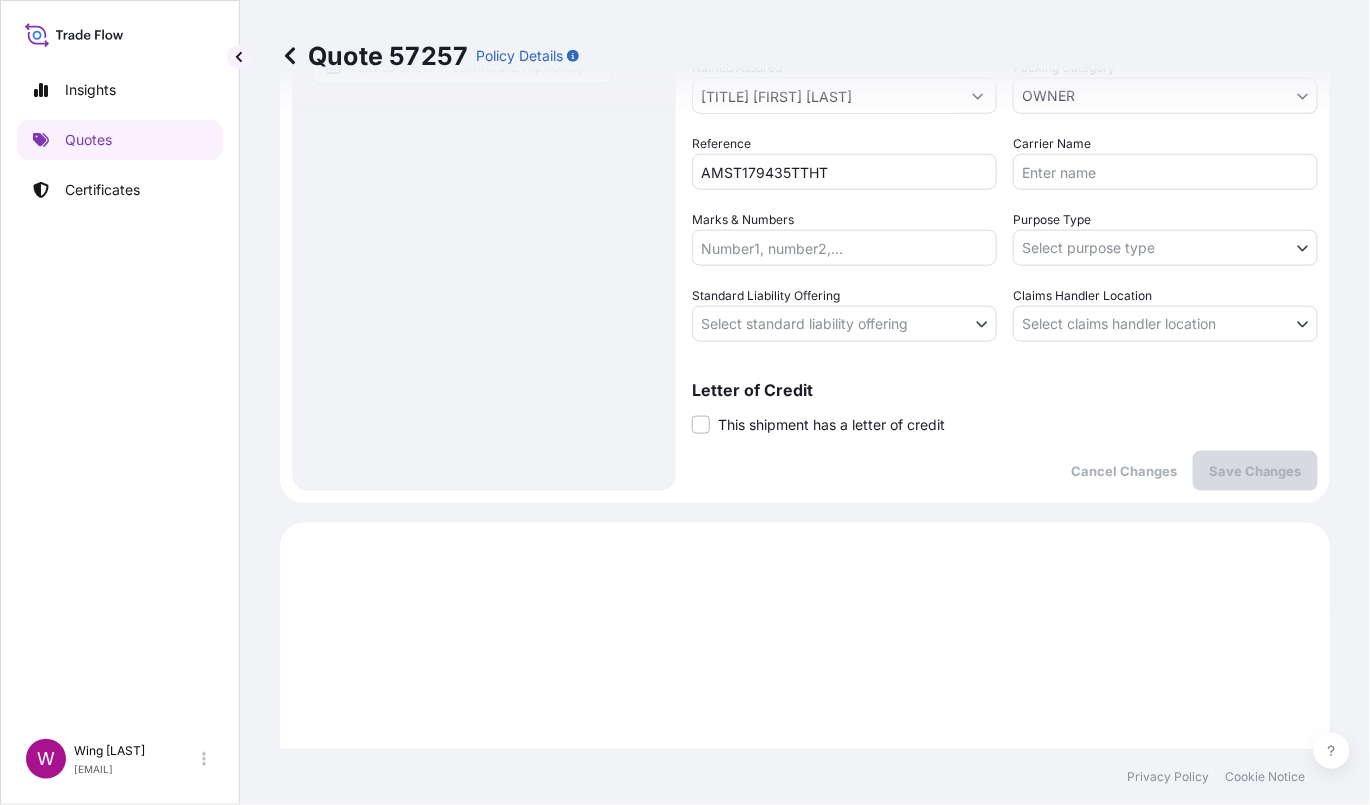 scroll, scrollTop: 86, scrollLeft: 0, axis: vertical 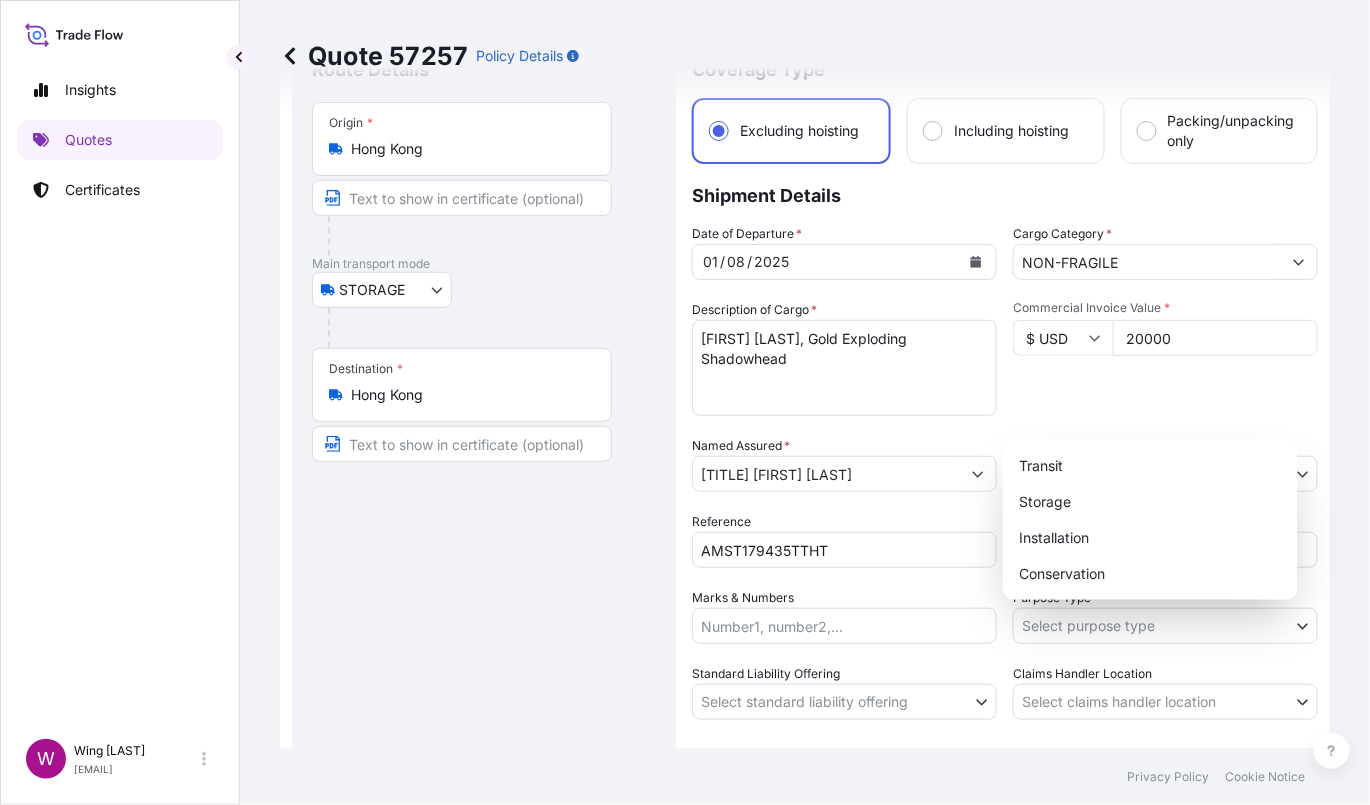 click on "Insights Quotes Certificates W Wing   Lee winglee@helutrans.com Quote 57257 Policy Details Route Details Place of loading Road / Inland Road / Inland Origin * Hong Kong Main transport mode STORAGE COURIER INSTALLATION LAND SEA AIR STORAGE Destination * Hong Kong Road / Inland Road / Inland Place of Discharge Coverage Type Excluding hoisting Including hoisting Packing/unpacking only Shipment Details Date of Departure * 01 / 08 / 2025 Cargo Category * NON-FRAGILE Description of Cargo * [FIRST] [LAST], Gold Exploding Shadowhead Commercial Invoice Value   * $ USD 20000 Named Assured * [TITLE] [FIRST] [LAST] Packing Category * OWNER AGENT CO-OWNER OWNER Various Reference AMST179435TTHT Carrier Name Marks & Numbers Purpose Type Select purpose type Transit Storage Installation Conservation Standard Liability Offering Select standard liability offering Yes No Claims Handler Location Hong Kong Singapore Letter of Credit This shipment has a letter of credit Letter of credit * $ 20 , ." at bounding box center (685, 402) 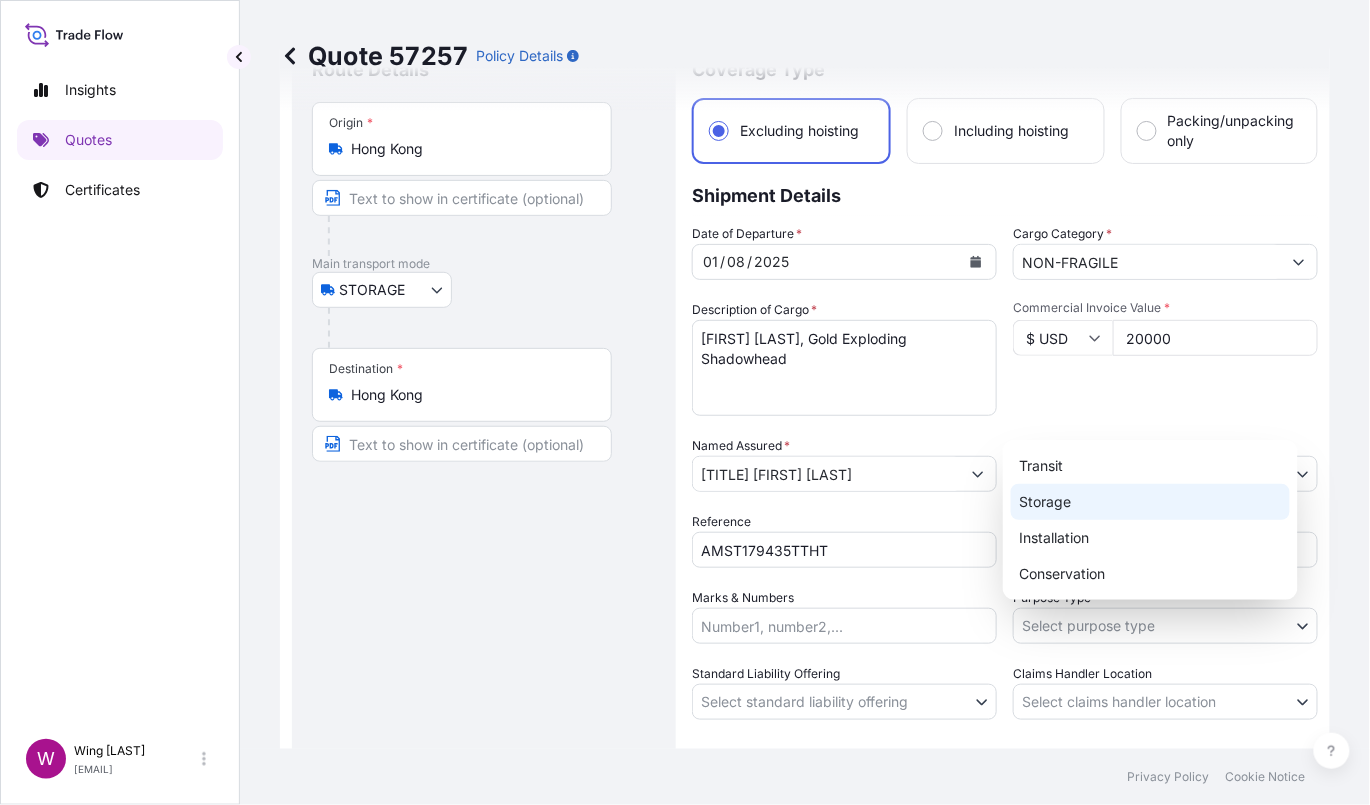 click on "Storage" at bounding box center [1150, 502] 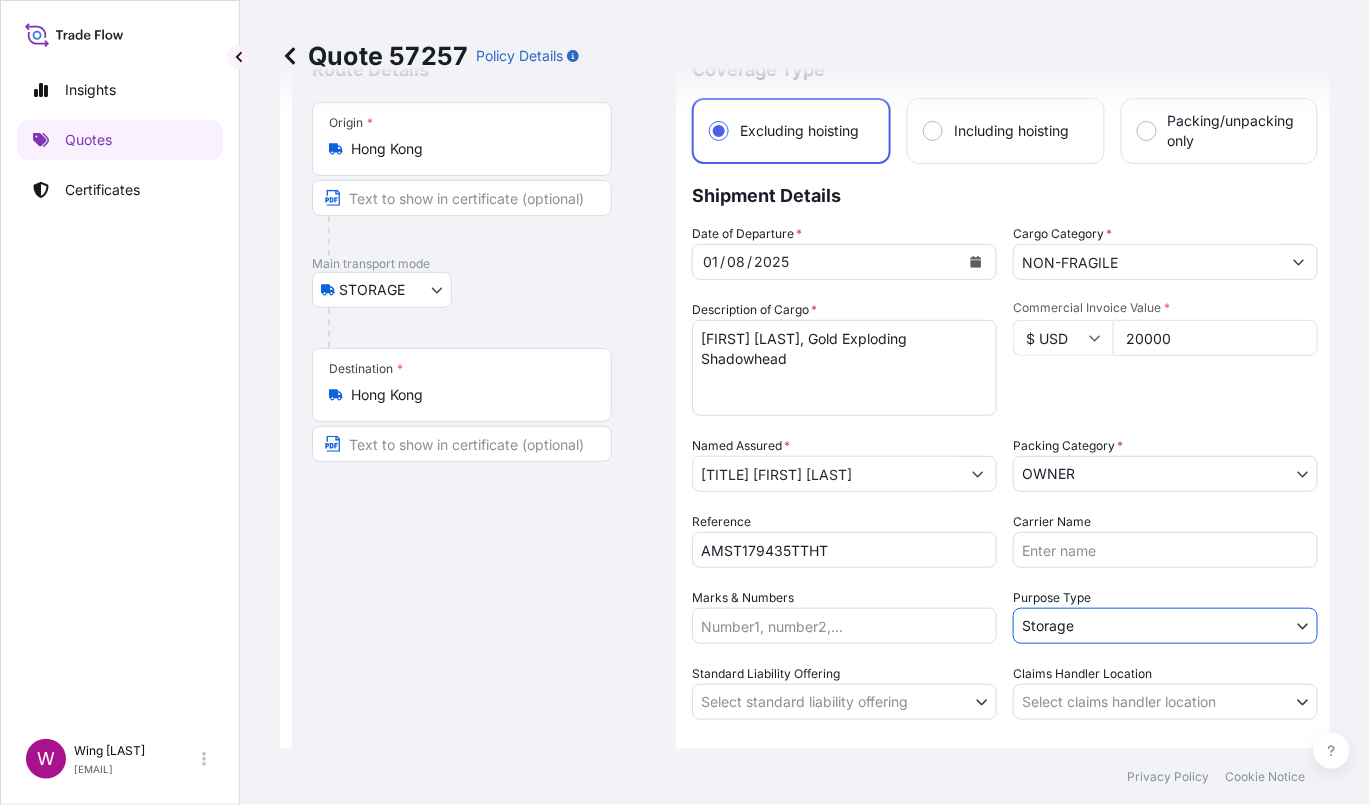 click on "Insights Quotes Certificates W Wing   Lee [EMAIL] Quote 57257 Policy Details Route Details Place of loading Road / Inland Road / Inland Origin * Hong Kong Main transport mode STORAGE COURIER INSTALLATION LAND SEA AIR STORAGE Destination * Hong Kong Road / Inland Road / Inland Place of Discharge Coverage Type Excluding hoisting Including hoisting Packing/unpacking only Shipment Details Date of Departure * 01 / 08 / 2025 Cargo Category * NON-FRAGILE Description of Cargo * [FIRST] [LAST], Gold Exploding Shadowhead Commercial Invoice Value   * $ USD 20000 Named Assured * [TITLE] [LAST], Packing Category * OWNER AGENT CO-OWNER OWNER Various Reference AMST179435TTHT Carrier Name Marks & Numbers Purpose Type Storage Transit Storage Installation Conservation Standard Liability Offering Select standard liability offering Yes No Claims Handler Location Select claims handler location Hong Kong Singapore Letter of Credit This shipment has a letter of credit Letter of credit * Cancel Changes $ 20" at bounding box center [685, 402] 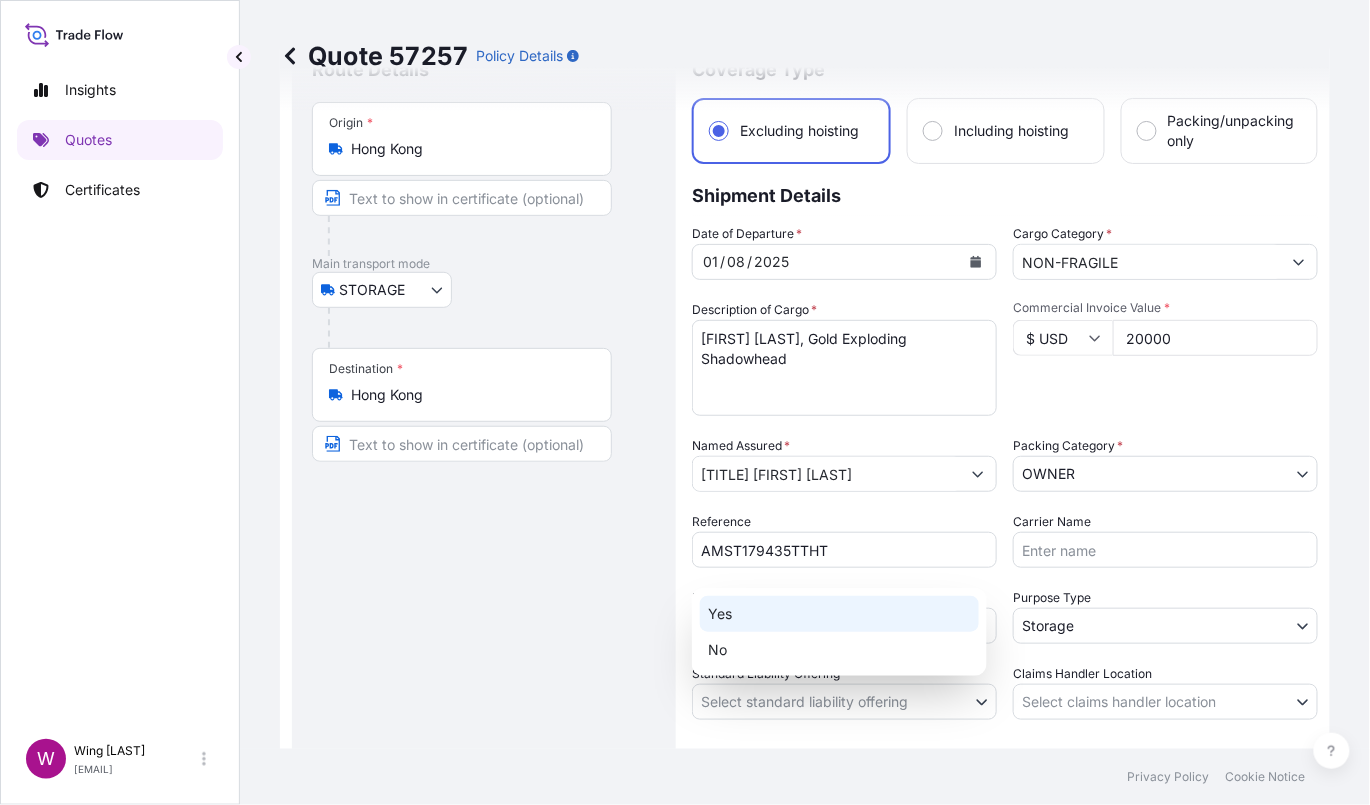 click on "Yes" at bounding box center (839, 614) 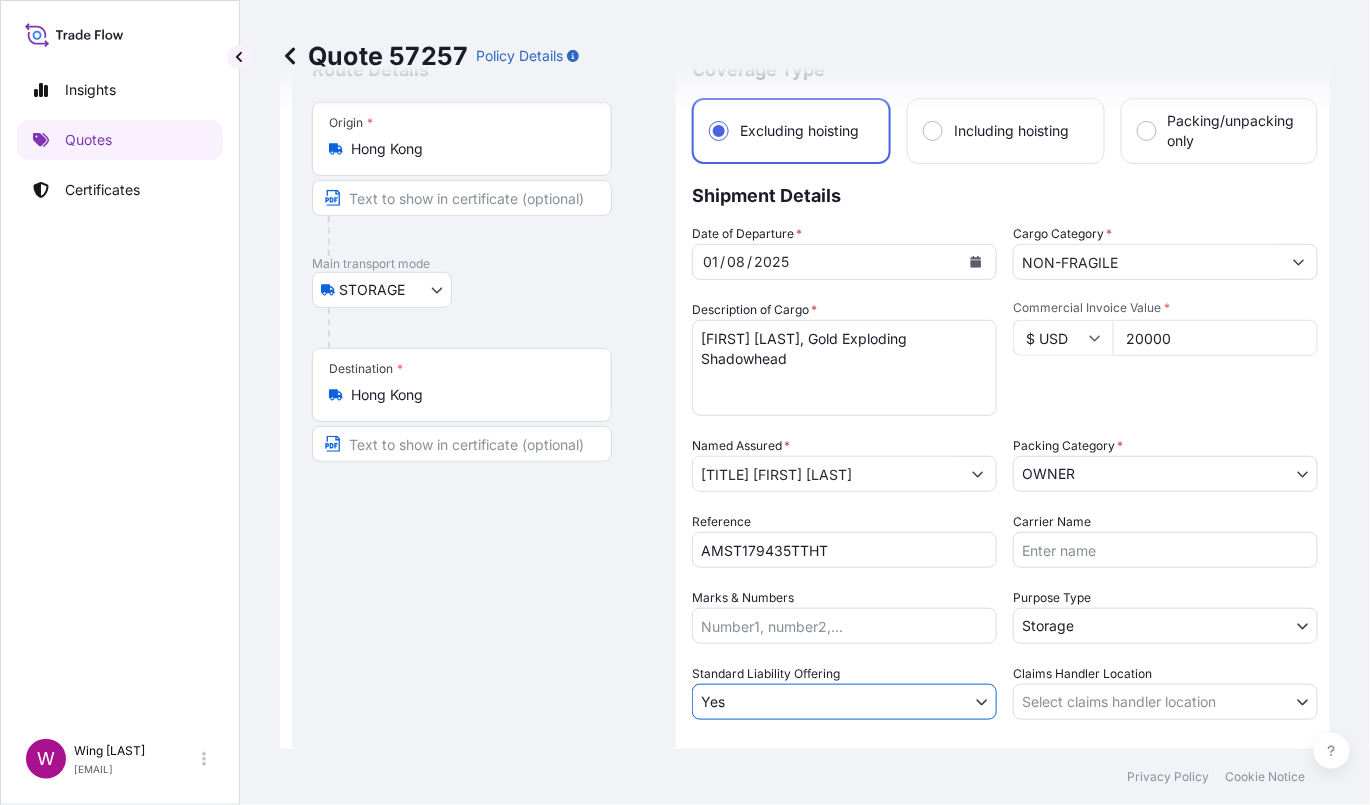 click on "Insights Quotes Certificates W Wing   Lee [EMAIL] Quote 57257 Policy Details Route Details Place of loading Road / Inland Road / Inland Origin * Hong Kong Main transport mode STORAGE COURIER INSTALLATION LAND SEA AIR STORAGE Destination * Hong Kong Road / Inland Road / Inland Place of Discharge Coverage Type Excluding hoisting Including hoisting Packing/unpacking only Shipment Details Date of Departure * 01 / 08 / 2025 Cargo Category * NON-FRAGILE Description of Cargo * [FIRST] [LAST], Gold Exploding Shadowhead Commercial Invoice Value   * $ USD 20000 Named Assured * [TITLE] [FIRST] [LAST] Packing Category * OWNER AGENT CO-OWNER OWNER Various Reference AMST179435TTHT Carrier Name Marks & Numbers Purpose Type Storage Transit Storage Installation Conservation Standard Liability Offering Yes Yes No Claims Handler Location Select claims handler location Hong Kong Singapore Letter of Credit This shipment has a letter of credit Letter of credit * Letter of credit may not exceed 12000 characters $" at bounding box center [685, 402] 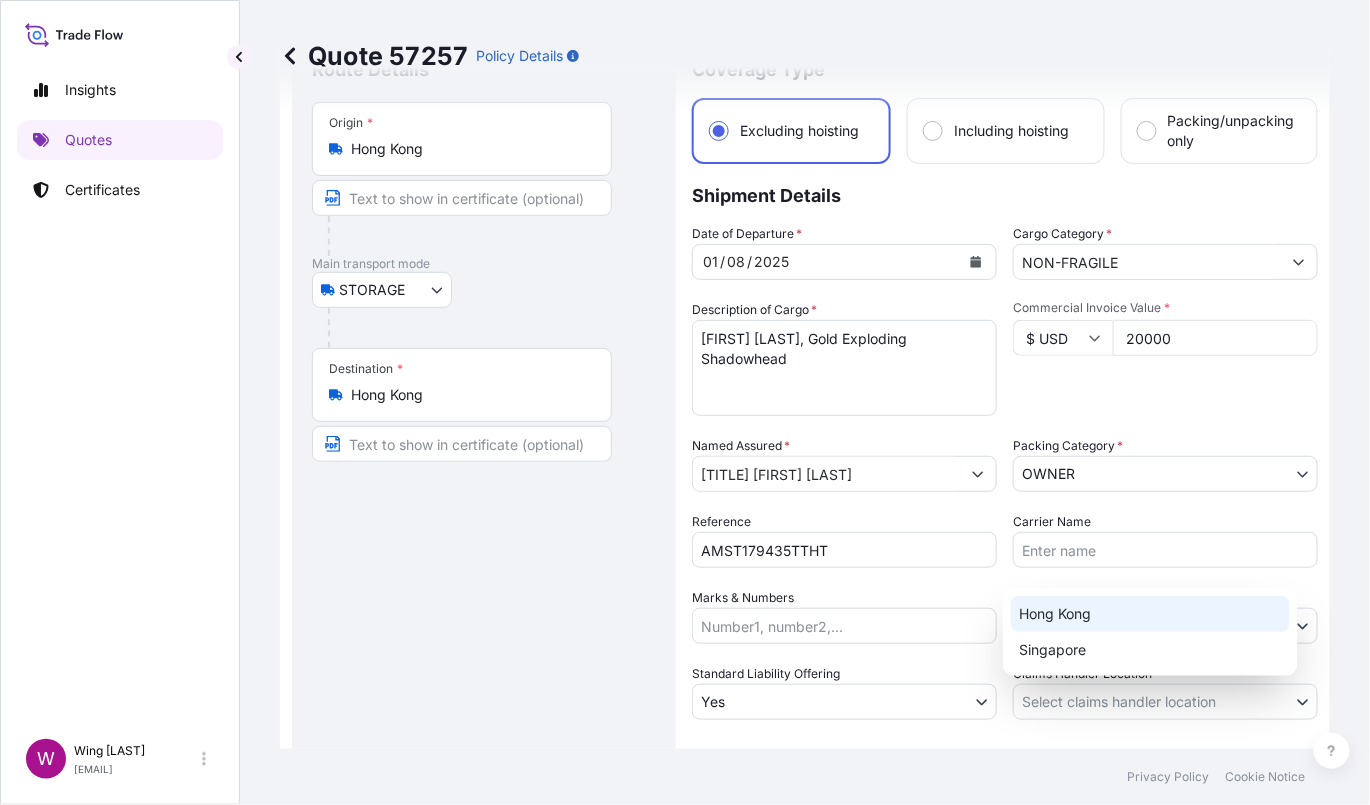 click on "Hong Kong" at bounding box center (1150, 614) 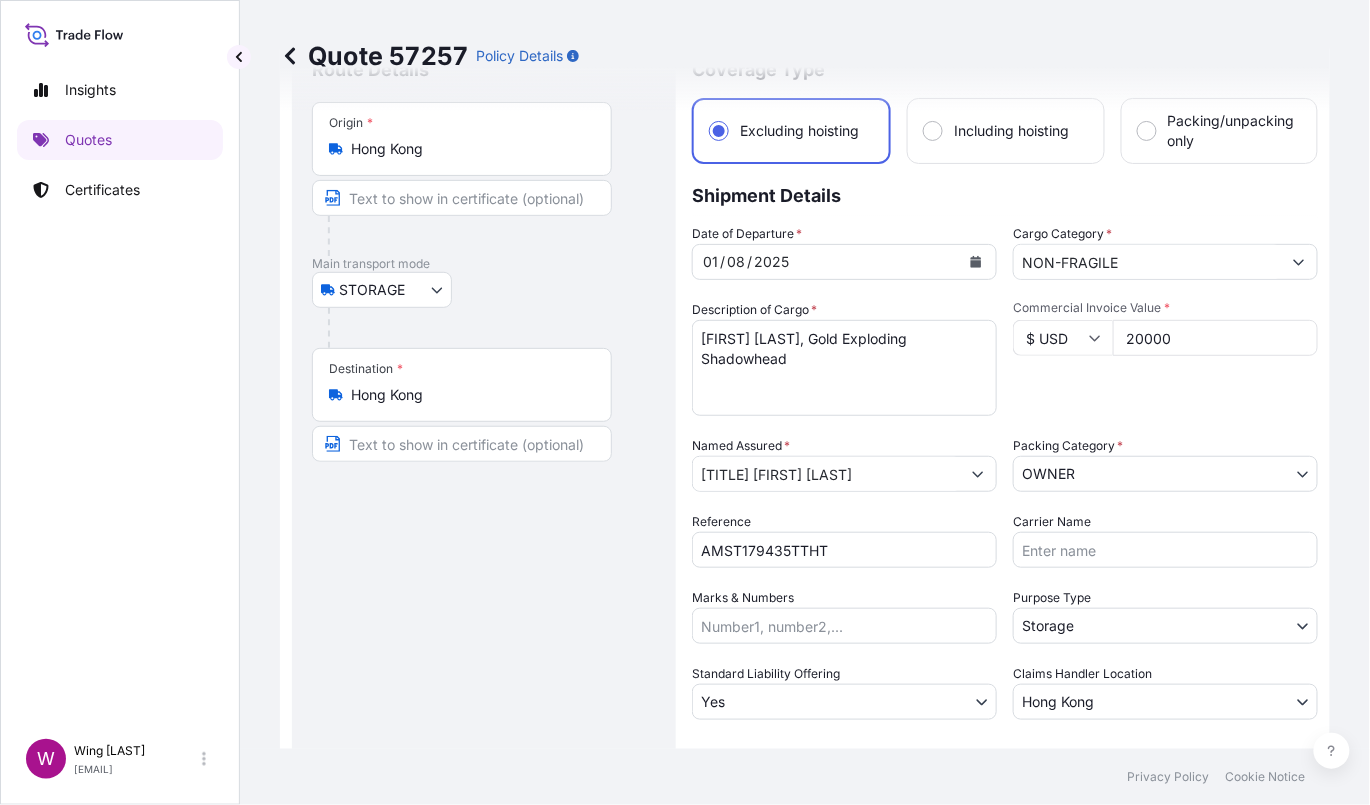 click on "Route Details Place of loading Road / Inland Road / Inland Origin * Hong Kong Main transport mode STORAGE COURIER INSTALLATION LAND SEA AIR STORAGE Destination * Hong Kong Road / Inland Road / Inland Place of Discharge" at bounding box center (484, 453) 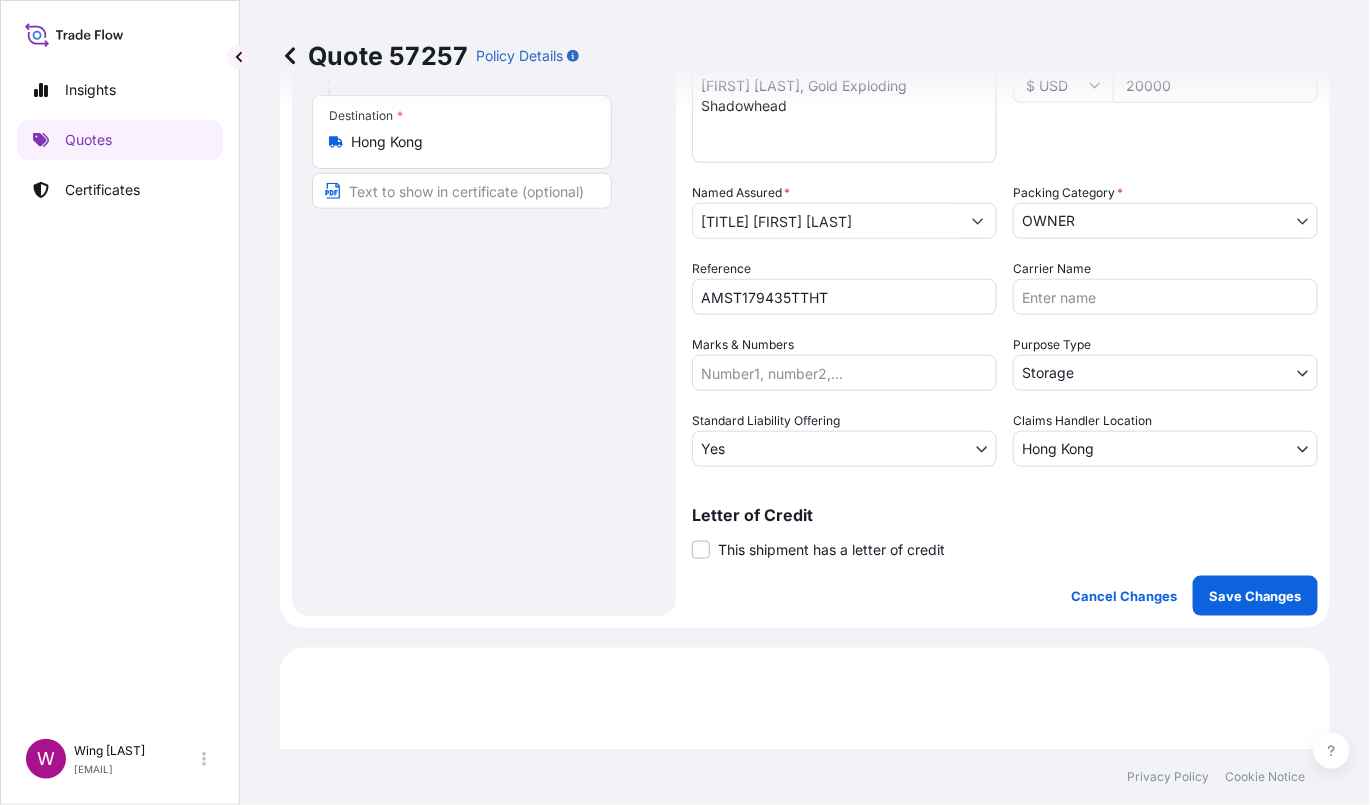 scroll, scrollTop: 353, scrollLeft: 0, axis: vertical 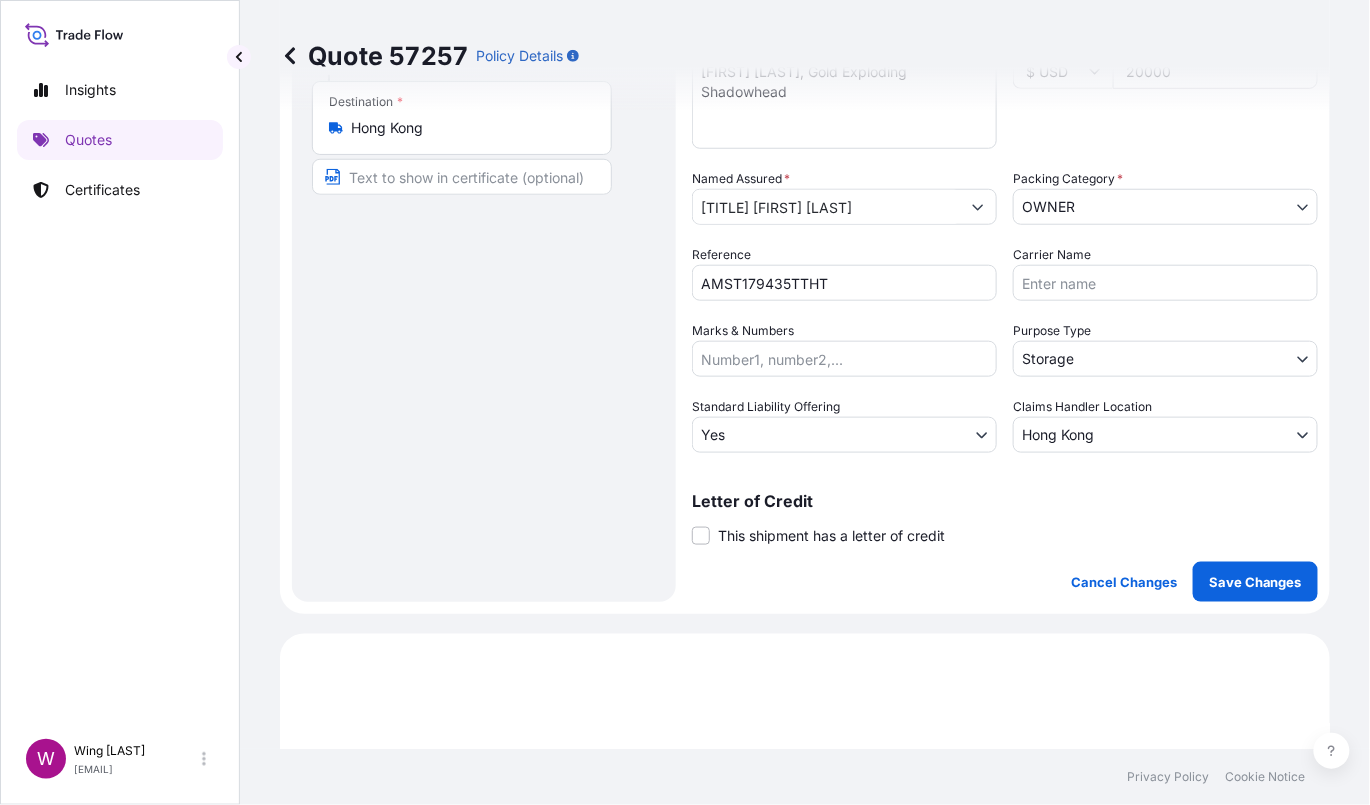 click on "This shipment has a letter of credit" at bounding box center (831, 536) 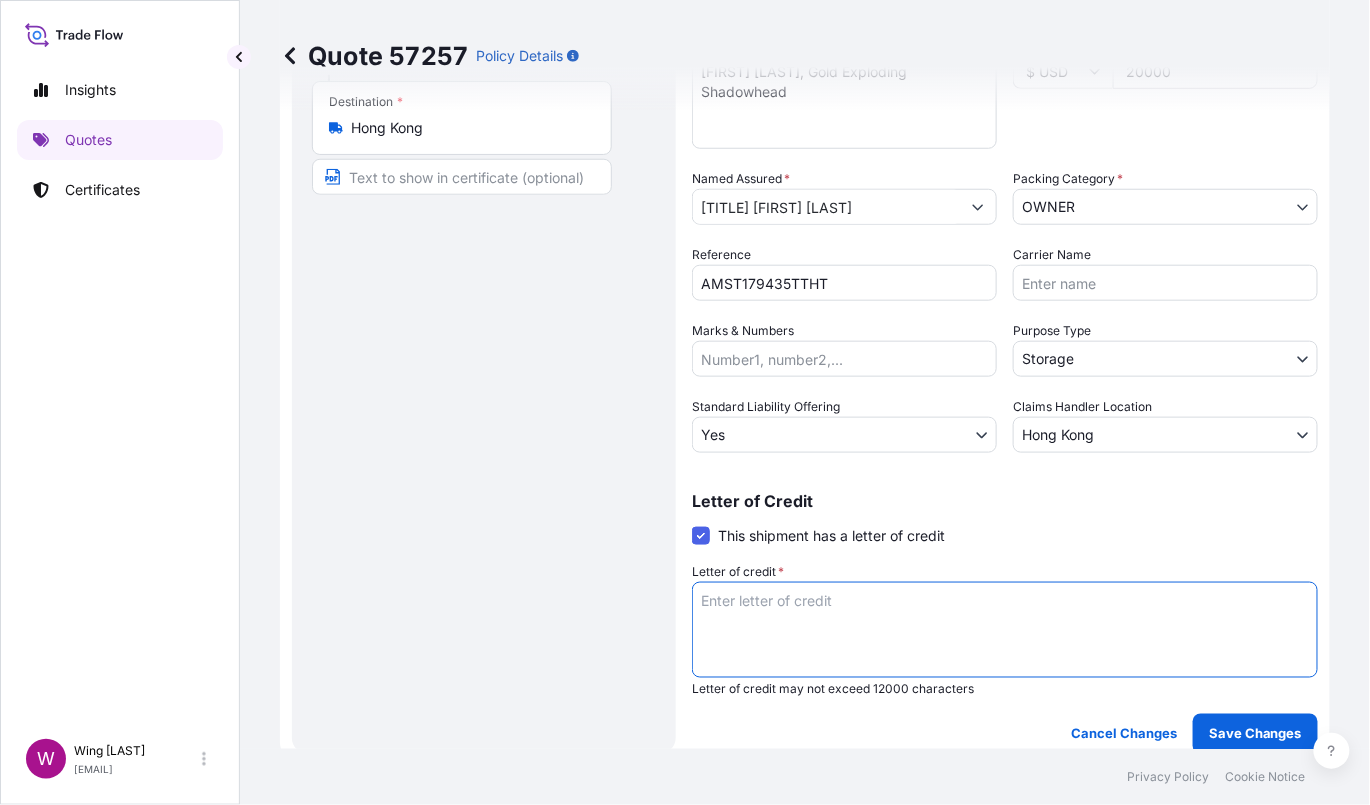 click on "Letter of credit *" at bounding box center [1005, 630] 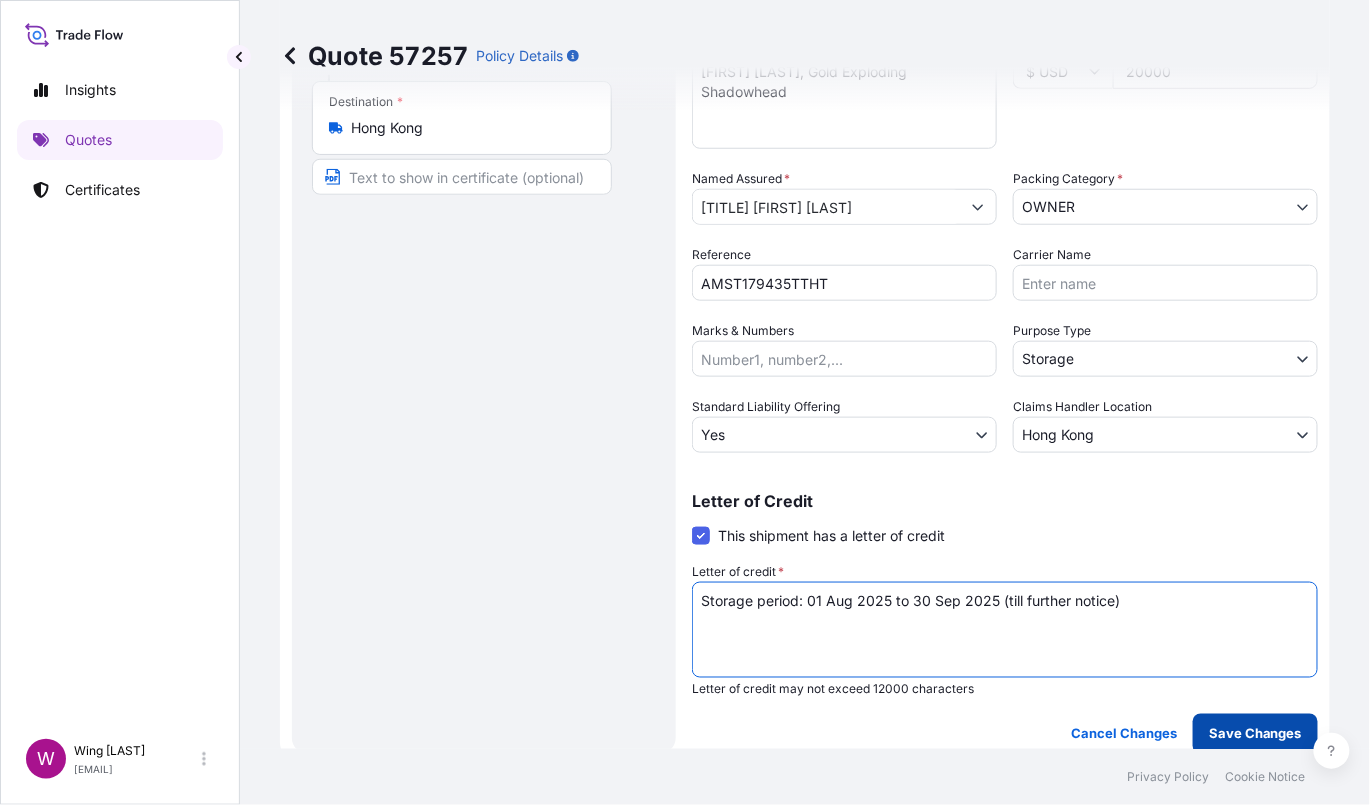 type on "Storage period: 01 Aug 2025 to 30 Sep 2025 (till further notice)" 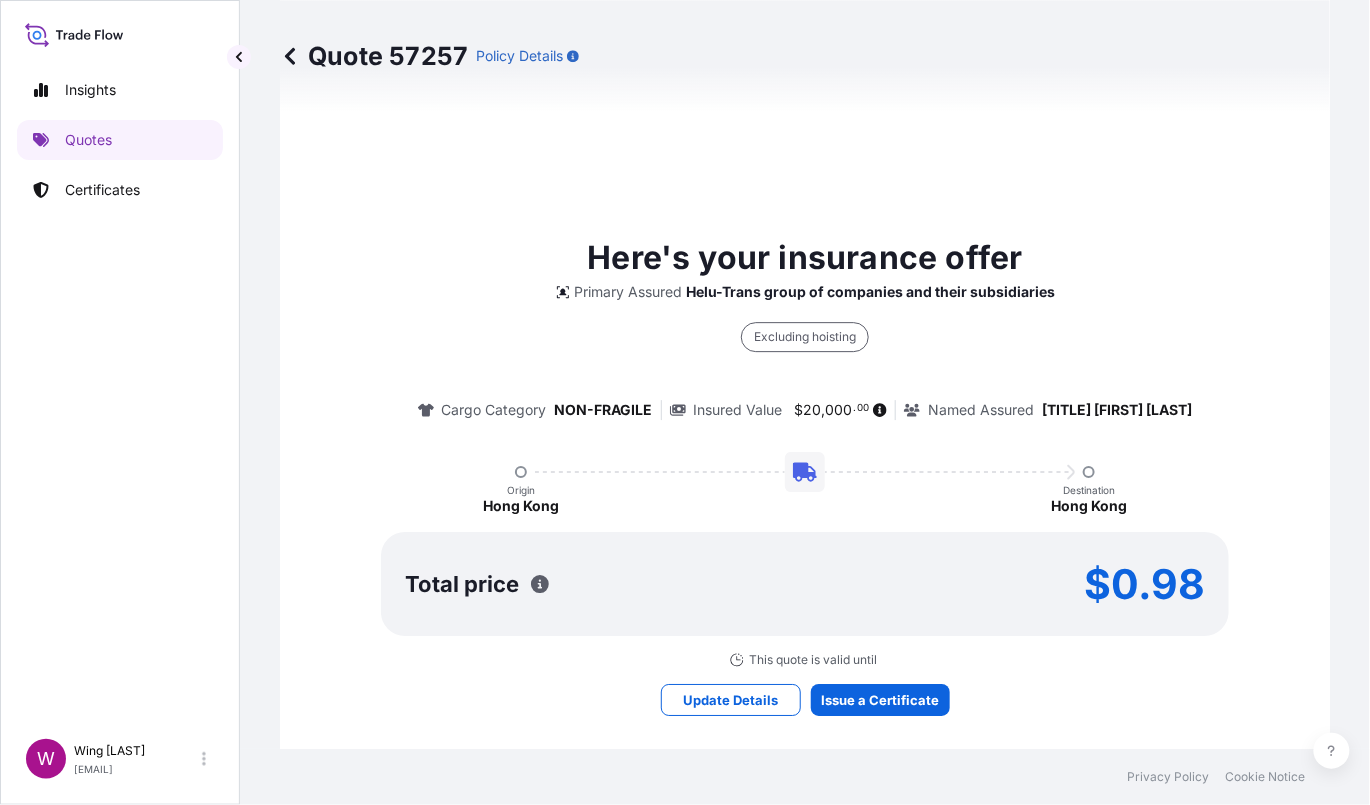 select on "STORAGE" 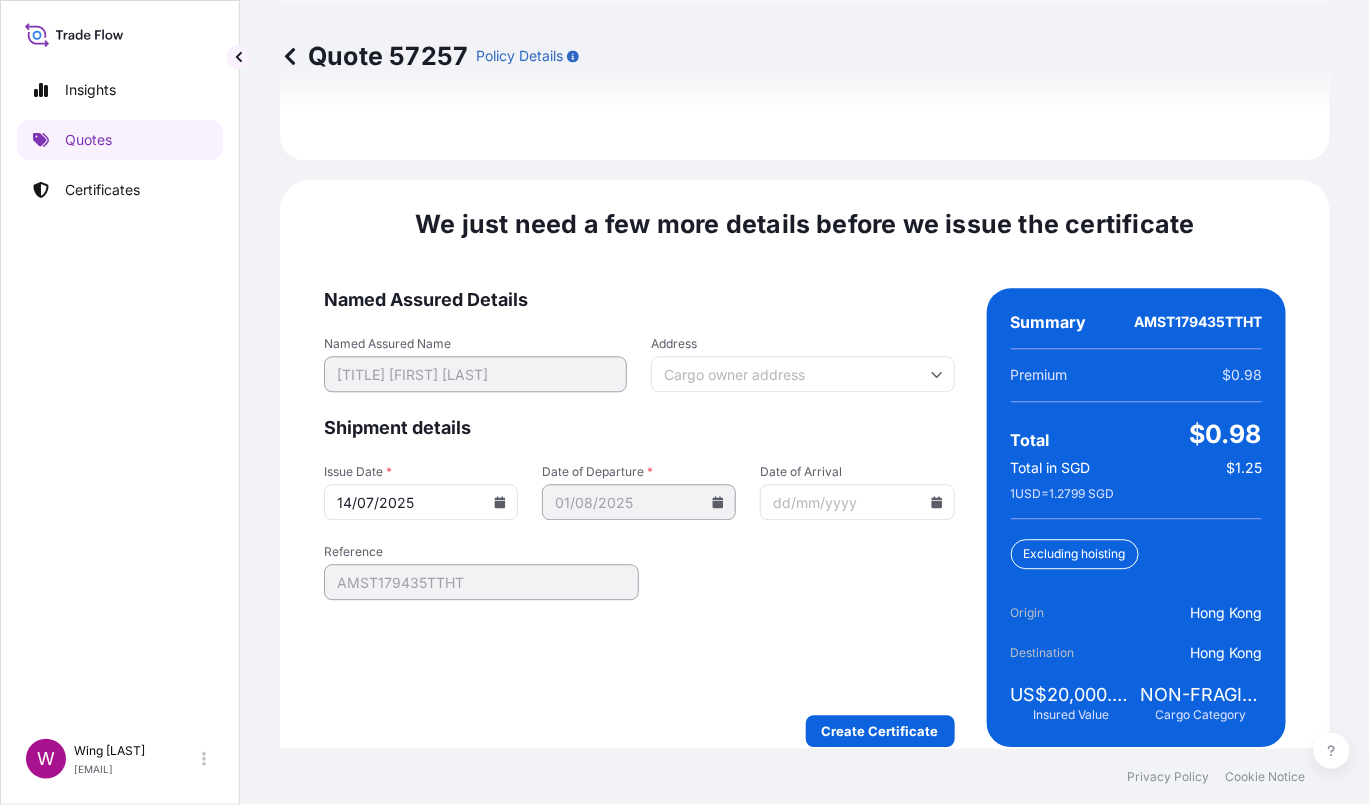 scroll, scrollTop: 3163, scrollLeft: 0, axis: vertical 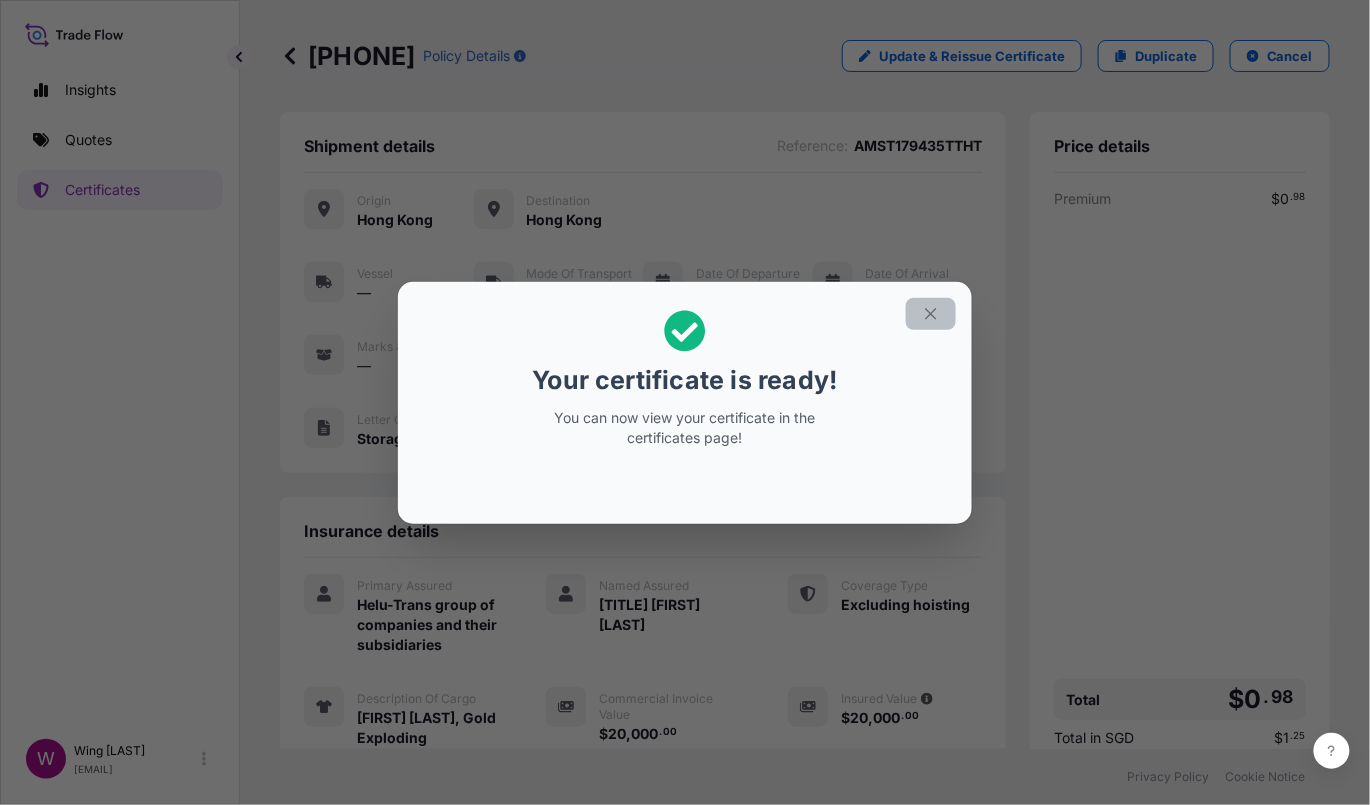 click at bounding box center (931, 314) 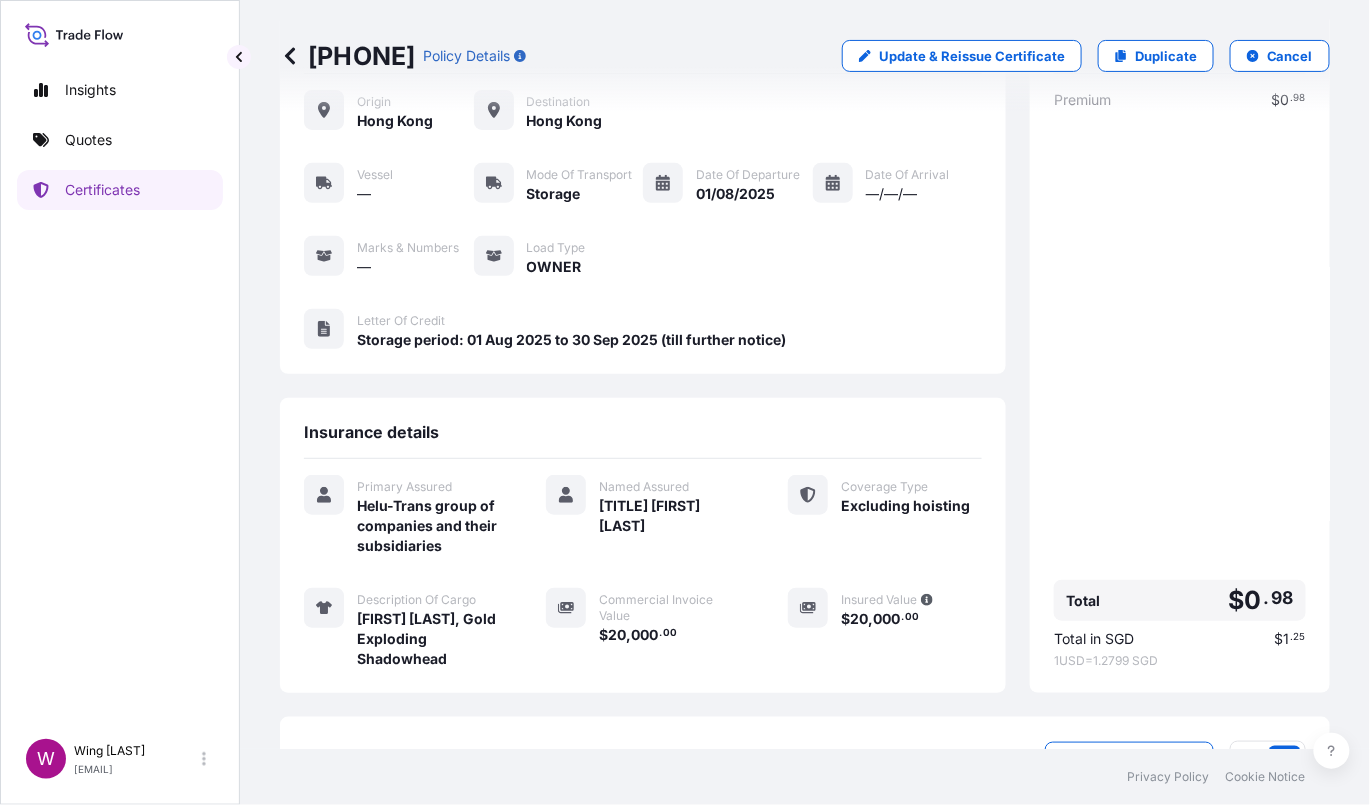 scroll, scrollTop: 247, scrollLeft: 0, axis: vertical 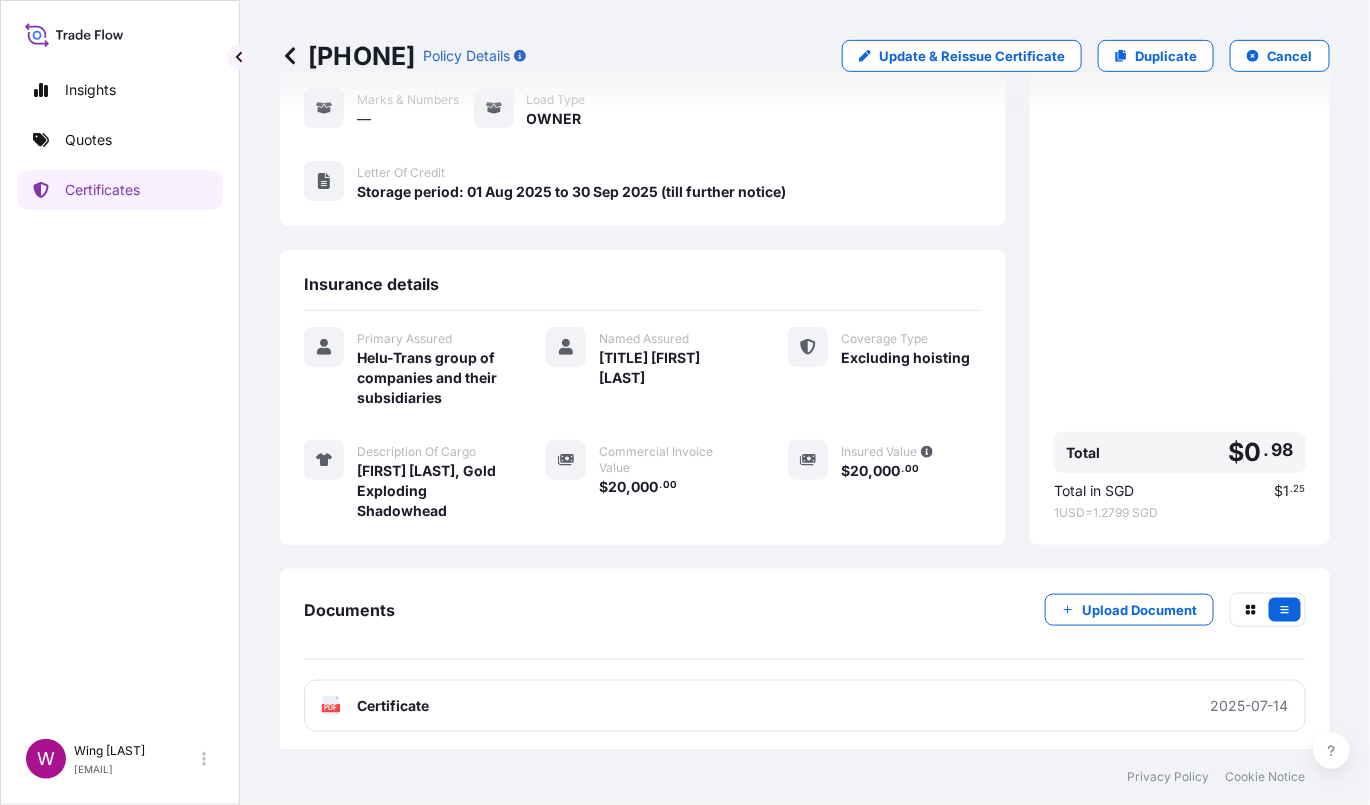 click on "PDF" 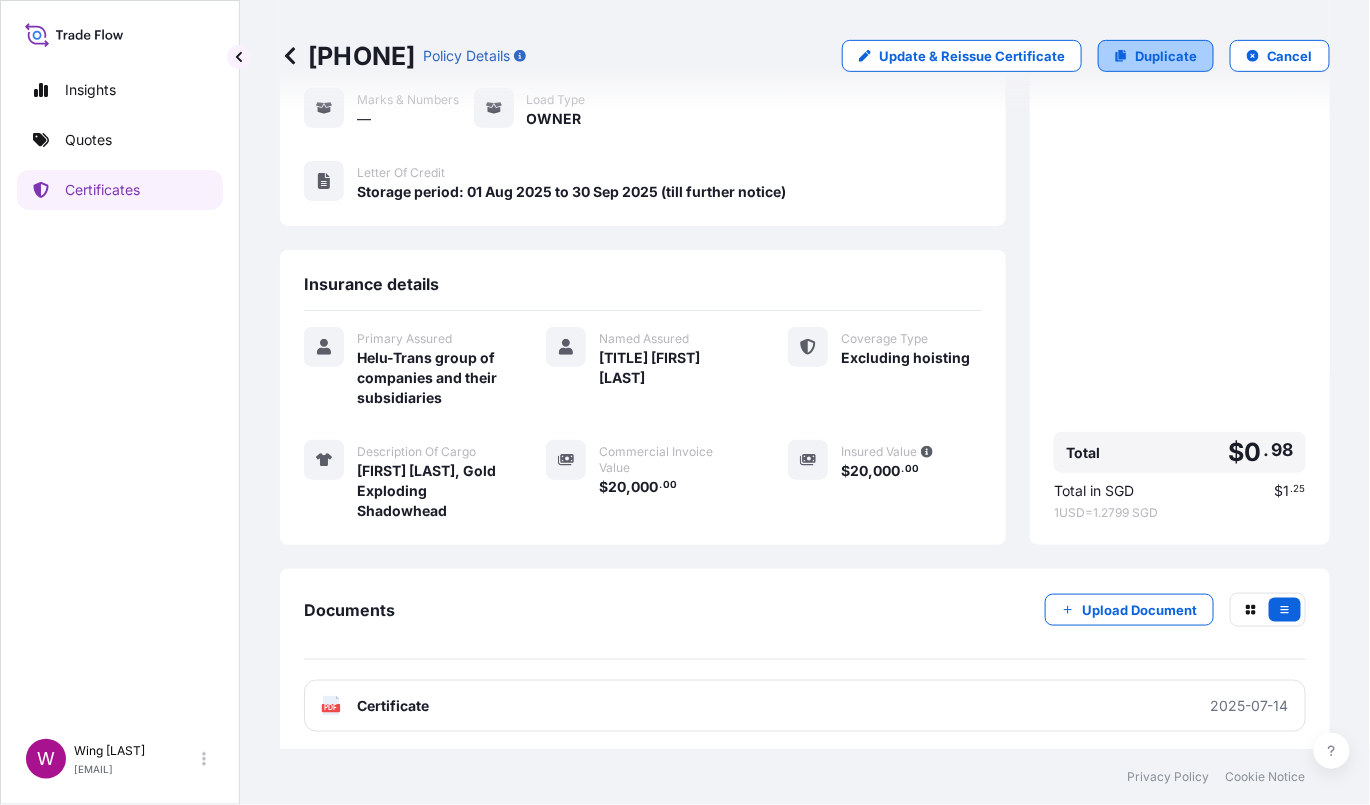 click on "Duplicate" at bounding box center (1166, 56) 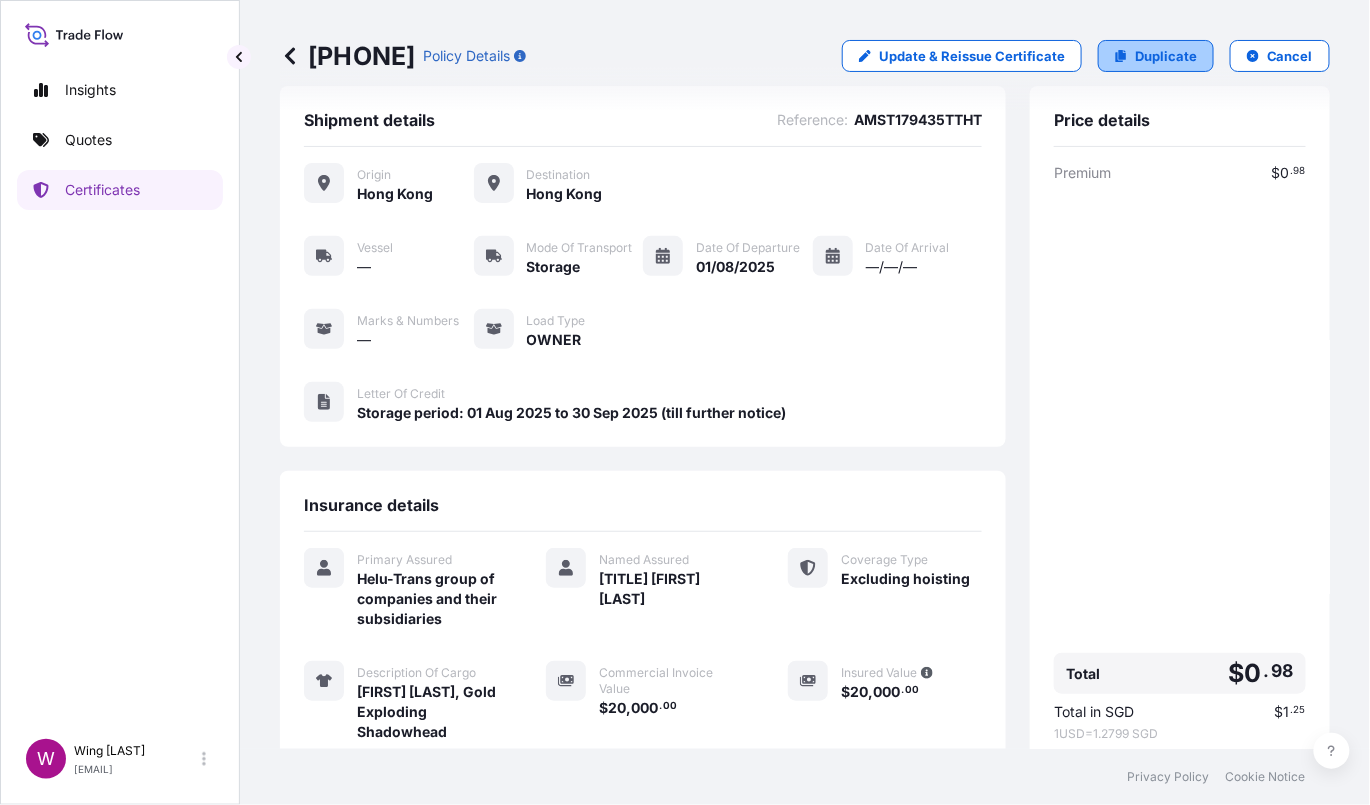 select on "STORAGE" 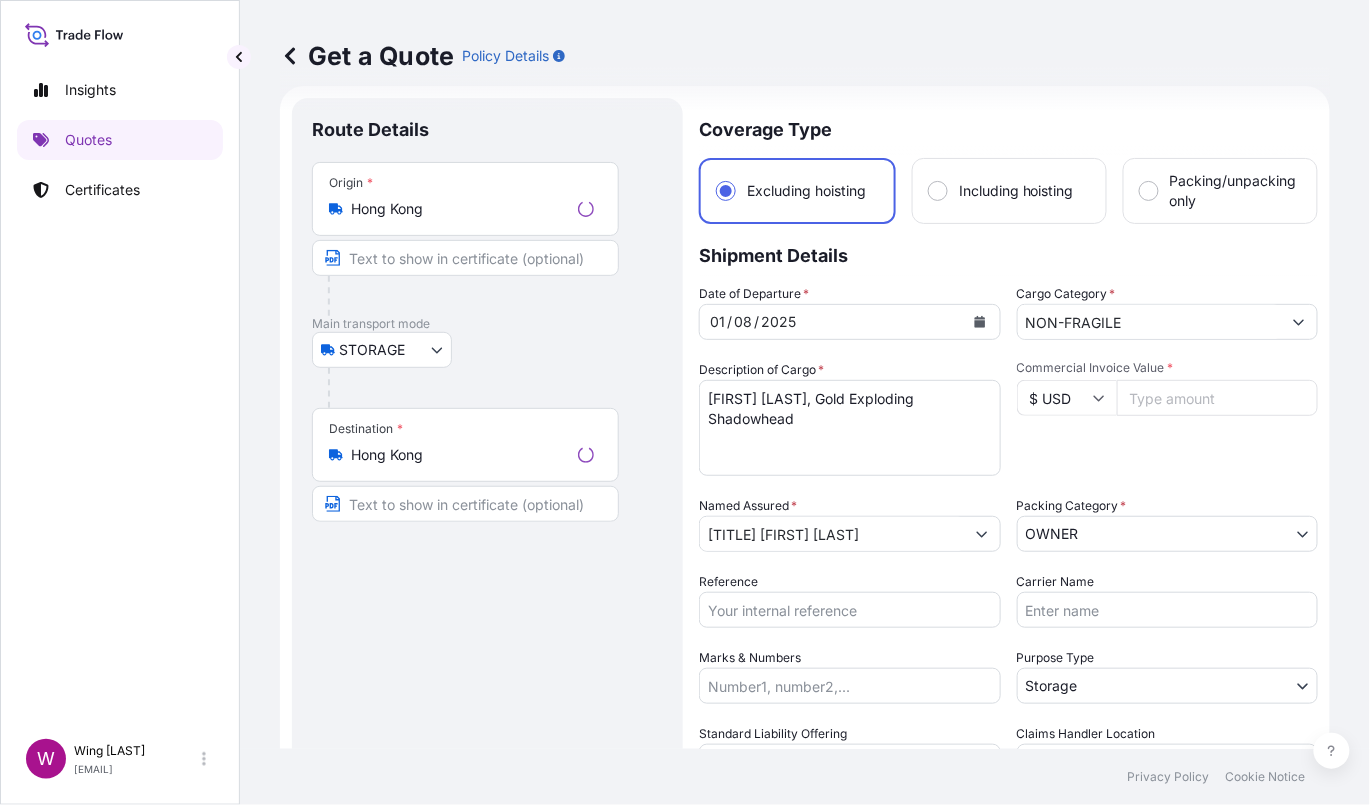 scroll, scrollTop: 32, scrollLeft: 0, axis: vertical 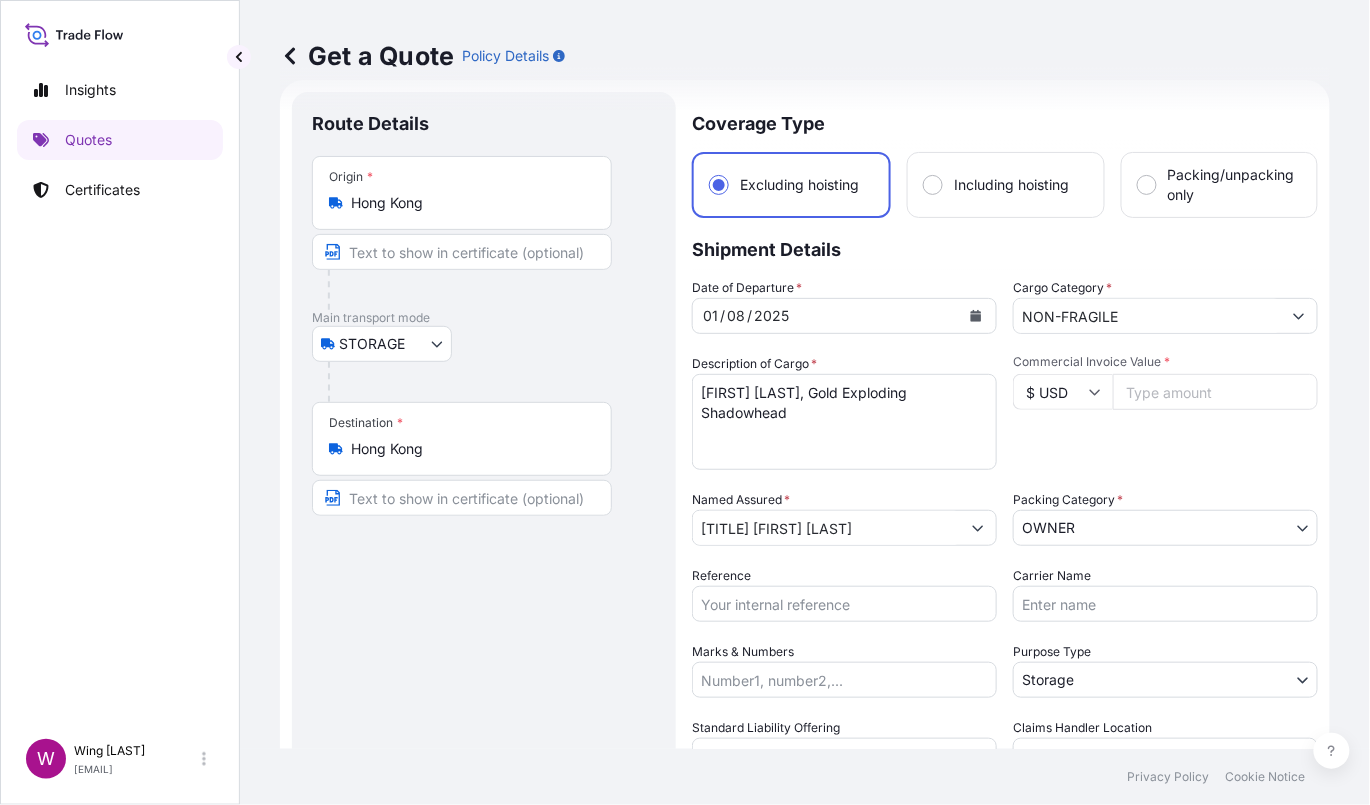 click on "Route Details Place of loading Road / Inland Road / Inland Origin * Hong Kong Main transport mode STORAGE COURIER INSTALLATION LAND SEA AIR STORAGE Destination * Hong Kong Road / Inland Road / Inland Place of Discharge" at bounding box center [484, 583] 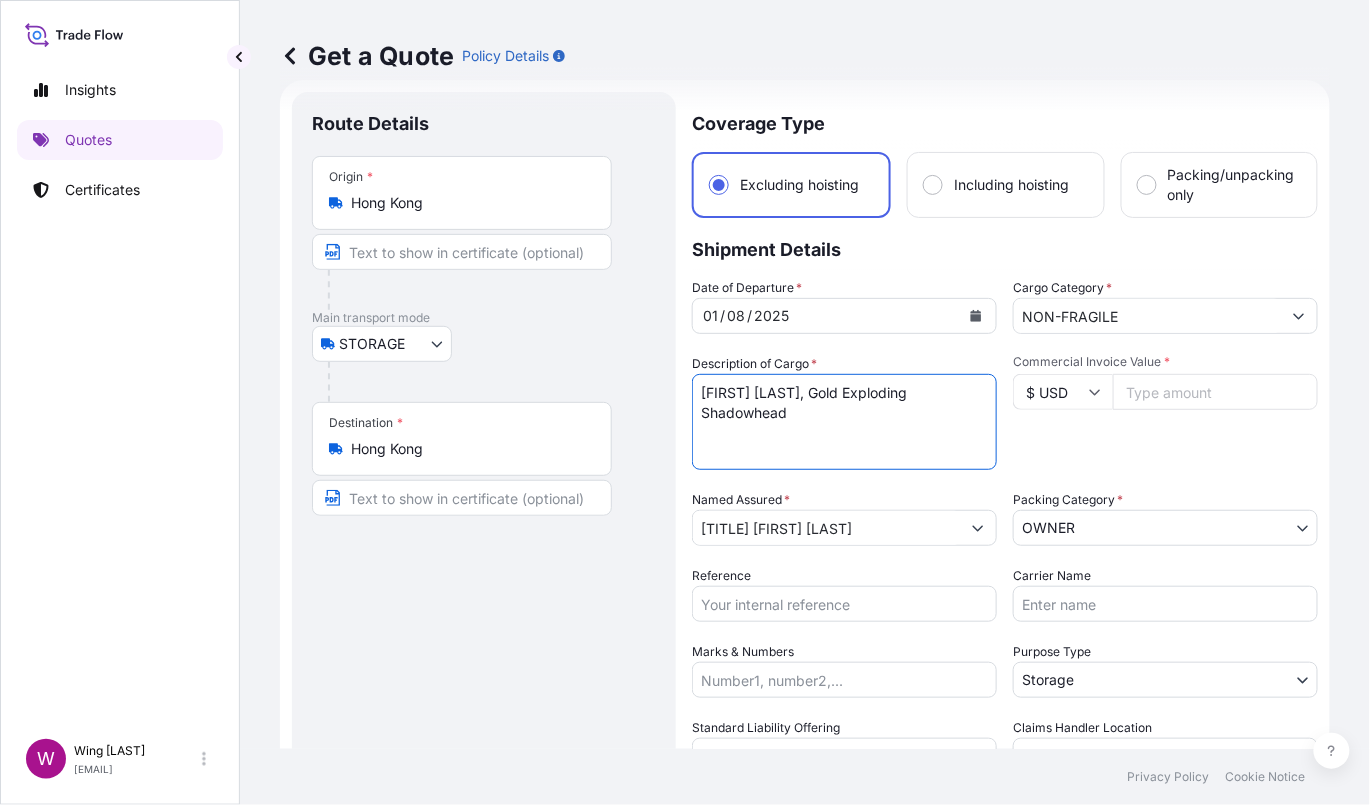 click on "[FIRST] [LAST], Gold Exploding Shadowhead" at bounding box center (844, 422) 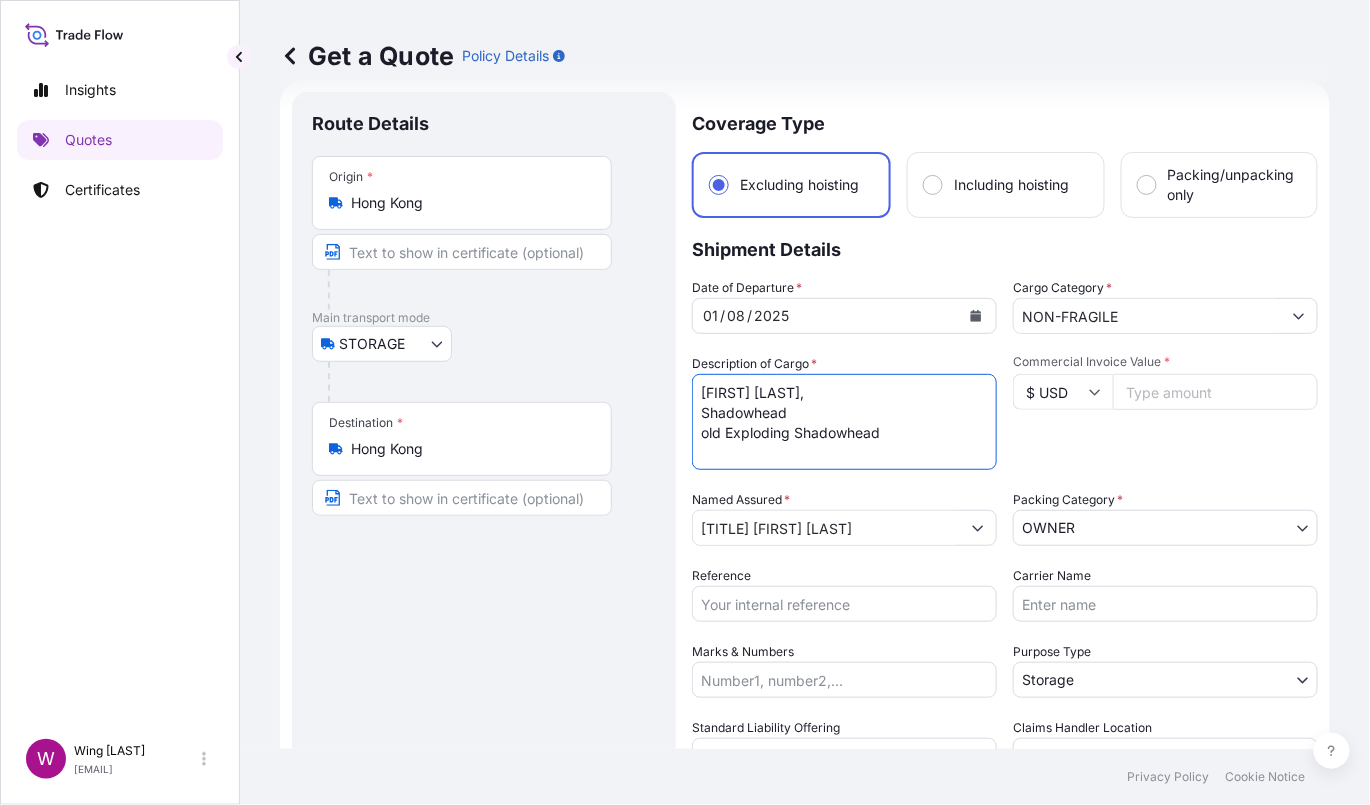 drag, startPoint x: 838, startPoint y: 391, endPoint x: 903, endPoint y: 432, distance: 76.8505 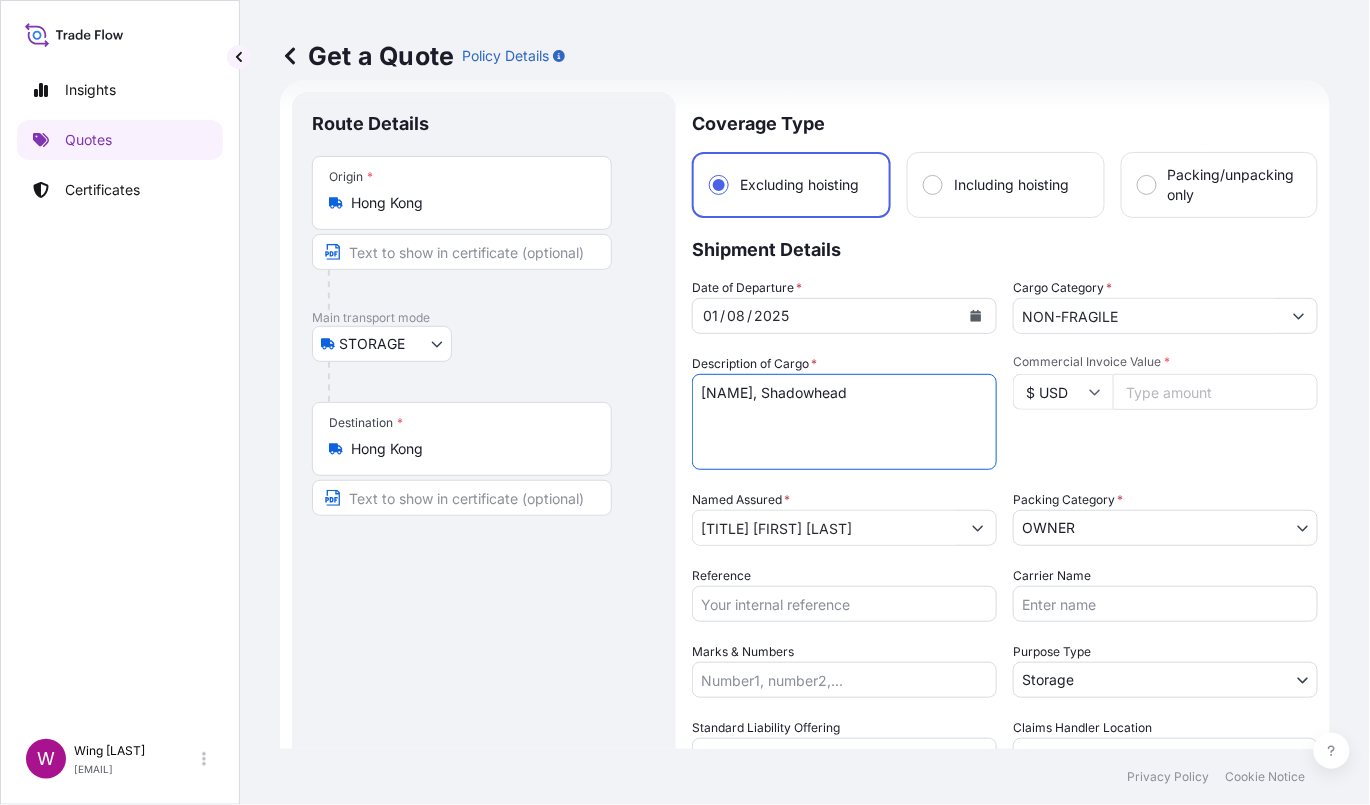 type on "[NAME], Shadowhead" 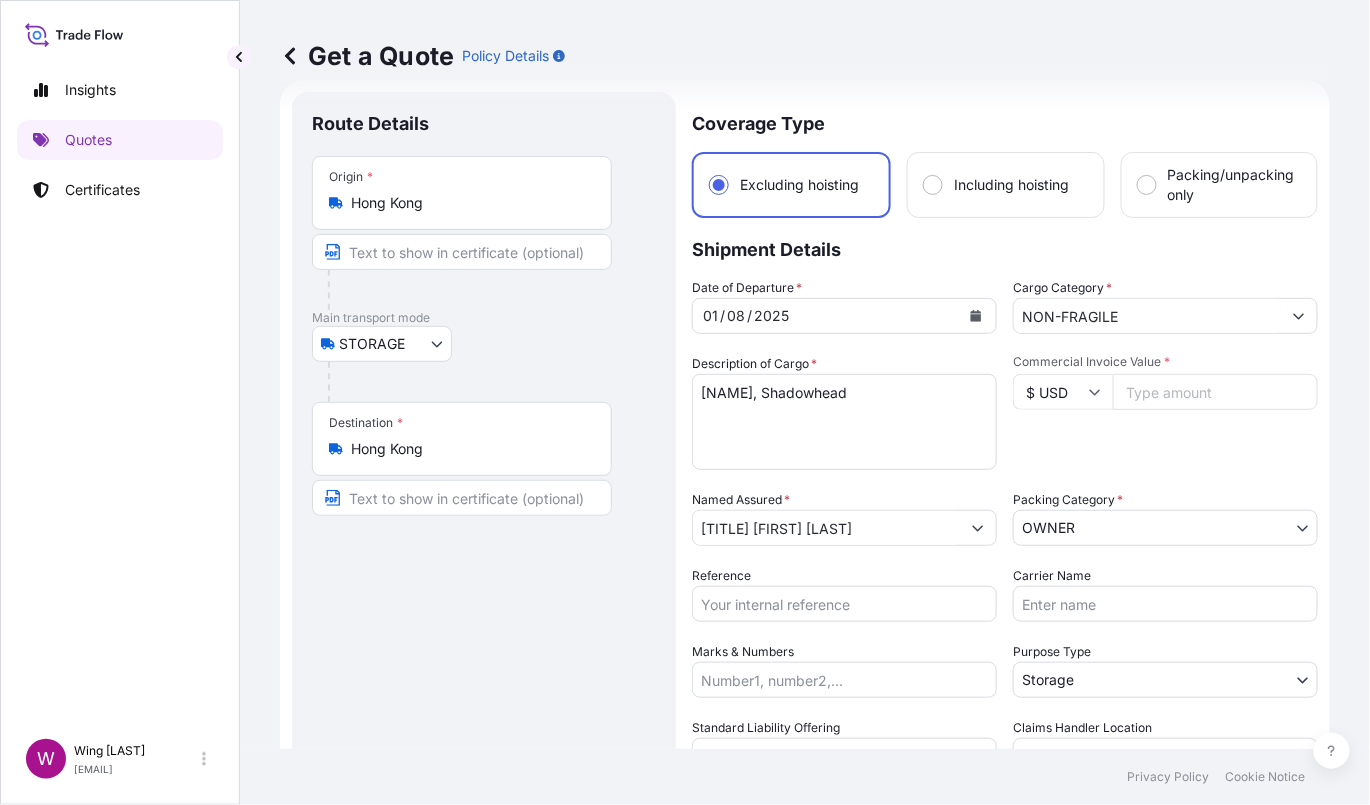 drag, startPoint x: 512, startPoint y: 584, endPoint x: 545, endPoint y: 571, distance: 35.468296 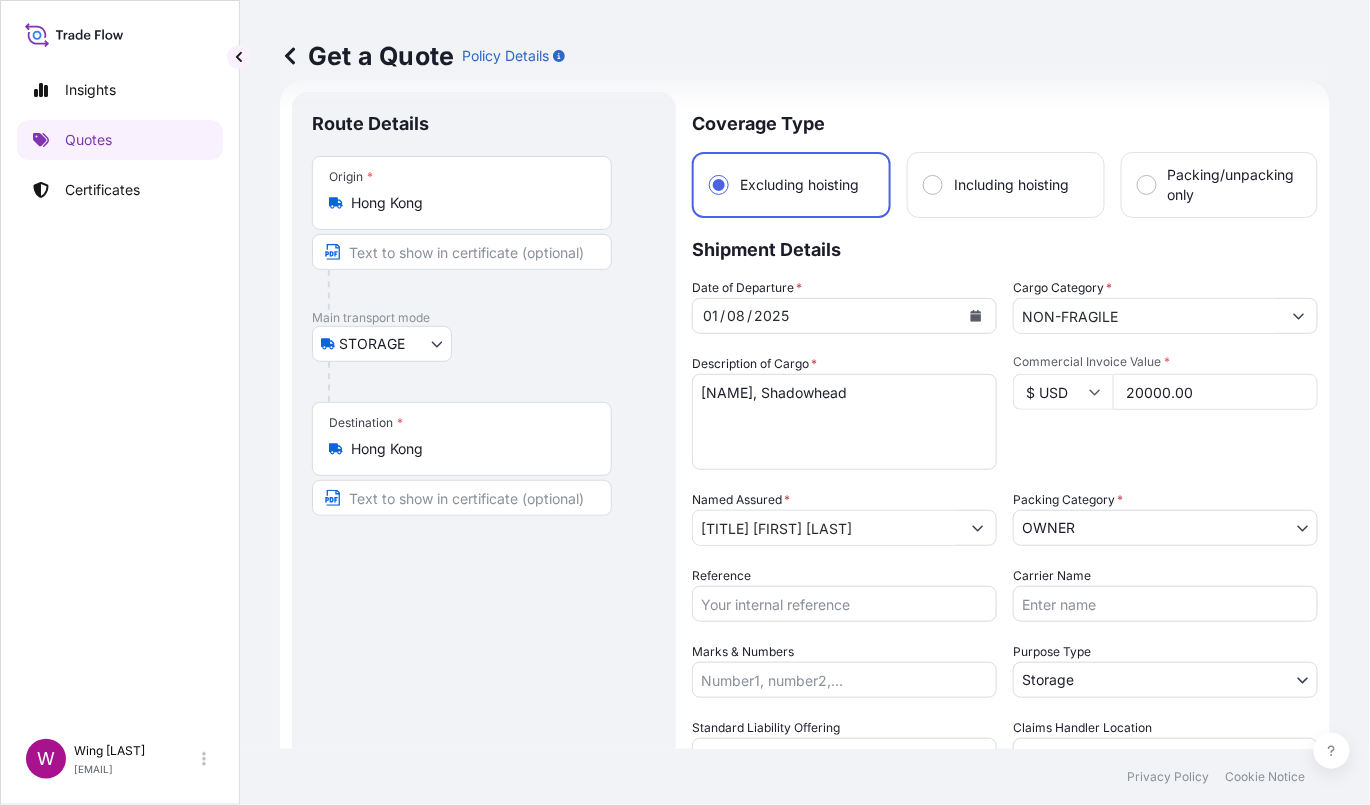 type on "20000.00" 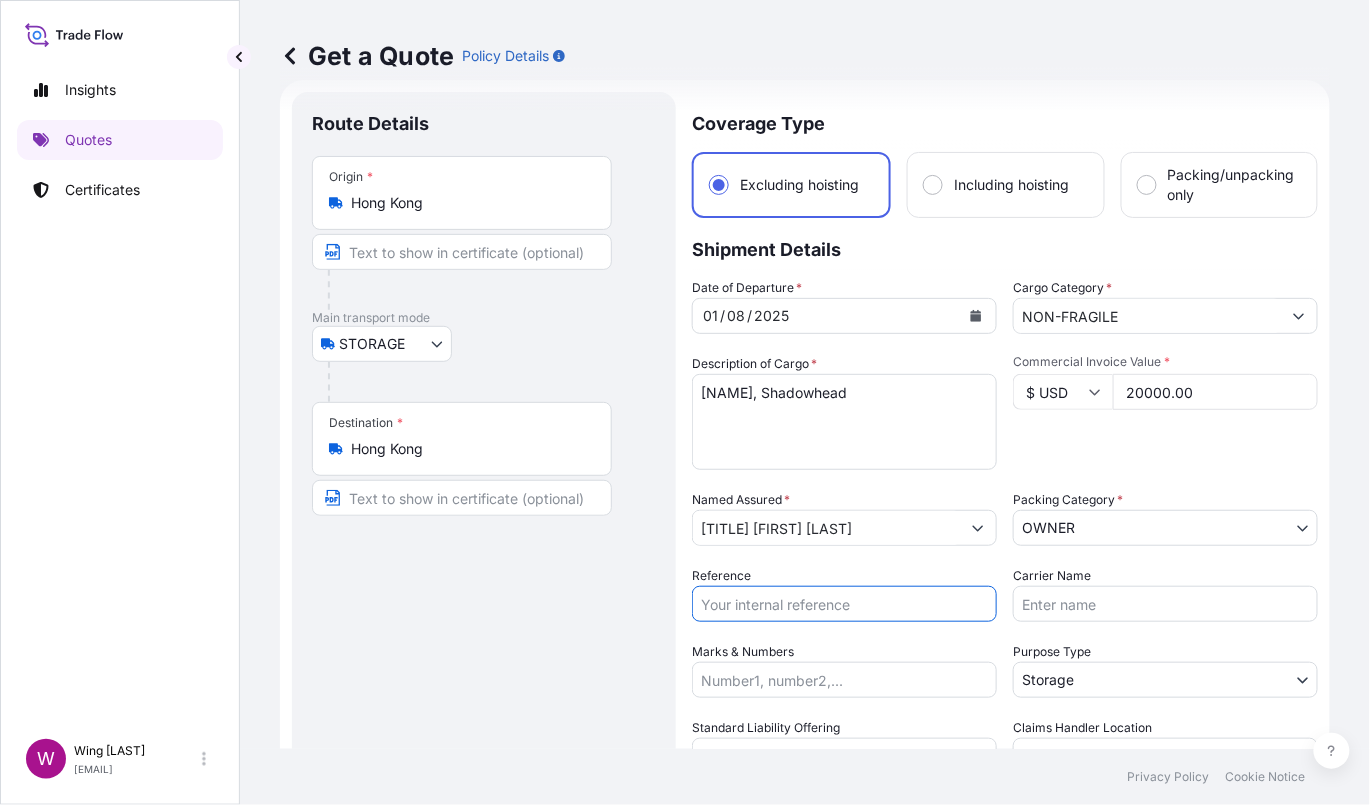 click on "Get a Quote Policy Details Route Details Place of loading Road / Inland Road / Inland Origin * Hong Kong Main transport mode STORAGE COURIER INSTALLATION LAND SEA AIR STORAGE Destination * Hong Kong Road / Inland Road / Inland Place of Discharge Coverage Type Excluding hoisting Including hoisting Packing/unpacking only Shipment Details Date of Departure * 01 / 08 / 2025 Cargo Category * NON-FRAGILE Description of Cargo * [FIRST] [LAST], Gold Exploding Shadowhead Commercial Invoice Value   * $ USD 20000.00 Named Assured * Mr. [FIRST] [LAST] Packing Category * OWNER AGENT CO-OWNER OWNER Various Reference Carrier Name Marks & Numbers Purpose Type Storage Transit Storage Installation Conservation Standard Liability Offering Yes Yes No Claims Handler Location Hong Kong Hong Kong Singapore Letter of Credit This shipment has a letter of credit Letter of credit * Storage period: 01 Aug 2025 to 30 Sep 2025 (till further notice) Letter of credit may not exceed 12000 characters Get a Quote" at bounding box center [805, 374] 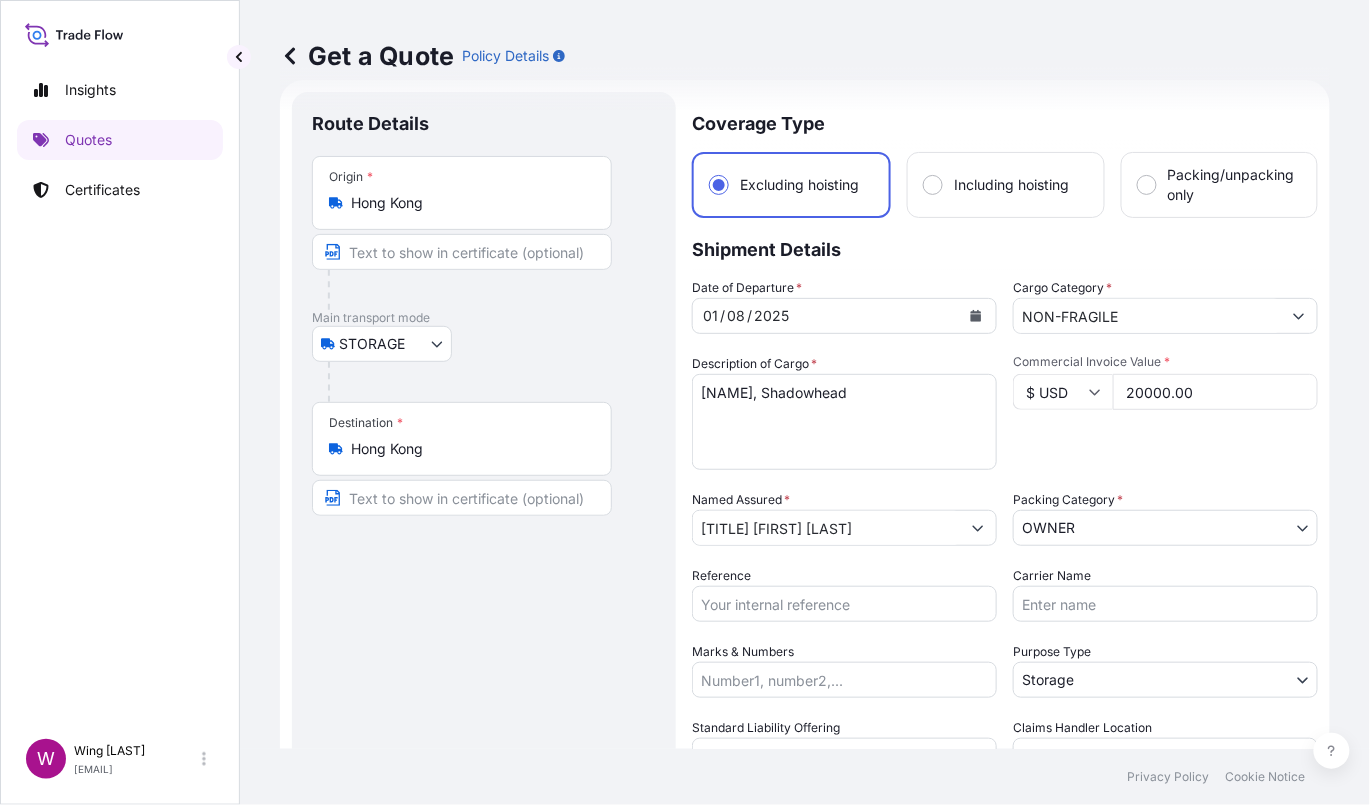 click on "Reference" at bounding box center (844, 604) 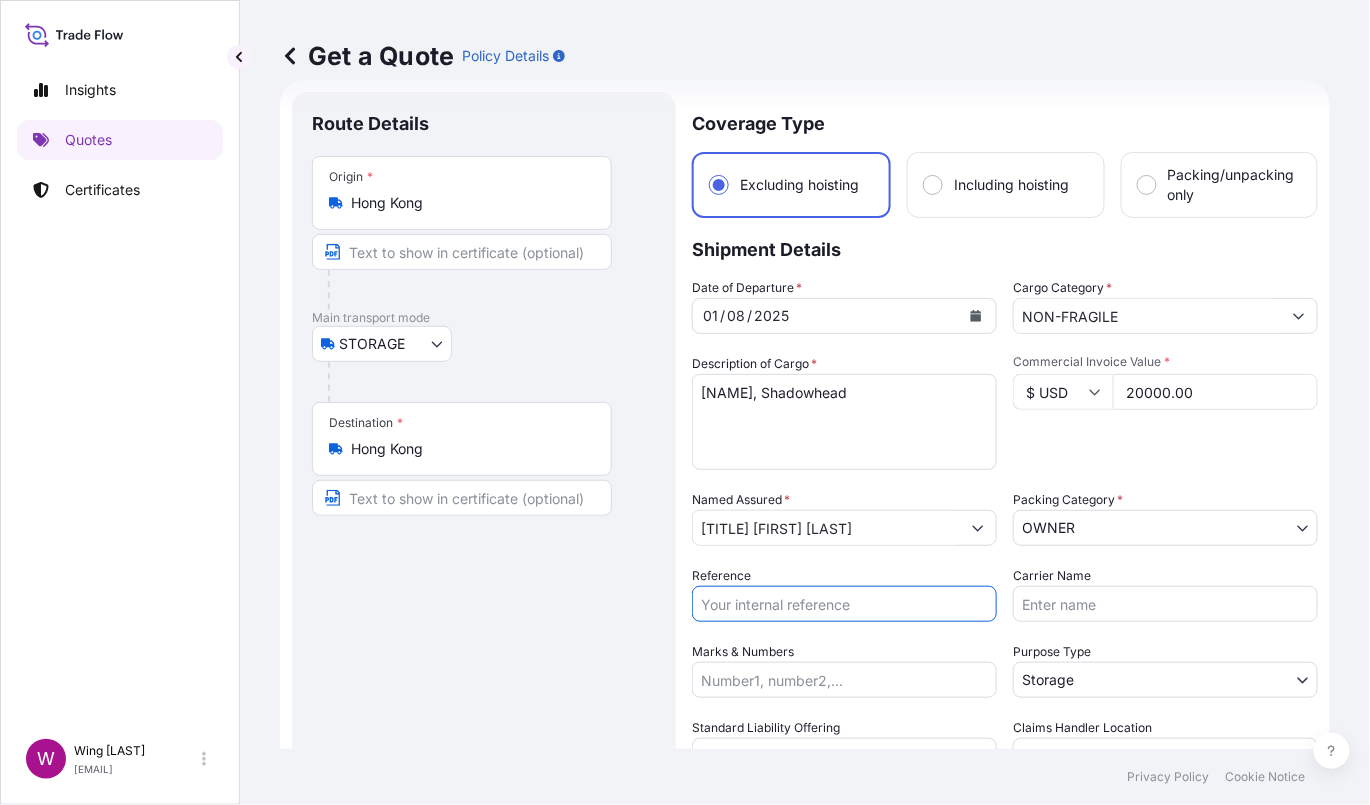 paste on "AMST179435TTHT" 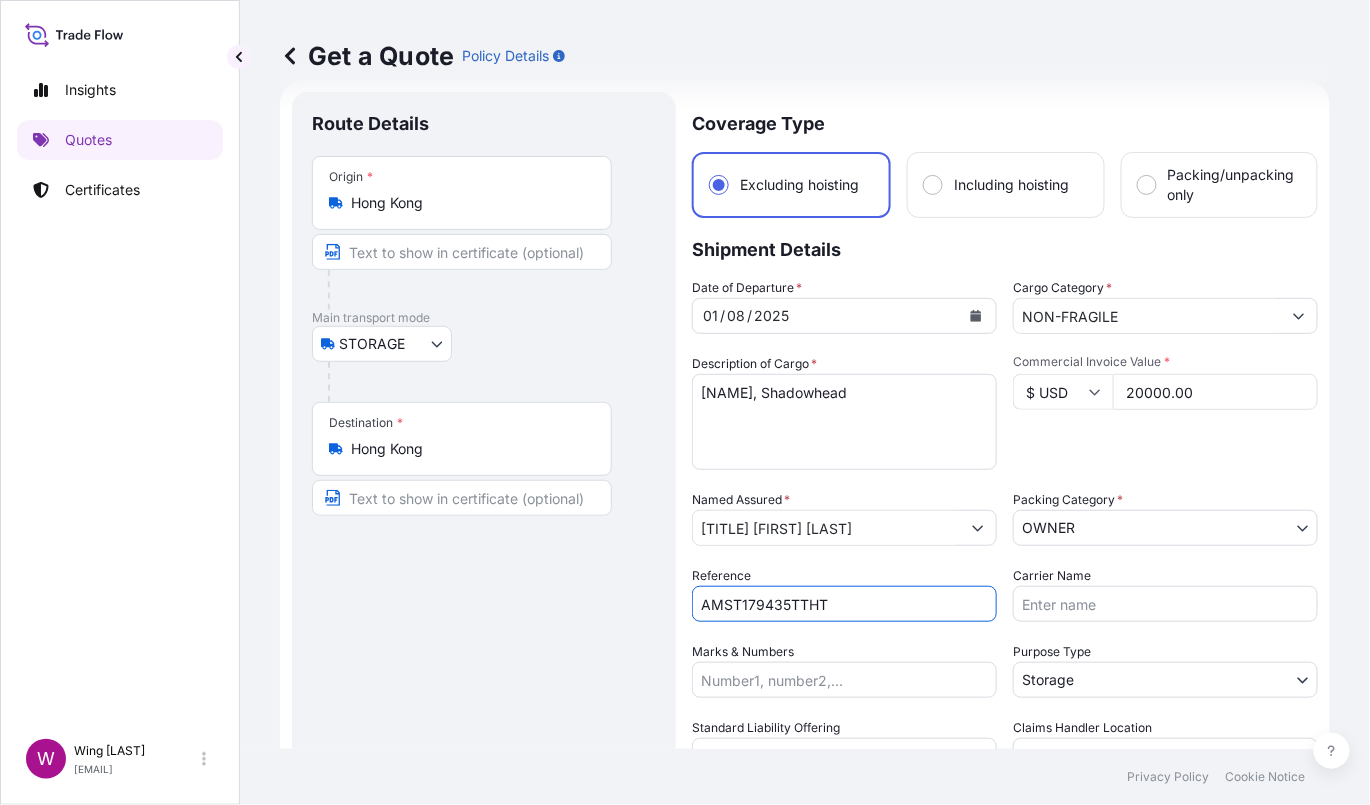 type on "AMST179435TTHT" 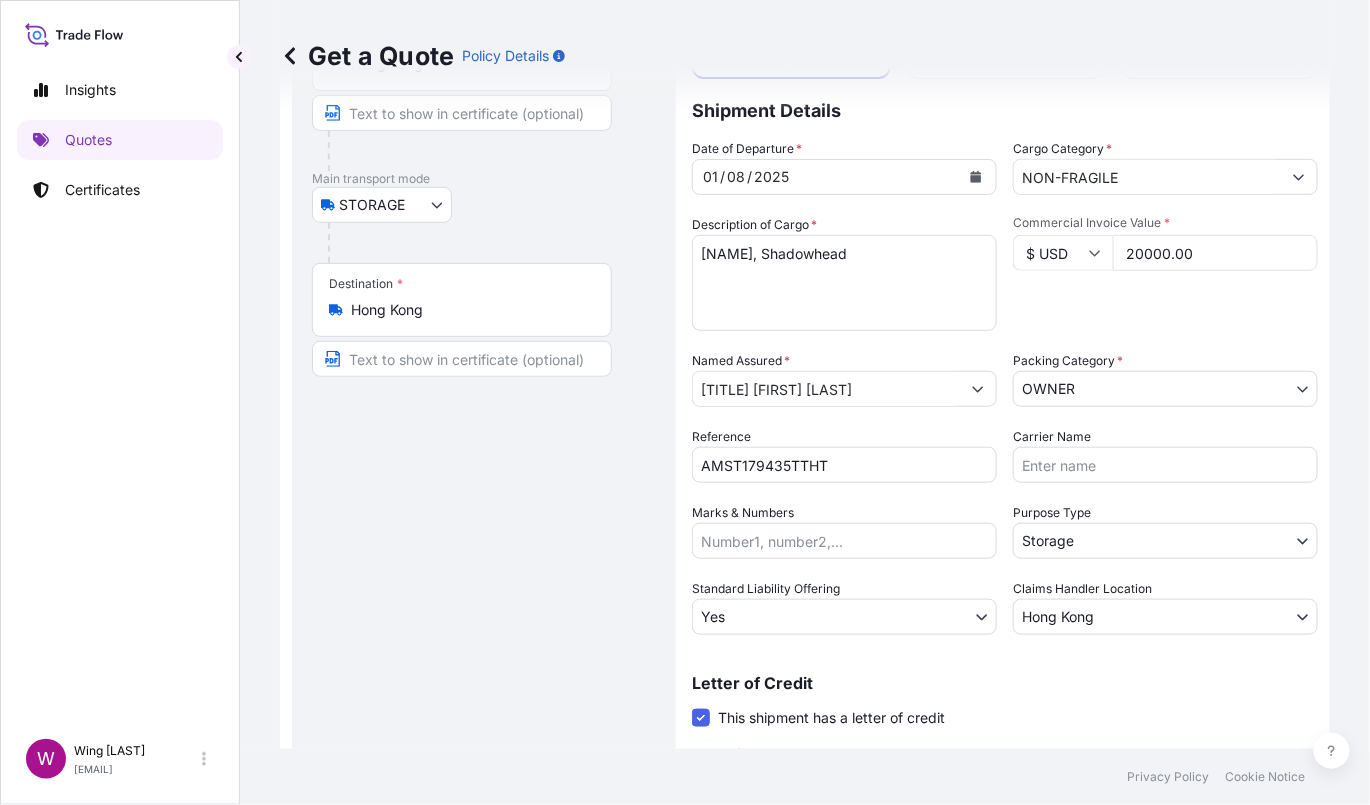 scroll, scrollTop: 368, scrollLeft: 0, axis: vertical 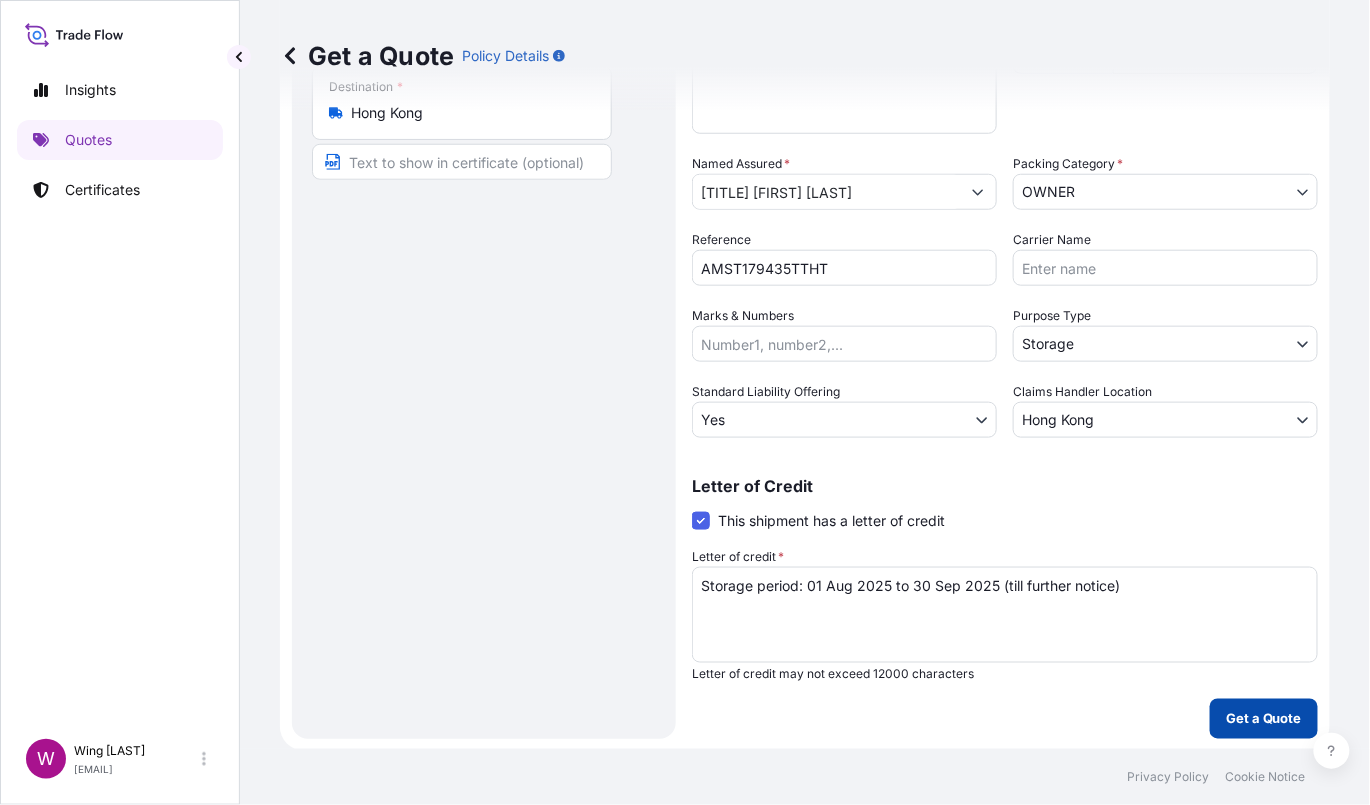 click on "Get a Quote" at bounding box center (1264, 719) 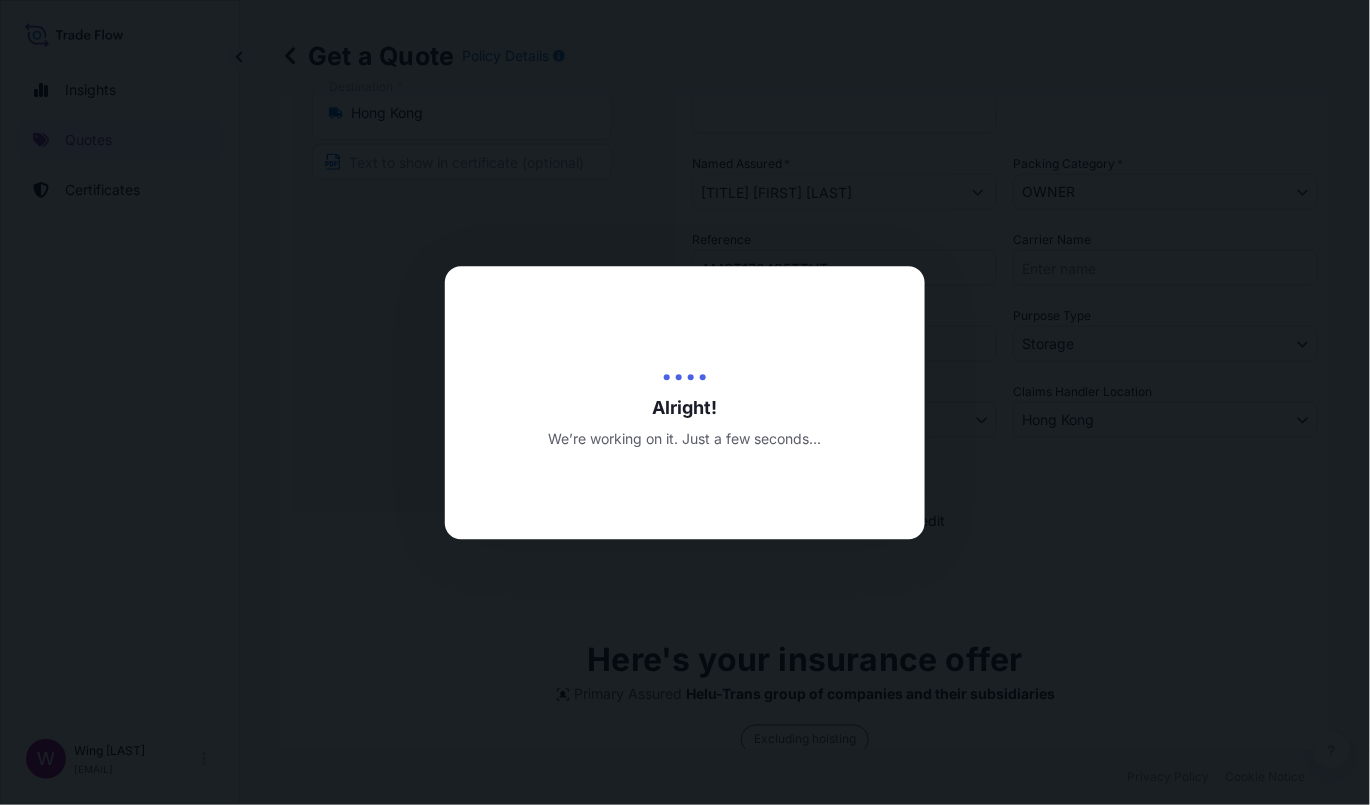 scroll, scrollTop: 0, scrollLeft: 0, axis: both 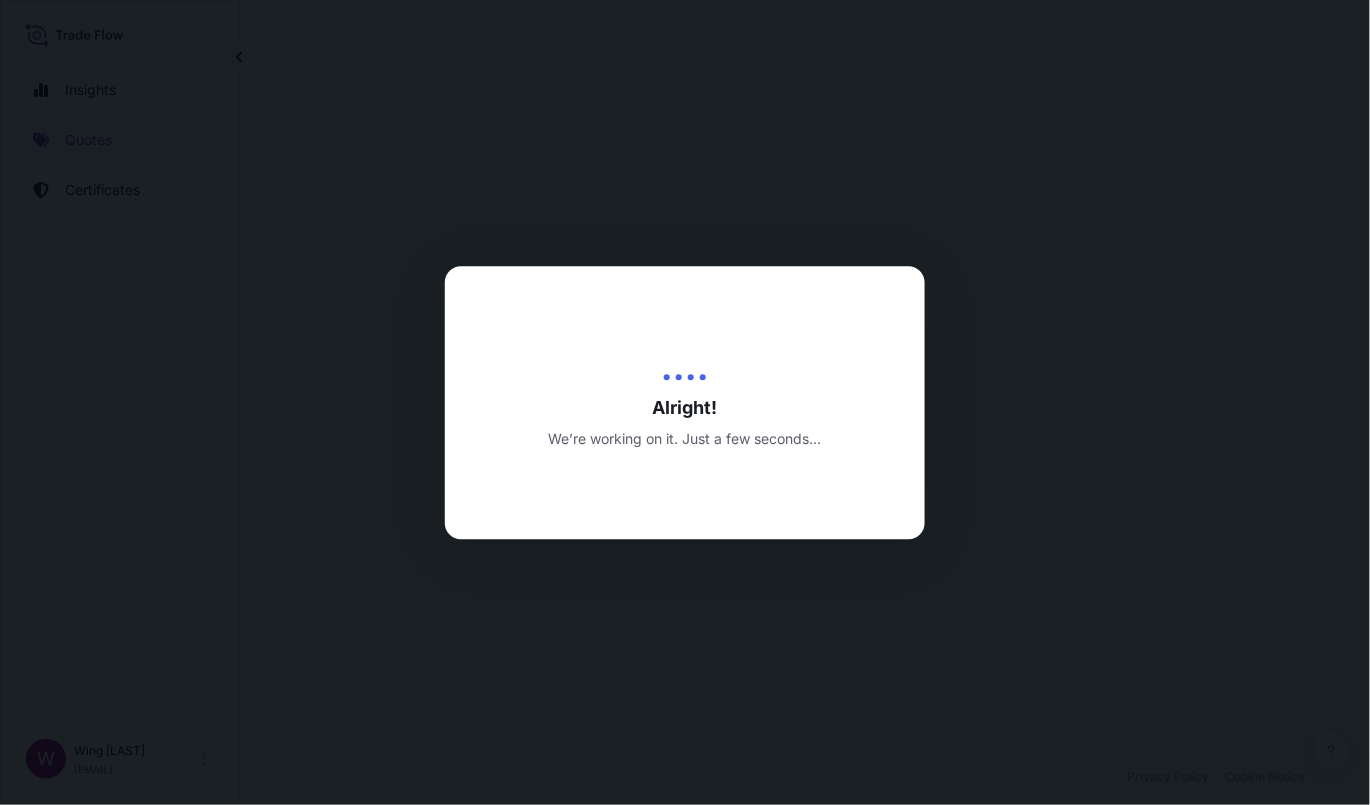 select on "STORAGE" 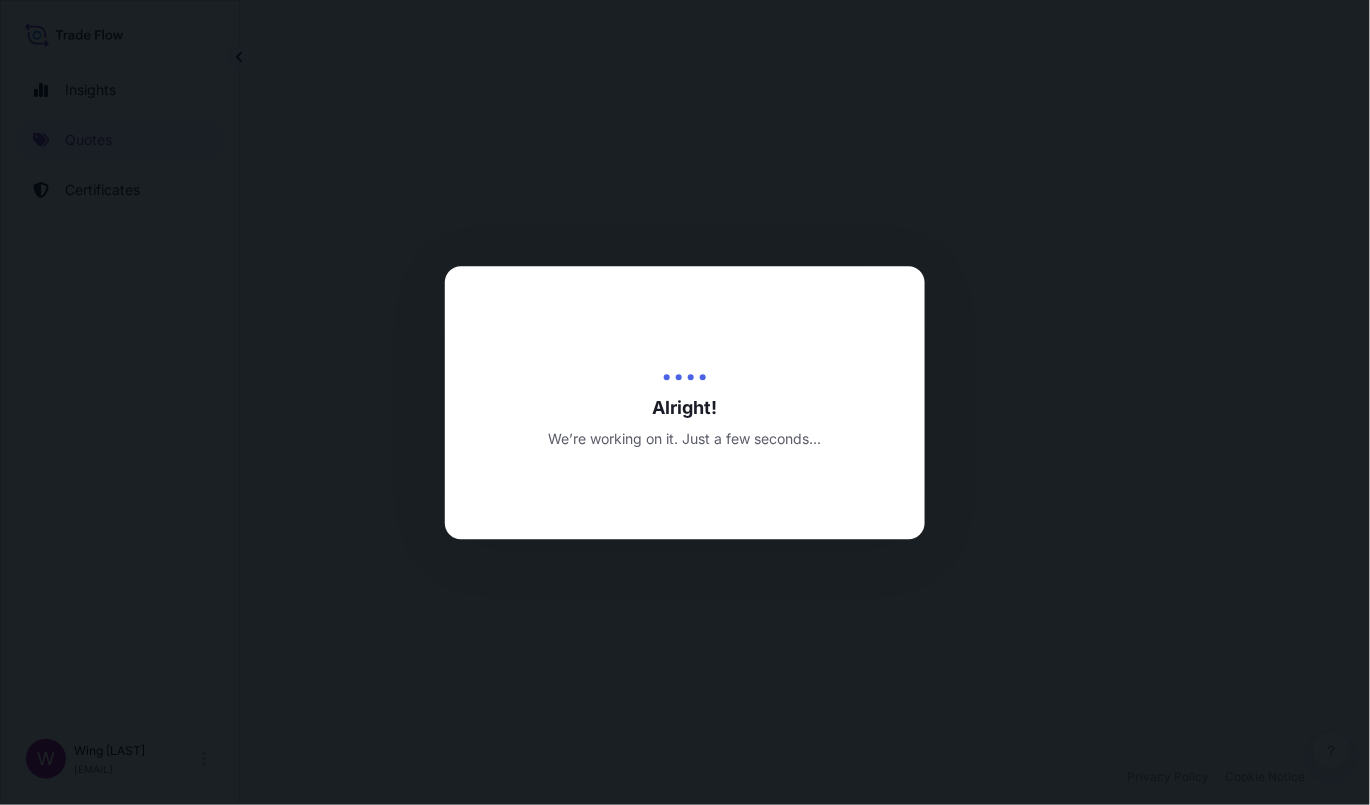 select on "27" 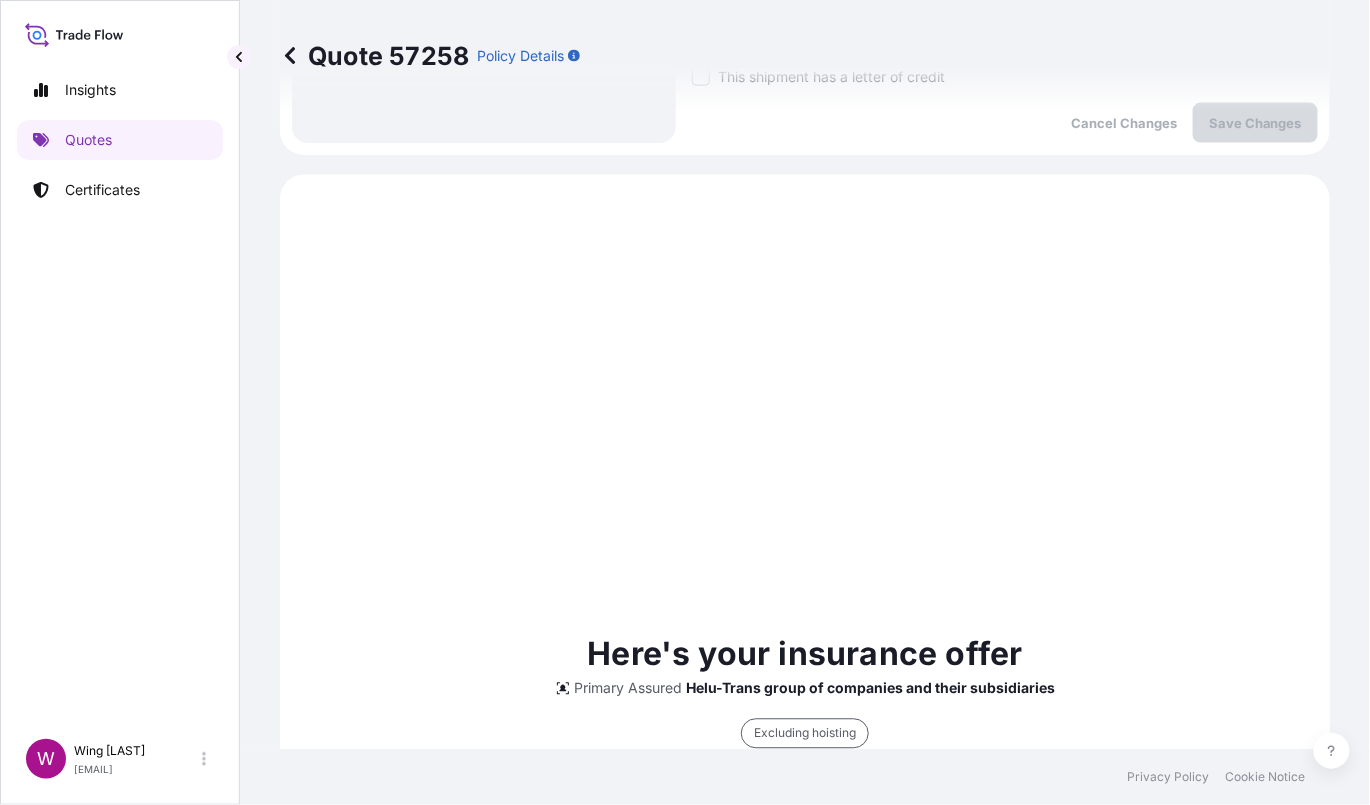 scroll, scrollTop: 886, scrollLeft: 0, axis: vertical 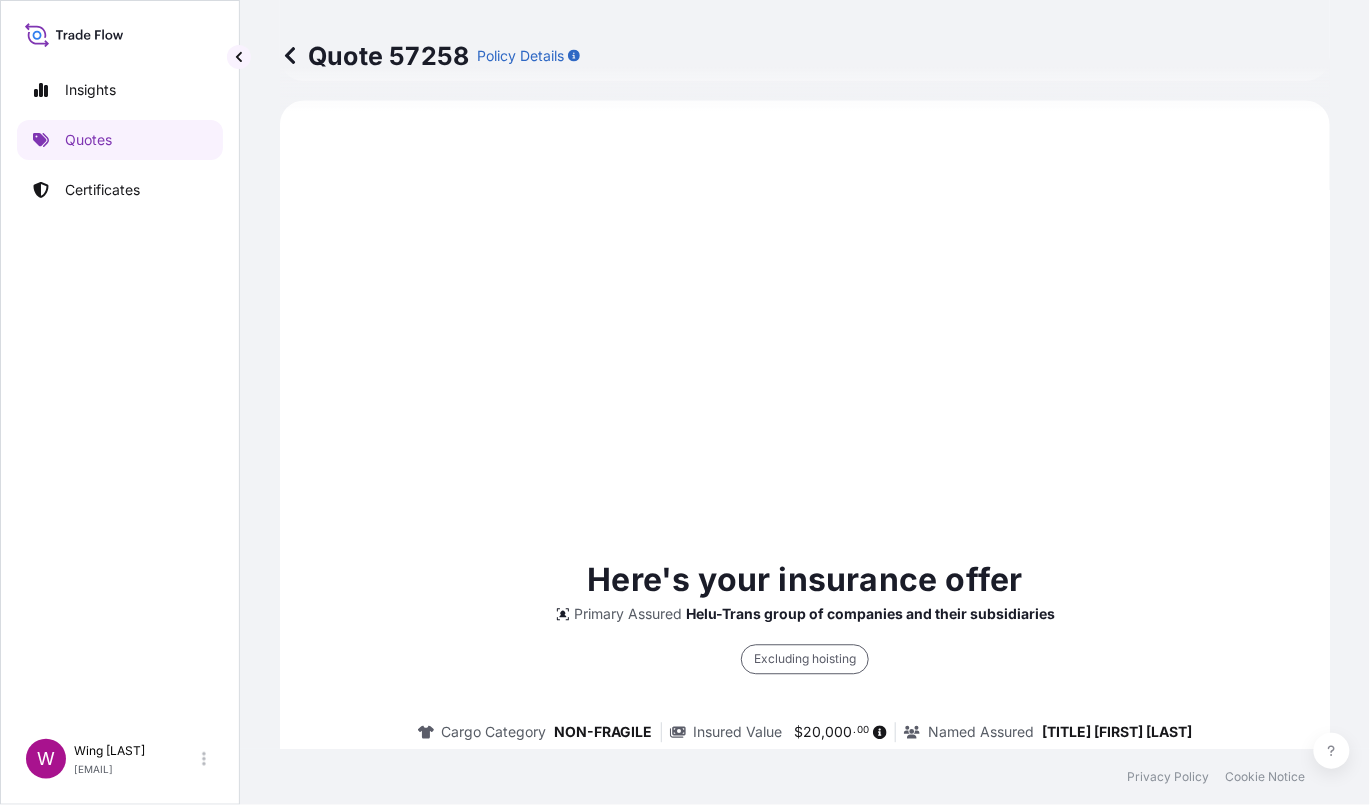 click on "Here's your insurance offer Primary Assured Helu-Trans group of companies and their subsidiaries Excluding hoisting Cargo Category NON-FRAGILE Insured Value $ 20 , 000 . 00 Named Assured Mr. [FIRST] [LAST] Origin Hong Kong Destination Hong Kong Total price $0.98 This quote is valid until Update Details Issue a Certificate" at bounding box center [805, 797] 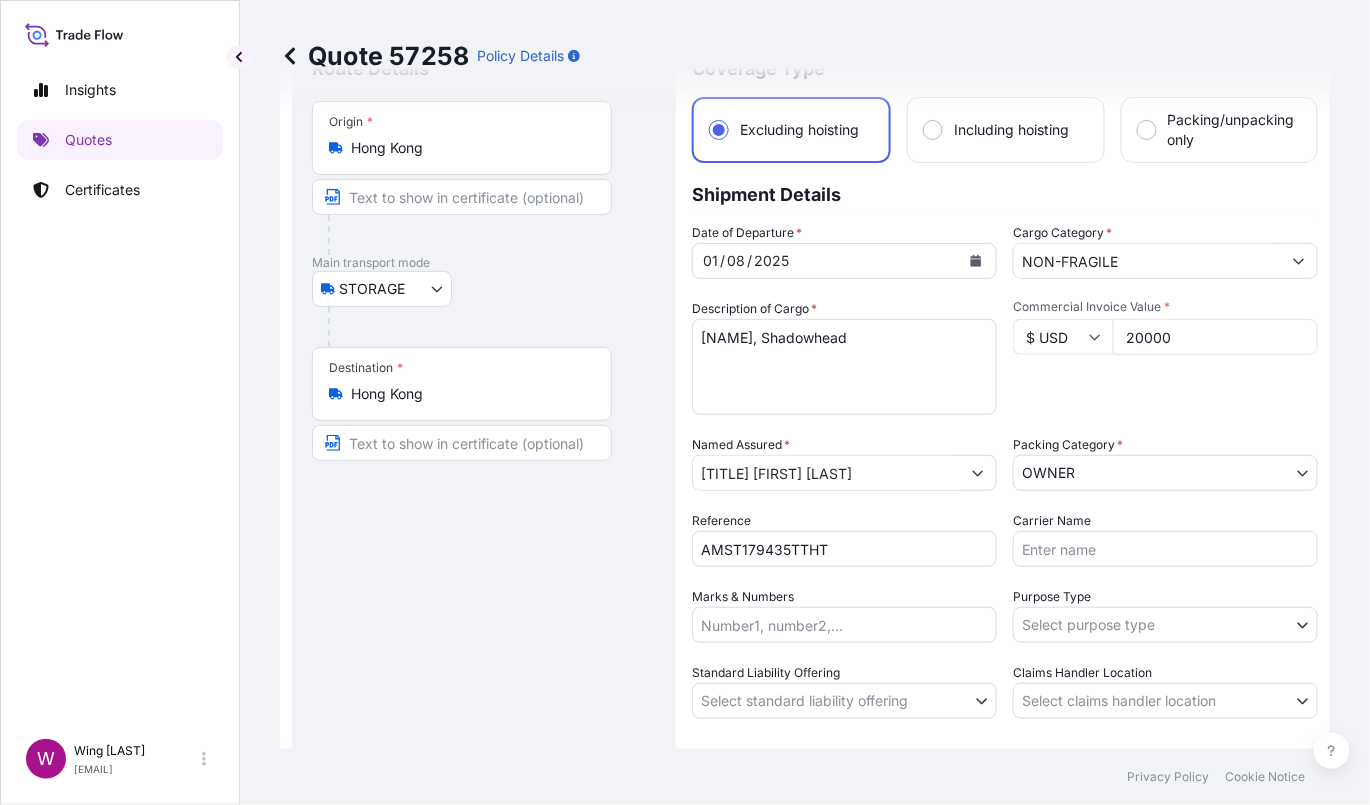 scroll, scrollTop: 0, scrollLeft: 0, axis: both 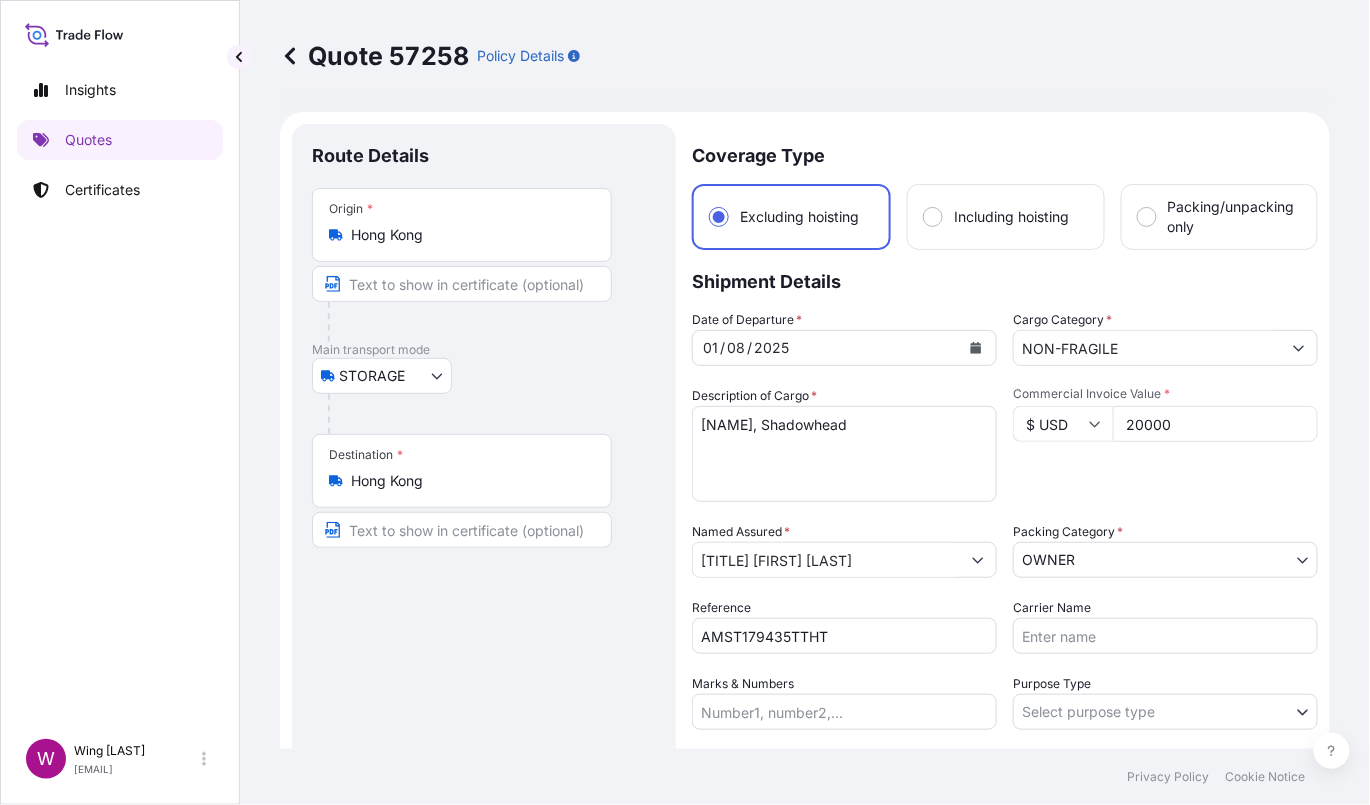 click on "Route Details Place of loading Road / Inland Road / Inland Origin * Hong Kong Main transport mode STORAGE COURIER INSTALLATION LAND SEA AIR STORAGE Destination * Hong Kong Road / Inland Road / Inland Place of Discharge" at bounding box center [484, 539] 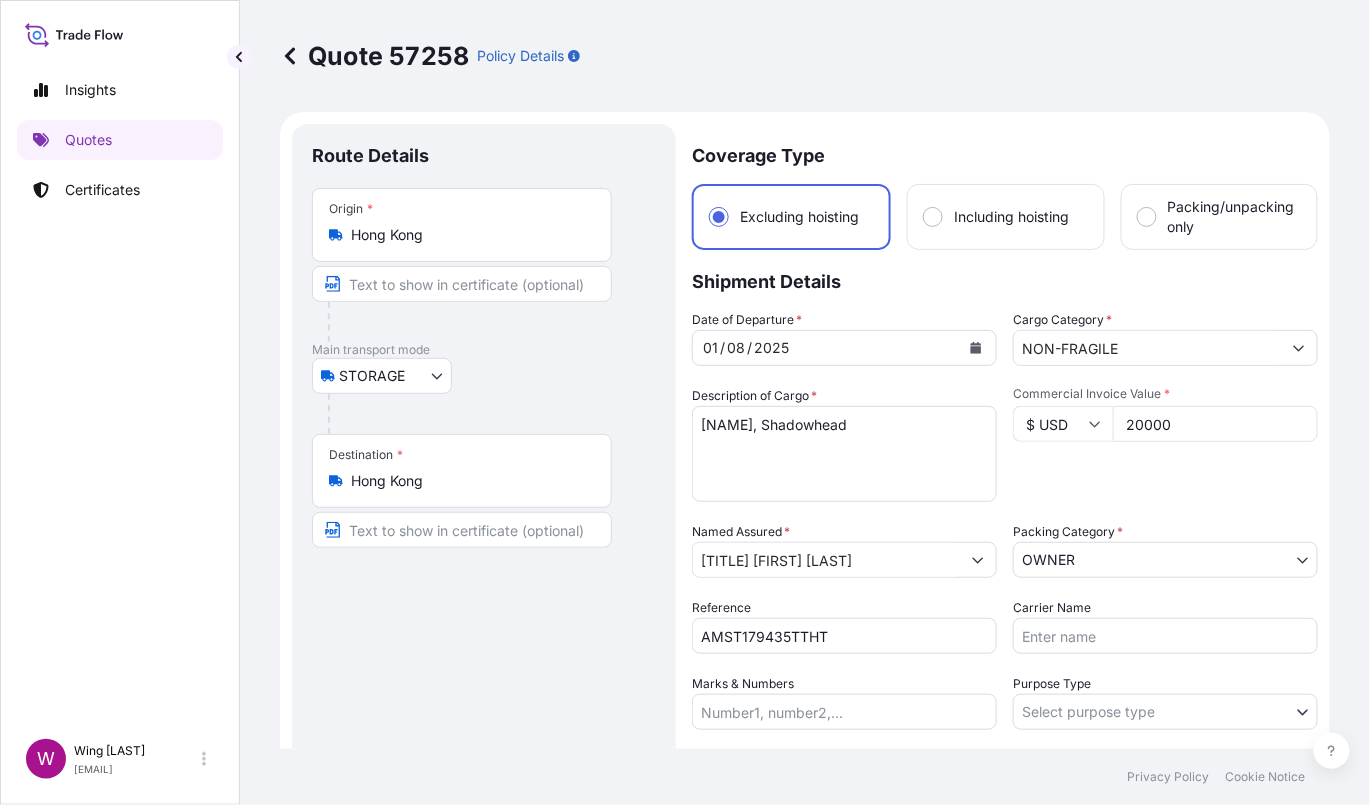 click on "Route Details Place of loading Road / Inland Road / Inland Origin * Hong Kong Main transport mode STORAGE COURIER INSTALLATION LAND SEA AIR STORAGE Destination * Hong Kong Road / Inland Road / Inland Place of Discharge" at bounding box center (484, 539) 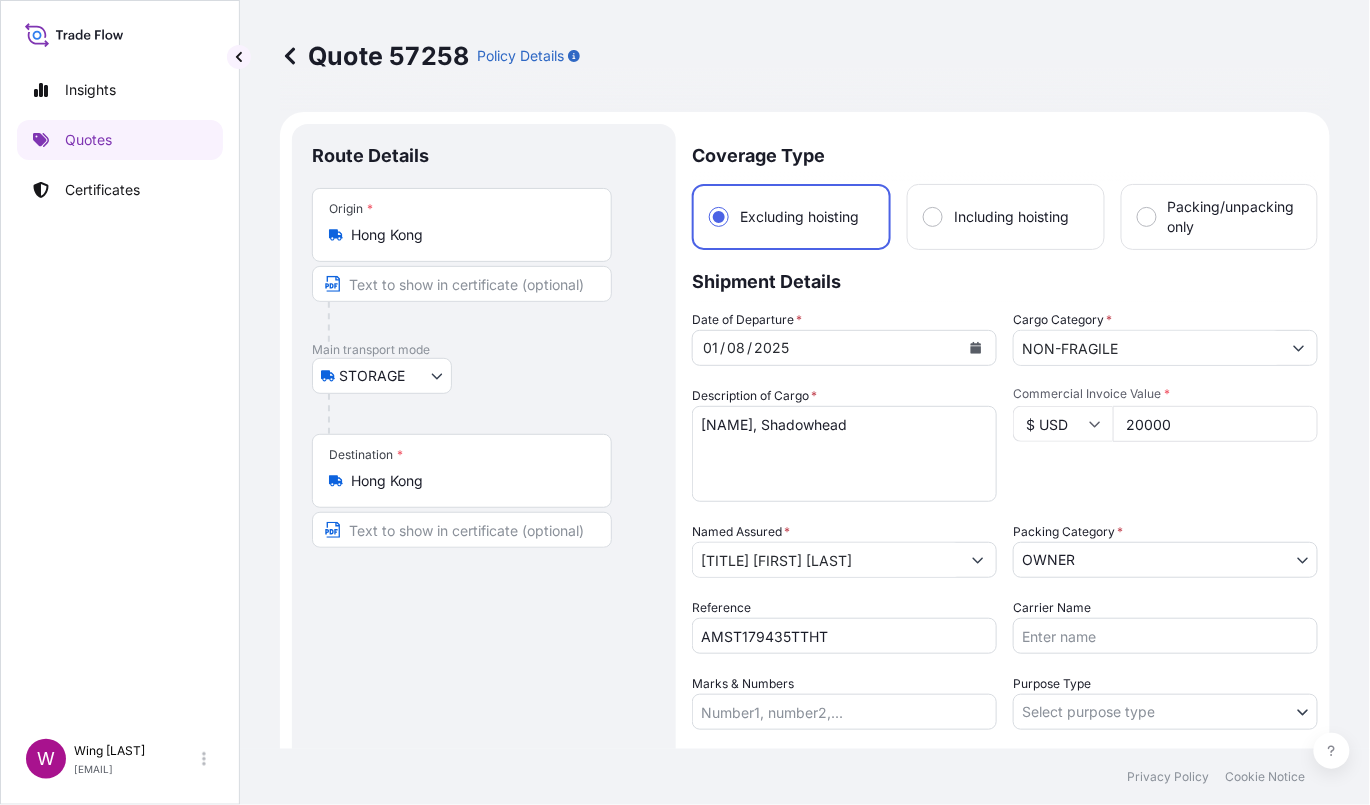 click on "Route Details Place of loading Road / Inland Road / Inland Origin * Hong Kong Main transport mode STORAGE COURIER INSTALLATION LAND SEA AIR STORAGE Destination * Hong Kong Road / Inland Road / Inland Place of Discharge" at bounding box center (484, 539) 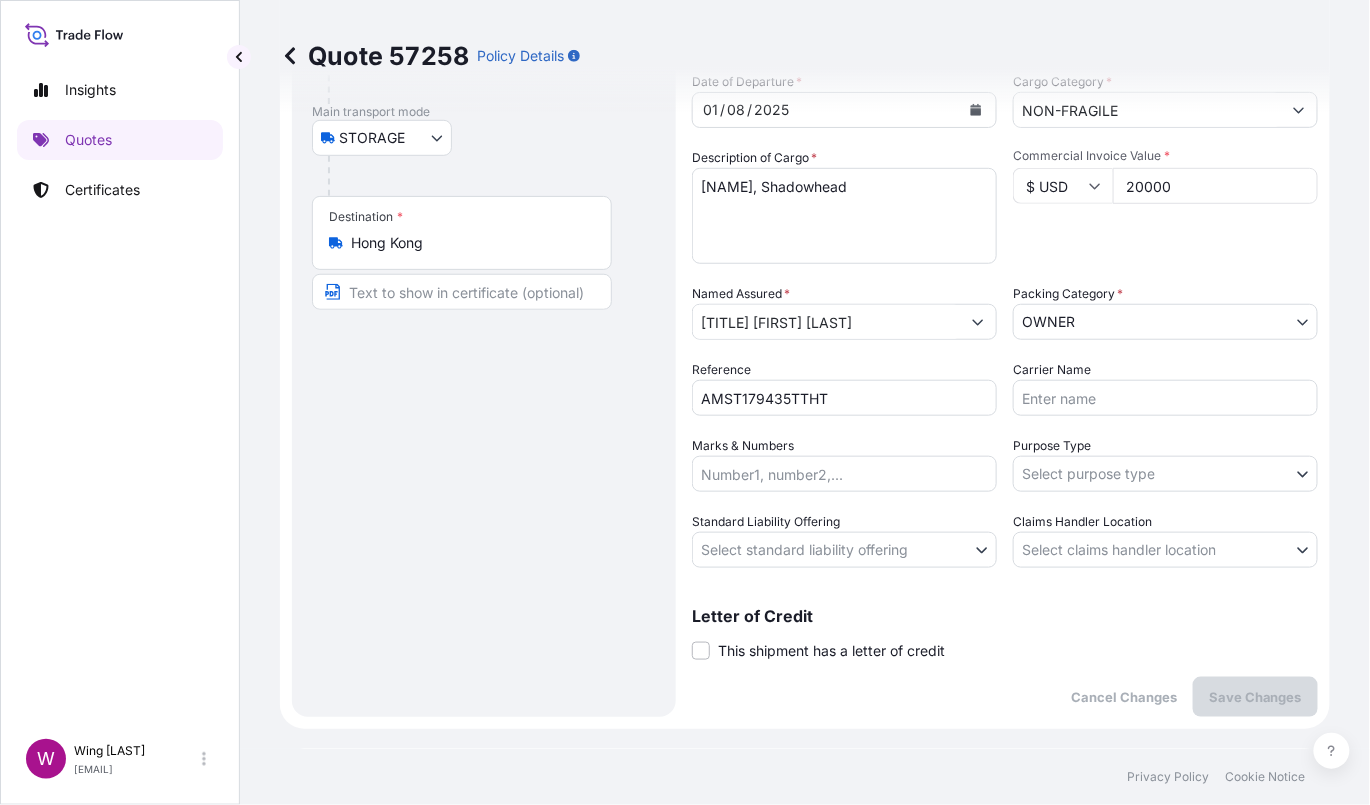 scroll, scrollTop: 266, scrollLeft: 0, axis: vertical 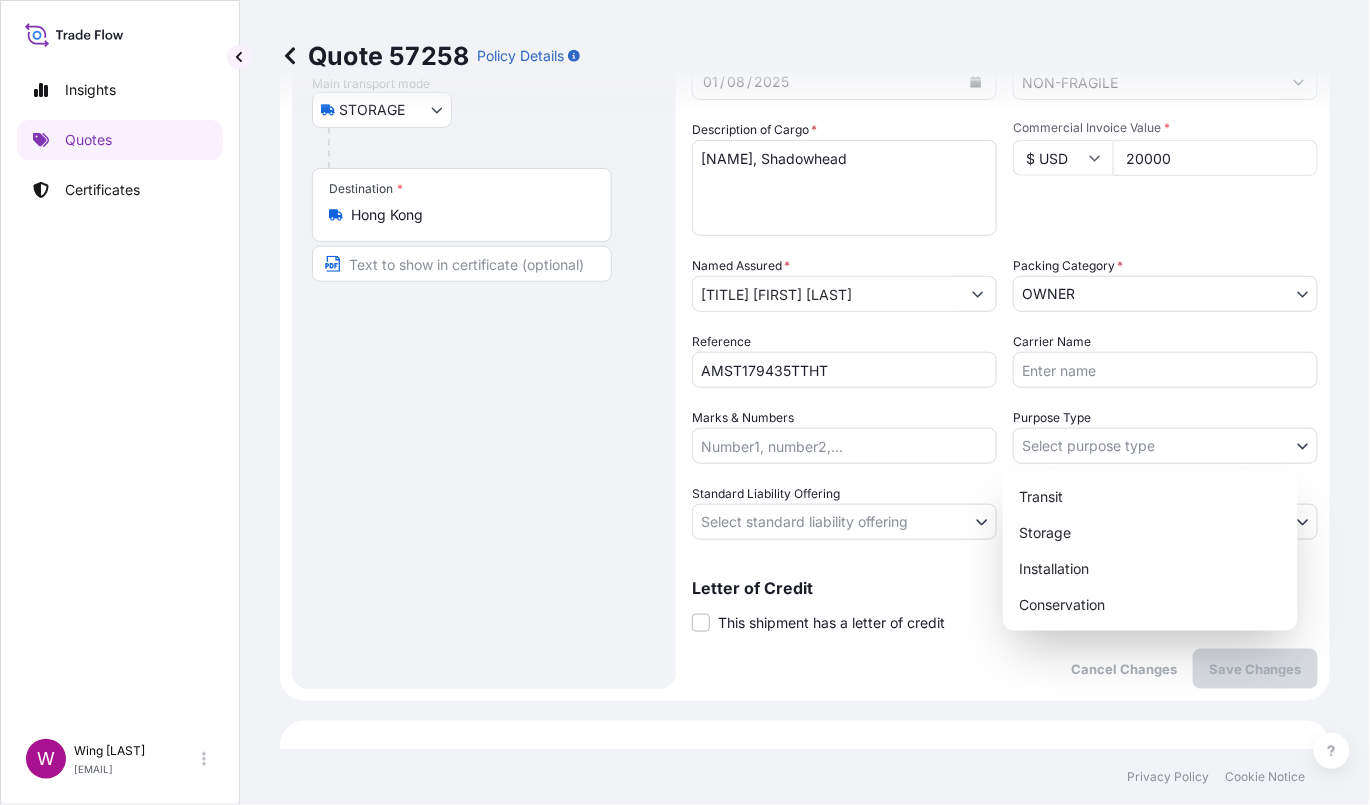 click on "Insights Quotes Certificates W Wing   Lee [EMAIL] Quote 57258 Policy Details Route Details Place of loading Road / Inland Road / Inland Origin * Hong Kong Main transport mode STORAGE COURIER INSTALLATION LAND SEA AIR STORAGE Destination * Hong Kong Road / Inland Road / Inland Place of Discharge Coverage Type Excluding hoisting Including hoisting Packing/unpacking only Shipment Details Date of Departure * 01 / 08 / 2025 Cargo Category * NON-FRAGILE Description of Cargo * [NAME], Shadowhead Commercial Invoice Value   * $ USD 20000 Named Assured * [NAME] Packing Category * OWNER AGENT CO-OWNER OWNER Various Reference AMST179435TTHT Carrier Name Marks & Numbers Purpose Type Select purpose type Transit Storage Installation Conservation Standard Liability Offering Select standard liability offering Yes No Claims Handler Location Select claims handler location Hong Kong Singapore Letter of Credit This shipment has a letter of credit Letter of credit * Cancel Changes $ 20 , ." at bounding box center [685, 402] 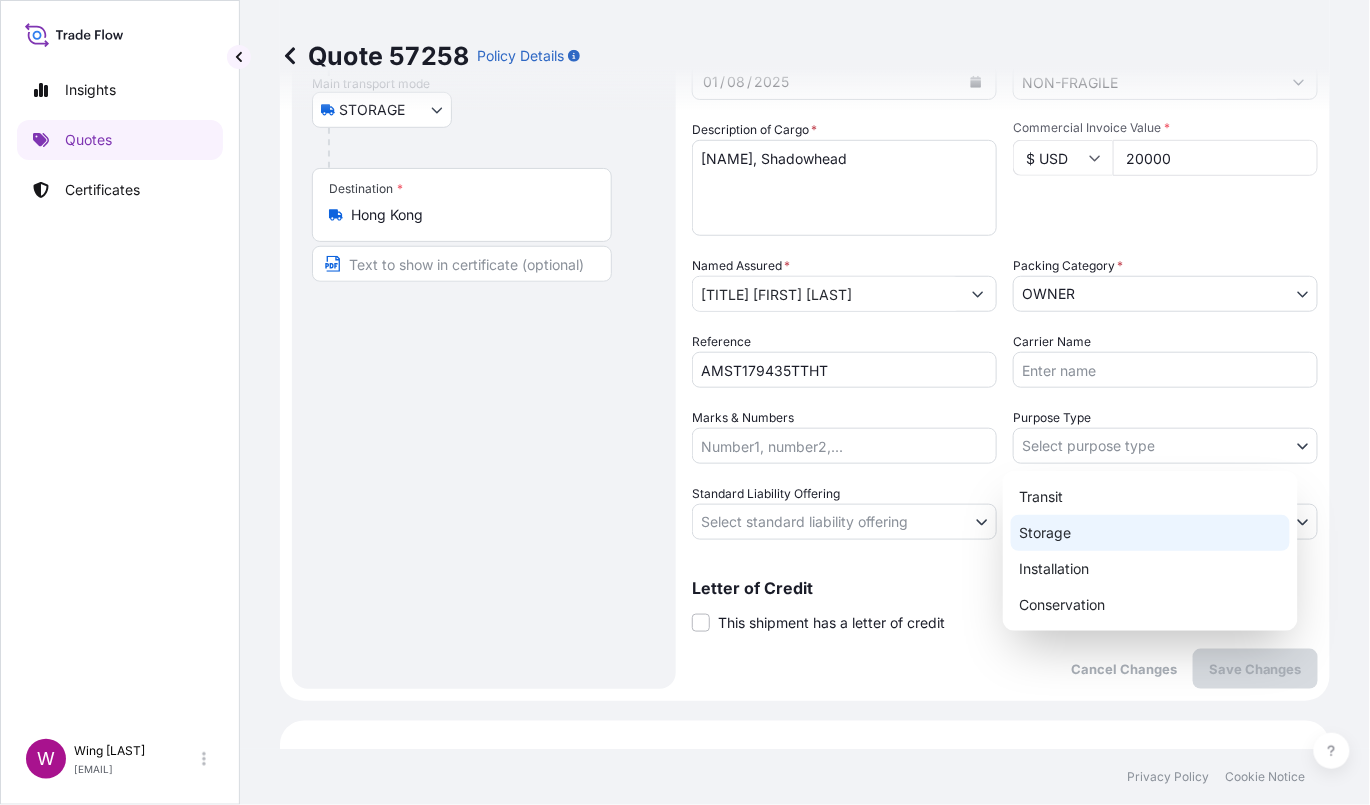 click on "Storage" at bounding box center [1150, 533] 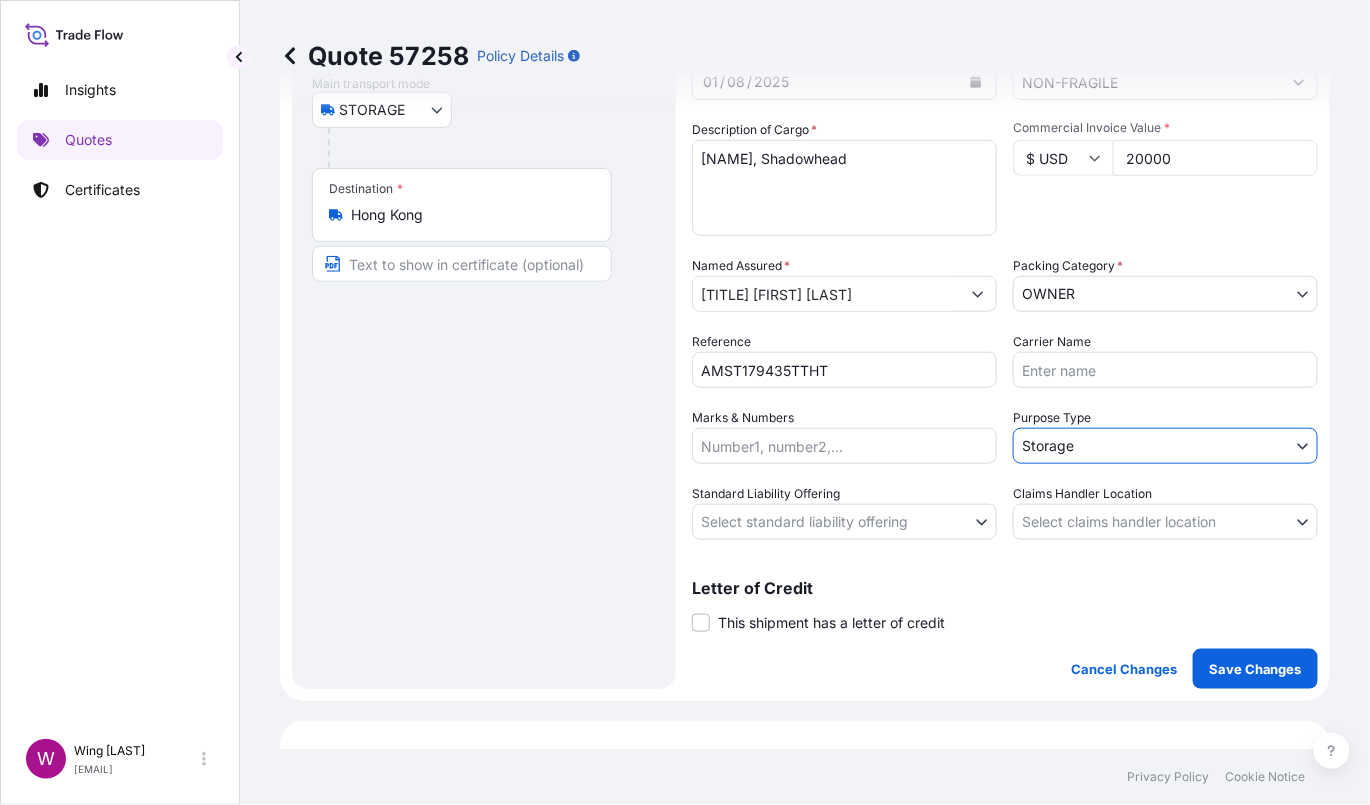 click on "Insights Quotes Certificates W Wing   Lee [EMAIL] Quote 57258 Policy Details Route Details Place of loading Road / Inland Road / Inland Origin * Hong Kong Main transport mode STORAGE COURIER INSTALLATION LAND SEA AIR STORAGE Destination * Hong Kong Road / Inland Road / Inland Place of Discharge Coverage Type Excluding hoisting Including hoisting Packing/unpacking only Shipment Details Date of Departure * 01 / 08 / 2025 Cargo Category * NON-FRAGILE Description of Cargo * [FIRST] [LAST], Shadowhead Commercial Invoice Value   * $ USD 20000 Named Assured * Mr. [FIRST] [LAST] Packing Category * OWNER AGENT CO-OWNER OWNER Various Reference AMST179435TTHT Carrier Name Marks & Numbers Purpose Type Storage Transit Storage Installation Conservation Standard Liability Offering Select standard liability offering Yes No Claims Handler Location Select claims handler location Hong Kong Singapore Letter of Credit This shipment has a letter of credit Letter of credit * Cancel Changes Save Changes $ 20 ," at bounding box center (685, 402) 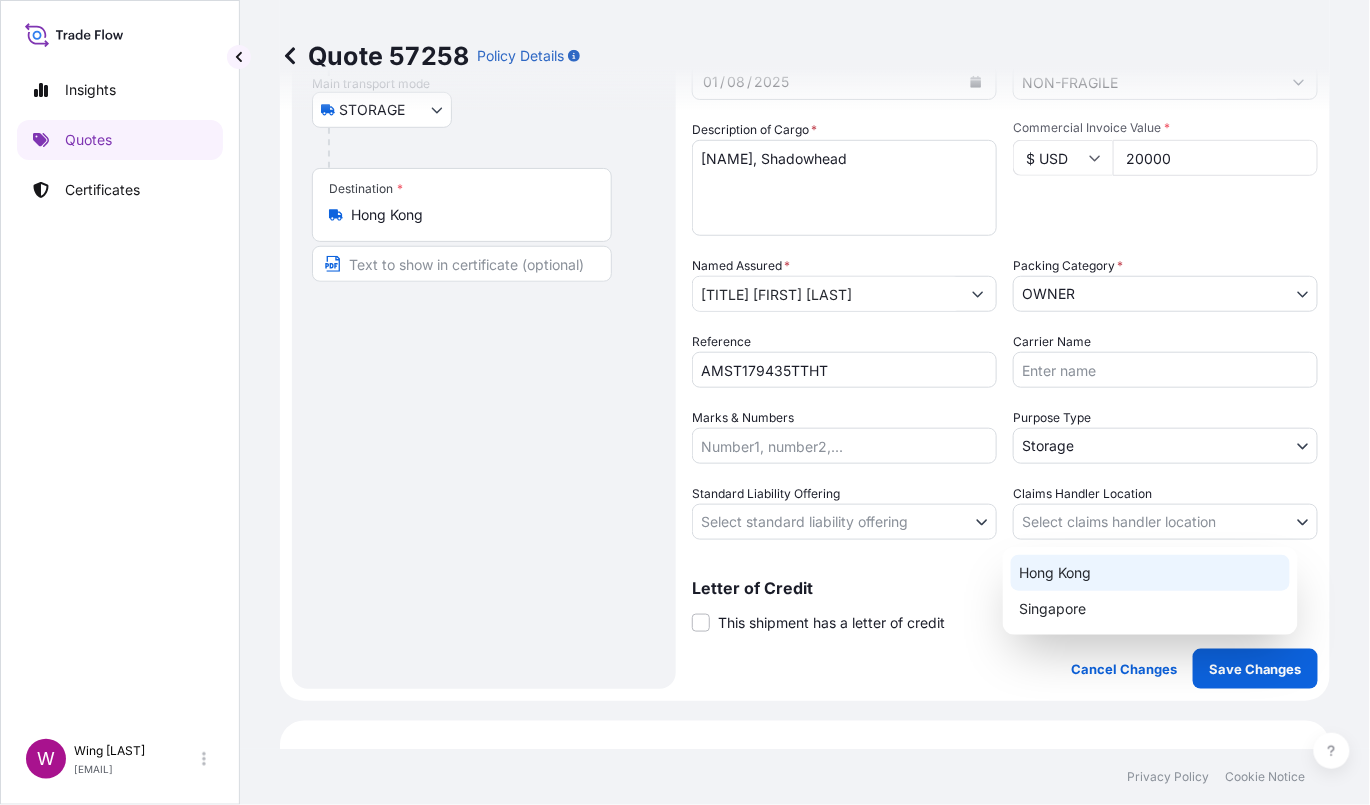 click on "Hong Kong" at bounding box center (1150, 573) 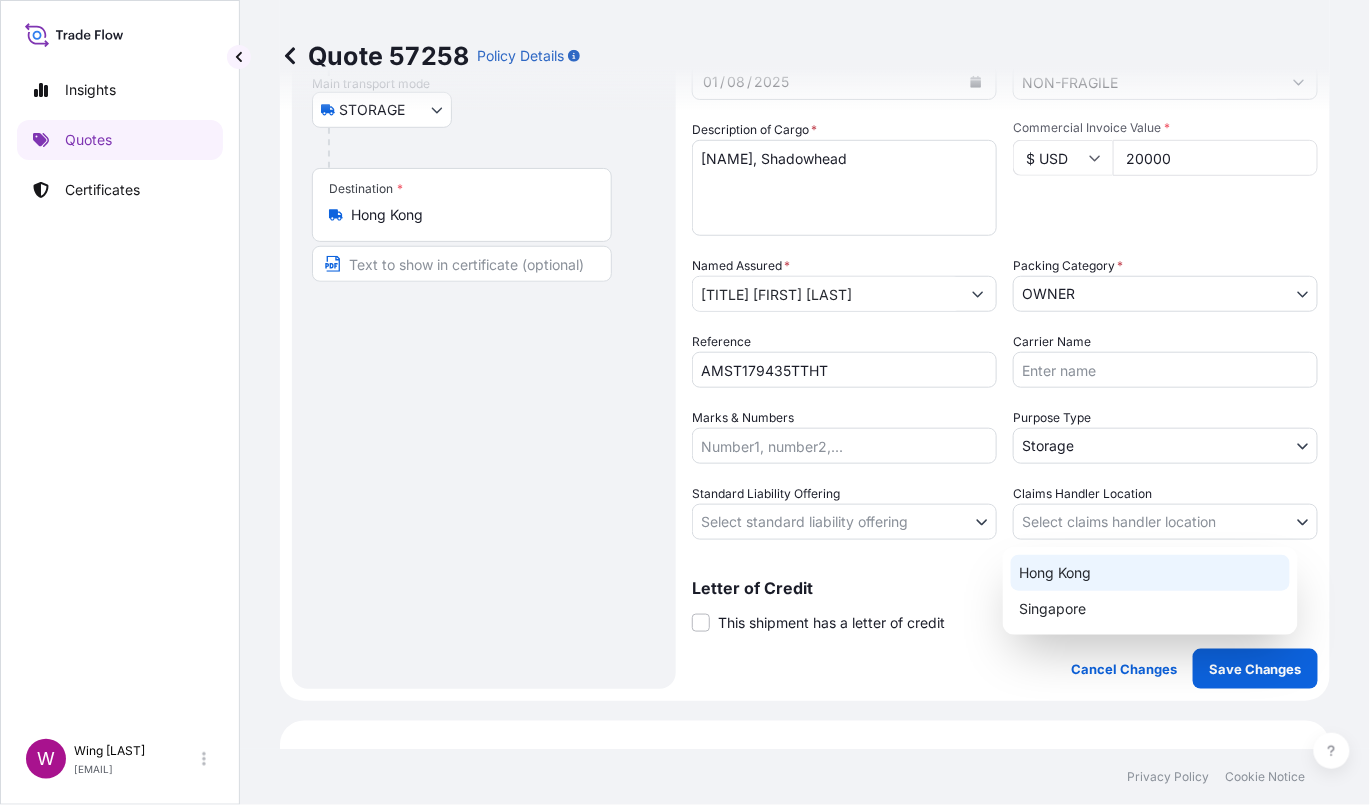 select on "Hong Kong" 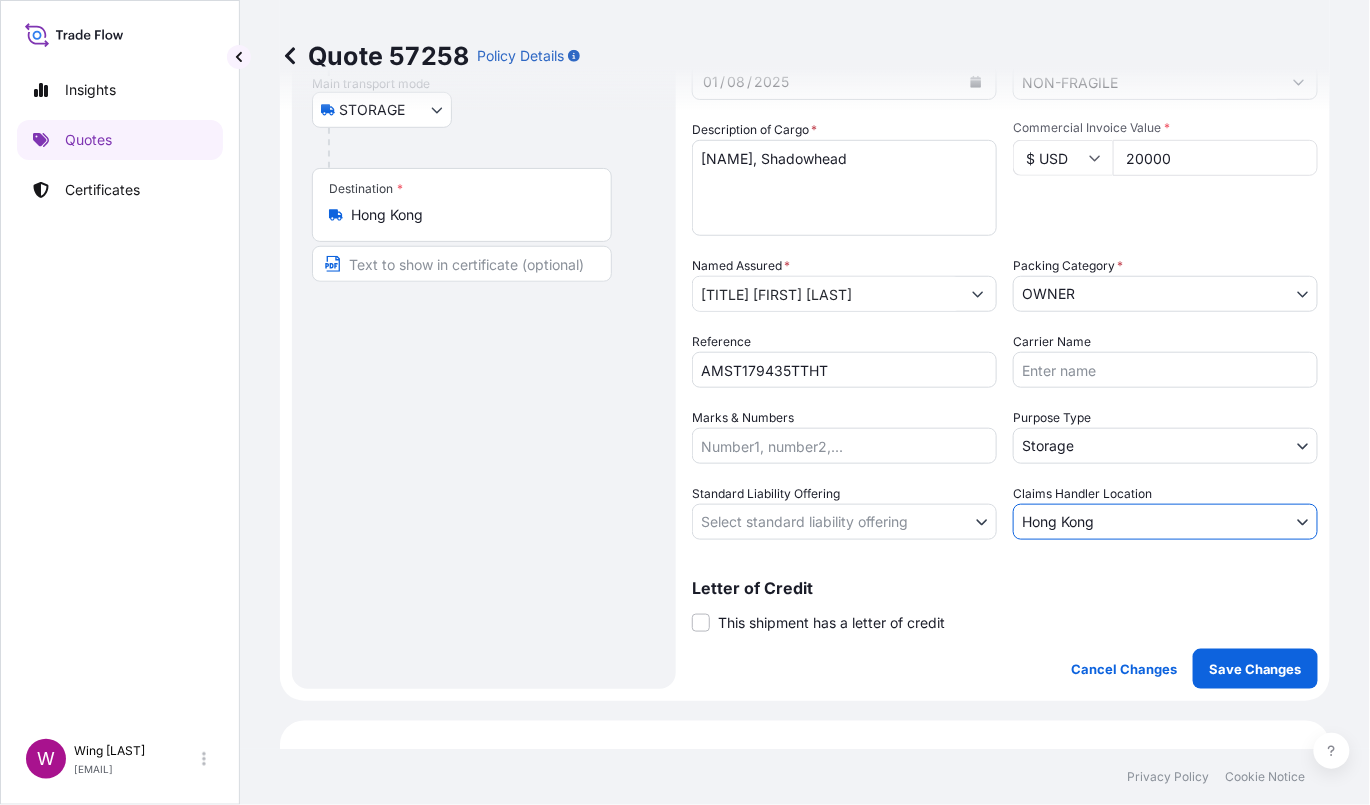 click on "Insights Quotes Certificates W Wing   Lee winglee@helutrans.com Quote 57258 Policy Details Route Details Place of loading Road / Inland Road / Inland Origin * Hong Kong Main transport mode STORAGE COURIER INSTALLATION LAND SEA AIR STORAGE Destination * Hong Kong Road / Inland Road / Inland Place of Discharge Coverage Type Excluding hoisting Including hoisting Packing/unpacking only Shipment Details Date of Departure * 01 / 08 / 2025 Cargo Category * NON-FRAGILE Description of Cargo * [FIRST] [LAST], Shadowhead Commercial Invoice Value   * $ USD 20000 Named Assured * [TITLE] [FIRST] [LAST] Packing Category * OWNER AGENT CO-OWNER OWNER Various Reference AMST179435TTHT Carrier Name Marks & Numbers Purpose Type Storage Transit Storage Installation Conservation Standard Liability Offering Select standard liability offering Yes No Claims Handler Location Hong Kong Hong Kong Singapore Letter of Credit This shipment has a letter of credit Letter of credit * Letter of credit may not exceed 12000 characters $ 20 ," at bounding box center (685, 402) 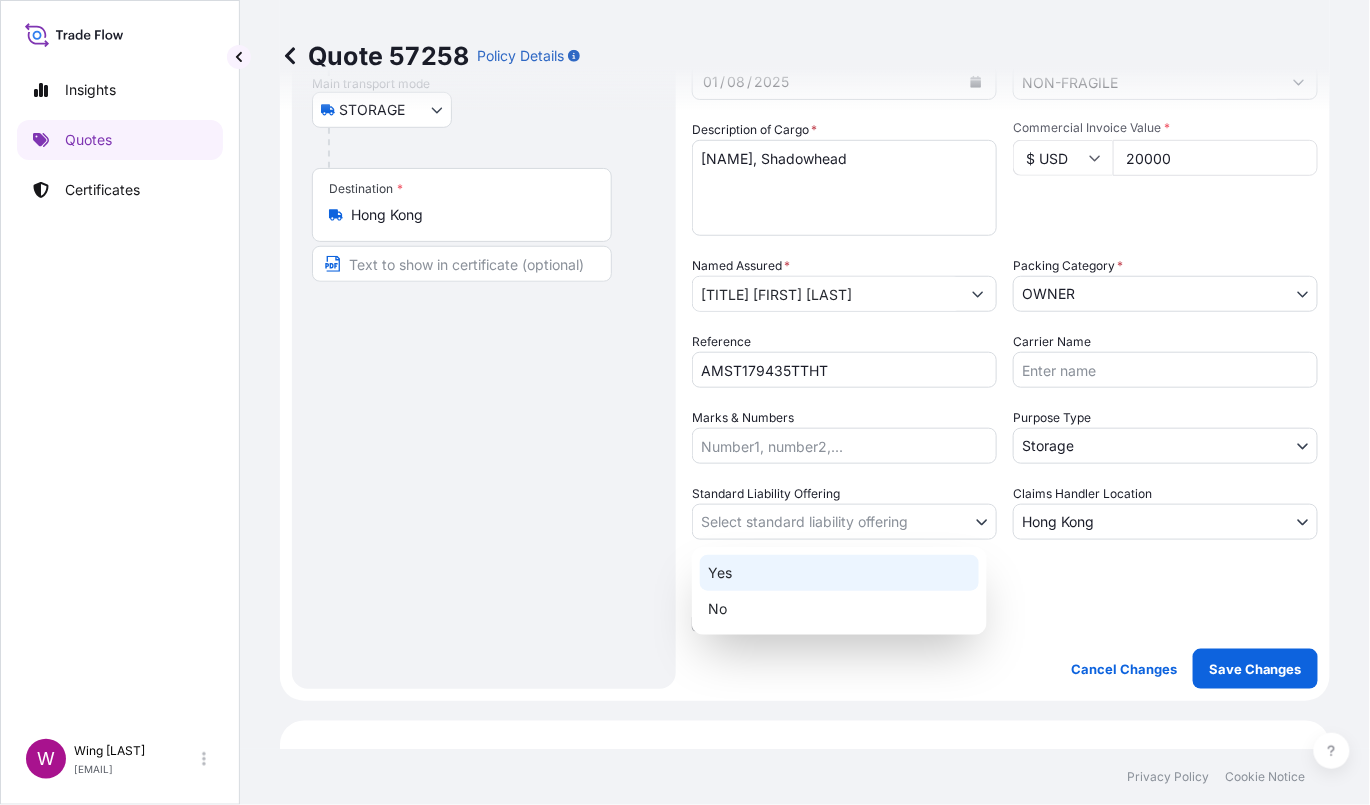 click on "Yes" at bounding box center [839, 573] 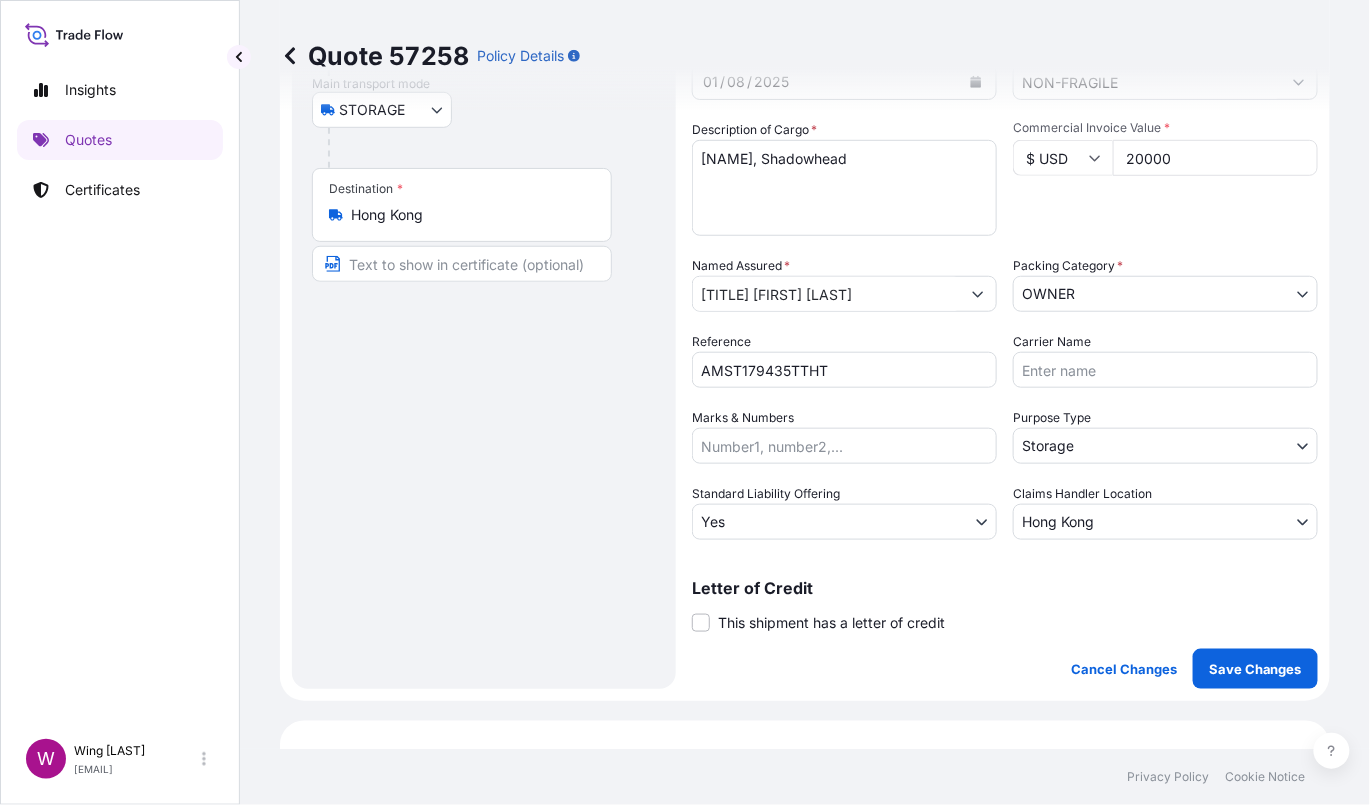 click on "Route Details Place of loading Road / Inland Road / Inland Origin * Hong Kong Main transport mode STORAGE COURIER INSTALLATION LAND SEA AIR STORAGE Destination * Hong Kong Road / Inland Road / Inland Place of Discharge" at bounding box center (484, 273) 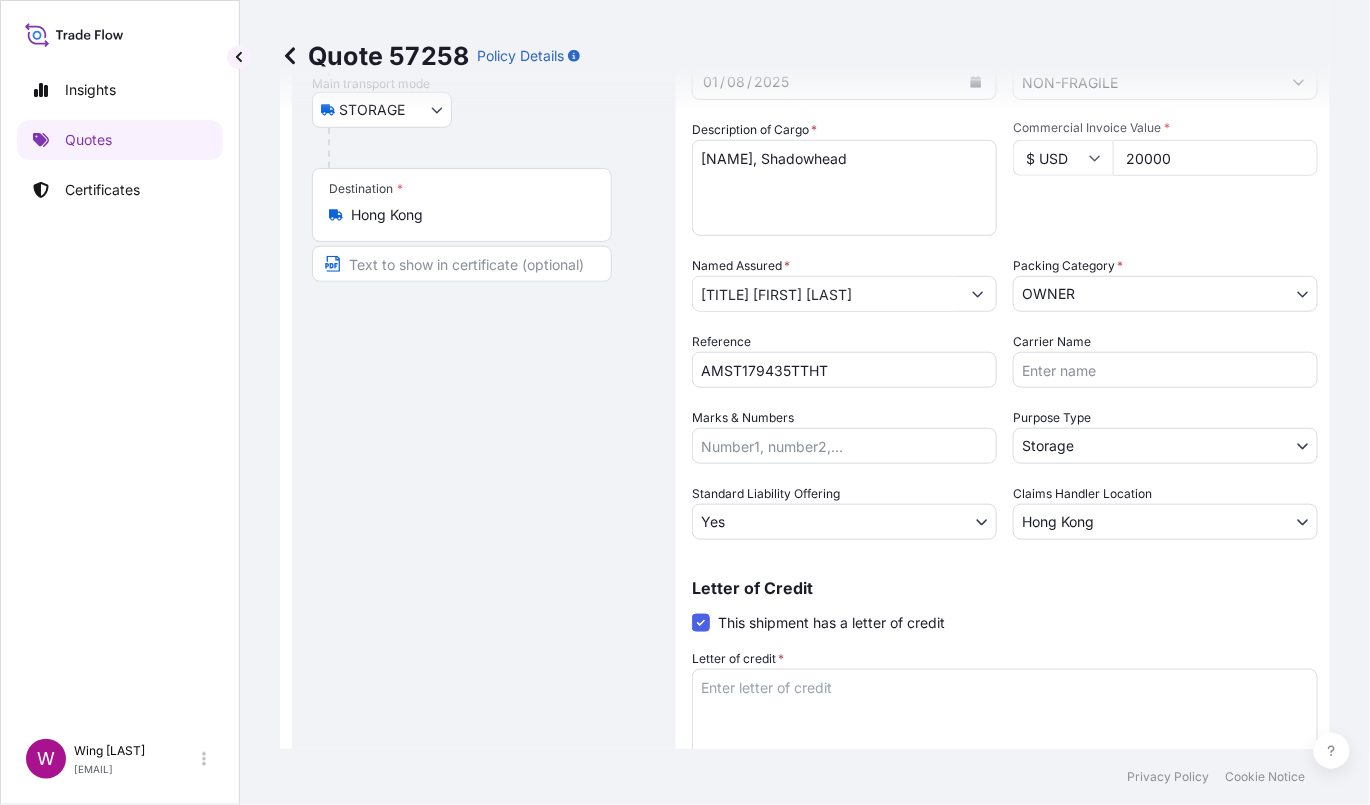 click on "Route Details Place of loading Road / Inland Road / Inland Origin * Hong Kong Main transport mode STORAGE COURIER INSTALLATION LAND SEA AIR STORAGE Destination * Hong Kong Road / Inland Road / Inland Place of Discharge" at bounding box center (484, 349) 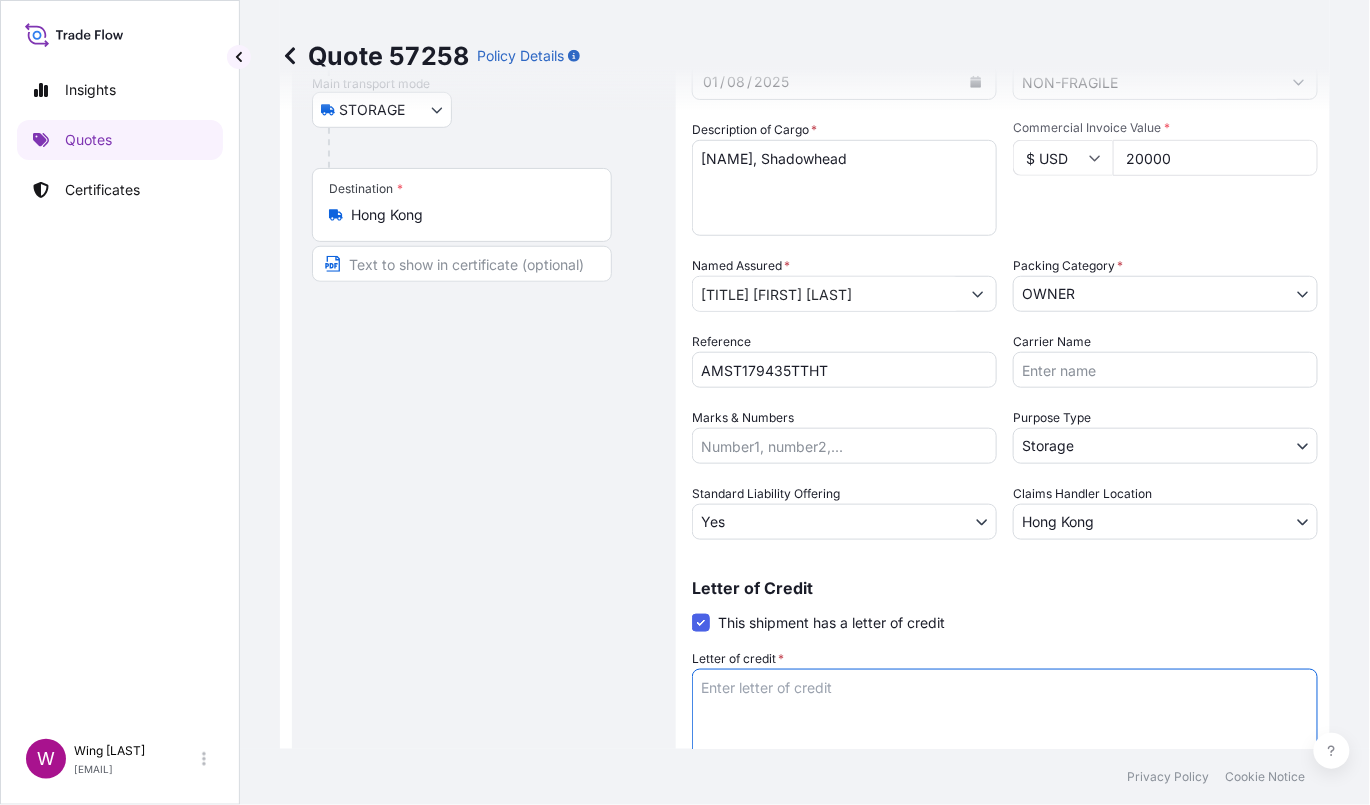 click on "Letter of credit *" at bounding box center (1005, 717) 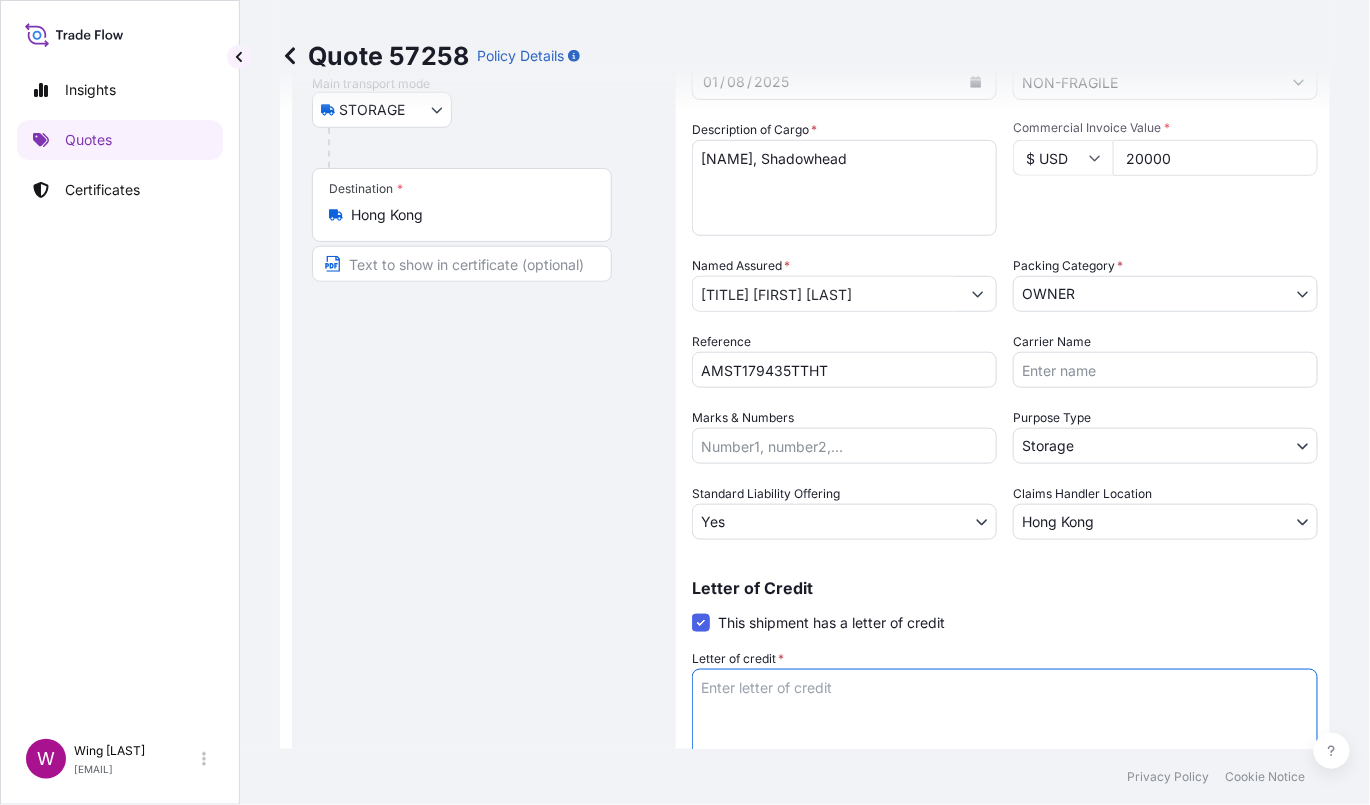 paste on "Storage period: 01 Aug 2025 to 30 Sep 2025 (till further notice)" 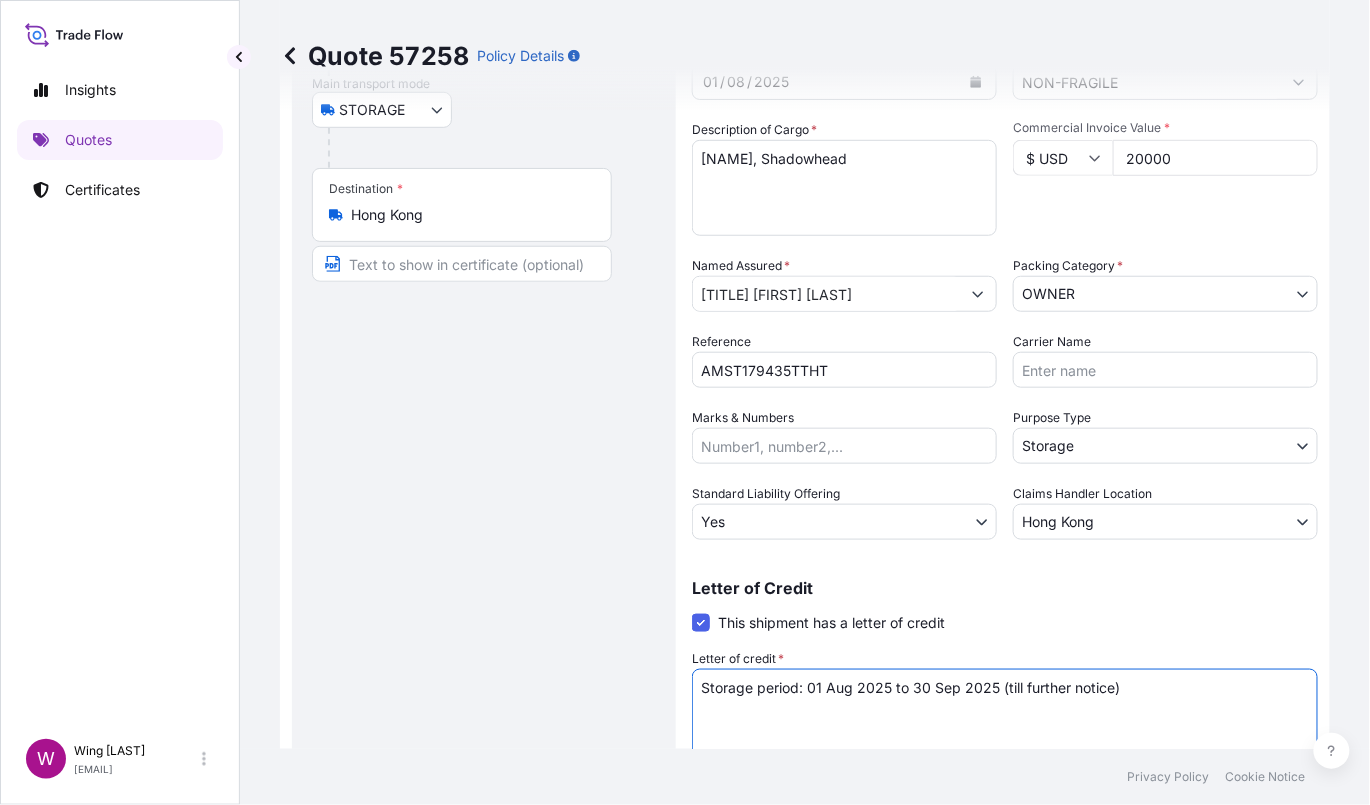 type on "Storage period: 01 Aug 2025 to 30 Sep 2025 (till further notice)" 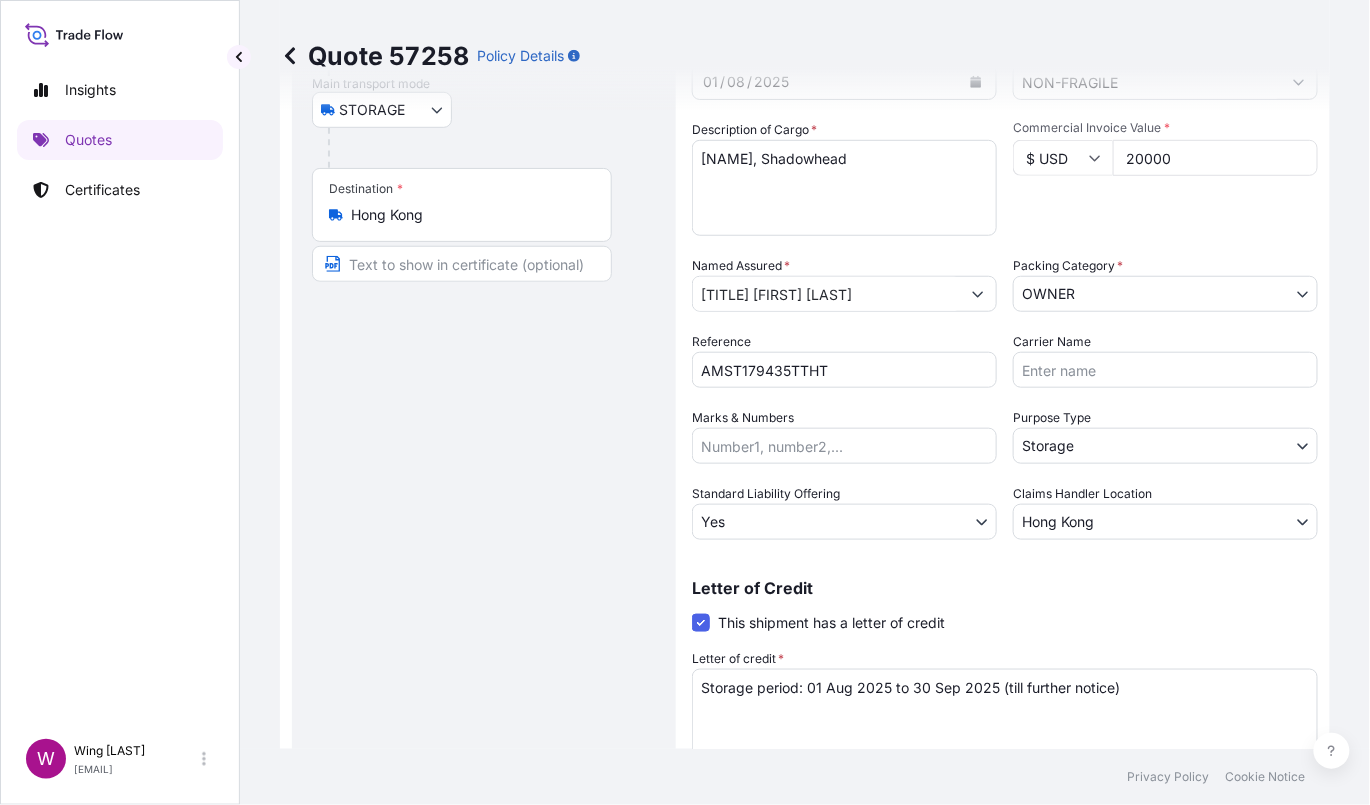 click on "Route Details Place of loading Road / Inland Road / Inland Origin * Hong Kong Main transport mode STORAGE COURIER INSTALLATION LAND SEA AIR STORAGE Destination * Hong Kong Road / Inland Road / Inland Place of Discharge" at bounding box center (484, 349) 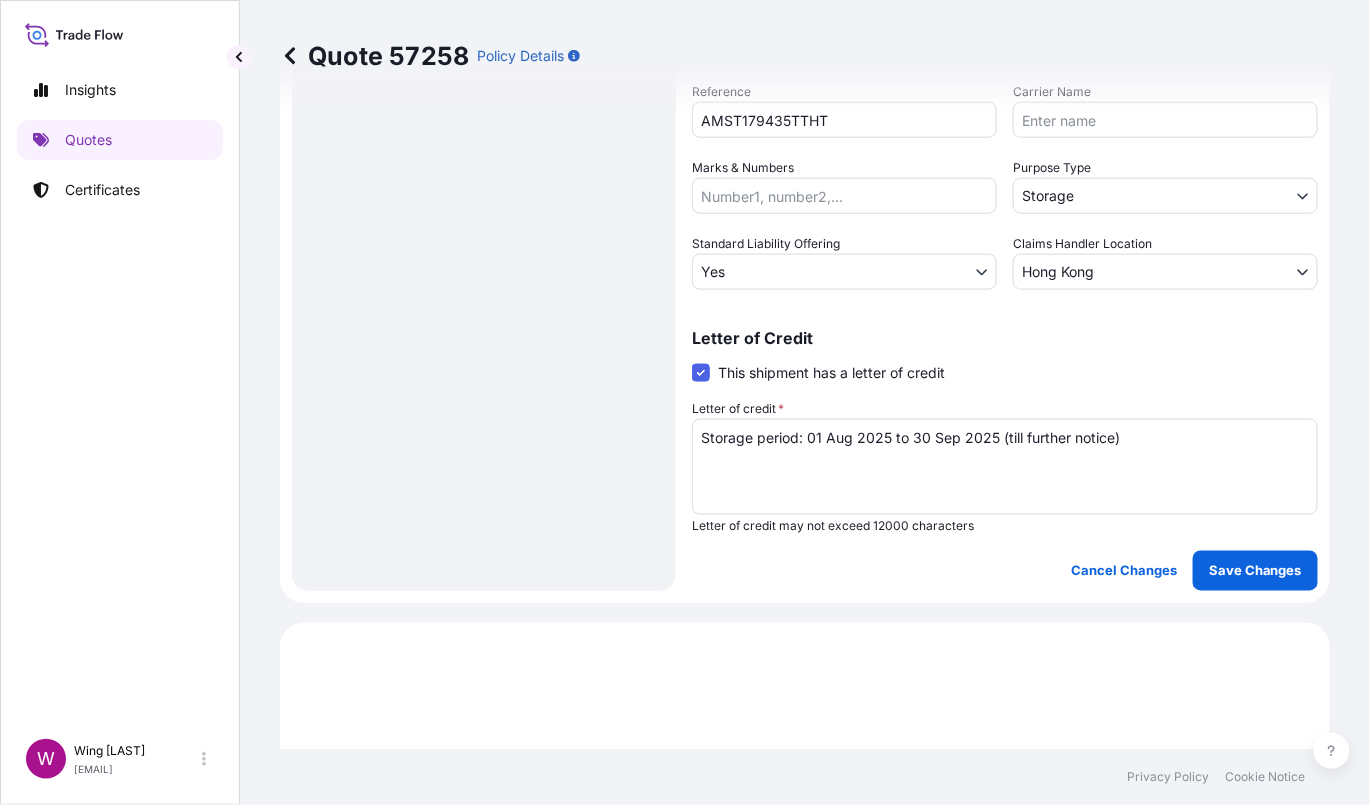 scroll, scrollTop: 533, scrollLeft: 0, axis: vertical 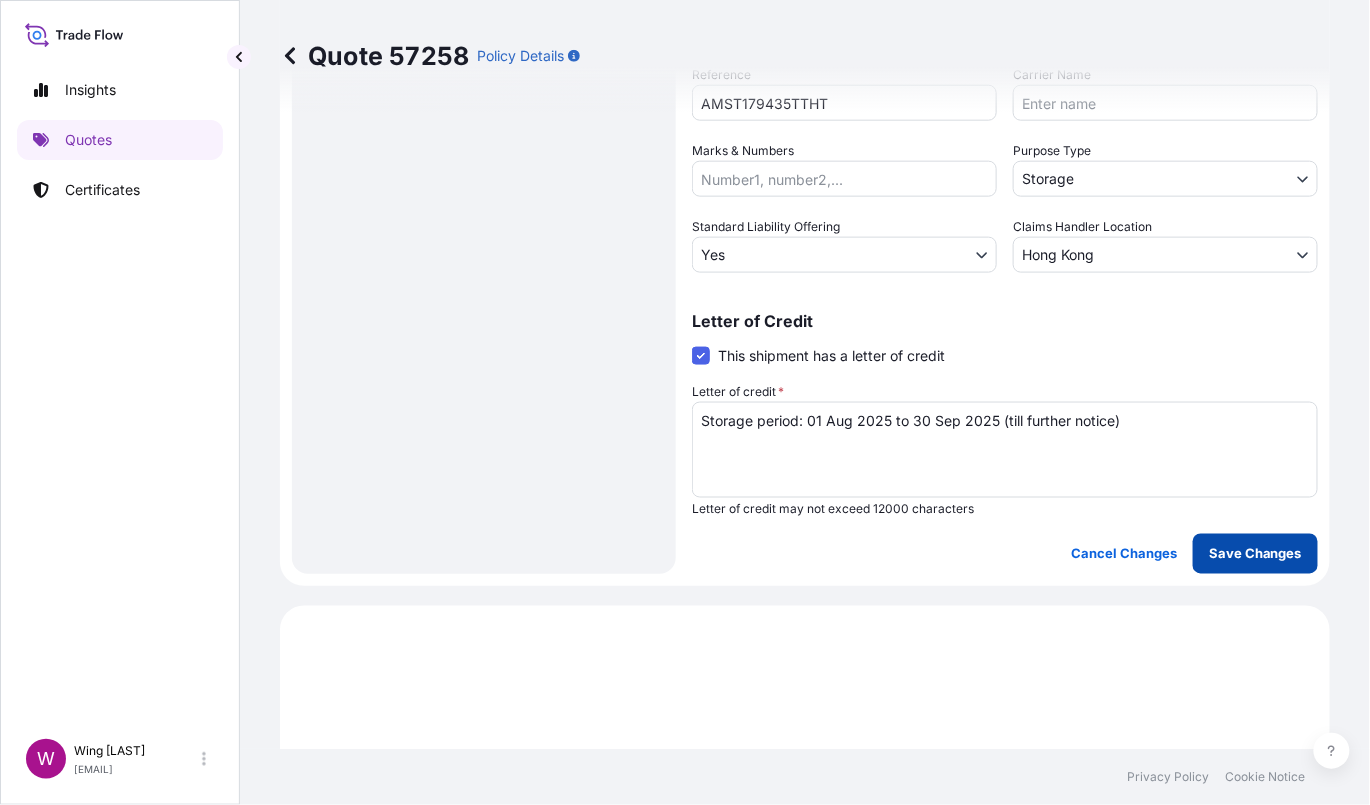 click on "Save Changes" at bounding box center (1255, 554) 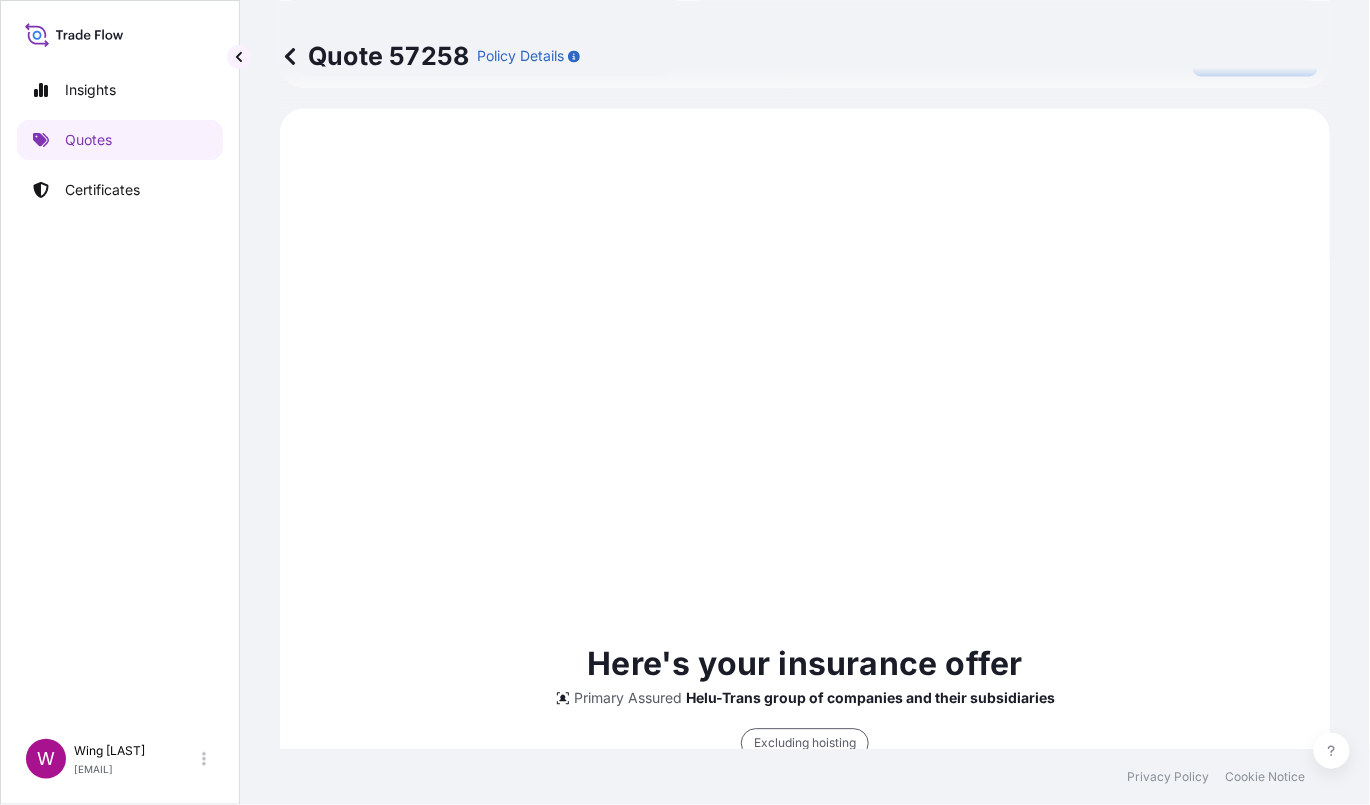 scroll, scrollTop: 1037, scrollLeft: 0, axis: vertical 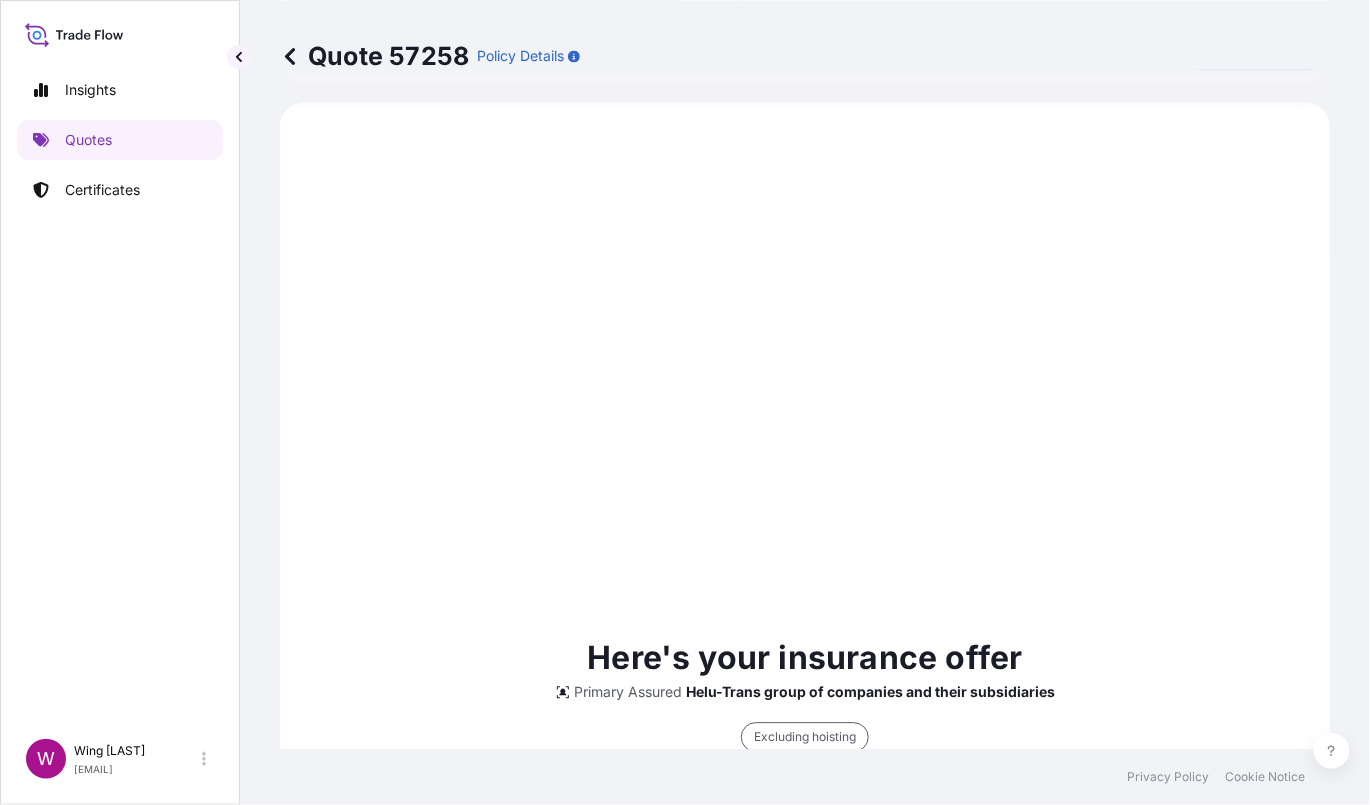 click on "Here's your insurance offer Primary Assured Helu-Trans group of companies and their subsidiaries Excluding hoisting Cargo Category NON-FRAGILE Insured Value $ 20 , 000 . 00 Named Assured Mr. [FIRST] [LAST] Origin Hong Kong Destination Hong Kong Total price $0.98 This quote is valid until Update Details Issue a Certificate" at bounding box center (805, 874) 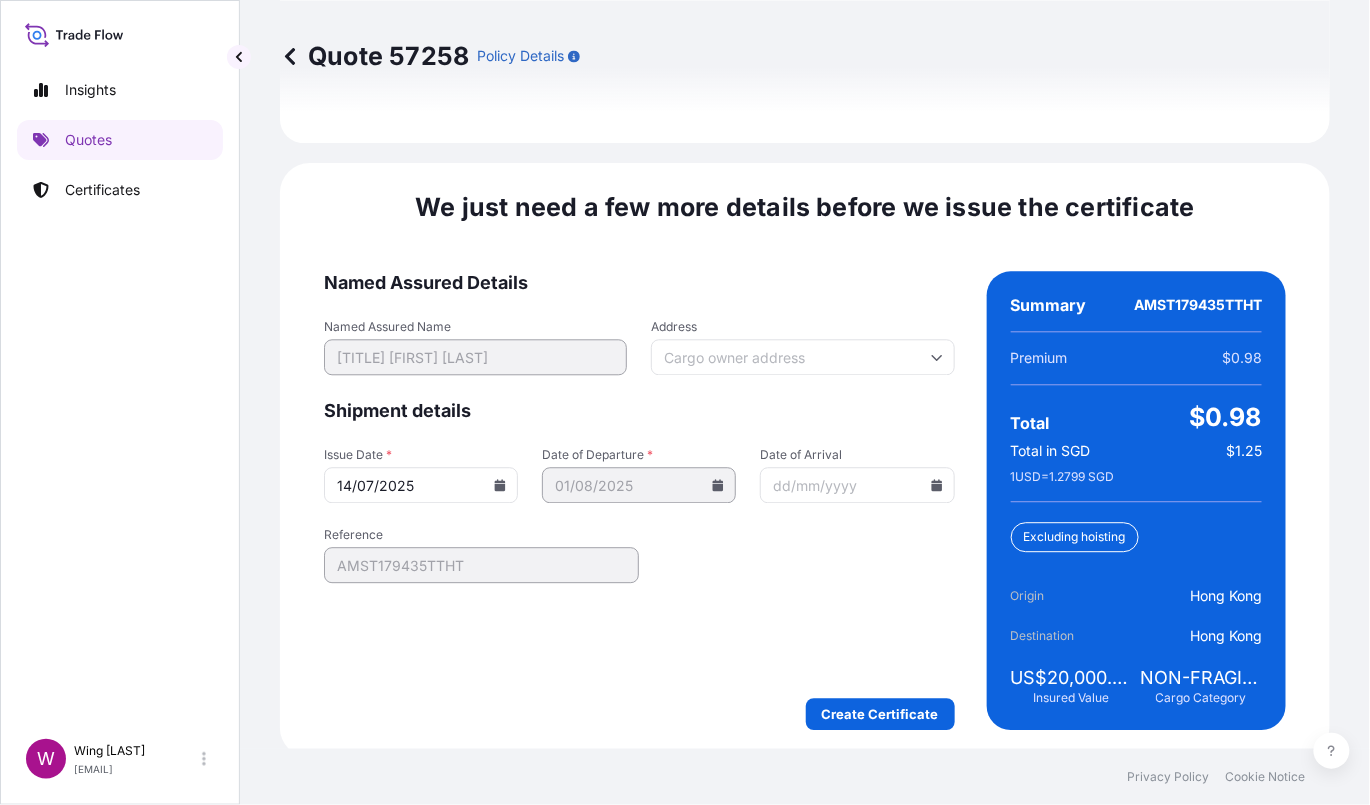 scroll, scrollTop: 3163, scrollLeft: 0, axis: vertical 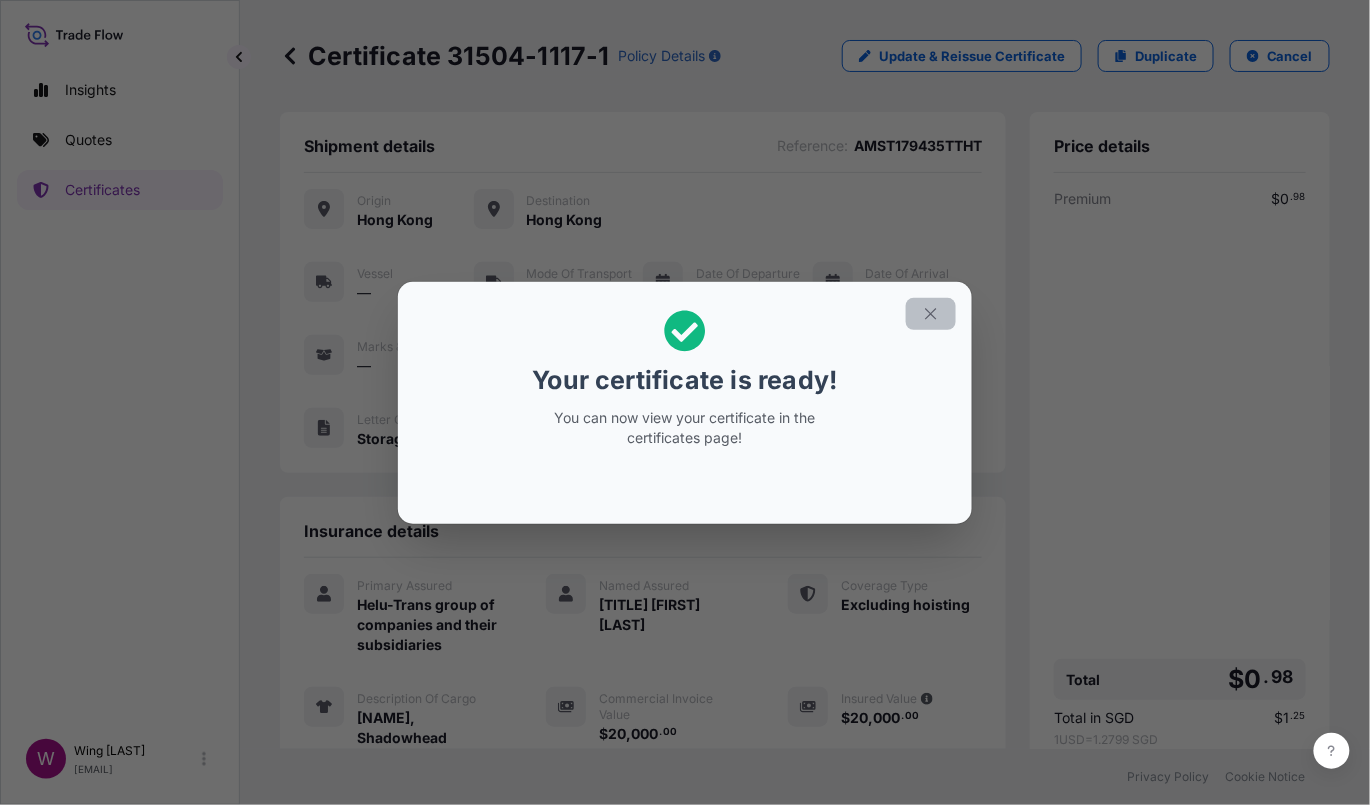 click 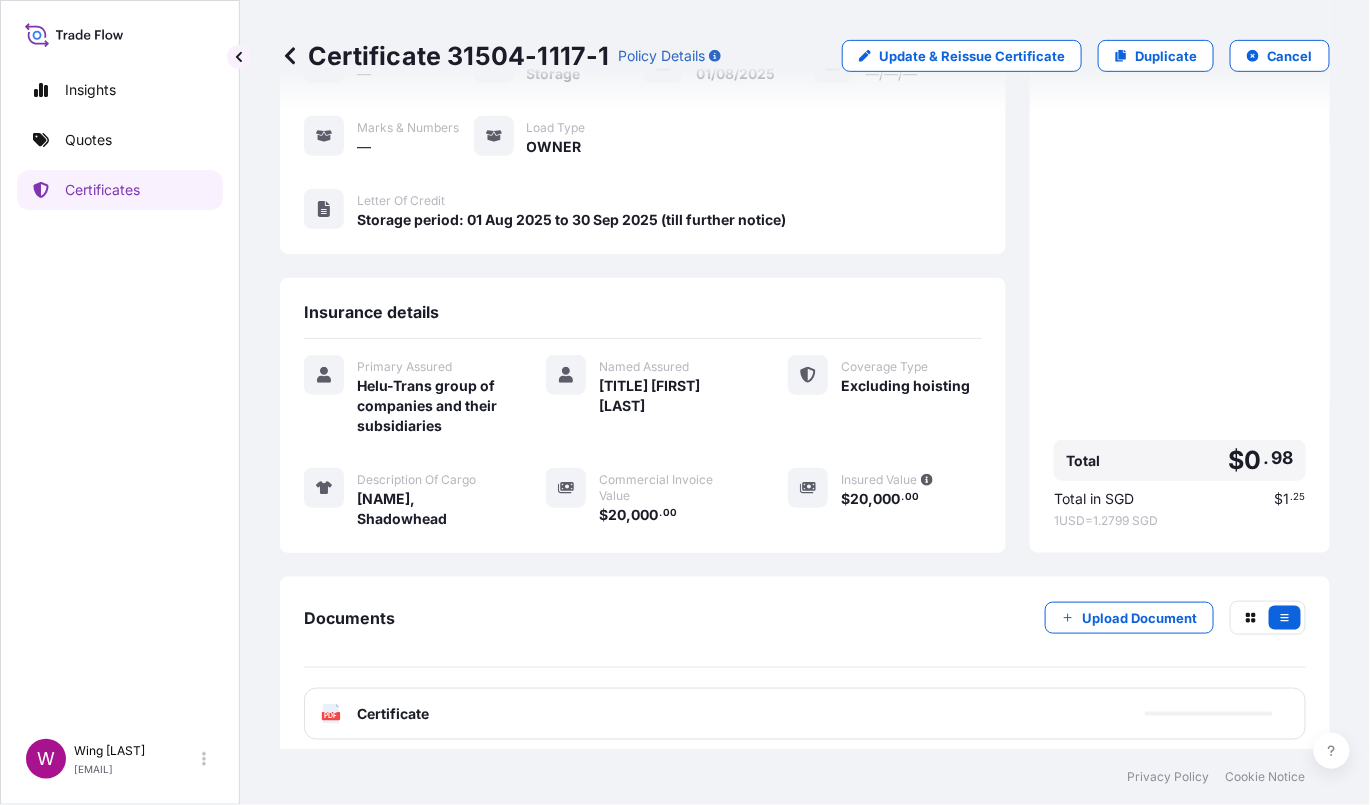 scroll, scrollTop: 227, scrollLeft: 0, axis: vertical 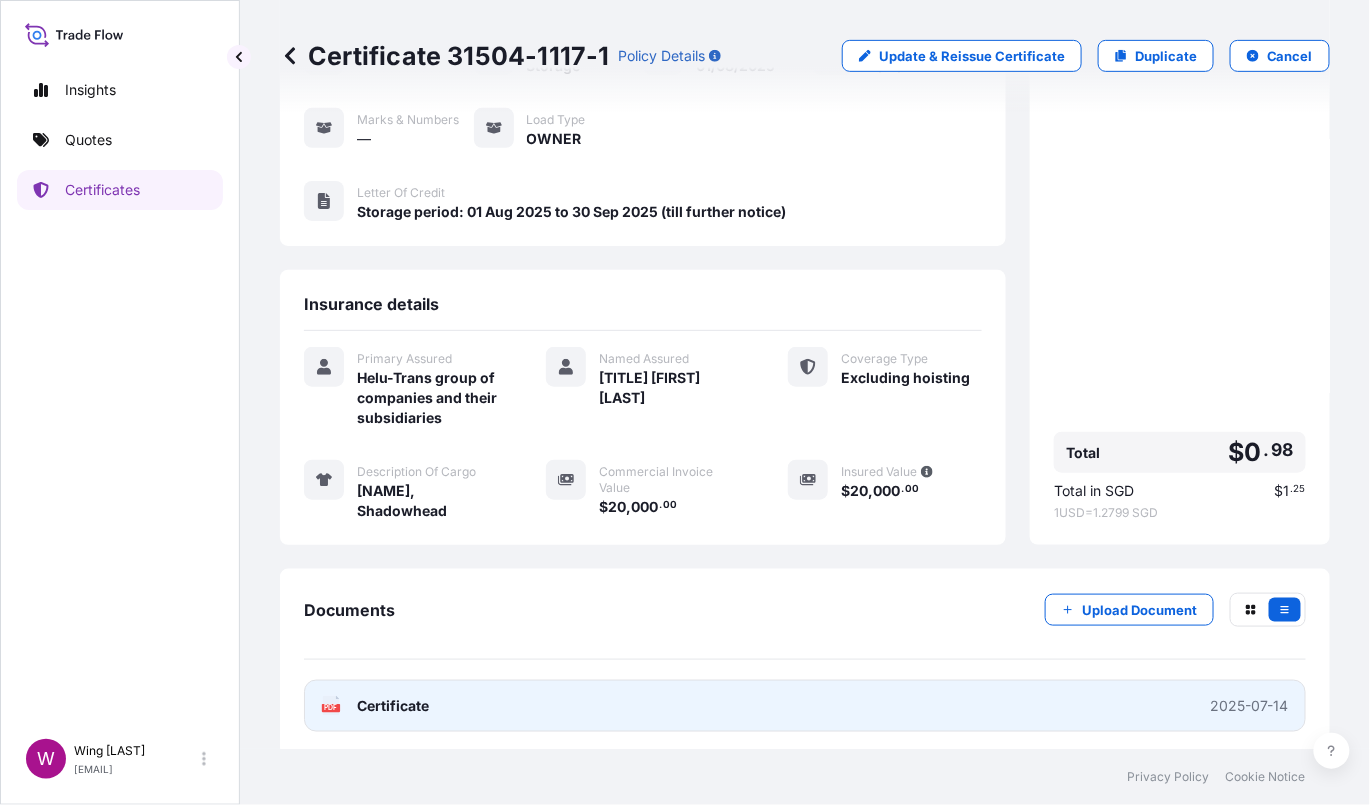 click on "PDF" 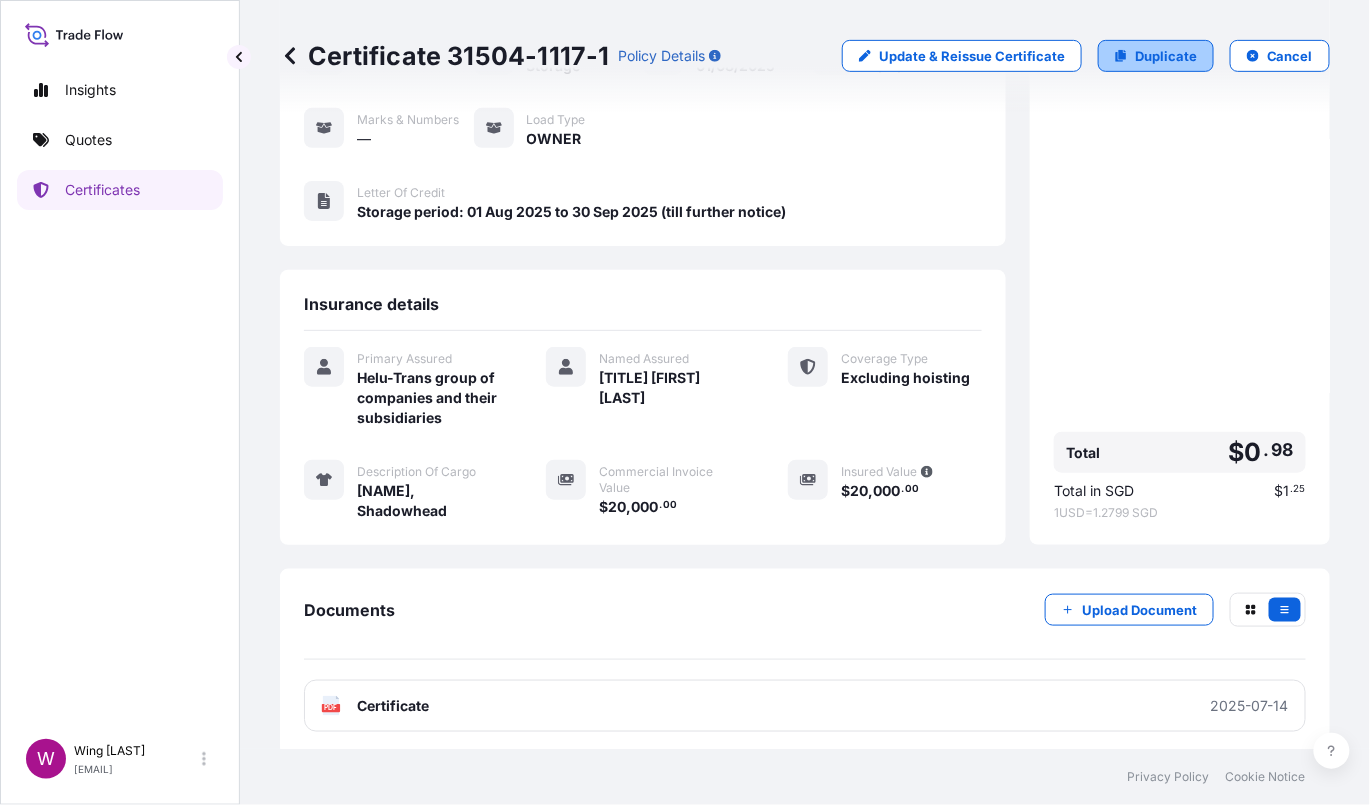 click on "Duplicate" at bounding box center (1166, 56) 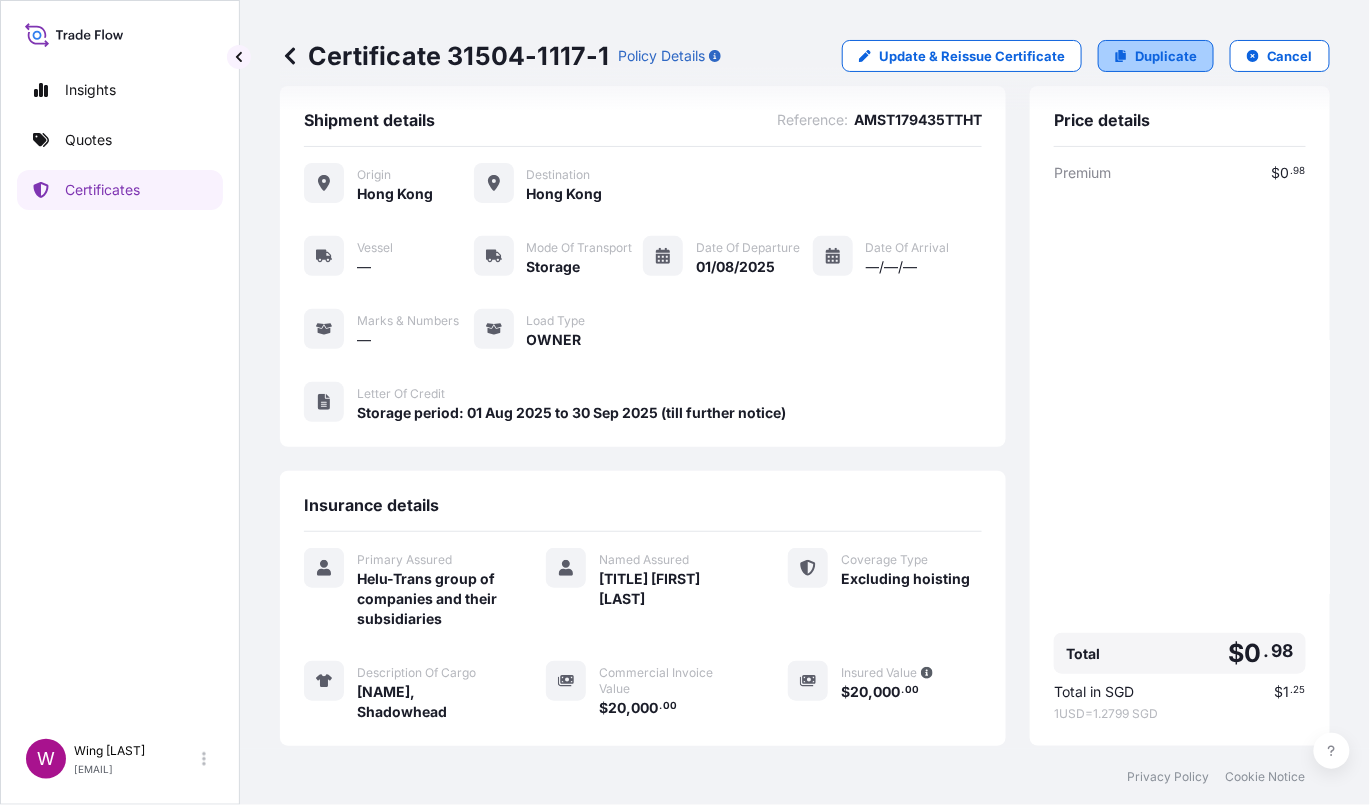 select on "STORAGE" 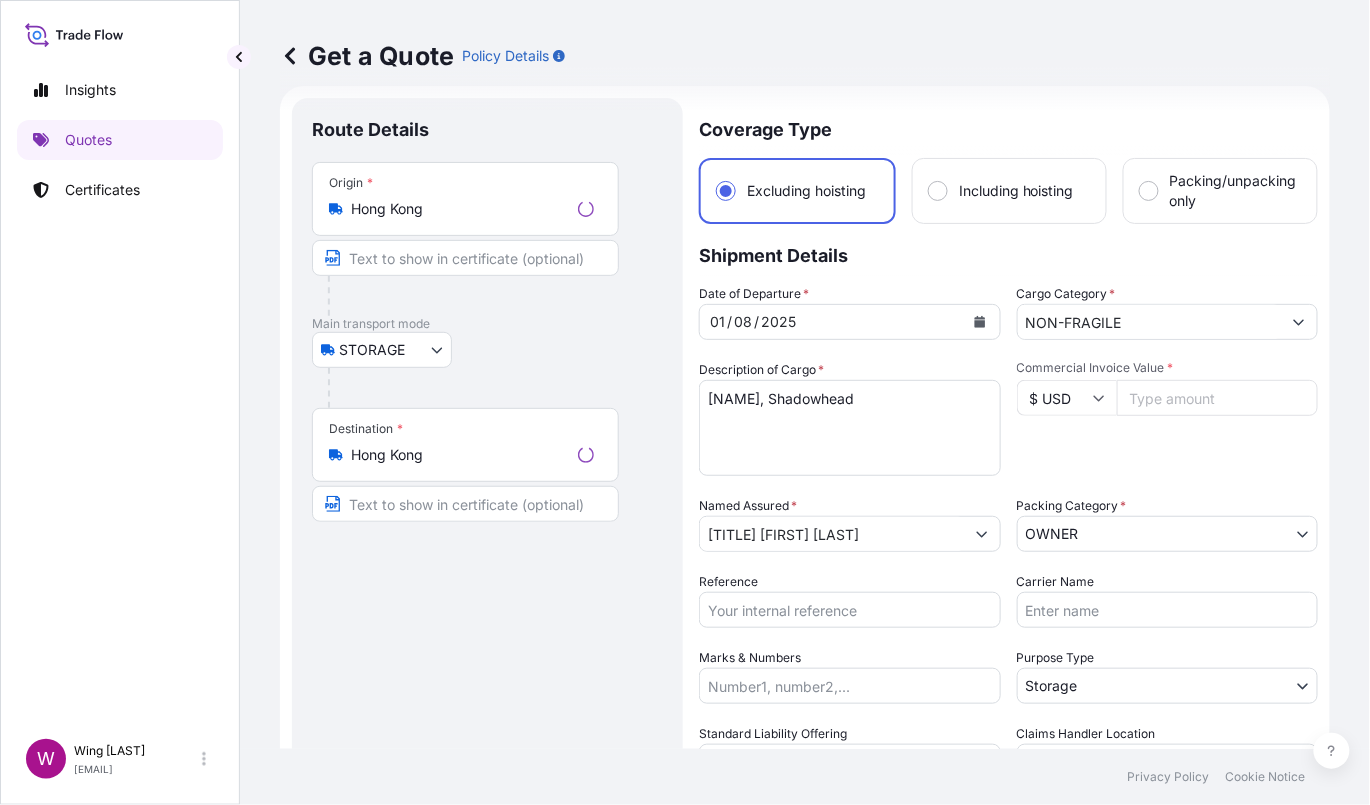 scroll, scrollTop: 32, scrollLeft: 0, axis: vertical 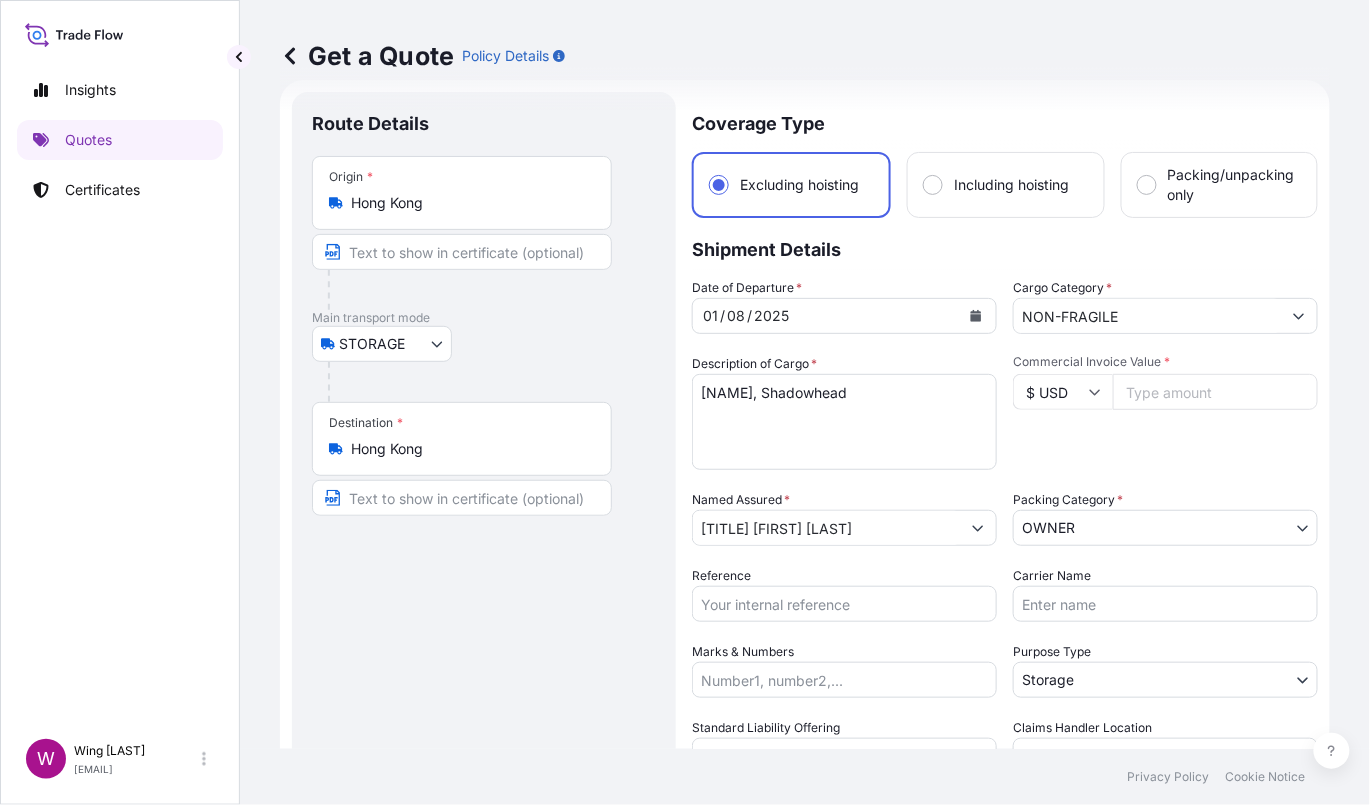 click on "STORAGE COURIER INSTALLATION LAND SEA AIR STORAGE" at bounding box center (484, 344) 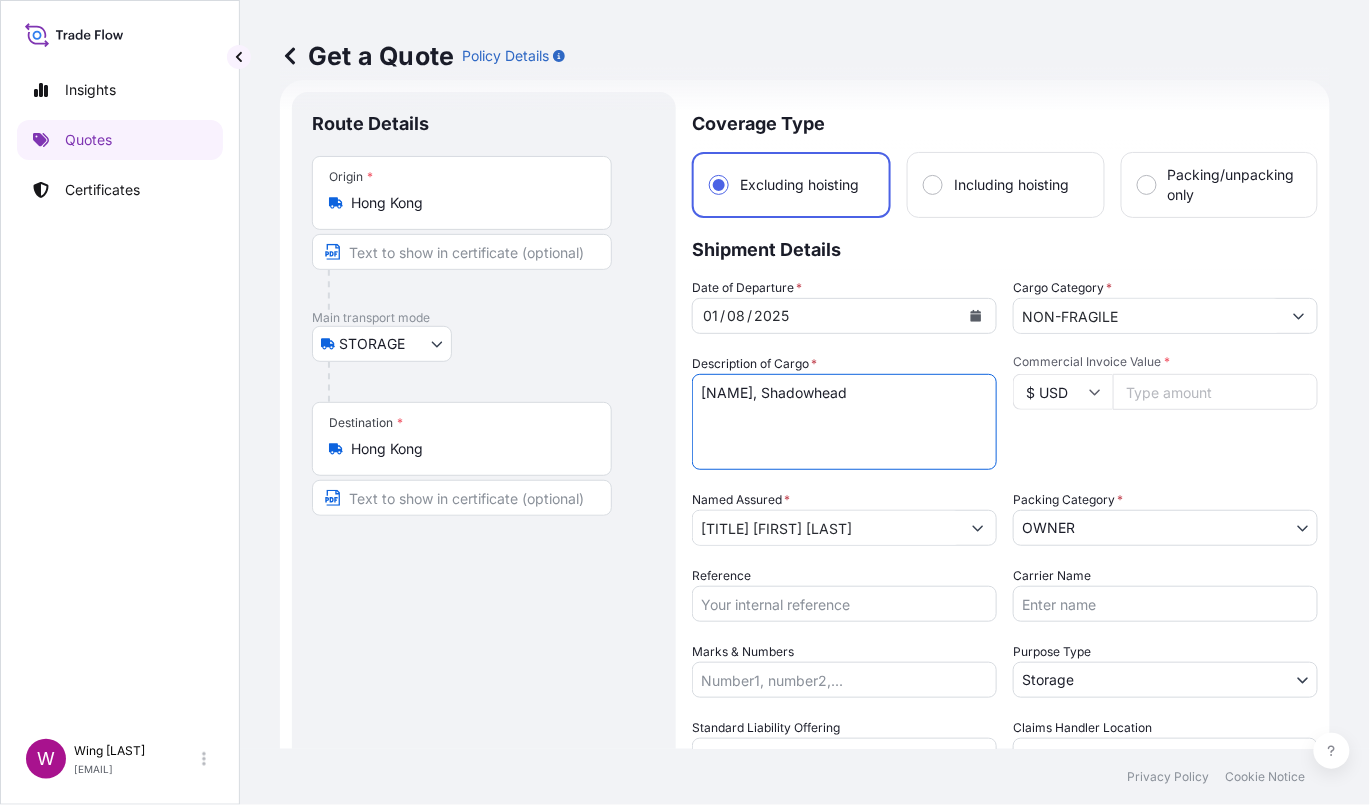 drag, startPoint x: 933, startPoint y: 392, endPoint x: 834, endPoint y: 398, distance: 99.18165 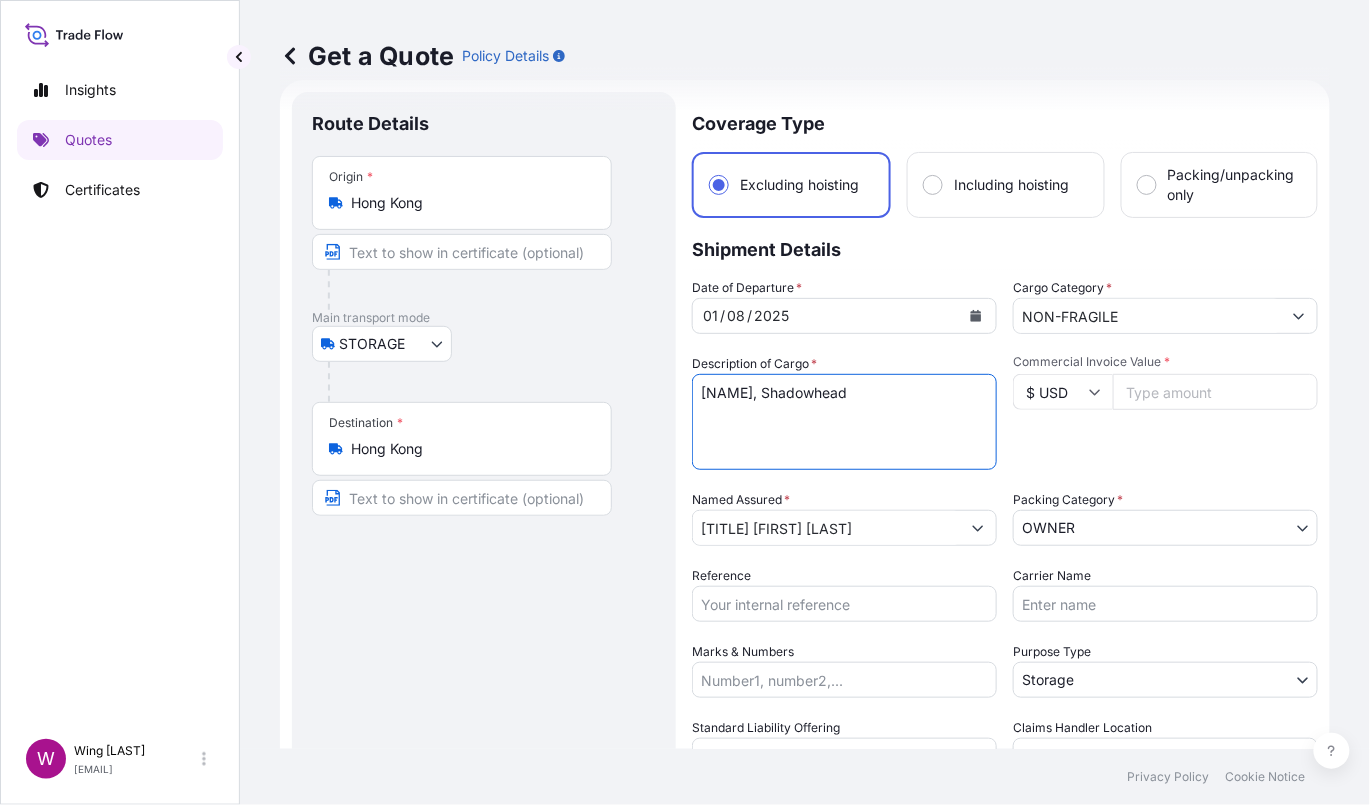 click on "[NAME], Shadowhead" at bounding box center (844, 422) 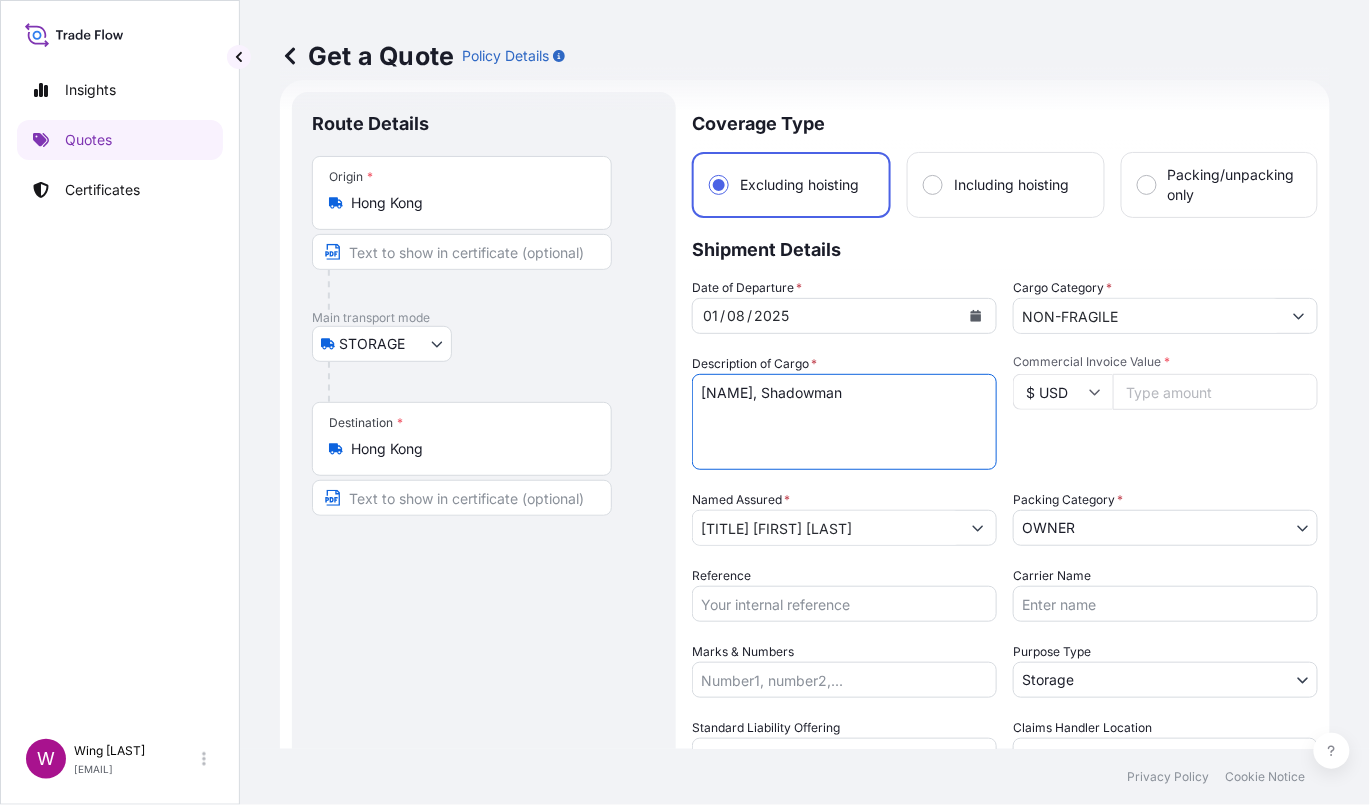 type on "[NAME], Shadowman" 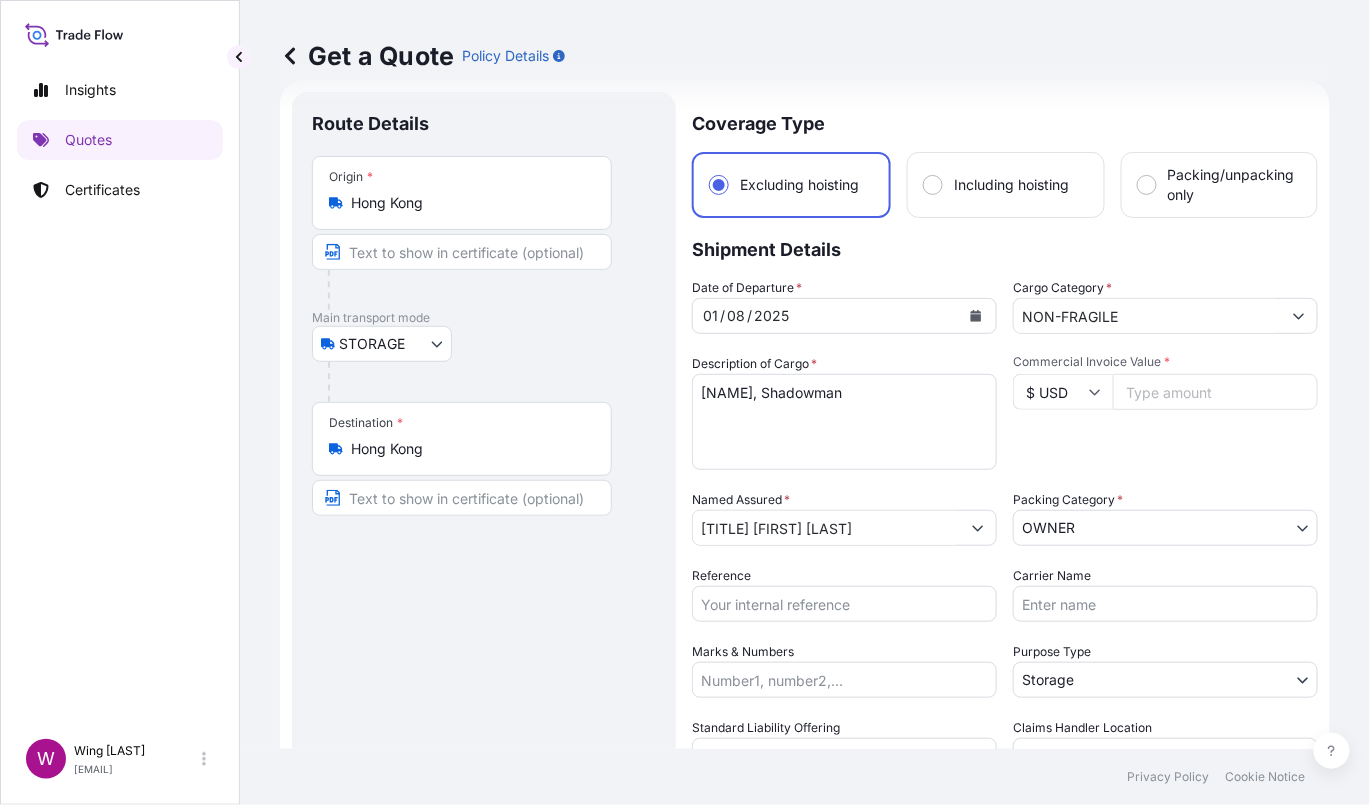 drag, startPoint x: 566, startPoint y: 606, endPoint x: 638, endPoint y: 578, distance: 77.25283 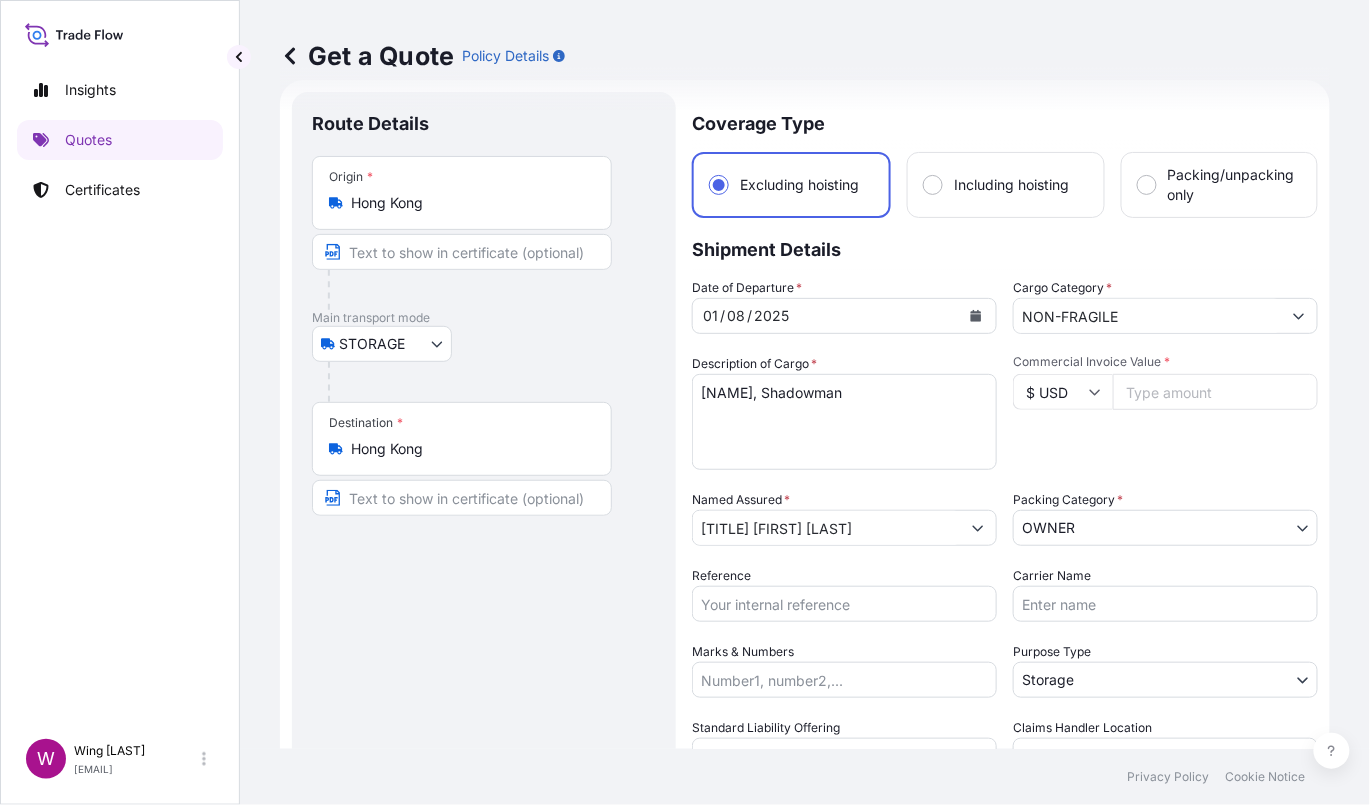 drag, startPoint x: 462, startPoint y: 621, endPoint x: 514, endPoint y: 617, distance: 52.153618 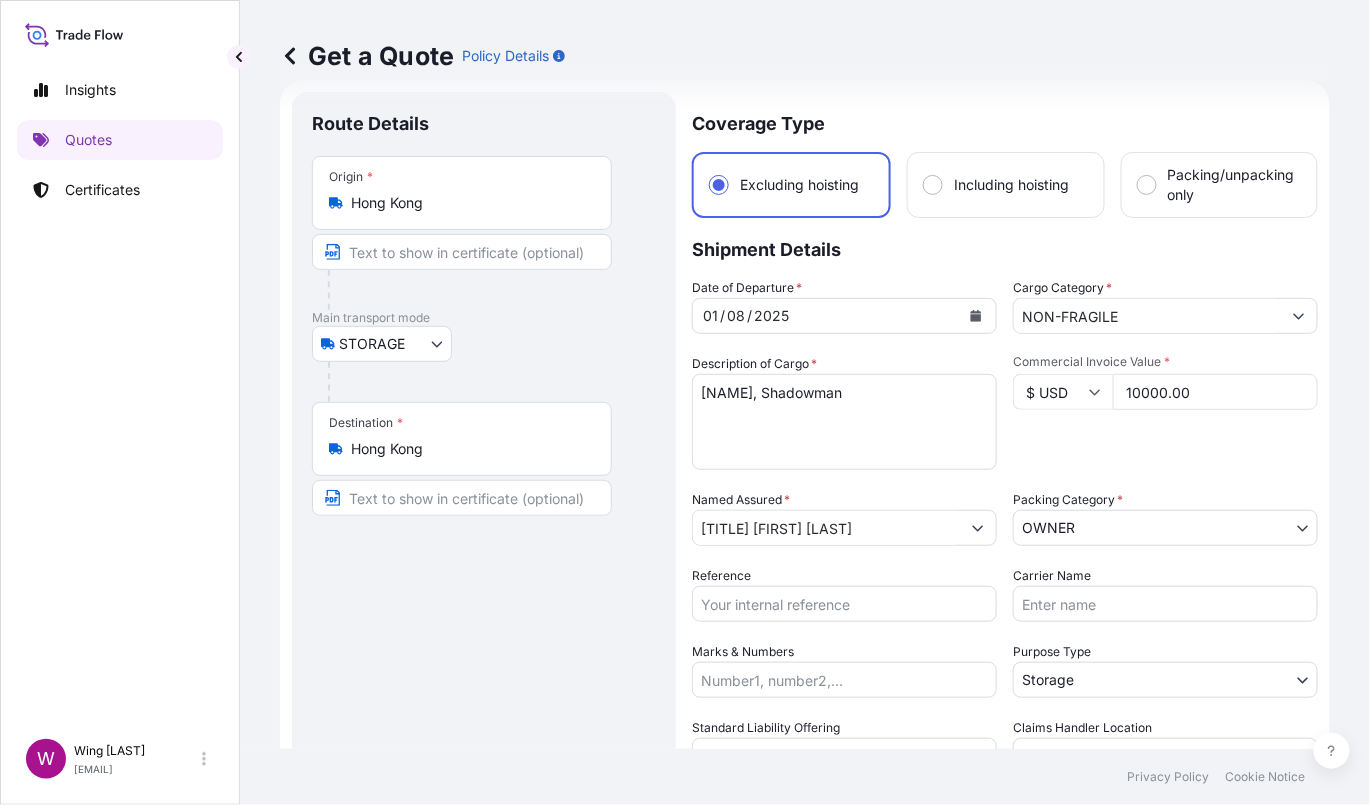 type on "10000.00" 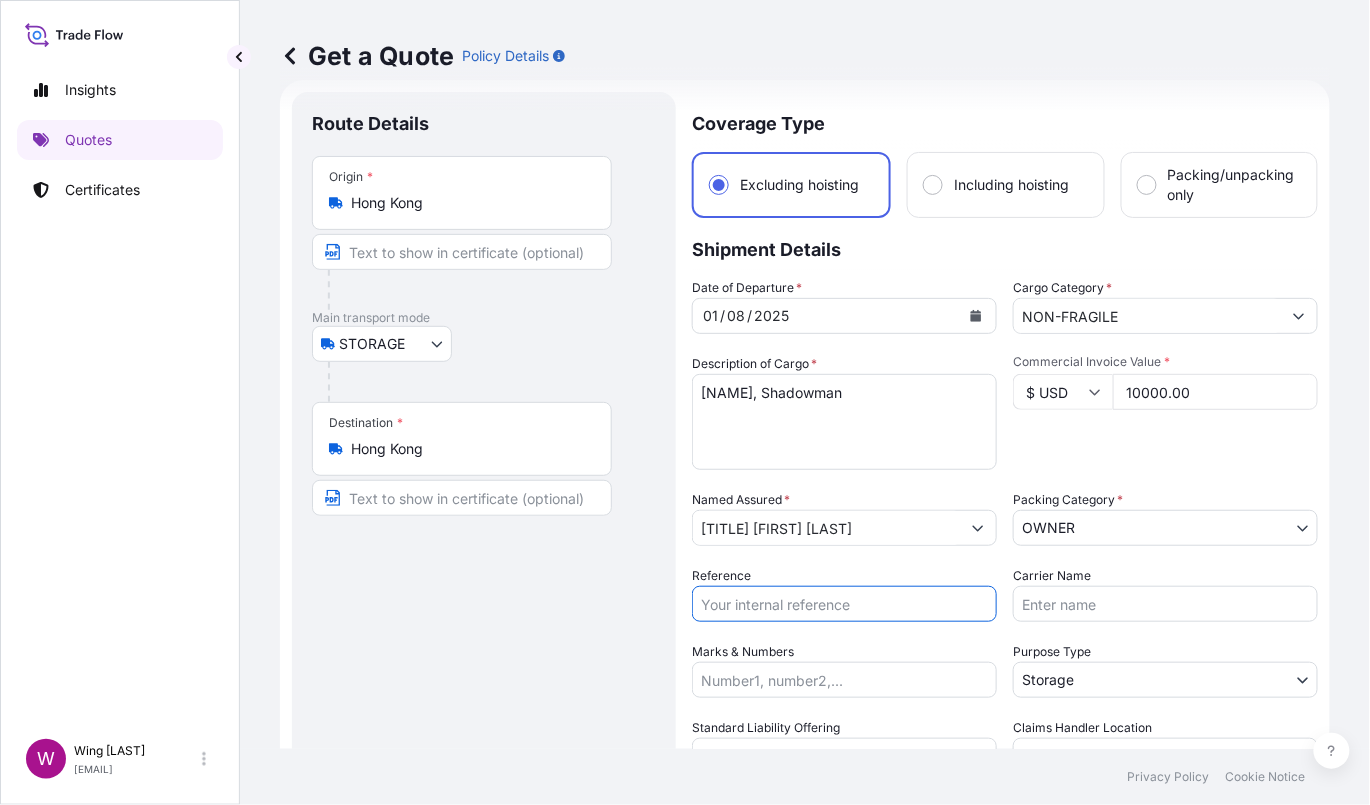 paste on "AMST179435TTHT" 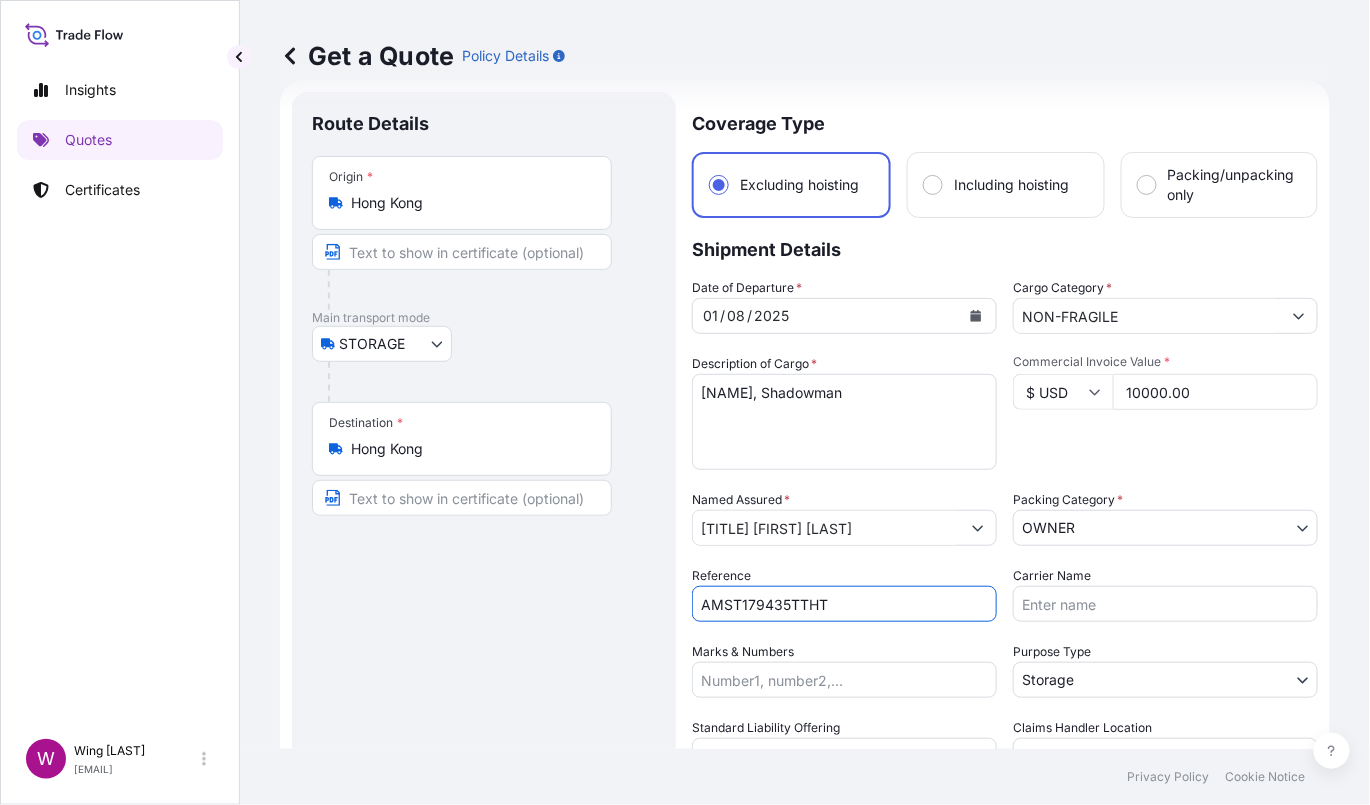 type on "AMST179435TTHT" 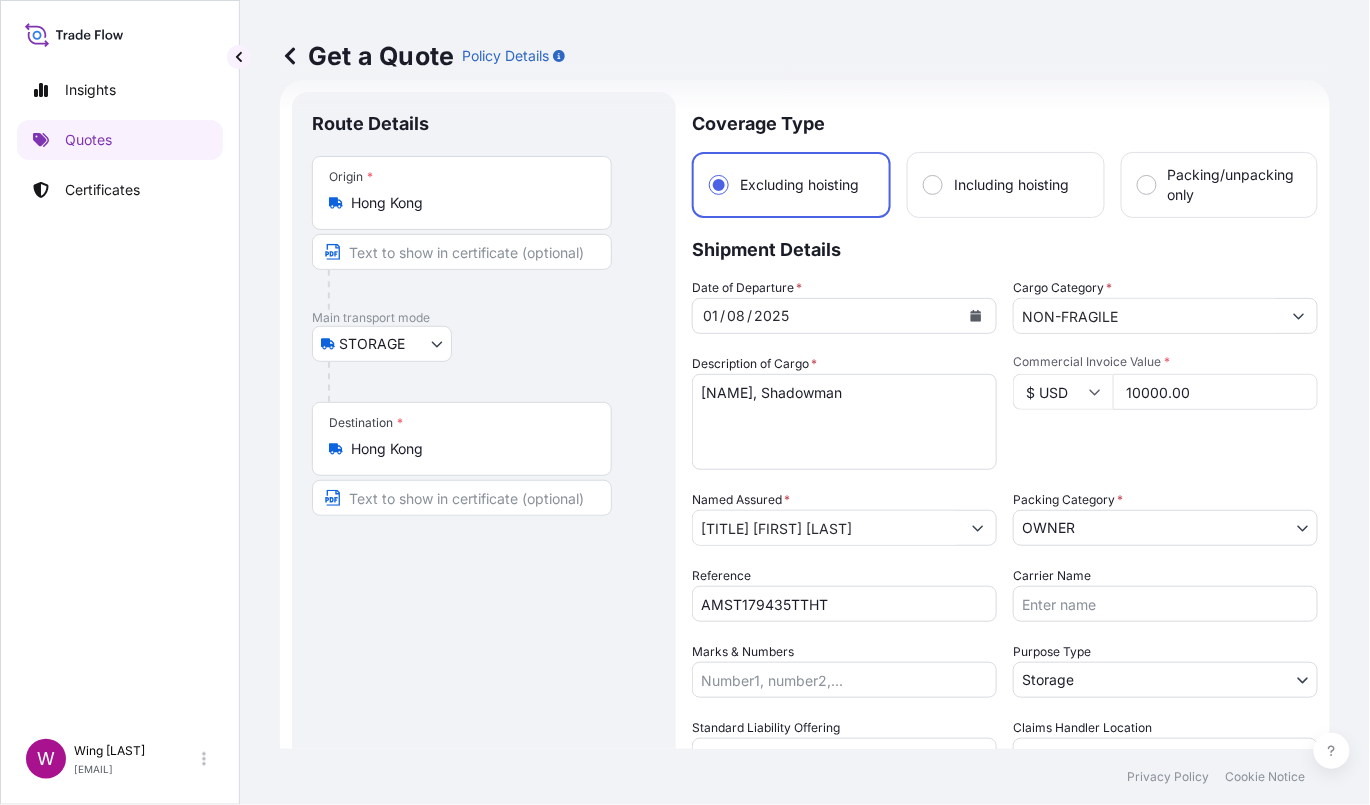 drag, startPoint x: 513, startPoint y: 657, endPoint x: 876, endPoint y: 545, distance: 379.8855 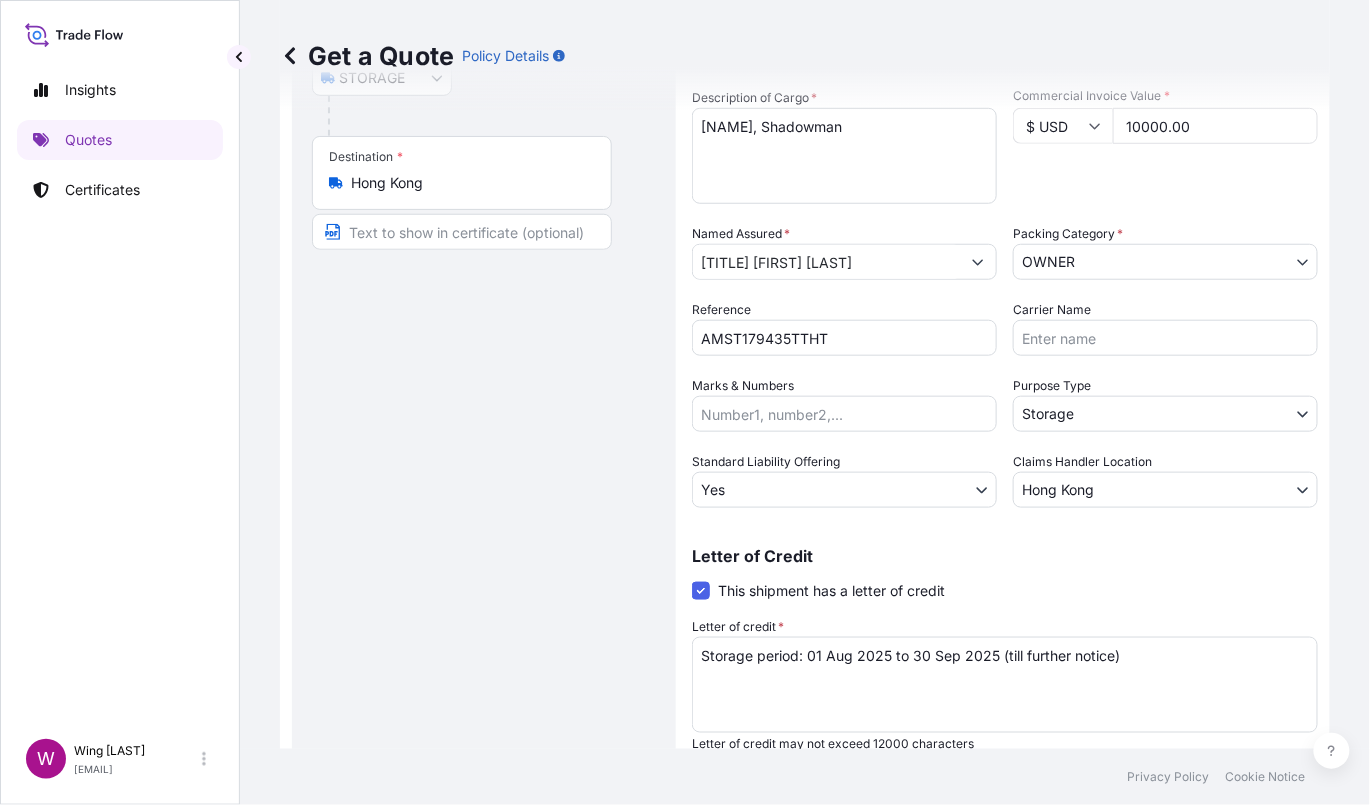 scroll, scrollTop: 368, scrollLeft: 0, axis: vertical 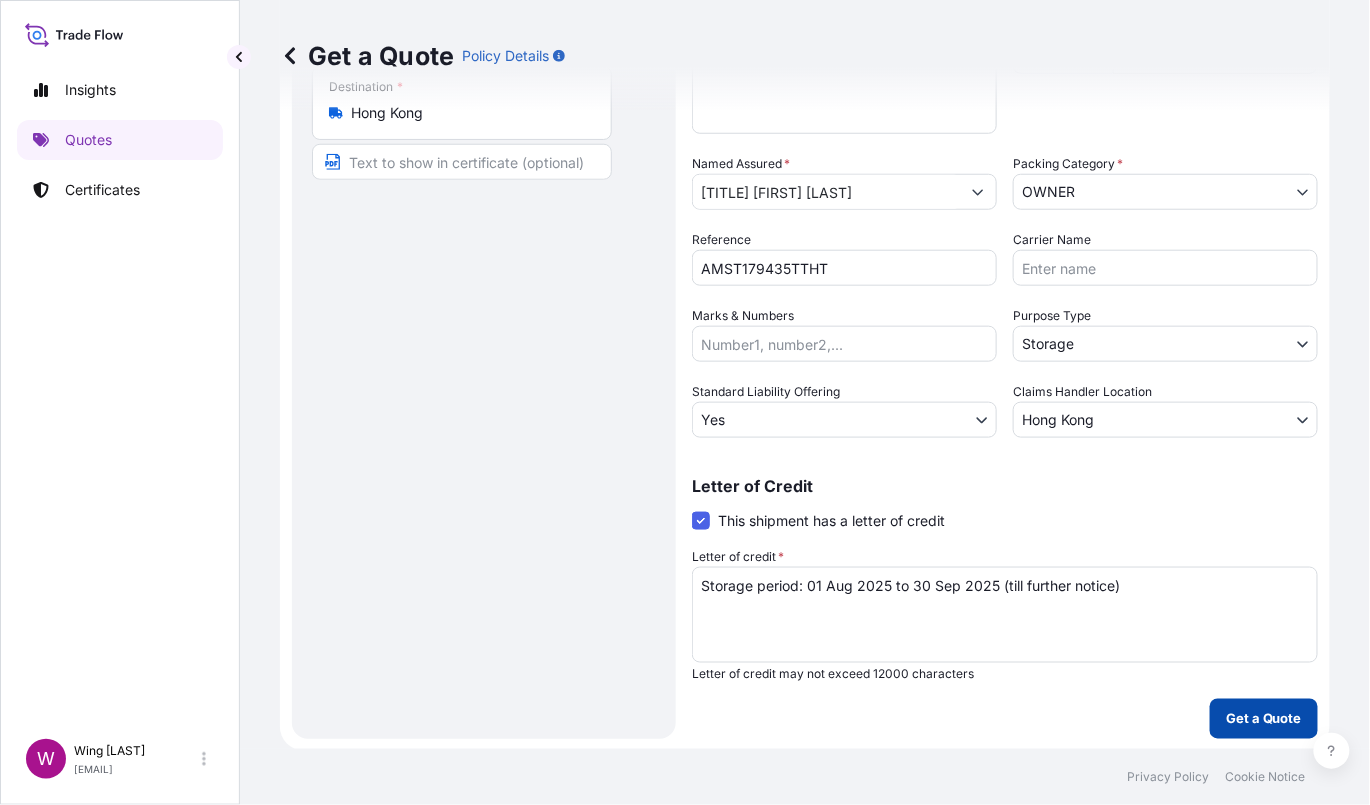 click on "Get a Quote" at bounding box center (1264, 719) 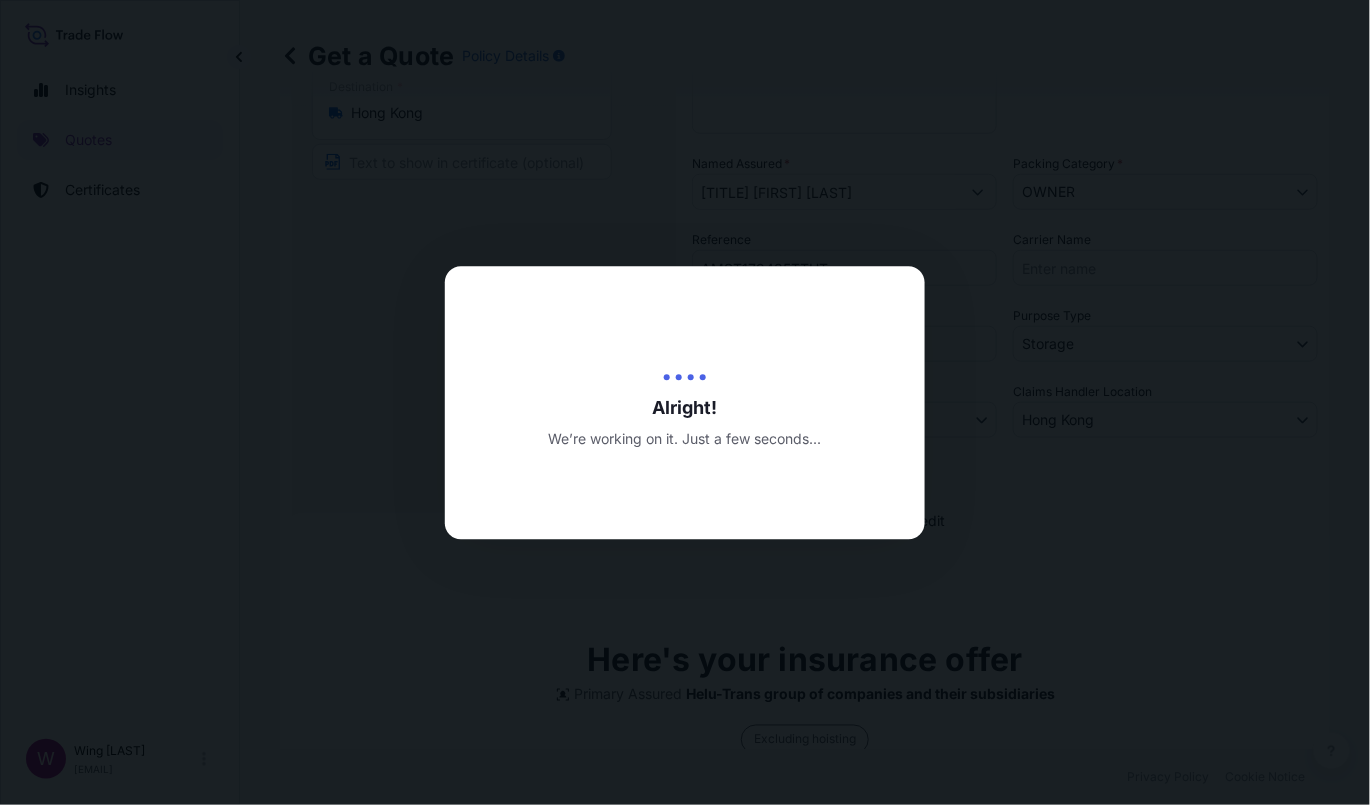type on "14/07/2025" 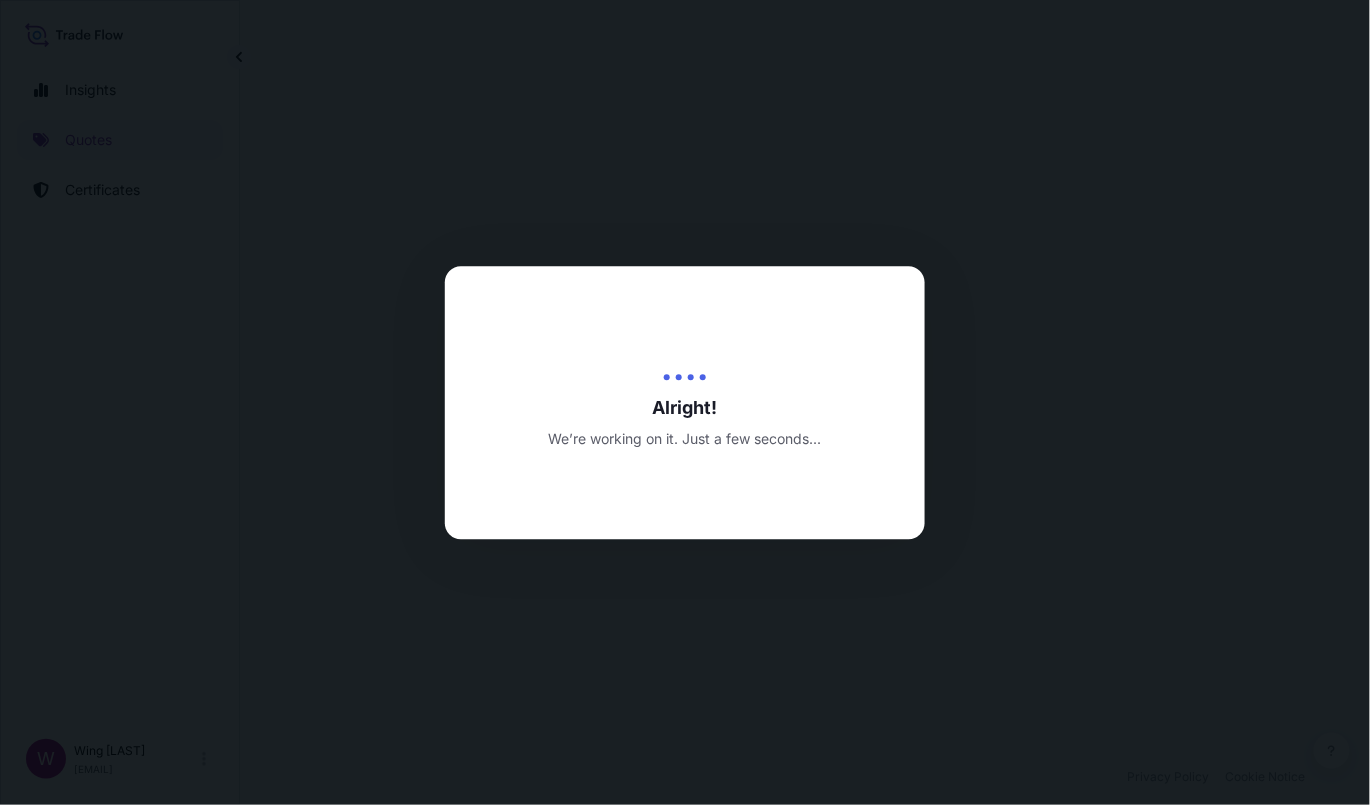 scroll, scrollTop: 0, scrollLeft: 0, axis: both 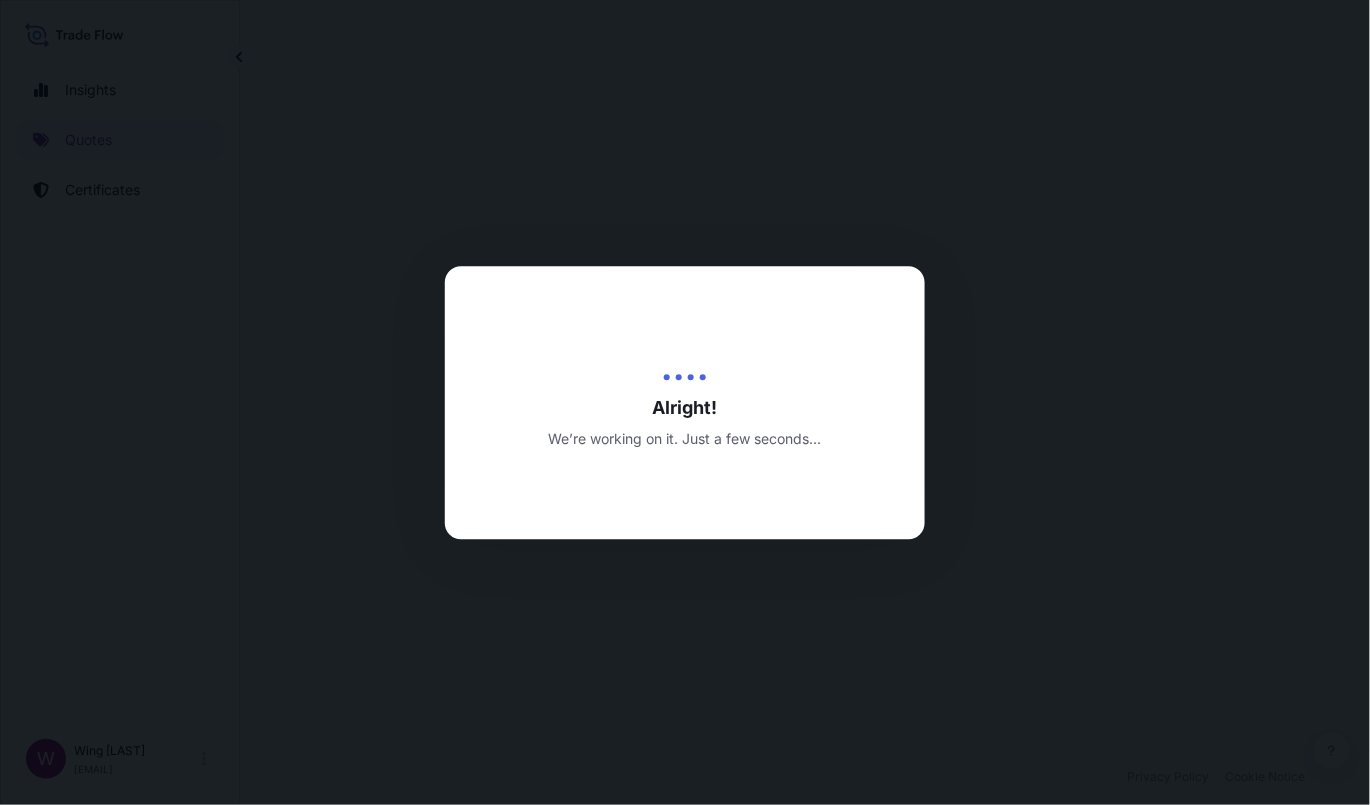 select on "STORAGE" 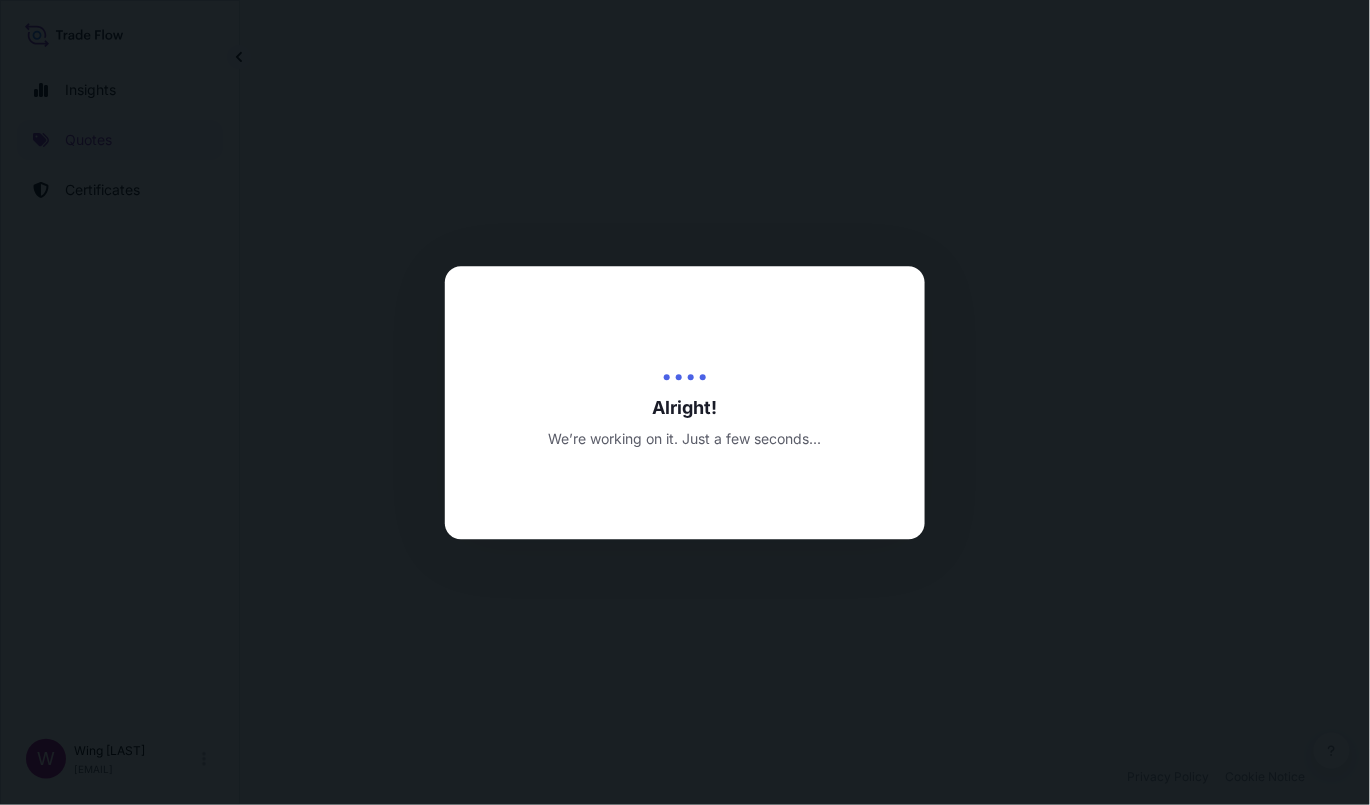 select on "27" 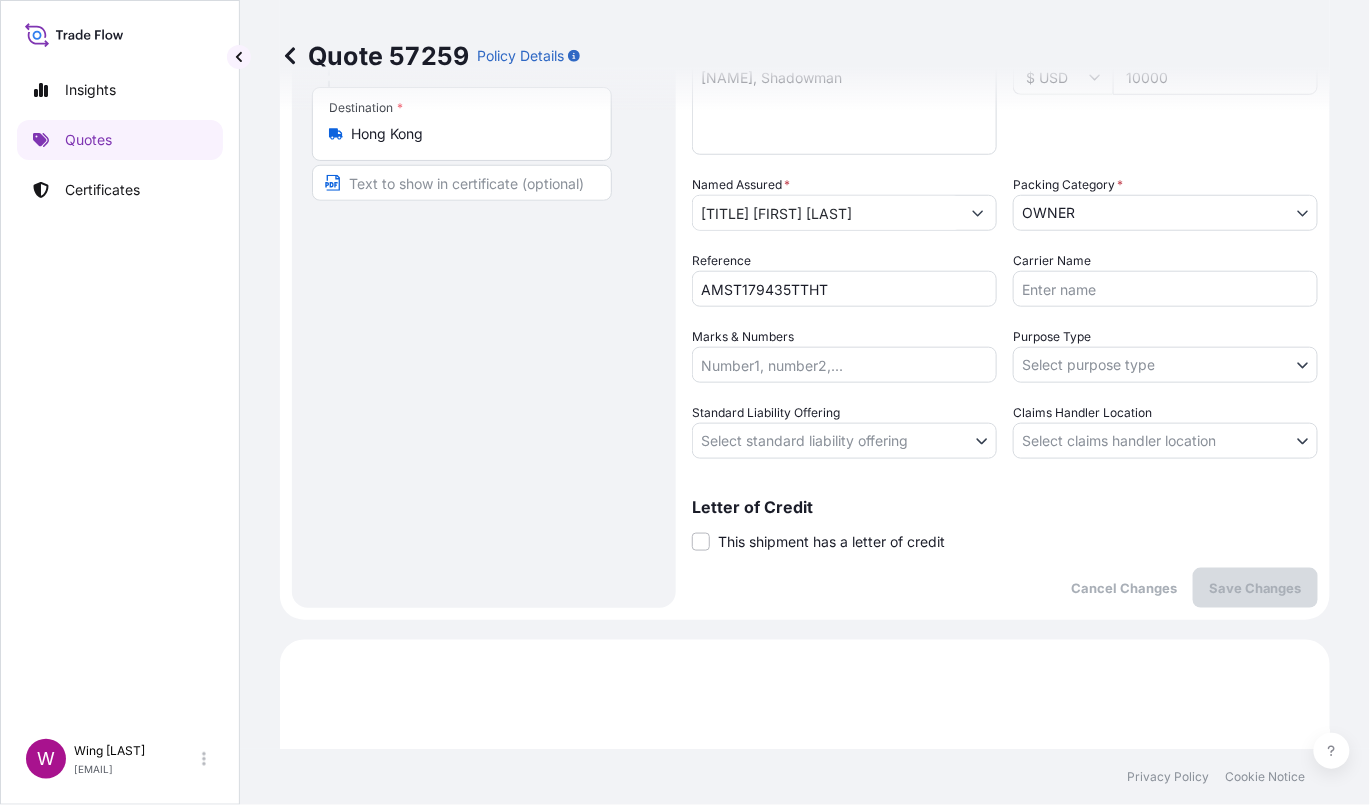 scroll, scrollTop: 353, scrollLeft: 0, axis: vertical 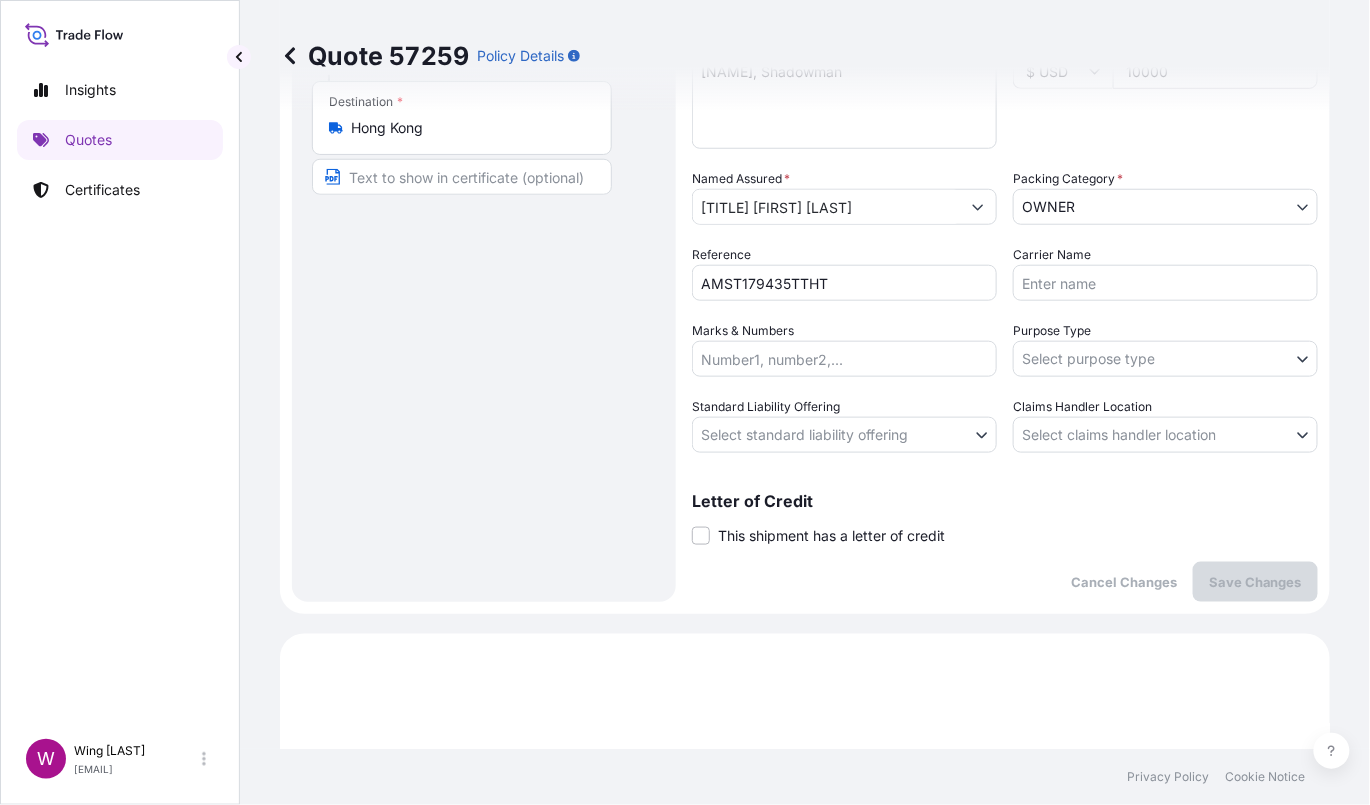 click on "Insights Quotes Certificates W Wing   Lee [EMAIL] Quote 57259 Policy Details Route Details Place of loading Road / Inland Road / Inland Origin * Hong Kong Main transport mode STORAGE COURIER INSTALLATION LAND SEA AIR STORAGE Destination * Hong Kong Road / Inland Road / Inland Place of Discharge Coverage Type Excluding hoisting Including hoisting Packing/unpacking only Shipment Details Date of Departure * 01 / 08 / 2025 Cargo Category * NON-FRAGILE Description of Cargo * [FIRST] [LAST], Shadowman Commercial Invoice Value   * $ USD 10000 Named Assured * Mr. [FIRST] [LAST] Packing Category * OWNER AGENT CO-OWNER OWNER Various Reference AMST179435TTHT Carrier Name Marks & Numbers Purpose Type Select purpose type Transit Storage Installation Conservation Standard Liability Offering Select standard liability offering Yes No Claims Handler Location Select claims handler location Hong Kong Singapore Letter of Credit This shipment has a letter of credit Letter of credit * Cancel Changes $ 10 , ." at bounding box center (685, 402) 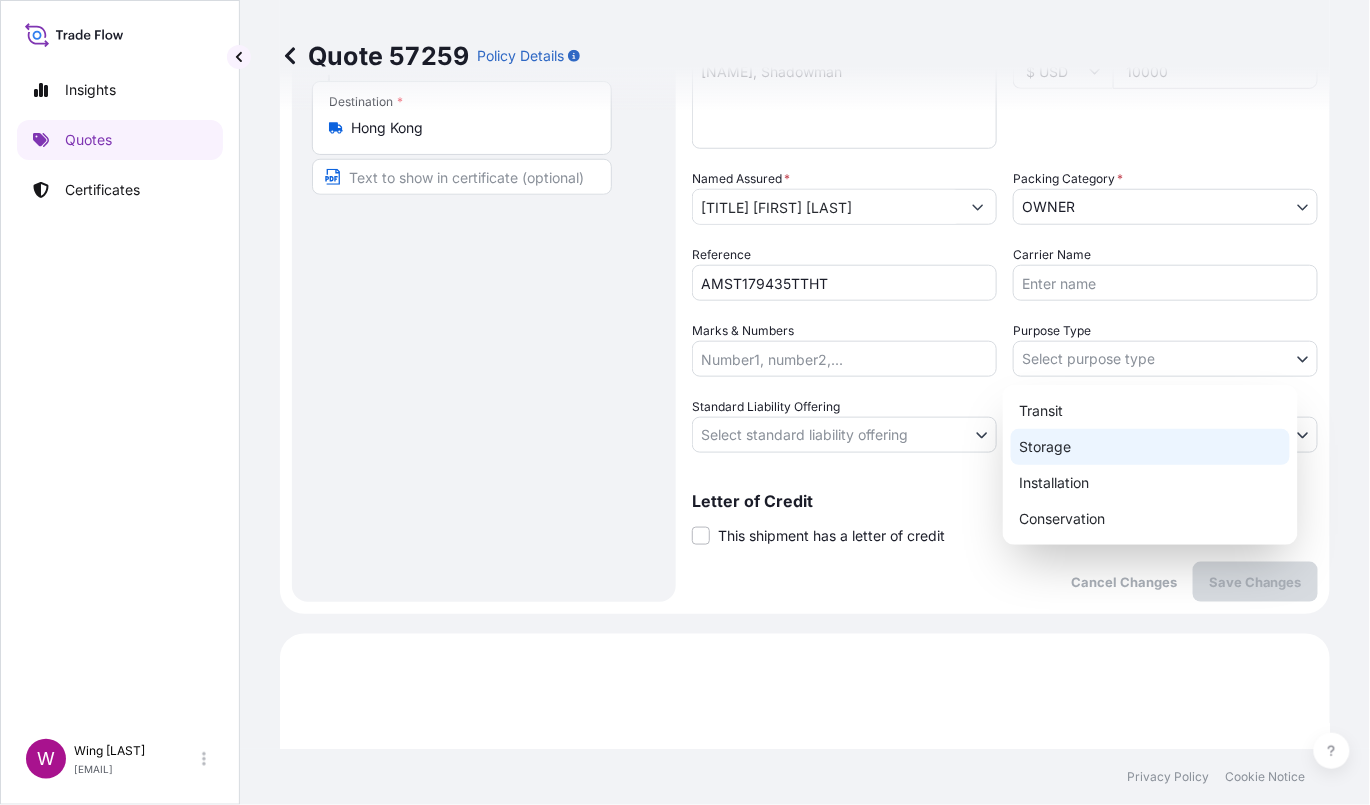 click on "Storage" at bounding box center [1150, 447] 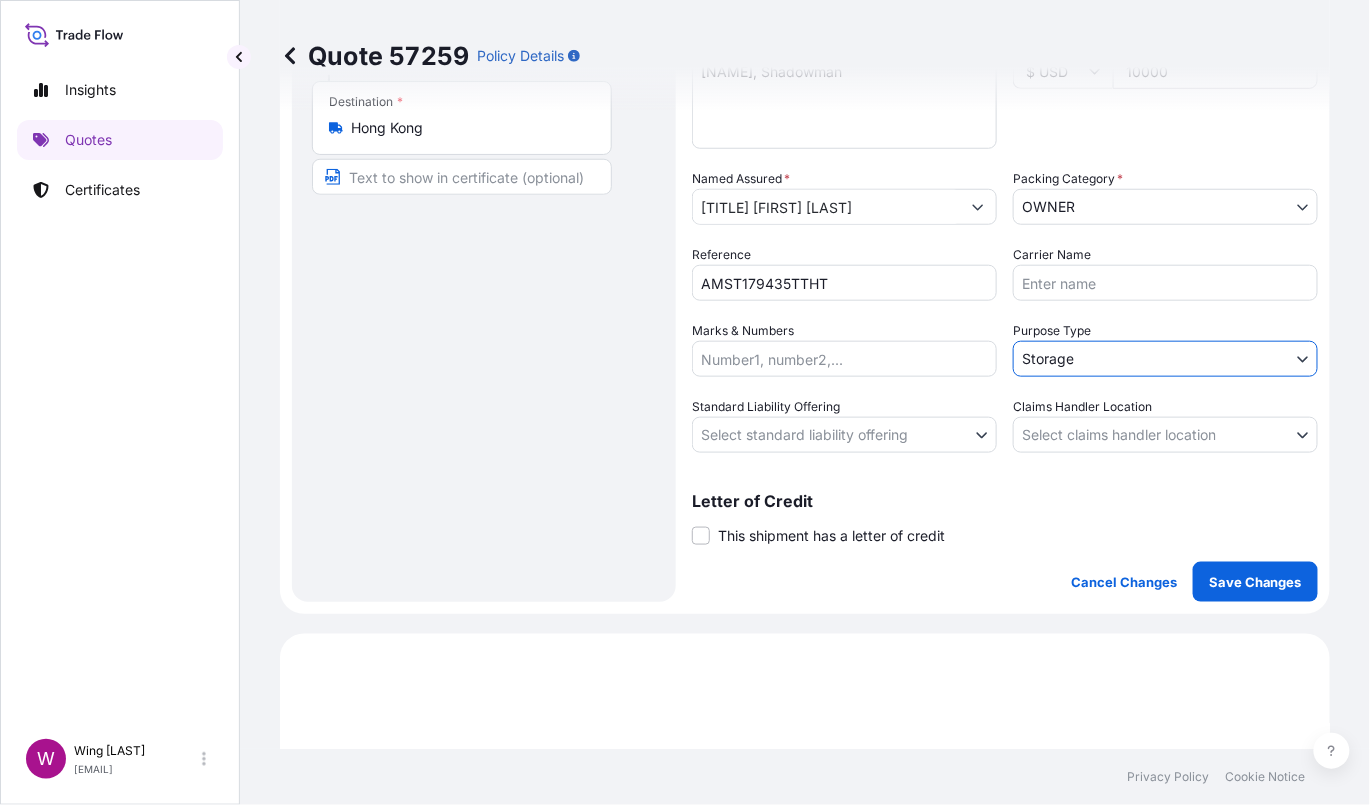 click on "Insights Quotes Certificates W Wing   Lee [EMAIL] Quote 57259 Policy Details Route Details Place of loading Road / Inland Road / Inland Origin * Hong Kong Main transport mode STORAGE COURIER INSTALLATION LAND SEA AIR STORAGE Destination * Hong Kong Road / Inland Road / Inland Place of Discharge Coverage Type Excluding hoisting Including hoisting Packing/unpacking only Shipment Details Date of Departure * 01 / 08 / 2025 Cargo Category * NON-FRAGILE Description of Cargo * [FIRST] [LAST], Shadowman Commercial Invoice Value   * $ USD 10000 Named Assured * [TITLE] [FIRST] [LAST] Packing Category * OWNER AGENT CO-OWNER OWNER Various Reference AMST179435TTHT Carrier Name Marks & Numbers Purpose Type Storage Transit Storage Installation Conservation Standard Liability Offering Select standard liability offering Yes No Claims Handler Location Select claims handler location Hong Kong Singapore Letter of Credit This shipment has a letter of credit Letter of credit * Cancel Changes Save Changes $ 10 , ." at bounding box center (685, 402) 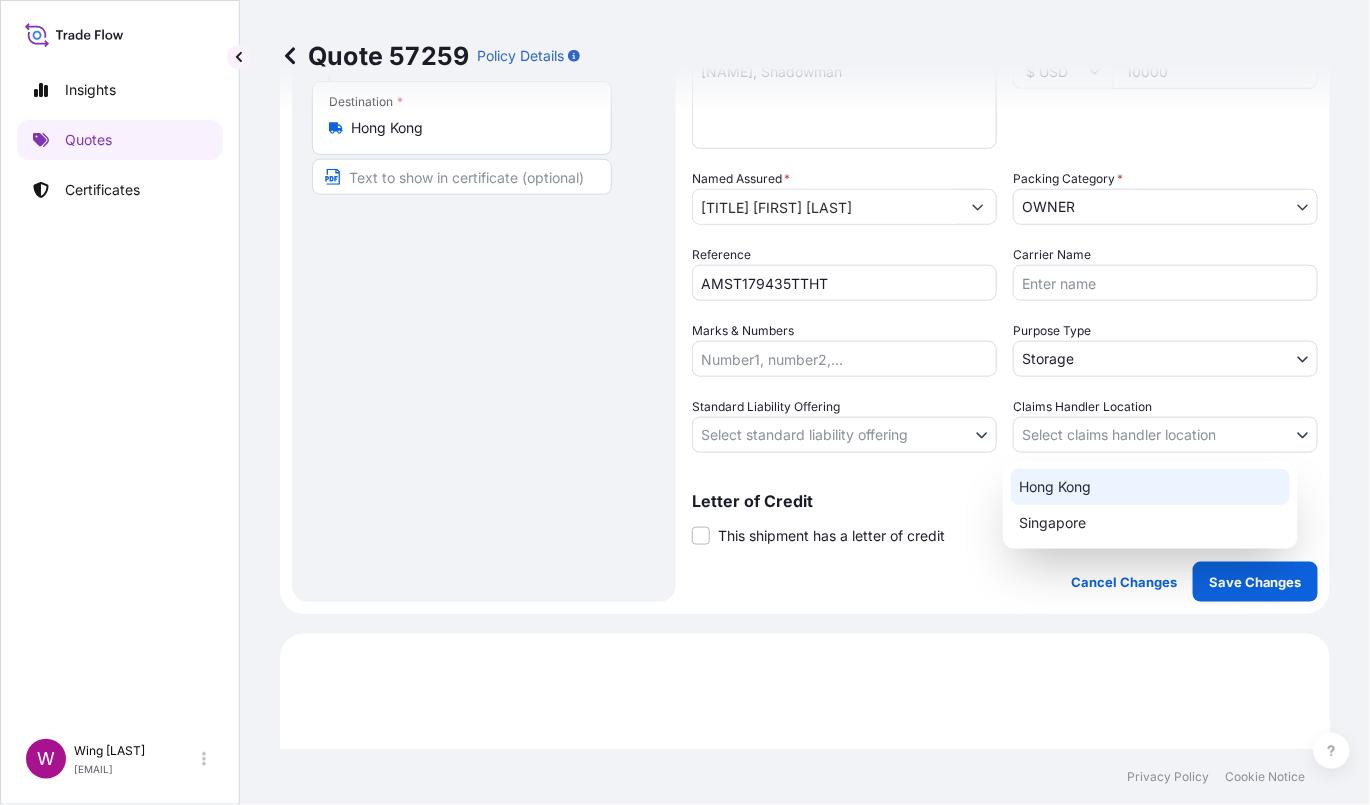 click on "Hong Kong" at bounding box center (1150, 487) 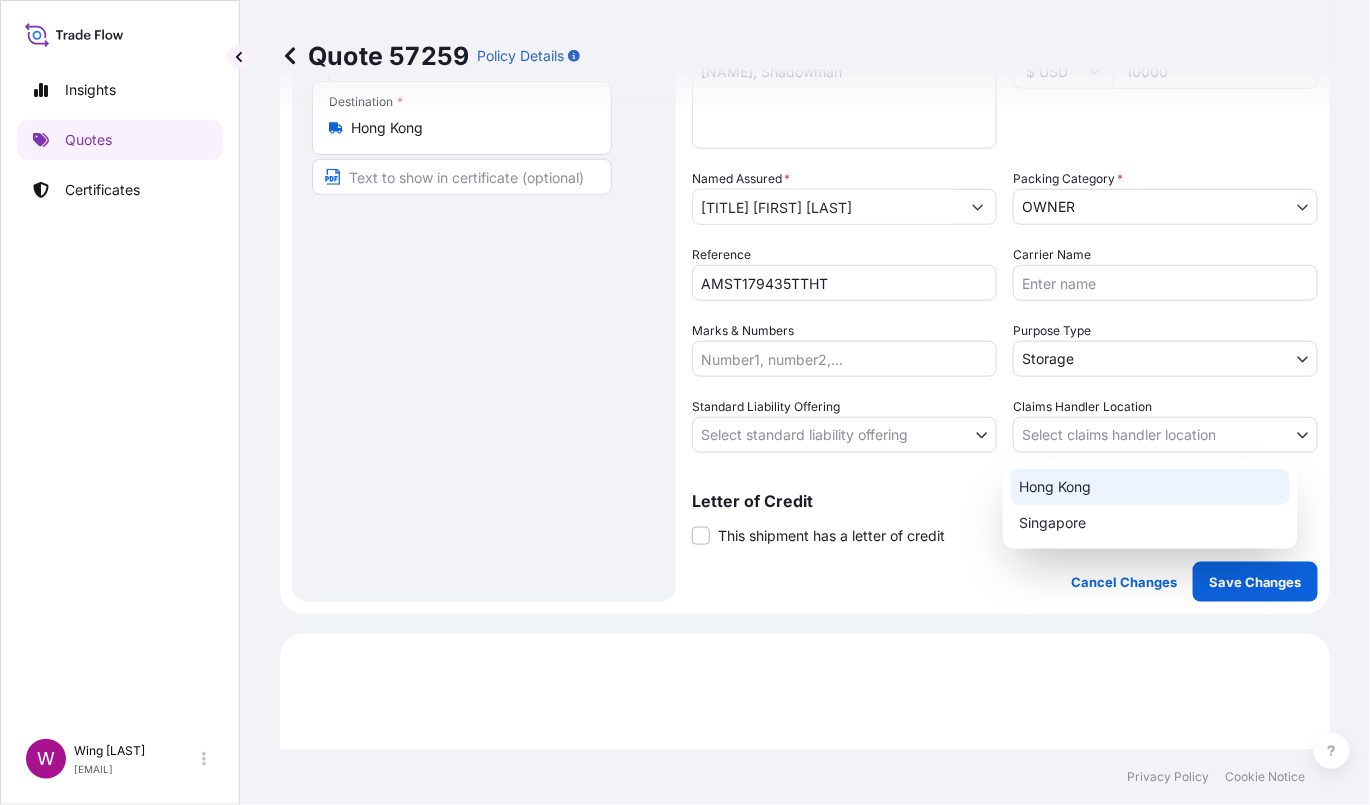 select on "Hong Kong" 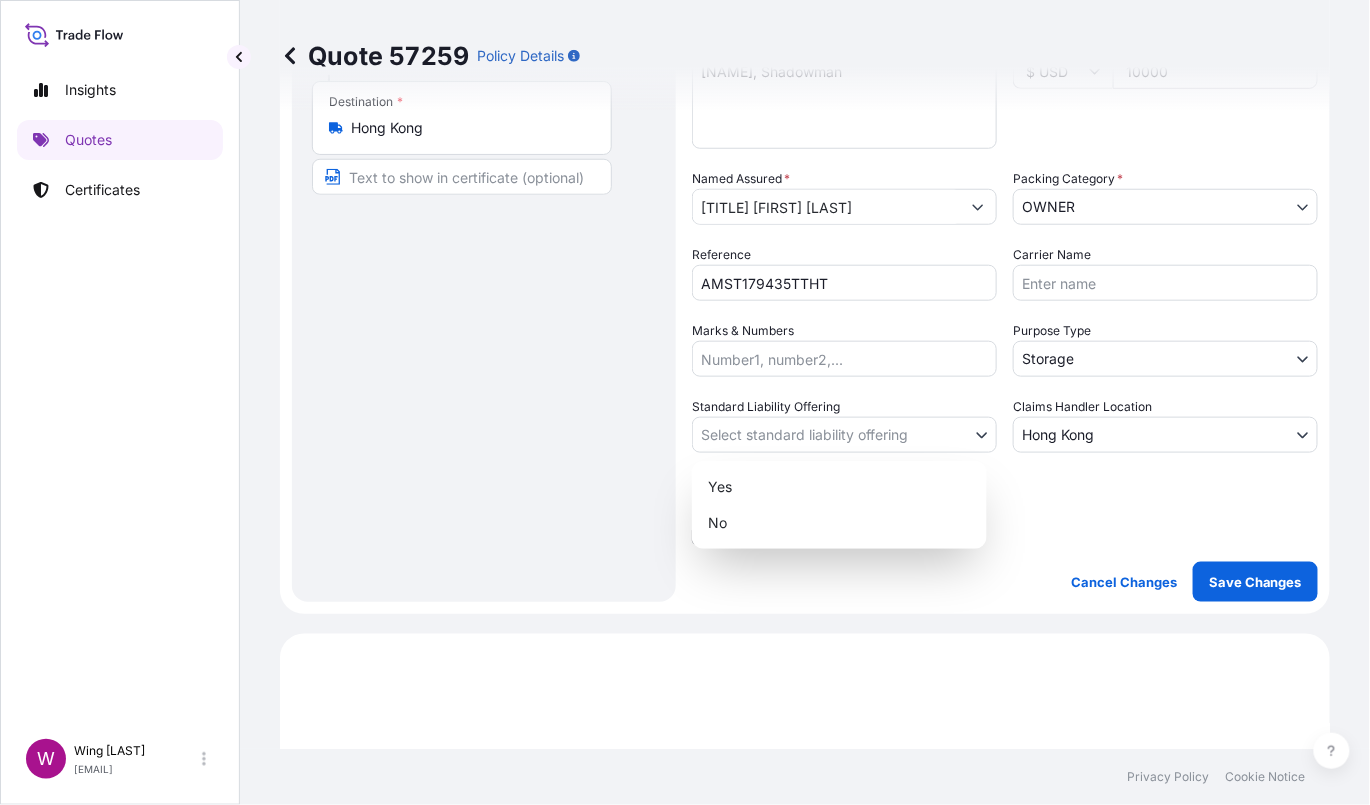 click on "Insights Quotes Certificates W Wing   Lee [EMAIL] Quote 57259 Policy Details Route Details Place of loading Road / Inland Road / Inland Origin * Hong Kong Main transport mode STORAGE COURIER INSTALLATION LAND SEA AIR STORAGE Destination * Hong Kong Road / Inland Road / Inland Place of Discharge Coverage Type Excluding hoisting Including hoisting Packing/unpacking only Shipment Details Date of Departure * 01 / 08 / 2025 Cargo Category * NON-FRAGILE Description of Cargo * [FIRST] [LAST], Shadowman Commercial Invoice Value   * $ USD 10000 Named Assured * [TITLE] [FIRST] [LAST] Packing Category * OWNER AGENT CO-OWNER OWNER Various Reference AMST179435TTHT Carrier Name Marks & Numbers Purpose Type Storage Transit Storage Installation Conservation Standard Liability Offering Select standard liability offering Yes No Claims Handler Location Hong Kong Hong Kong Singapore Letter of Credit This shipment has a letter of credit Letter of credit * Cancel Changes Save Changes $ 10 , ." at bounding box center [685, 402] 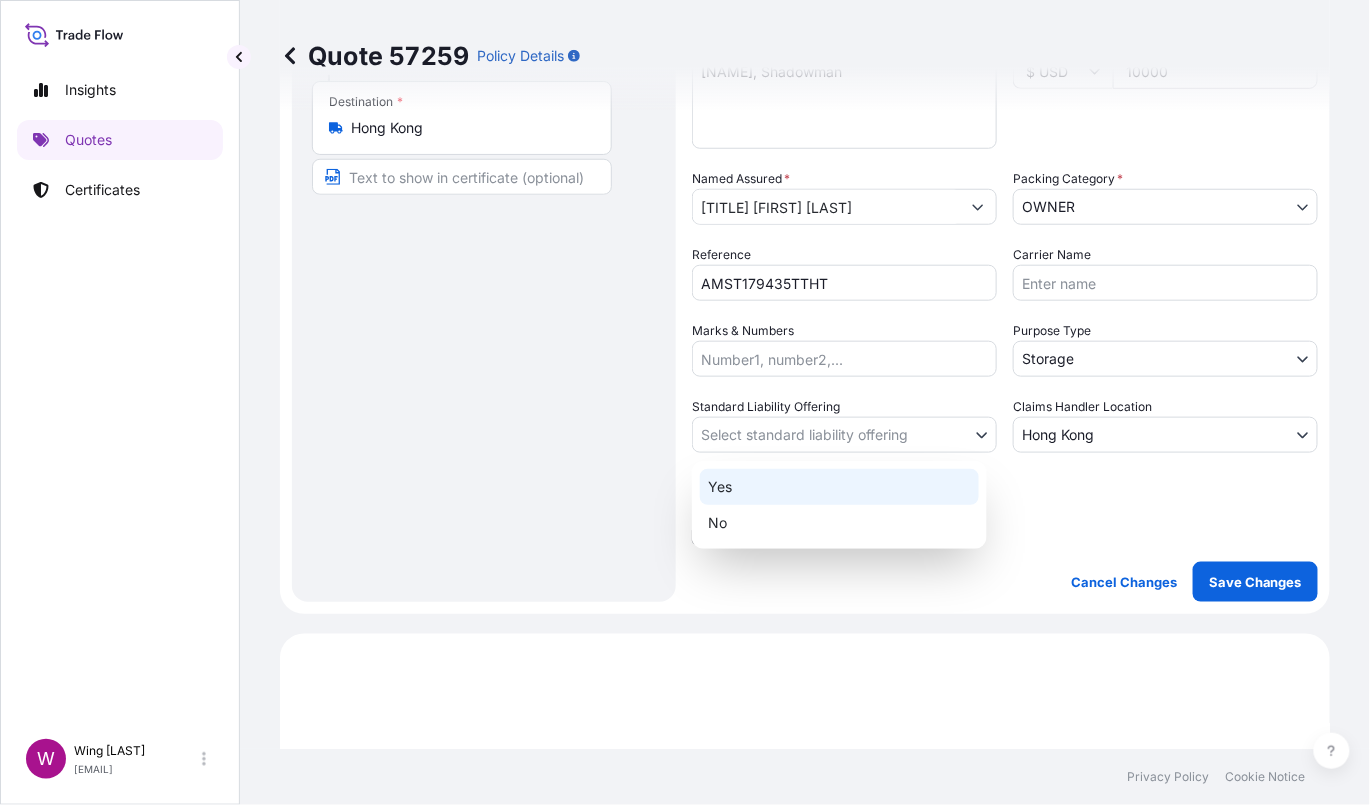 click on "Yes" at bounding box center (839, 487) 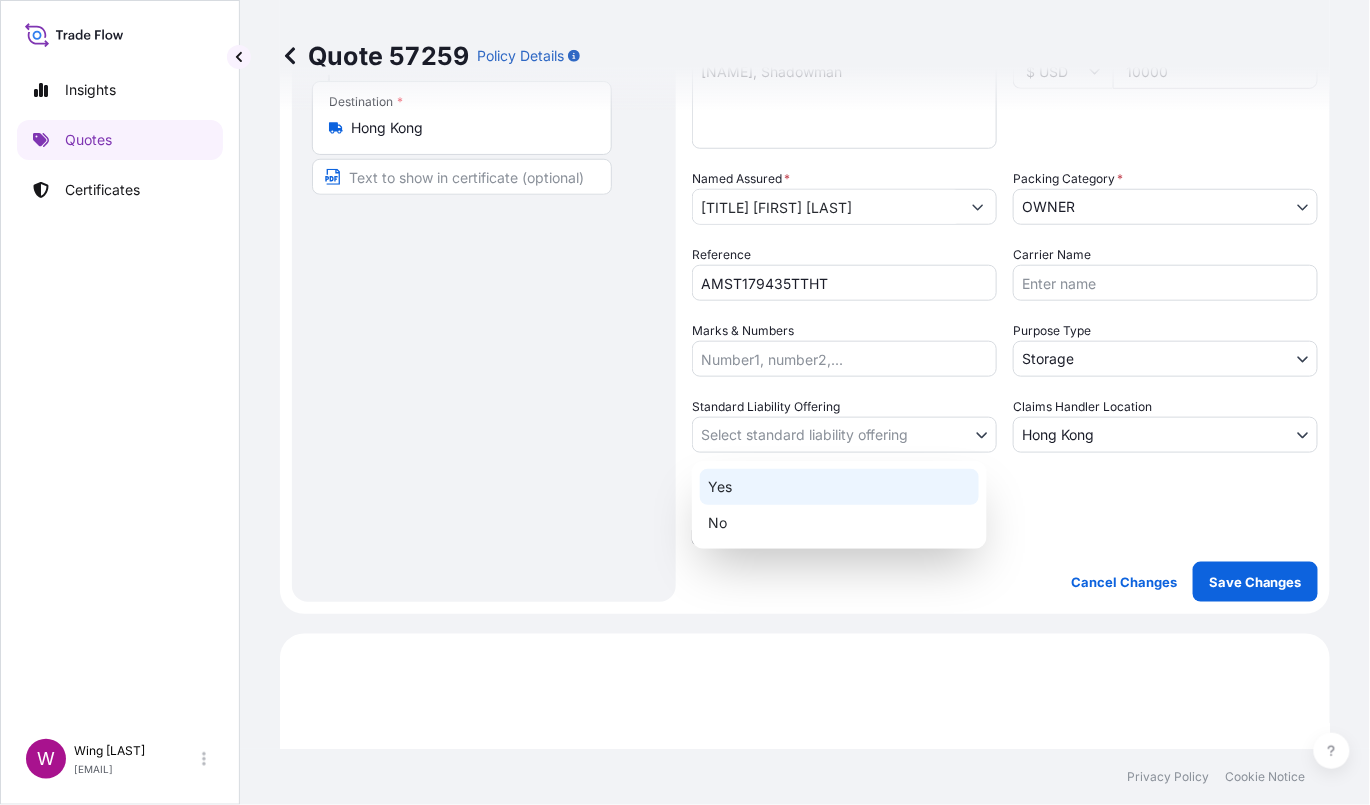 select on "Yes" 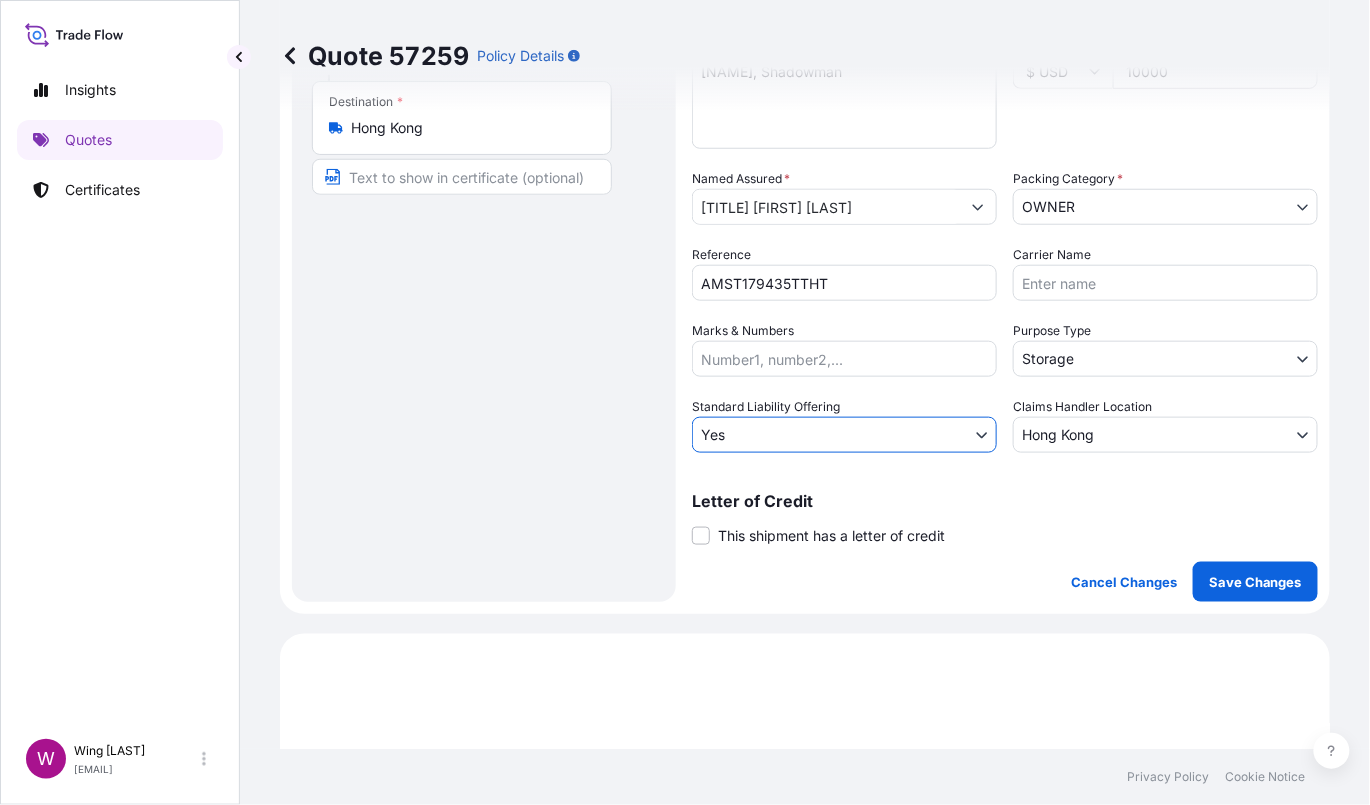 click on "Route Details Place of loading Road / Inland Road / Inland Origin * Hong Kong Main transport mode STORAGE COURIER INSTALLATION LAND SEA AIR STORAGE Destination * Hong Kong Road / Inland Road / Inland Place of Discharge" at bounding box center (484, 186) 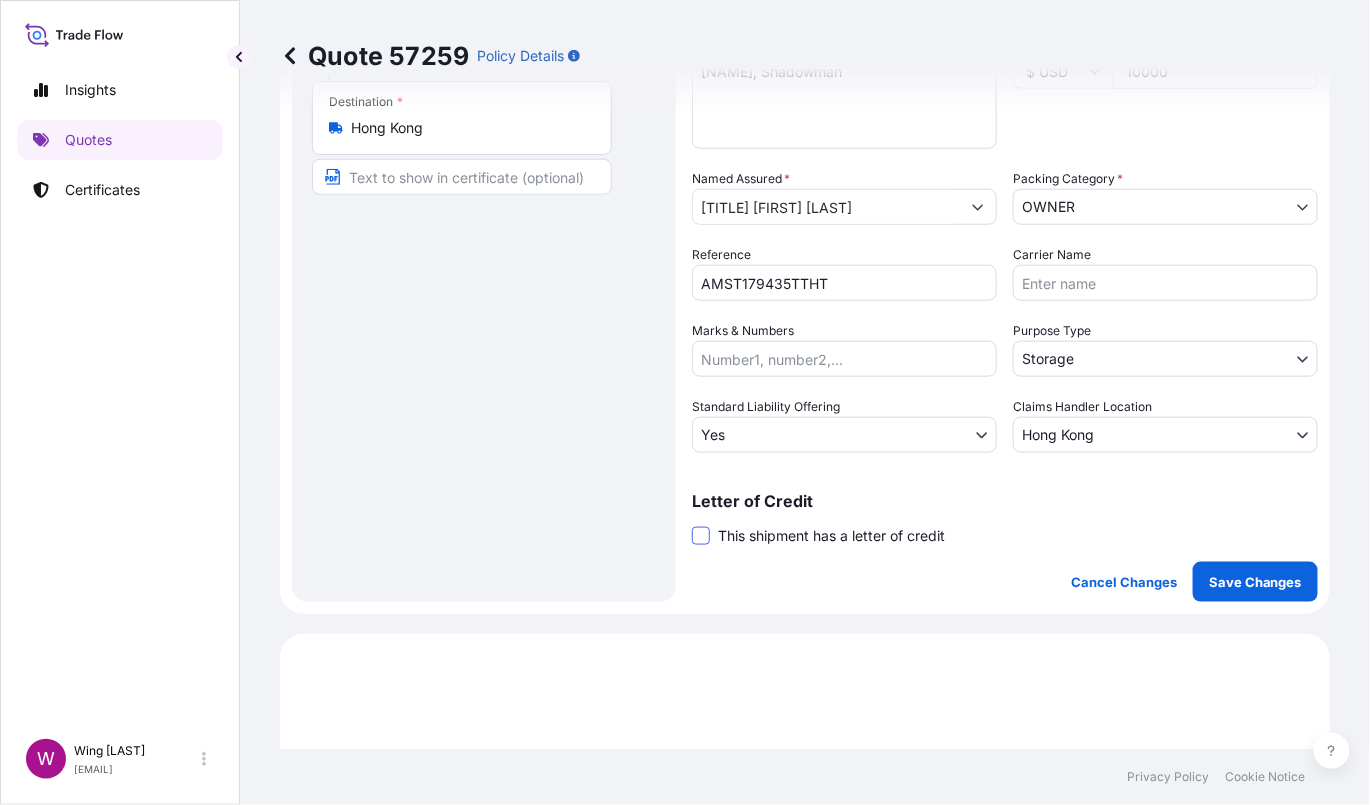 drag, startPoint x: 698, startPoint y: 517, endPoint x: 704, endPoint y: 528, distance: 12.529964 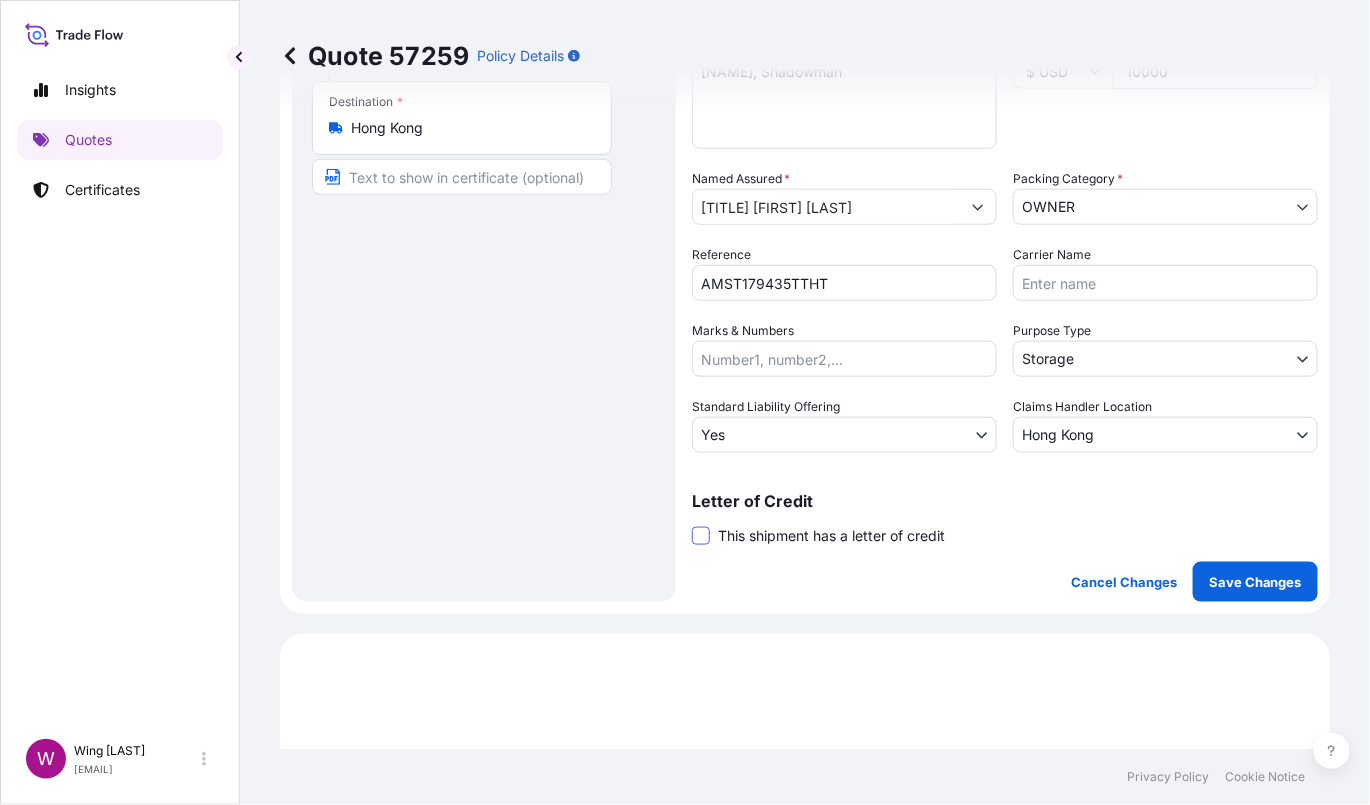 click on "Letter of Credit This shipment has a letter of credit Letter of credit * Letter of credit may not exceed 12000 characters" at bounding box center [1005, 519] 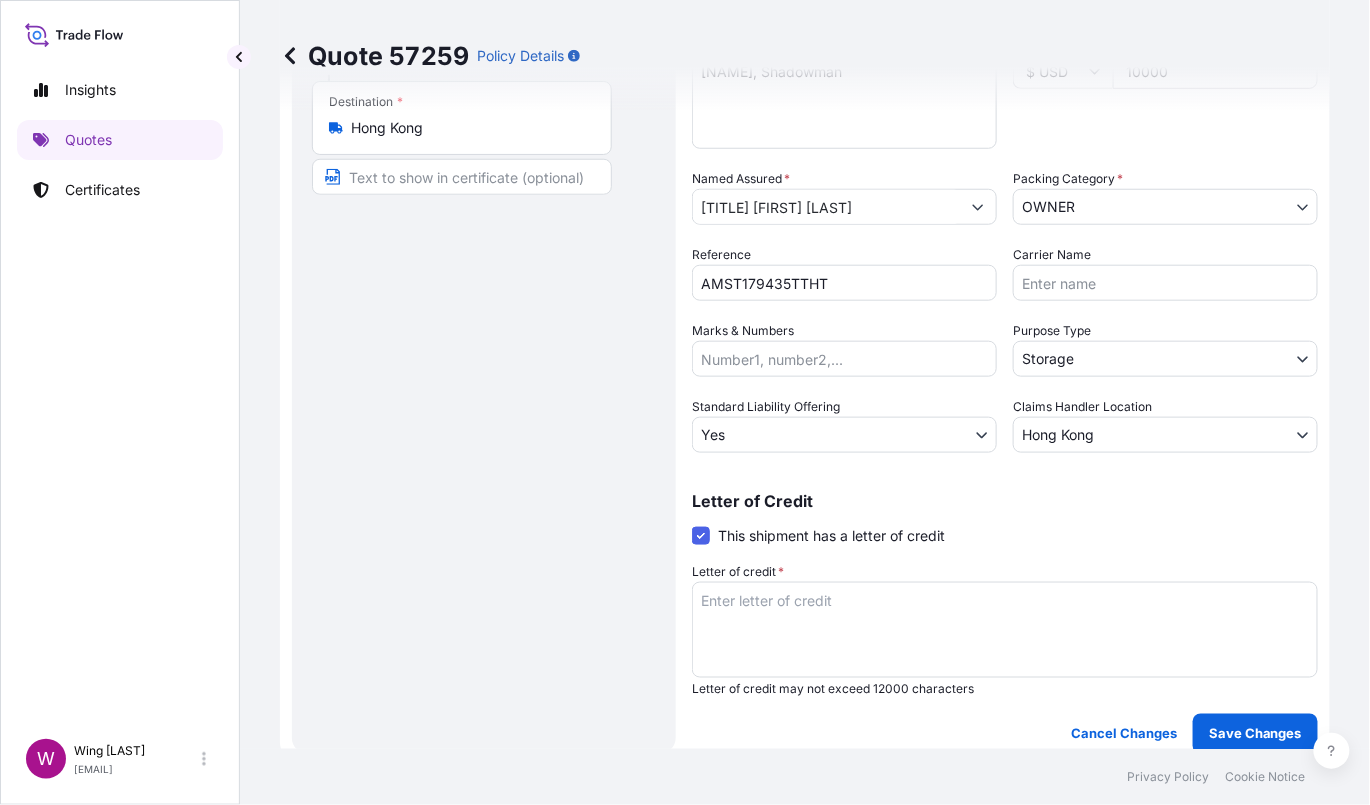 click on "Route Details Place of loading Road / Inland Road / Inland Origin * Hong Kong Main transport mode STORAGE COURIER INSTALLATION LAND SEA AIR STORAGE Destination * Hong Kong Road / Inland Road / Inland Place of Discharge" at bounding box center (484, 262) 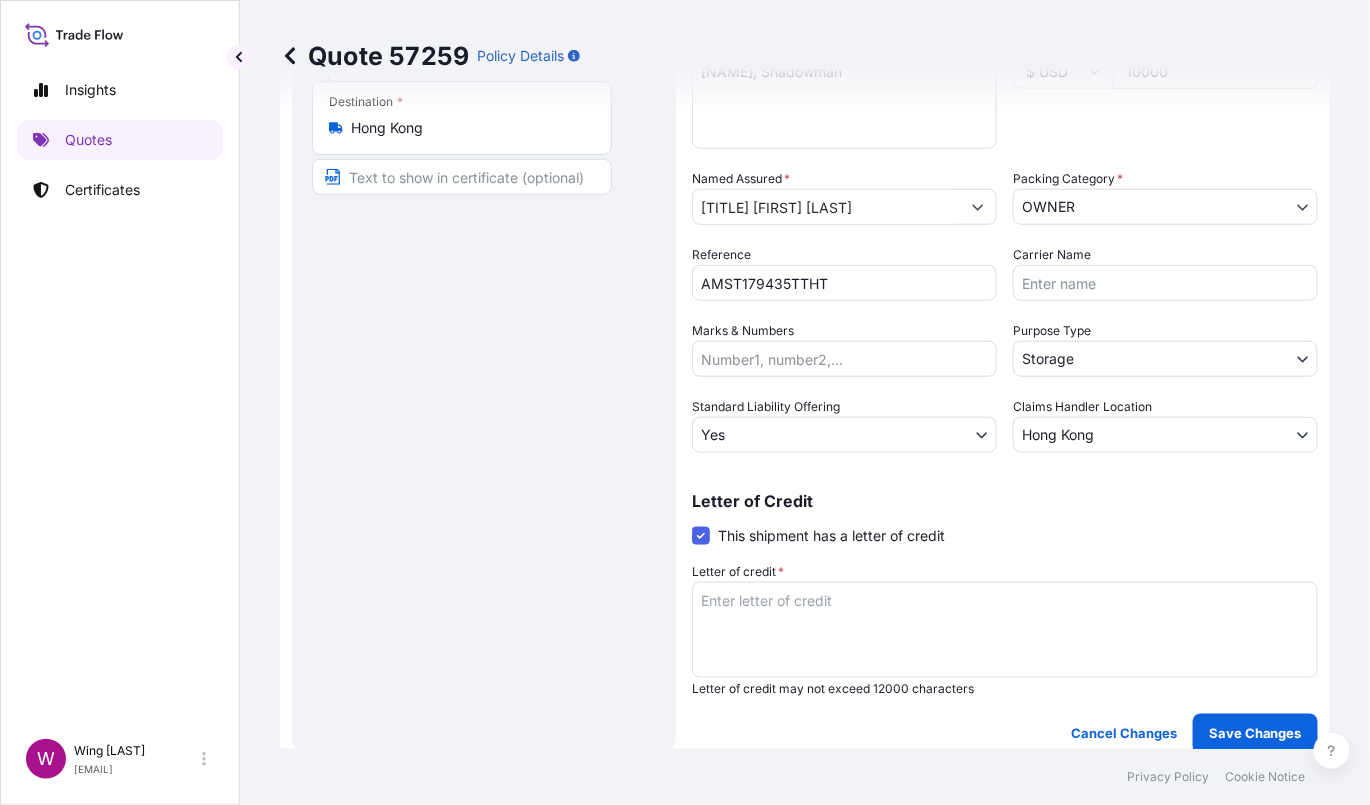 click on "Letter of credit *" at bounding box center (1005, 630) 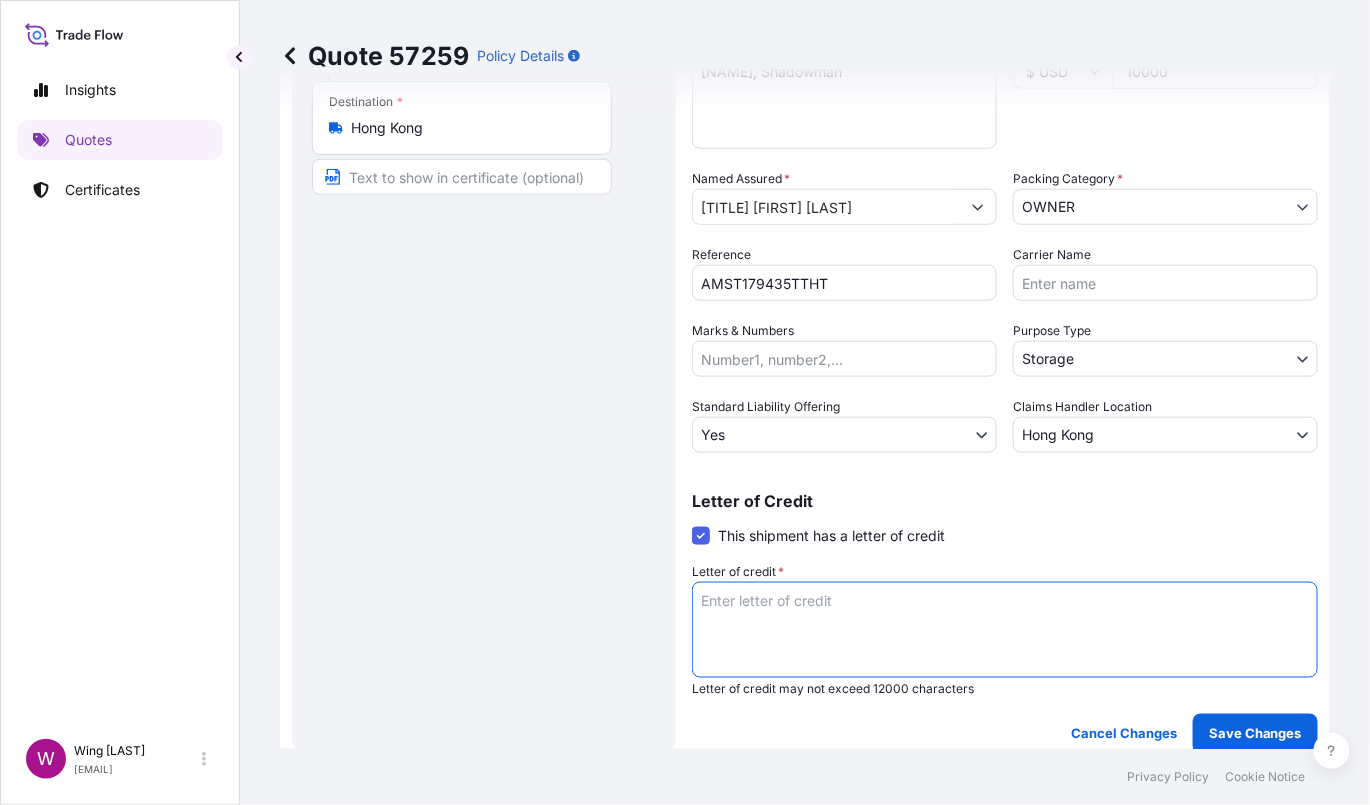 paste on "Storage period: 01 Aug 2025 to 30 Sep 2025 (till further notice)" 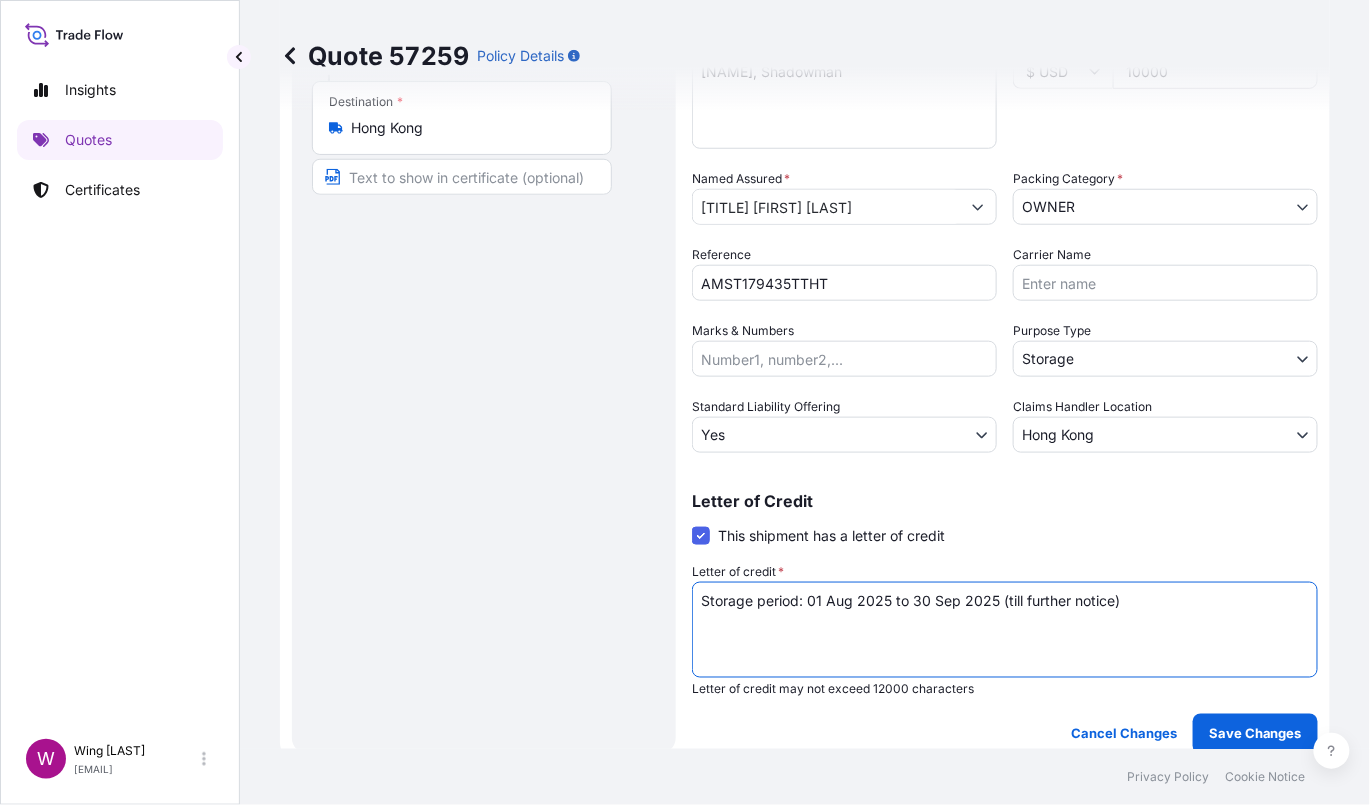 type on "Storage period: 01 Aug 2025 to 30 Sep 2025 (till further notice)" 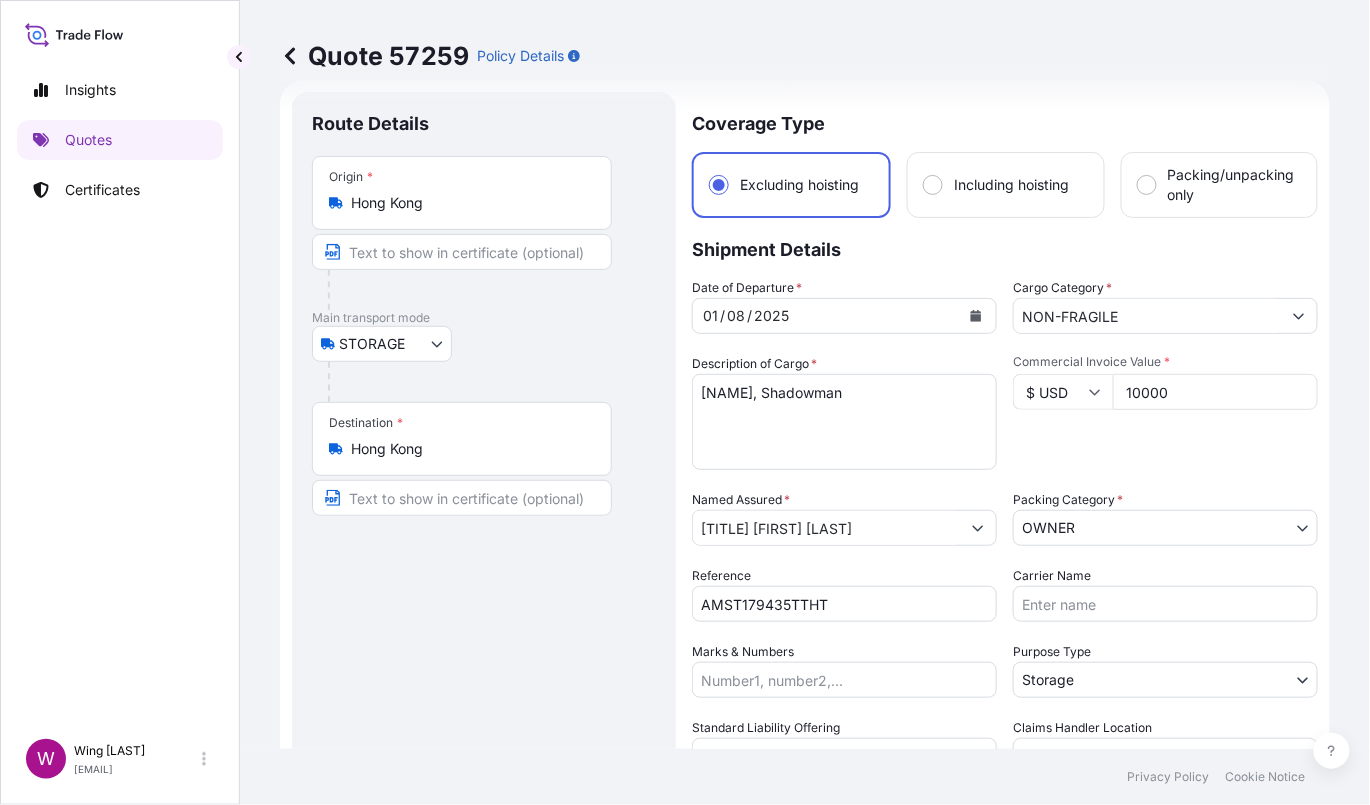 scroll, scrollTop: 0, scrollLeft: 0, axis: both 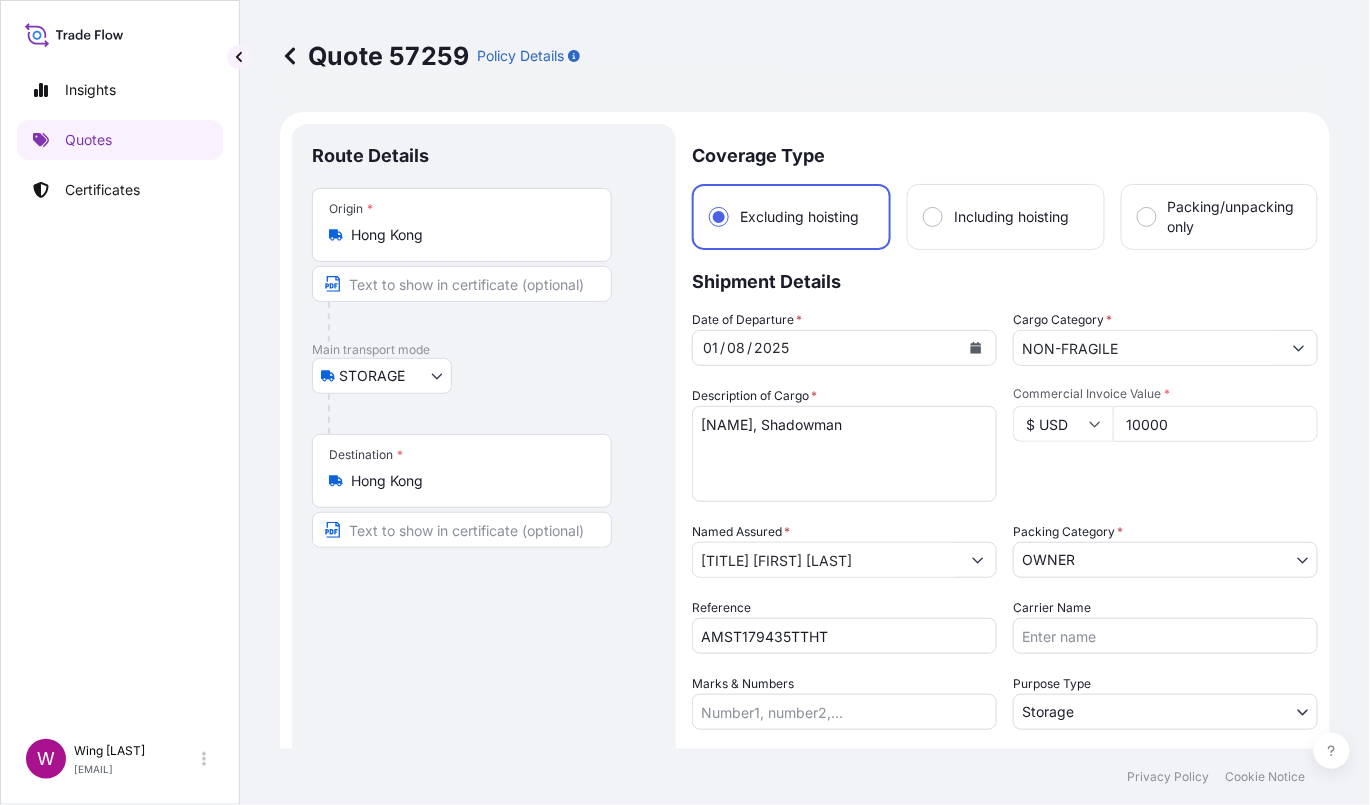 drag, startPoint x: 505, startPoint y: 658, endPoint x: 540, endPoint y: 653, distance: 35.35534 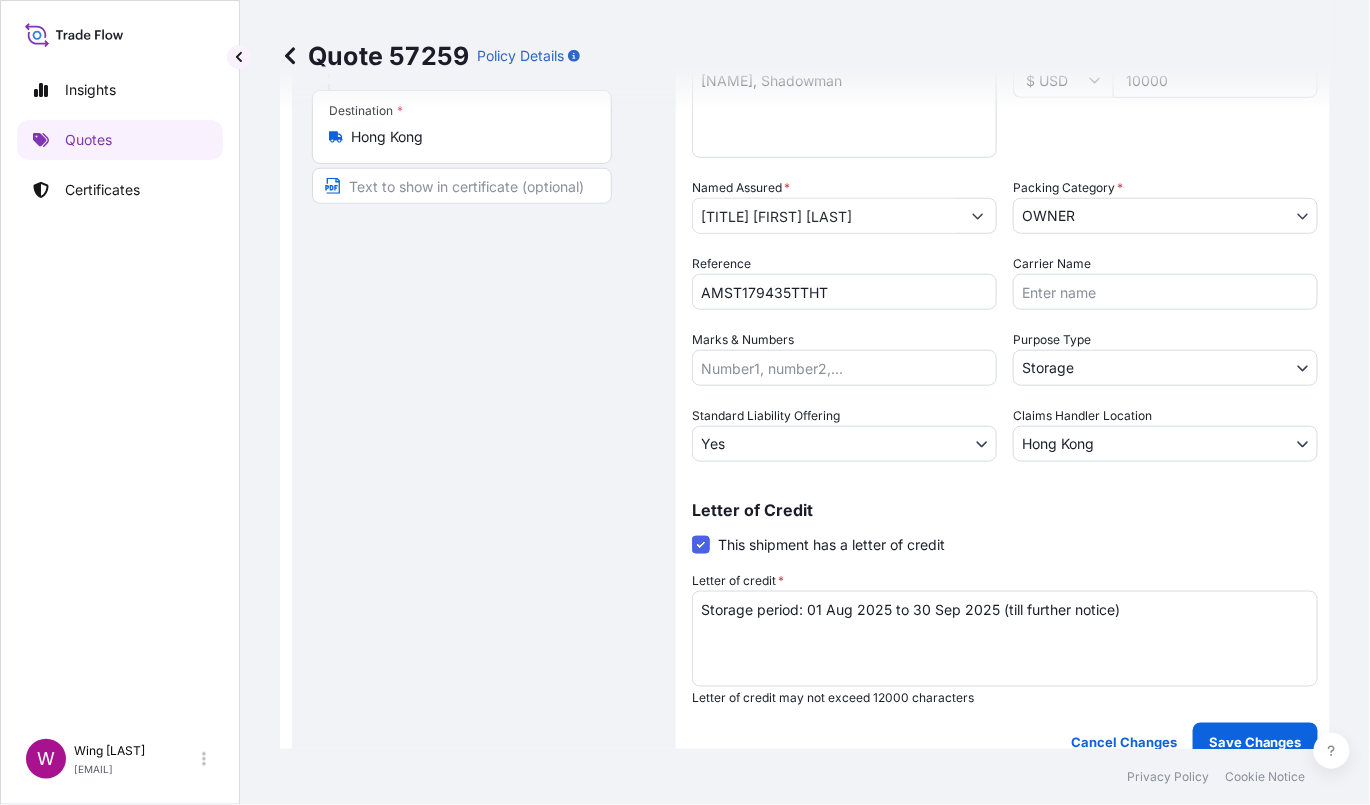 scroll, scrollTop: 400, scrollLeft: 0, axis: vertical 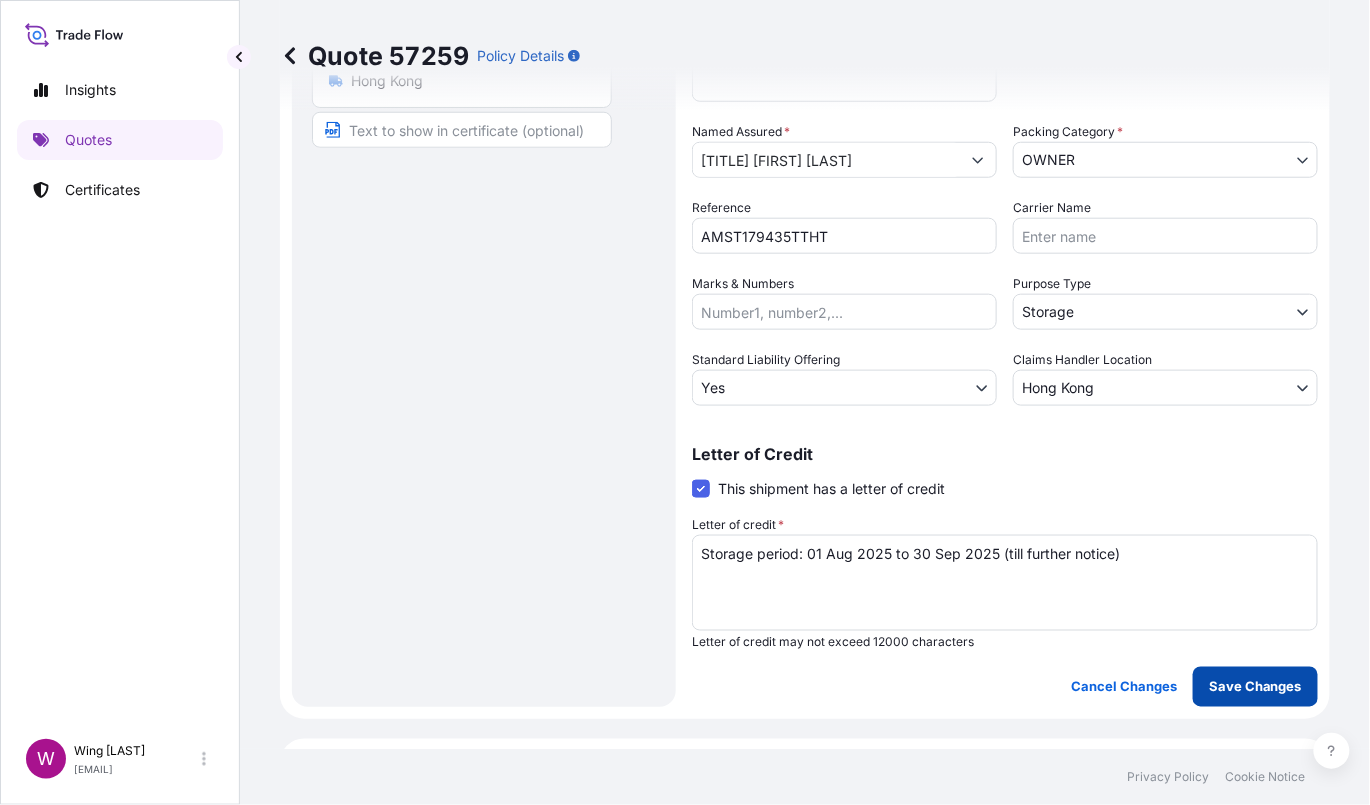 click on "Save Changes" at bounding box center [1255, 687] 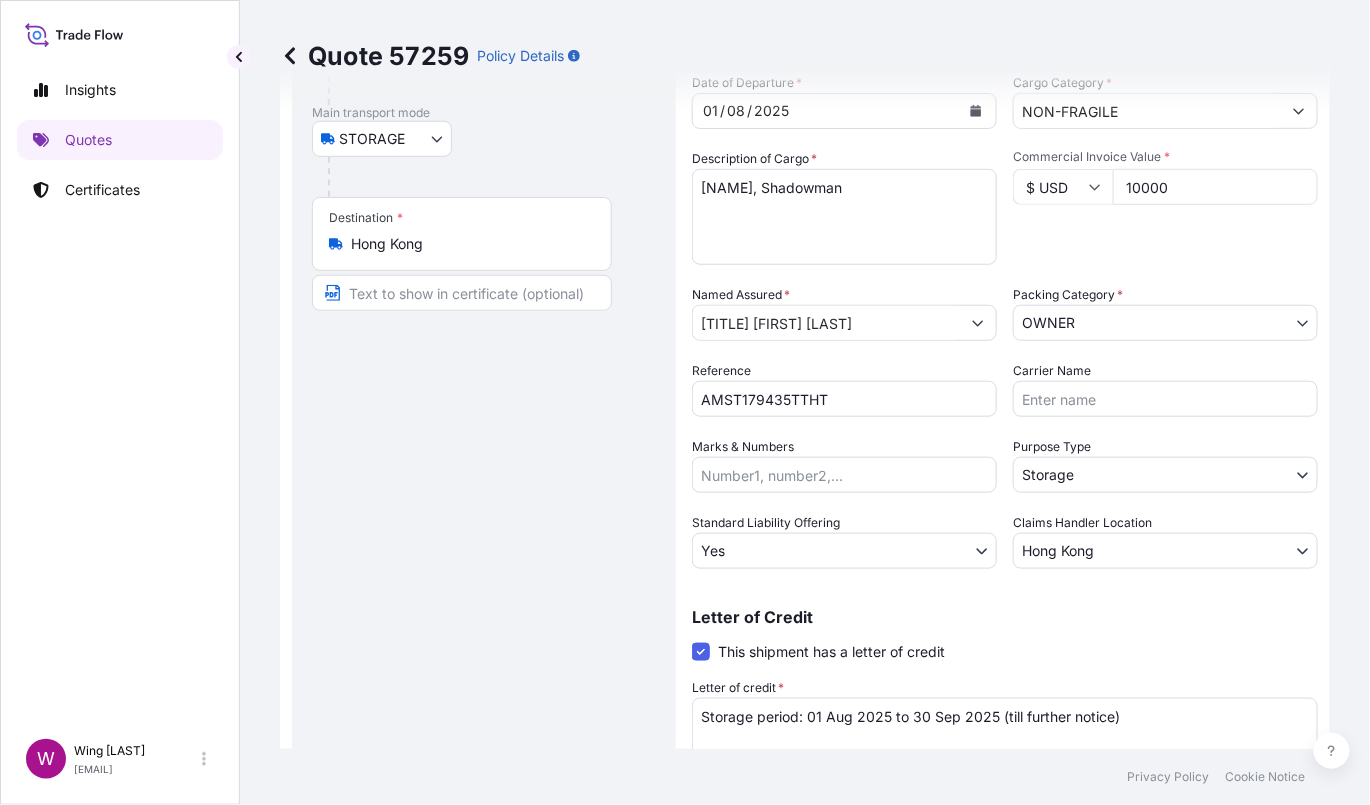 select on "STORAGE" 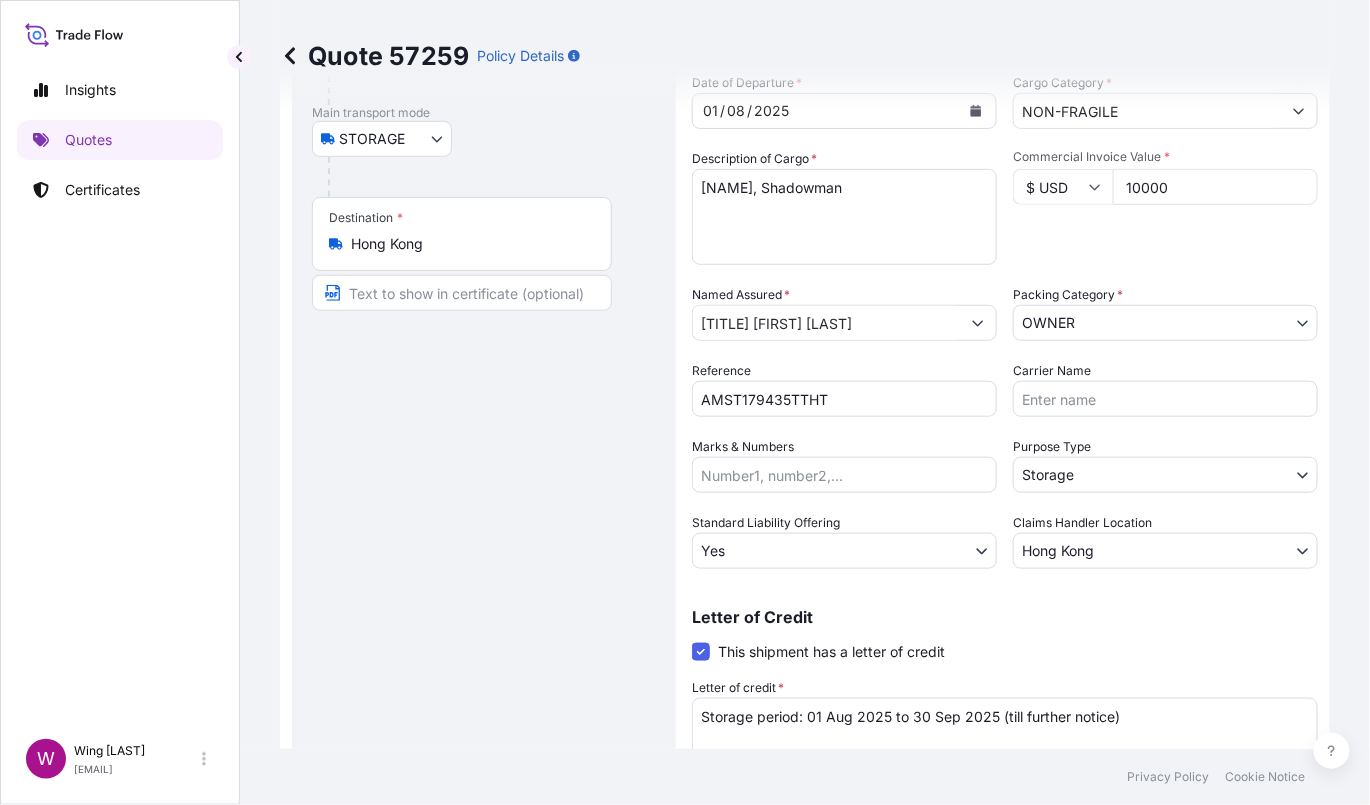 select on "27" 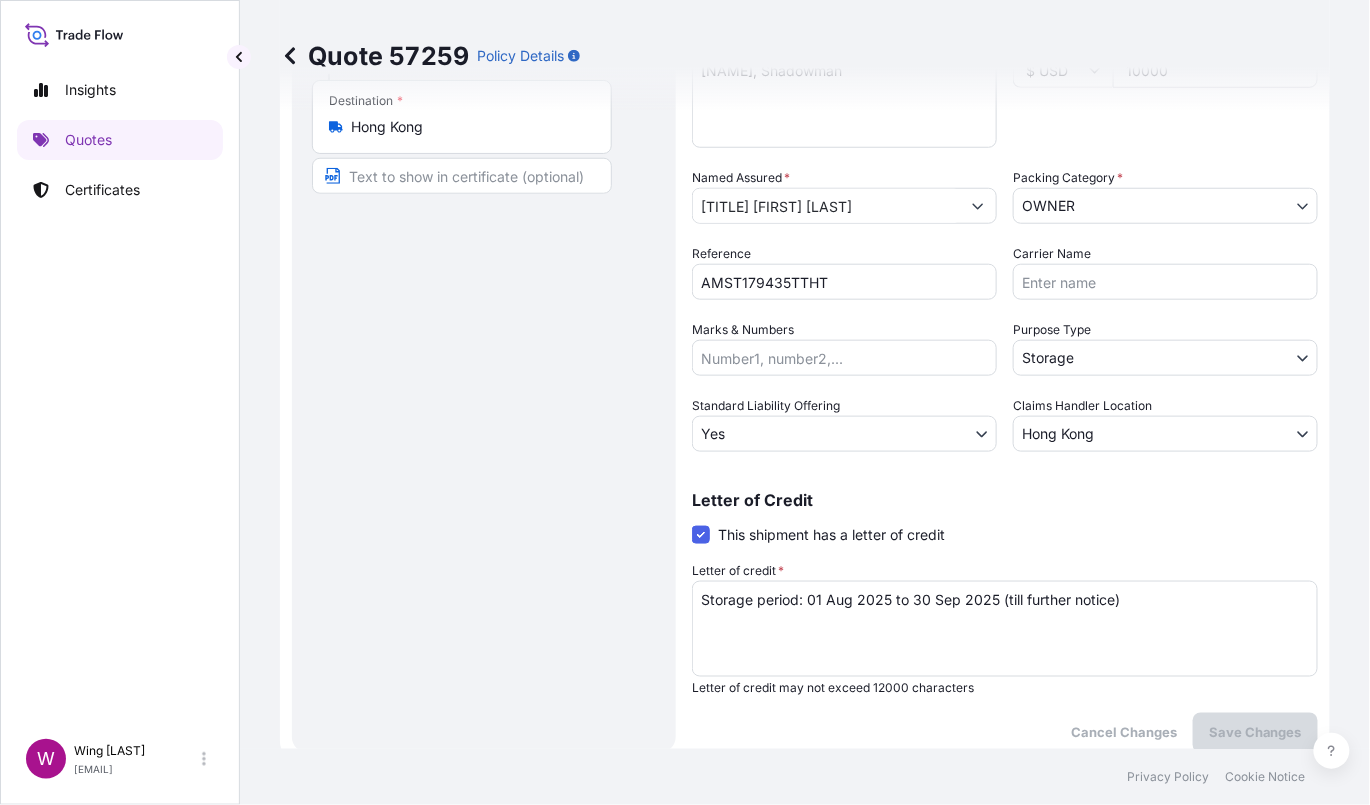 scroll, scrollTop: 371, scrollLeft: 0, axis: vertical 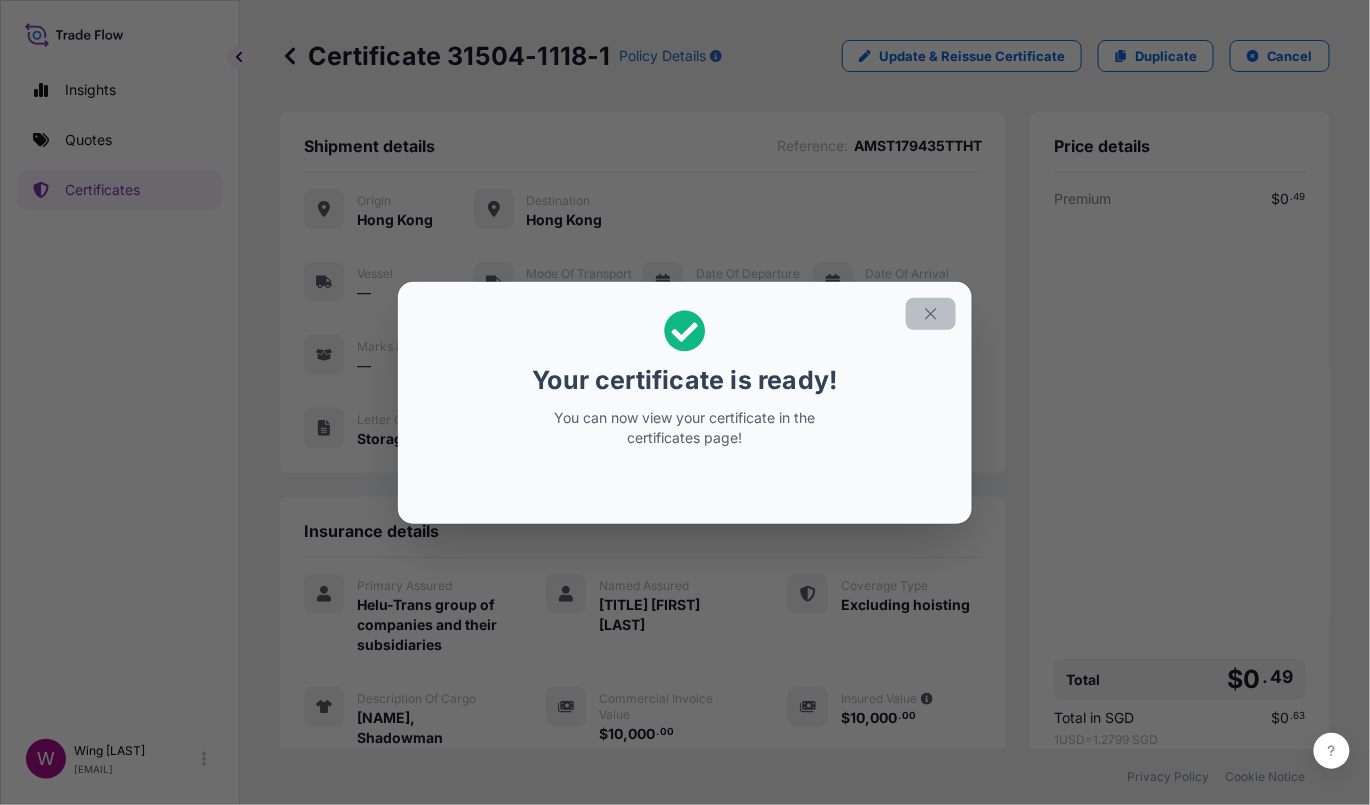 click 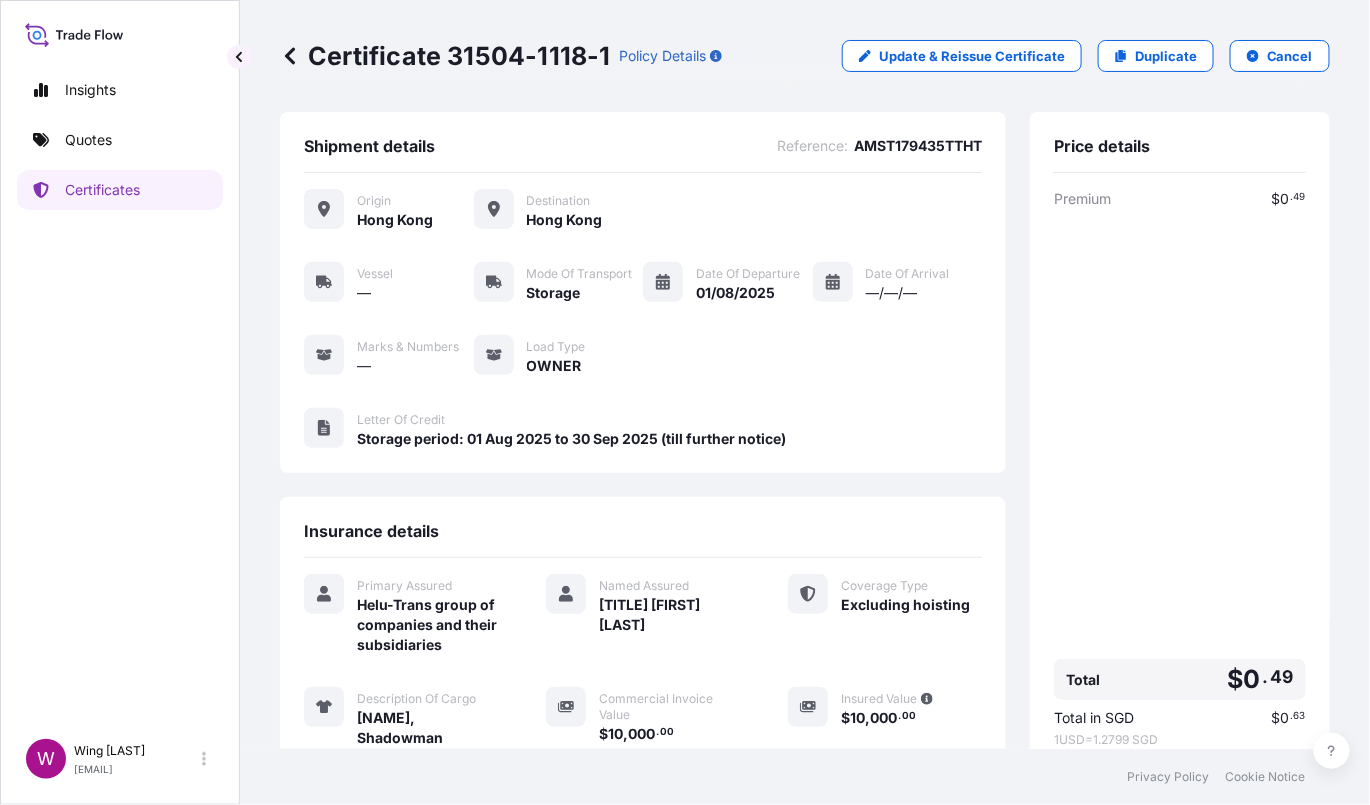 scroll, scrollTop: 227, scrollLeft: 0, axis: vertical 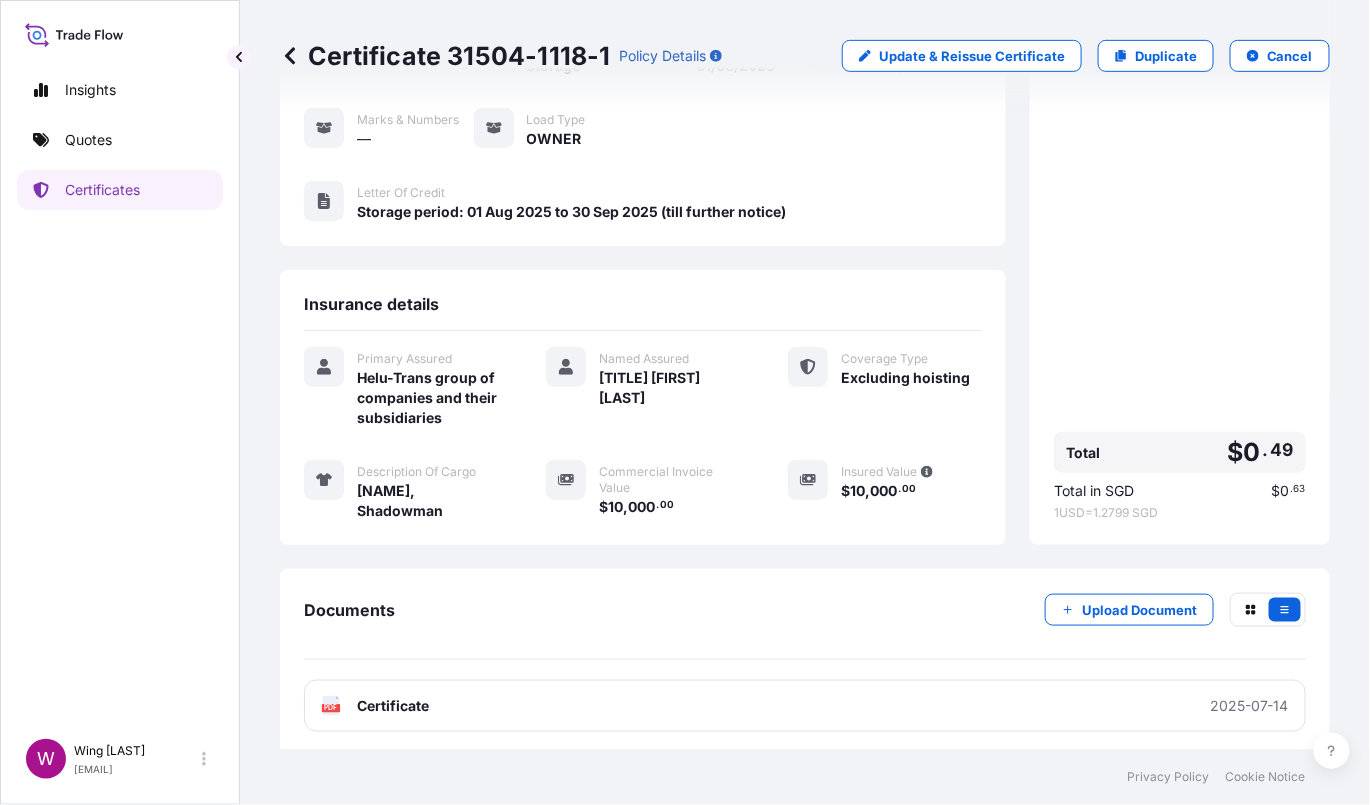 click 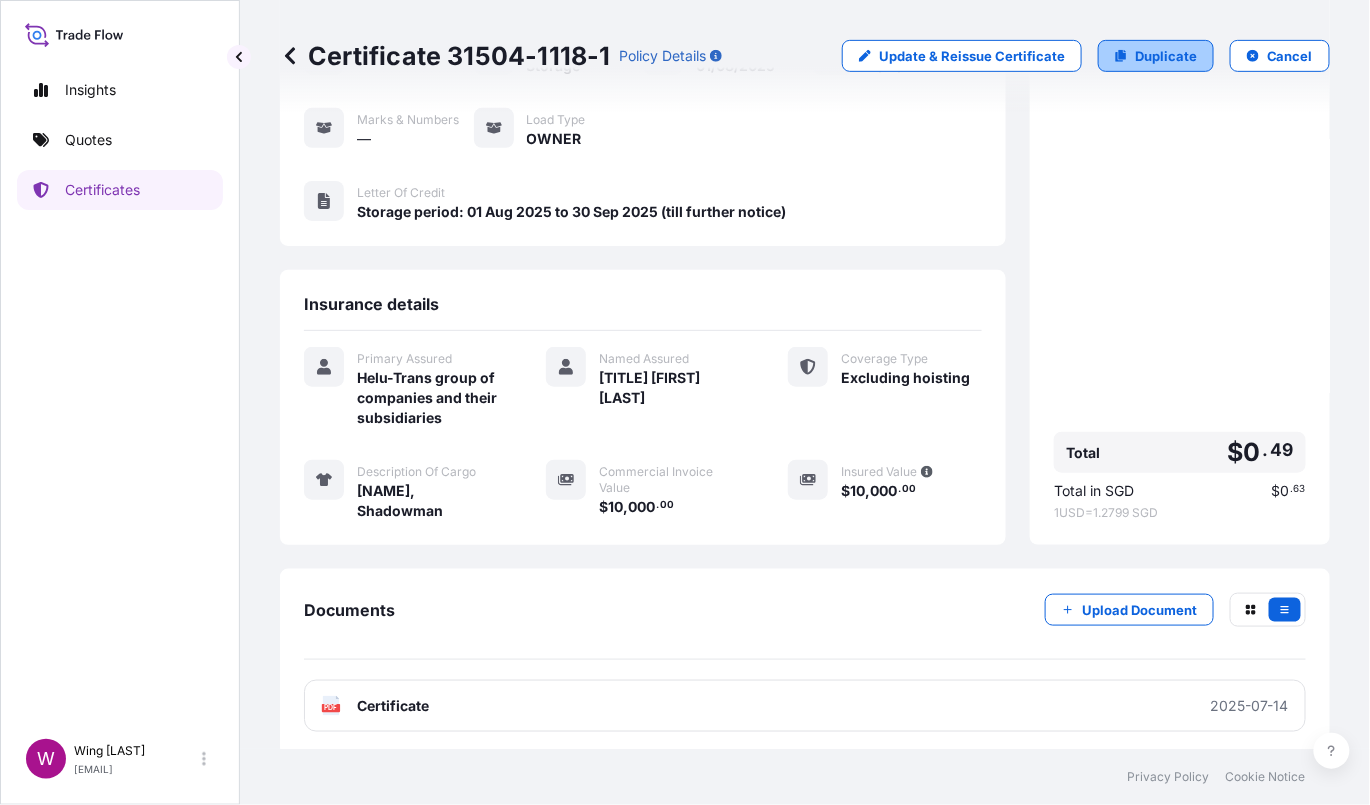 click on "Duplicate" at bounding box center (1166, 56) 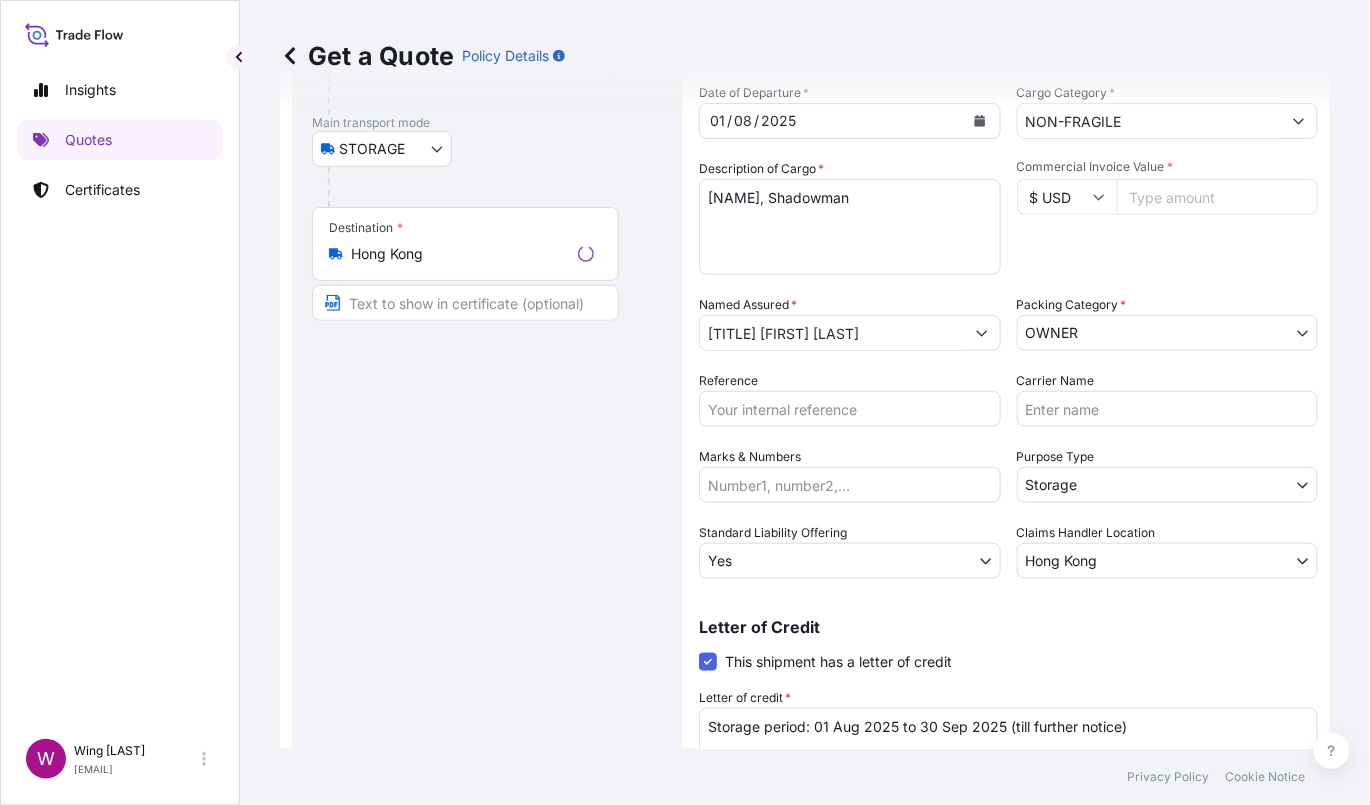 scroll, scrollTop: 32, scrollLeft: 0, axis: vertical 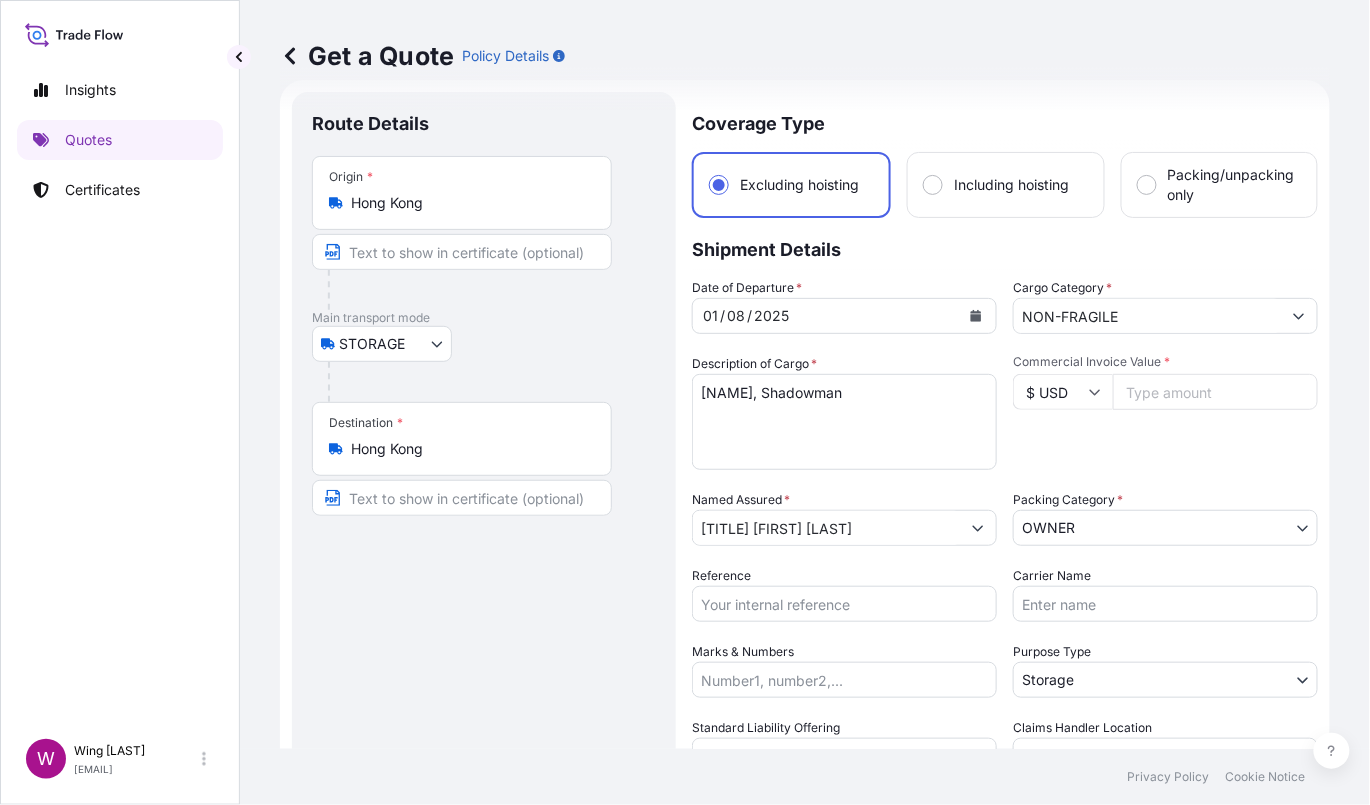 drag, startPoint x: 488, startPoint y: 660, endPoint x: 754, endPoint y: 529, distance: 296.508 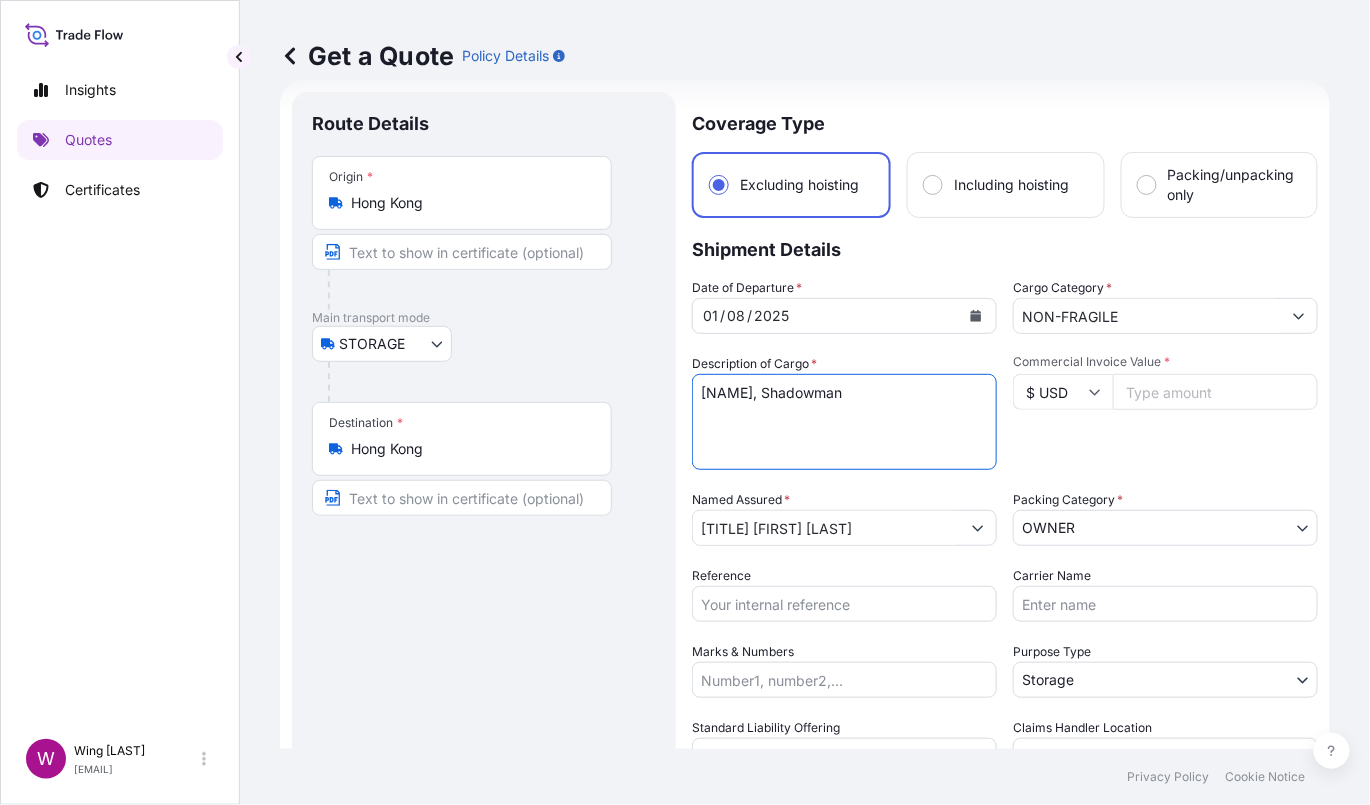 drag, startPoint x: 833, startPoint y: 394, endPoint x: 1020, endPoint y: 388, distance: 187.09624 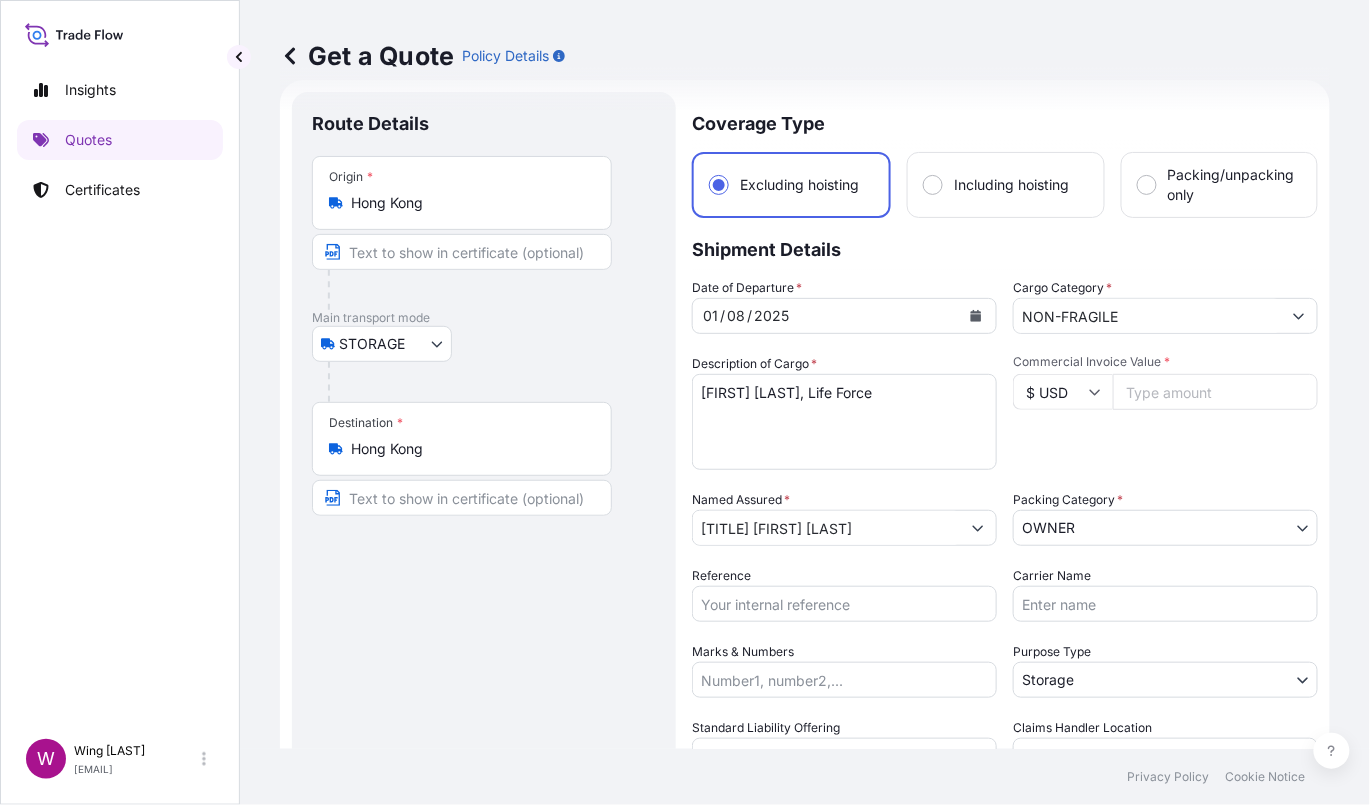 drag, startPoint x: 577, startPoint y: 589, endPoint x: 625, endPoint y: 577, distance: 49.47727 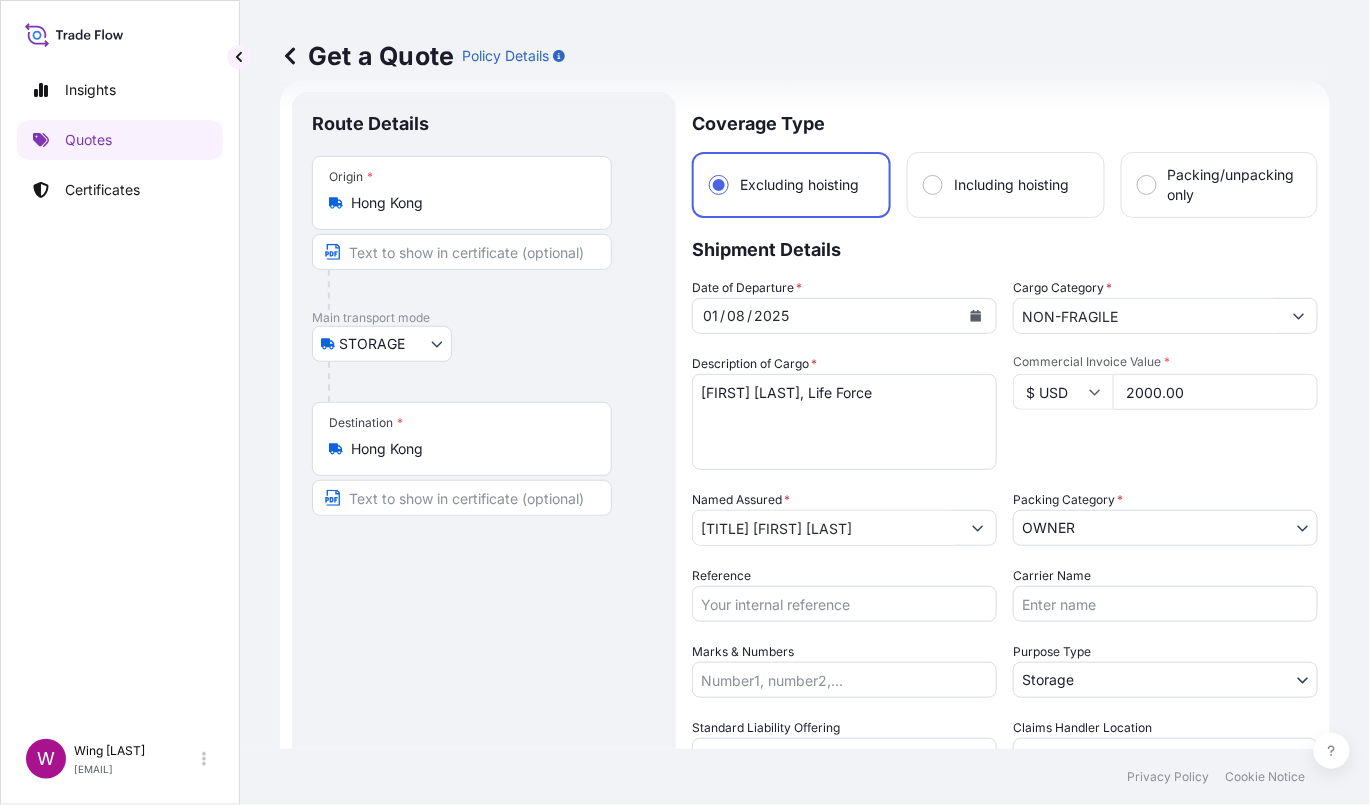 click on "Commercial Invoice Value   * $ USD 2000.00" at bounding box center (1165, 412) 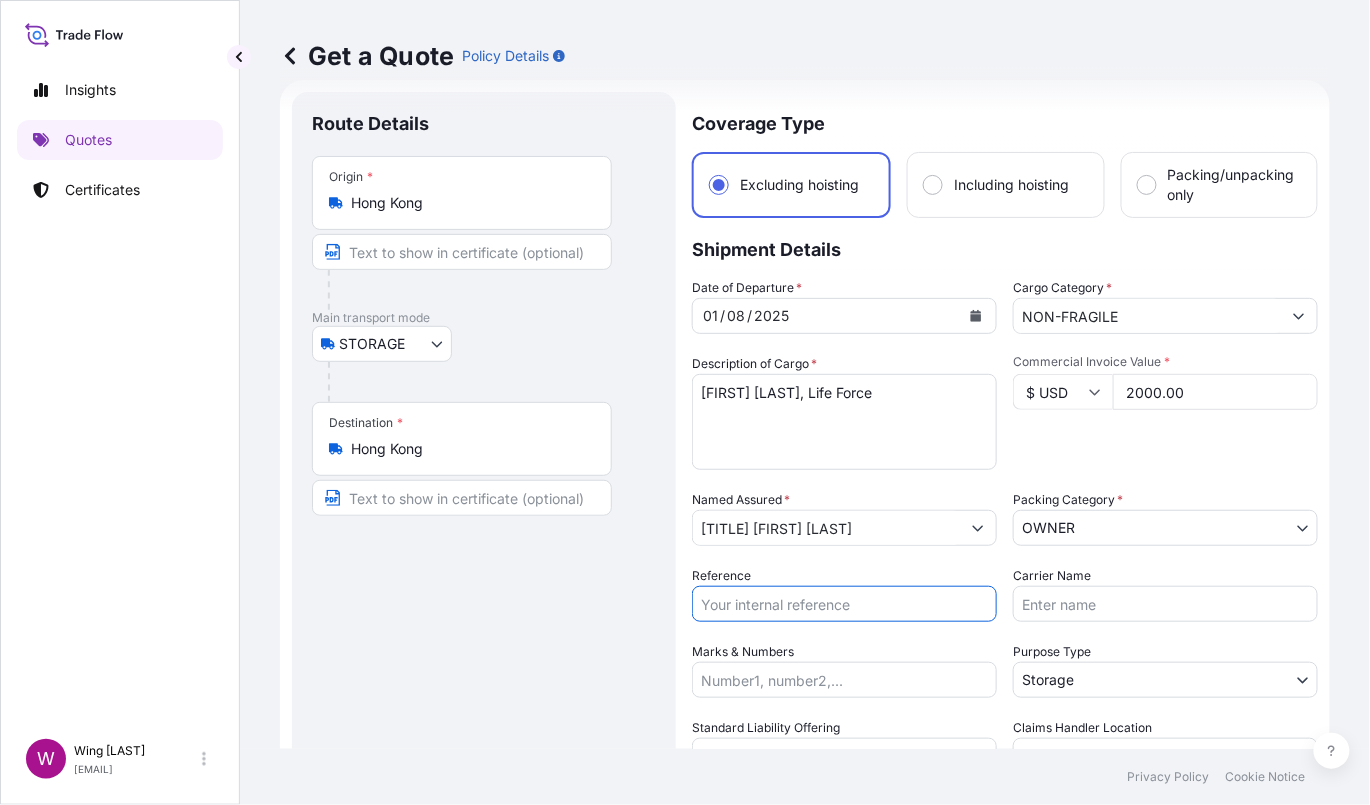 click on "Reference" at bounding box center (844, 604) 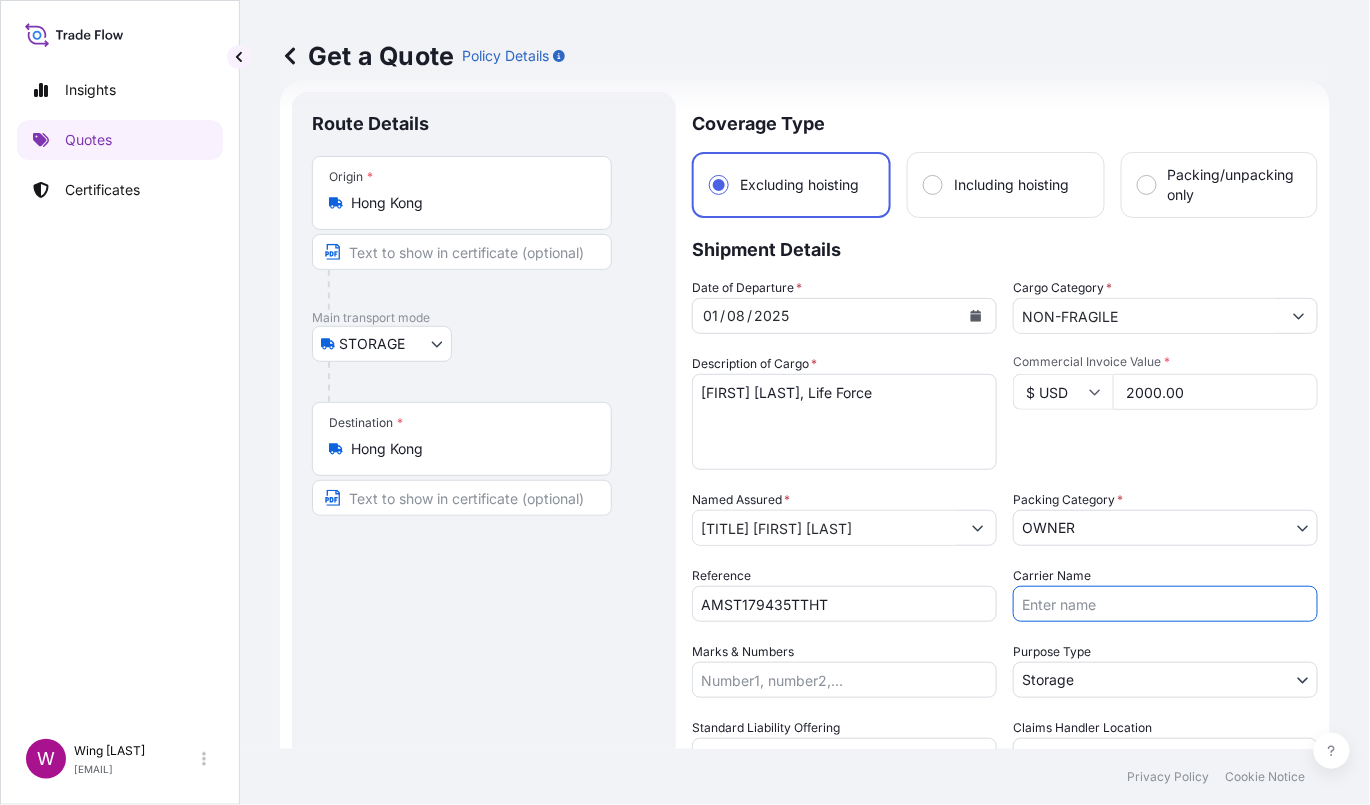 click on "Carrier Name" at bounding box center [1165, 604] 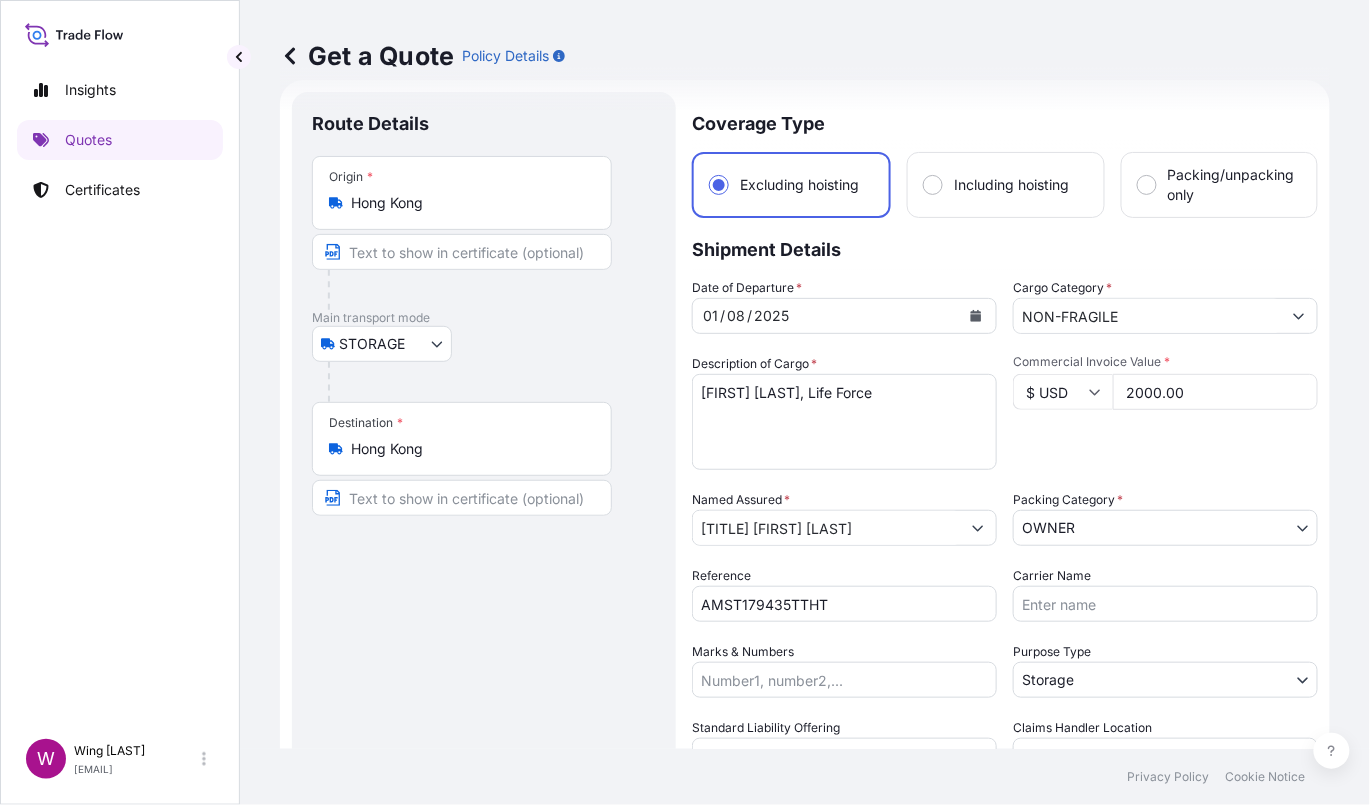 click on "Date of Departure * 01 / 08 / 2025 Cargo Category * NON-FRAGILE Description of Cargo * [NAME], Shadowman Commercial Invoice Value   * $ USD 2000.00 Named Assured * [NAME] Packing Category * OWNER AGENT CO-OWNER OWNER Various Reference AMST179435TTHT Carrier Name Marks & Numbers Purpose Type Storage Transit Storage Installation Conservation Standard Liability Offering Yes Yes No Claims Handler Location Hong Kong Hong Kong Singapore" at bounding box center (1005, 526) 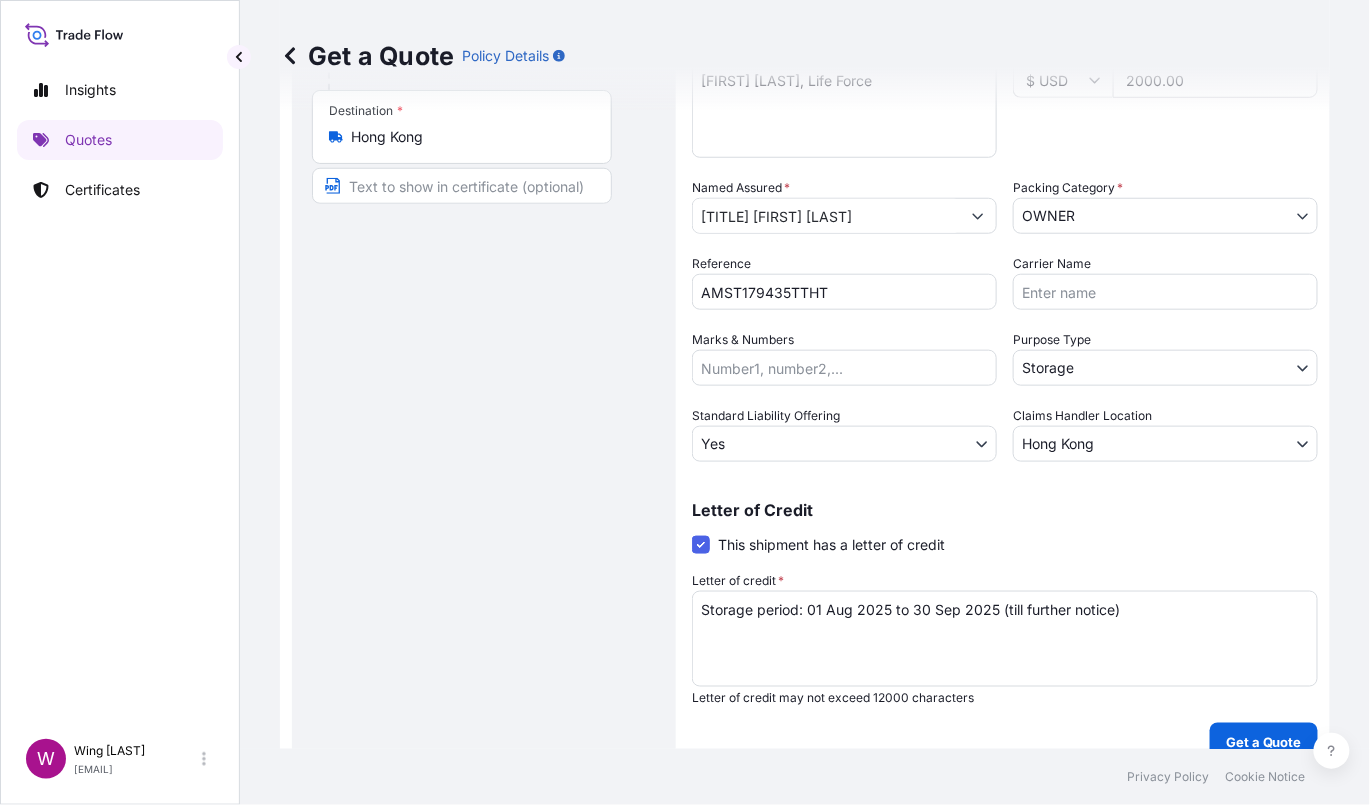 scroll, scrollTop: 368, scrollLeft: 0, axis: vertical 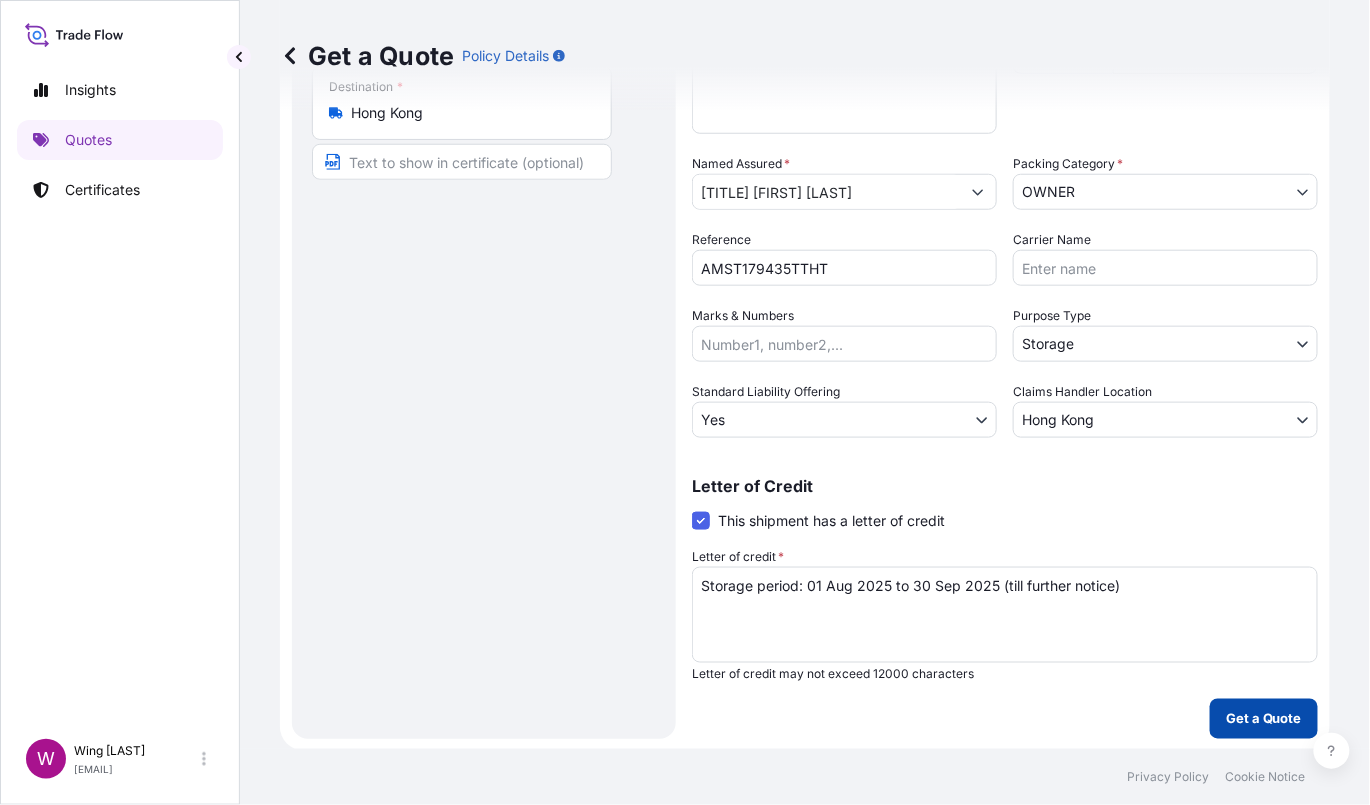 click on "Get a Quote" at bounding box center [1264, 719] 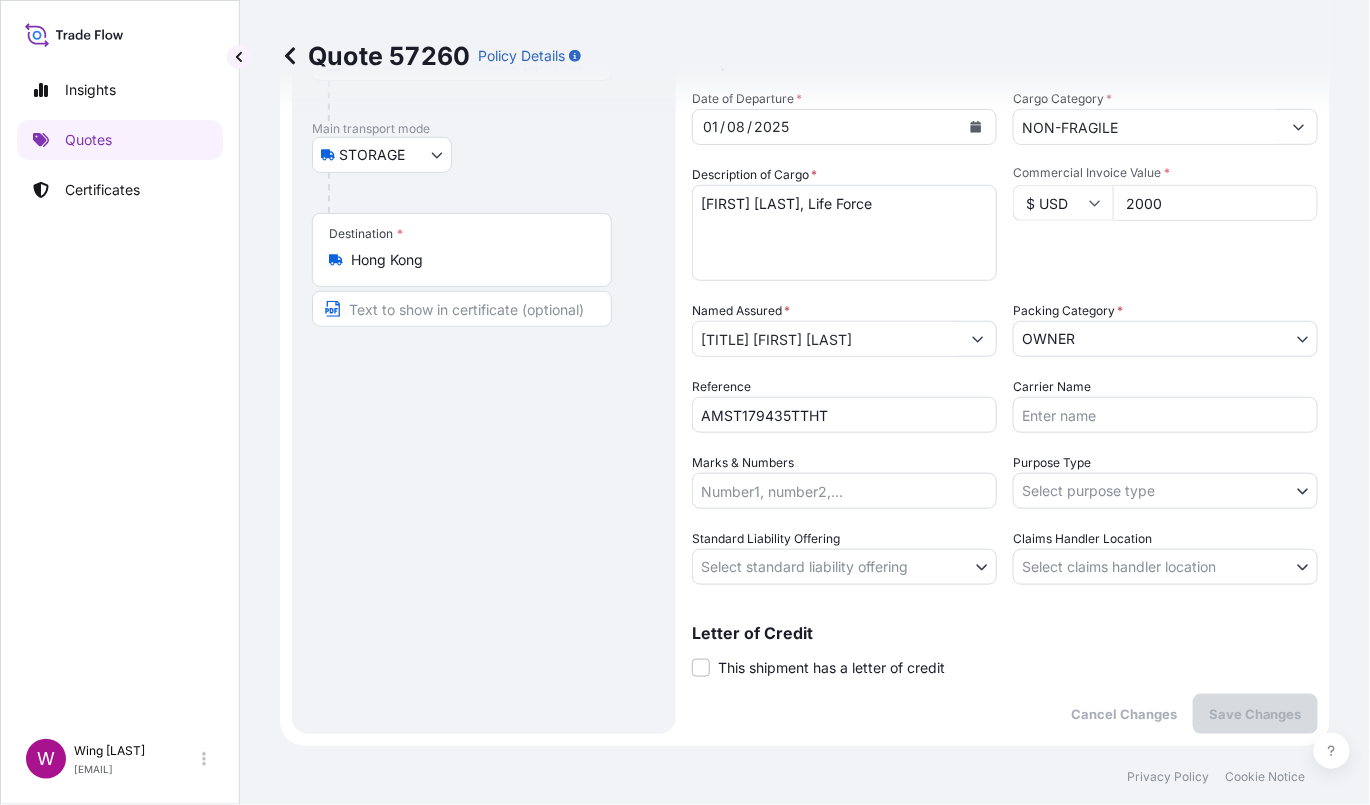 scroll, scrollTop: 266, scrollLeft: 0, axis: vertical 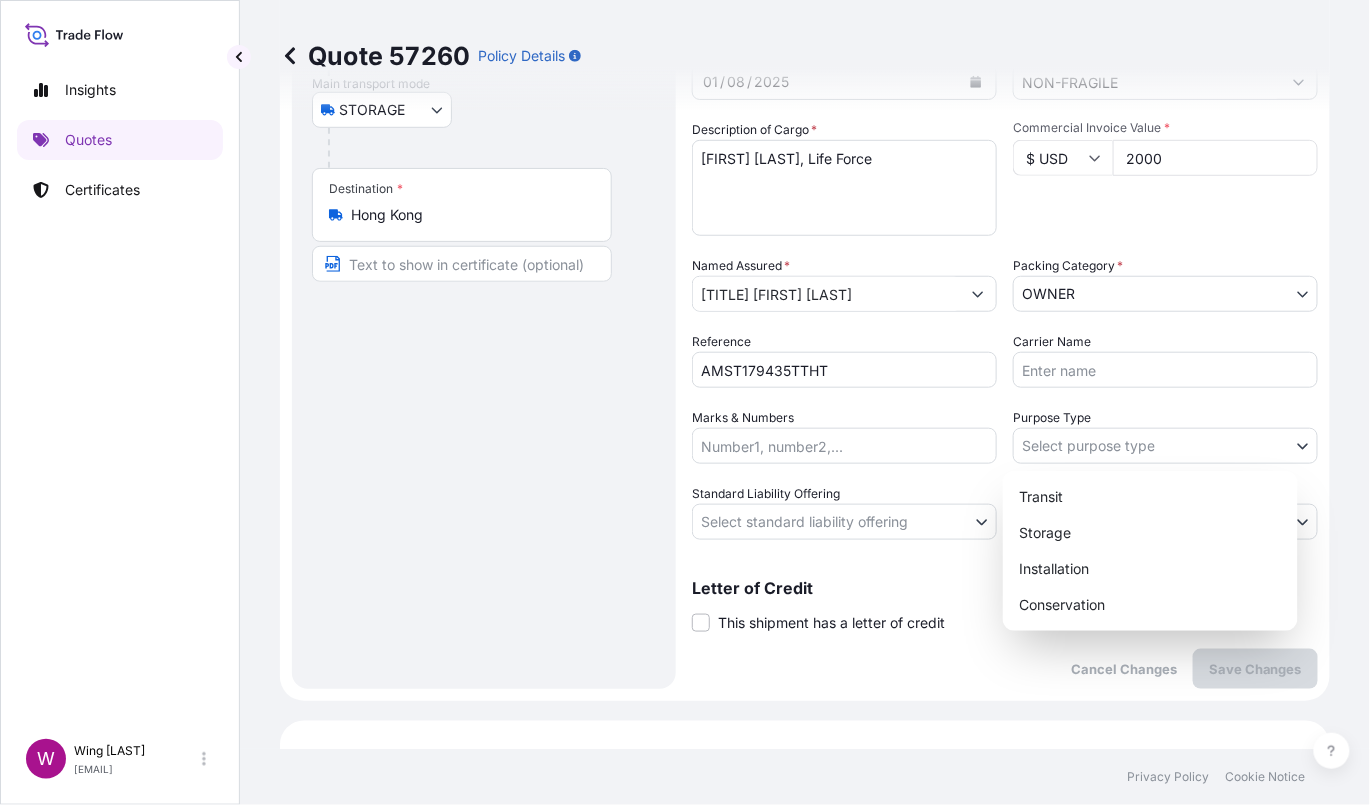 click on "Insights Quotes Certificates W Wing   Lee [EMAIL] Quote 57260 Policy Details Route Details Place of loading Road / Inland Road / Inland Origin * Hong Kong Main transport mode STORAGE COURIER INSTALLATION LAND SEA AIR STORAGE Destination * Hong Kong Road / Inland Road / Inland Place of Discharge Coverage Type Excluding hoisting Including hoisting Packing/unpacking only Shipment Details Date of Departure * 01 / 08 / 2025 Cargo Category * NON-FRAGILE Description of Cargo * [FIRST] [LAST], Life Force Commercial Invoice Value   * $ USD 2000 Named Assured * [TITLE] [LAST], Packing Category * OWNER AGENT CO-OWNER OWNER Various Reference AMST179435TTHT Carrier Name Marks & Numbers Purpose Type Select purpose type Transit Storage Installation Conservation Standard Liability Offering Select standard liability offering Yes No Claims Handler Location Select claims handler location Hong Kong Singapore Letter of Credit This shipment has a letter of credit Letter of credit * Cancel Changes $ 2 , 000" at bounding box center (685, 402) 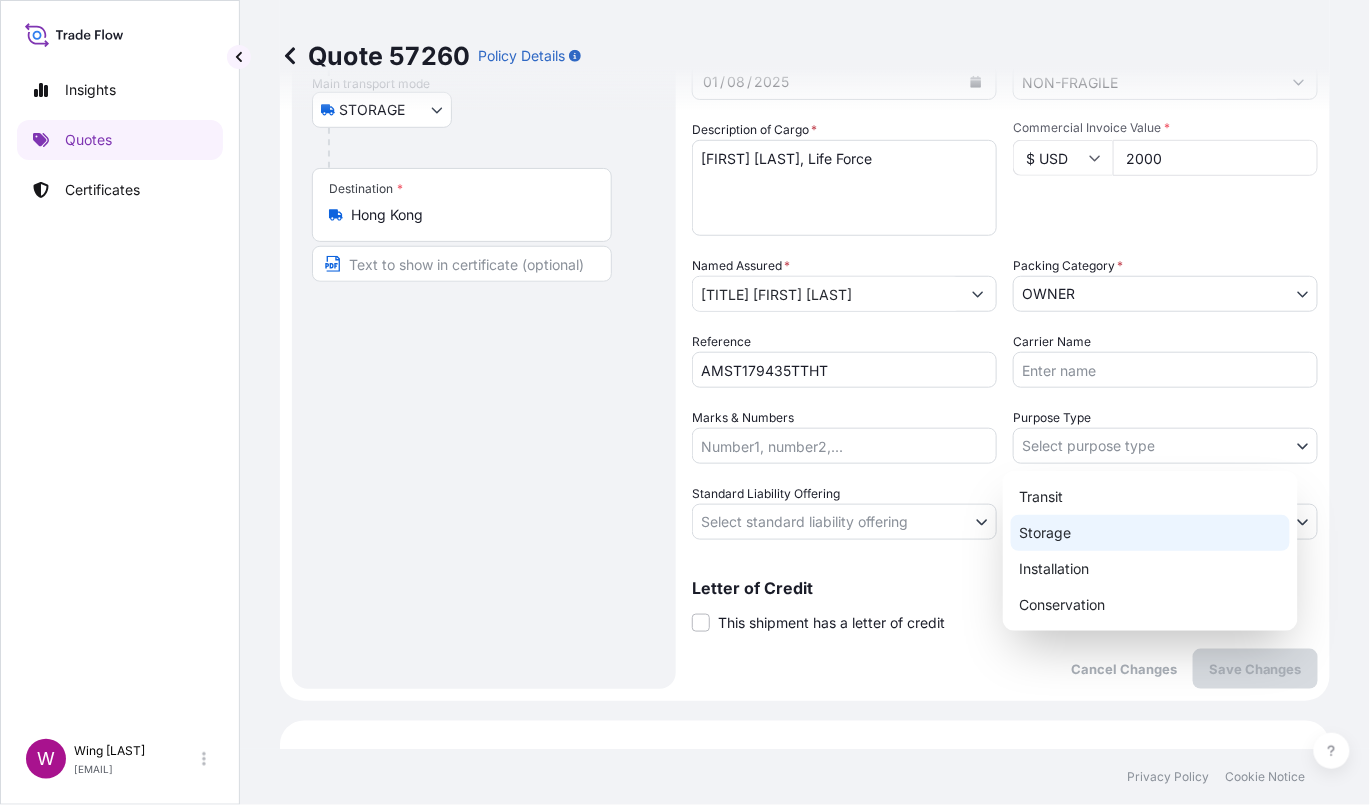 click on "Storage" at bounding box center [1150, 533] 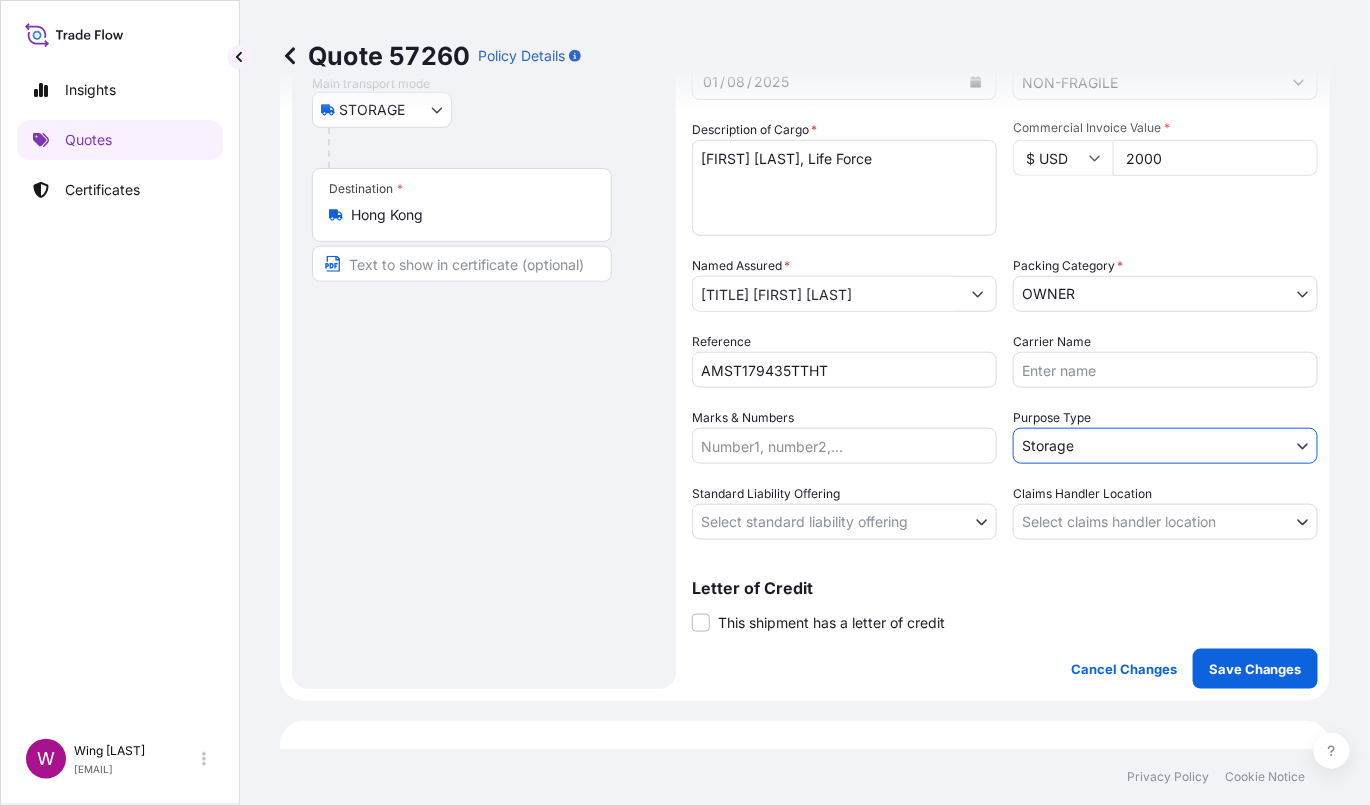 click on "Insights Quotes Certificates W Wing   Lee [EMAIL] Quote 57260 Policy Details Route Details Place of loading Road / Inland Road / Inland Origin * Hong Kong Main transport mode STORAGE COURIER INSTALLATION LAND SEA AIR STORAGE Destination * Hong Kong Road / Inland Road / Inland Place of Discharge Coverage Type Excluding hoisting Including hoisting Packing/unpacking only Shipment Details Date of Departure * 01 / 08 / 2025 Cargo Category * NON-FRAGILE Description of Cargo * [NAME], Life Force Commercial Invoice Value   * $ USD 2000 Named Assured * [NAME] Packing Category * OWNER AGENT CO-OWNER OWNER Various Reference AMST179435TTHT Carrier Name Marks & Numbers Purpose Type Storage Transit Storage Installation Conservation Standard Liability Offering Select standard liability offering Yes No Claims Handler Location Select claims handler location Hong Kong Singapore Letter of Credit This shipment has a letter of credit Letter of credit * Cancel Changes Save Changes $ 2 , ." at bounding box center (685, 402) 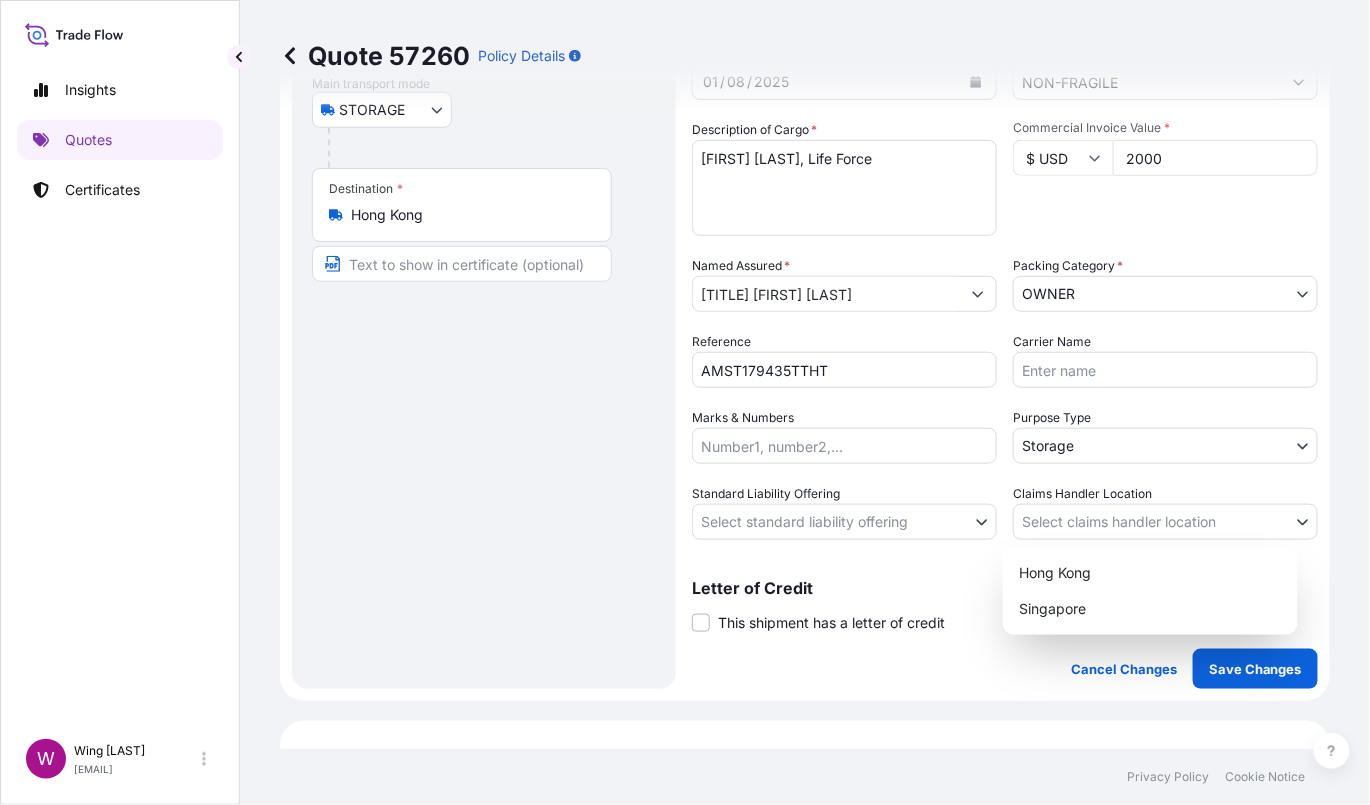 click on "Hong Kong Singapore" at bounding box center (1150, 591) 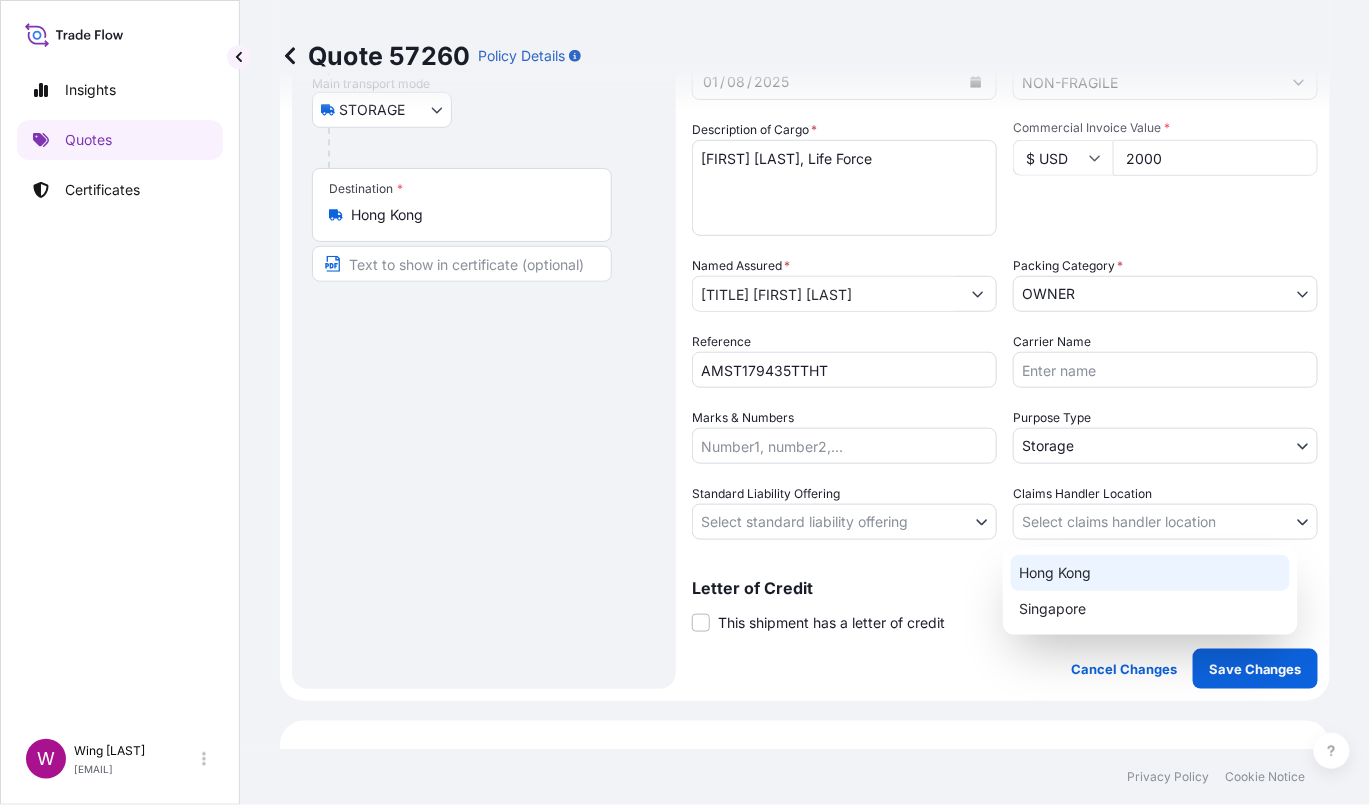 click on "Hong Kong" at bounding box center (1150, 573) 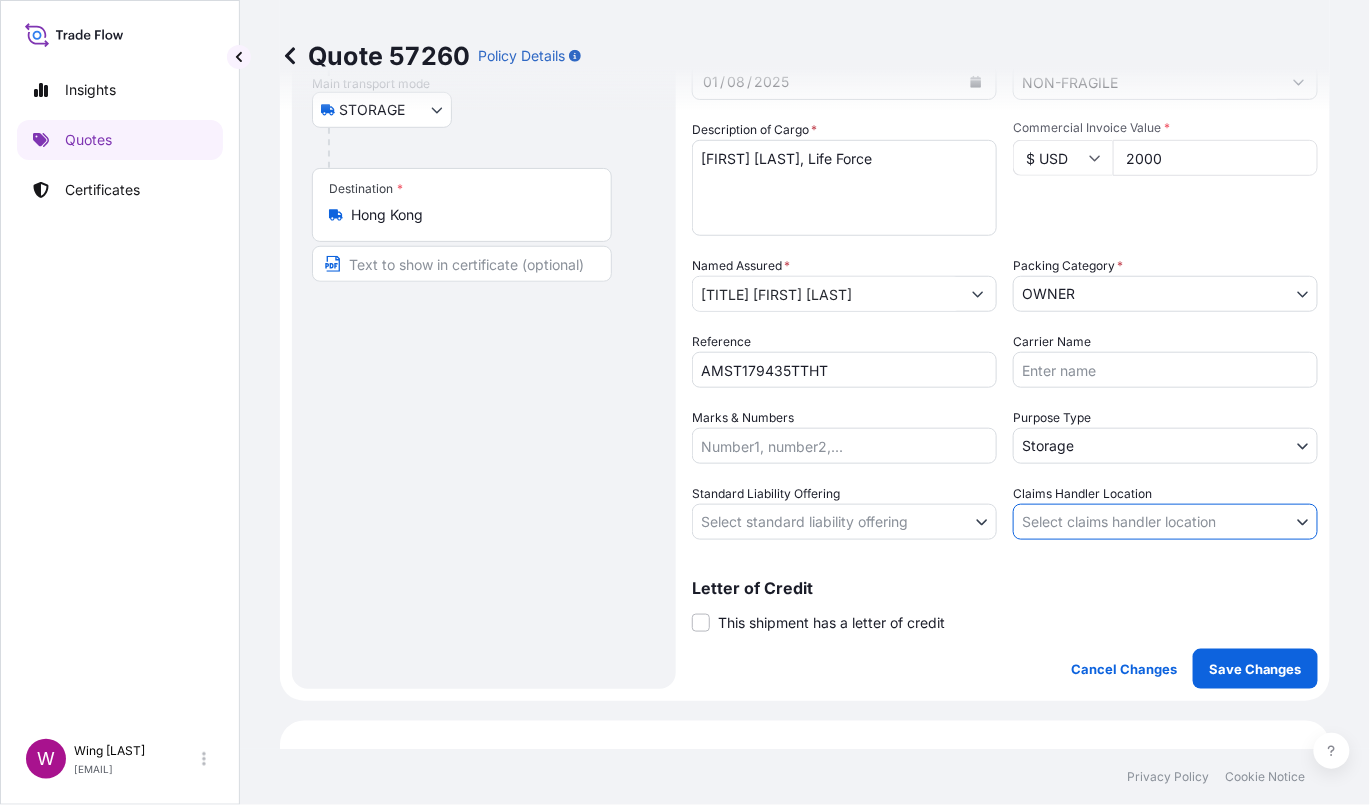 click on "Insights Quotes Certificates W Wing   Lee [EMAIL] Quote 57260 Policy Details Route Details Place of loading Road / Inland Road / Inland Origin * Hong Kong Main transport mode STORAGE COURIER INSTALLATION LAND SEA AIR STORAGE Destination * Hong Kong Road / Inland Road / Inland Place of Discharge Coverage Type Excluding hoisting Including hoisting Packing/unpacking only Shipment Details Date of Departure * 01 / 08 / 2025 Cargo Category * NON-FRAGILE Description of Cargo * [NAME], Life Force Commercial Invoice Value   * $ USD 2000 Named Assured * [NAME] Packing Category * OWNER AGENT CO-OWNER OWNER Various Reference AMST179435TTHT Carrier Name Marks & Numbers Purpose Type Storage Transit Storage Installation Conservation Standard Liability Offering Select standard liability offering Yes No Claims Handler Location Select claims handler location Hong Kong Singapore Letter of Credit This shipment has a letter of credit Letter of credit * Cancel Changes Save Changes $ 2 , ." at bounding box center (685, 402) 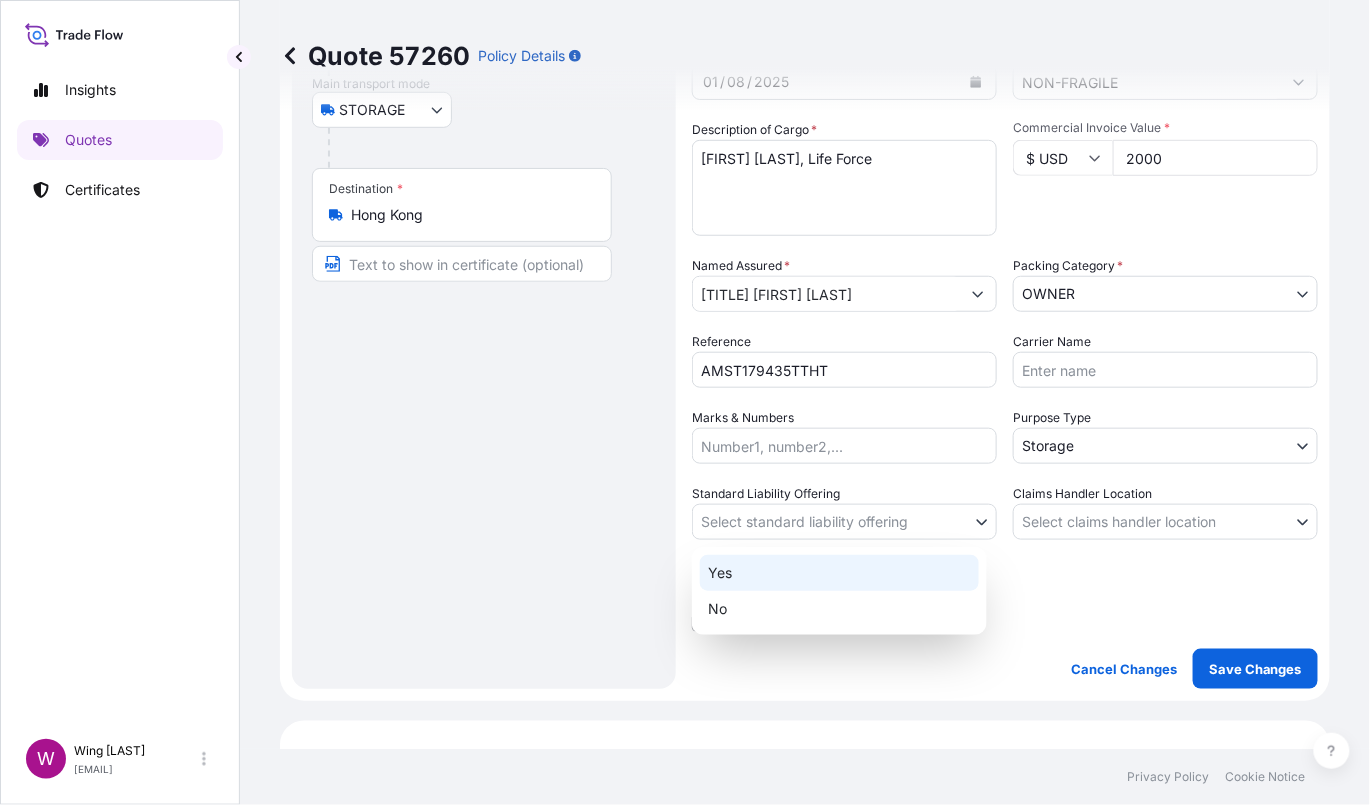 click on "Yes" at bounding box center (839, 573) 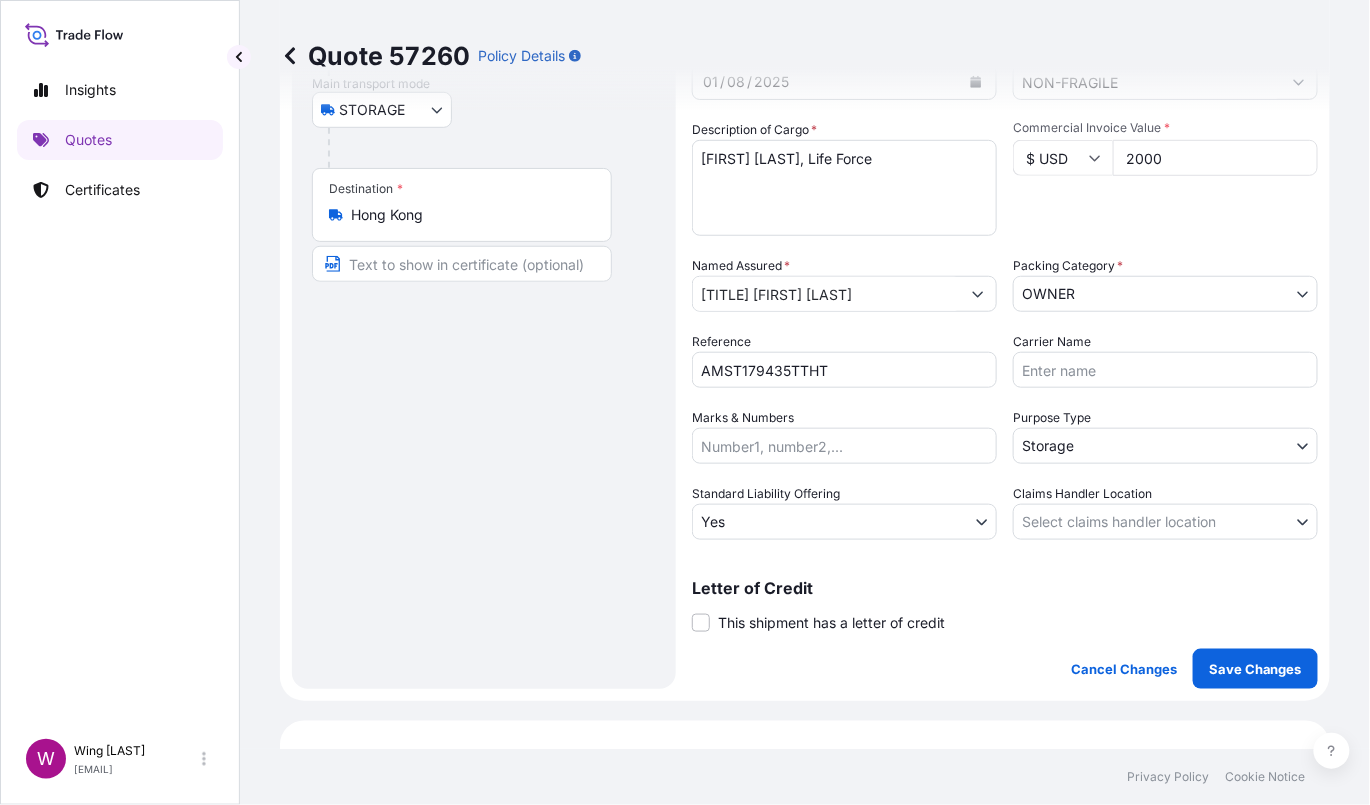 drag, startPoint x: 637, startPoint y: 506, endPoint x: 702, endPoint y: 453, distance: 83.86894 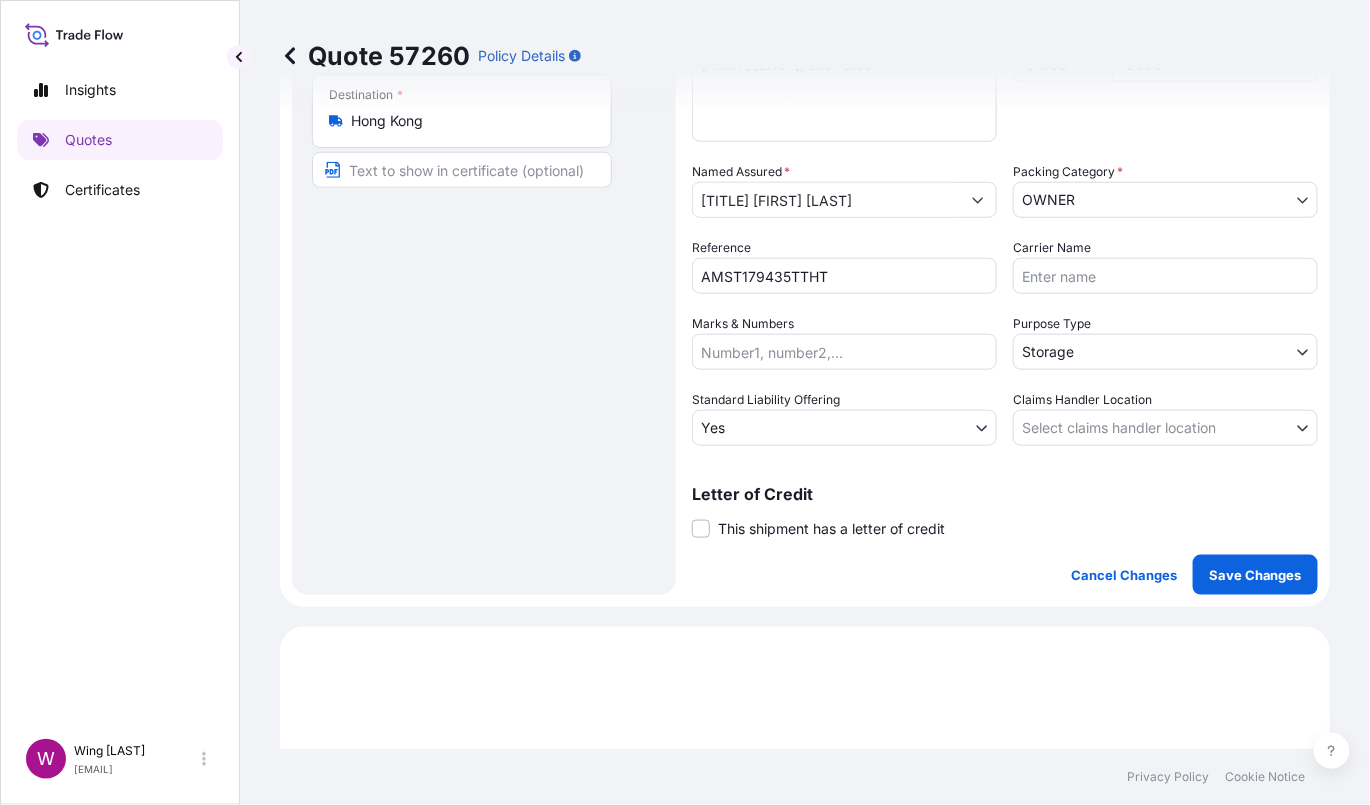 scroll, scrollTop: 400, scrollLeft: 0, axis: vertical 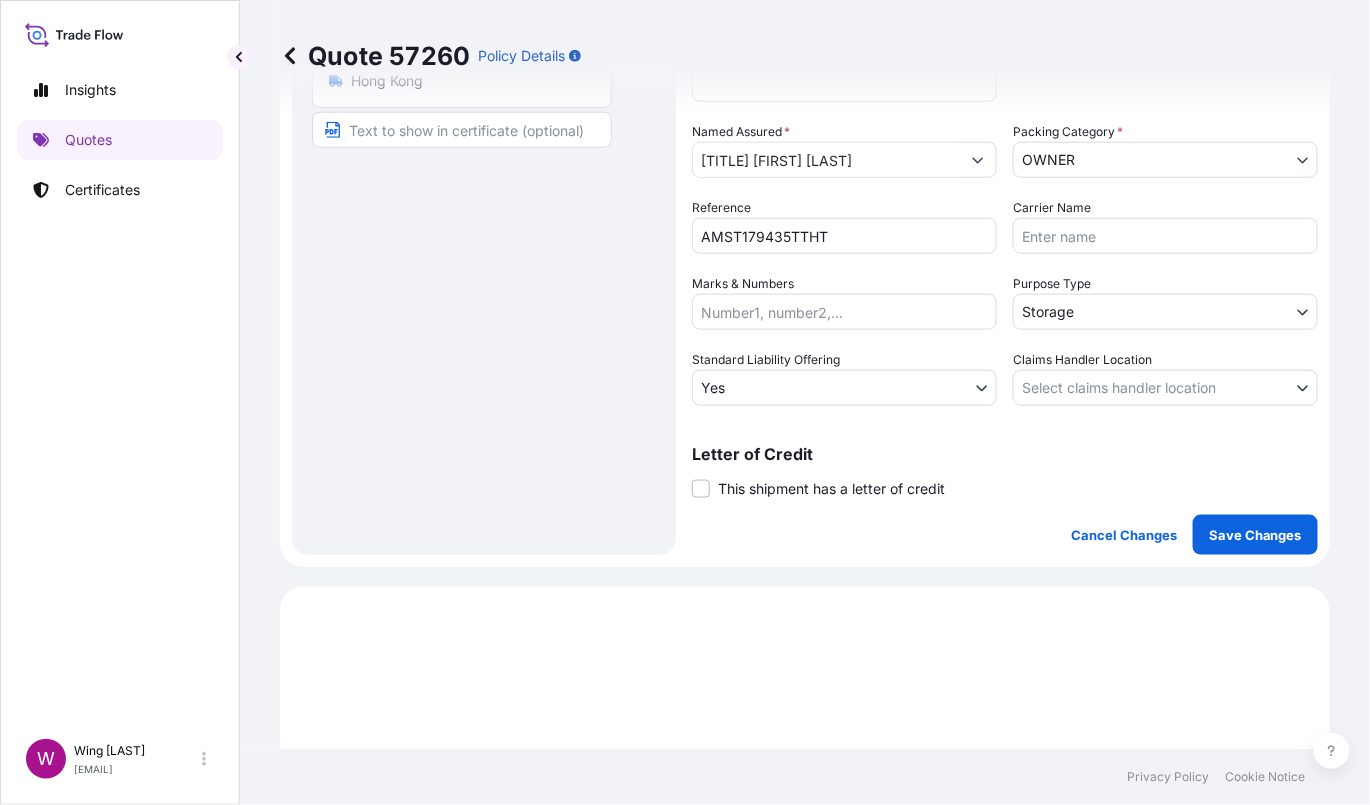 drag, startPoint x: 744, startPoint y: 490, endPoint x: 1084, endPoint y: 508, distance: 340.47614 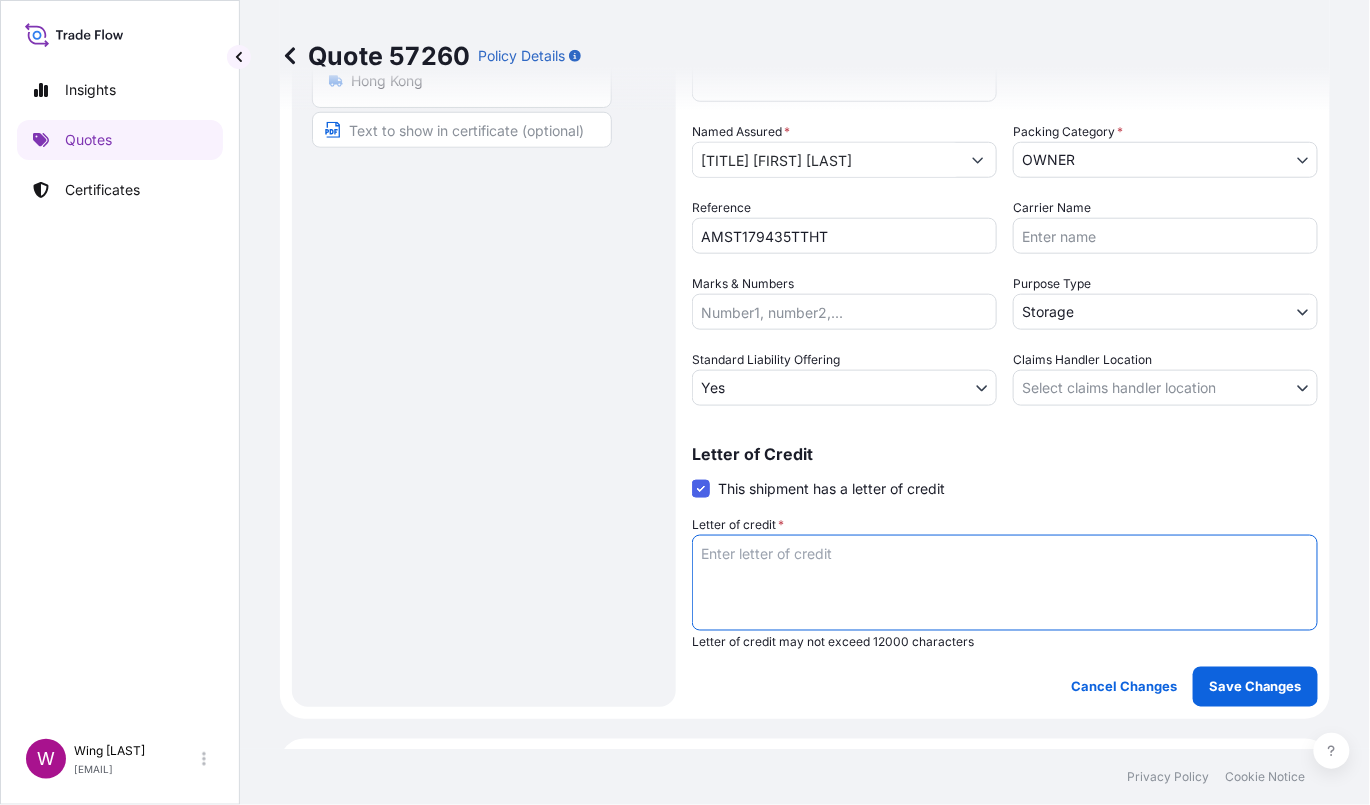 click on "Letter of credit *" at bounding box center [1005, 583] 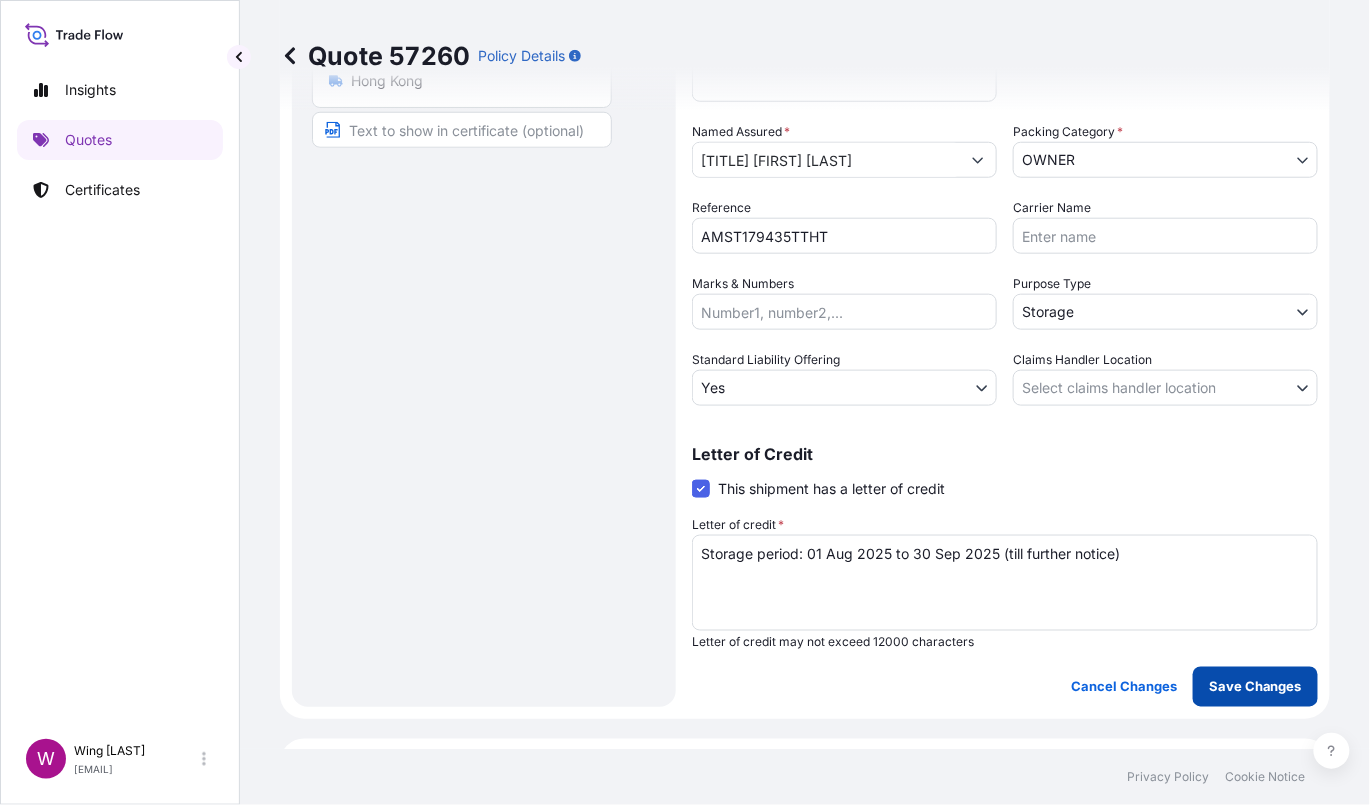 click on "Save Changes" at bounding box center (1255, 687) 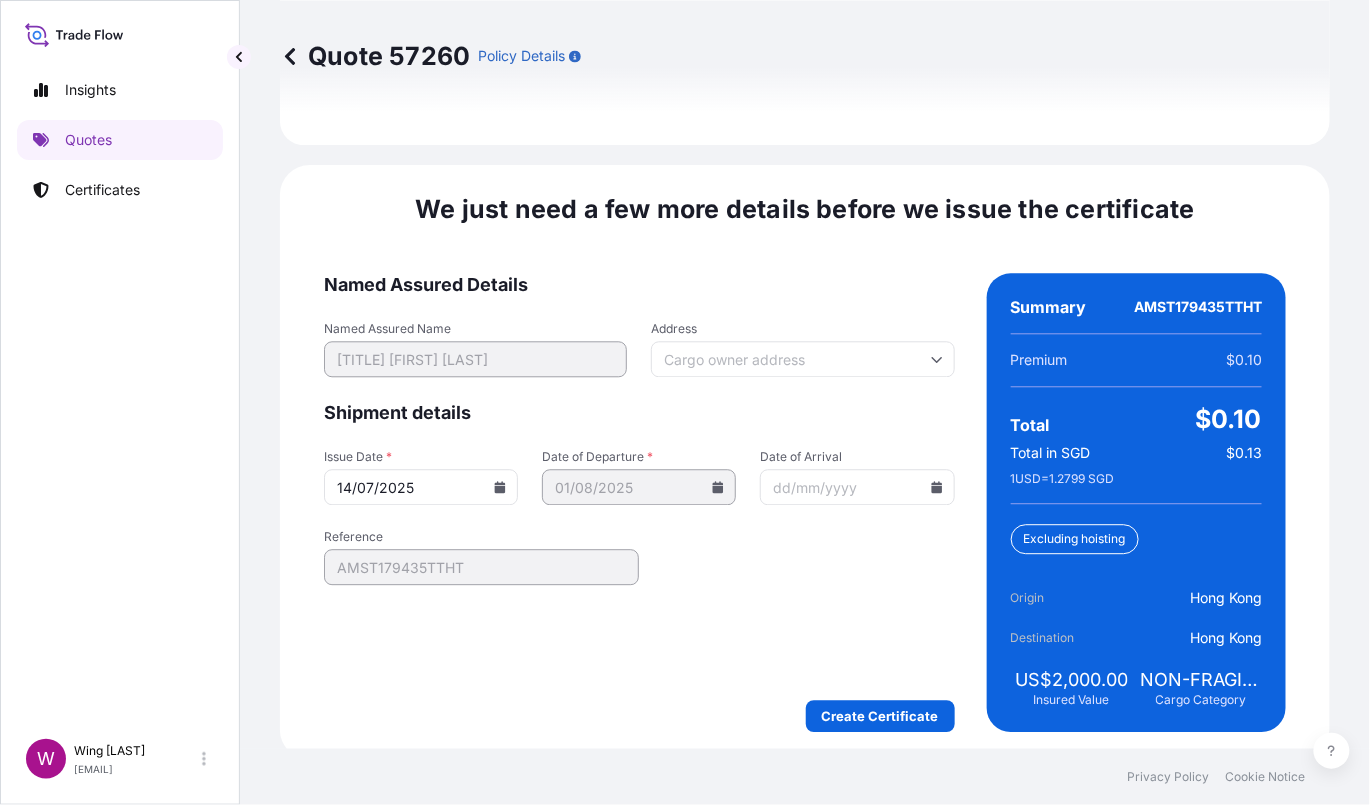 scroll, scrollTop: 3163, scrollLeft: 0, axis: vertical 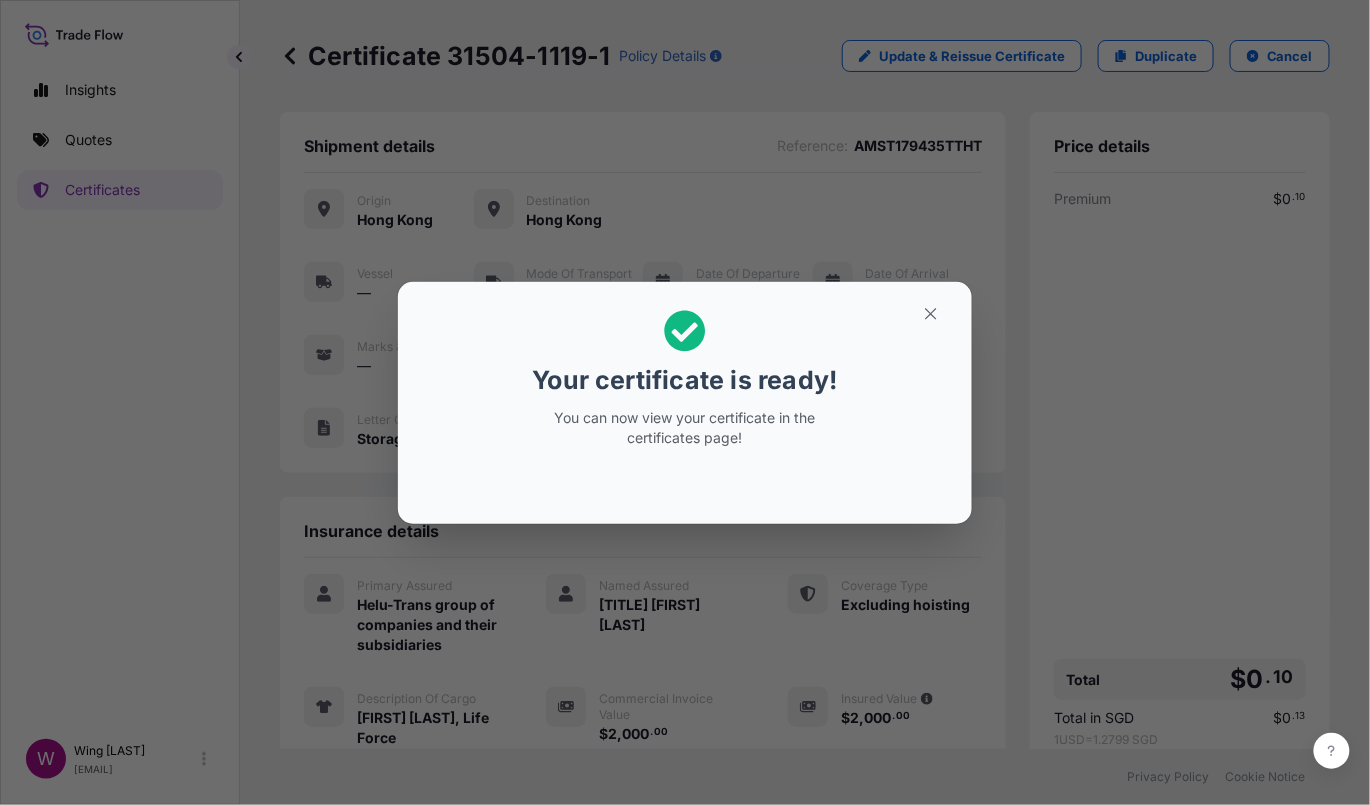 click on "Your certificate is ready! You can now view your certificate in the certificates page!" at bounding box center (685, 402) 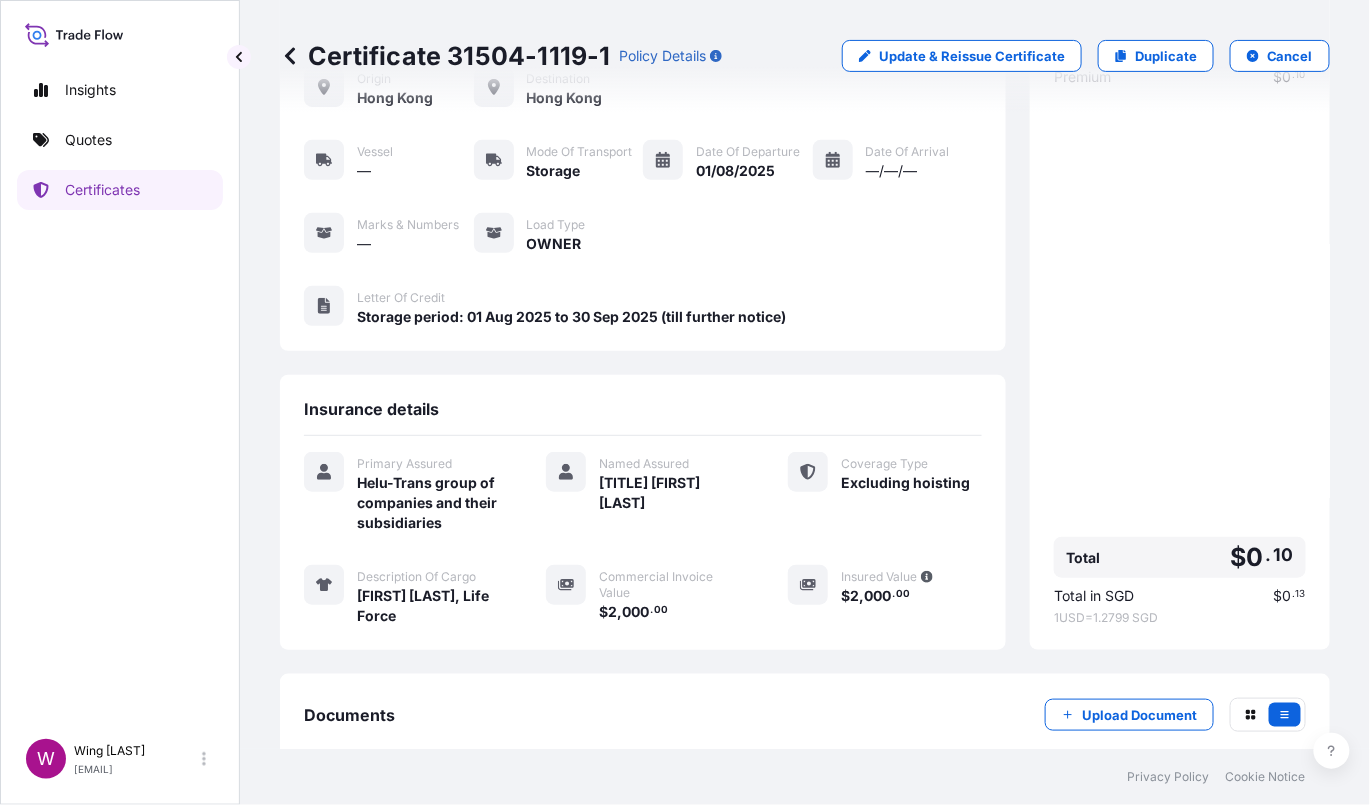 scroll, scrollTop: 227, scrollLeft: 0, axis: vertical 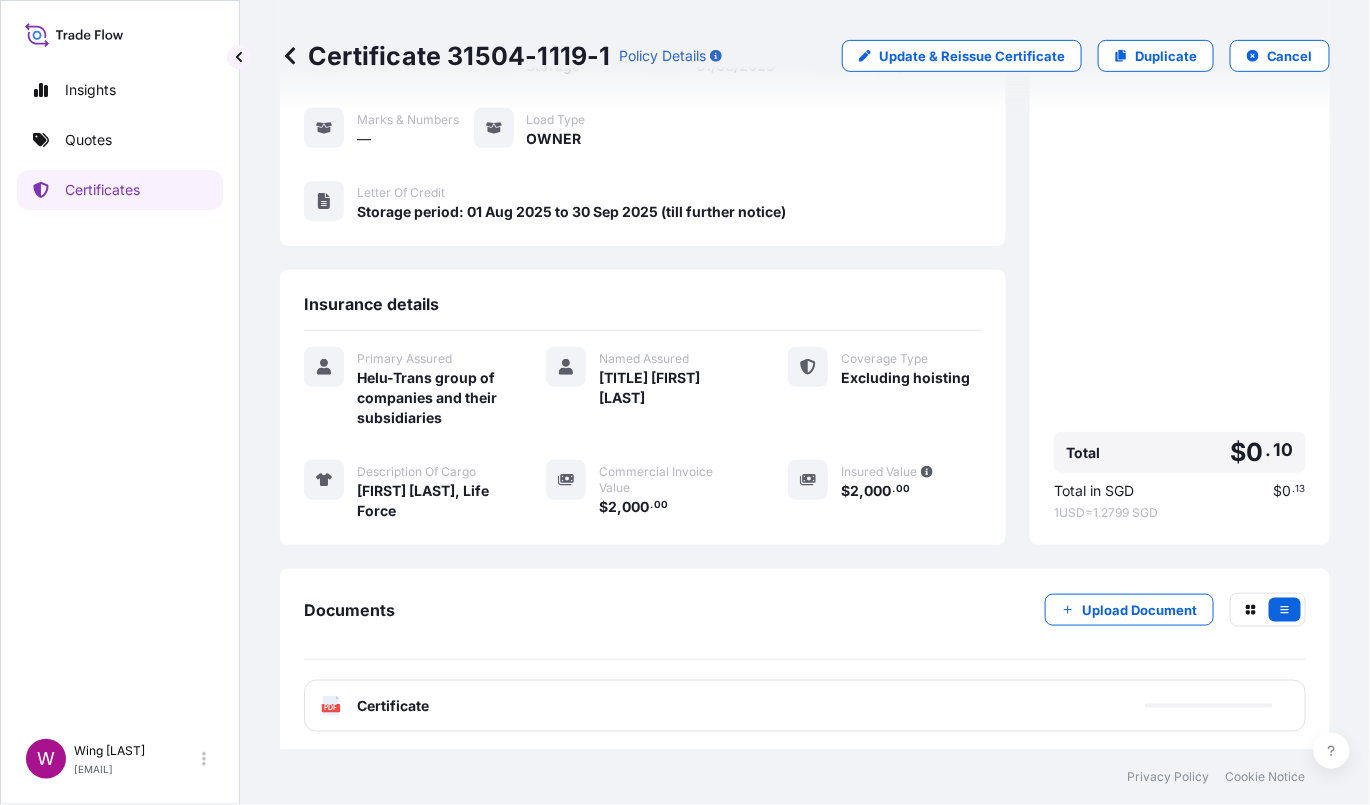 click on "PDF Certificate" at bounding box center (805, 706) 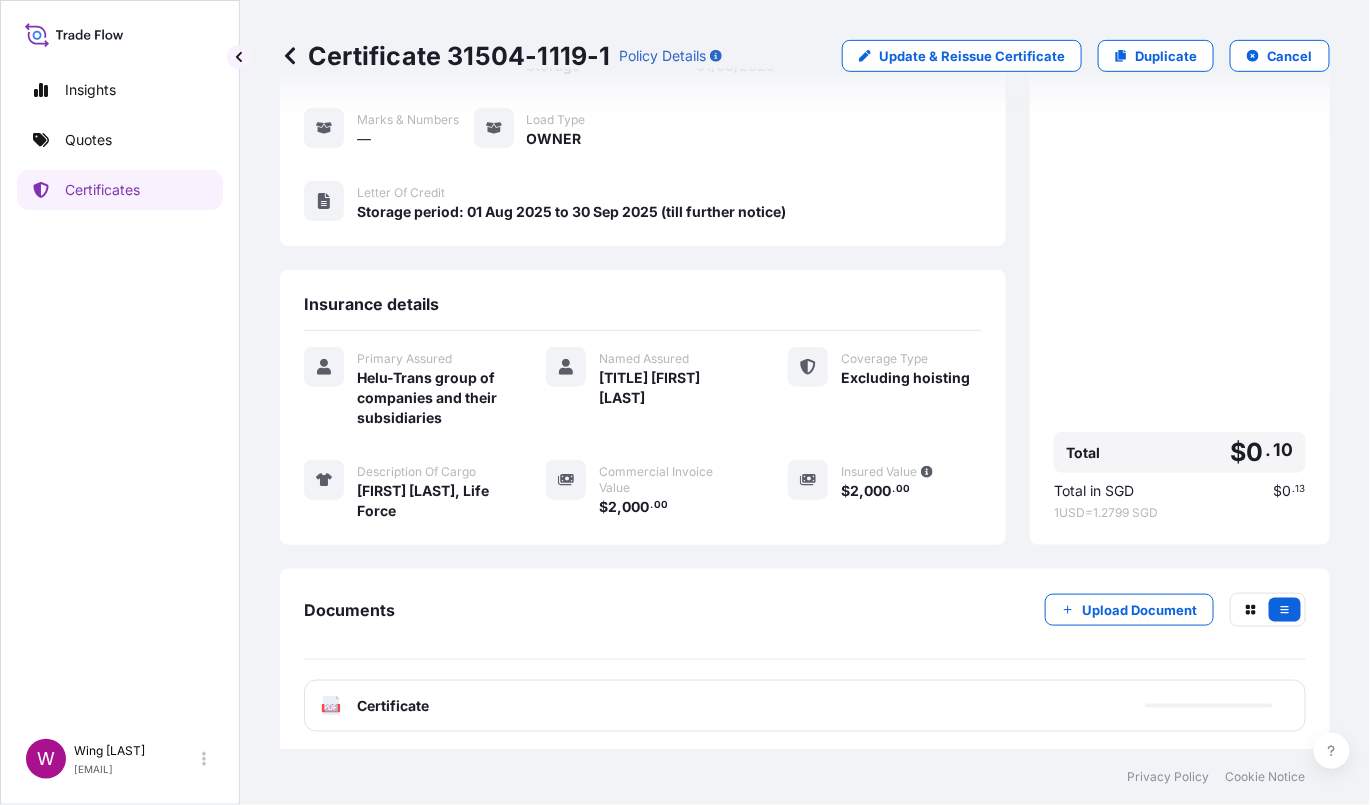 click on "PDF" 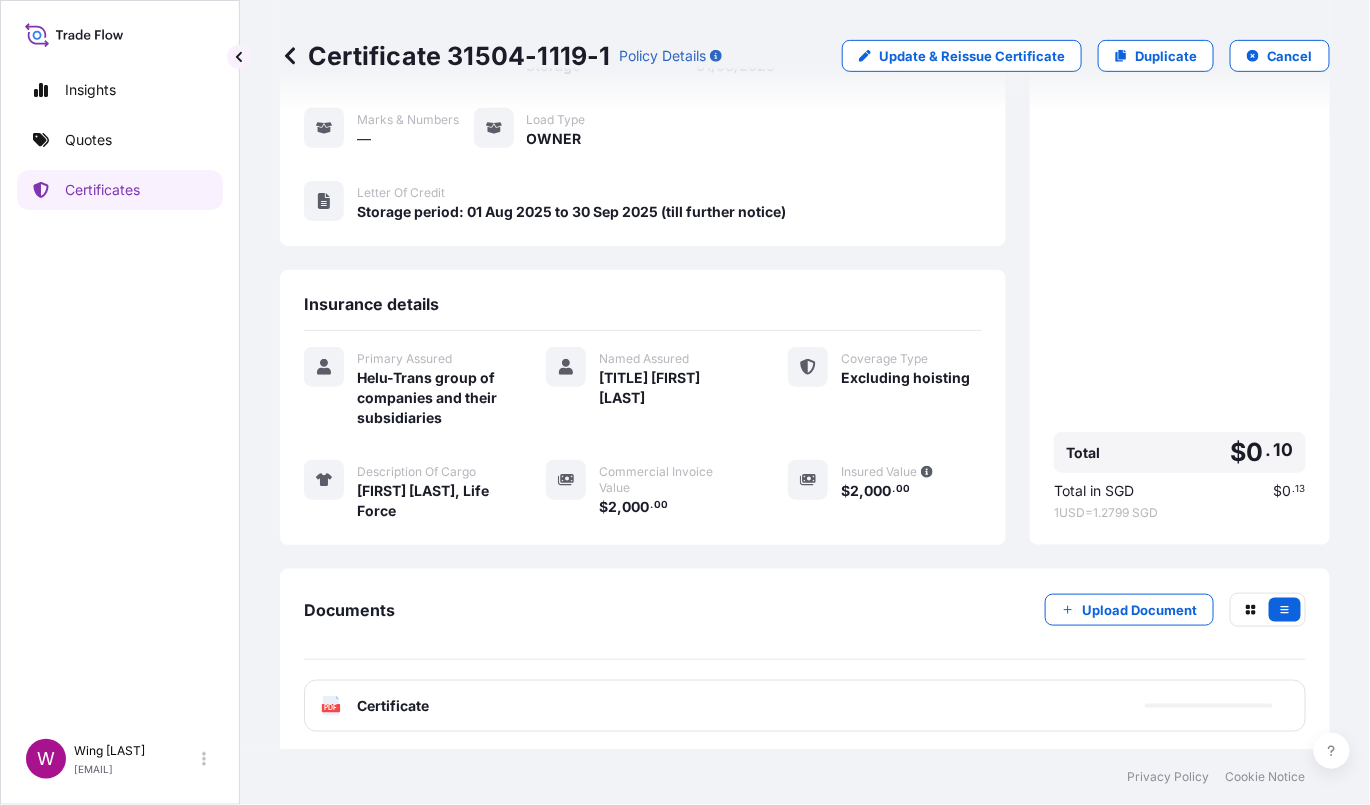 click on "PDF" 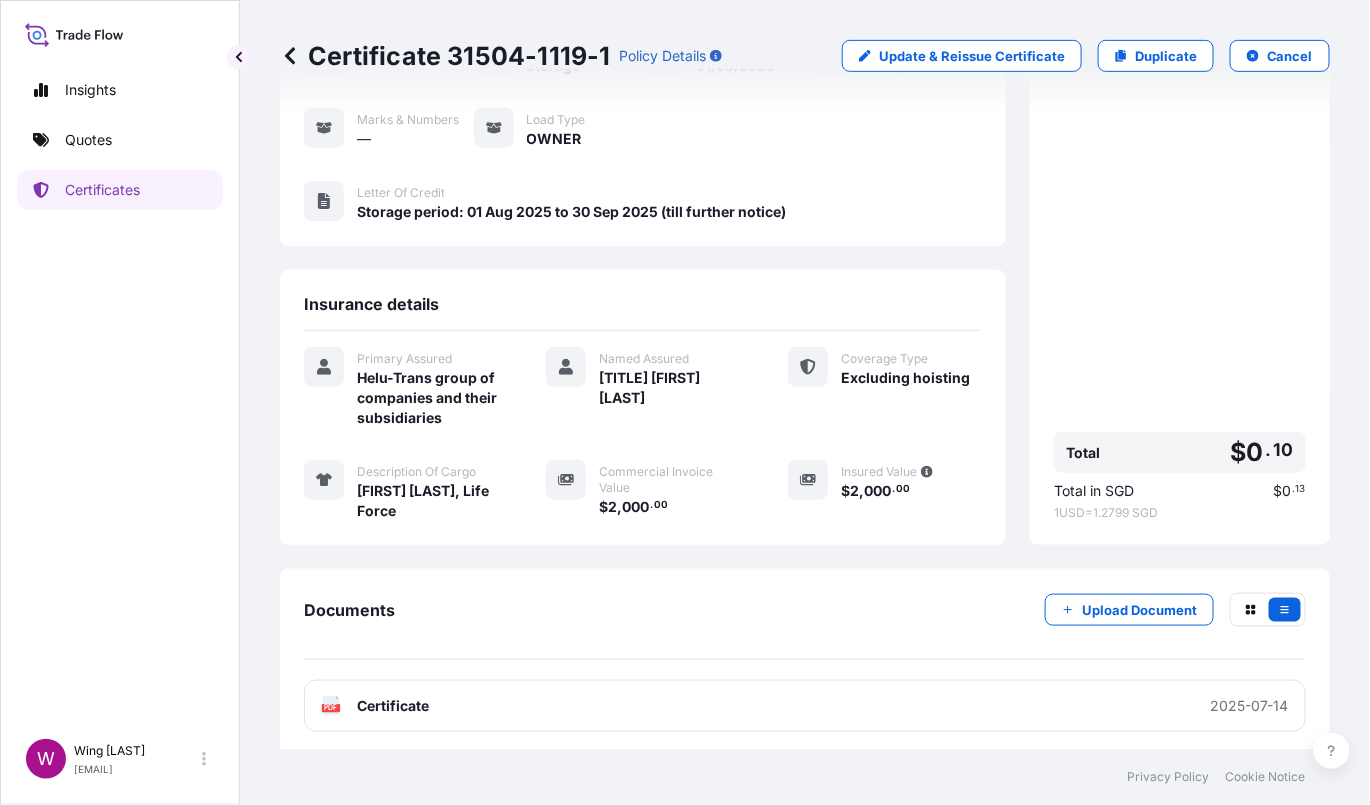 click on "PDF" 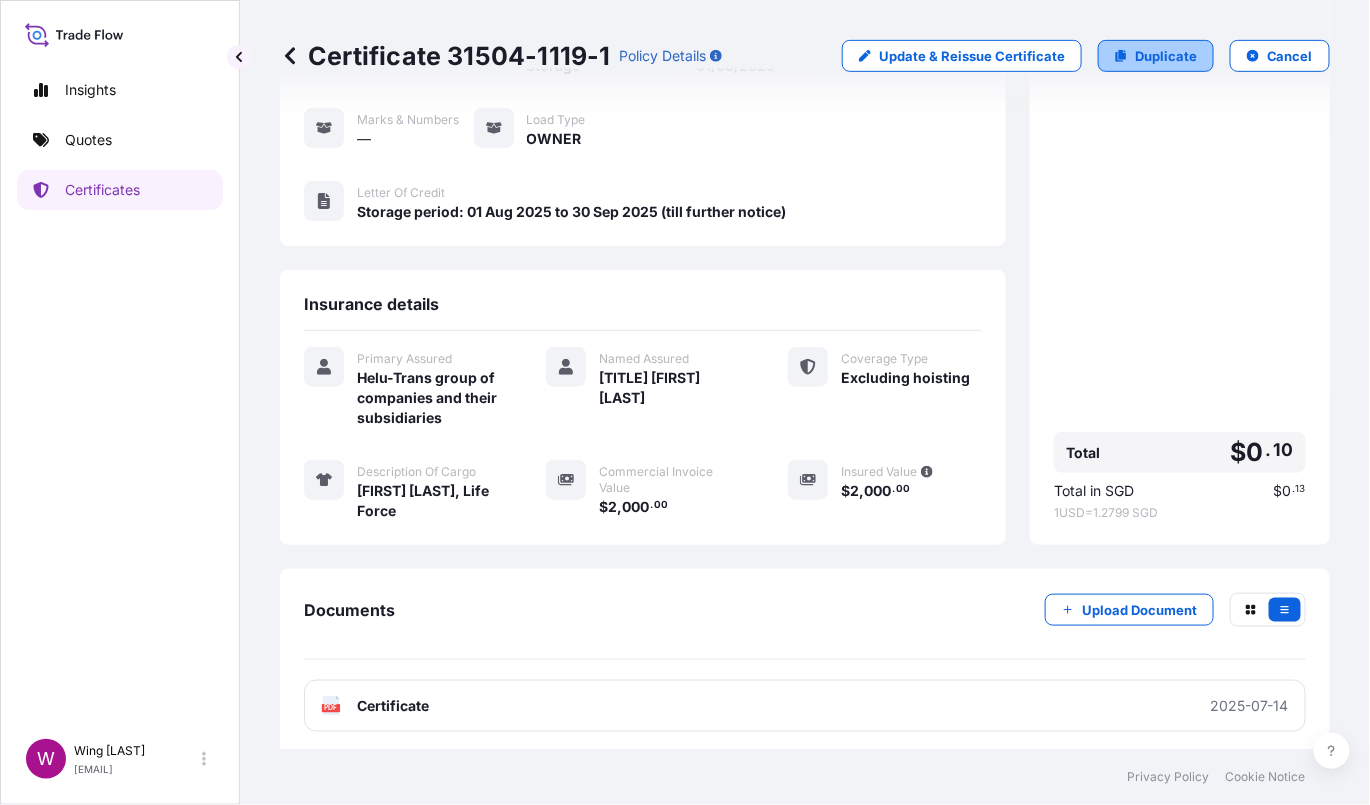 click on "Duplicate" at bounding box center (1166, 56) 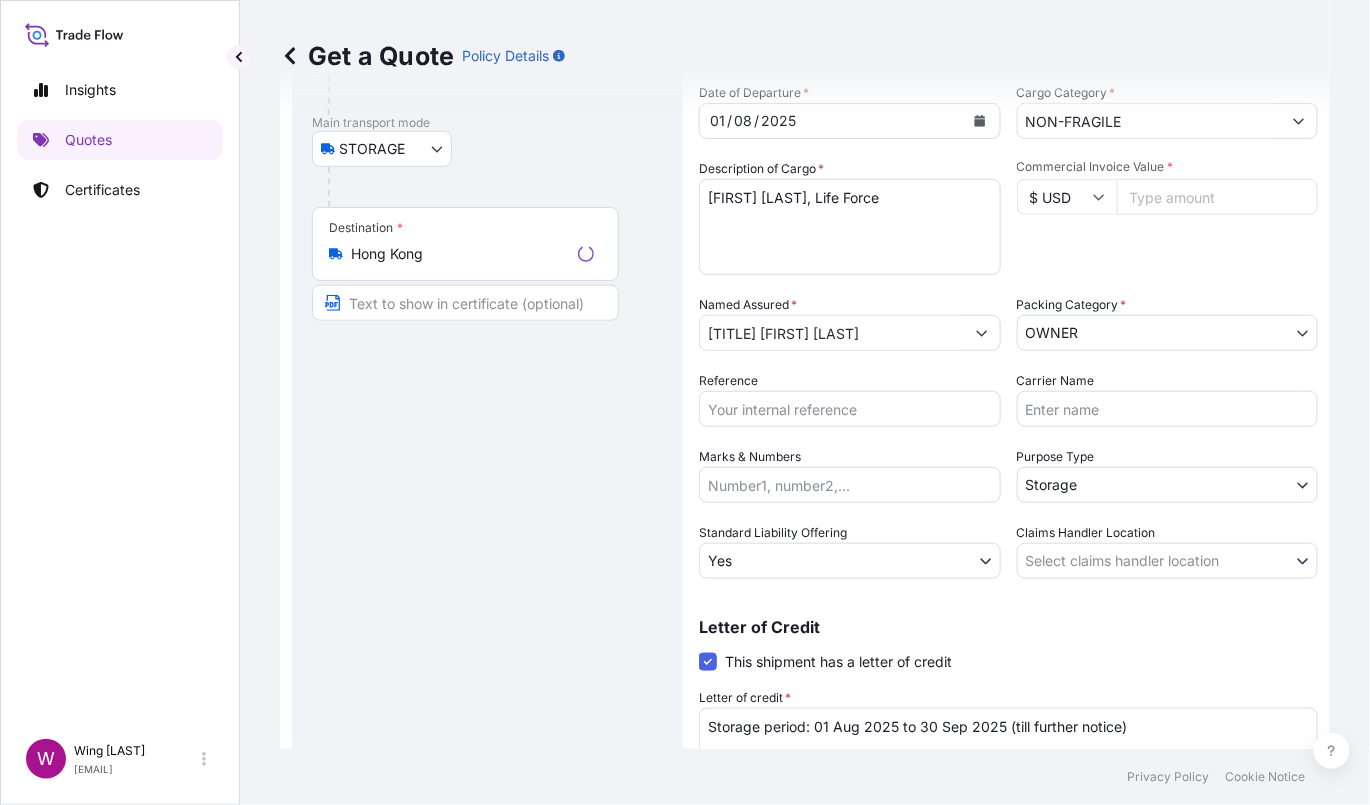 scroll, scrollTop: 32, scrollLeft: 0, axis: vertical 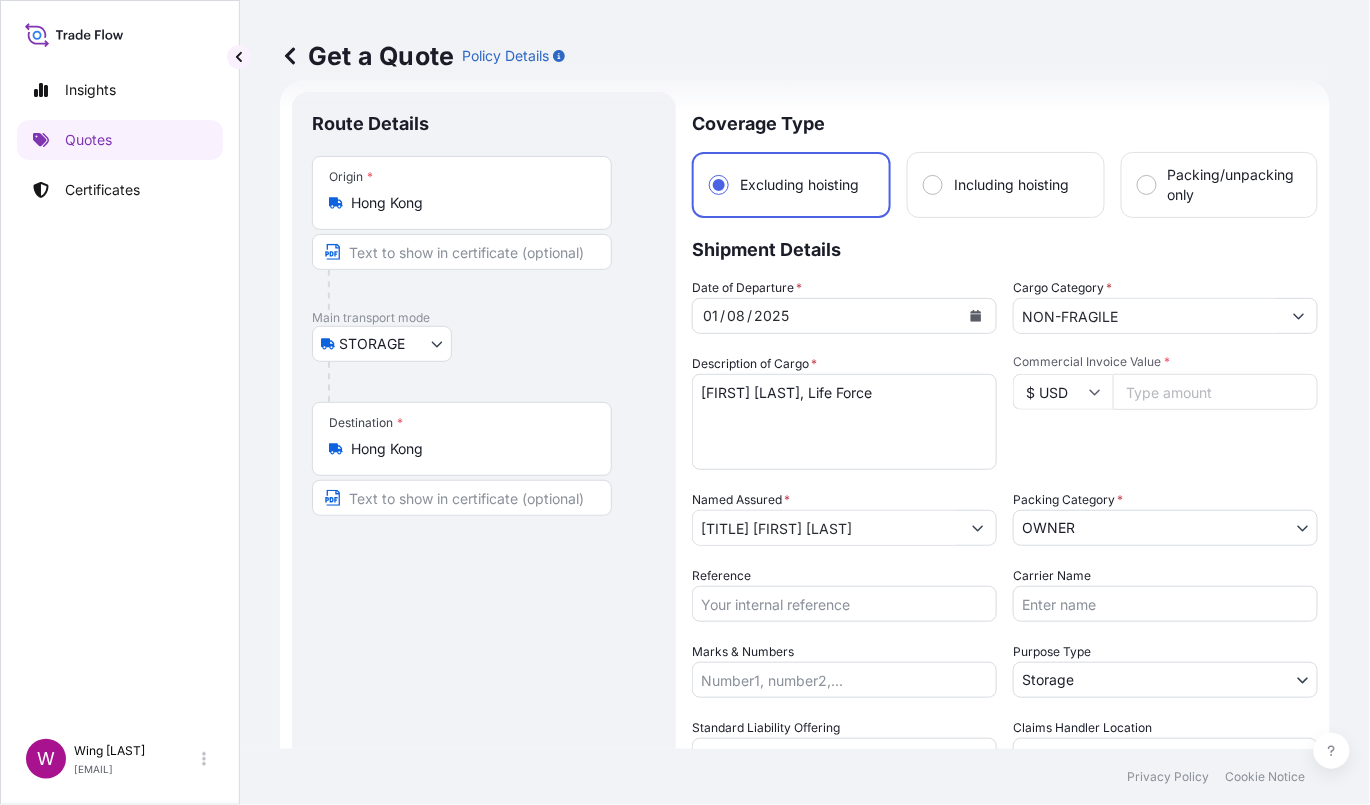 click on "Route Details Place of loading Road / Inland Road / Inland Origin * Hong Kong Main transport mode STORAGE COURIER INSTALLATION LAND SEA AIR STORAGE Destination * Hong Kong Road / Inland Road / Inland Place of Discharge" at bounding box center (484, 583) 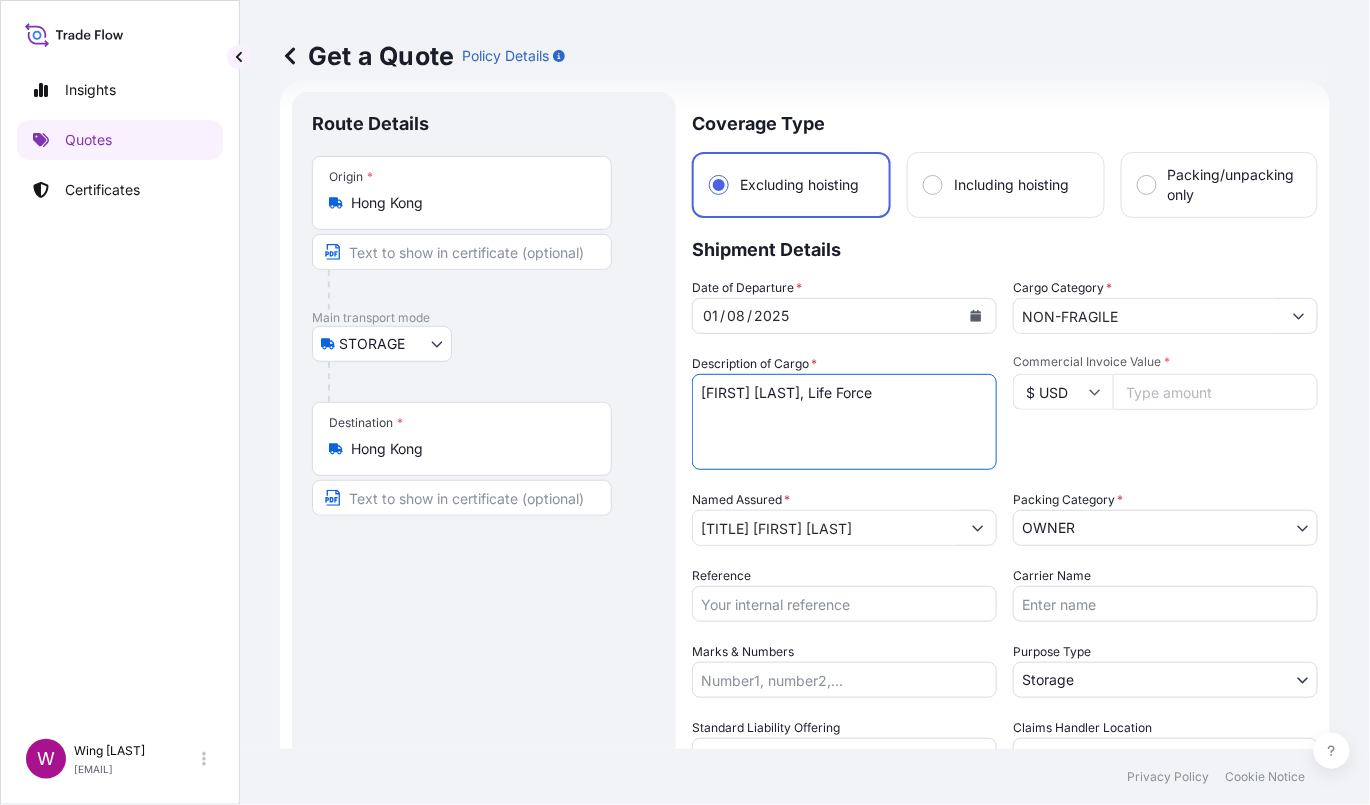 drag, startPoint x: 832, startPoint y: 393, endPoint x: 1003, endPoint y: 394, distance: 171.00293 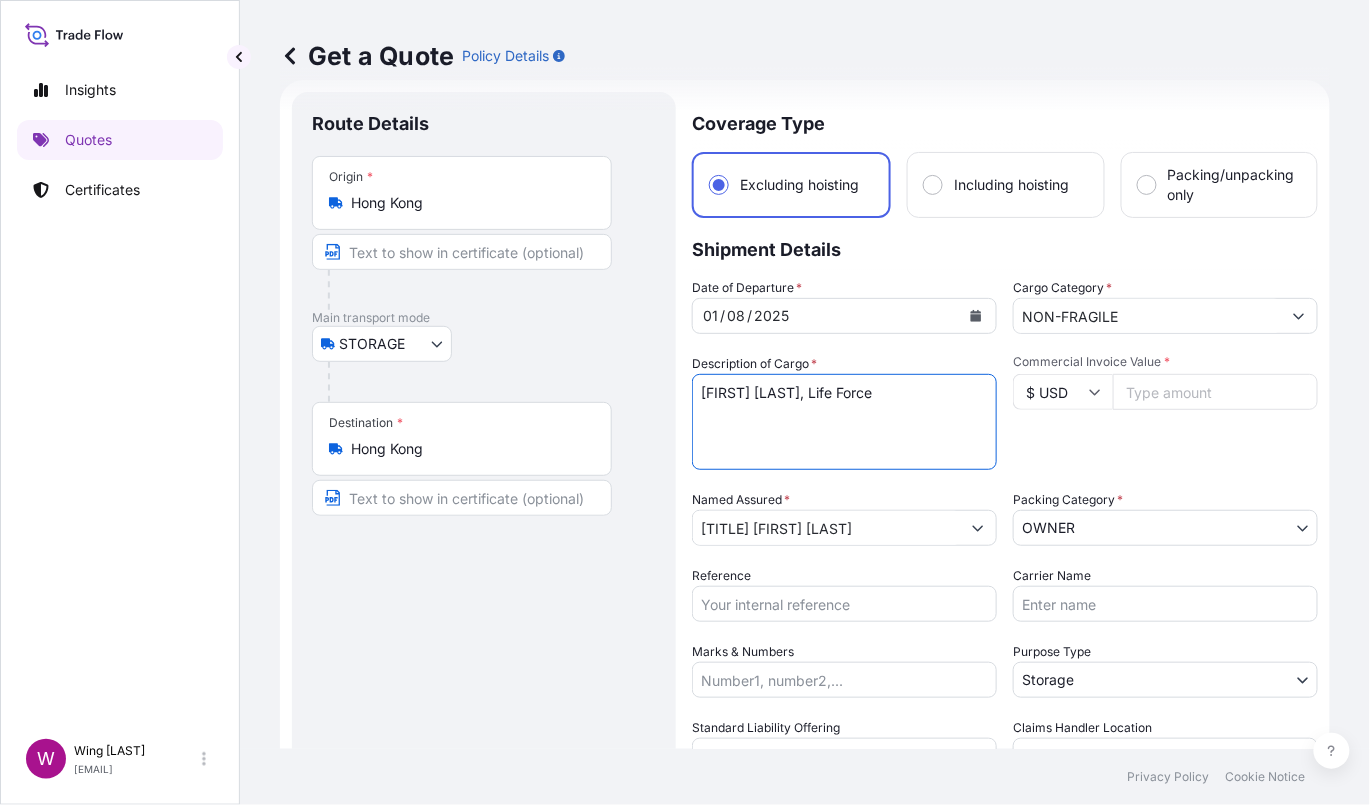 click on "Date of Departure * 01 / 08 / 2025 Cargo Category * NON-FRAGILE Description of Cargo * [NAME], Life Force Commercial Invoice Value   * $ USD Named Assured * [NAME] Packing Category * OWNER AGENT CO-OWNER OWNER Various Reference Carrier Name Marks & Numbers Purpose Type Storage Transit Storage Installation Conservation Standard Liability Offering Yes Yes No Claims Handler Location Select claims handler location Hong Kong Singapore" at bounding box center (1005, 526) 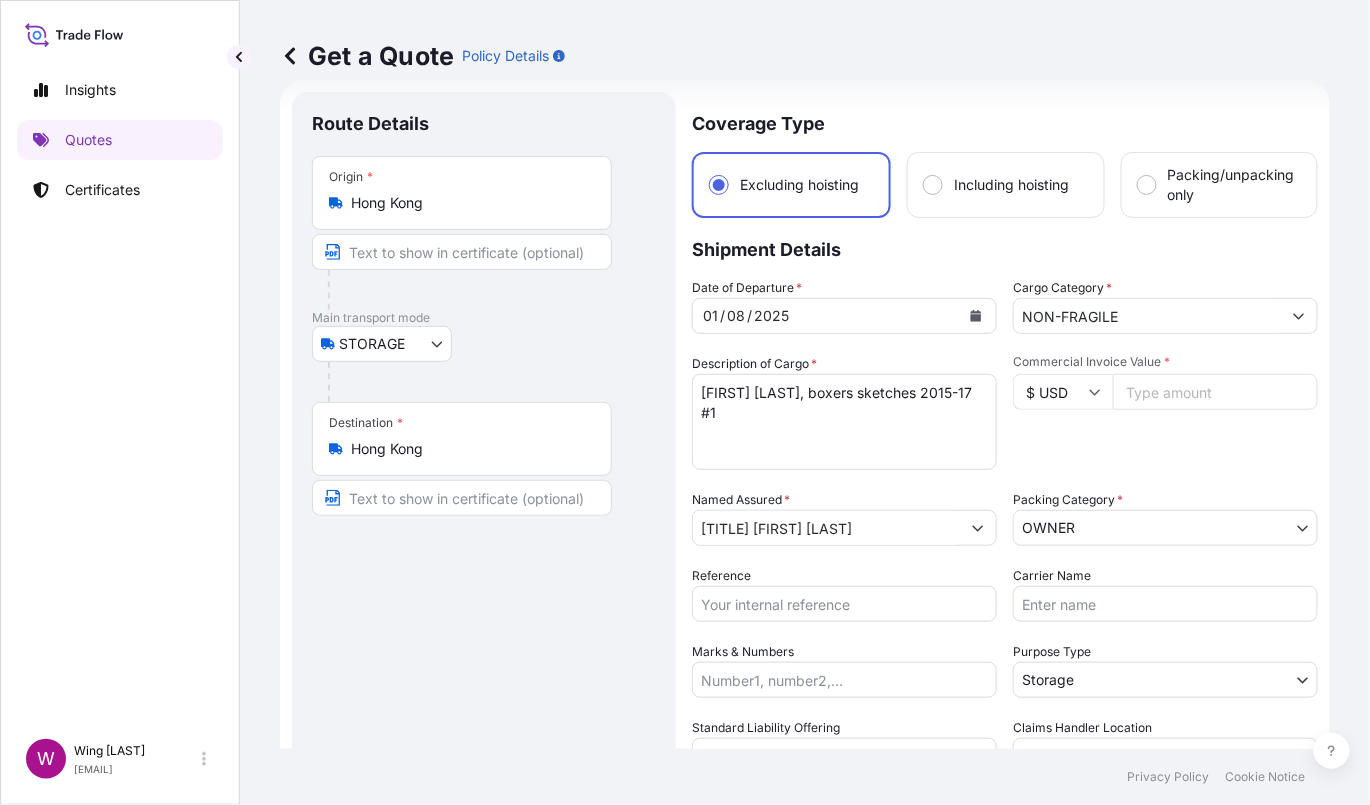 drag, startPoint x: 428, startPoint y: 677, endPoint x: 584, endPoint y: 619, distance: 166.43317 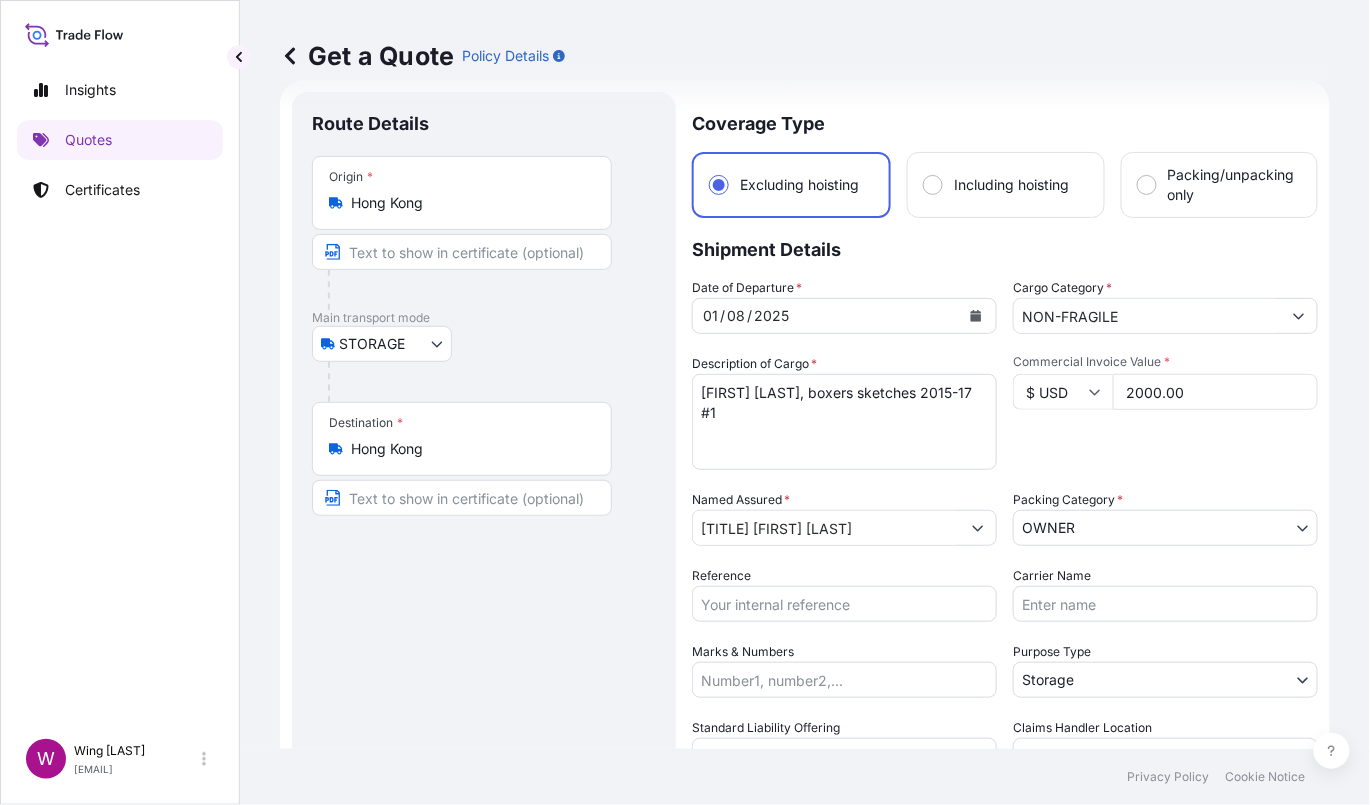 click on "Commercial Invoice Value   * $ USD 2000.00" at bounding box center [1165, 412] 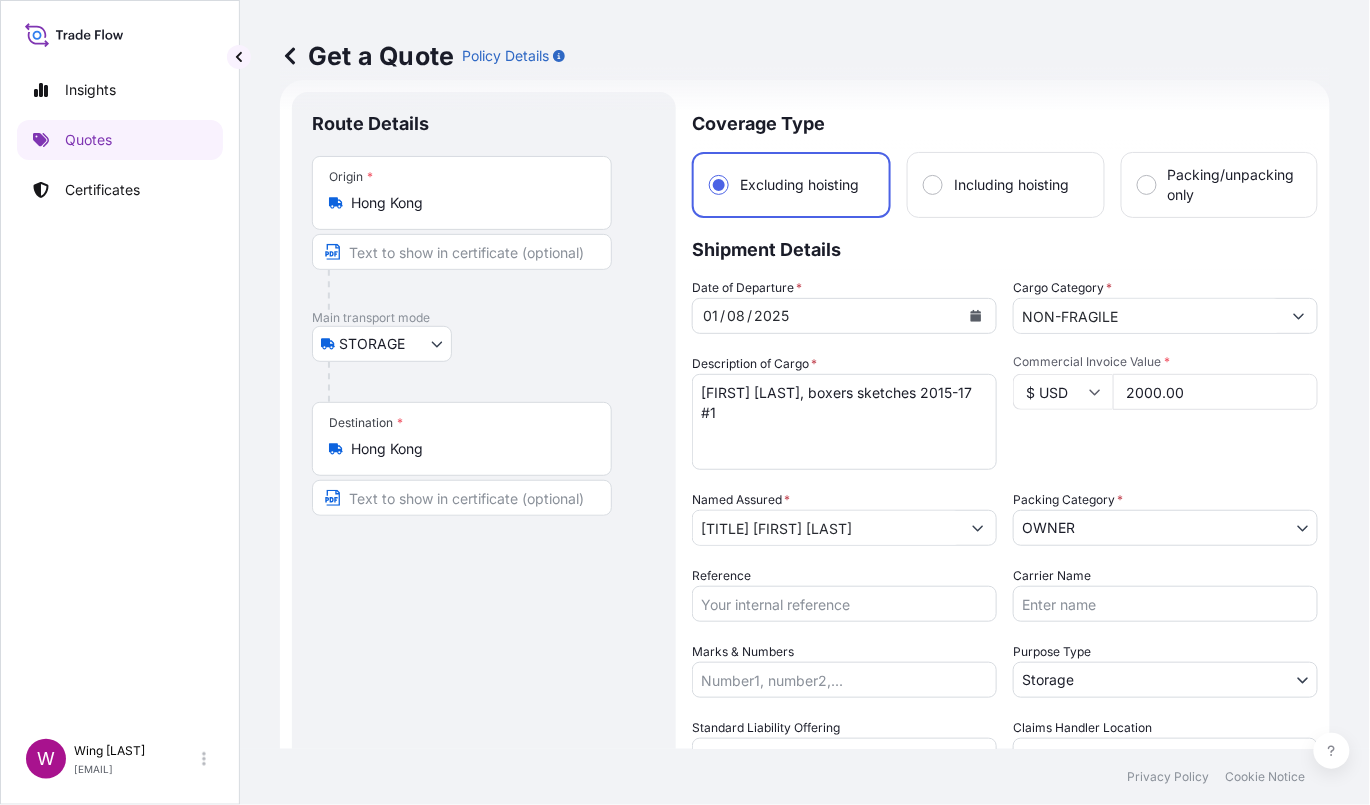 click on "Reference" at bounding box center (844, 604) 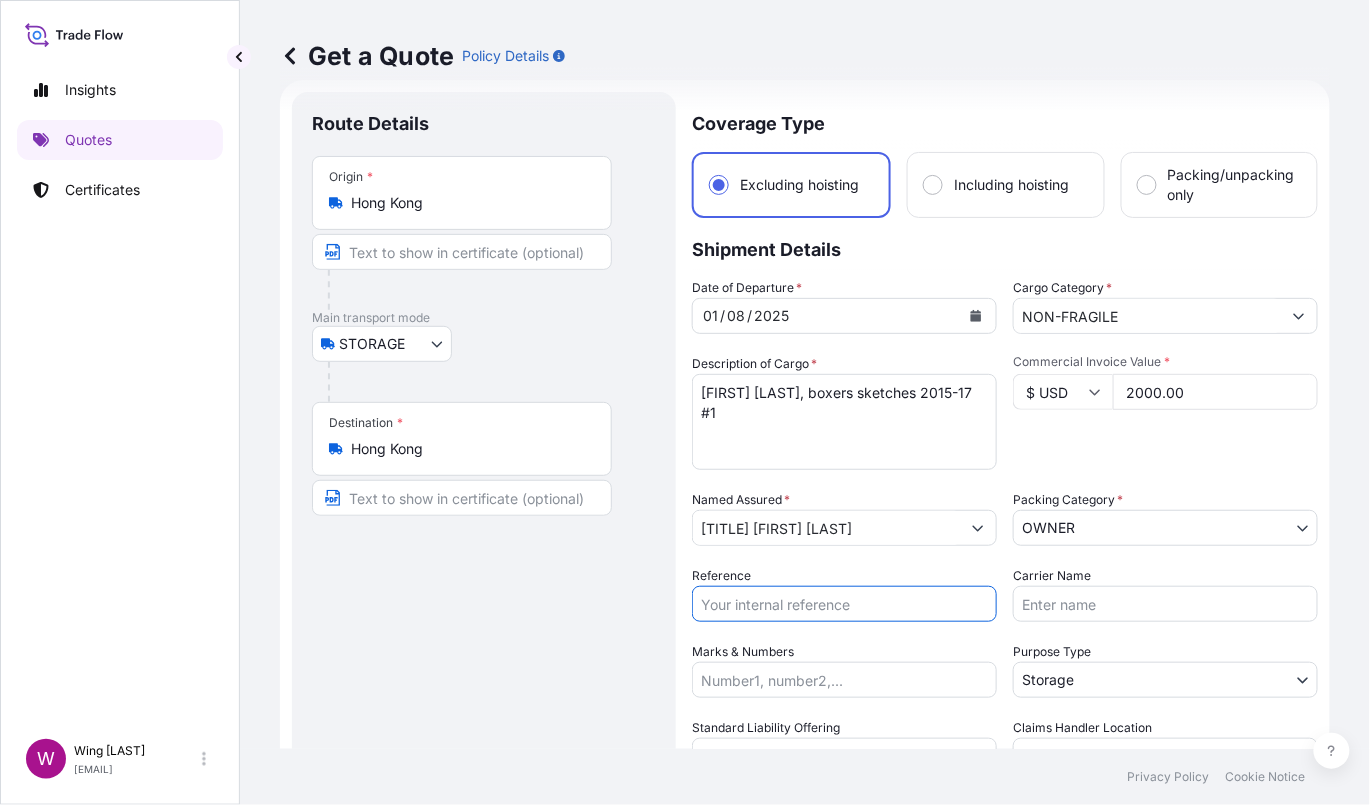paste on "AMST179435TTHT" 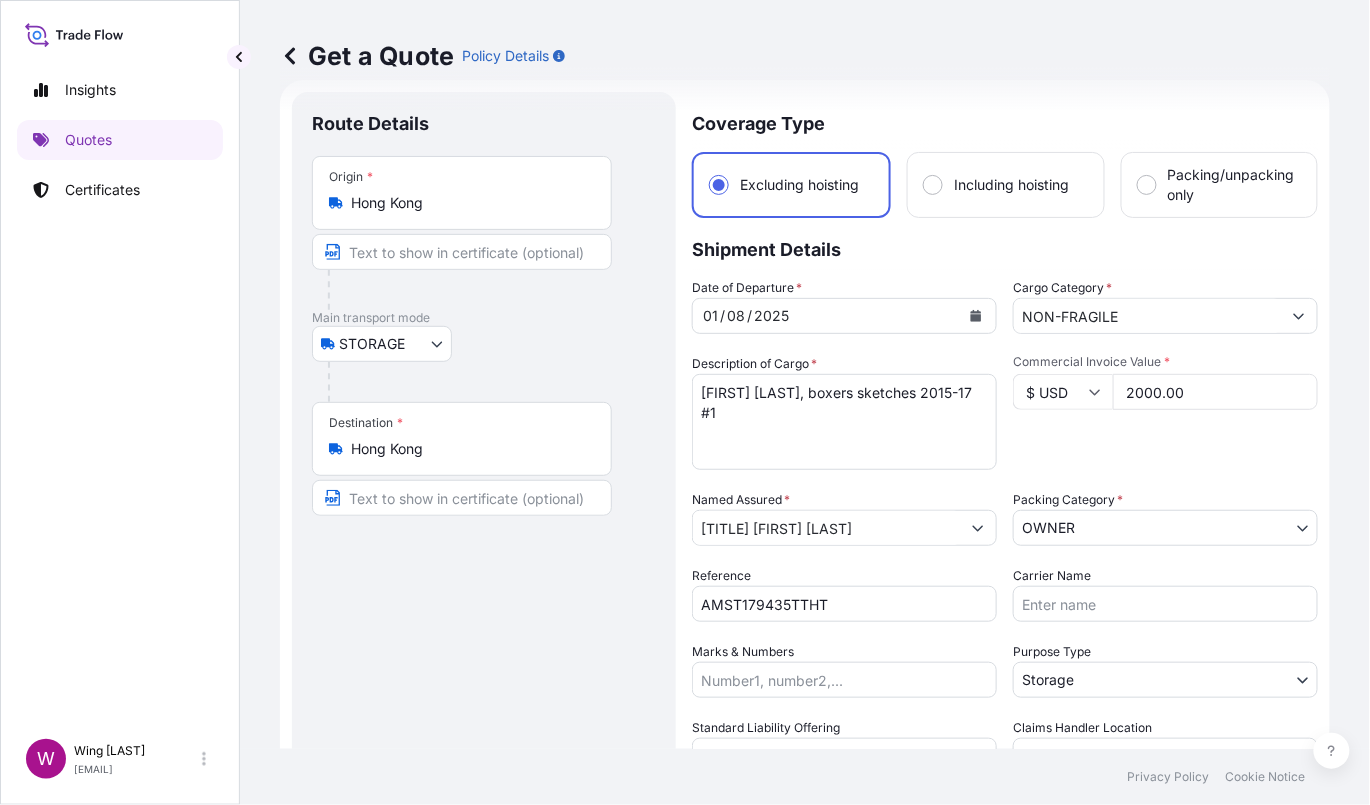 click on "Route Details Place of loading Road / Inland Road / Inland Origin * Hong Kong Main transport mode STORAGE COURIER INSTALLATION LAND SEA AIR STORAGE Destination * Hong Kong Road / Inland Road / Inland Place of Discharge" at bounding box center (484, 583) 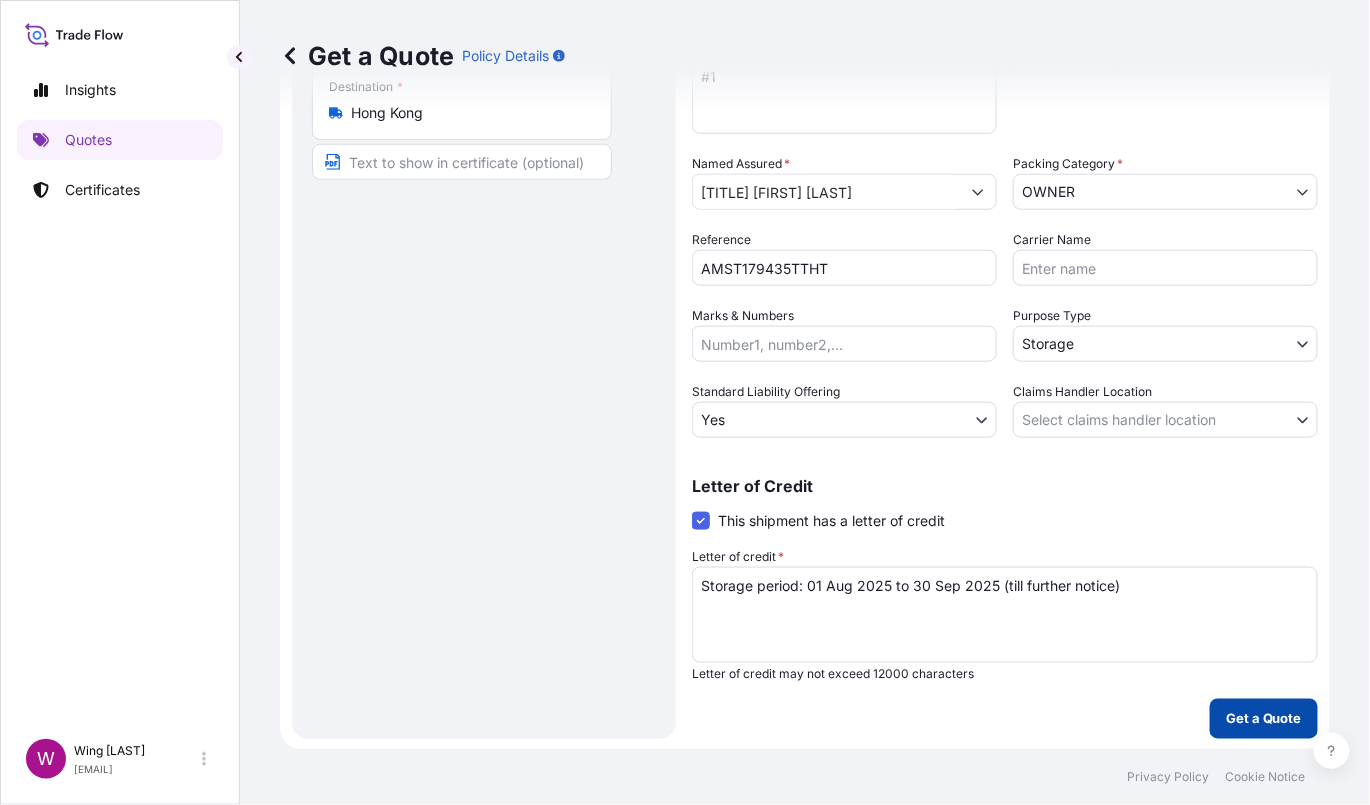 click on "Get a Quote" at bounding box center (1264, 719) 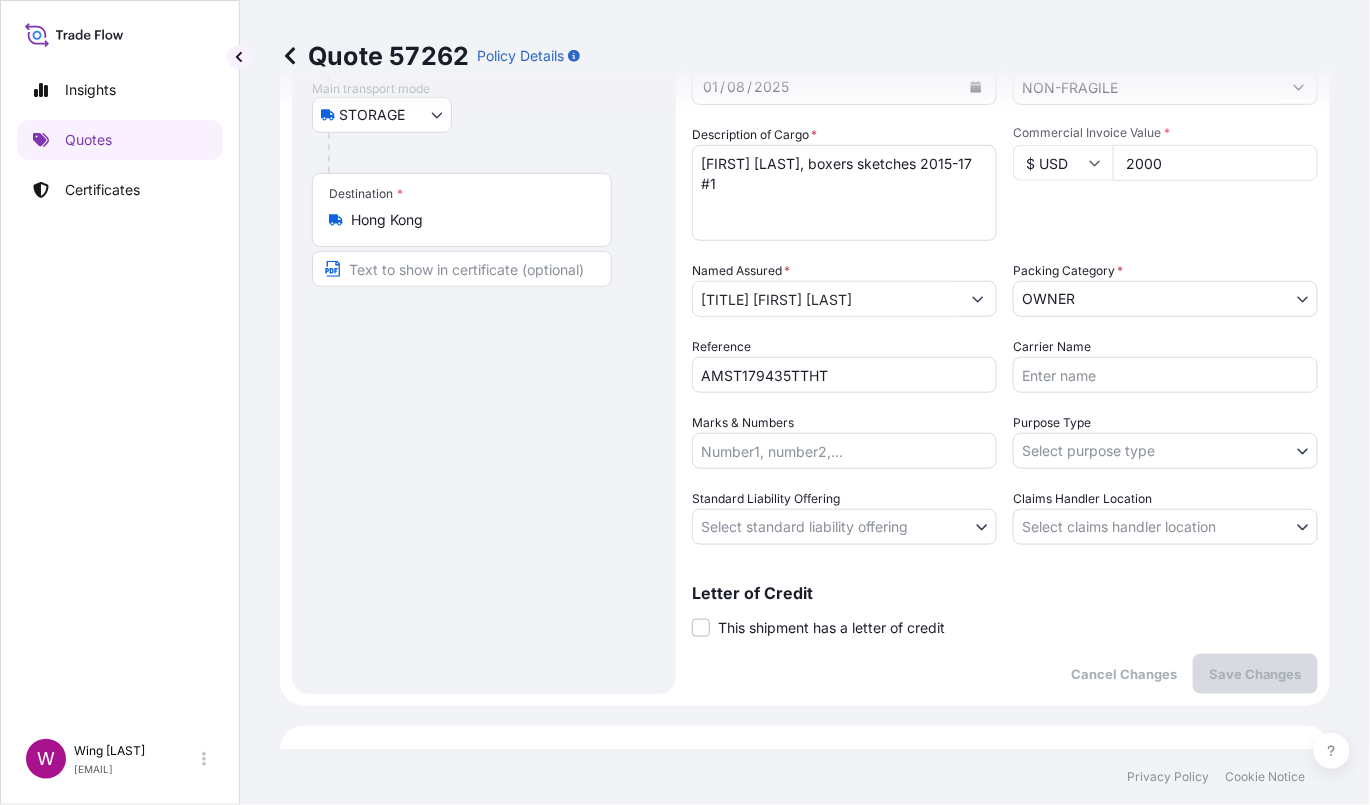 scroll, scrollTop: 266, scrollLeft: 0, axis: vertical 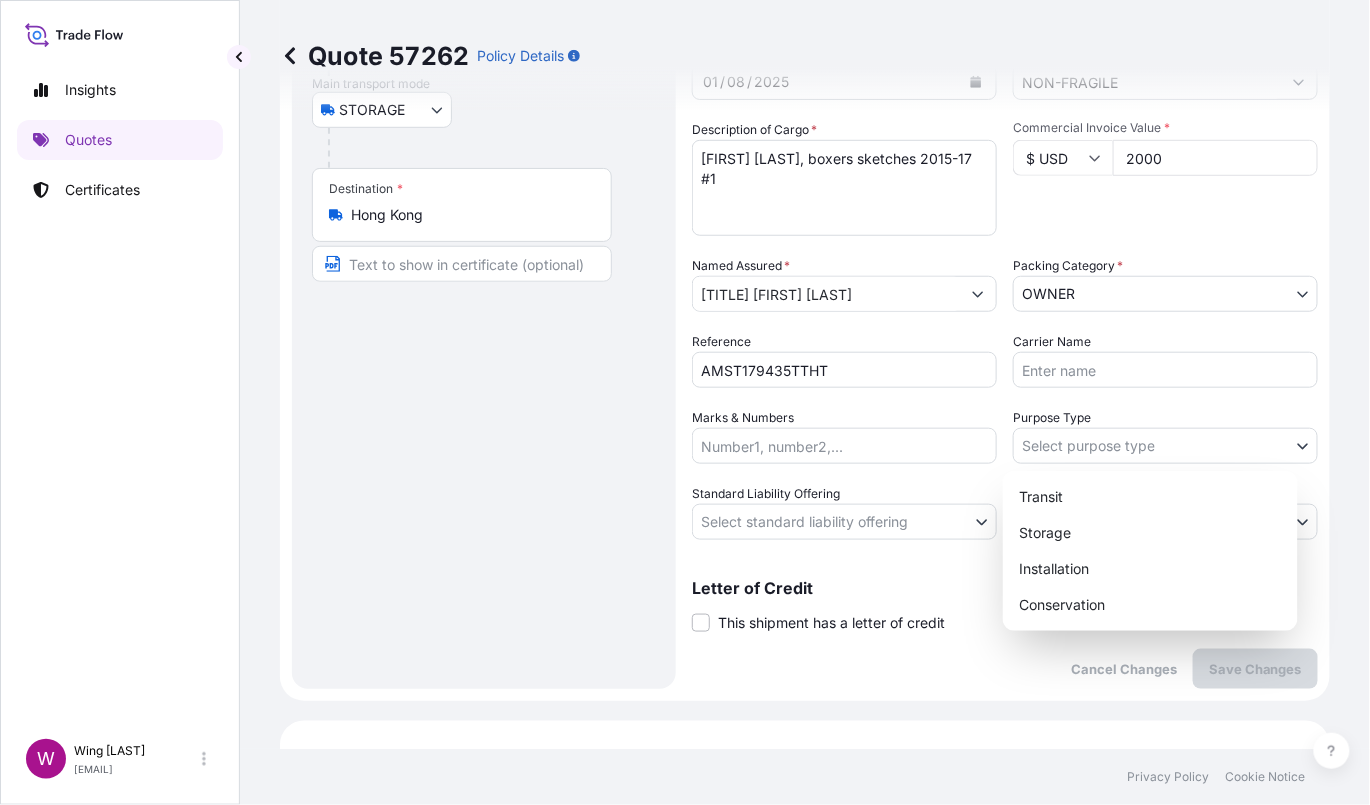 click on "Insights Quotes Certificates W Wing   Lee [EMAIL] Quote 57262 Policy Details Route Details Place of loading Road / Inland Road / Inland Origin * Hong Kong Main transport mode STORAGE COURIER INSTALLATION LAND SEA AIR STORAGE Destination * Hong Kong Road / Inland Road / Inland Place of Discharge Coverage Type Excluding hoisting Including hoisting Packing/unpacking only Shipment Details Date of Departure * 01 / 08 / 2025 Cargo Category * NON-FRAGILE Description of Cargo * [FIRST] [LAST], boxers sketches 2015-17 #1 Commercial Invoice Value   * $ USD 2000 Named Assured * Mr. [FIRST] [LAST] Packing Category * OWNER AGENT CO-OWNER OWNER Various Reference AMST179435TTHT Carrier Name Marks & Numbers Purpose Type Select purpose type Transit Storage Installation Conservation Standard Liability Offering Select standard liability offering Yes No Claims Handler Location Select claims handler location Hong Kong Singapore Letter of Credit This shipment has a letter of credit Letter of credit * $ 2 , ." at bounding box center [685, 402] 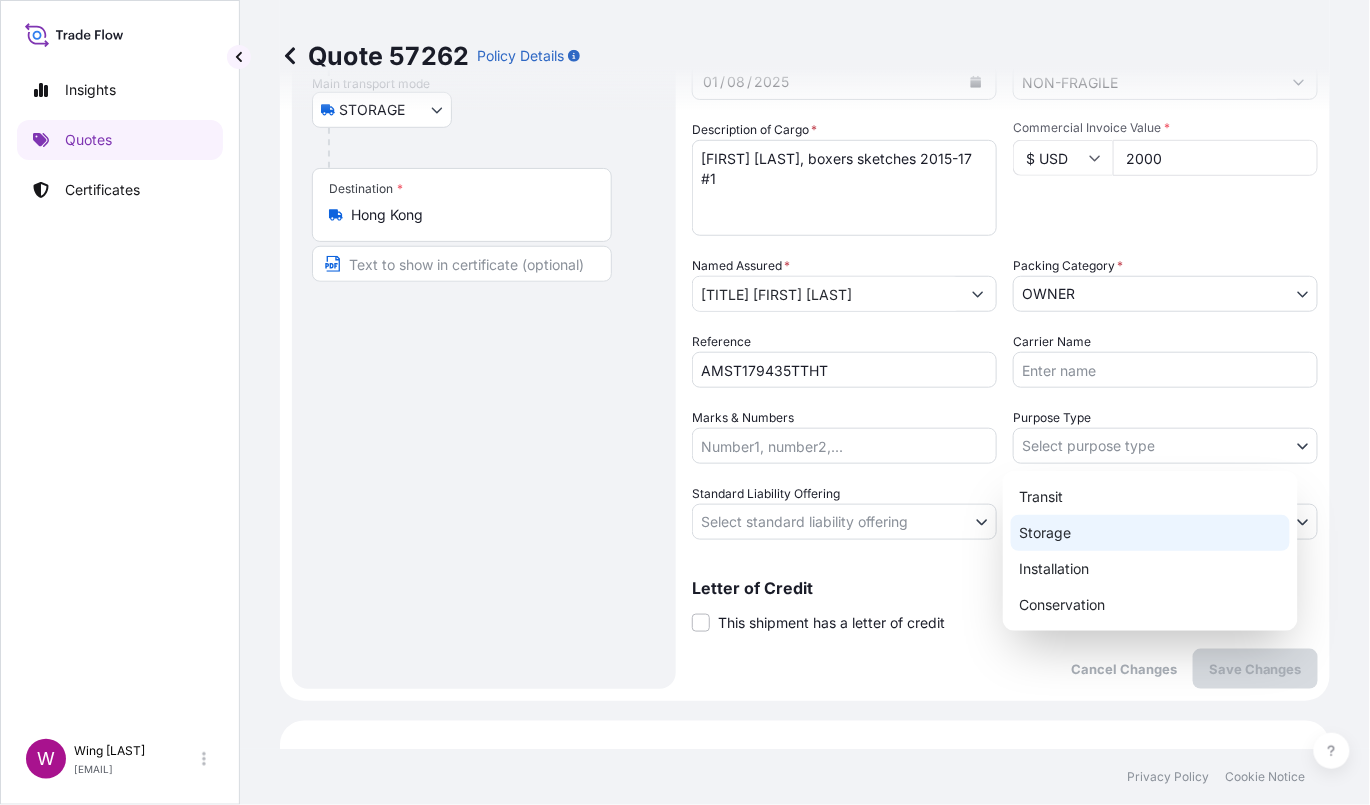 click on "Storage" at bounding box center (1150, 533) 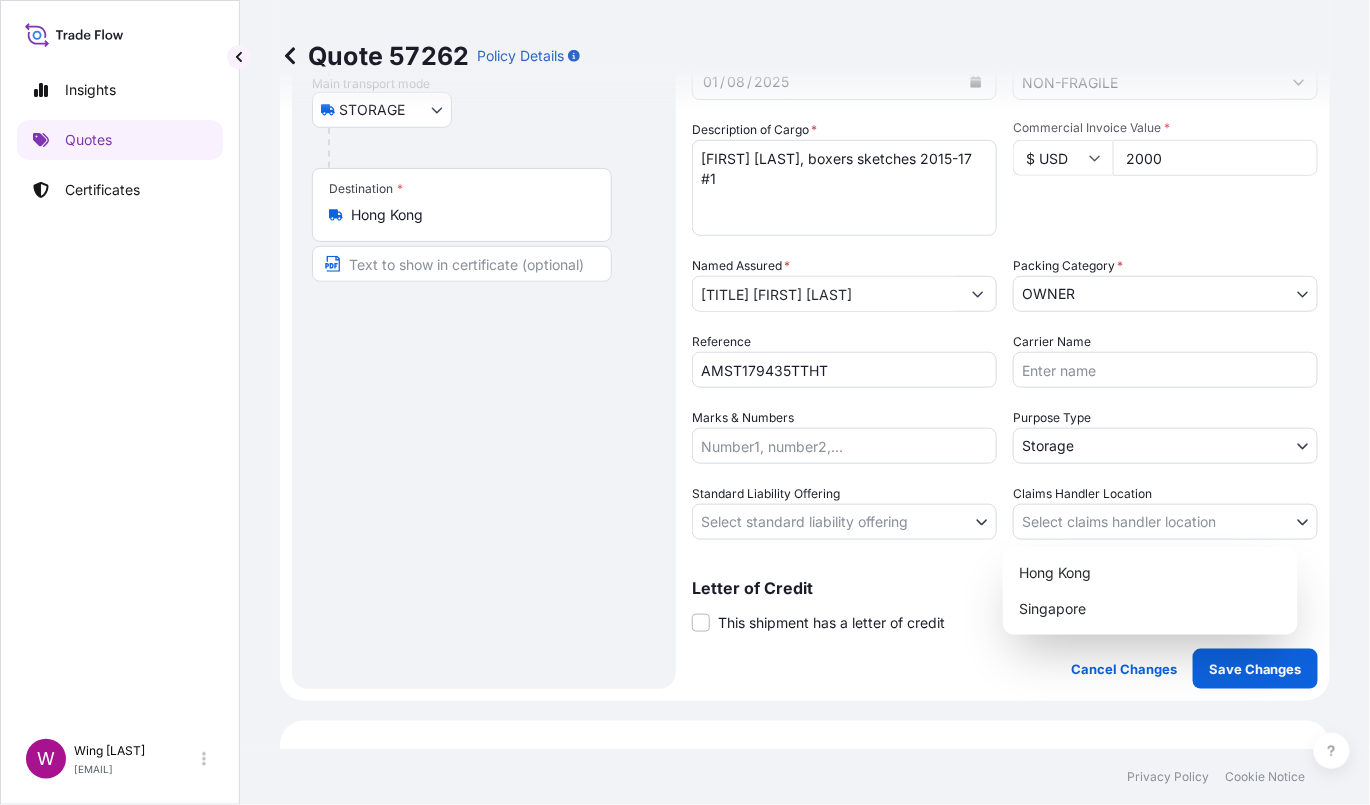 click on "Insights Quotes Certificates W Wing   Lee [EMAIL] Quote 57262 Policy Details Route Details Place of loading Road / Inland Road / Inland Origin * Hong Kong Main transport mode STORAGE COURIER INSTALLATION LAND SEA AIR STORAGE Destination * Hong Kong Road / Inland Road / Inland Place of Discharge Coverage Type Excluding hoisting Including hoisting Packing/unpacking only Shipment Details Date of Departure * 01 / 08 / 2025 Cargo Category * NON-FRAGILE Description of Cargo * [FIRST] [LAST], boxers sketches 2015-17 #1 Commercial Invoice Value   * $ USD 2000 Named Assured * [TITLE] [LAST], Packing Category * OWNER AGENT CO-OWNER OWNER Various Reference AMST179435TTHT Carrier Name Marks & Numbers Purpose Type Storage Transit Storage Installation Conservation Standard Liability Offering Select standard liability offering Yes No Claims Handler Location Select claims handler location Hong Kong Singapore Letter of Credit This shipment has a letter of credit Letter of credit * Cancel Changes $ 2 ," at bounding box center (685, 402) 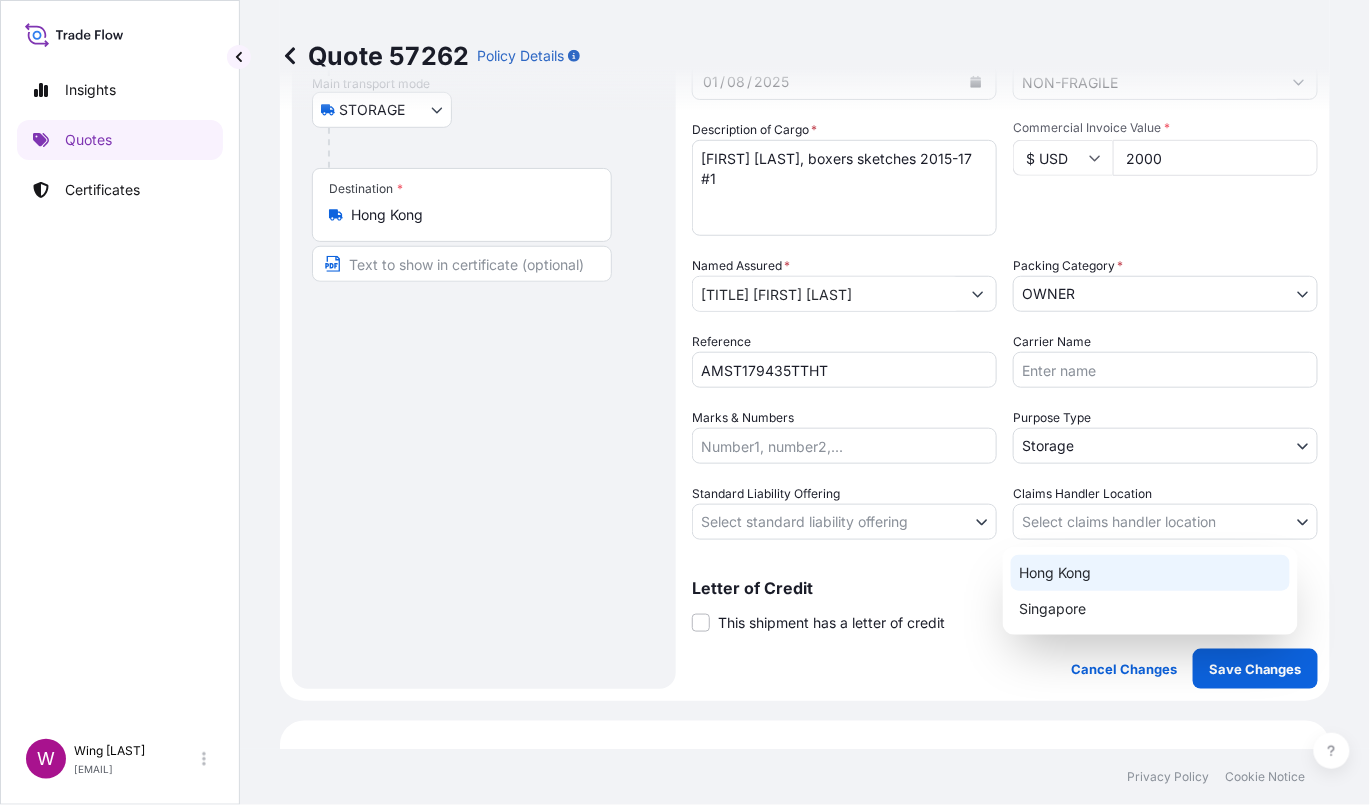 click on "Hong Kong" at bounding box center [1150, 573] 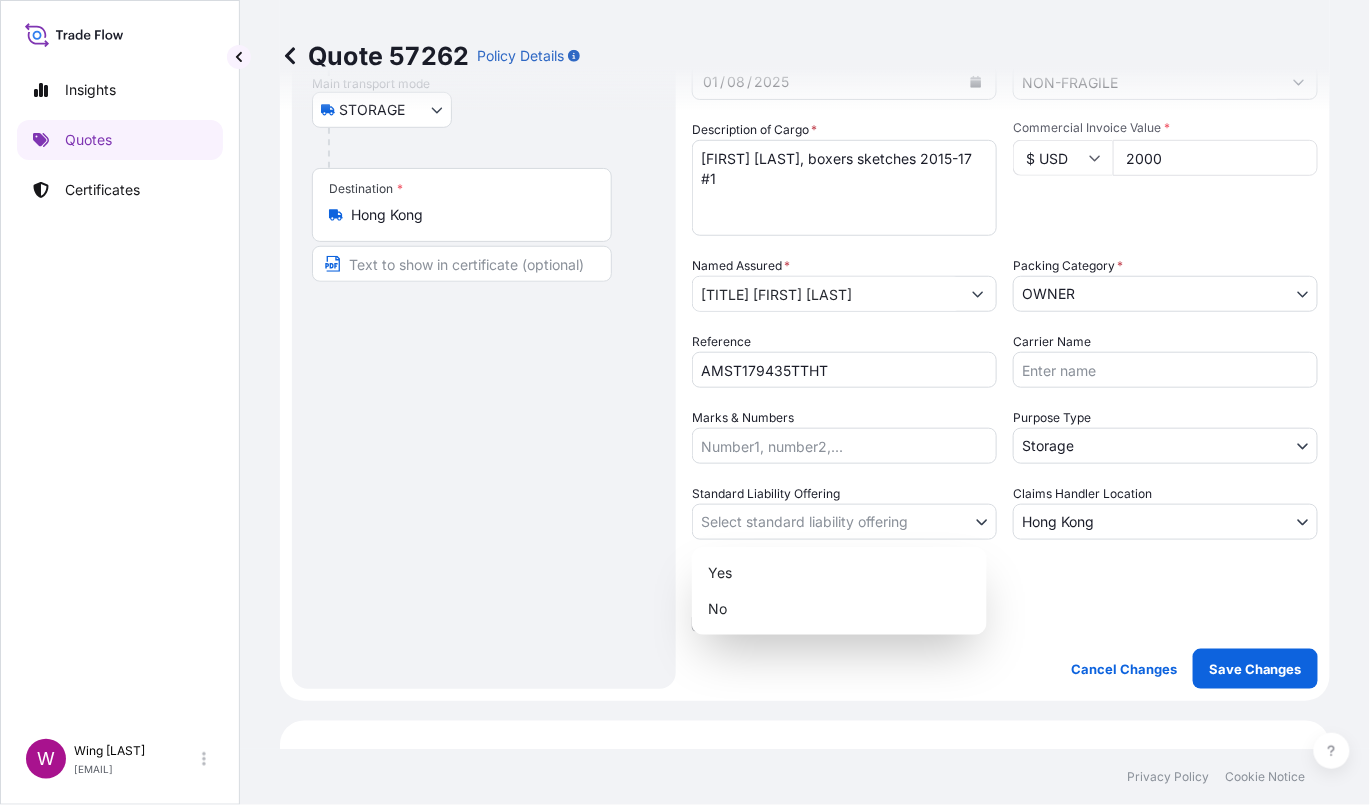 click on "Insights Quotes Certificates W Wing   Lee [LAST] winglee@example.com Quote 57262 Policy Details Route Details Place of loading Road / Inland Road / Inland Origin * [LOCATION] Main transport mode STORAGE COURIER INSTALLATION LAND SEA AIR STORAGE Destination * [LOCATION] Road / Inland Road / Inland Place of Discharge Coverage Type Excluding hoisting Including hoisting Packing/unpacking only Shipment Details Date of Departure * 01 / 08 / 2025 Cargo Category * NON-FRAGILE Description of Cargo * [FIRST] [LAST], boxers sketches 2015-17 #1 Commercial Invoice Value   * $ USD 2000 Named Assured * Mr. [LAST] Packing Category * OWNER AGENT CO-OWNER OWNER Various Reference AMST179435TTHT Carrier Name Marks & Numbers Purpose Type Storage Transit Storage Installation Conservation Standard Liability Offering Select standard liability offering Yes No Claims Handler Location [LOCATION] [LOCATION] Letter of Credit This shipment has a letter of credit Letter of credit * Cancel Changes Save Changes NON-FRAGILE $" at bounding box center [685, 402] 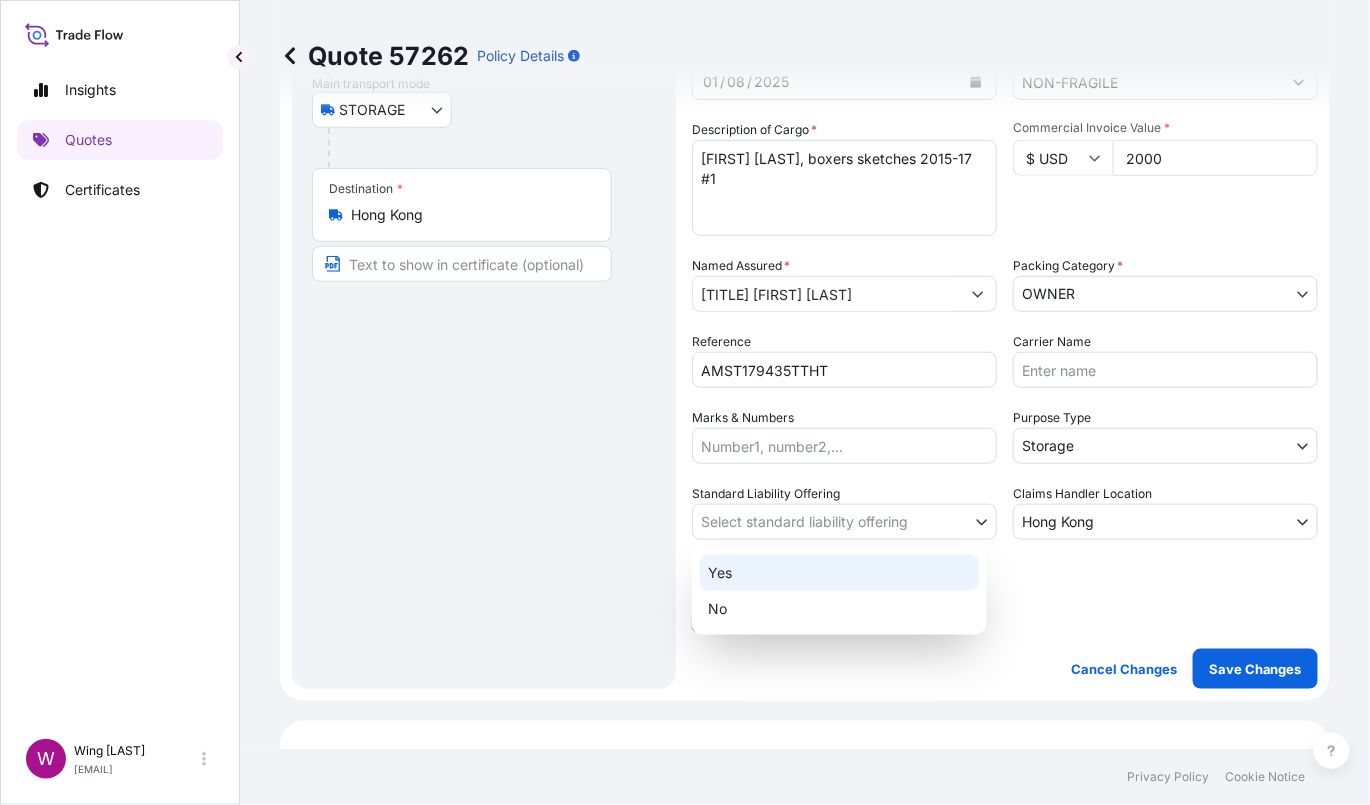 click on "Yes" at bounding box center (839, 573) 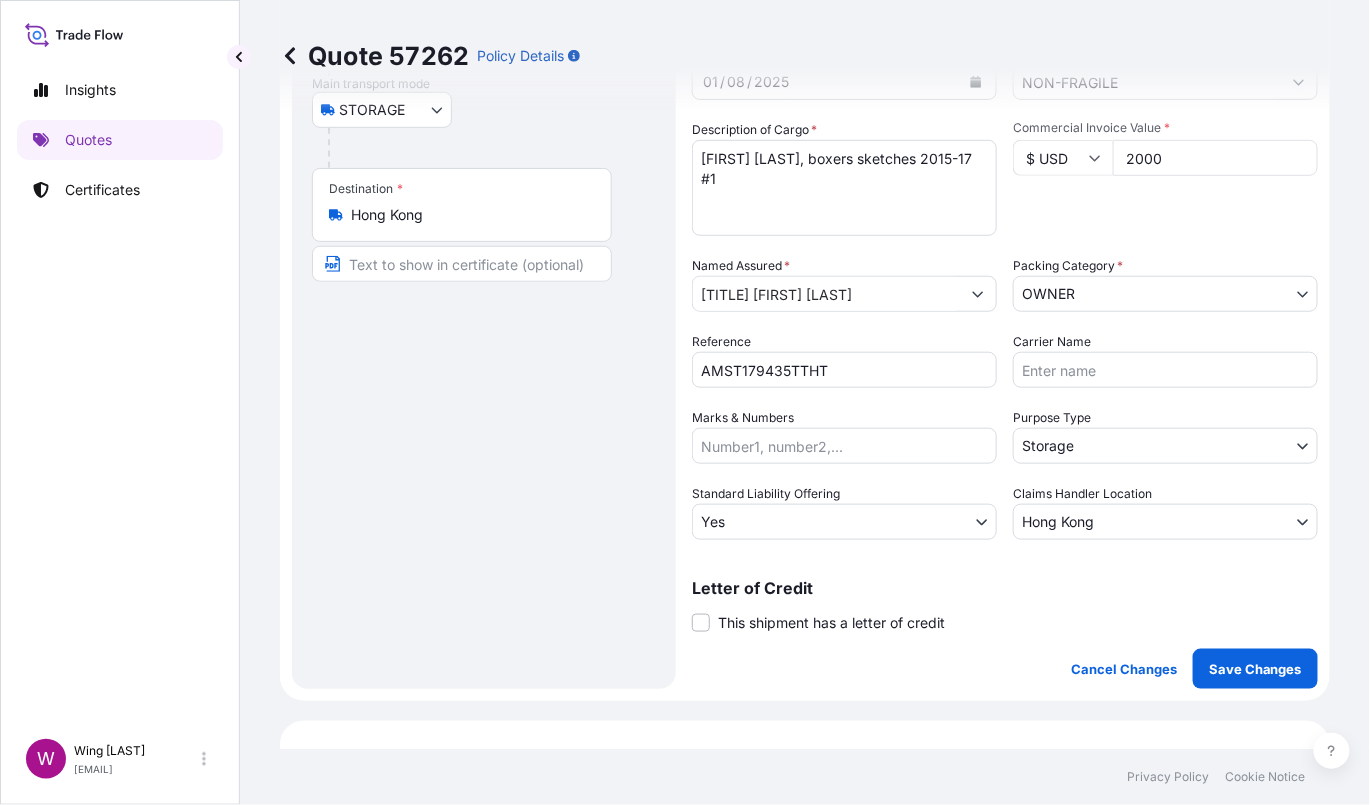 click on "Route Details Place of loading Road / Inland Road / Inland Origin * Hong Kong Main transport mode STORAGE COURIER INSTALLATION LAND SEA AIR STORAGE Destination * Hong Kong Road / Inland Road / Inland Place of Discharge" at bounding box center [484, 273] 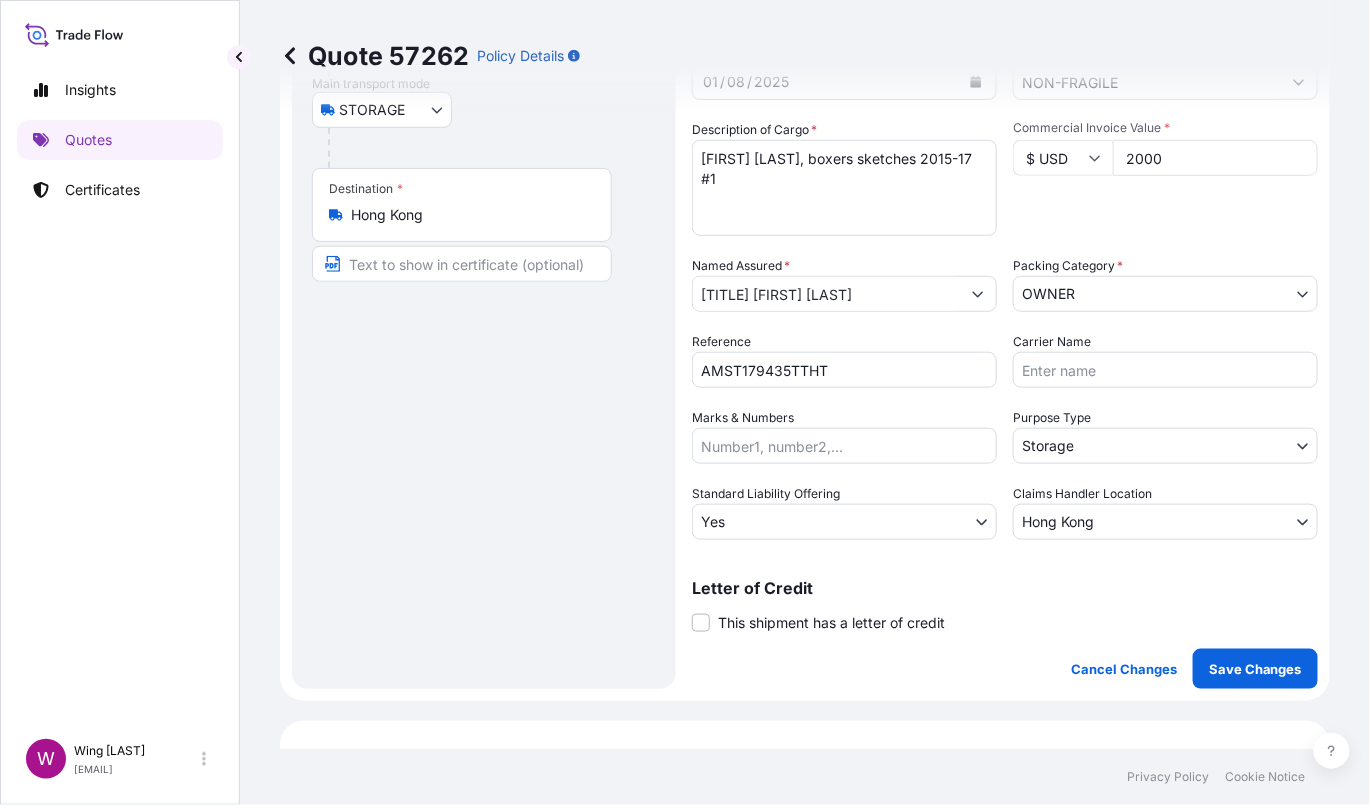 drag, startPoint x: 714, startPoint y: 623, endPoint x: 820, endPoint y: 614, distance: 106.381386 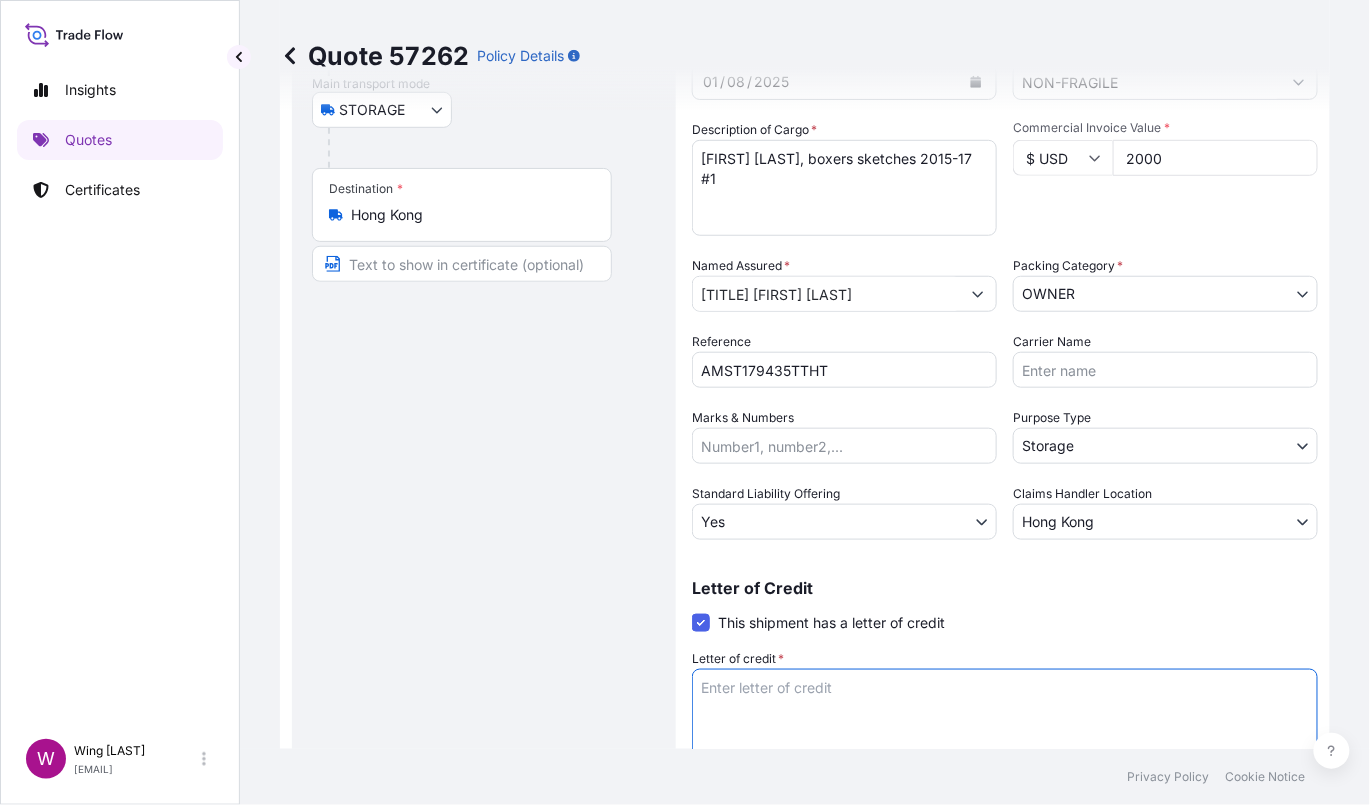 click on "Letter of credit *" at bounding box center [1005, 717] 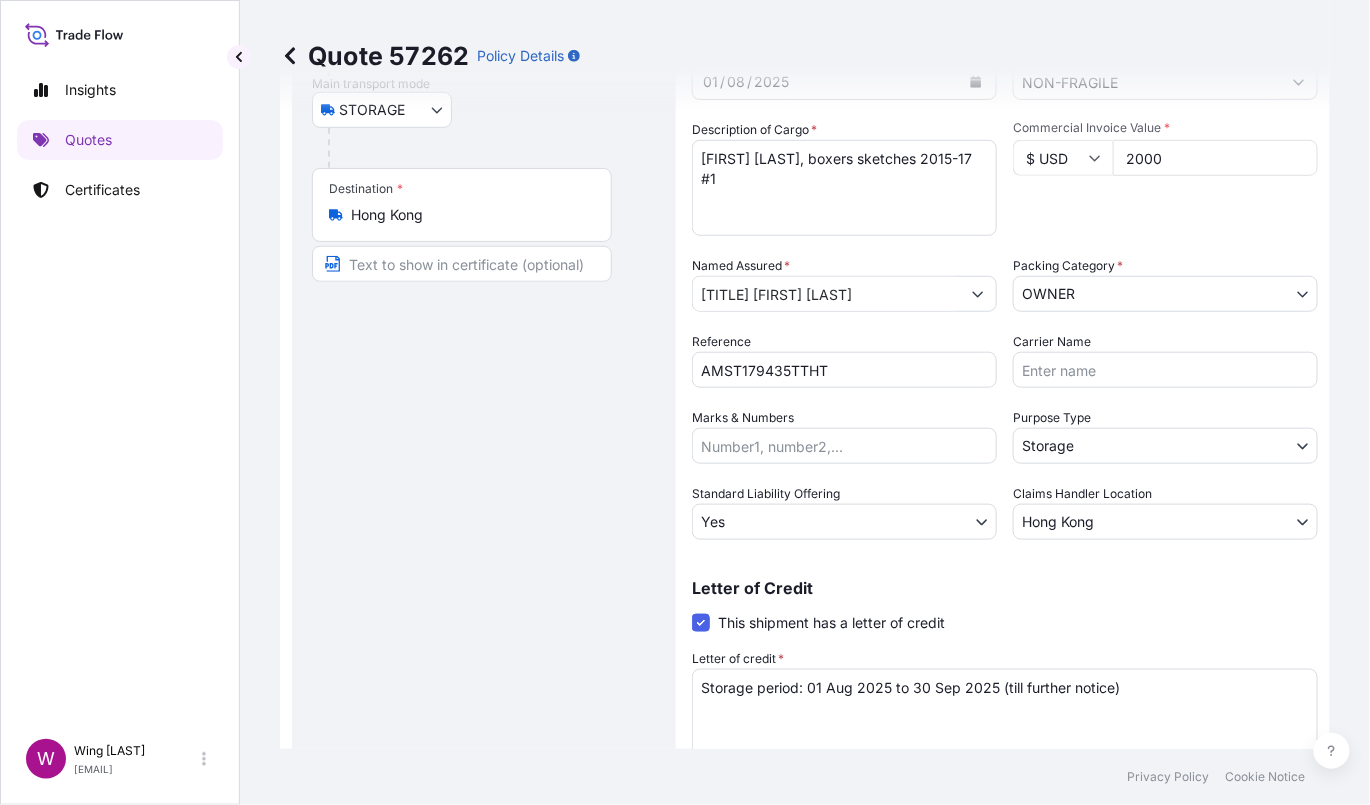 click on "Route Details Place of loading Road / Inland Road / Inland Origin * Hong Kong Main transport mode STORAGE COURIER INSTALLATION LAND SEA AIR STORAGE Destination * Hong Kong Road / Inland Road / Inland Place of Discharge" at bounding box center (484, 349) 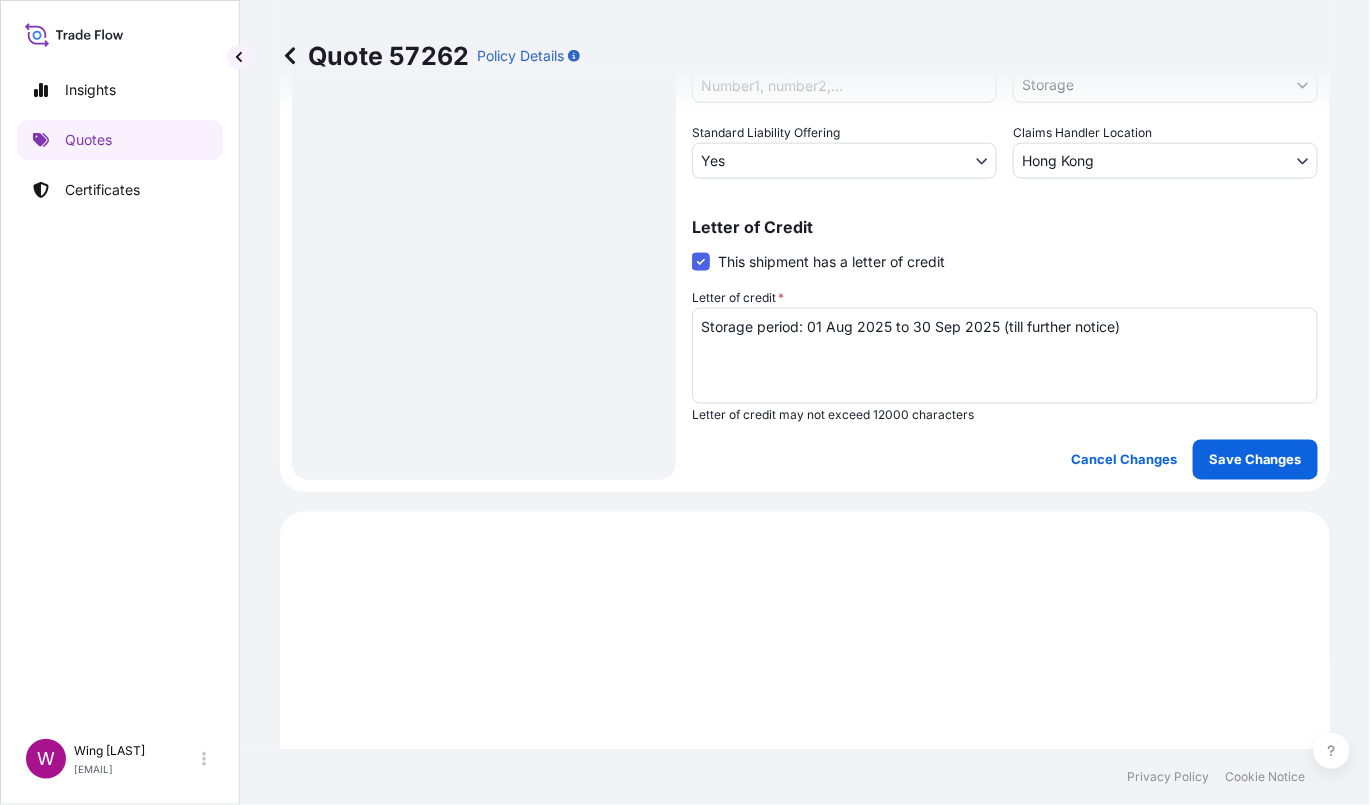 scroll, scrollTop: 666, scrollLeft: 0, axis: vertical 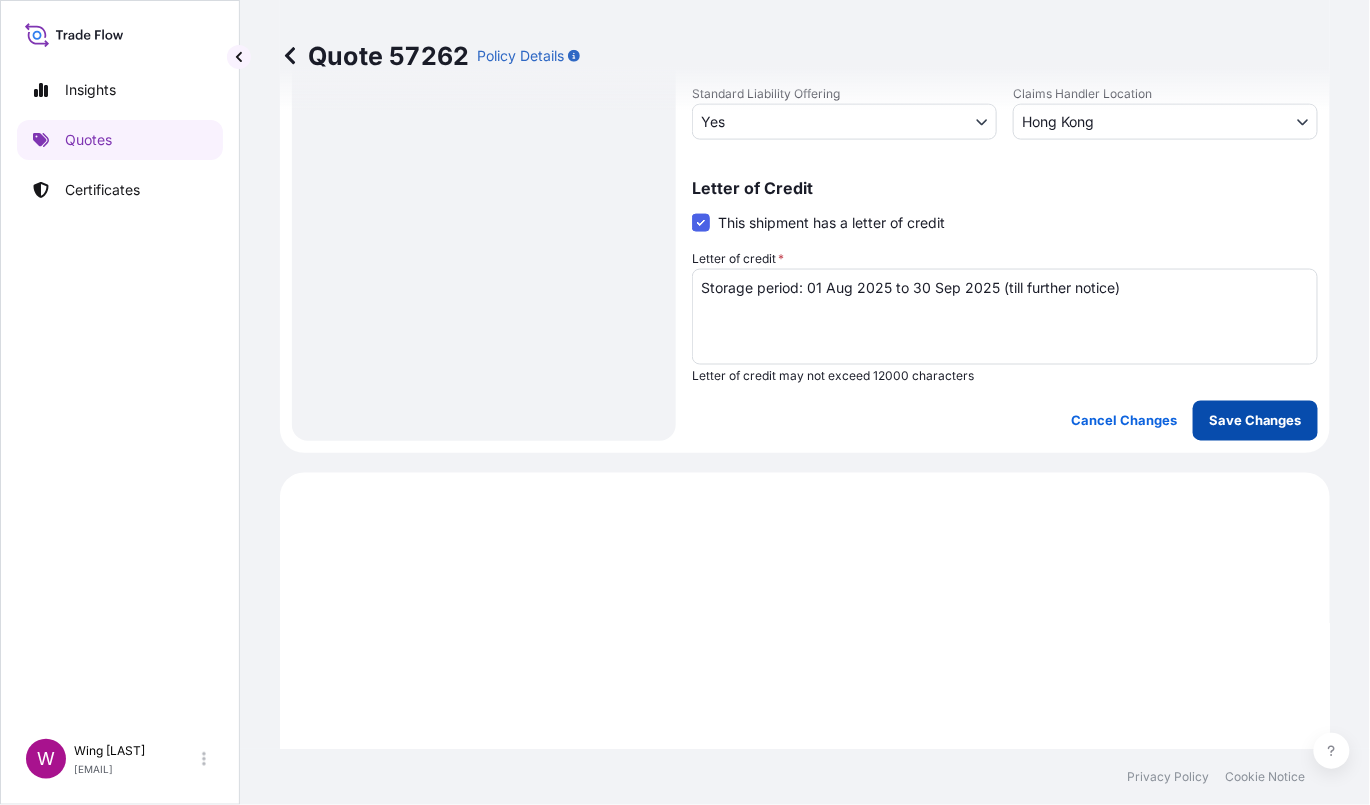 click on "Save Changes" at bounding box center [1255, 421] 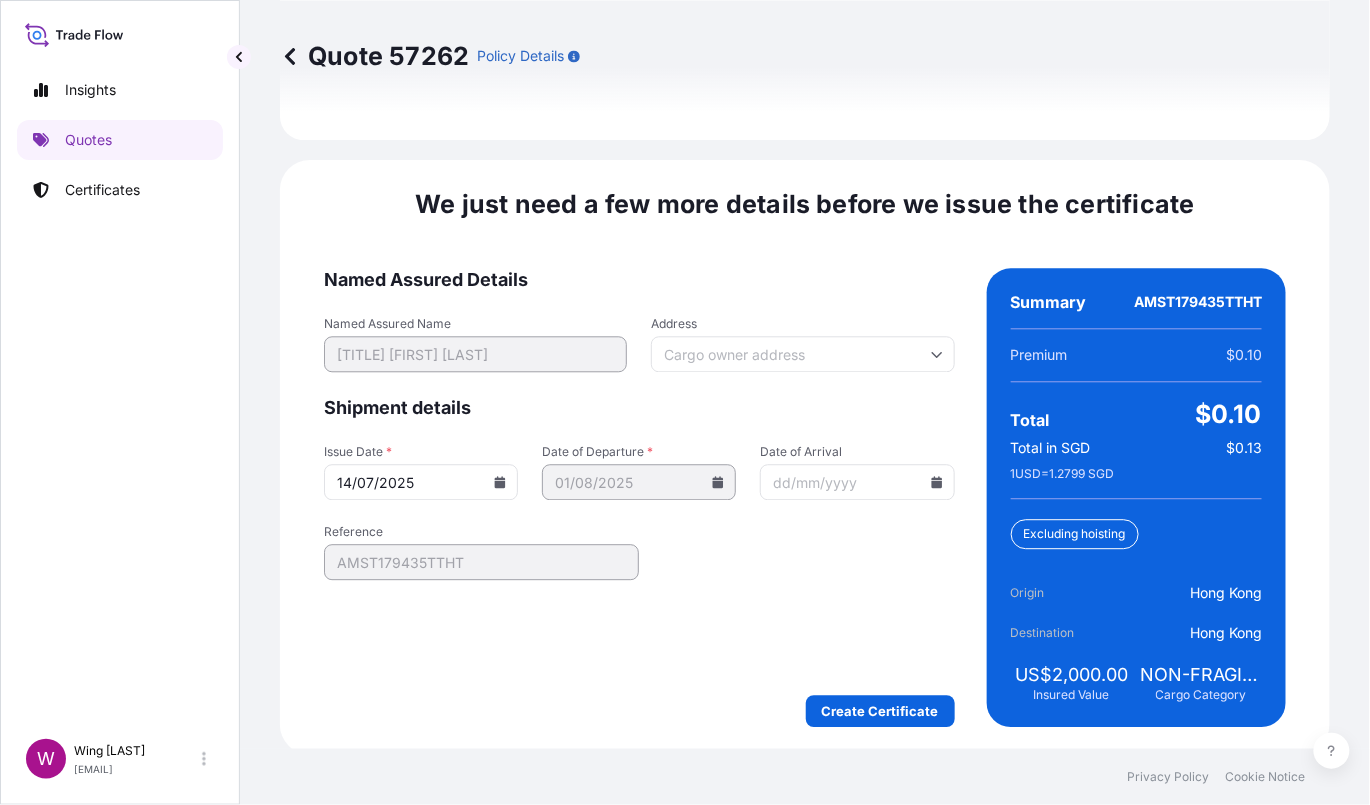 scroll, scrollTop: 3163, scrollLeft: 0, axis: vertical 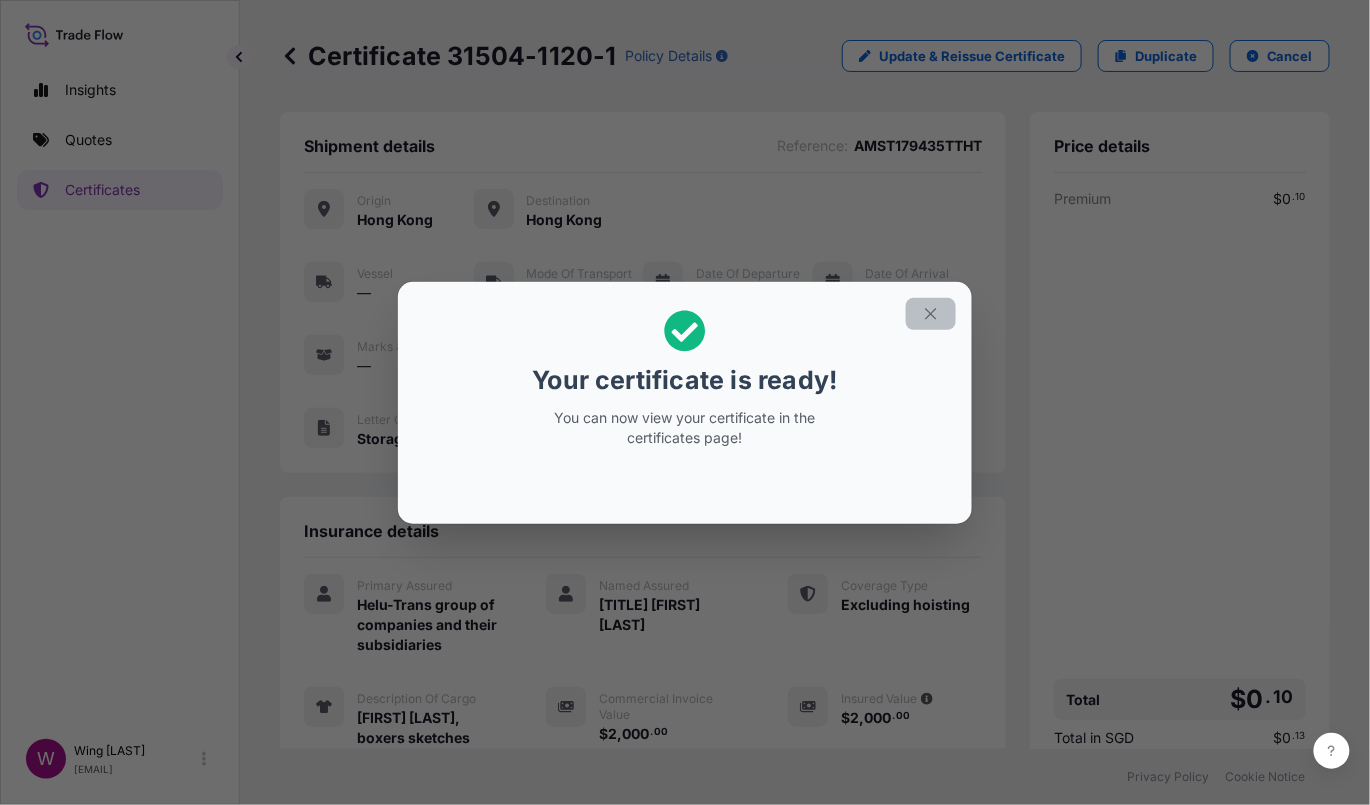 click at bounding box center [931, 314] 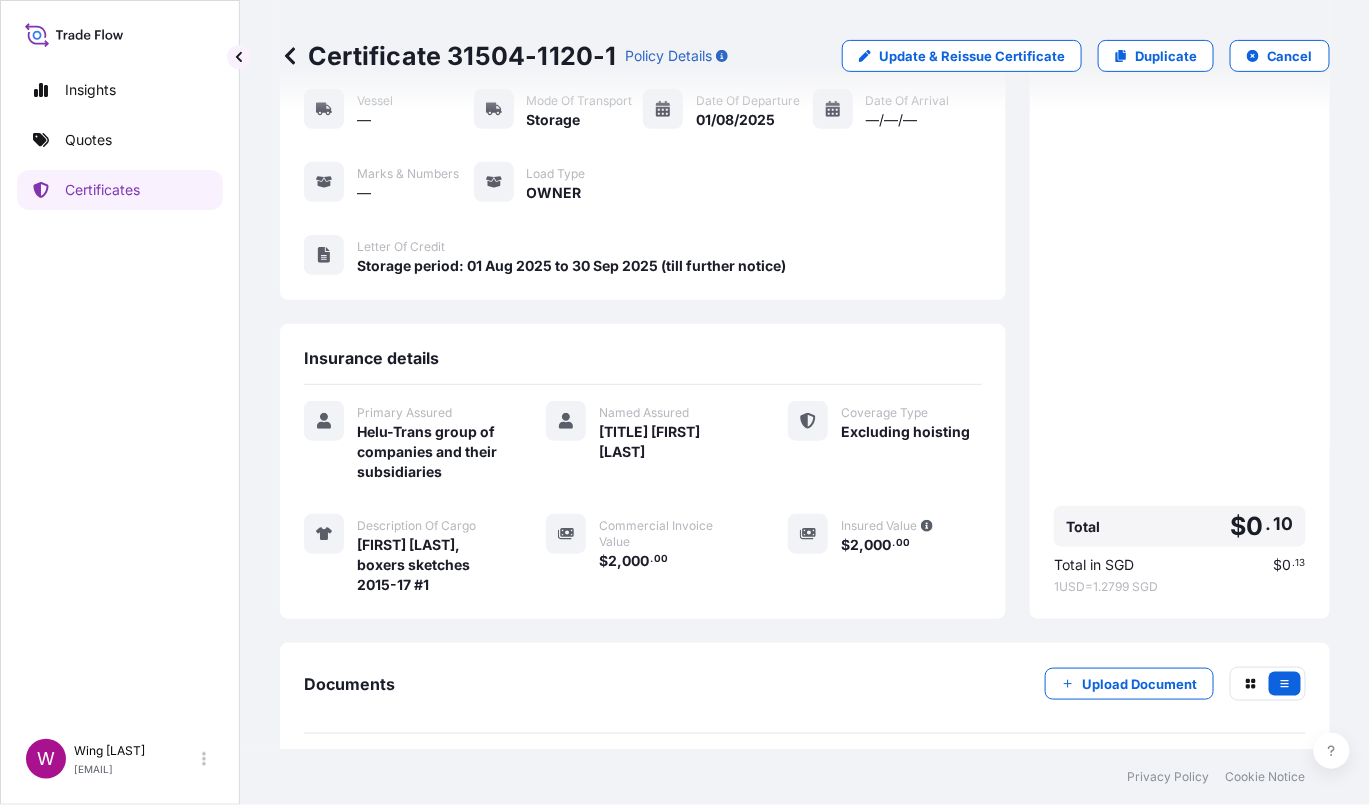 scroll, scrollTop: 247, scrollLeft: 0, axis: vertical 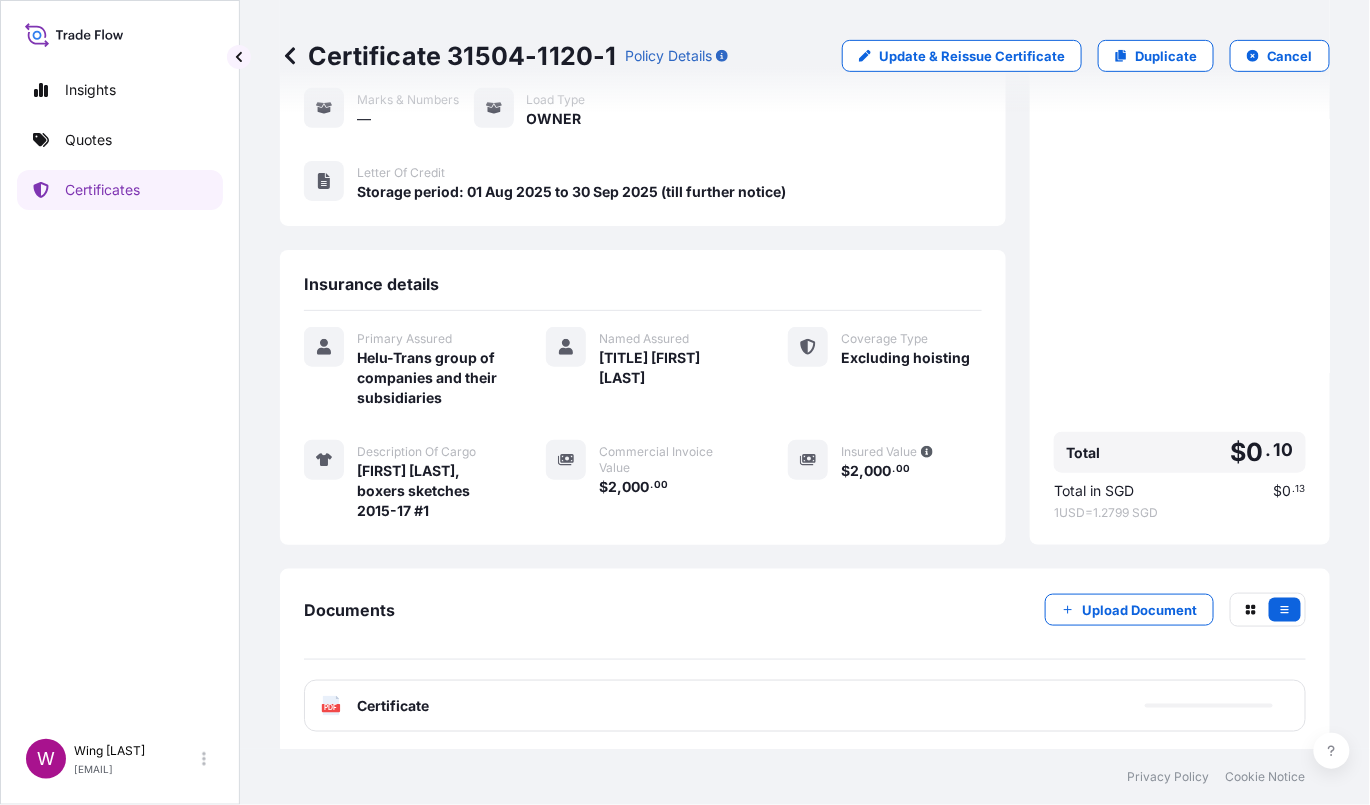 click on "PDF Certificate" at bounding box center (805, 706) 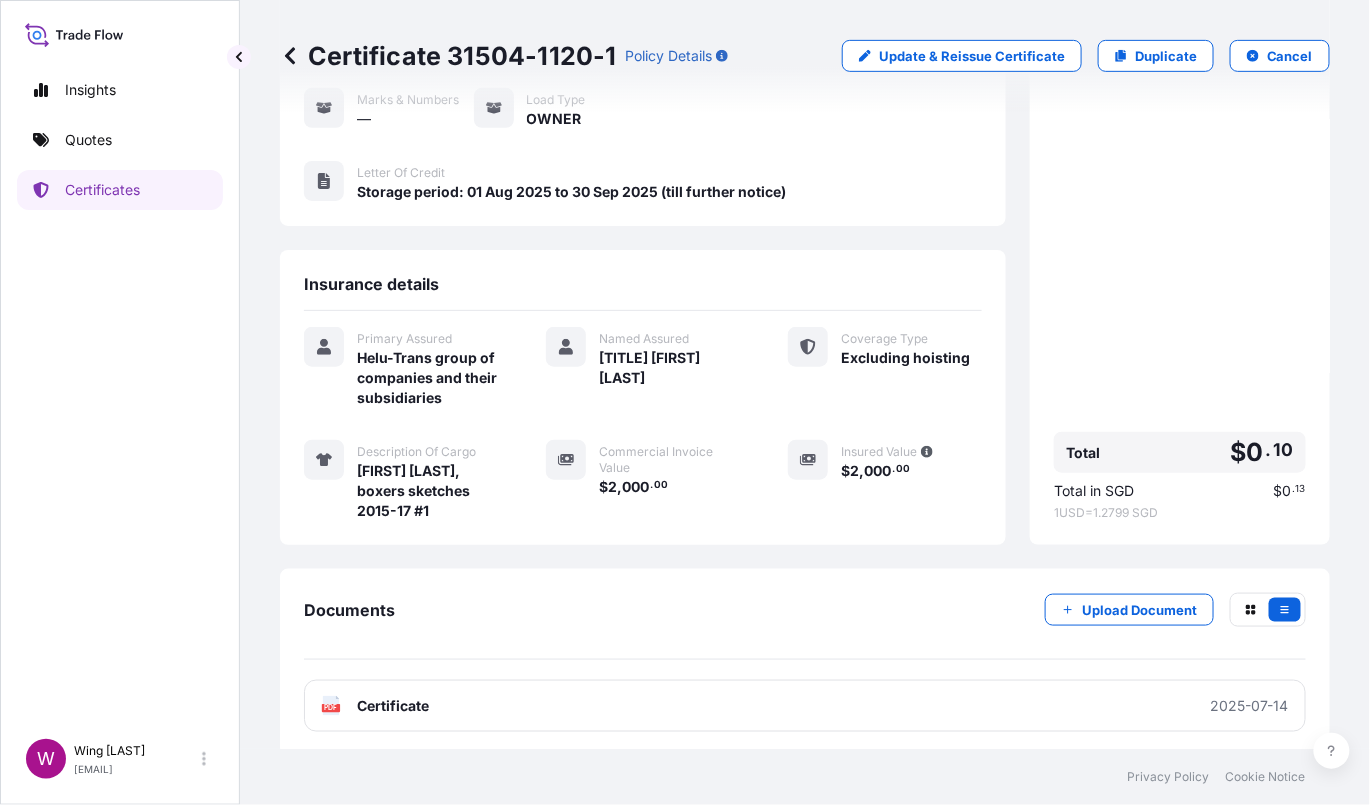 click 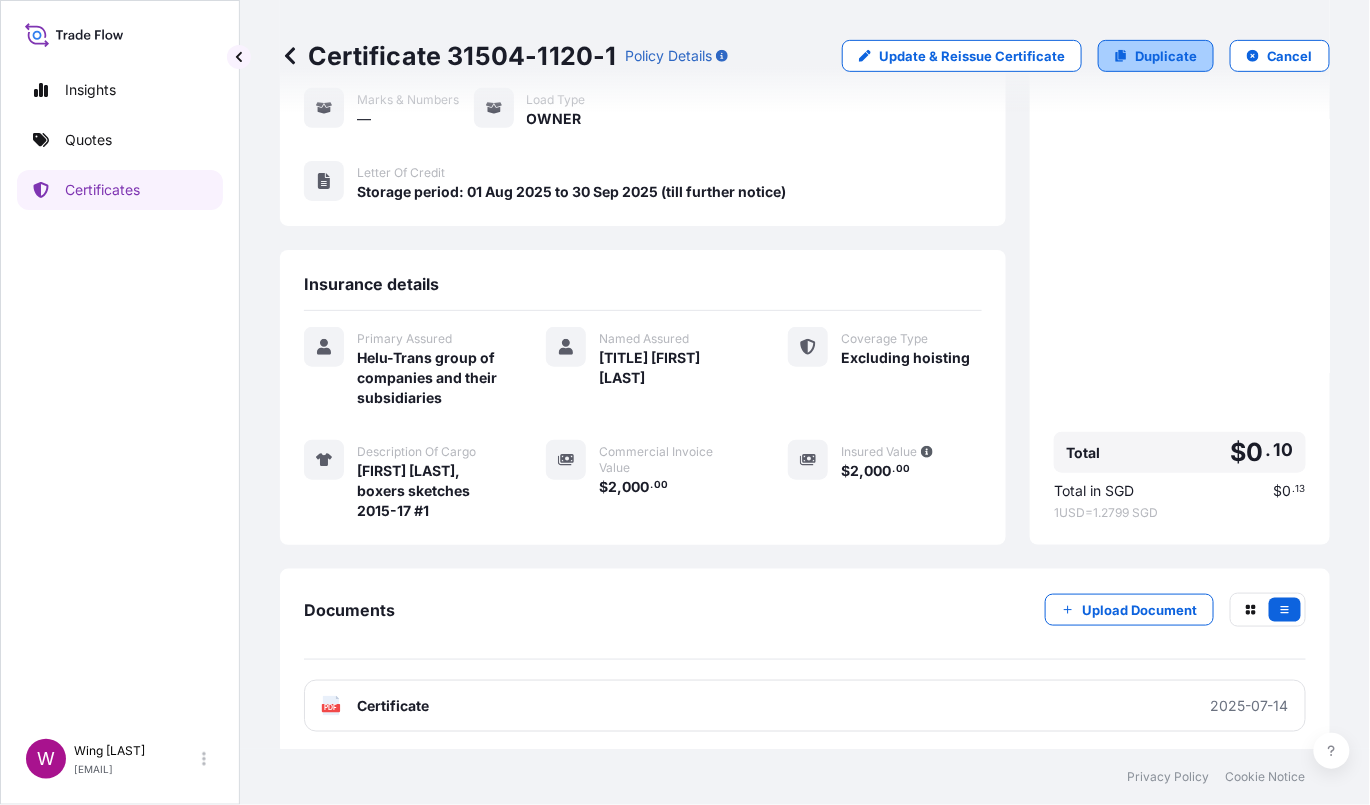 click 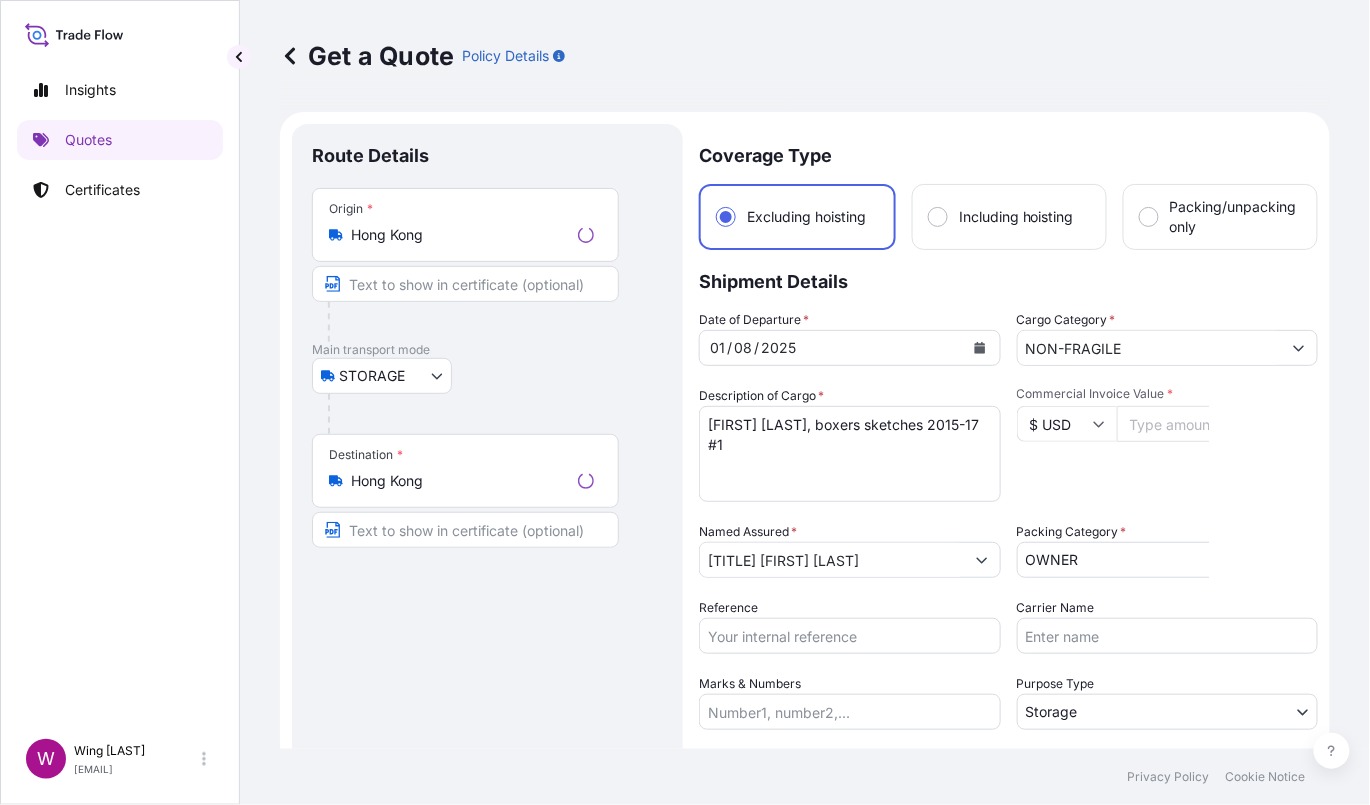 scroll, scrollTop: 32, scrollLeft: 0, axis: vertical 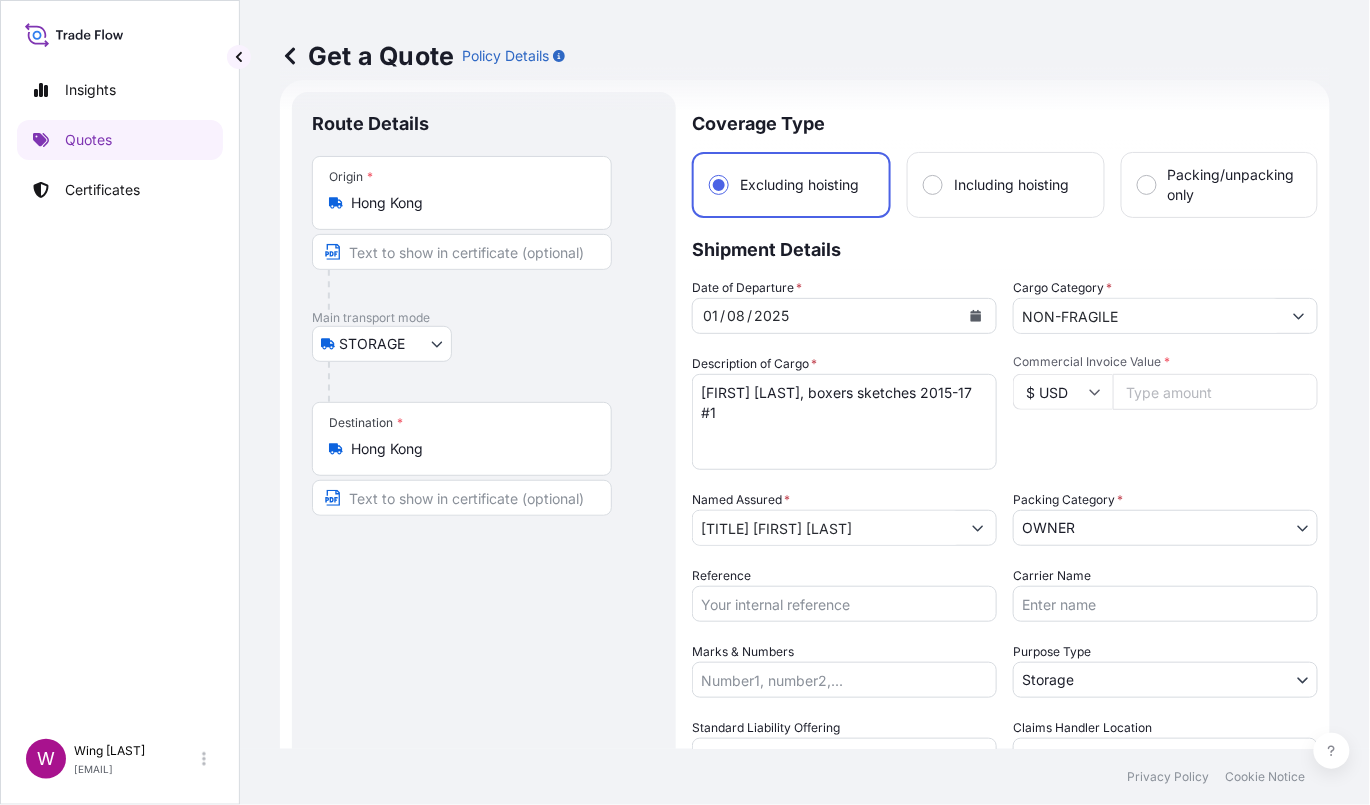 click on "Route Details Place of loading Road / Inland Road / Inland Origin * Hong Kong Main transport mode STORAGE COURIER INSTALLATION LAND SEA AIR STORAGE Destination * Hong Kong Road / Inland Road / Inland Place of Discharge" at bounding box center (484, 583) 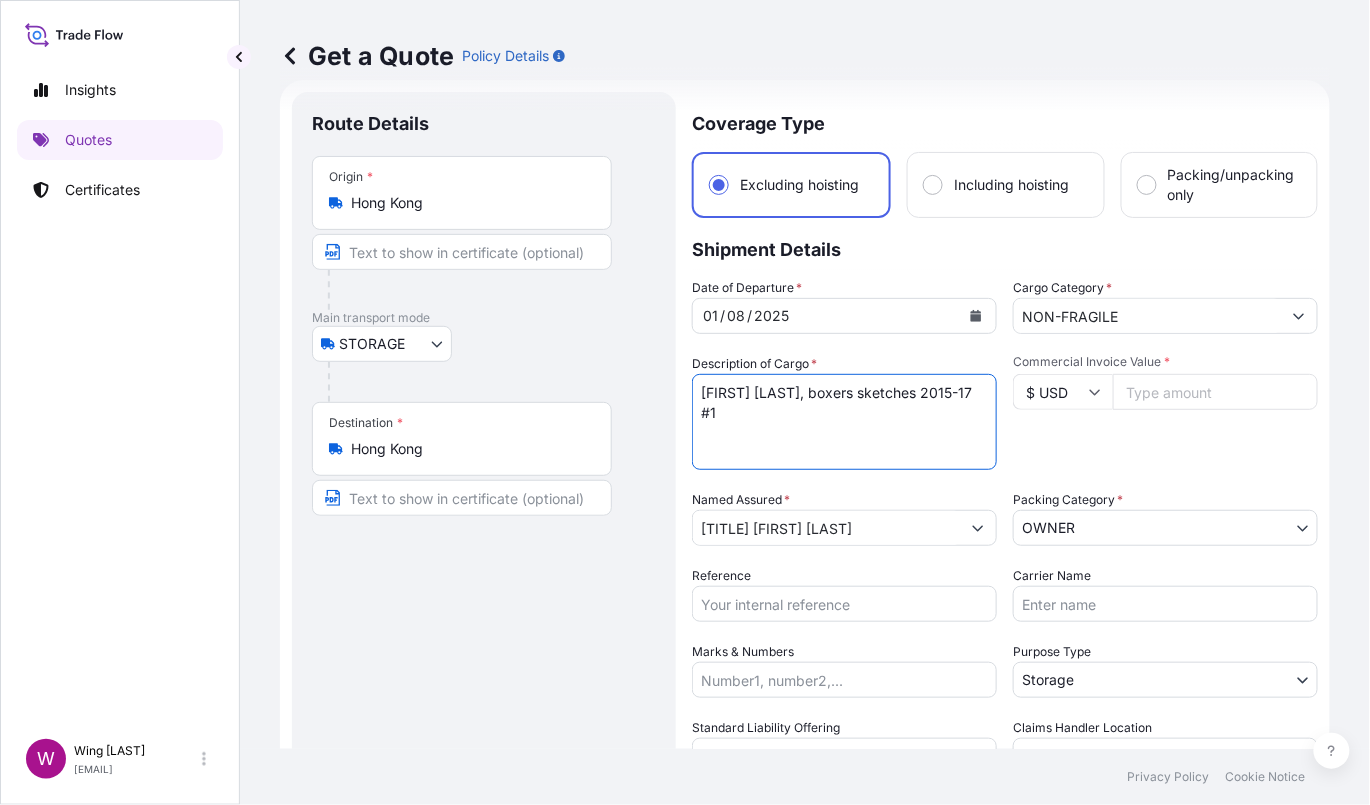 drag, startPoint x: 836, startPoint y: 394, endPoint x: 908, endPoint y: 426, distance: 78.79086 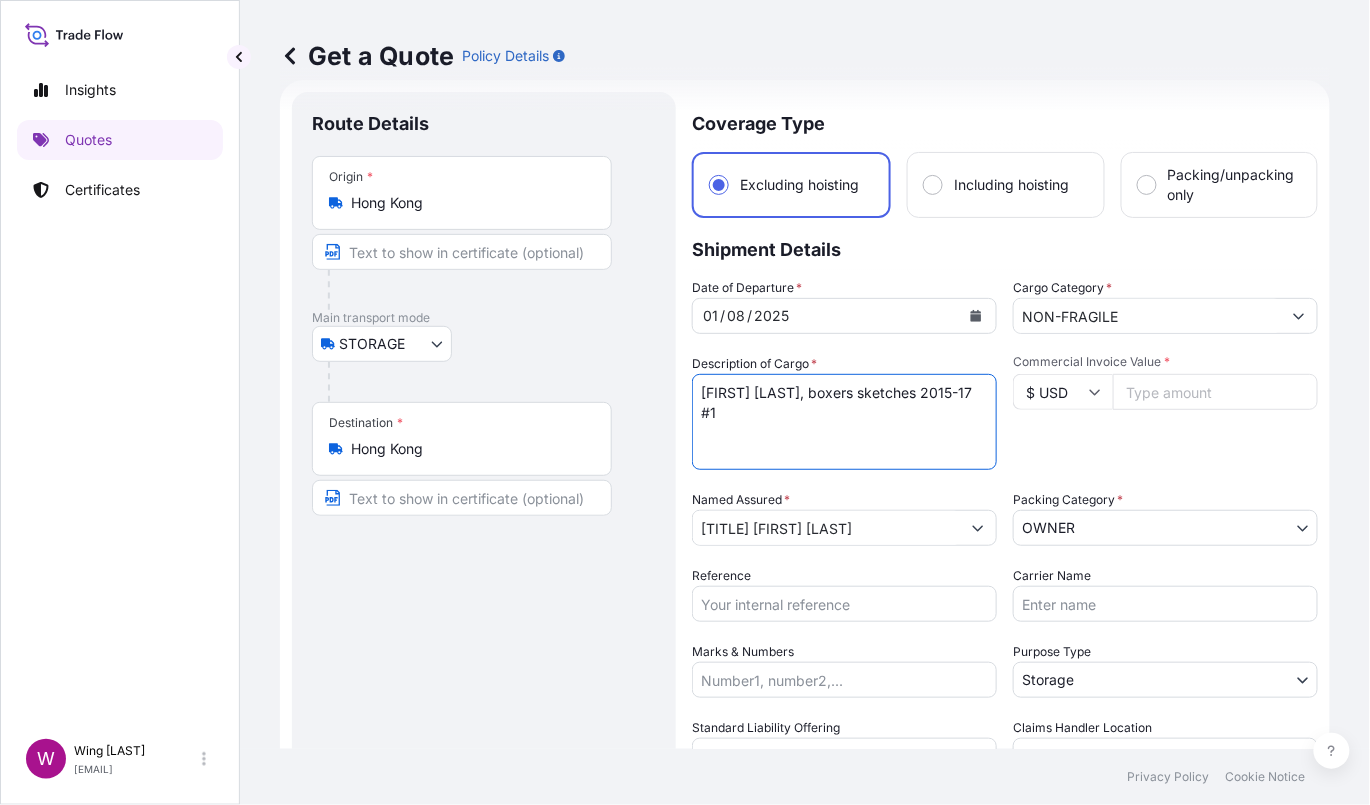 click on "[FIRST] [LAST], boxers sketches 2015-17 #1" at bounding box center (844, 422) 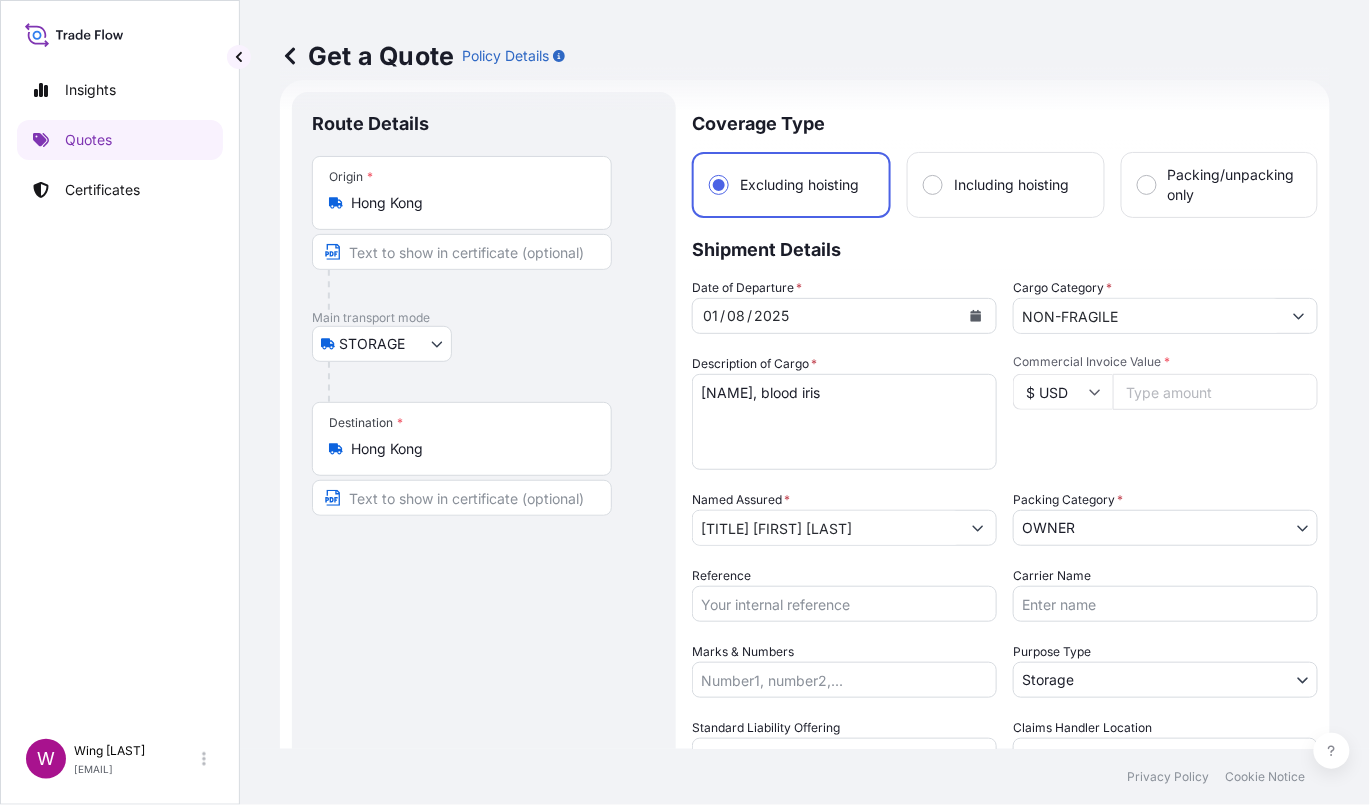 click on "Route Details Place of loading Road / Inland Road / Inland Origin * Hong Kong Main transport mode STORAGE COURIER INSTALLATION LAND SEA AIR STORAGE Destination * Hong Kong Road / Inland Road / Inland Place of Discharge" at bounding box center (484, 583) 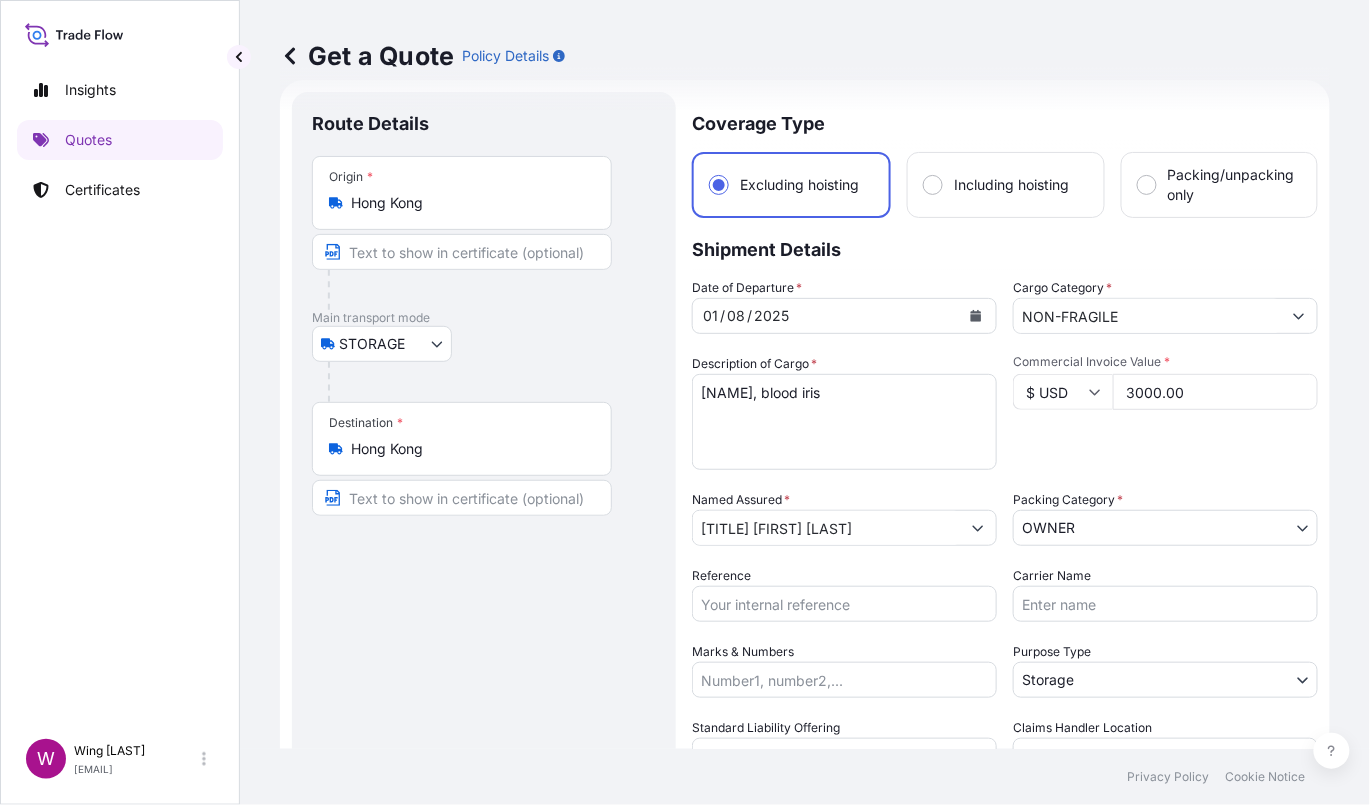 click on "Commercial Invoice Value   * $ USD 3000.00" at bounding box center [1165, 412] 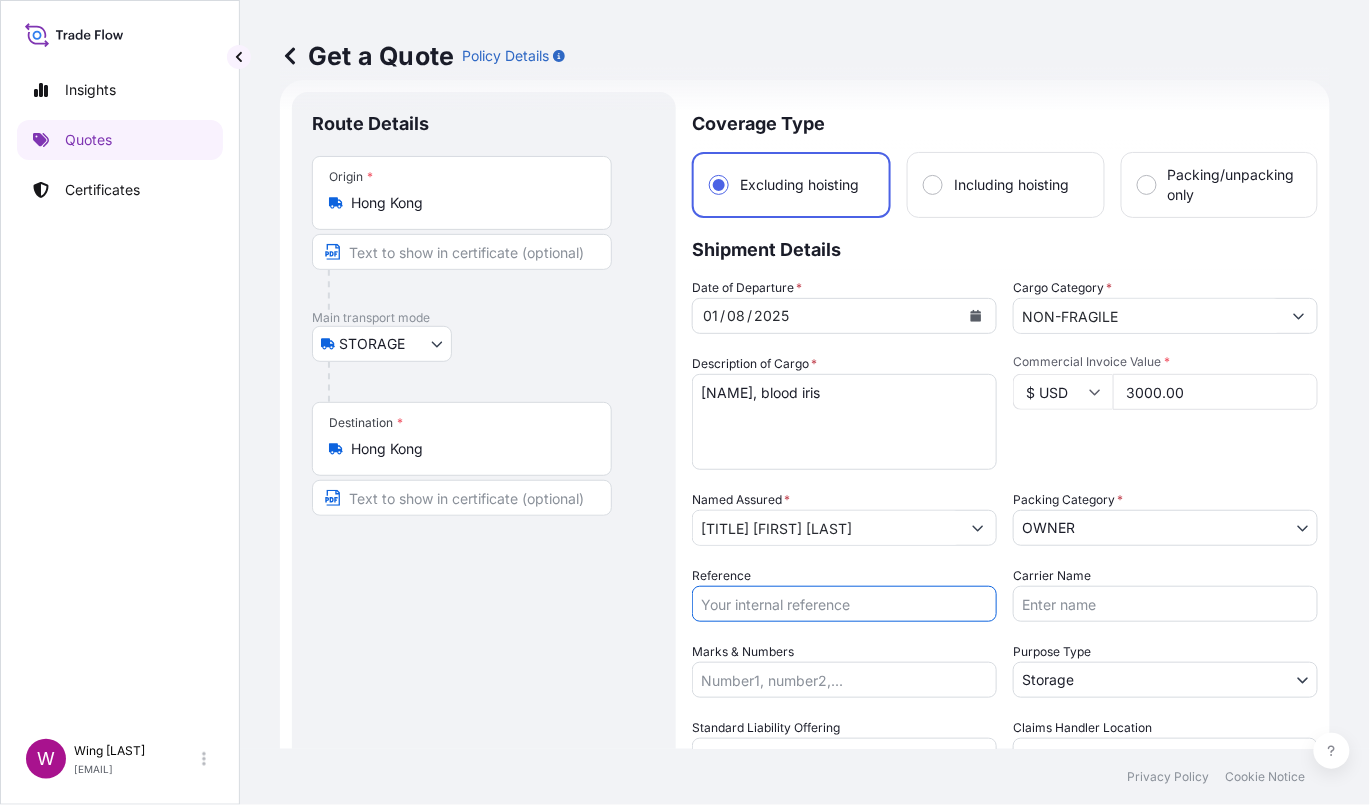 click on "Reference" at bounding box center (844, 604) 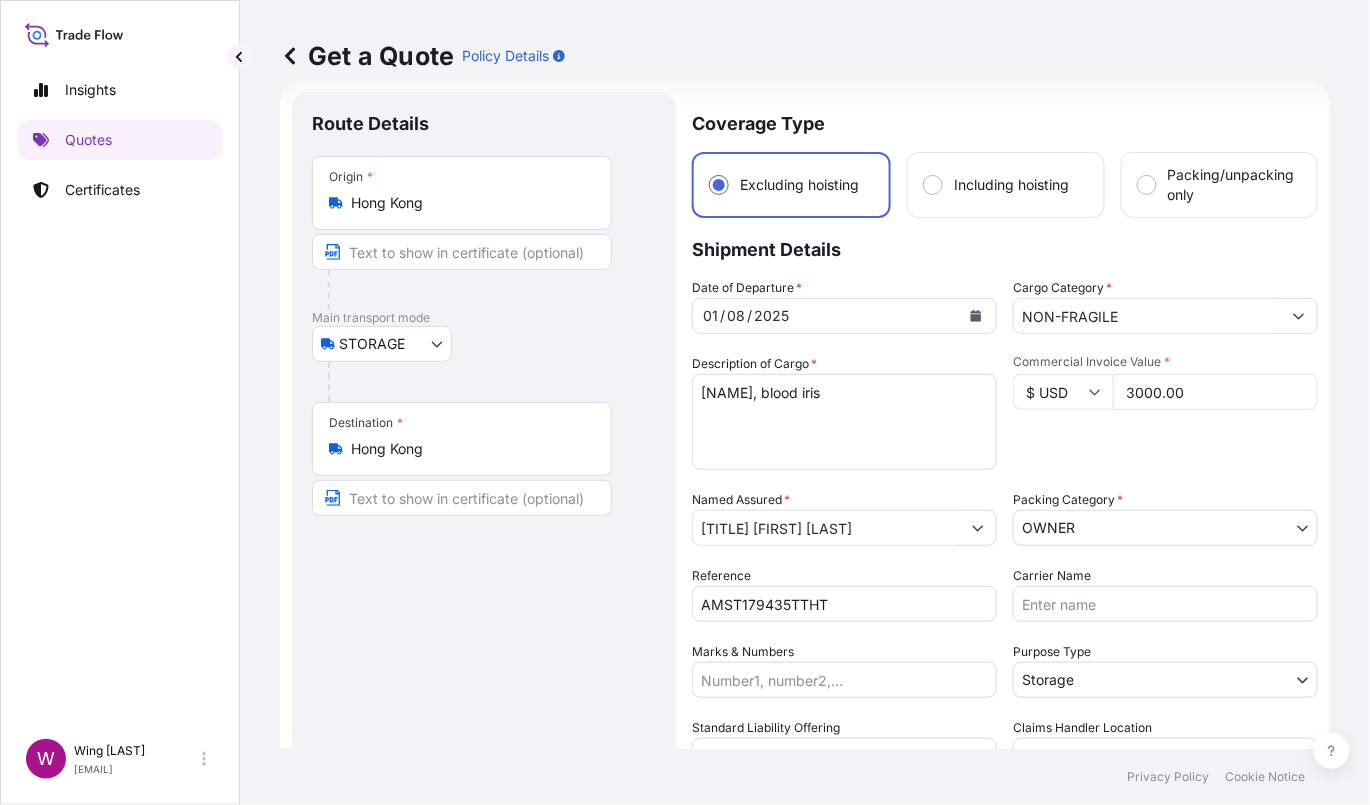 click on "Route Details Place of loading Road / Inland Road / Inland Origin * Hong Kong Main transport mode STORAGE COURIER INSTALLATION LAND SEA AIR STORAGE Destination * Hong Kong Road / Inland Road / Inland Place of Discharge" at bounding box center [484, 583] 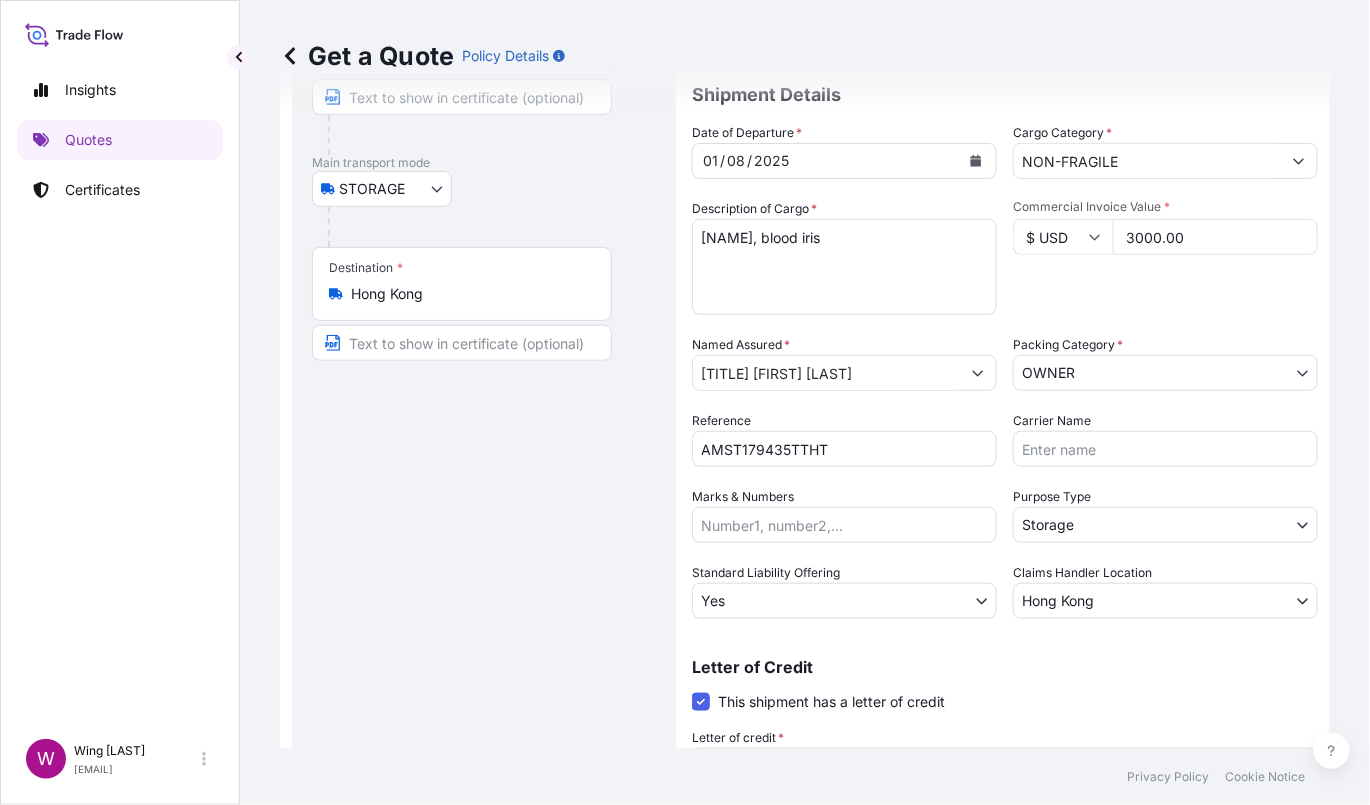 scroll, scrollTop: 368, scrollLeft: 0, axis: vertical 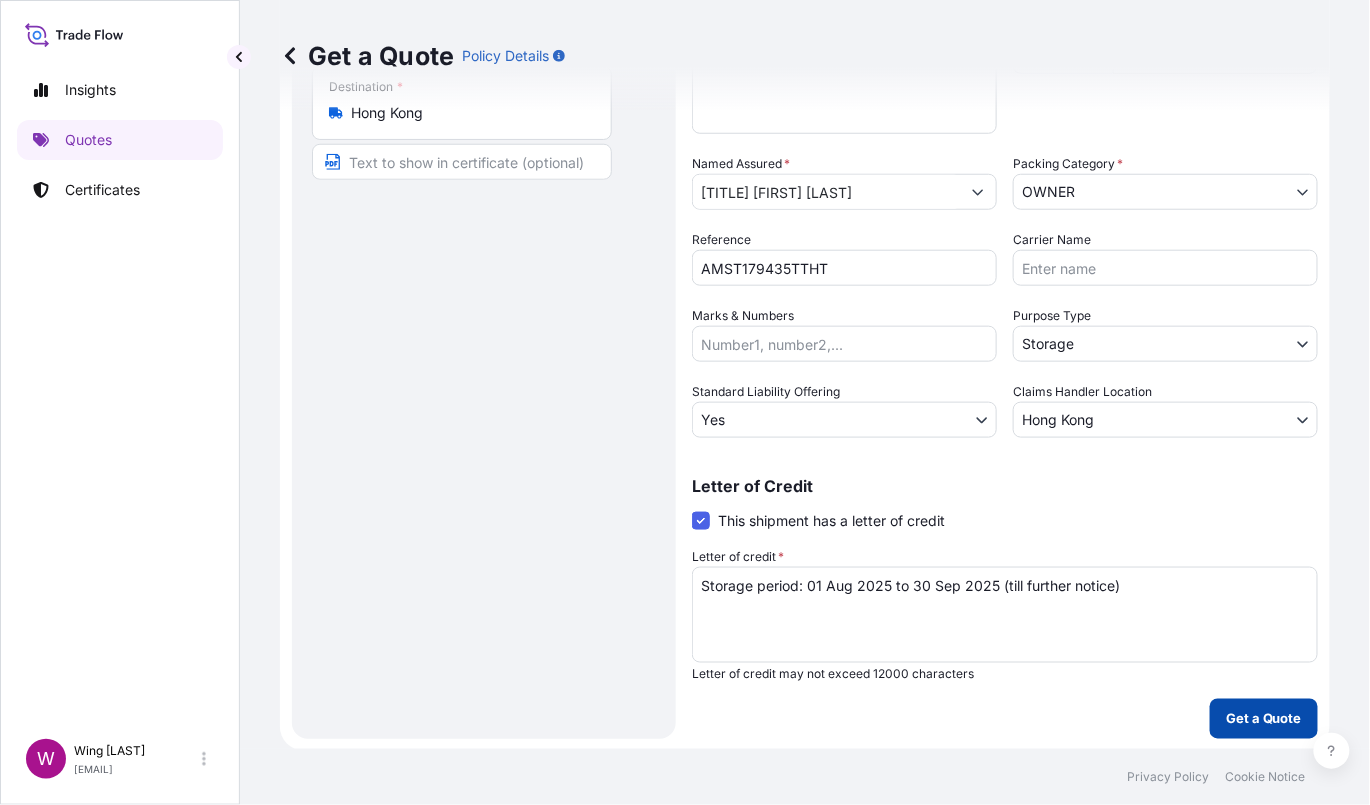 click on "Get a Quote" at bounding box center (1264, 719) 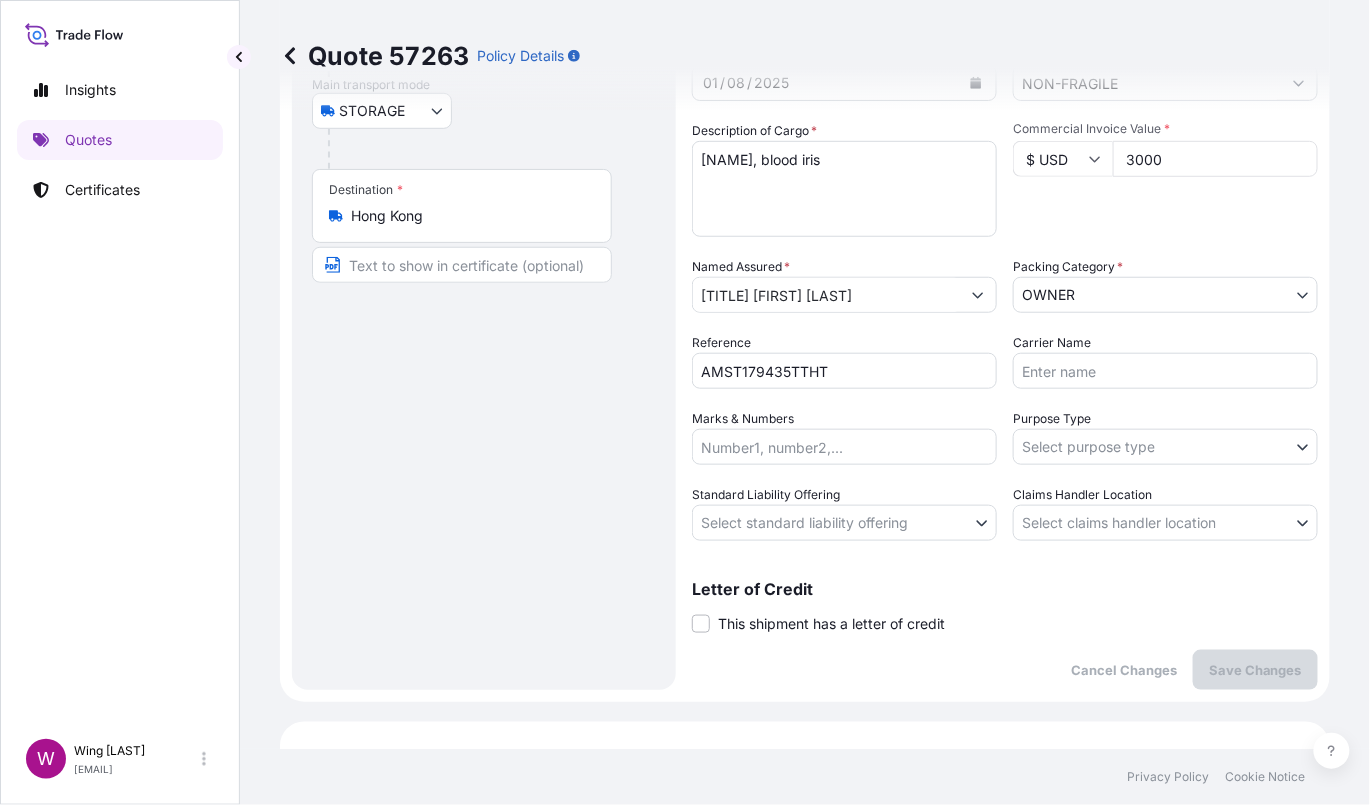 scroll, scrollTop: 266, scrollLeft: 0, axis: vertical 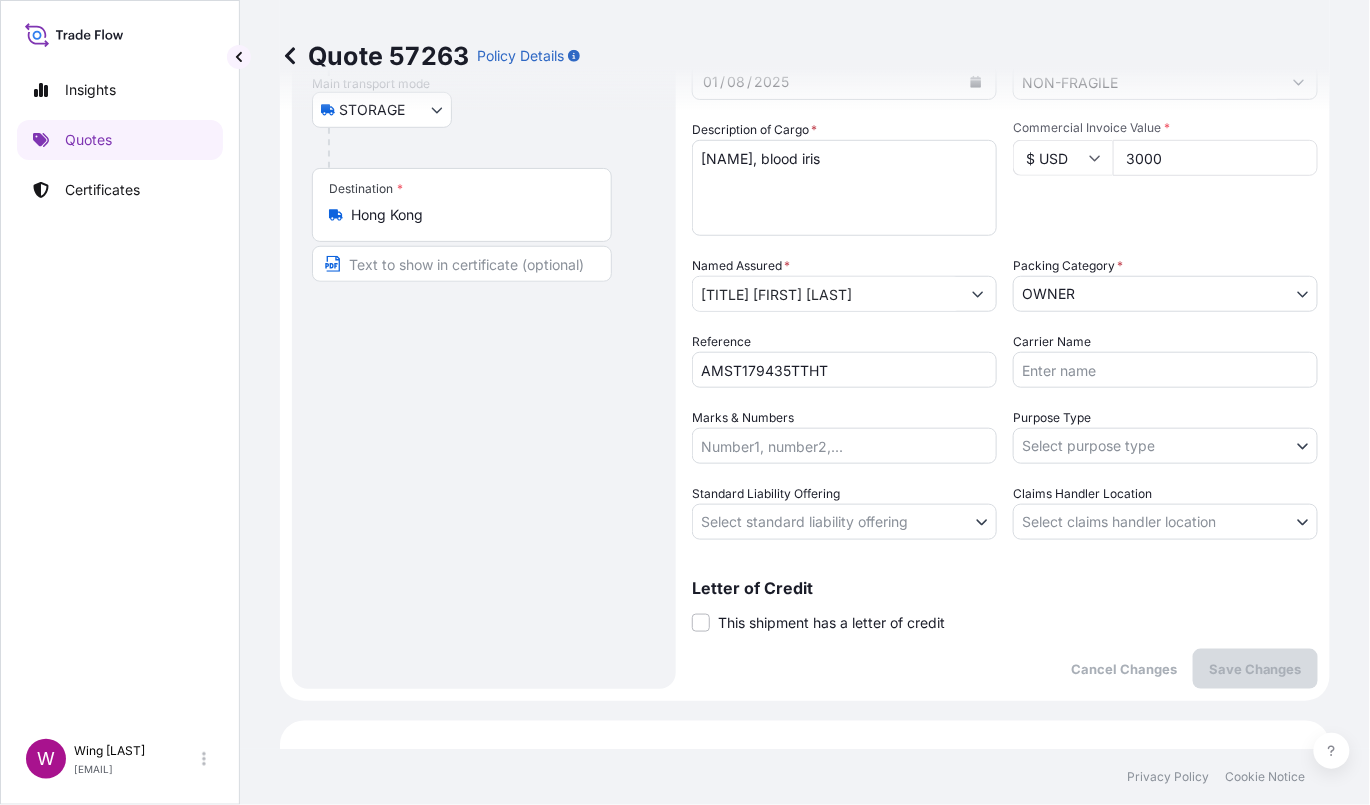 click on "Insights Quotes Certificates W Wing   Lee winglee@helutrans.com Quote 57263 Policy Details Route Details Place of loading Road / Inland Road / Inland Origin * Hong Kong Main transport mode STORAGE COURIER INSTALLATION LAND SEA AIR STORAGE Destination * Hong Kong Road / Inland Road / Inland Place of Discharge Coverage Type Excluding hoisting Including hoisting Packing/unpacking only Shipment Details Date of Departure * 01 / 08 / 2025 Cargo Category * NON-FRAGILE Description of Cargo * [FIRST] [LAST], blood iris Commercial Invoice Value   * $ USD 3000 Named Assured * [TITLE] [FIRST] [LAST] Packing Category * OWNER AGENT CO-OWNER OWNER Various Reference AMST179435TTHT Carrier Name Marks & Numbers Purpose Type Select purpose type Transit Storage Installation Conservation Standard Liability Offering Select standard liability offering Yes No Claims Handler Location Hong Kong Singapore Letter of Credit This shipment has a letter of credit Letter of credit * Cancel Changes $ 3 , 000" at bounding box center [685, 402] 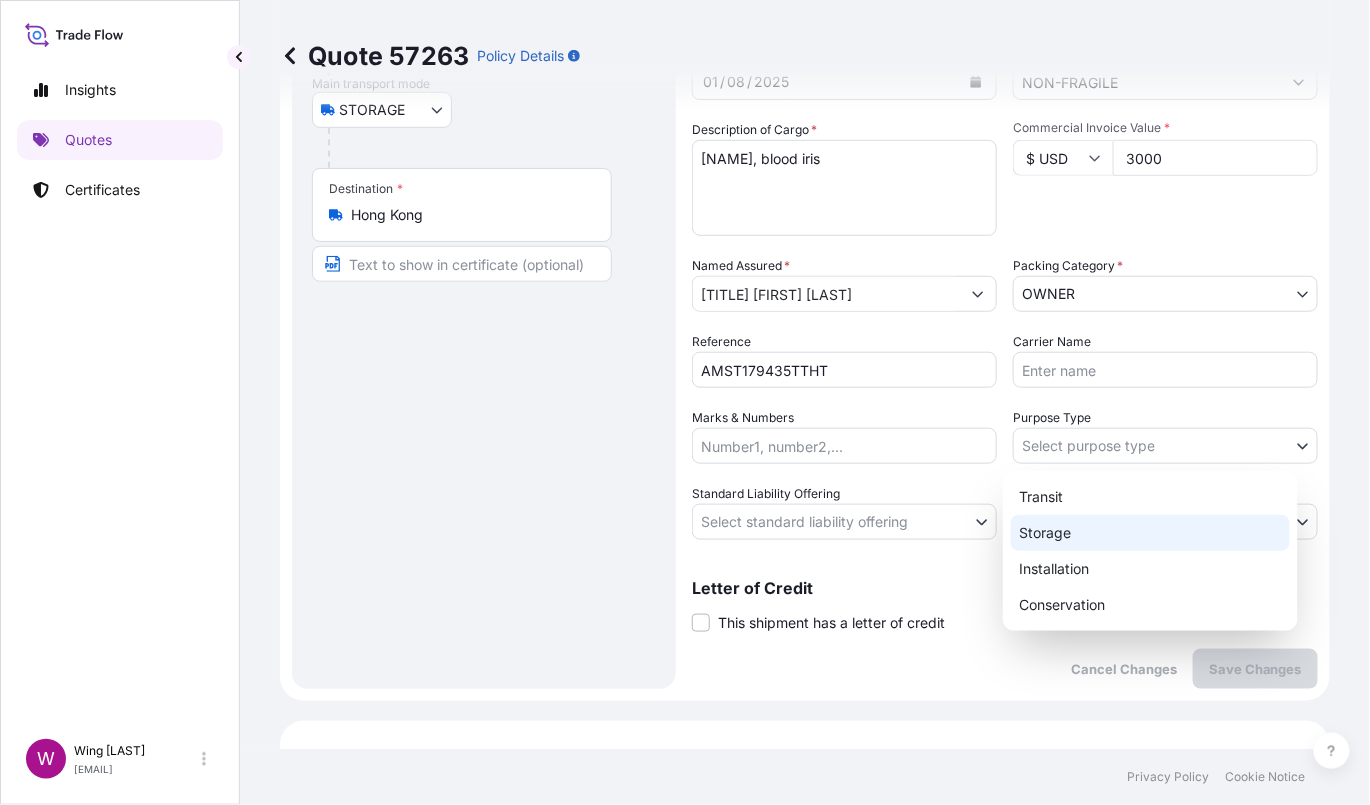 click on "Storage" at bounding box center [1150, 533] 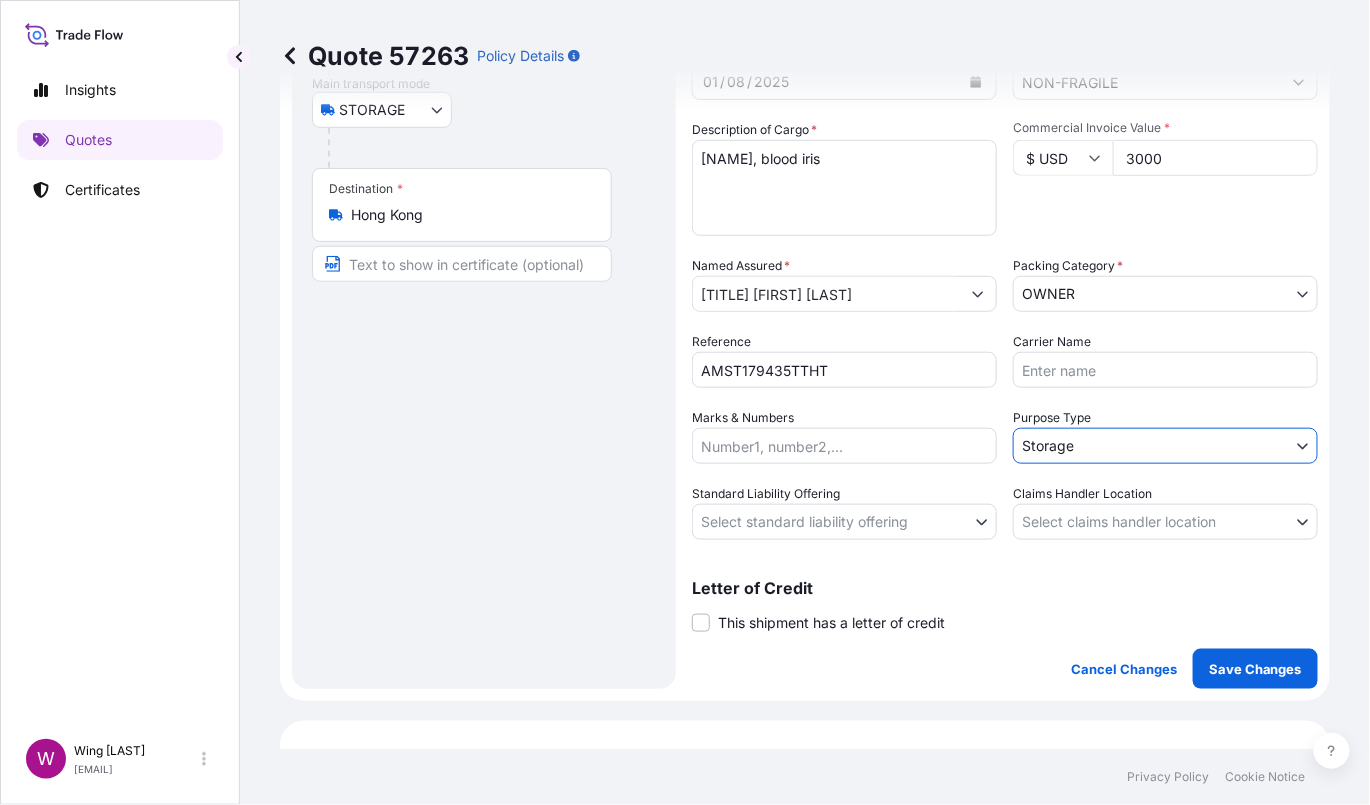 click on "Insights Quotes Certificates W Wing   Lee [LAST] winglee@example.com Quote 57263 Policy Details Route Details Place of loading Road / Inland Road / Inland Origin * [LOCATION] Main transport mode STORAGE COURIER INSTALLATION LAND SEA AIR STORAGE Destination * [LOCATION] Road / Inland Road / Inland Place of Discharge Coverage Type Excluding hoisting Including hoisting Packing/unpacking only Shipment Details Date of Departure * 01 / 08 / 2025 Cargo Category * NON-FRAGILE Description of Cargo * [FIRST] [LAST], blood iris Commercial Invoice Value   * $ USD 3000 Named Assured * Mr. [LAST] Packing Category * OWNER AGENT CO-OWNER OWNER Various Reference AMST179435TTHT Carrier Name Marks & Numbers Purpose Type Storage Transit Storage Installation Conservation Standard Liability Offering Select standard liability offering Yes No Claims Handler Location Select claims handler location [LOCATION] [LOCATION] Letter of Credit This shipment has a letter of credit Letter of credit * Cancel Changes Save Changes $ 3 , ." at bounding box center [685, 402] 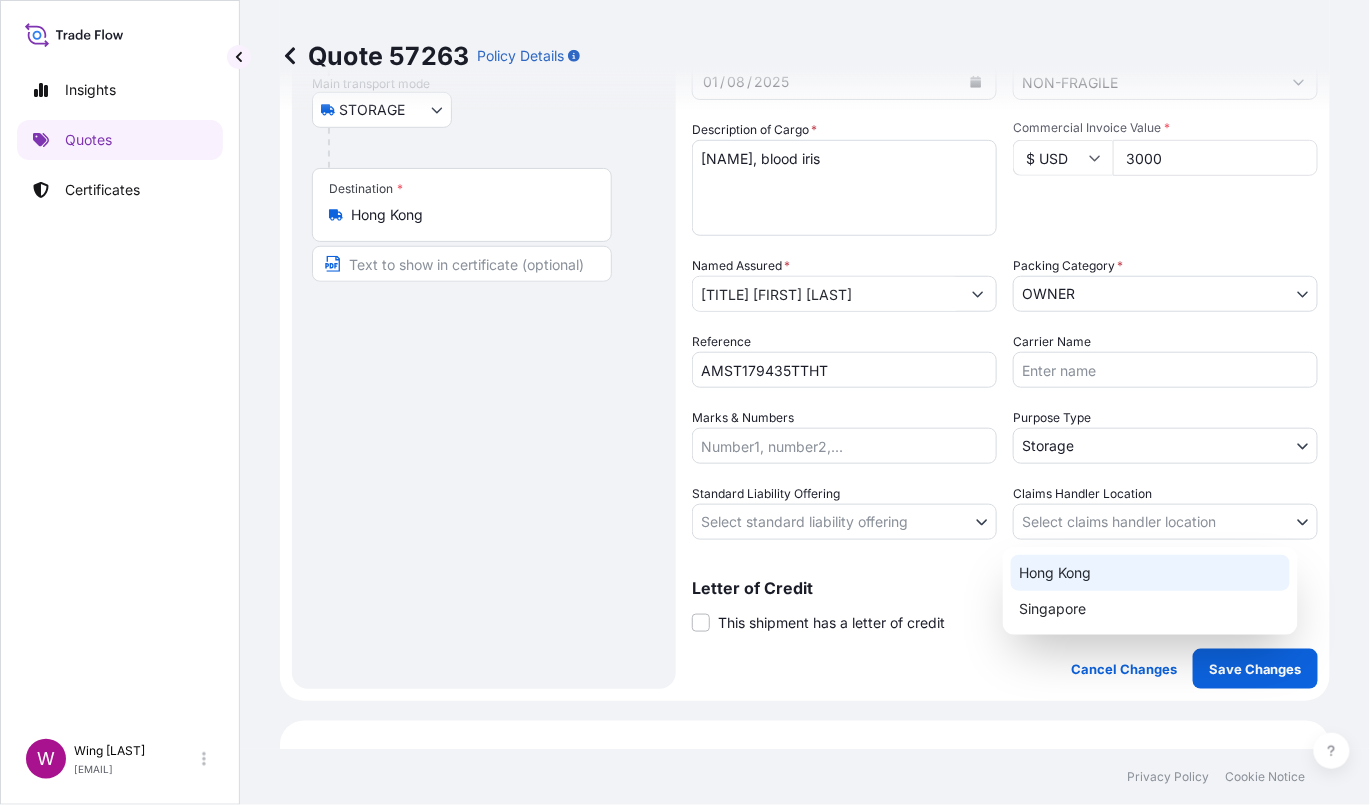 click on "Hong Kong" at bounding box center (1150, 573) 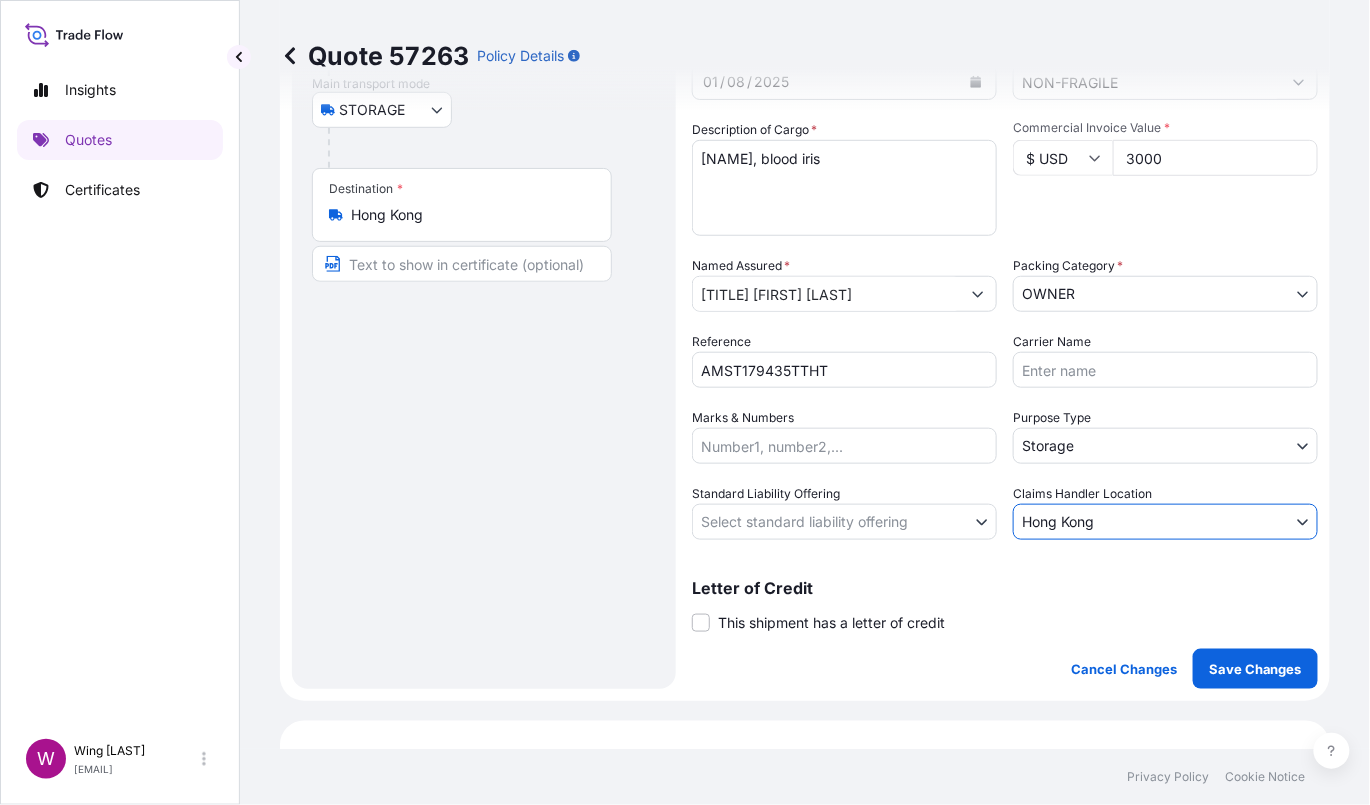 click on "Insights Quotes Certificates W Wing   Lee [EMAIL] Quote 57263 Policy Details Route Details Place of loading Road / Inland Road / Inland Origin * Hong Kong Main transport mode STORAGE COURIER INSTALLATION LAND SEA AIR STORAGE Destination * Hong Kong Road / Inland Road / Inland Place of Discharge Coverage Type Excluding hoisting Including hoisting Packing/unpacking only Shipment Details Date of Departure * 01 / 08 / 2025 Cargo Category * NON-FRAGILE Description of Cargo * [FIRST] [LAST], blood iris Commercial Invoice Value   * $ USD 3000 Named Assured * Mr. [FIRST] [LAST] Packing Category * OWNER AGENT CO-OWNER OWNER Various Reference AMST179435TTHT Carrier Name Marks & Numbers Purpose Type Storage Transit Storage Installation Conservation Standard Liability Offering Select standard liability offering Yes No Claims Handler Location Hong Kong Hong Kong Singapore Letter of Credit This shipment has a letter of credit Letter of credit * Letter of credit may not exceed 12000 characters $ 3 , ." at bounding box center [685, 402] 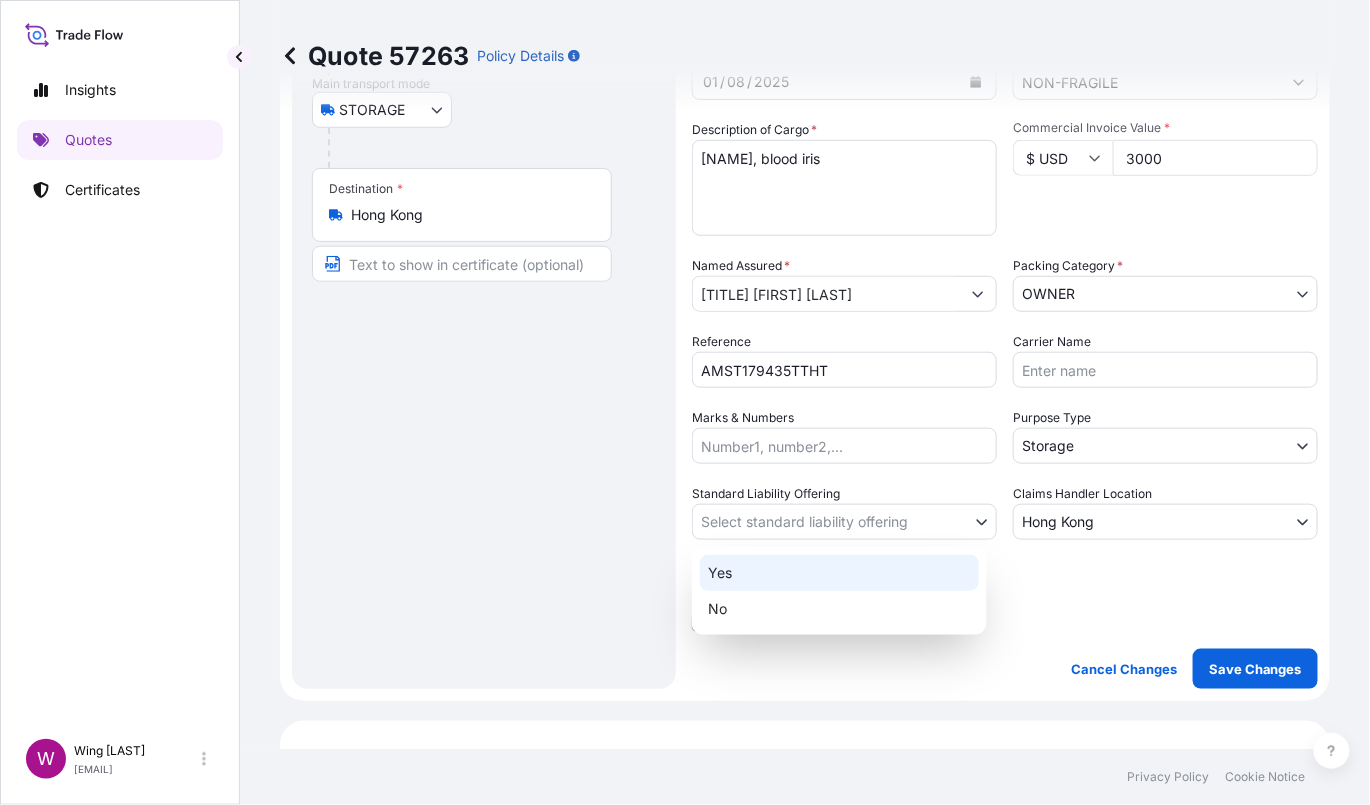 click on "Yes" at bounding box center [839, 573] 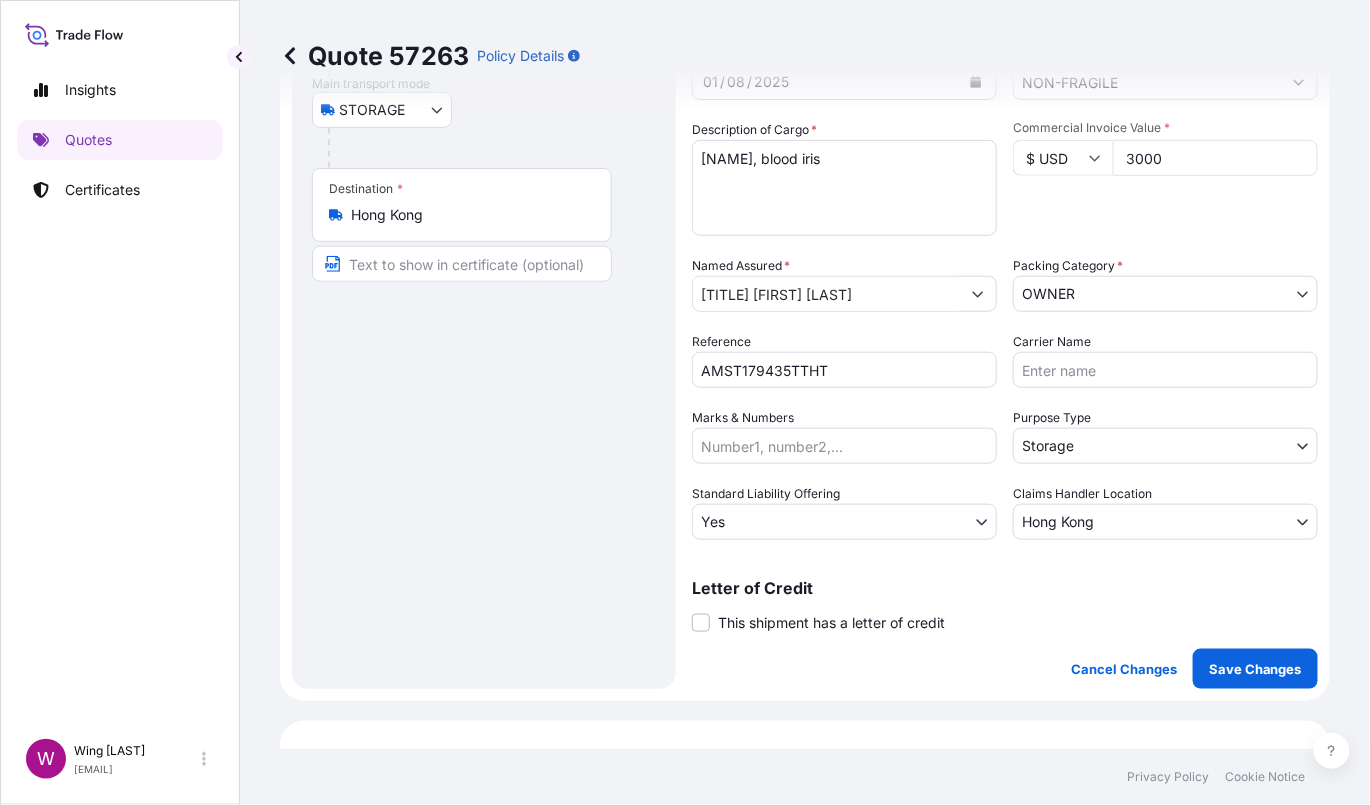 click on "This shipment has a letter of credit" at bounding box center (831, 623) 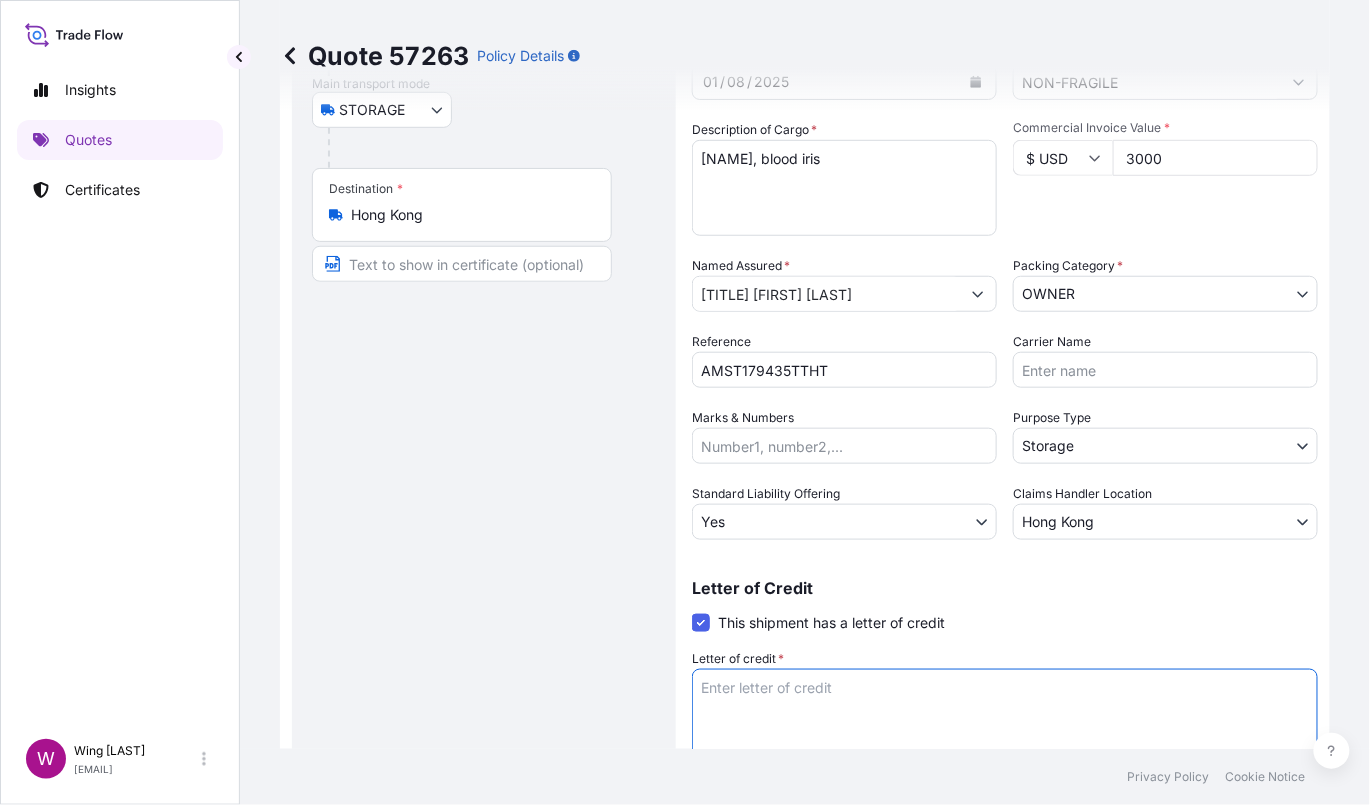 click on "Letter of credit *" at bounding box center (1005, 717) 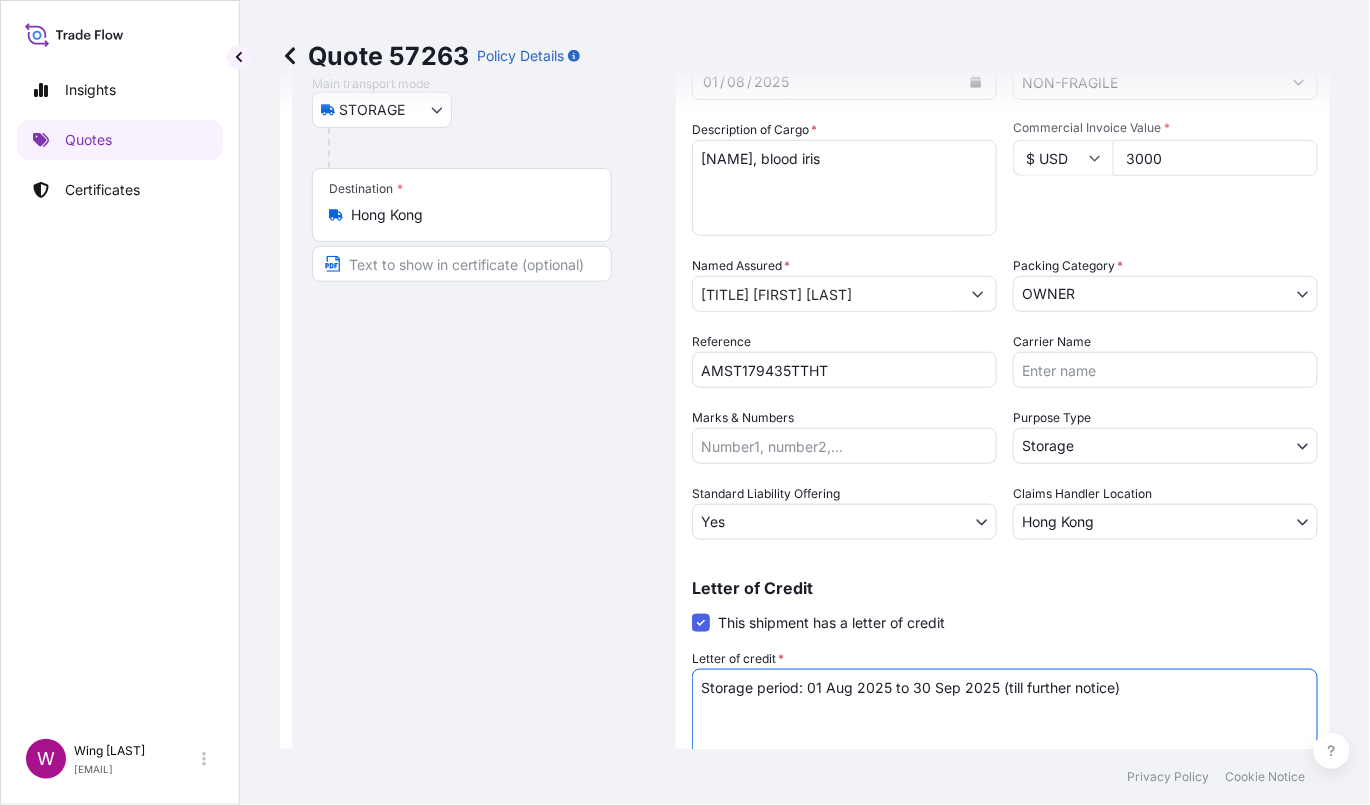 click on "Route Details Place of loading Road / Inland Road / Inland Origin * Hong Kong Main transport mode STORAGE COURIER INSTALLATION LAND SEA AIR STORAGE Destination * Hong Kong Road / Inland Road / Inland Place of Discharge" at bounding box center (484, 349) 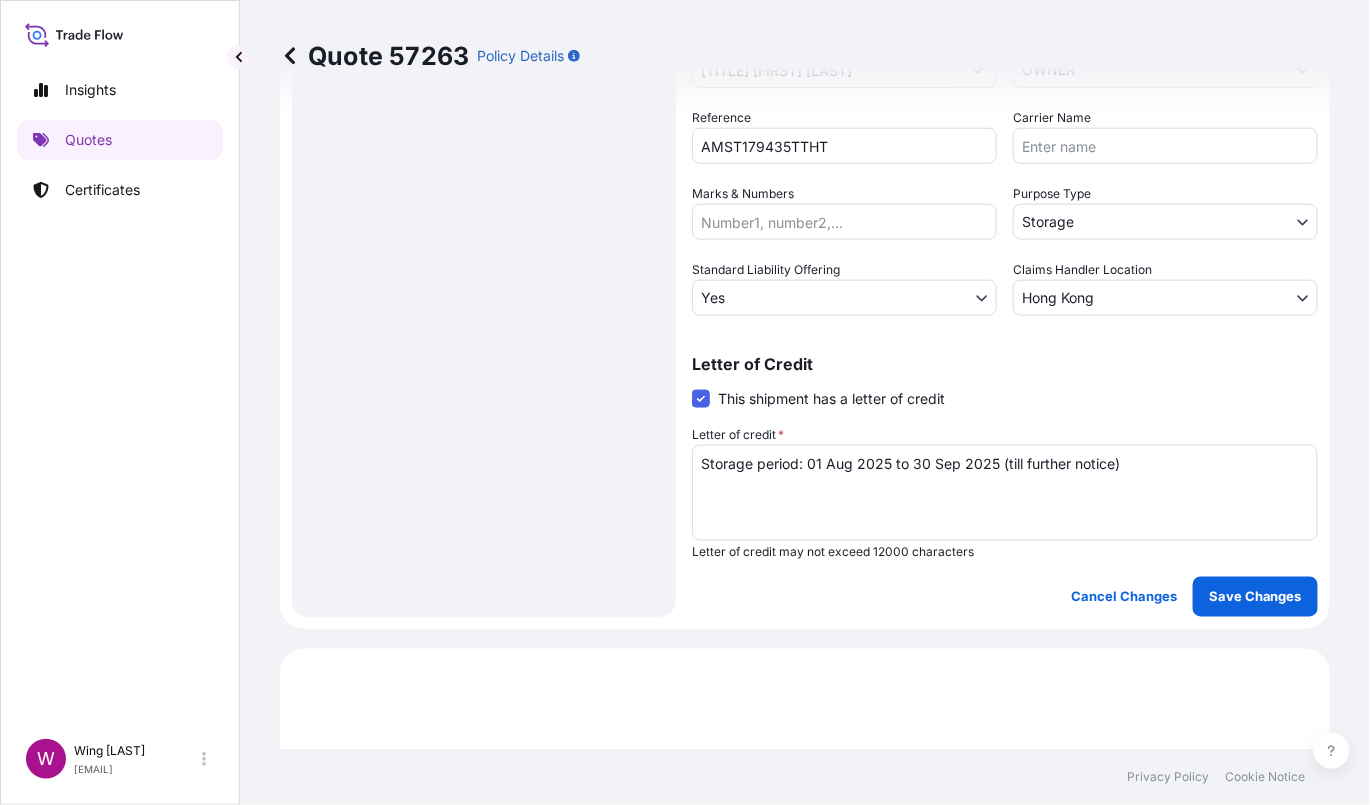 scroll, scrollTop: 533, scrollLeft: 0, axis: vertical 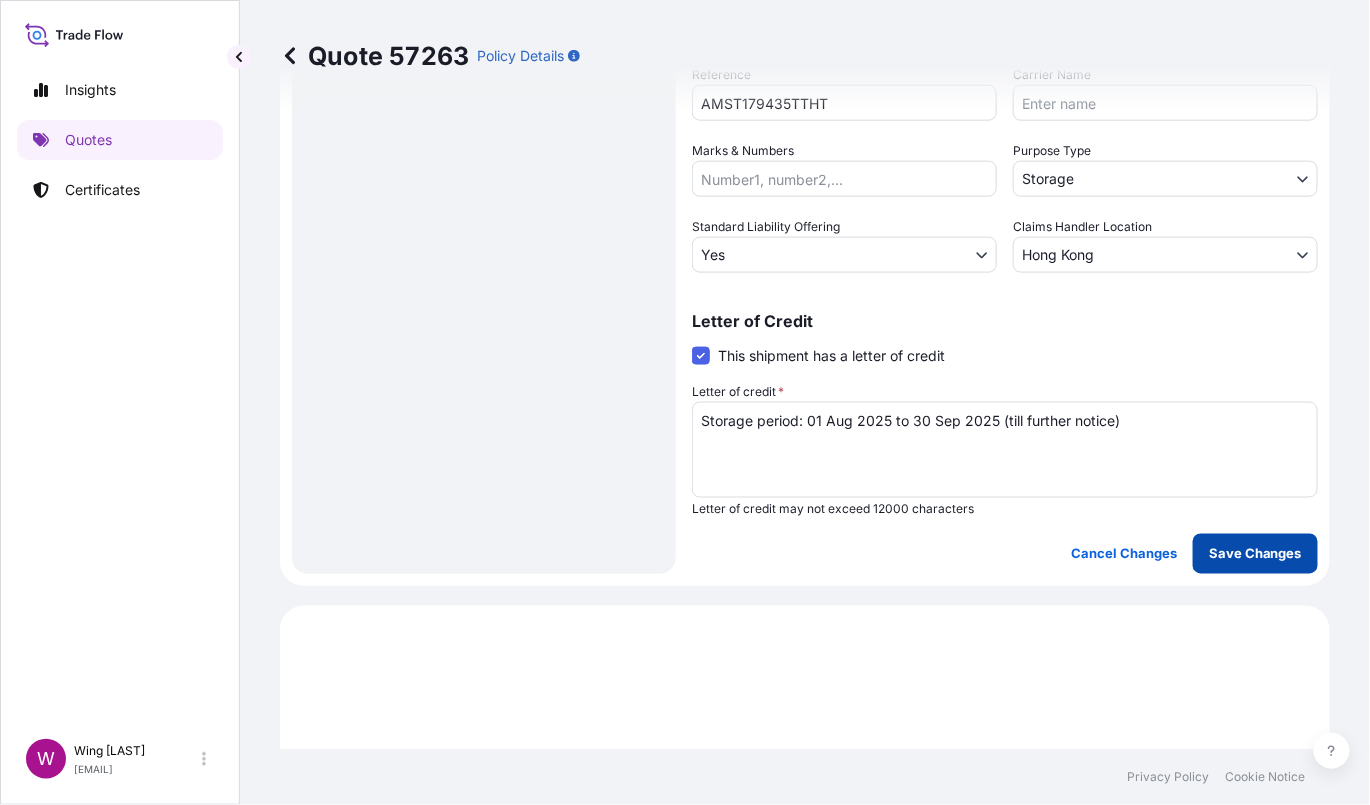 click on "Save Changes" at bounding box center [1255, 554] 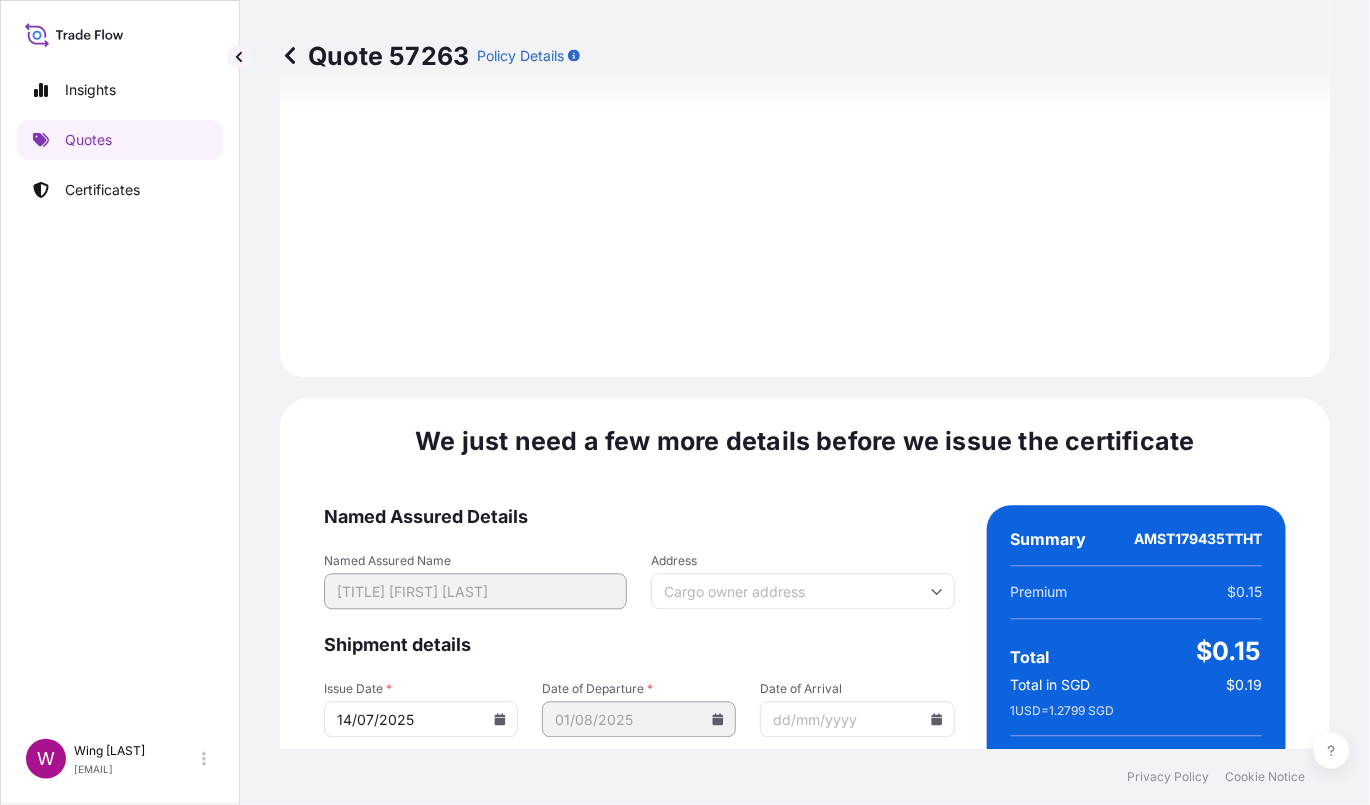 scroll, scrollTop: 3163, scrollLeft: 0, axis: vertical 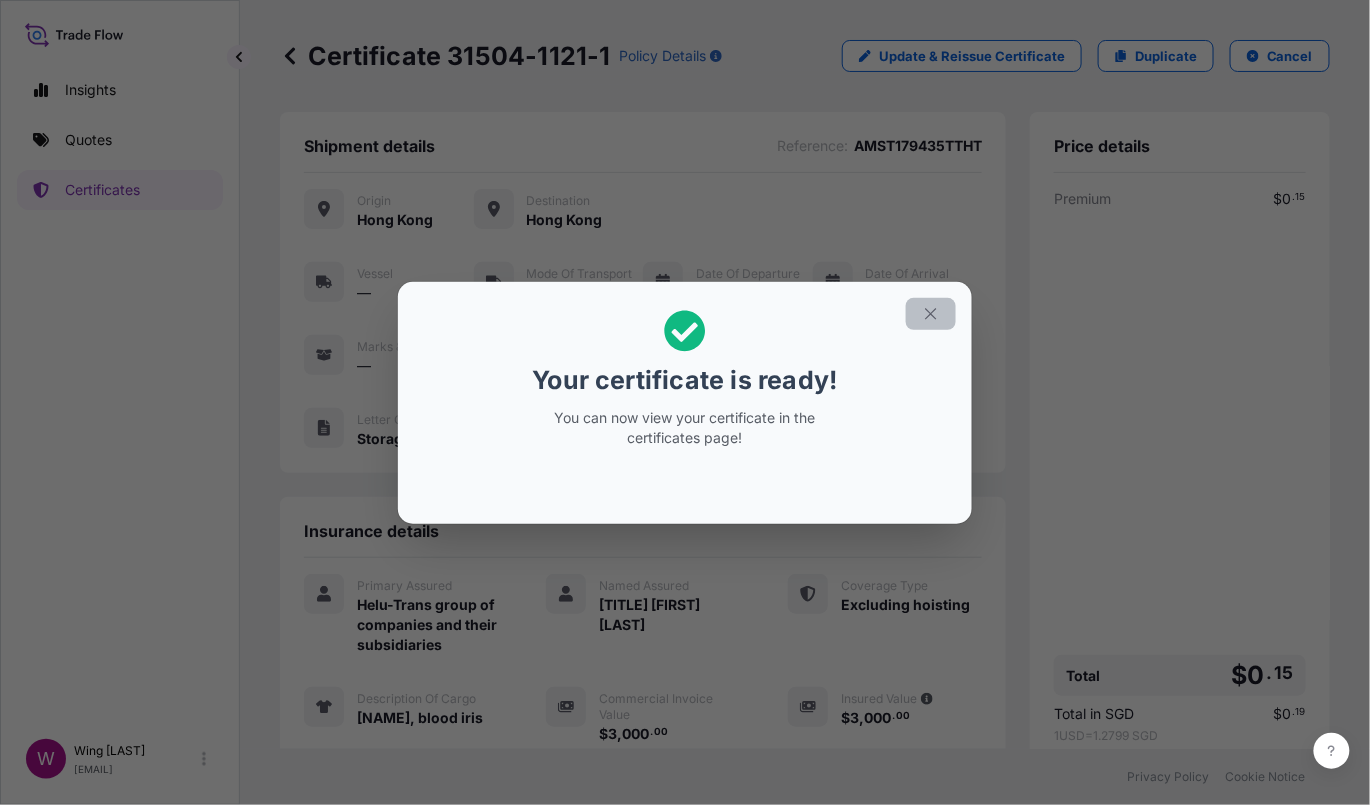click at bounding box center [931, 314] 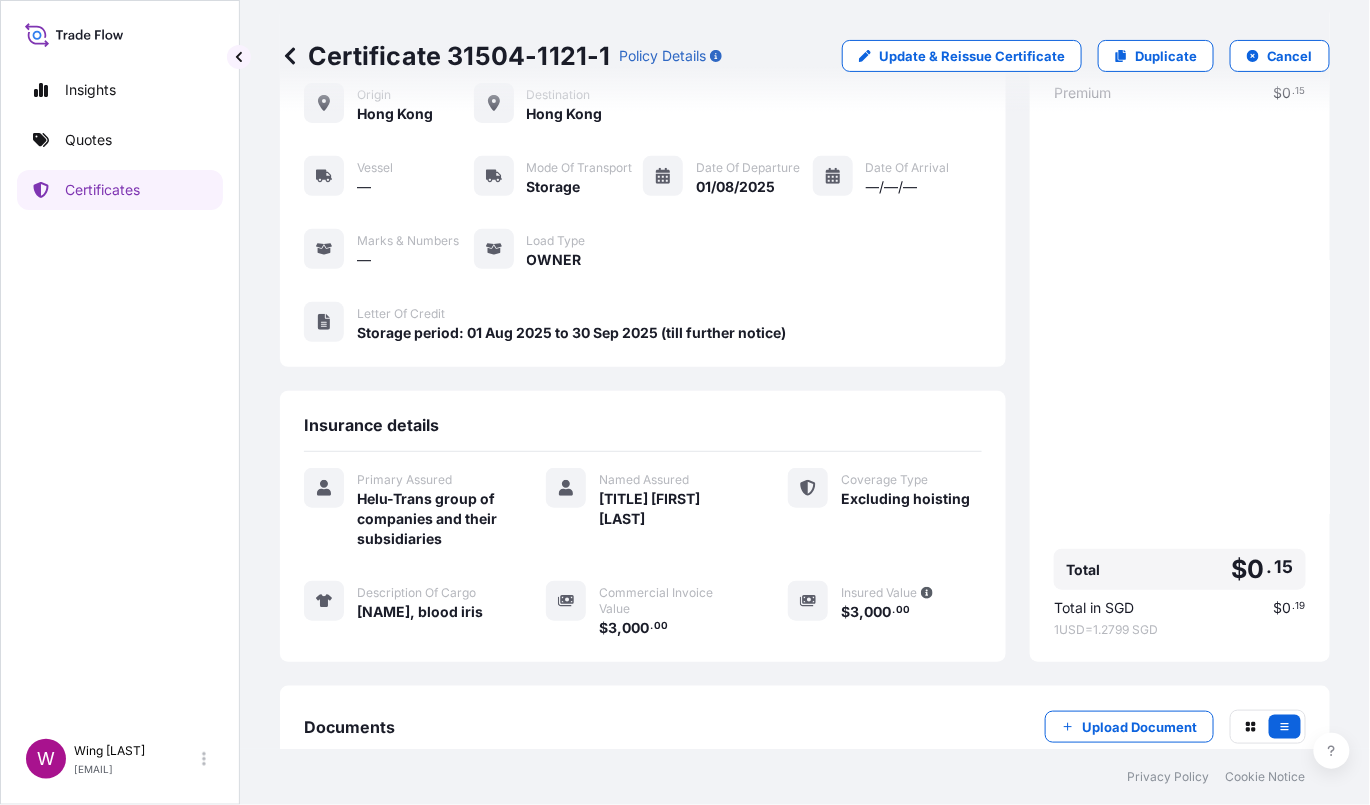 scroll, scrollTop: 227, scrollLeft: 0, axis: vertical 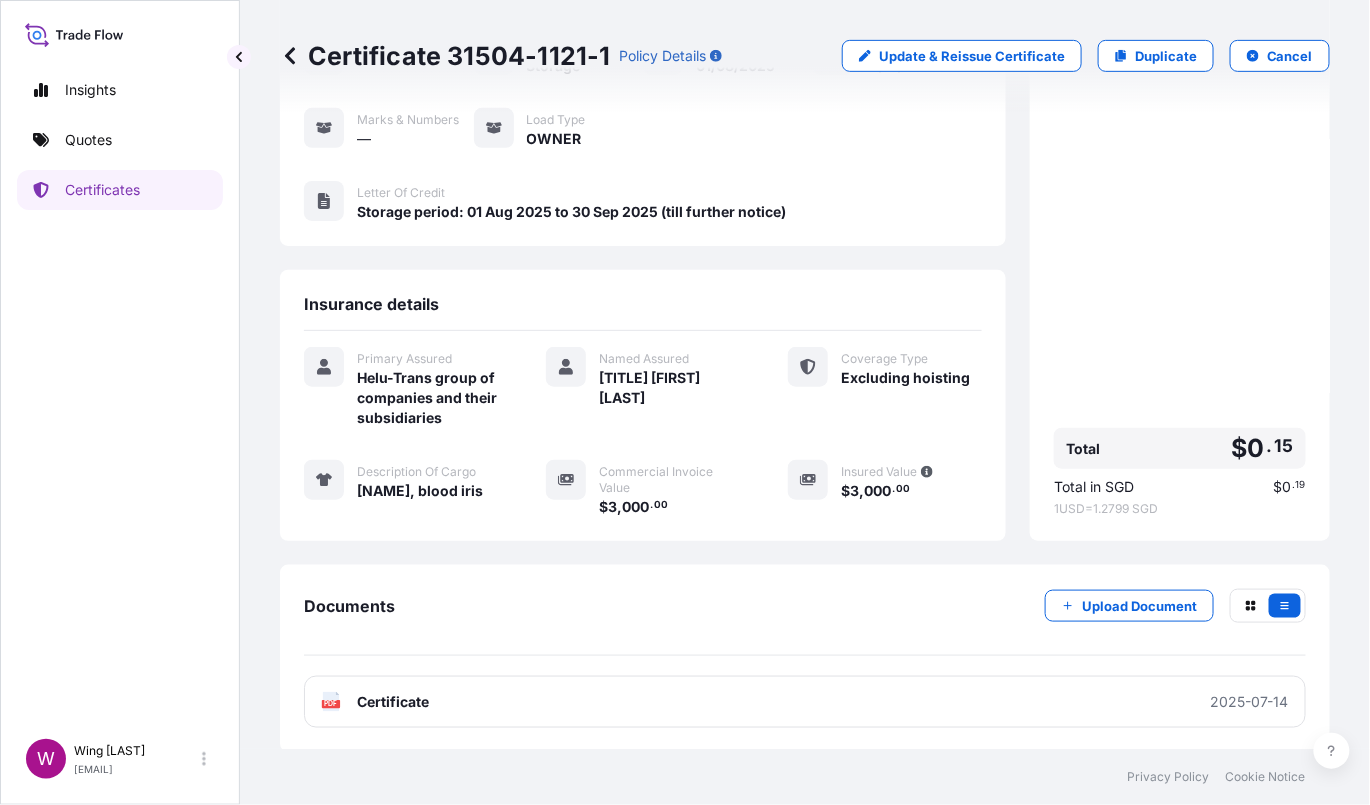 click 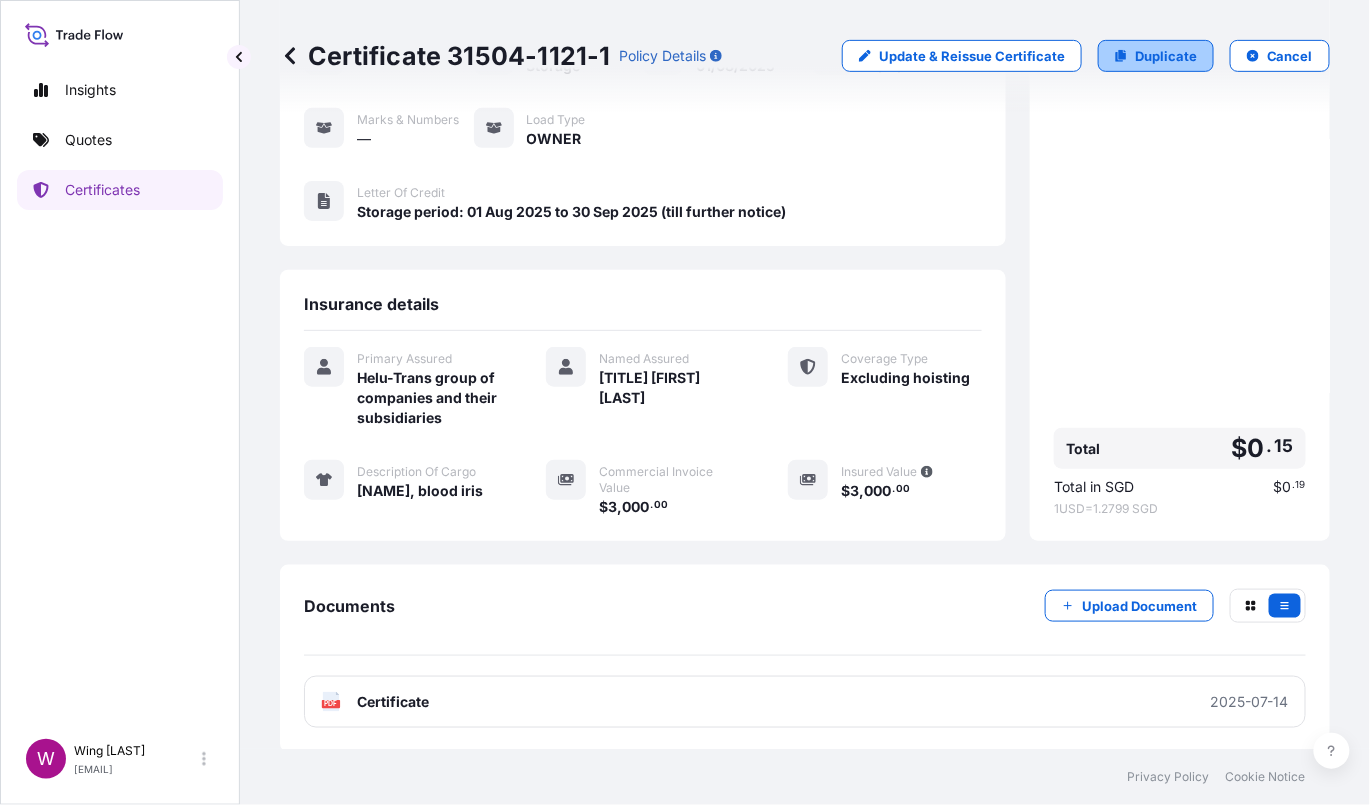 click on "Duplicate" at bounding box center (1166, 56) 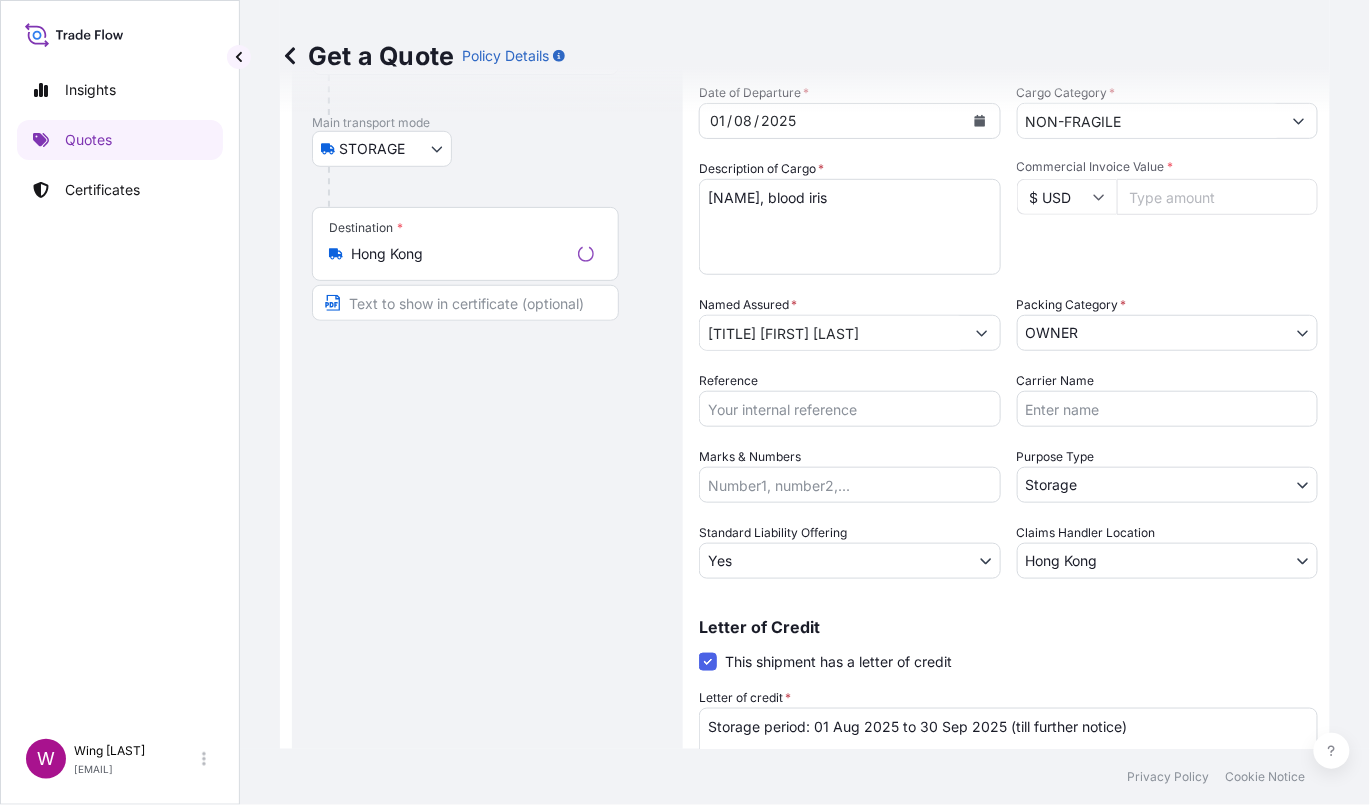 scroll, scrollTop: 32, scrollLeft: 0, axis: vertical 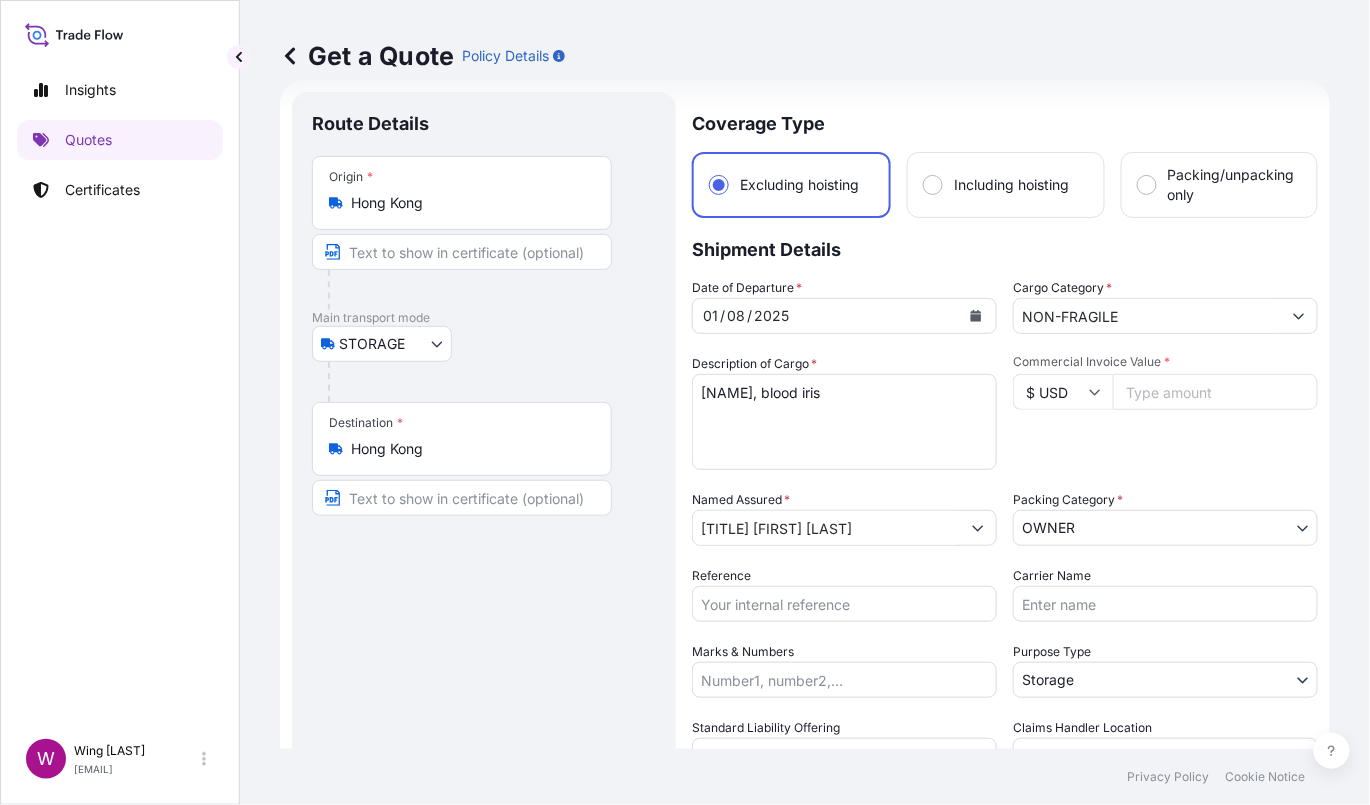 drag, startPoint x: 561, startPoint y: 593, endPoint x: 581, endPoint y: 588, distance: 20.615528 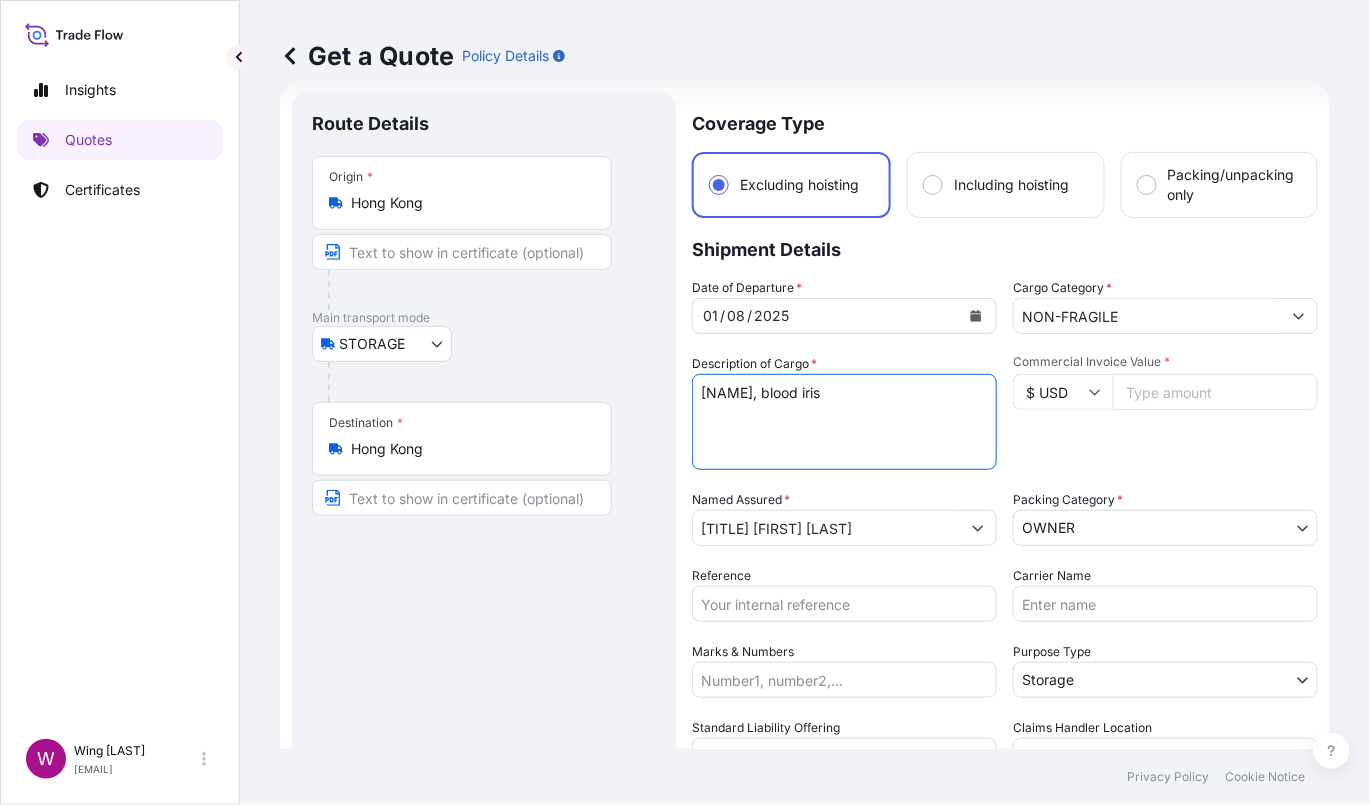 drag, startPoint x: 875, startPoint y: 398, endPoint x: 833, endPoint y: 397, distance: 42.0119 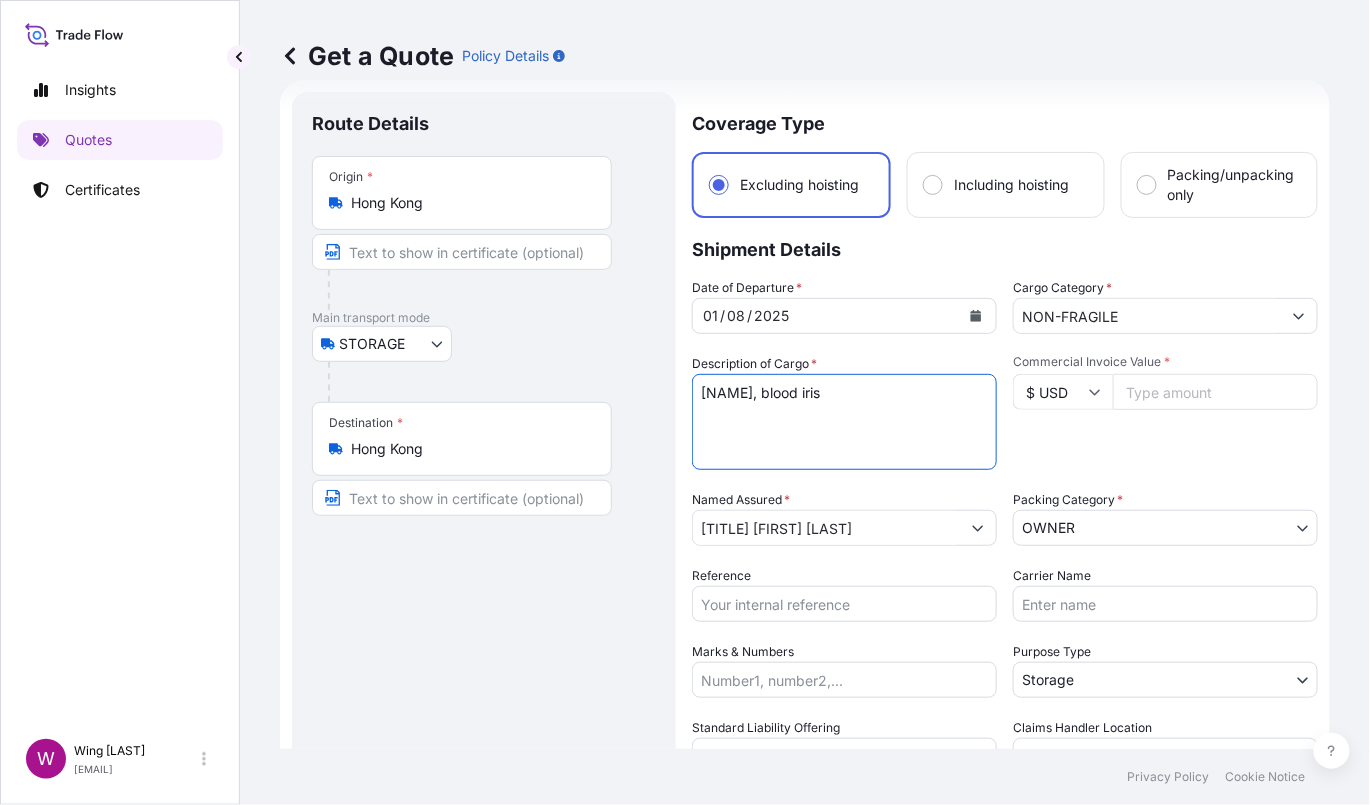 click on "[NAME], blood iris" at bounding box center (844, 422) 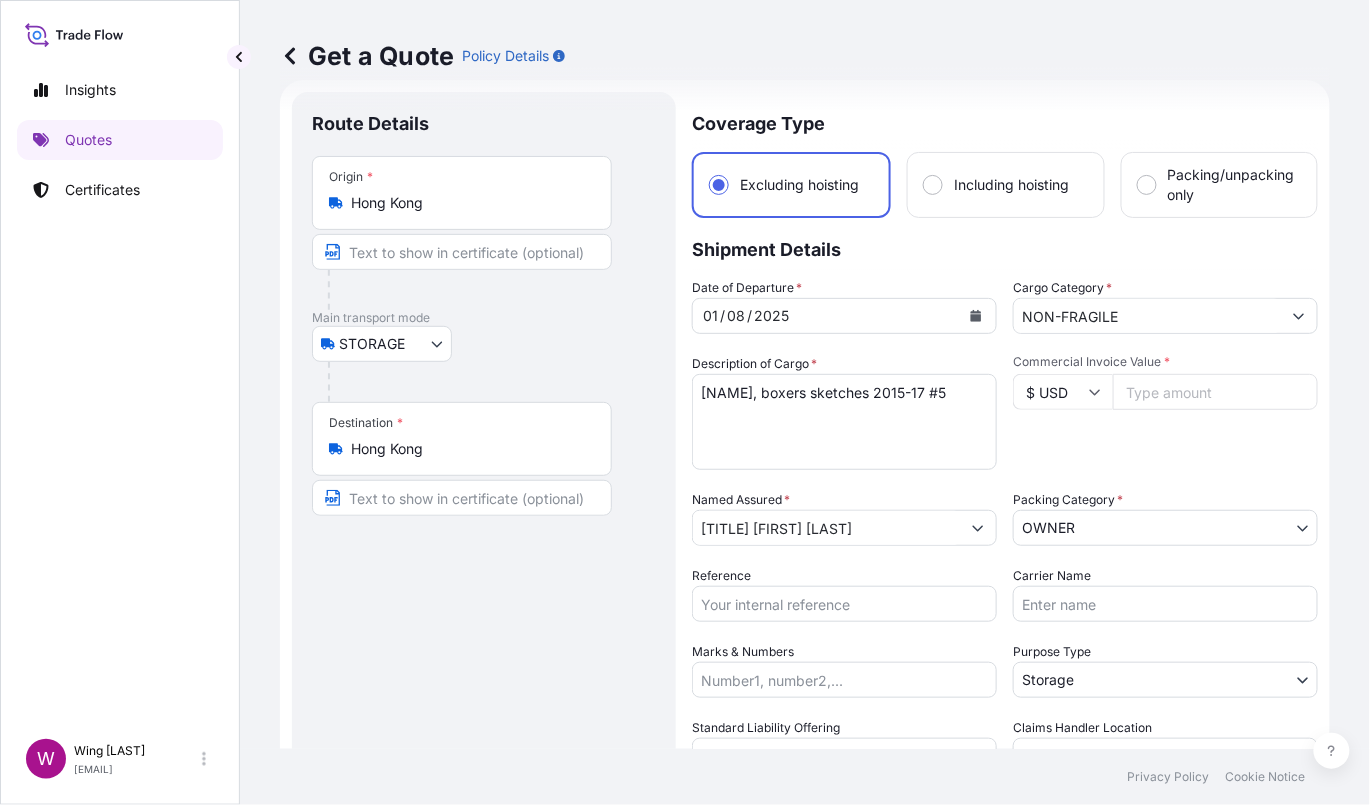 drag, startPoint x: 471, startPoint y: 600, endPoint x: 542, endPoint y: 584, distance: 72.780495 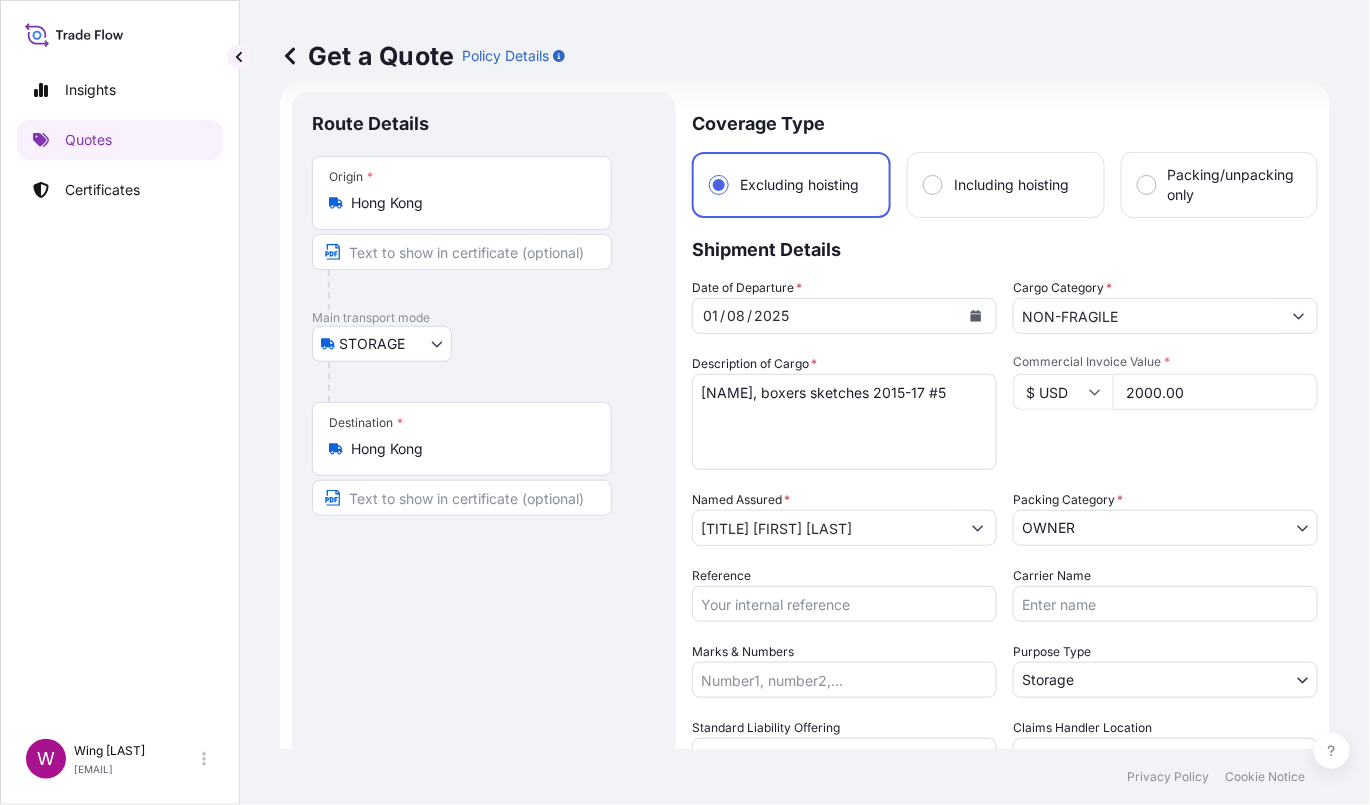 click on "Commercial Invoice Value   * $ USD 2000.00" at bounding box center (1165, 412) 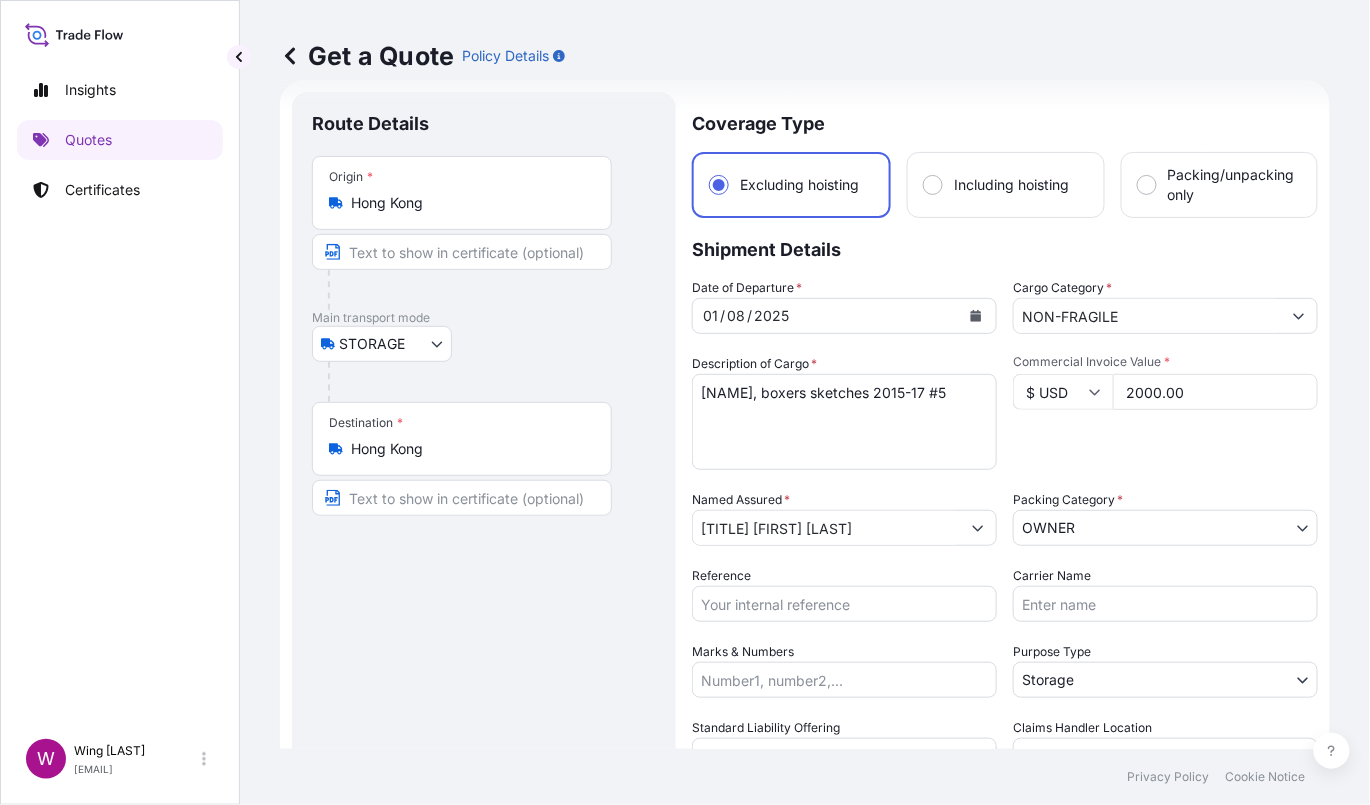 click on "Reference" at bounding box center (844, 604) 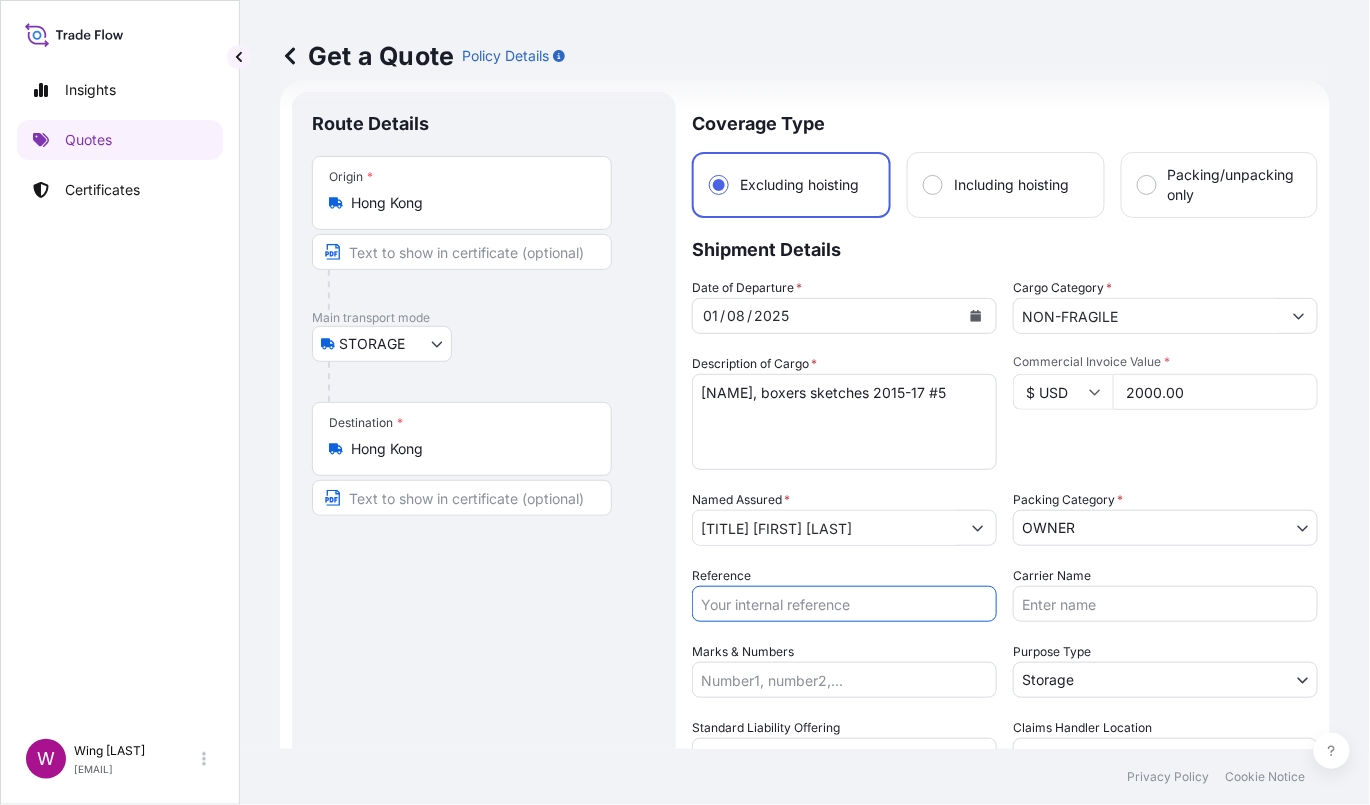 paste on "AMST179435TTHT" 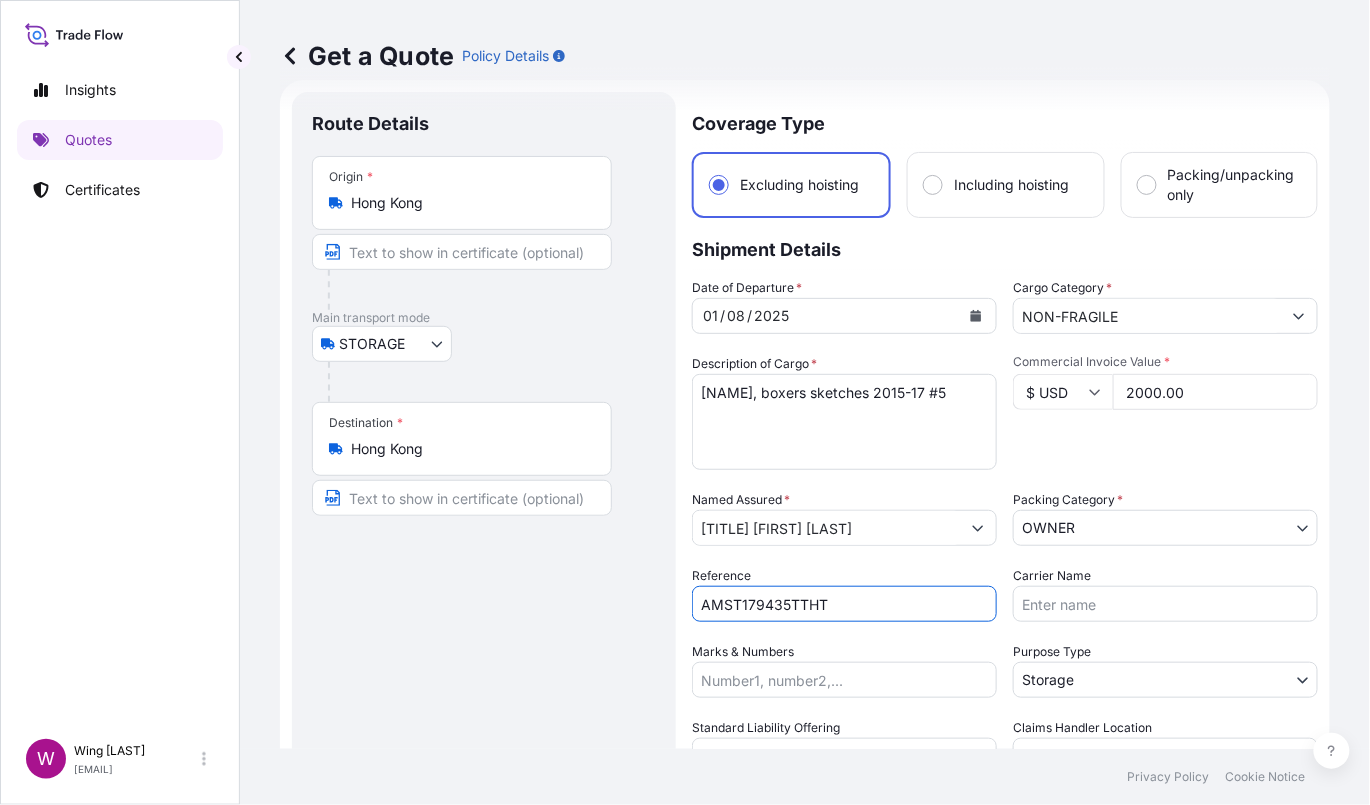 click on "Route Details Place of loading Road / Inland Road / Inland Origin * Hong Kong Main transport mode STORAGE COURIER INSTALLATION LAND SEA AIR STORAGE Destination * Hong Kong Road / Inland Road / Inland Place of Discharge" at bounding box center [484, 583] 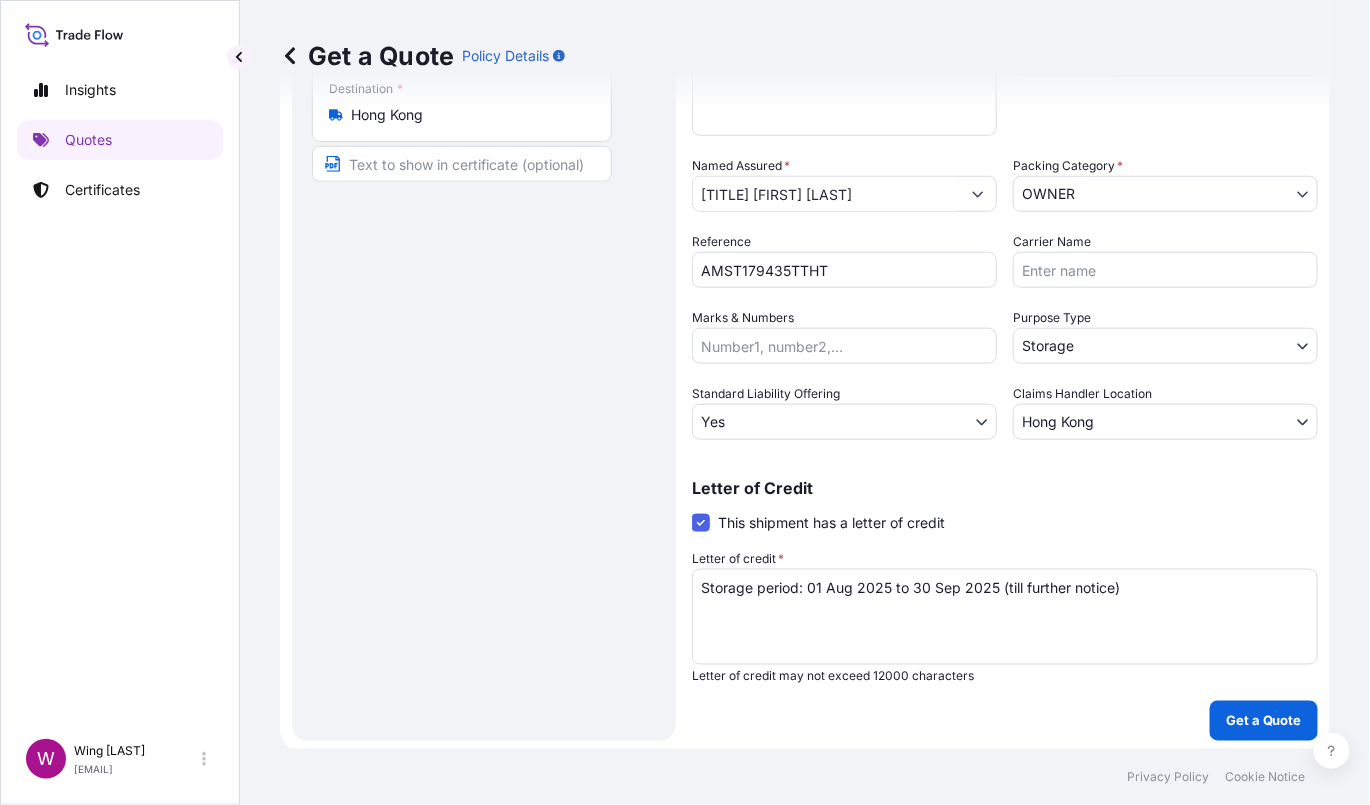 scroll, scrollTop: 368, scrollLeft: 0, axis: vertical 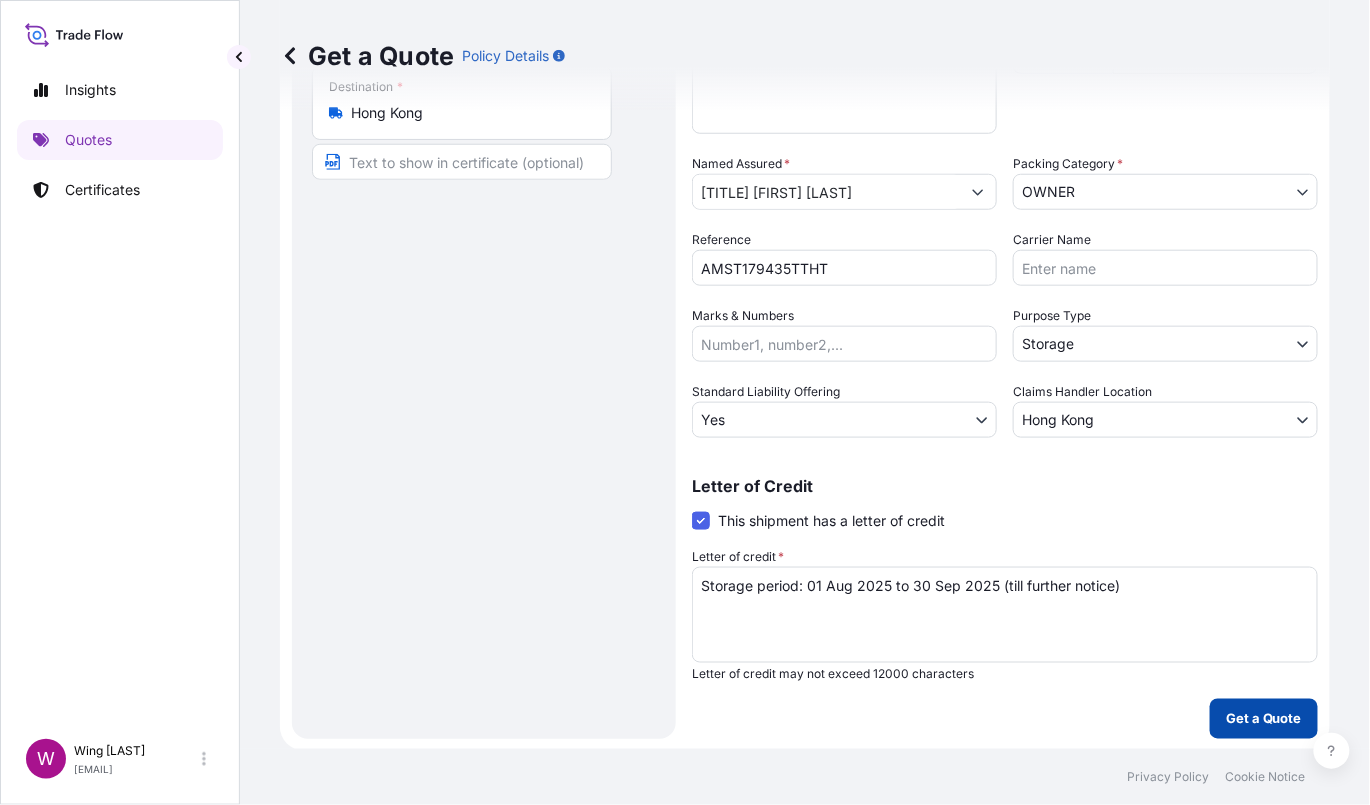 click on "Get a Quote" at bounding box center (1264, 719) 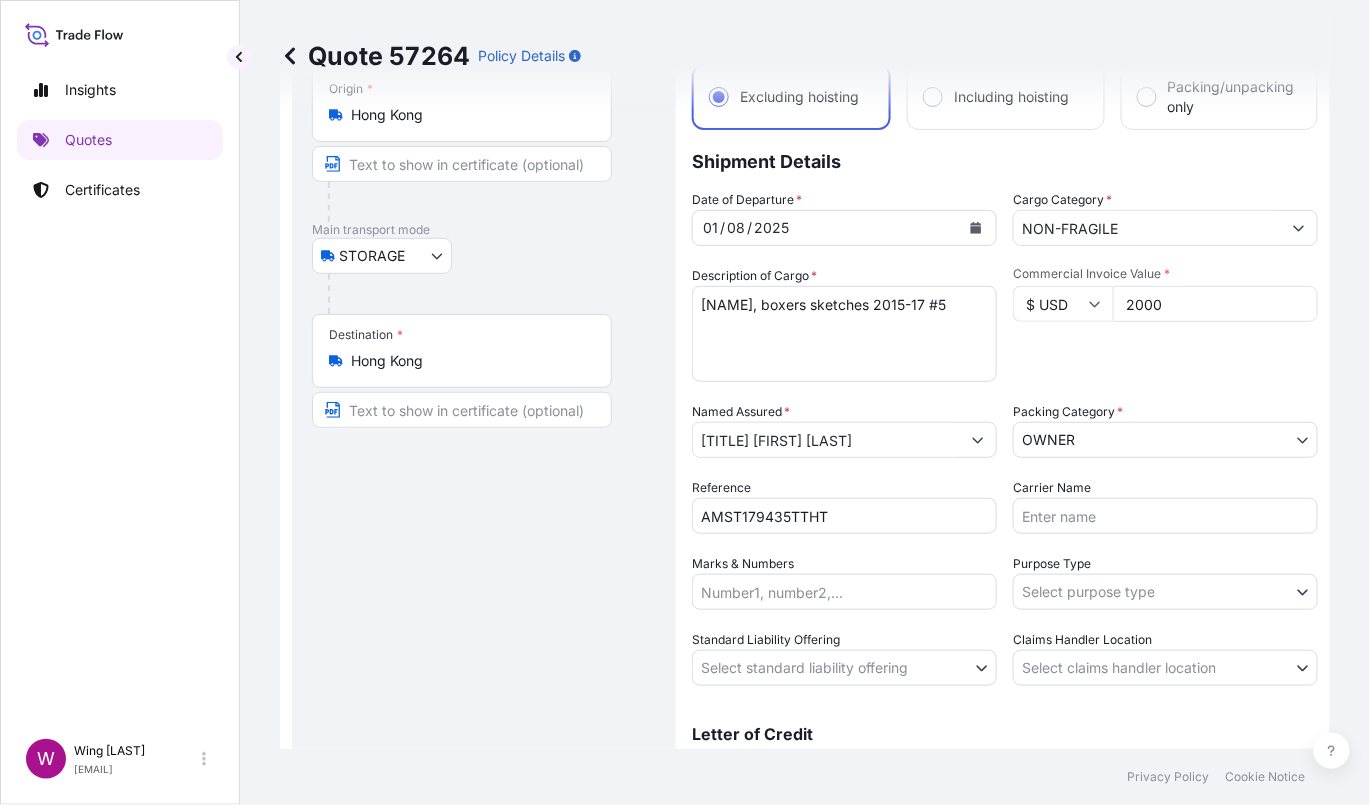 scroll, scrollTop: 0, scrollLeft: 0, axis: both 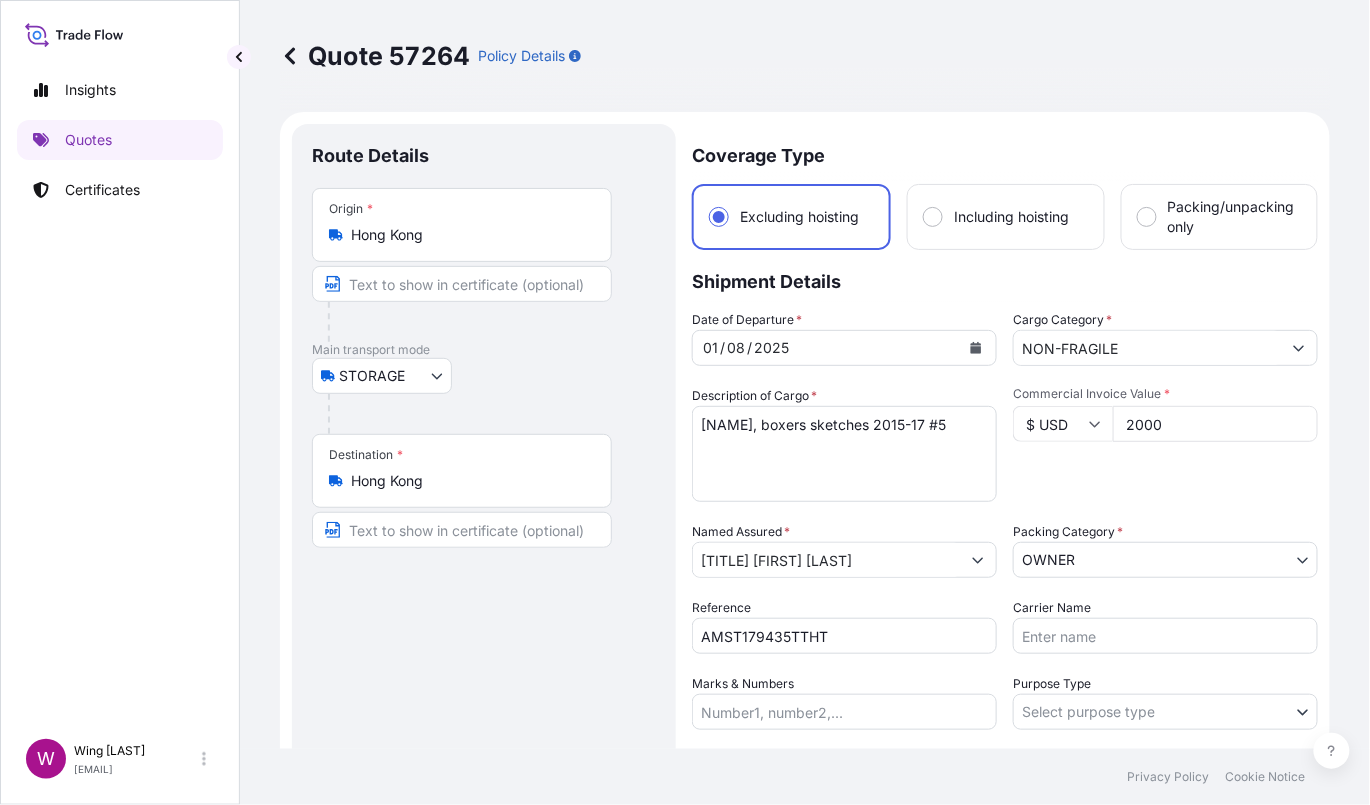 click on "Route Details Place of loading Road / Inland Road / Inland Origin * Hong Kong Main transport mode STORAGE COURIER INSTALLATION LAND SEA AIR STORAGE Destination * Hong Kong Road / Inland Road / Inland Place of Discharge" at bounding box center [484, 539] 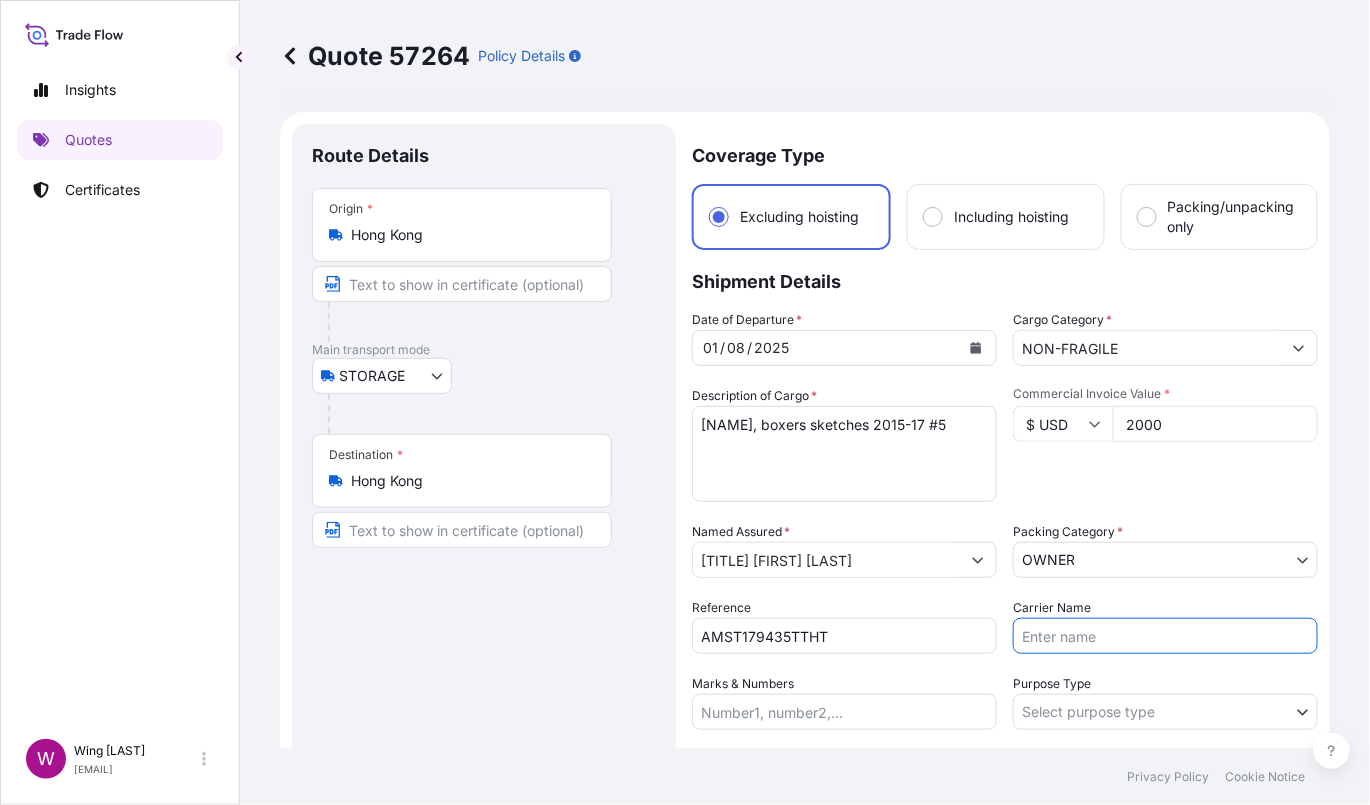 click on "Carrier Name" at bounding box center (1165, 636) 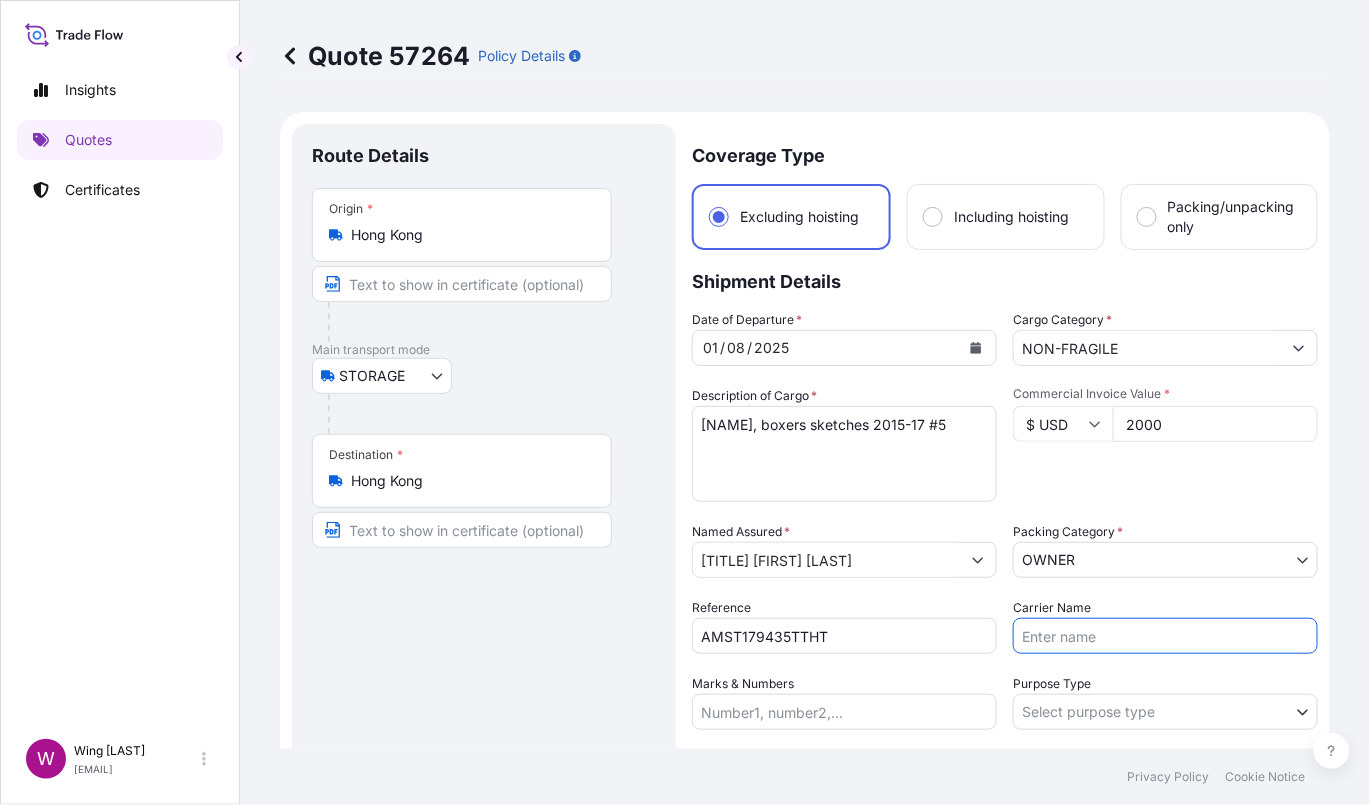 click on "Marks & Numbers" at bounding box center [844, 702] 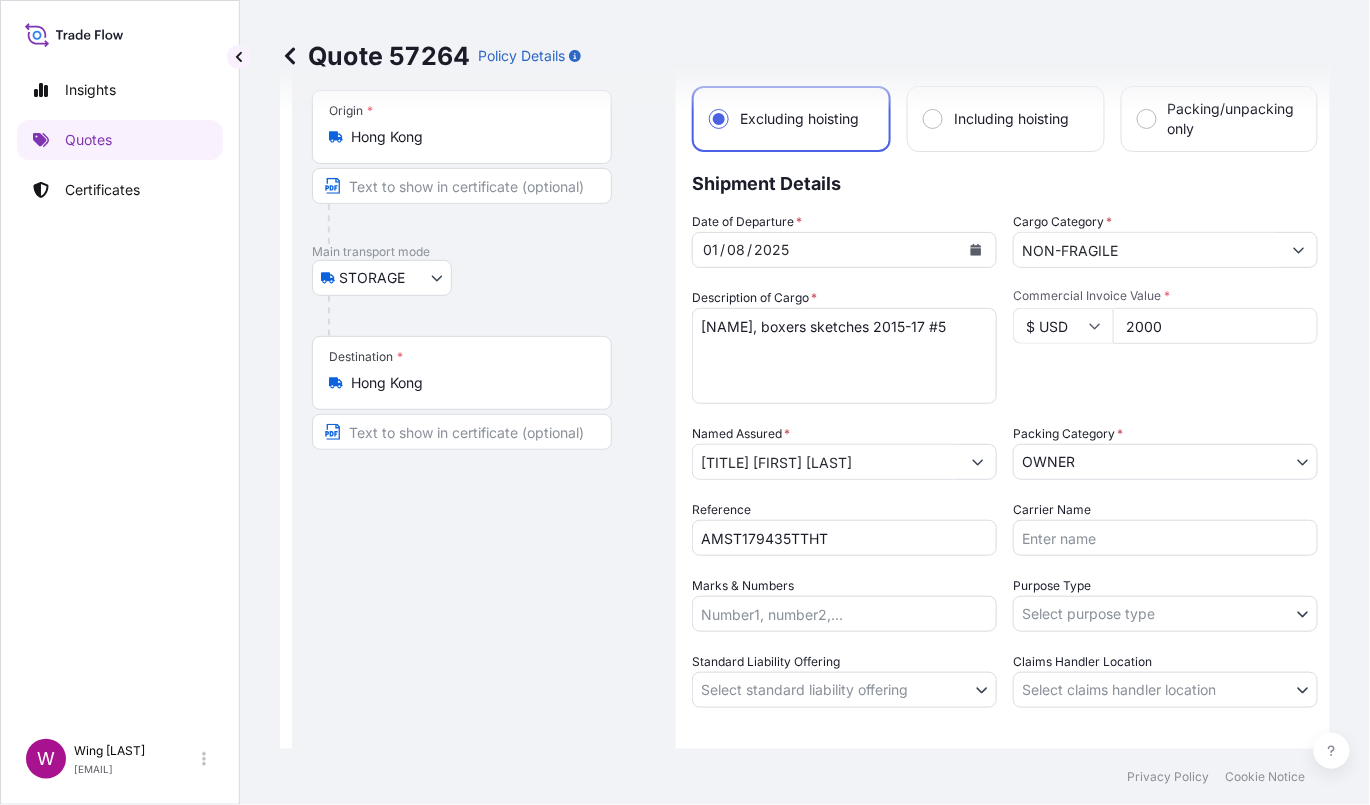scroll, scrollTop: 266, scrollLeft: 0, axis: vertical 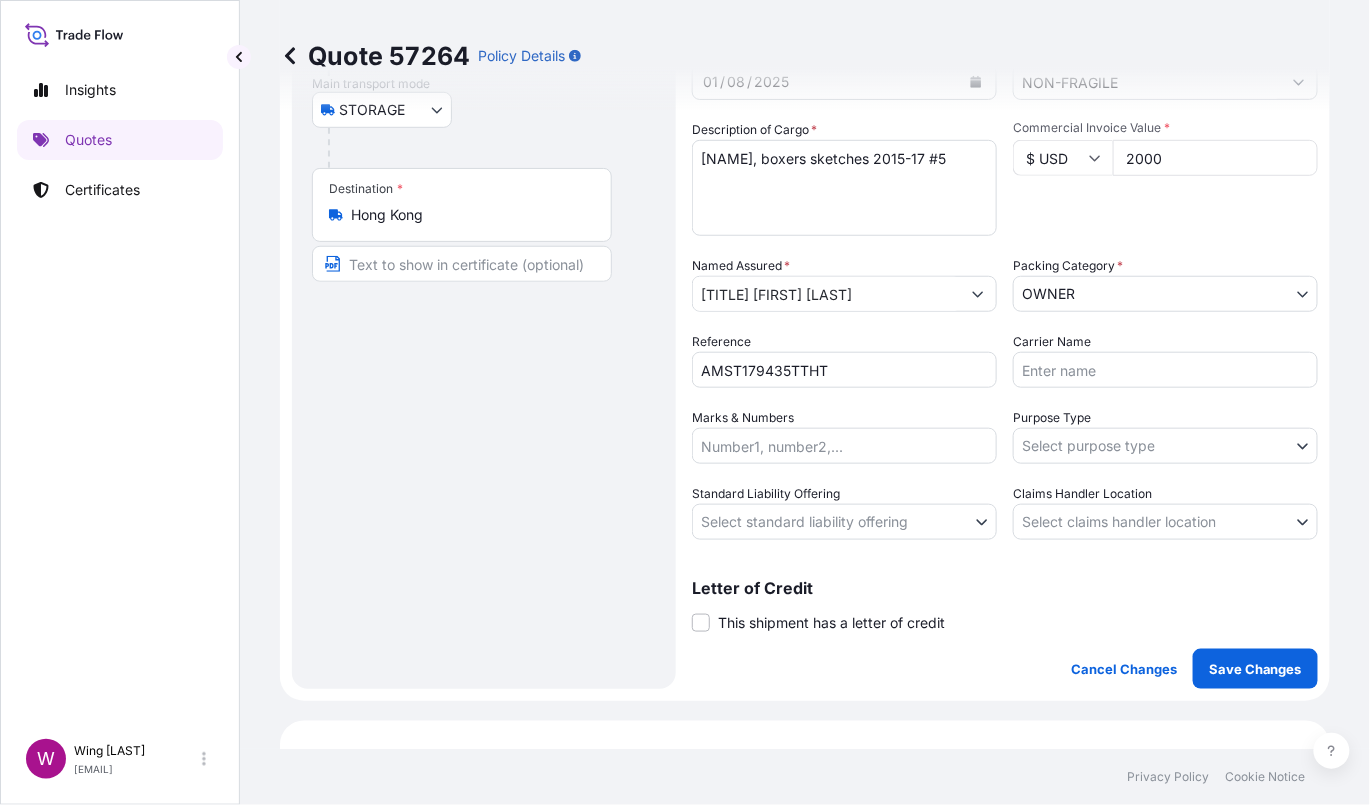 click on "Marks & Numbers" at bounding box center [844, 446] 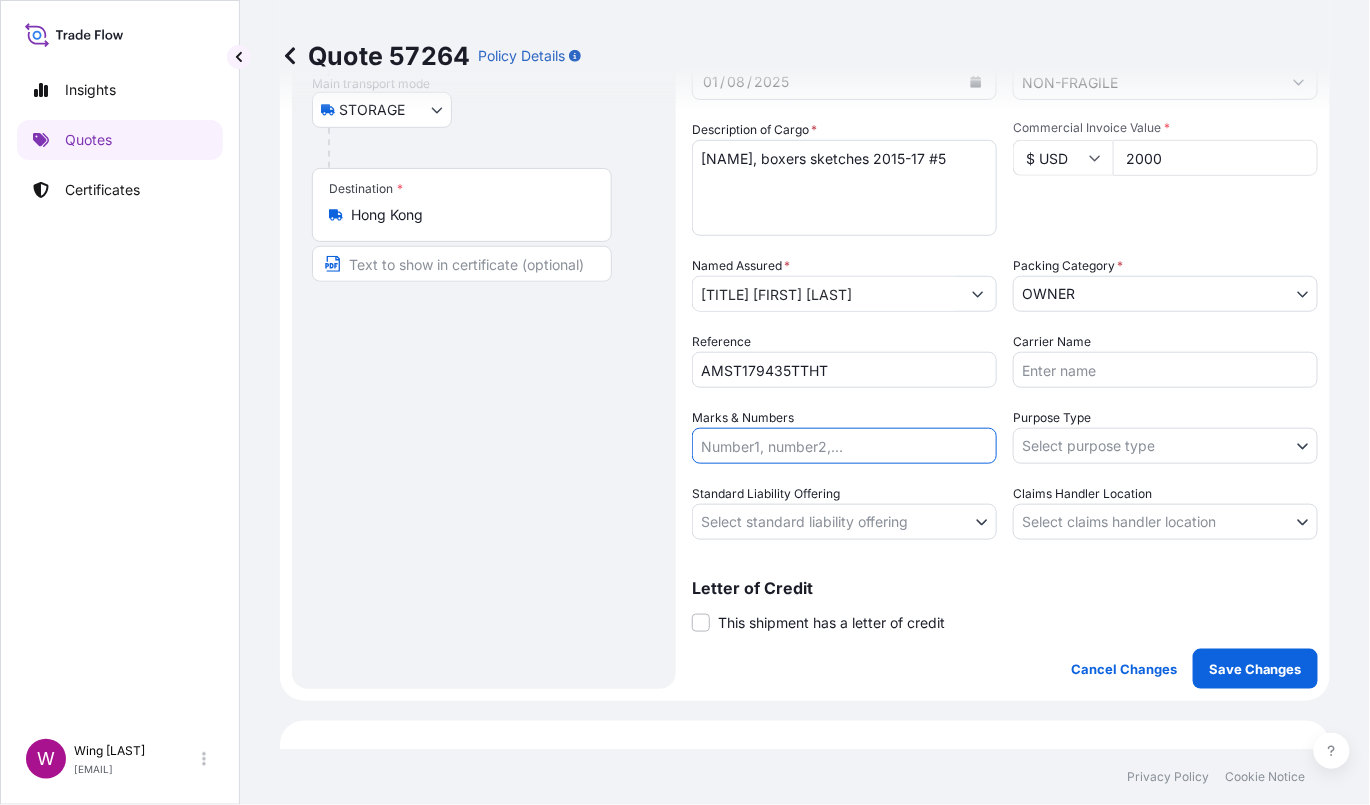 click on "Insights Quotes Certificates W Wing   Lee [LAST] winglee@example.com Quote 57264 Policy Details Route Details Place of loading Road / Inland Road / Inland Origin * [LOCATION] Main transport mode STORAGE COURIER INSTALLATION LAND SEA AIR STORAGE Destination * [LOCATION] Road / Inland Road / Inland Place of Discharge Coverage Type Excluding hoisting Including hoisting Packing/unpacking only Shipment Details Date of Departure * 01 / 08 / 2025 Cargo Category * NON-FRAGILE Description of Cargo * [FIRST] [LAST], boxers sketches 2015-17 #5 Commercial Invoice Value   * $ USD 2000 Named Assured * Mr. [LAST] Packing Category * OWNER AGENT CO-OWNER OWNER Various Reference AMST179435TTHT Carrier Name Marks & Numbers Purpose Type Select purpose type Transit Storage Installation Conservation Standard Liability Offering Select standard liability offering Yes No Claims Handler Location Select claims handler location [LOCATION] [LOCATION] Letter of Credit This shipment has a letter of credit Letter of credit * $ 2 , ." at bounding box center (685, 402) 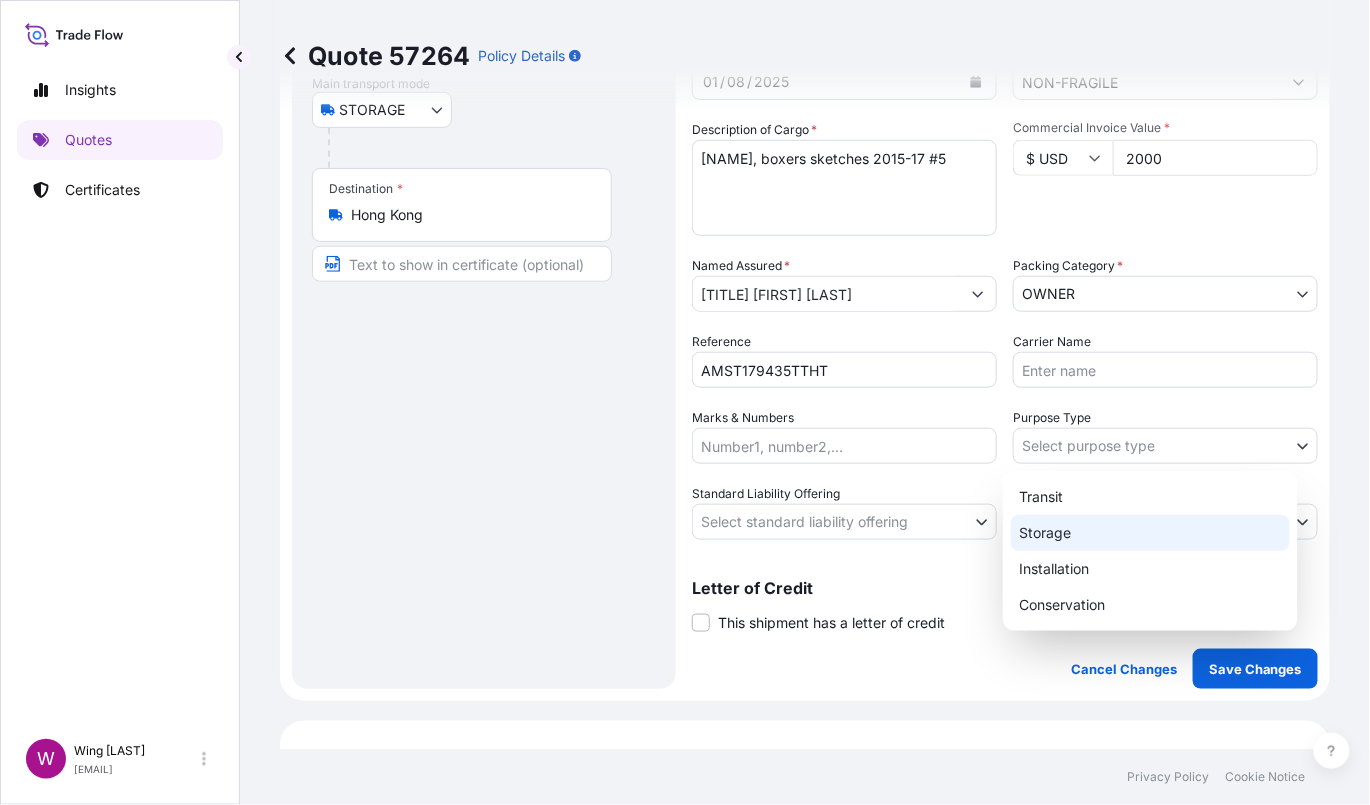 click on "Storage" at bounding box center [1150, 533] 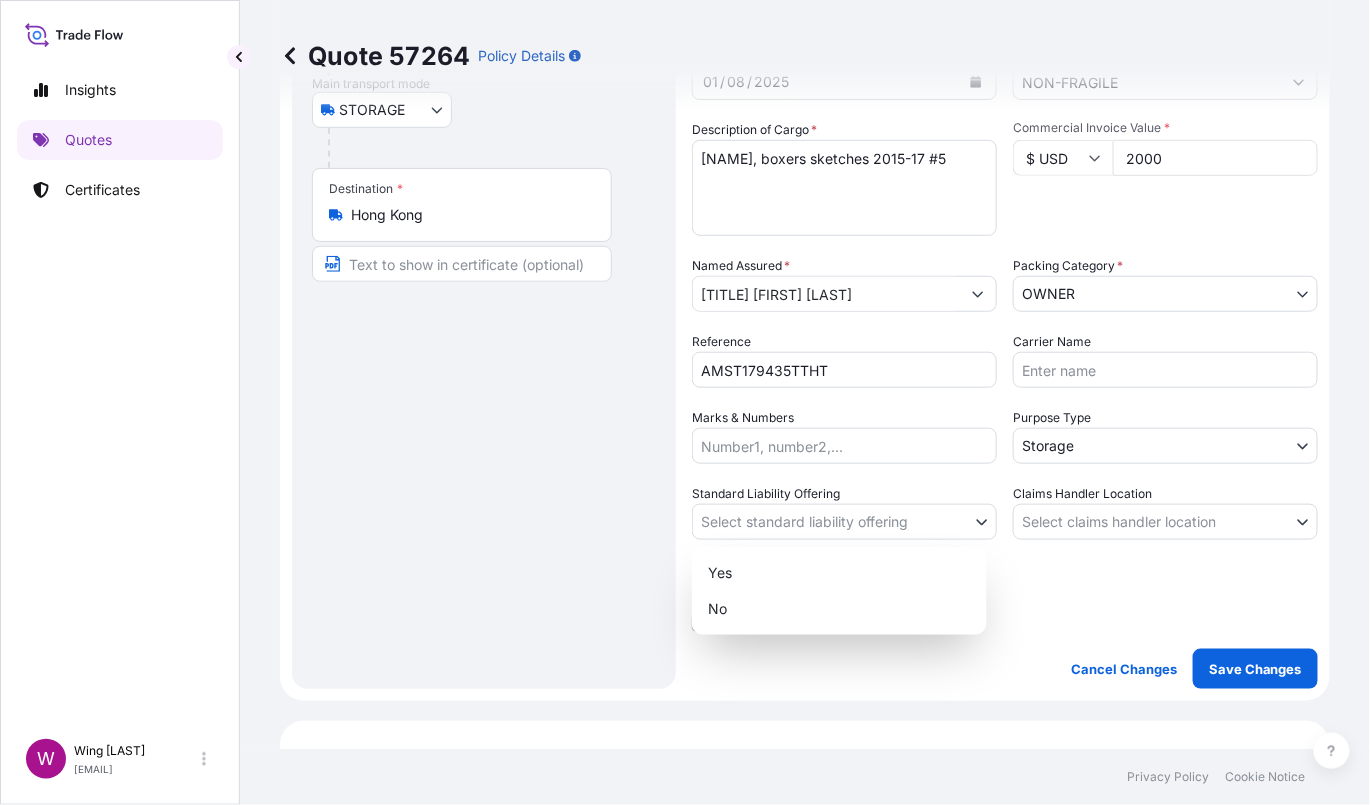 click on "Insights Quotes Certificates W Wing   Lee [EMAIL] Quote 57264 Policy Details Route Details Place of loading Road / Inland Road / Inland Origin * Hong Kong Main transport mode STORAGE COURIER INSTALLATION LAND SEA AIR STORAGE Destination * Hong Kong Road / Inland Road / Inland Place of Discharge Coverage Type Excluding hoisting Including hoisting Packing/unpacking only Shipment Details Date of Departure * 01 / 08 / 2025 Cargo Category * NON-FRAGILE Description of Cargo * [FIRST] [LAST], boxers sketches 2015-17 #5 Commercial Invoice Value   * $ USD 2000 Named Assured * [TITLE] [LAST], Packing Category * OWNER AGENT CO-OWNER OWNER Various Reference AMST179435TTHT Carrier Name Marks & Numbers Purpose Type Storage Transit Storage Installation Conservation Standard Liability Offering Select standard liability offering Yes No Claims Handler Location Select claims handler location Hong Kong Singapore Letter of Credit This shipment has a letter of credit Letter of credit * Cancel Changes $ 2 ," at bounding box center [685, 402] 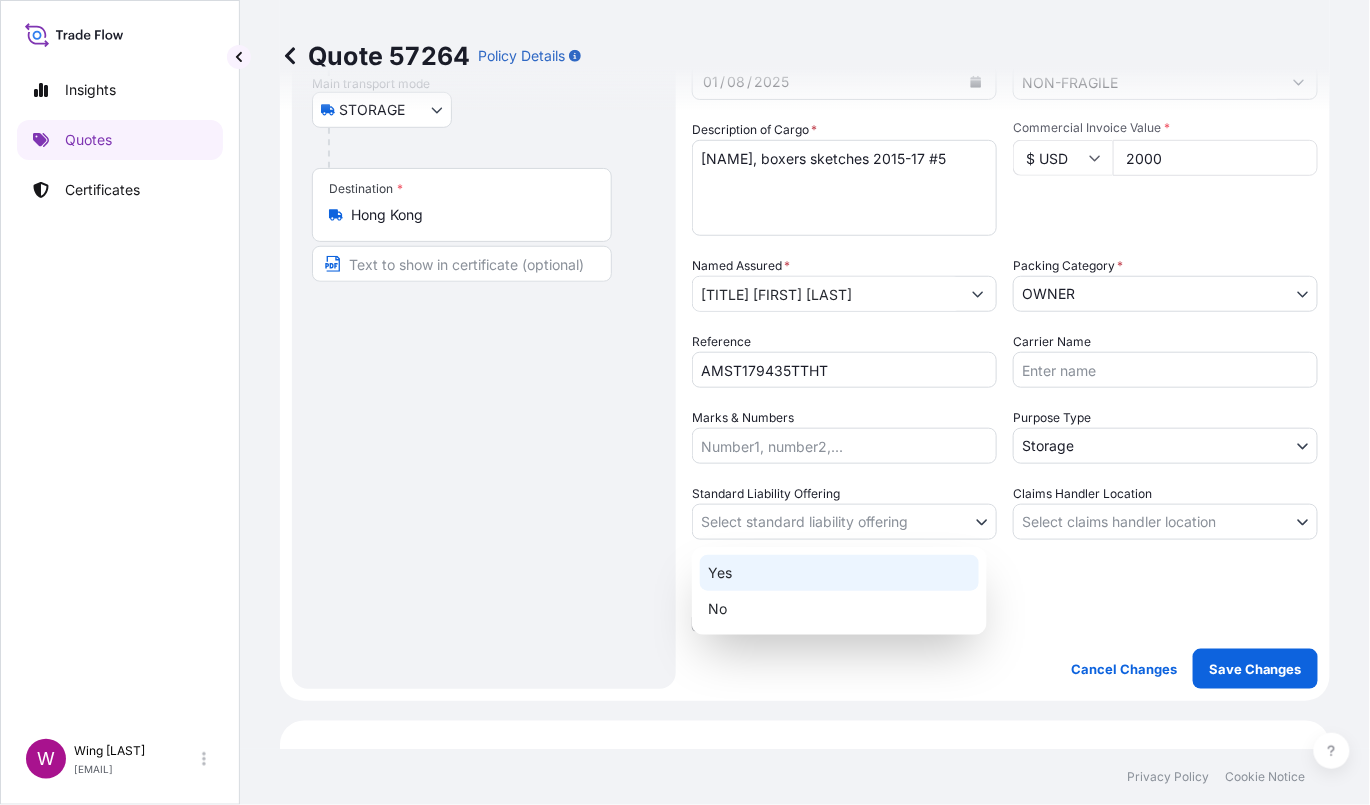 click on "Yes" at bounding box center [839, 573] 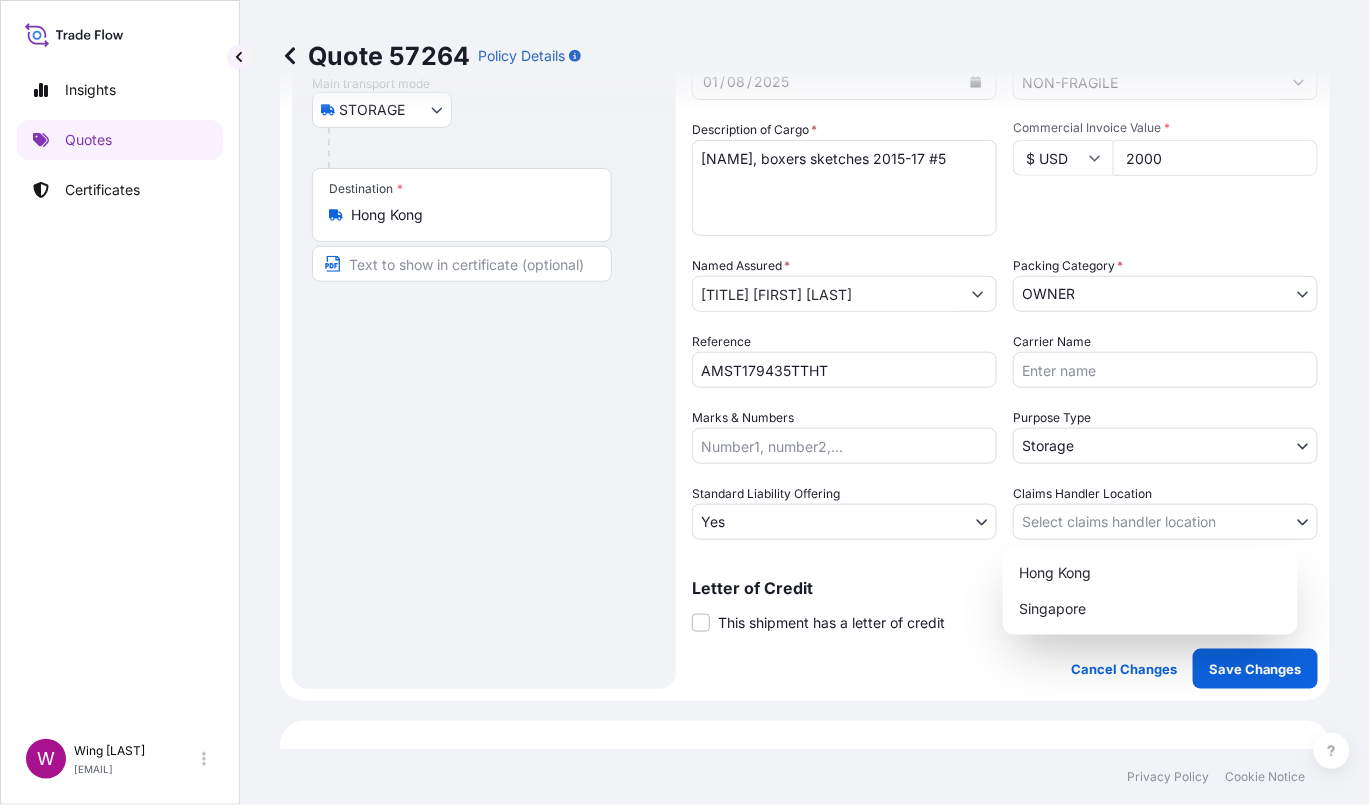 click on "Insights Quotes Certificates W Wing   Lee [EMAIL] Quote 57264 Policy Details Route Details Place of loading Road / Inland Road / Inland Origin * Hong Kong Main transport mode STORAGE COURIER INSTALLATION LAND SEA AIR STORAGE Destination * Hong Kong Road / Inland Road / Inland Place of Discharge Coverage Type Excluding hoisting Including hoisting Packing/unpacking only Shipment Details Date of Departure * 01 / 08 / 2025 Cargo Category * NON-FRAGILE Description of Cargo * [FIRST] [LAST], boxers sketches 2015-17 #5 Commercial Invoice Value   * $ USD 2000 Named Assured * [TITLE] [FIRST] [LAST] Packing Category * OWNER AGENT CO-OWNER OWNER Various Reference AMST179435TTHT Carrier Name Marks & Numbers Purpose Type Storage Transit Storage Installation Conservation Standard Liability Offering Yes Yes No Claims Handler Location Select claims handler location Hong Kong Singapore Letter of Credit This shipment has a letter of credit Letter of credit * Letter of credit may not exceed 12000 characters $" at bounding box center [685, 402] 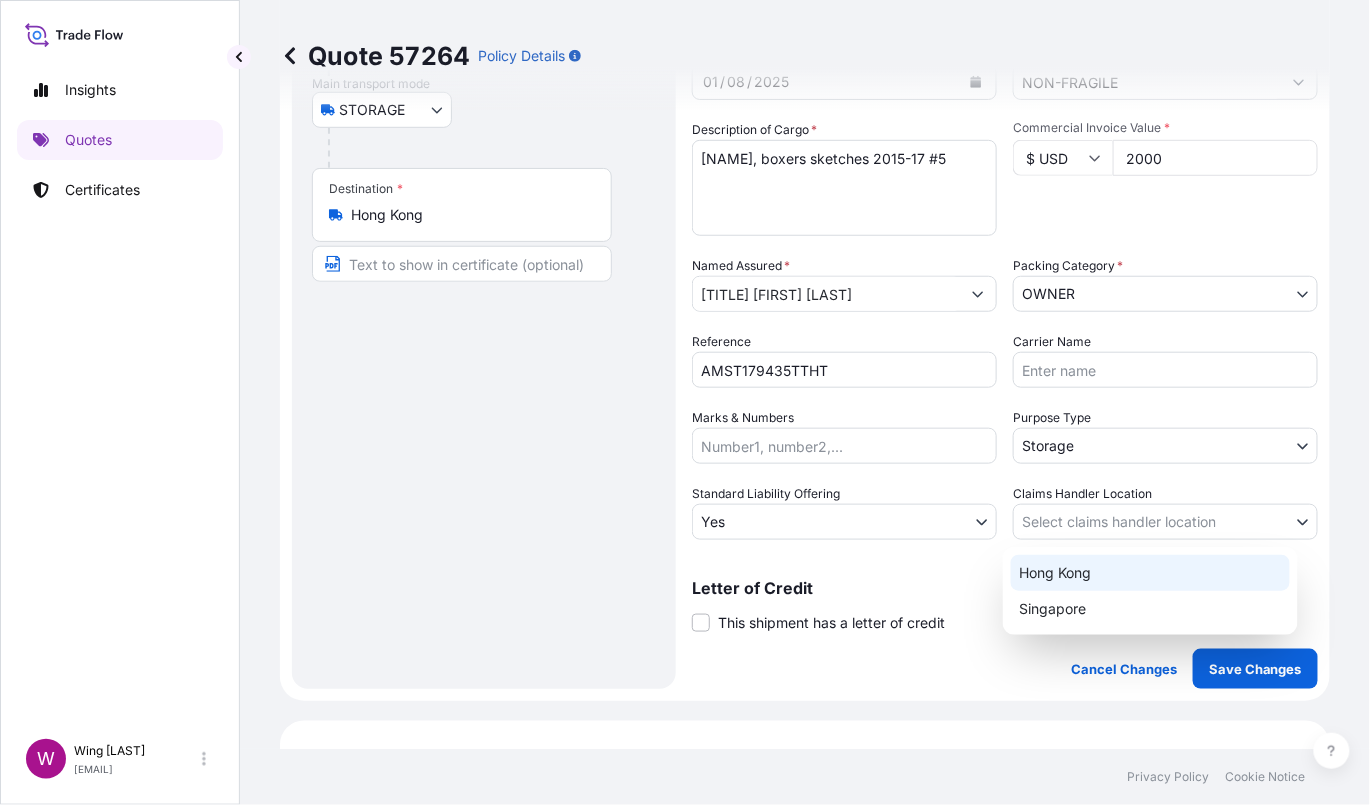 click on "Hong Kong" at bounding box center (1150, 573) 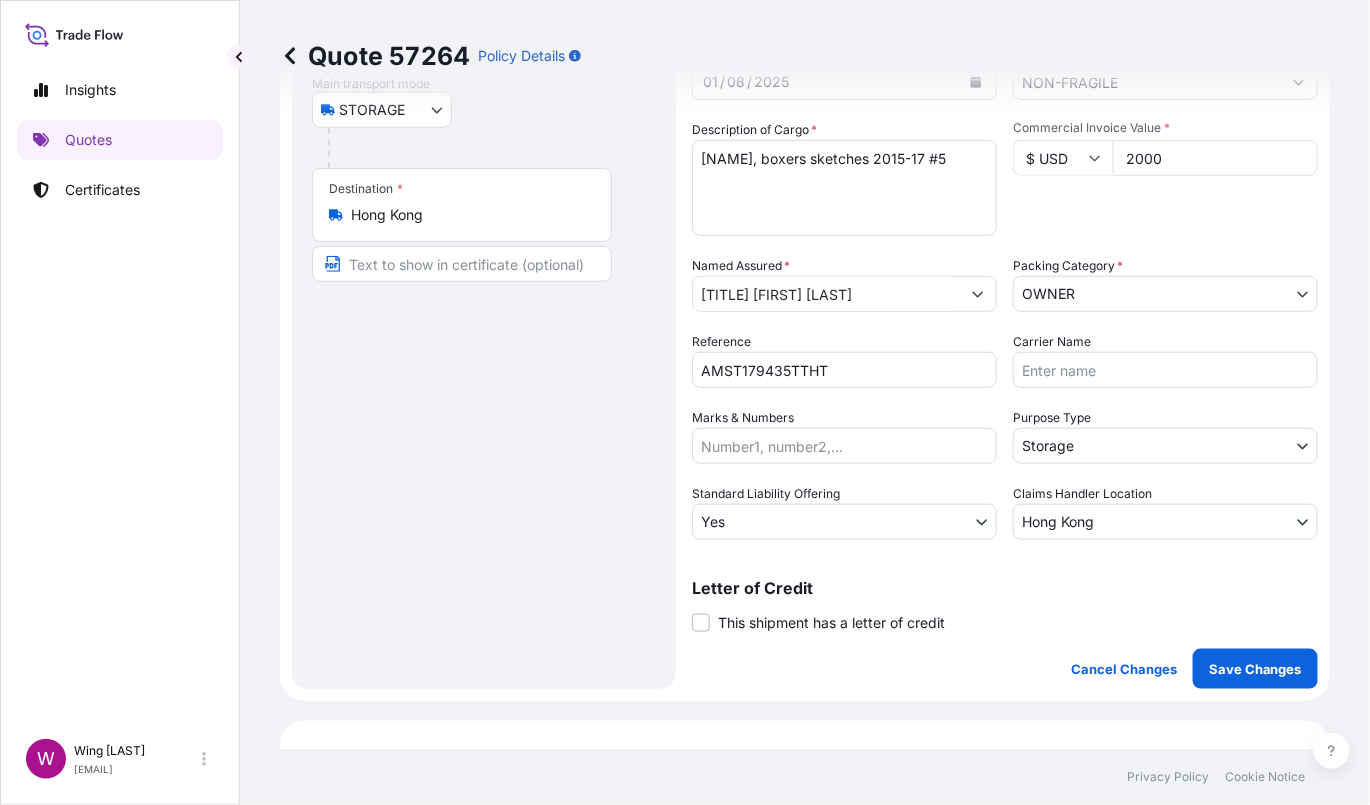 click on "This shipment has a letter of credit" at bounding box center (831, 623) 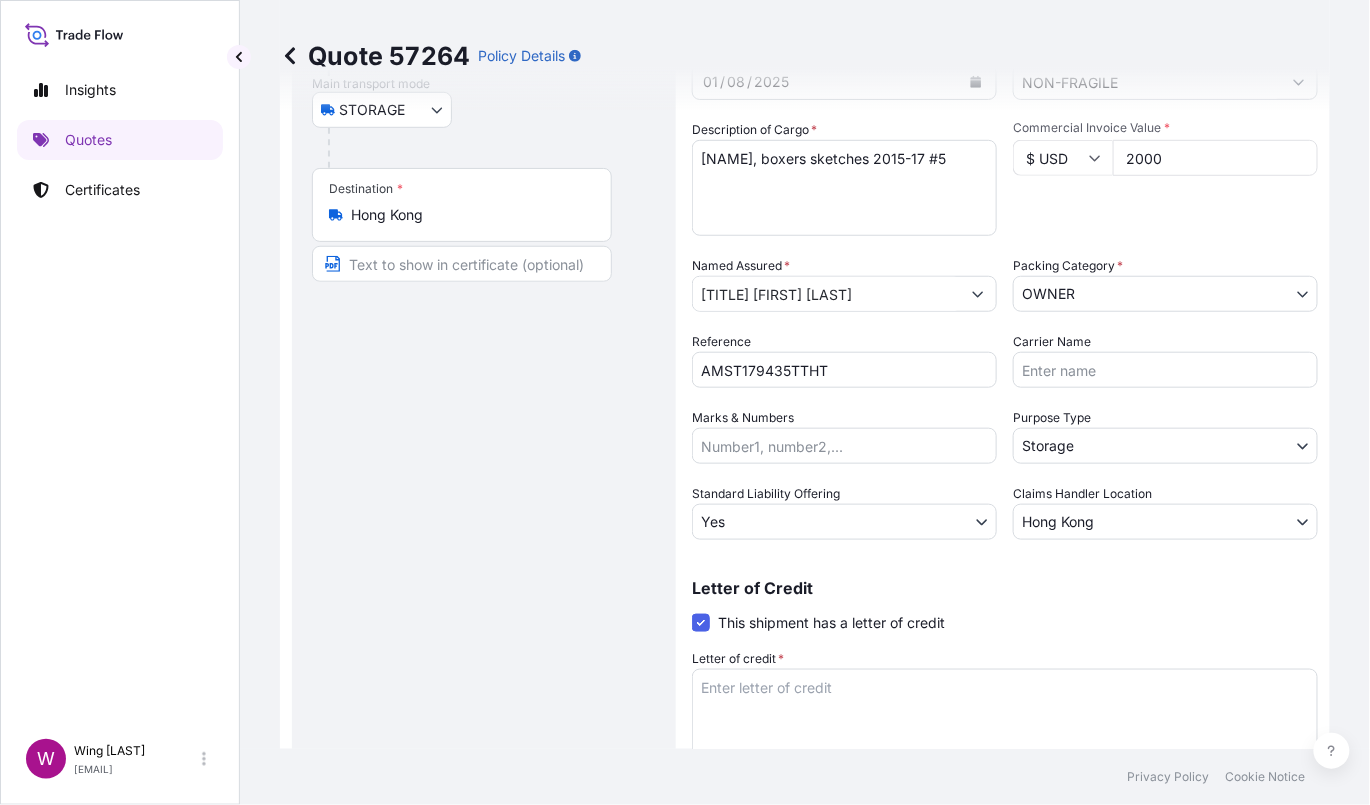 click on "Route Details Place of loading Road / Inland Road / Inland Origin * Hong Kong Main transport mode STORAGE COURIER INSTALLATION LAND SEA AIR STORAGE Destination * Hong Kong Road / Inland Road / Inland Place of Discharge" at bounding box center (484, 349) 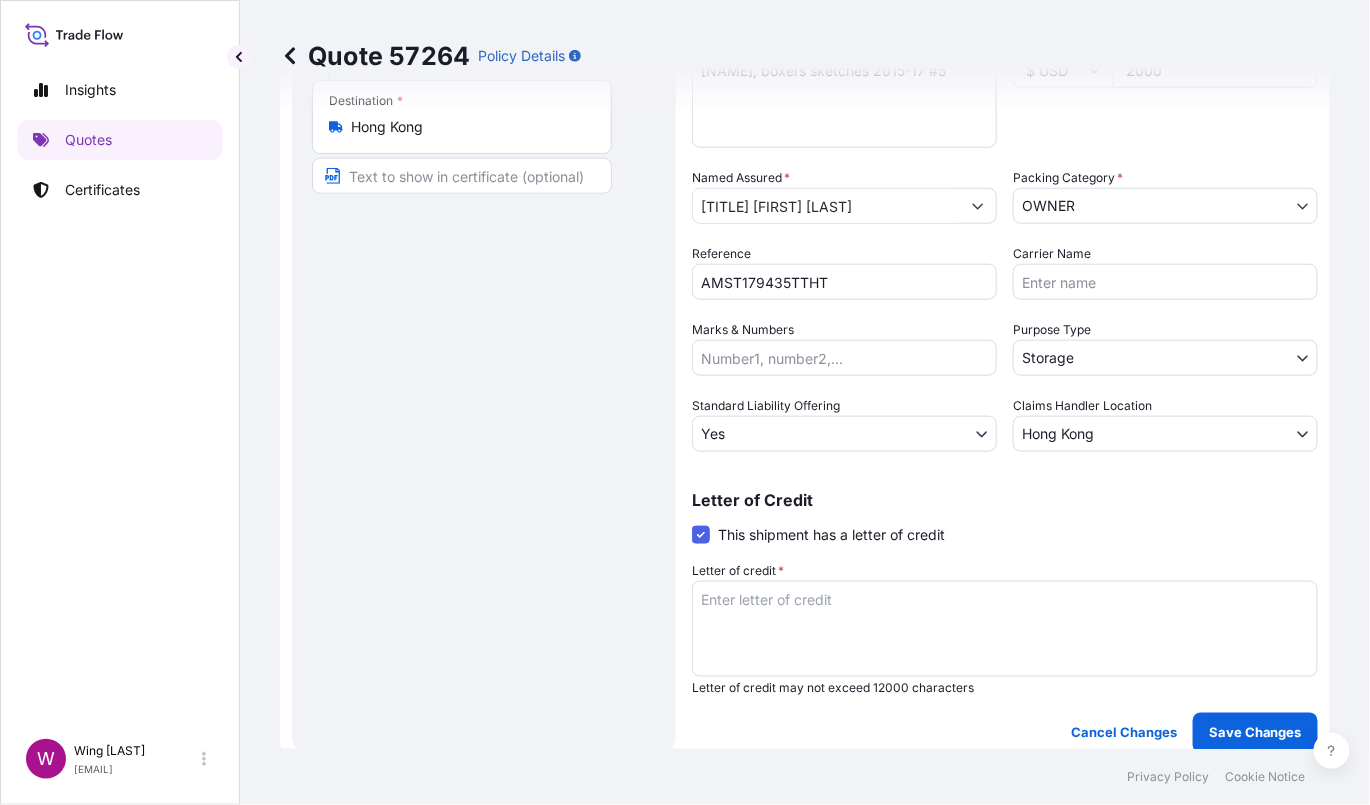 scroll, scrollTop: 533, scrollLeft: 0, axis: vertical 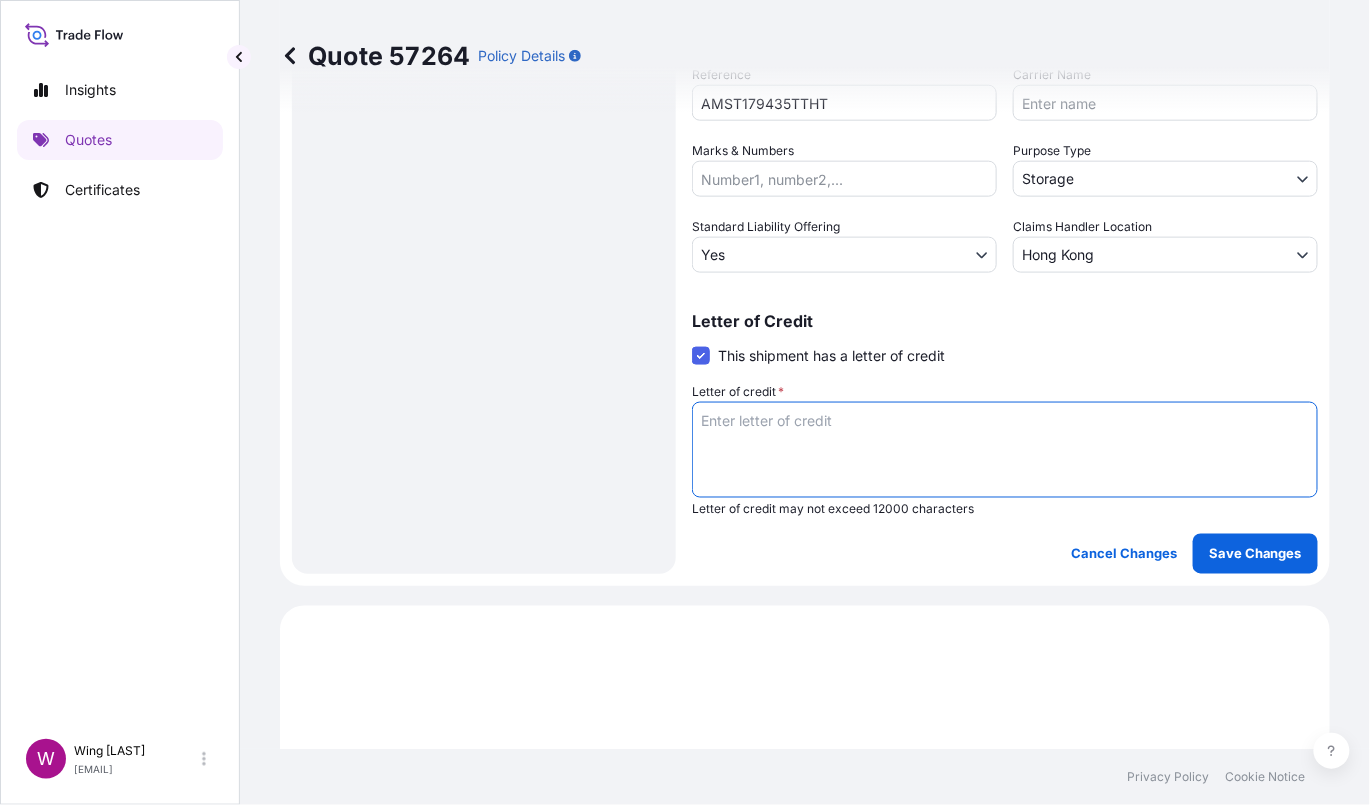 click on "Letter of credit *" at bounding box center [1005, 450] 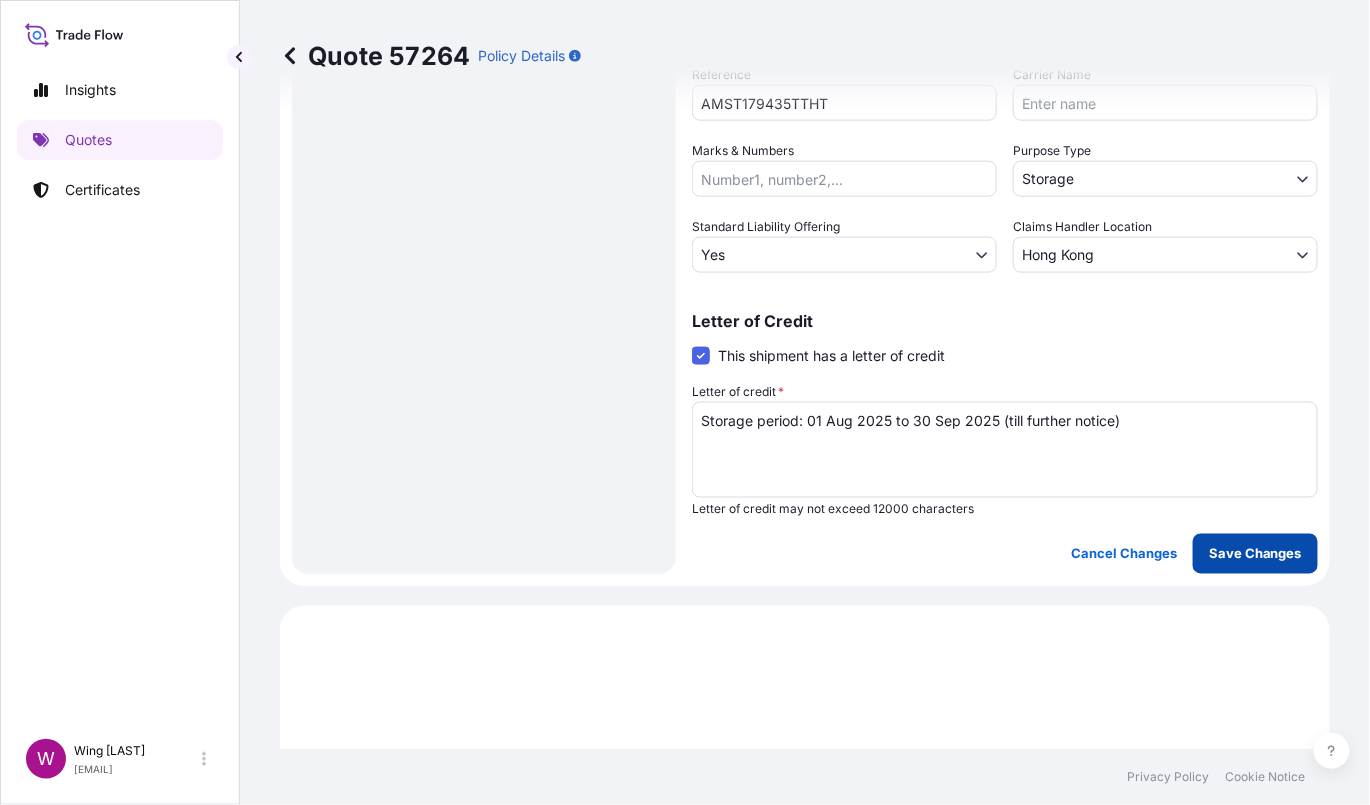 click on "Save Changes" at bounding box center (1255, 554) 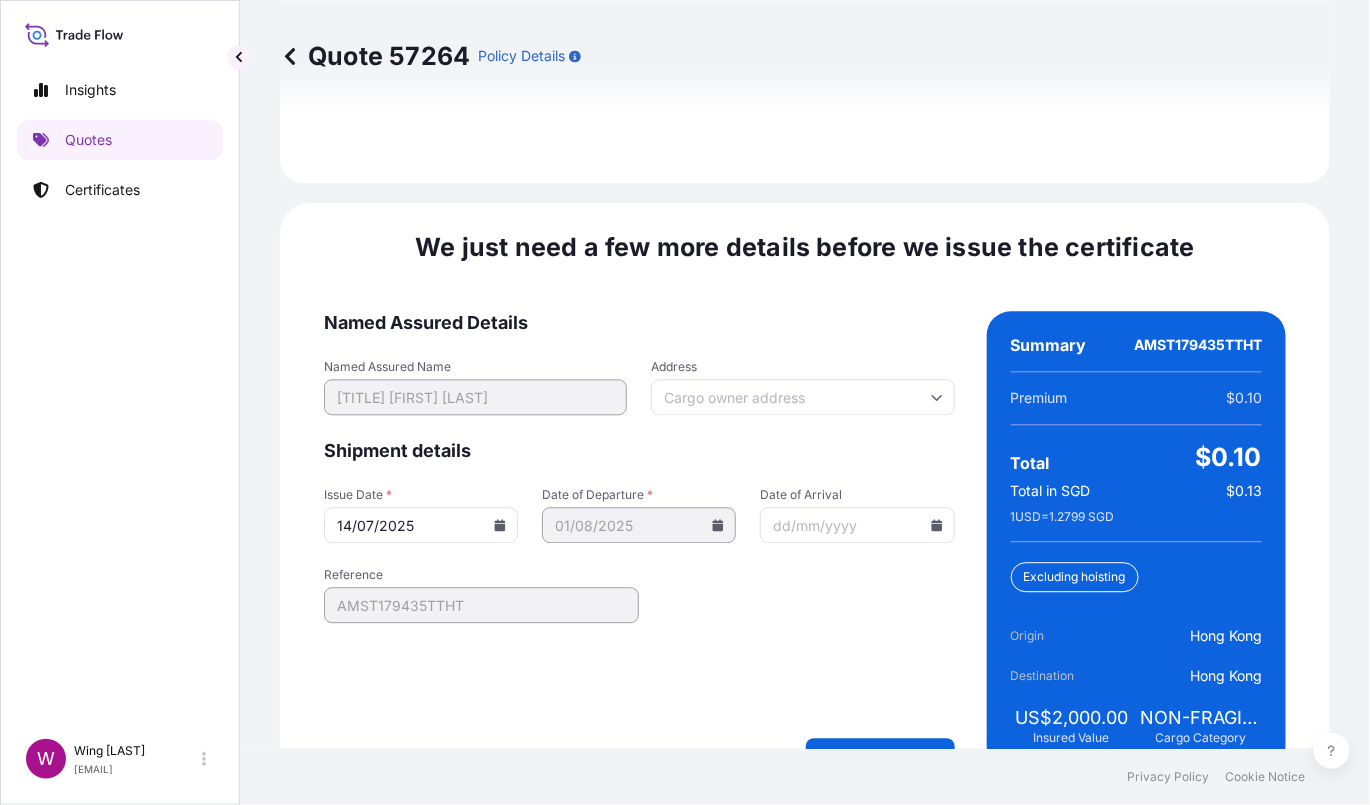 scroll, scrollTop: 3163, scrollLeft: 0, axis: vertical 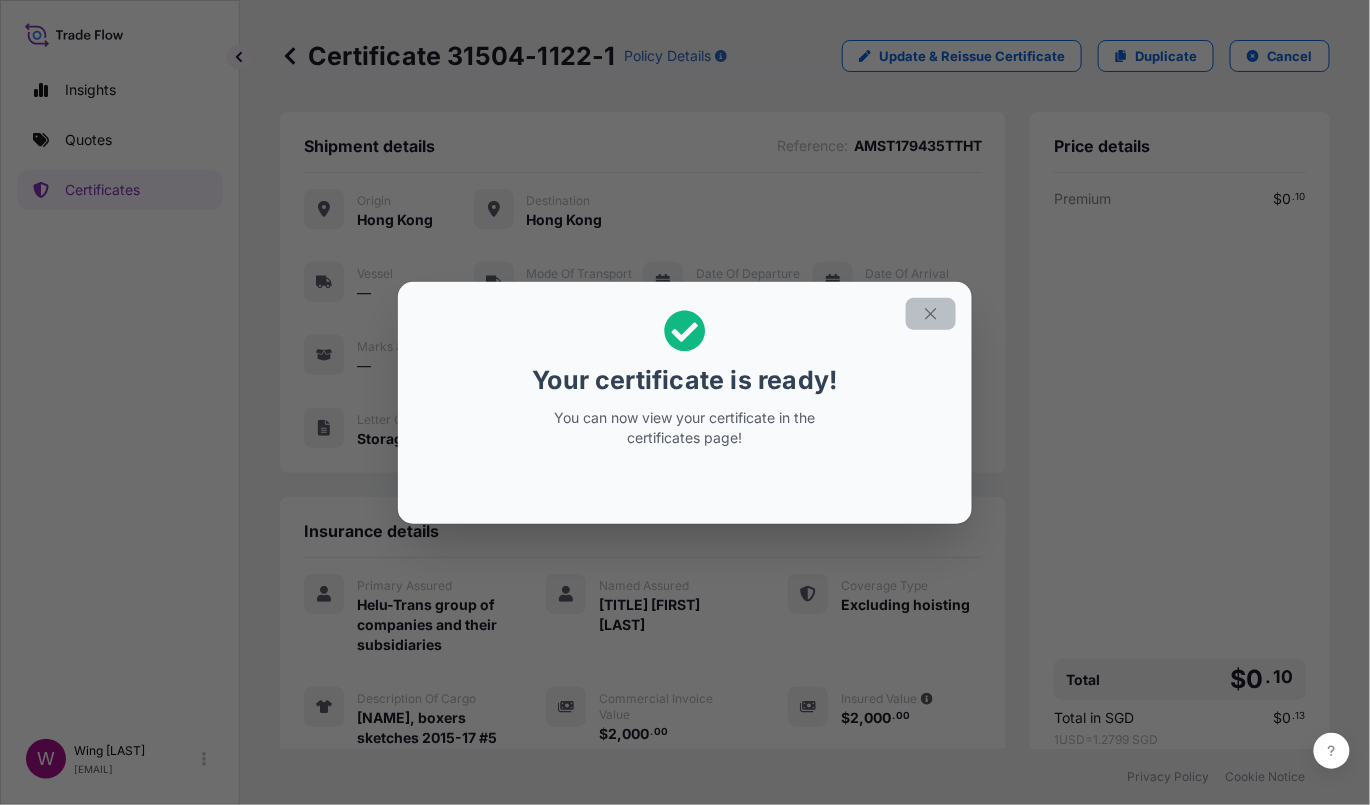 click at bounding box center (931, 314) 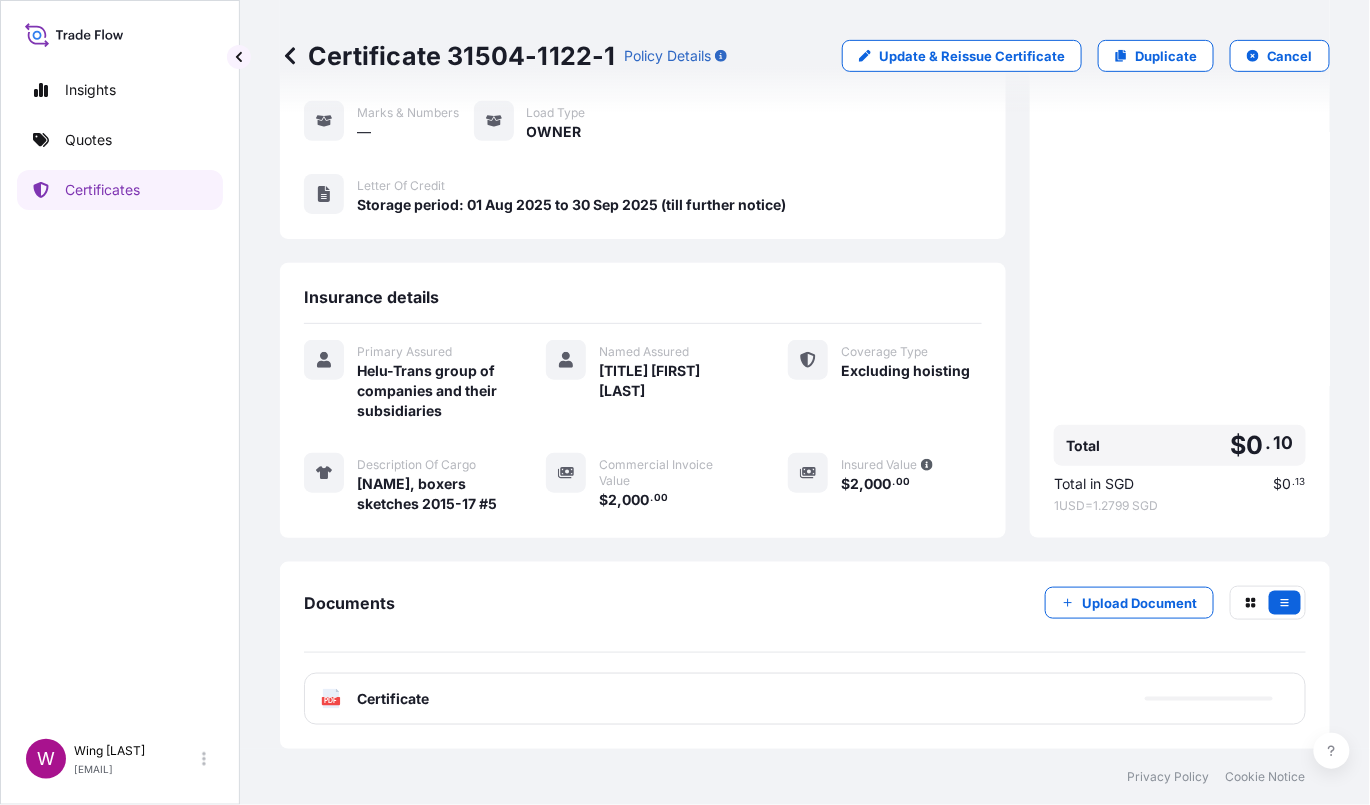 scroll, scrollTop: 247, scrollLeft: 0, axis: vertical 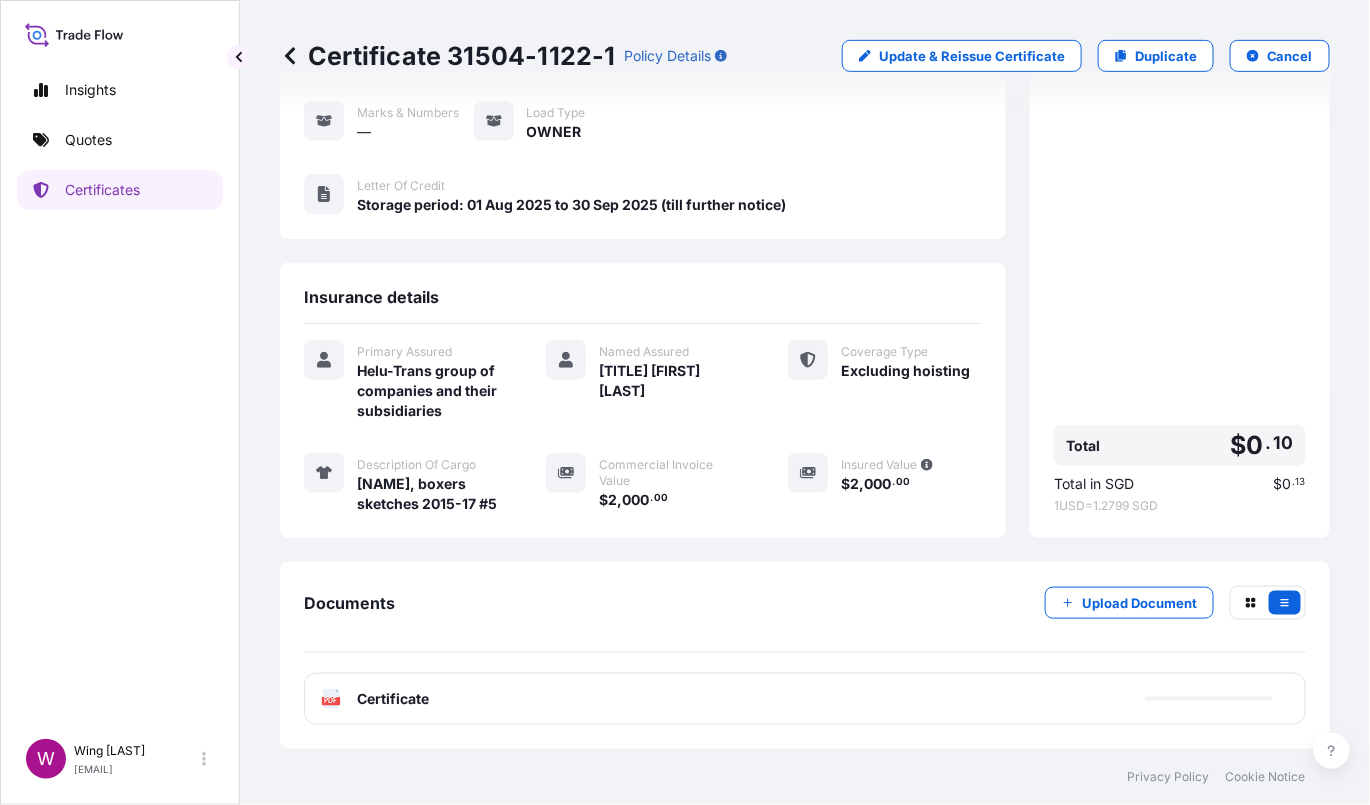 click on "PDF" 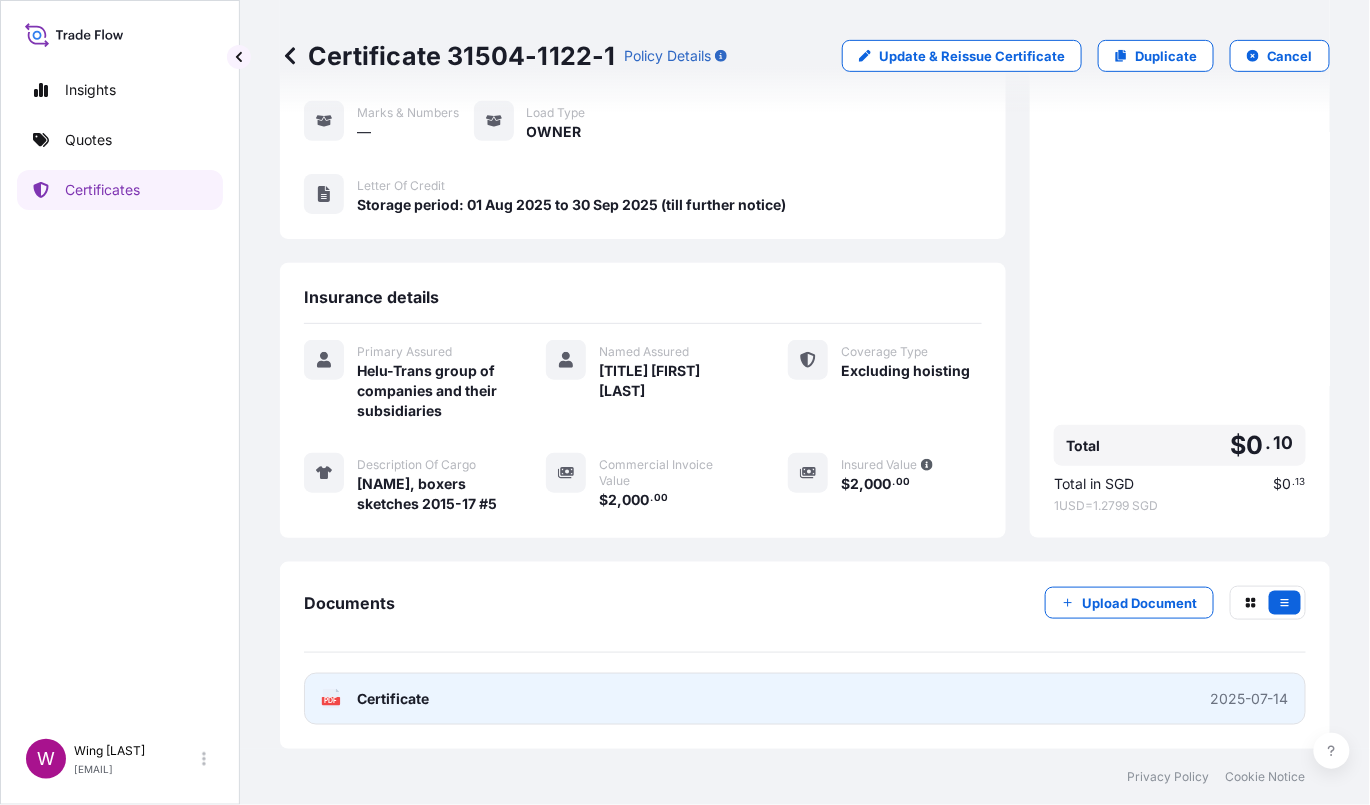 click on "PDF" 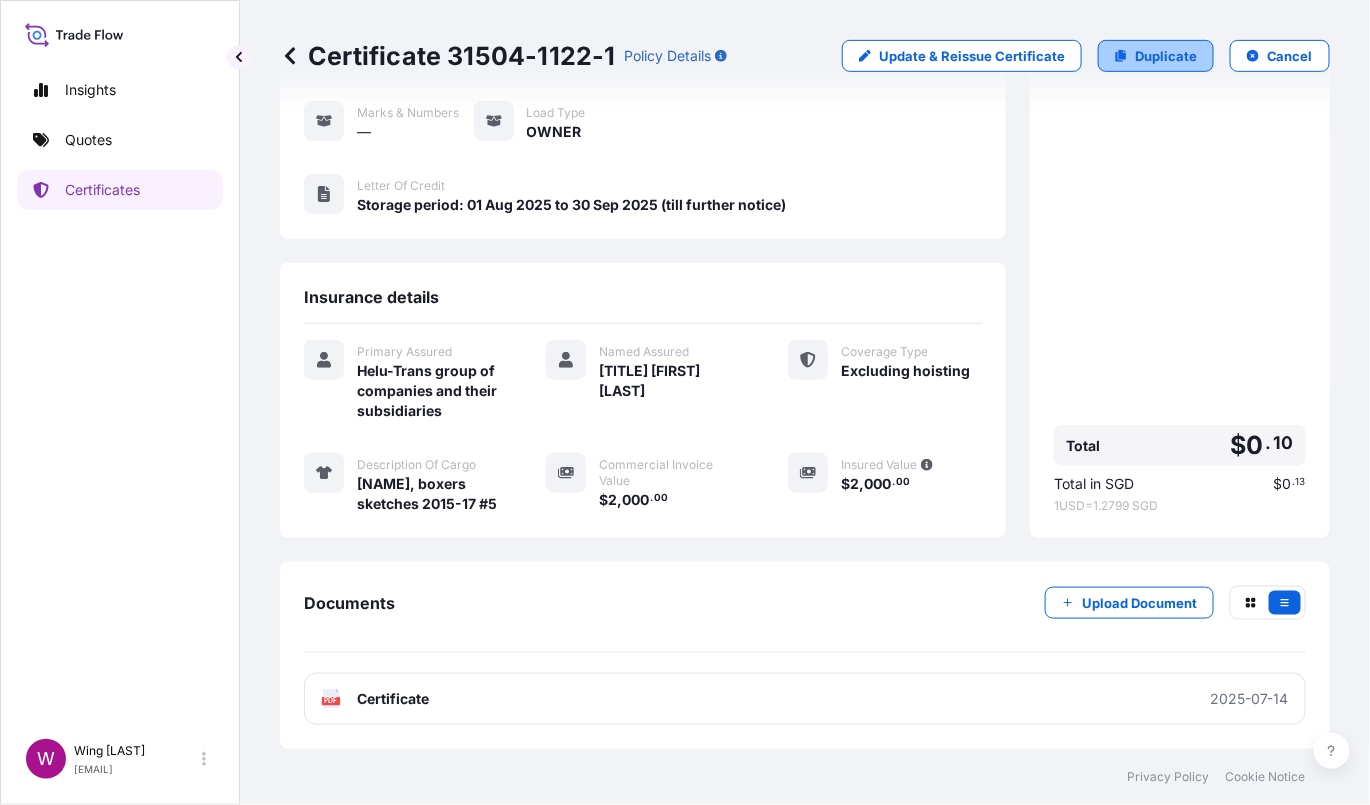 click on "Duplicate" at bounding box center (1166, 56) 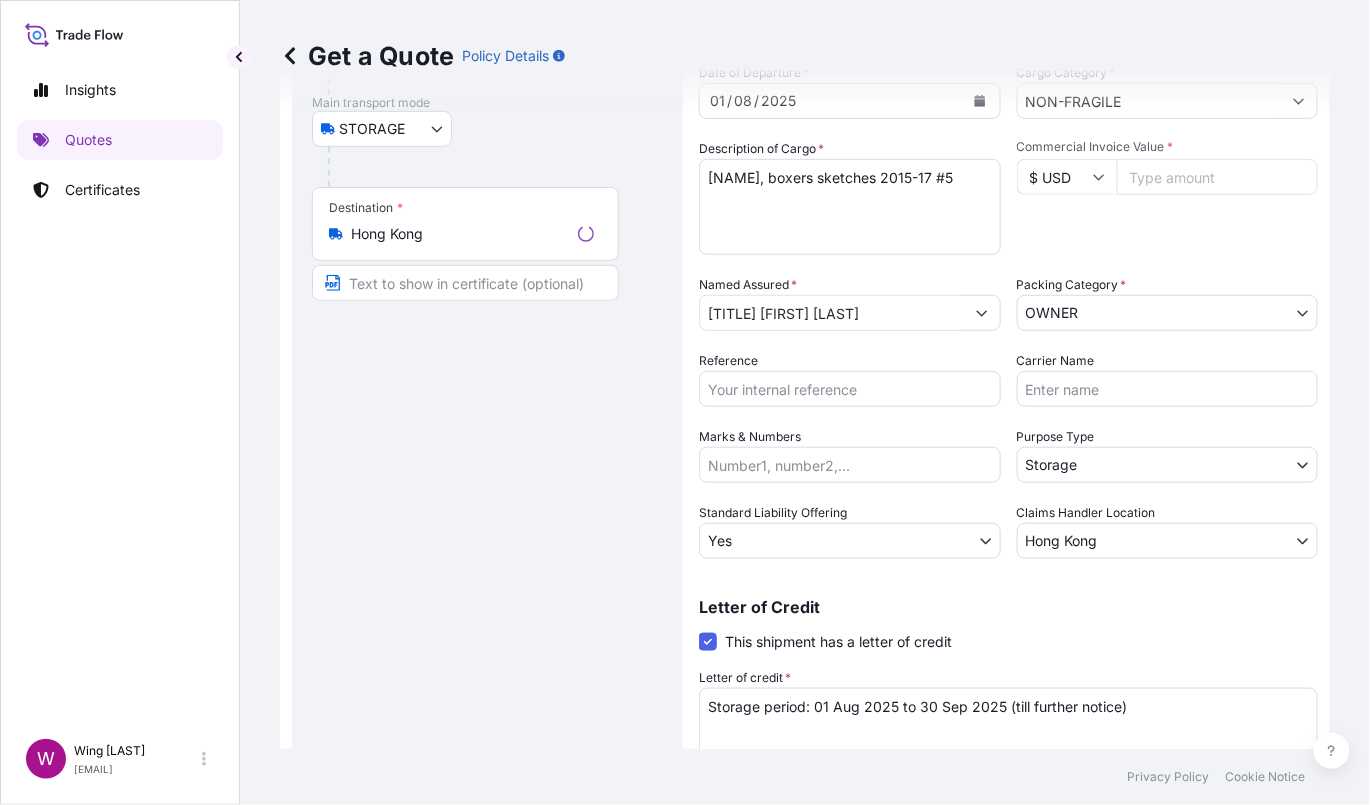 scroll, scrollTop: 32, scrollLeft: 0, axis: vertical 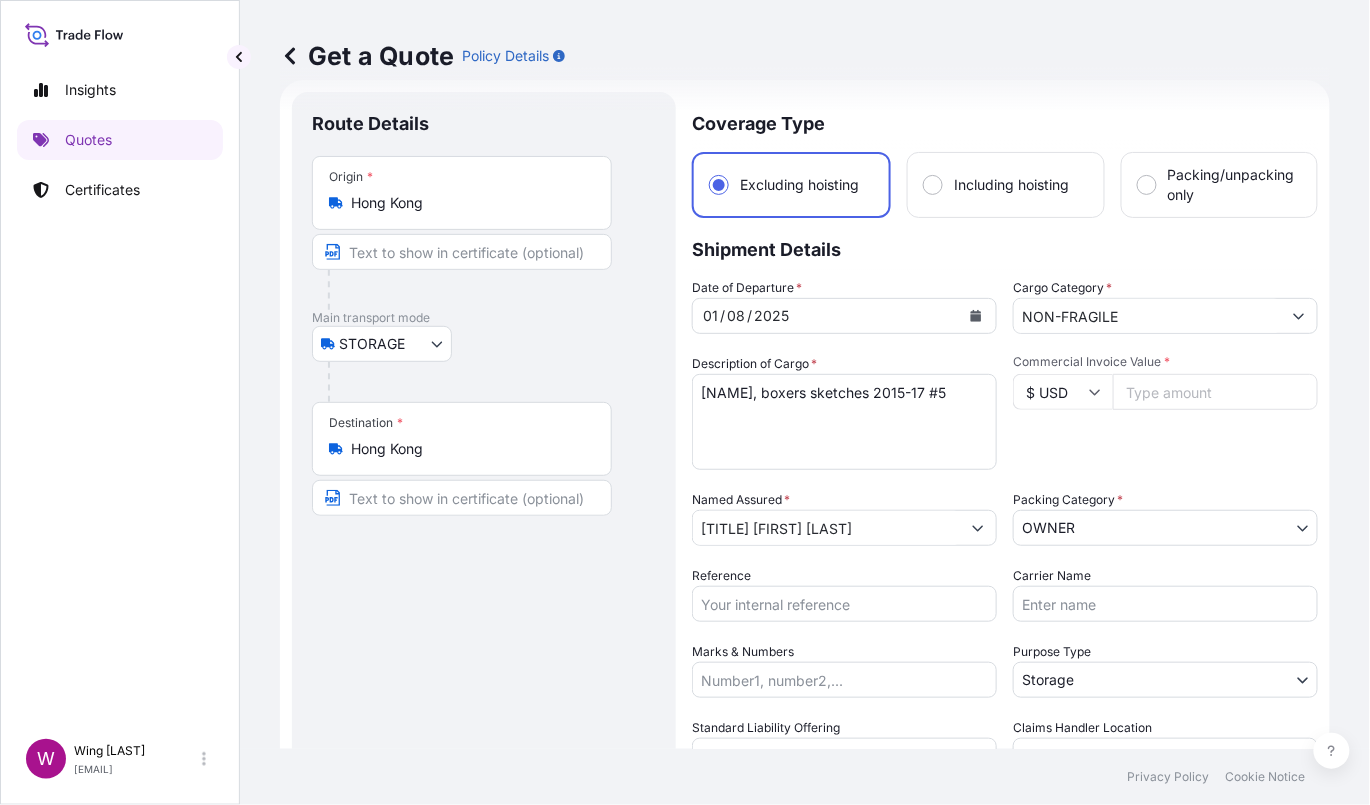 drag, startPoint x: 555, startPoint y: 578, endPoint x: 603, endPoint y: 558, distance: 52 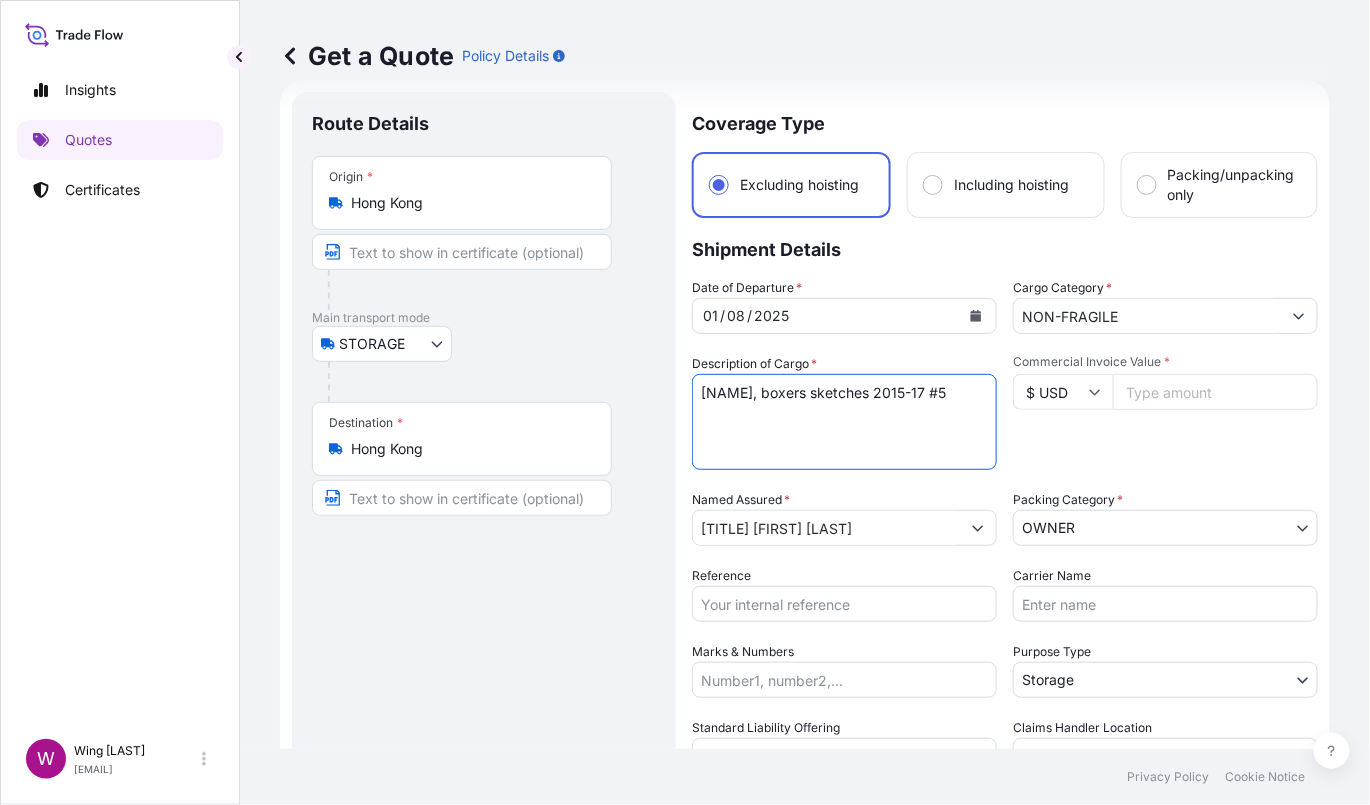 drag, startPoint x: 836, startPoint y: 393, endPoint x: 902, endPoint y: 459, distance: 93.3381 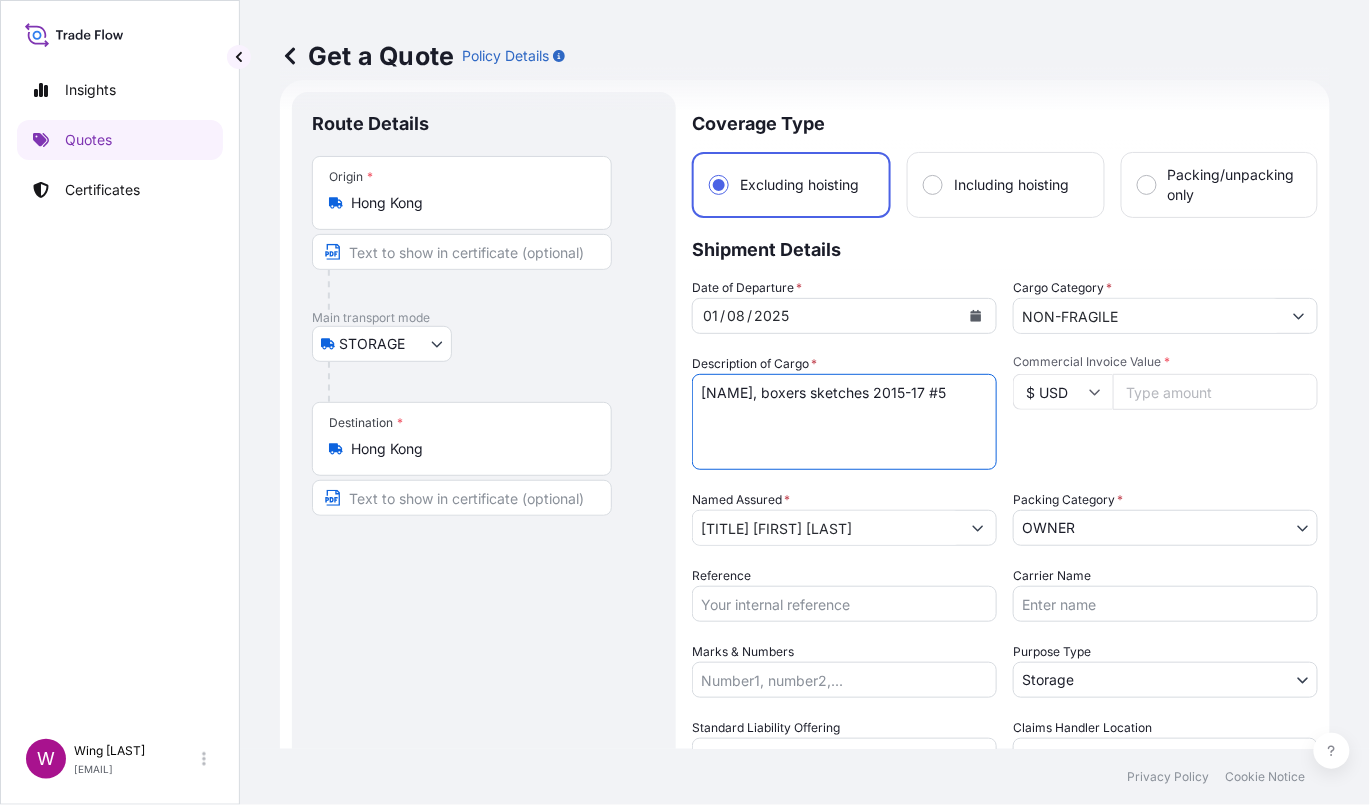 click on "[NAME], boxers sketches 2015-17 #5" at bounding box center [844, 422] 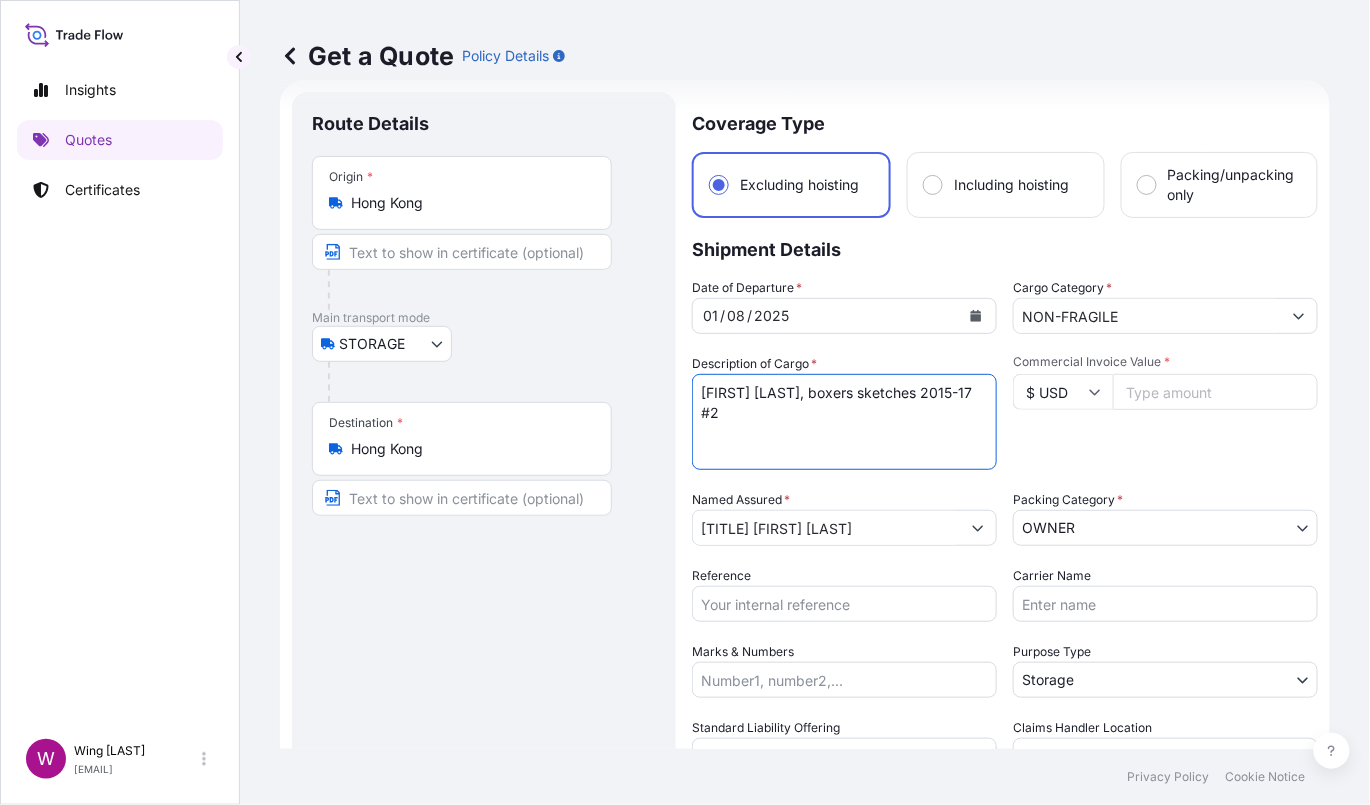 click on "[NAME], boxers sketches 2015-17 #5" at bounding box center (844, 422) 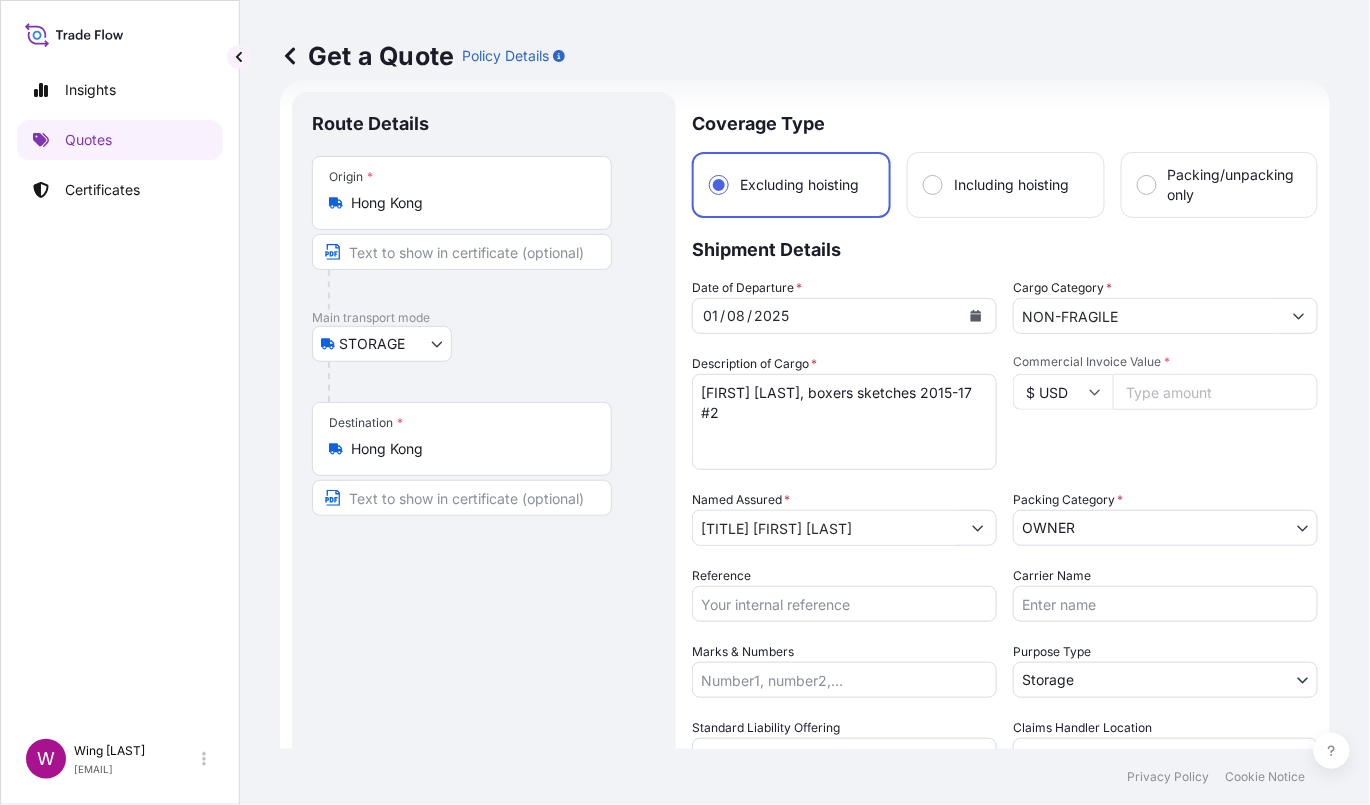 click on "Route Details Place of loading Road / Inland Road / Inland Origin * Hong Kong Main transport mode STORAGE COURIER INSTALLATION LAND SEA AIR STORAGE Destination * Hong Kong Road / Inland Road / Inland Place of Discharge" at bounding box center (484, 583) 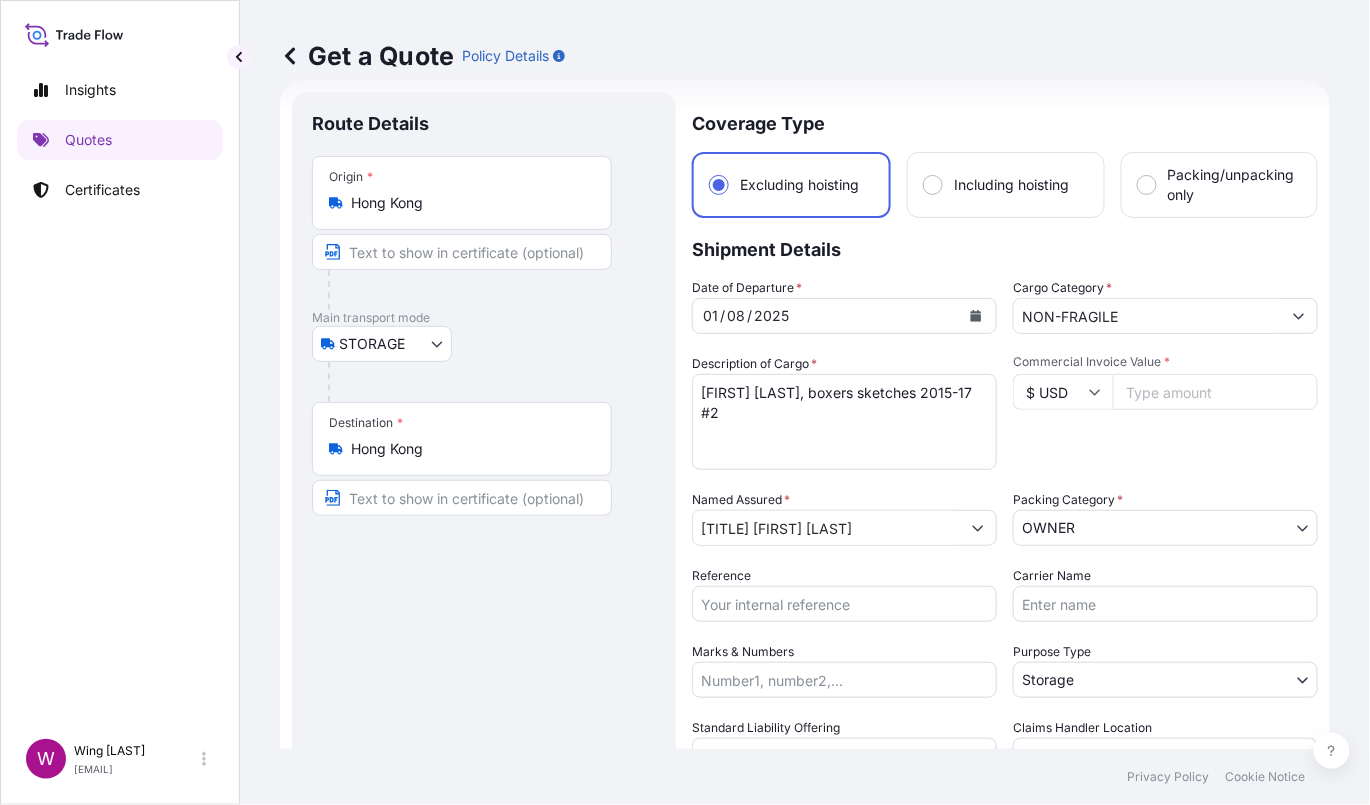 drag, startPoint x: 474, startPoint y: 604, endPoint x: 893, endPoint y: 482, distance: 436.40005 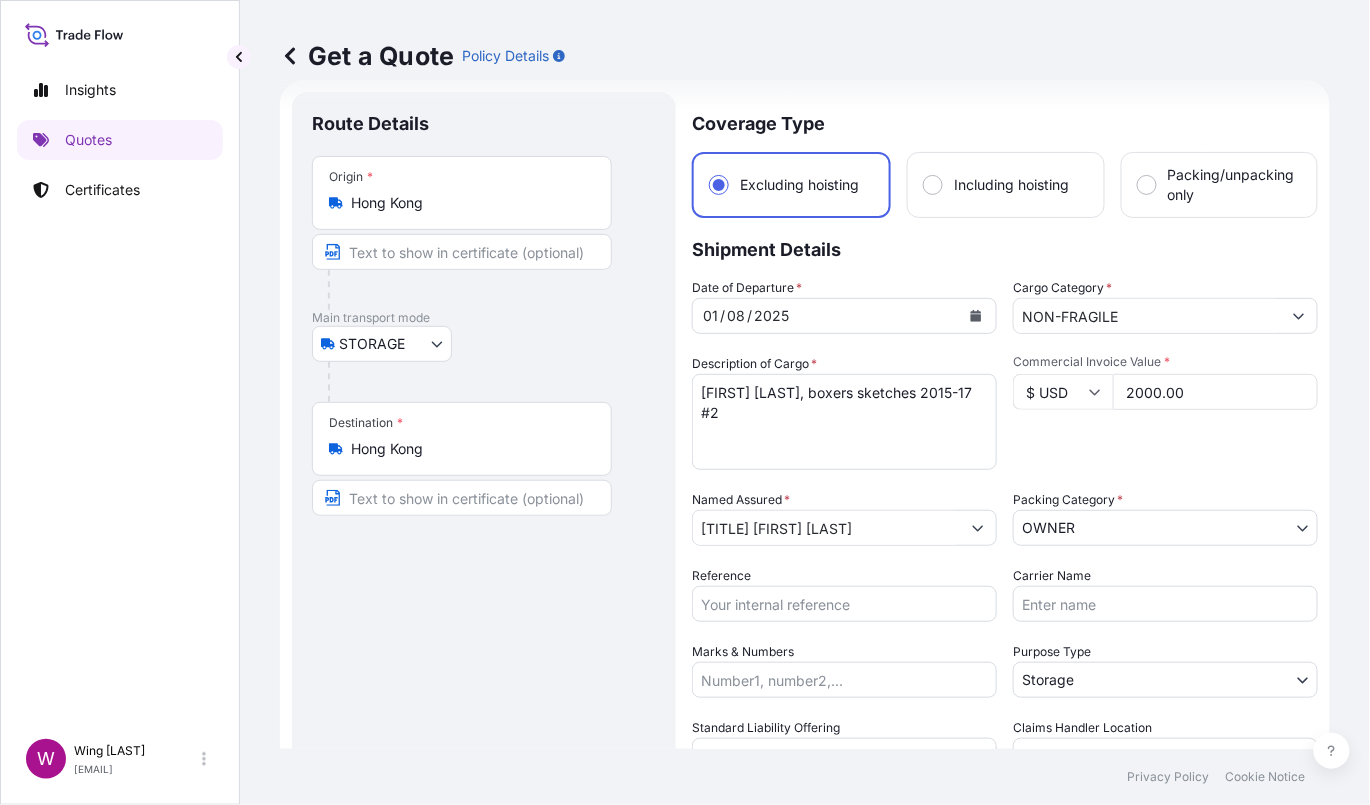 click on "Commercial Invoice Value   * $ USD 2000.00" at bounding box center (1165, 412) 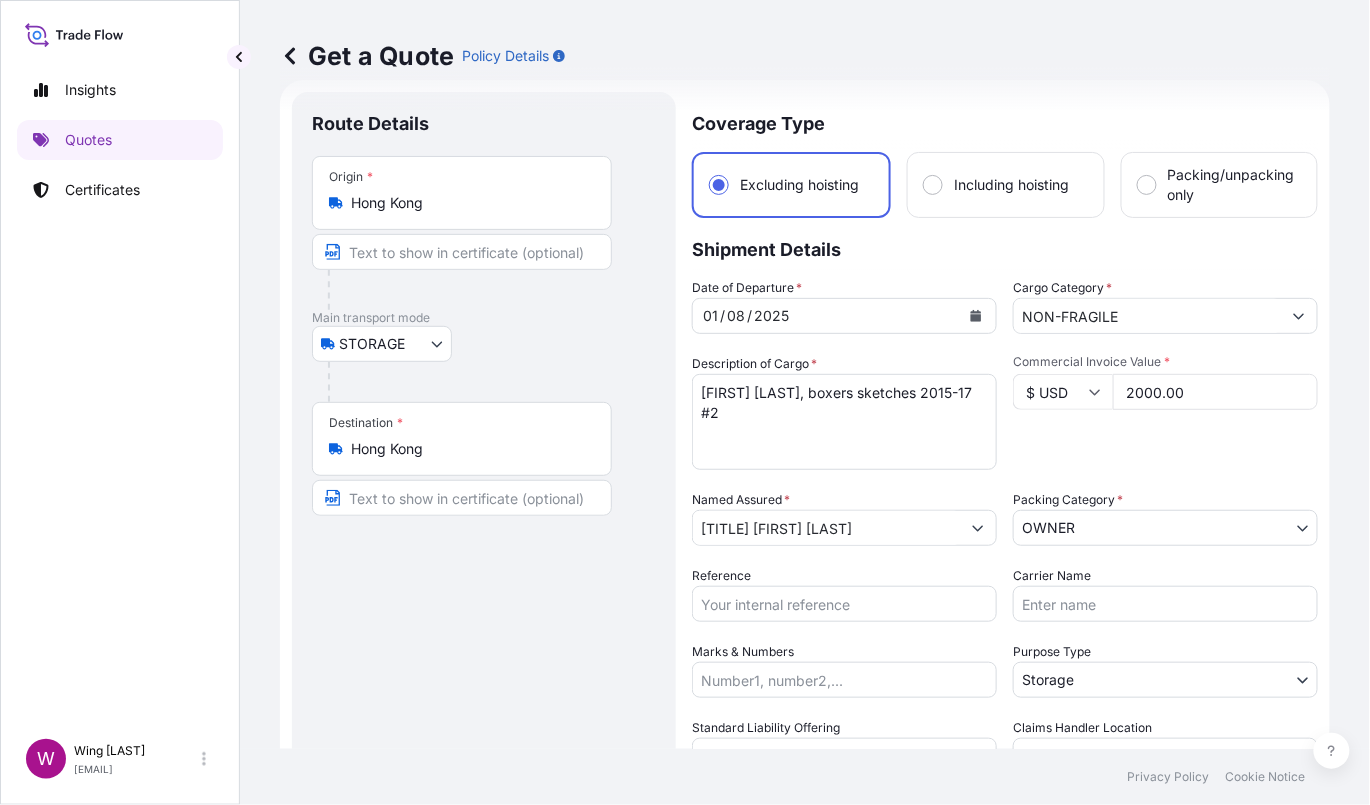 paste on "AMST179435TTHT" 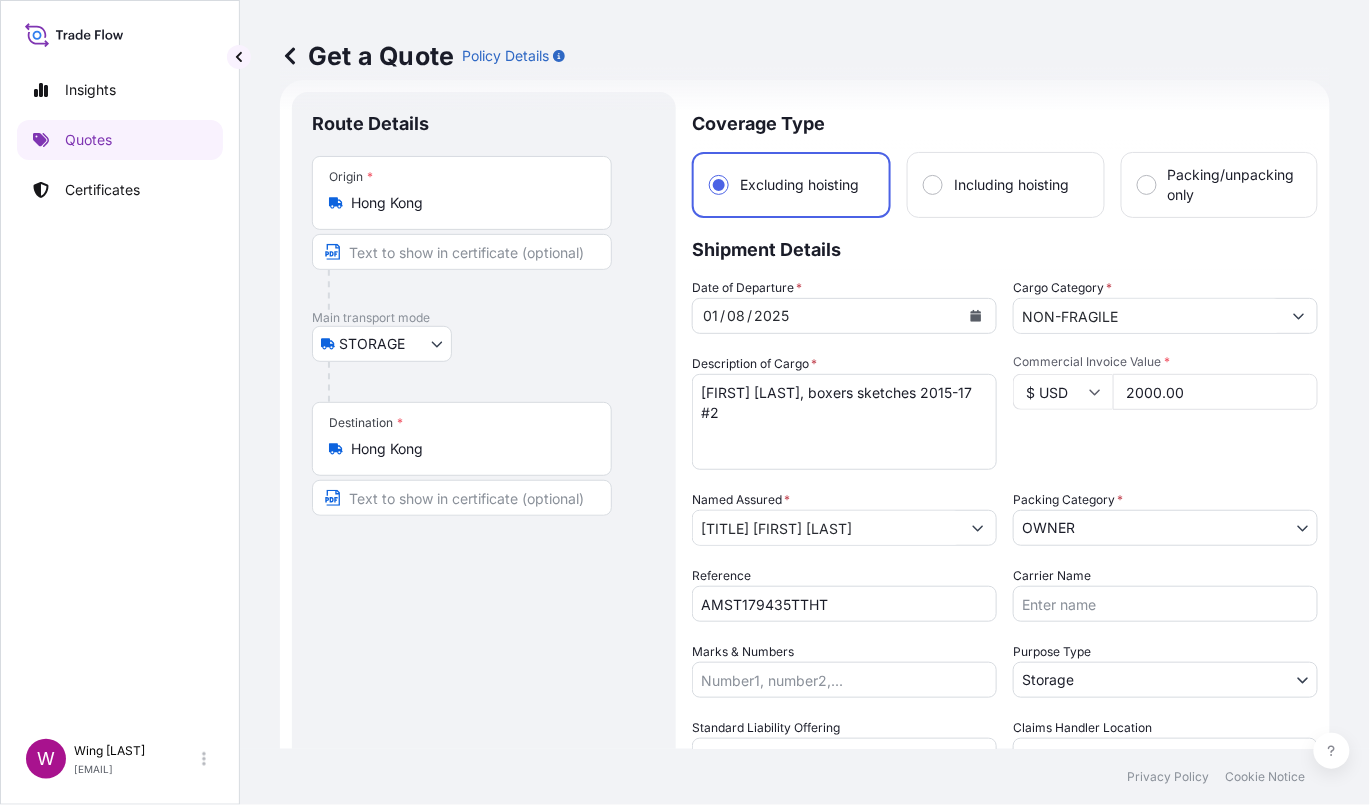 click on "Route Details Place of loading Road / Inland Road / Inland Origin * Hong Kong Main transport mode STORAGE COURIER INSTALLATION LAND SEA AIR STORAGE Destination * Hong Kong Road / Inland Road / Inland Place of Discharge" at bounding box center [484, 583] 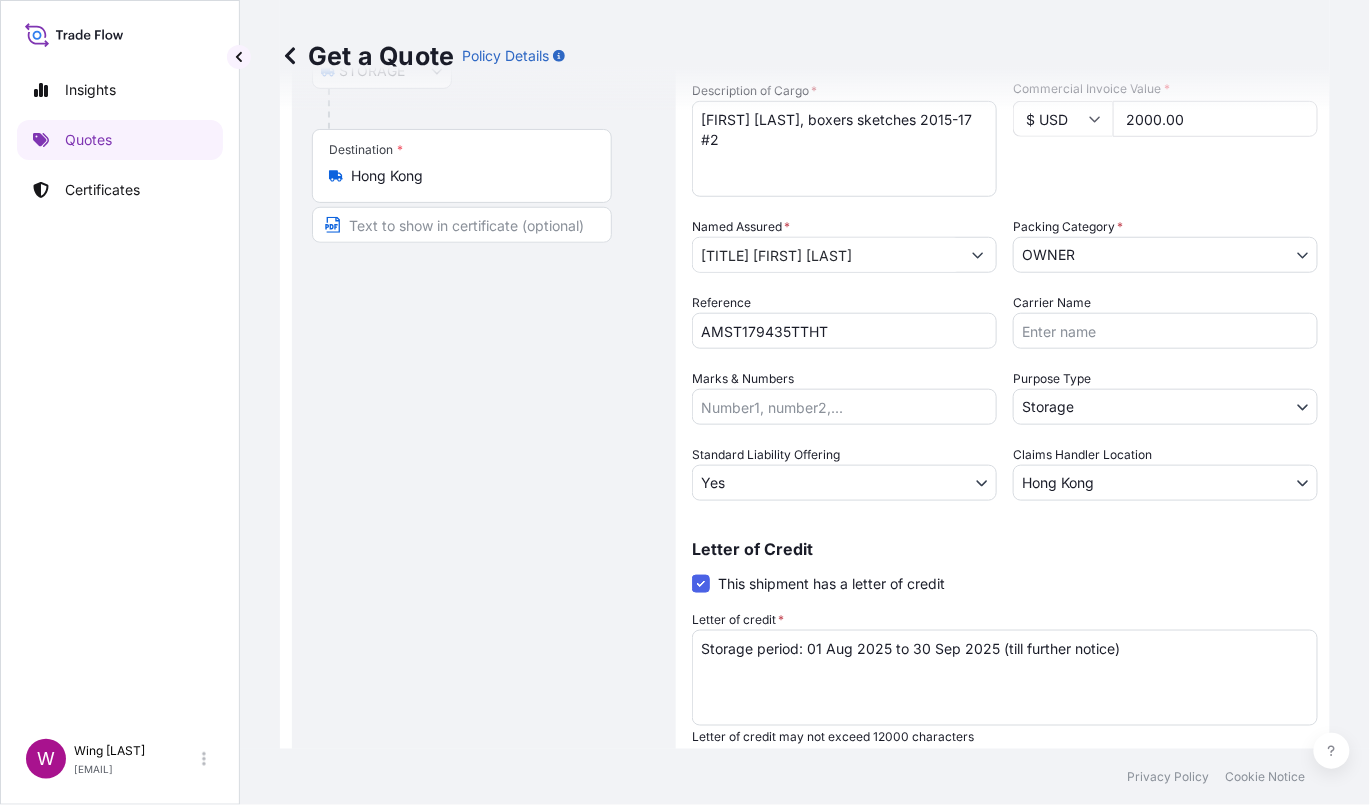 scroll, scrollTop: 368, scrollLeft: 0, axis: vertical 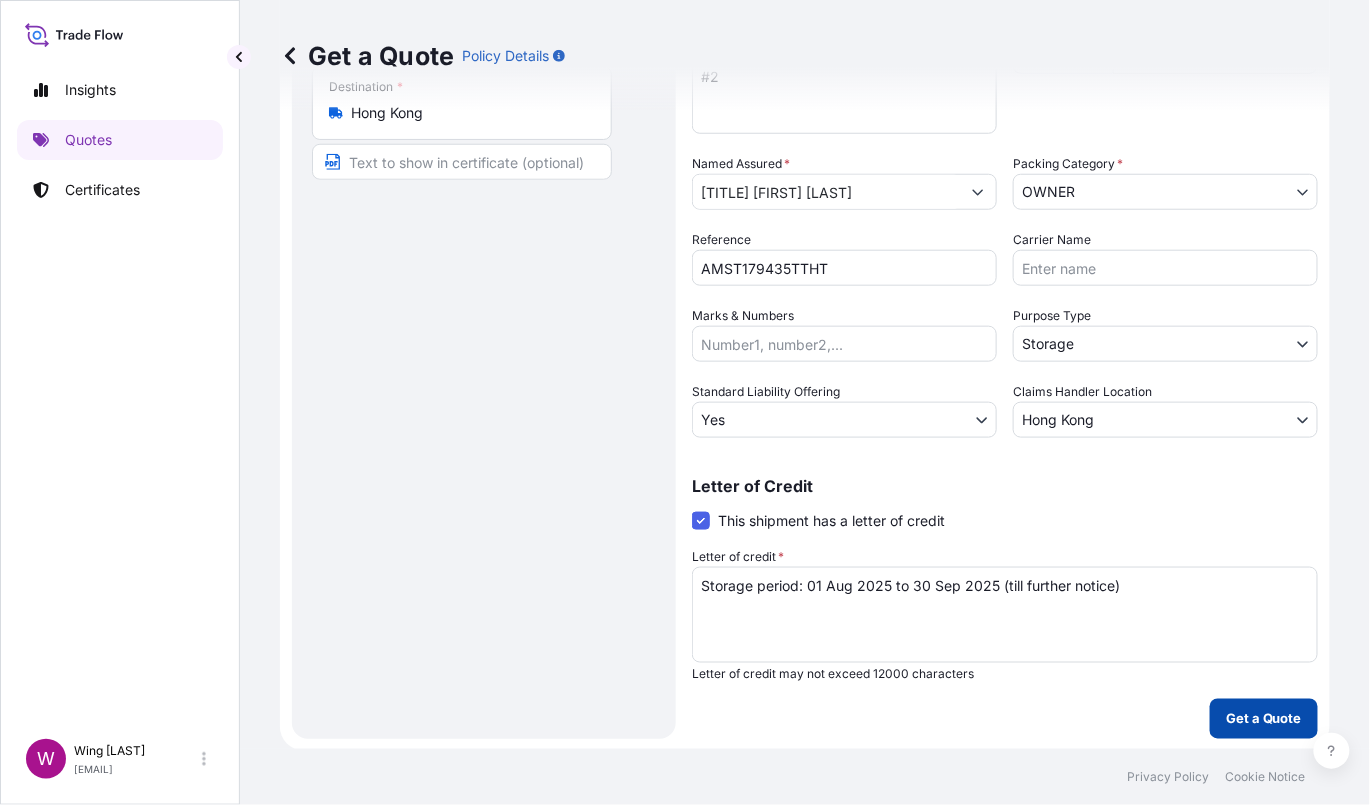click on "Get a Quote" at bounding box center (1264, 719) 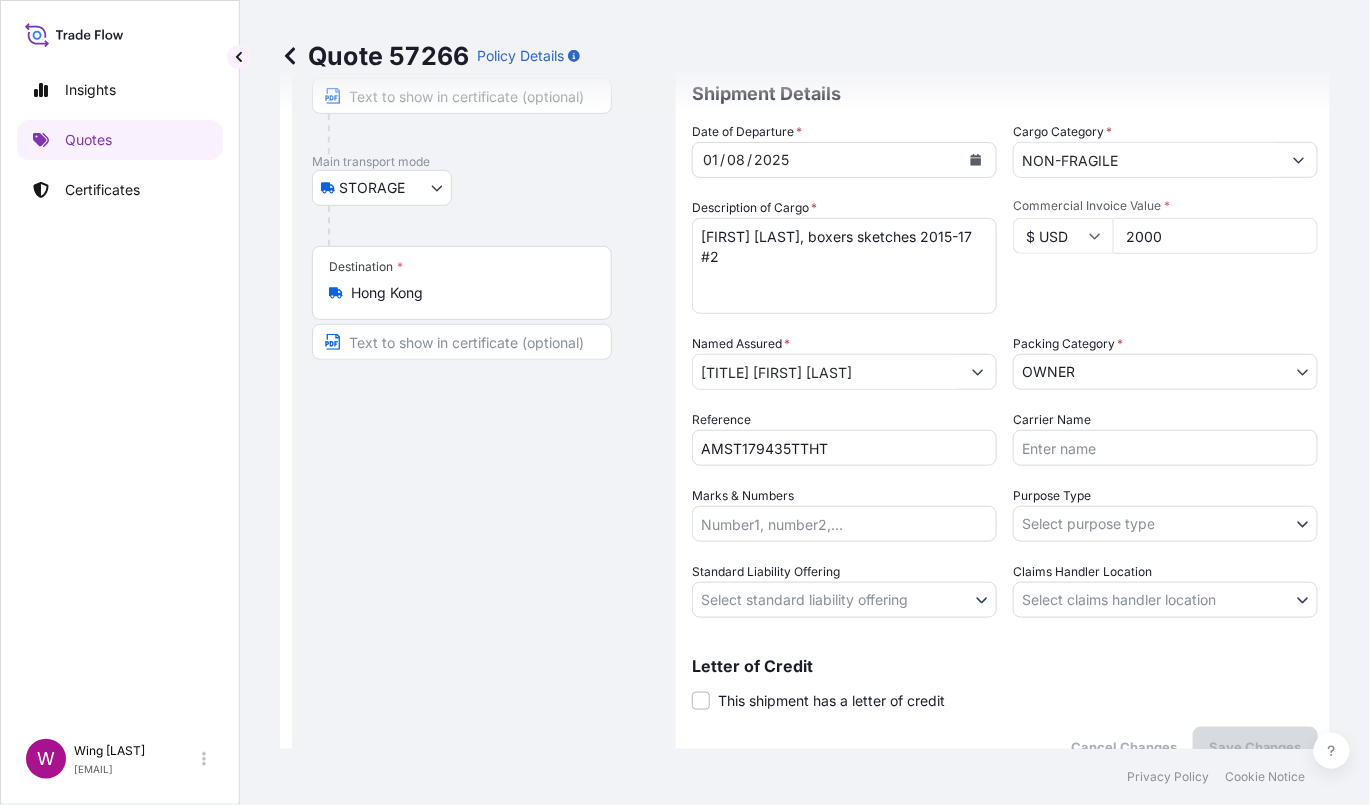 scroll, scrollTop: 266, scrollLeft: 0, axis: vertical 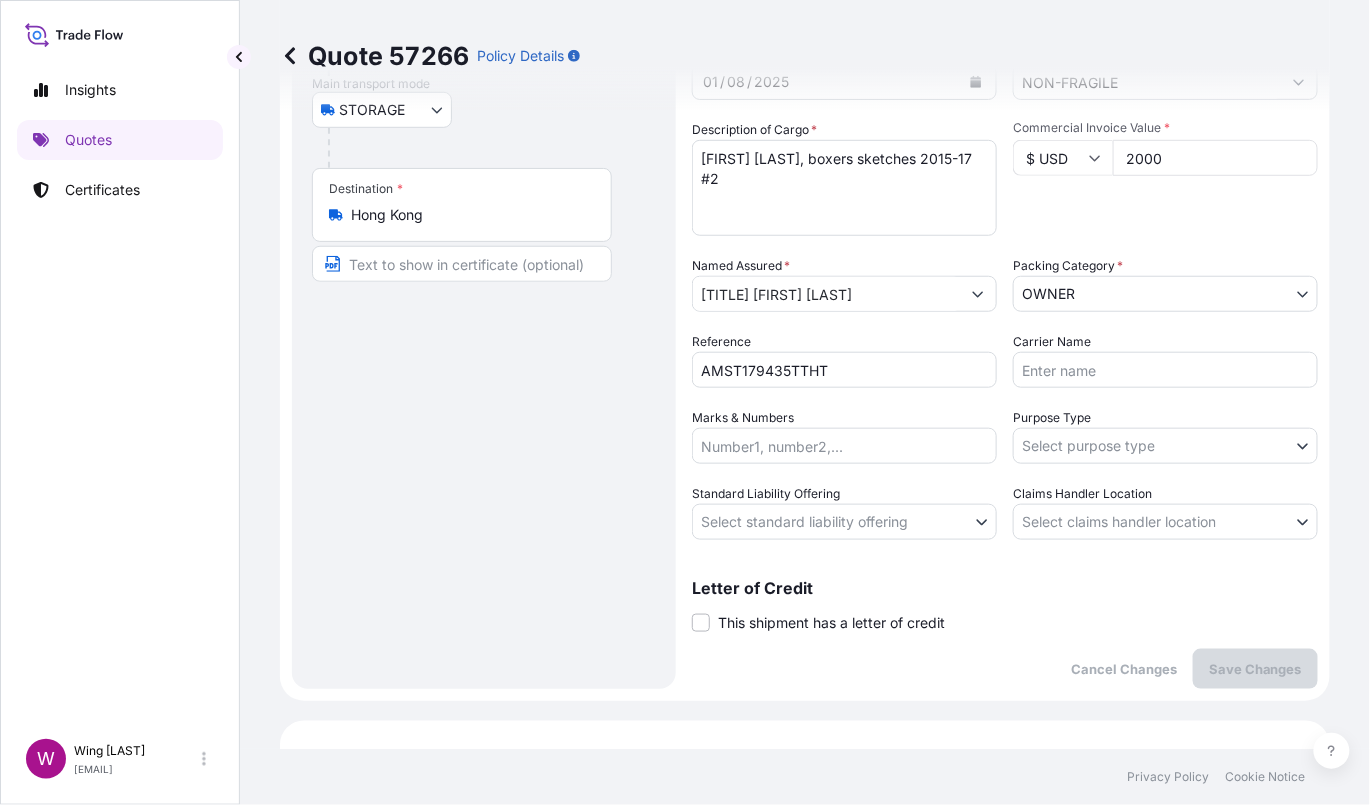 click on "Insights Quotes Certificates W Wing   Lee [EMAIL] Quote 57266 Policy Details Route Details Place of loading Road / Inland Road / Inland Origin * Hong Kong Main transport mode STORAGE COURIER INSTALLATION LAND SEA AIR STORAGE Destination * Hong Kong Road / Inland Road / Inland Place of Discharge Coverage Type Excluding hoisting Including hoisting Packing/unpacking only Shipment Details Date of Departure * 01 / 08 / 2025 Cargo Category * NON-FRAGILE Description of Cargo * [FIRST] [LAST], boxers sketches 2015-17 #2 Commercial Invoice Value   * $ USD 2000 Named Assured * Mr. [FIRST] [LAST] Packing Category * OWNER AGENT CO-OWNER OWNER Various Reference AMST179435TTHT Carrier Name Marks & Numbers Purpose Type Select purpose type Transit Storage Installation Conservation Standard Liability Offering Select standard liability offering Yes No Claims Handler Location Select claims handler location Hong Kong Singapore Letter of Credit This shipment has a letter of credit Letter of credit * $ 2 , ." at bounding box center (685, 402) 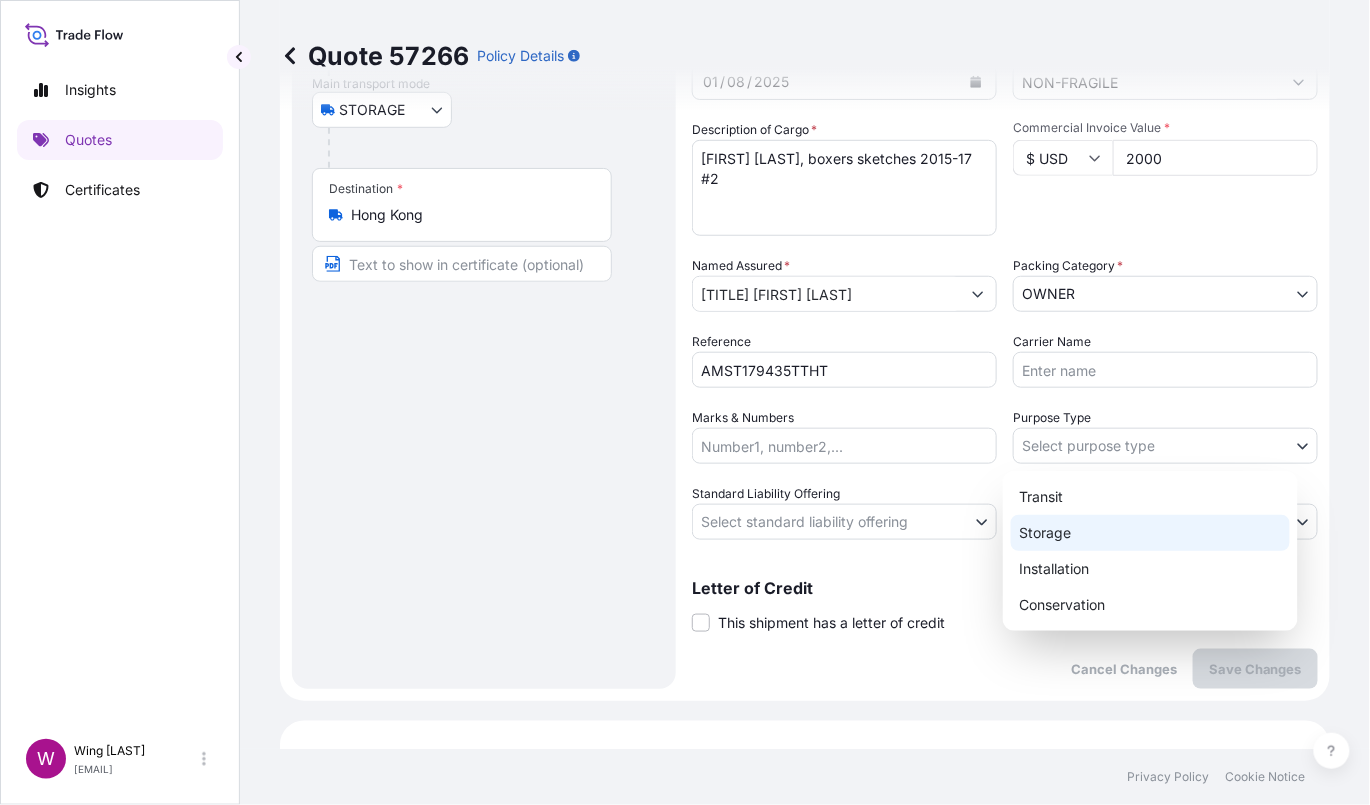 click on "Storage" at bounding box center (1150, 533) 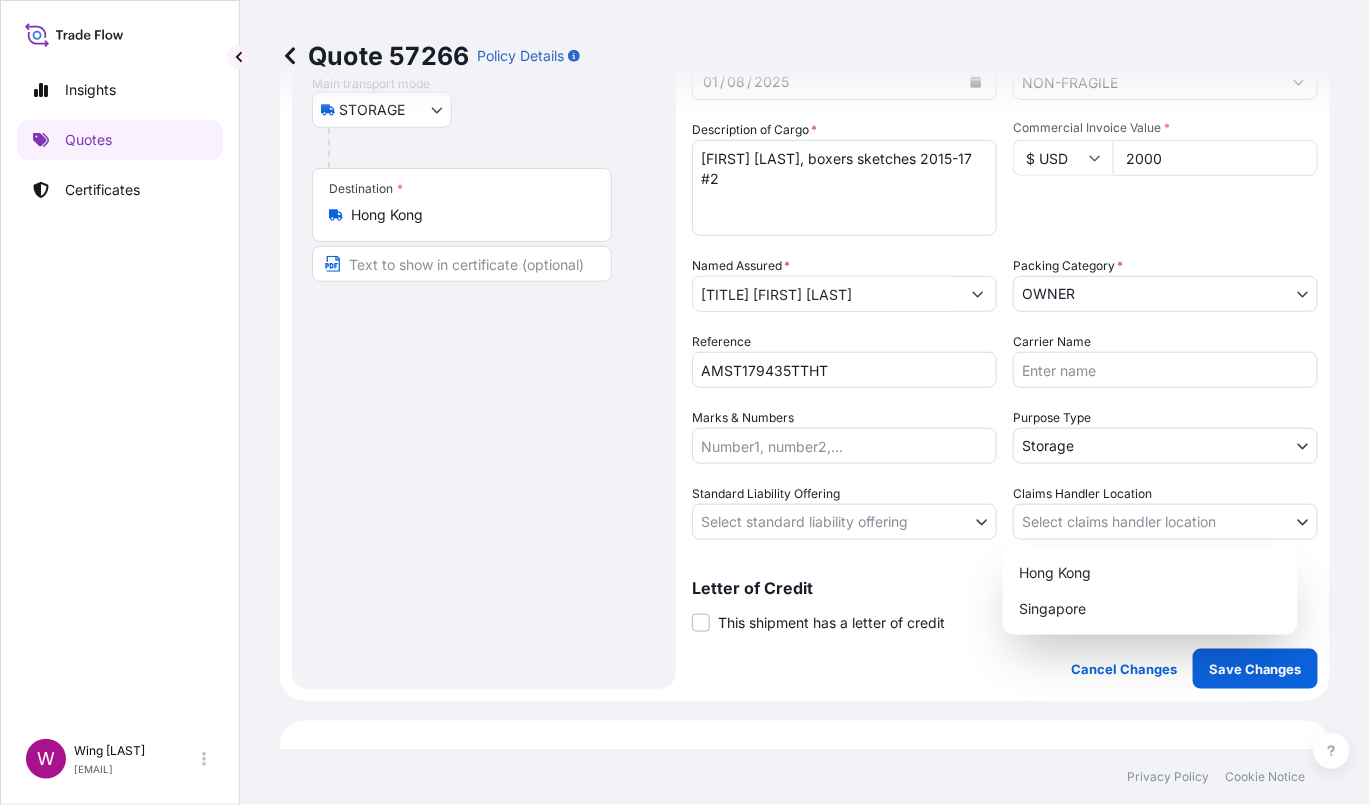 click on "Insights Quotes Certificates W Wing   Lee winglee@helutrans.com Quote 57266 Policy Details Route Details Place of loading Road / Inland Road / Inland Origin * Hong Kong Main transport mode STORAGE COURIER INSTALLATION LAND SEA AIR STORAGE Destination * Hong Kong Road / Inland Road / Inland Place of Discharge Coverage Type Excluding hoisting Including hoisting Packing/unpacking only Shipment Details Date of Departure * 01 / 08 / 2025 Cargo Category * NON-FRAGILE Description of Cargo * [FIRST] [LAST], boxers sketches 2015-17 #2 Commercial Invoice Value   * $ USD 2000 Named Assured * [TITLE] [FIRST] [LAST] Packing Category * OWNER AGENT CO-OWNER OWNER Various Reference AMST179435TTHT Carrier Name Marks & Numbers Purpose Type Storage Transit Storage Installation Conservation Standard Liability Offering Select standard liability offering Yes No Claims Handler Location Hong Kong Singapore Letter of Credit This shipment has a letter of credit Letter of credit * Cancel Changes $ 2 ," at bounding box center [685, 402] 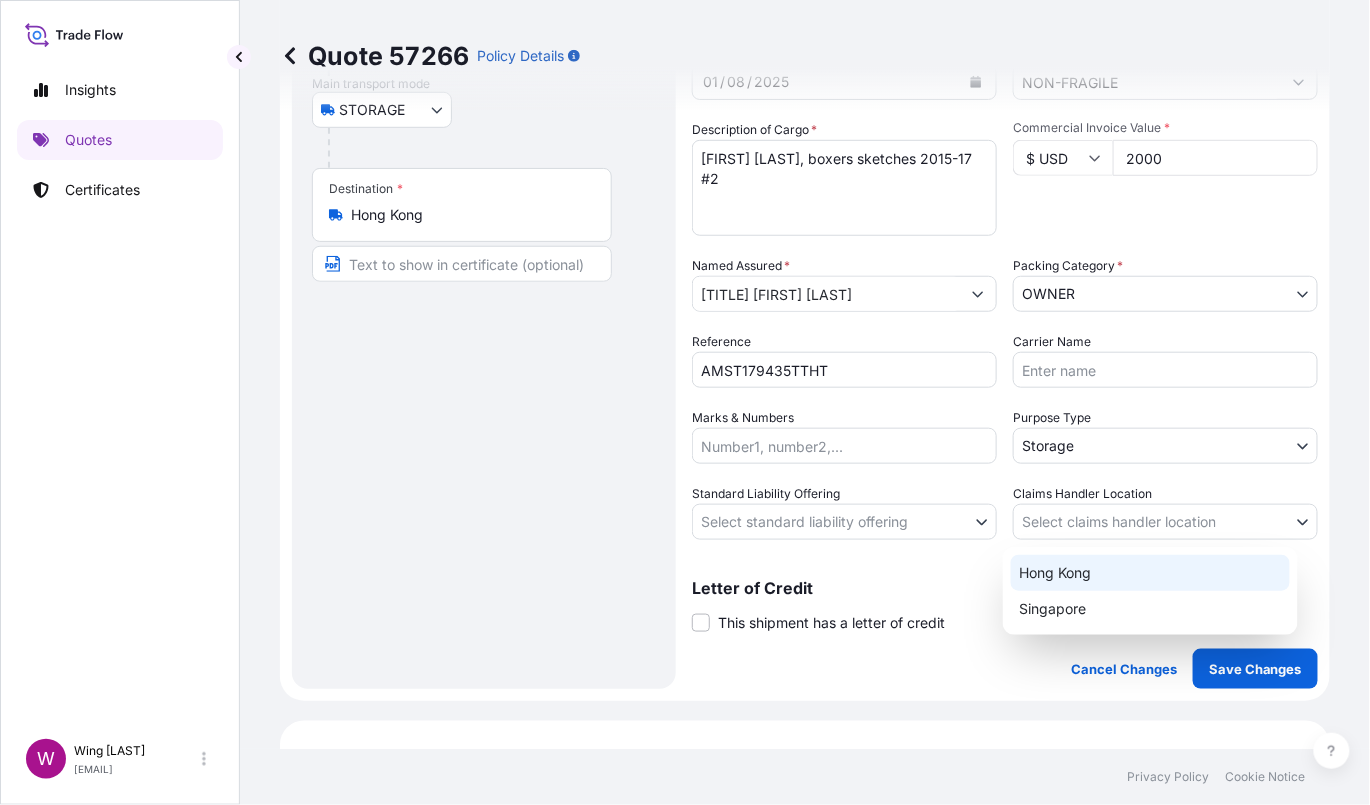 click on "Hong Kong" at bounding box center [1150, 573] 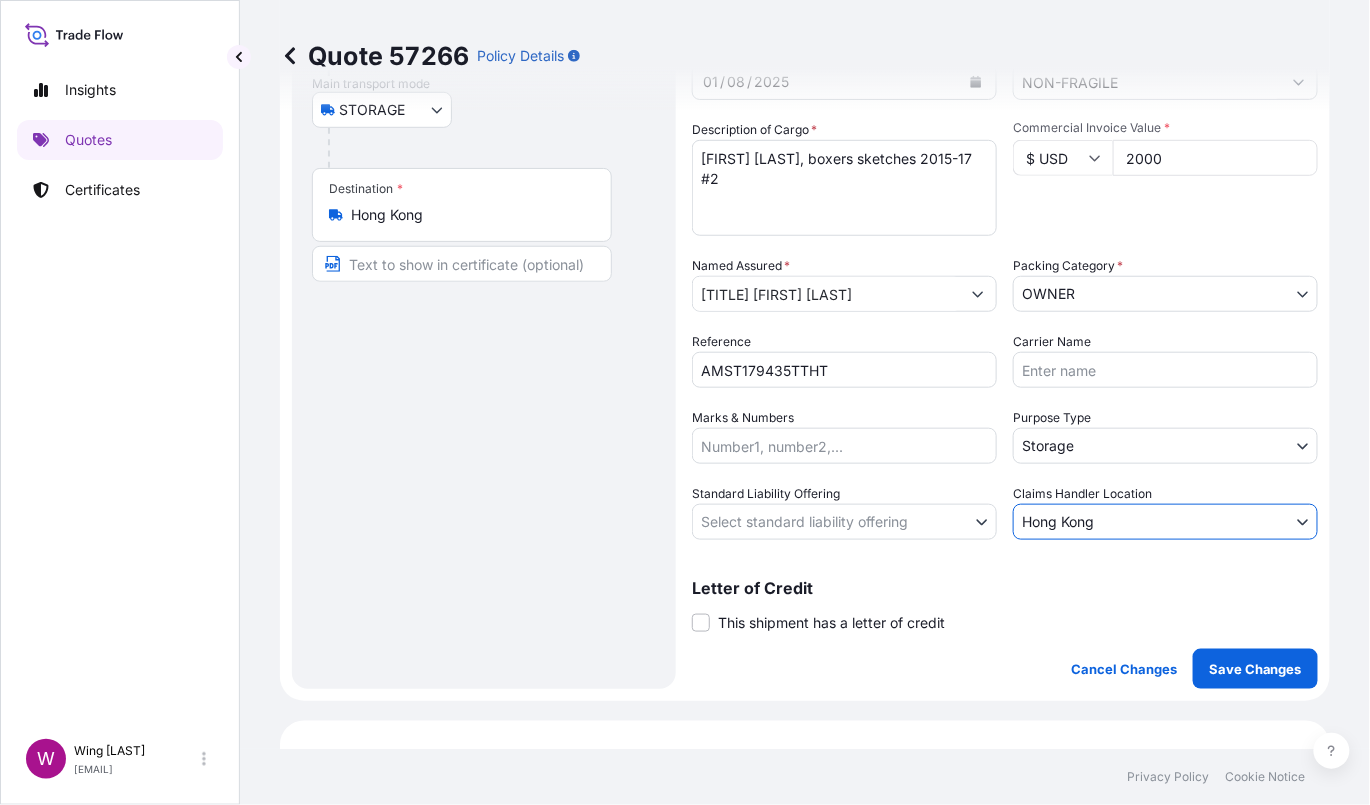 click on "Insights Quotes Certificates W Wing   Lee [EMAIL] Quote 57266 Policy Details Route Details Place of loading Road / Inland Road / Inland Origin * Hong Kong Main transport mode STORAGE COURIER INSTALLATION LAND SEA AIR STORAGE Destination * Hong Kong Road / Inland Road / Inland Place of Discharge Coverage Type Excluding hoisting Including hoisting Packing/unpacking only Shipment Details Date of Departure * 01 / 08 / 2025 Cargo Category * NON-FRAGILE Description of Cargo * [FIRST] [LAST], boxers sketches 2015-17 #2 Commercial Invoice Value   * $ USD 2000 Named Assured * Mr. [FIRST] [LAST] Packing Category * OWNER AGENT CO-OWNER OWNER Various Reference AMST179435TTHT Carrier Name Marks & Numbers Purpose Type Storage Transit Storage Installation Conservation Standard Liability Offering Select standard liability offering Yes No Claims Handler Location Hong Kong Hong Kong Singapore Letter of Credit This shipment has a letter of credit Letter of credit * NON-FRAGILE $" at bounding box center (685, 402) 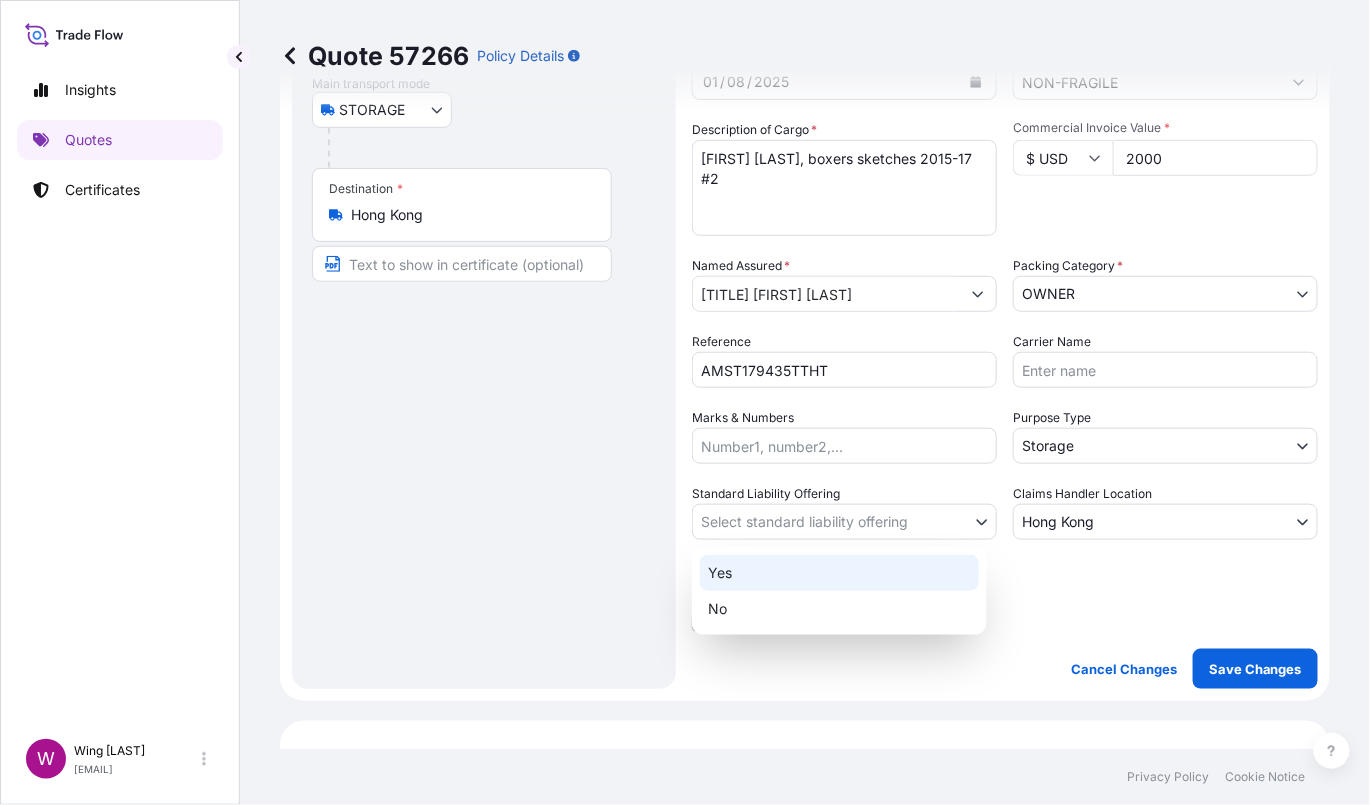 click on "Yes" at bounding box center [839, 573] 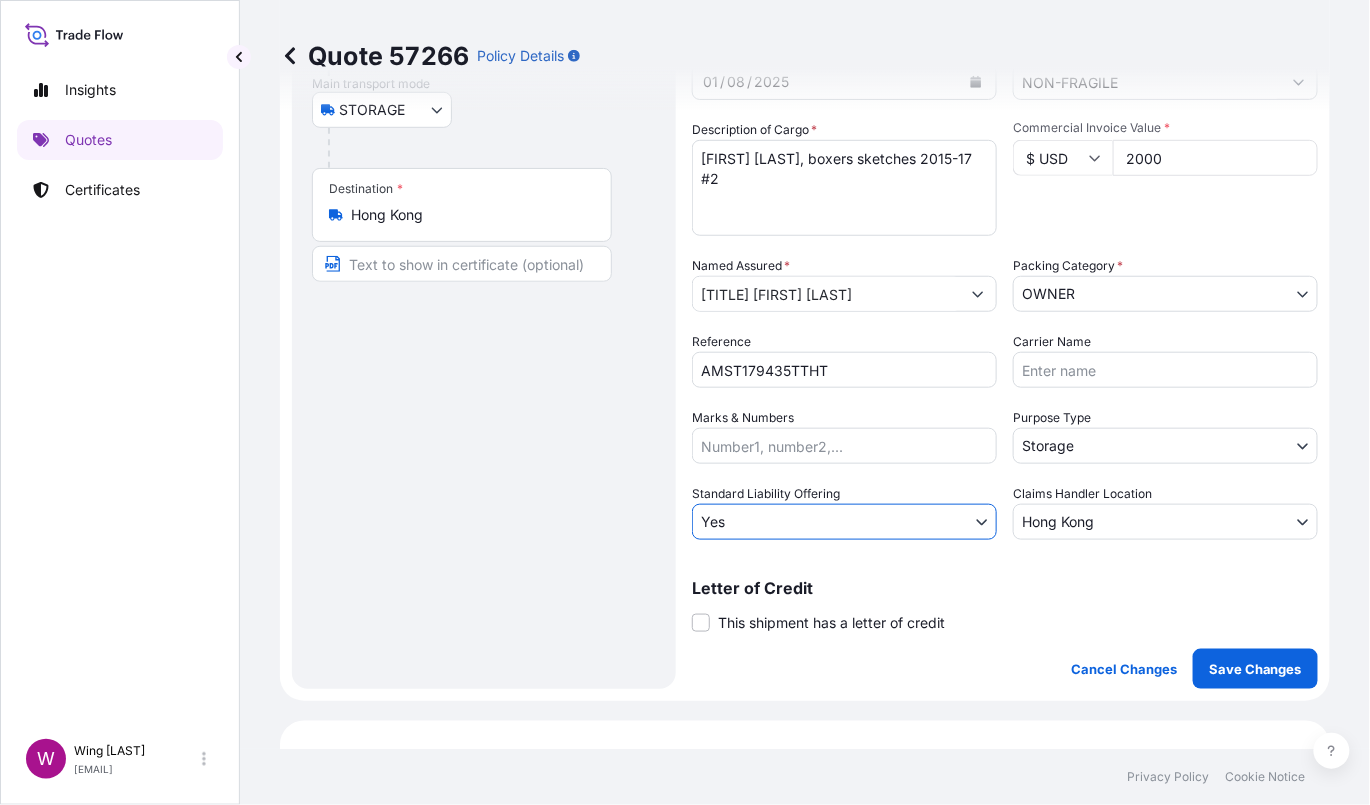 click on "Letter of Credit This shipment has a letter of credit Letter of credit * Letter of credit may not exceed 12000 characters" at bounding box center [1005, 606] 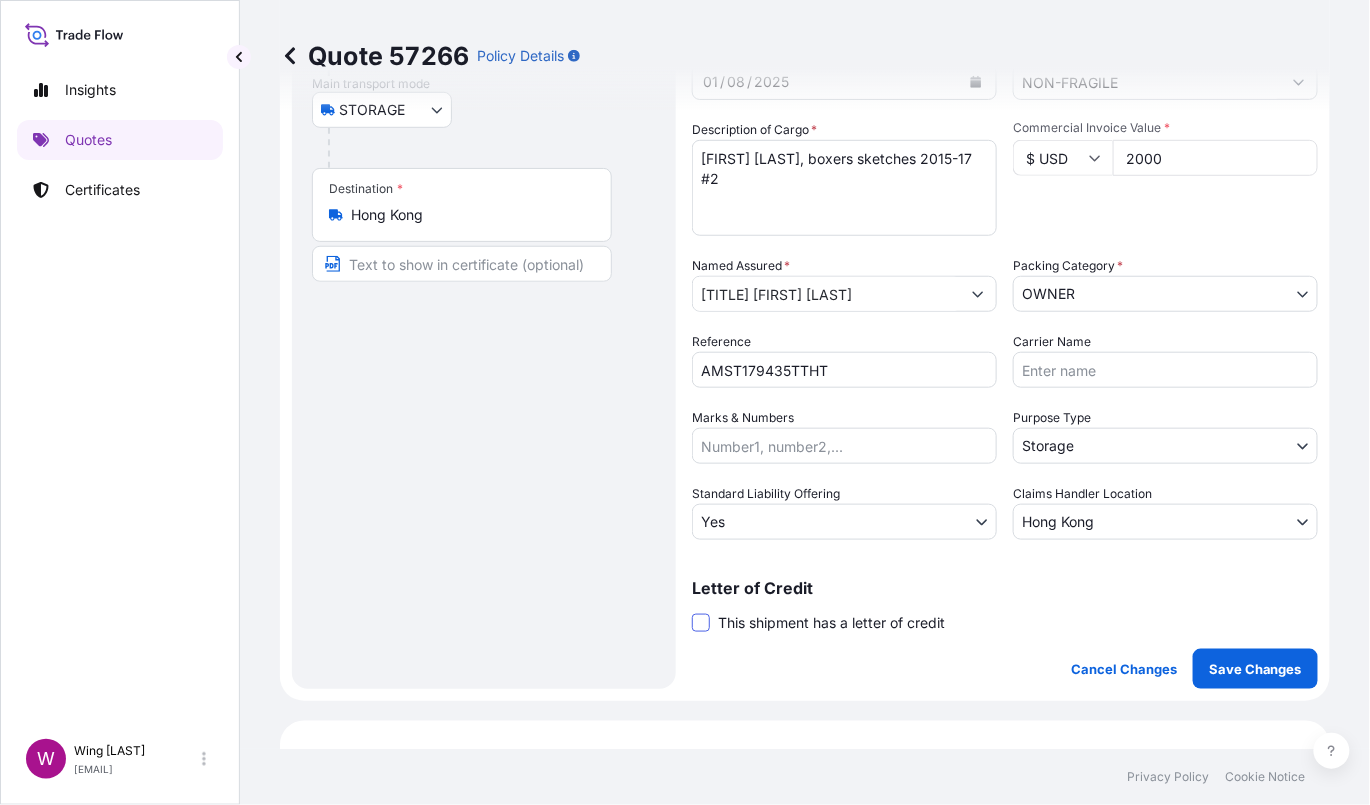click at bounding box center [701, 623] 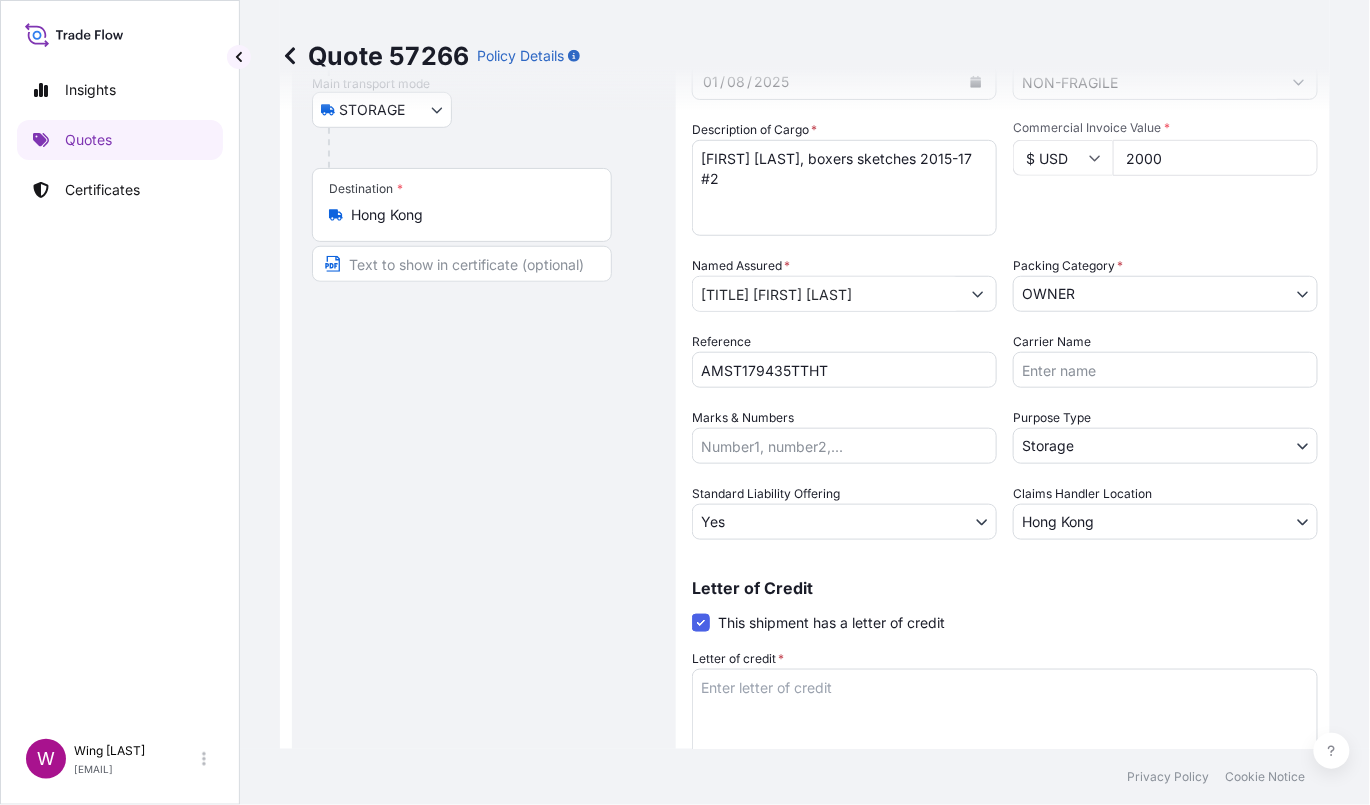click on "Letter of credit * Letter of credit may not exceed 12000 characters" at bounding box center [1005, 717] 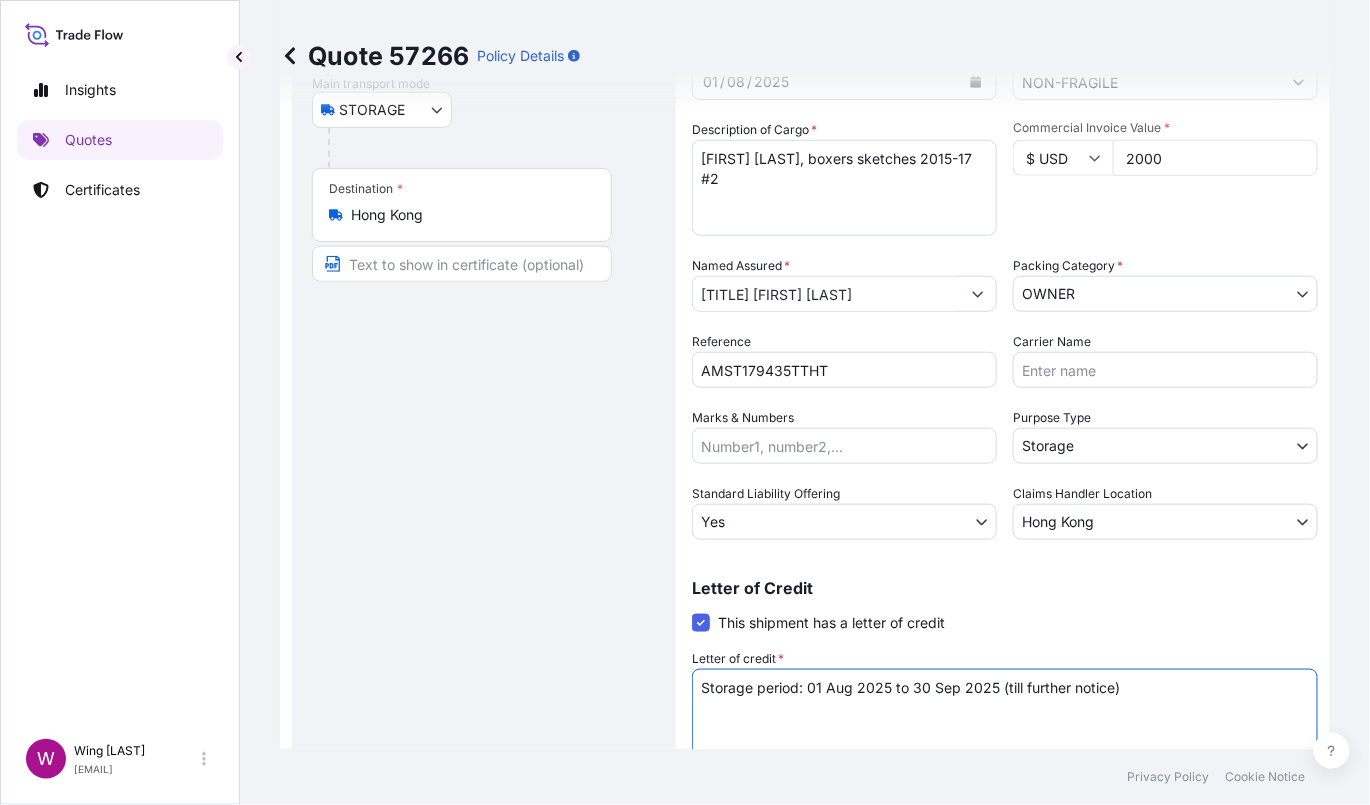 click on "Route Details Place of loading Road / Inland Road / Inland Origin * Hong Kong Main transport mode STORAGE COURIER INSTALLATION LAND SEA AIR STORAGE Destination * Hong Kong Road / Inland Road / Inland Place of Discharge Coverage Type Excluding hoisting Including hoisting Packing/unpacking only Shipment Details Date of Departure * 01 / 08 / 2025 Cargo Category * NON-FRAGILE Description of Cargo * [NAME], boxers sketches 2015-17 #2 Commercial Invoice Value   * $ USD 2000 Named Assured * [NAME] Packing Category * OWNER AGENT CO-OWNER OWNER Various Reference AMST179435TTHT Carrier Name Marks & Numbers Purpose Type Storage Transit Storage Installation Conservation Standard Liability Offering Yes Yes No Claims Handler Location Hong Kong Hong Kong Singapore Letter of Credit This shipment has a letter of credit Letter of credit * Storage period: 01 Aug 2025 to 30 Sep 2025 (till further notice) Letter of credit may not exceed 12000 characters Cancel Changes Save Changes" at bounding box center (805, 349) 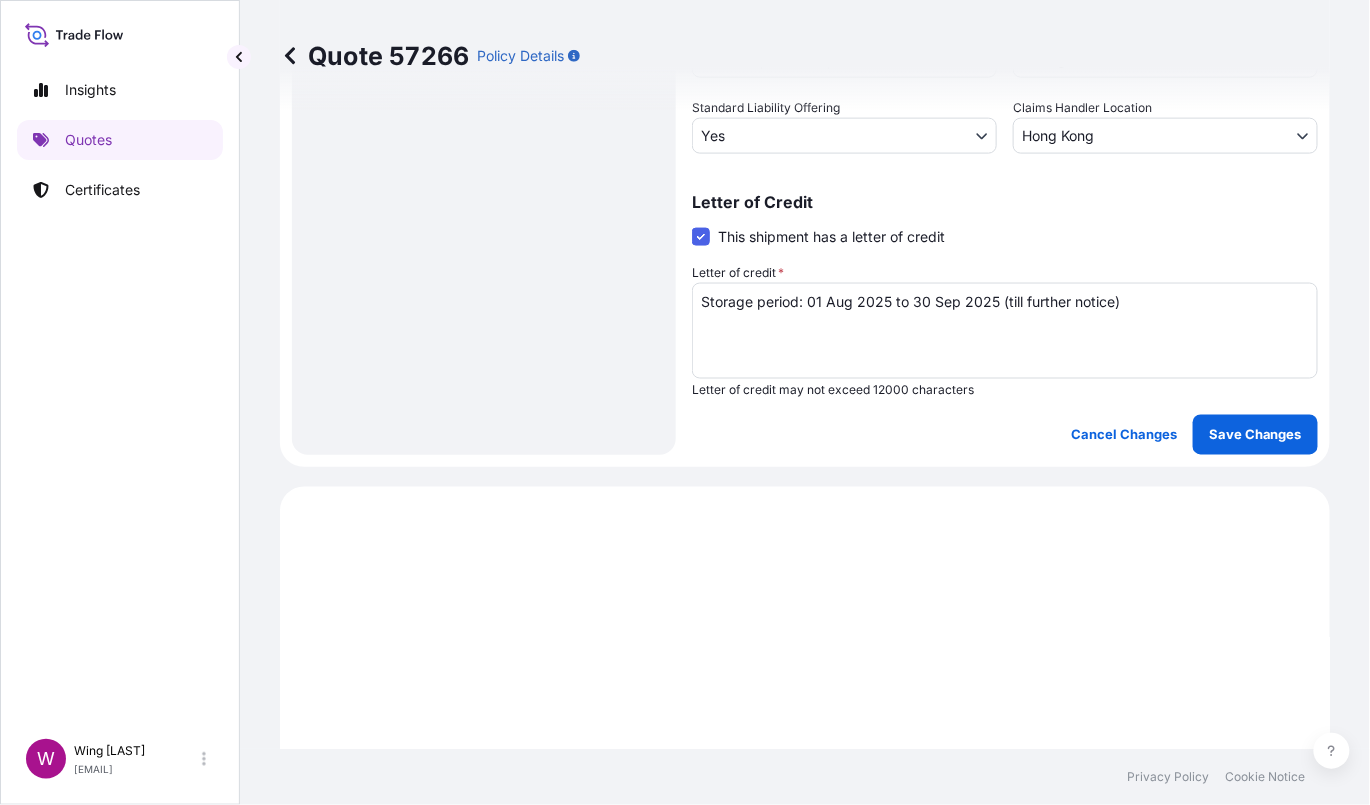 scroll, scrollTop: 666, scrollLeft: 0, axis: vertical 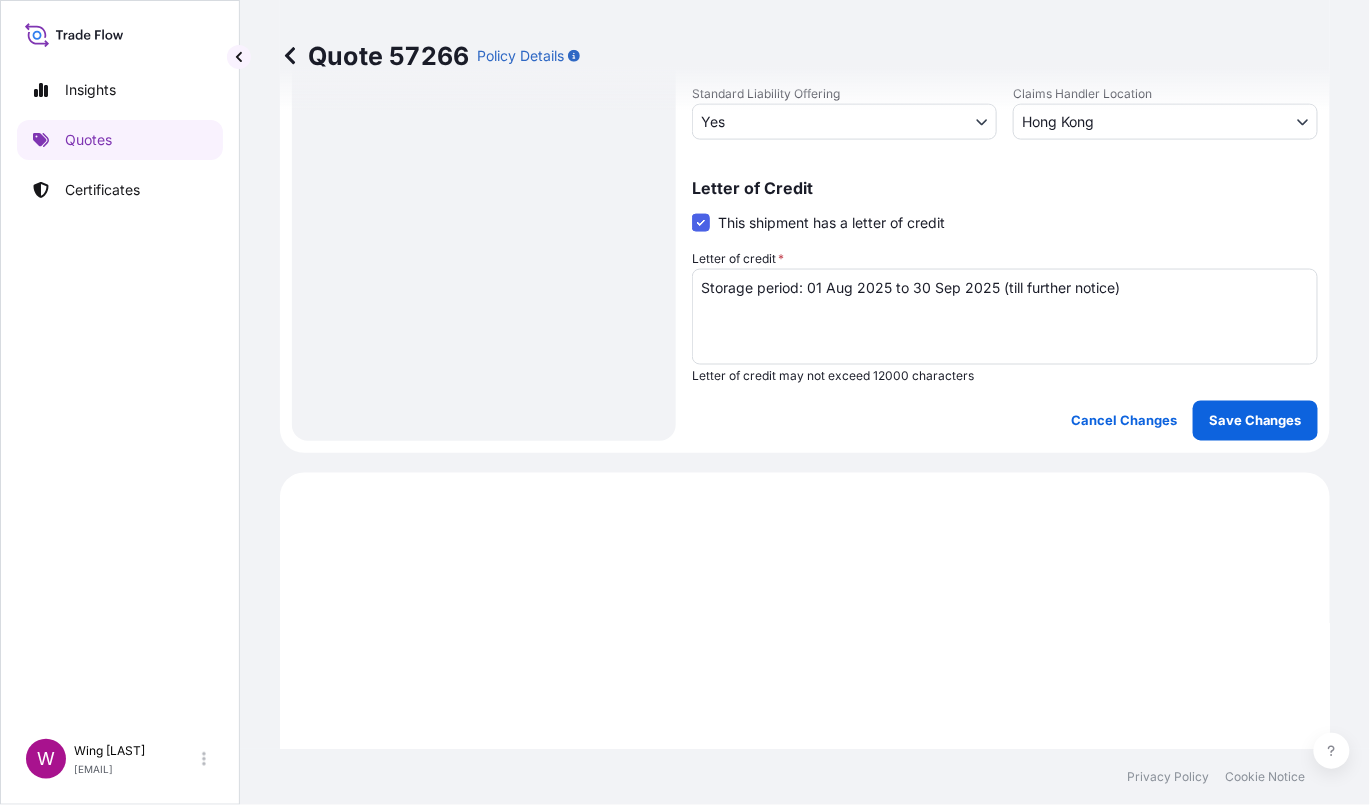 click on "Save Changes" at bounding box center (1255, 421) 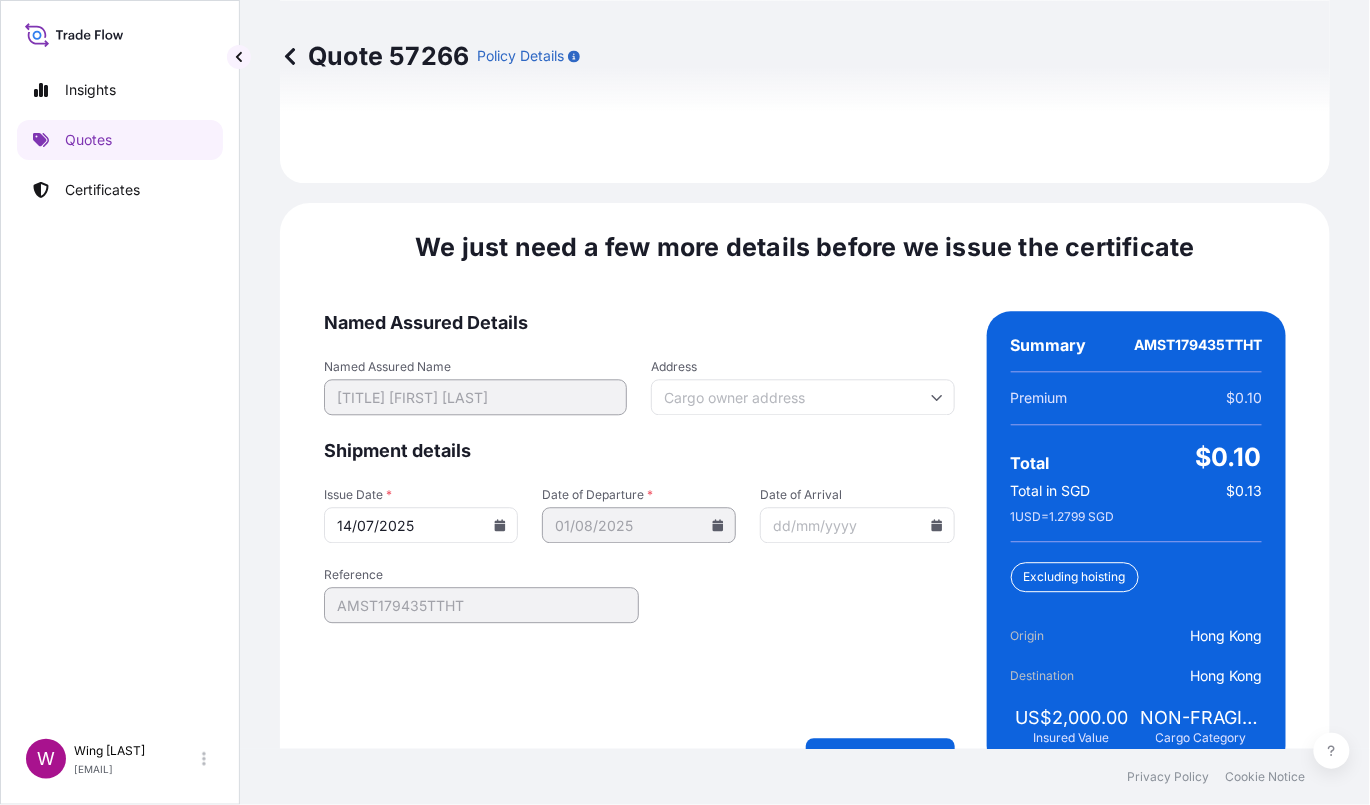 scroll, scrollTop: 3163, scrollLeft: 0, axis: vertical 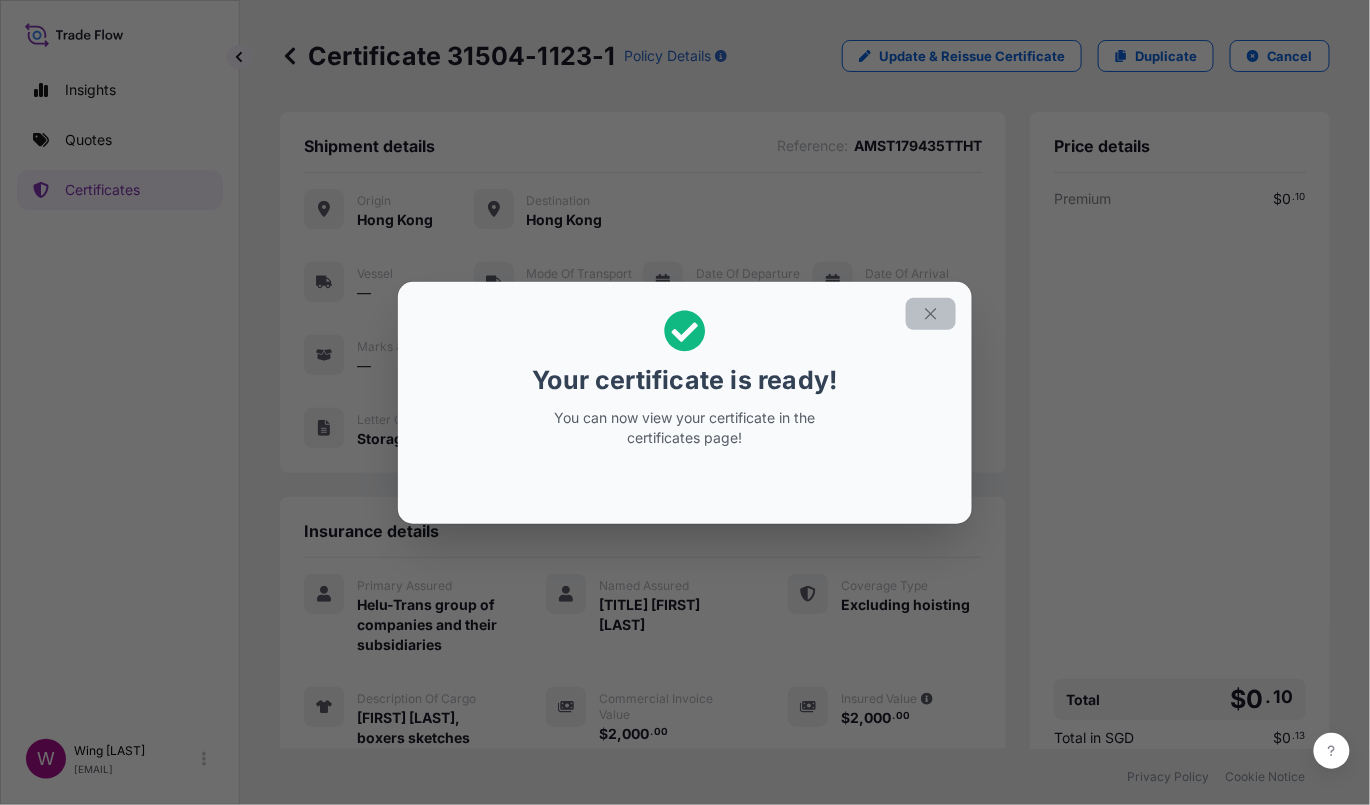 click 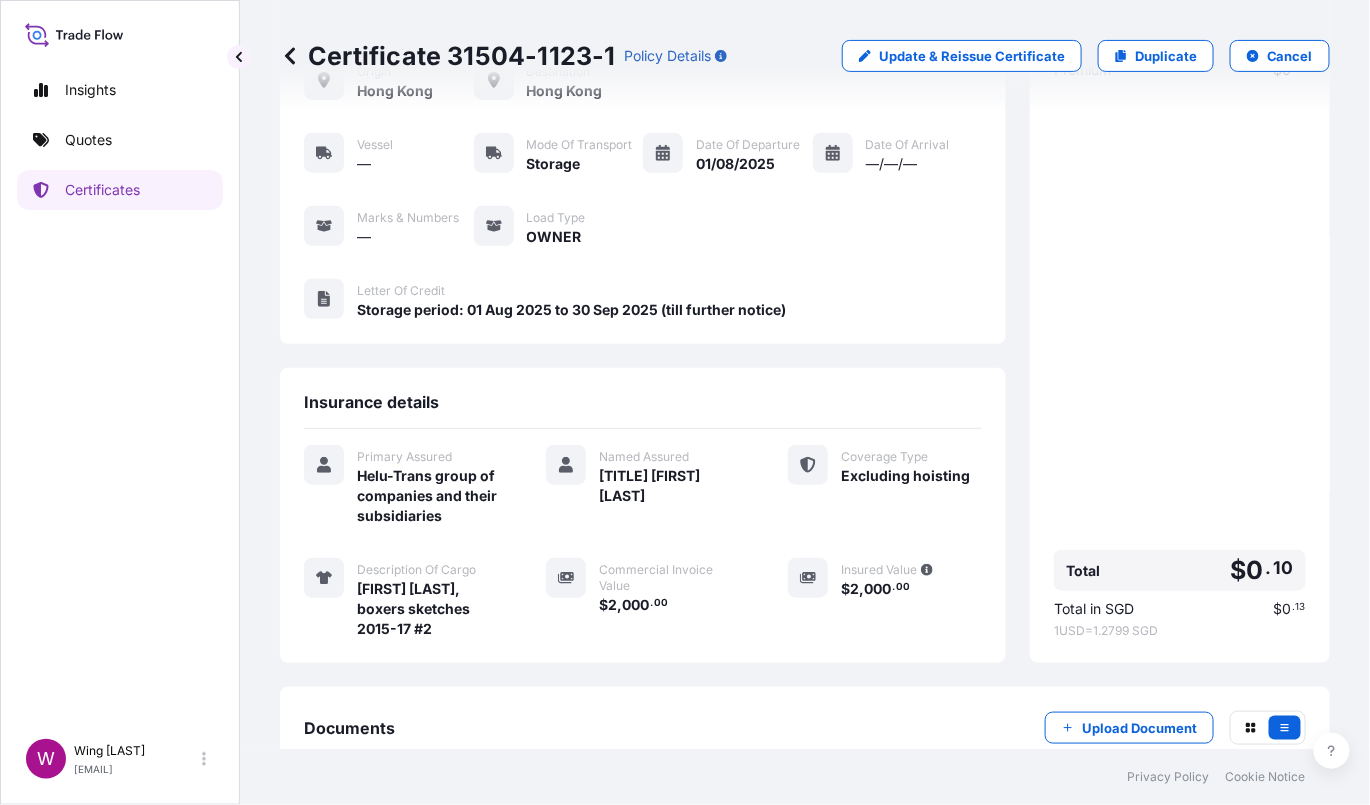 scroll, scrollTop: 247, scrollLeft: 0, axis: vertical 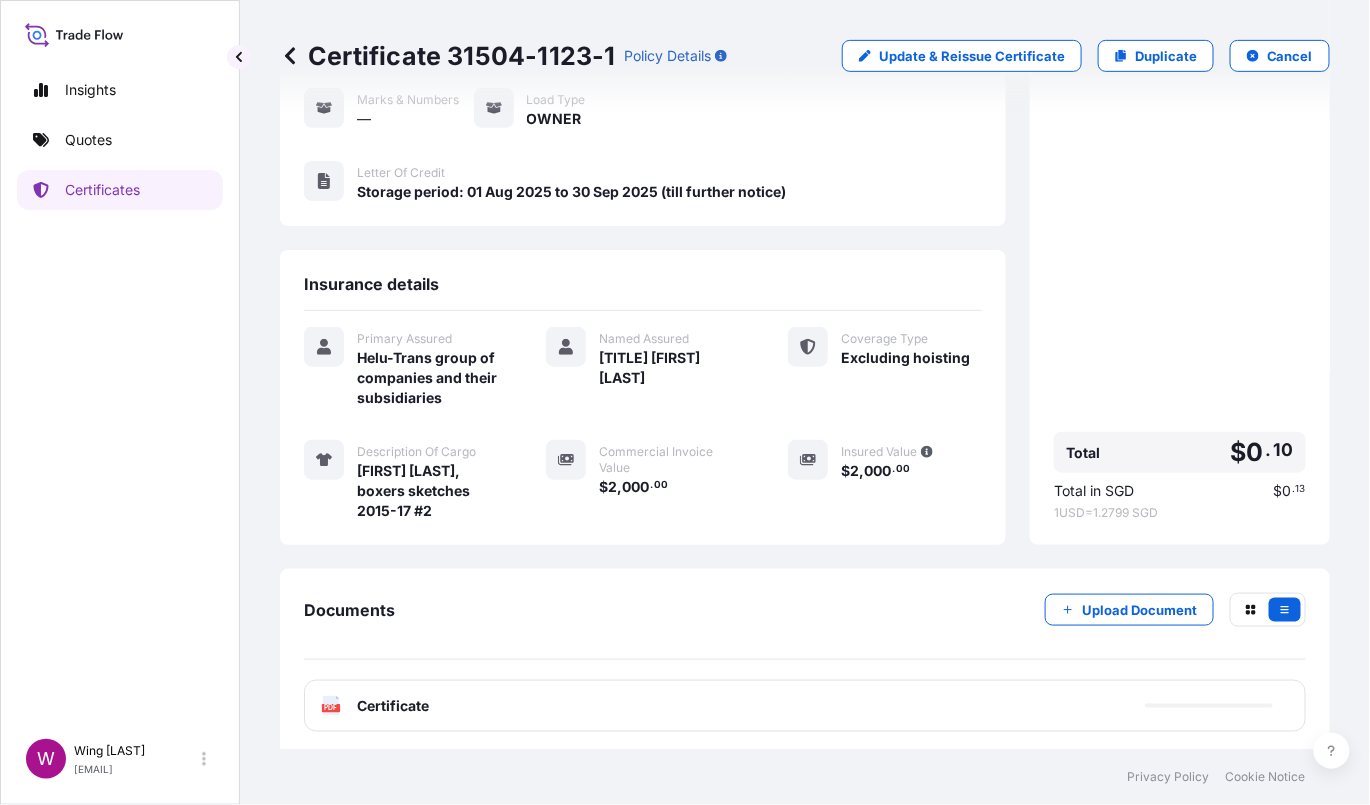 click on "PDF" 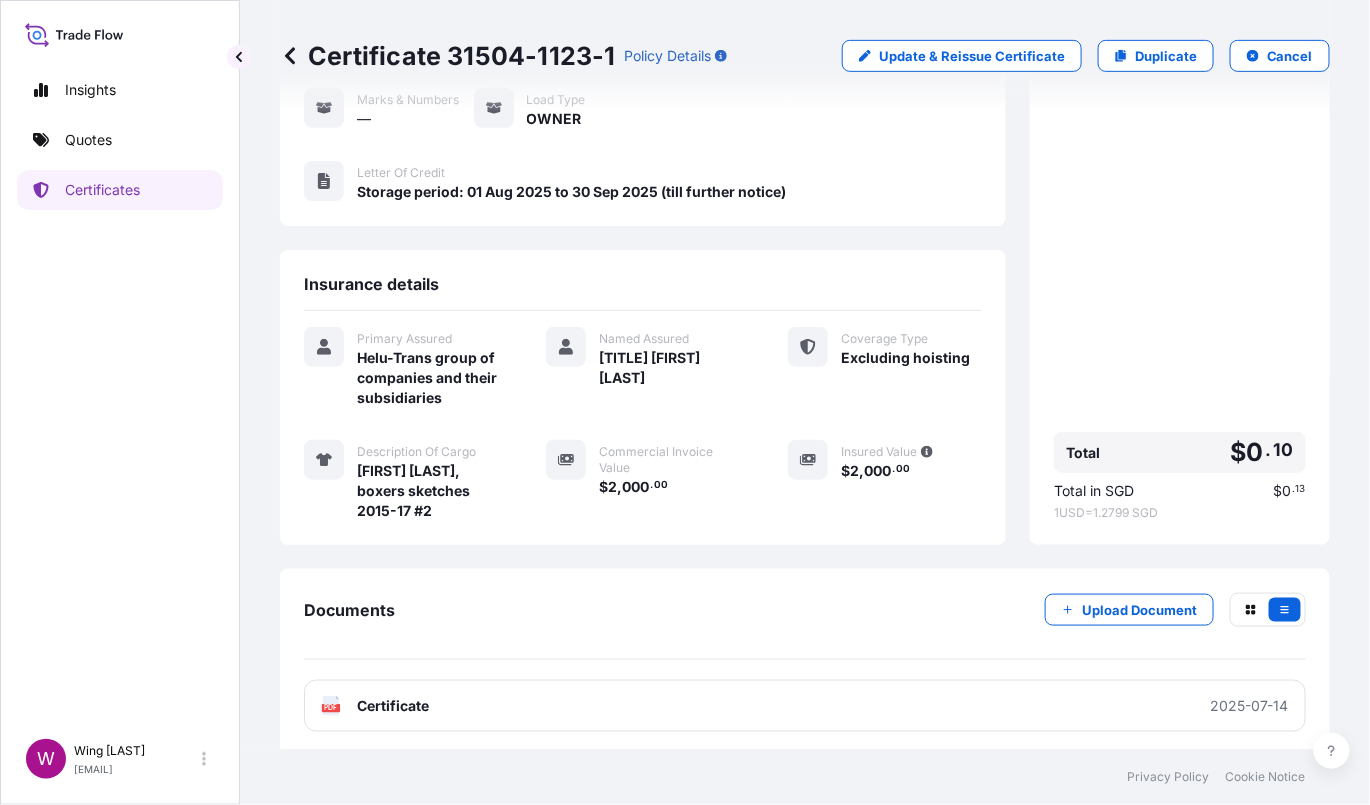 click on "PDF" 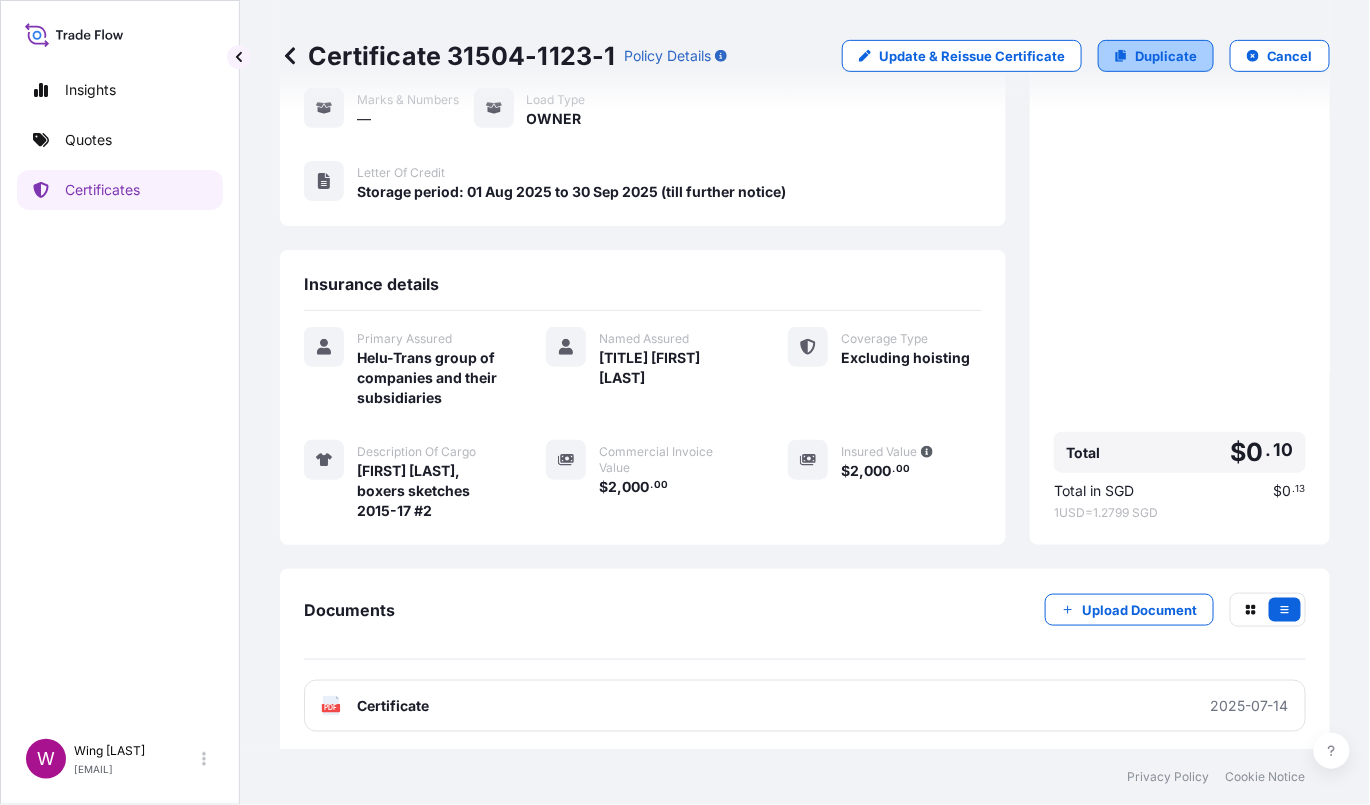 click on "Duplicate" at bounding box center (1166, 56) 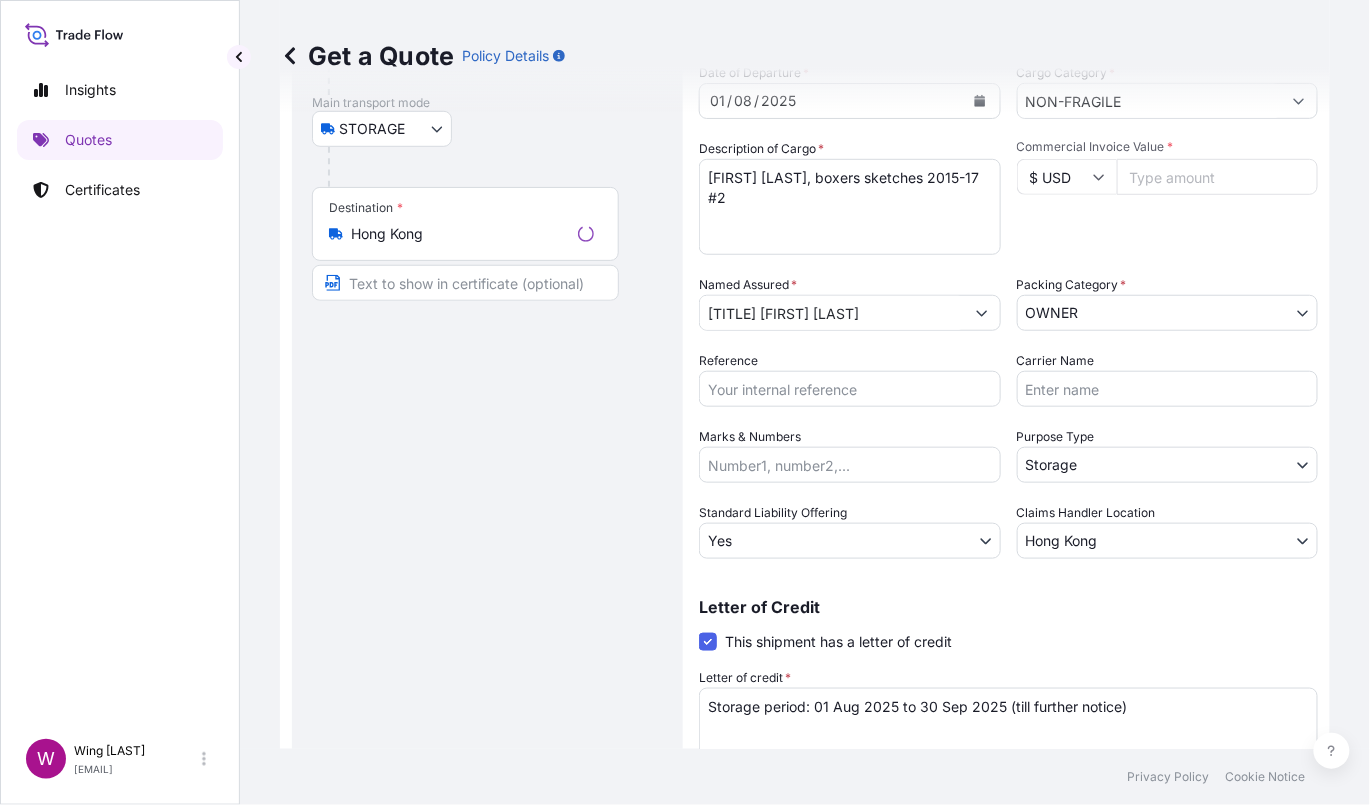 scroll, scrollTop: 32, scrollLeft: 0, axis: vertical 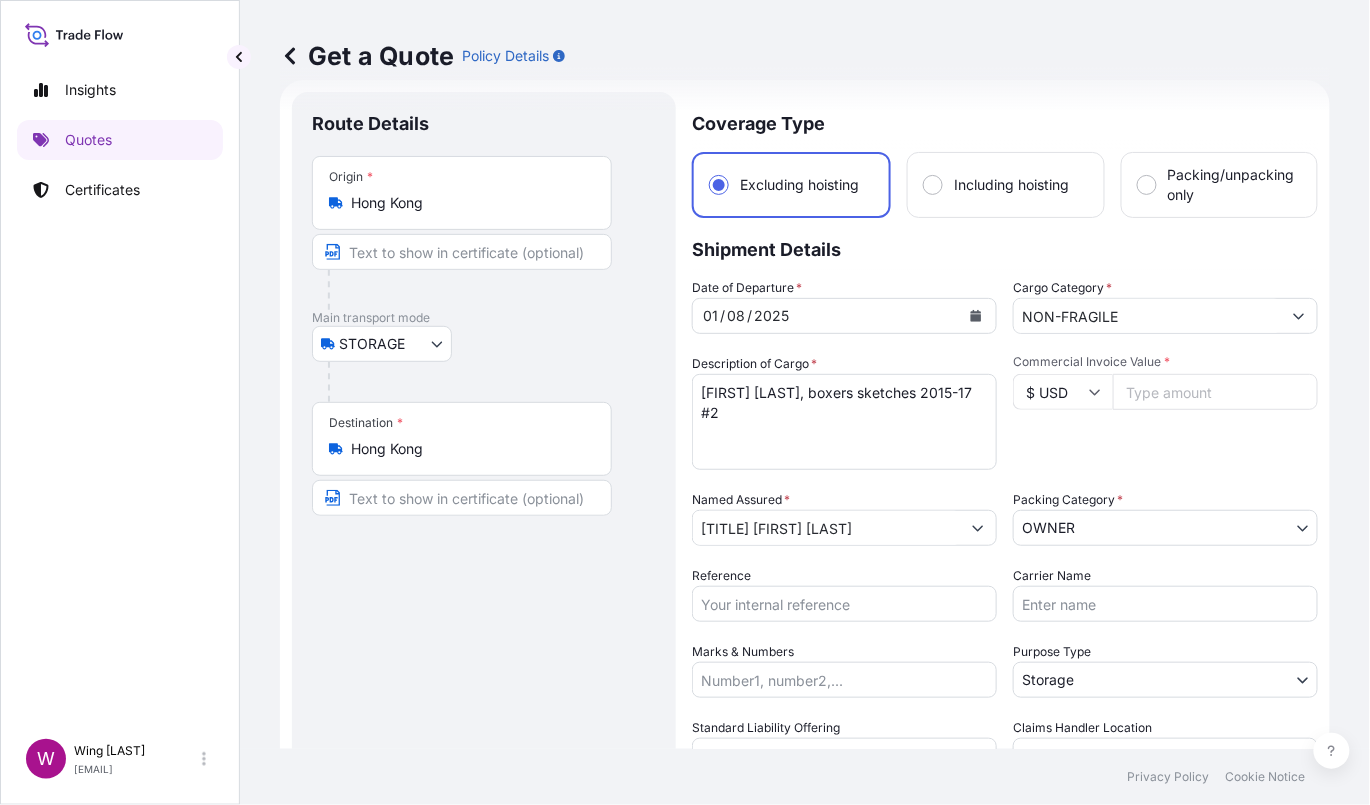 click on "Route Details Place of loading Road / Inland Road / Inland Origin * Hong Kong Main transport mode STORAGE COURIER INSTALLATION LAND SEA AIR STORAGE Destination * Hong Kong Road / Inland Road / Inland Place of Discharge" at bounding box center [484, 583] 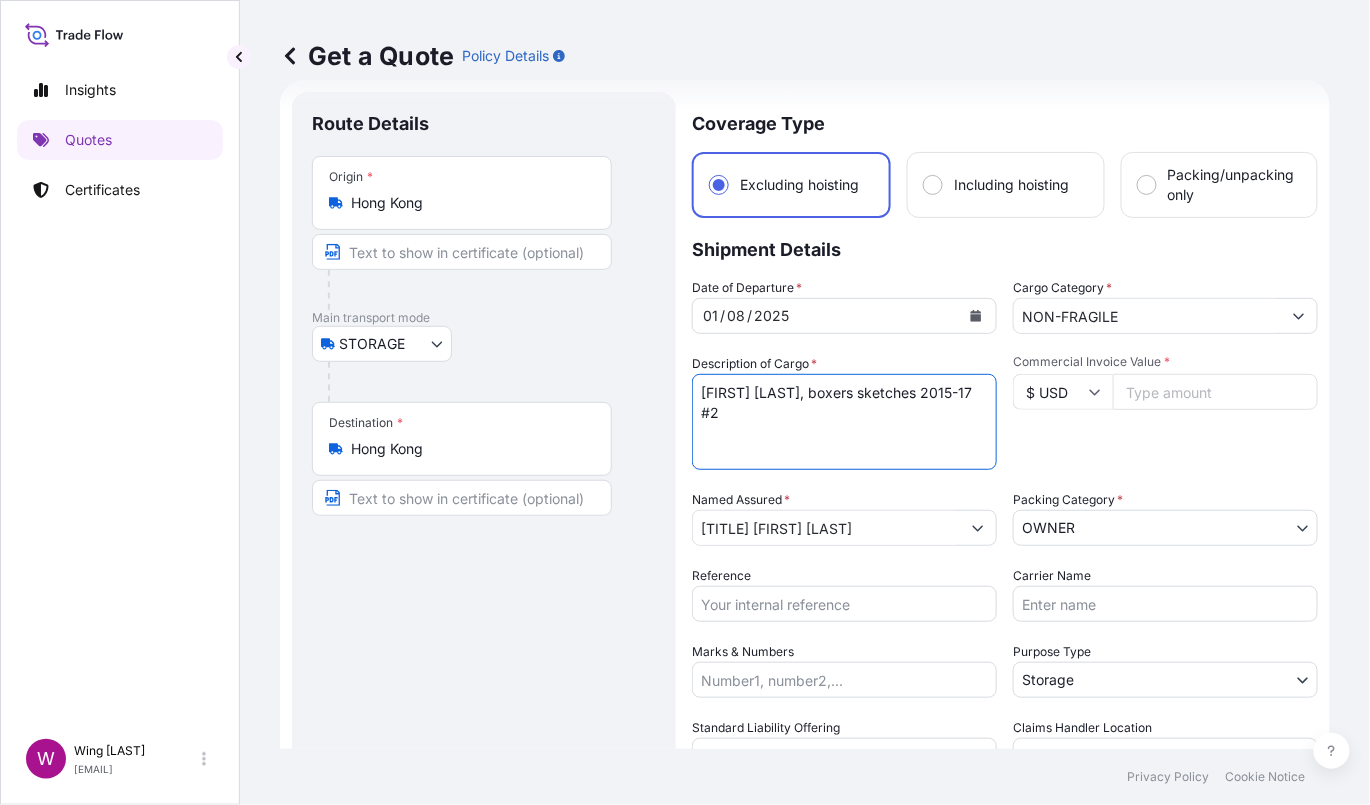 drag, startPoint x: 835, startPoint y: 393, endPoint x: 856, endPoint y: 441, distance: 52.392746 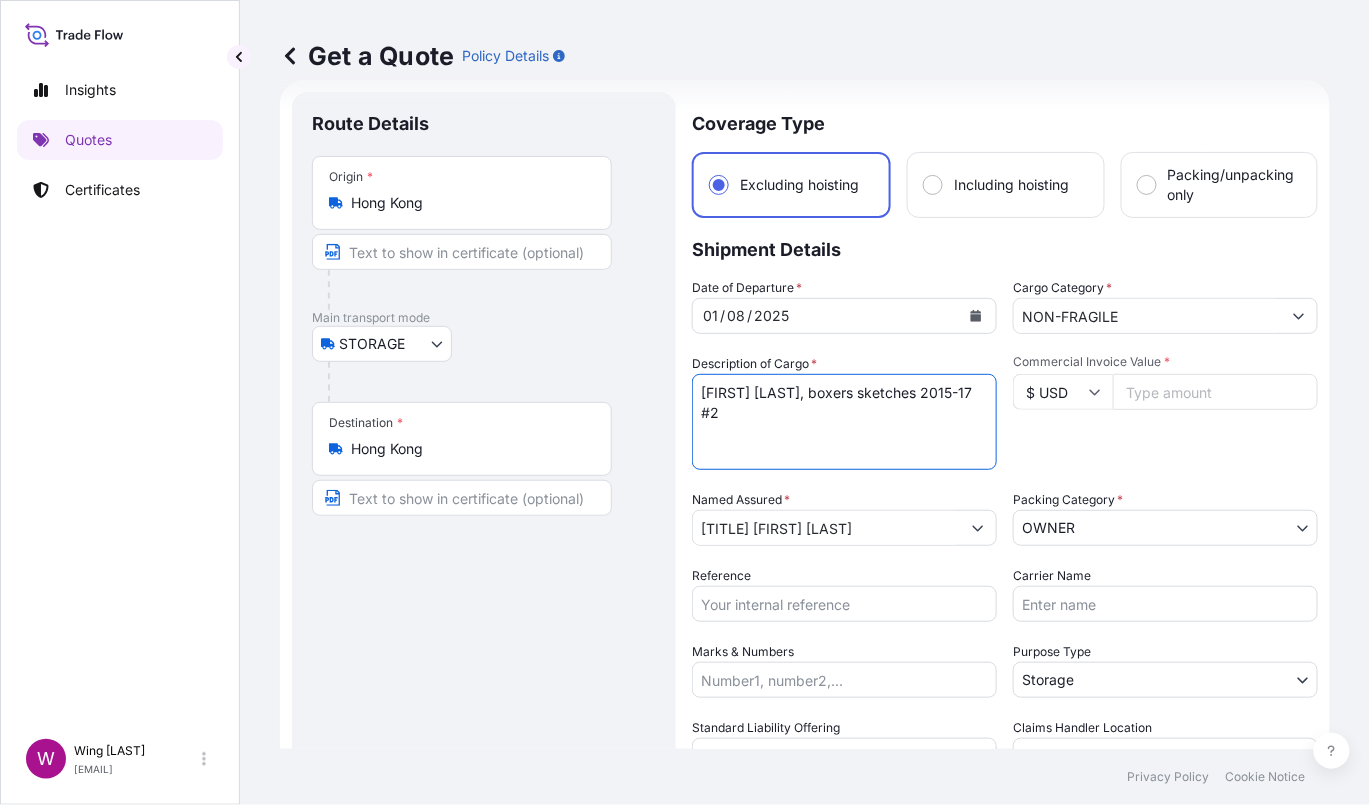 click on "[FIRST] [LAST], boxers sketches 2015-17 #2" at bounding box center (844, 422) 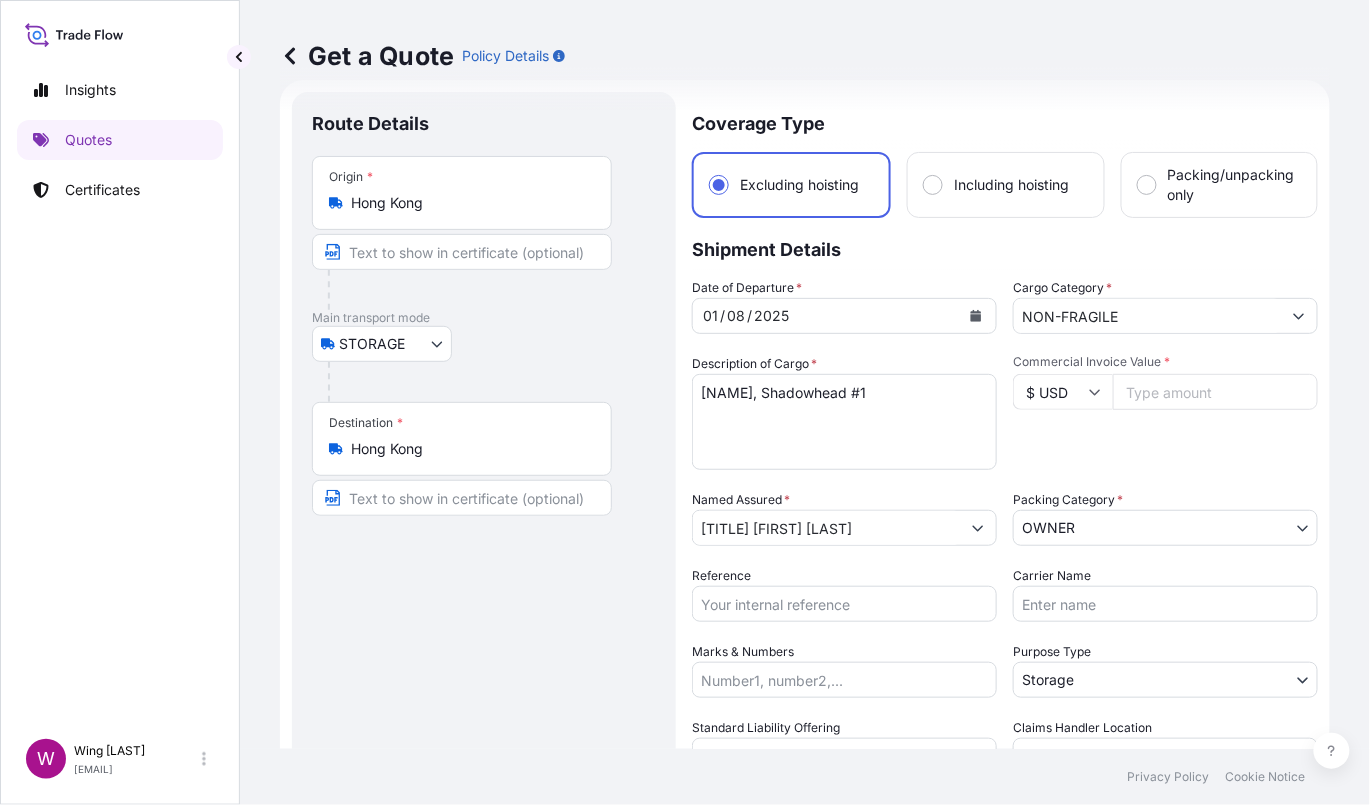 drag, startPoint x: 480, startPoint y: 607, endPoint x: 610, endPoint y: 566, distance: 136.31215 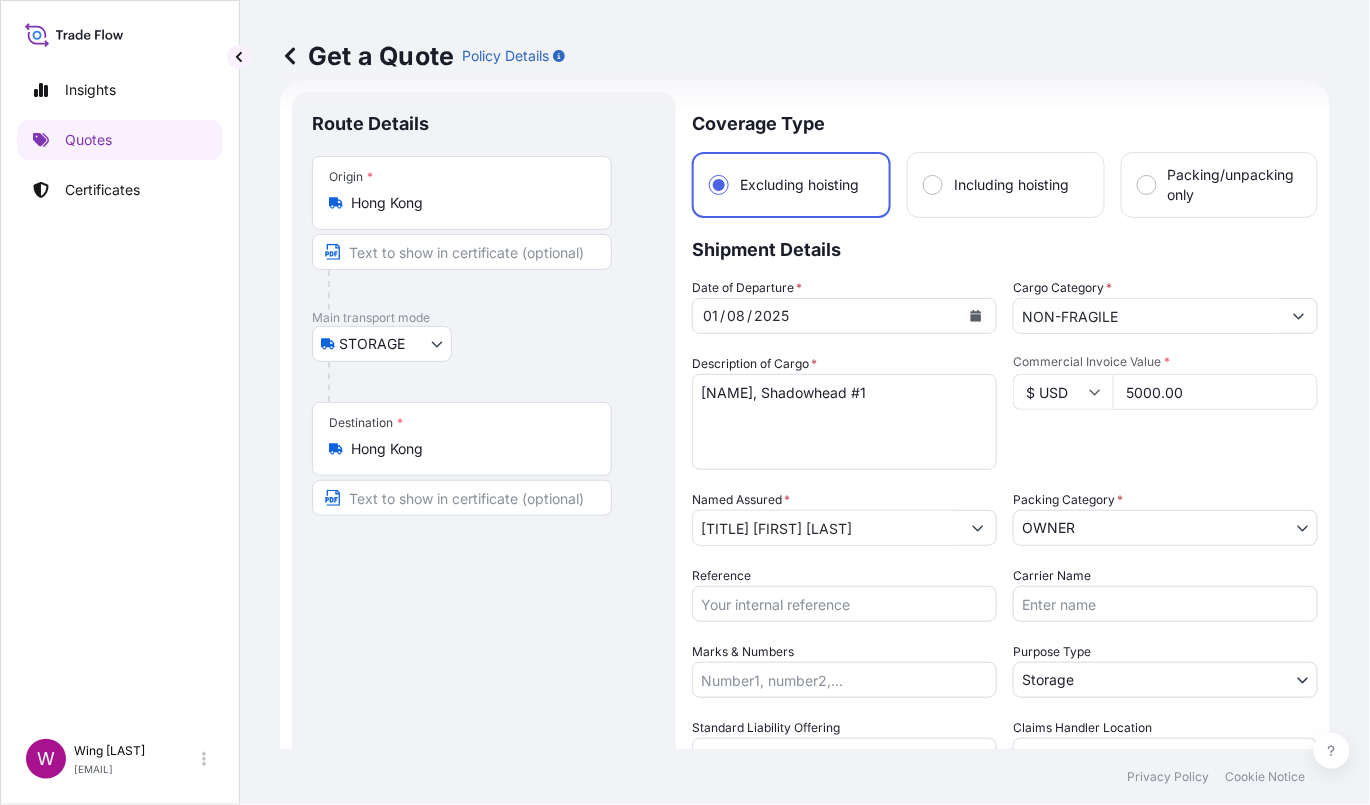 click on "Commercial Invoice Value   * $ USD 5000.00" at bounding box center [1165, 412] 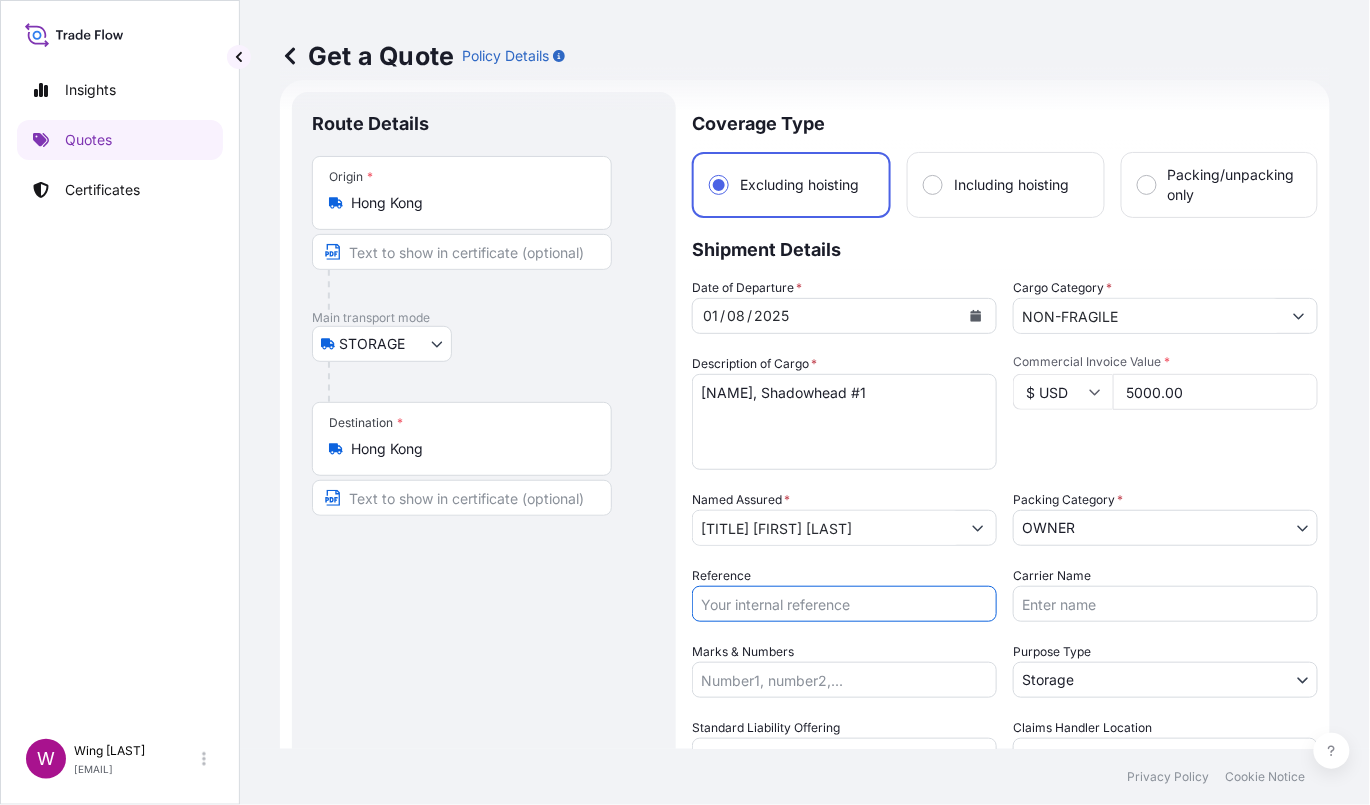 click on "Reference" at bounding box center (844, 604) 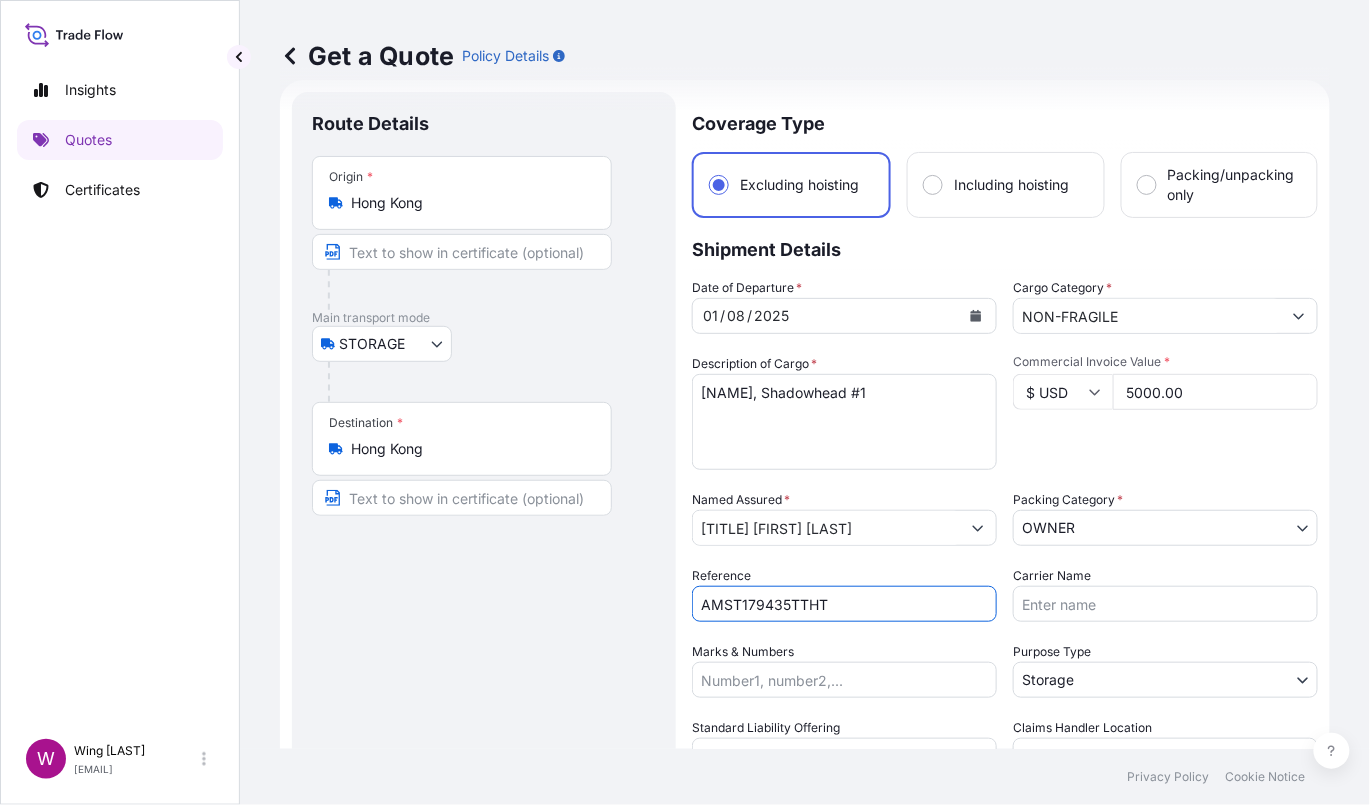 click on "Route Details Place of loading Road / Inland Road / Inland Origin * Hong Kong Main transport mode STORAGE COURIER INSTALLATION LAND SEA AIR STORAGE Destination * Hong Kong Road / Inland Road / Inland Place of Discharge" at bounding box center (484, 583) 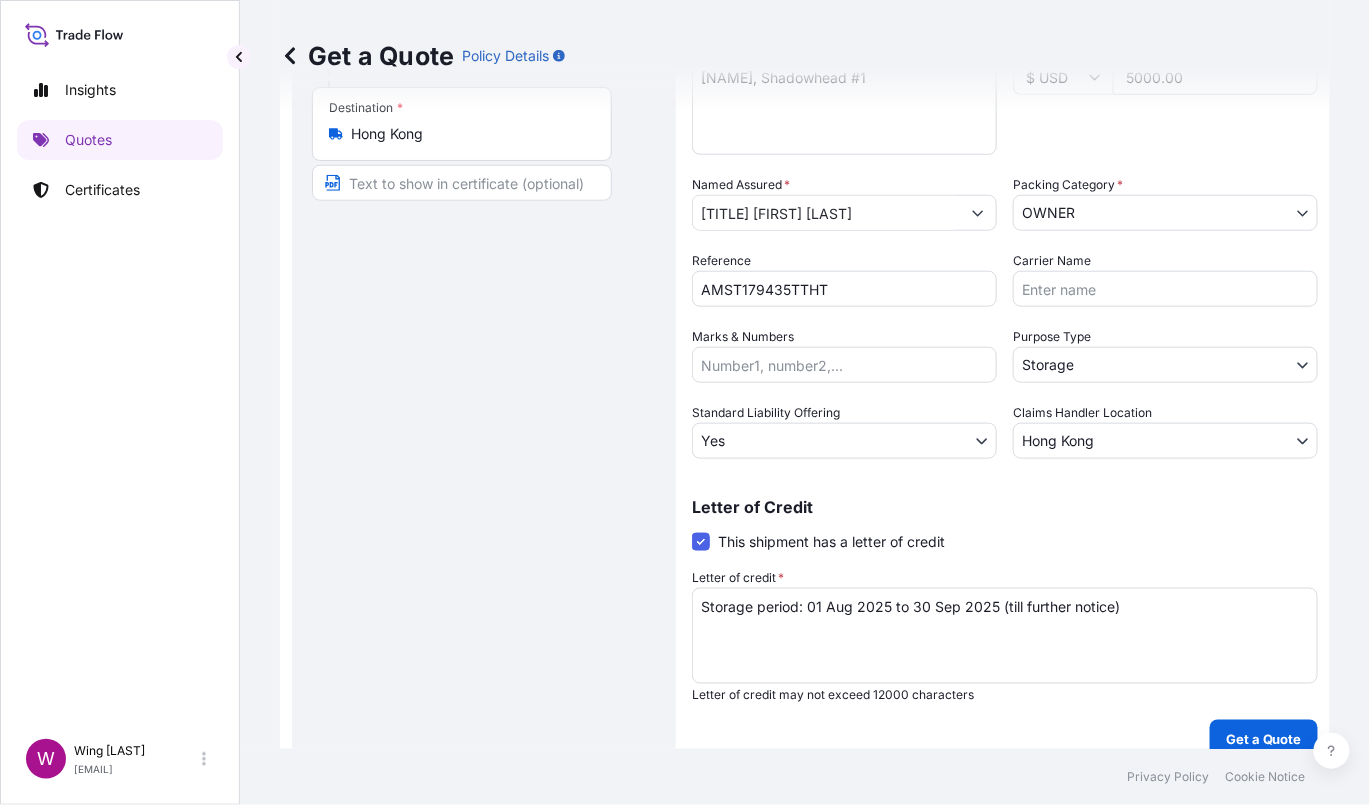 scroll, scrollTop: 368, scrollLeft: 0, axis: vertical 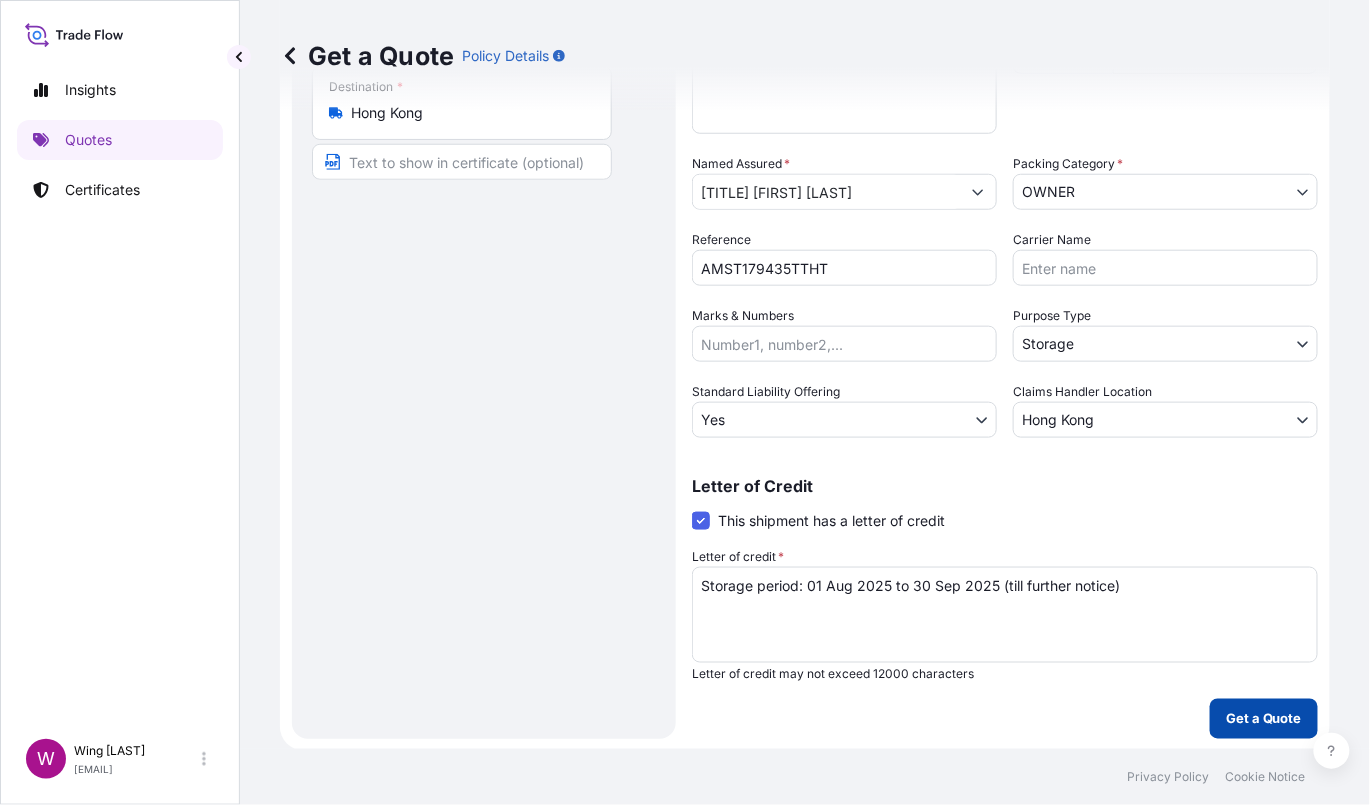 click on "Get a Quote" at bounding box center [1264, 719] 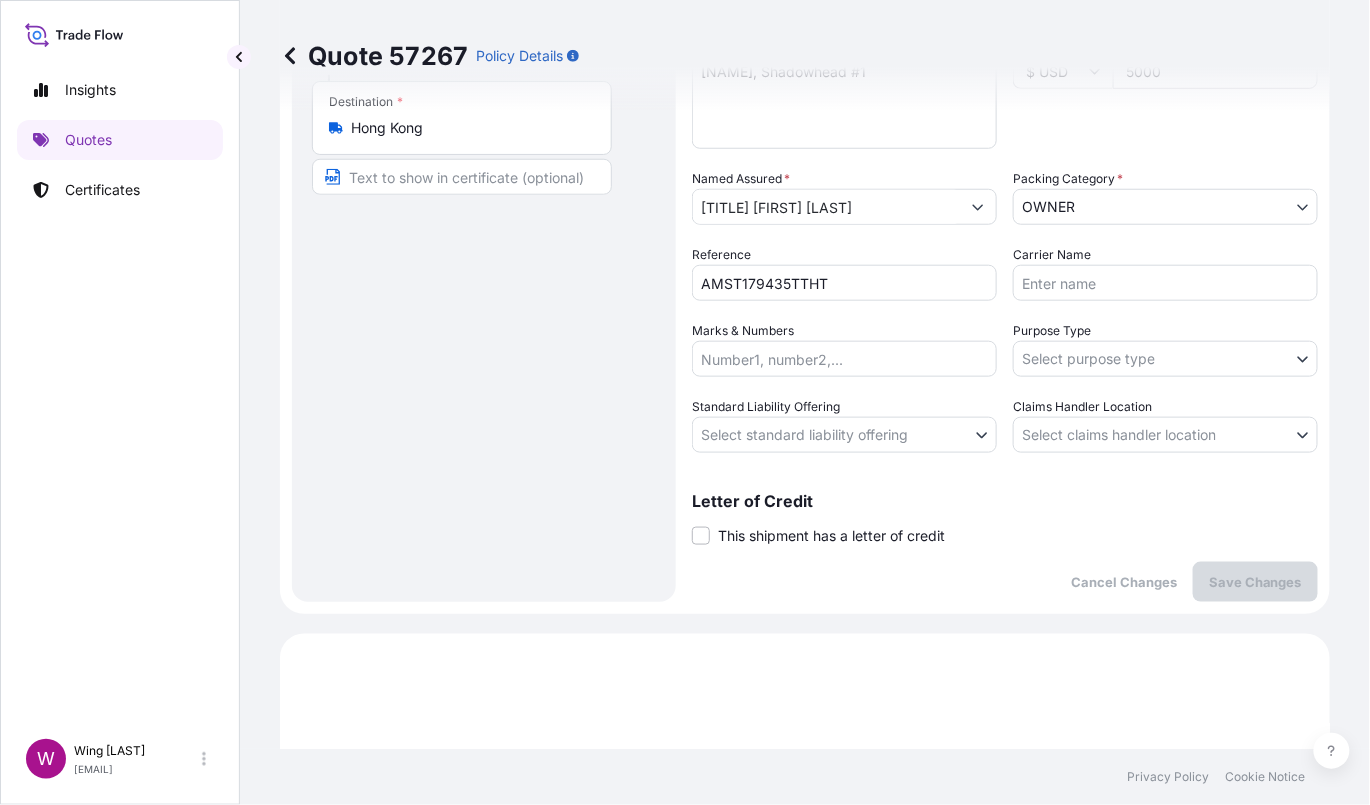 scroll, scrollTop: 86, scrollLeft: 0, axis: vertical 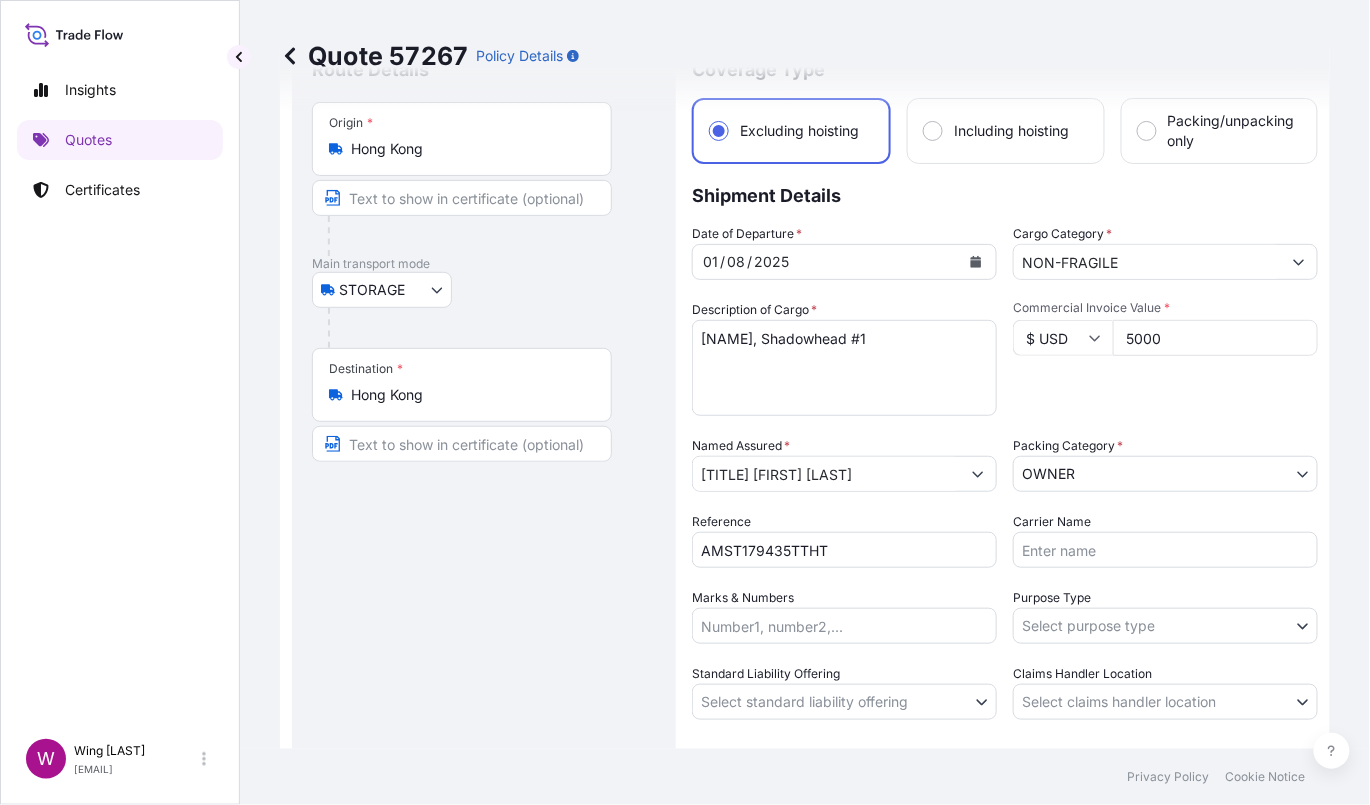 click on "Insights Quotes Certificates W Wing   Lee [EMAIL] Quote 57267 Policy Details Route Details Place of loading Road / Inland Road / Inland Origin * Hong Kong Main transport mode STORAGE COURIER INSTALLATION LAND SEA AIR STORAGE Destination * Hong Kong Road / Inland Road / Inland Place of Discharge Coverage Type Excluding hoisting Including hoisting Packing/unpacking only Shipment Details Date of Departure * 01 / 08 / 2025 Cargo Category * NON-FRAGILE Description of Cargo * [FIRST] [LAST], Shadowhead #1 Commercial Invoice Value   * $ USD 5000 Named Assured * Mr. [FIRST] [LAST] Packing Category * OWNER AGENT CO-OWNER OWNER Various Reference AMST179435TTHT Carrier Name Marks & Numbers Purpose Type Select purpose type Transit Storage Installation Conservation Standard Liability Offering Select standard liability offering Yes No Claims Handler Location Select claims handler location Hong Kong Singapore Letter of Credit This shipment has a letter of credit Letter of credit * Cancel Changes $ 5 ," at bounding box center [685, 402] 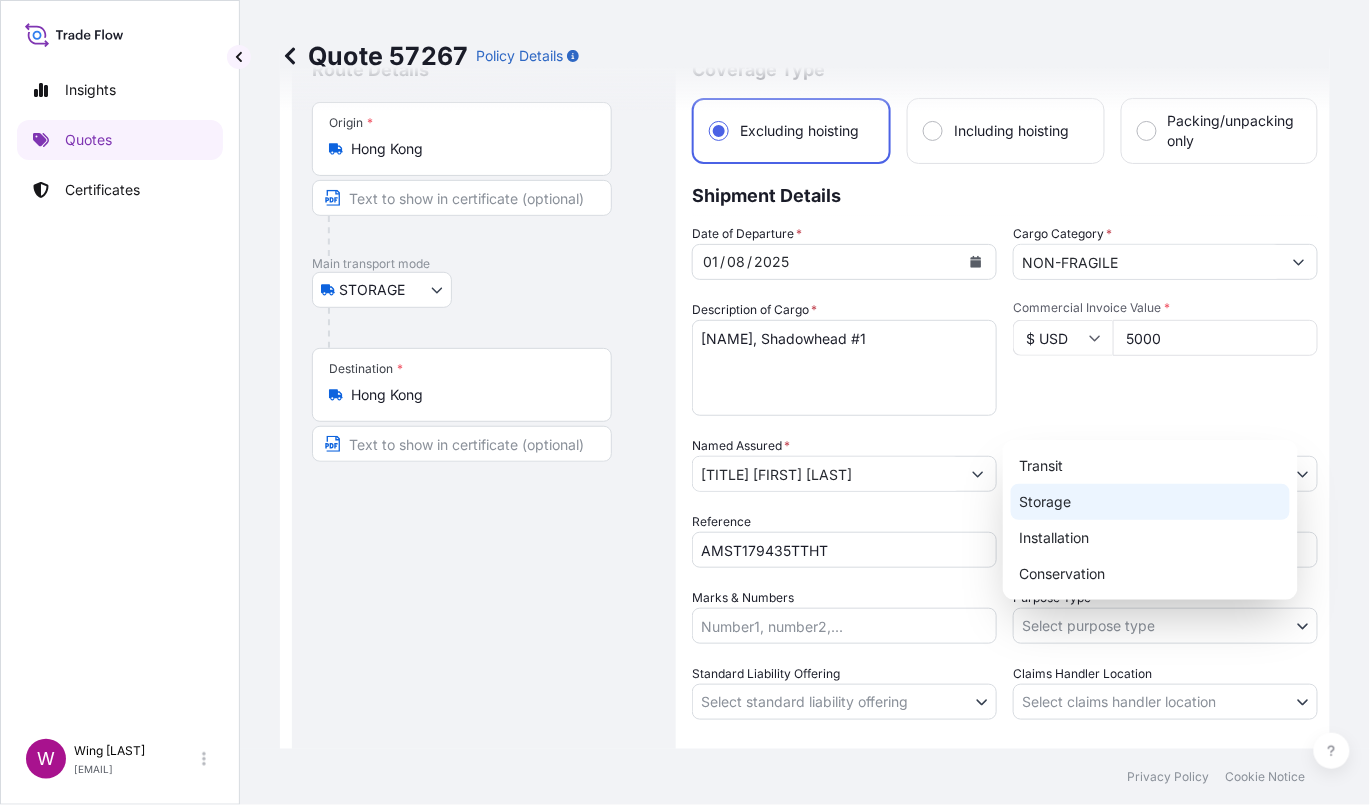 click on "Storage" at bounding box center [1150, 502] 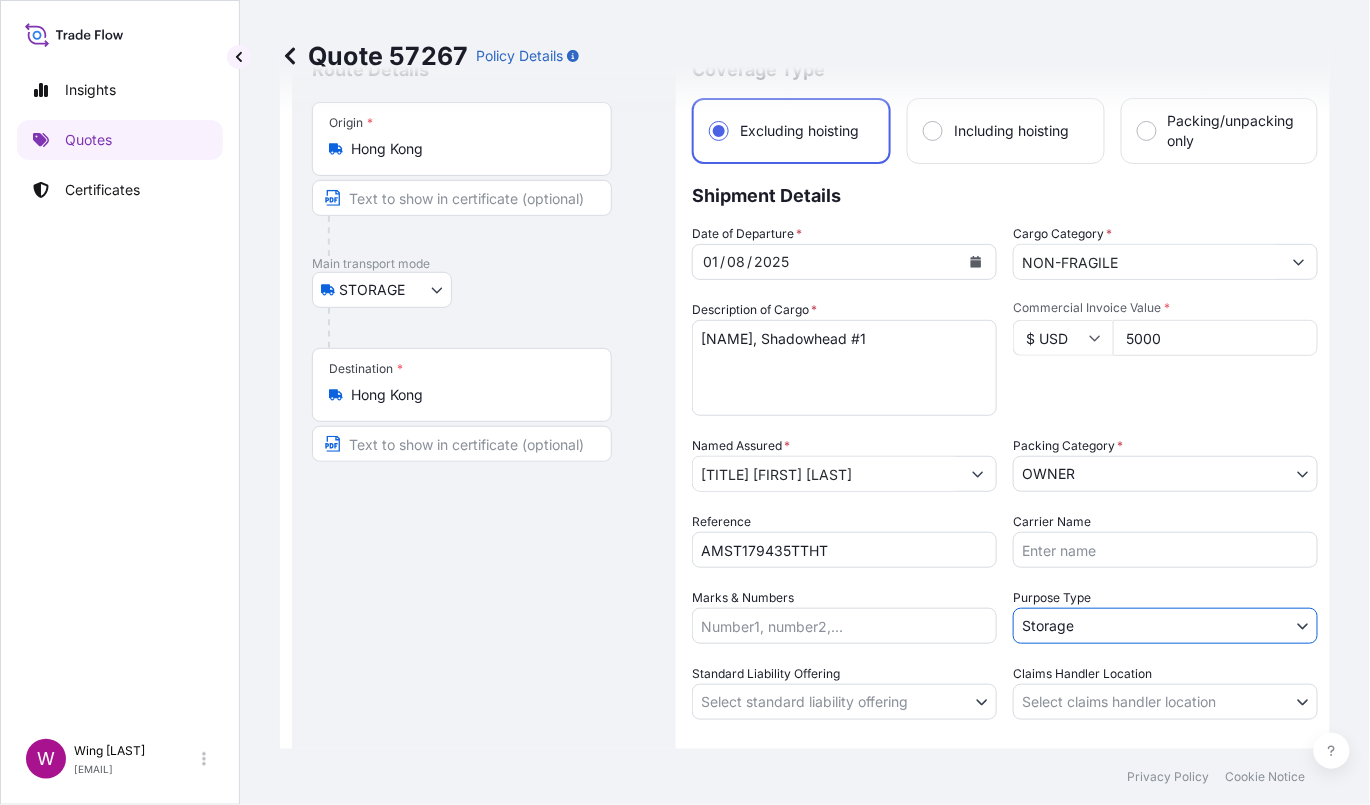 click on "Insights Quotes Certificates W Wing   Lee winglee@helutrans.com Quote 57267 Policy Details Route Details Place of loading Road / Inland Road / Inland Origin * Hong Kong Main transport mode STORAGE COURIER INSTALLATION LAND SEA AIR STORAGE Destination * Hong Kong Road / Inland Road / Inland Place of Discharge Coverage Type Excluding hoisting Including hoisting Packing/unpacking only Shipment Details Date of Departure * 01 / 08 / 2025 Cargo Category * NON-FRAGILE Description of Cargo * [FIRST] [LAST], Shadowhead #1 Commercial Invoice Value   * $ USD 5000 Named Assured * [TITLE] [FIRST] [LAST] Packing Category * OWNER AGENT CO-OWNER OWNER Various Reference AMST179435TTHT Carrier Name Marks & Numbers Purpose Type Storage Transit Storage Installation Conservation Standard Liability Offering Select standard liability offering Yes No Claims Handler Location Hong Kong Singapore Letter of Credit This shipment has a letter of credit Letter of credit * Cancel Changes Save Changes $ 5 ," at bounding box center [685, 402] 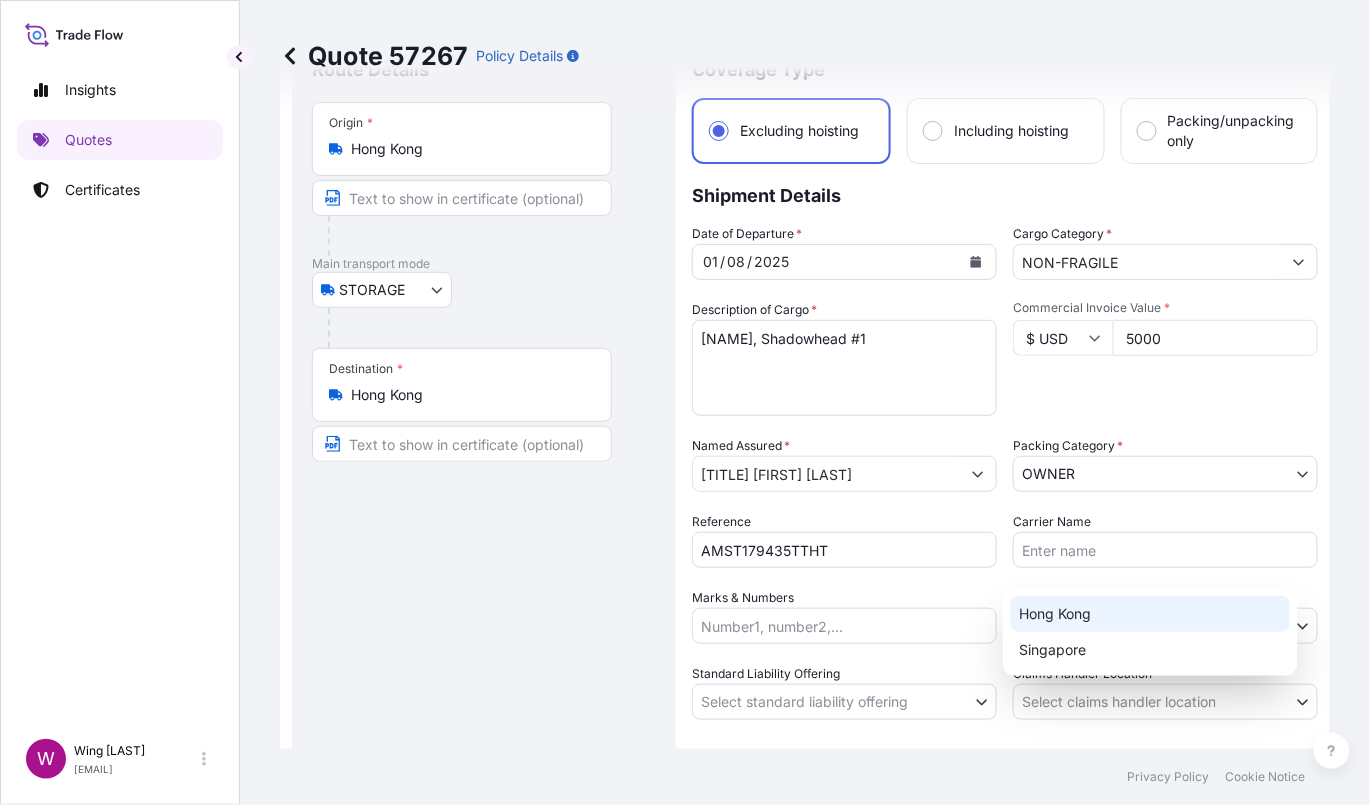 click on "Hong Kong" at bounding box center (1150, 614) 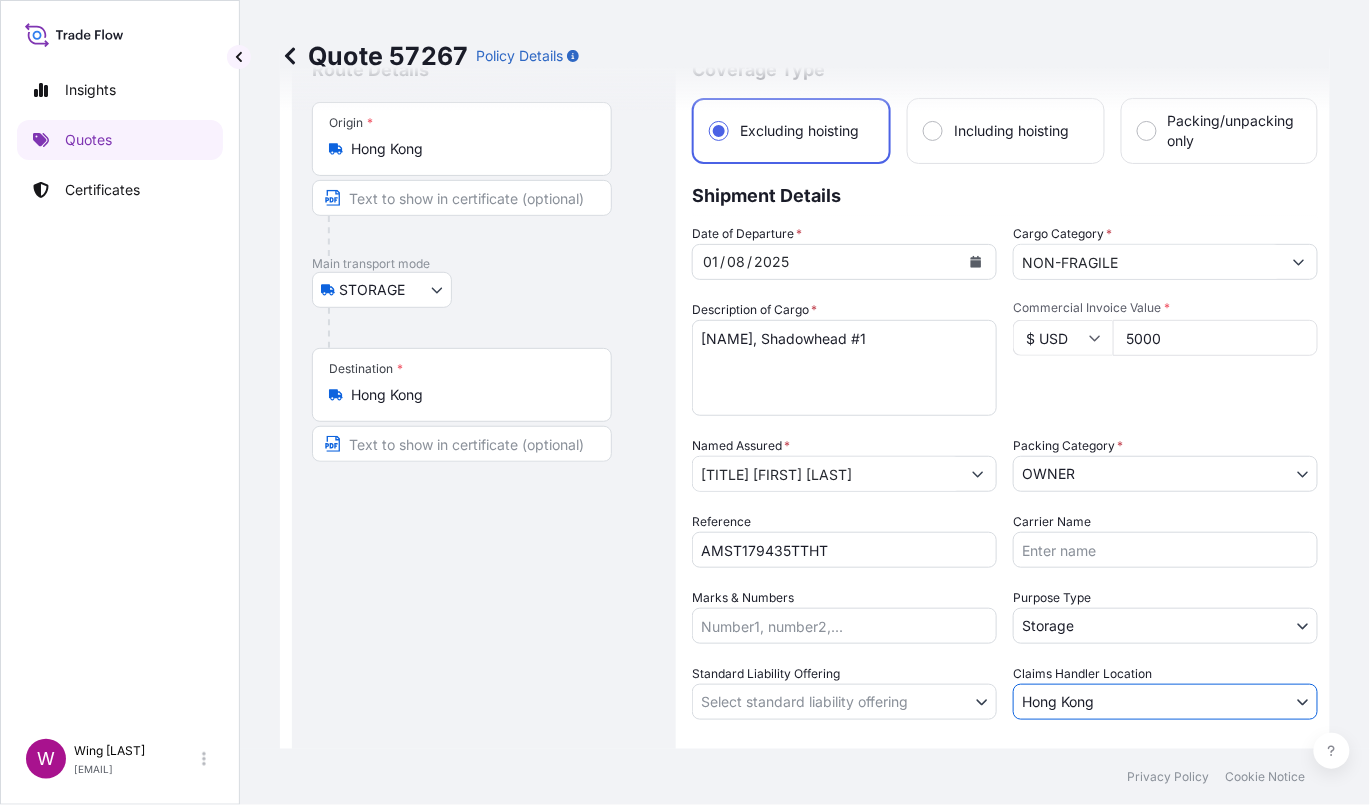 click on "Marks & Numbers" at bounding box center (844, 626) 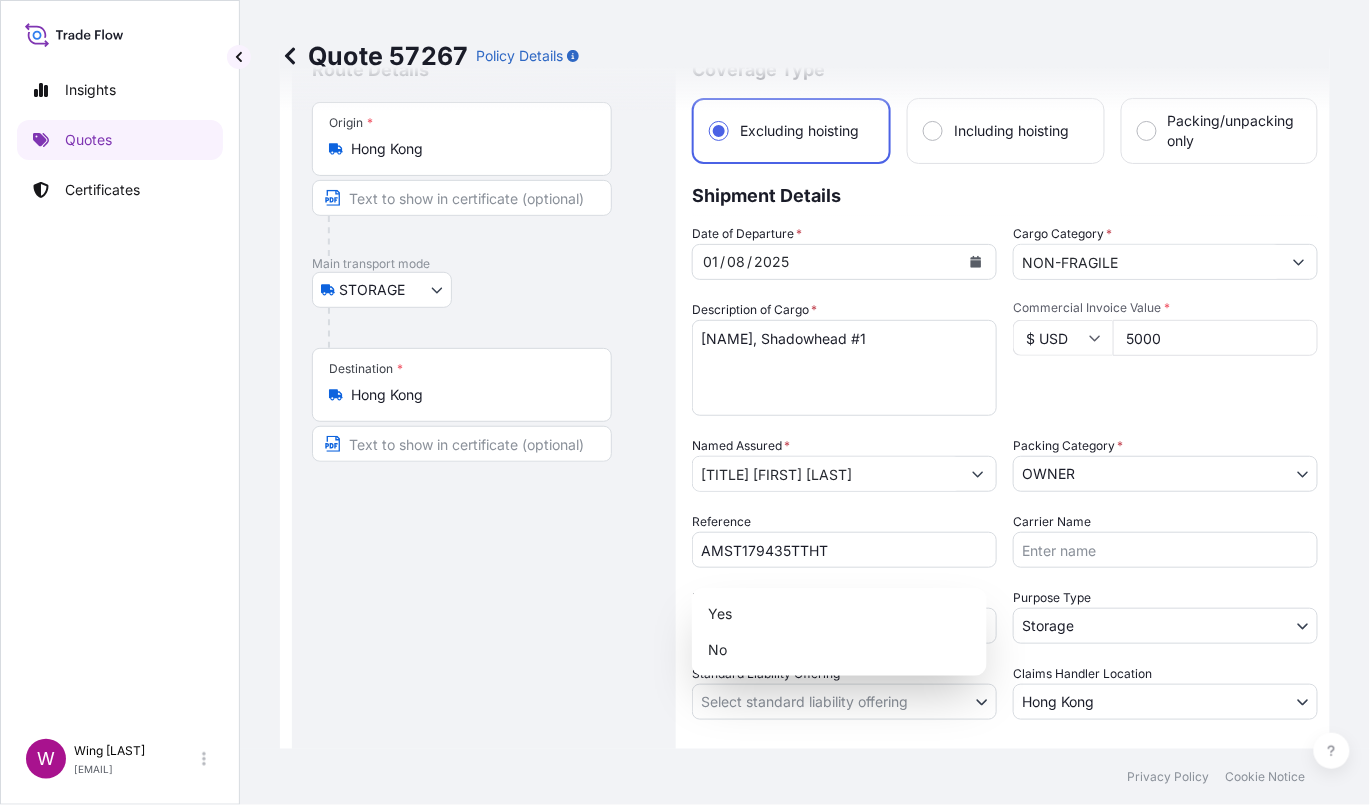 click on "Insights Quotes Certificates W Wing   Lee [EMAIL] Quote 57267 Policy Details Route Details Place of loading Road / Inland Road / Inland Origin * Hong Kong Main transport mode STORAGE COURIER INSTALLATION LAND SEA AIR STORAGE Destination * Hong Kong Road / Inland Road / Inland Place of Discharge Coverage Type Excluding hoisting Including hoisting Packing/unpacking only Shipment Details Date of Departure * 01 / 08 / 2025 Cargo Category * NON-FRAGILE Description of Cargo * [NAME], Shadowhead #1 Commercial Invoice Value   * $ USD 5000 Named Assured * [NAME] Packing Category * OWNER AGENT CO-OWNER OWNER Various Reference AMST179435TTHT Carrier Name Marks & Numbers Purpose Type Storage Transit Storage Installation Conservation Standard Liability Offering Select standard liability offering Yes No Claims Handler Location Hong Kong Hong Kong Singapore Letter of Credit This shipment has a letter of credit Letter of credit * Letter of credit may not exceed 12000 characters $ 5 ," at bounding box center (685, 402) 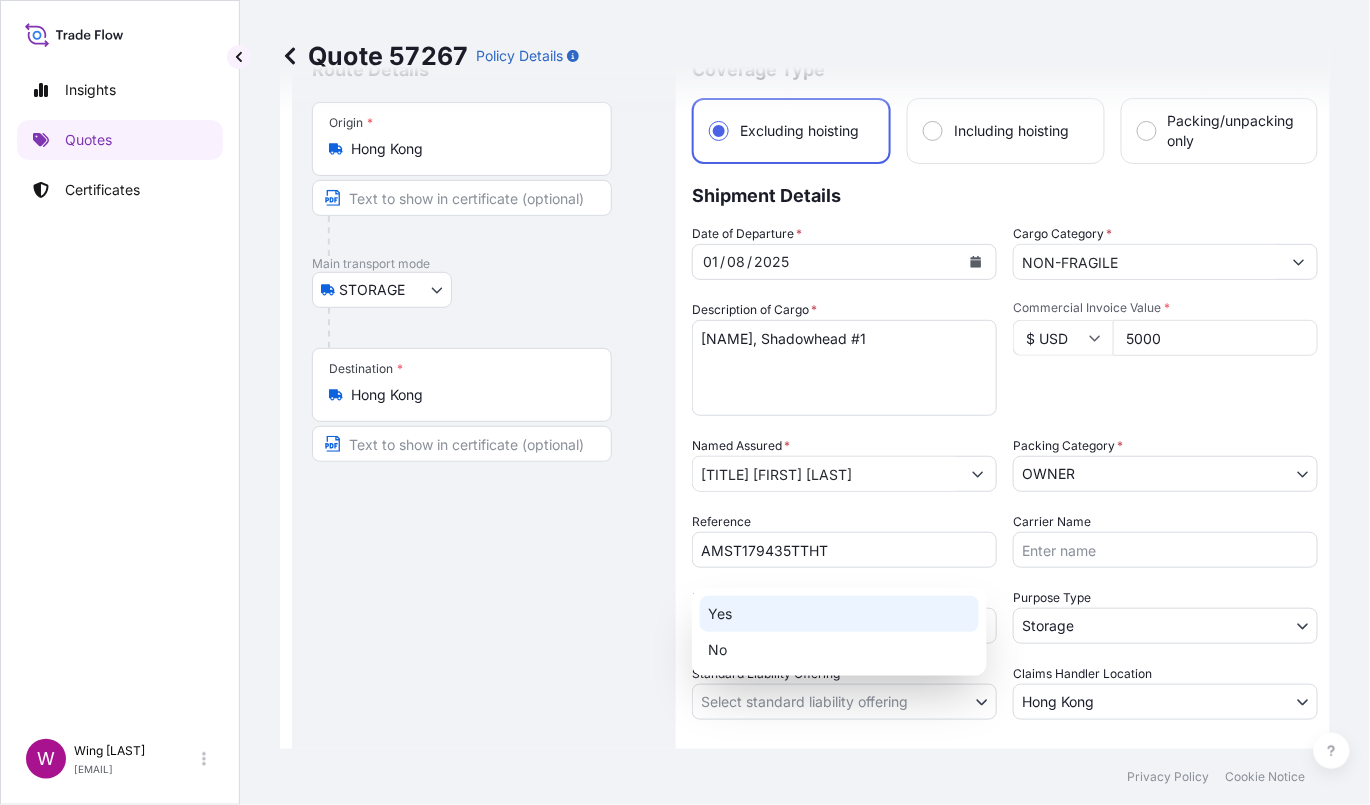click on "Yes" at bounding box center (839, 614) 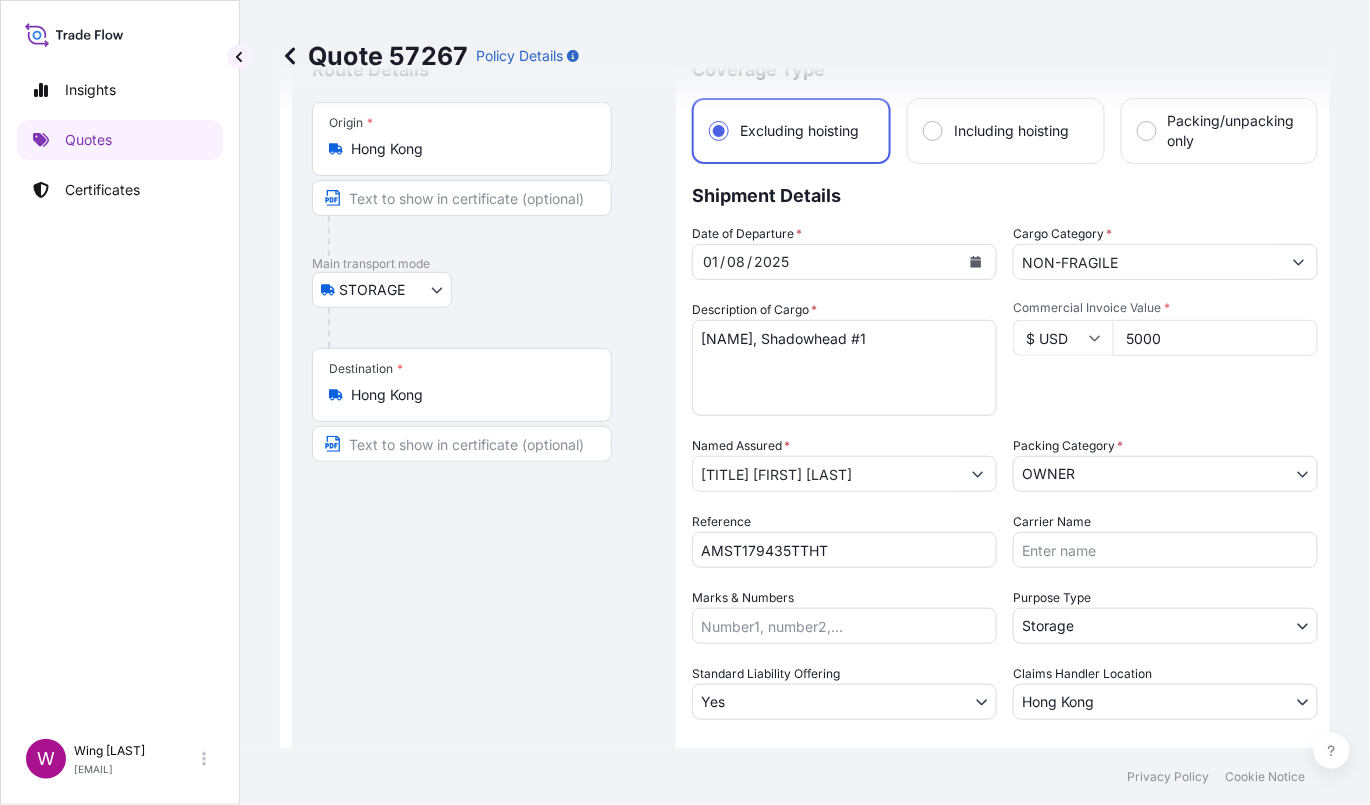 click on "Route Details Place of loading Road / Inland Road / Inland Origin * Hong Kong Main transport mode STORAGE COURIER INSTALLATION LAND SEA AIR STORAGE Destination * Hong Kong Road / Inland Road / Inland Place of Discharge" at bounding box center [484, 453] 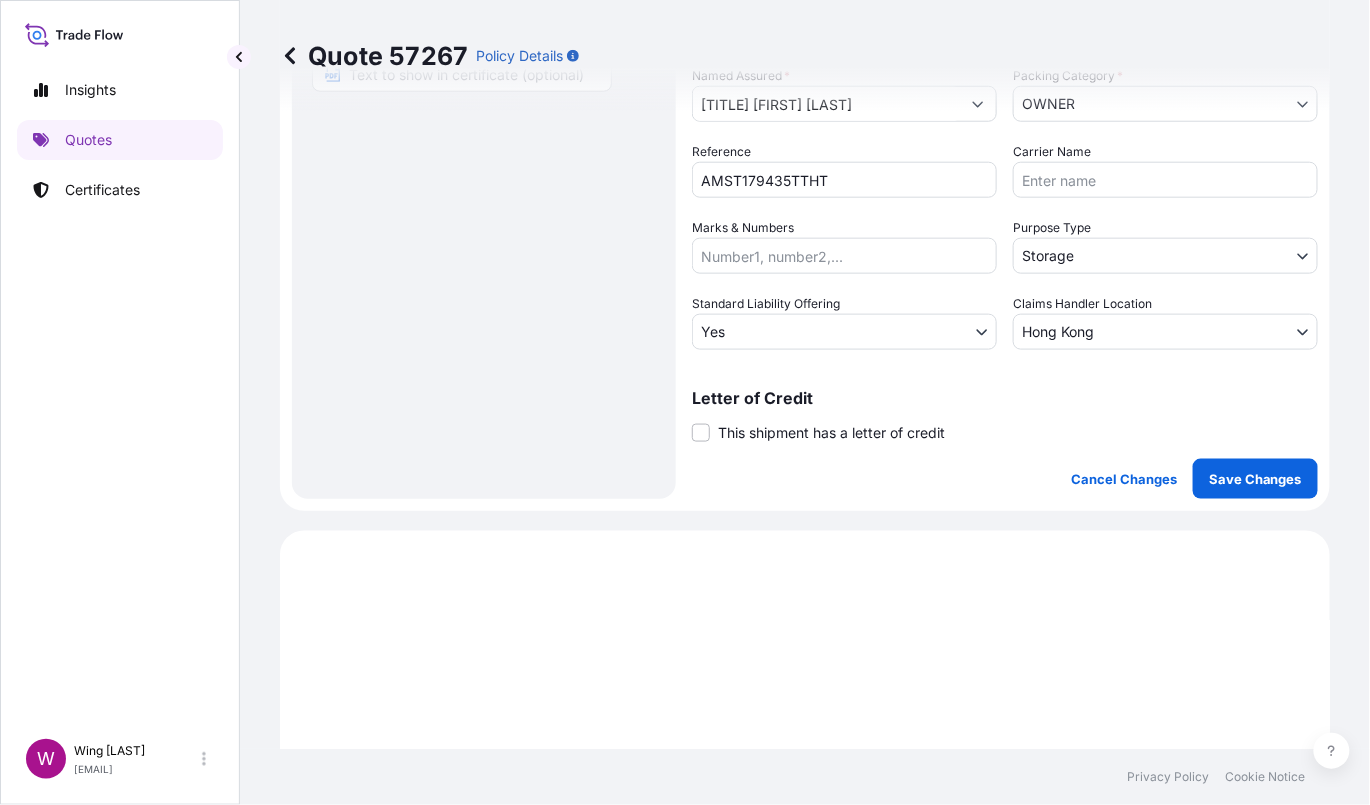 scroll, scrollTop: 486, scrollLeft: 0, axis: vertical 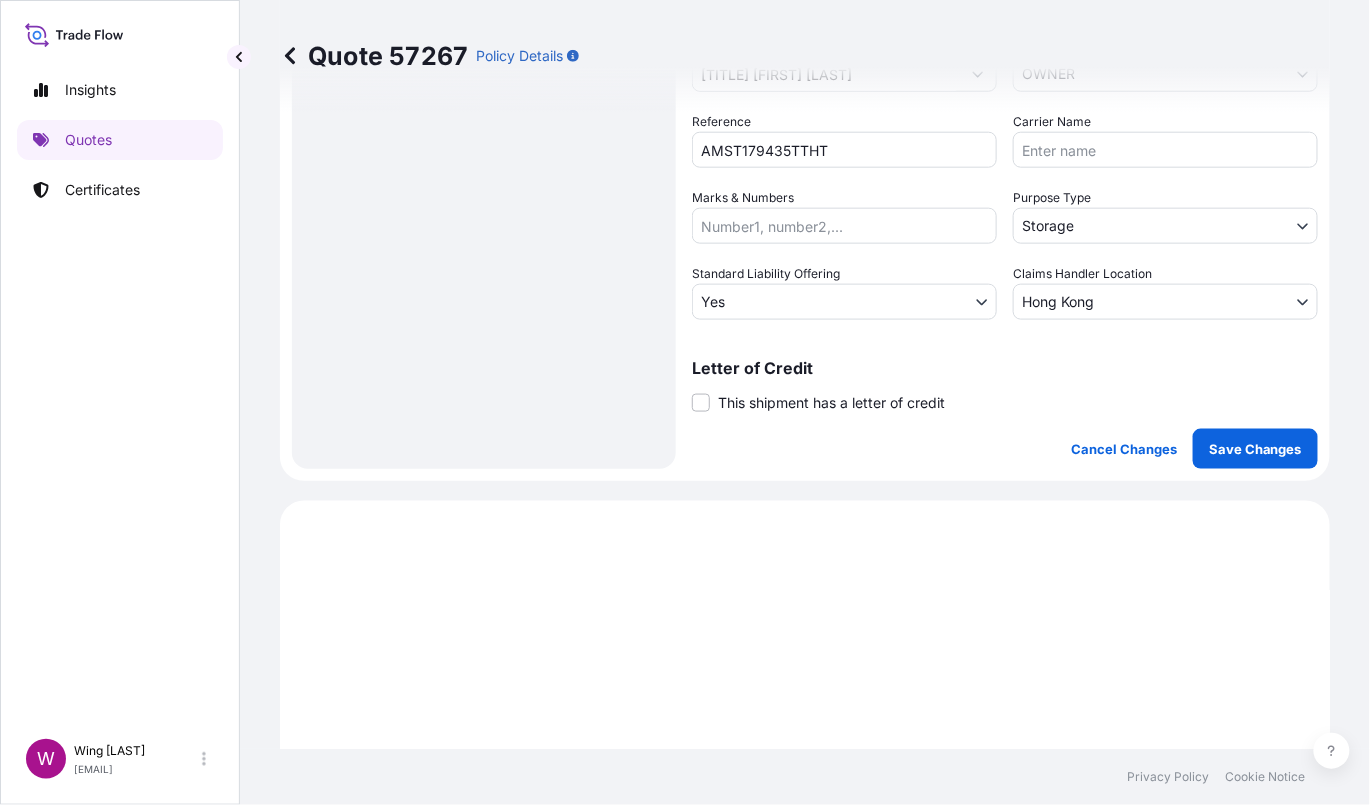 click on "This shipment has a letter of credit" at bounding box center [831, 403] 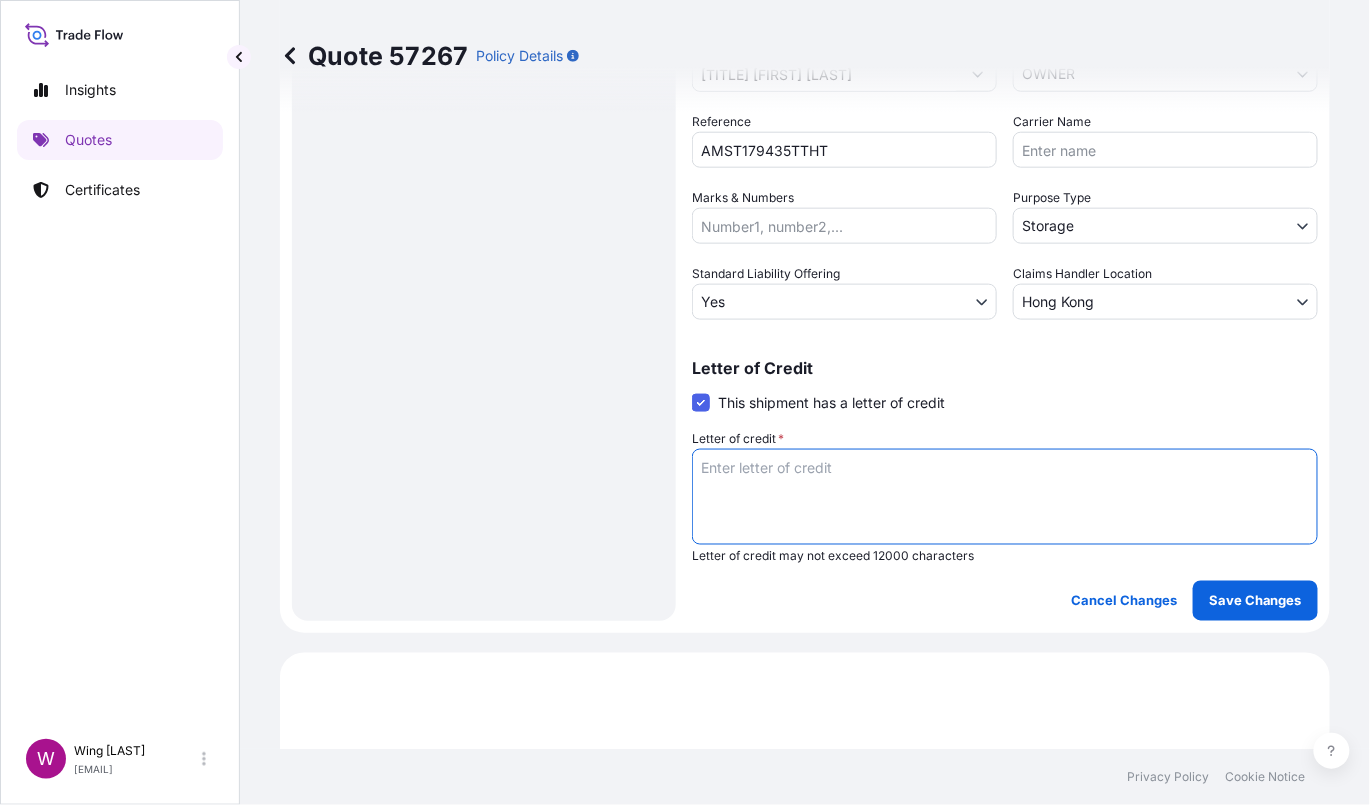 click on "Letter of credit *" at bounding box center (1005, 497) 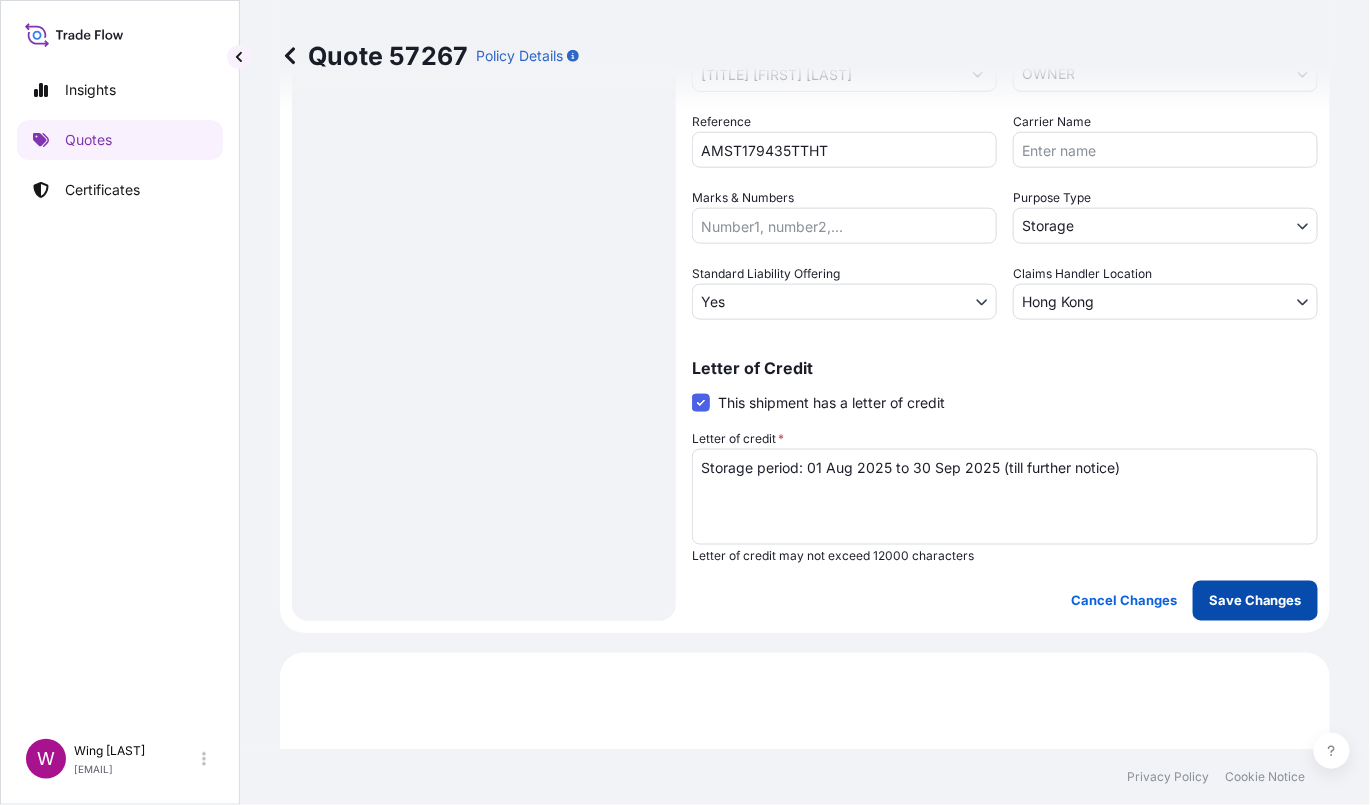 click on "Save Changes" at bounding box center (1255, 601) 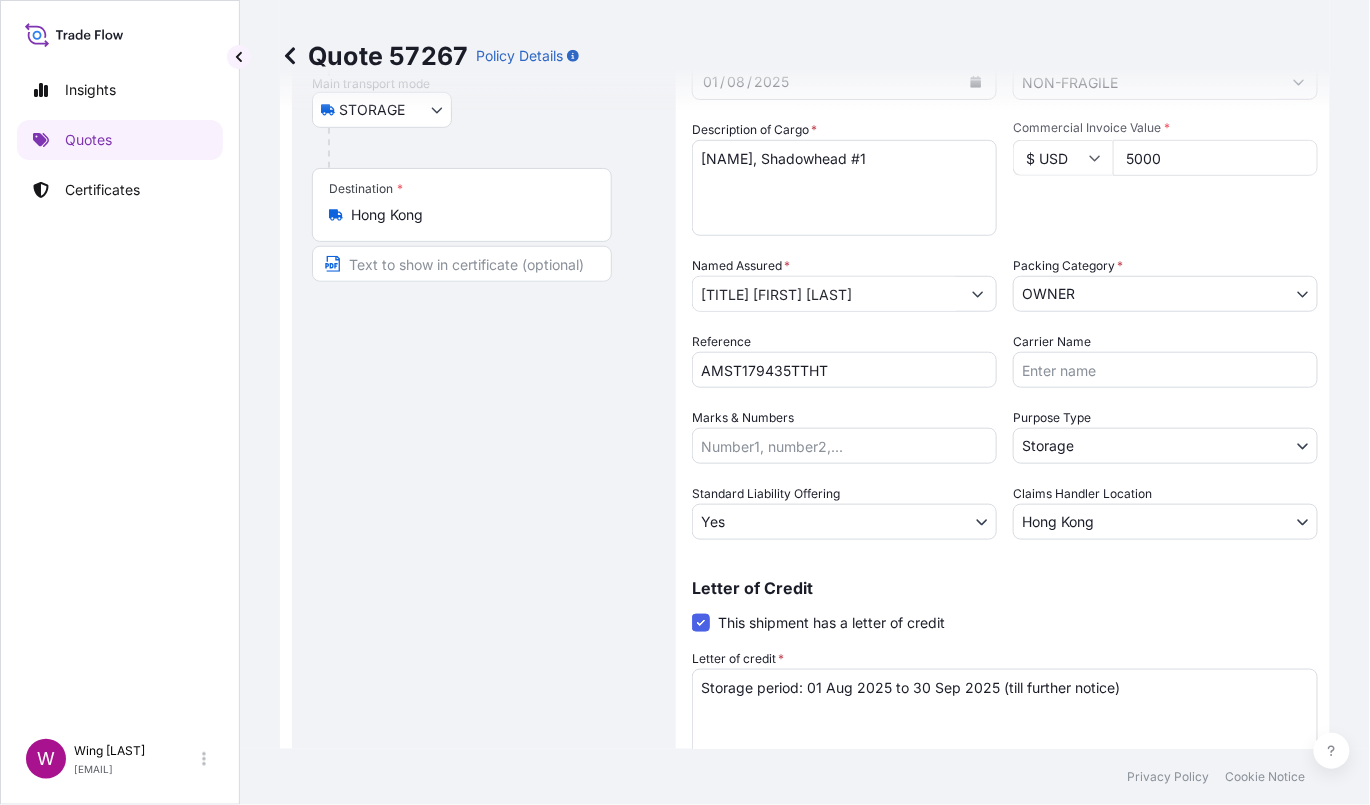 scroll, scrollTop: 400, scrollLeft: 0, axis: vertical 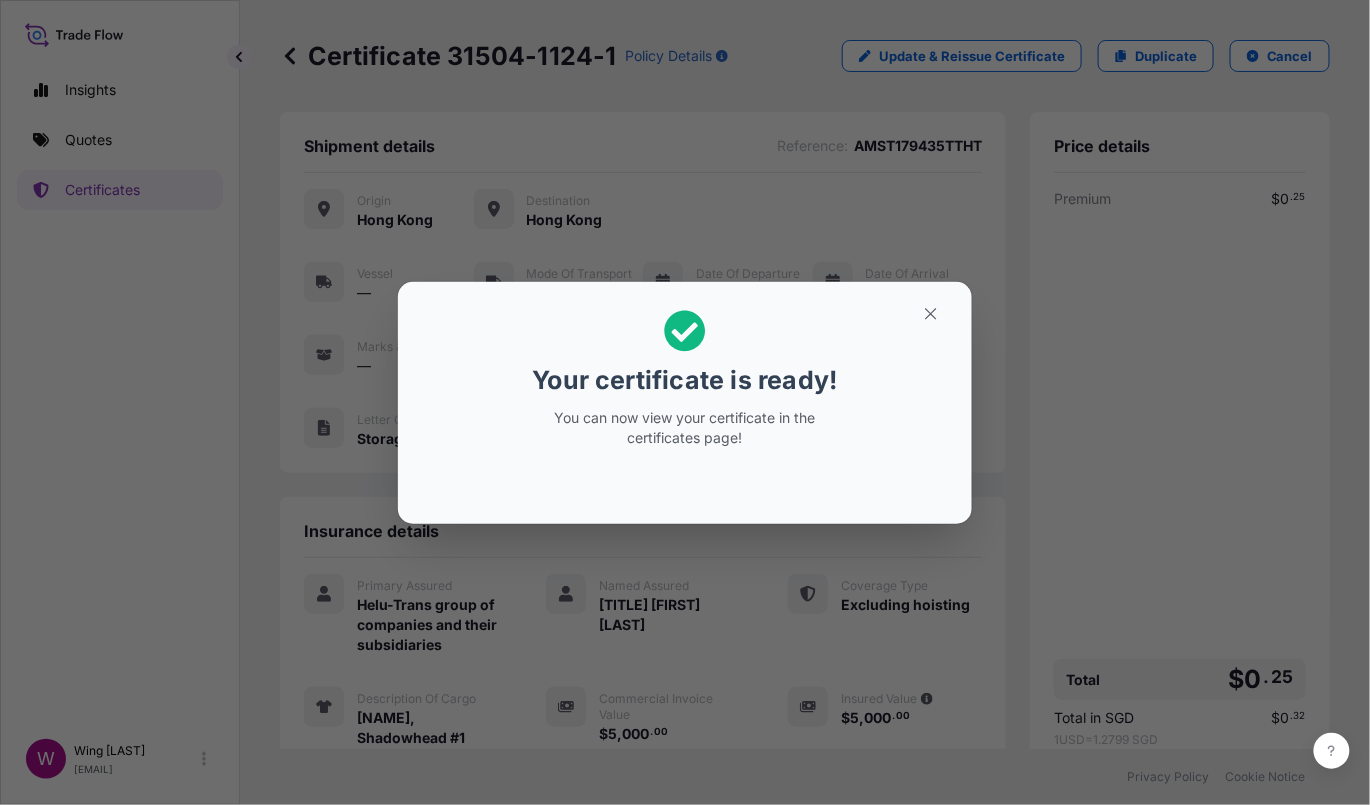 drag, startPoint x: 952, startPoint y: 329, endPoint x: 913, endPoint y: 301, distance: 48.010414 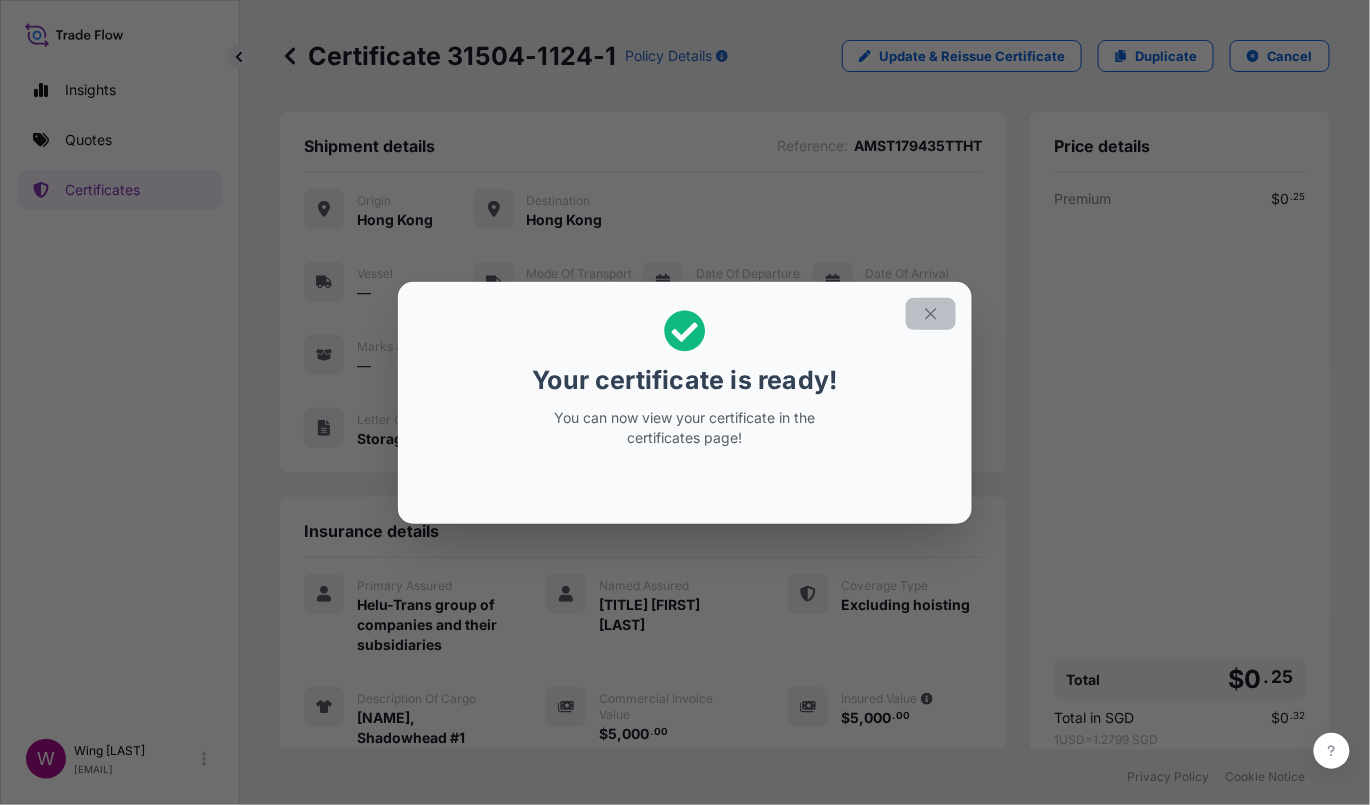 click at bounding box center [931, 314] 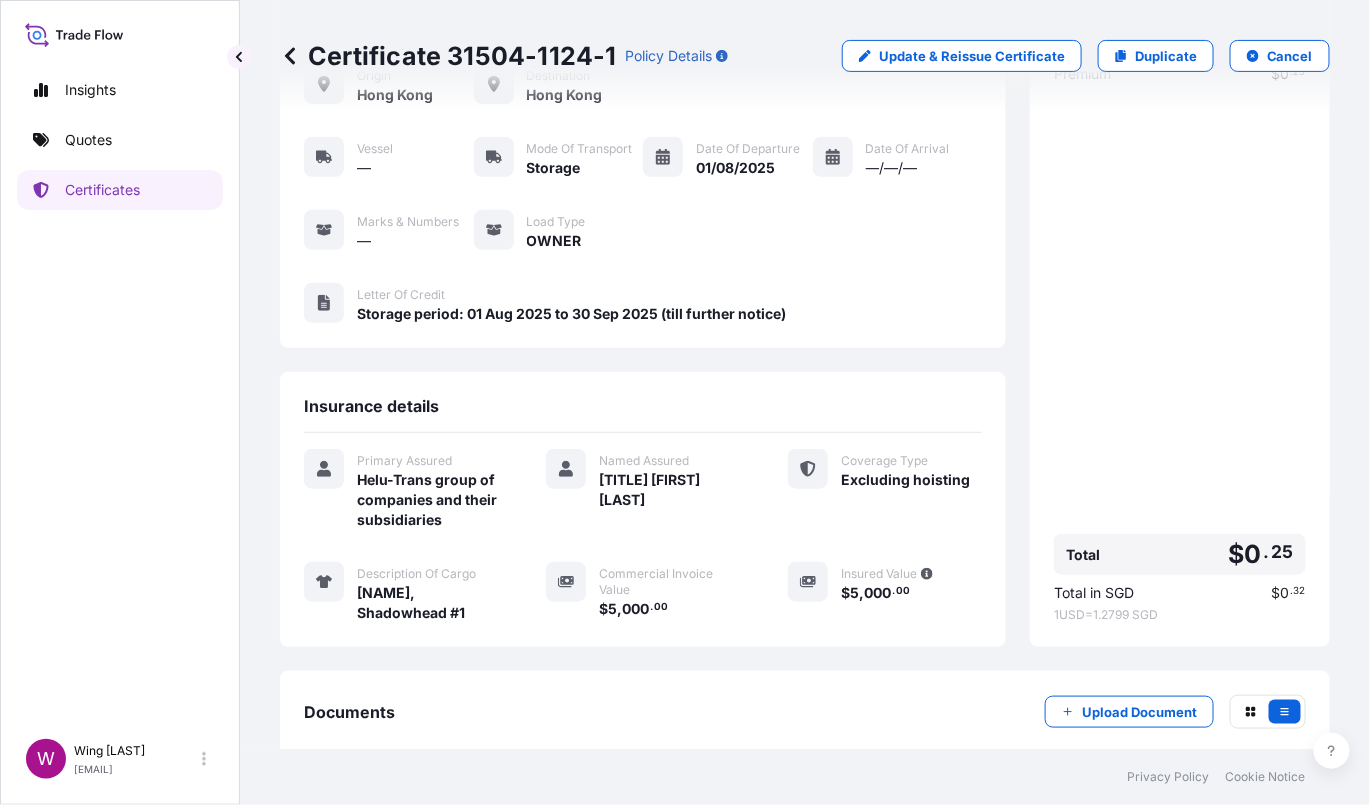 scroll, scrollTop: 227, scrollLeft: 0, axis: vertical 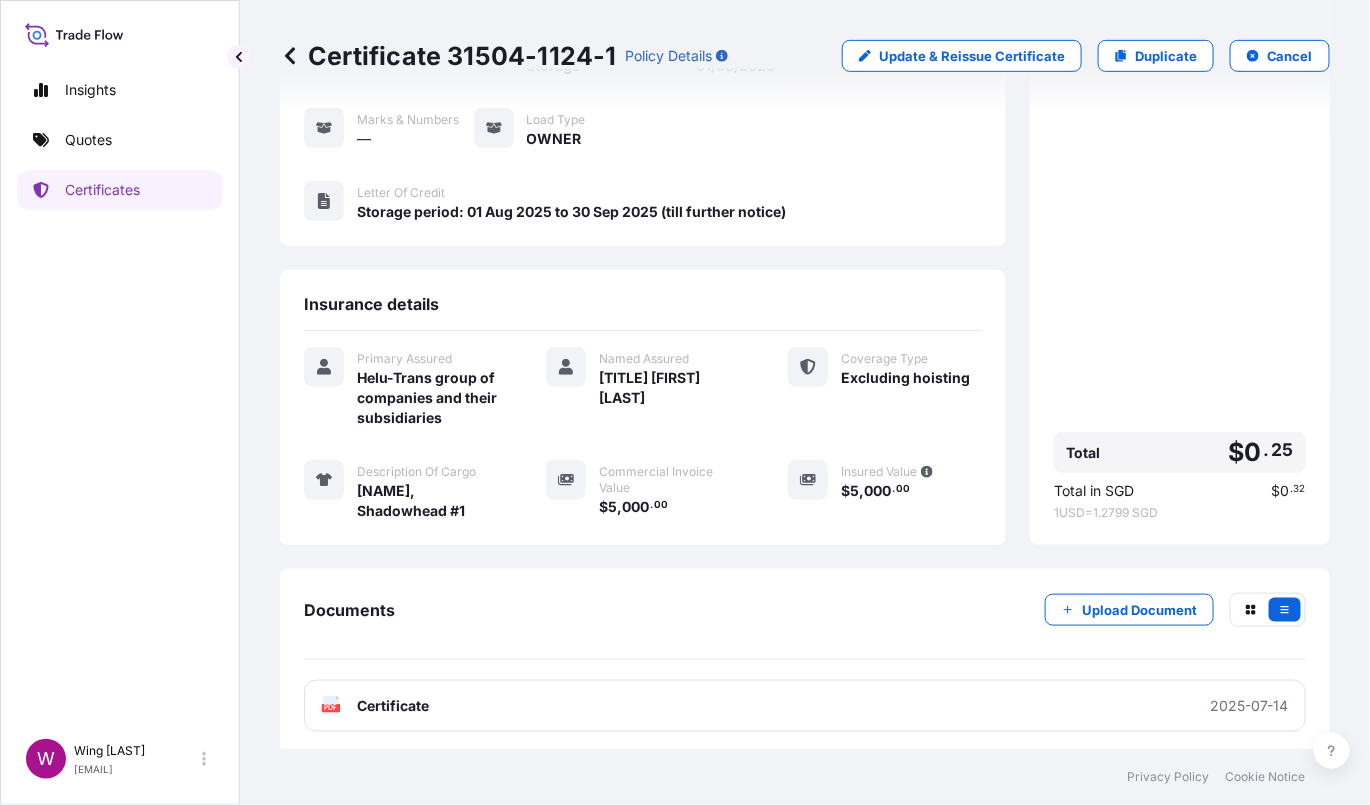 click 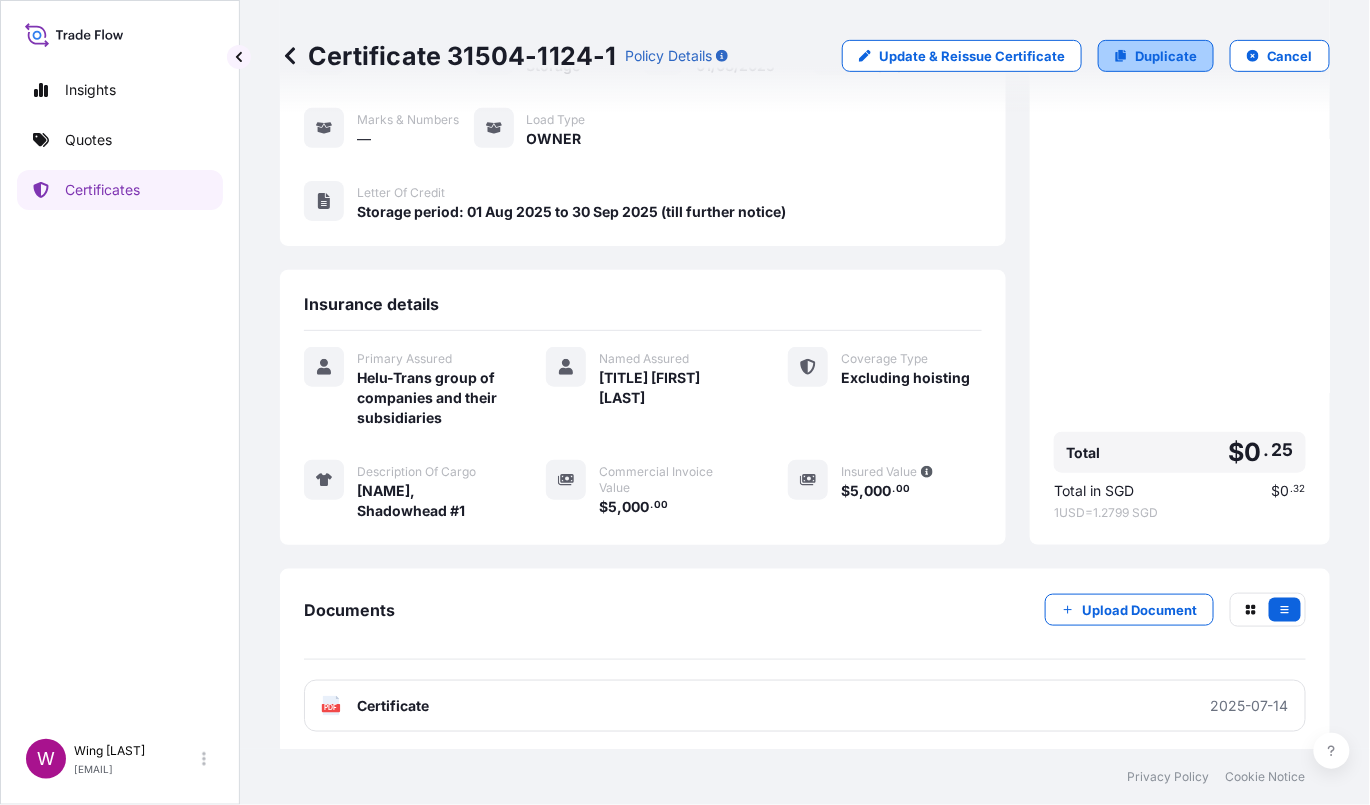 click on "Duplicate" at bounding box center (1156, 56) 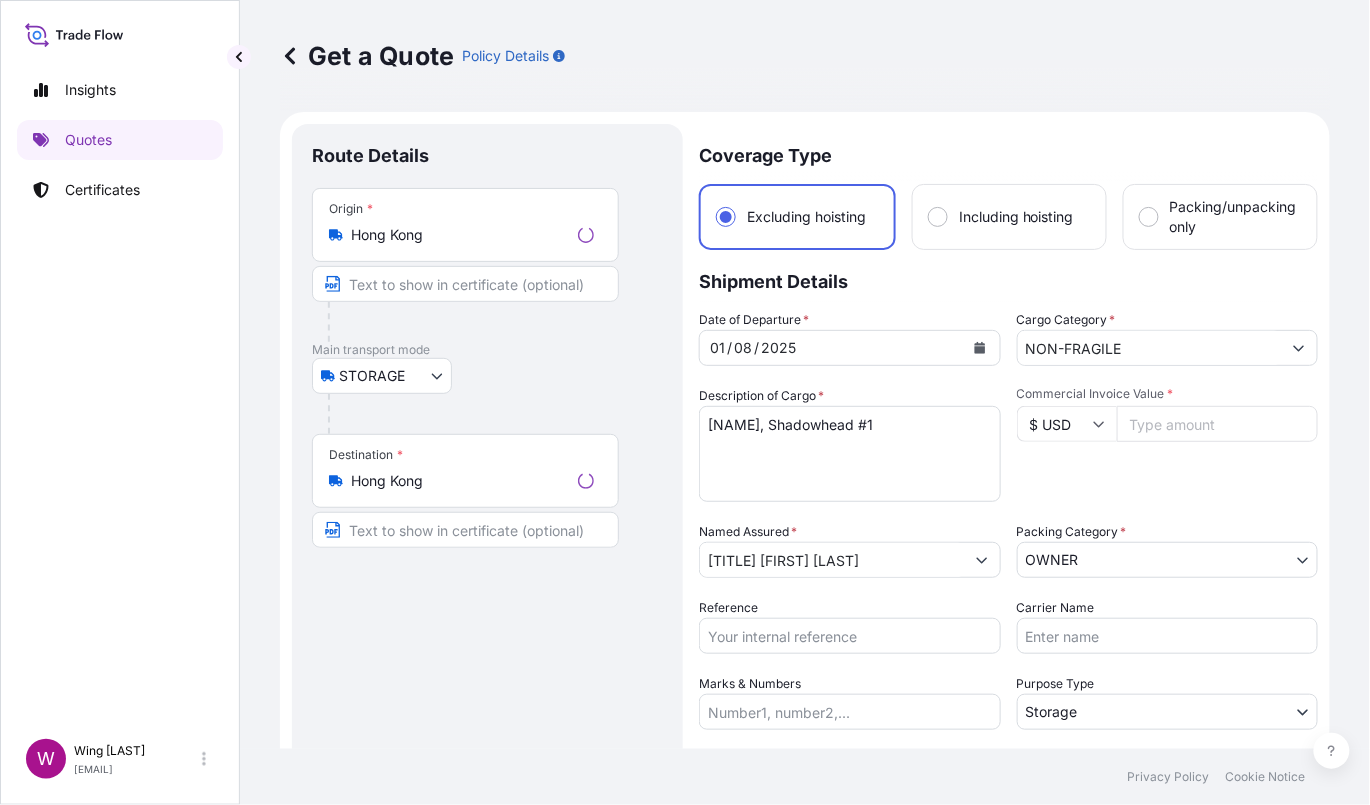 scroll, scrollTop: 32, scrollLeft: 0, axis: vertical 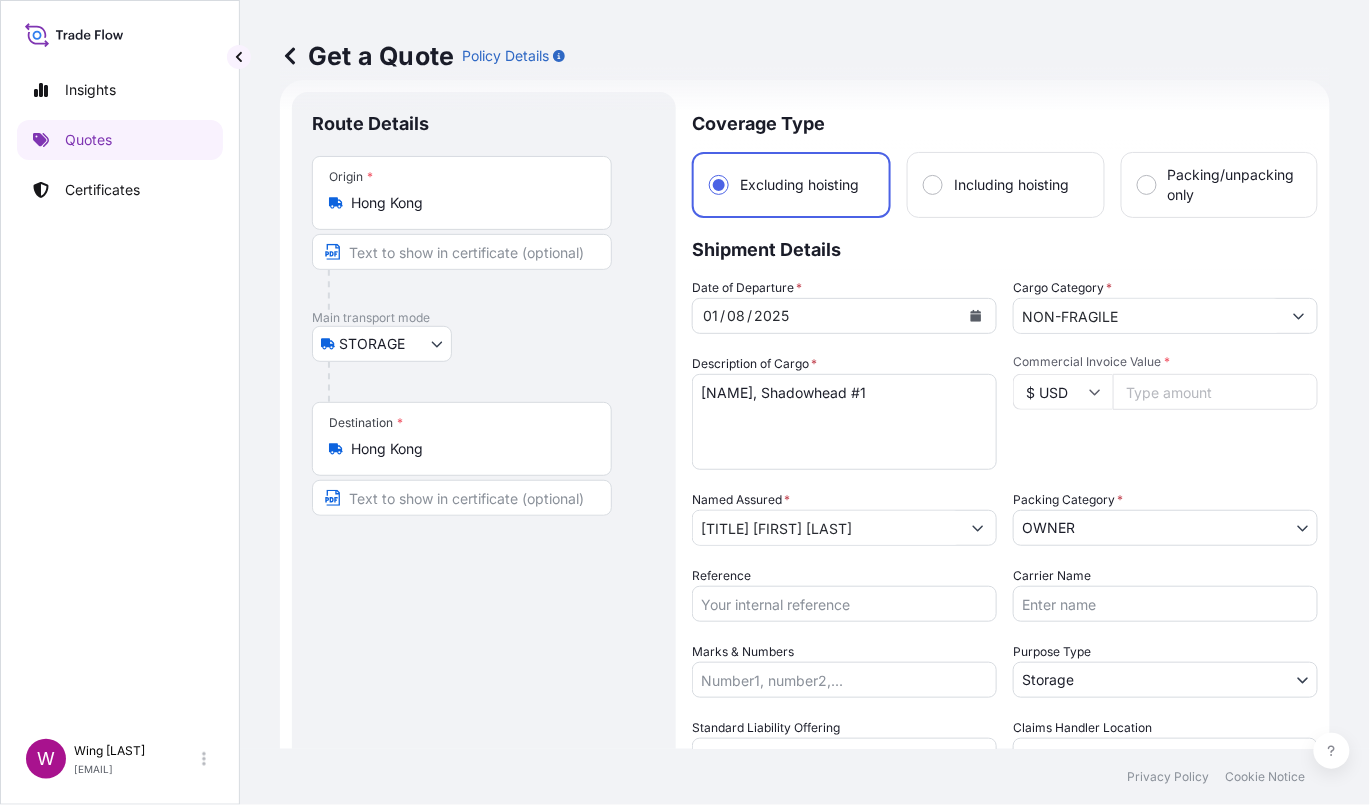 click on "Route Details Place of loading Road / Inland Road / Inland Origin * Hong Kong Main transport mode STORAGE COURIER INSTALLATION LAND SEA AIR STORAGE Destination * Hong Kong Road / Inland Road / Inland Place of Discharge" at bounding box center (484, 583) 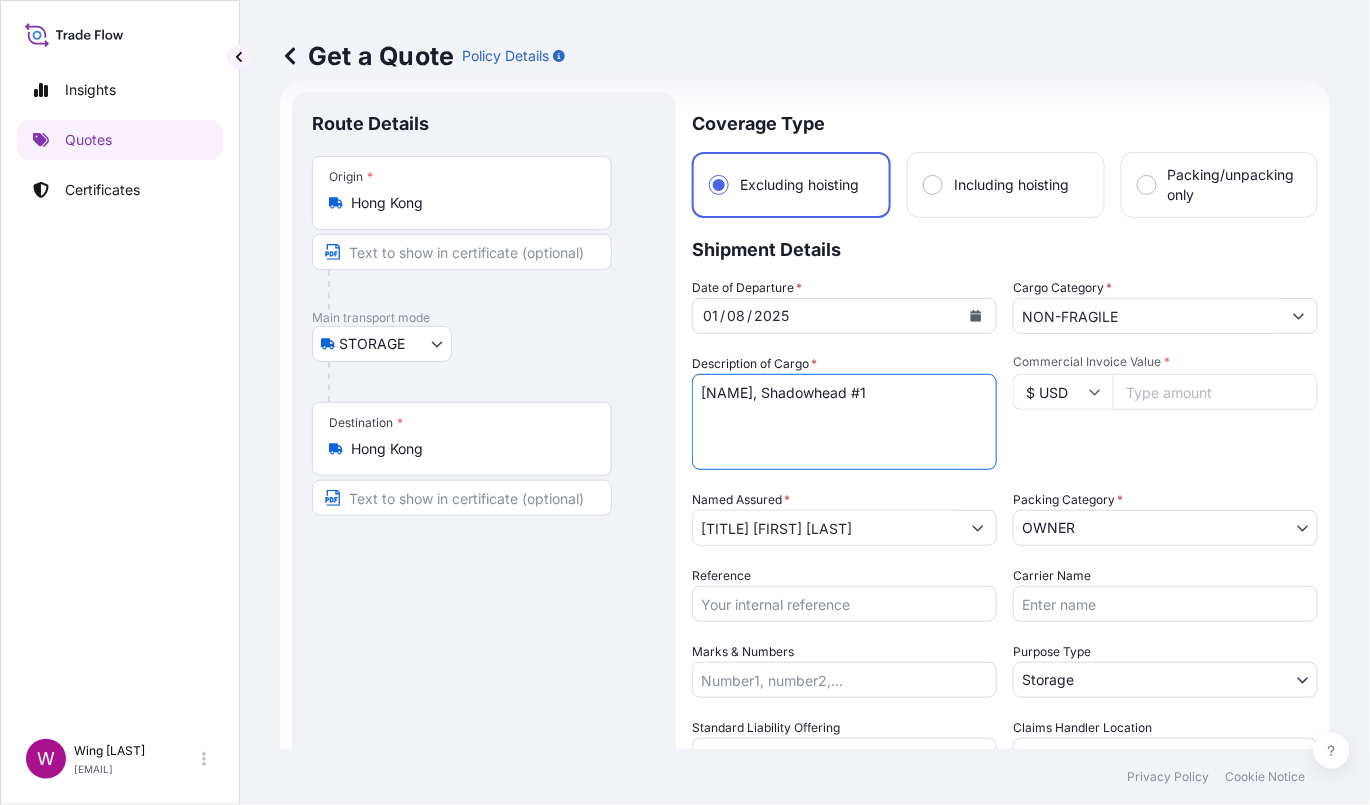 drag, startPoint x: 835, startPoint y: 399, endPoint x: 973, endPoint y: 402, distance: 138.03261 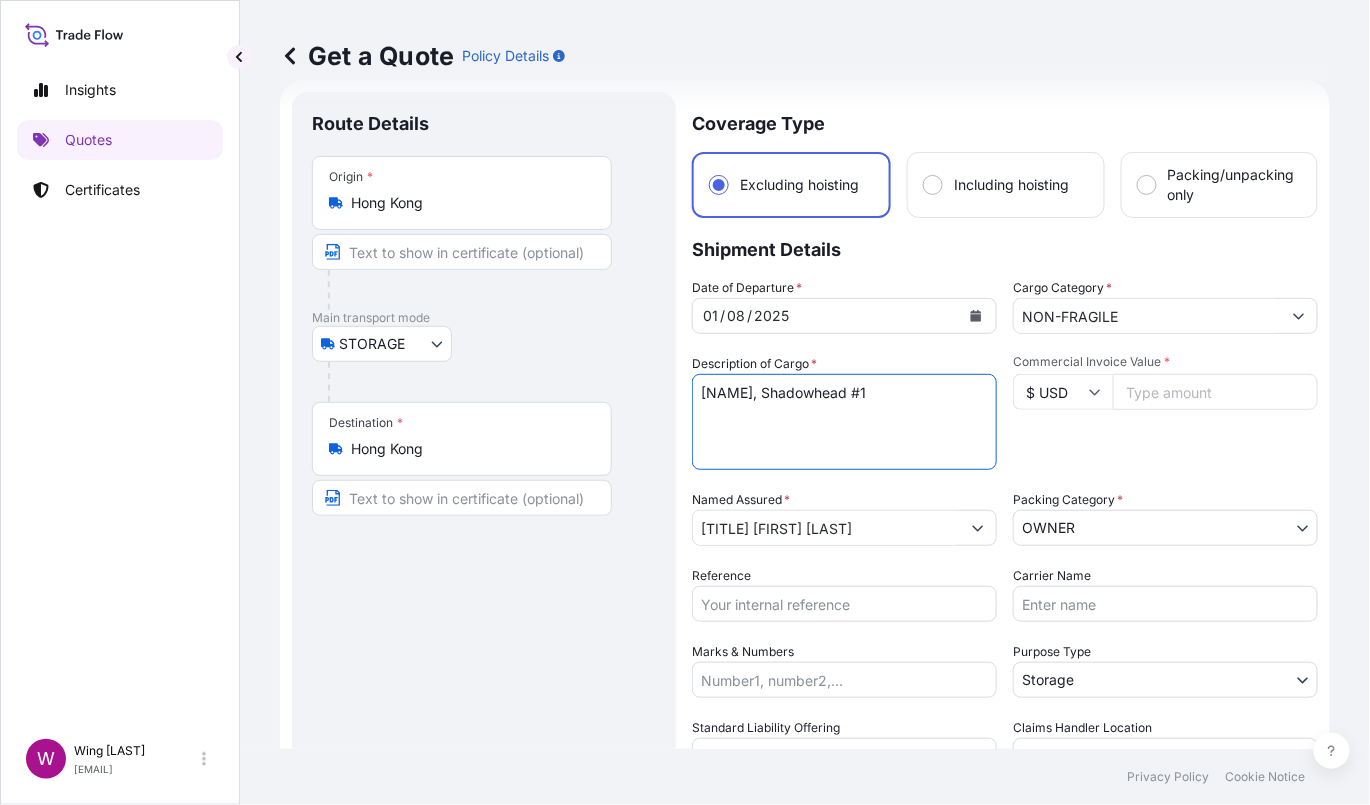 click on "[NAME], Shadowhead #1" at bounding box center (844, 422) 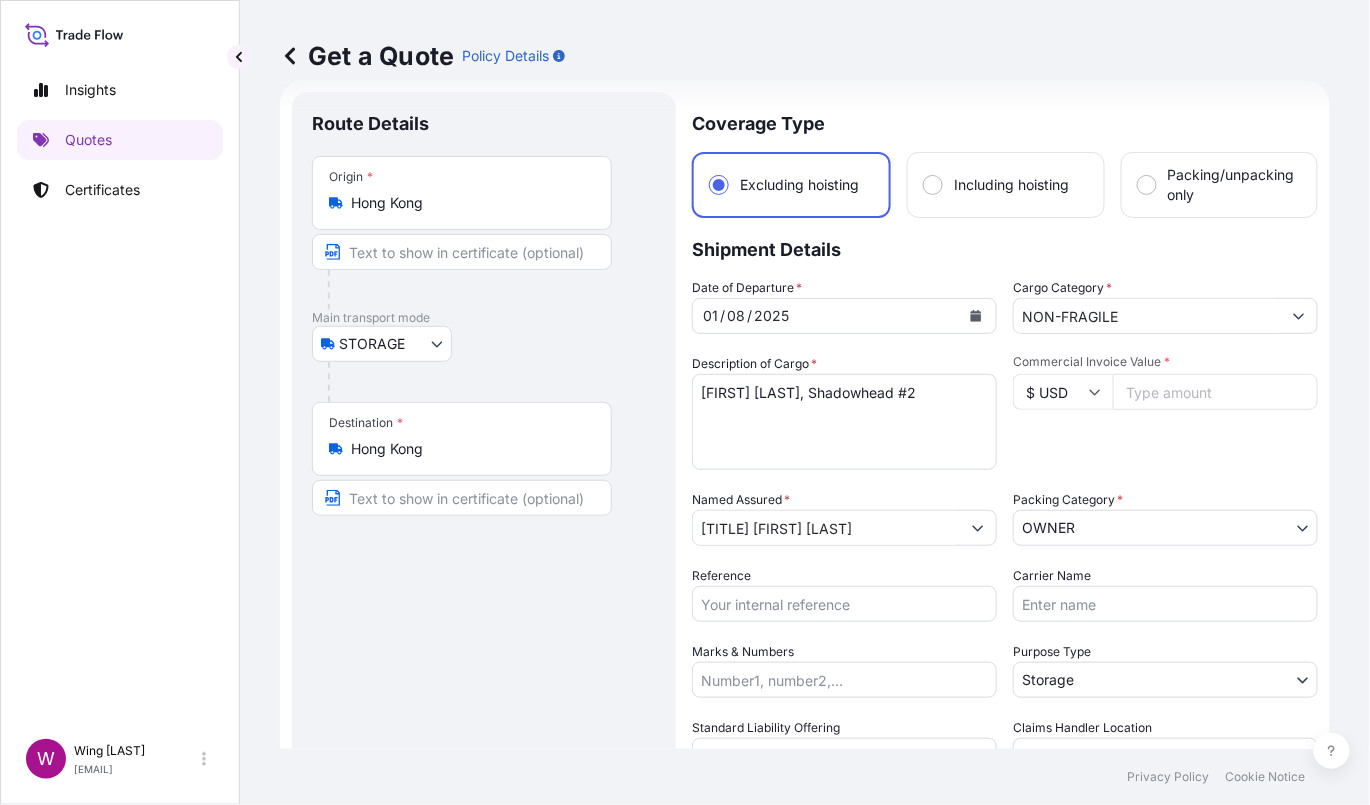 drag, startPoint x: 444, startPoint y: 597, endPoint x: 464, endPoint y: 592, distance: 20.615528 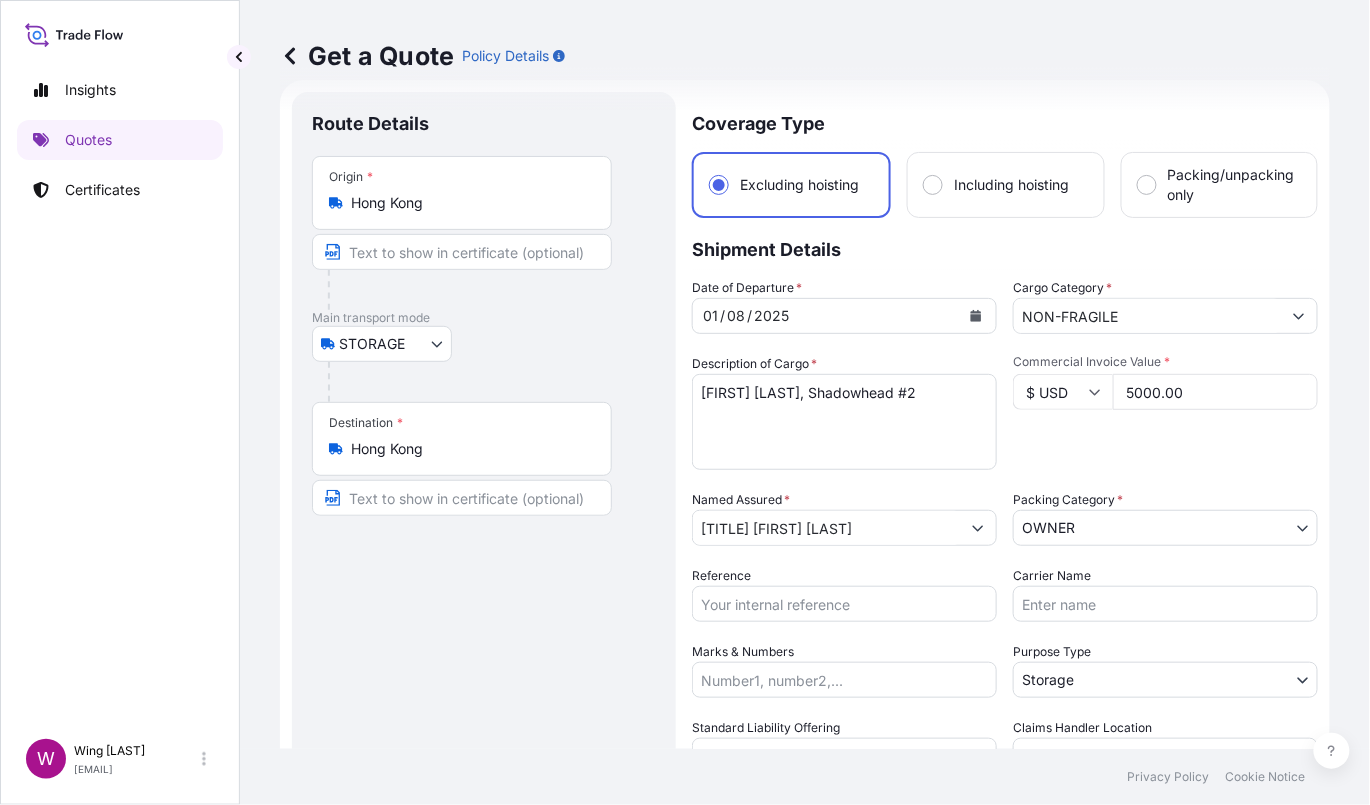 click on "Reference" at bounding box center [844, 604] 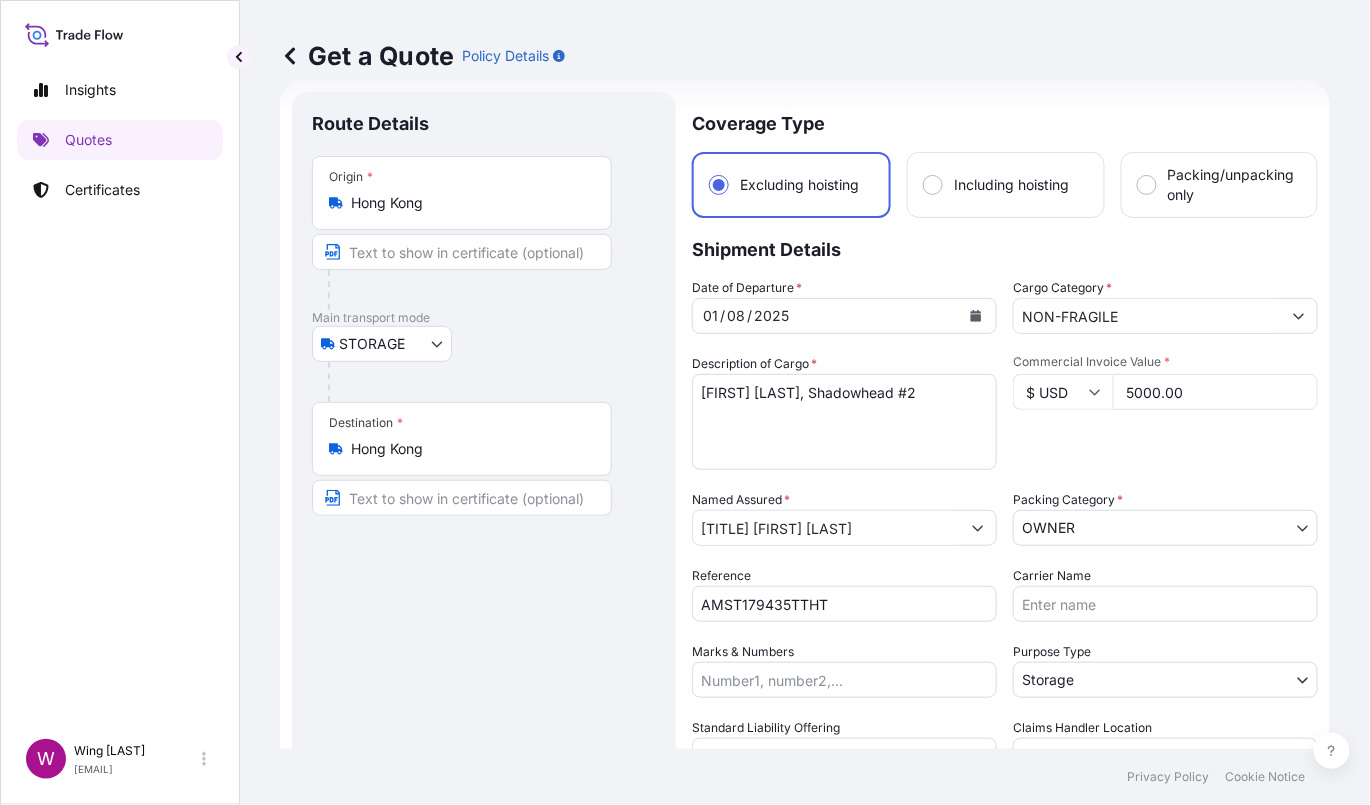 click on "Route Details Place of loading Road / Inland Road / Inland Origin * Hong Kong Main transport mode STORAGE COURIER INSTALLATION LAND SEA AIR STORAGE Destination * Hong Kong Road / Inland Road / Inland Place of Discharge" at bounding box center (484, 583) 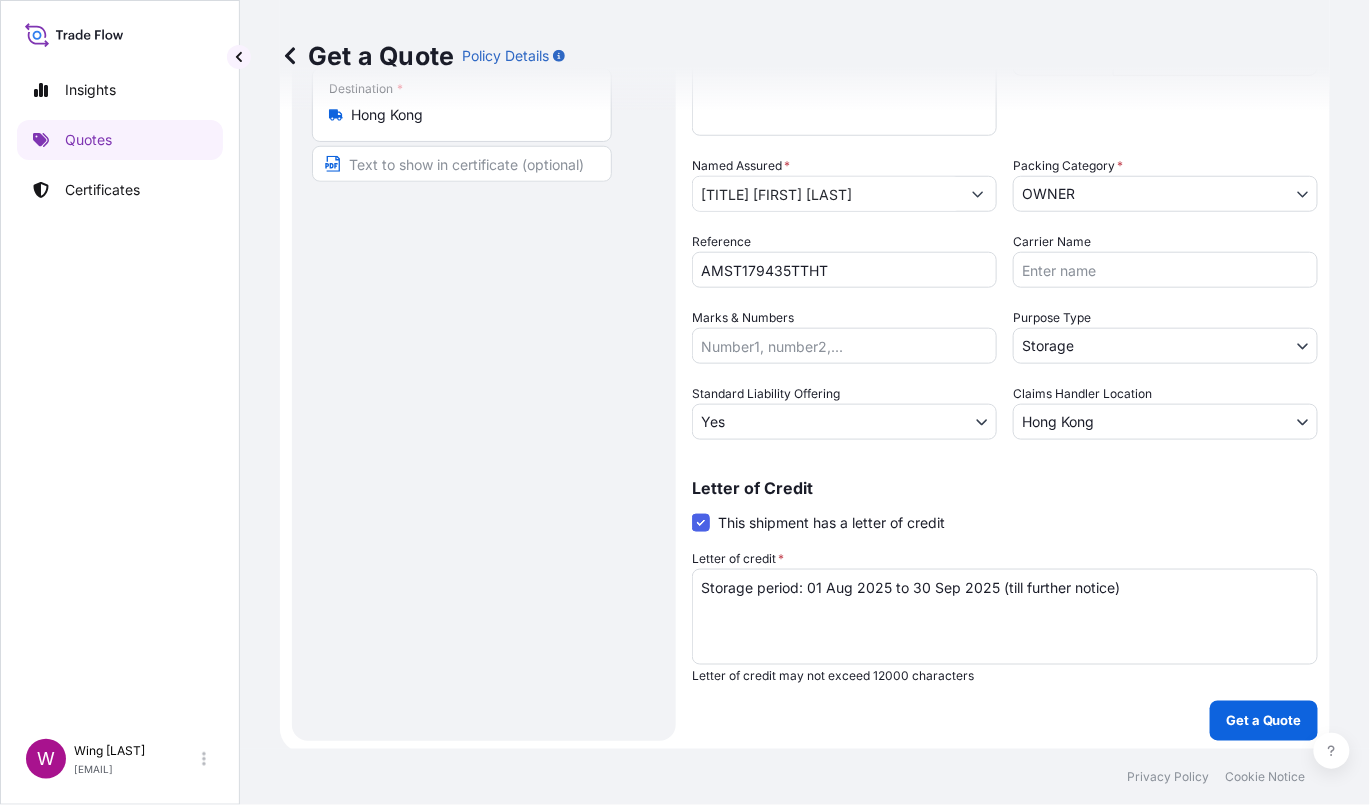 scroll, scrollTop: 368, scrollLeft: 0, axis: vertical 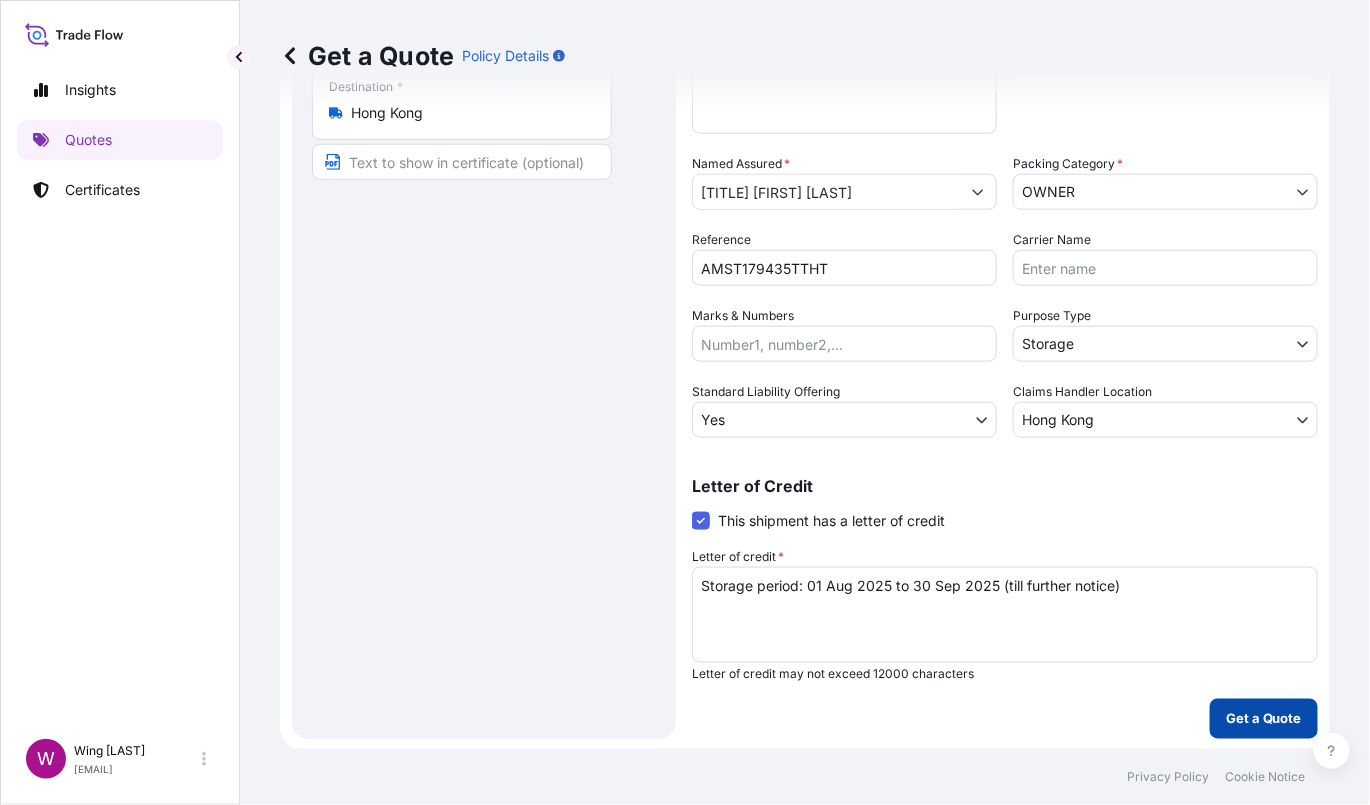 click on "Get a Quote" at bounding box center (1264, 719) 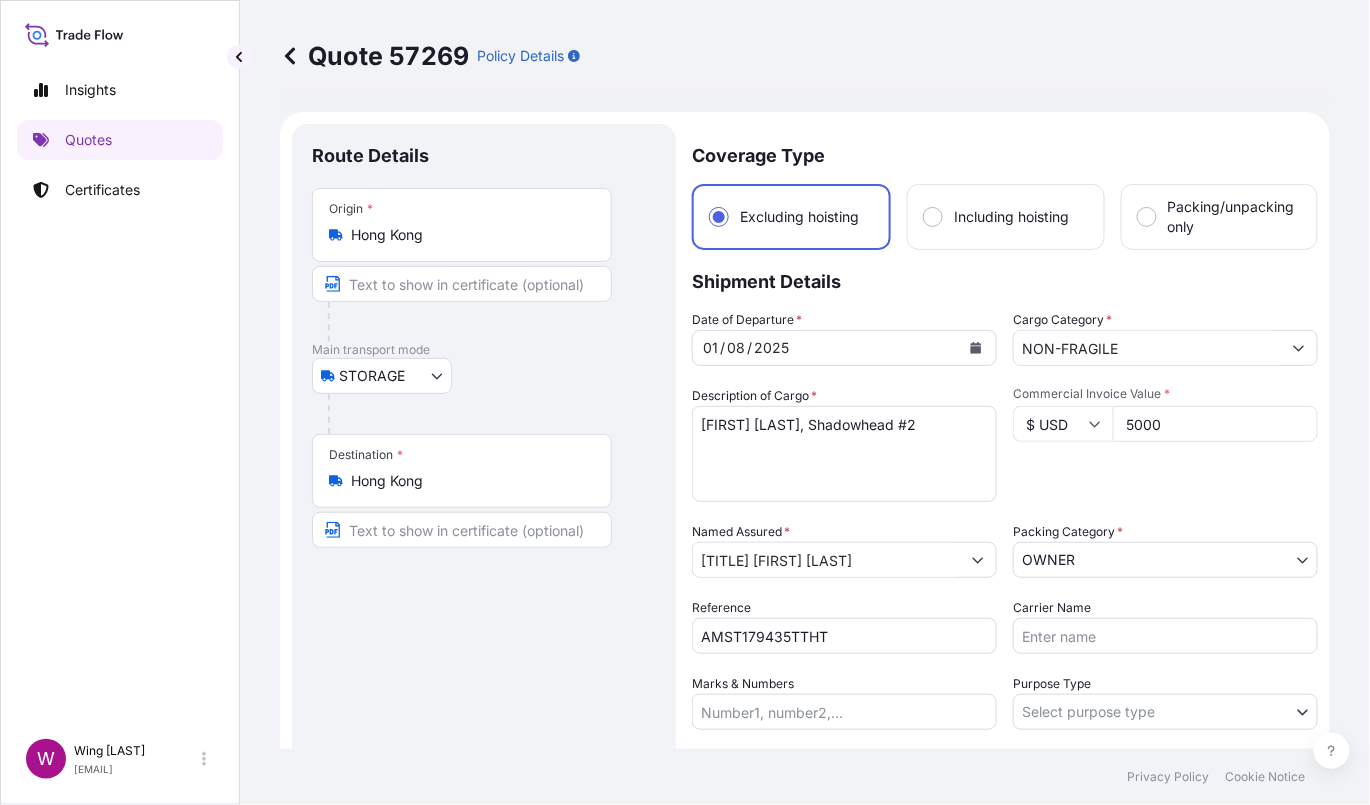 scroll, scrollTop: 133, scrollLeft: 0, axis: vertical 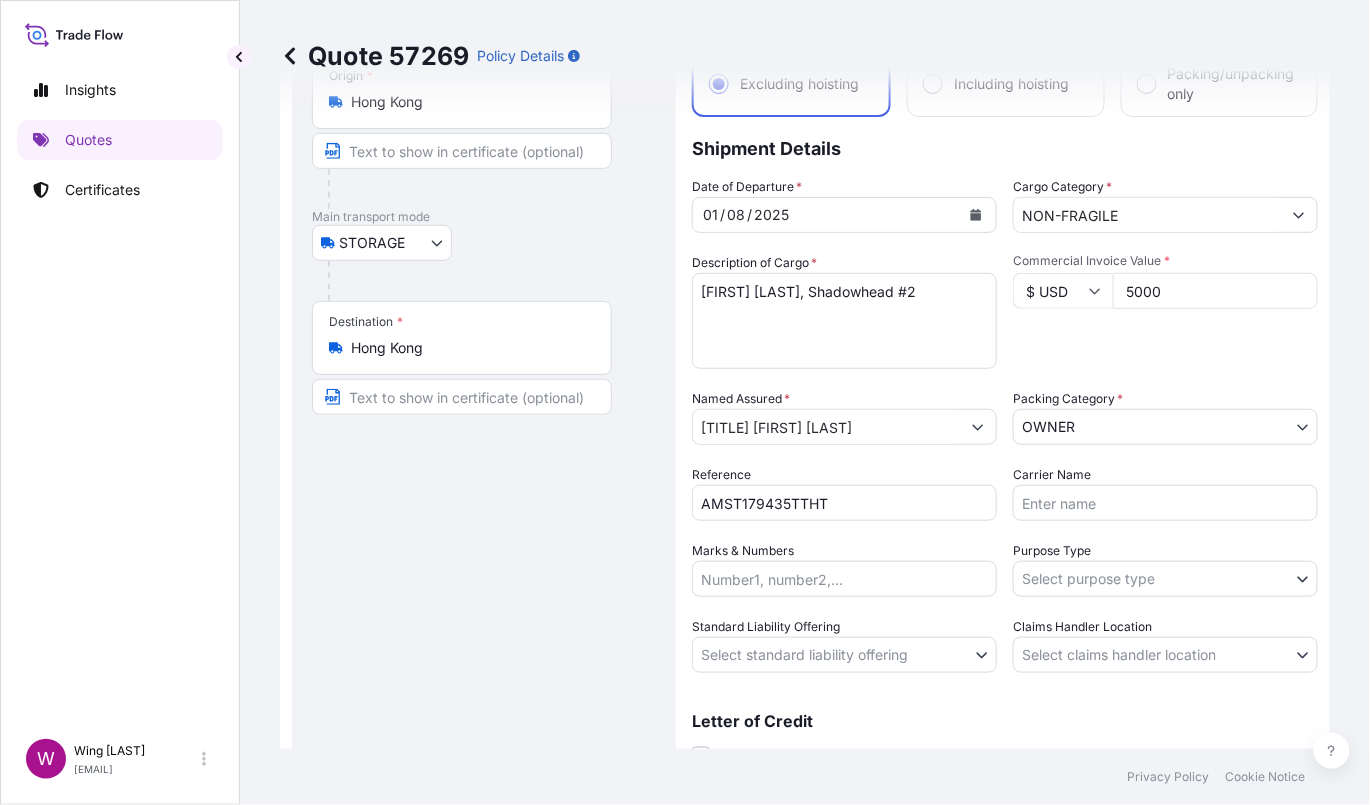 click on "Insights Quotes Certificates W Wing   Lee [LAST] winglee@example.com Quote 57269 Policy Details Route Details Place of loading Road / Inland Road / Inland Origin * [LOCATION] Main transport mode STORAGE COURIER INSTALLATION LAND SEA AIR STORAGE Destination * [LOCATION] Road / Inland Road / Inland Place of Discharge Coverage Type Excluding hoisting Including hoisting Packing/unpacking only Shipment Details Date of Departure * 01 / 08 / 2025 Cargo Category * NON-FRAGILE Description of Cargo * [FIRST] [LAST], Shadowhead #2 Commercial Invoice Value   * $ USD 5000 Named Assured * Mr. [LAST] Packing Category * OWNER AGENT CO-OWNER OWNER Various Reference AMST179435TTHT Carrier Name Marks & Numbers Purpose Type Select purpose type Transit Storage Installation Conservation Standard Liability Offering Select standard liability offering Yes No Claims Handler Location [LOCATION] [LOCATION] Letter of Credit This shipment has a letter of credit Letter of credit * Cancel Changes $ 5 ," at bounding box center [685, 402] 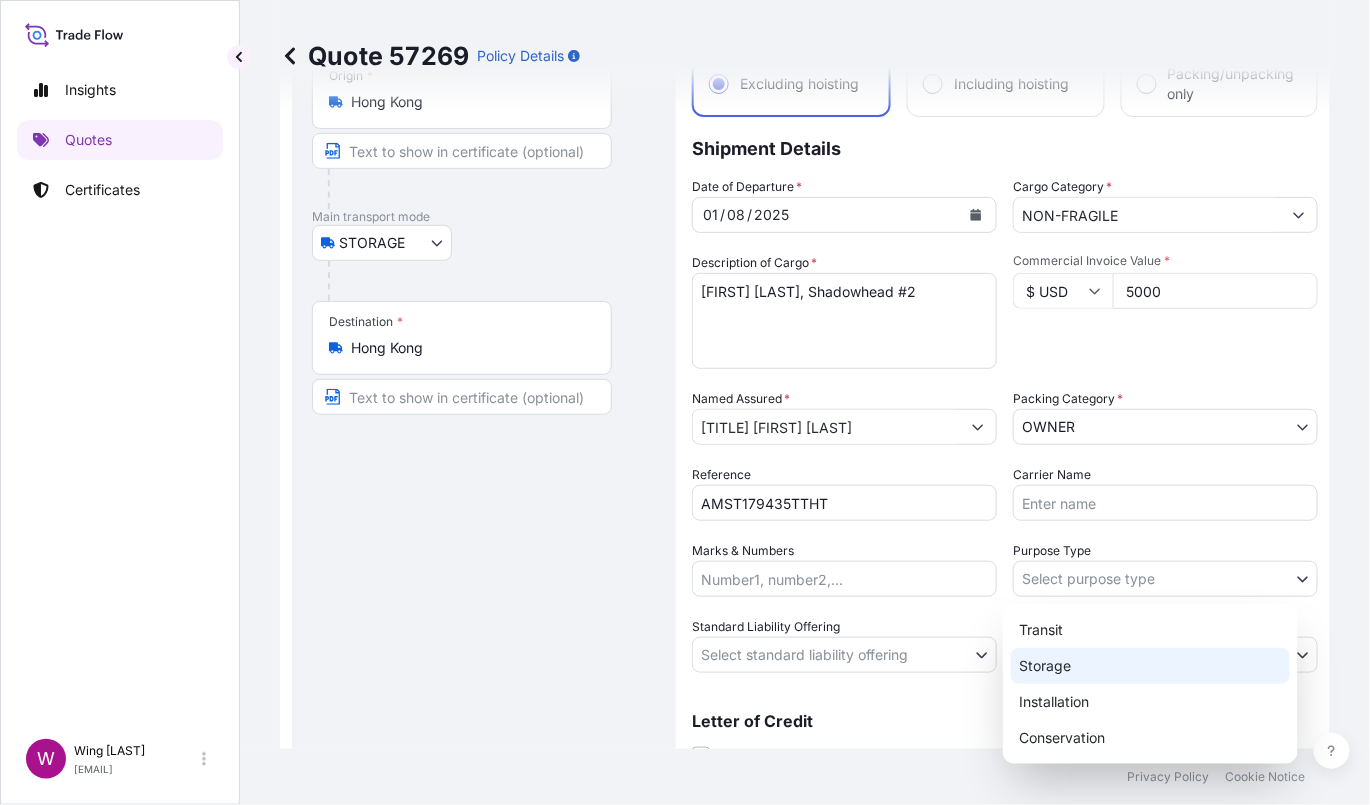 click on "Storage" at bounding box center (1150, 666) 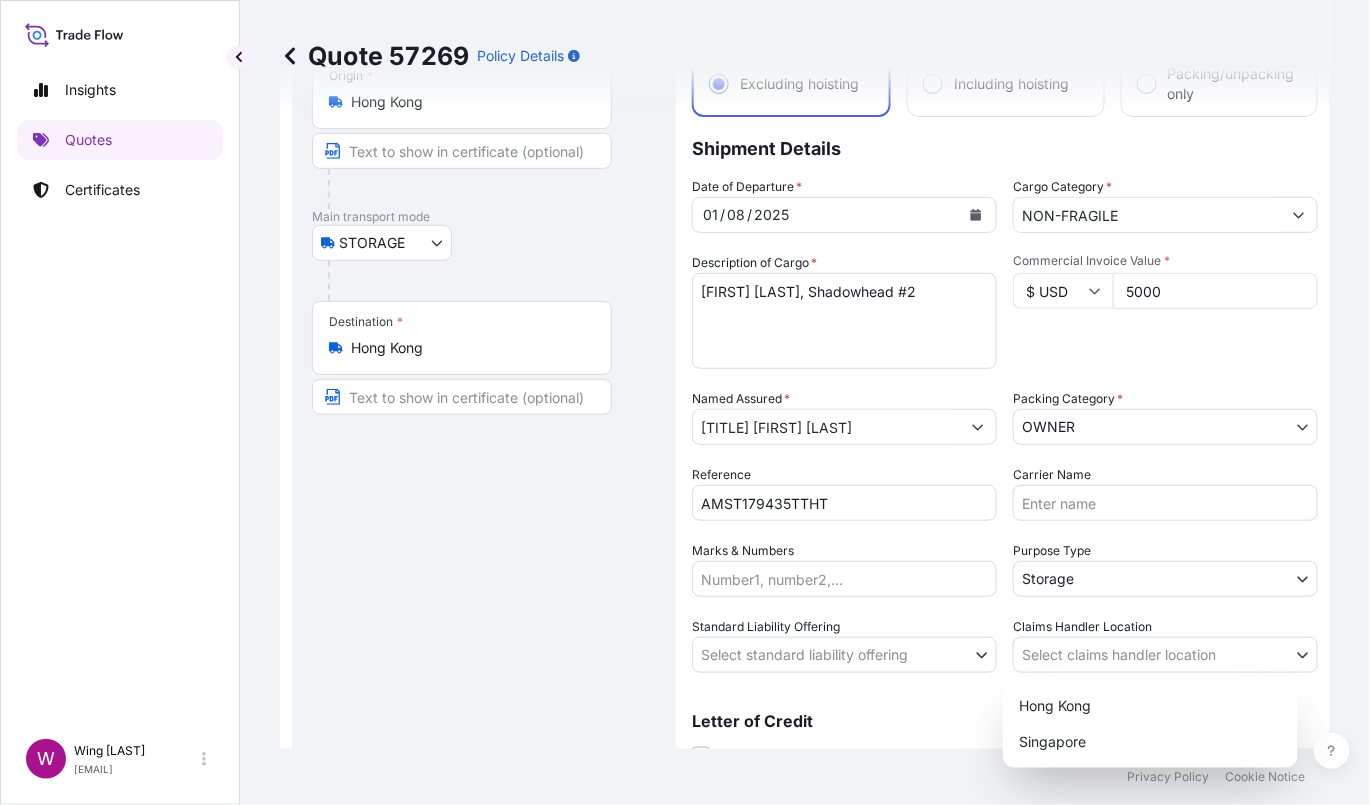 click on "Insights Quotes Certificates W Wing   Lee winglee@helutrans.com Quote 57269 Policy Details Route Details Place of loading Road / Inland Road / Inland Origin * Hong Kong Main transport mode STORAGE COURIER INSTALLATION LAND SEA AIR STORAGE Destination * Hong Kong Road / Inland Road / Inland Place of Discharge Coverage Type Excluding hoisting Including hoisting Packing/unpacking only Shipment Details Date of Departure * 01 / 08 / 2025 Cargo Category * NON-FRAGILE Description of Cargo * [FIRST] [LAST], Shadowhead #2 Commercial Invoice Value   * $ USD 5000 Named Assured * [TITLE] [FIRST] [LAST] Packing Category * OWNER AGENT CO-OWNER OWNER Various Reference AMST179435TTHT Carrier Name Marks & Numbers Purpose Type Storage Transit Storage Installation Conservation Standard Liability Offering Select standard liability offering Yes No Claims Handler Location Hong Kong Singapore Letter of Credit This shipment has a letter of credit Letter of credit * Cancel Changes Save Changes $ 5 ," at bounding box center [685, 402] 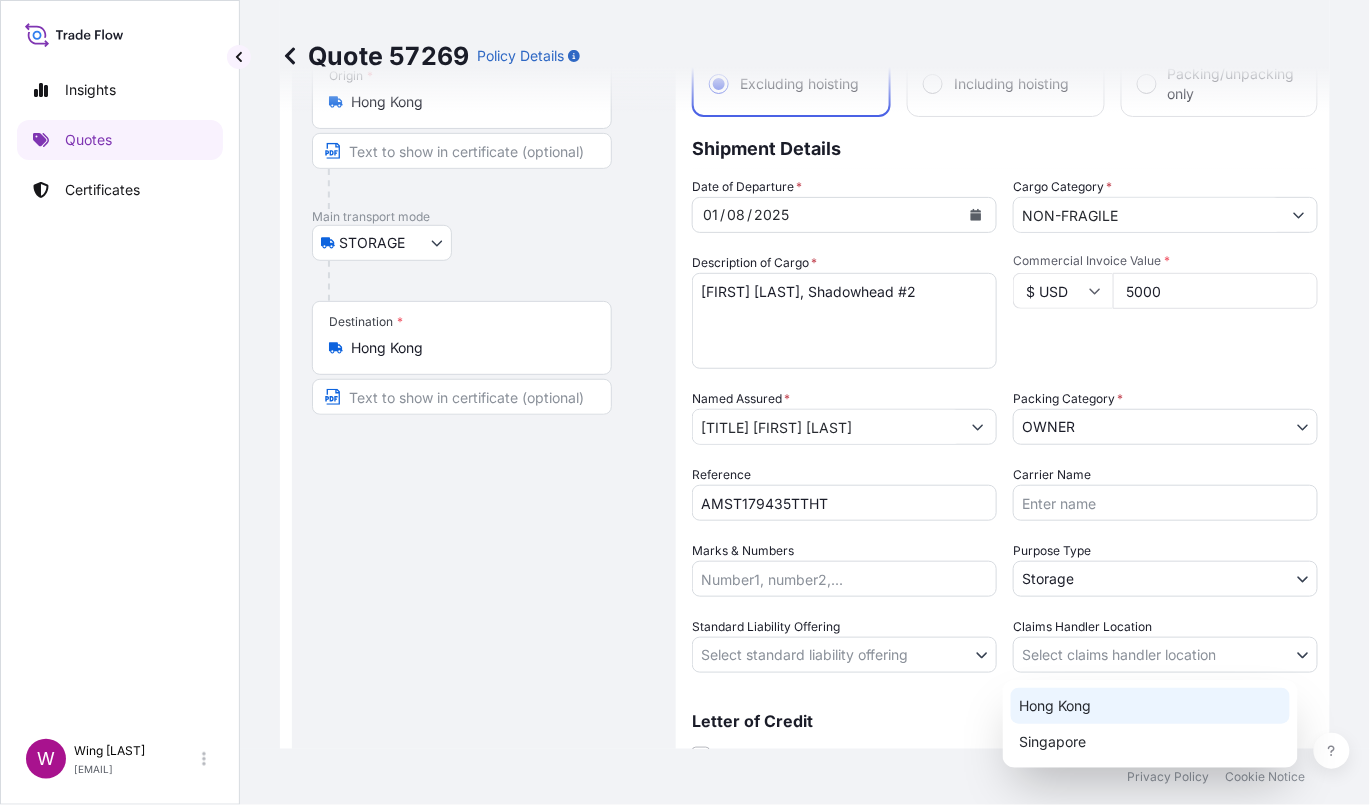 click on "Hong Kong" at bounding box center (1150, 706) 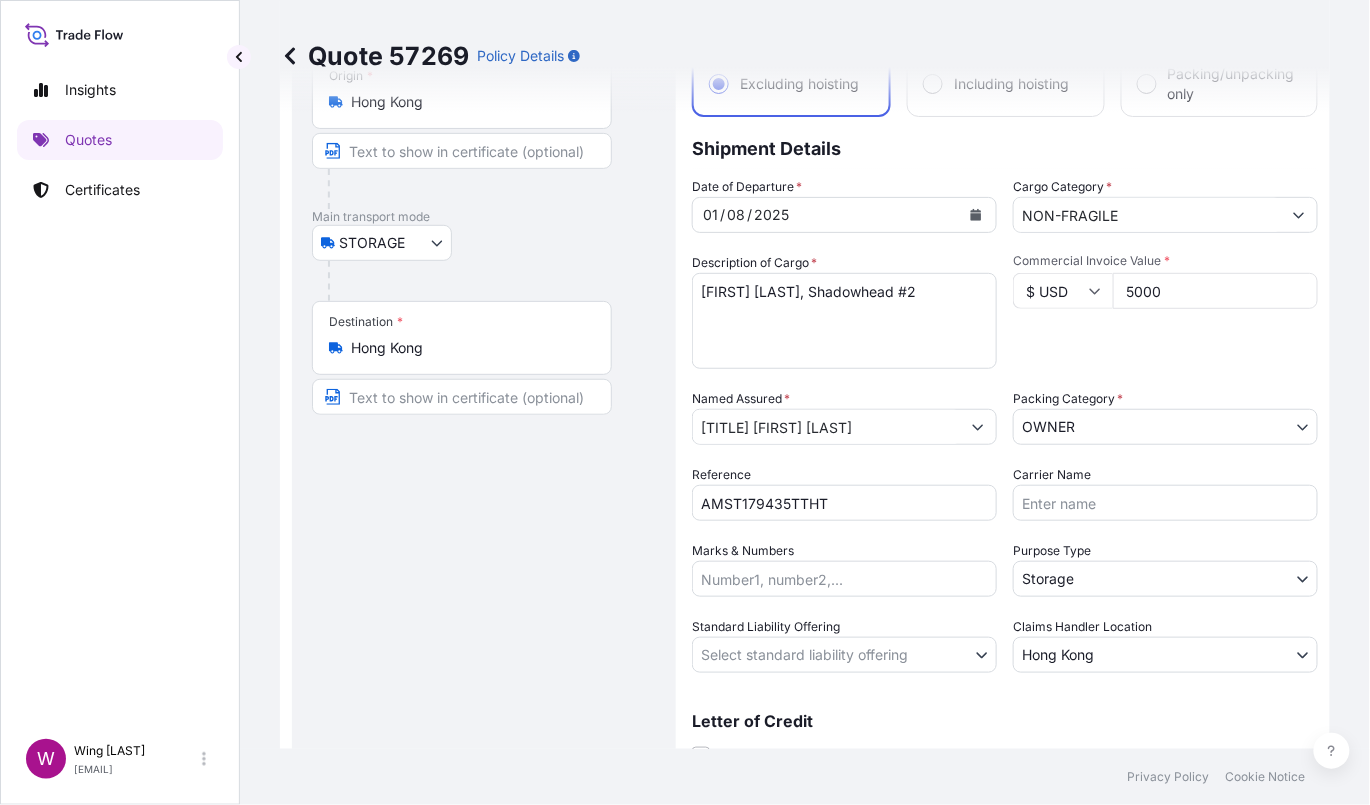 click on "Coverage Type Excluding hoisting Including hoisting Packing/unpacking only Shipment Details Date of Departure * 01 / 08 / 2025 Cargo Category * NON-FRAGILE Description of Cargo * [FIRST] [LAST], Shadowhead #2 Commercial Invoice Value   * $ USD 5000 Named Assured * [TITLE] [FIRST] [LAST] Packing Category * OWNER AGENT CO-OWNER OWNER Various Reference AMST179435TTHT Carrier Name Marks & Numbers Purpose Type Storage Transit Storage Installation Conservation Standard Liability Offering Select standard liability offering Yes No Claims Handler Location Hong Kong Hong Kong Singapore Letter of Credit This shipment has a letter of credit Letter of credit * Letter of credit may not exceed 12000 characters Cancel Changes Save Changes" at bounding box center [1005, 406] 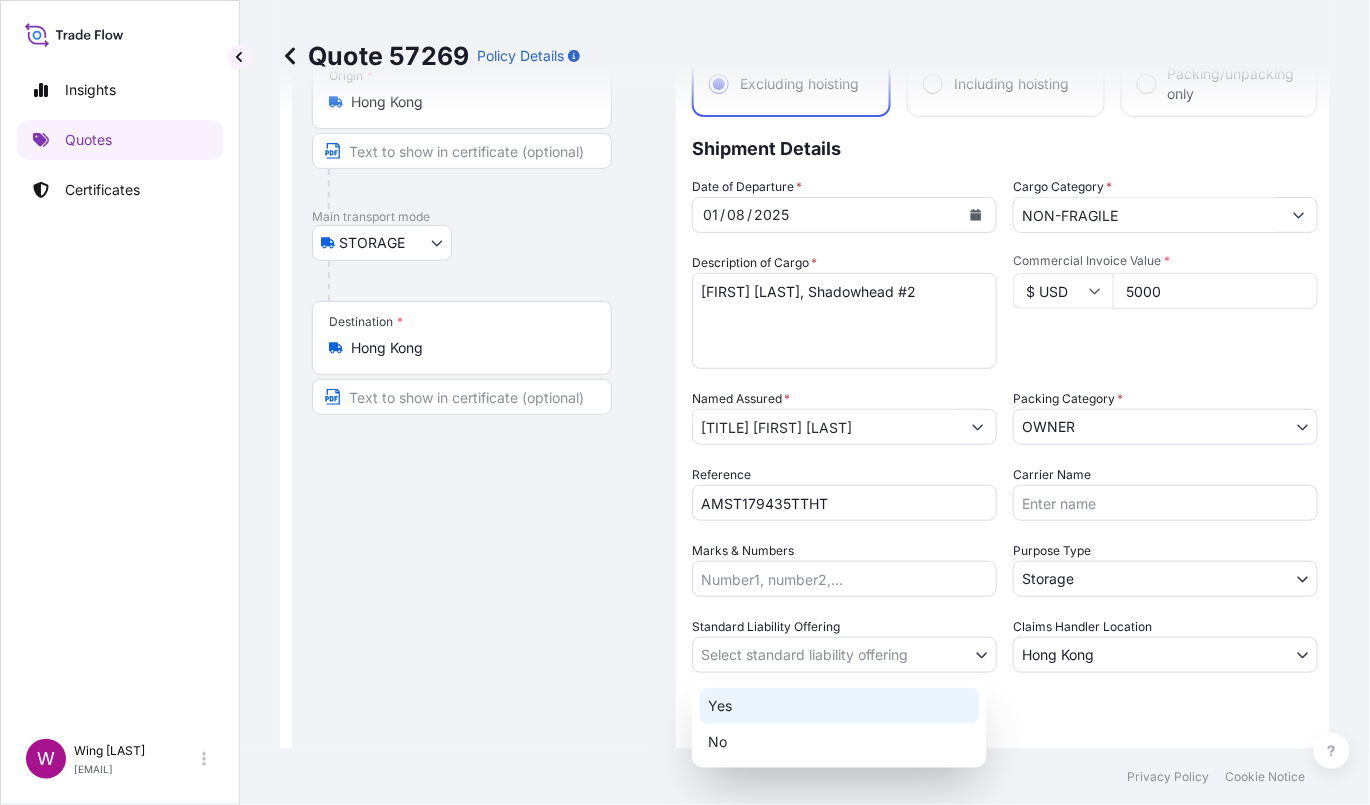 click on "Yes" at bounding box center (839, 706) 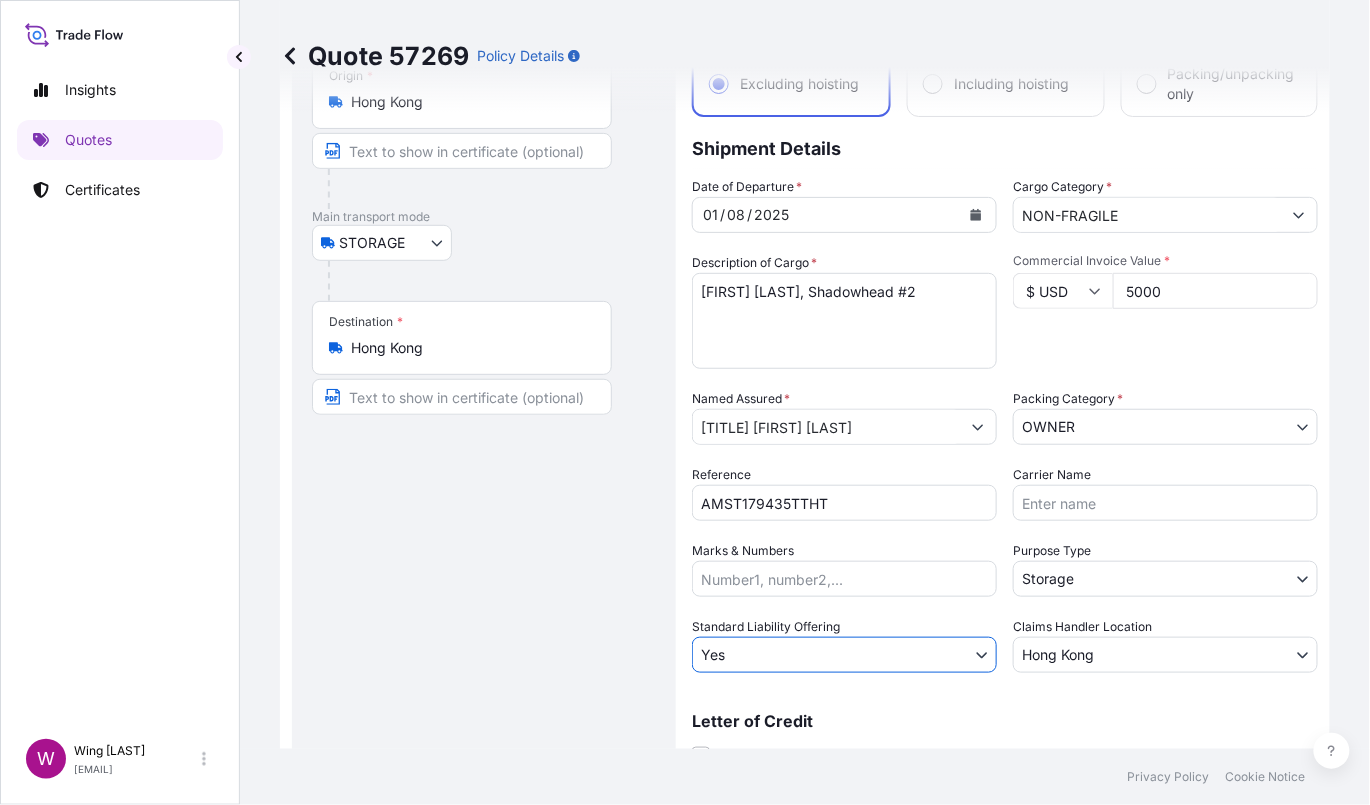 click on "Route Details Place of loading Road / Inland Road / Inland Origin * Hong Kong Main transport mode STORAGE COURIER INSTALLATION LAND SEA AIR STORAGE Destination * Hong Kong Road / Inland Road / Inland Place of Discharge" at bounding box center [484, 406] 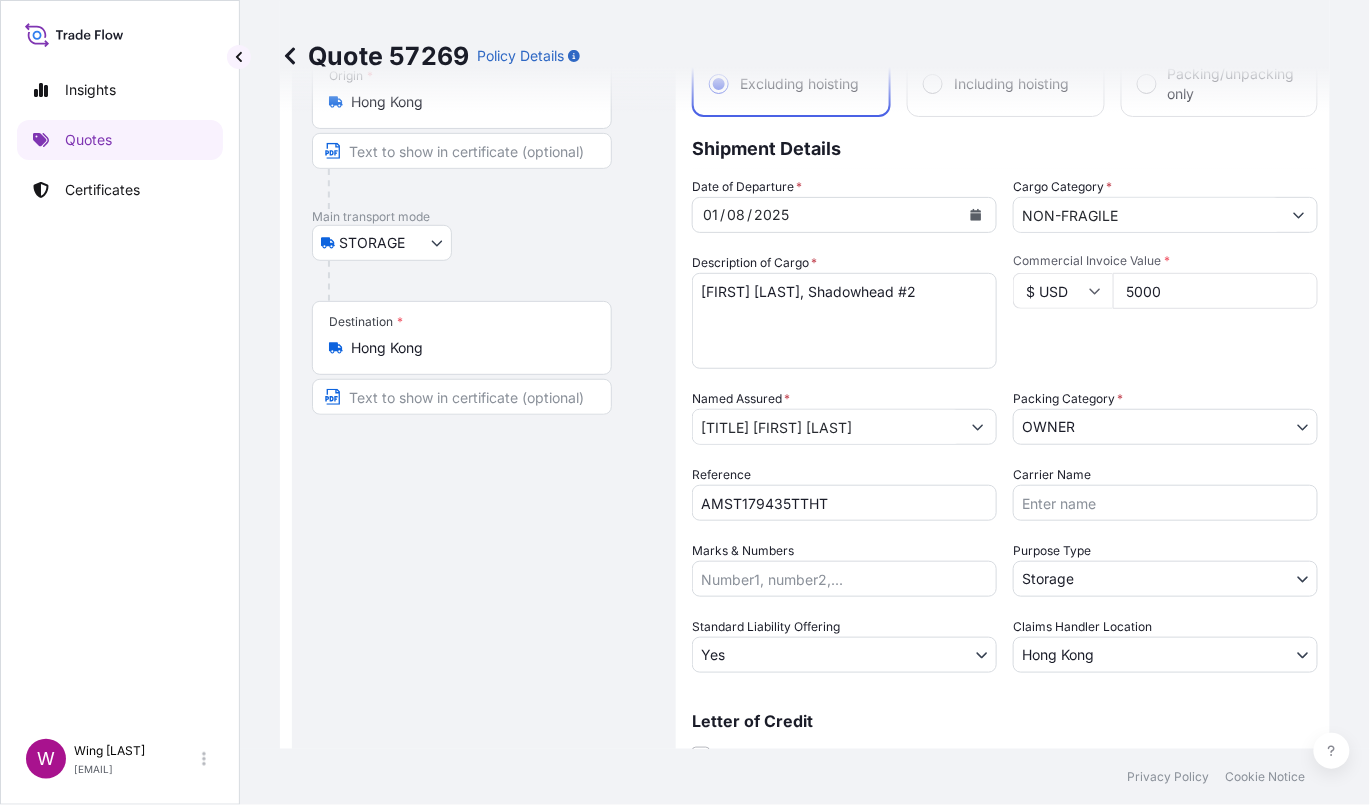 scroll, scrollTop: 400, scrollLeft: 0, axis: vertical 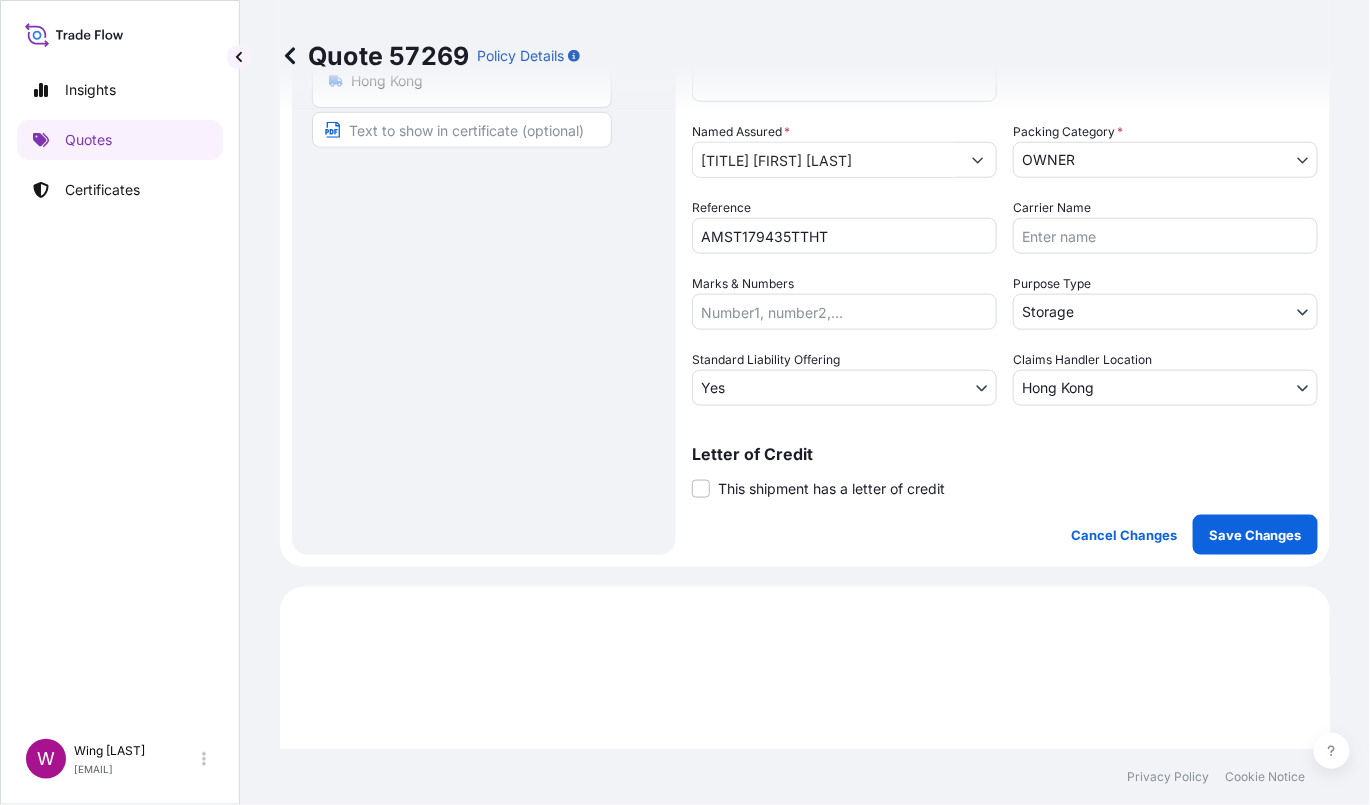 click on "This shipment has a letter of credit" at bounding box center (831, 489) 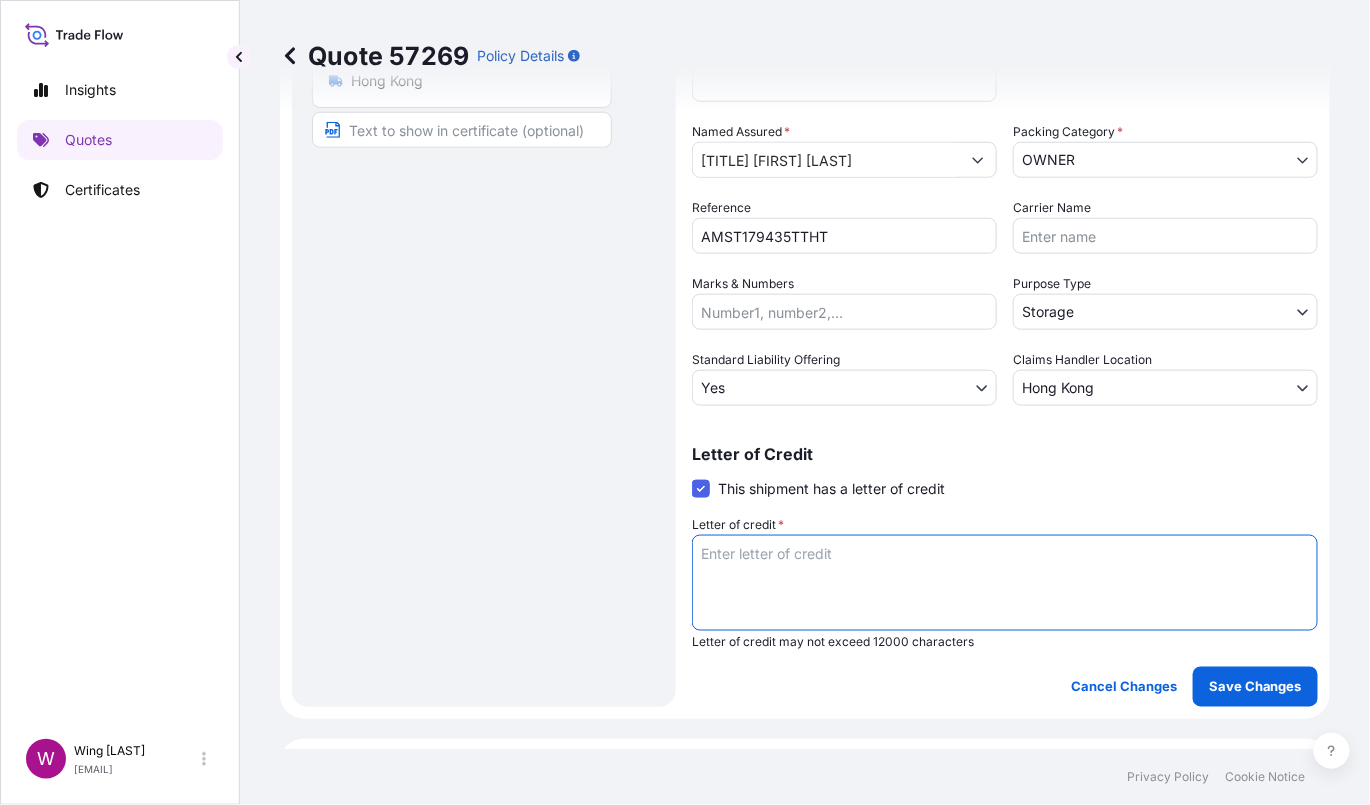 click on "Letter of credit *" at bounding box center [1005, 583] 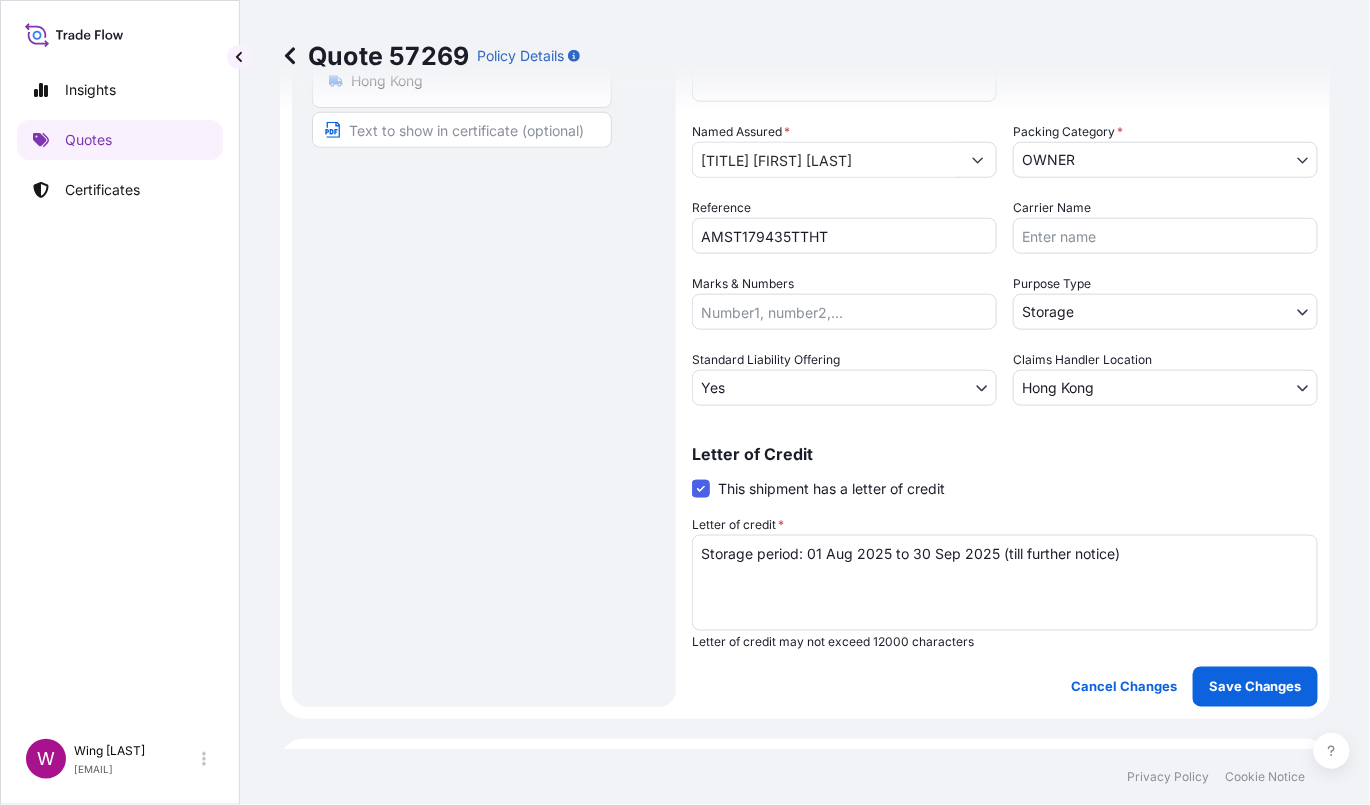 click on "Route Details Place of loading Road / Inland Road / Inland Origin * Hong Kong Main transport mode STORAGE COURIER INSTALLATION LAND SEA AIR STORAGE Destination * Hong Kong Road / Inland Road / Inland Place of Discharge Coverage Type Excluding hoisting Including hoisting Packing/unpacking only Shipment Details Date of Departure * 01 / 08 / 2025 Cargo Category * NON-FRAGILE Description of Cargo * [FIRST] [LAST], Shadowhead #2 Commercial Invoice Value   * $ USD 5000 Named Assured * [TITLE] [LAST], Packing Category * OWNER AGENT CO-OWNER OWNER Various Reference AMST179435TTHT Carrier Name Marks & Numbers Purpose Type Storage Transit Storage Installation Conservation Standard Liability Offering Yes Yes No Claims Handler Location Hong Kong Hong Kong Singapore Letter of Credit This shipment has a letter of credit Letter of credit * Storage period: 01 Aug 2025 to 30 Sep 2025 (till further notice) Letter of credit may not exceed 12000 characters Cancel Changes Save Changes" at bounding box center (805, 215) 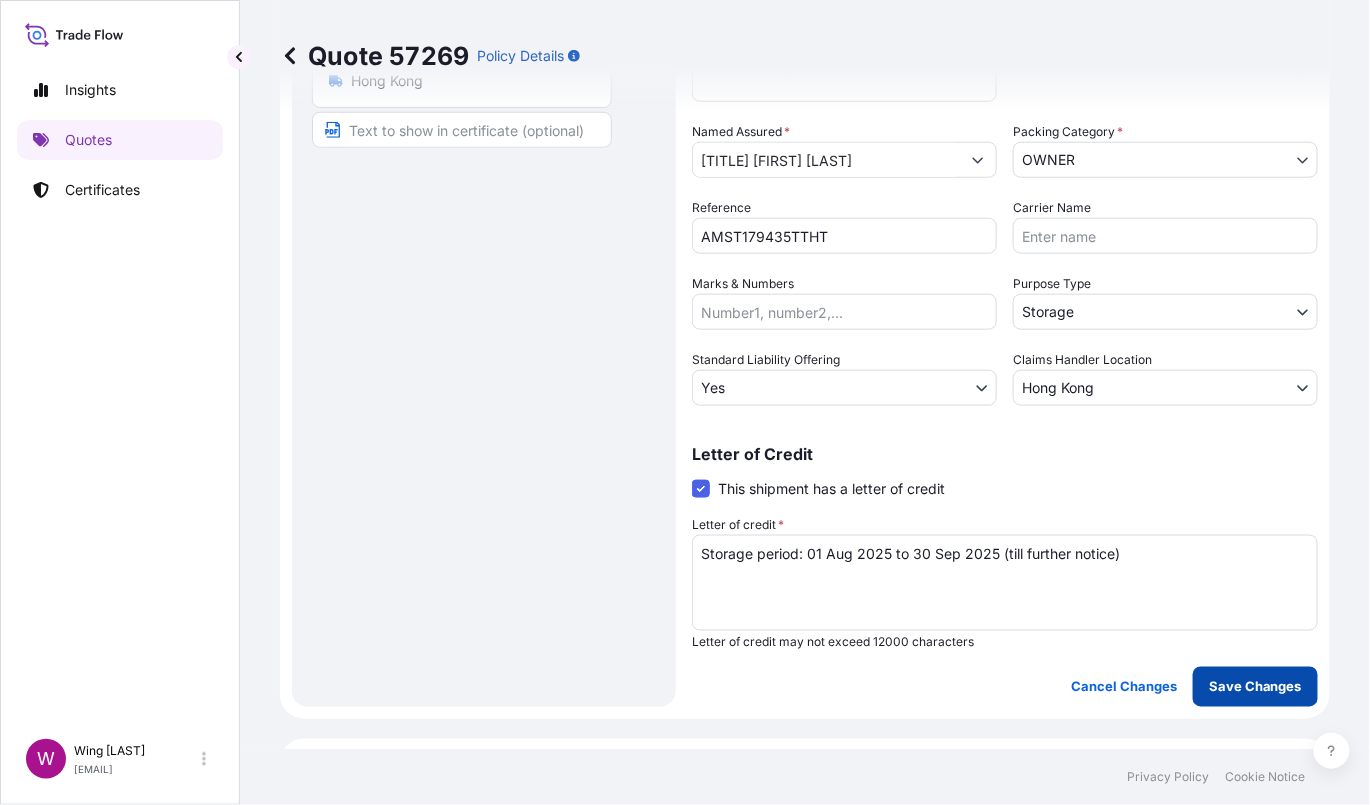 click on "Save Changes" at bounding box center (1255, 687) 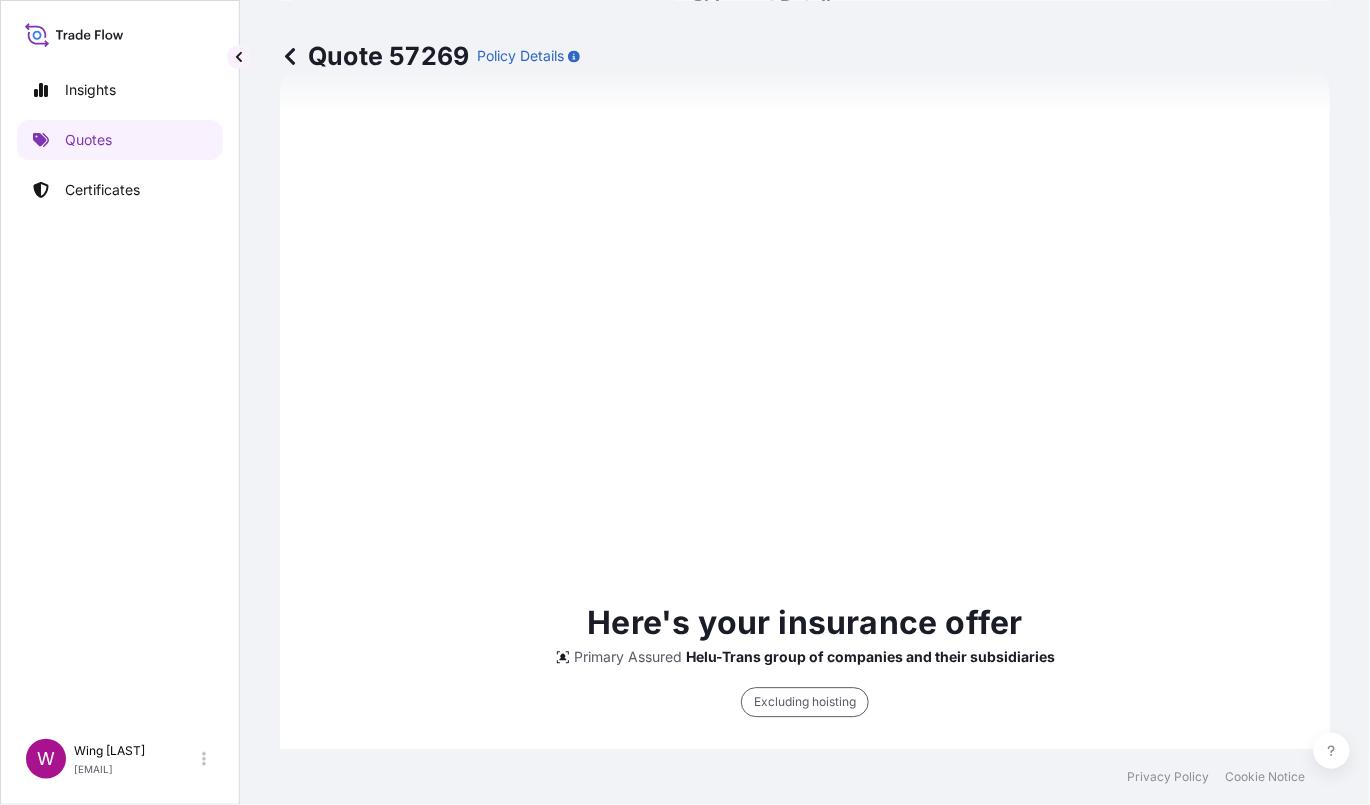 click on "Here's your insurance offer Primary Assured Helu-Trans group of companies and their subsidiaries Excluding hoisting Cargo Category NON-FRAGILE Insured Value $ 5 , 000 . 00 Named Assured [NAME] Origin Hong Kong Destination Hong Kong Total price $0.25 This quote is valid until Update Details Issue a Certificate" at bounding box center (805, 839) 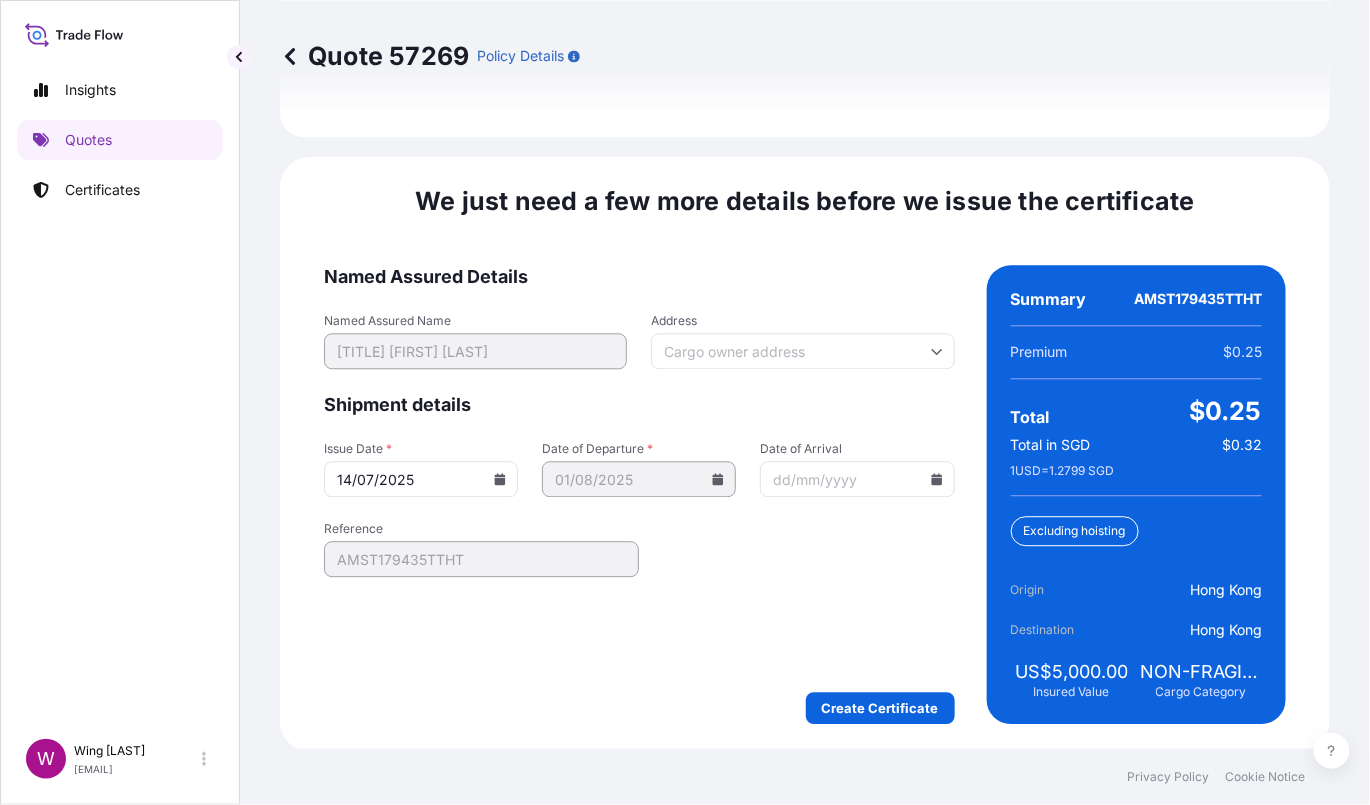 scroll, scrollTop: 3163, scrollLeft: 0, axis: vertical 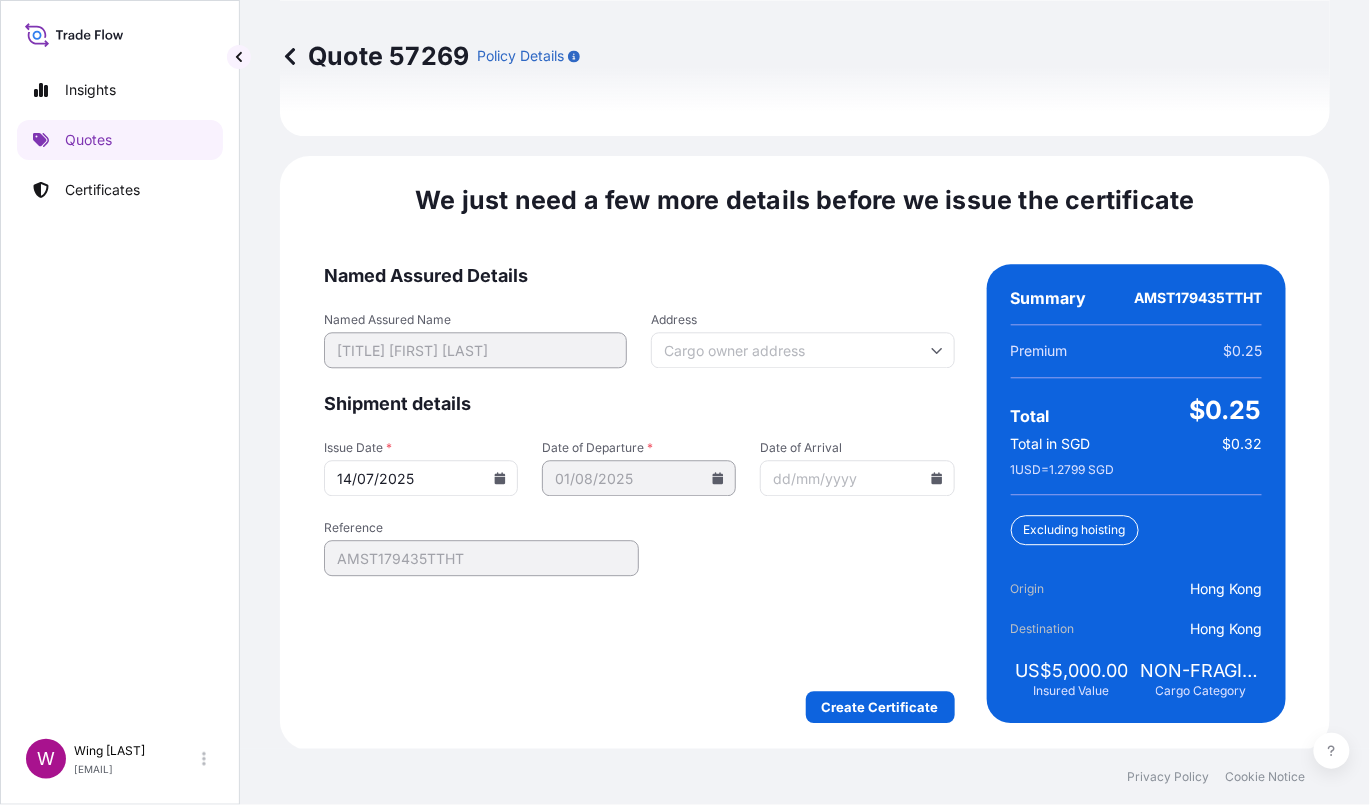 click on "We just need a few more details before we issue the certificate   Named Assured Details Named Assured Name   [TITLE] [LAST] Address   Shipment details Issue Date   * 14/07/2025 Date of Departure   * 01/08/2025 Date of Arrival   Reference   AMST179435TTHT Create Certificate Summary AMST179435TTHT Premium $0.25 Total $0.25 Total in SGD $0.32 1  USD  =  1.2799   SGD Excluding hoisting Origin Hong Kong Destination Hong Kong US$5,000.00 Insured Value NON-FRAGILE Cargo Category" at bounding box center [805, 453] 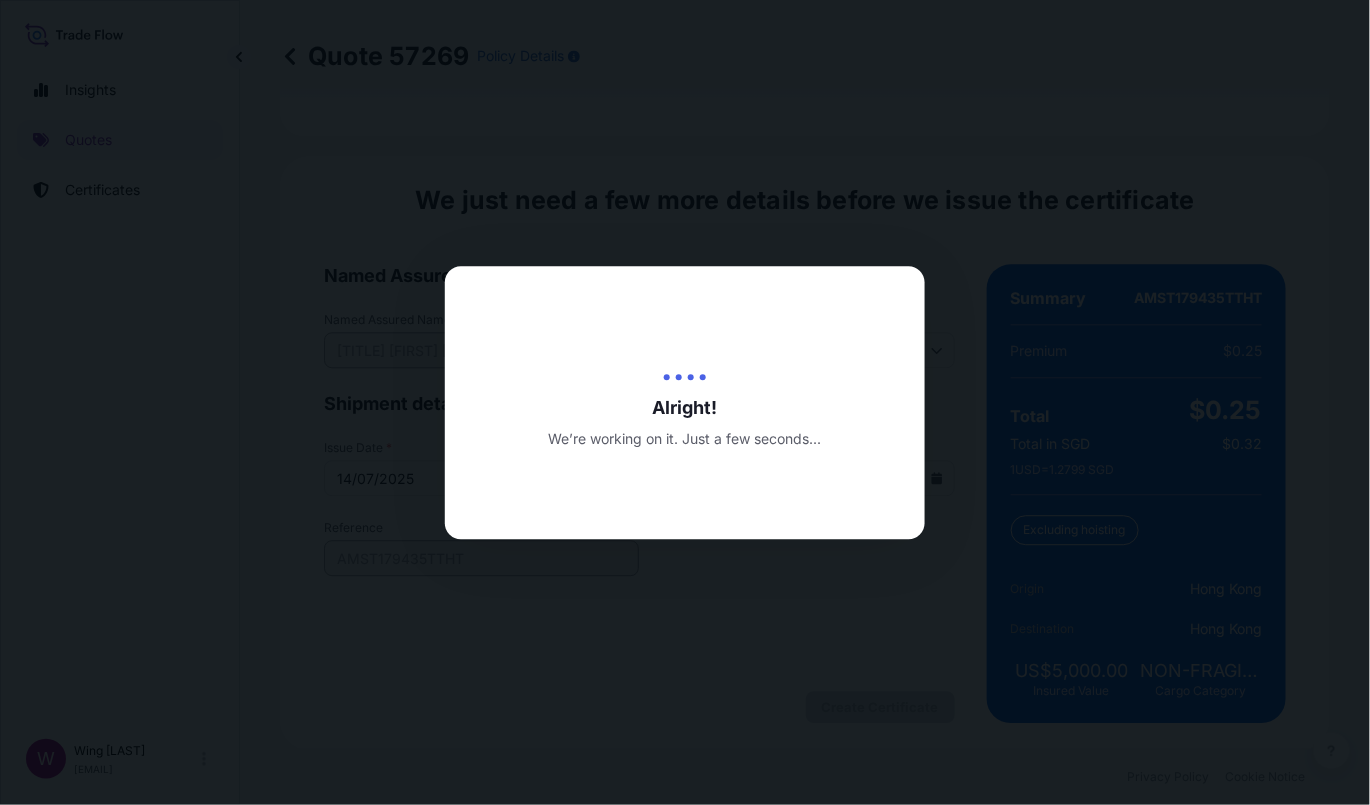 scroll, scrollTop: 0, scrollLeft: 0, axis: both 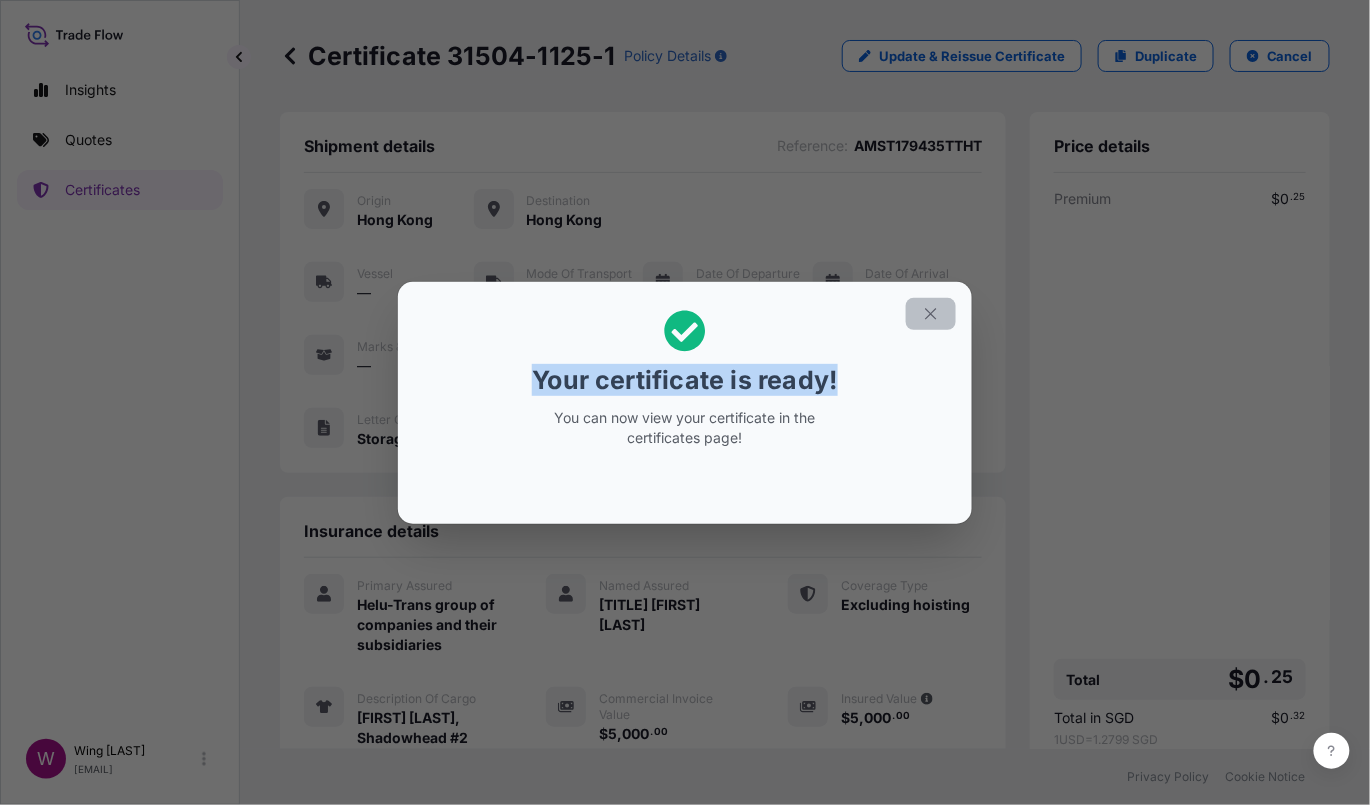 drag, startPoint x: 953, startPoint y: 302, endPoint x: 942, endPoint y: 304, distance: 11.18034 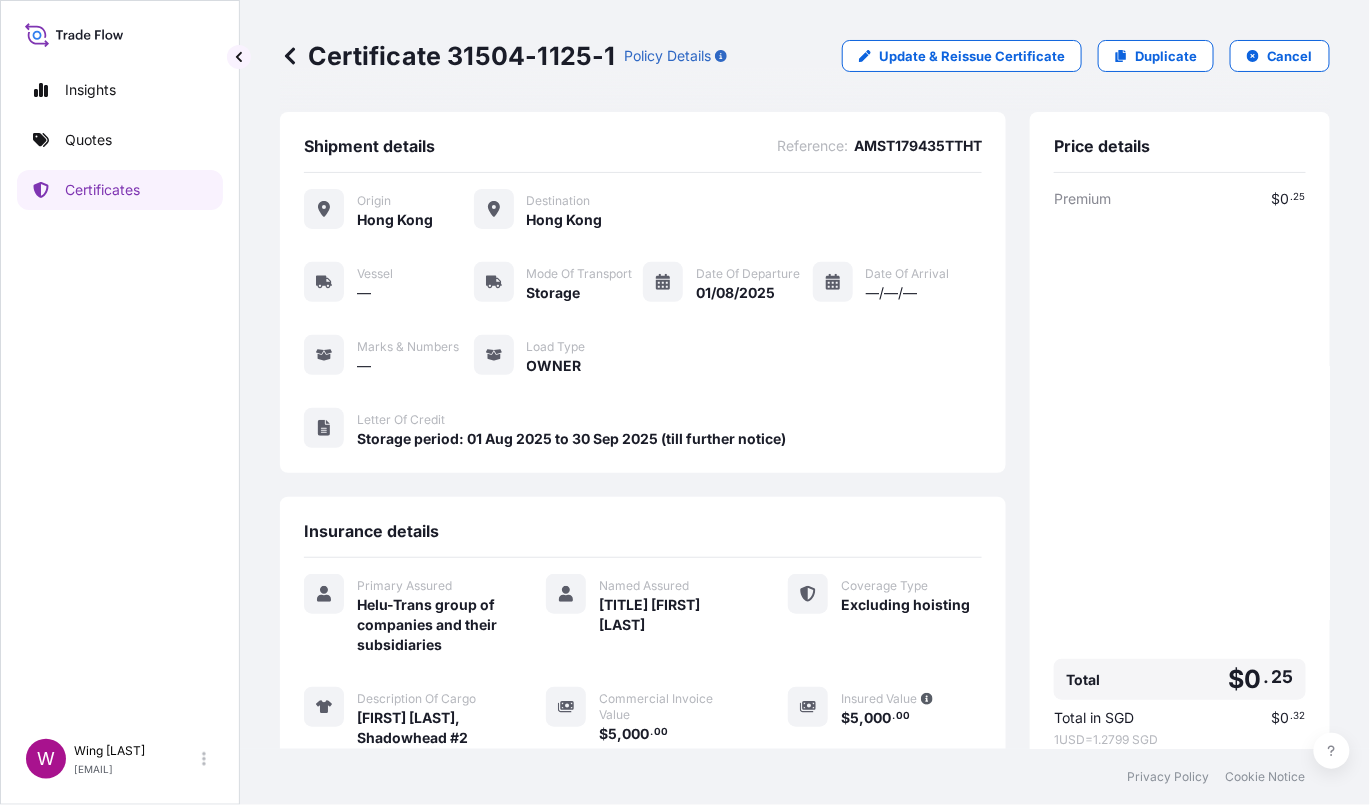 scroll, scrollTop: 227, scrollLeft: 0, axis: vertical 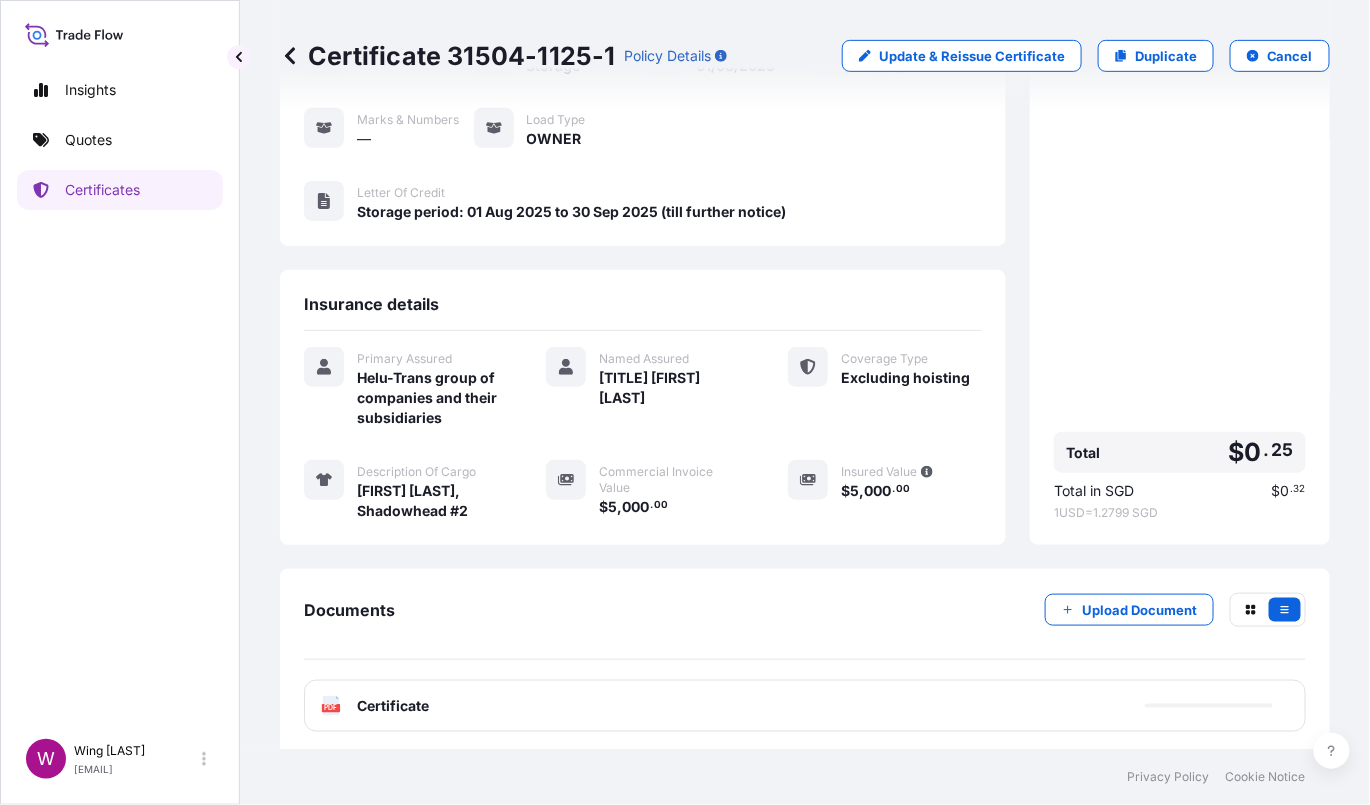 click on "PDF" 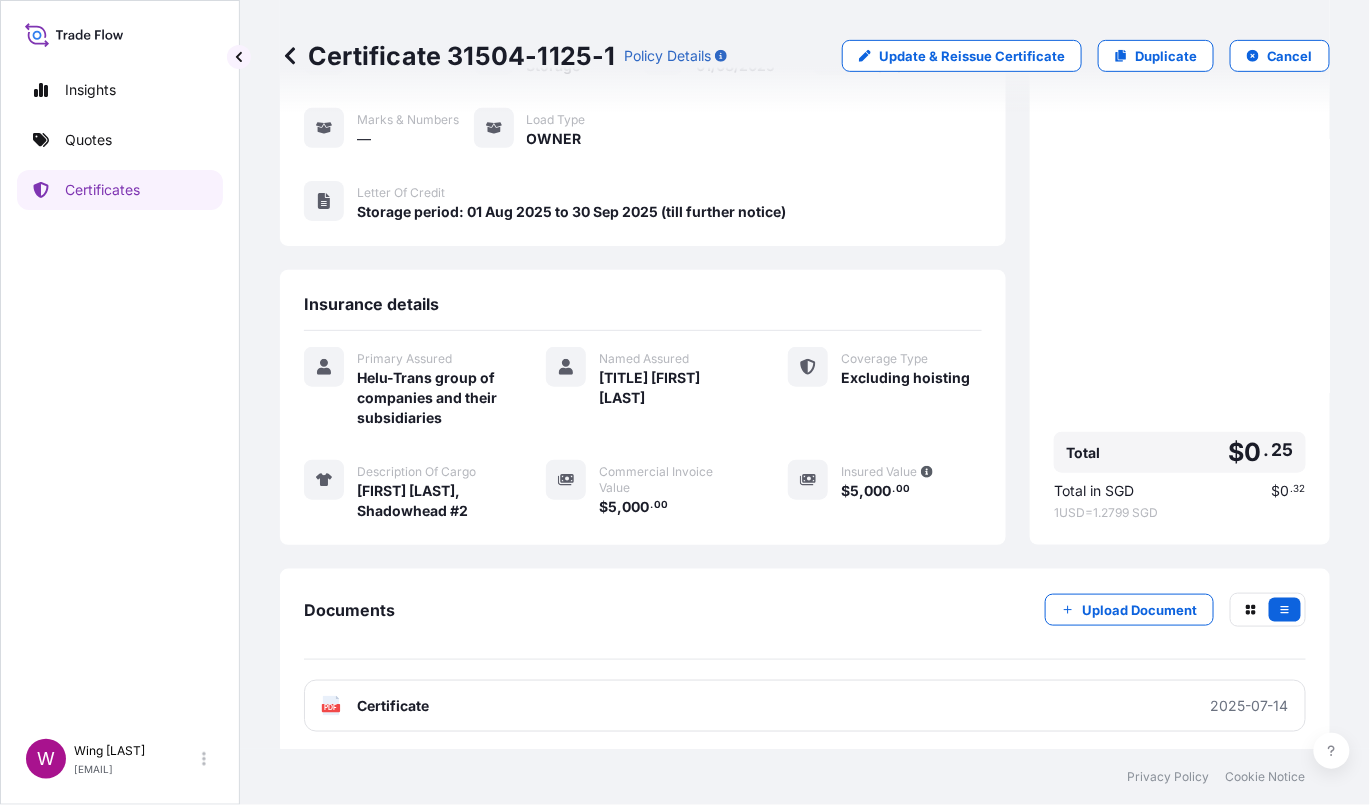 click on "PDF" 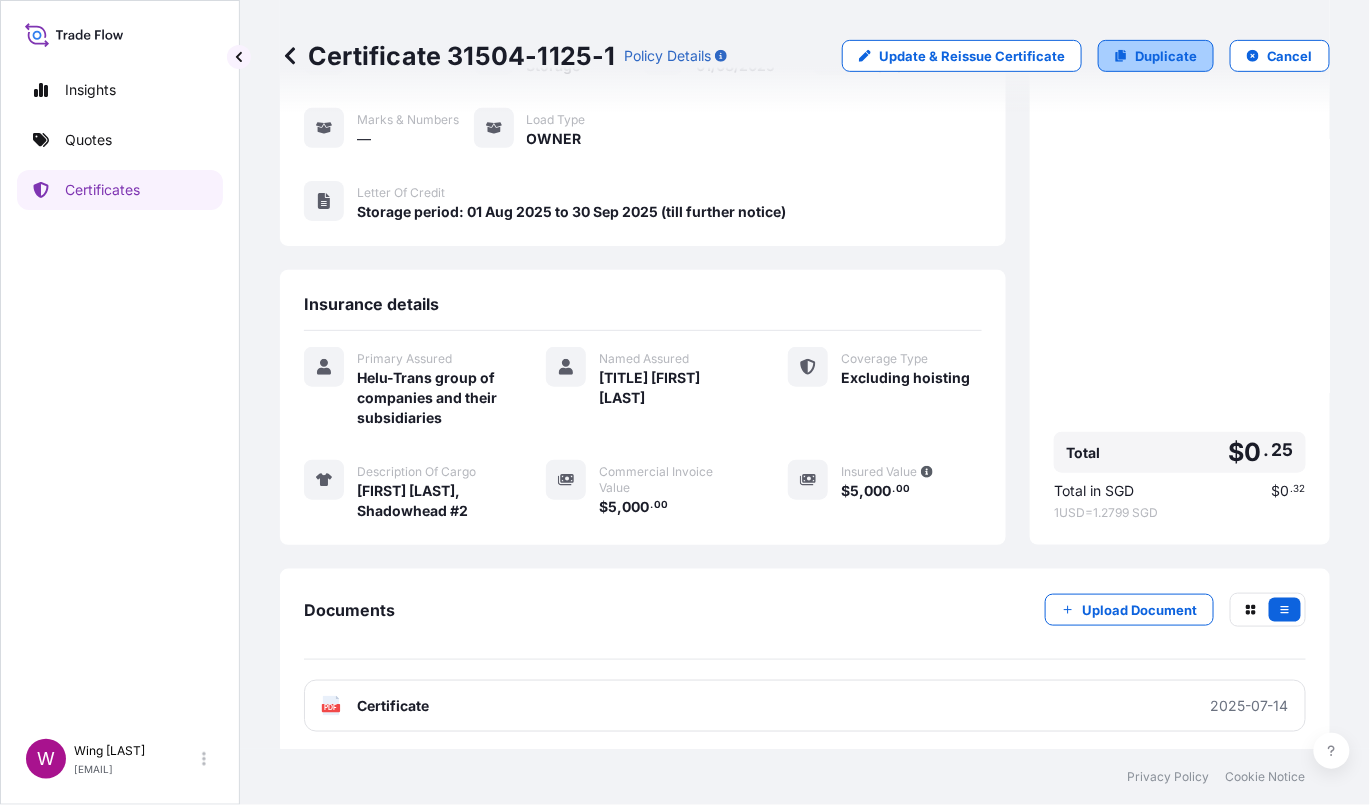 click on "Duplicate" at bounding box center [1166, 56] 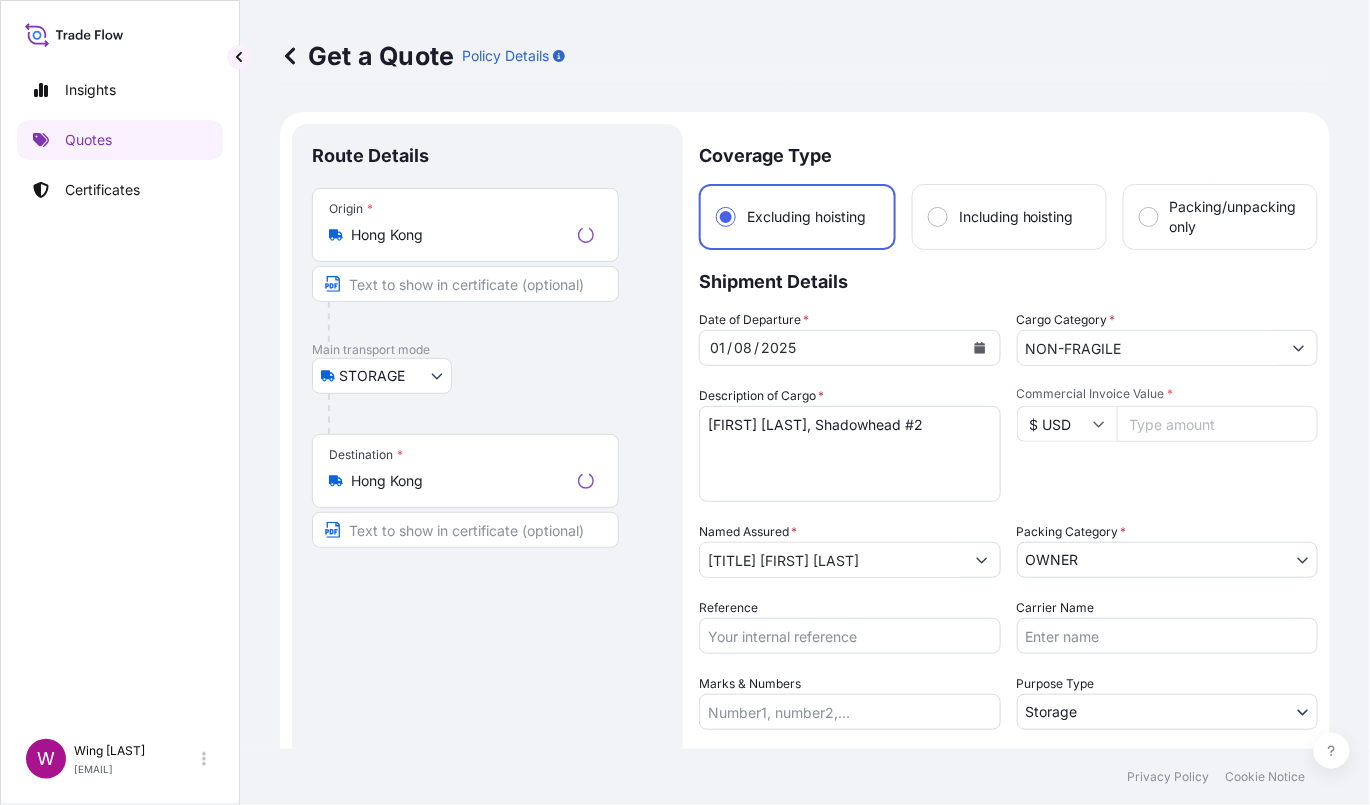 scroll, scrollTop: 32, scrollLeft: 0, axis: vertical 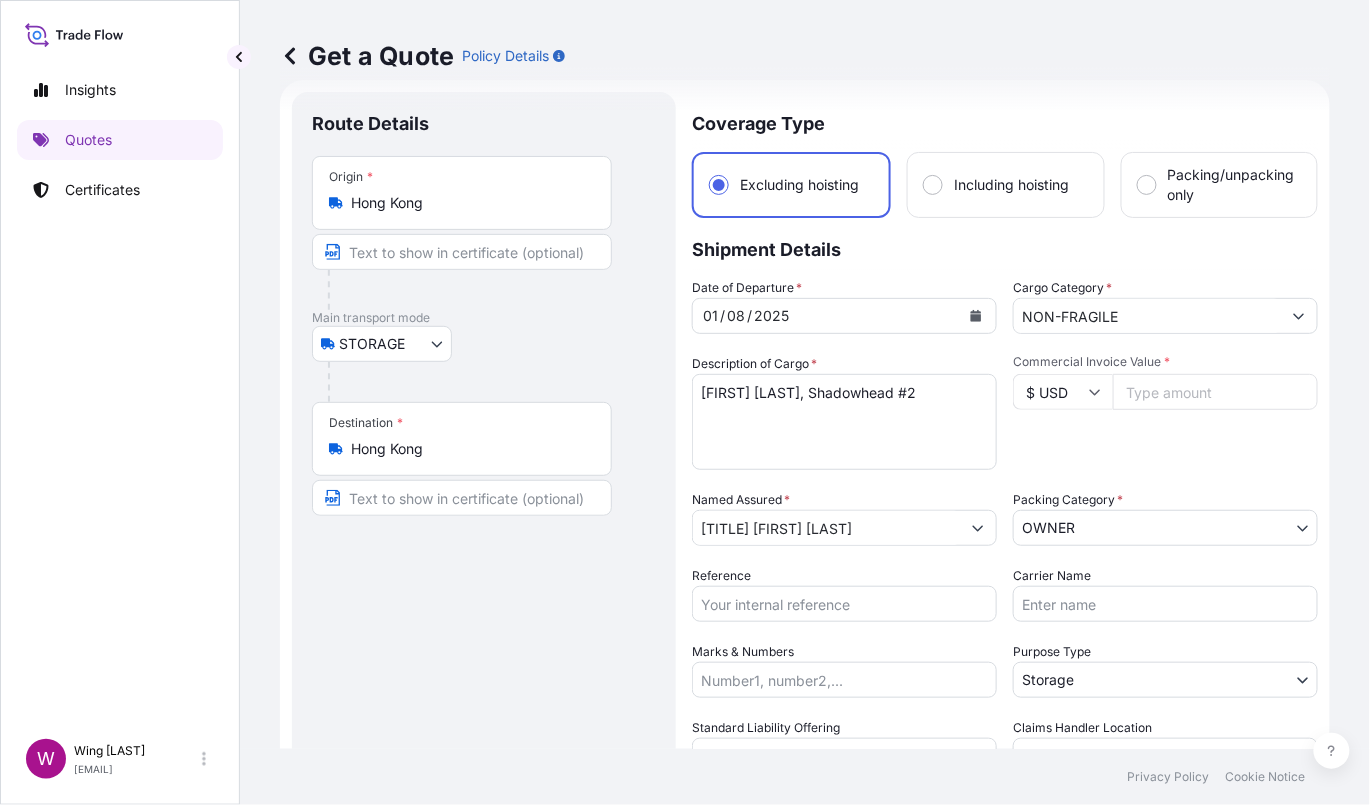 drag, startPoint x: 503, startPoint y: 624, endPoint x: 525, endPoint y: 619, distance: 22.561028 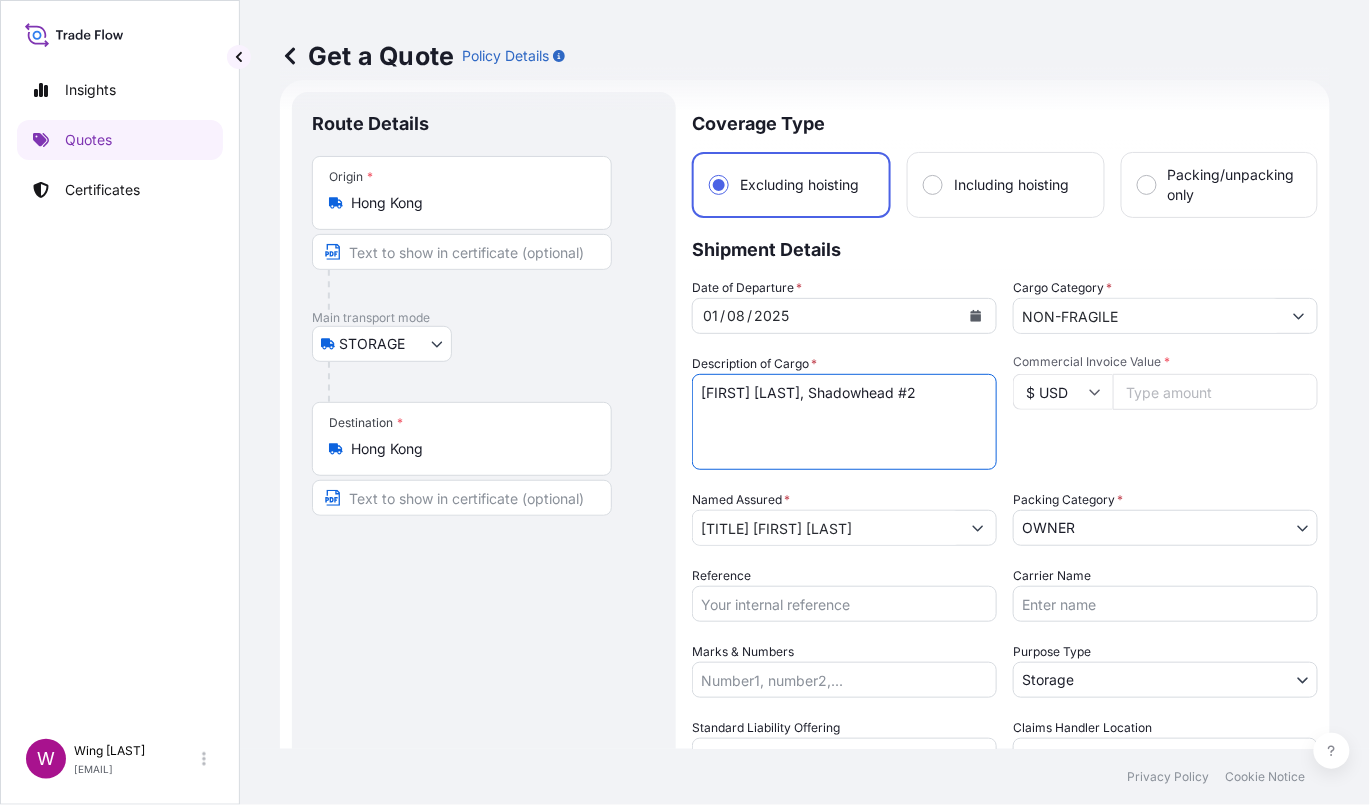 drag, startPoint x: 952, startPoint y: 393, endPoint x: 833, endPoint y: 386, distance: 119.2057 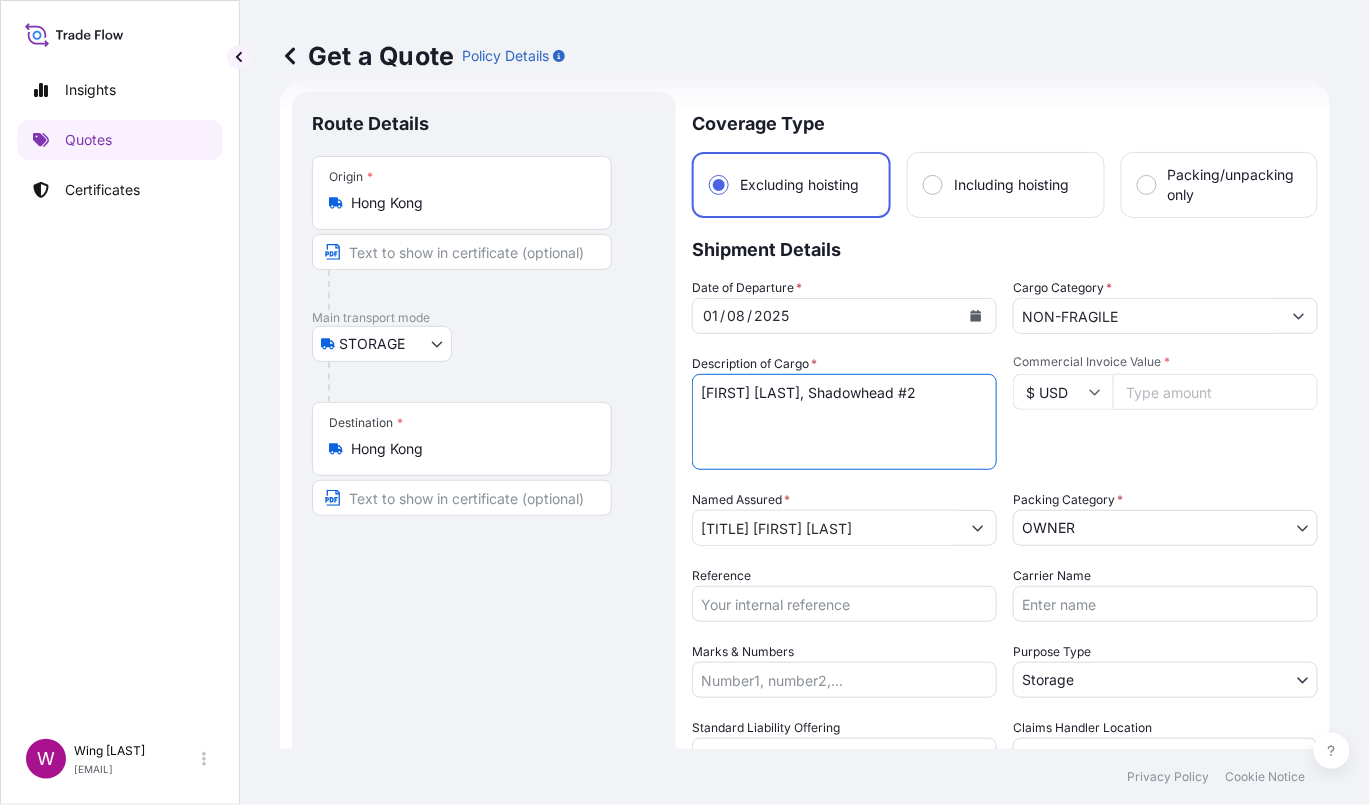 click on "[FIRST] [LAST], Shadowhead #2" at bounding box center [844, 422] 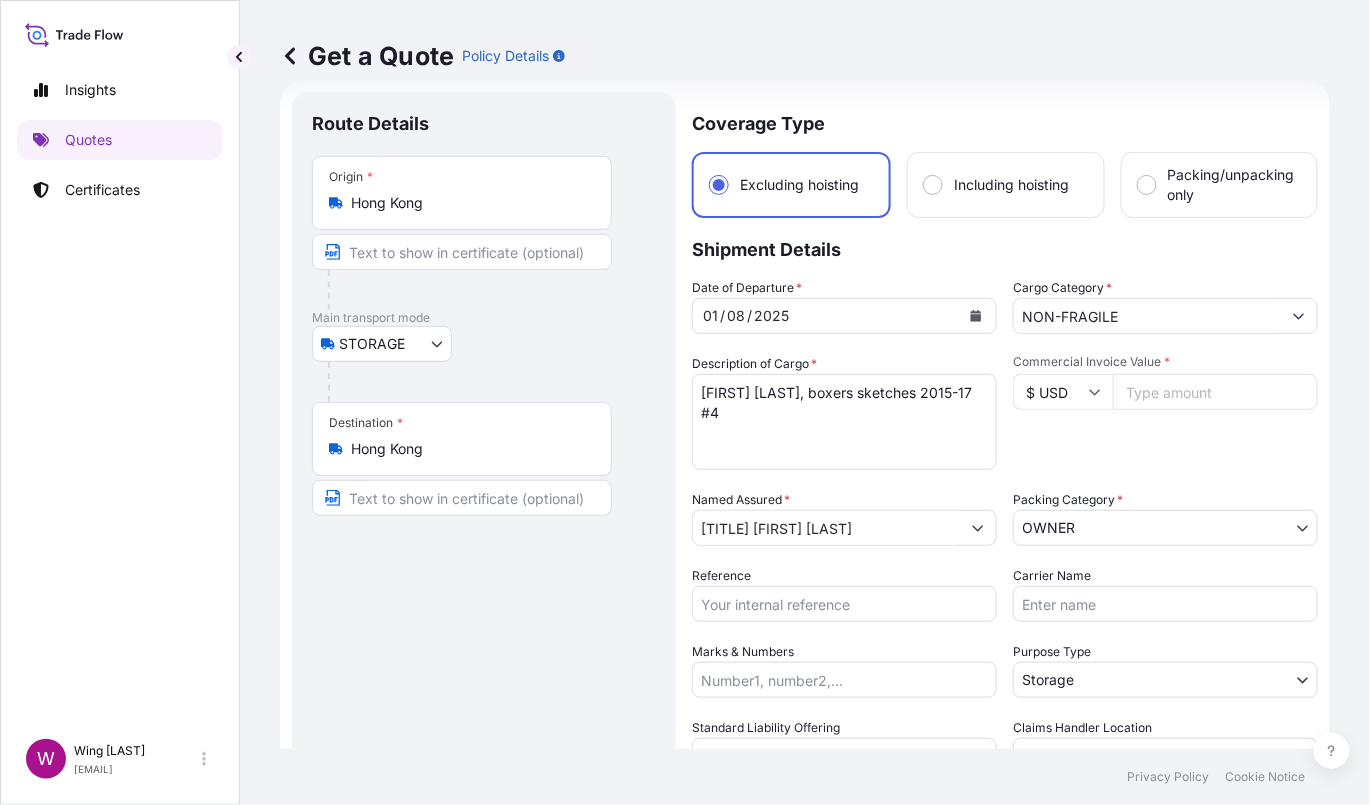 drag, startPoint x: 521, startPoint y: 658, endPoint x: 811, endPoint y: 552, distance: 308.7653 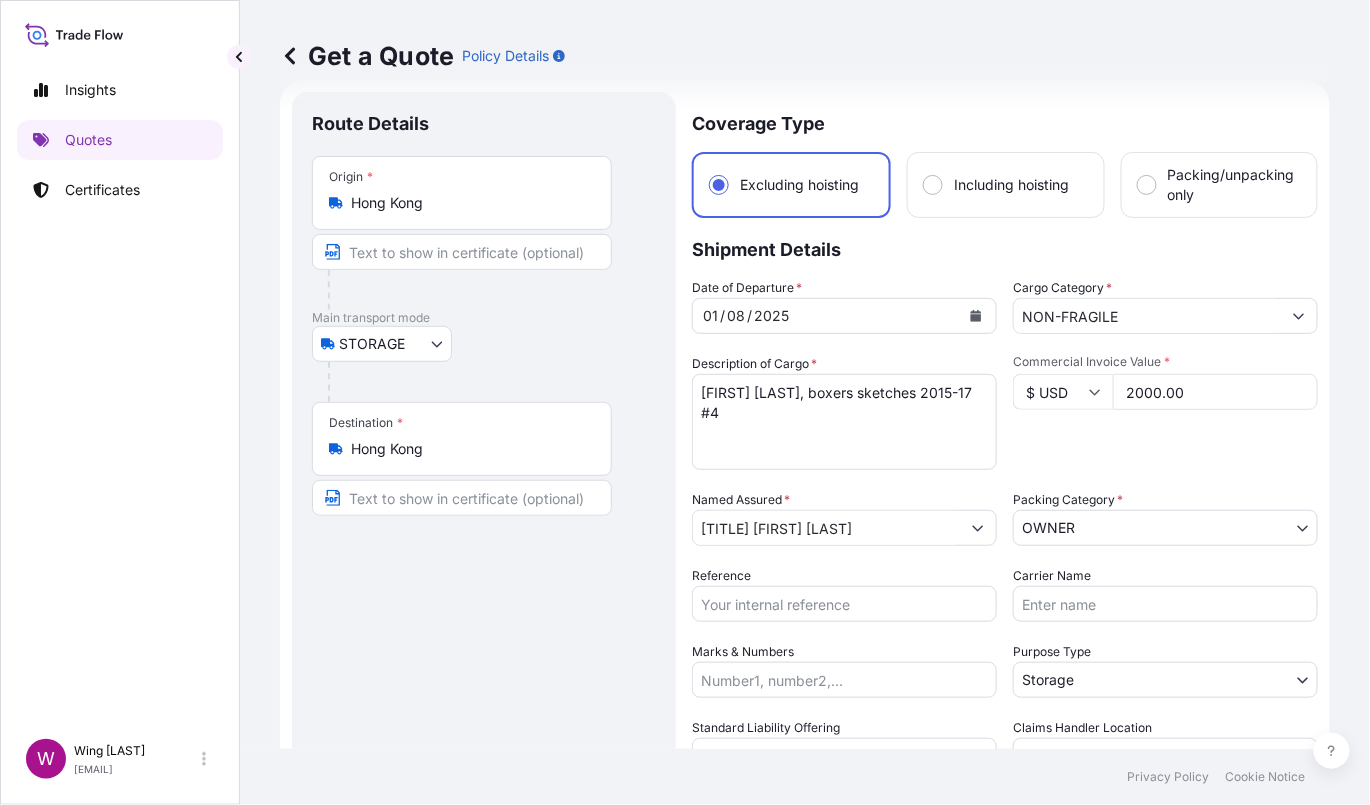click on "Reference" at bounding box center [844, 604] 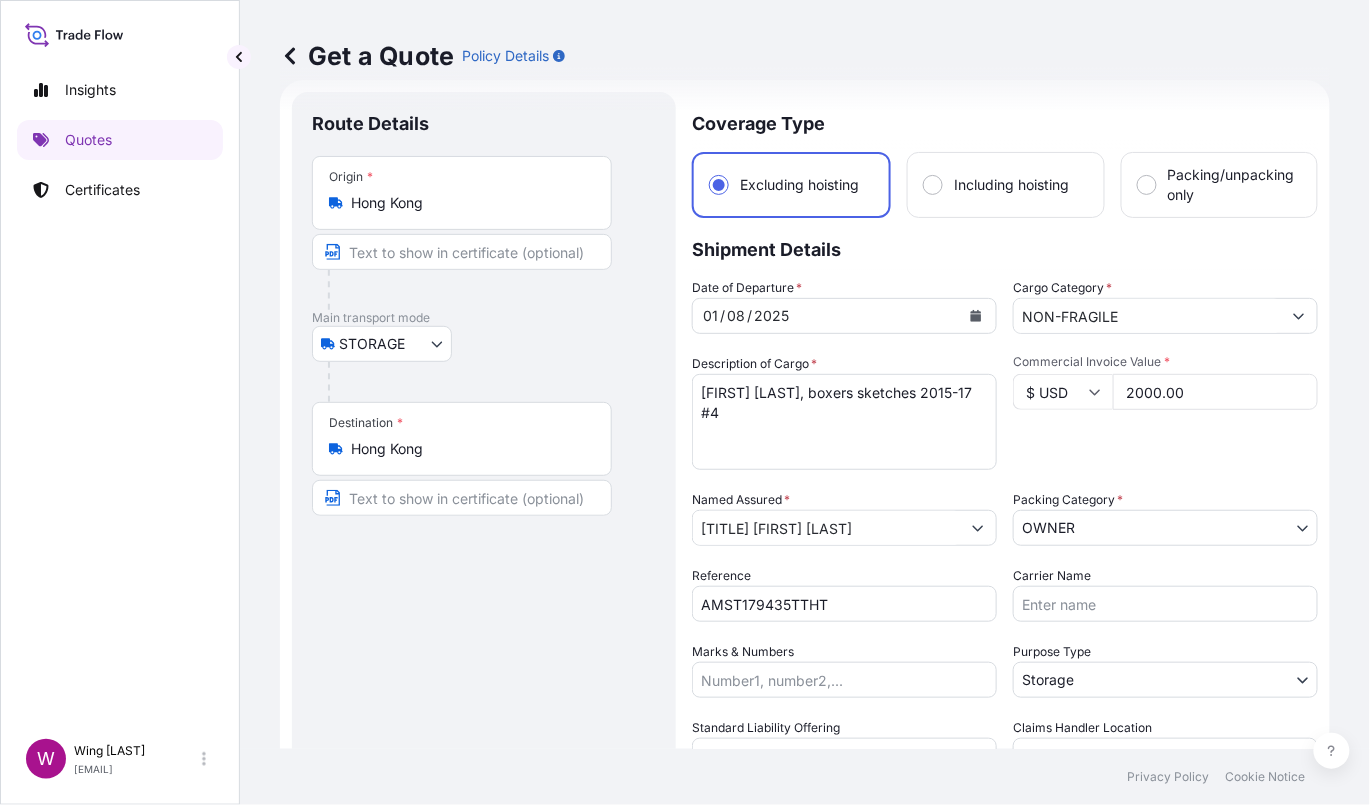 click on "Route Details Place of loading Road / Inland Road / Inland Origin * Hong Kong Main transport mode STORAGE COURIER INSTALLATION LAND SEA AIR STORAGE Destination * Hong Kong Road / Inland Road / Inland Place of Discharge" at bounding box center (484, 583) 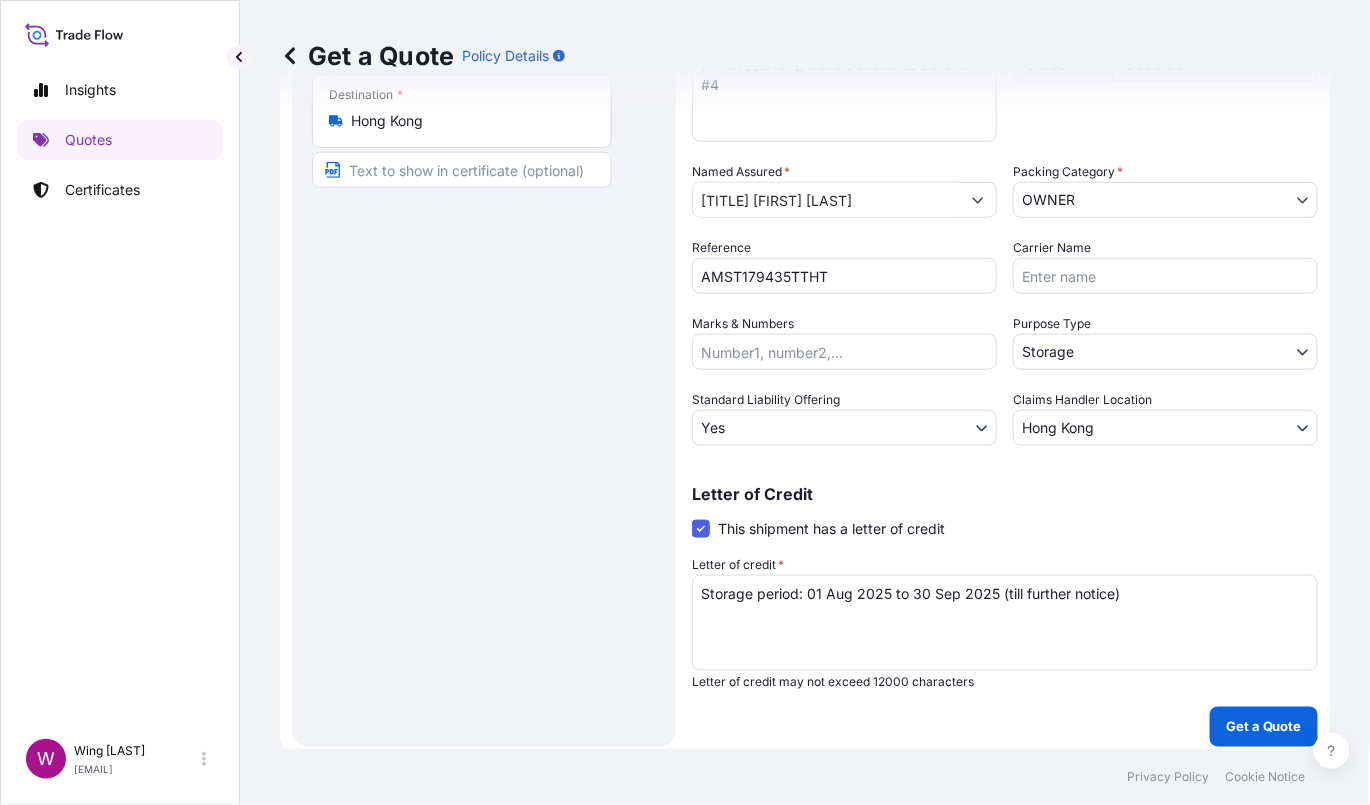 scroll, scrollTop: 368, scrollLeft: 0, axis: vertical 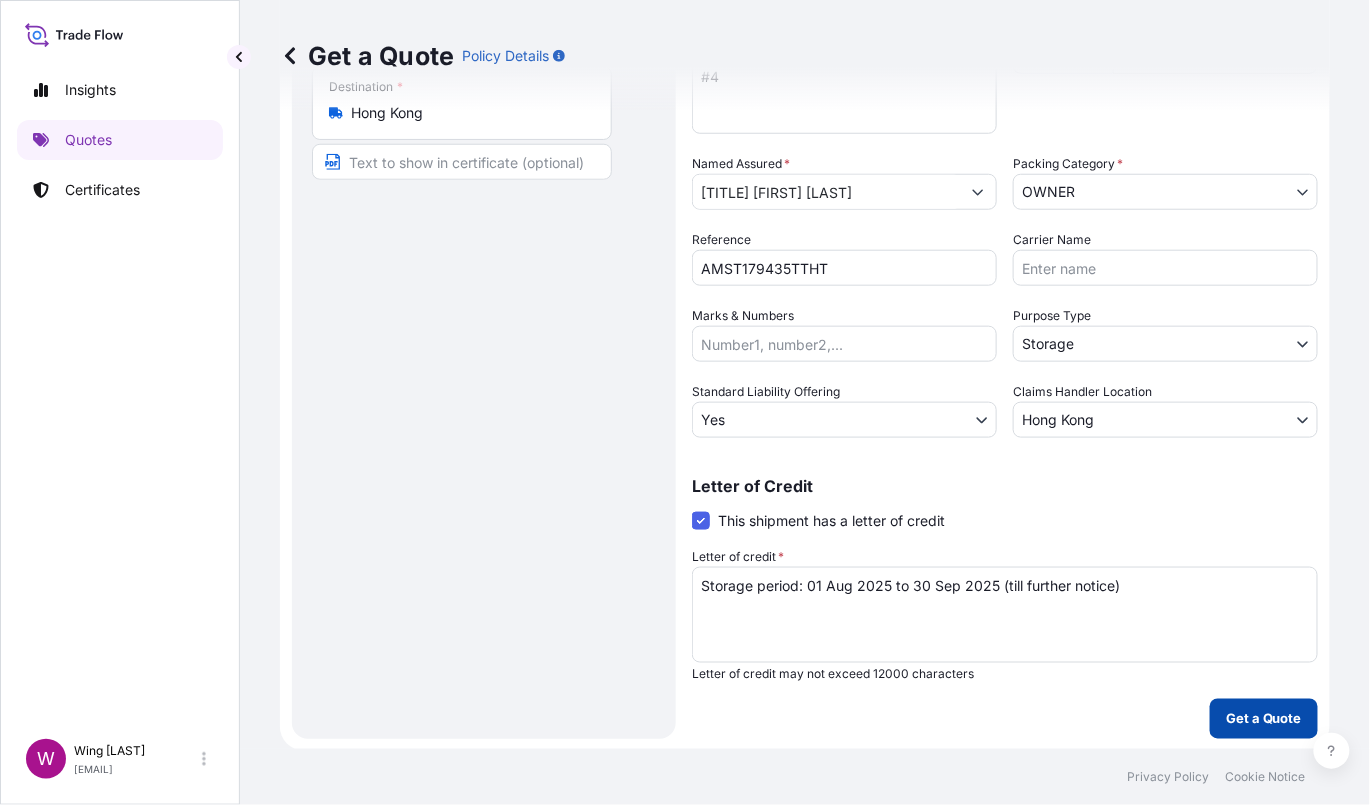 drag, startPoint x: 1300, startPoint y: 700, endPoint x: 1284, endPoint y: 706, distance: 17.088007 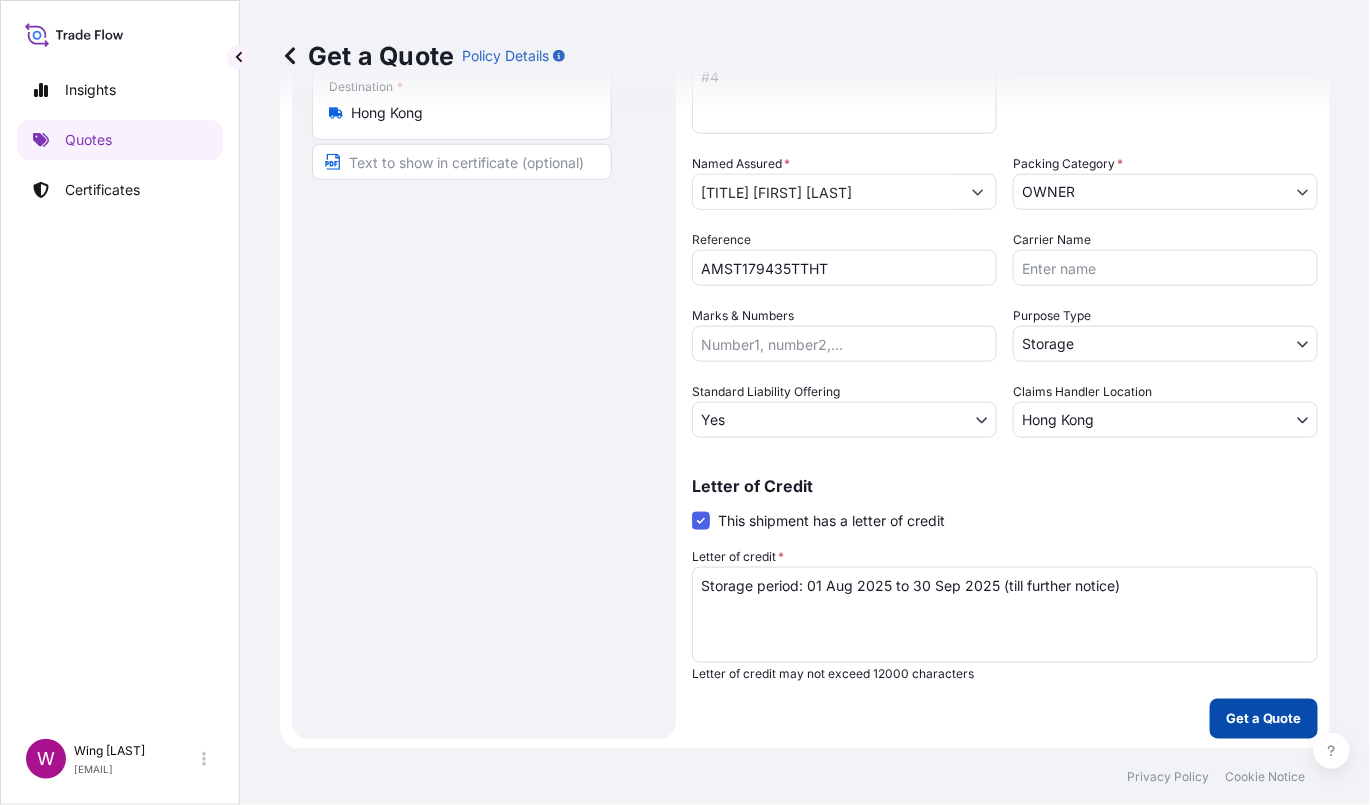 click on "Route Details Place of loading Road / Inland Road / Inland Origin * [LOCATION] Main transport mode STORAGE COURIER INSTALLATION LAND SEA AIR STORAGE Destination * [LOCATION] Road / Inland Road / Inland Place of Discharge Coverage Type Excluding hoisting Including hoisting Packing/unpacking only Shipment Details Date of Departure * 01 / 08 / 2025 Cargo Category * NON-FRAGILE Description of Cargo * [FIRST] [LAST], Shadowhead #2 Commercial Invoice Value   * $ USD 2000.00 Named Assured * Mr. [LAST] Packing Category * OWNER AGENT CO-OWNER OWNER Various Reference AMST179435TTHT Carrier Name Marks & Numbers Purpose Type Storage Transit Storage Installation Conservation Standard Liability Offering Yes Yes No Claims Handler Location [LOCATION] [LOCATION] Letter of Credit This shipment has a letter of credit Letter of credit * Storage period: 01 Aug 2025 to 30 Sep 2025 (till further notice) Letter of credit may not exceed 12000 characters Get a Quote" at bounding box center [805, 247] 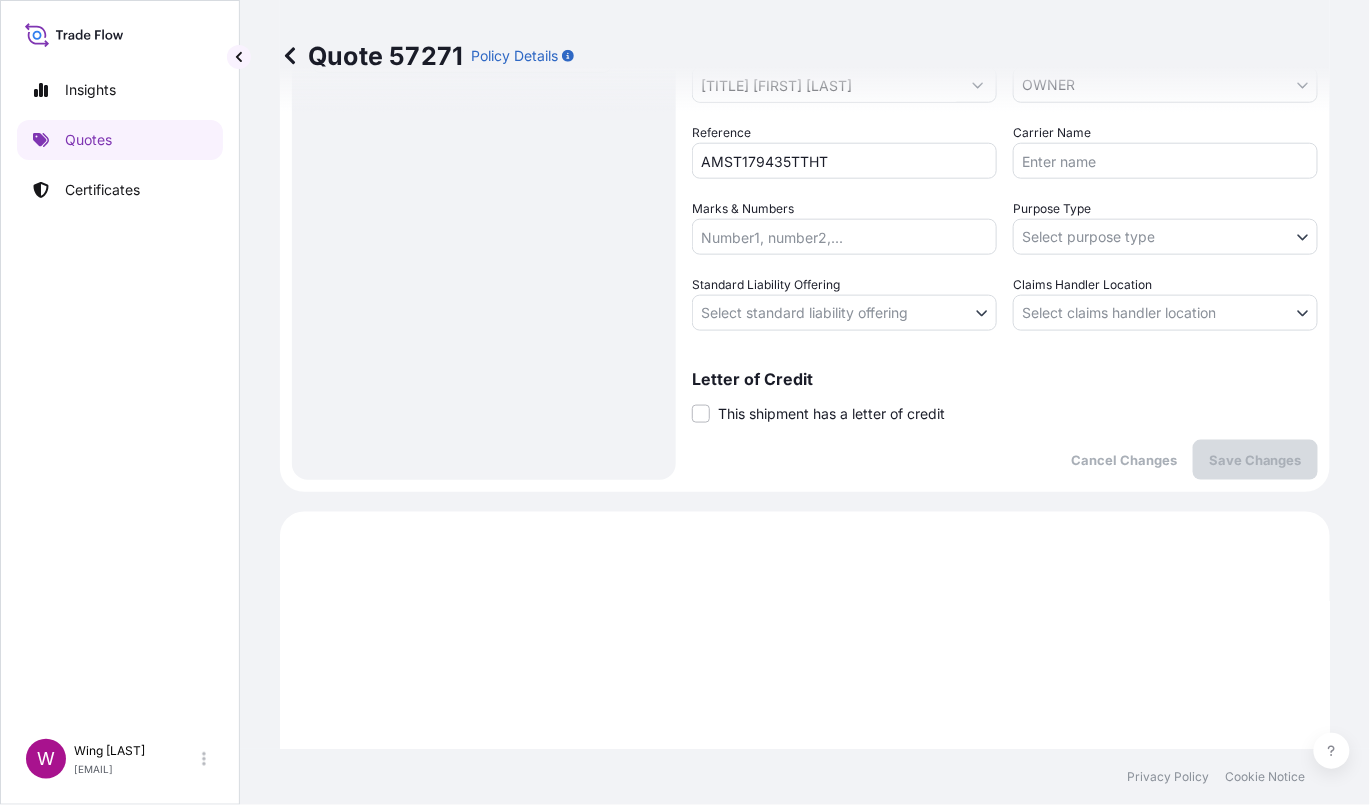 scroll, scrollTop: 86, scrollLeft: 0, axis: vertical 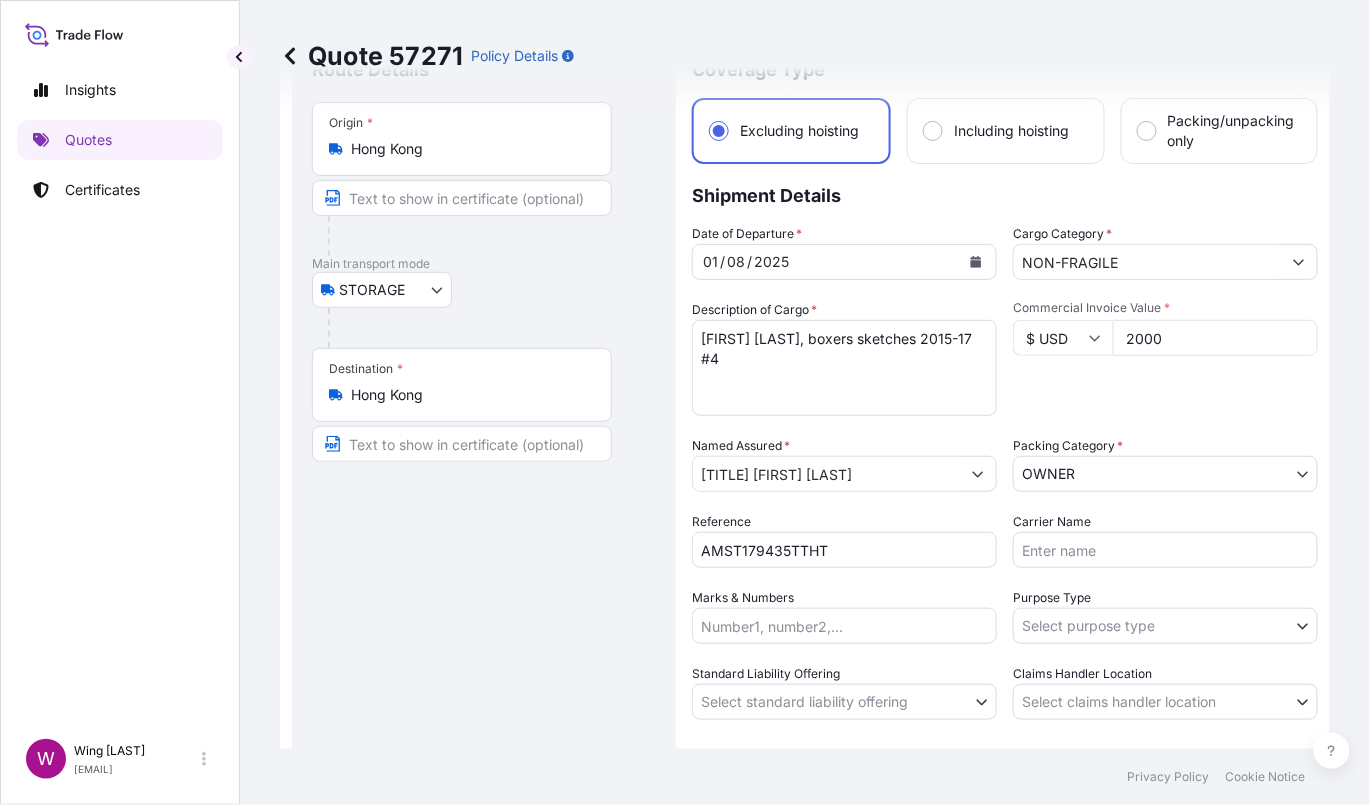 click on "Insights Quotes Certificates W Wing   Lee [EMAIL] Quote 57271 Policy Details Route Details Place of loading Road / Inland Road / Inland Origin * Hong Kong Main transport mode STORAGE COURIER INSTALLATION LAND SEA AIR STORAGE Destination * Hong Kong Road / Inland Road / Inland Place of Discharge Coverage Type Excluding hoisting Including hoisting Packing/unpacking only Shipment Details Date of Departure * 01 / 08 / 2025 Cargo Category * NON-FRAGILE Description of Cargo * [FIRST] [LAST], boxers sketches 2015-17 #4 Commercial Invoice Value   * $ USD 2000 Named Assured * Mr. [FIRST] [LAST] Packing Category * OWNER AGENT CO-OWNER OWNER Various Reference AMST179435TTHT Carrier Name Marks & Numbers Purpose Type Select purpose type Transit Storage Installation Conservation Standard Liability Offering Select standard liability offering Yes No Claims Handler Location Select claims handler location Hong Kong Singapore Letter of Credit This shipment has a letter of credit Letter of credit * $ 2 , ." at bounding box center (685, 402) 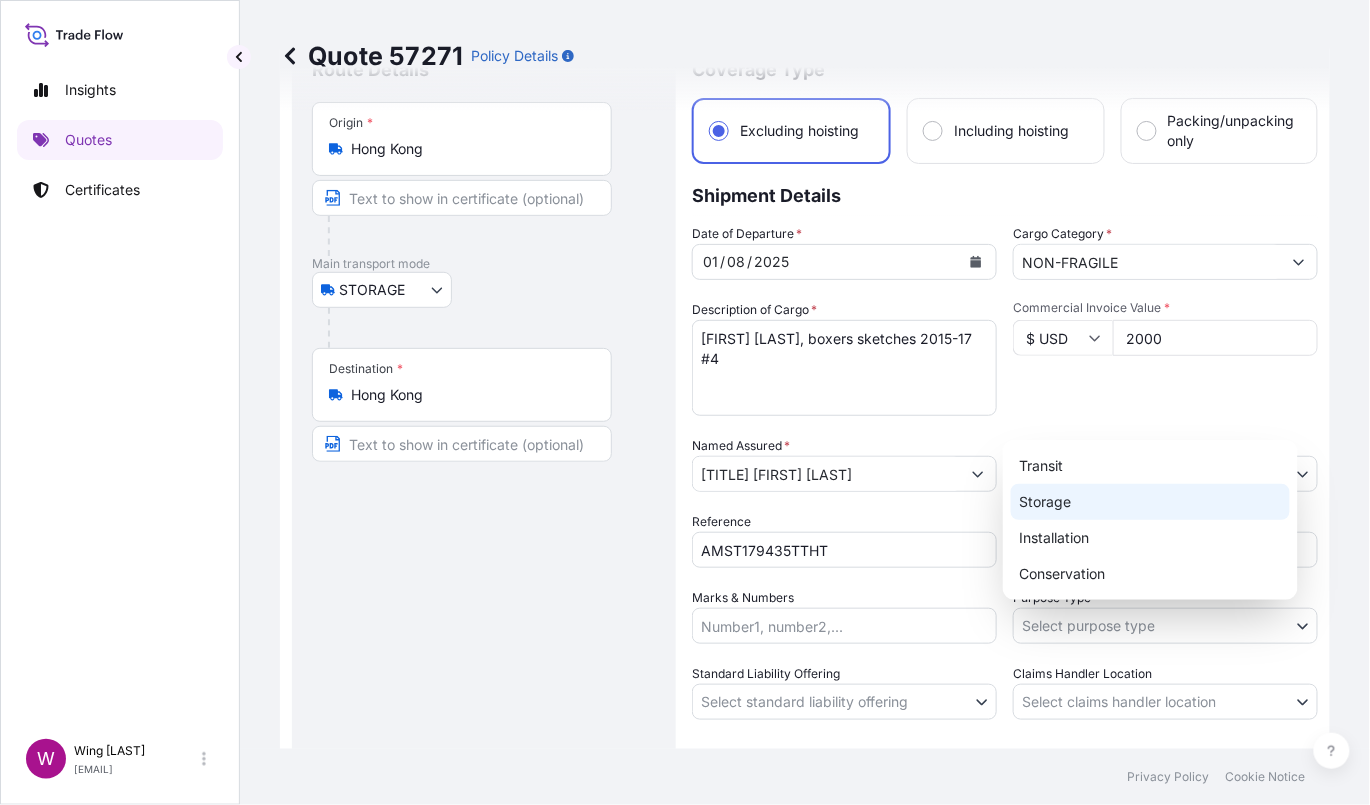 click on "Storage" at bounding box center [1150, 502] 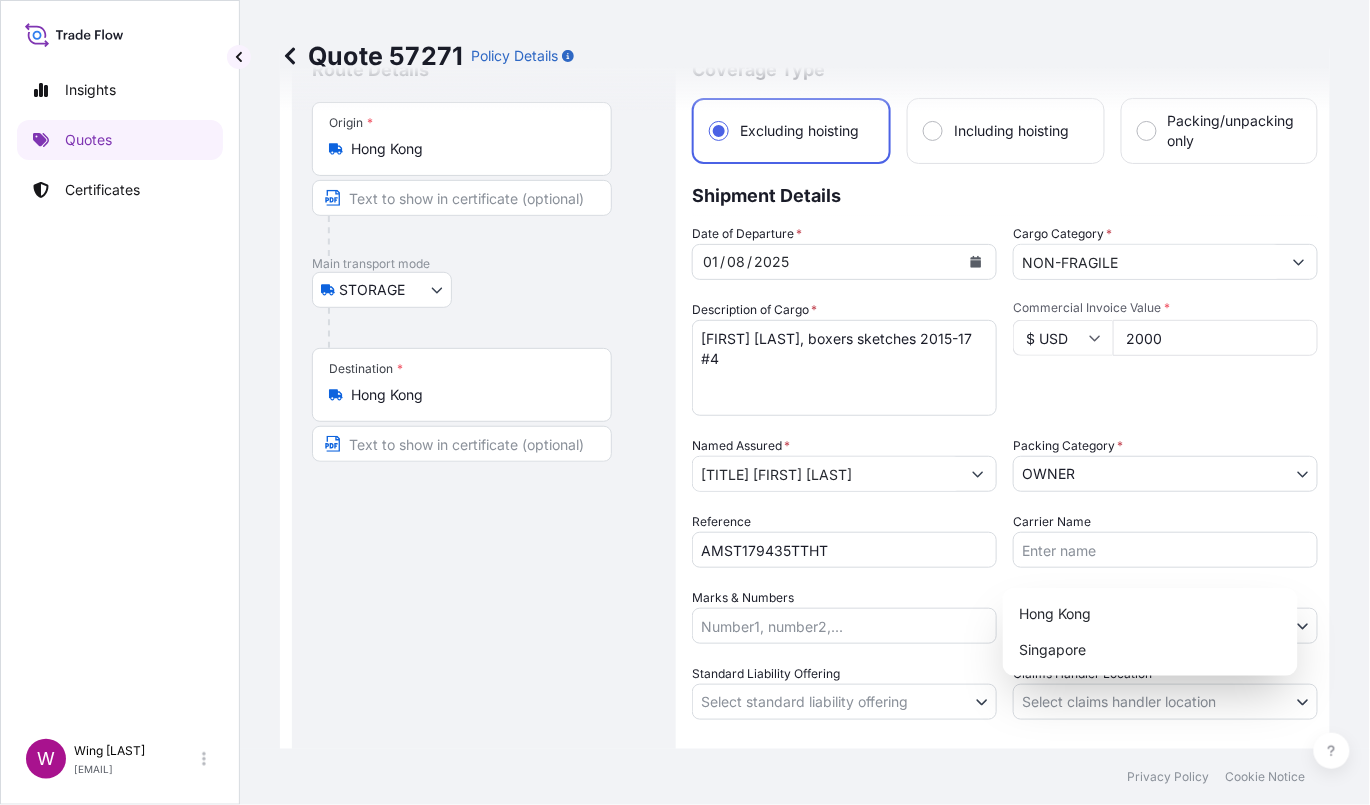 click on "Insights Quotes Certificates W Wing   Lee [LAST] winglee@example.com Quote 57271 Policy Details Route Details Place of loading Road / Inland Road / Inland Origin * [LOCATION] Main transport mode STORAGE COURIER INSTALLATION LAND SEA AIR STORAGE Destination * [LOCATION] Road / Inland Road / Inland Place of Discharge Coverage Type Excluding hoisting Including hoisting Packing/unpacking only Shipment Details Date of Departure * 01 / 08 / 2025 Cargo Category * NON-FRAGILE Description of Cargo * [FIRST] [LAST], boxers sketches 2015-17 #4 Commercial Invoice Value   * $ USD 2000 Named Assured * Mr. [LAST] Packing Category * OWNER AGENT CO-OWNER OWNER Various Reference AMST179435TTHT Carrier Name Marks & Numbers Purpose Type Storage Transit Storage Installation Conservation Standard Liability Offering Select standard liability offering Yes No Claims Handler Location [LOCATION] [LOCATION] Letter of Credit This shipment has a letter of credit Letter of credit * Cancel Changes $ 2 ," at bounding box center [685, 402] 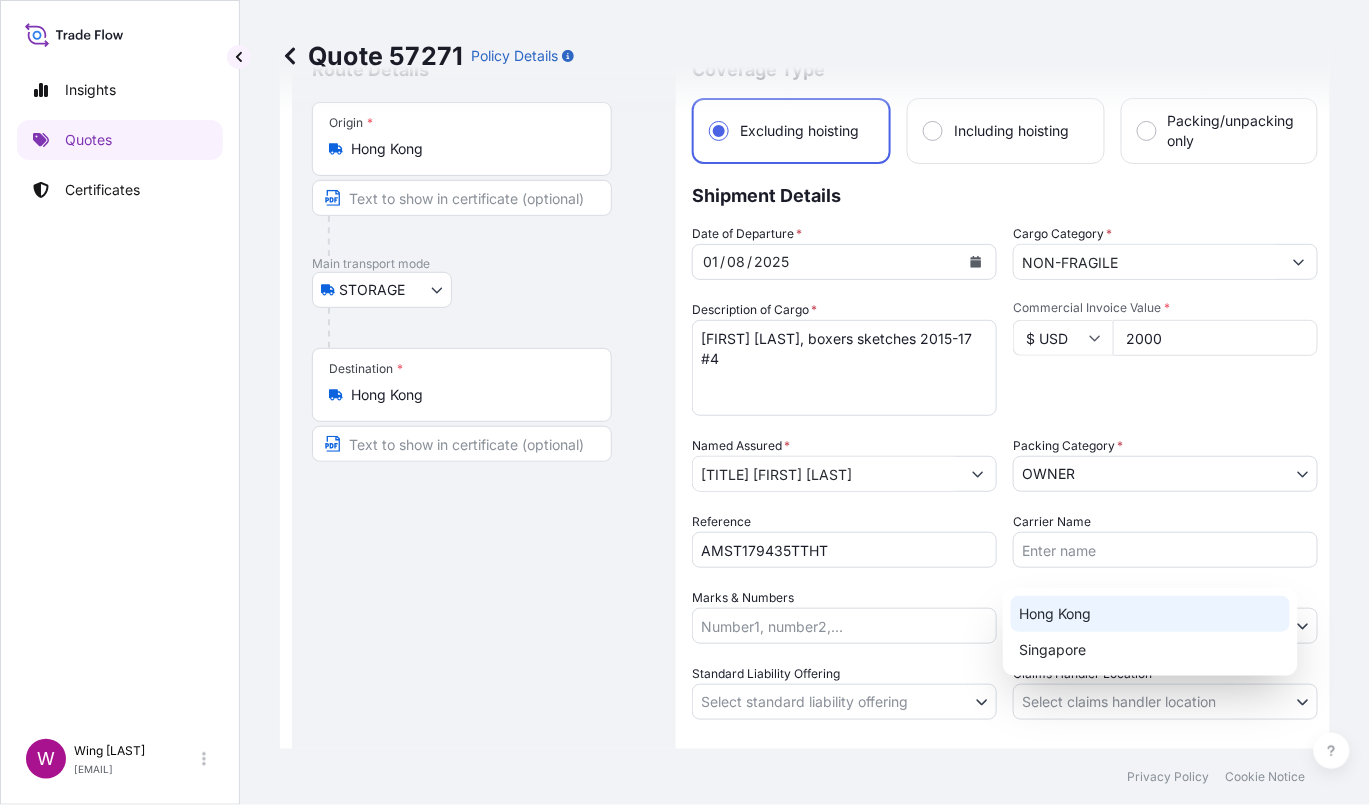 click on "Hong Kong" at bounding box center [1150, 614] 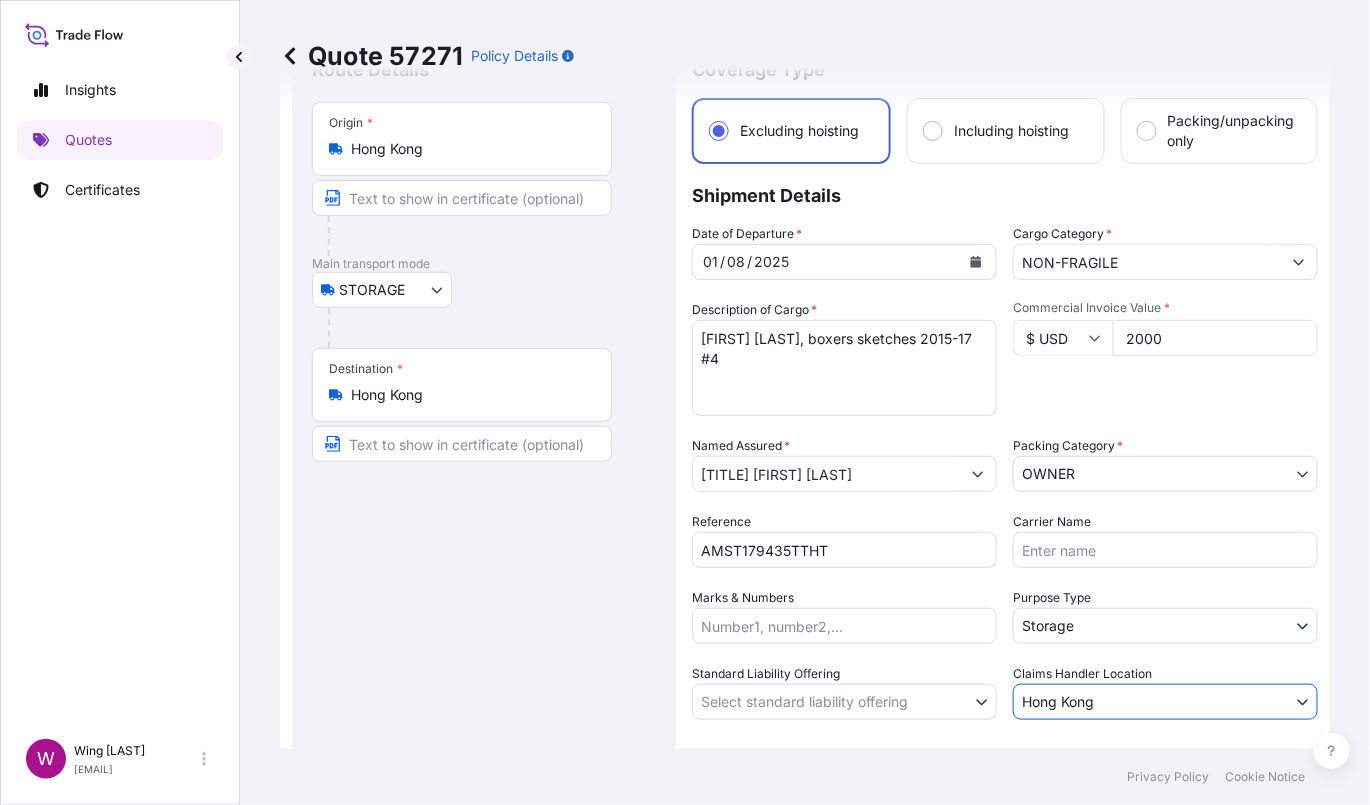 click on "Insights Quotes Certificates W Wing   Lee winglee@helutrans.com Quote 57271 Policy Details Route Details Place of loading Road / Inland Road / Inland Origin * Hong Kong Main transport mode STORAGE COURIER INSTALLATION LAND SEA AIR STORAGE Destination * Hong Kong Road / Inland Road / Inland Place of Discharge Coverage Type Excluding hoisting Including hoisting Packing/unpacking only Shipment Details Date of Departure * 01 / 08 / 2025 Cargo Category * NON-FRAGILE Description of Cargo * [FIRST] [LAST], boxers sketches 2015-17 #4 Commercial Invoice Value   * $ USD 2000 Named Assured * [TITLE] [FIRST] [LAST] Packing Category * OWNER AGENT CO-OWNER OWNER Various Reference AMST179435TTHT Carrier Name Marks & Numbers Purpose Type Storage Transit Storage Installation Conservation Standard Liability Offering Select standard liability offering Yes No Claims Handler Location Hong Kong Hong Kong Singapore Letter of Credit This shipment has a letter of credit Letter of credit * Cancel Changes Save Changes NON-FRAGILE $" at bounding box center [685, 402] 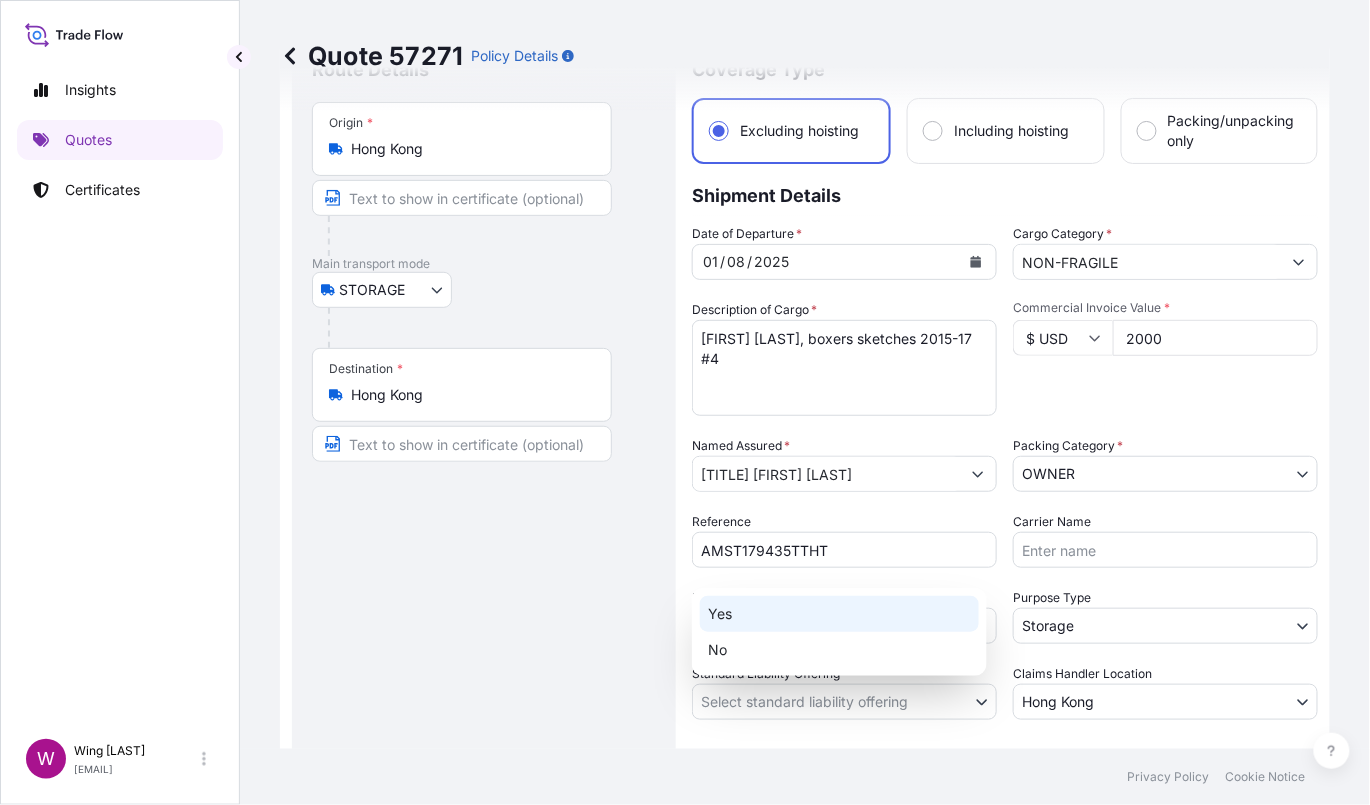click on "Yes" at bounding box center (839, 614) 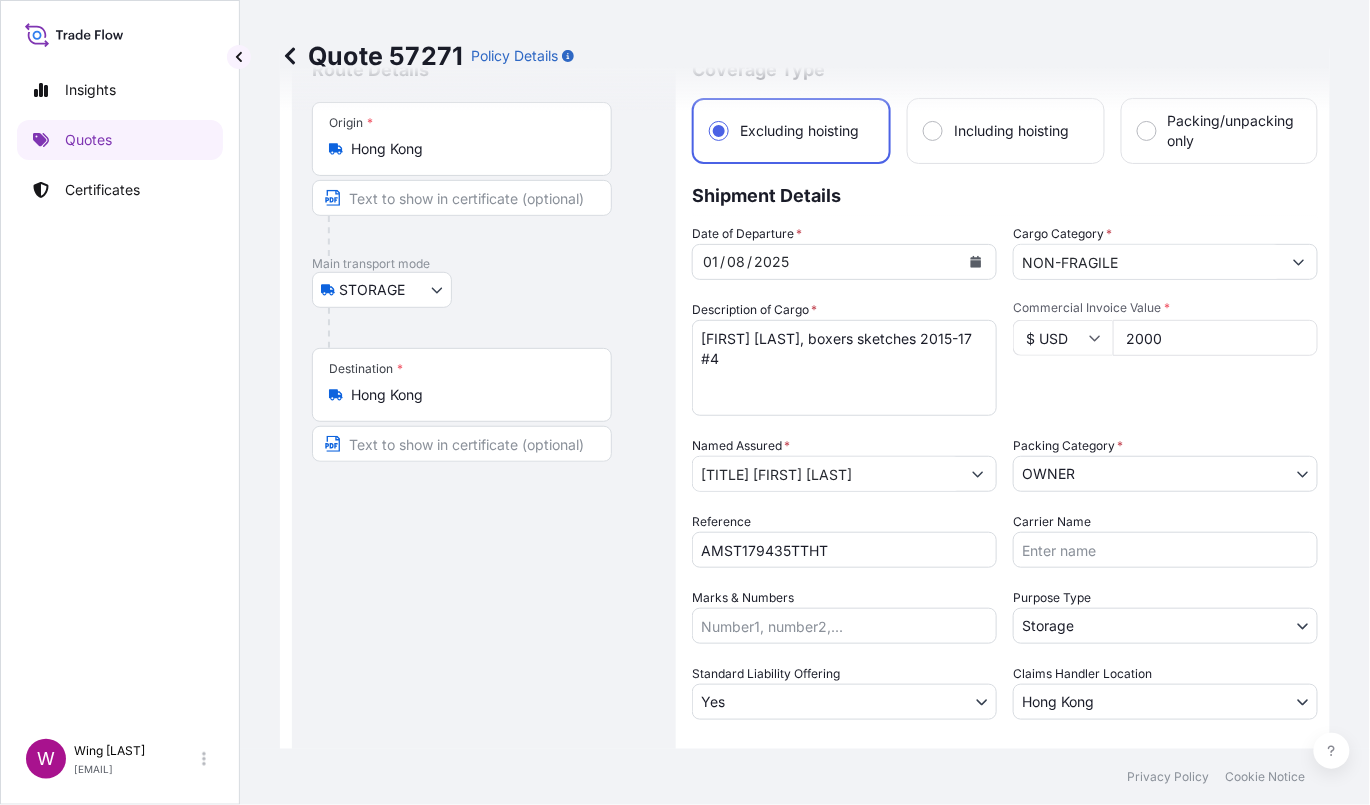click on "Route Details Place of loading Road / Inland Road / Inland Origin * Hong Kong Main transport mode STORAGE COURIER INSTALLATION LAND SEA AIR STORAGE Destination * Hong Kong Road / Inland Road / Inland Place of Discharge" at bounding box center (484, 453) 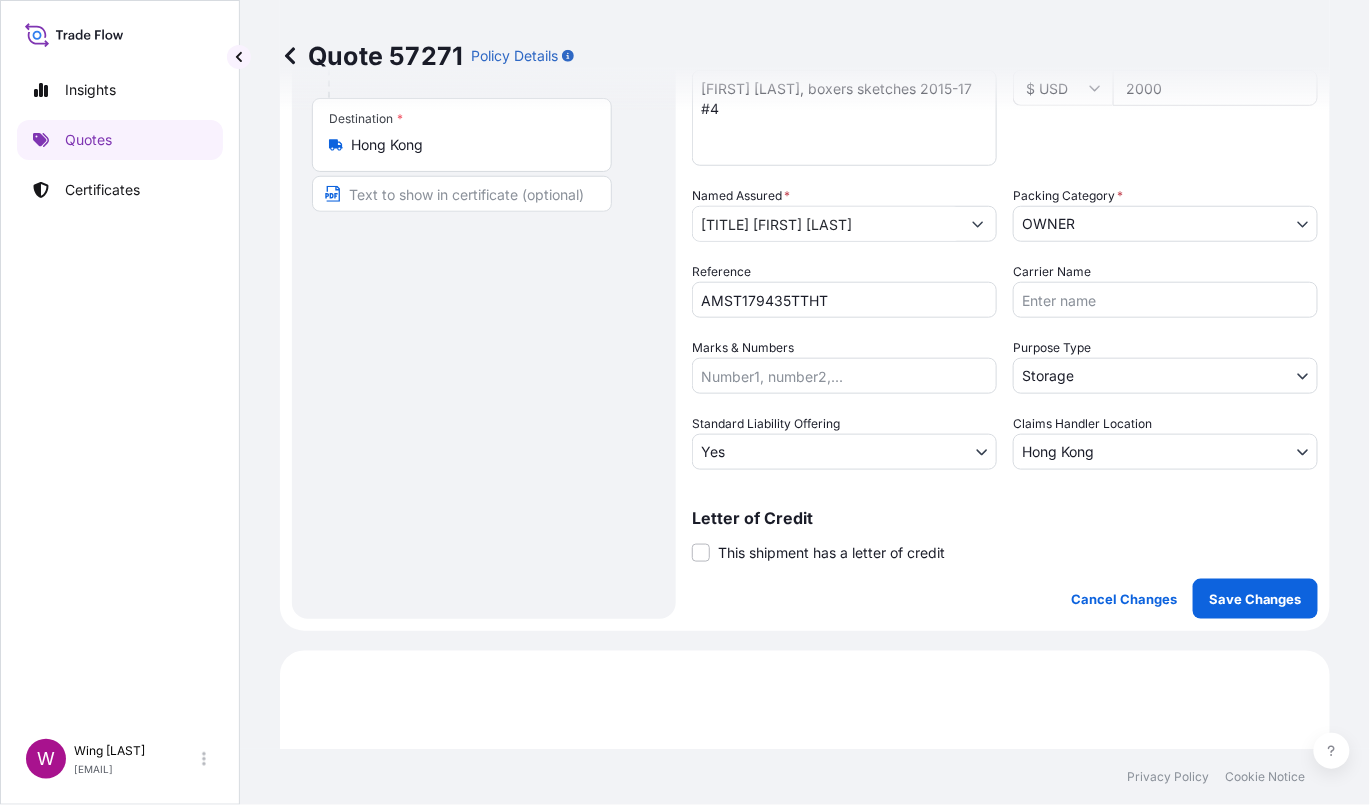 scroll, scrollTop: 353, scrollLeft: 0, axis: vertical 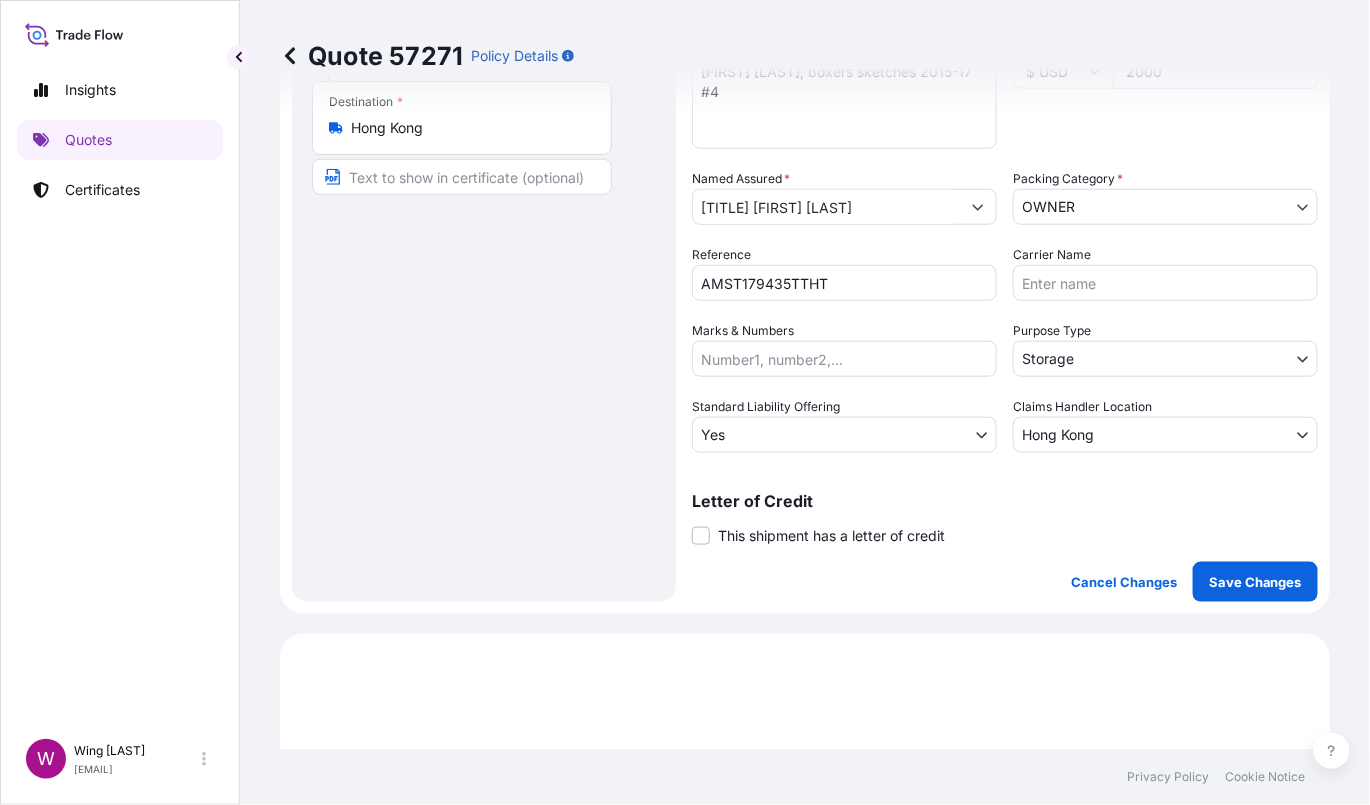 click on "Letter of Credit This shipment has a letter of credit Letter of credit * Letter of credit may not exceed 12000 characters" at bounding box center [1005, 519] 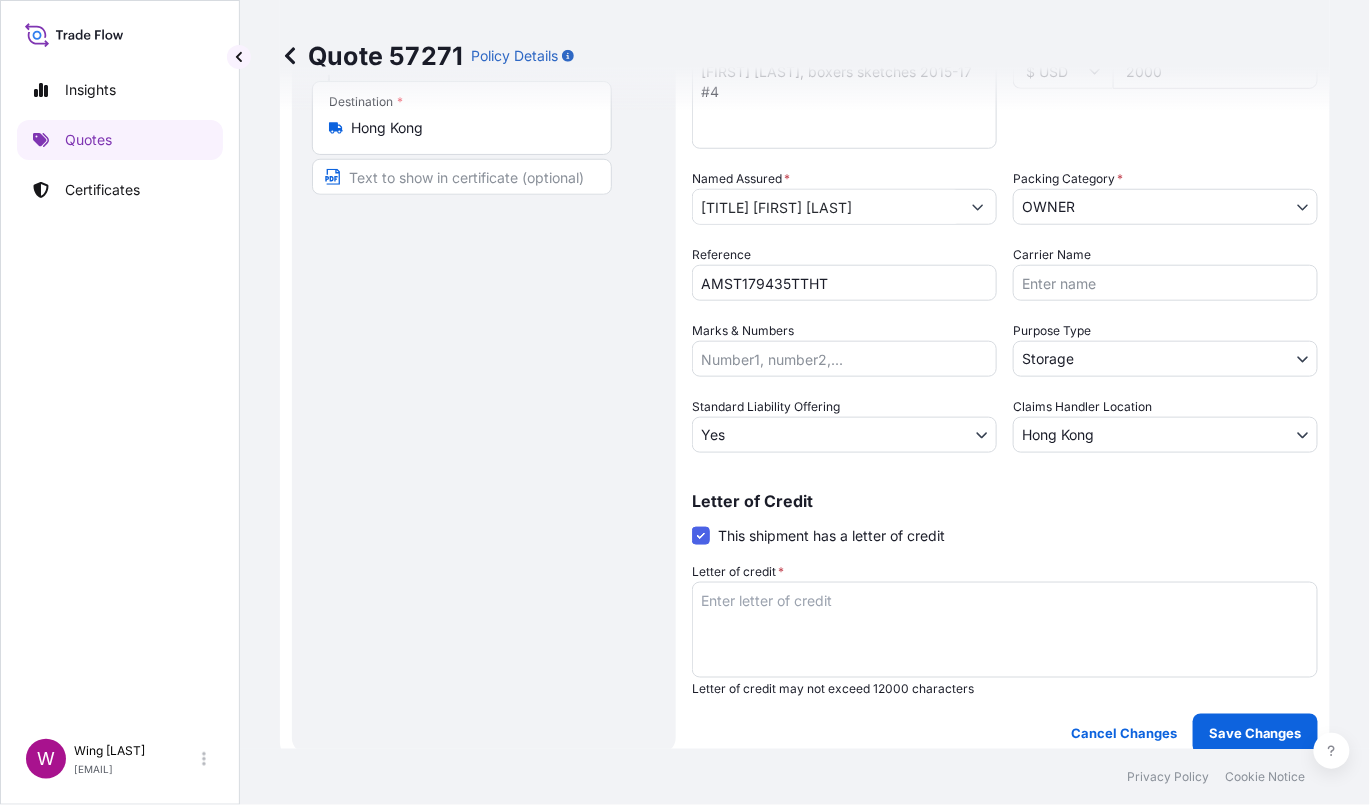 drag, startPoint x: 881, startPoint y: 670, endPoint x: 878, endPoint y: 645, distance: 25.179358 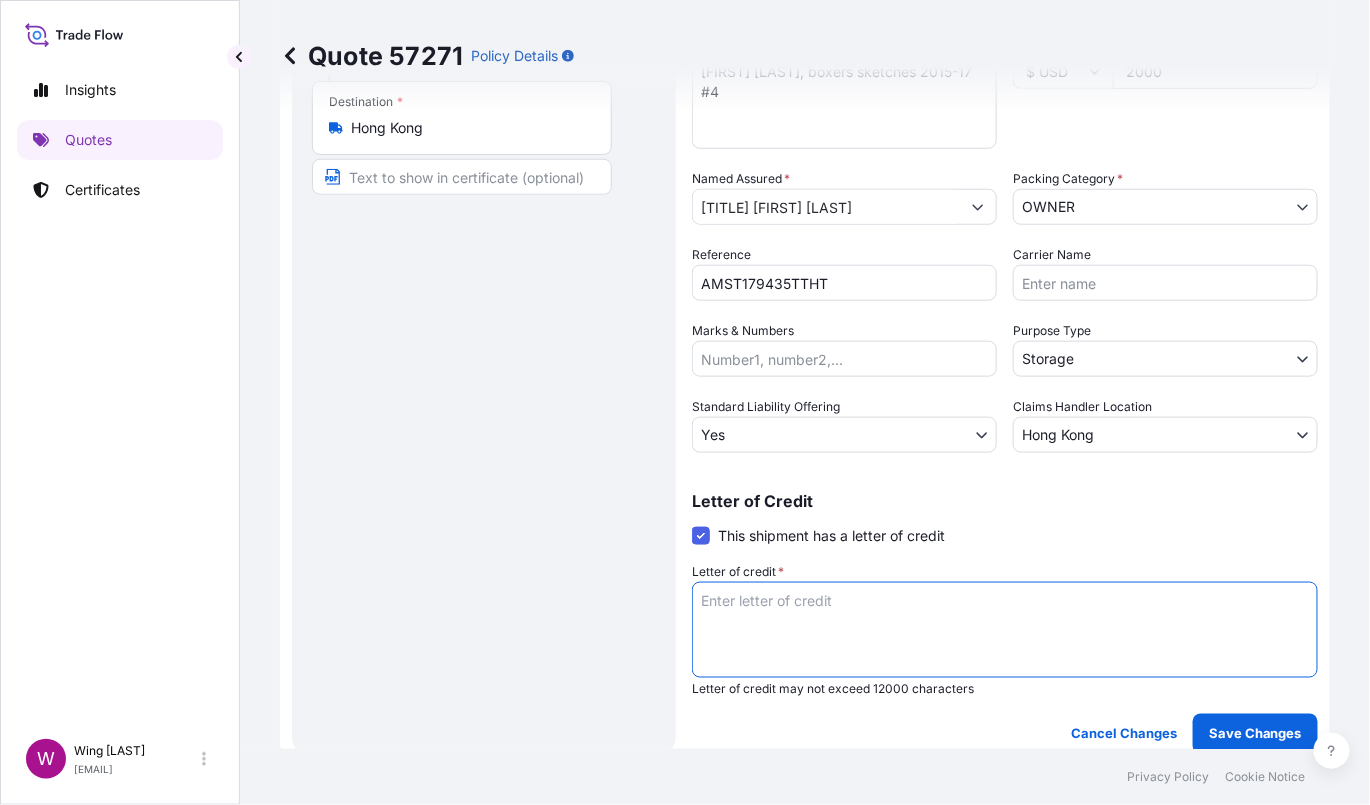 paste on "Storage period: 01 Aug 2025 to 30 Sep 2025 (till further notice)" 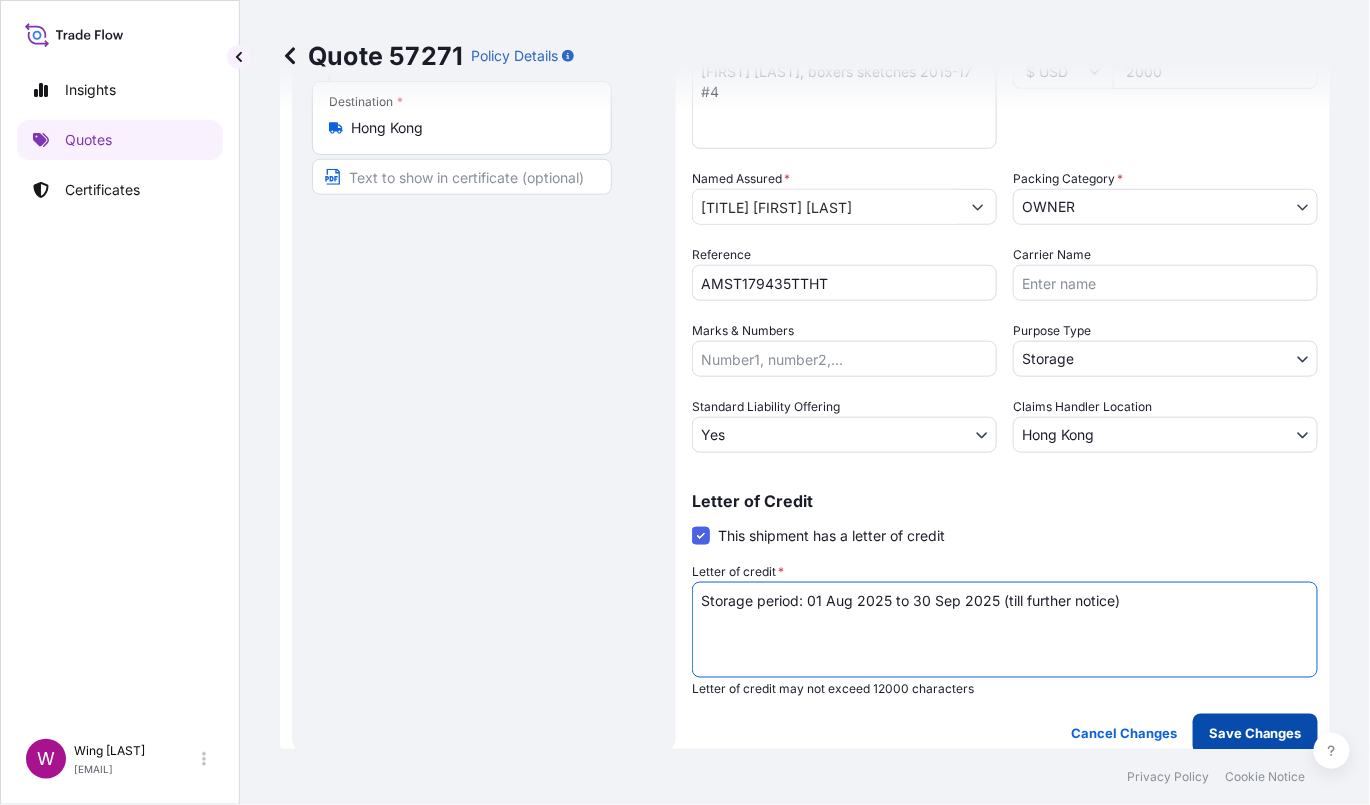 click on "Save Changes" at bounding box center (1255, 734) 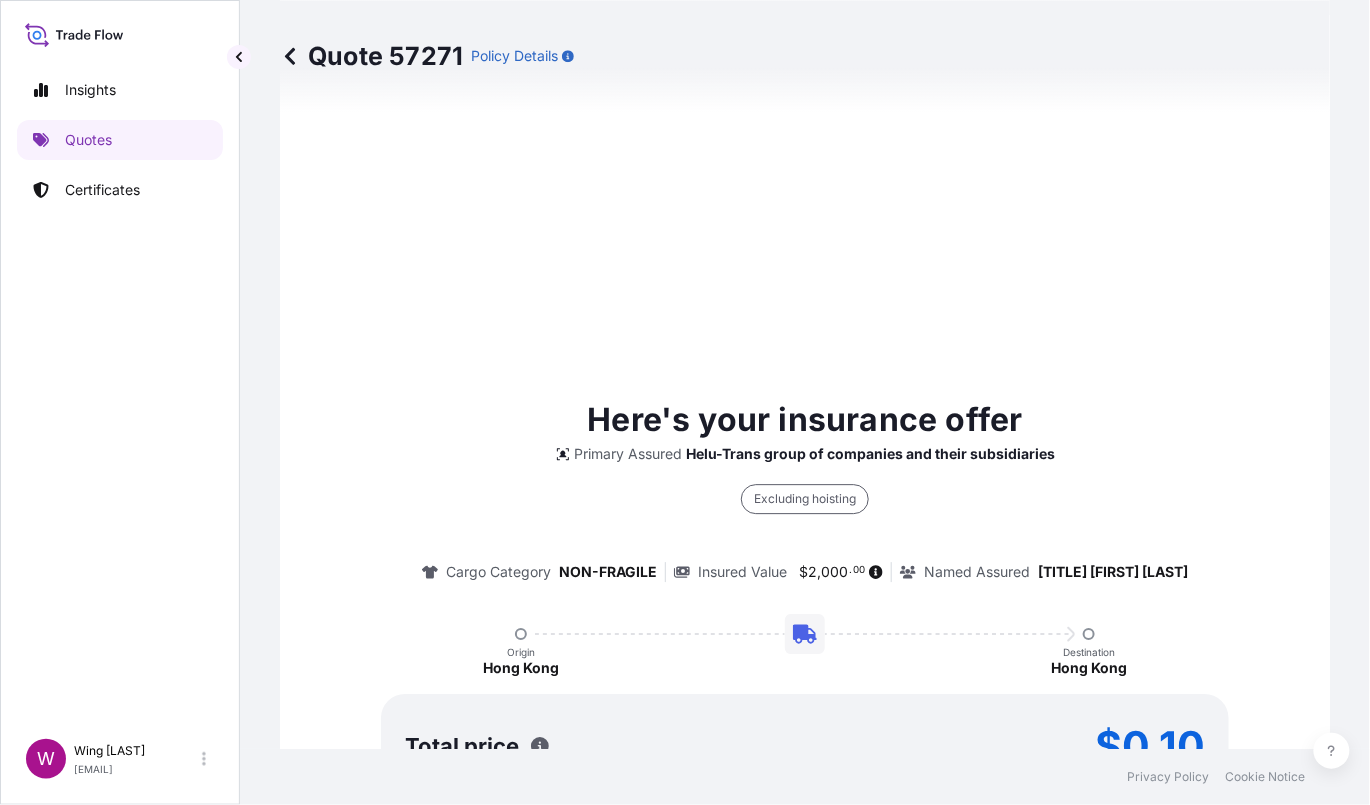 scroll, scrollTop: 1437, scrollLeft: 0, axis: vertical 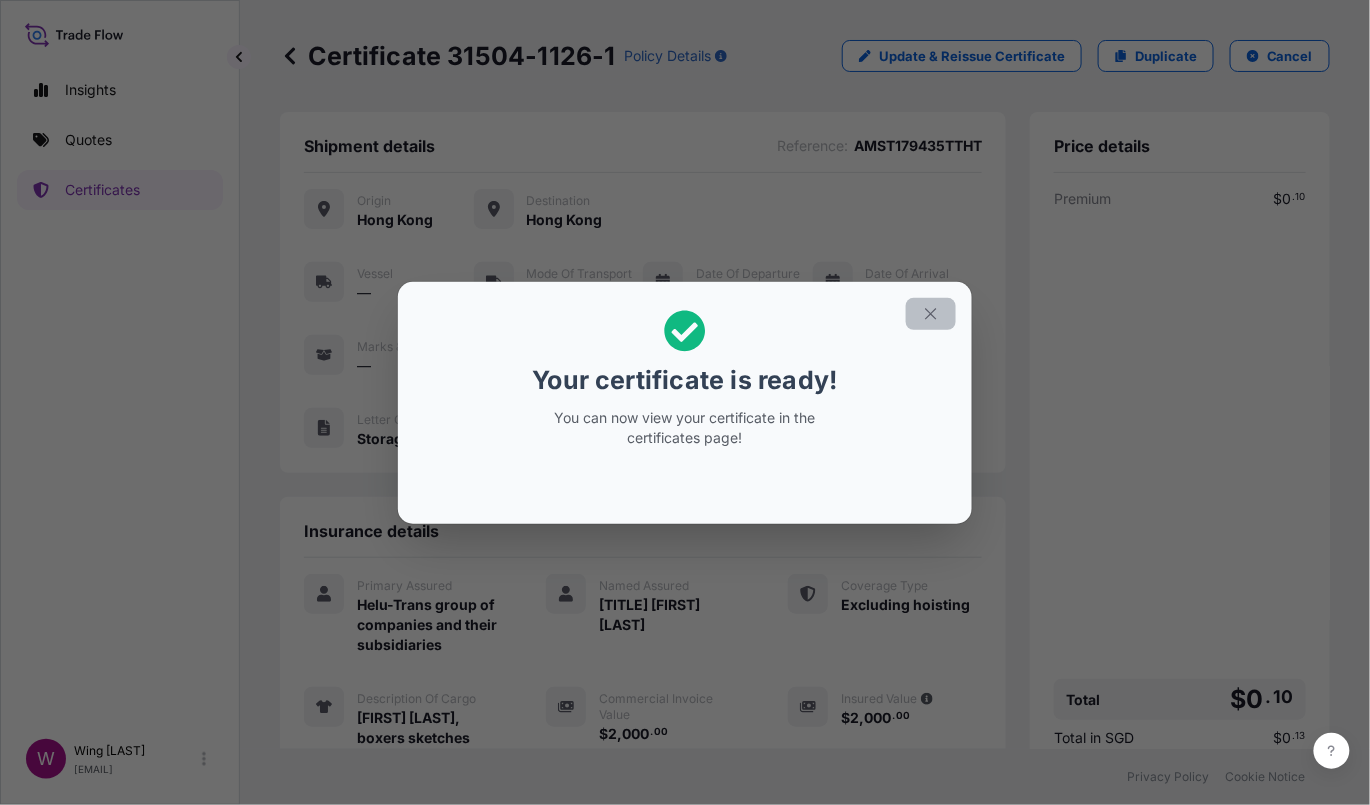 click 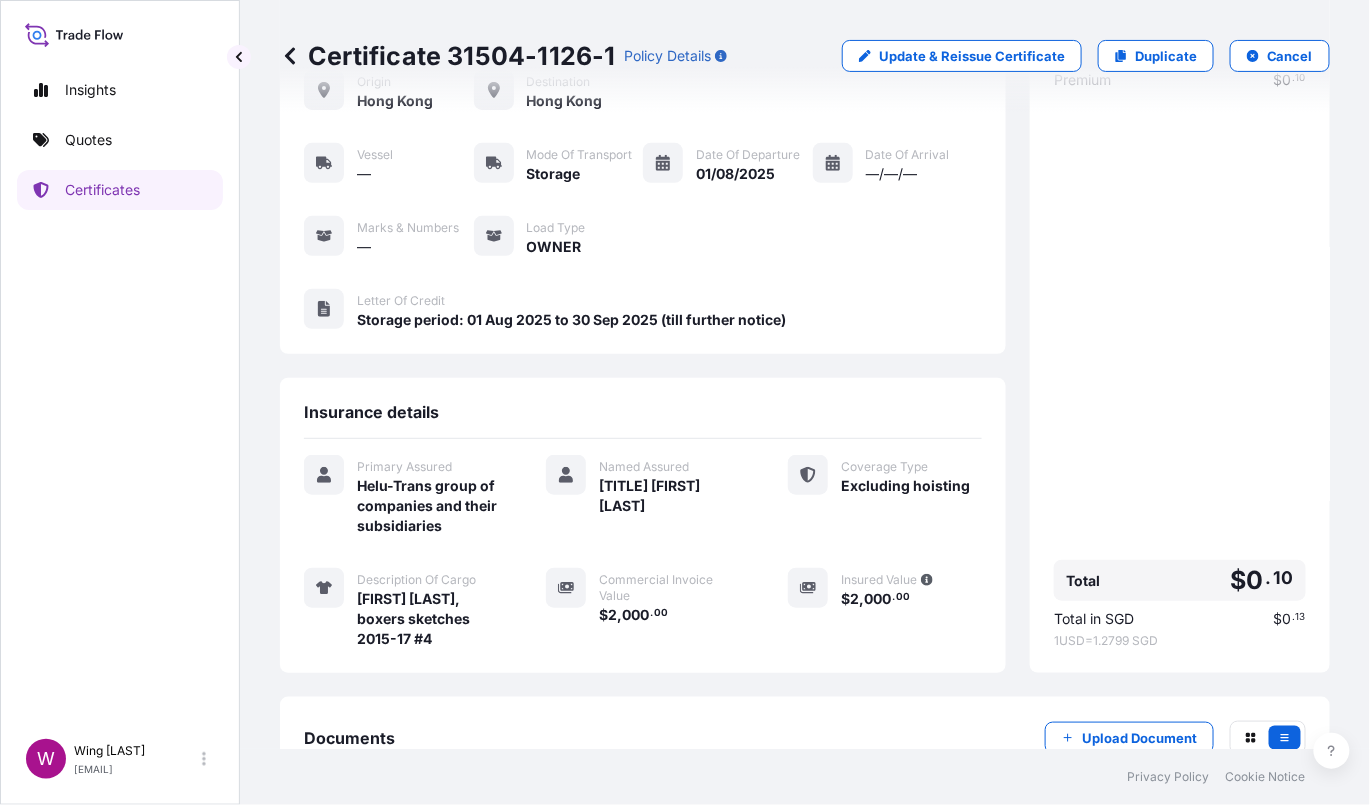 scroll, scrollTop: 247, scrollLeft: 0, axis: vertical 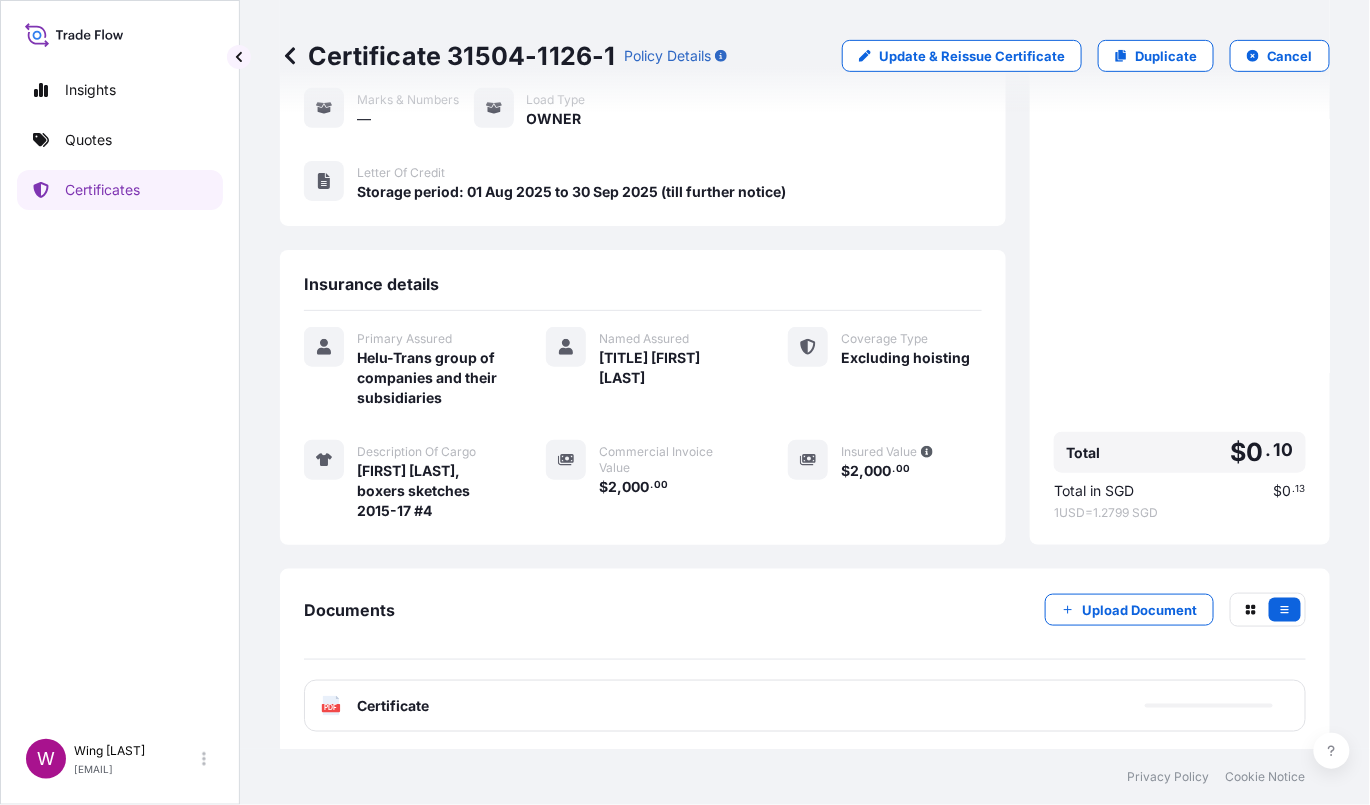 click on "PDF Certificate" at bounding box center [805, 706] 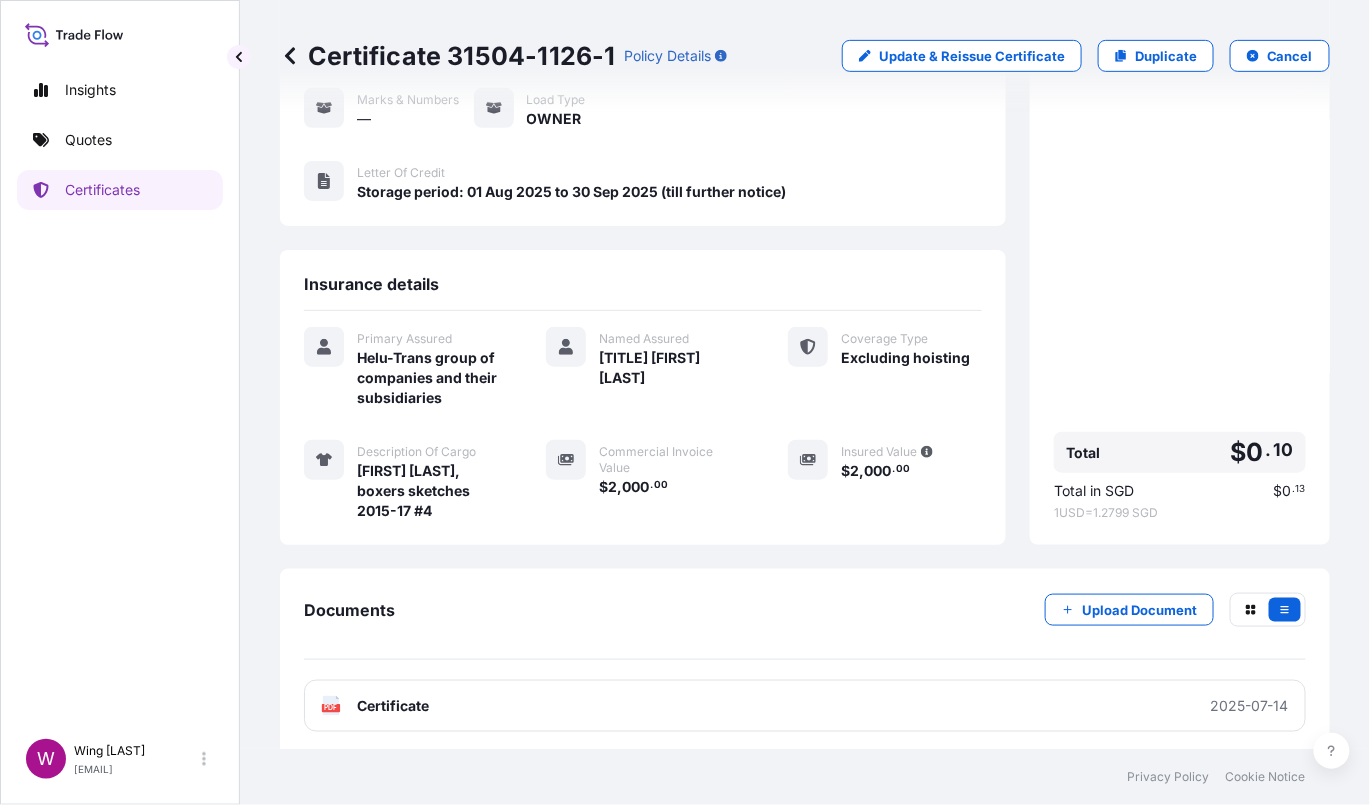 click on "PDF" 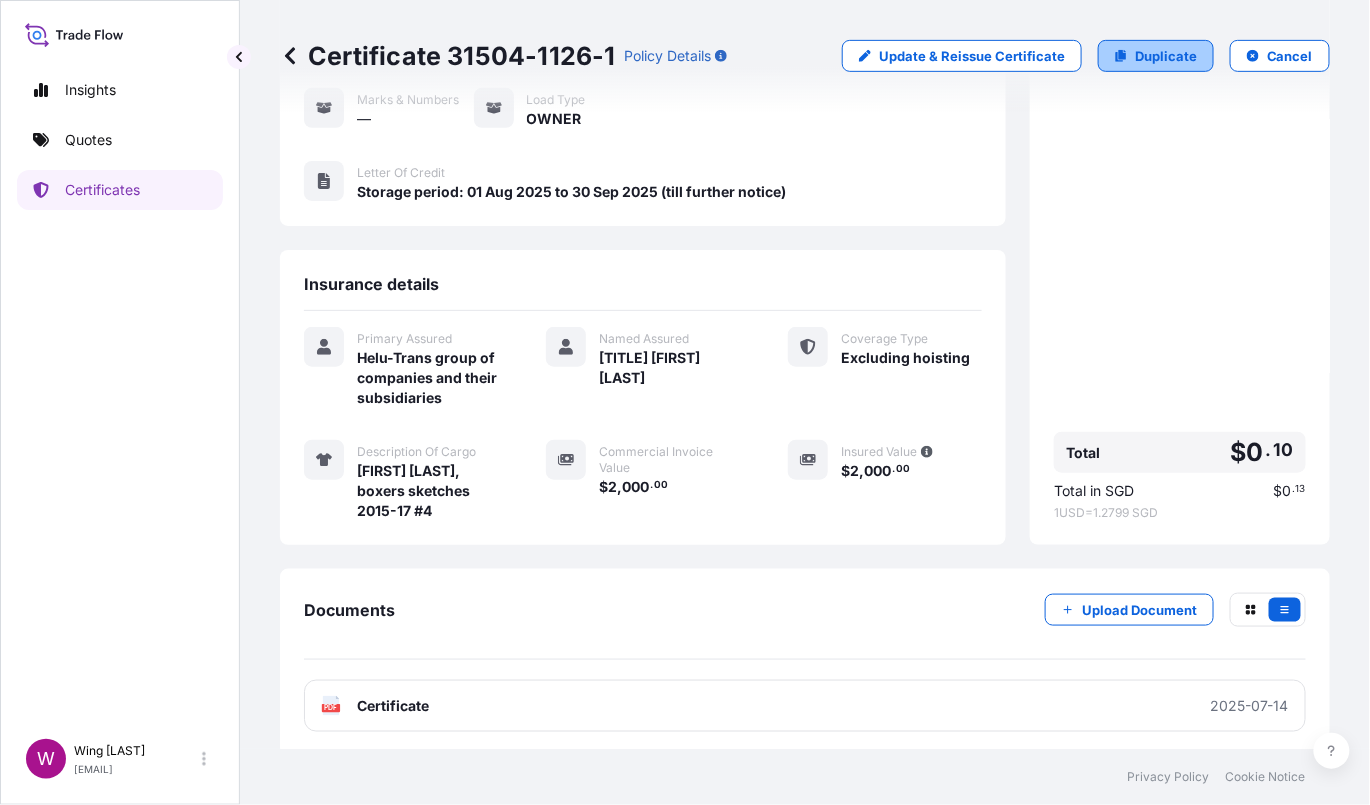click on "Duplicate" at bounding box center (1166, 56) 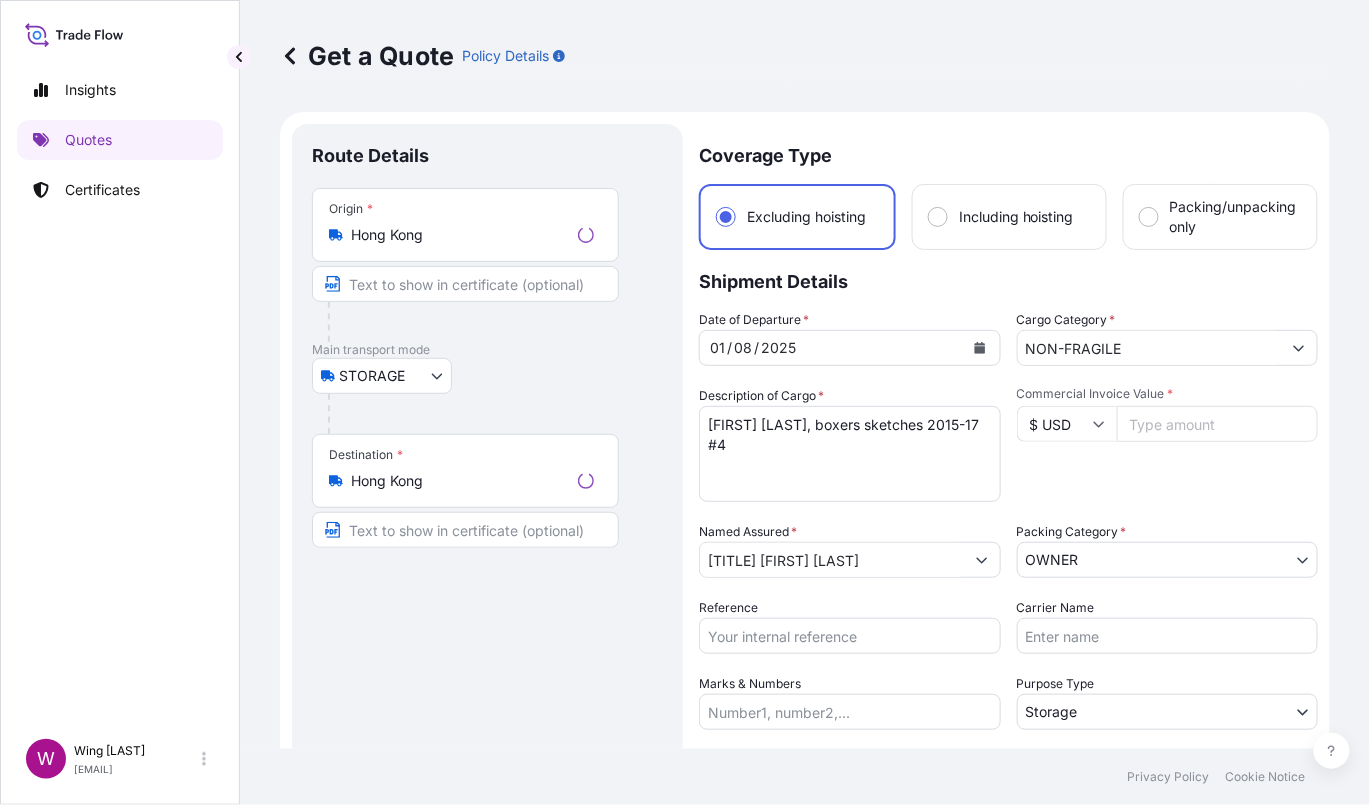scroll, scrollTop: 32, scrollLeft: 0, axis: vertical 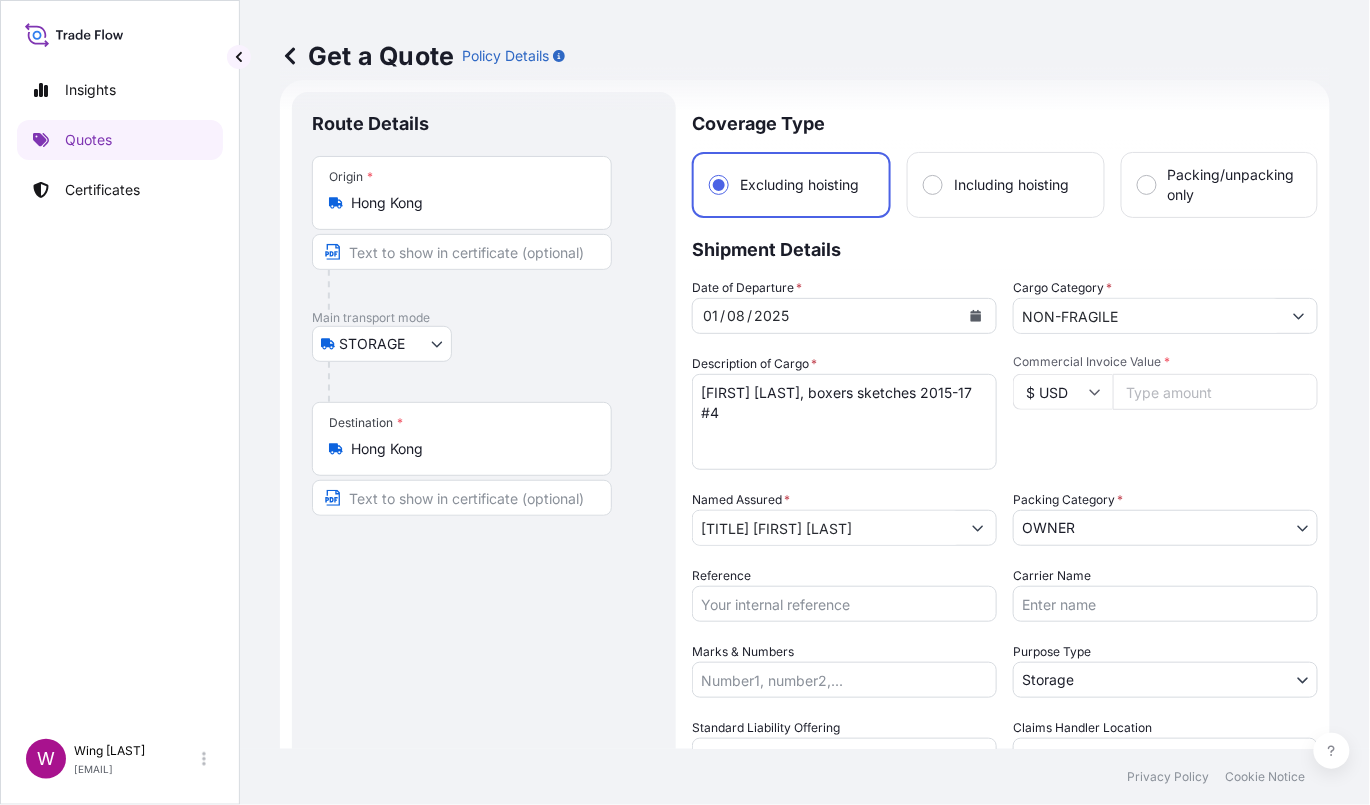 click on "STORAGE COURIER INSTALLATION LAND SEA AIR STORAGE" at bounding box center (484, 344) 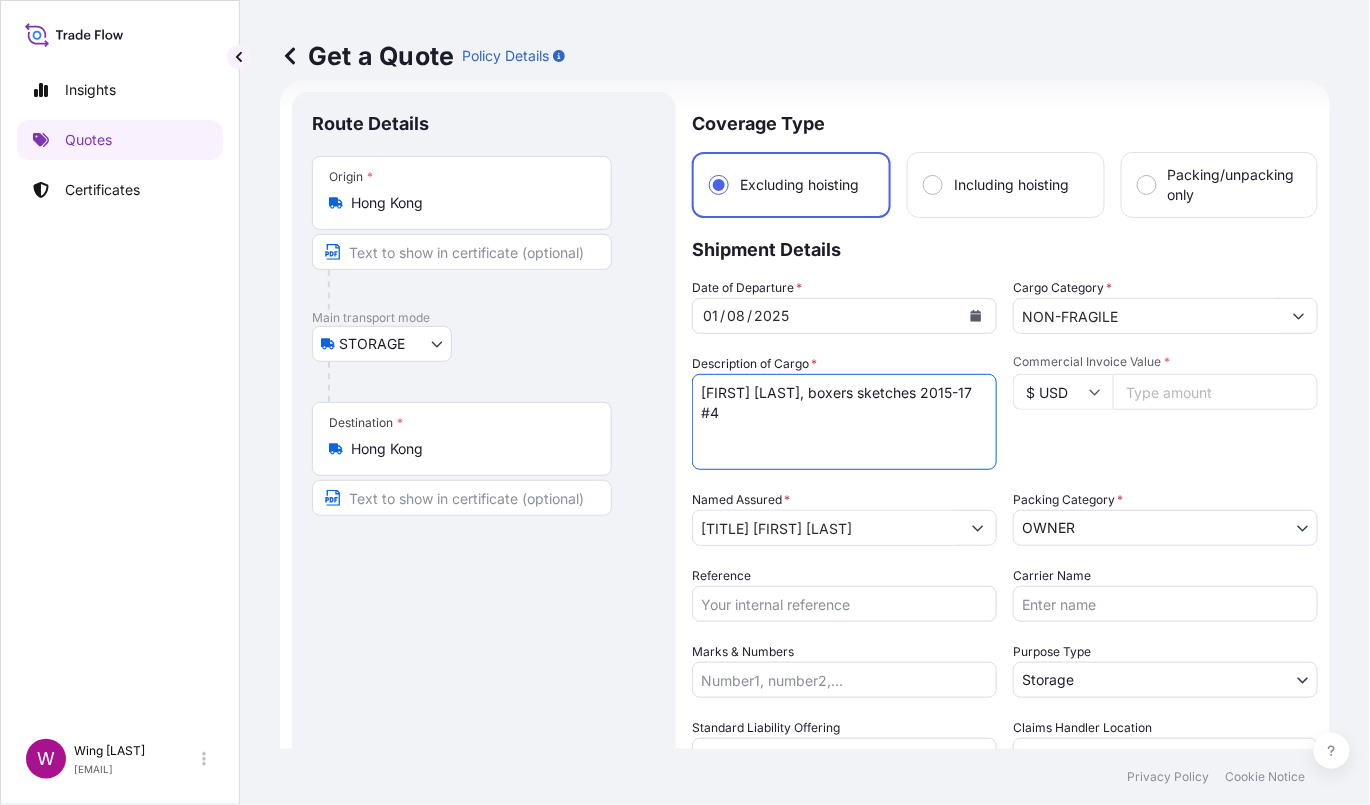 drag, startPoint x: 830, startPoint y: 427, endPoint x: 834, endPoint y: 397, distance: 30.265491 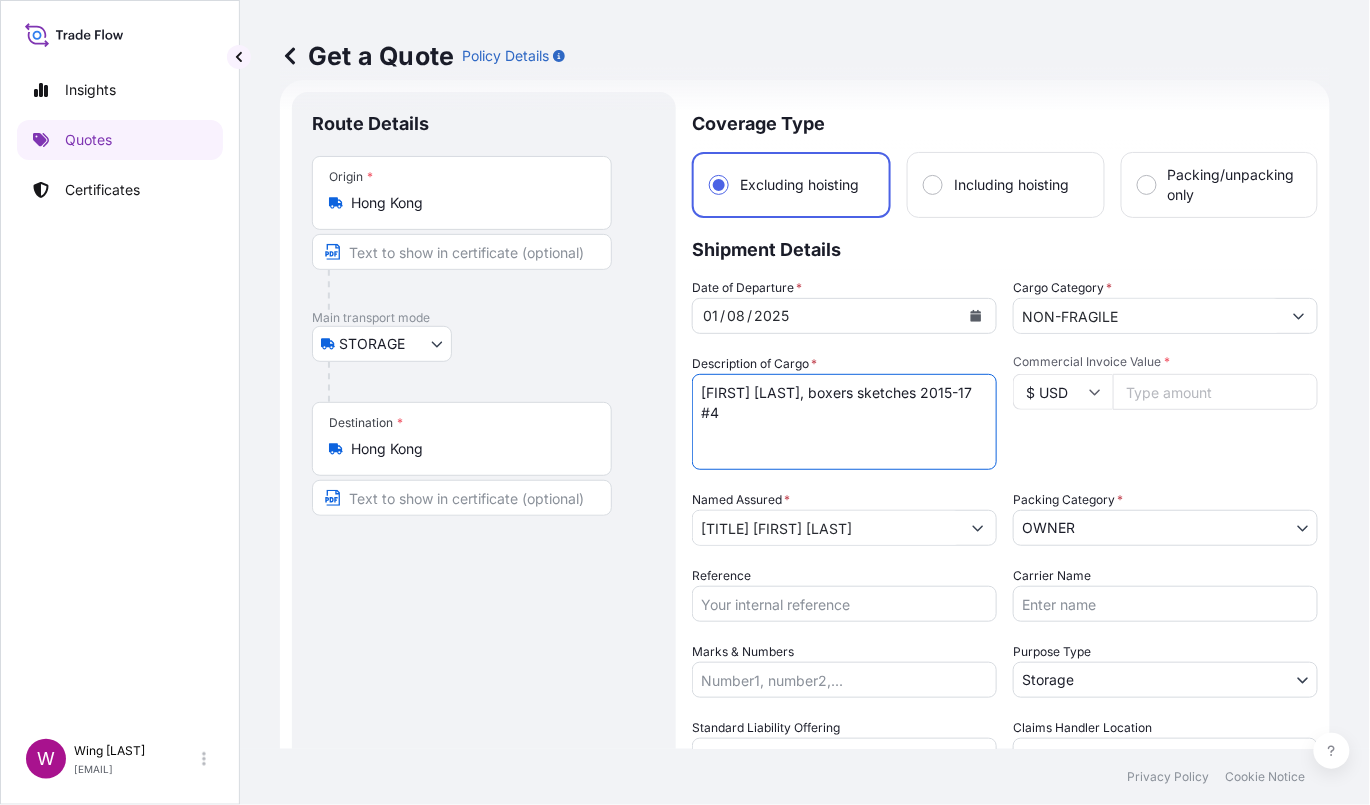 click on "[FIRST] [LAST], boxers sketches 2015-17 #4" at bounding box center (844, 422) 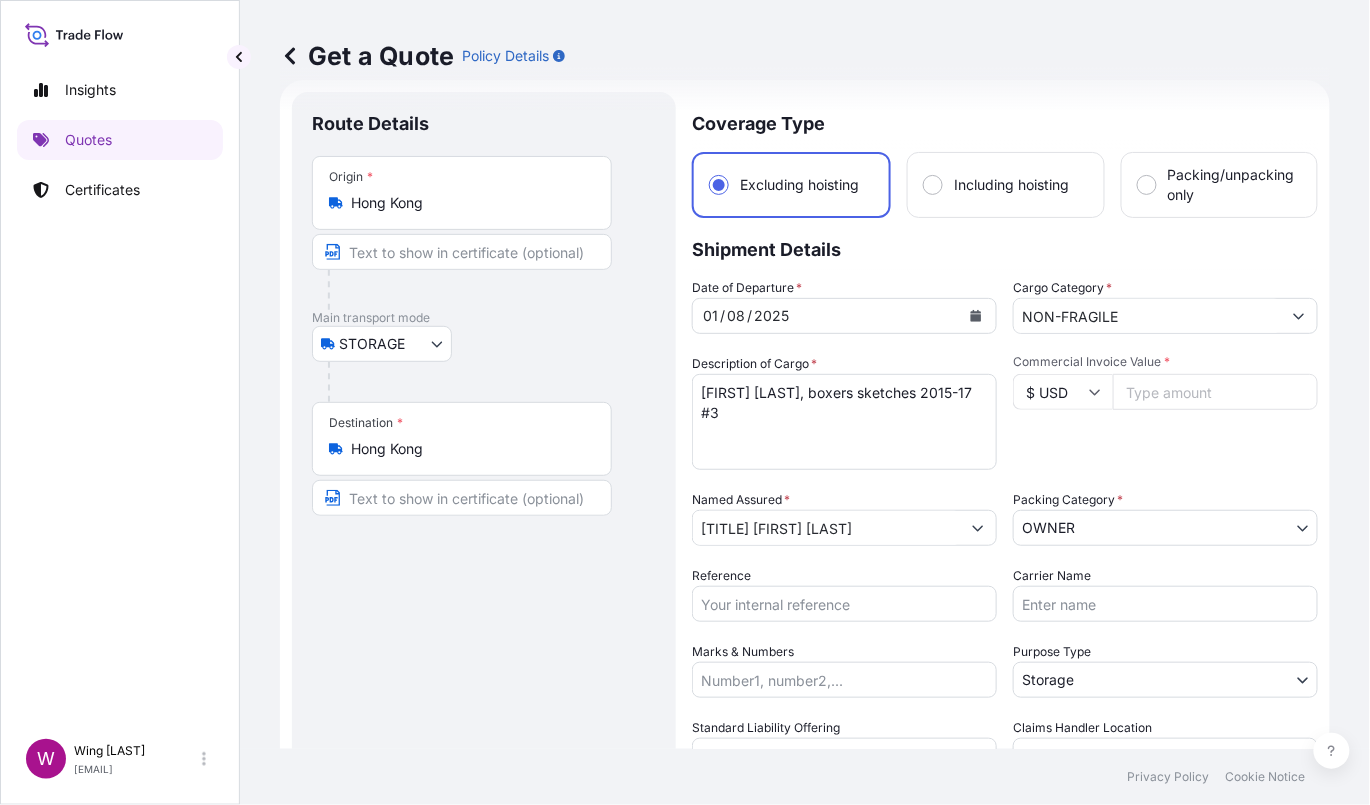 drag, startPoint x: 625, startPoint y: 599, endPoint x: 705, endPoint y: 557, distance: 90.35486 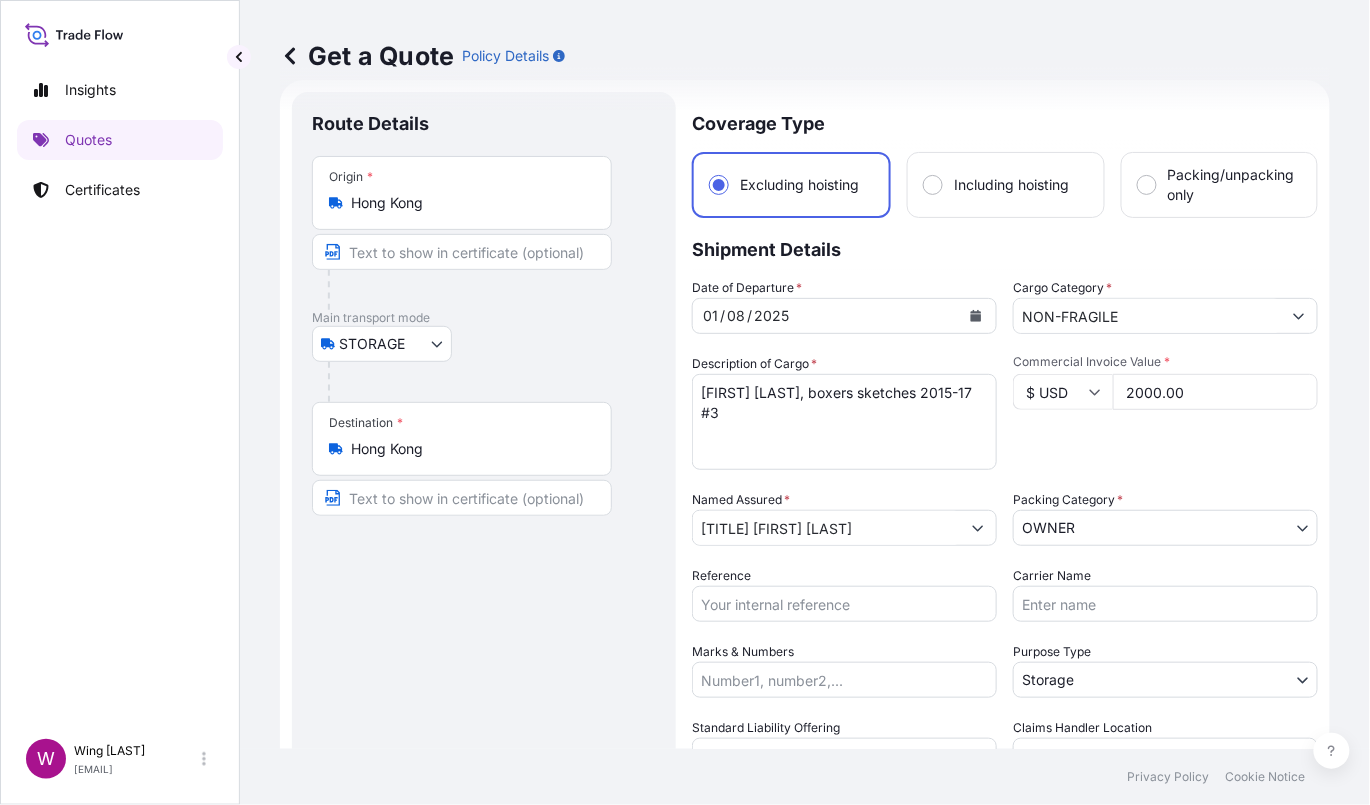 click on "Reference" at bounding box center (844, 604) 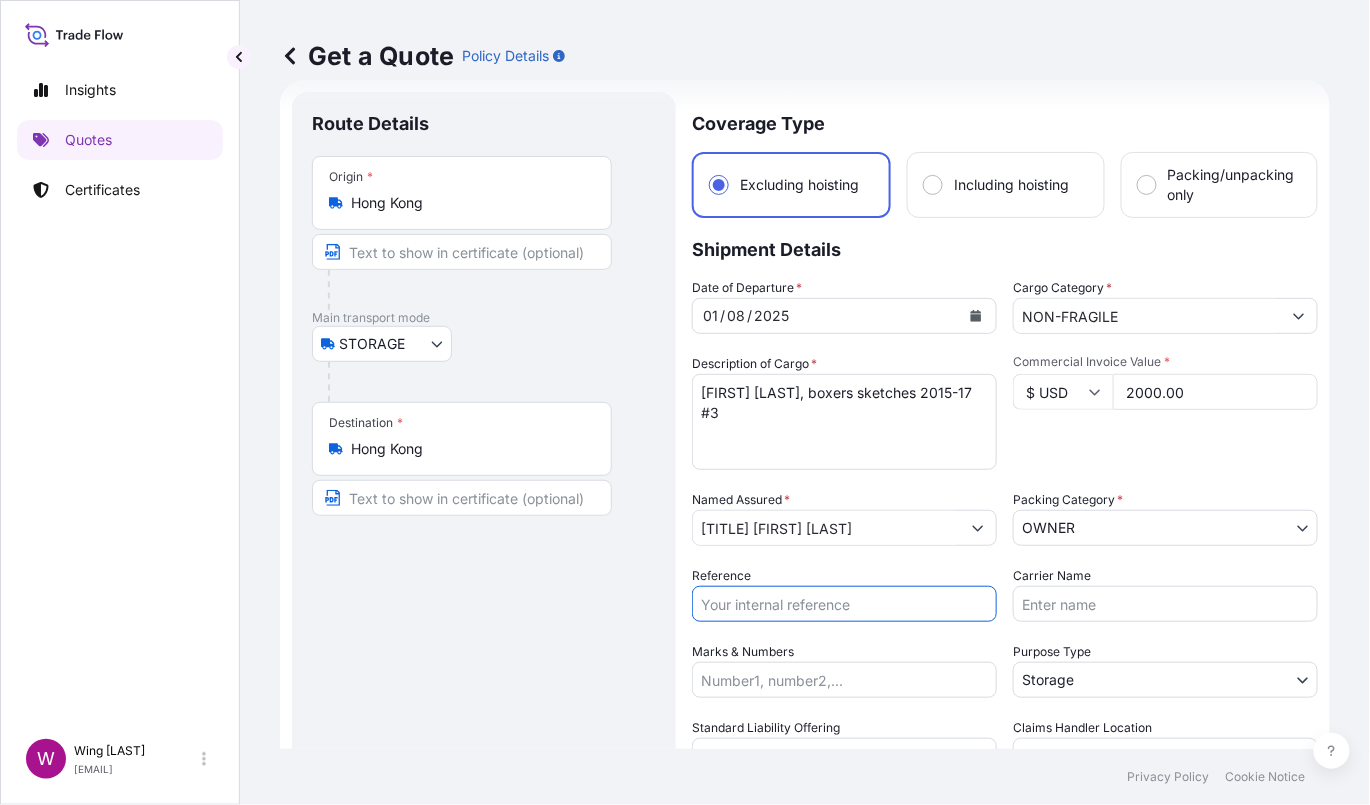 paste on "AMST179435TTHT" 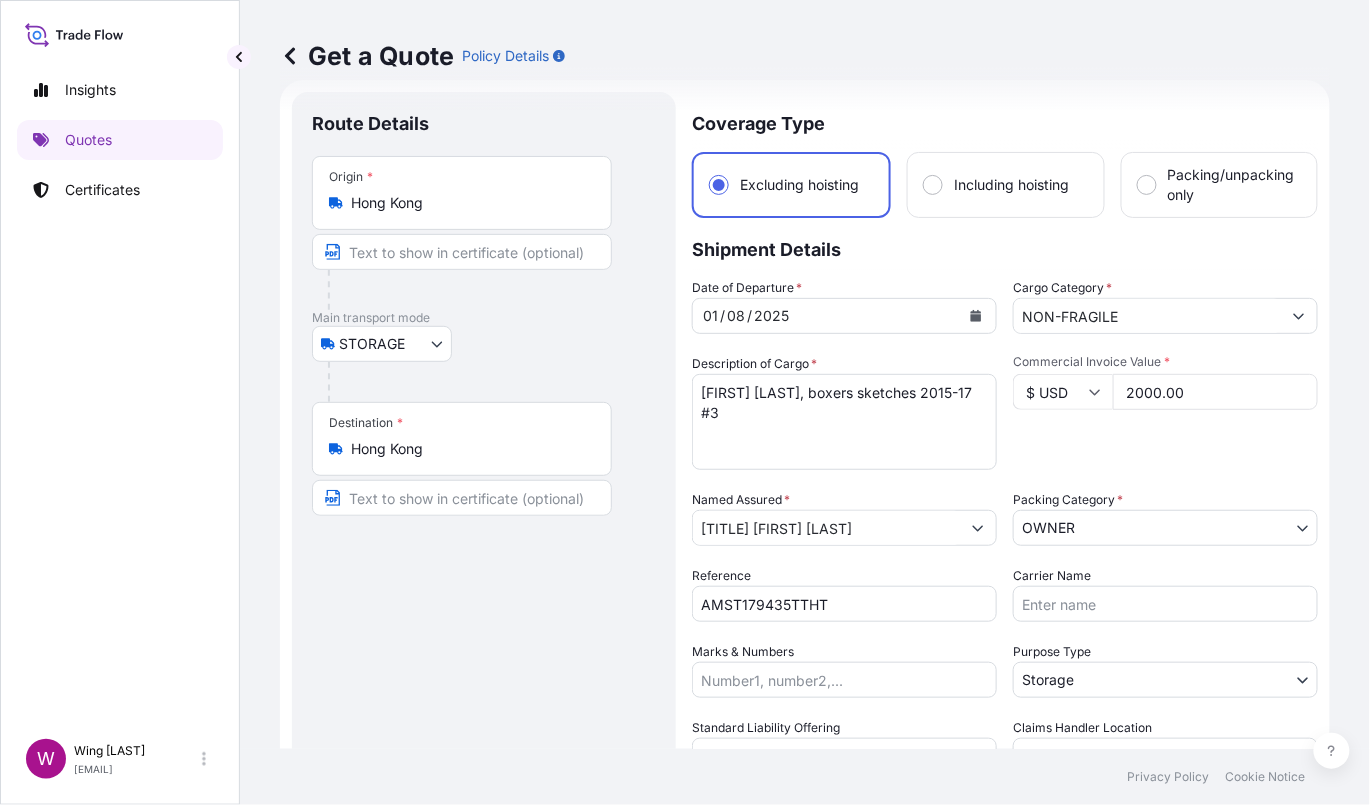 click on "Route Details Place of loading Road / Inland Road / Inland Origin * Hong Kong Main transport mode STORAGE COURIER INSTALLATION LAND SEA AIR STORAGE Destination * Hong Kong Road / Inland Road / Inland Place of Discharge" at bounding box center [484, 583] 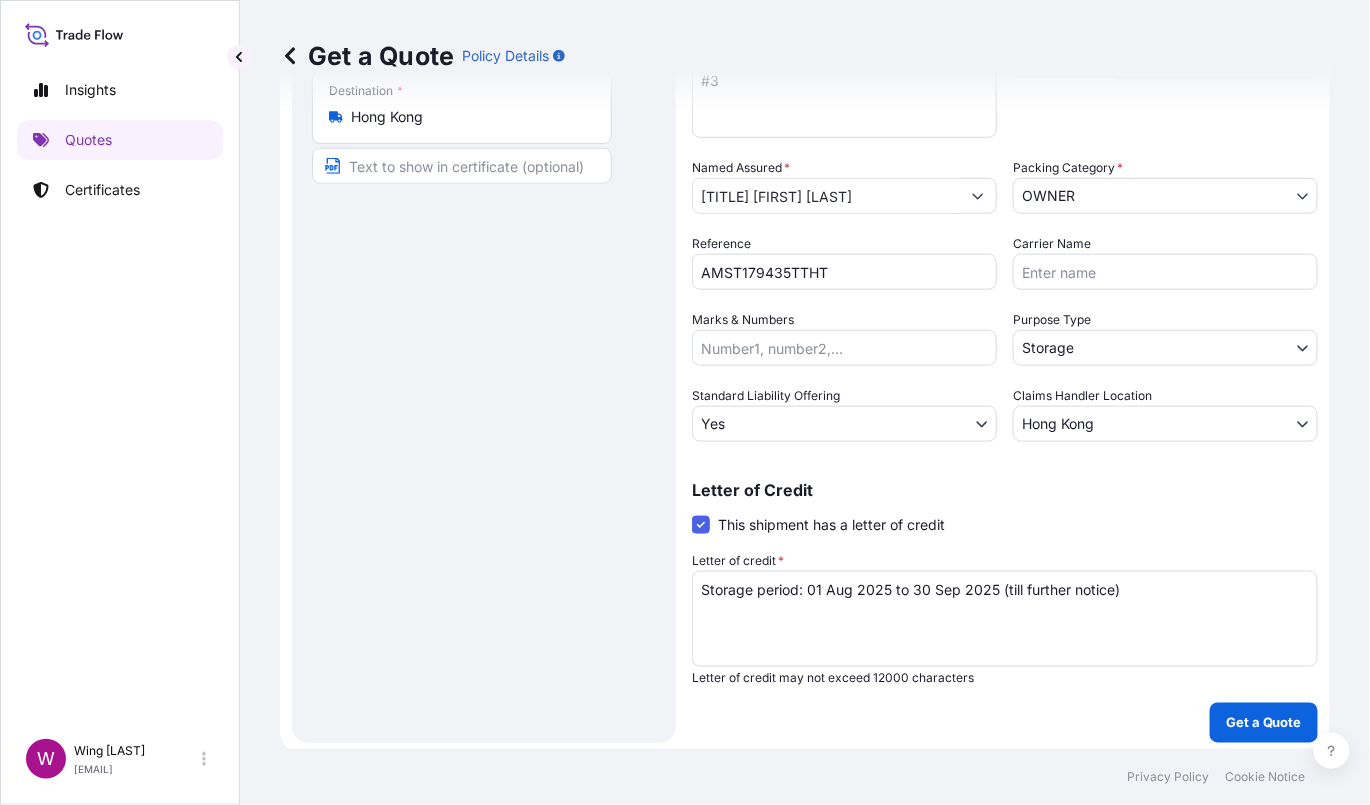 scroll, scrollTop: 368, scrollLeft: 0, axis: vertical 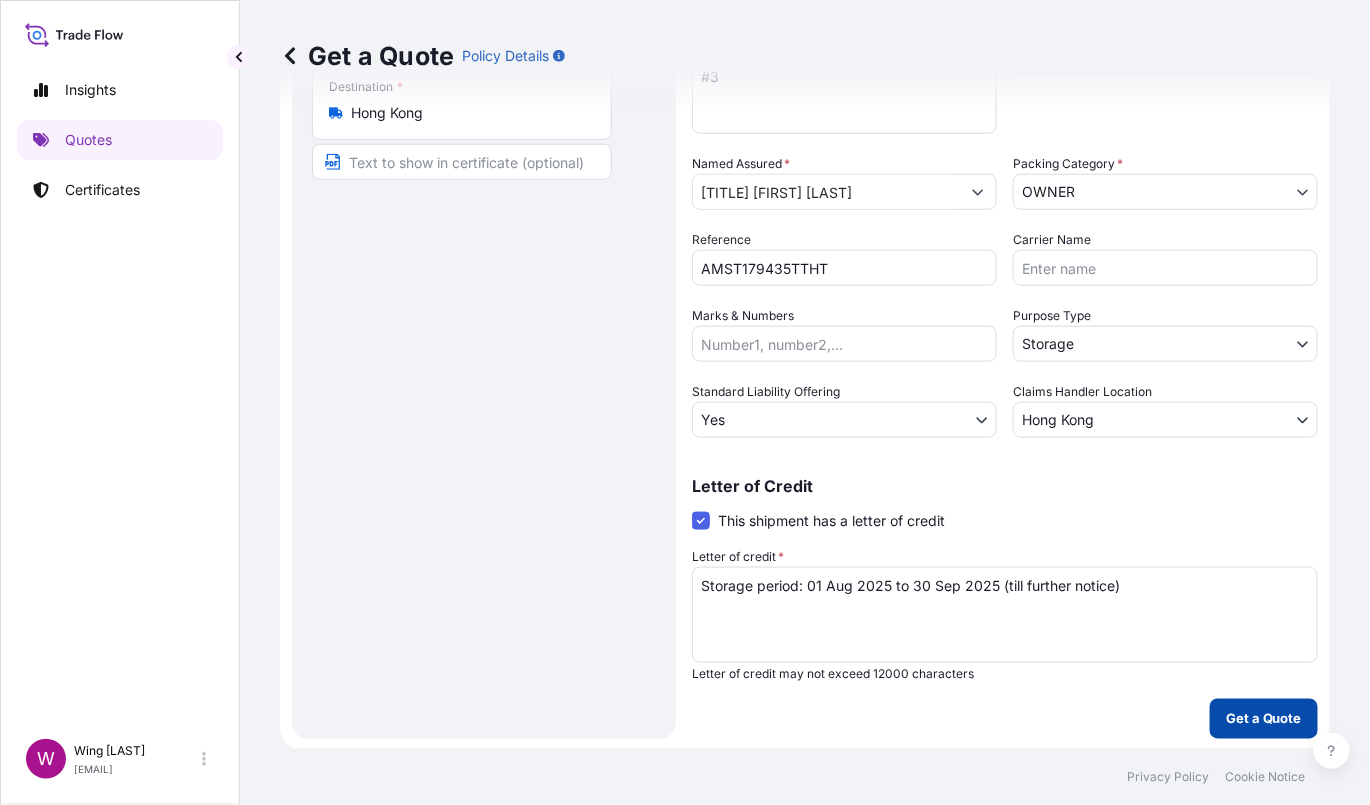 click on "Get a Quote" at bounding box center [1264, 719] 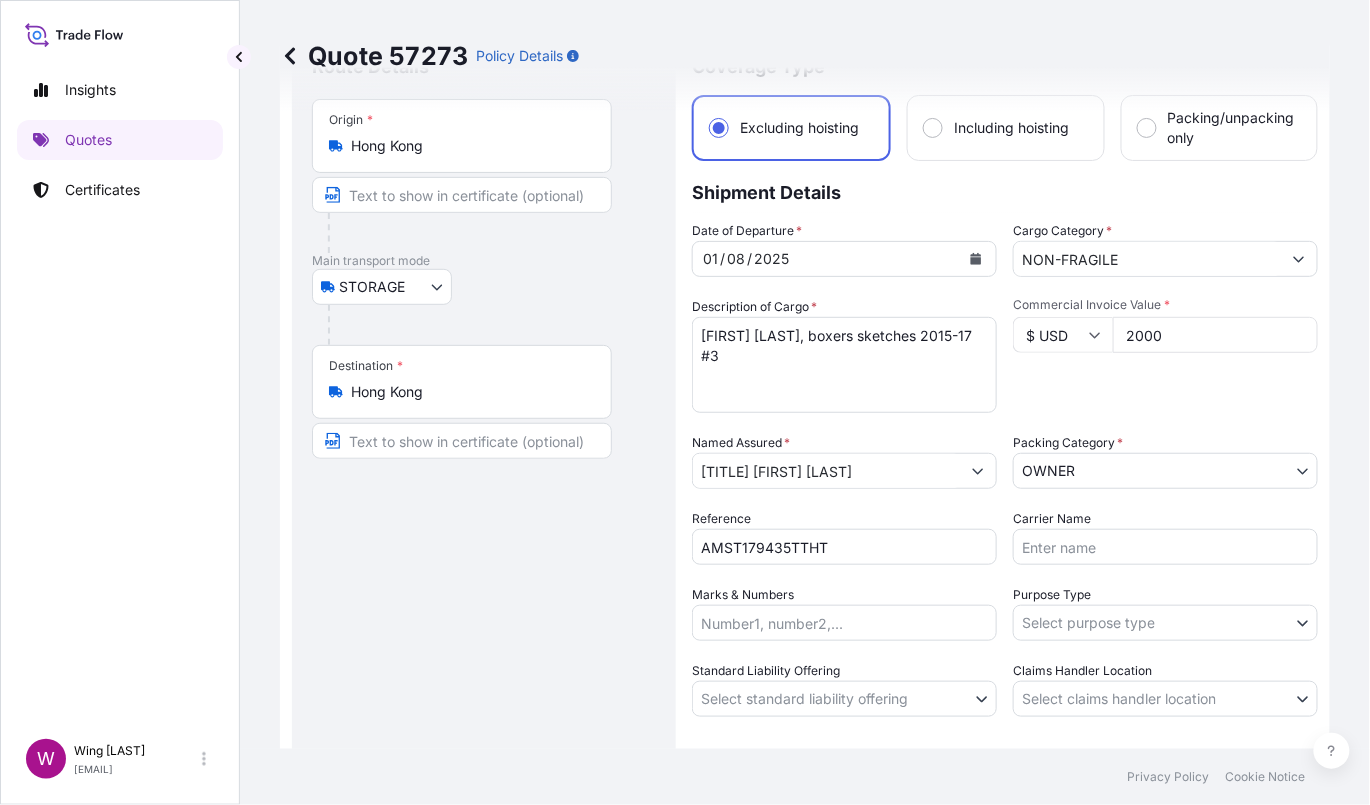 scroll, scrollTop: 133, scrollLeft: 0, axis: vertical 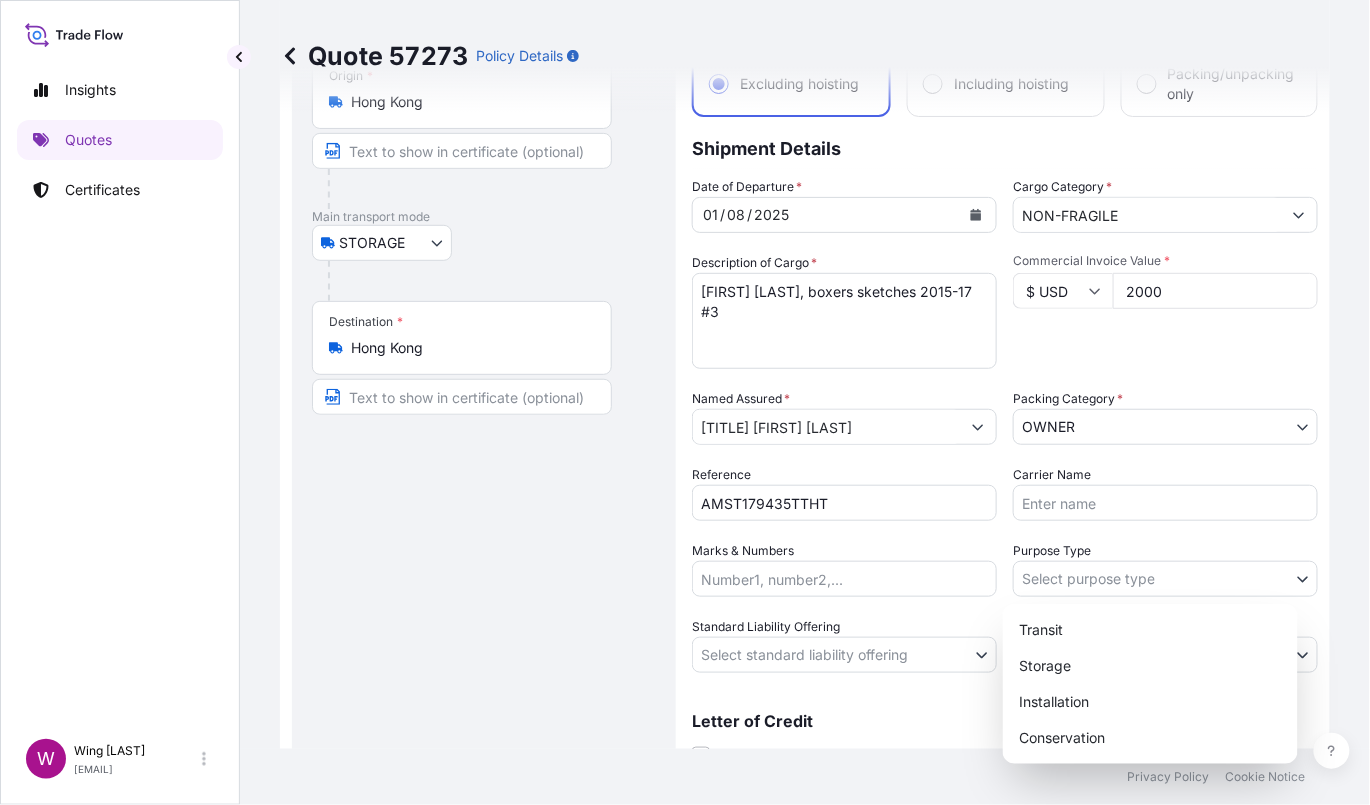 click on "Insights Quotes Certificates W Wing   Lee [EMAIL] Quote 57273 Policy Details Route Details Place of loading Road / Inland Road / Inland Origin * Hong Kong Main transport mode STORAGE COURIER INSTALLATION LAND SEA AIR STORAGE Destination * Hong Kong Road / Inland Road / Inland Place of Discharge Coverage Type Excluding hoisting Including hoisting Packing/unpacking only Shipment Details Date of Departure * 01 / 08 / 2025 Cargo Category * NON-FRAGILE Description of Cargo * [FIRST] [LAST], boxers sketches 2015-17 #3 Commercial Invoice Value   * $ USD 2000 Named Assured * [TITLE] [LAST], Packing Category * OWNER AGENT CO-OWNER OWNER Various Reference AMST179435TTHT Carrier Name Marks & Numbers Purpose Type Select purpose type Transit Storage Installation Conservation Standard Liability Offering Select standard liability offering Yes No Claims Handler Location Select claims handler location Hong Kong Singapore Letter of Credit This shipment has a letter of credit Letter of credit * $ 2 , ." at bounding box center [685, 402] 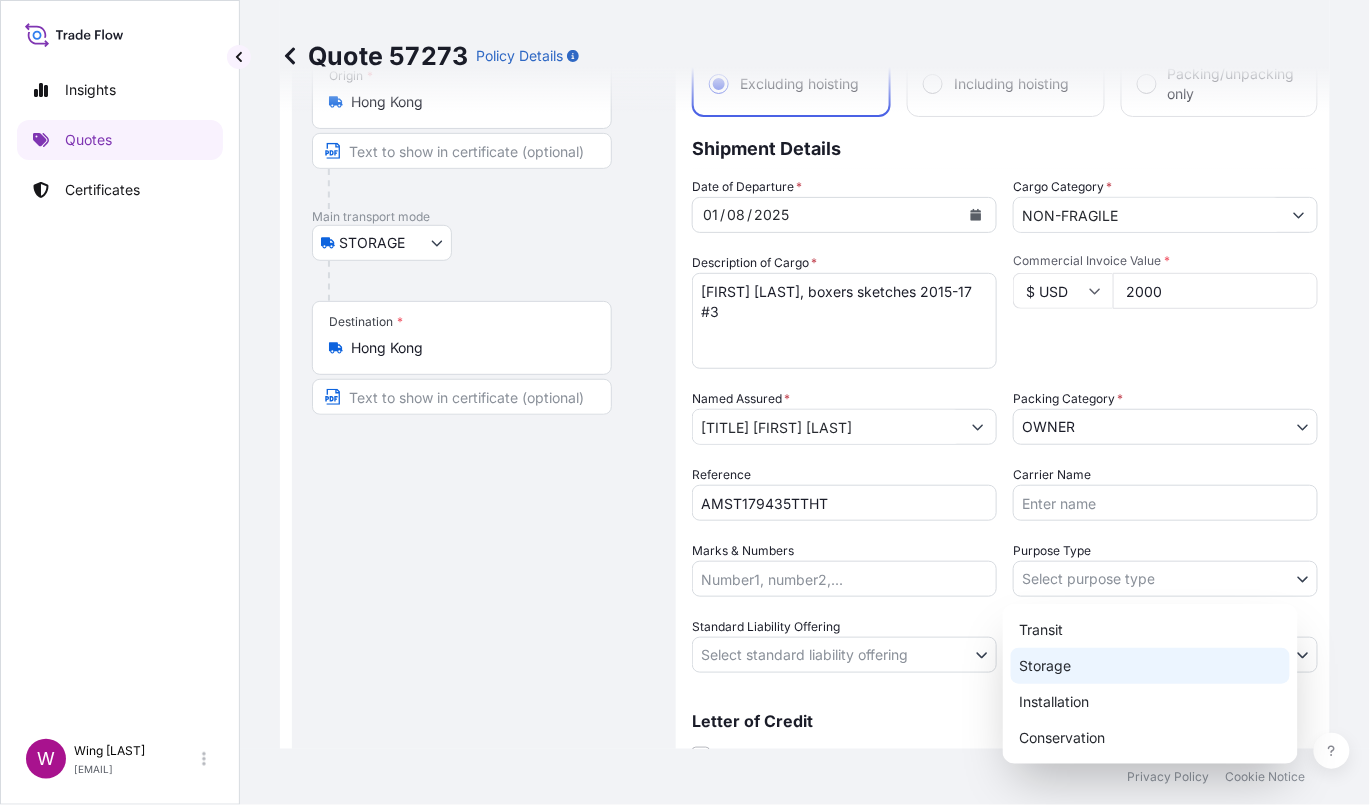 click on "Storage" at bounding box center (1150, 666) 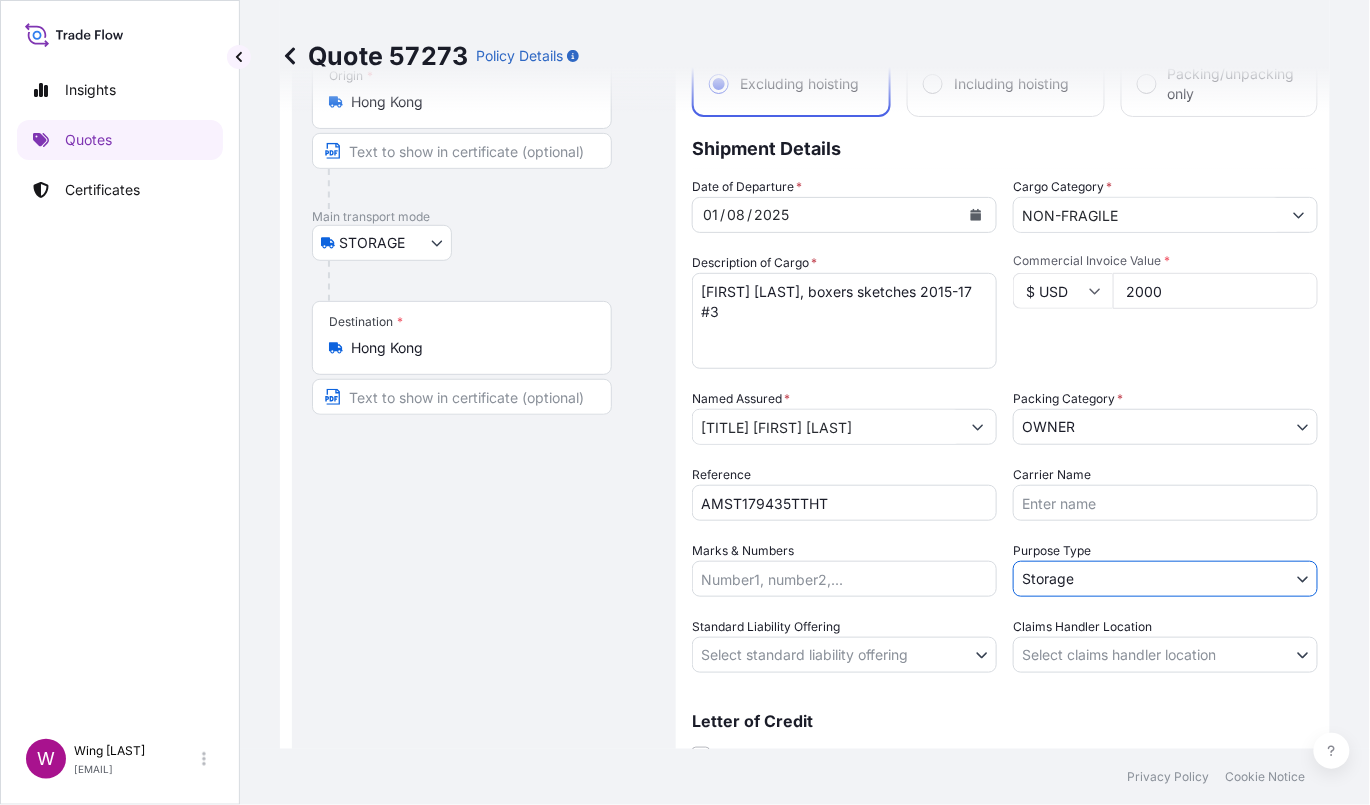 click on "Insights Quotes Certificates W Wing   Lee [EMAIL] Quote 57273 Policy Details Route Details Place of loading Road / Inland Road / Inland Origin * Hong Kong Main transport mode STORAGE COURIER INSTALLATION LAND SEA AIR STORAGE Destination * Hong Kong Road / Inland Road / Inland Place of Discharge Coverage Type Excluding hoisting Including hoisting Packing/unpacking only Shipment Details Date of Departure * 01 / 08 / 2025 Cargo Category * NON-FRAGILE Description of Cargo * [NAME], boxers sketches 2015-17 #3 Commercial Invoice Value   * $ USD 2000 Named Assured * [NAME] Packing Category * OWNER AGENT CO-OWNER OWNER Various Reference AMST179435TTHT Carrier Name Marks & Numbers Purpose Type Storage Transit Storage Installation Conservation Standard Liability Offering Select standard liability offering Yes No Claims Handler Location Select claims handler location Hong Kong Singapore Letter of Credit This shipment has a letter of credit Letter of credit * Cancel Changes $ 2 ," at bounding box center (685, 402) 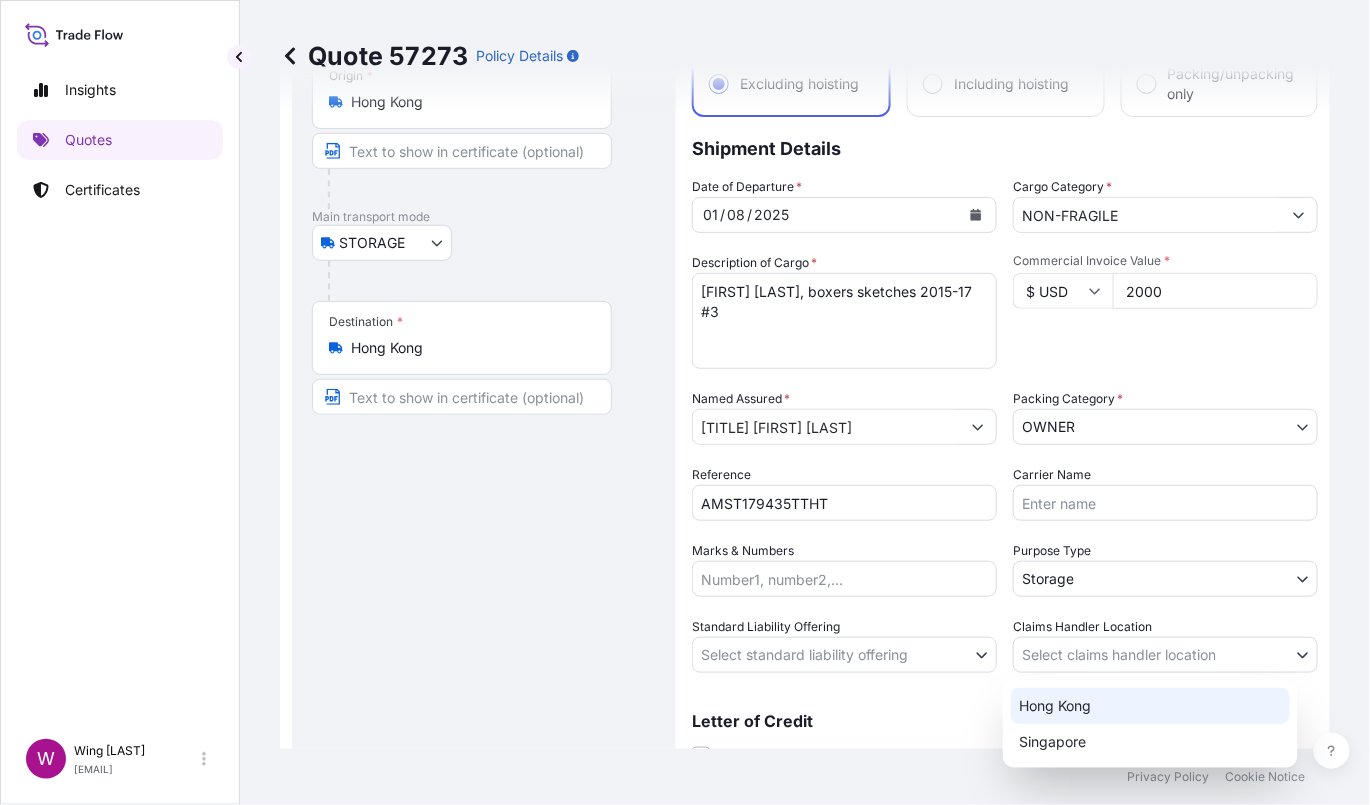 click on "Hong Kong" at bounding box center [1150, 706] 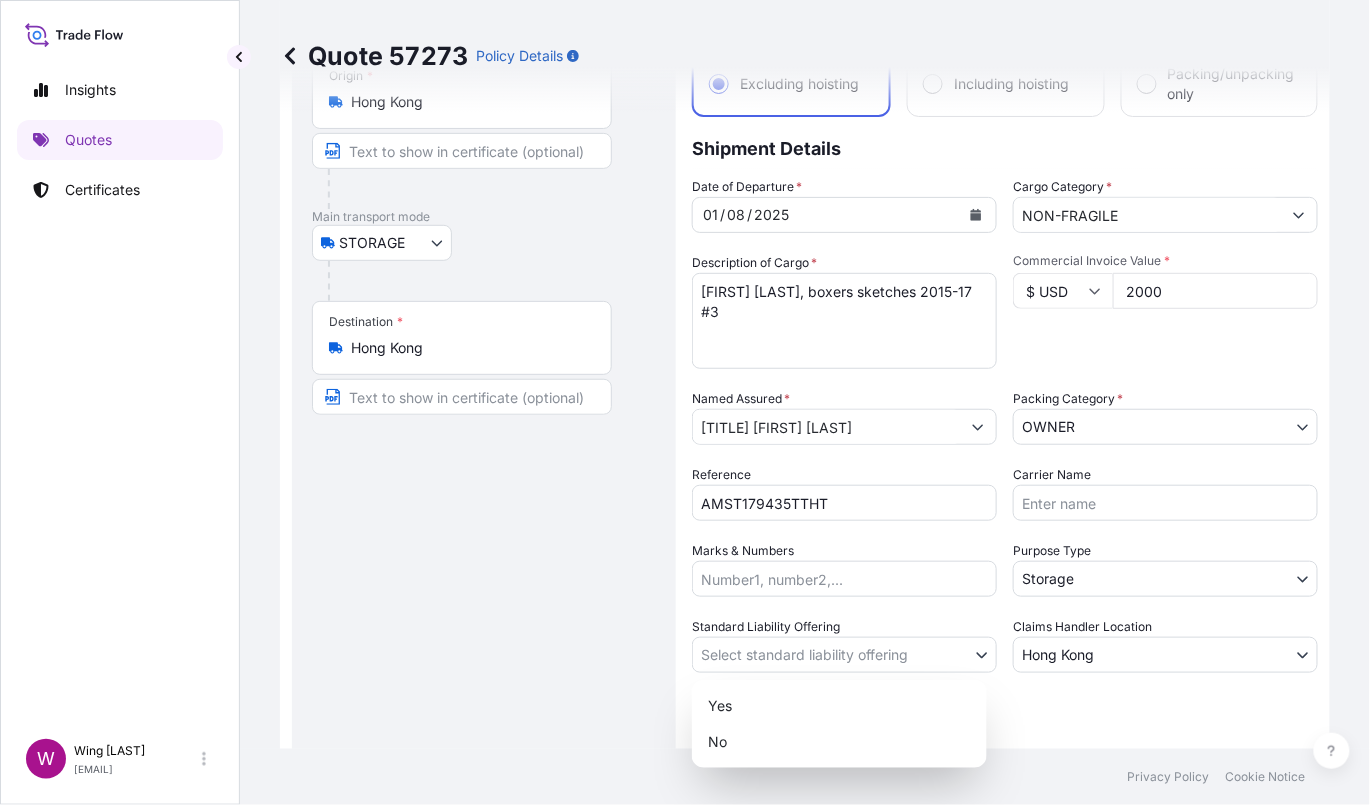 click on "Insights Quotes Certificates W Wing   Lee [EMAIL] Quote 57273 Policy Details Route Details Place of loading Road / Inland Road / Inland Origin * Hong Kong Main transport mode STORAGE COURIER INSTALLATION LAND SEA AIR STORAGE Destination * Hong Kong Road / Inland Road / Inland Place of Discharge Coverage Type Excluding hoisting Including hoisting Packing/unpacking only Shipment Details Date of Departure * 01 / 08 / 2025 Cargo Category * NON-FRAGILE Description of Cargo * [FIRST] [LAST], boxers sketches 2015-17 #3 Commercial Invoice Value   * $ USD 2000 Named Assured * [TITLE] [FIRST] [LAST] Packing Category * OWNER AGENT CO-OWNER OWNER Various Reference AMST179435TTHT Carrier Name Marks & Numbers Purpose Type Storage Transit Storage Installation Conservation Standard Liability Offering Select standard liability offering Yes No Claims Handler Location Hong Kong Hong Kong Singapore Letter of Credit This shipment has a letter of credit Letter of credit * Cancel Changes Save Changes NON-FRAGILE $" at bounding box center (685, 402) 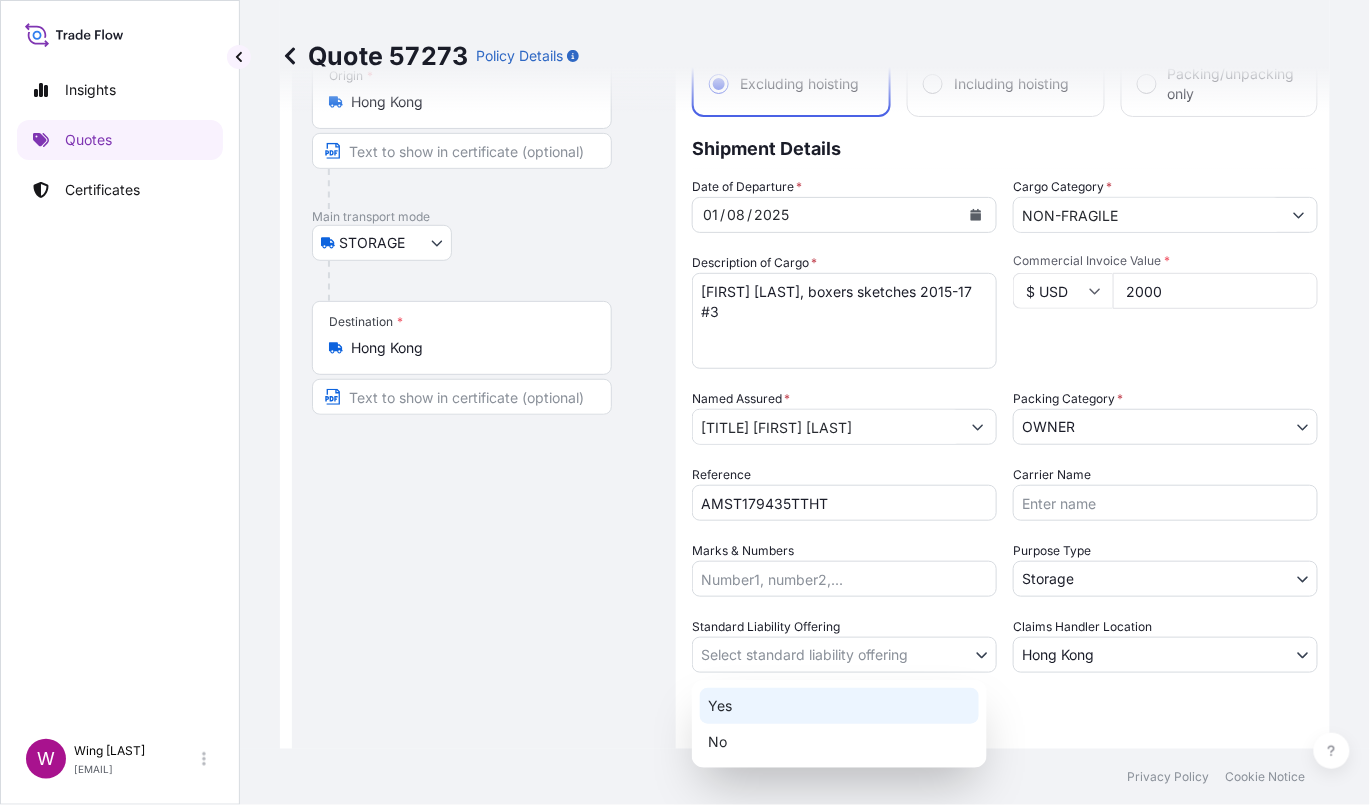 click on "Yes No" at bounding box center [839, 724] 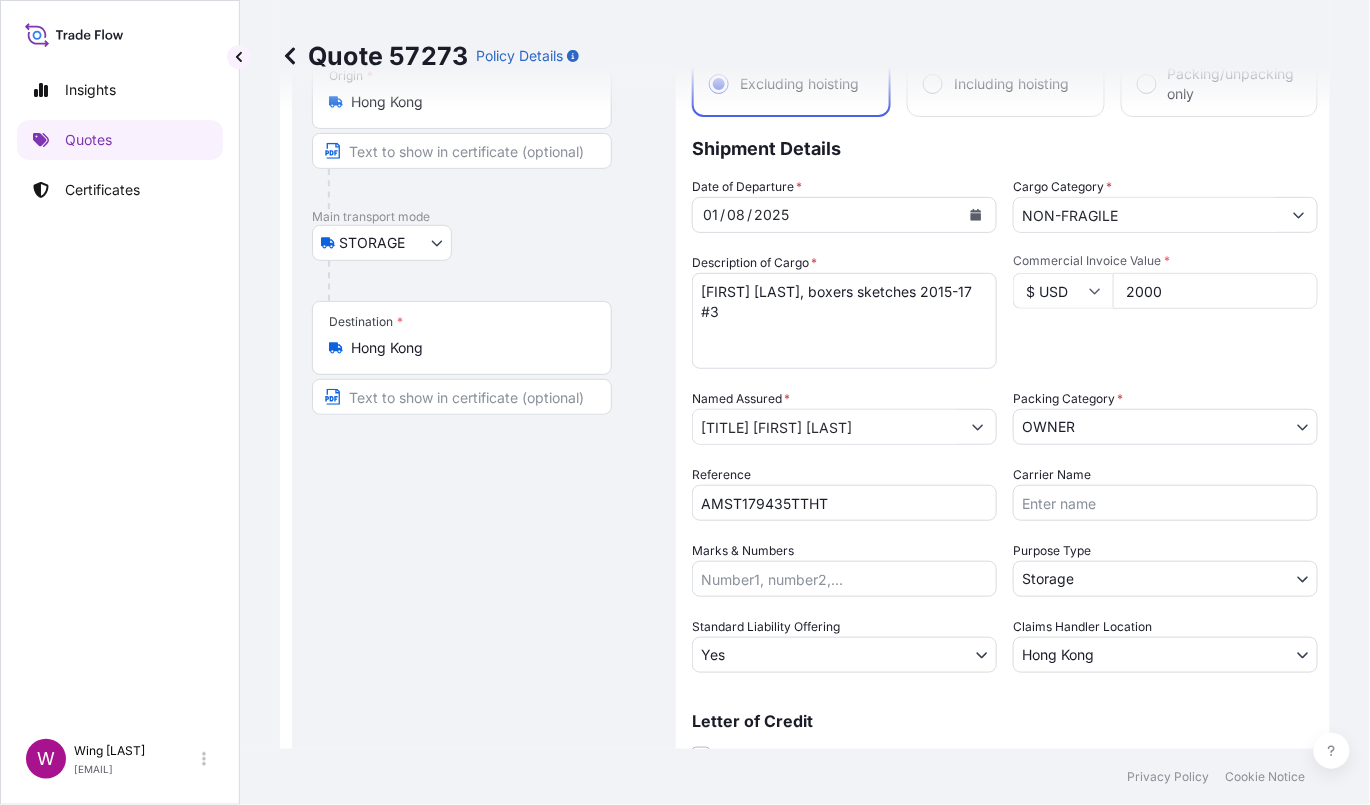 drag, startPoint x: 513, startPoint y: 504, endPoint x: 521, endPoint y: 491, distance: 15.264338 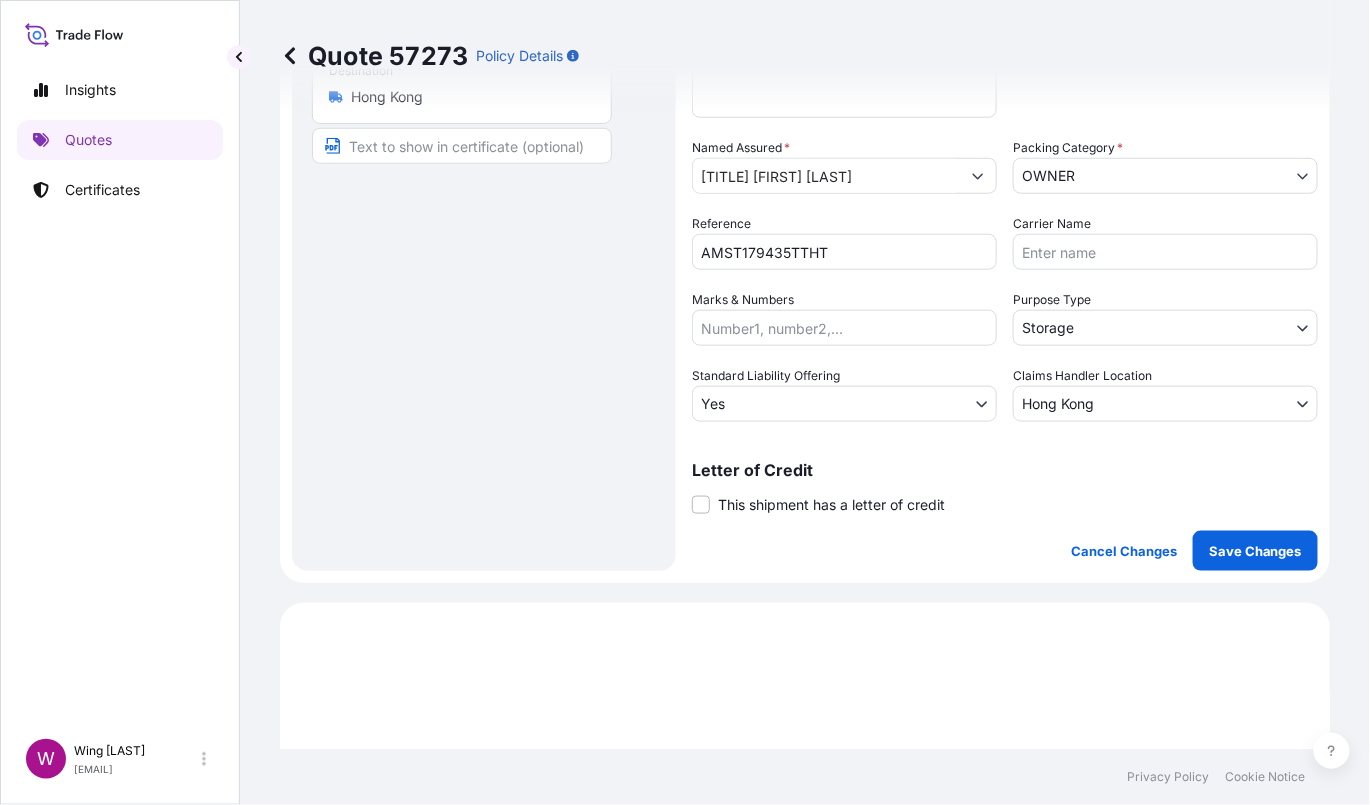 scroll, scrollTop: 400, scrollLeft: 0, axis: vertical 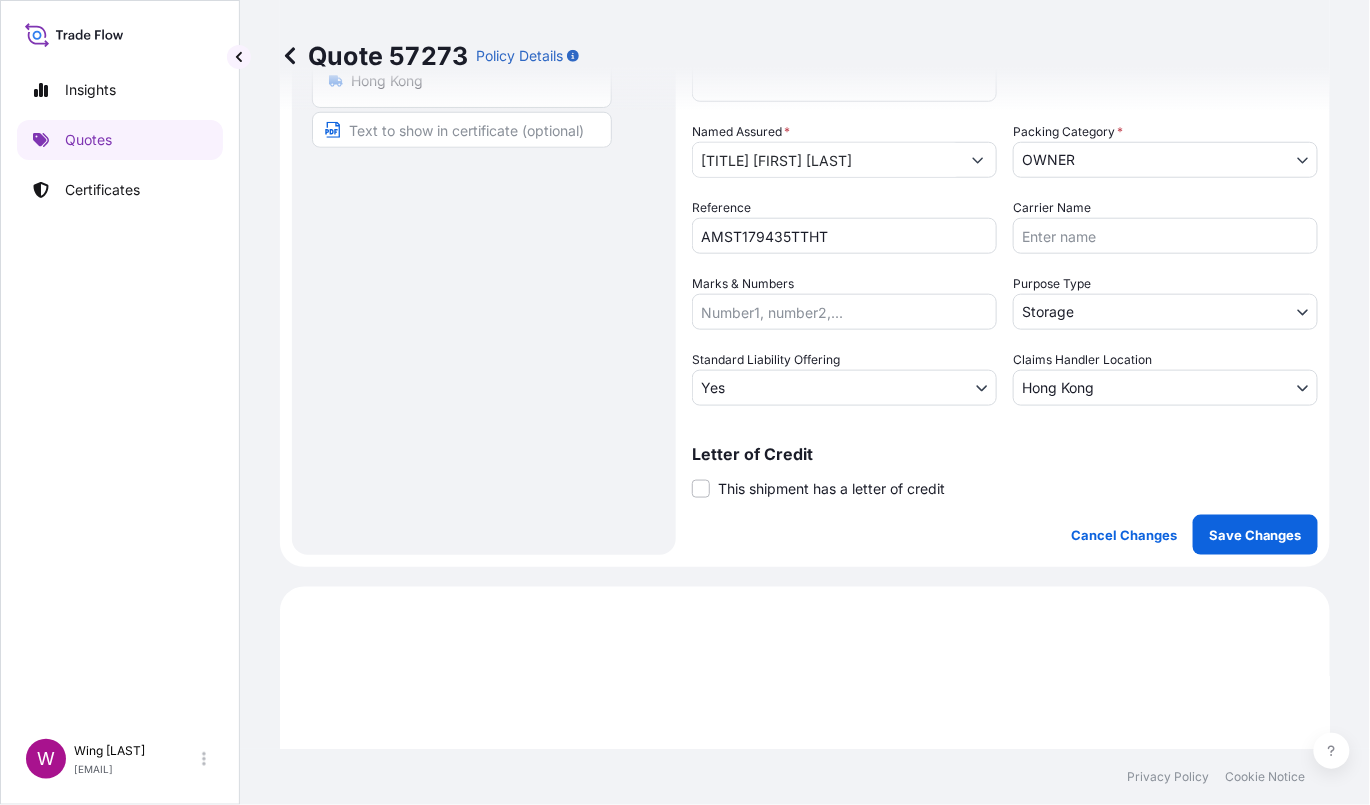 click on "This shipment has a letter of credit" at bounding box center (831, 489) 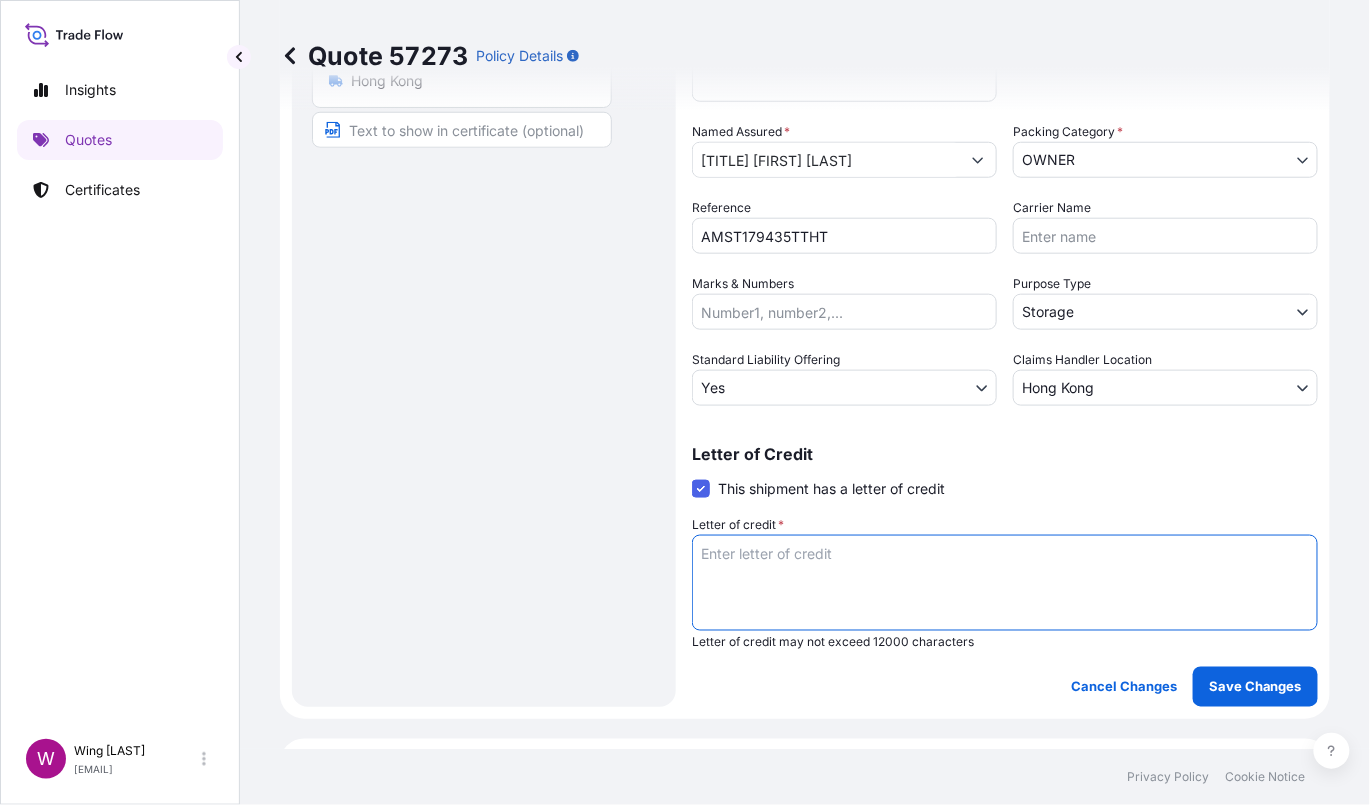 click on "Letter of credit *" at bounding box center (1005, 583) 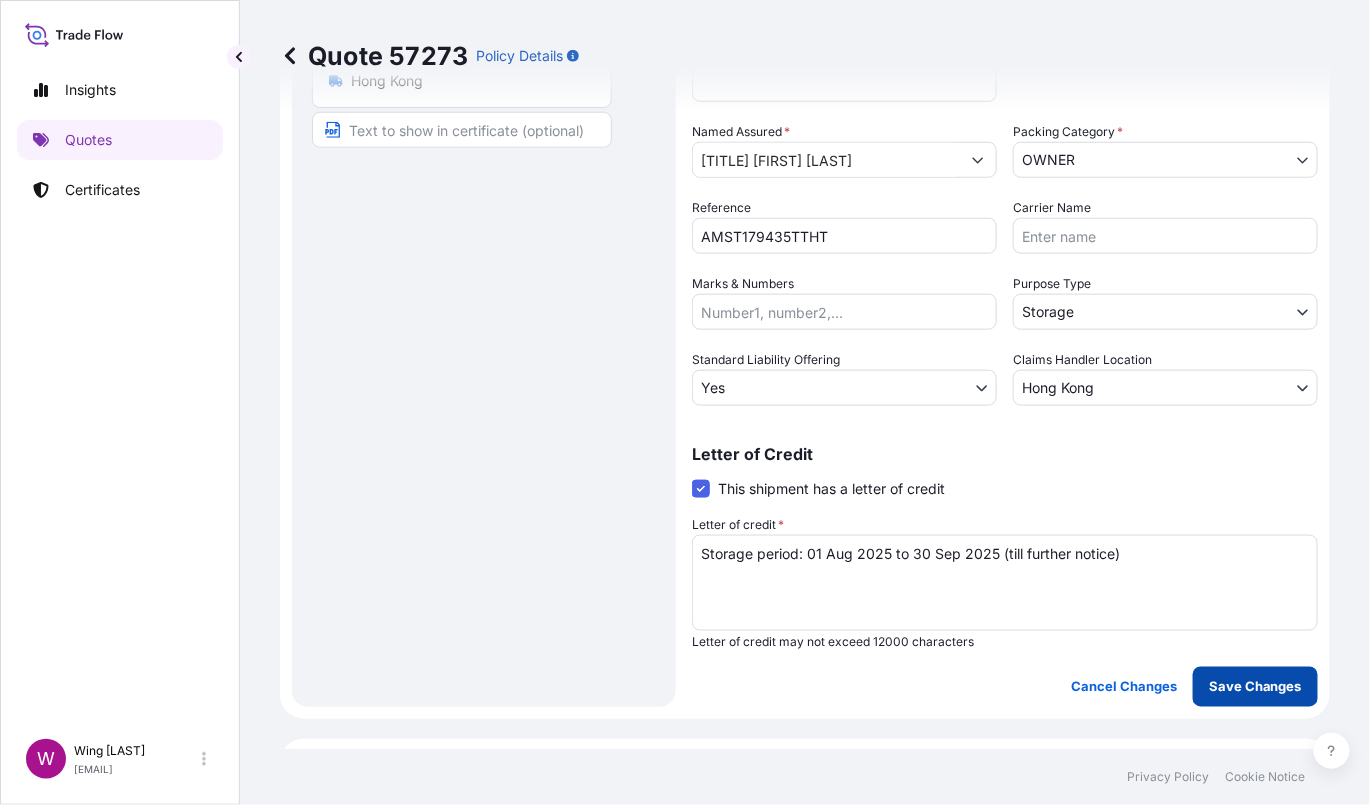 click on "Save Changes" at bounding box center [1255, 687] 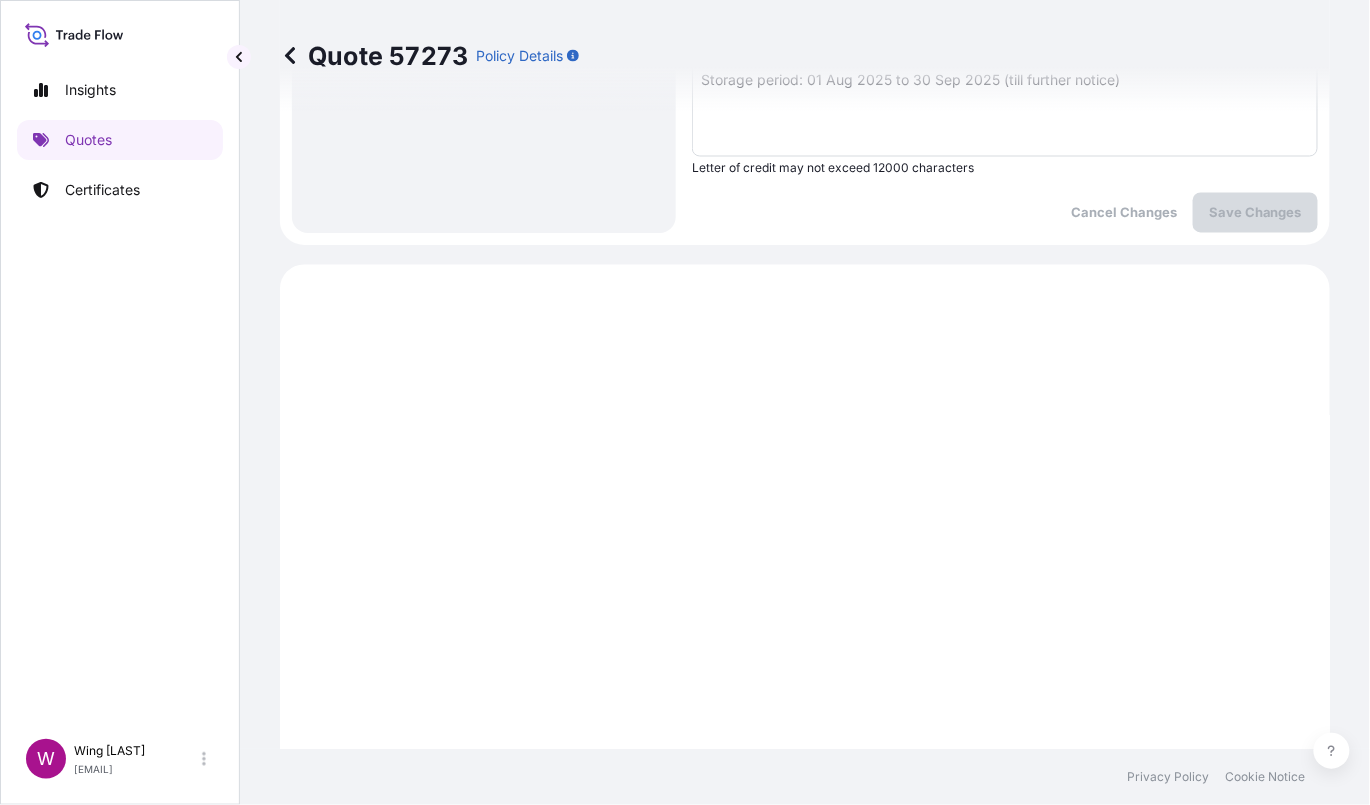 scroll, scrollTop: 1037, scrollLeft: 0, axis: vertical 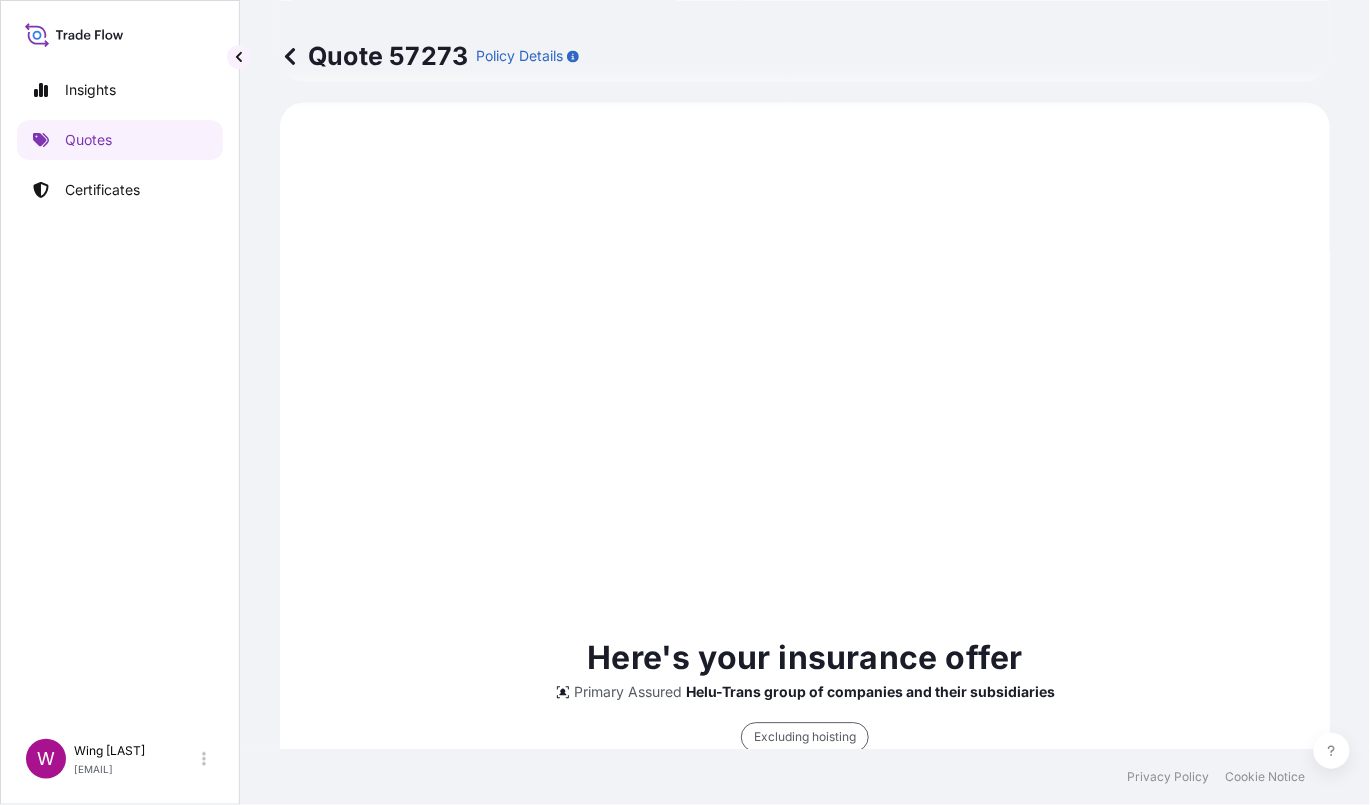 click on "Here's your insurance offer Primary Assured Helu-Trans group of companies and their subsidiaries Excluding hoisting Cargo Category NON-FRAGILE Insured Value $ 2 , 000 . 00 Named Assured Mr. [LAST] Origin [LOCATION] Destination [LOCATION] Total price $0.10 This quote is valid until Update Details Issue a Certificate" at bounding box center [805, 874] 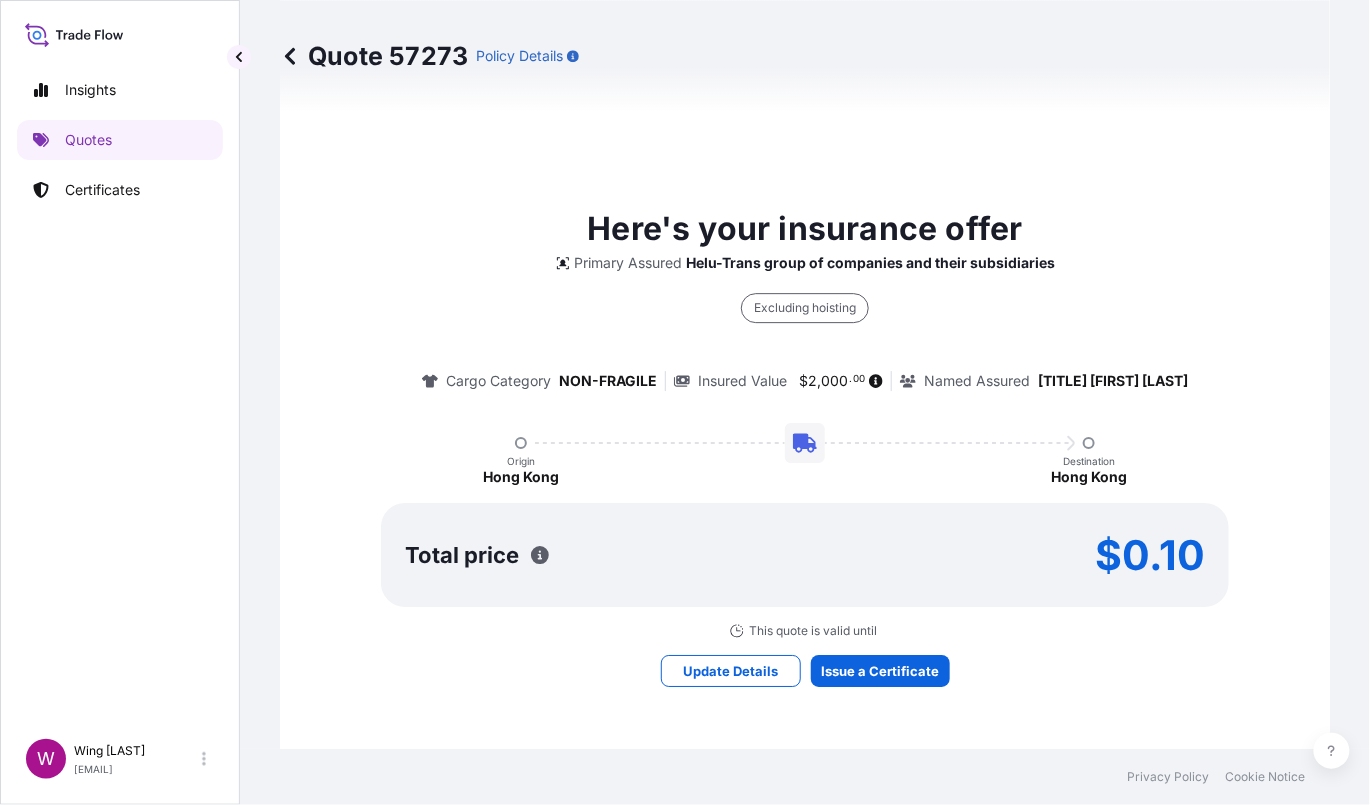 scroll, scrollTop: 1571, scrollLeft: 0, axis: vertical 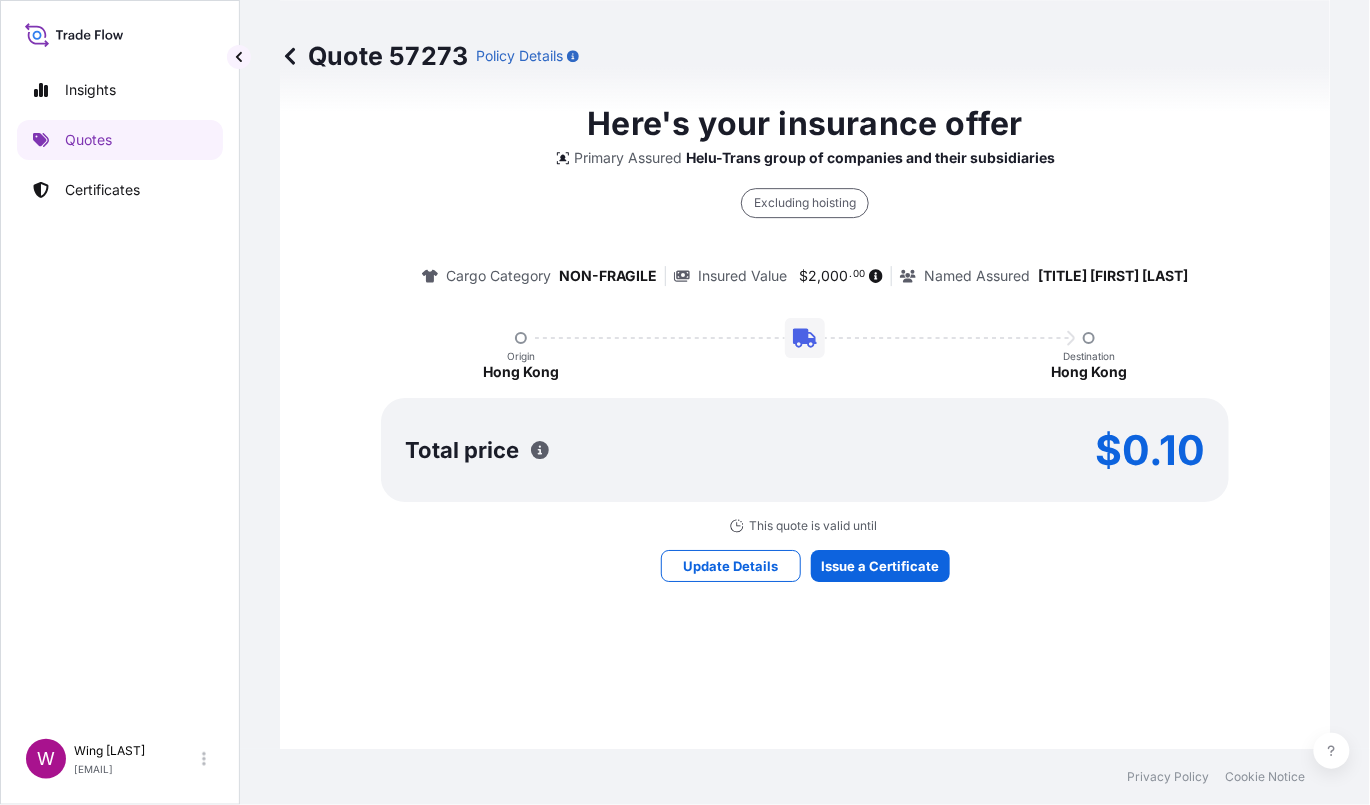 drag, startPoint x: 893, startPoint y: 599, endPoint x: 892, endPoint y: 581, distance: 18.027756 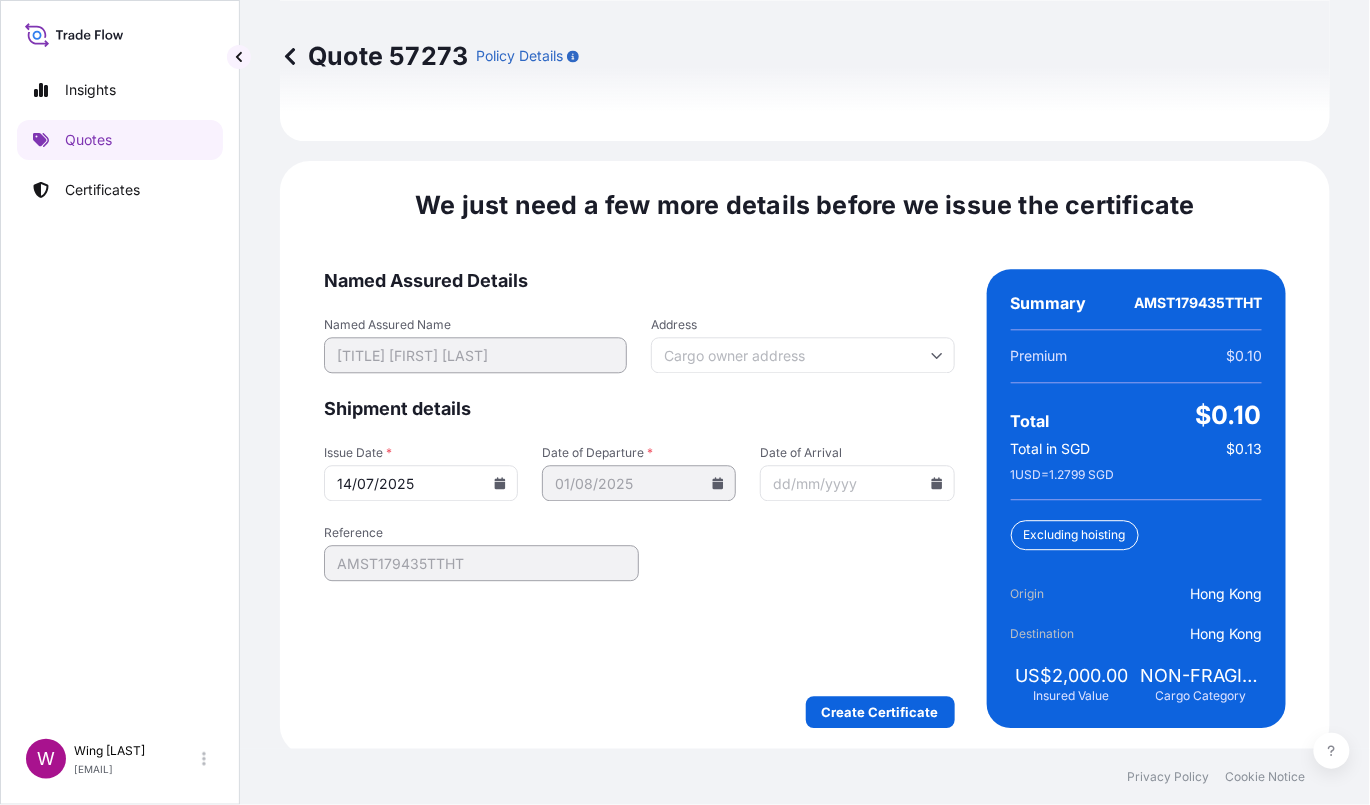 scroll, scrollTop: 3163, scrollLeft: 0, axis: vertical 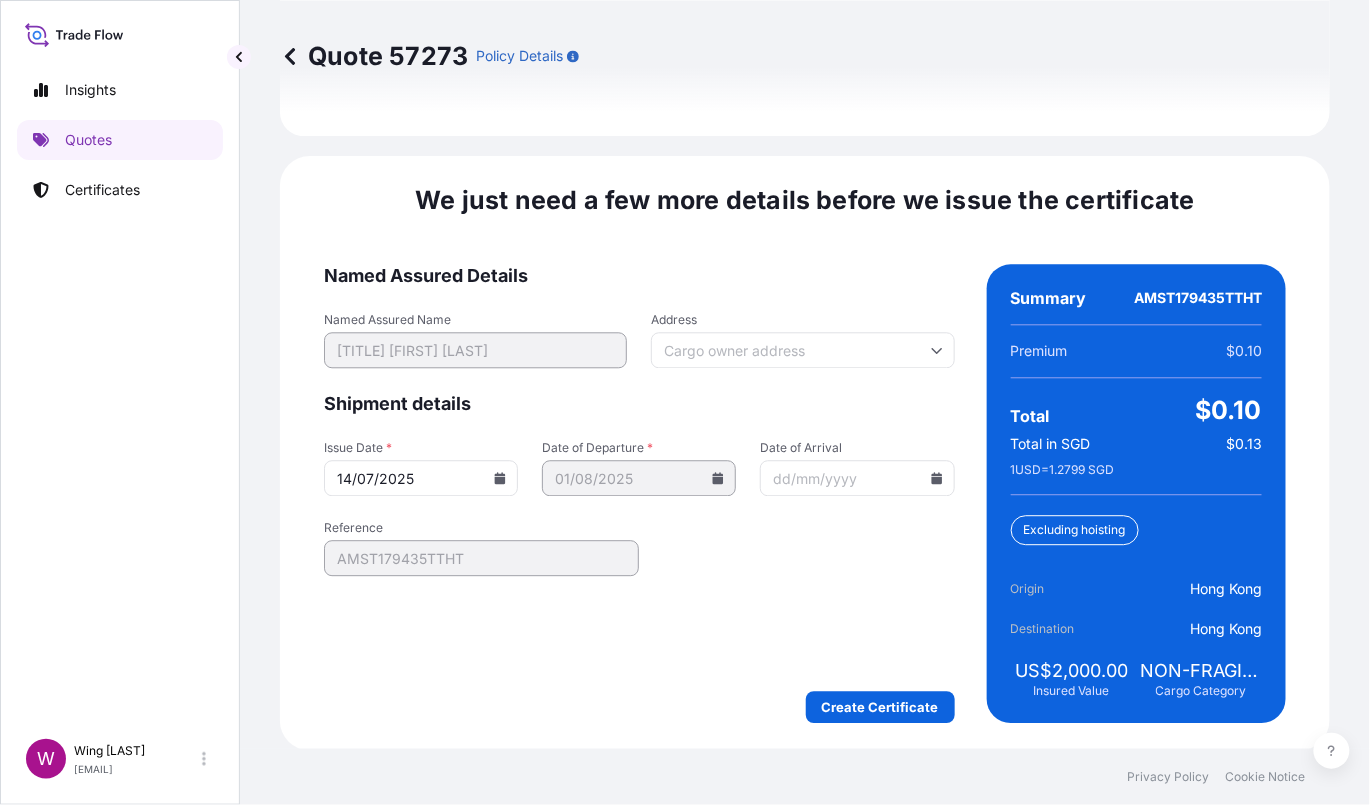 click on "Named Assured Details Named Assured Name   [TITLE] [FIRST] [LAST] Address   Shipment details Issue Date   * 14/07/2025 Date of Departure   * 01/08/2025 Date of Arrival   Reference   AMST179435TTHT Create Certificate" at bounding box center [639, 493] 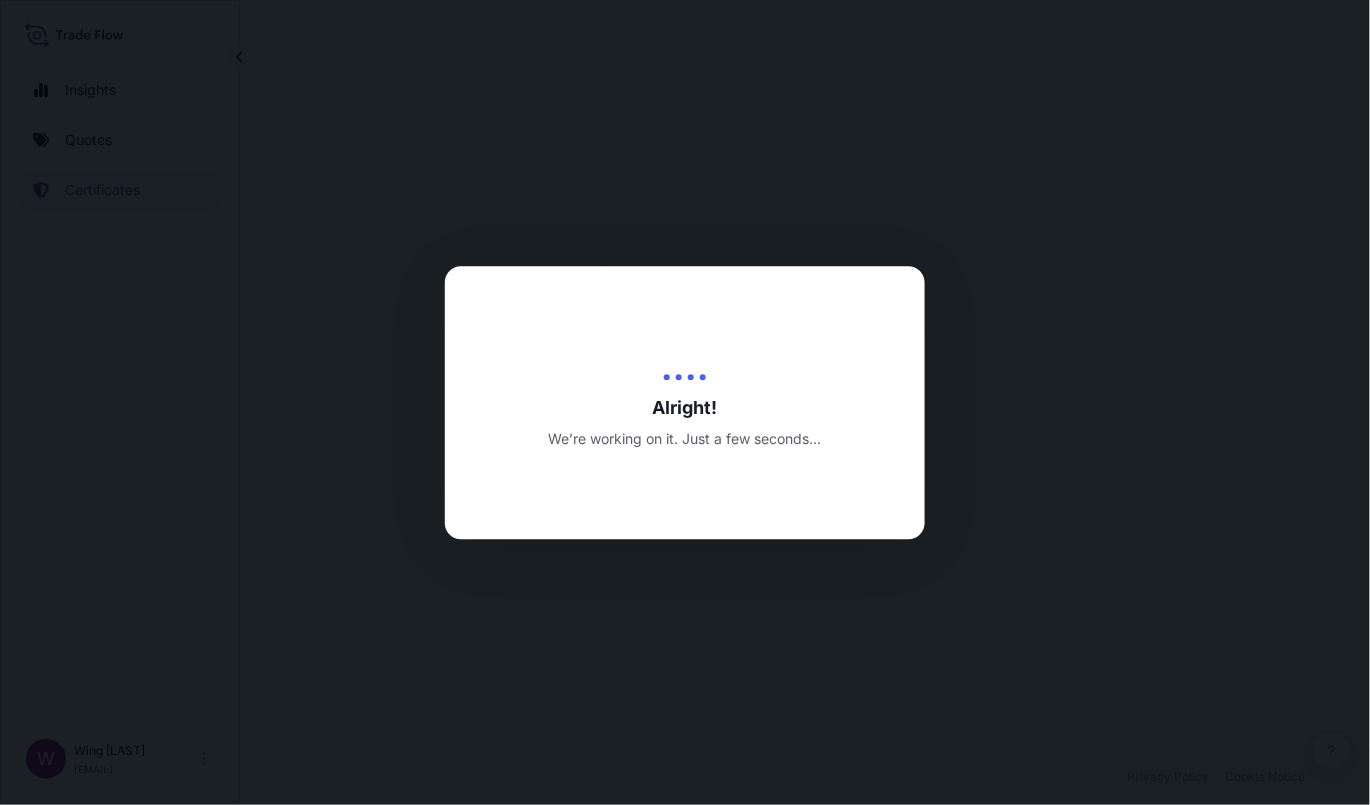 scroll, scrollTop: 0, scrollLeft: 0, axis: both 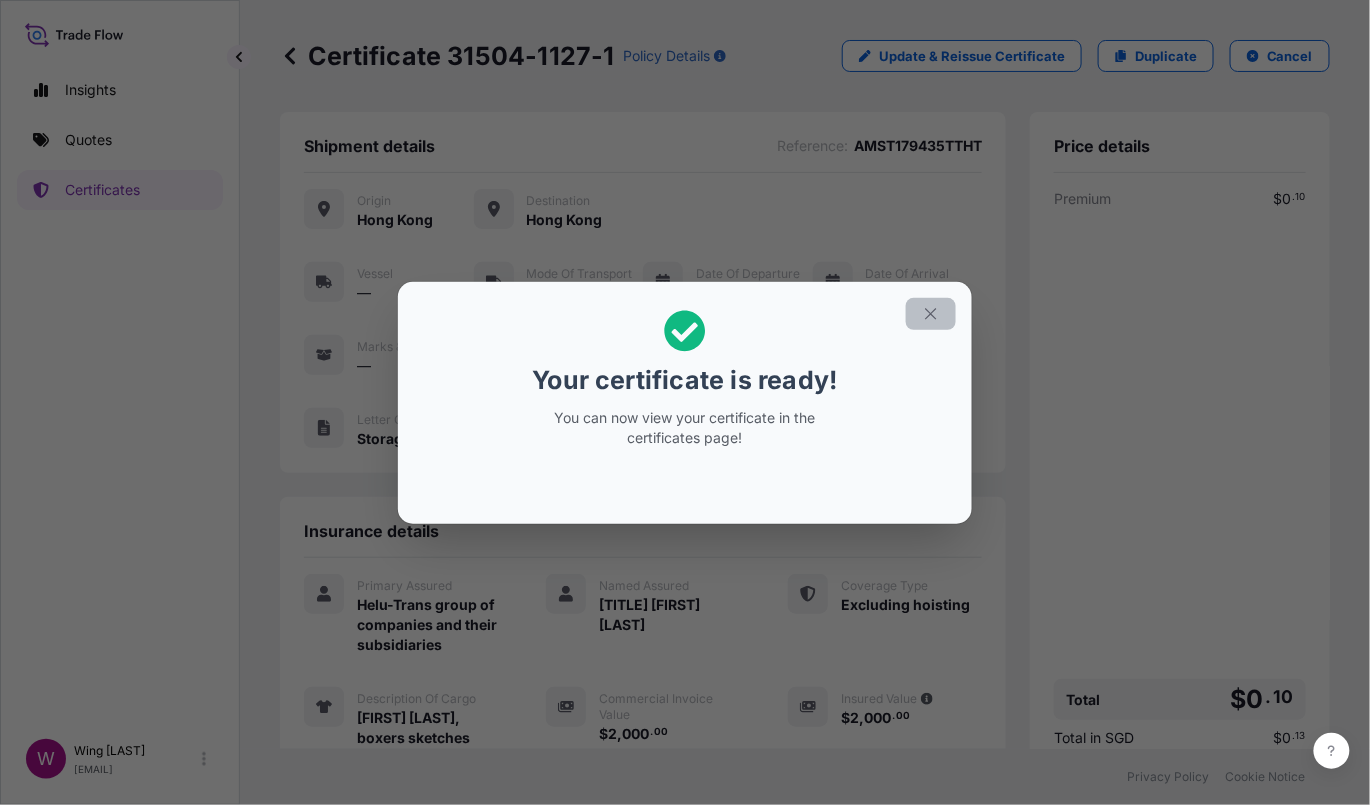 click 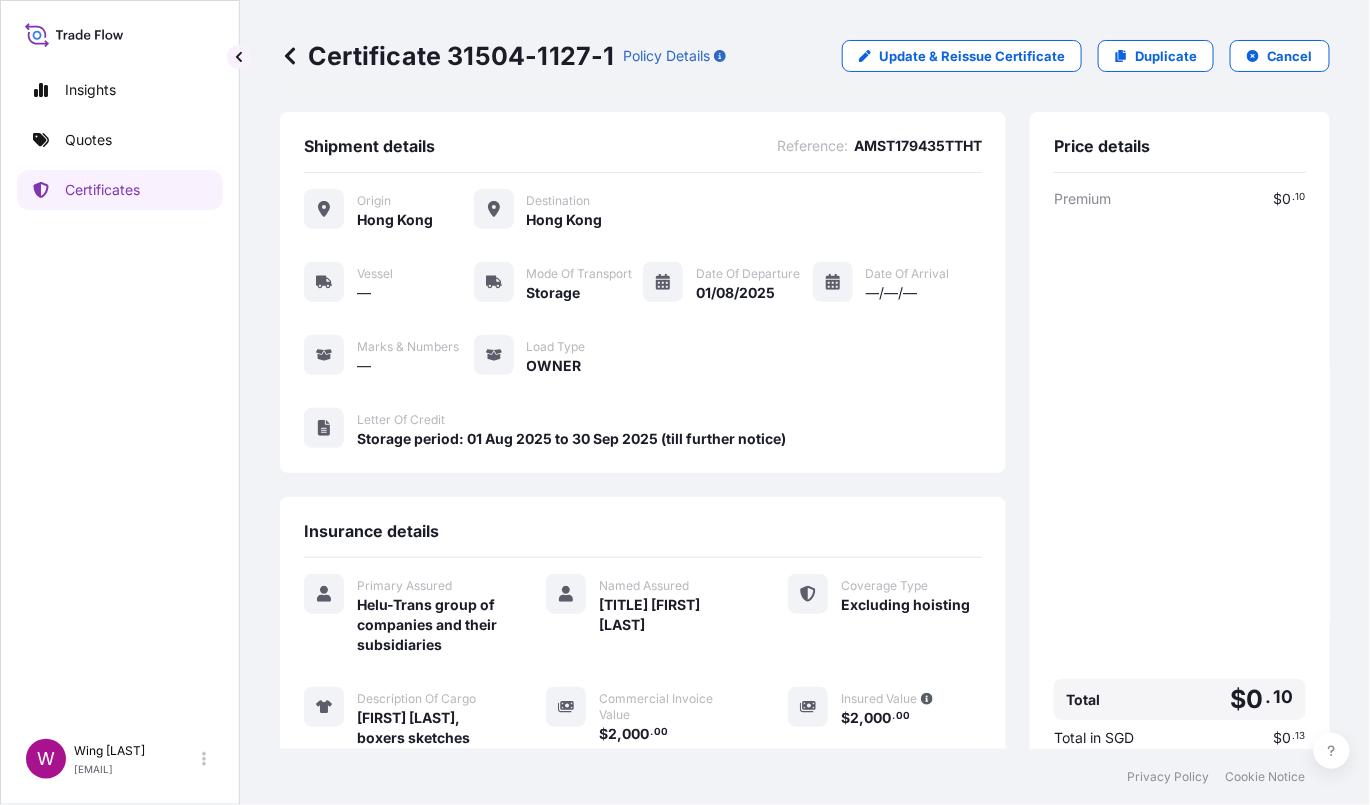 scroll, scrollTop: 247, scrollLeft: 0, axis: vertical 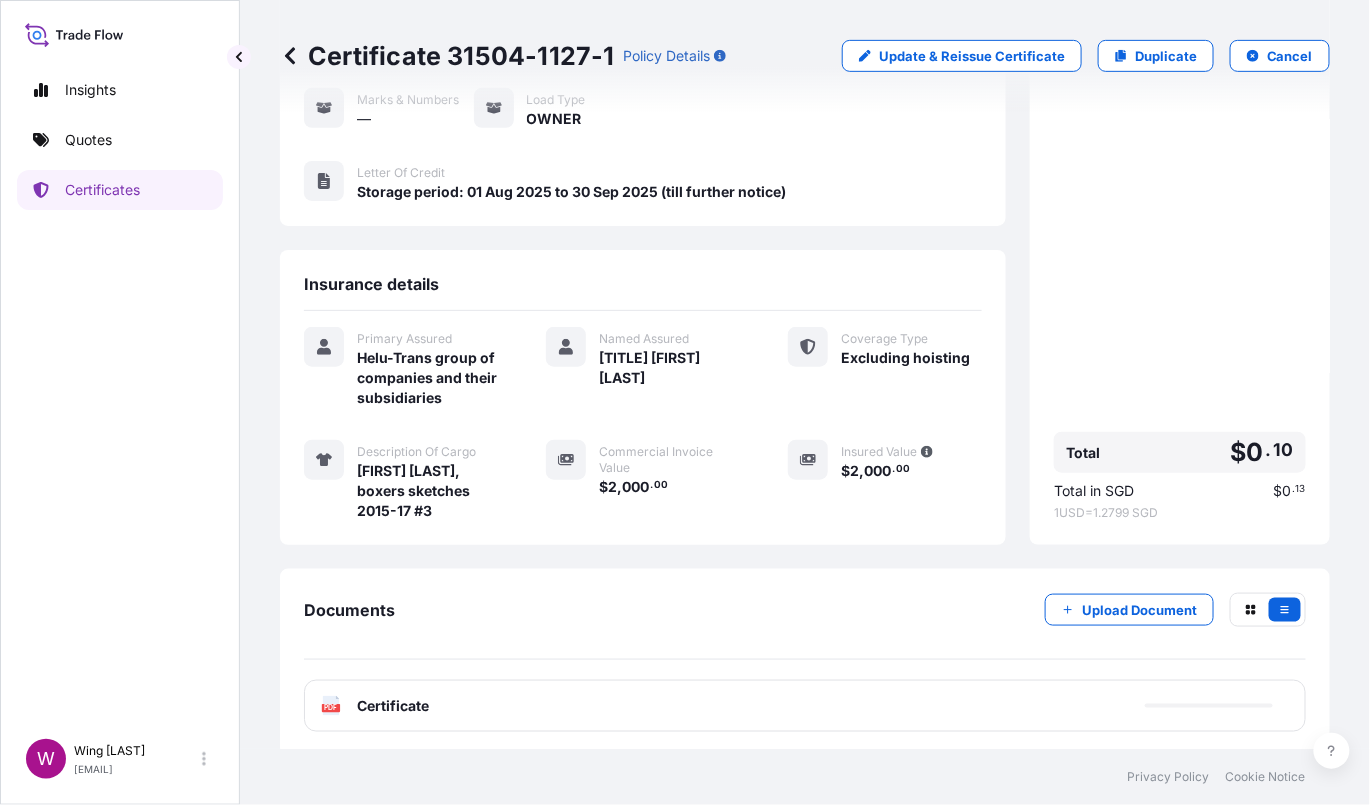click 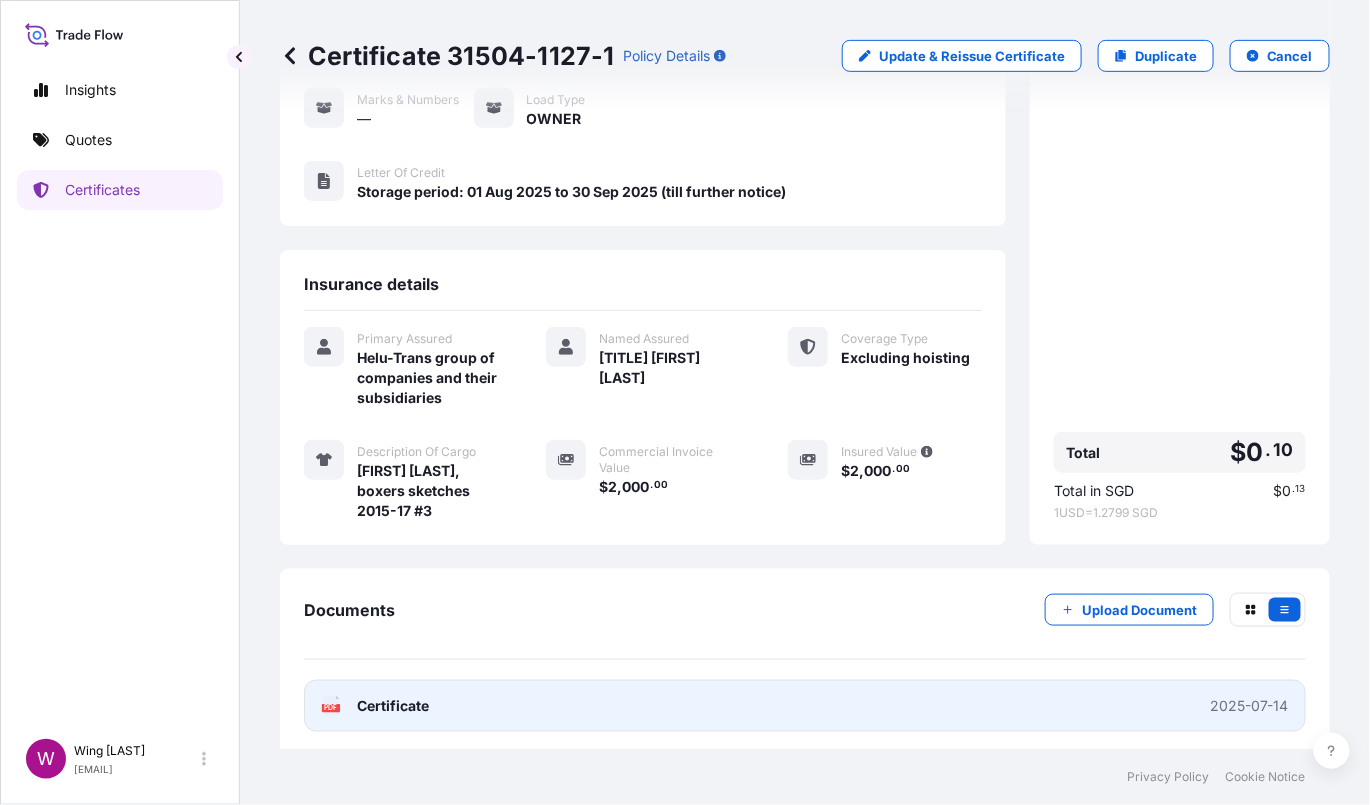 click on "PDF Certificate" at bounding box center (375, 706) 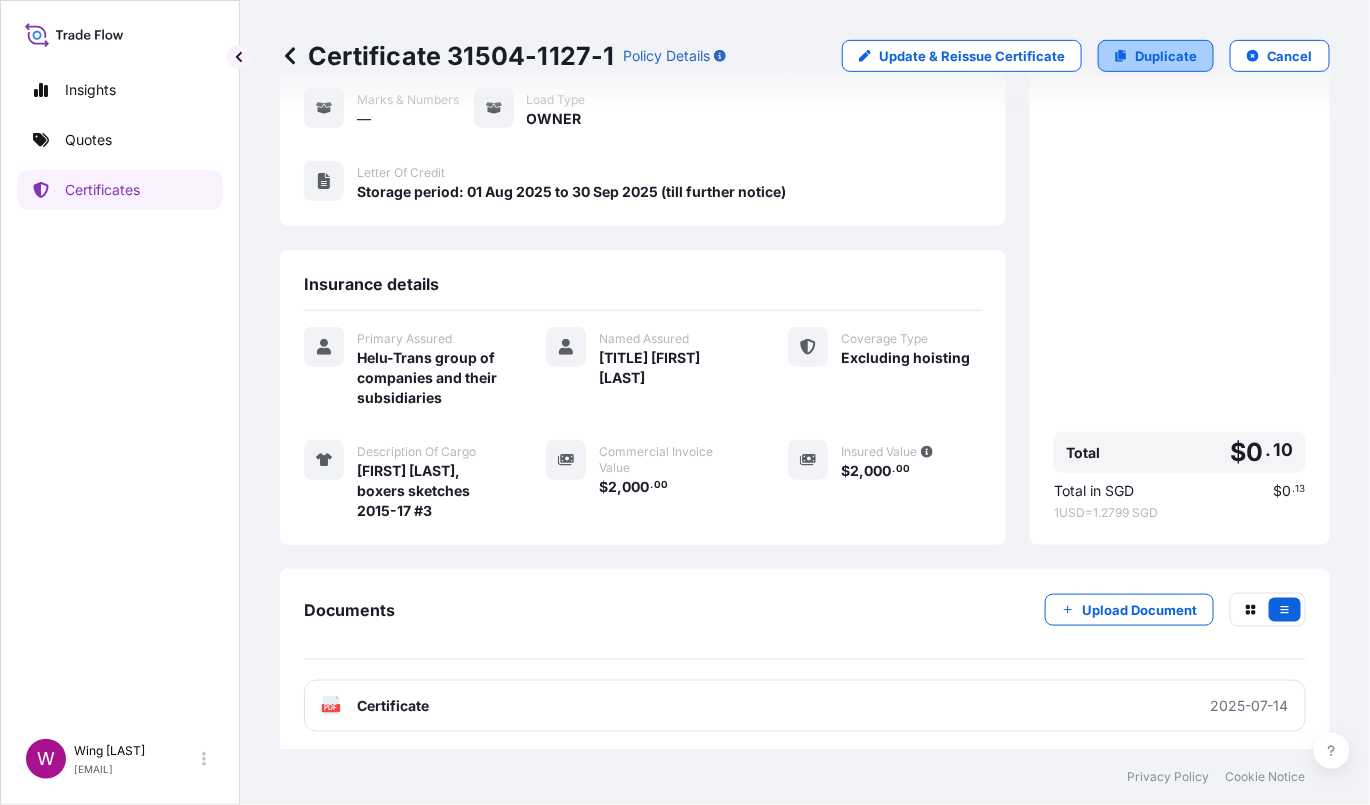 click on "Duplicate" at bounding box center (1166, 56) 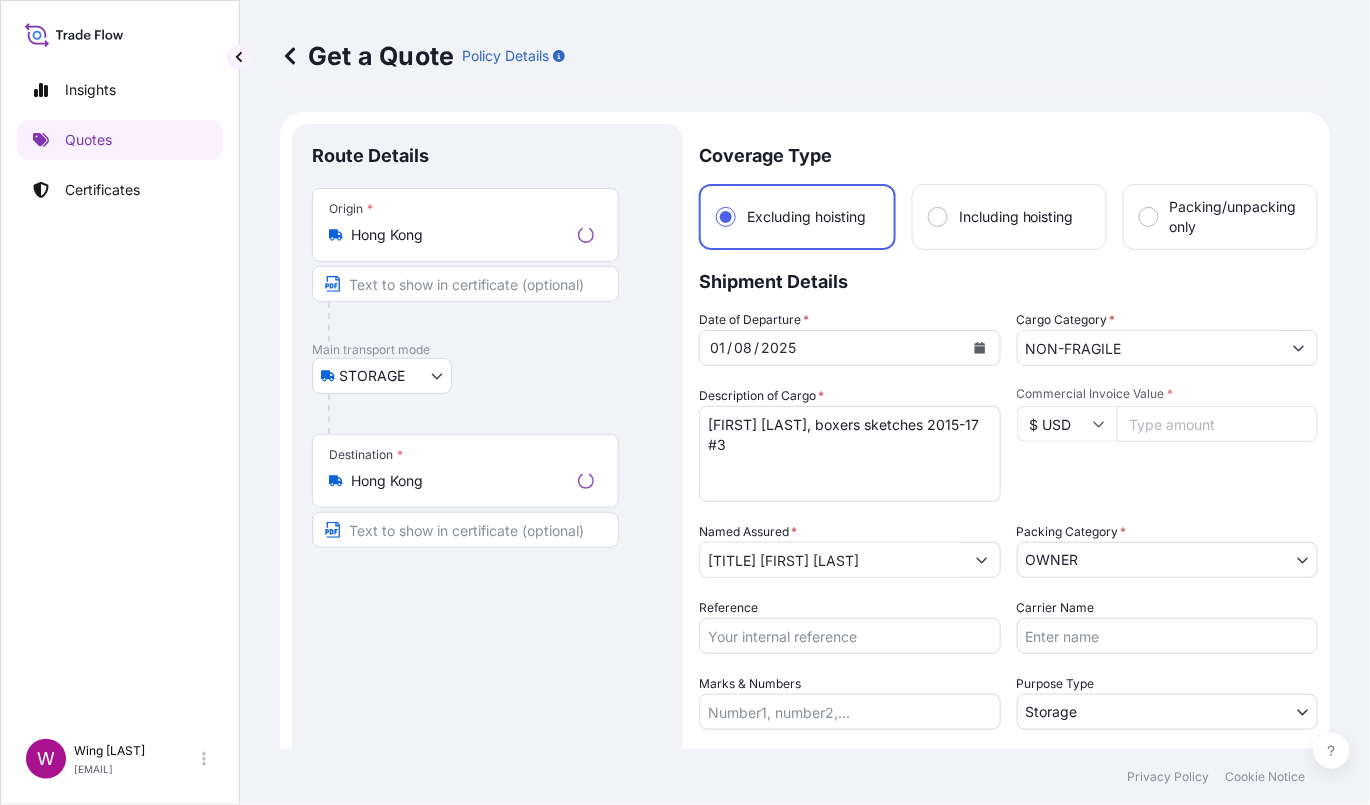 scroll, scrollTop: 32, scrollLeft: 0, axis: vertical 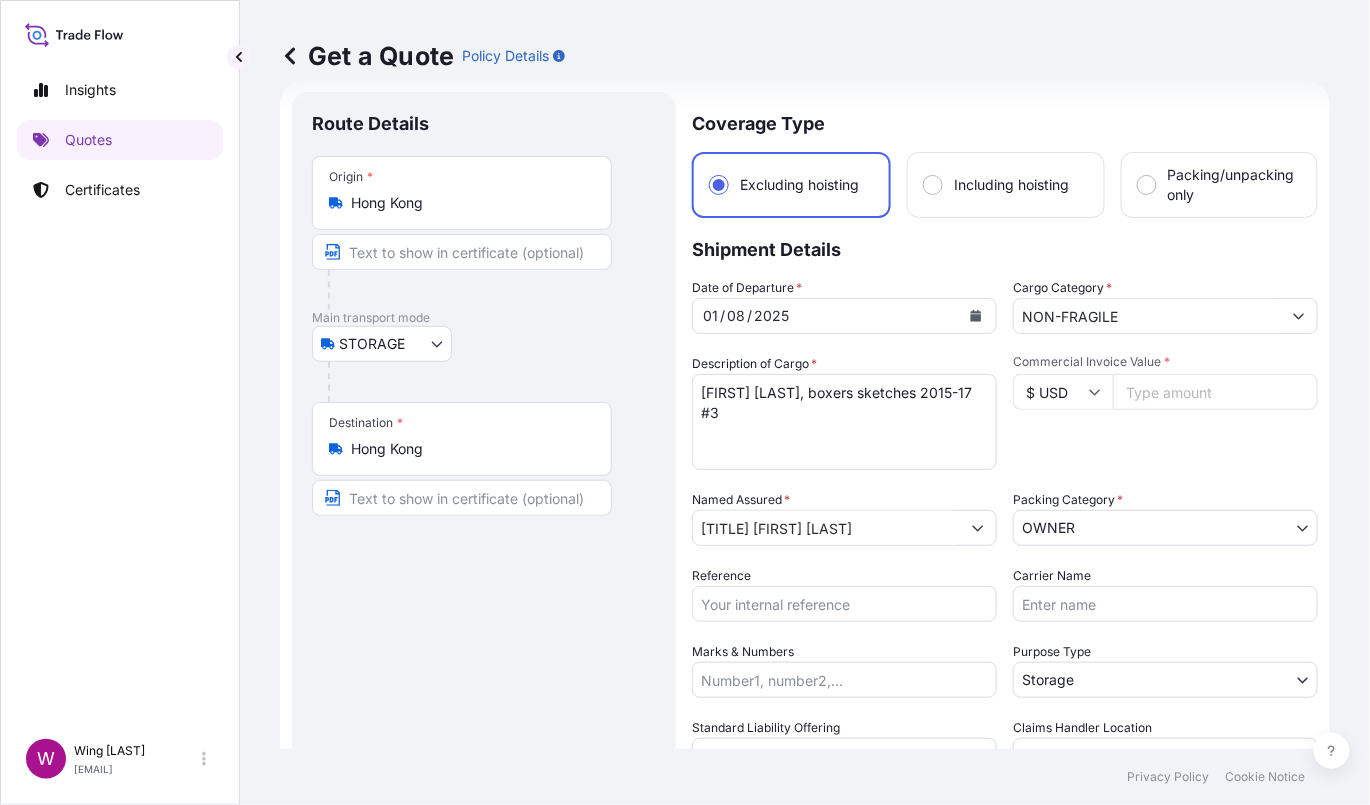 drag, startPoint x: 611, startPoint y: 599, endPoint x: 622, endPoint y: 592, distance: 13.038404 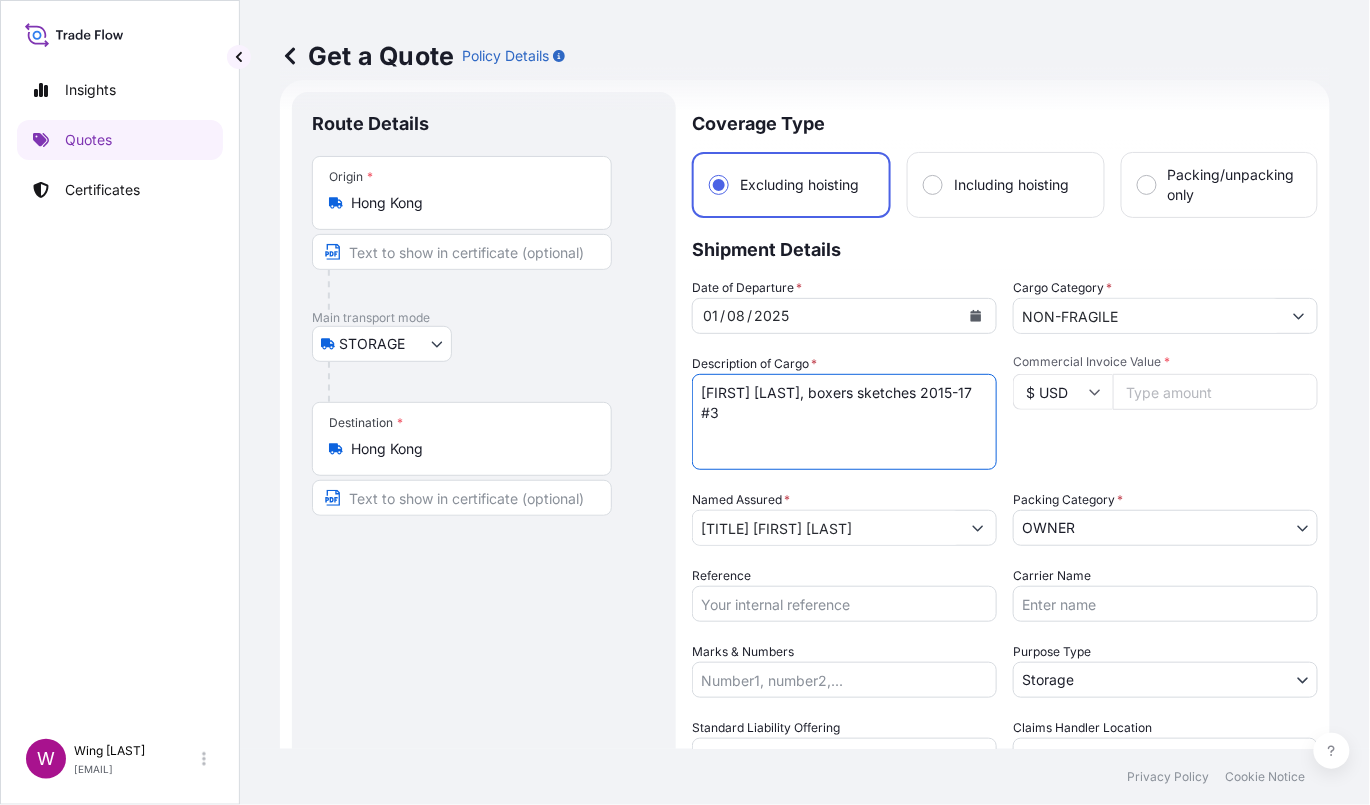 drag, startPoint x: 793, startPoint y: 411, endPoint x: 625, endPoint y: 335, distance: 184.39088 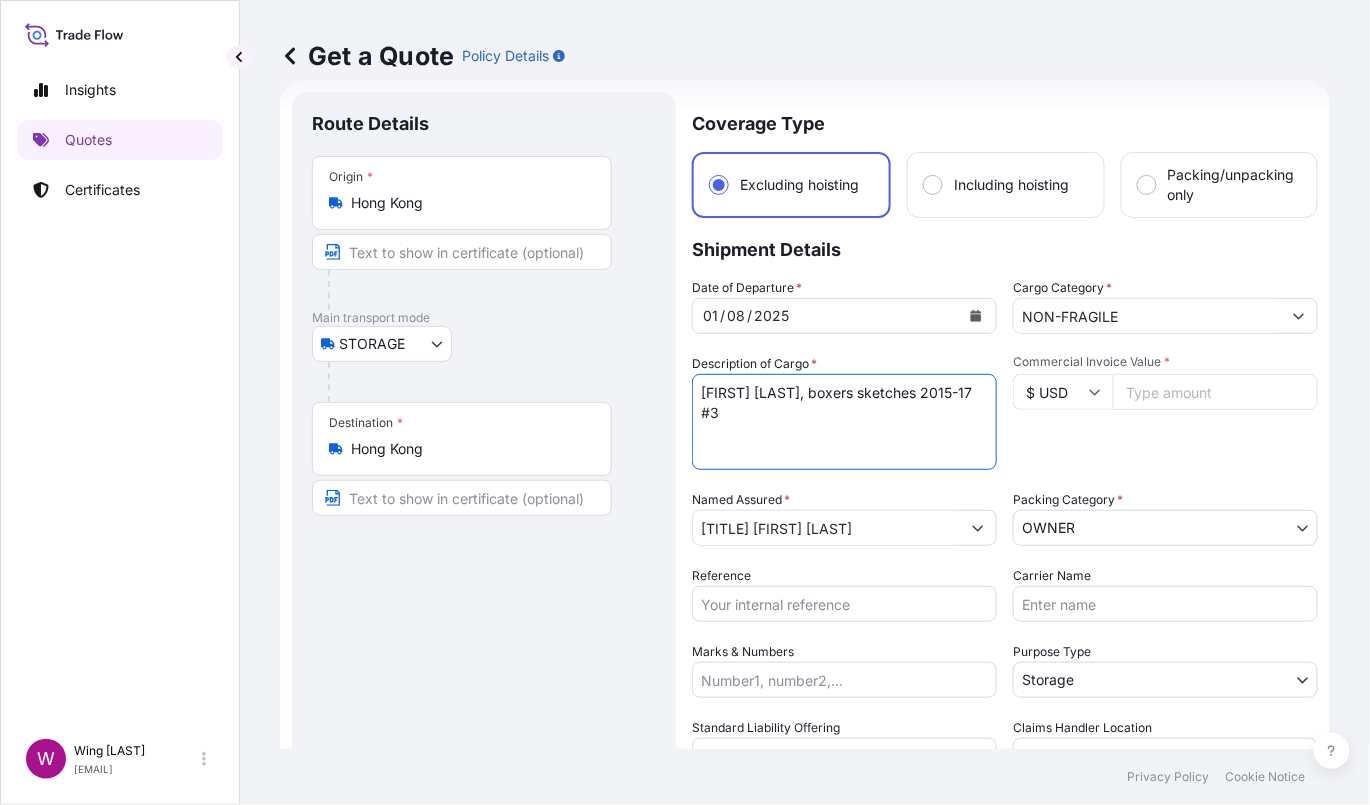click on "Route Details Place of loading Road / Inland Road / Inland Origin * Hong Kong Main transport mode STORAGE COURIER INSTALLATION LAND SEA AIR STORAGE Destination * Hong Kong Road / Inland Road / Inland Place of Discharge Coverage Type Excluding hoisting Including hoisting Packing/unpacking only Shipment Details Date of Departure * 01 / 08 / 2025 Cargo Category * NON-FRAGILE Description of Cargo * [FIRST] [LAST], boxers sketches 2015-17 #3 Commercial Invoice Value   * $ USD Named Assured * [TITLE] [FIRST] [LAST] Packing Category * OWNER AGENT CO-OWNER OWNER Various Reference Carrier Name Marks & Numbers Purpose Type Storage Transit Storage Installation Conservation Standard Liability Offering Yes Yes No Claims Handler Location Hong Kong Hong Kong Singapore Letter of Credit This shipment has a letter of credit Letter of credit * Storage period: 01 Aug 2025 to 30 Sep 2025 (till further notice) Letter of credit may not exceed 12000 characters Get a Quote" at bounding box center [805, 583] 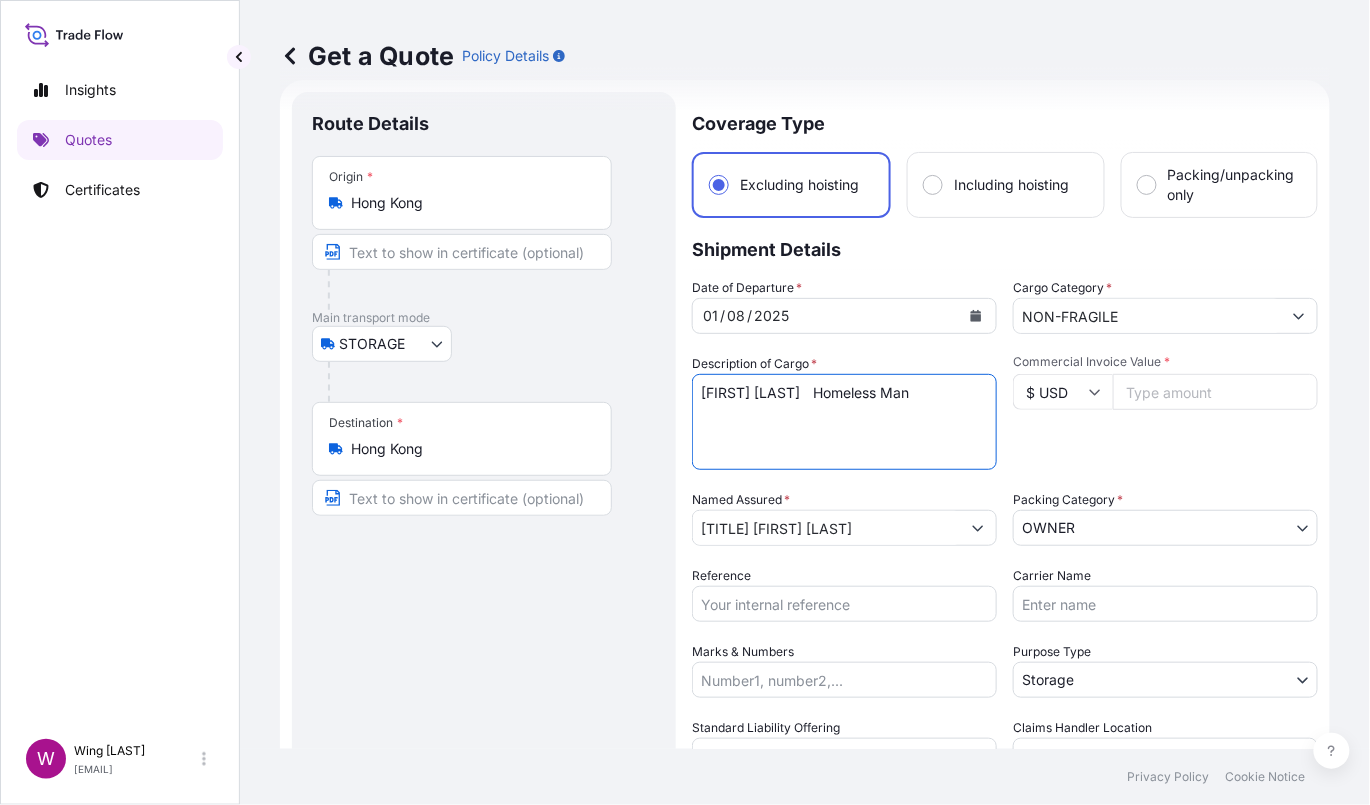 click on "[FIRST] [LAST], boxers sketches 2015-17 #3" at bounding box center (844, 422) 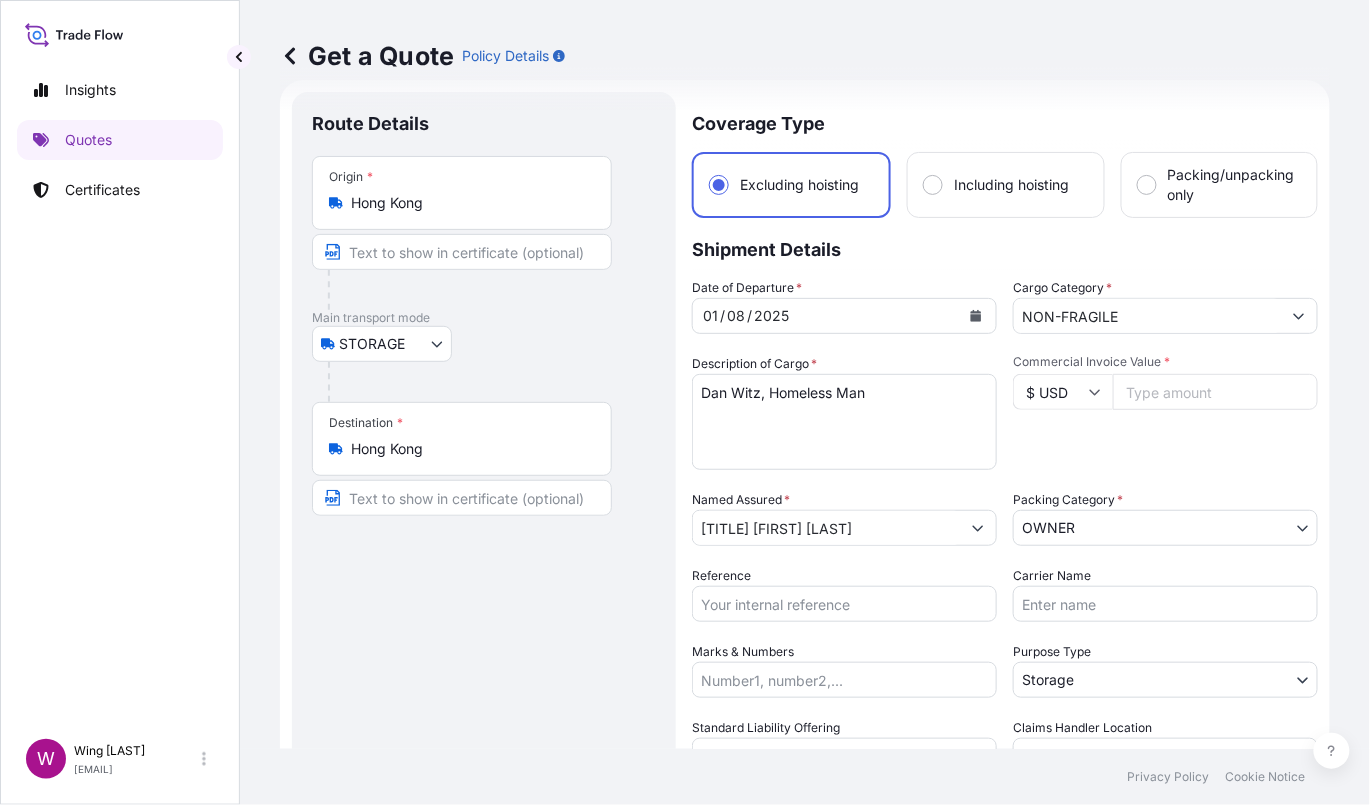 drag, startPoint x: 562, startPoint y: 585, endPoint x: 585, endPoint y: 584, distance: 23.021729 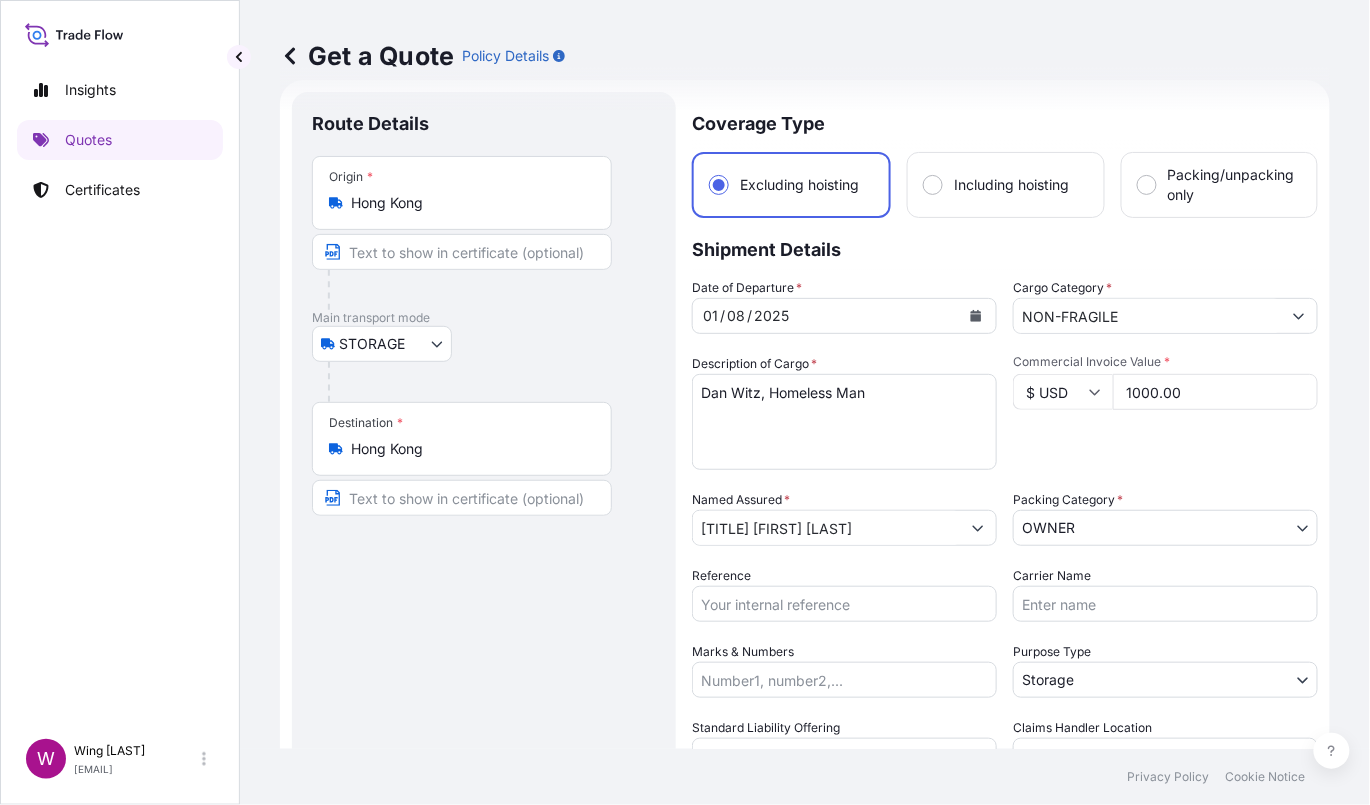 click on "Date of Departure * 01 / 08 / 2025 Cargo Category * NON-FRAGILE Description of Cargo * [FIRST] [LAST], boxers sketches 2015-17 #3 Commercial Invoice Value   * $ USD 1000.00 Named Assured * [TITLE] [FIRST] [LAST] Packing Category * OWNER AGENT CO-OWNER OWNER Various Reference Carrier Name Marks & Numbers Purpose Type Storage Transit Storage Installation Conservation Standard Liability Offering Yes Yes No Claims Handler Location Hong Kong Hong Kong Singapore" at bounding box center [1005, 526] 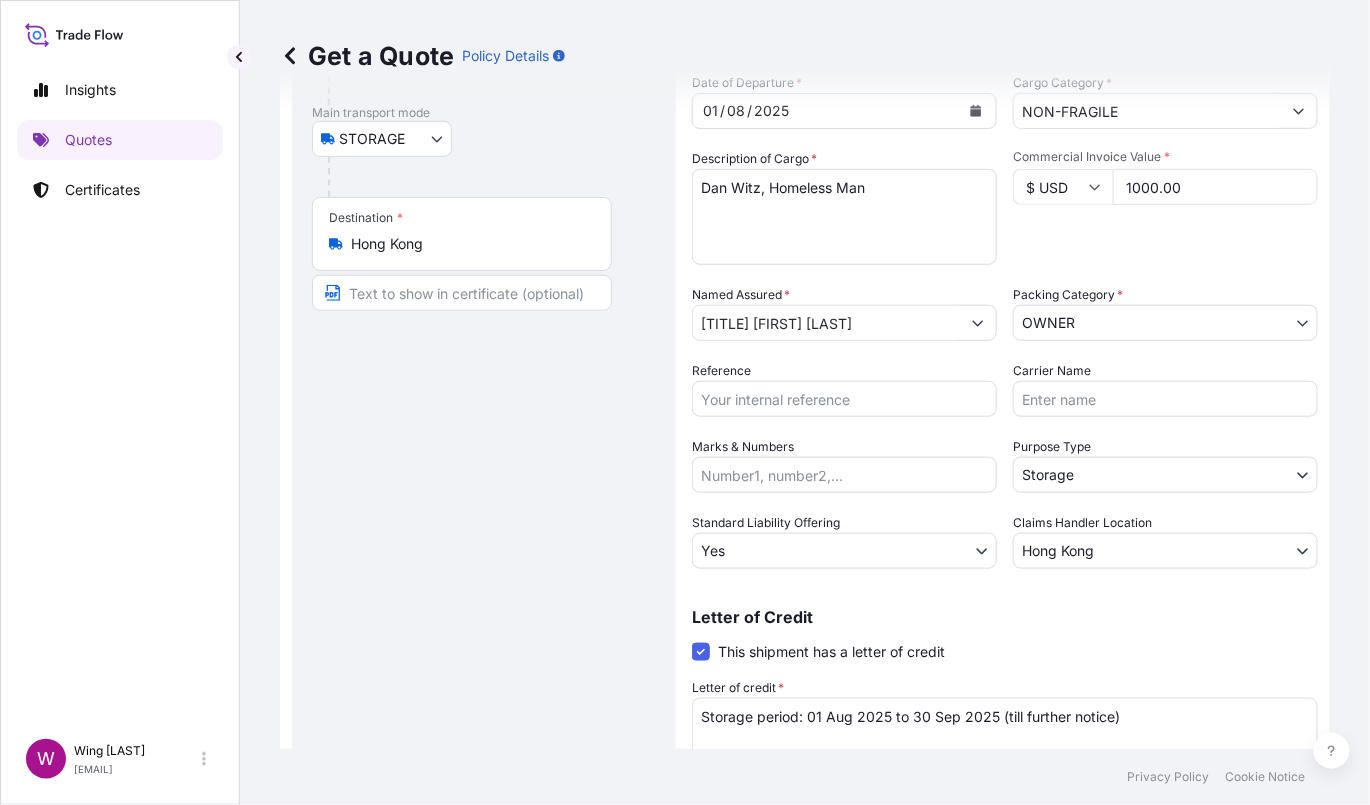 scroll, scrollTop: 101, scrollLeft: 0, axis: vertical 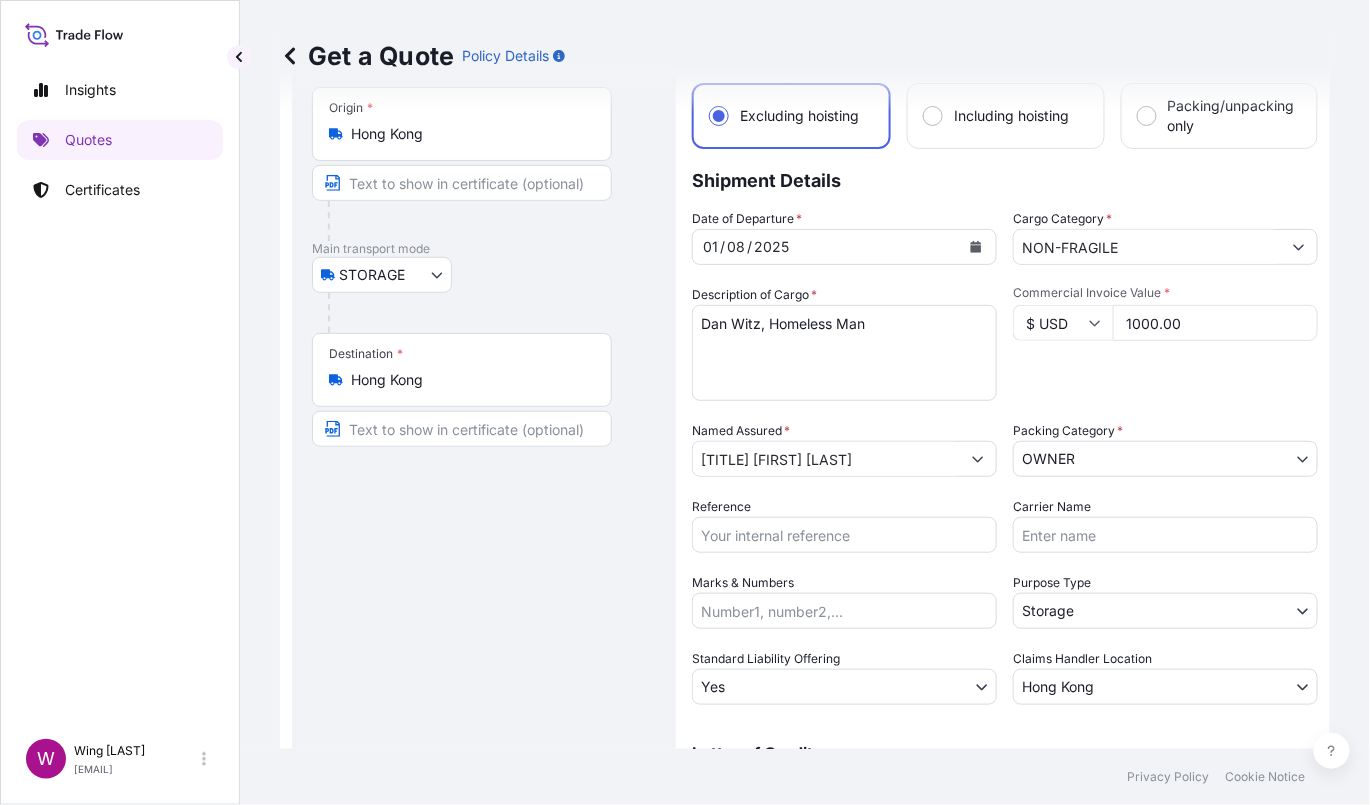 click on "Reference" at bounding box center (844, 535) 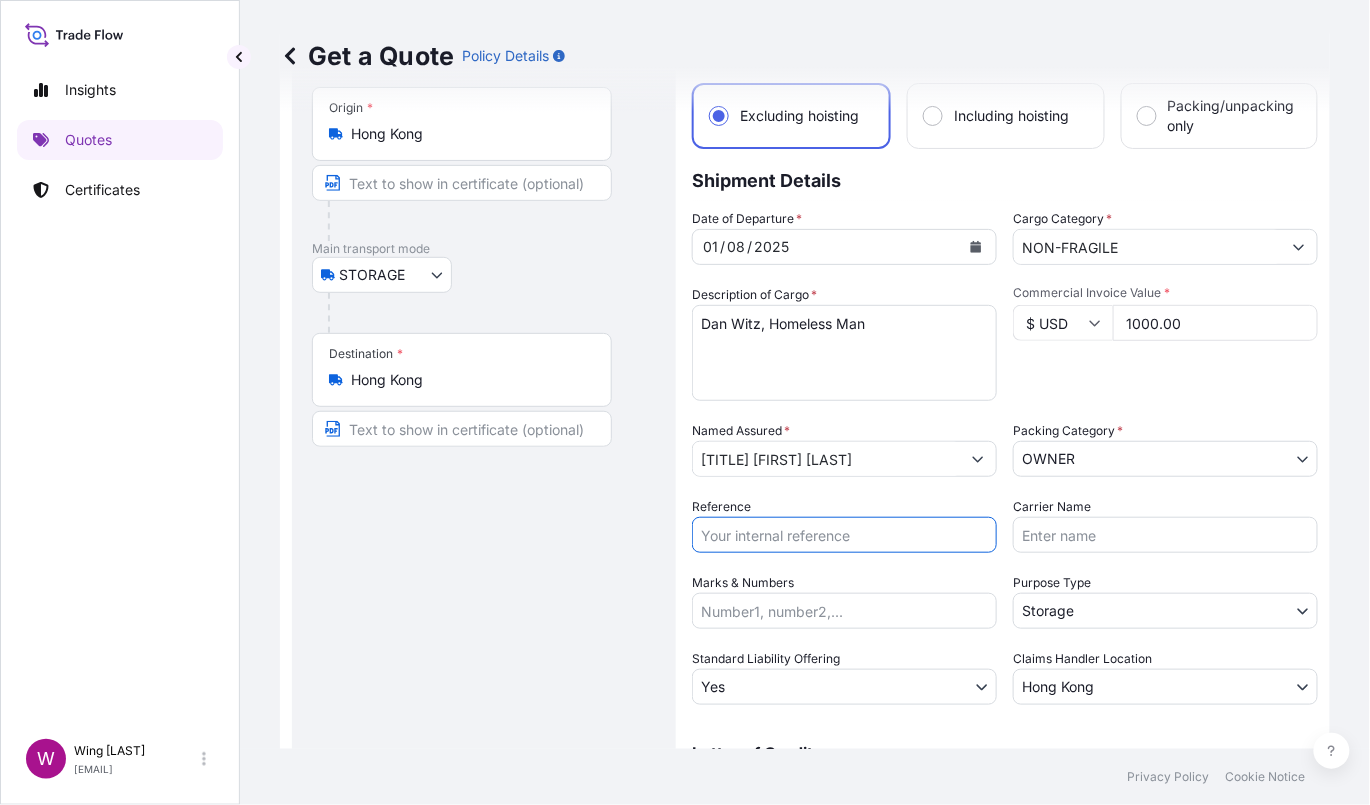 paste on "AMST179435TTHT" 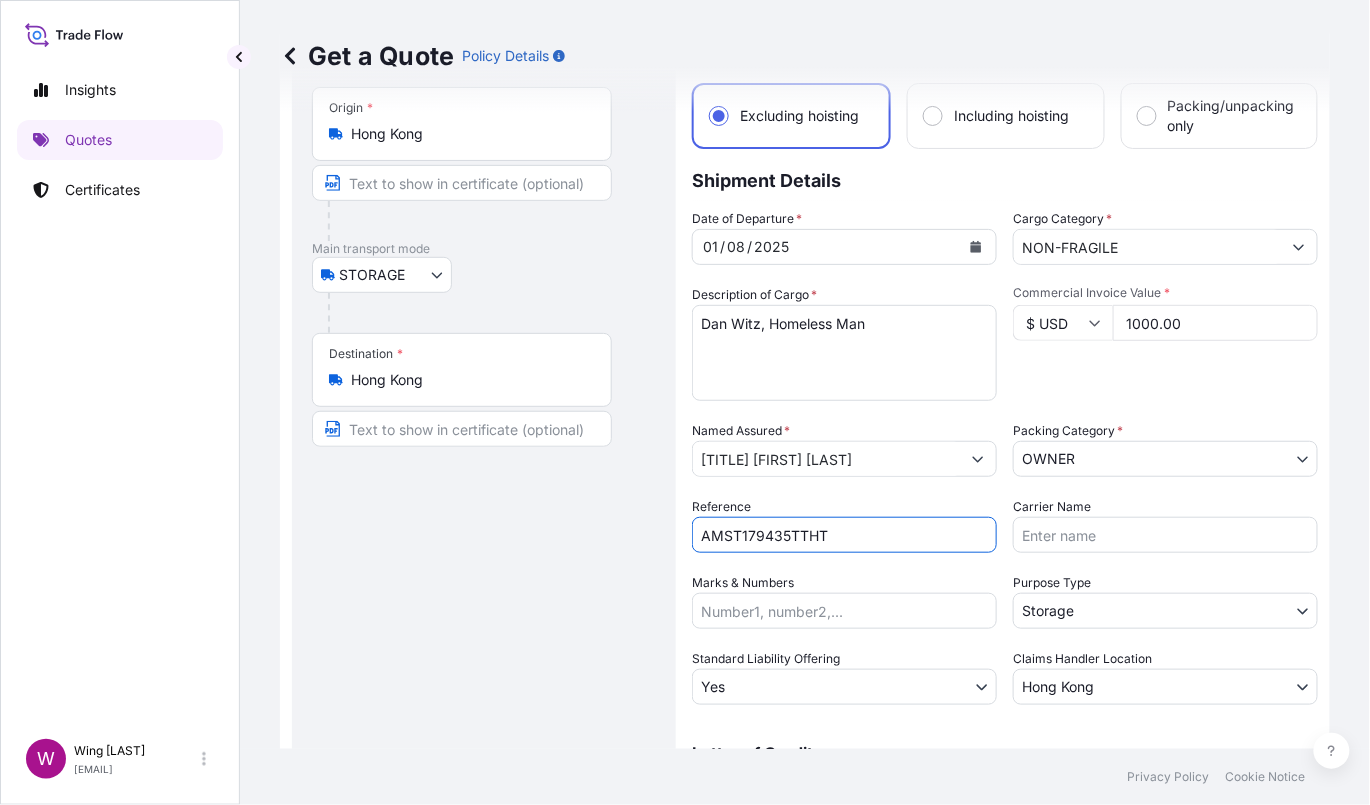 click on "Get a Quote" at bounding box center [1264, 986] 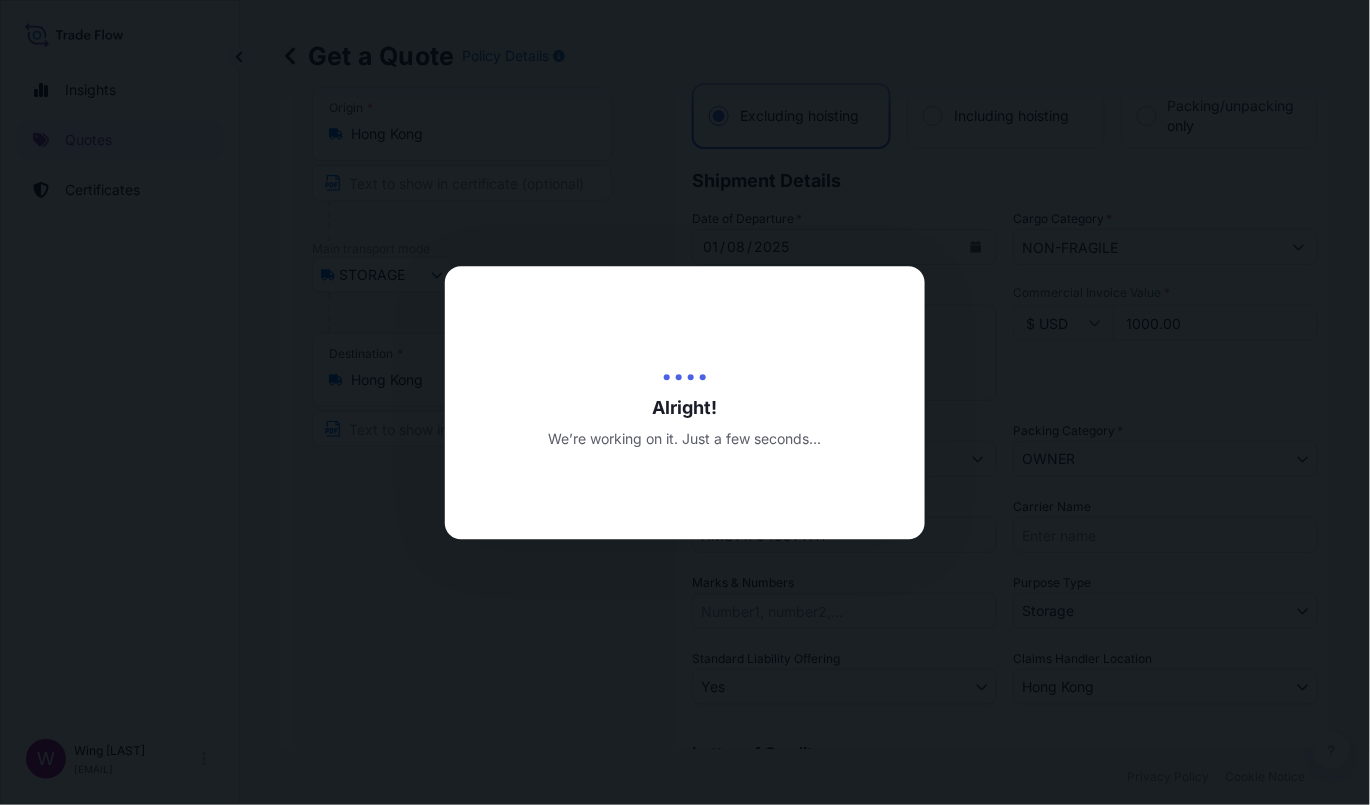 scroll, scrollTop: 0, scrollLeft: 0, axis: both 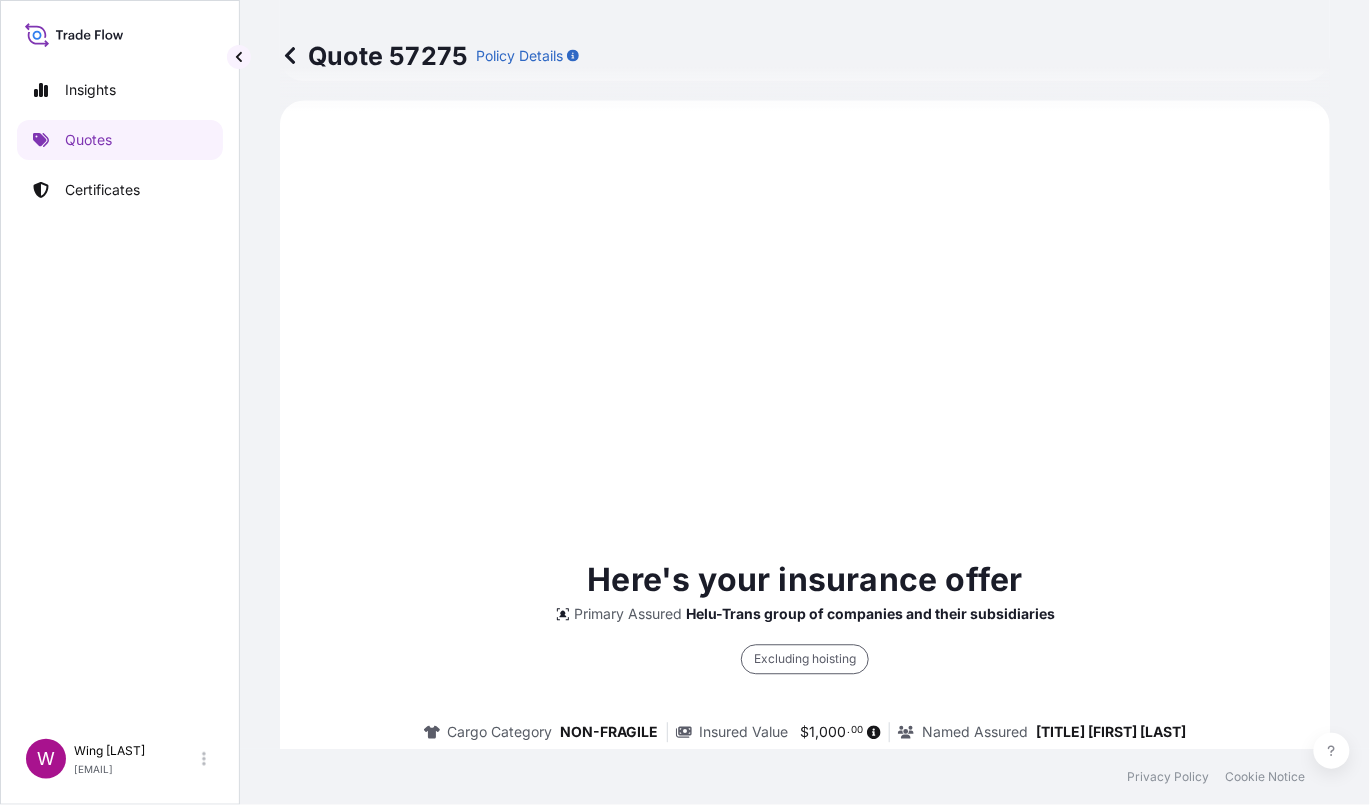 click on "Here's your insurance offer Primary Assured Helu-Trans group of companies and their subsidiaries Excluding hoisting Cargo Category NON-FRAGILE Insured Value $ 1 , 000 . 00 Named Assured [TITLE] [FIRST] [LAST] Origin Hong Kong Destination Hong Kong Total price $0.05 This quote is valid until" at bounding box center [805, 774] 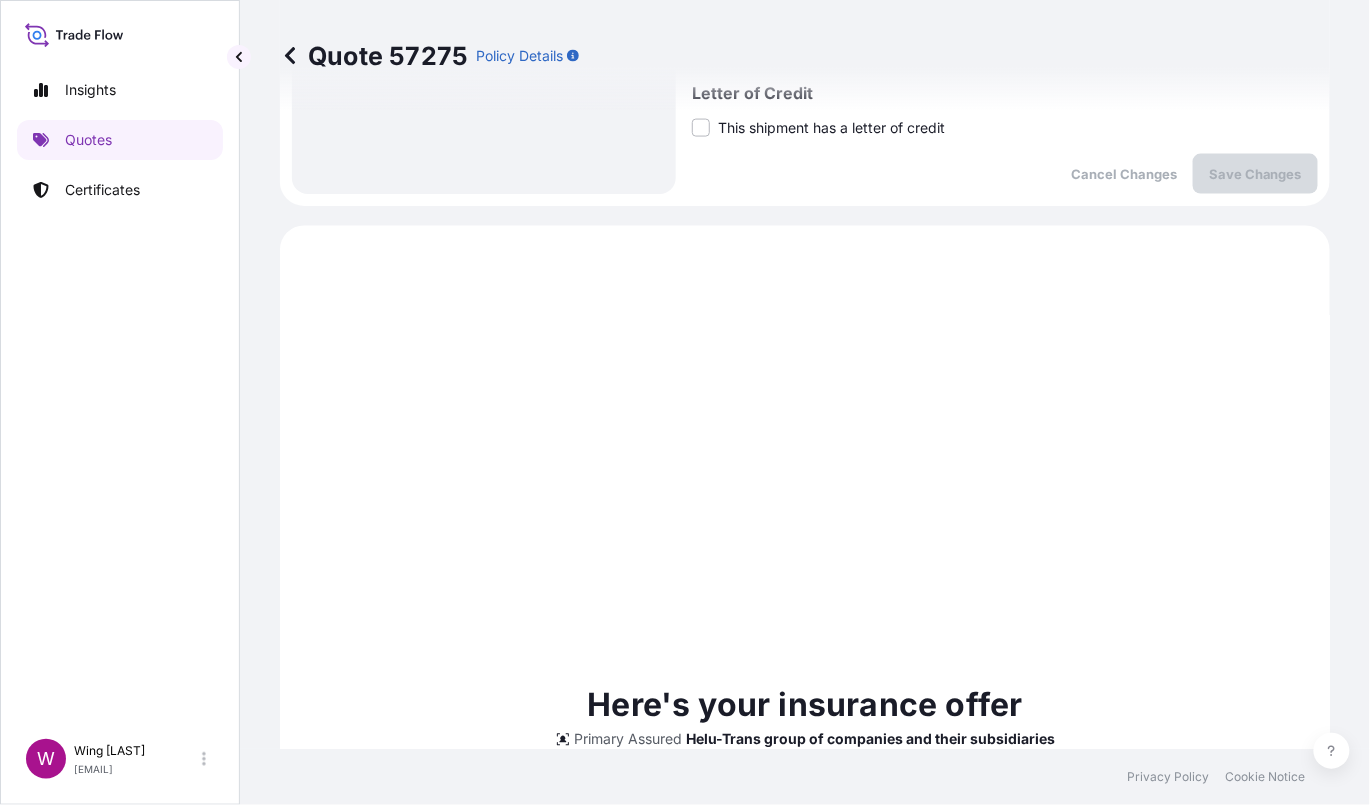 scroll, scrollTop: 219, scrollLeft: 0, axis: vertical 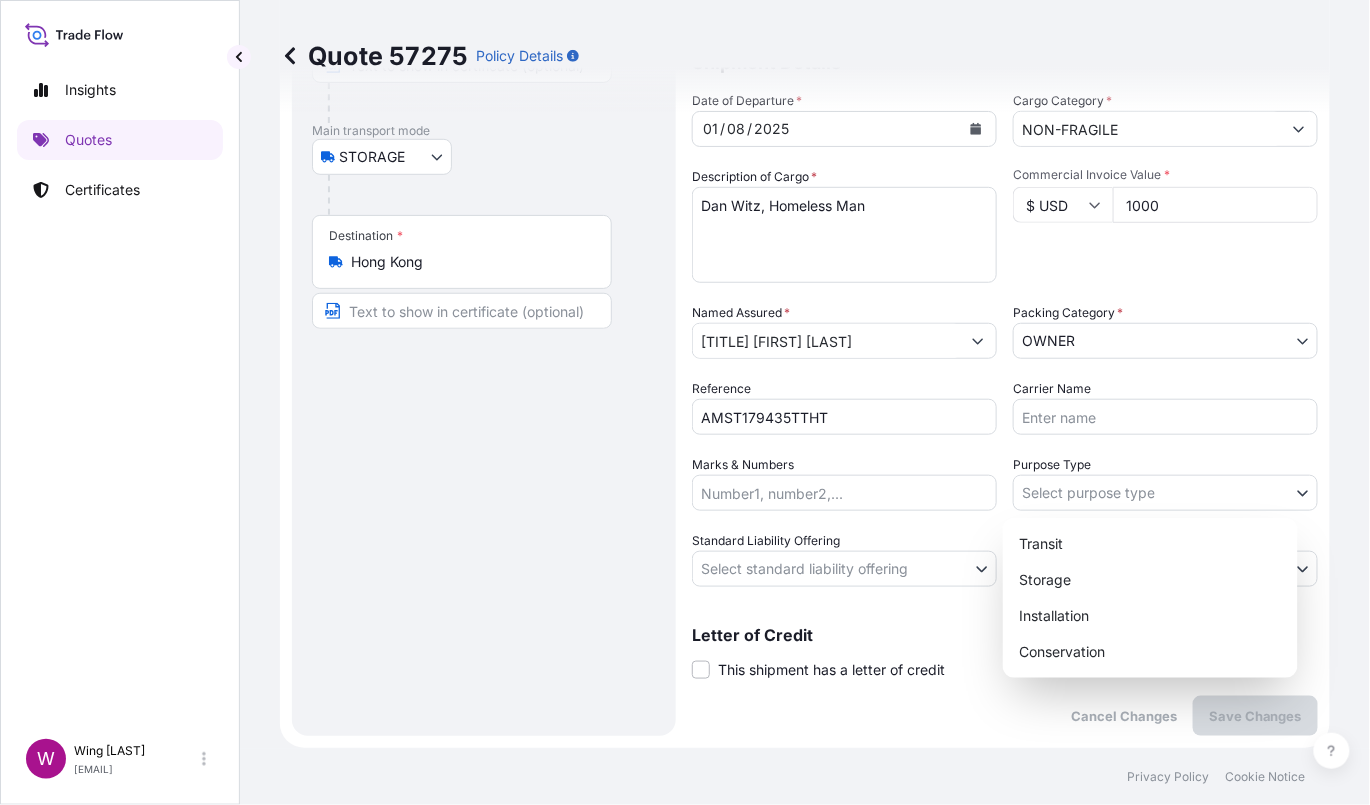 click on "Insights Quotes Certificates W Wing   Lee [LAST] winglee@example.com Quote 57275 Policy Details Route Details Place of loading Road / Inland Road / Inland Origin * [LOCATION] Main transport mode STORAGE COURIER INSTALLATION LAND SEA AIR STORAGE Destination * [LOCATION] Road / Inland Road / Inland Place of Discharge Coverage Type Excluding hoisting Including hoisting Packing/unpacking only Shipment Details Date of Departure * 01 / 08 / 2025 Cargo Category * NON-FRAGILE Description of Cargo * Dan Witz, Homeless Man Commercial Invoice Value   * $ USD 1000 Named Assured * Mr. [LAST] Packing Category * OWNER AGENT CO-OWNER OWNER Various Reference AMST179435TTHT Carrier Name Marks & Numbers Purpose Type Select purpose type Transit Storage Installation Conservation Standard Liability Offering Select standard liability offering Yes No Claims Handler Location Select claims handler location [LOCATION] [LOCATION] Letter of Credit This shipment has a letter of credit Letter of credit * Cancel Changes Save Changes $ 1" at bounding box center [685, 402] 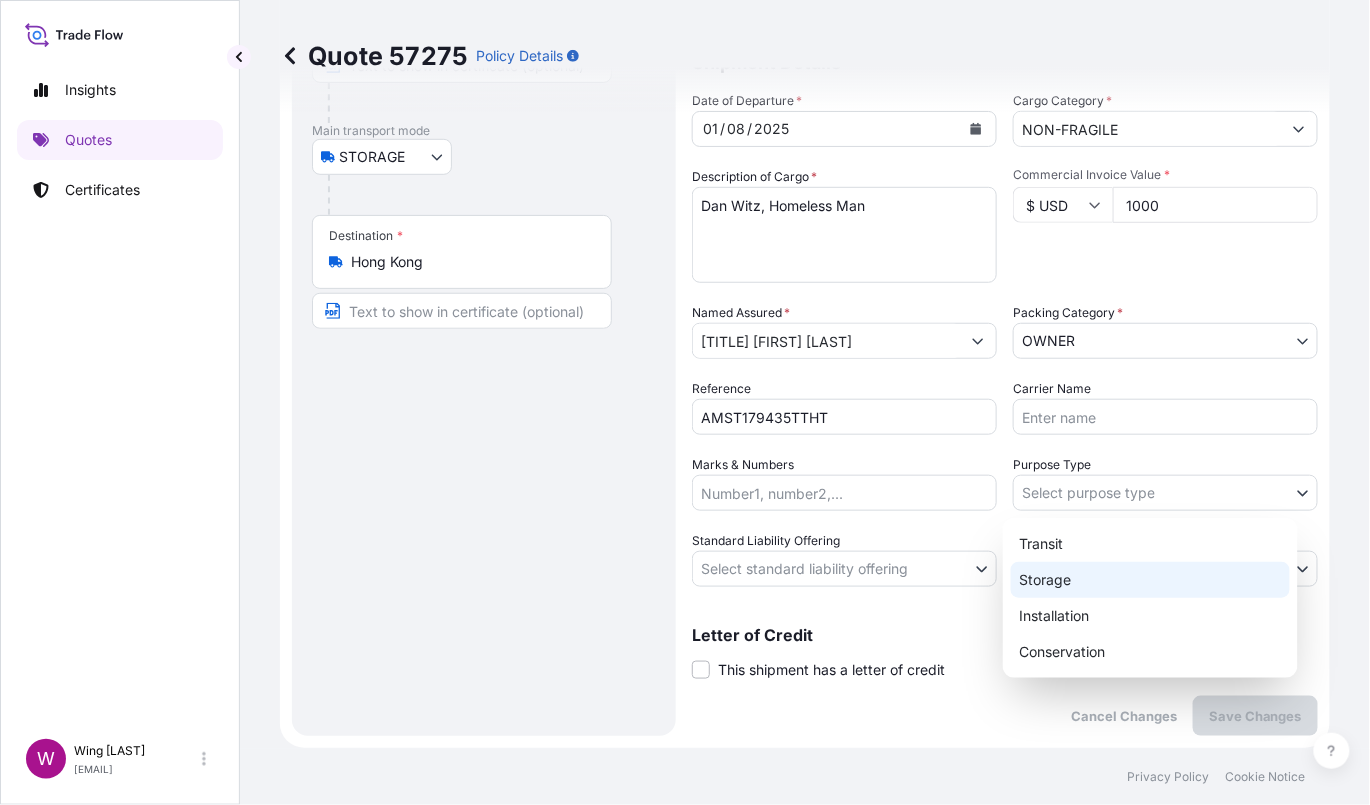 click on "Storage" at bounding box center (1150, 580) 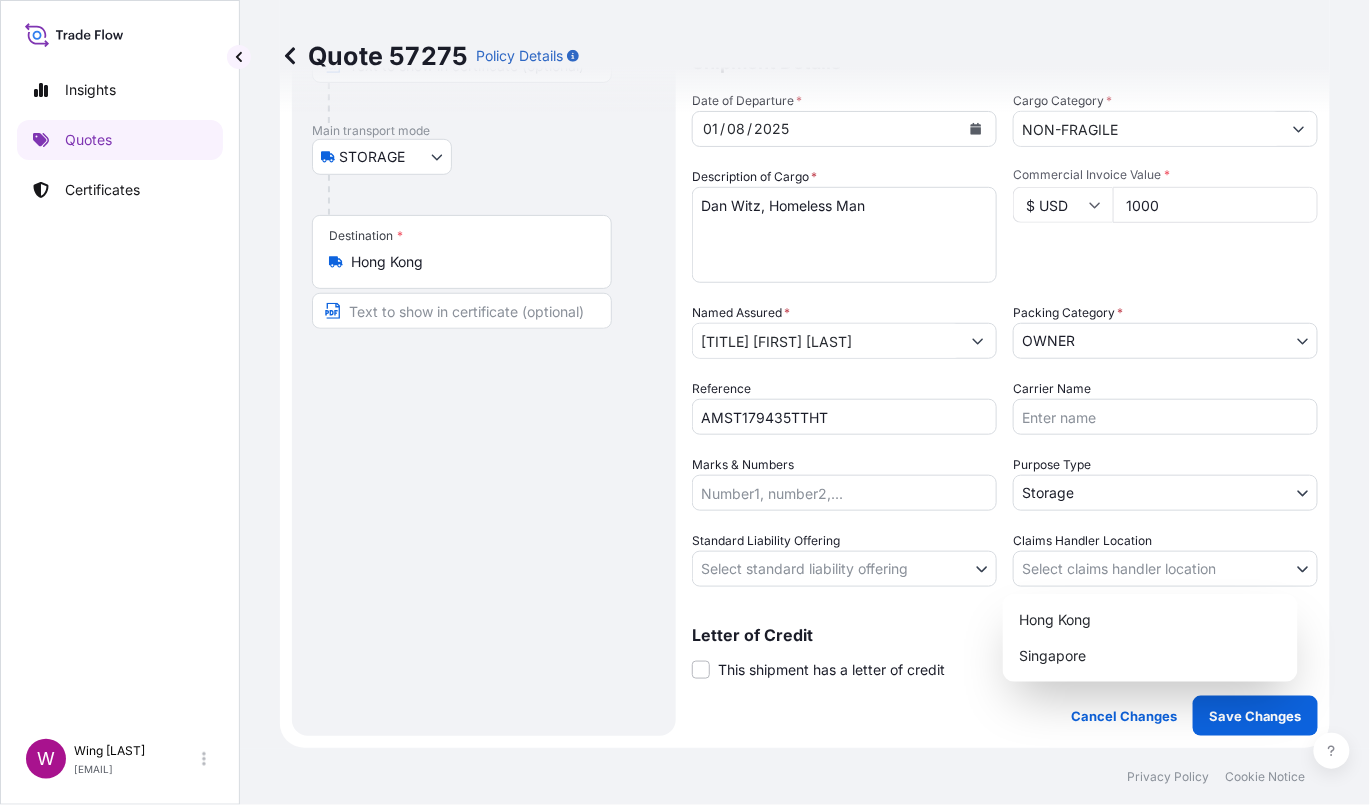 click on "Insights Quotes Certificates W Wing   Lee [EMAIL] Quote 57275 Policy Details Route Details Place of loading Road / Inland Road / Inland Origin * Hong Kong Main transport mode STORAGE COURIER INSTALLATION LAND SEA AIR STORAGE Destination * Hong Kong Road / Inland Road / Inland Place of Discharge Coverage Type Excluding hoisting Including hoisting Packing/unpacking only Shipment Details Date of Departure * 01 / 08 / 2025 Cargo Category * NON-FRAGILE Description of Cargo * Dan Witz, Homeless Man Commercial Invoice Value   * $ USD 1000 Named Assured * Mr. [FIRST] [LAST] Packing Category * OWNER AGENT CO-OWNER OWNER Various Reference AMST179435TTHT Carrier Name Marks & Numbers Purpose Type Storage Transit Storage Installation Conservation Standard Liability Offering Select standard liability offering Yes No Claims Handler Location Select claims handler location Hong Kong Singapore Letter of Credit This shipment has a letter of credit Letter of credit * Cancel Changes Save Changes Primary Assured" at bounding box center [685, 402] 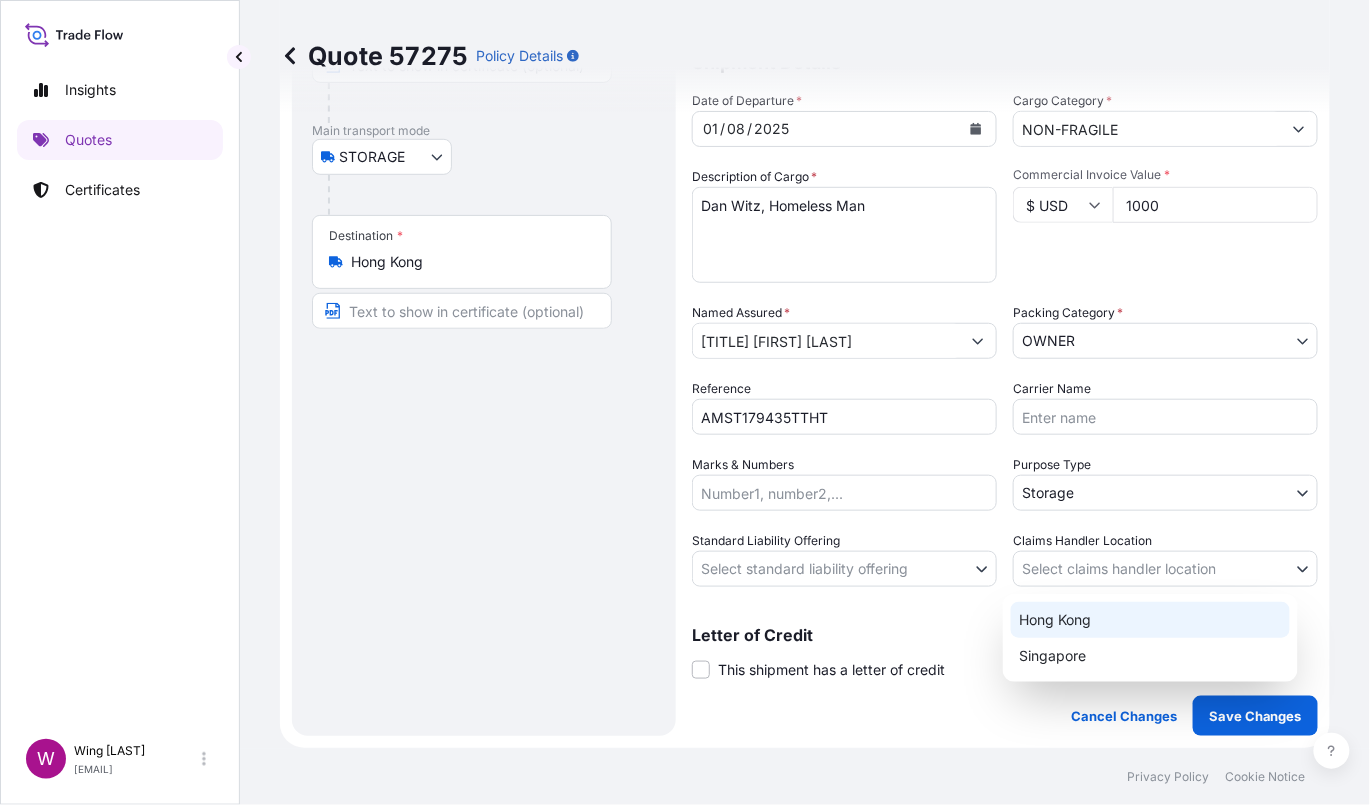 click on "Hong Kong" at bounding box center (1150, 620) 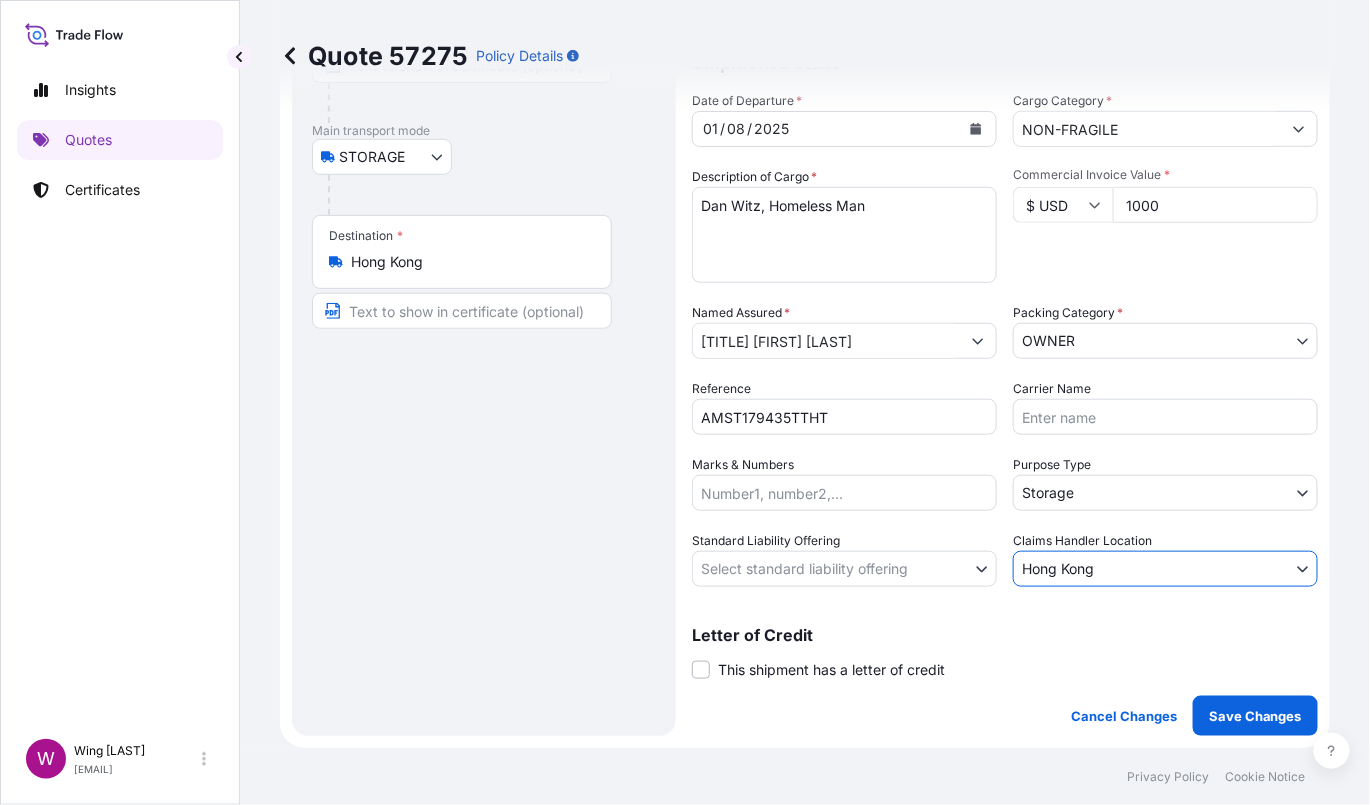 click on "Insights Quotes Certificates W Wing   Lee [EMAIL] Quote 57275 Policy Details Route Details Place of loading Road / Inland Road / Inland Origin * Hong Kong Main transport mode STORAGE COURIER INSTALLATION LAND SEA AIR STORAGE Destination * Hong Kong Road / Inland Road / Inland Place of Discharge Coverage Type Excluding hoisting Including hoisting Packing/unpacking only Shipment Details Date of Departure * 01 / 08 / 2025 Cargo Category * NON-FRAGILE Description of Cargo * [FIRST] [LAST], Dan Witz, Homeless Man Commercial Invoice Value   * $ USD 1000 Named Assured * [TITLE] [LAST], Packing Category * OWNER AGENT CO-OWNER OWNER Various Reference AMST179435TTHT Carrier Name Marks & Numbers Purpose Type Storage Transit Storage Installation Conservation Standard Liability Offering Select standard liability offering Yes No Claims Handler Location Hong Kong Hong Kong Singapore Letter of Credit This shipment has a letter of credit Letter of credit * Letter of credit may not exceed 12000 characters Cancel Changes" at bounding box center [685, 402] 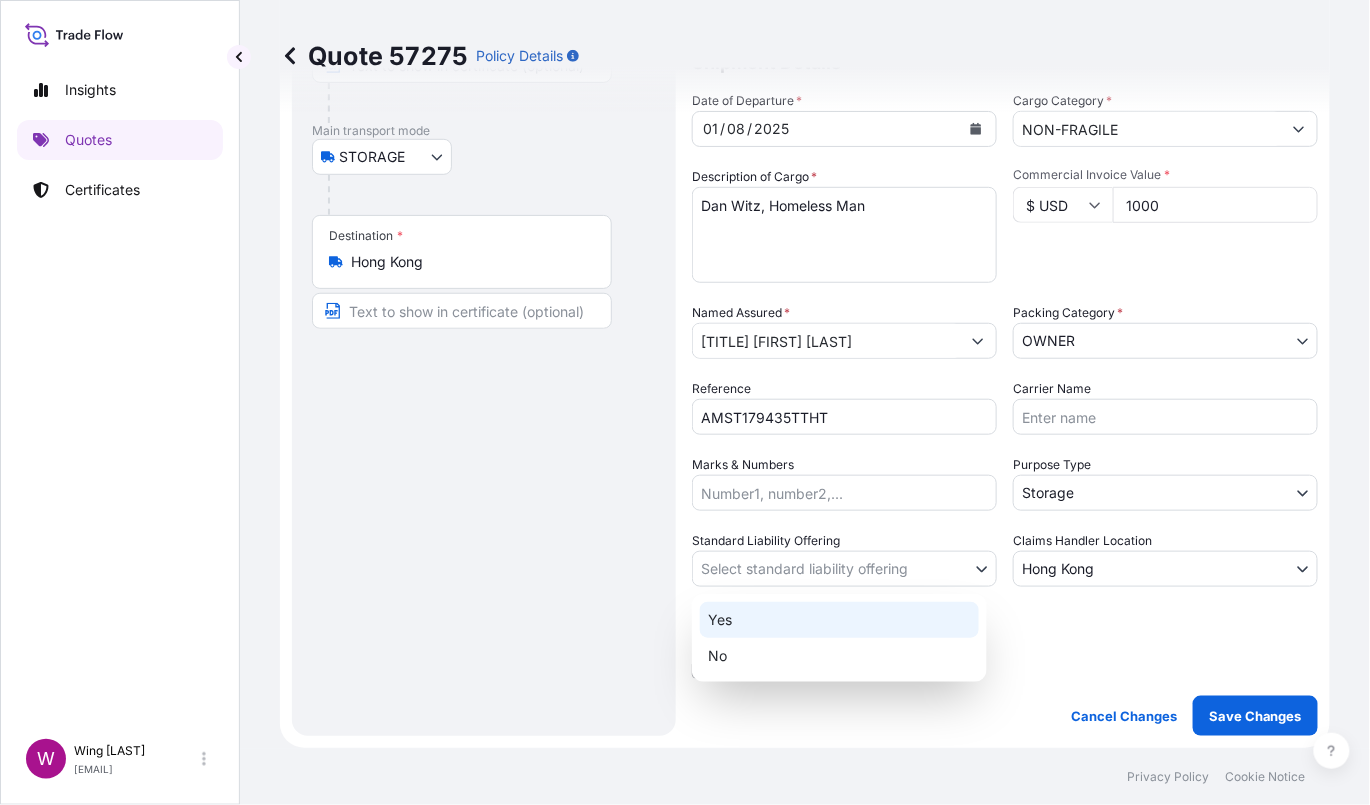 click on "Yes" at bounding box center [839, 620] 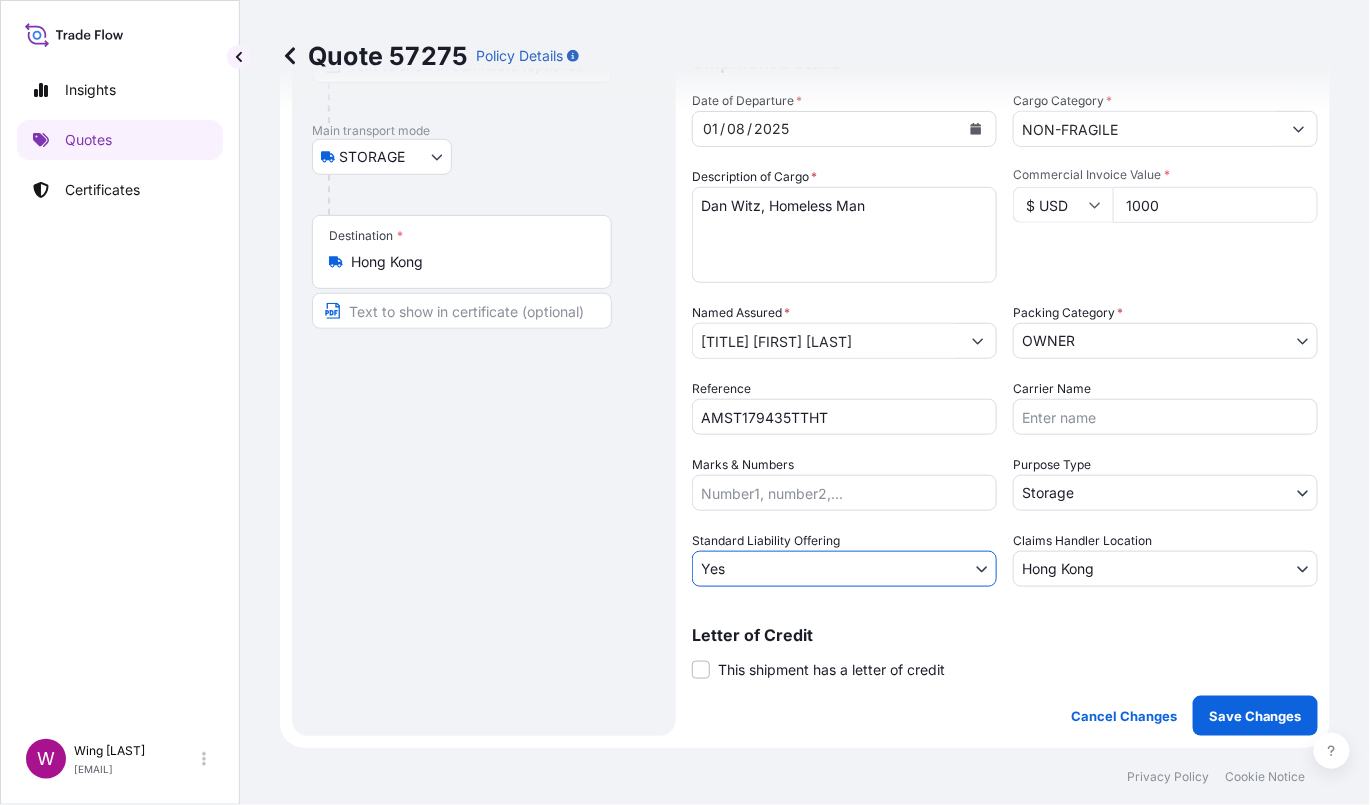drag, startPoint x: 745, startPoint y: 657, endPoint x: 763, endPoint y: 657, distance: 18 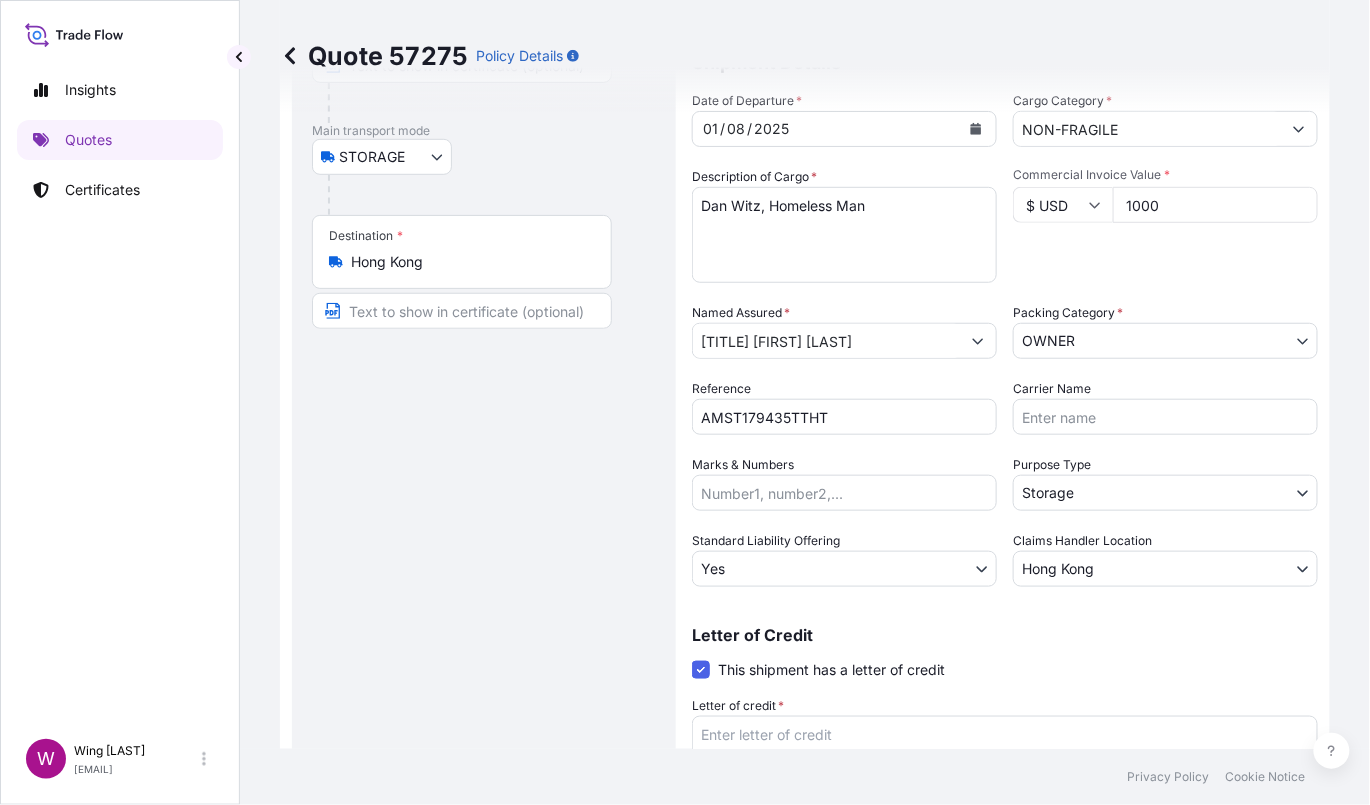 click on "Letter of credit *" at bounding box center [1005, 764] 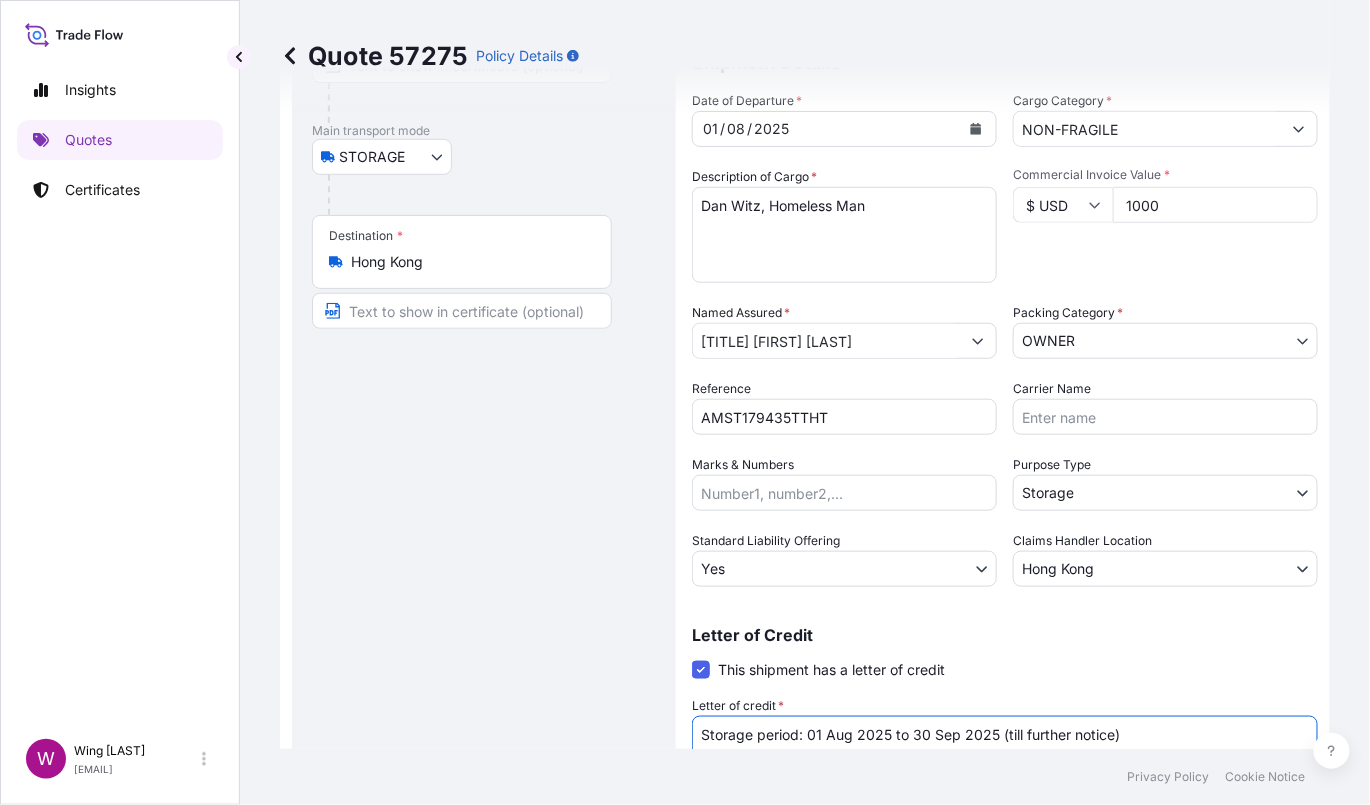 drag, startPoint x: 585, startPoint y: 668, endPoint x: 595, endPoint y: 657, distance: 14.866069 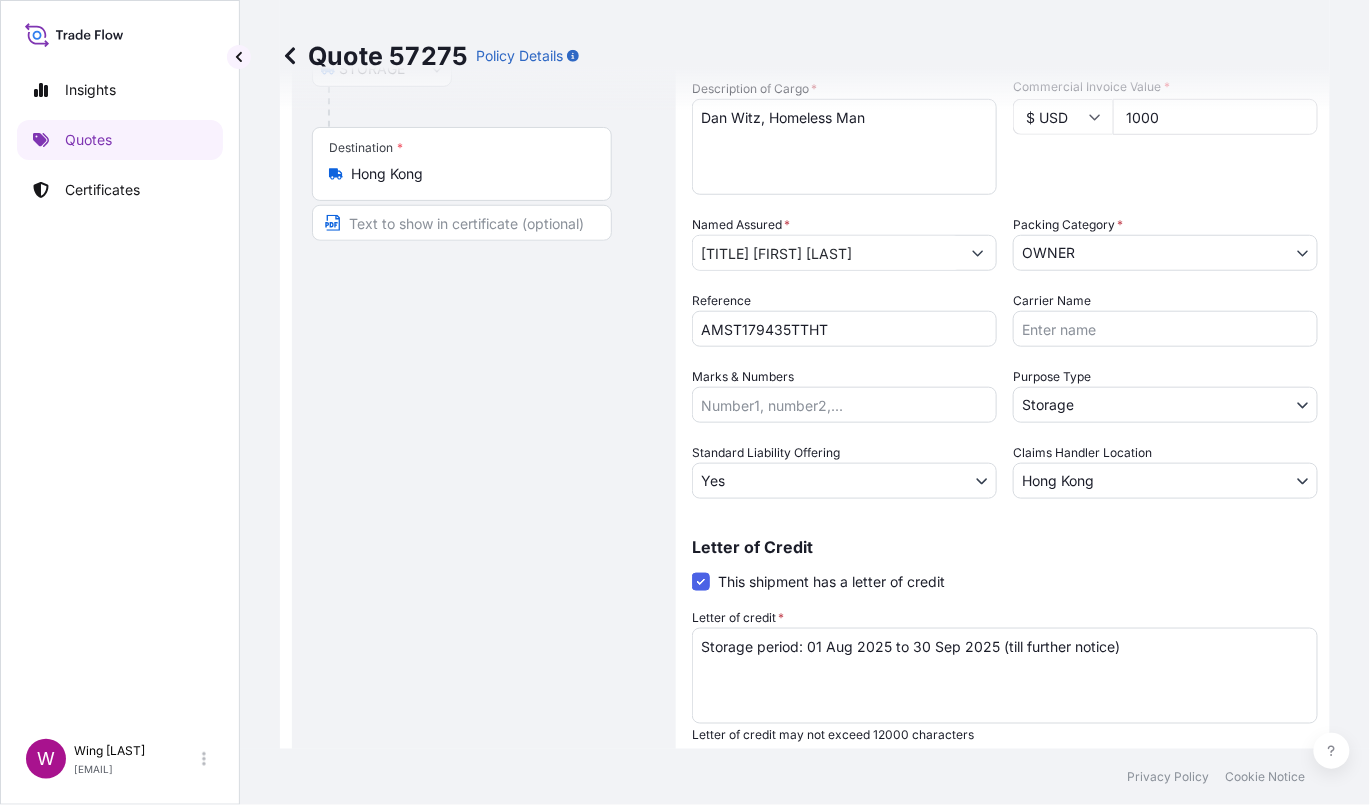 scroll, scrollTop: 486, scrollLeft: 0, axis: vertical 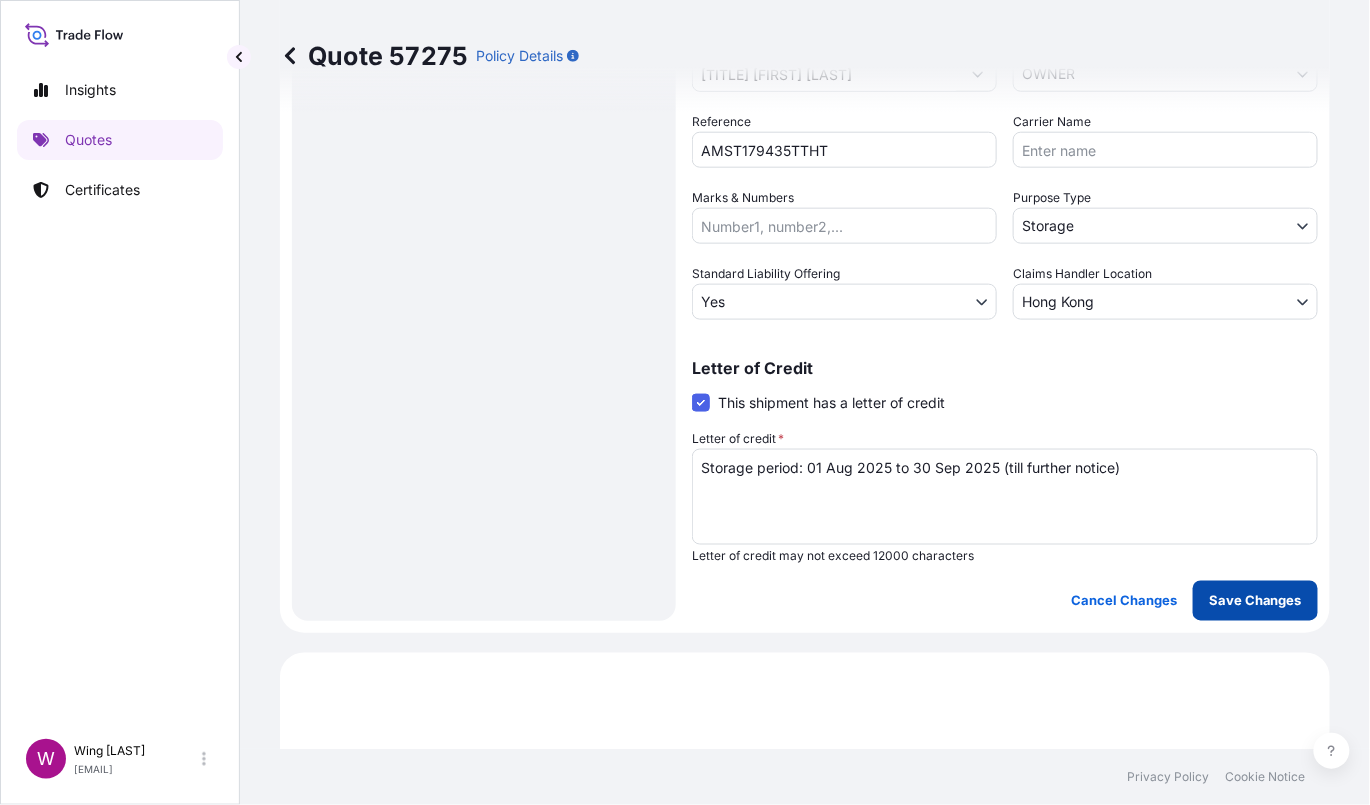 click on "Save Changes" at bounding box center [1255, 601] 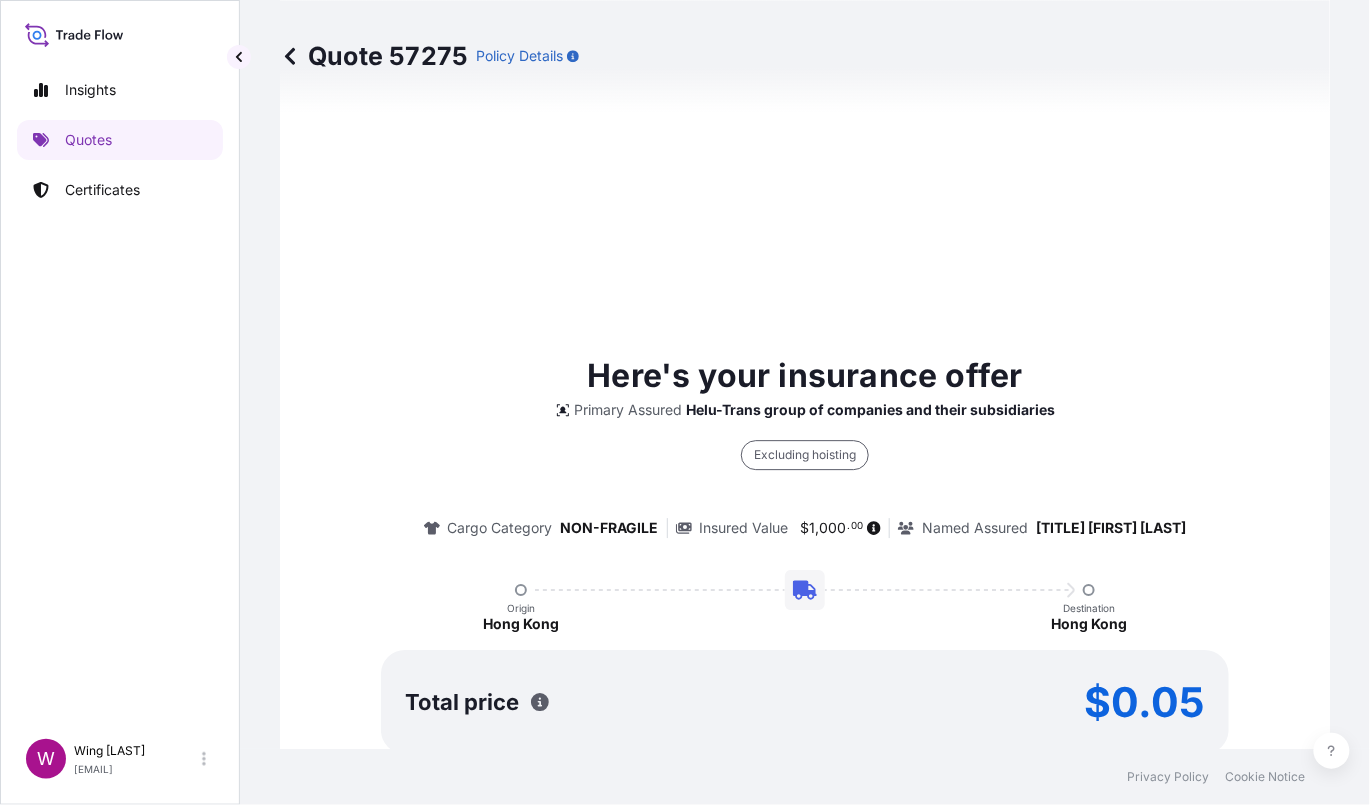 click on "Here's your insurance offer Primary Assured Helu-Trans group of companies and their subsidiaries Excluding hoisting Cargo Category NON-FRAGILE Insured Value $ 1 , 000 . 00 Named Assured Mr. [FIRST] [LAST] Origin Hong Kong Destination Hong Kong Total price $0.05 This quote is valid until Update Details Issue a Certificate" at bounding box center (805, 592) 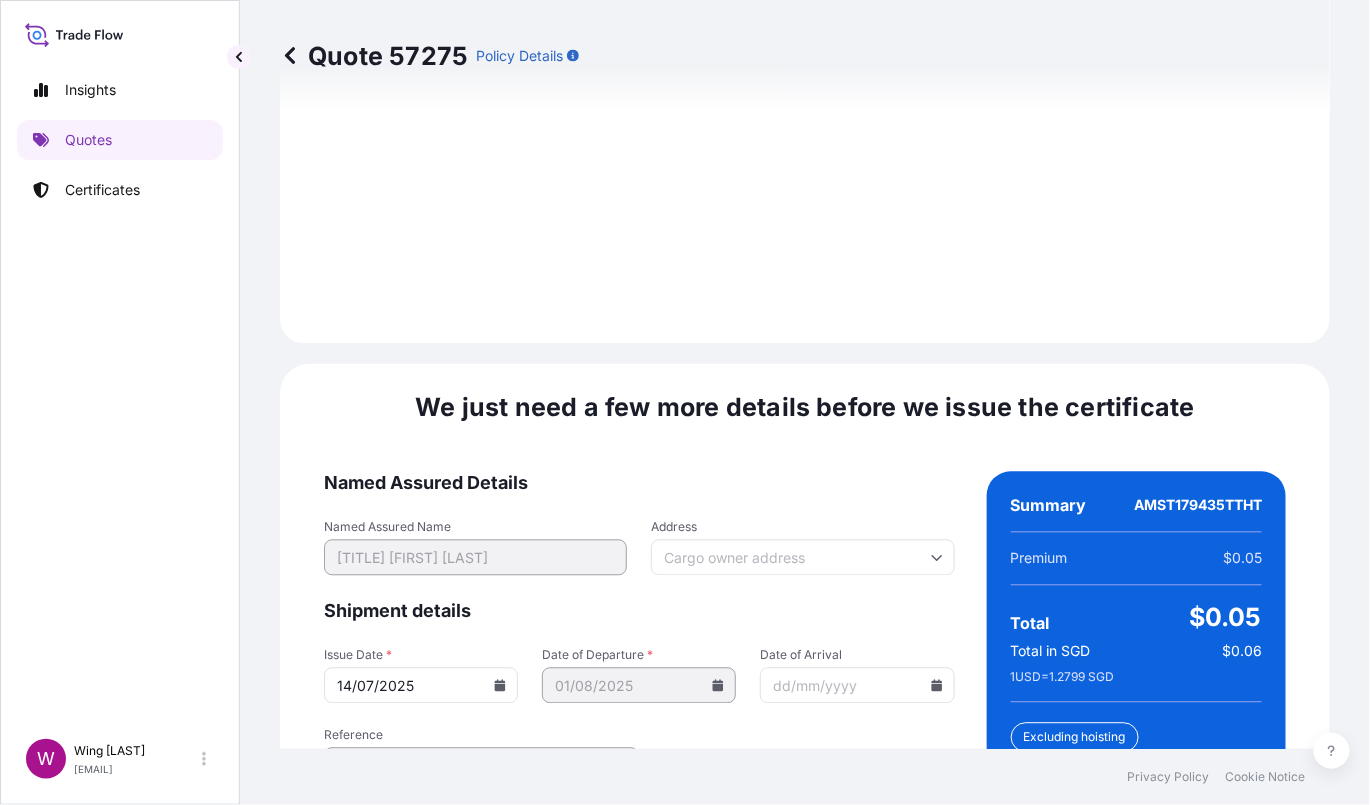 scroll, scrollTop: 3163, scrollLeft: 0, axis: vertical 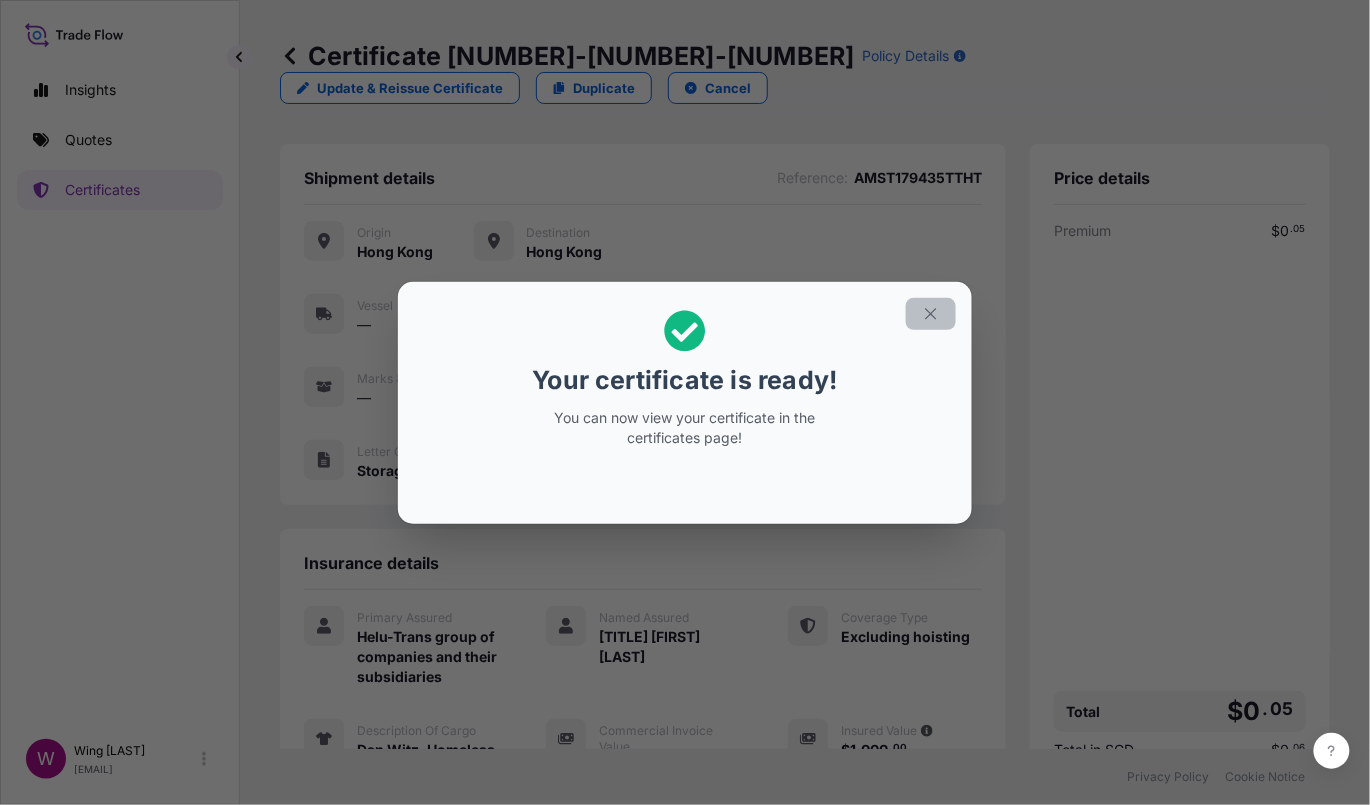 click 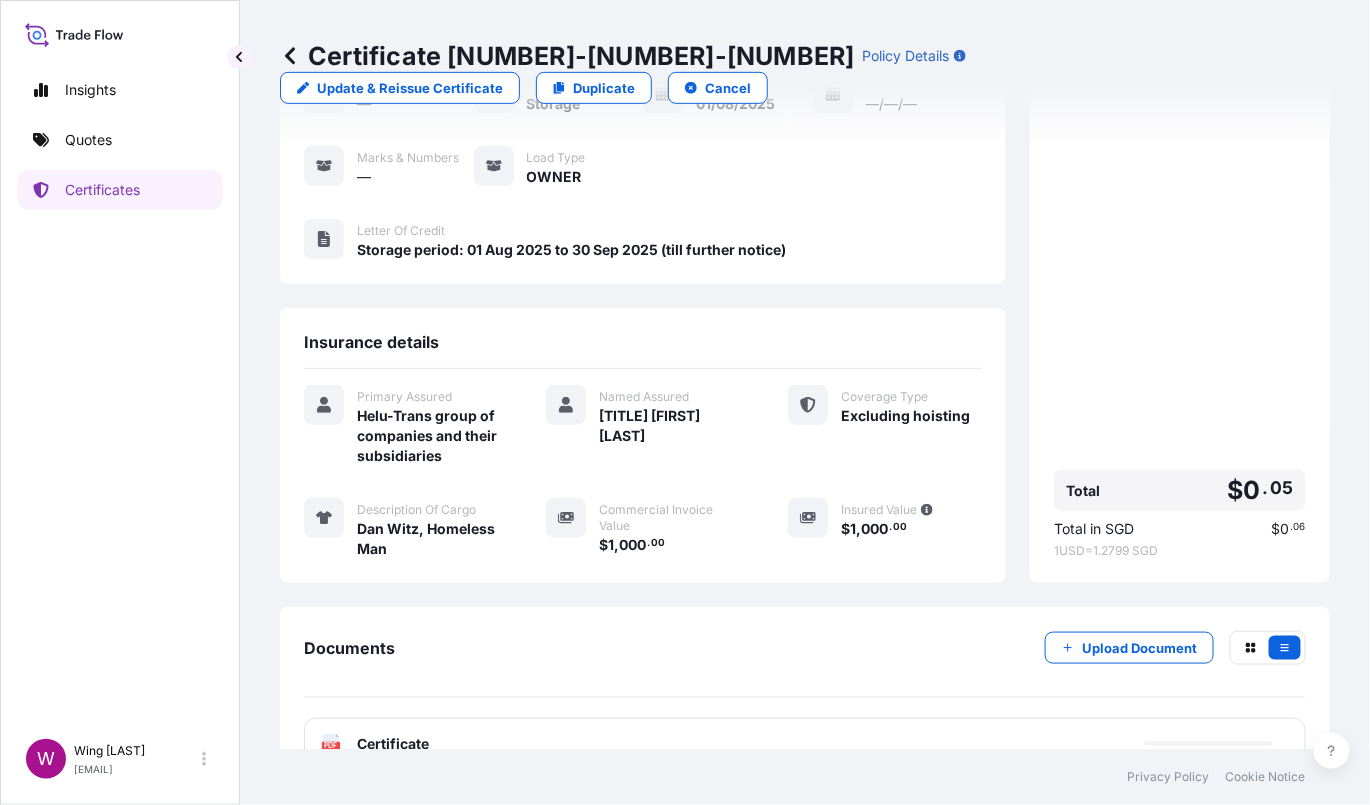 scroll, scrollTop: 227, scrollLeft: 0, axis: vertical 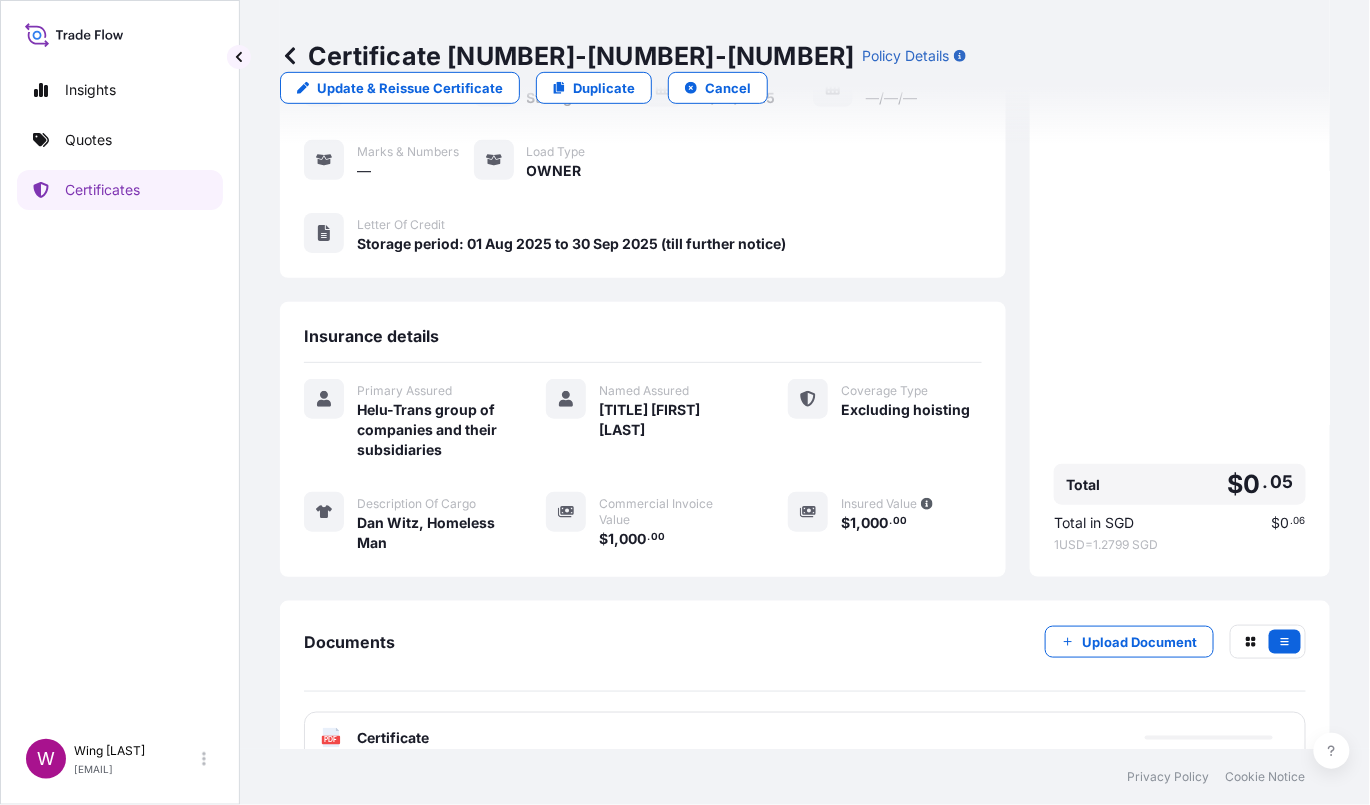 click on "PDF" 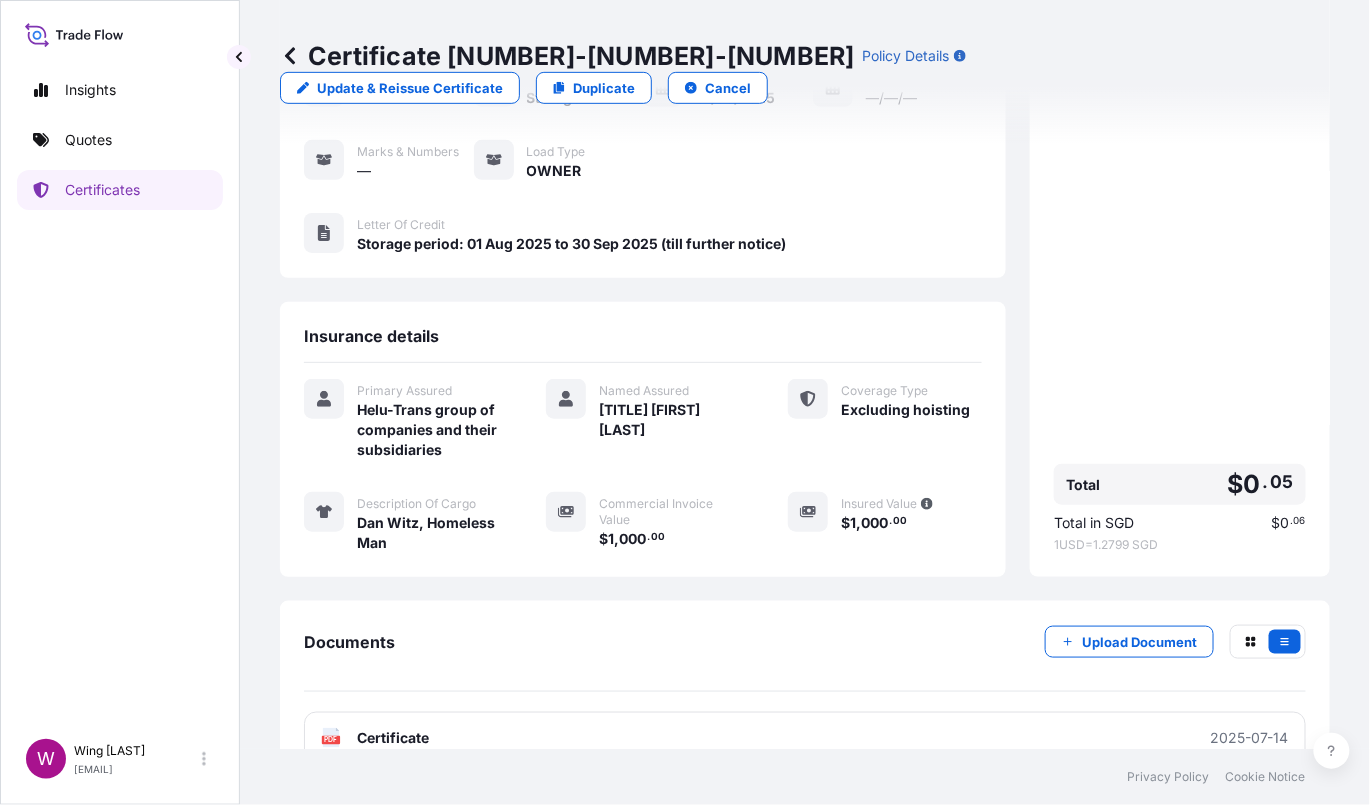 click on "PDF" 